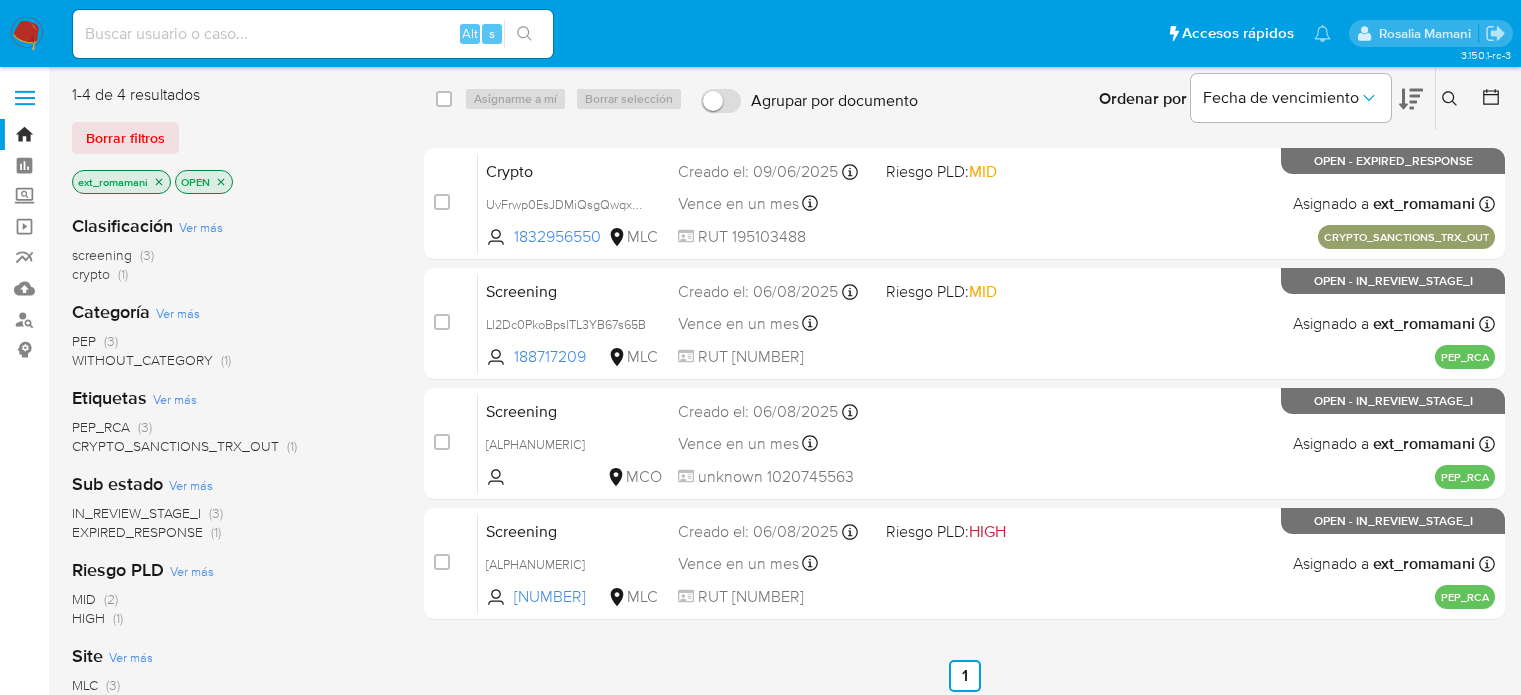 scroll, scrollTop: 0, scrollLeft: 0, axis: both 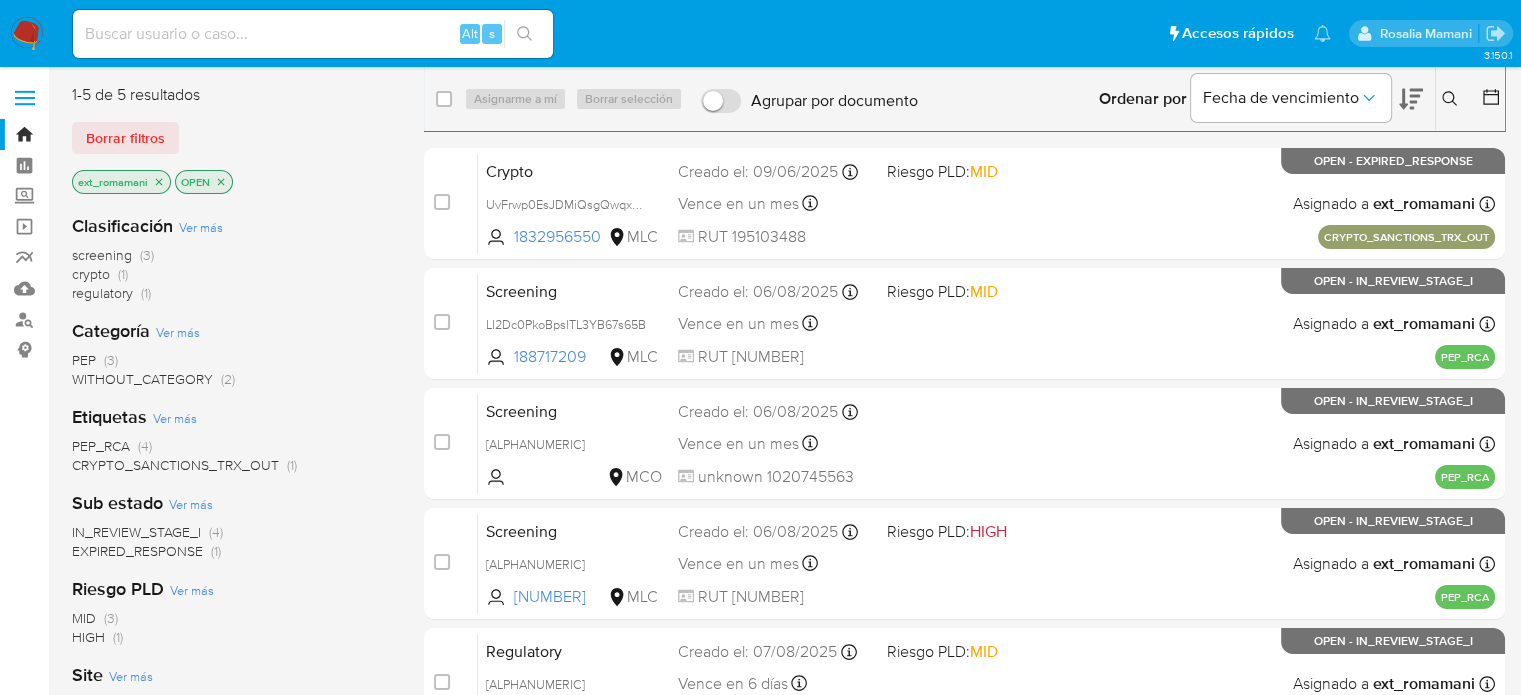 click on "regulatory" at bounding box center [102, 293] 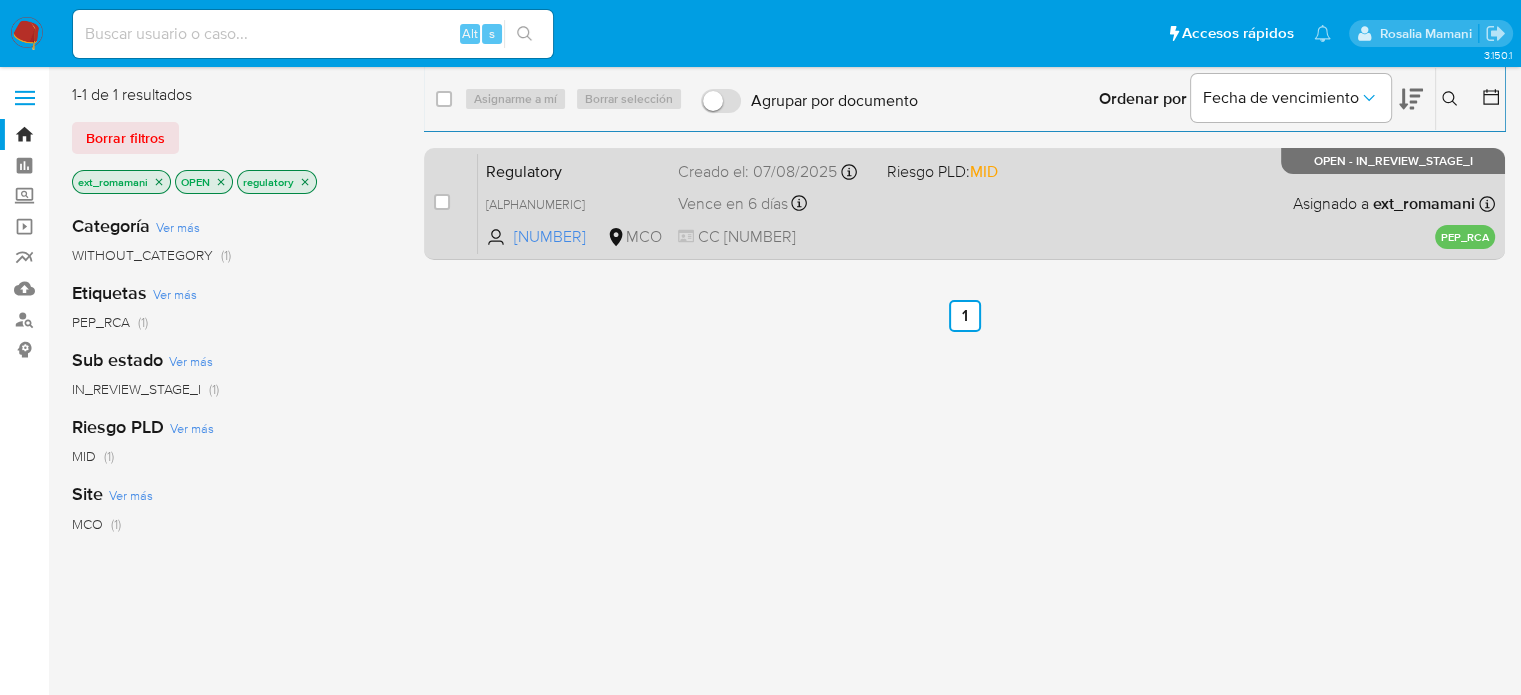 click on "Vence en 6 días   Vence el 13/08/2025 10:19:29" at bounding box center [774, 203] 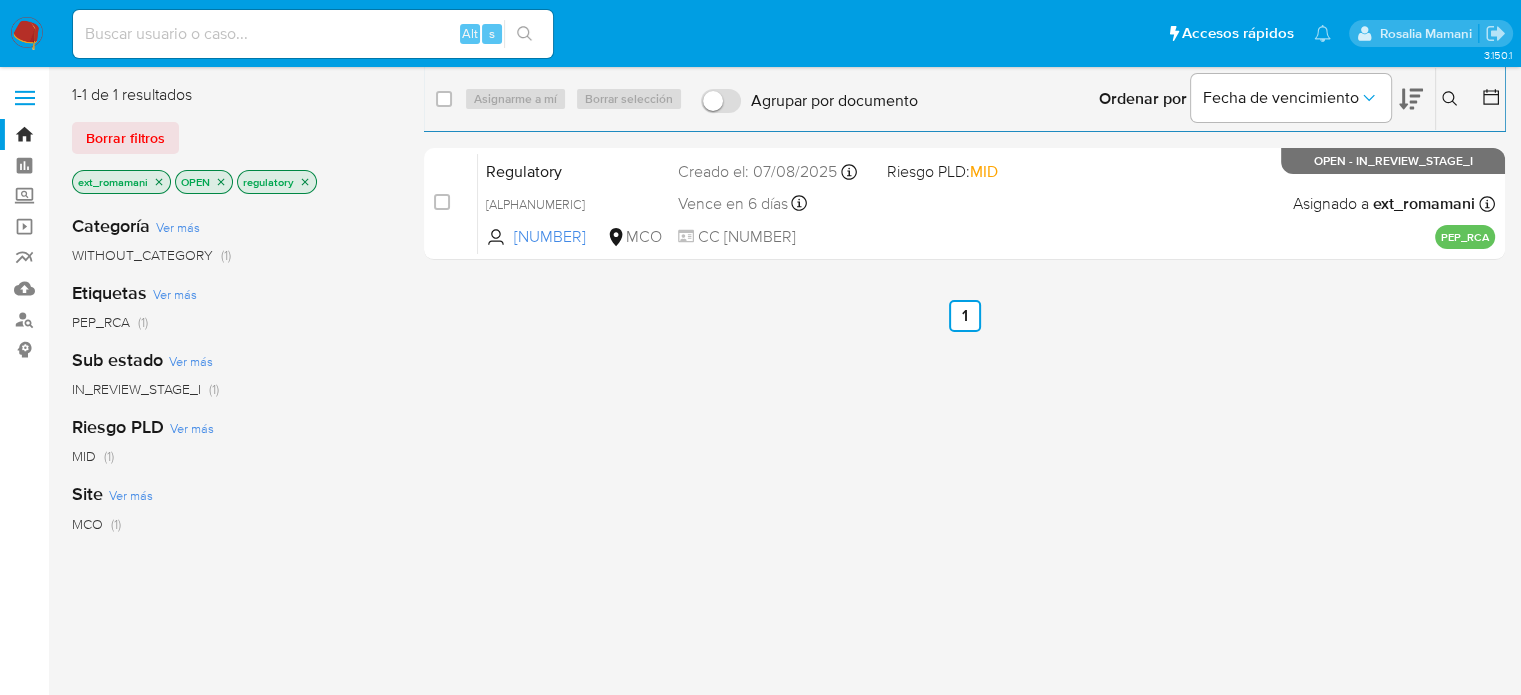click at bounding box center [27, 34] 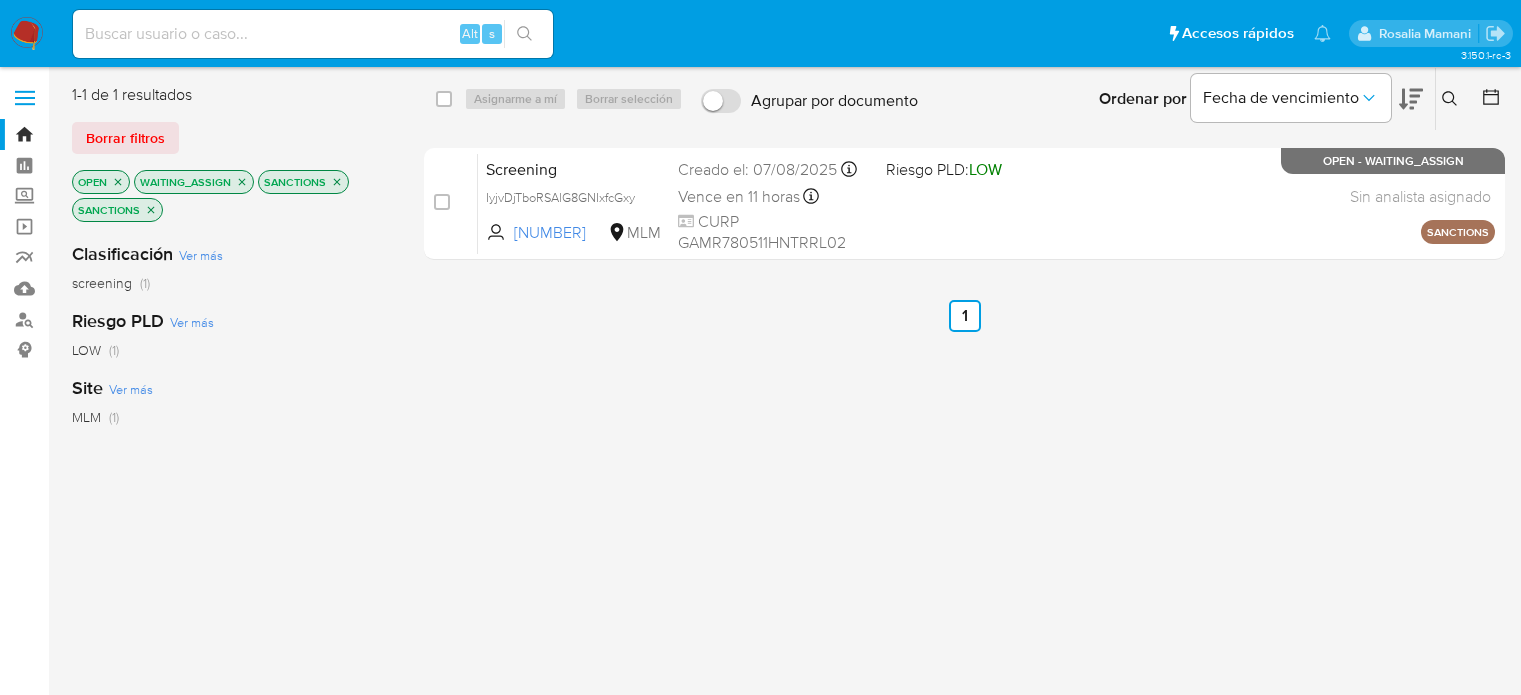 scroll, scrollTop: 0, scrollLeft: 0, axis: both 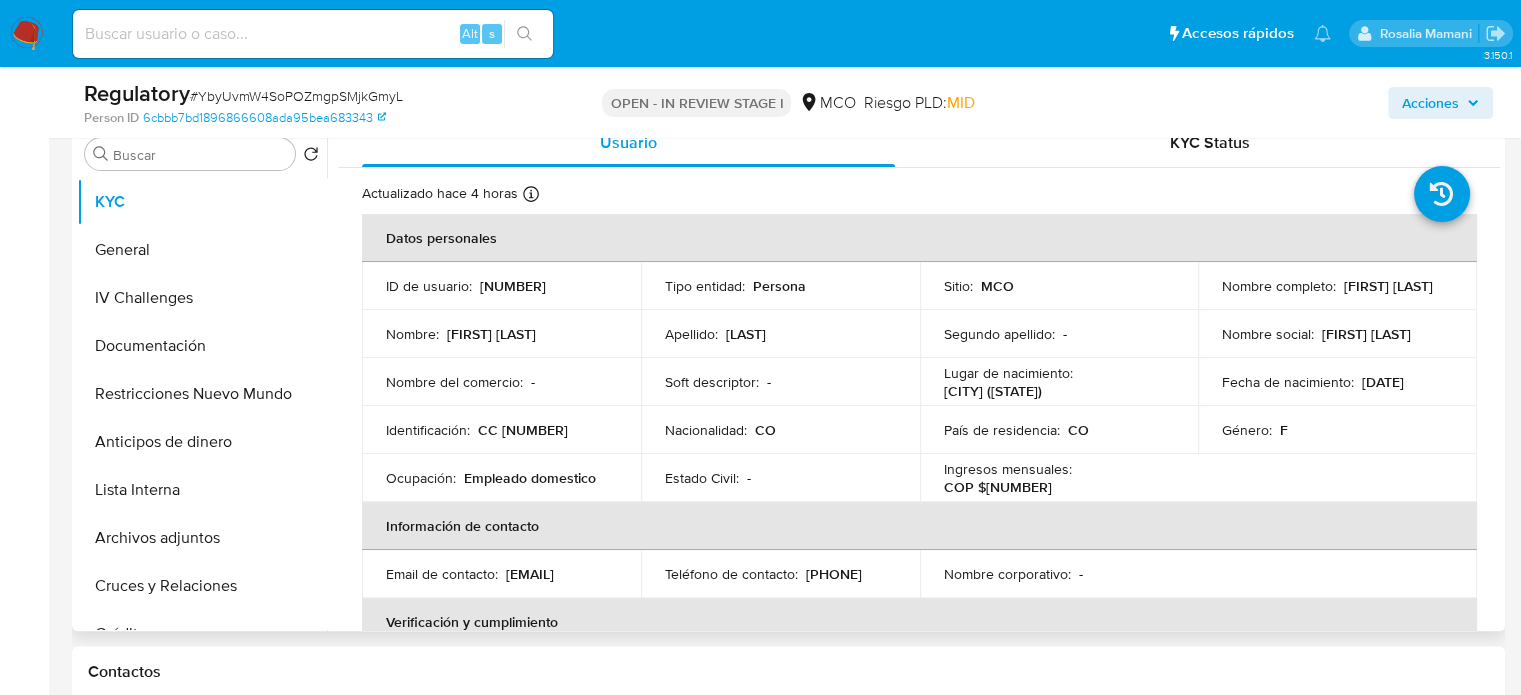 select on "10" 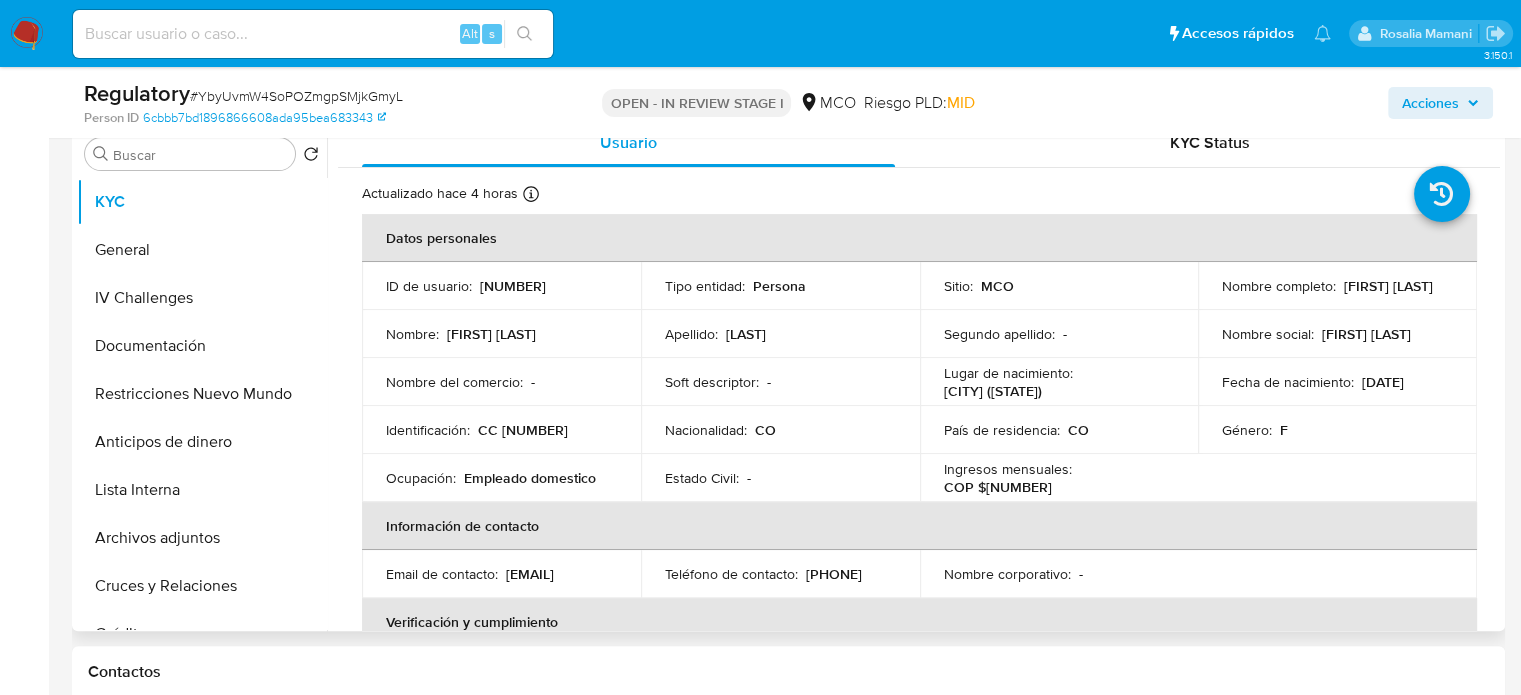 drag, startPoint x: 1442, startPoint y: 303, endPoint x: 1212, endPoint y: 295, distance: 230.13908 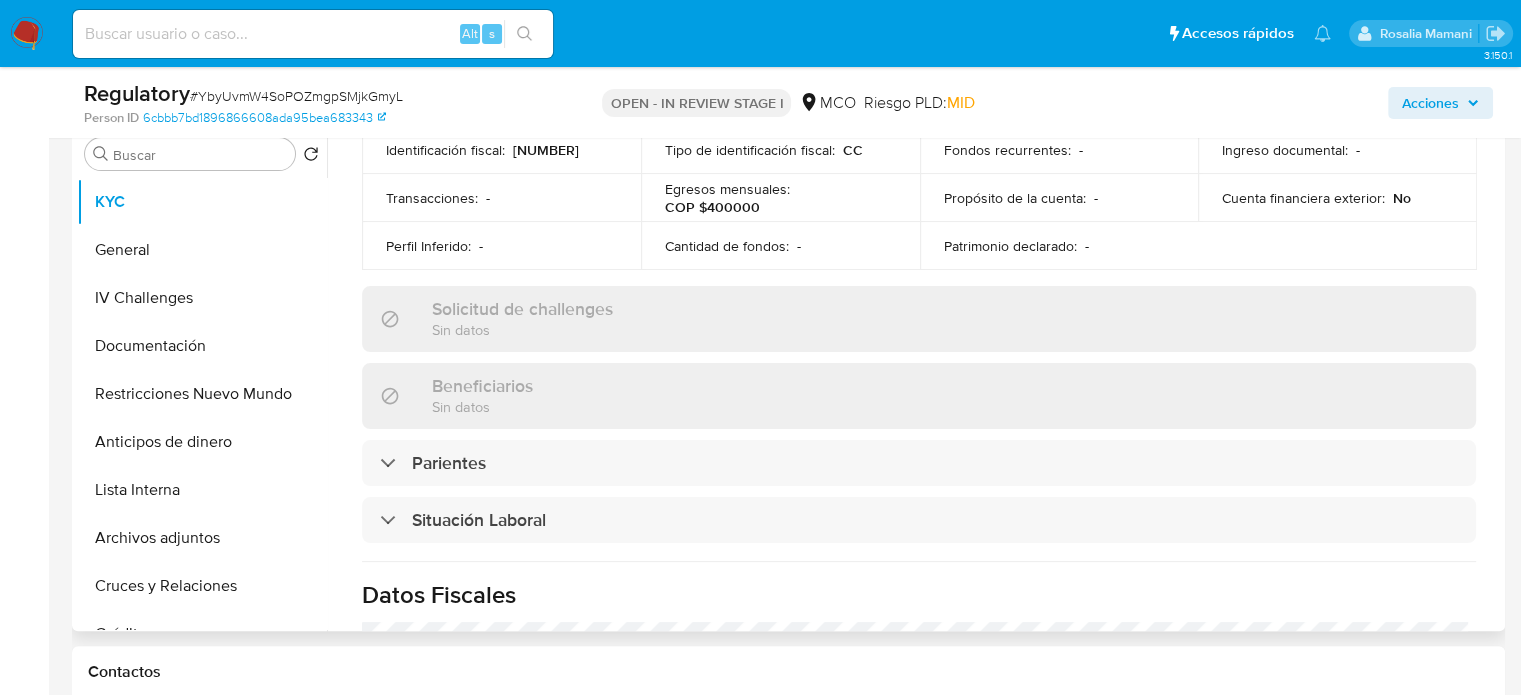 scroll, scrollTop: 700, scrollLeft: 0, axis: vertical 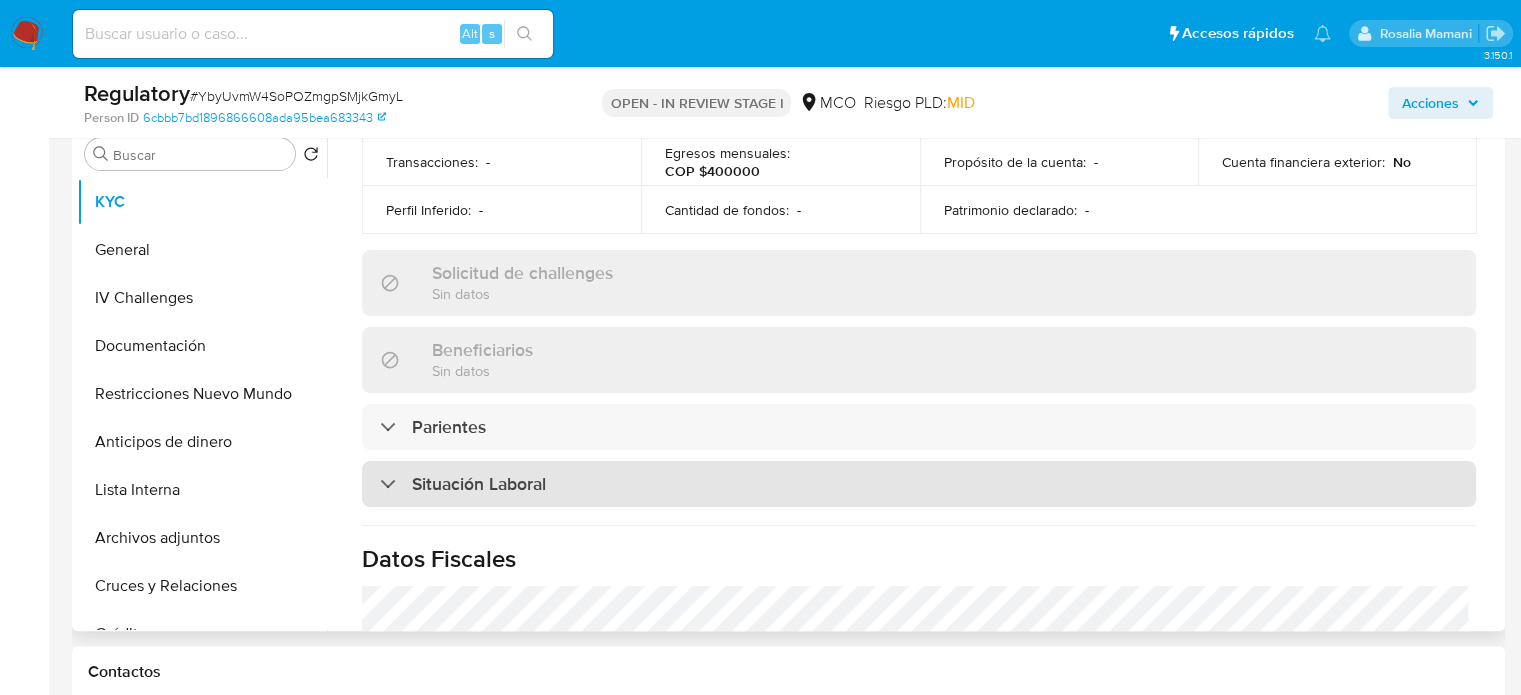 click on "Situación Laboral" at bounding box center (919, 484) 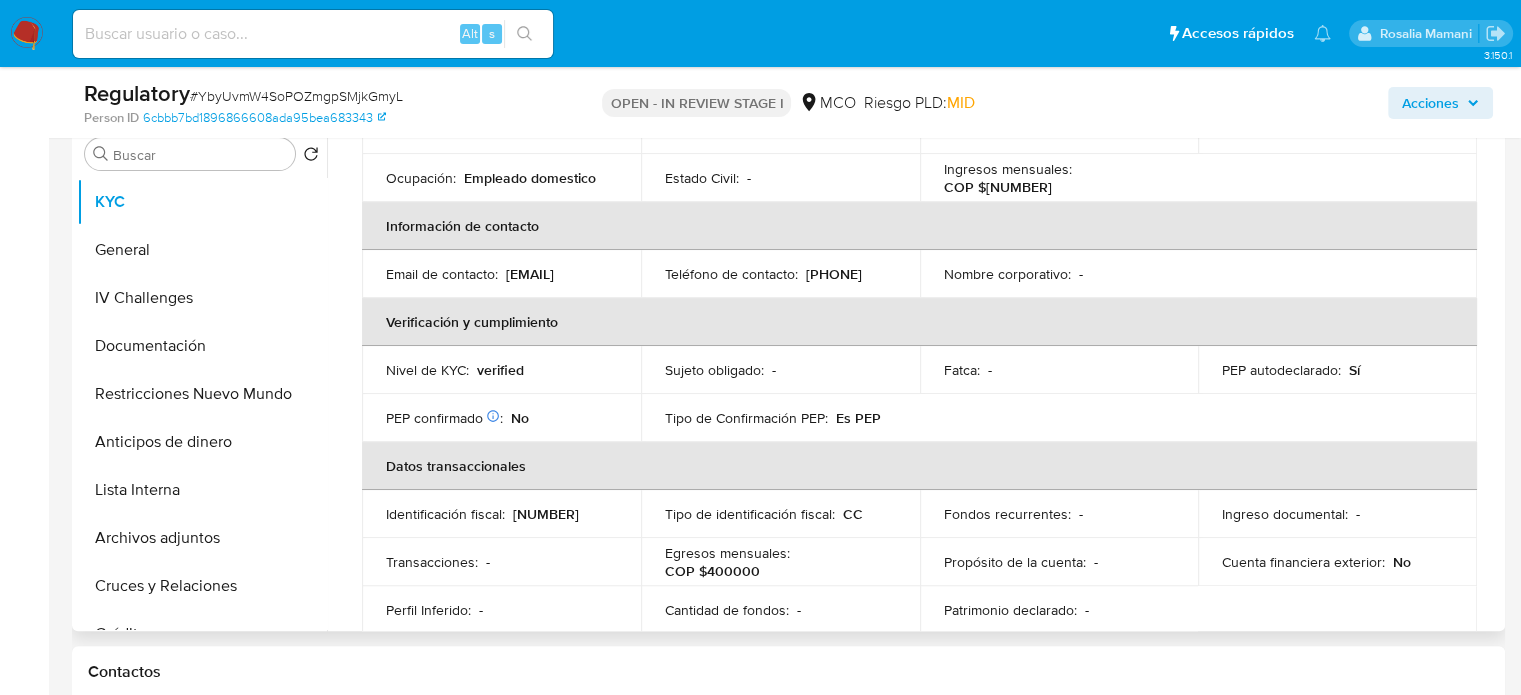 scroll, scrollTop: 0, scrollLeft: 0, axis: both 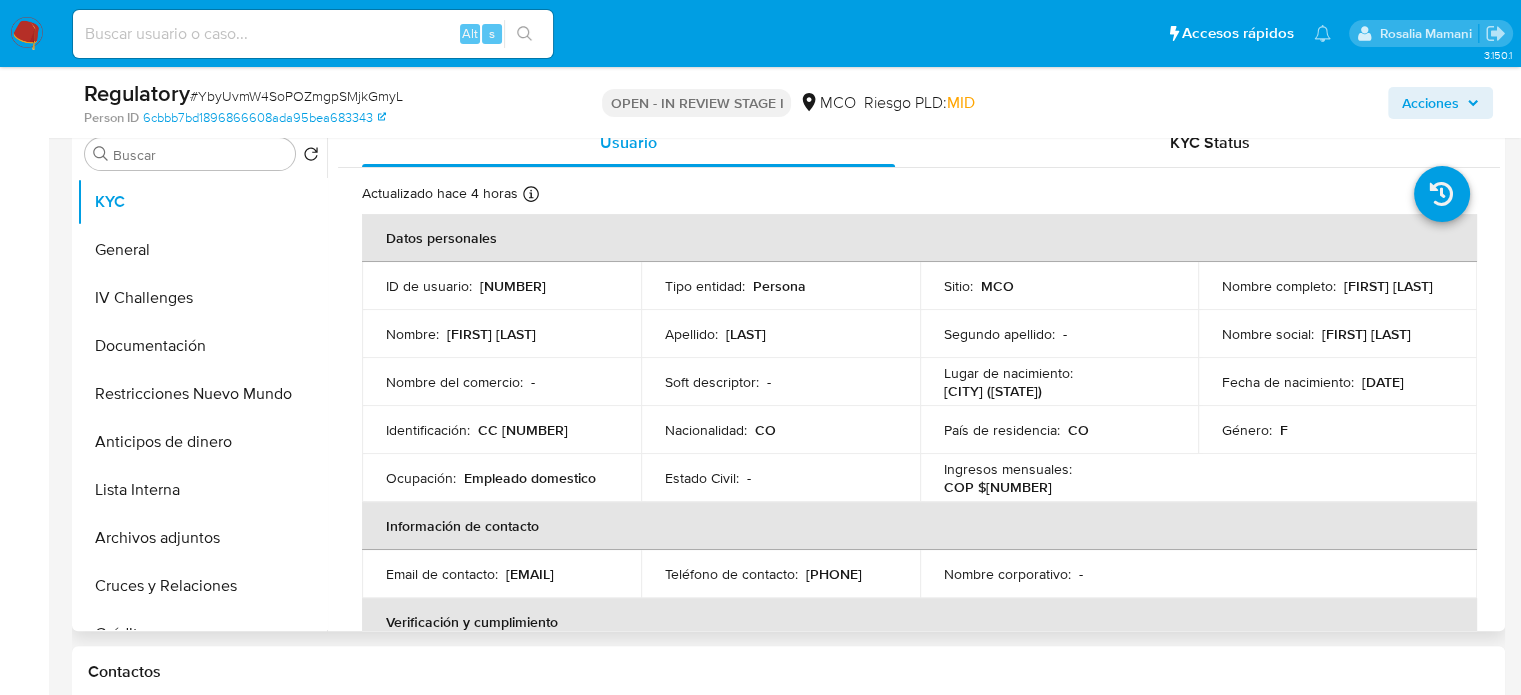 drag, startPoint x: 1439, startPoint y: 292, endPoint x: 1209, endPoint y: 291, distance: 230.00217 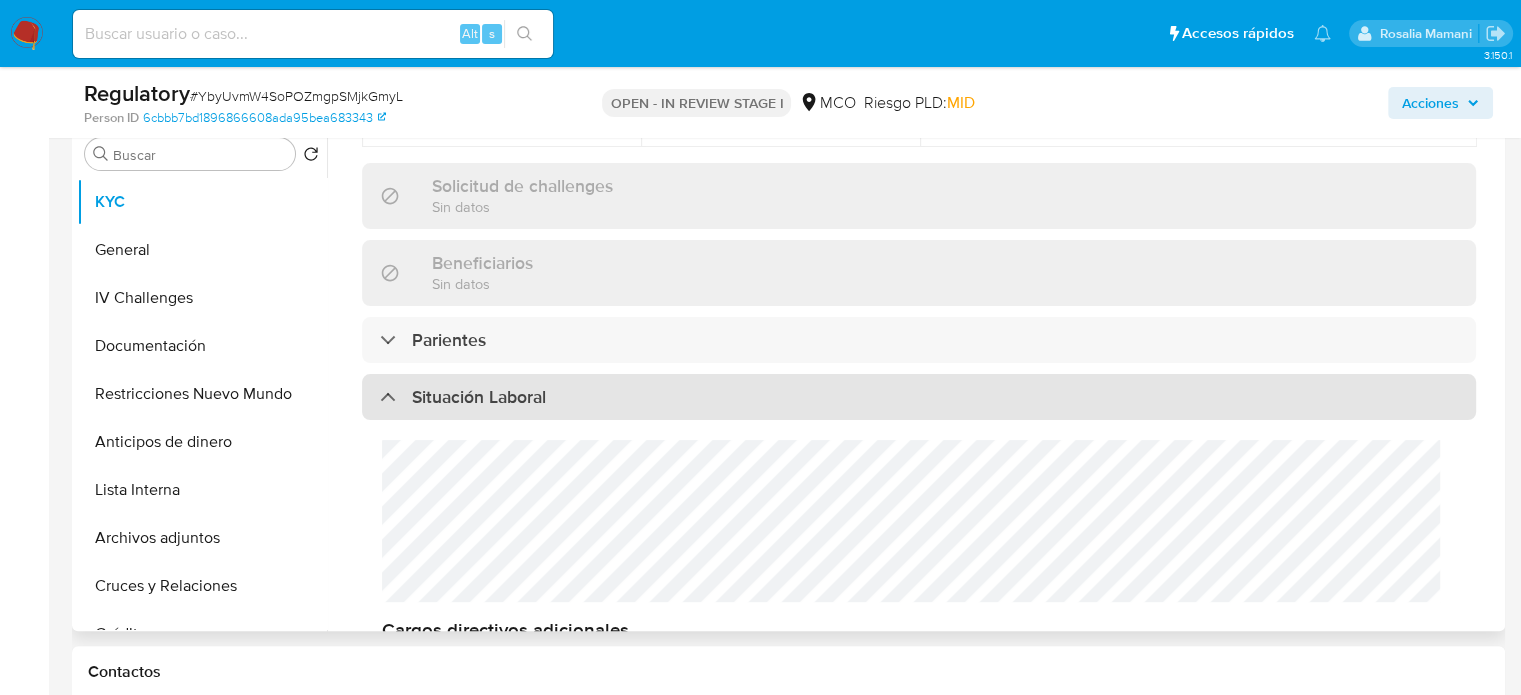 scroll, scrollTop: 800, scrollLeft: 0, axis: vertical 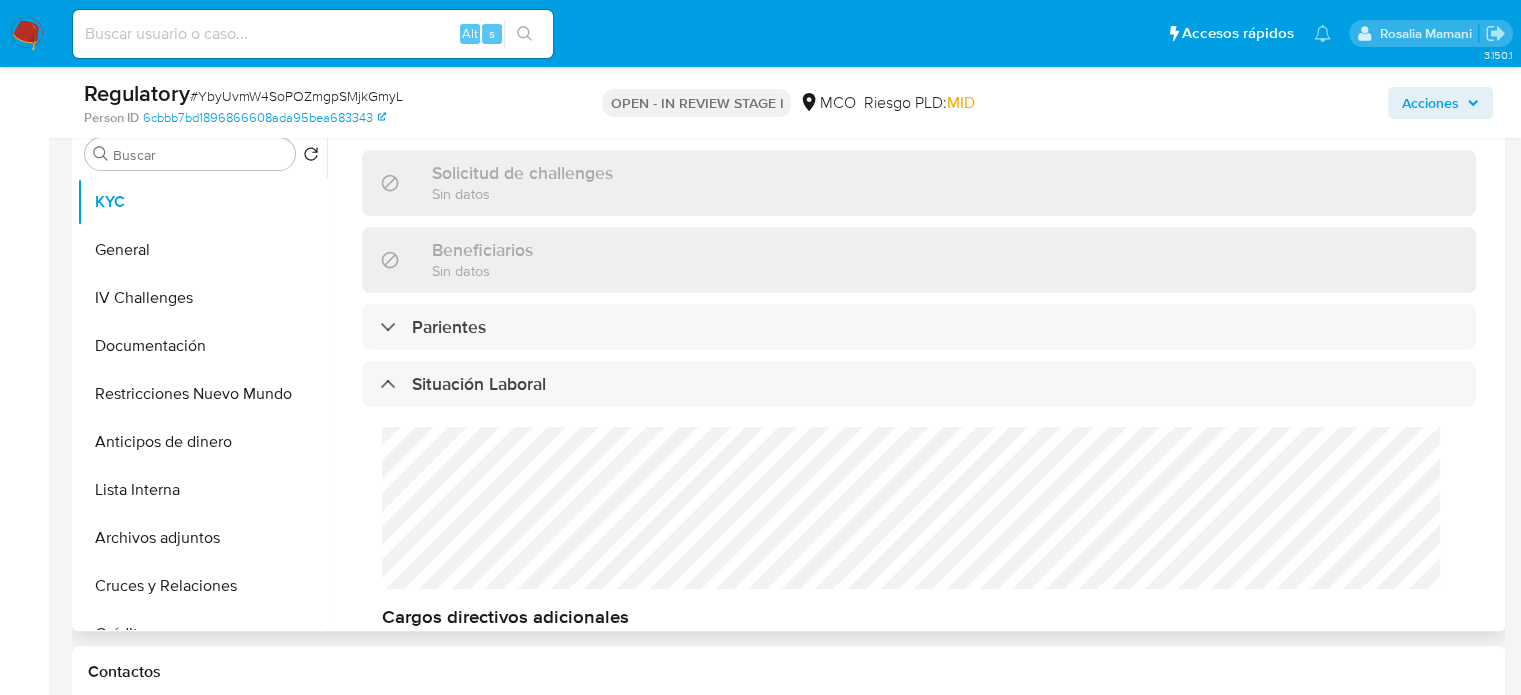 click on "Cargos directivos adicionales No tiene cargo directivo" at bounding box center [919, 545] 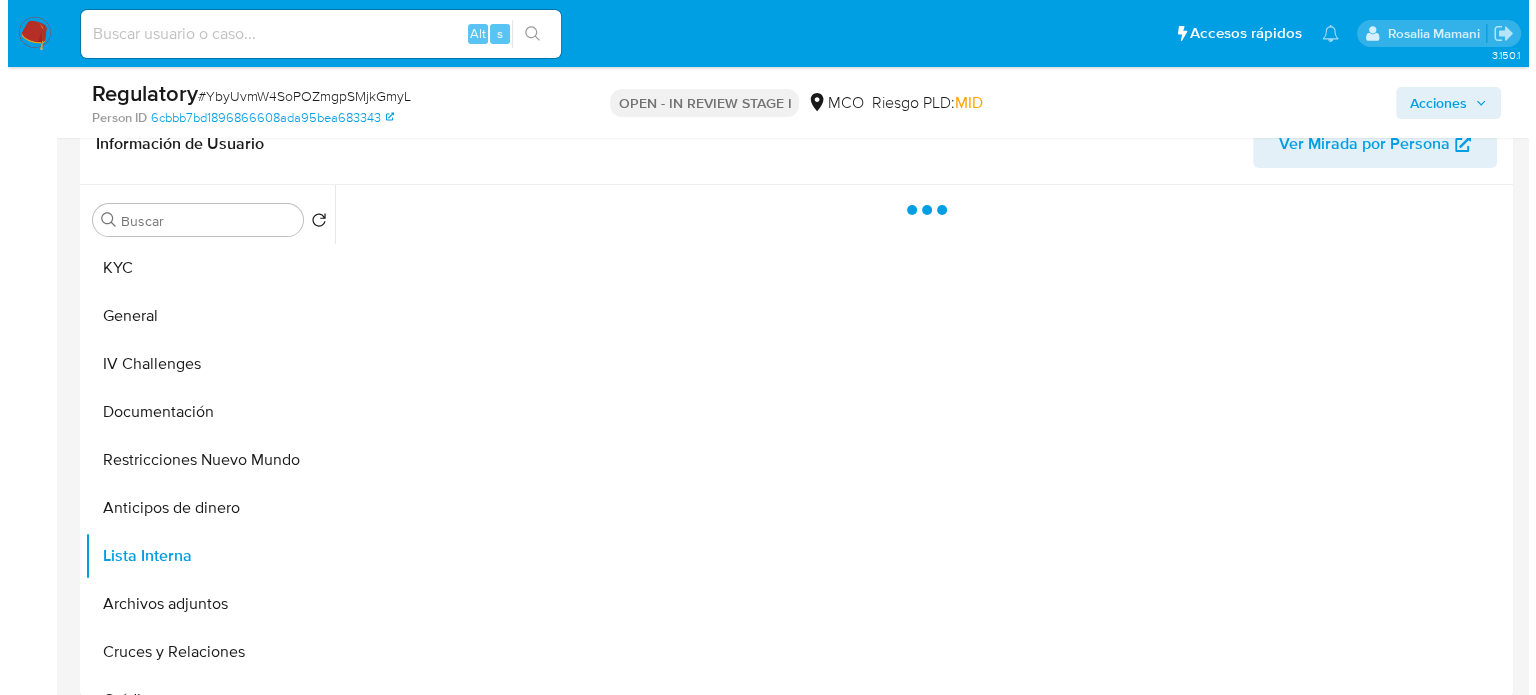 scroll, scrollTop: 300, scrollLeft: 0, axis: vertical 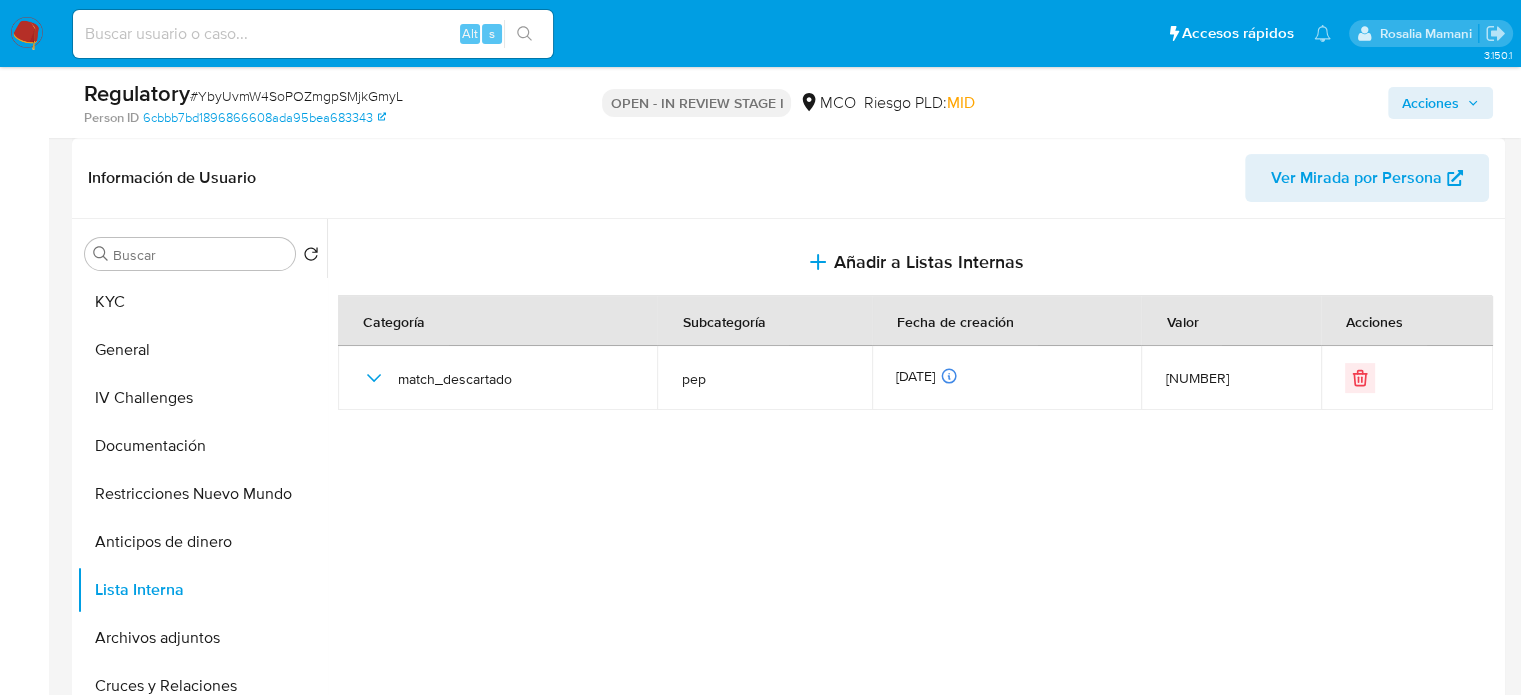 click on "Añadir a Listas Internas" at bounding box center (929, 262) 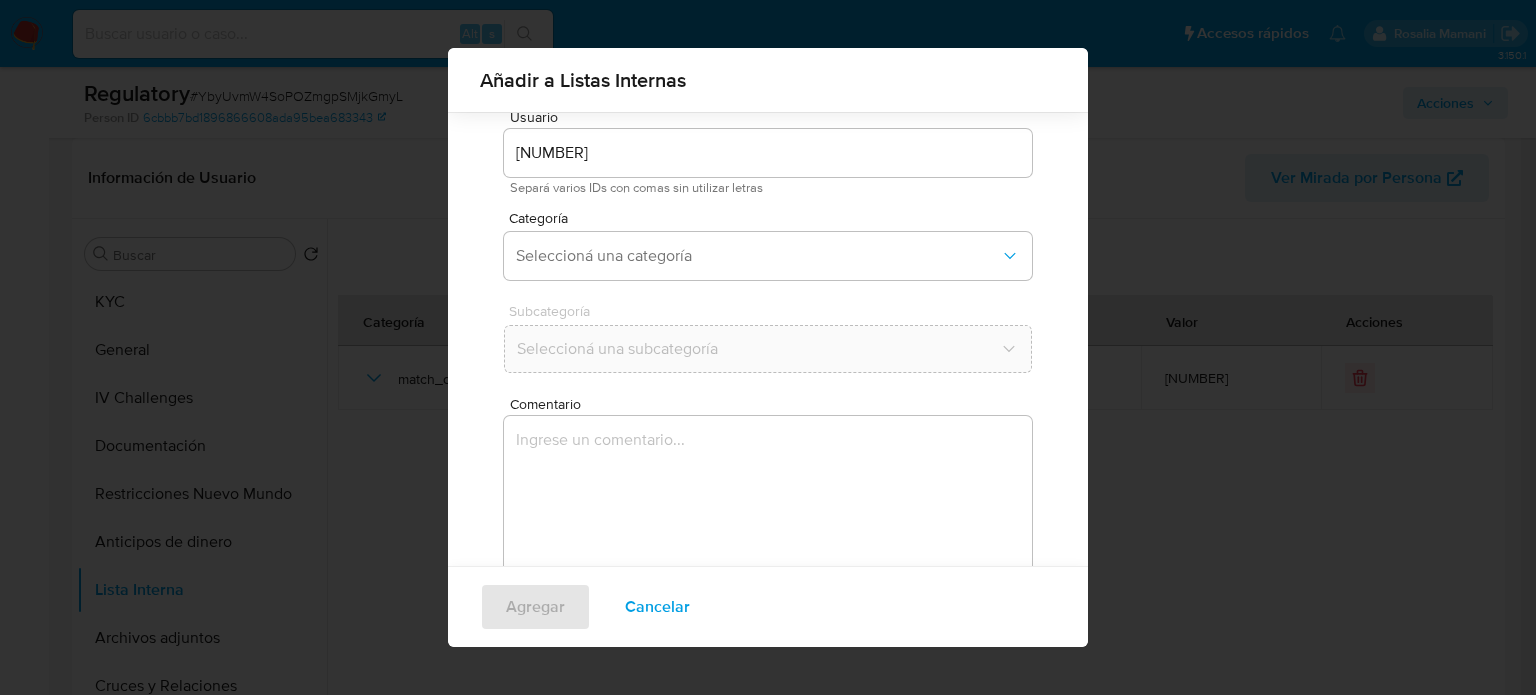 scroll, scrollTop: 84, scrollLeft: 0, axis: vertical 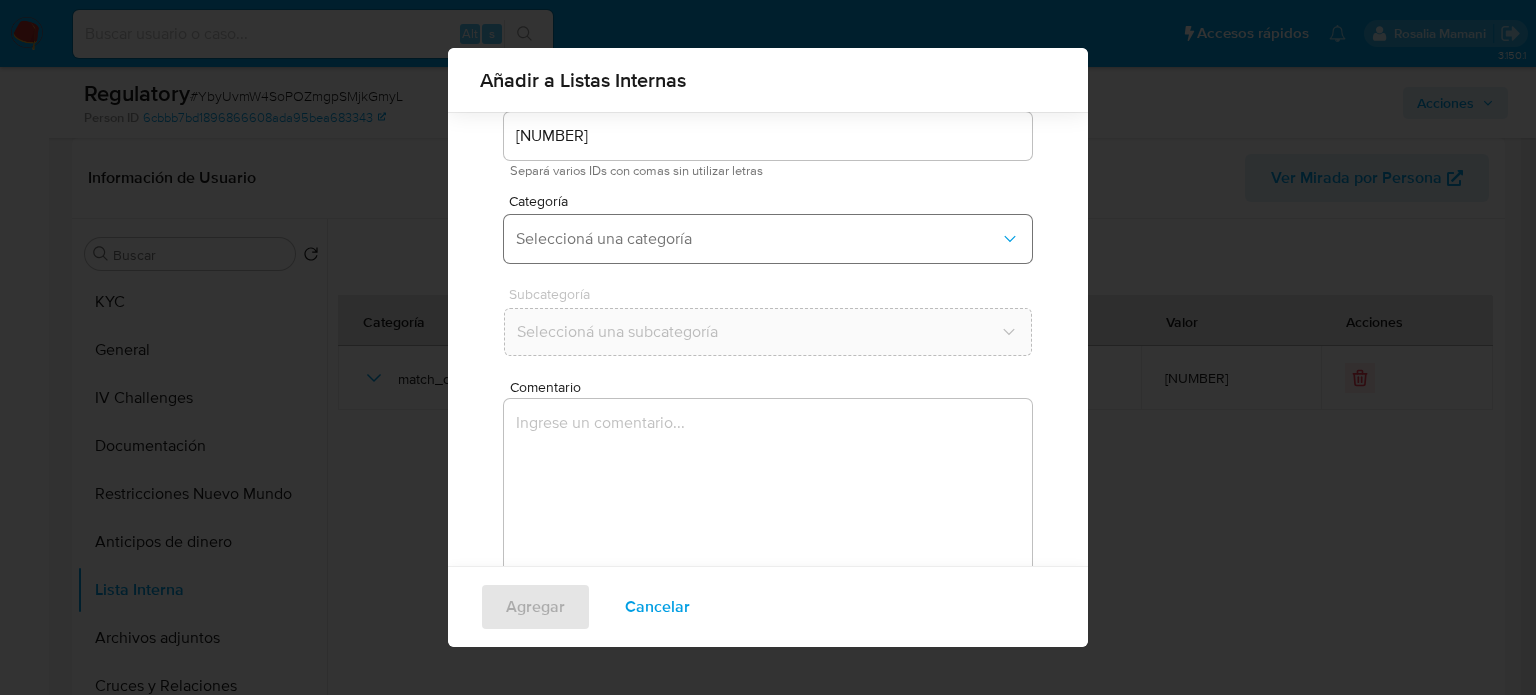 click on "Seleccioná una categoría" at bounding box center (758, 239) 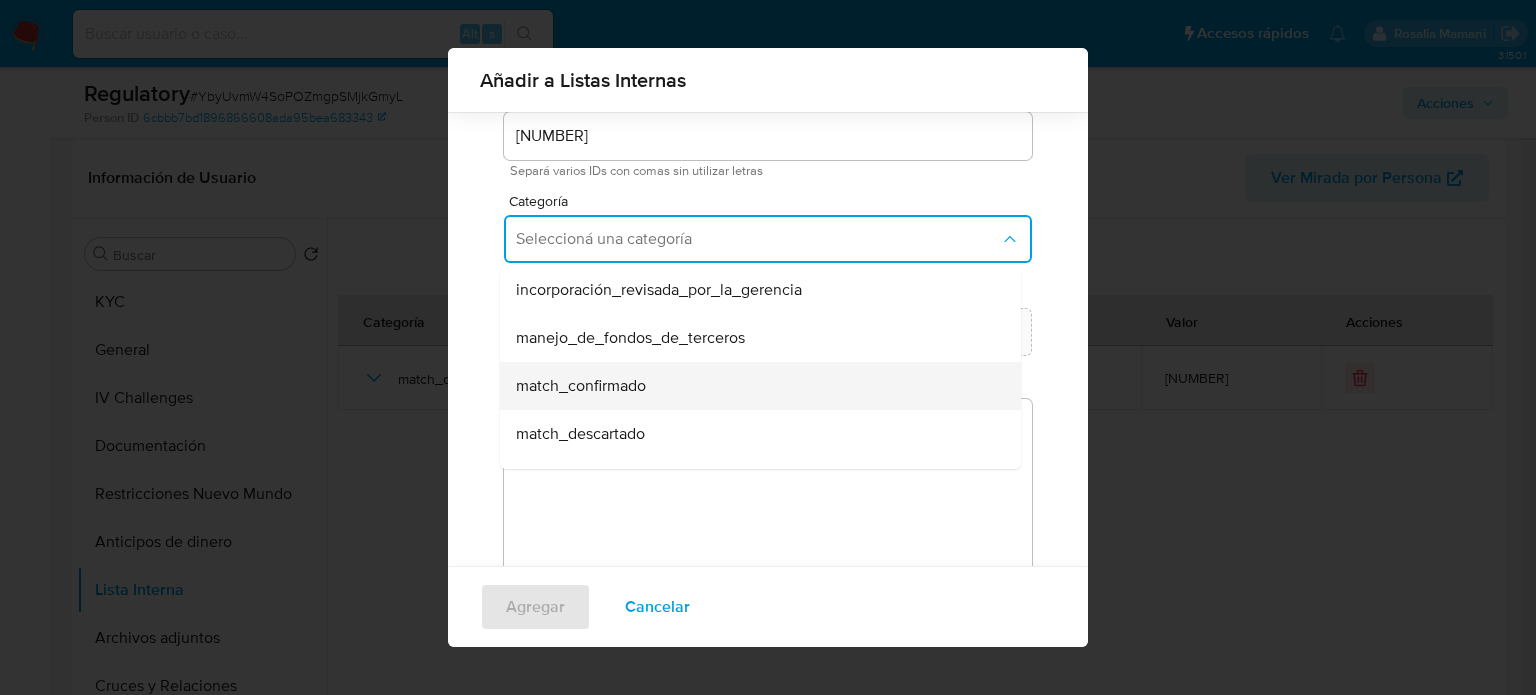 scroll, scrollTop: 100, scrollLeft: 0, axis: vertical 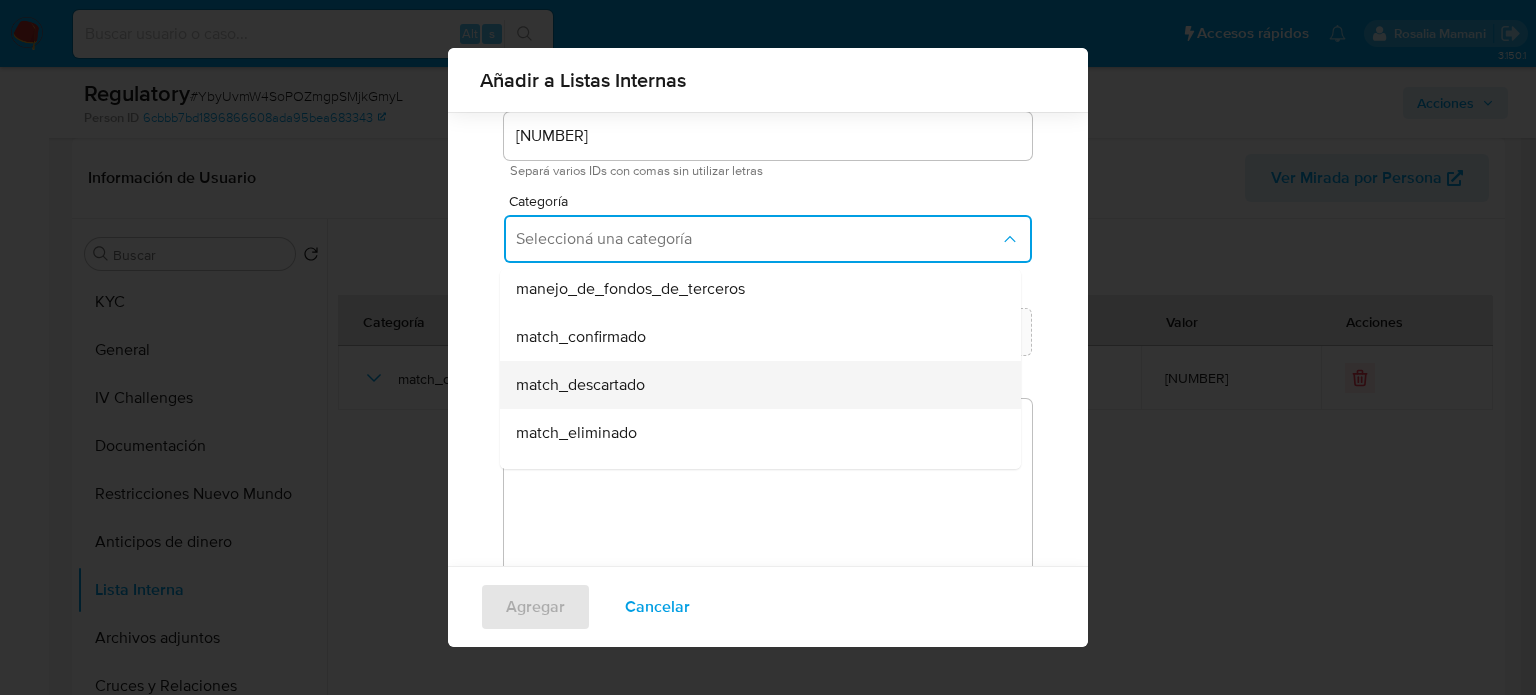 click on "match_descartado" at bounding box center (580, 385) 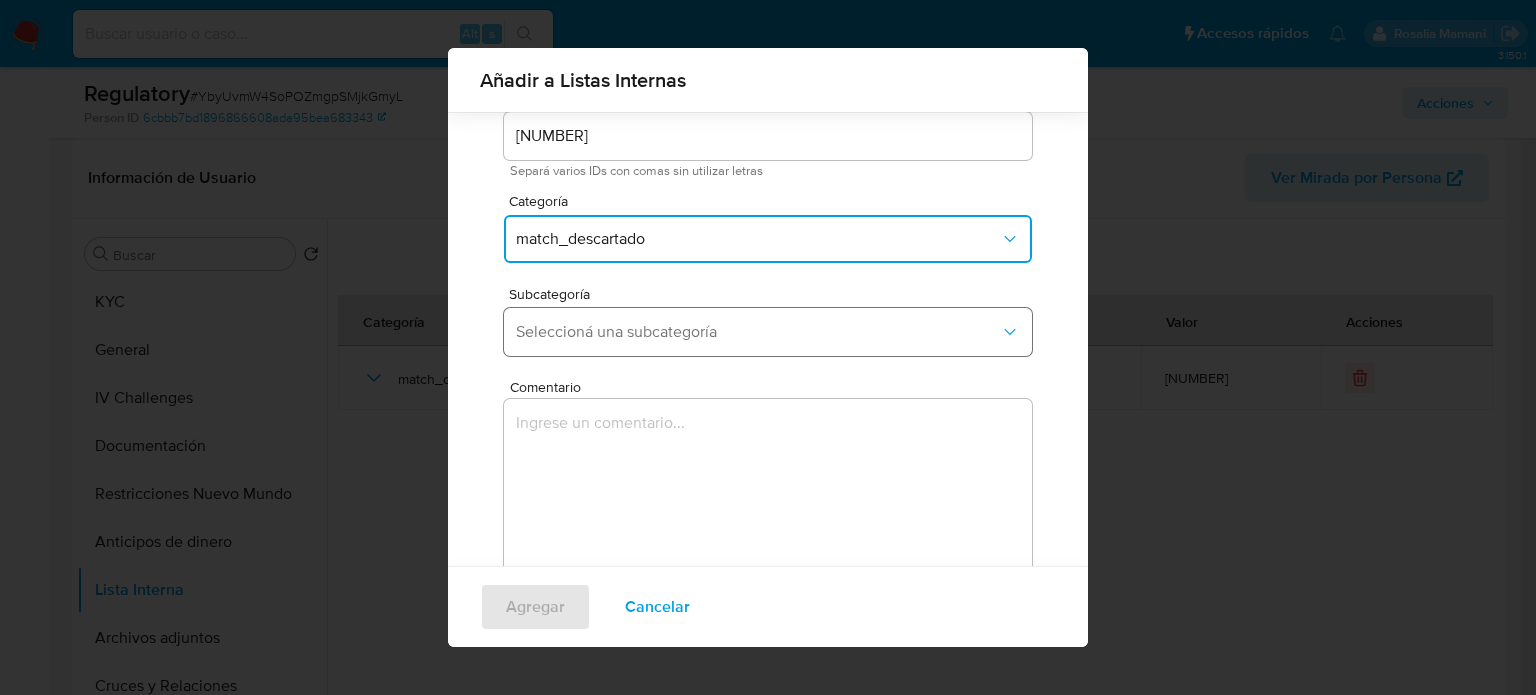 drag, startPoint x: 657, startPoint y: 335, endPoint x: 656, endPoint y: 354, distance: 19.026299 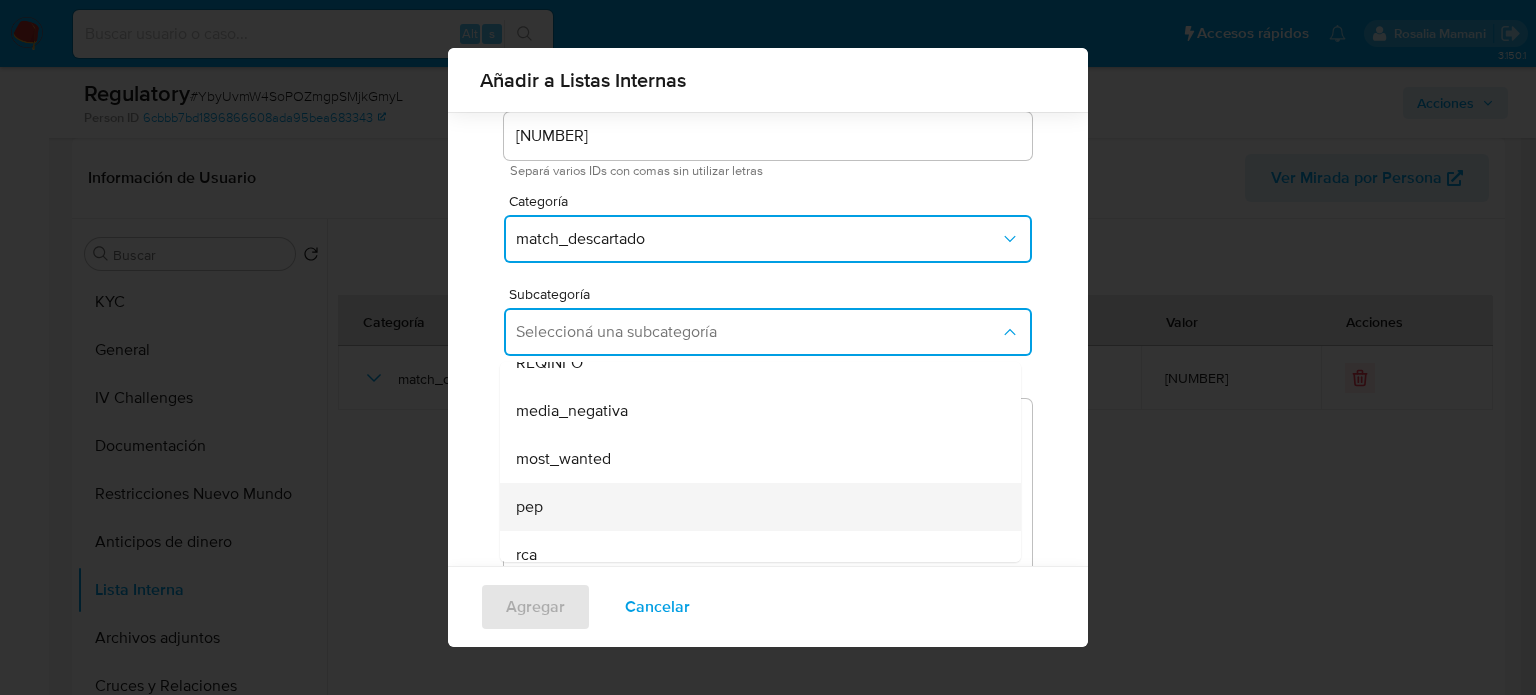 scroll, scrollTop: 100, scrollLeft: 0, axis: vertical 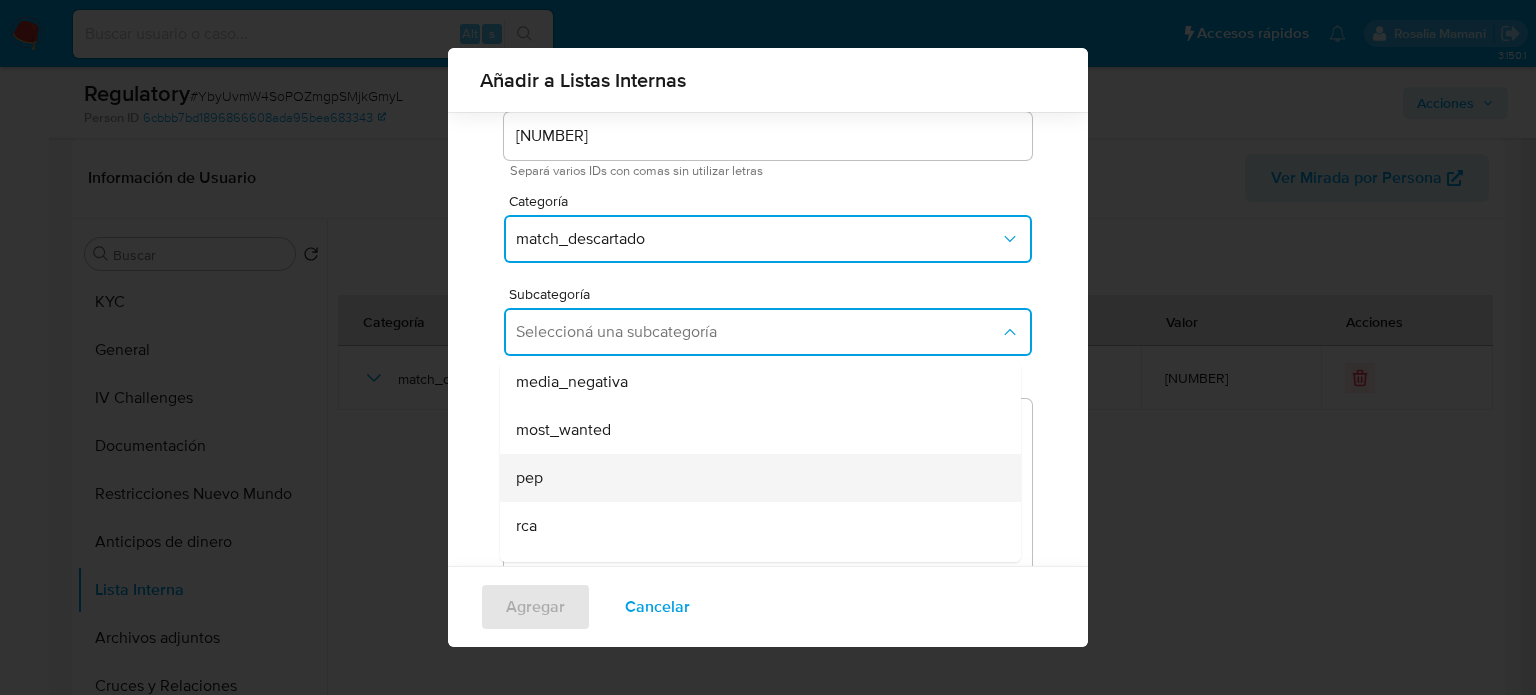 click on "pep" at bounding box center (754, 478) 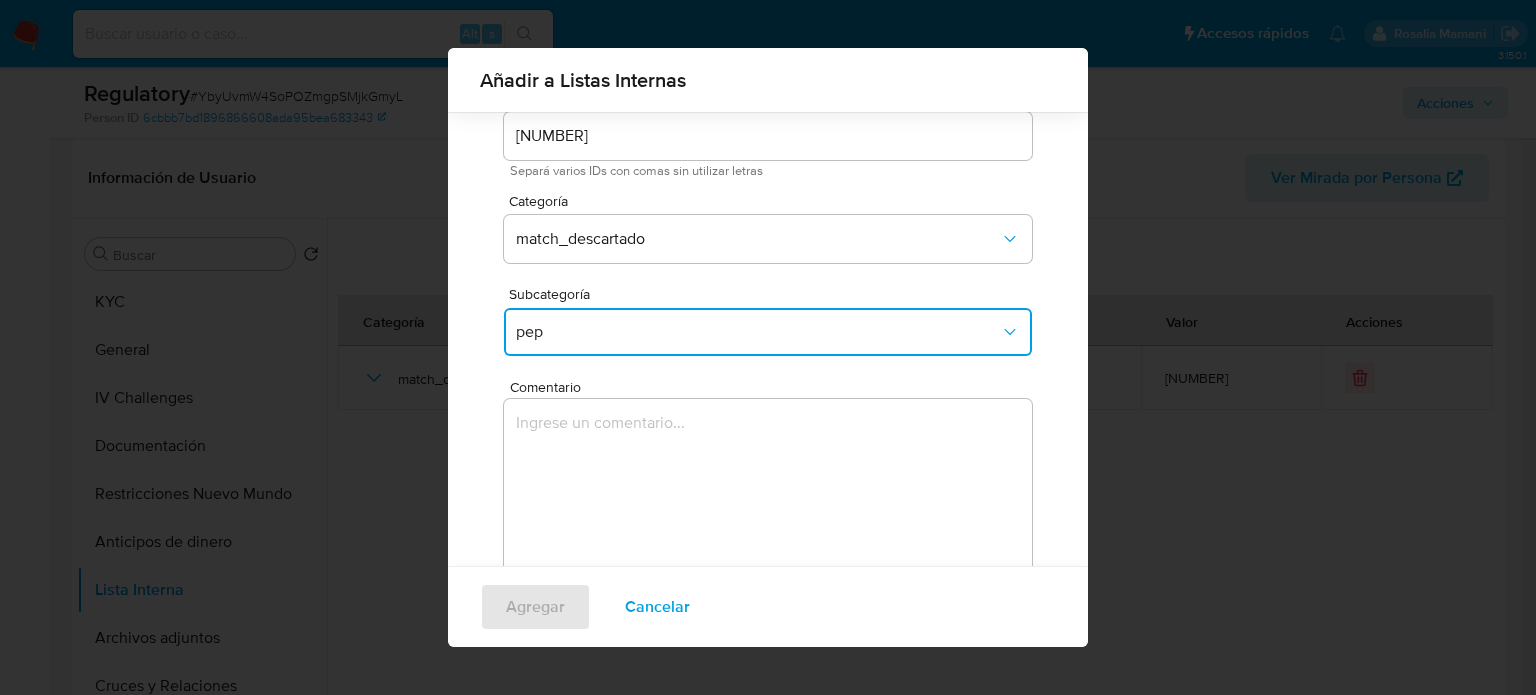 click at bounding box center (768, 495) 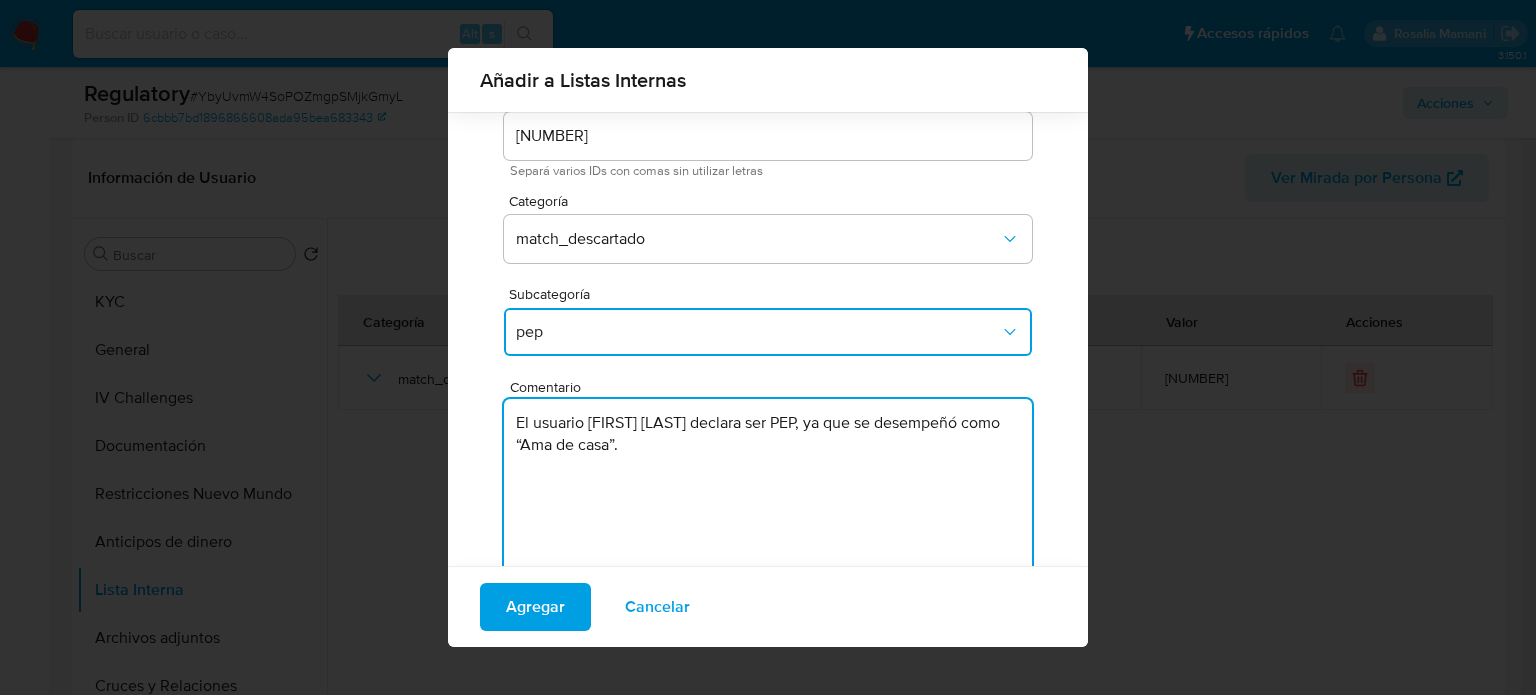 type on "El usuario Nidia Elizabeth Castillo Sanchez declara ser PEP, ya que se desempeñó como “Ama de casa”." 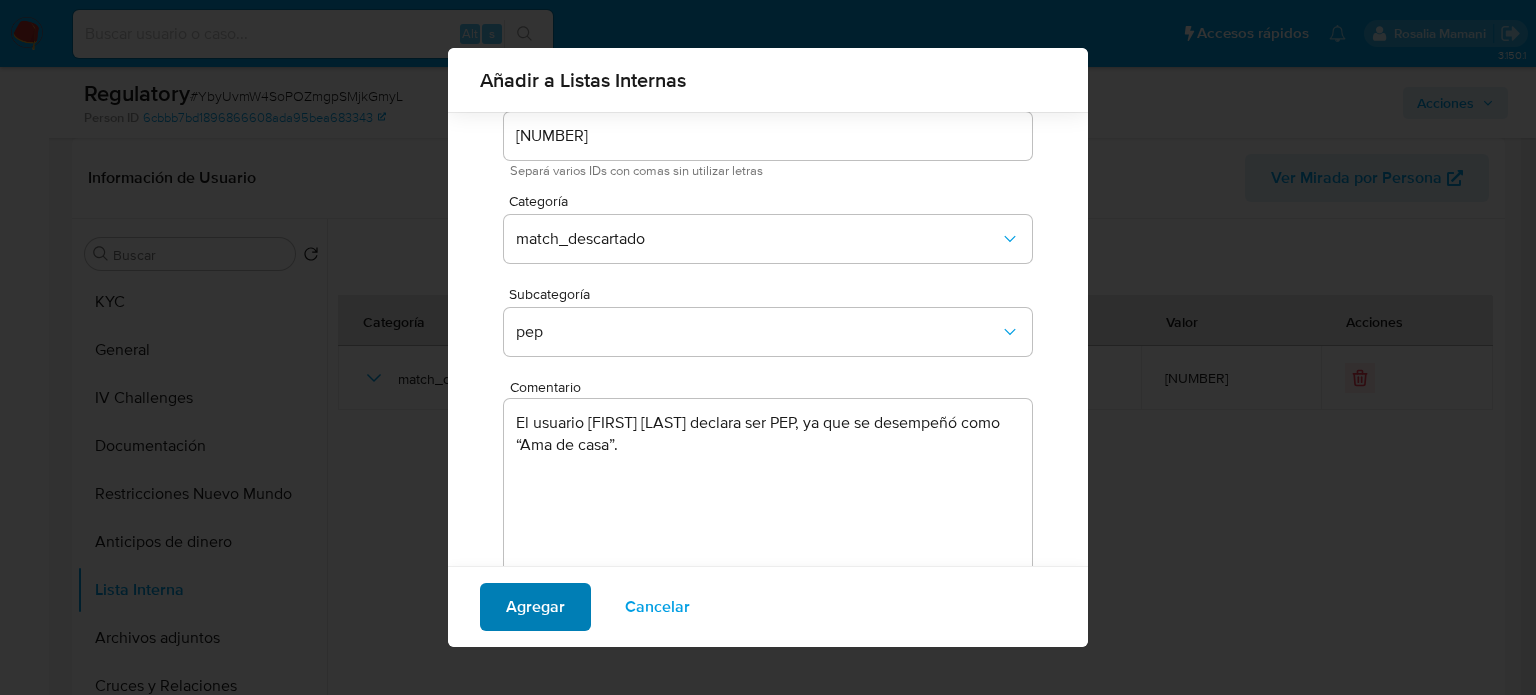 click on "Agregar" at bounding box center [535, 607] 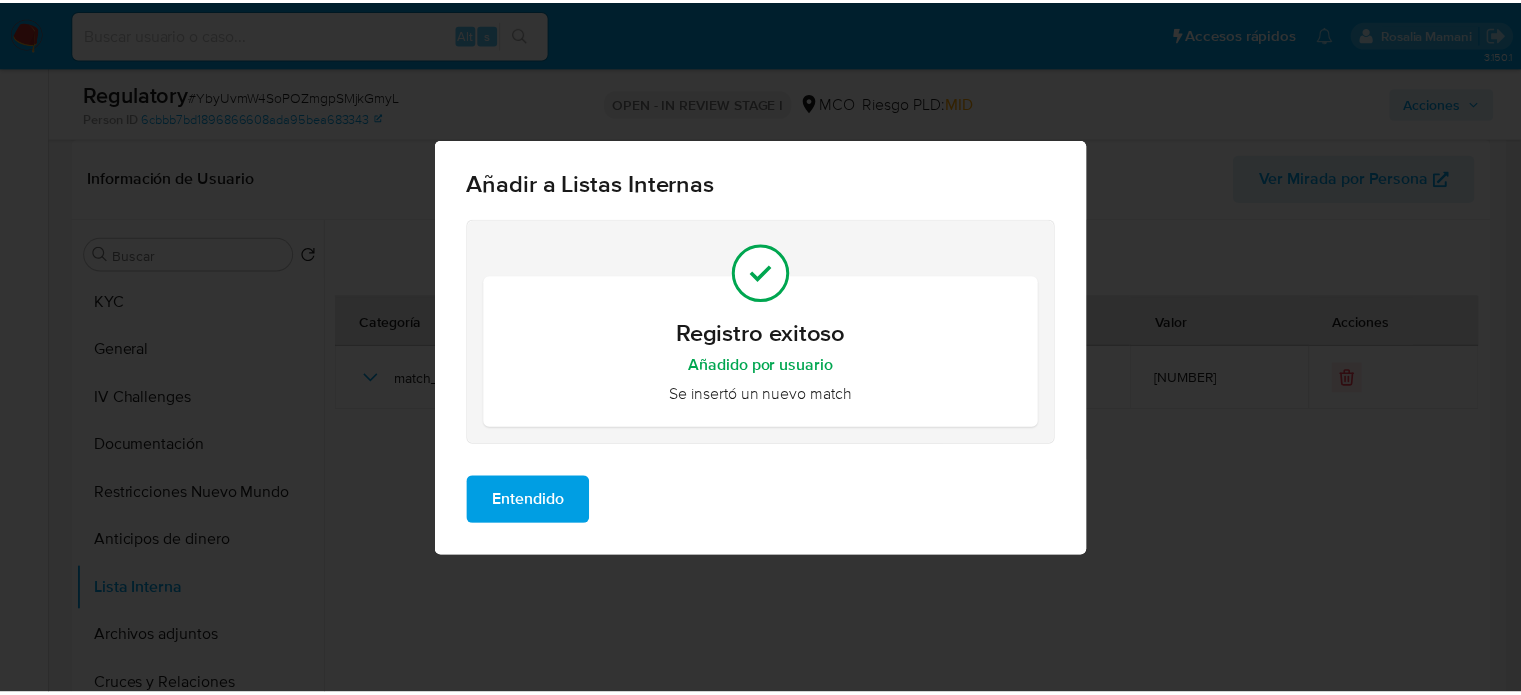 scroll, scrollTop: 0, scrollLeft: 0, axis: both 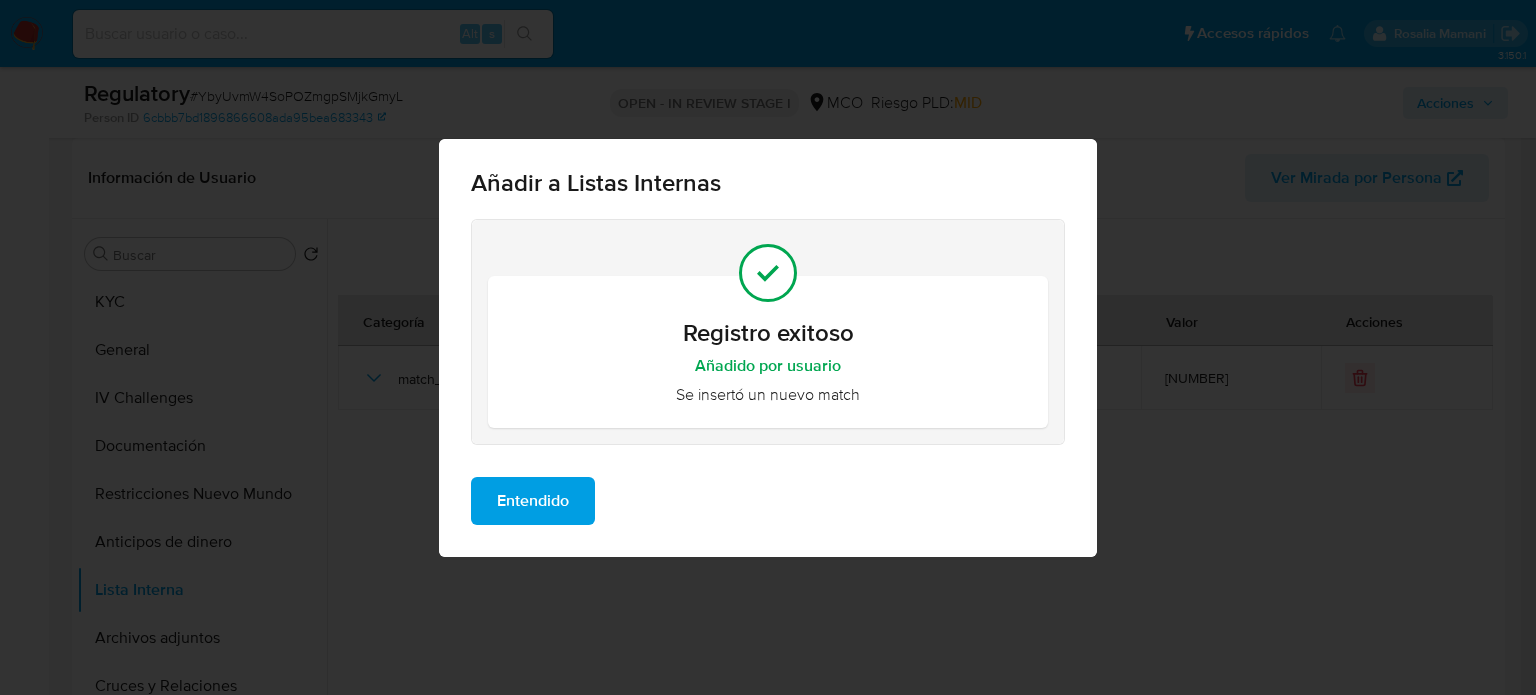 click on "Entendido" at bounding box center (533, 501) 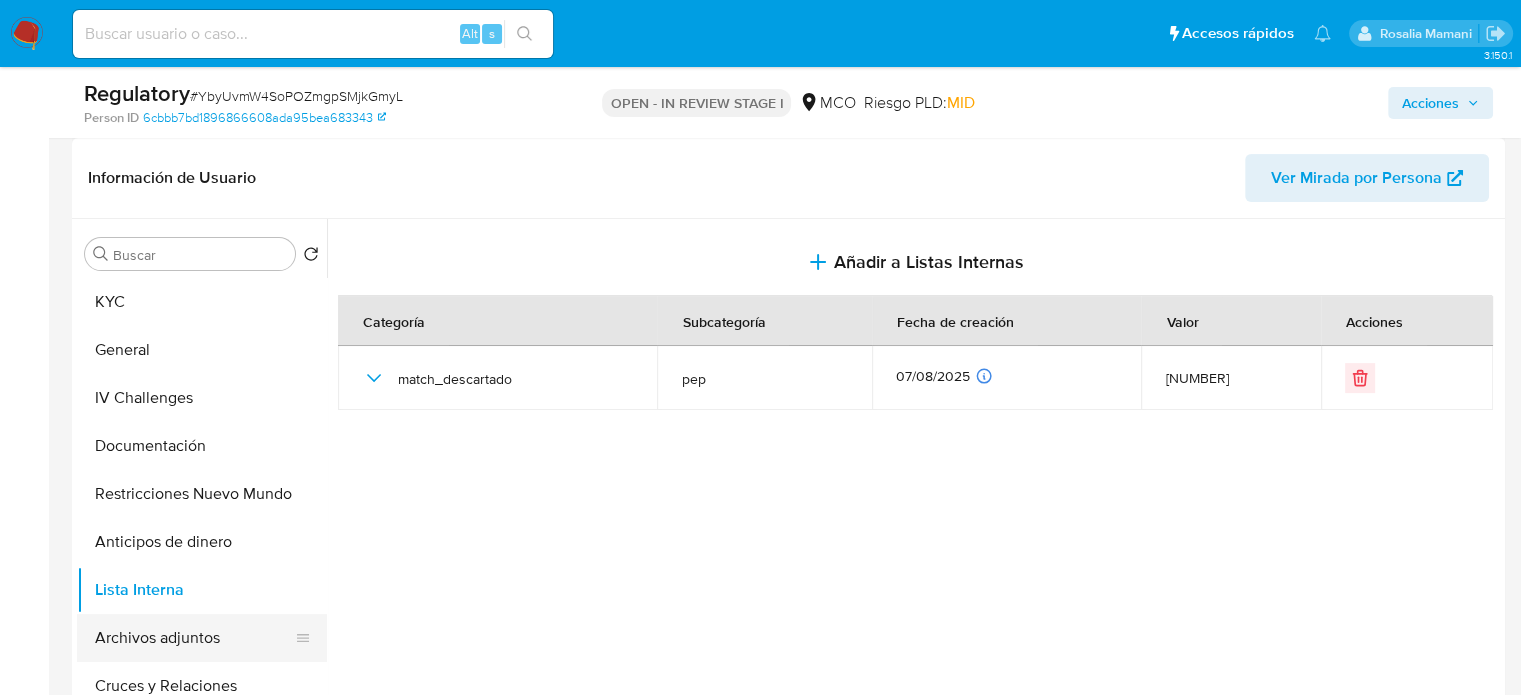 click on "Archivos adjuntos" at bounding box center (194, 638) 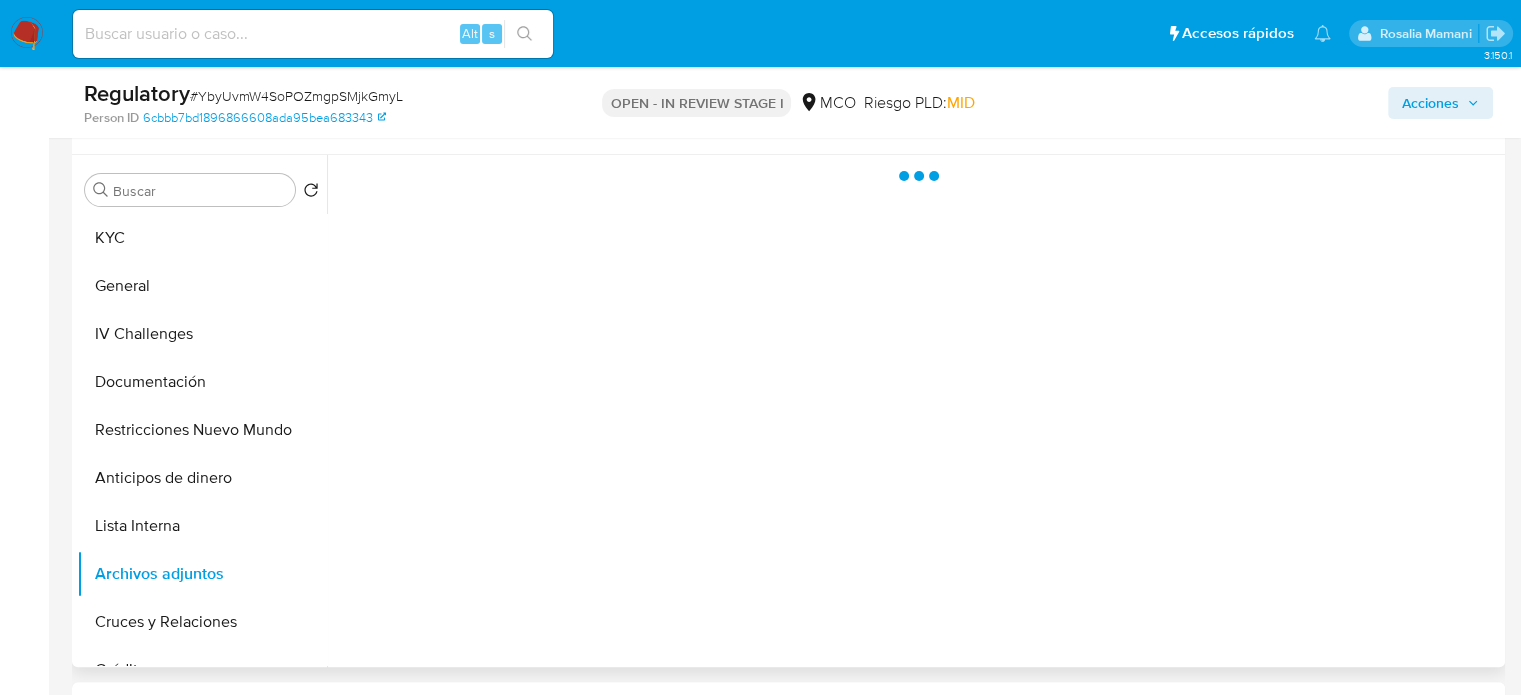 scroll, scrollTop: 400, scrollLeft: 0, axis: vertical 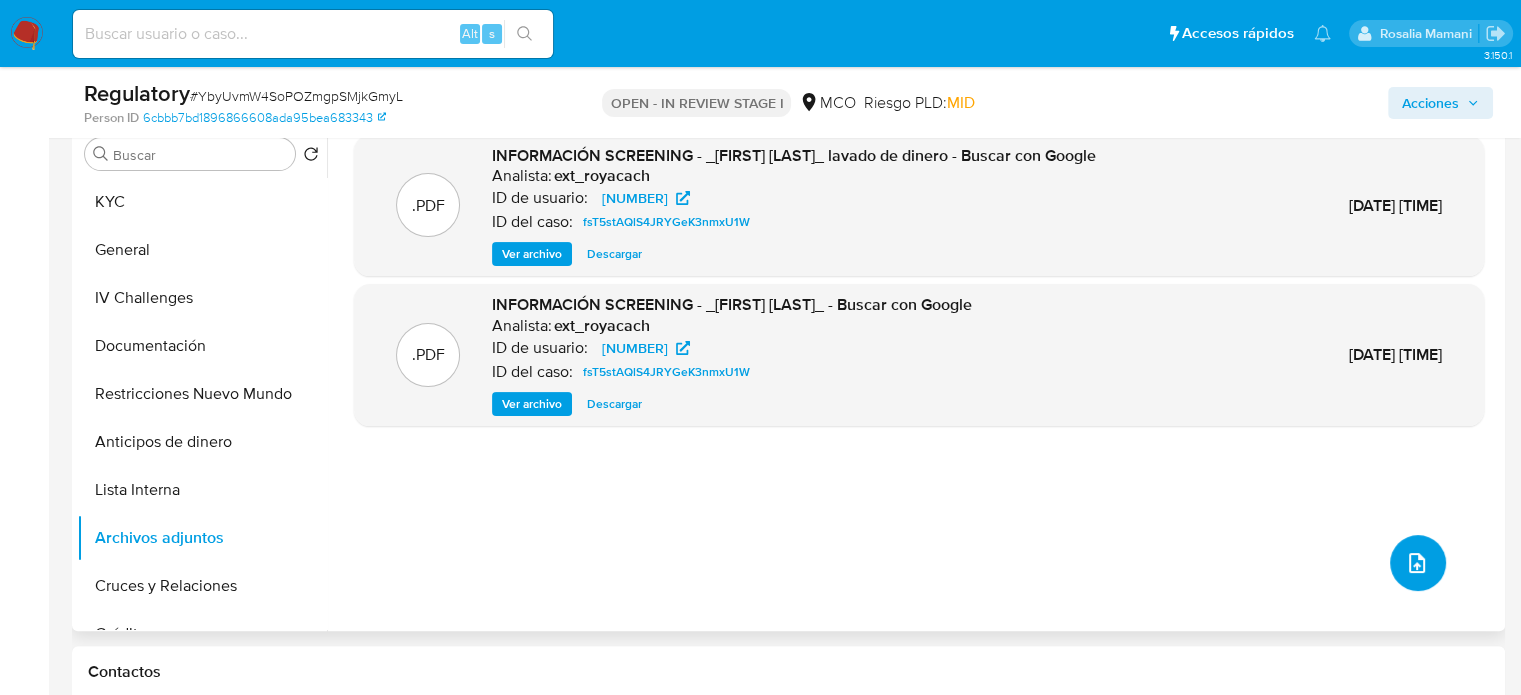 click 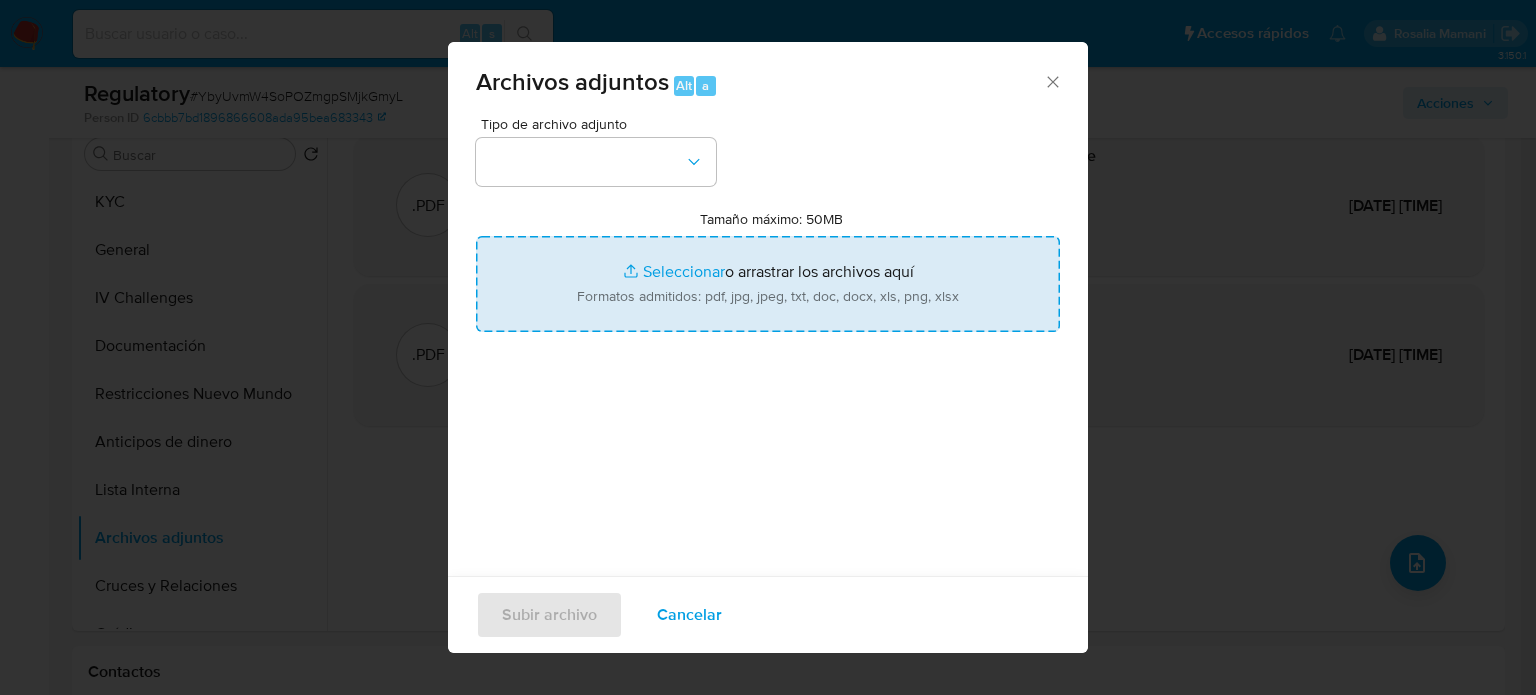 click on "Tamaño máximo: 50MB Seleccionar archivos" at bounding box center [768, 284] 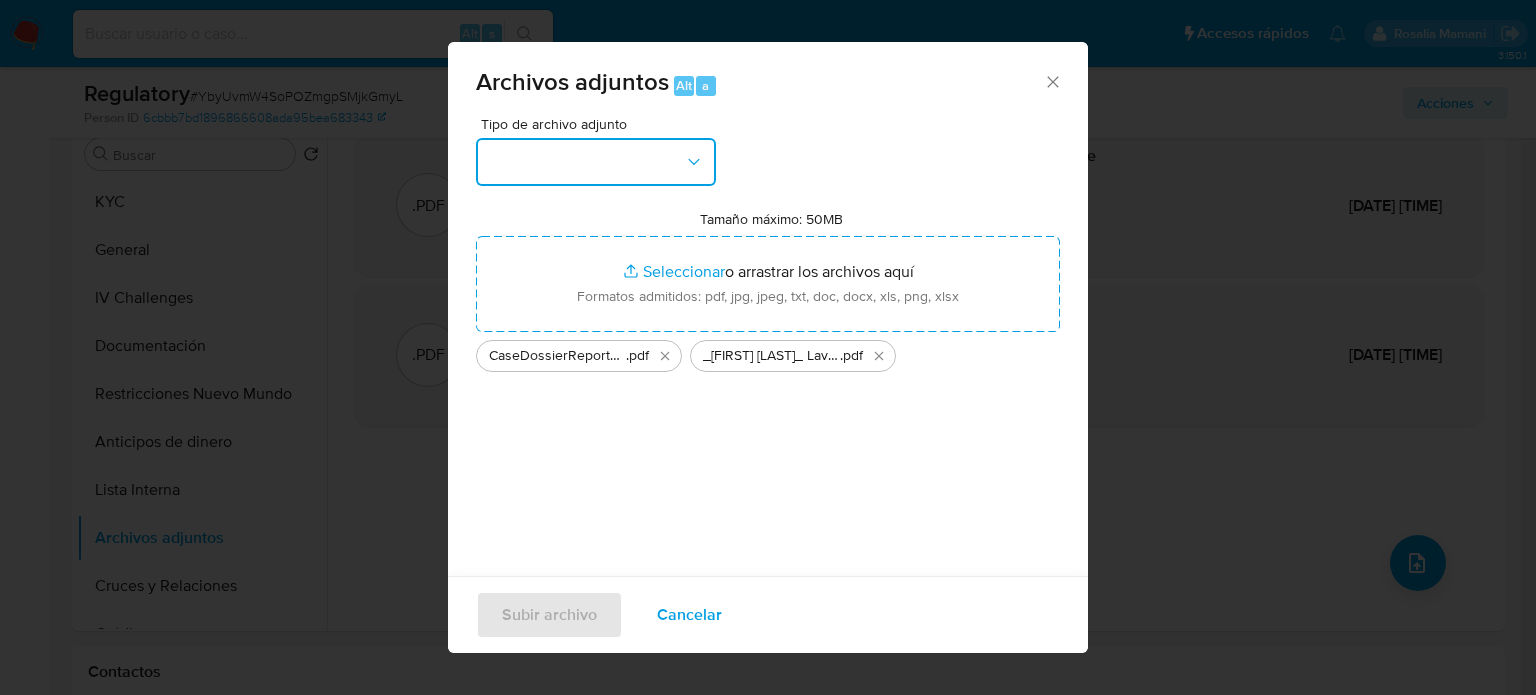 click at bounding box center [596, 162] 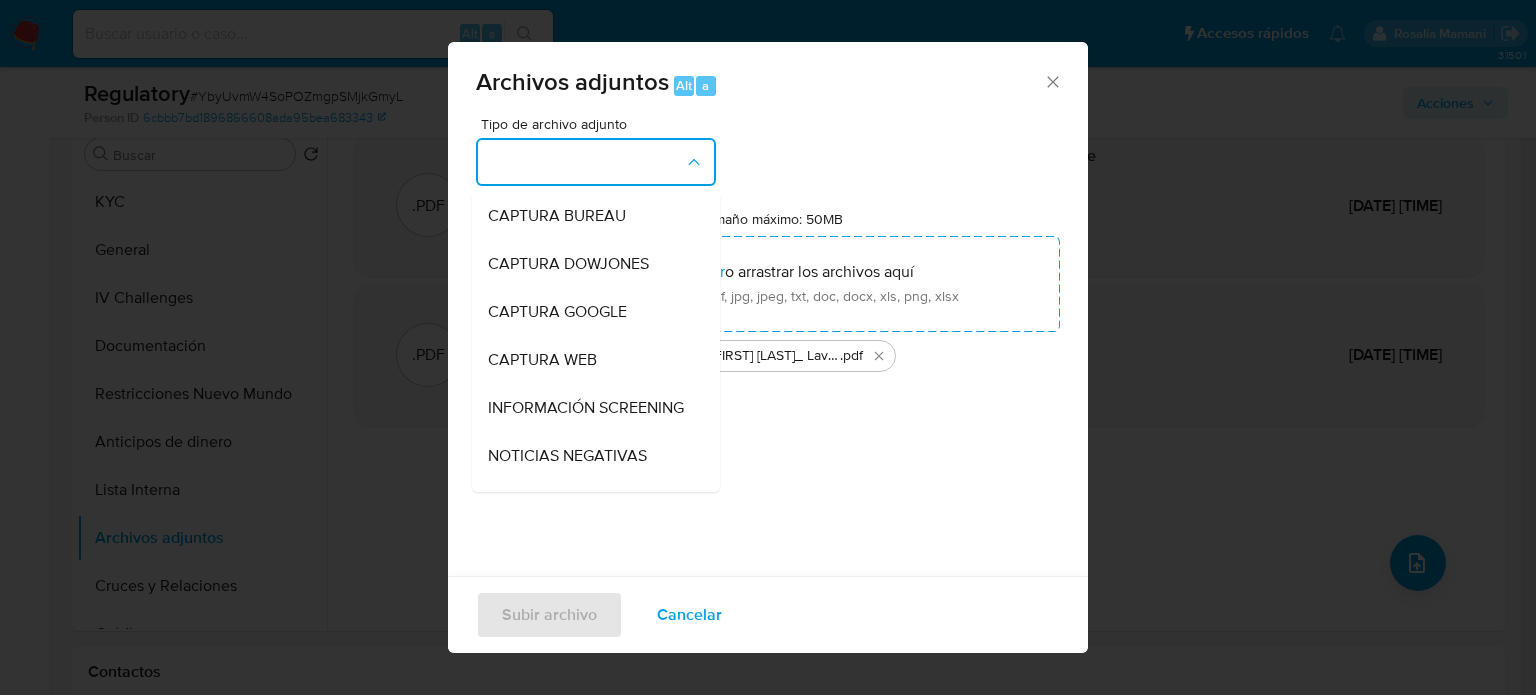 drag, startPoint x: 549, startPoint y: 399, endPoint x: 545, endPoint y: 499, distance: 100.07997 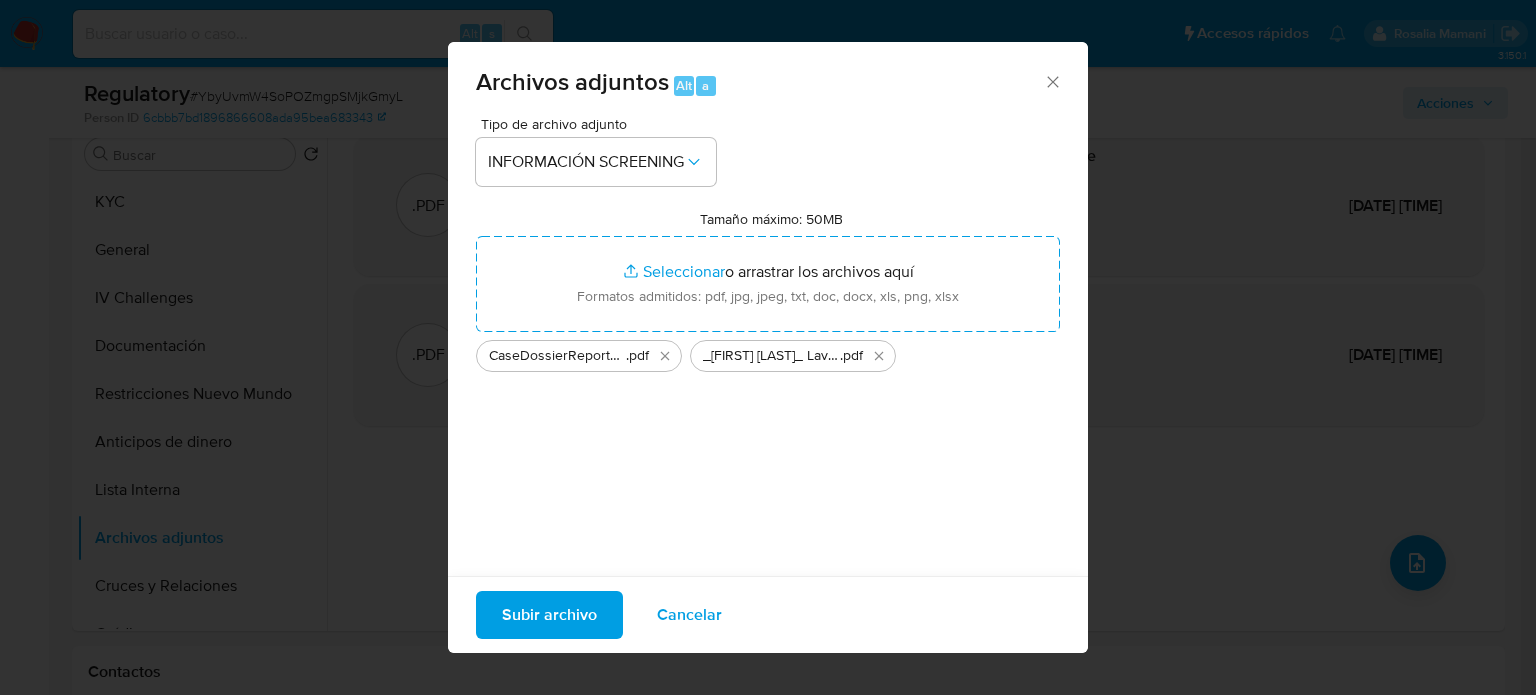 click on "Subir archivo" at bounding box center (549, 615) 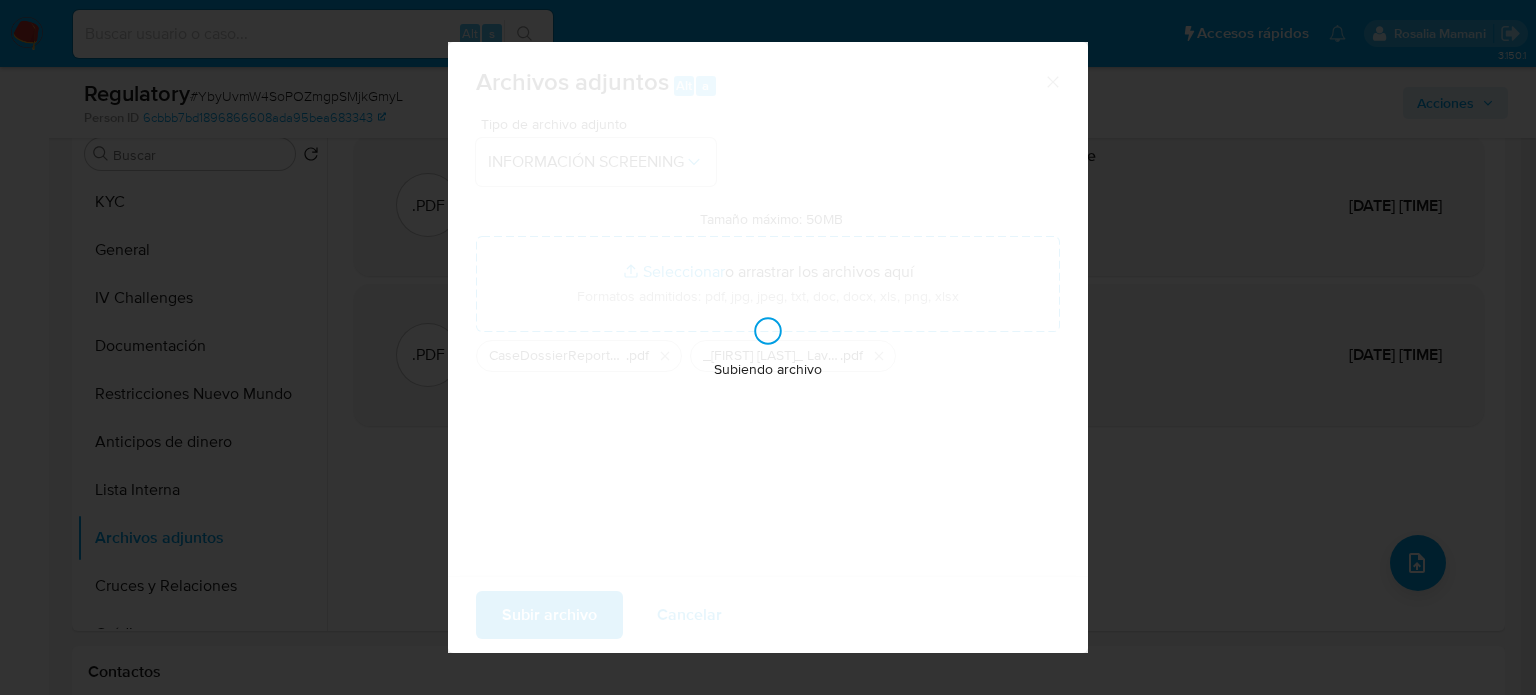 type 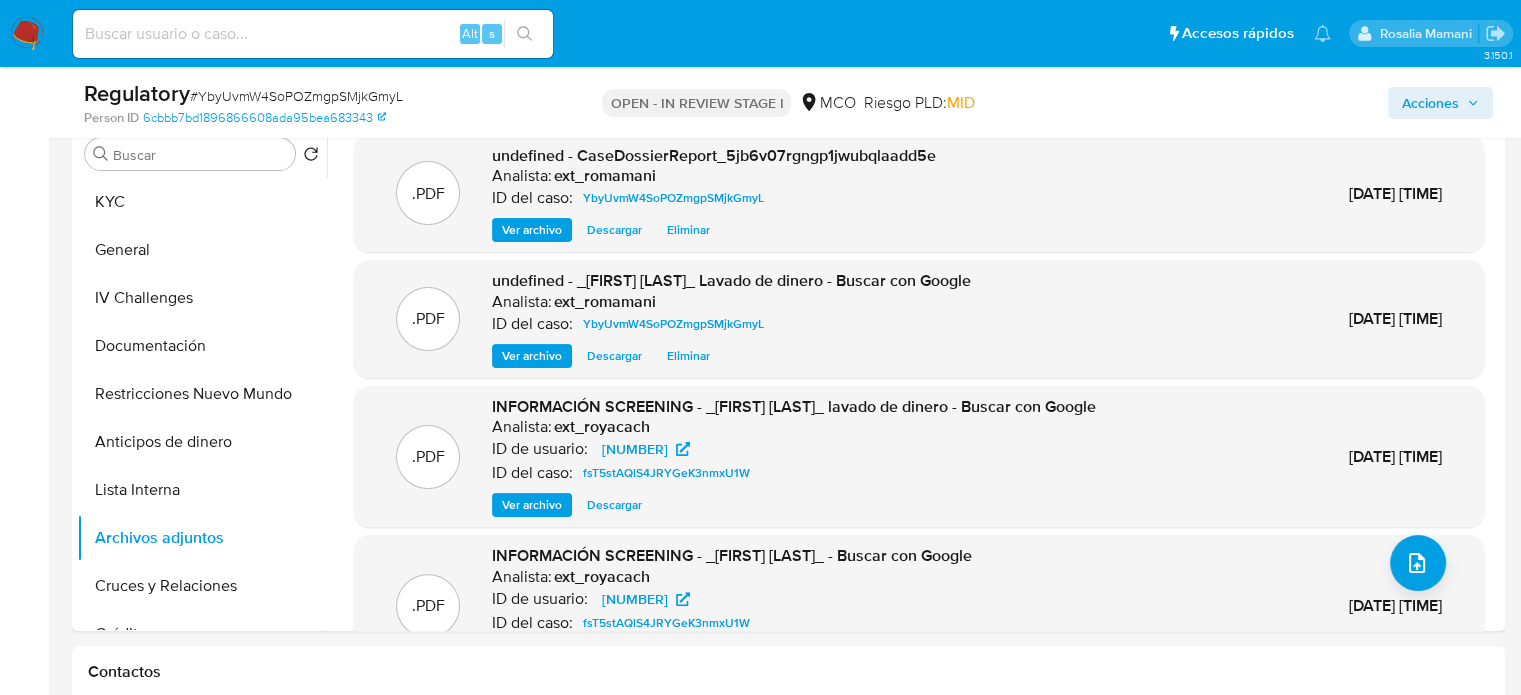click on "Acciones" at bounding box center (1430, 103) 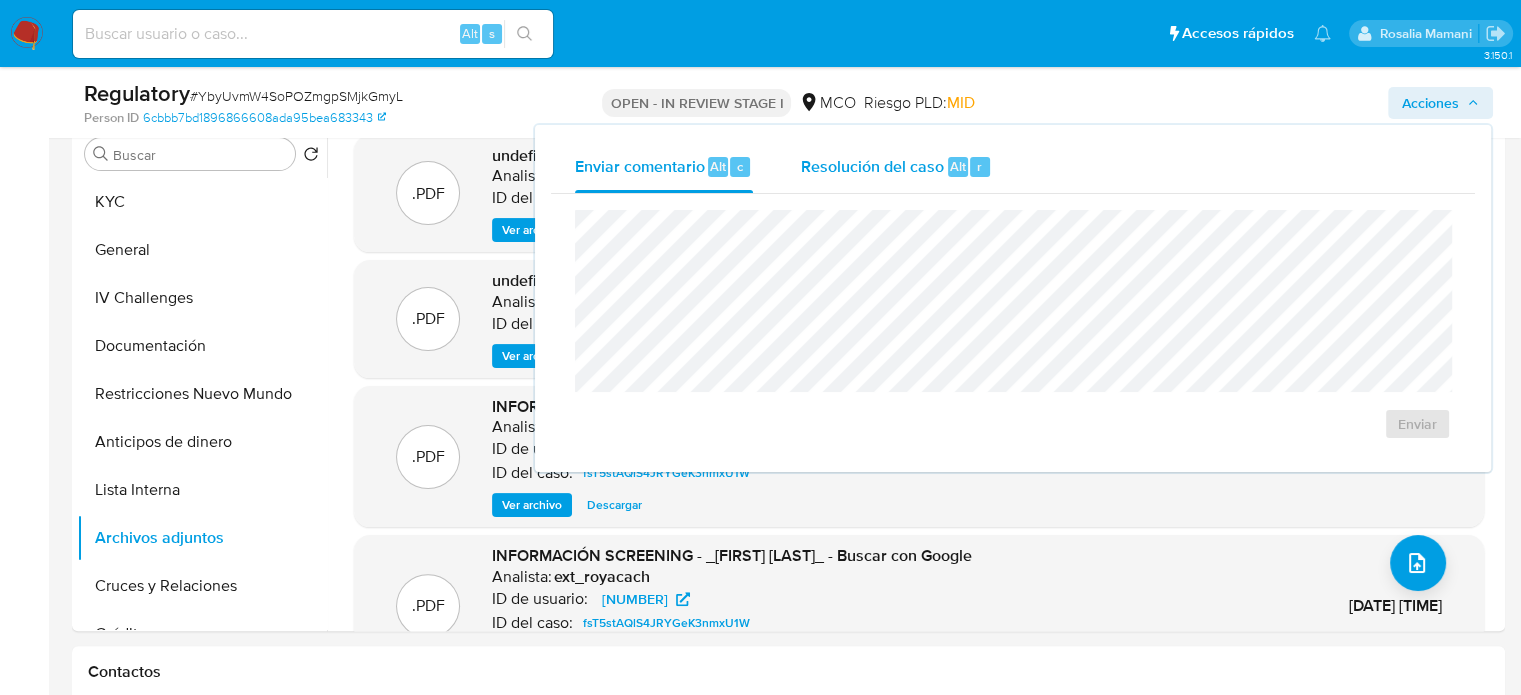 click on "Resolución del caso" at bounding box center (872, 165) 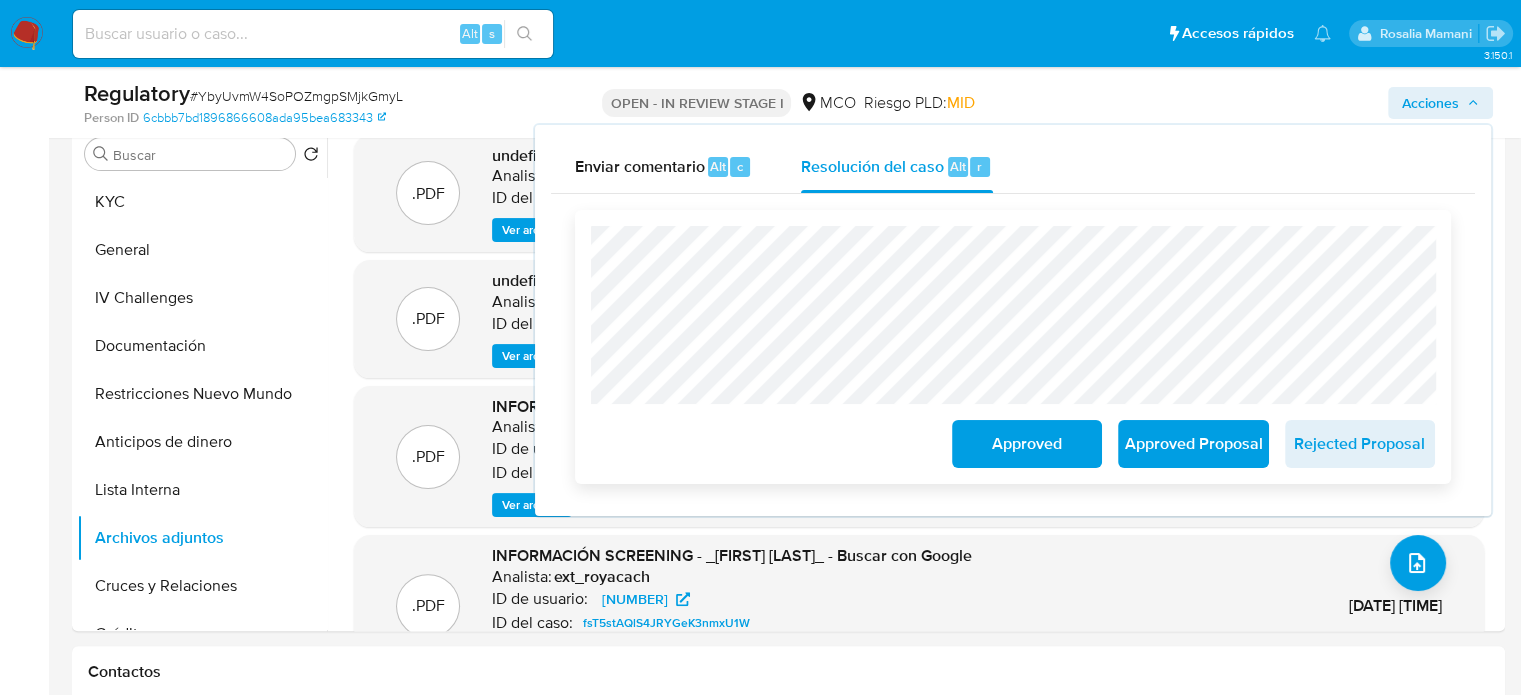 click on "Approved" at bounding box center [1027, 444] 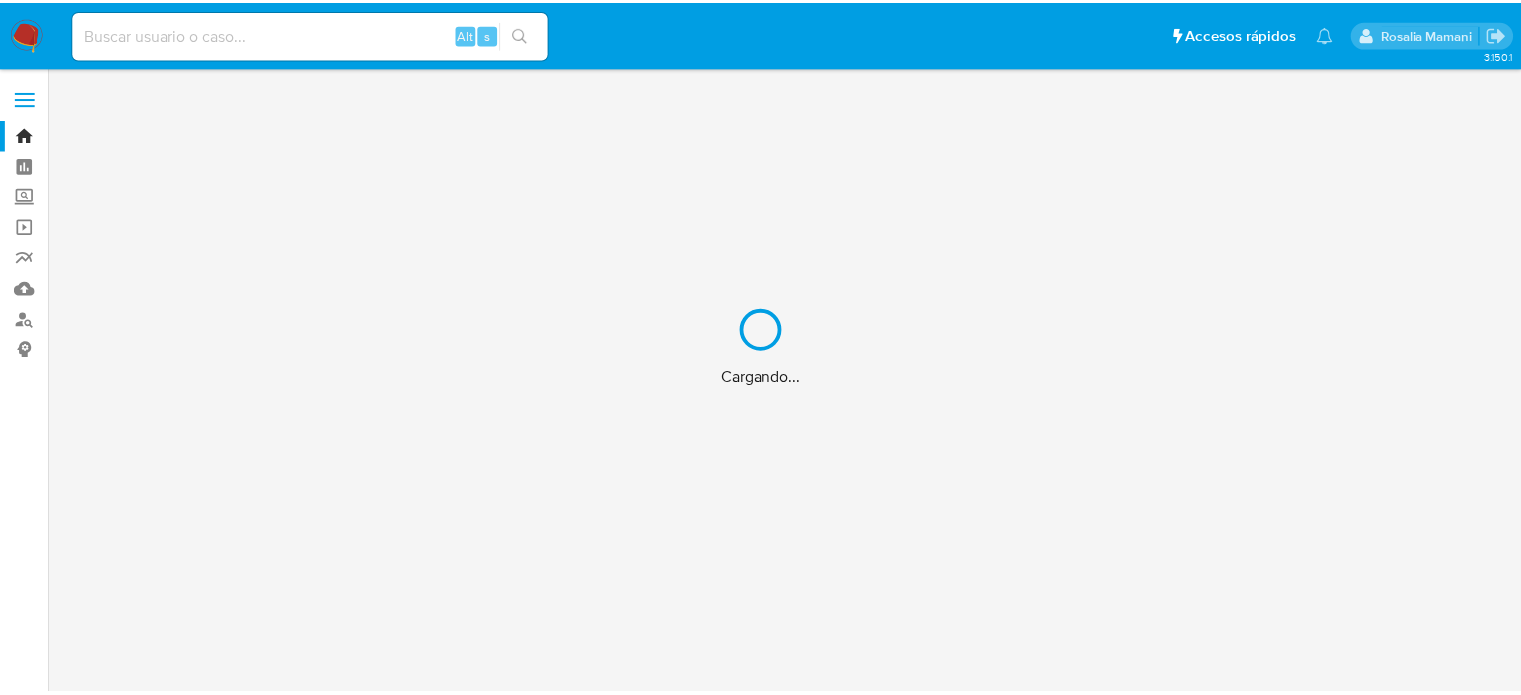 scroll, scrollTop: 0, scrollLeft: 0, axis: both 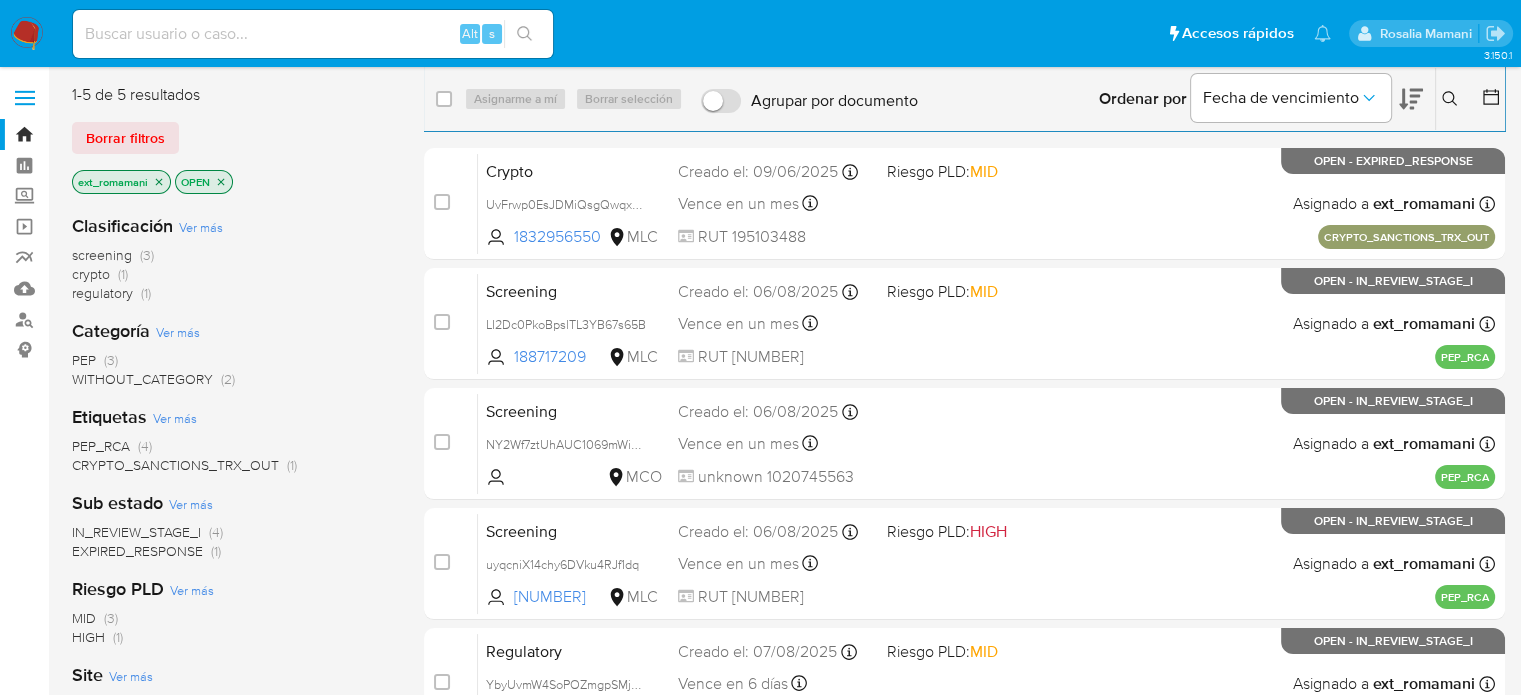 click at bounding box center (27, 34) 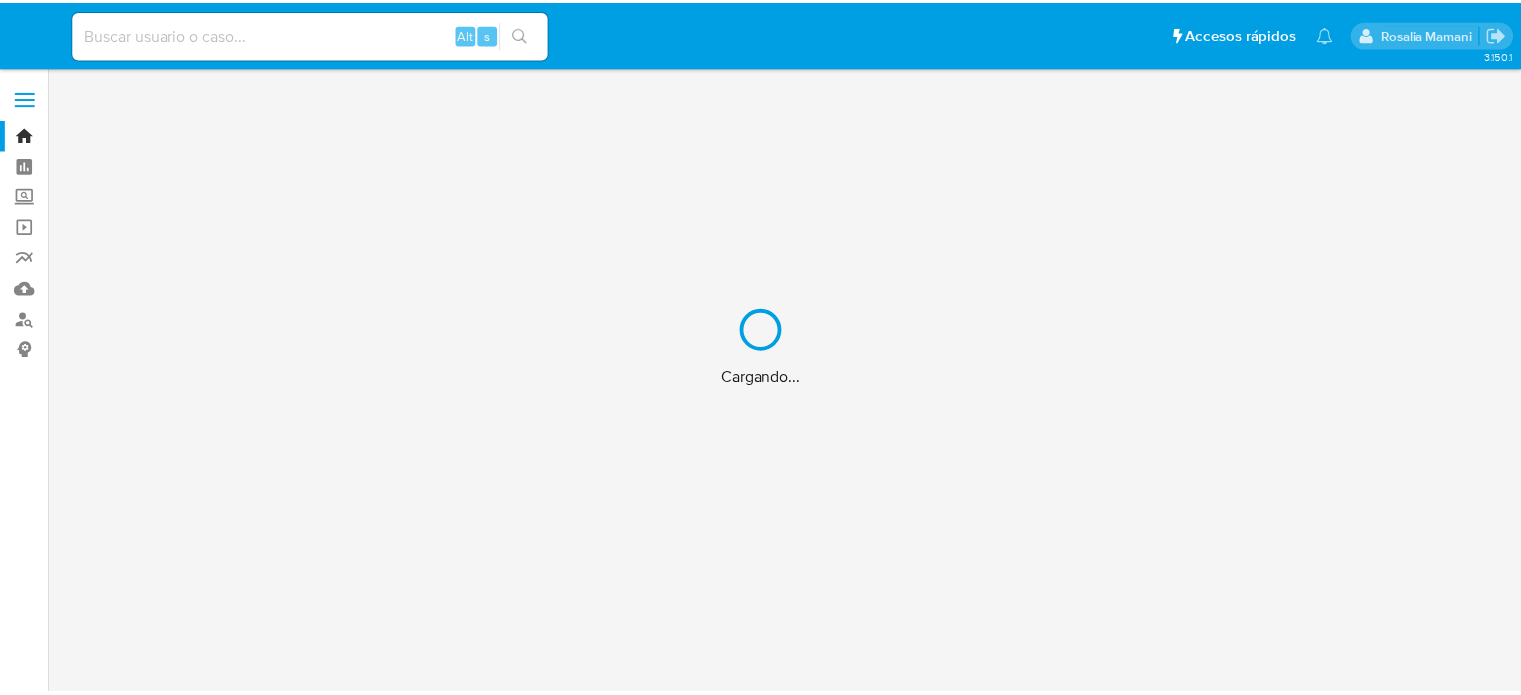 scroll, scrollTop: 0, scrollLeft: 0, axis: both 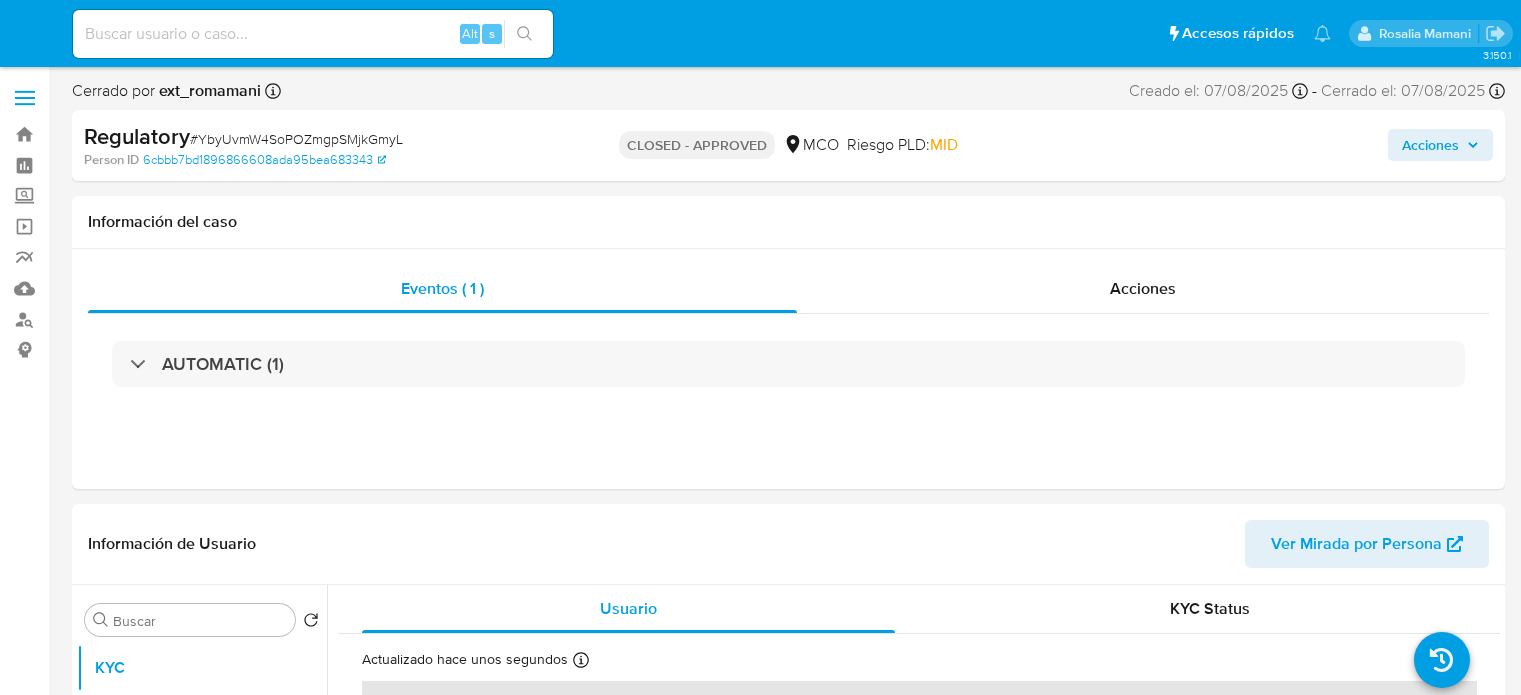select on "10" 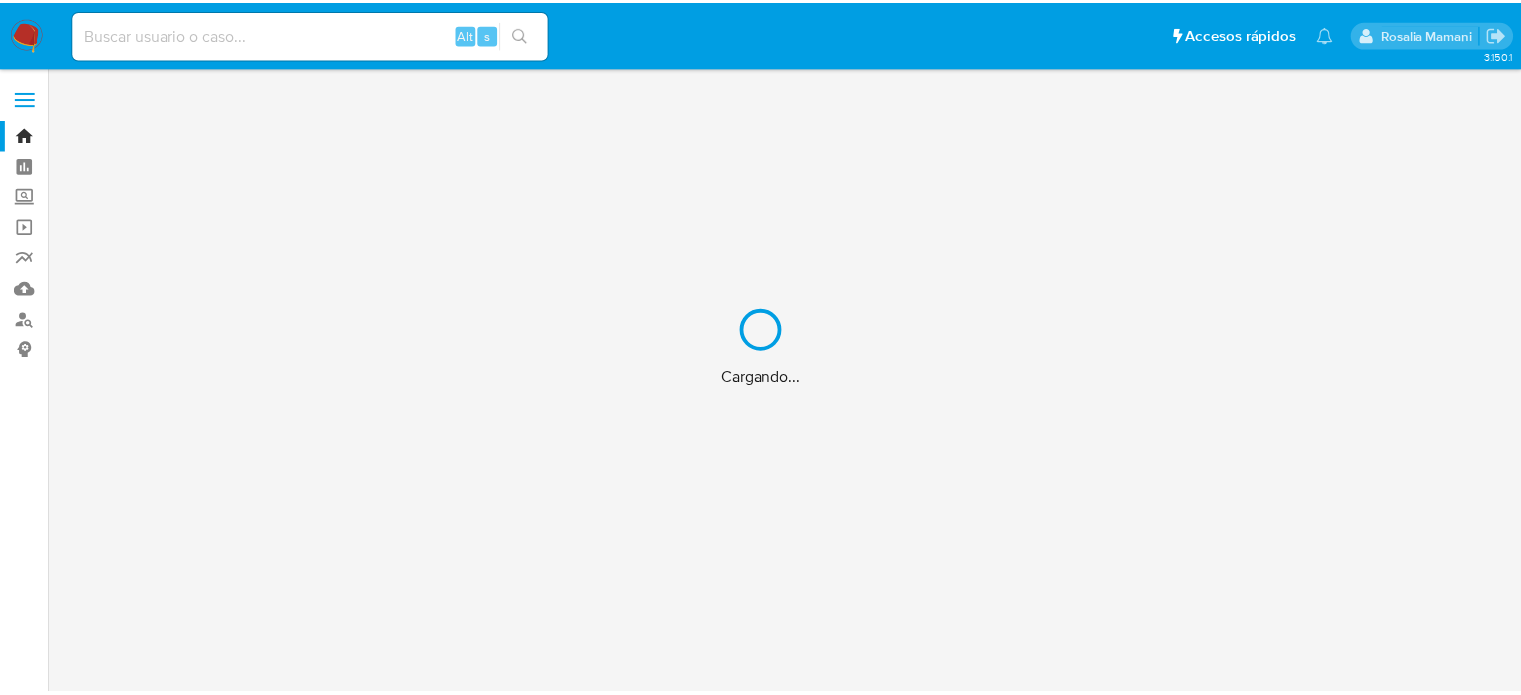 scroll, scrollTop: 0, scrollLeft: 0, axis: both 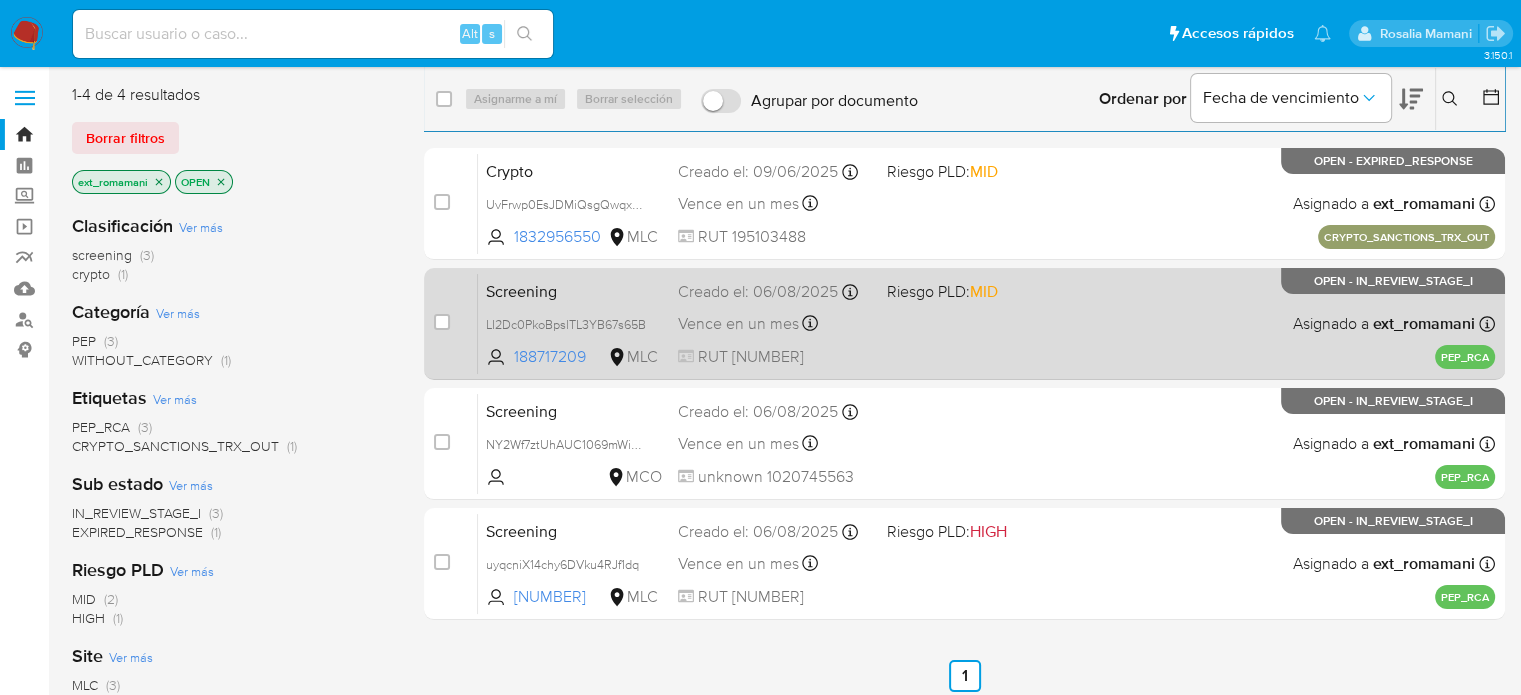 click on "Vence en un mes   Vence el 05/09/2025 13:46:49" at bounding box center (774, 323) 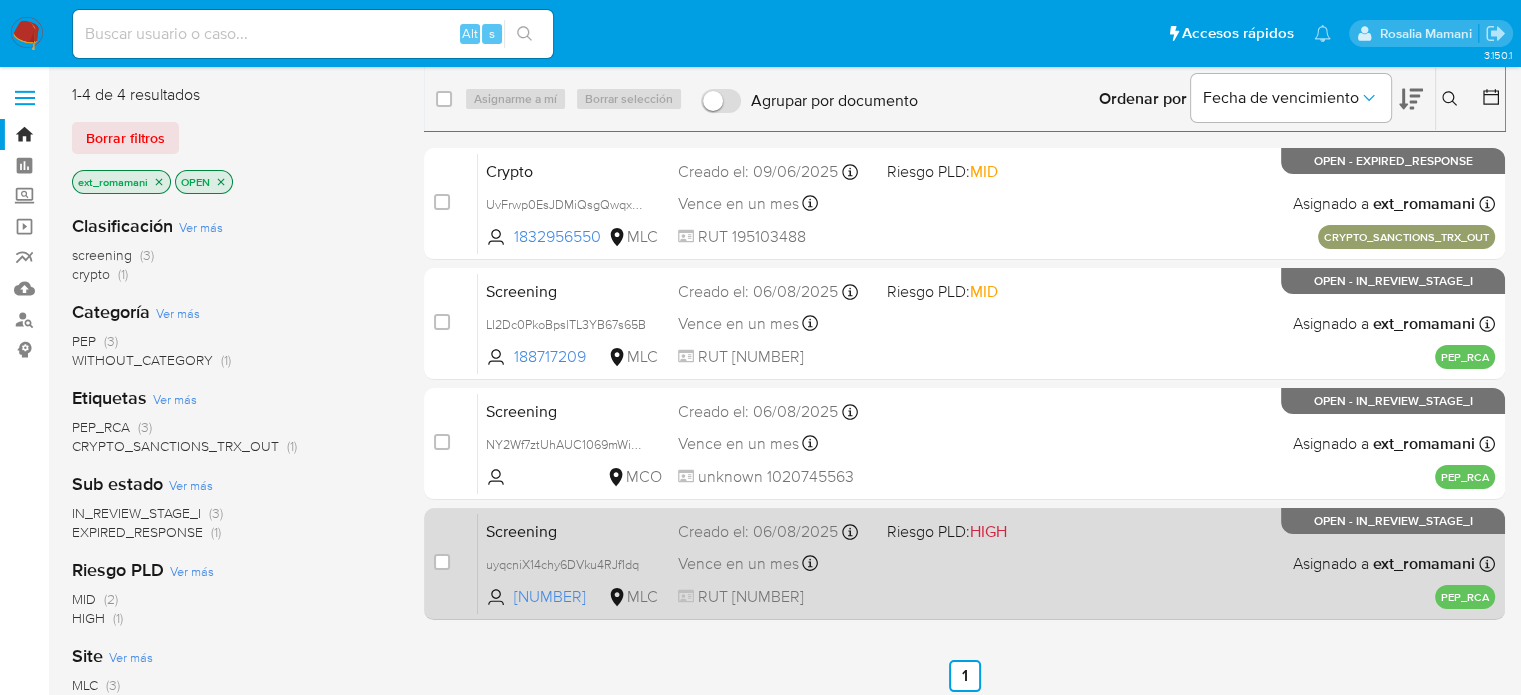 click on "RUT   103839920" at bounding box center (774, 597) 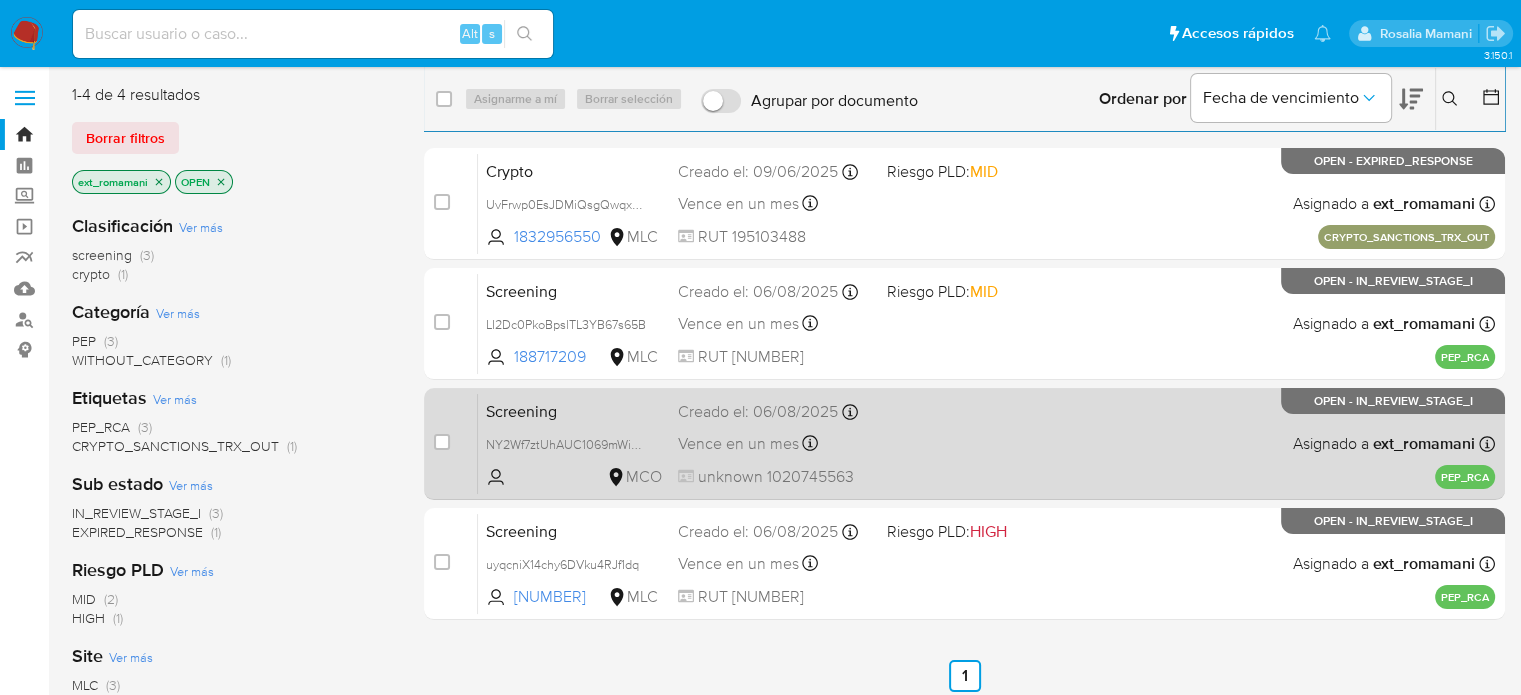 click on "Screening NY2Wf7ztUhAUC1069mWikEtr MCO Creado el: 06/08/2025   Creado el: 06/08/2025 11:18:45 Vence en un mes   Vence el 05/09/2025 11:18:45 unknown   1020745563 Asignado a   ext_romamani   Asignado el: 07/08/2025 08:04:26 PEP_RCA OPEN - IN_REVIEW_STAGE_I" at bounding box center [986, 443] 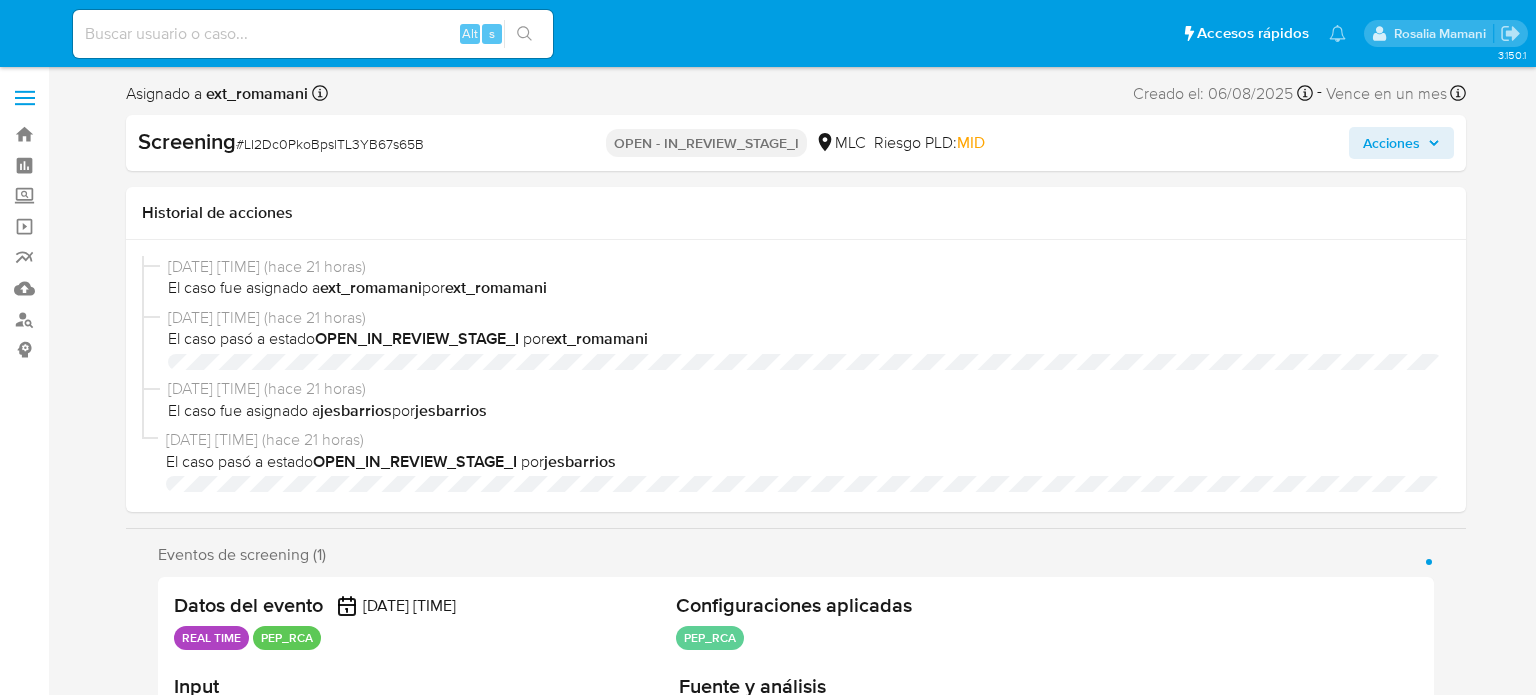 select on "10" 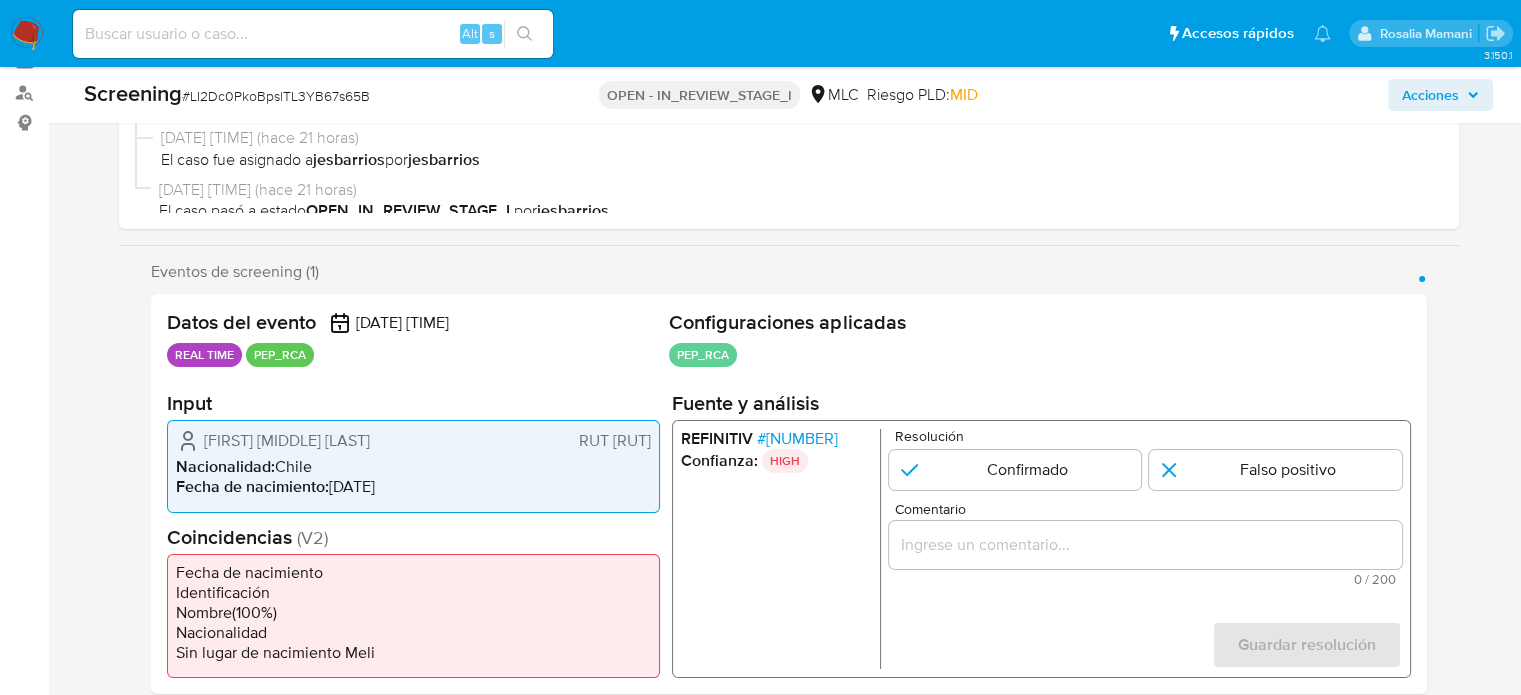 scroll, scrollTop: 0, scrollLeft: 0, axis: both 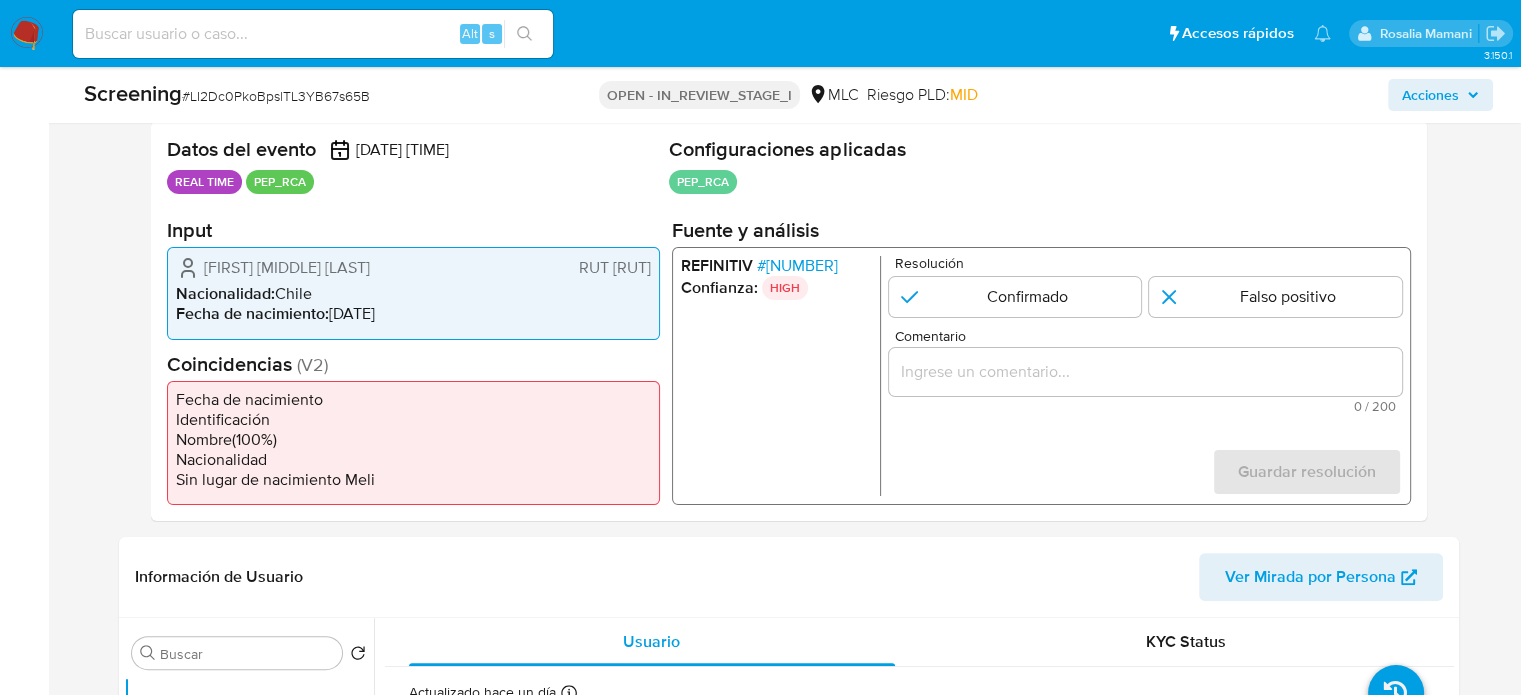 drag, startPoint x: 492, startPoint y: 268, endPoint x: 204, endPoint y: 268, distance: 288 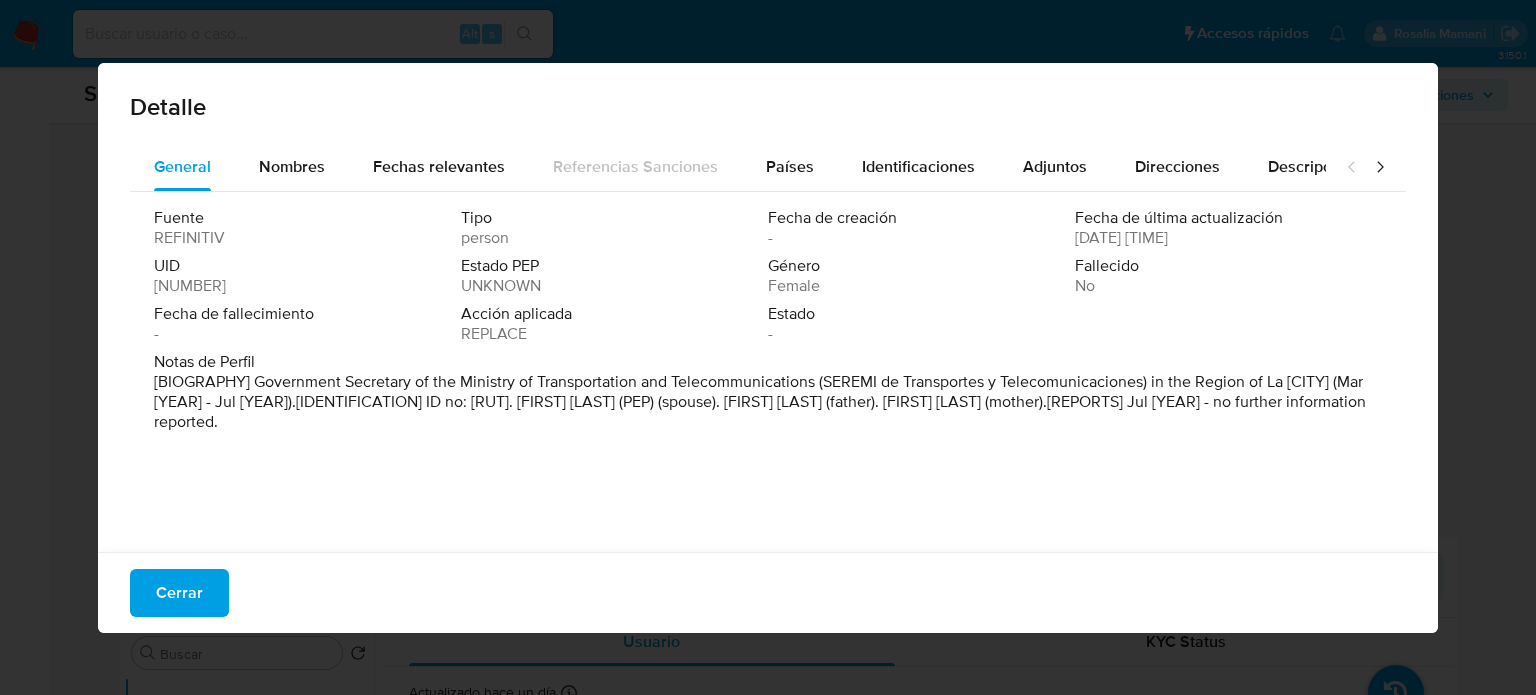 drag, startPoint x: 785, startPoint y: 406, endPoint x: 566, endPoint y: 410, distance: 219.03653 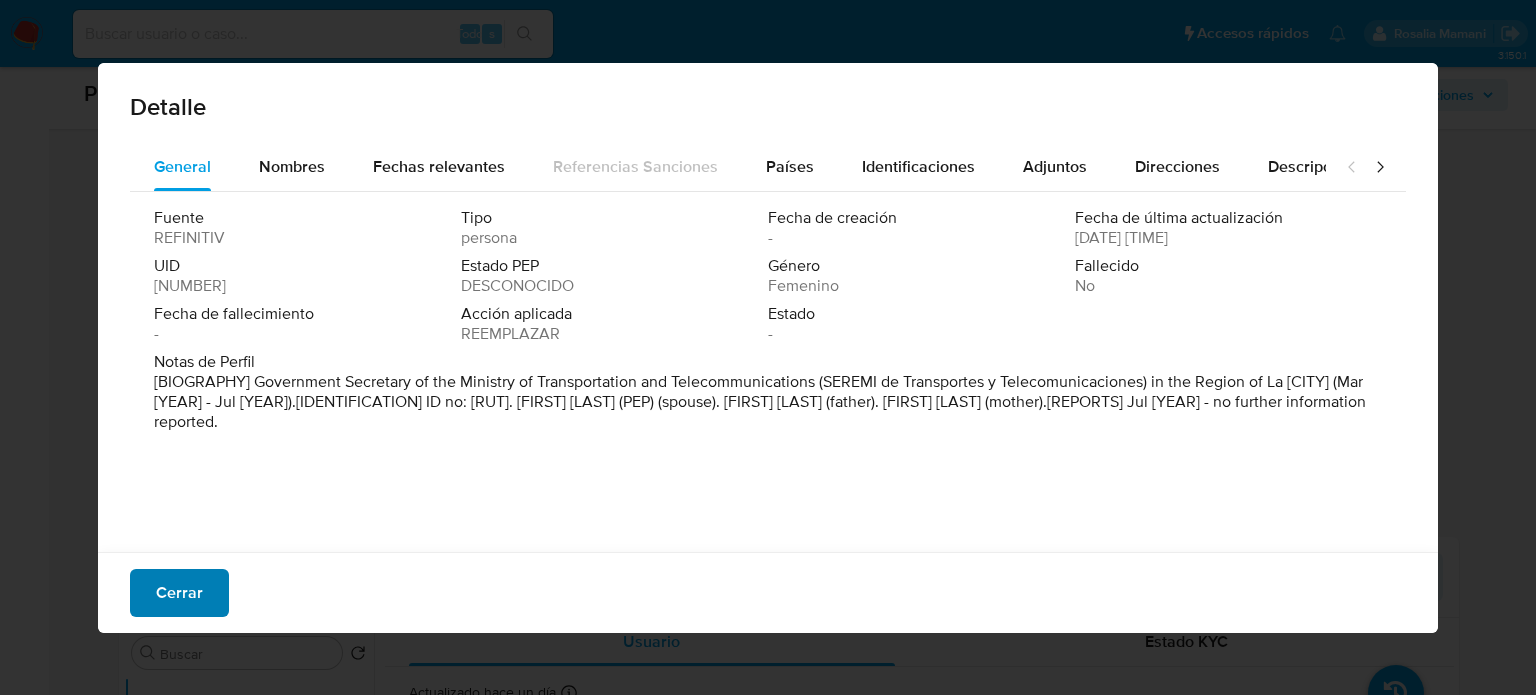 click on "Cerrar" at bounding box center [179, 593] 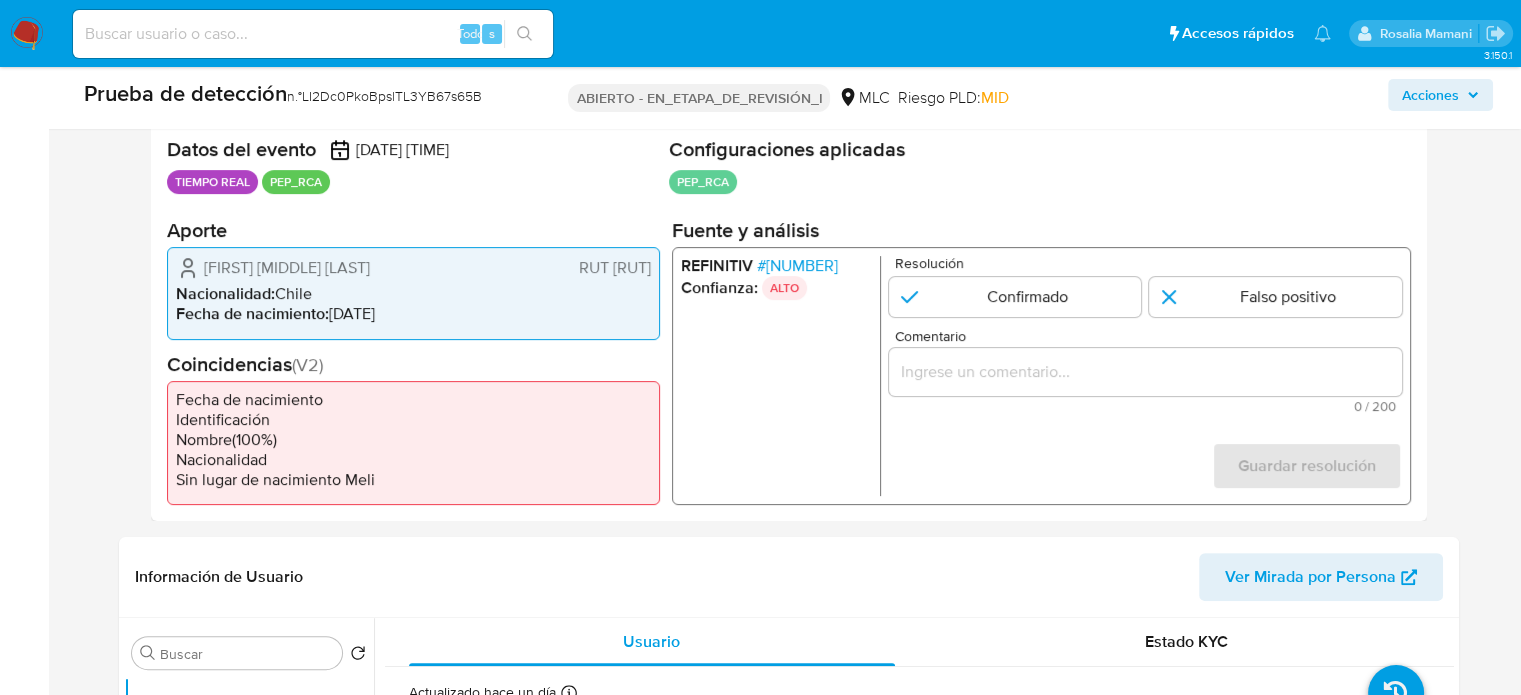click at bounding box center [1144, 372] 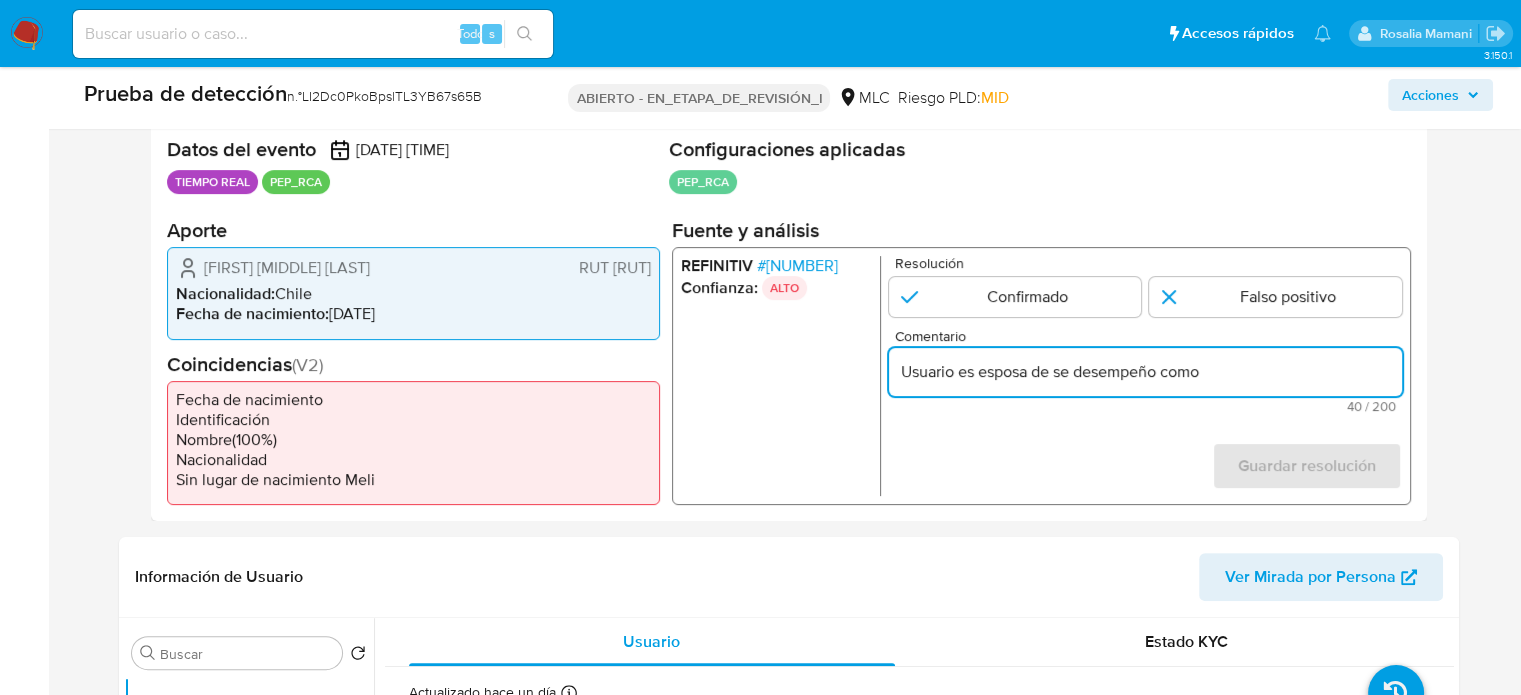paste on "(Alcalde) de Curacautín" 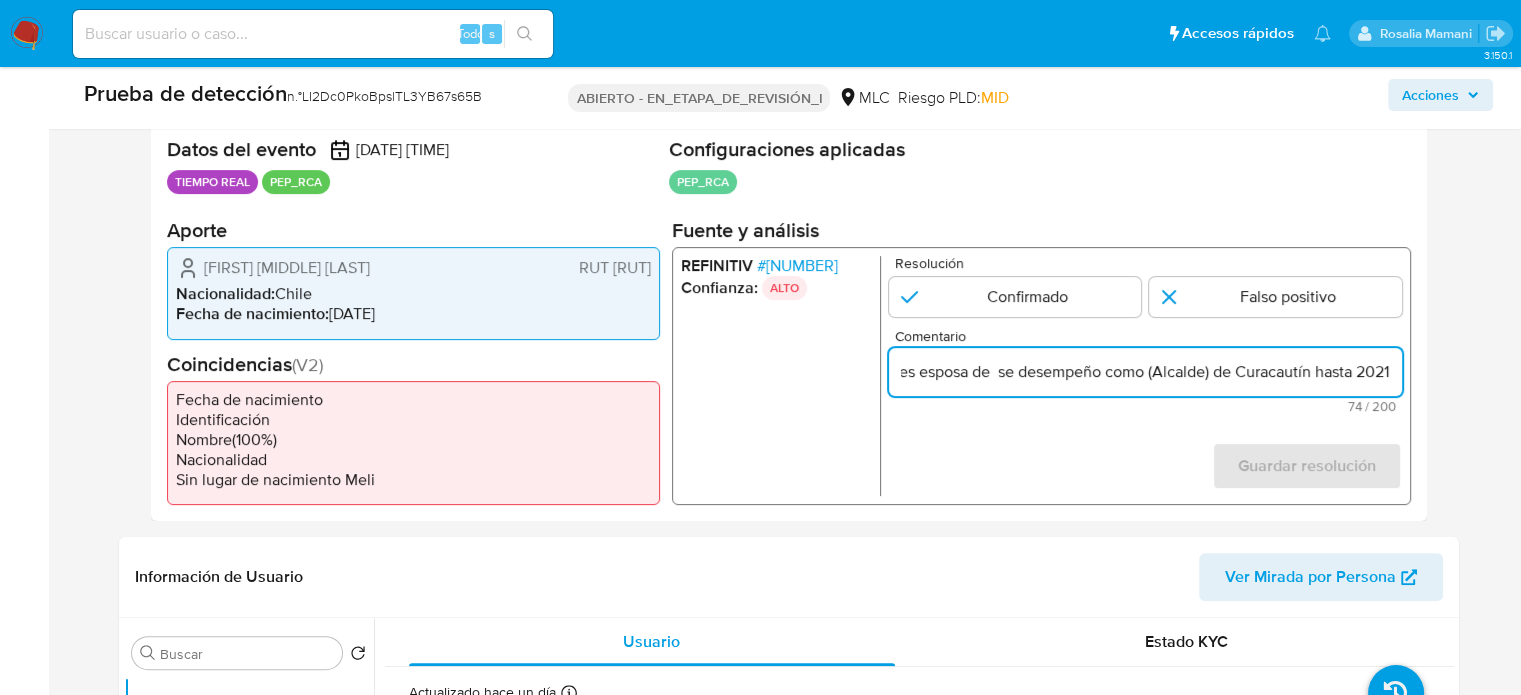 scroll, scrollTop: 0, scrollLeft: 68, axis: horizontal 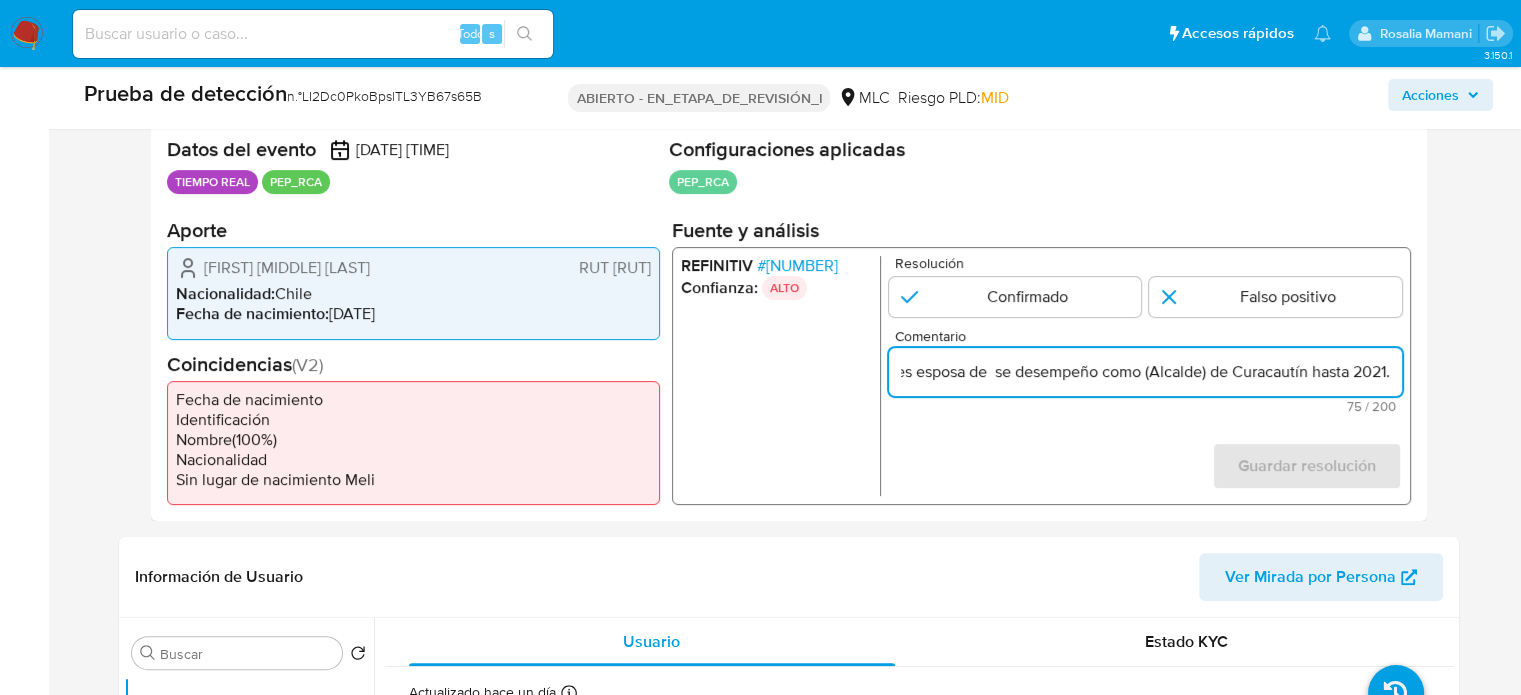 click on "Usuario es esposa de  se desempeño como (Alcalde) de Curacautín hasta 2021." at bounding box center (1144, 372) 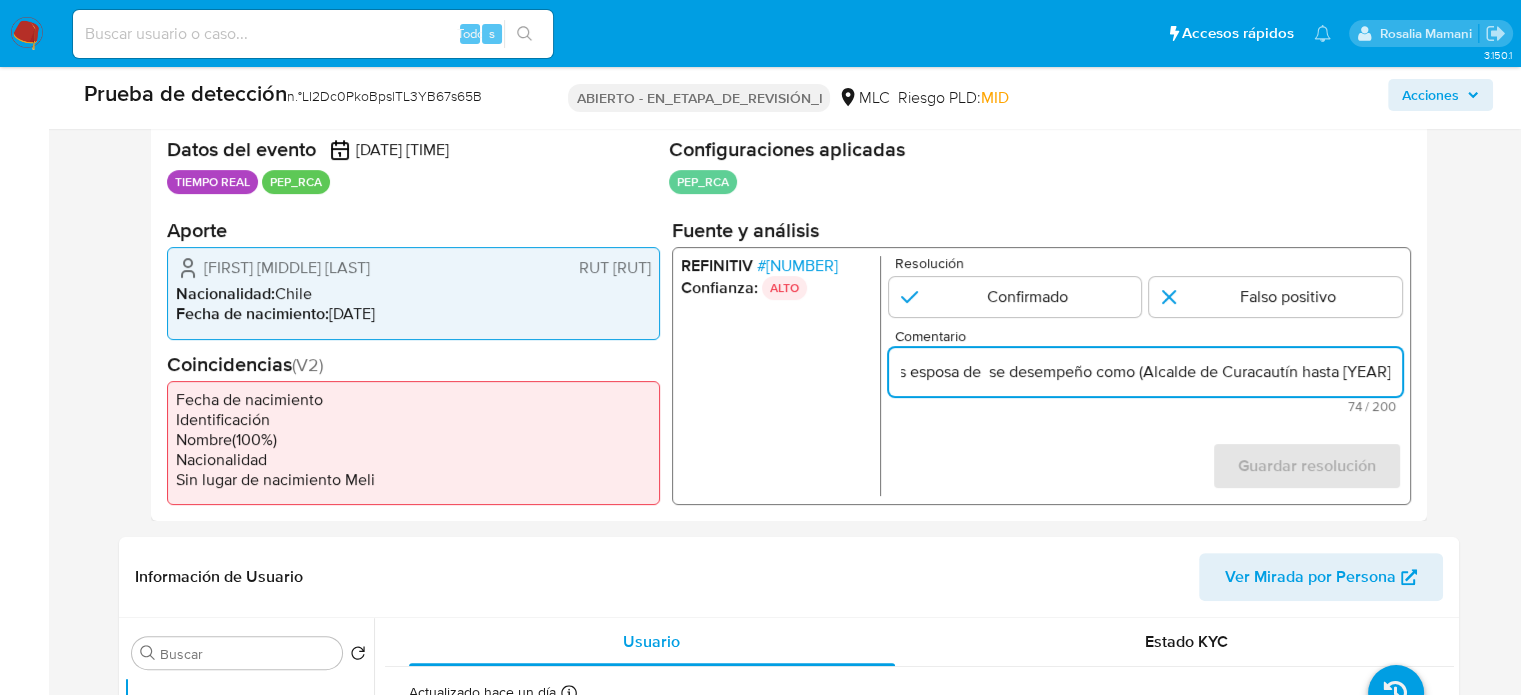 scroll, scrollTop: 0, scrollLeft: 64, axis: horizontal 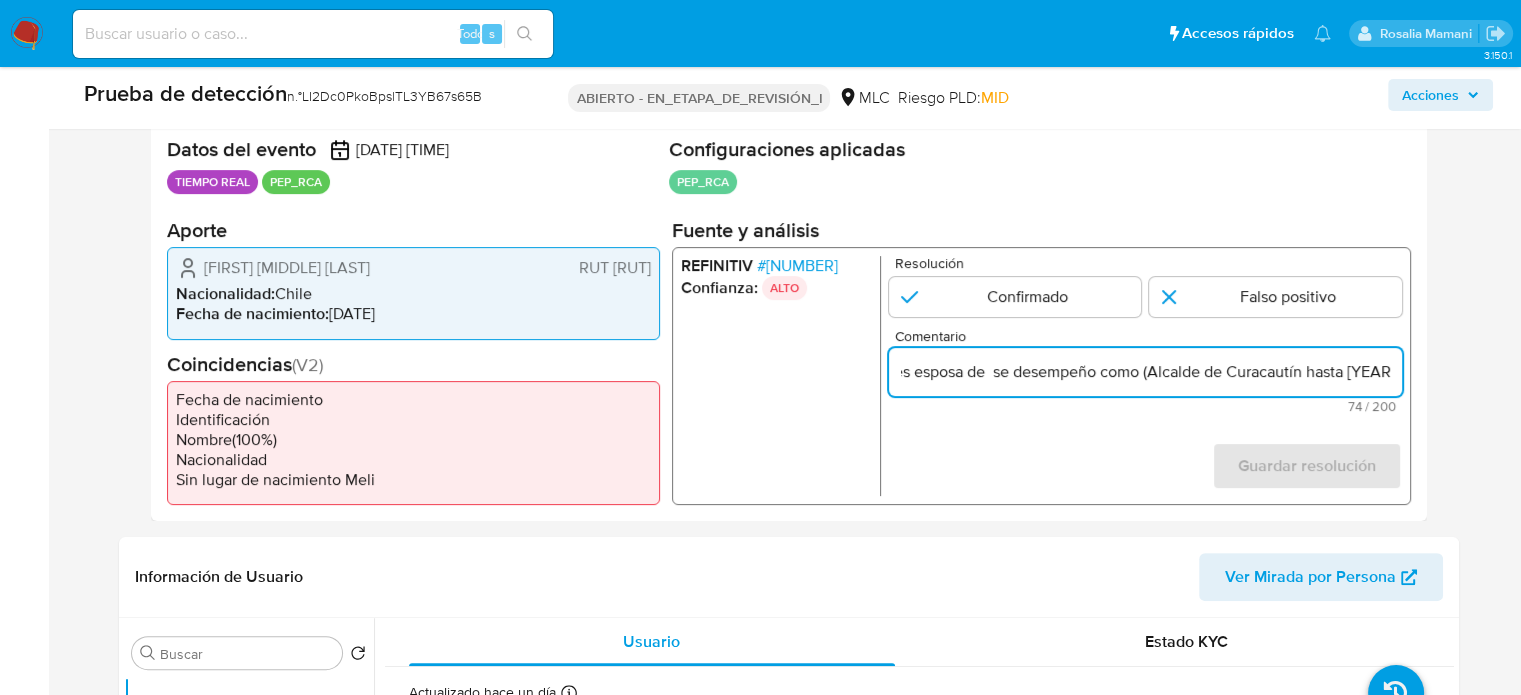 click on "Usuario es esposa de  se desempeño como (Alcalde de Curacautín hasta 2021." at bounding box center [1144, 372] 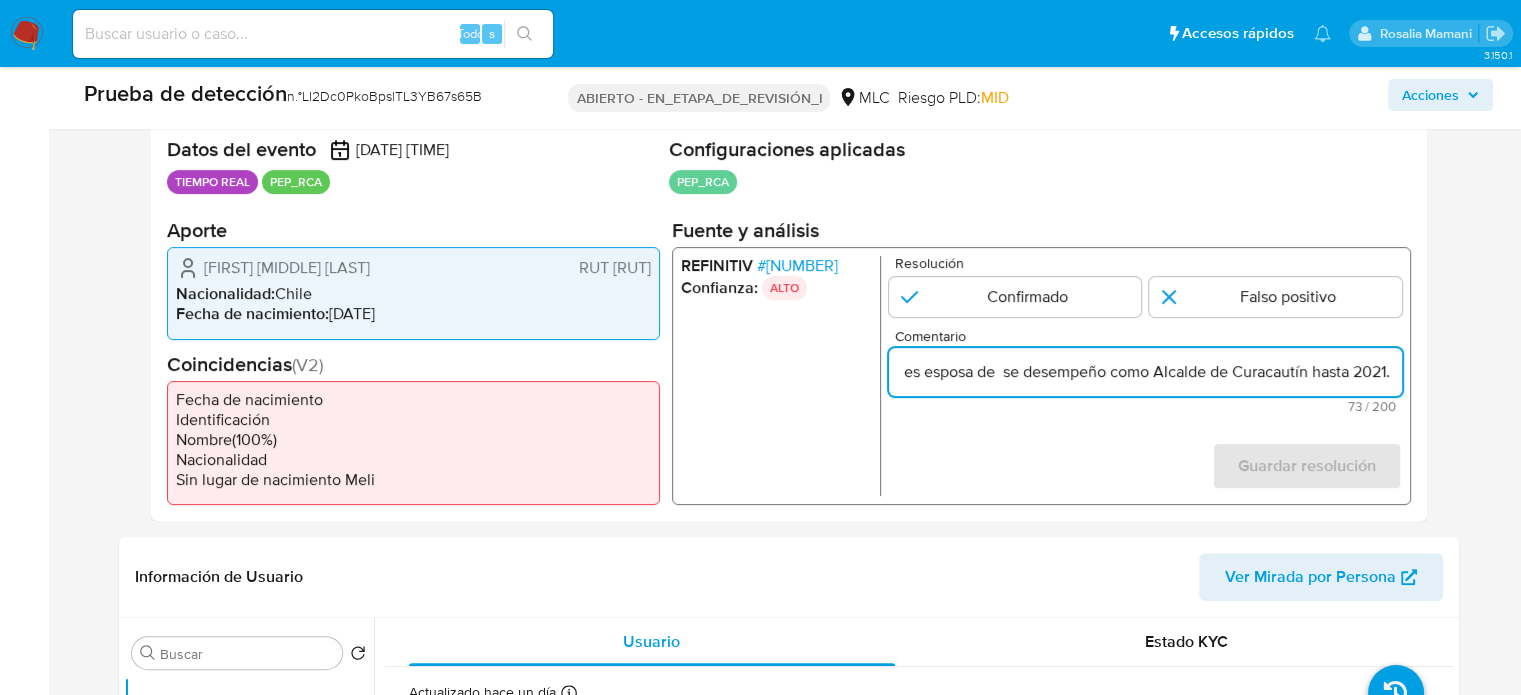 scroll, scrollTop: 0, scrollLeft: 60, axis: horizontal 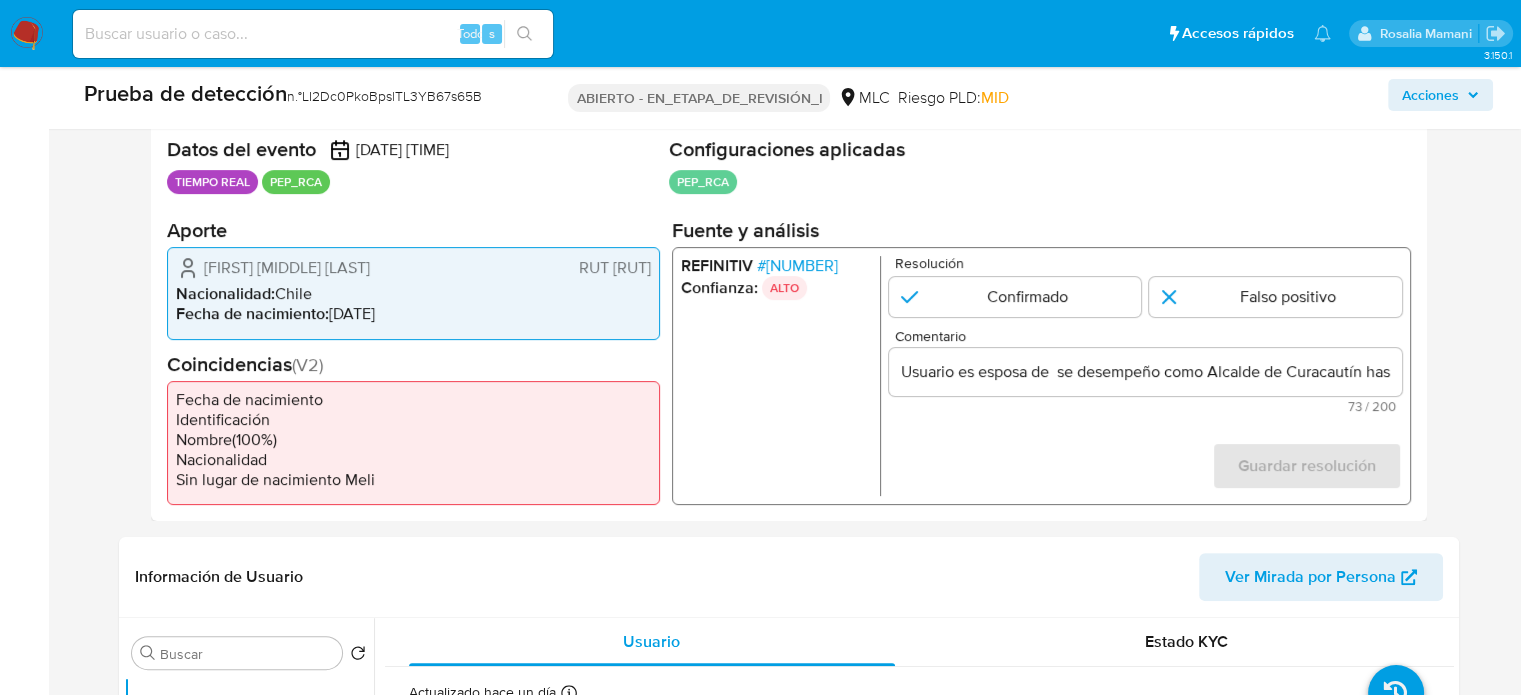 click on "Resolución Confirmado Falso positivo Comentario Usuario es esposa de  se desempeño como Alcalde de Curacautín hasta 2021. 73 / 200 127 caracteres restantes Guardar resolución   Completa ambos campos" at bounding box center (1144, 376) 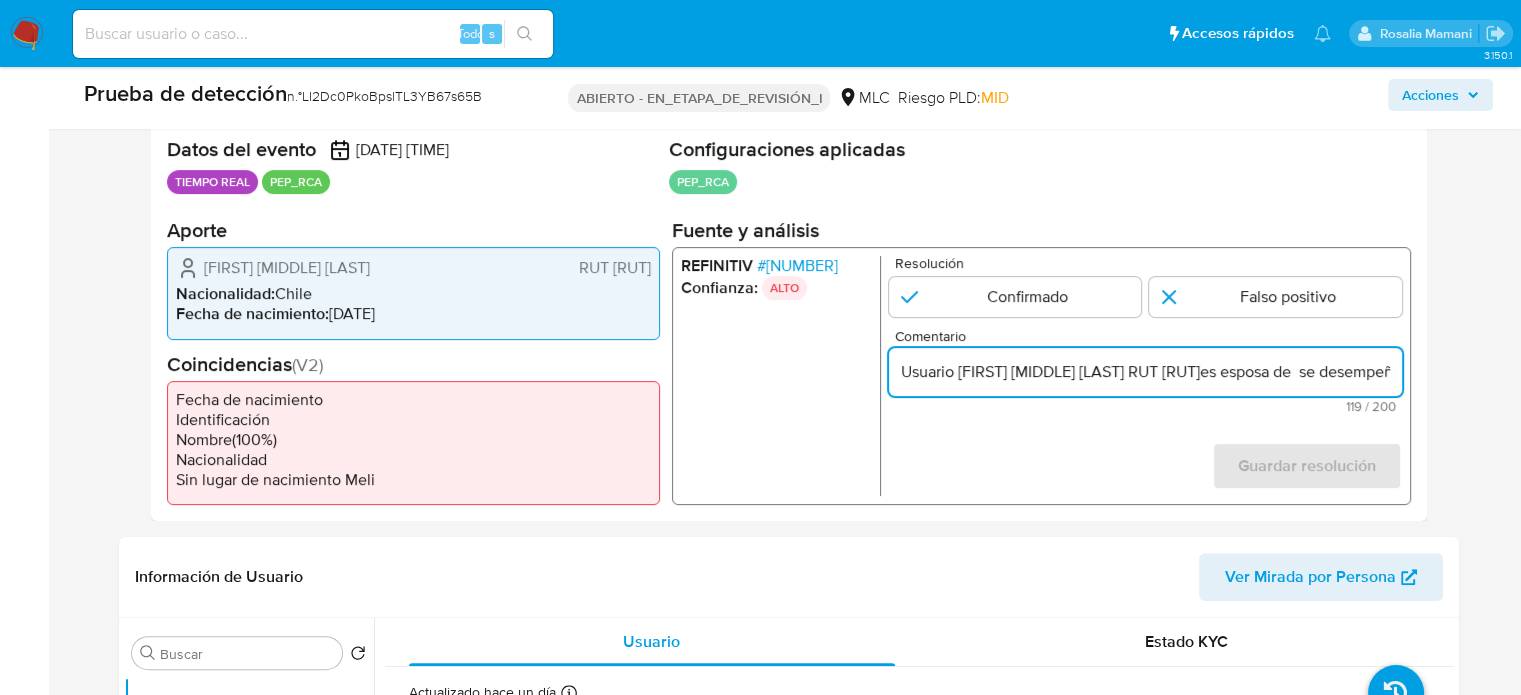 click on "Usuario Doris del Carmen Tello Arriagada RUT 142806568es esposa de  se desempeño como Alcalde de Curacautín hasta 2021." at bounding box center (1144, 372) 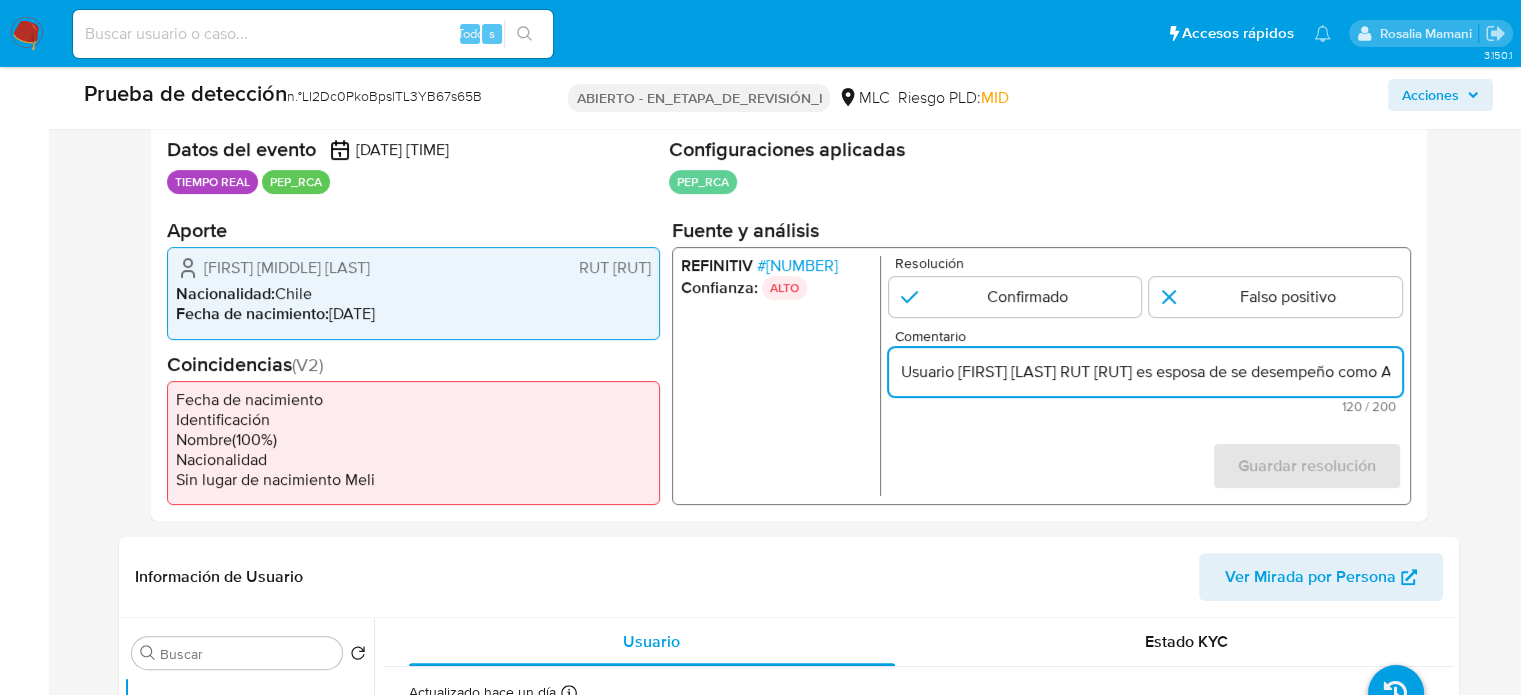 type on "Usuario Doris del Carmen Tello Arriagada RUT 142806568 es esposa de  se desempeño como Alcalde de Curacautín hasta 2021." 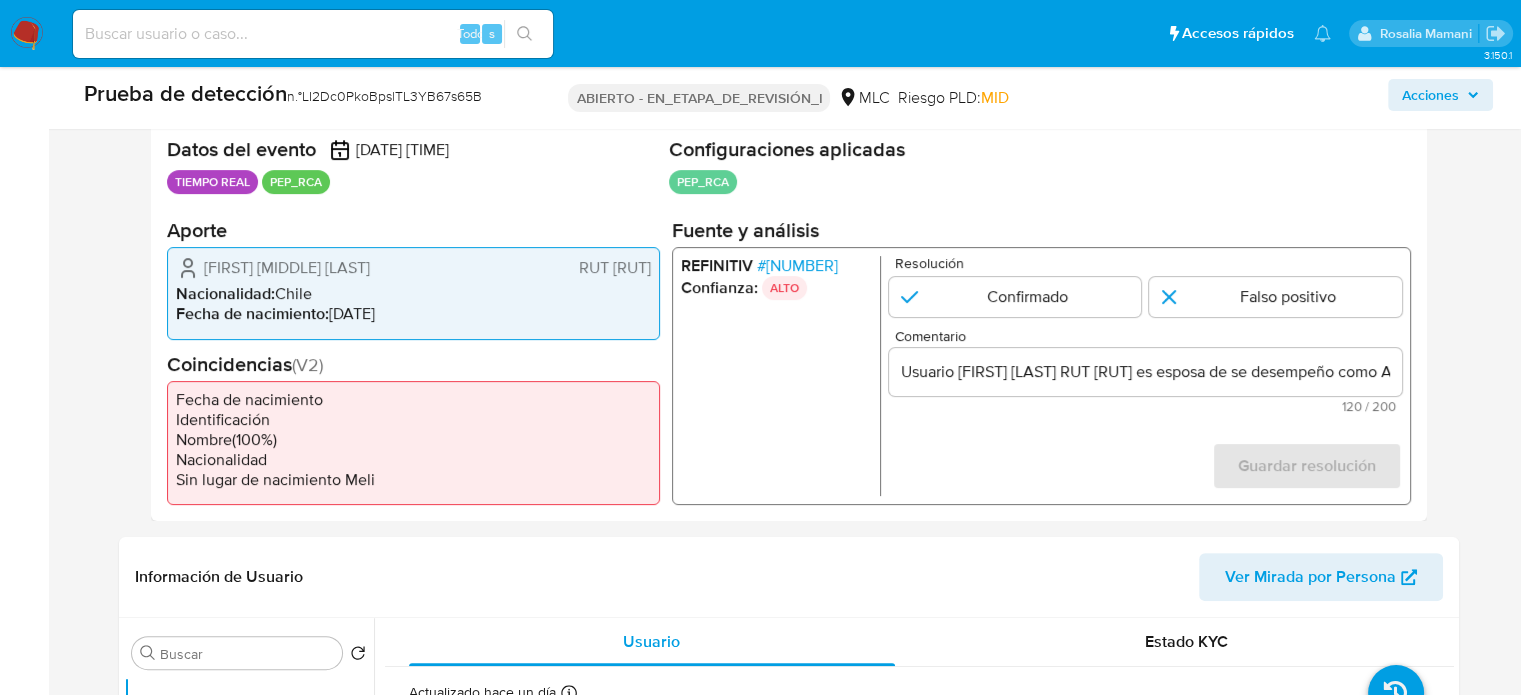 click on "2263137" at bounding box center [801, 265] 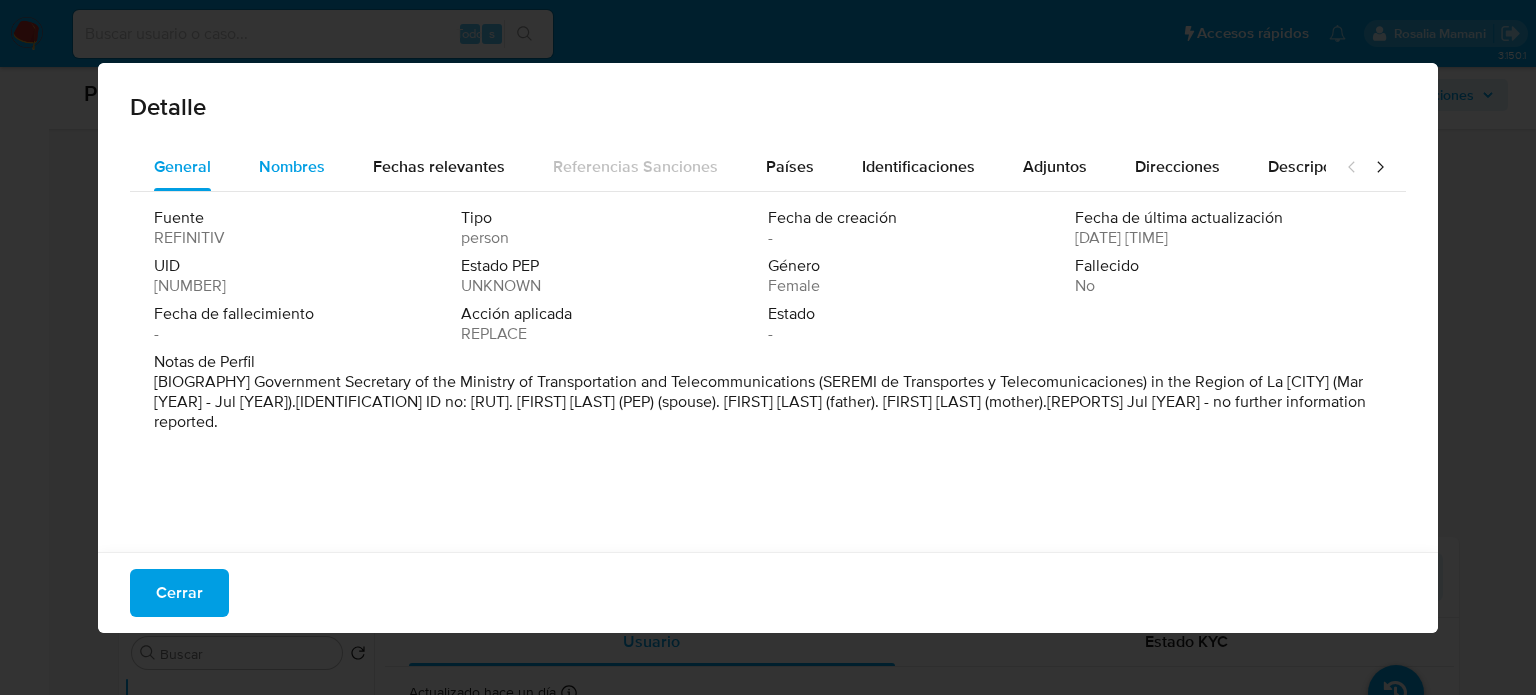 click on "Nombres" at bounding box center (292, 167) 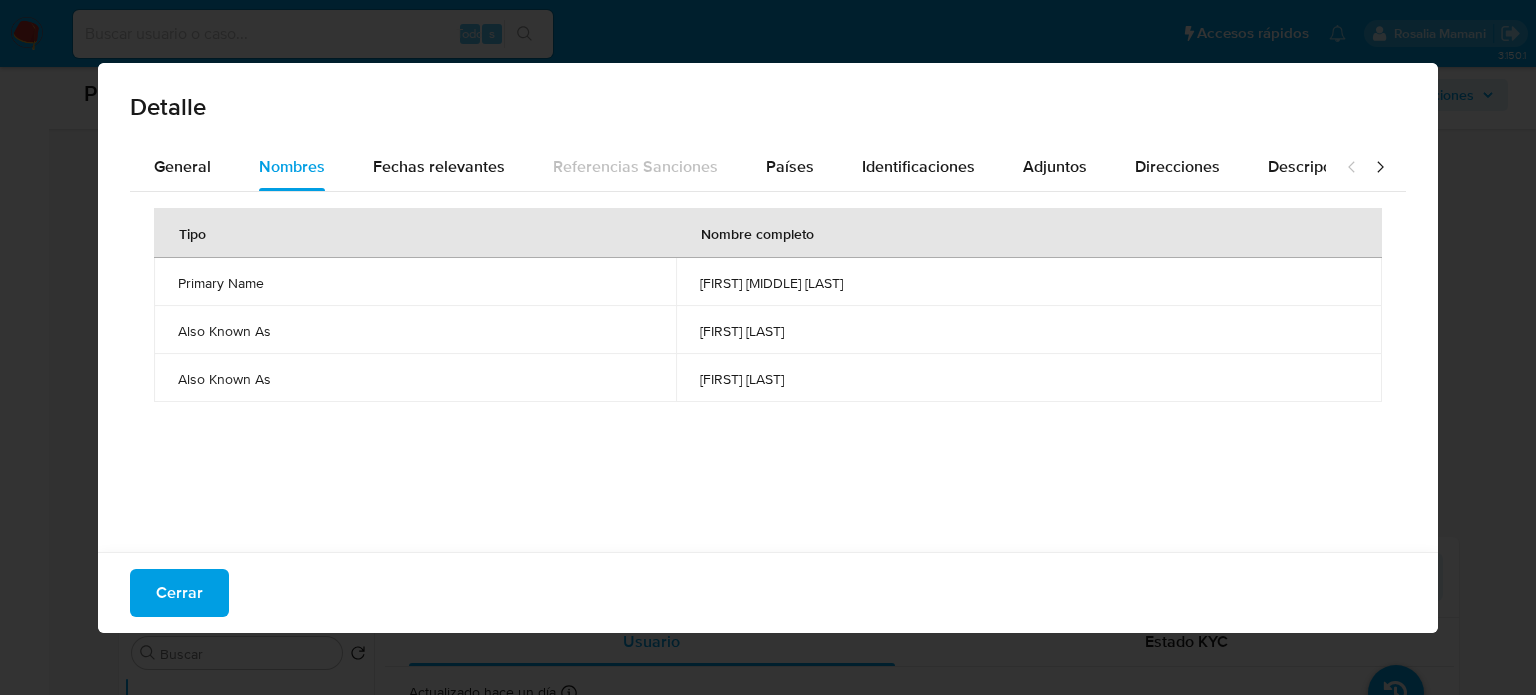 type 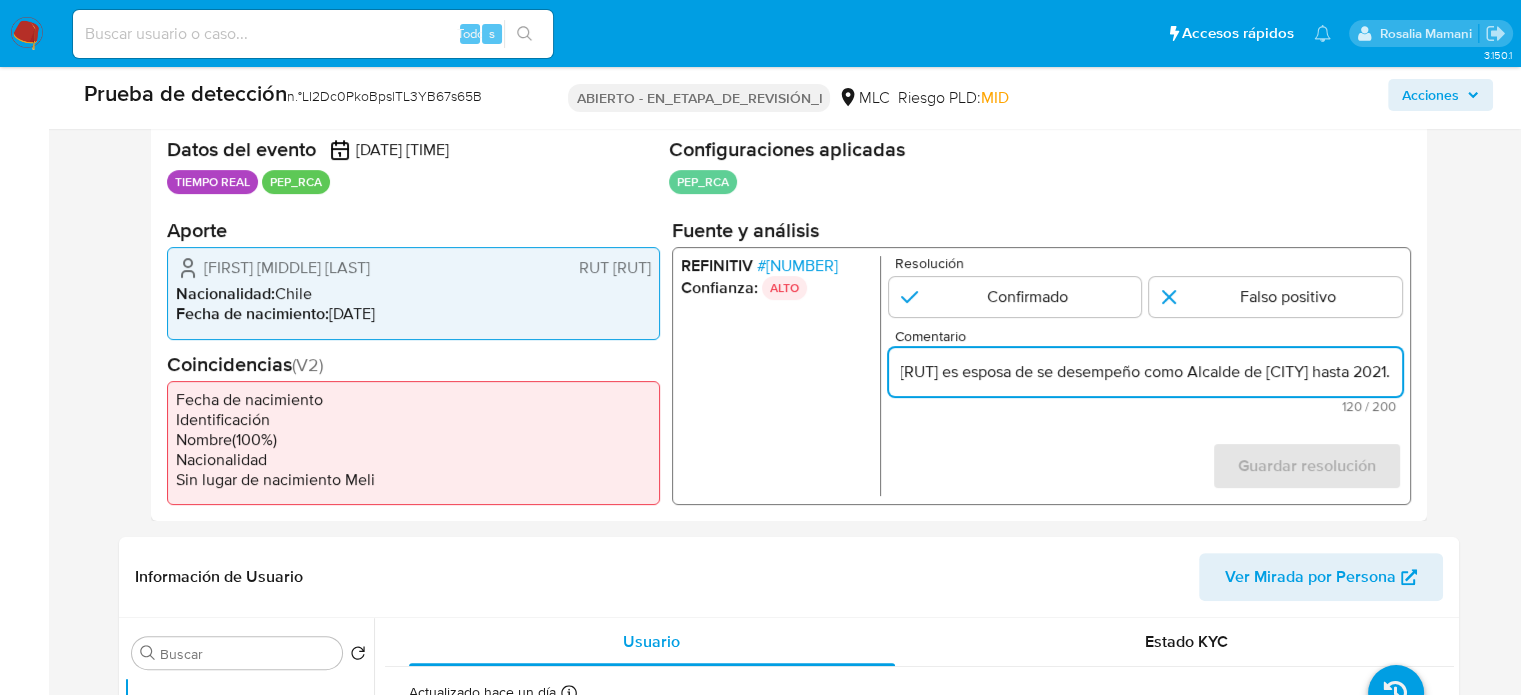 drag, startPoint x: 1343, startPoint y: 371, endPoint x: 1385, endPoint y: 371, distance: 42 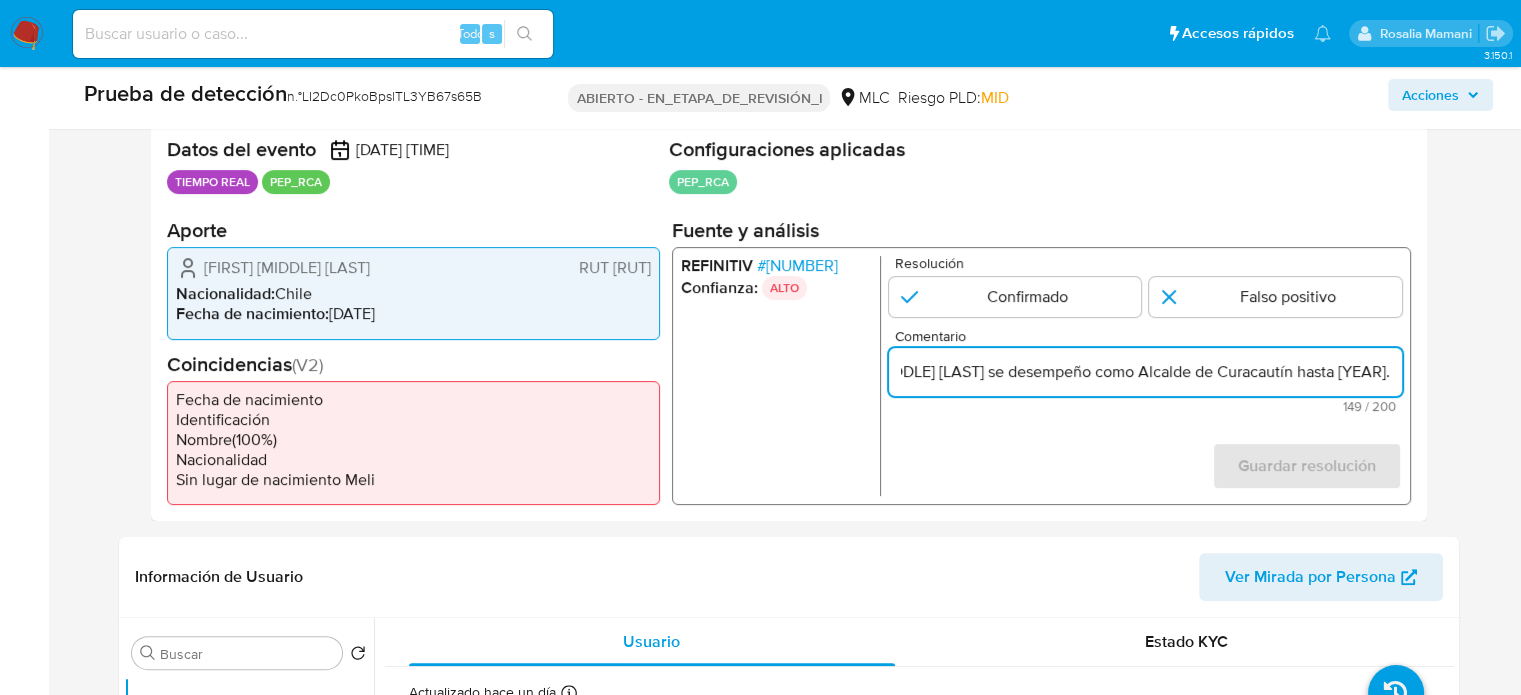 scroll, scrollTop: 0, scrollLeft: 632, axis: horizontal 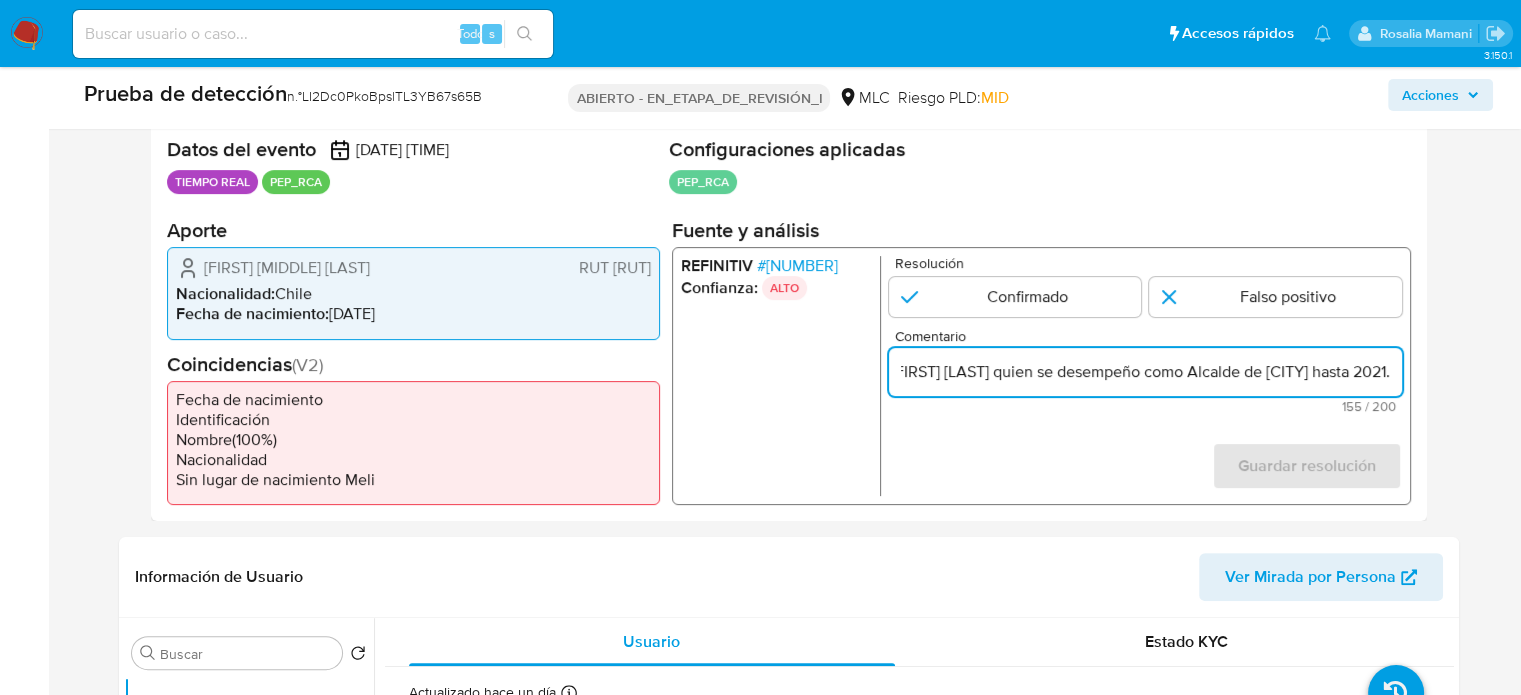 drag, startPoint x: 1380, startPoint y: 368, endPoint x: 1398, endPoint y: 366, distance: 18.110771 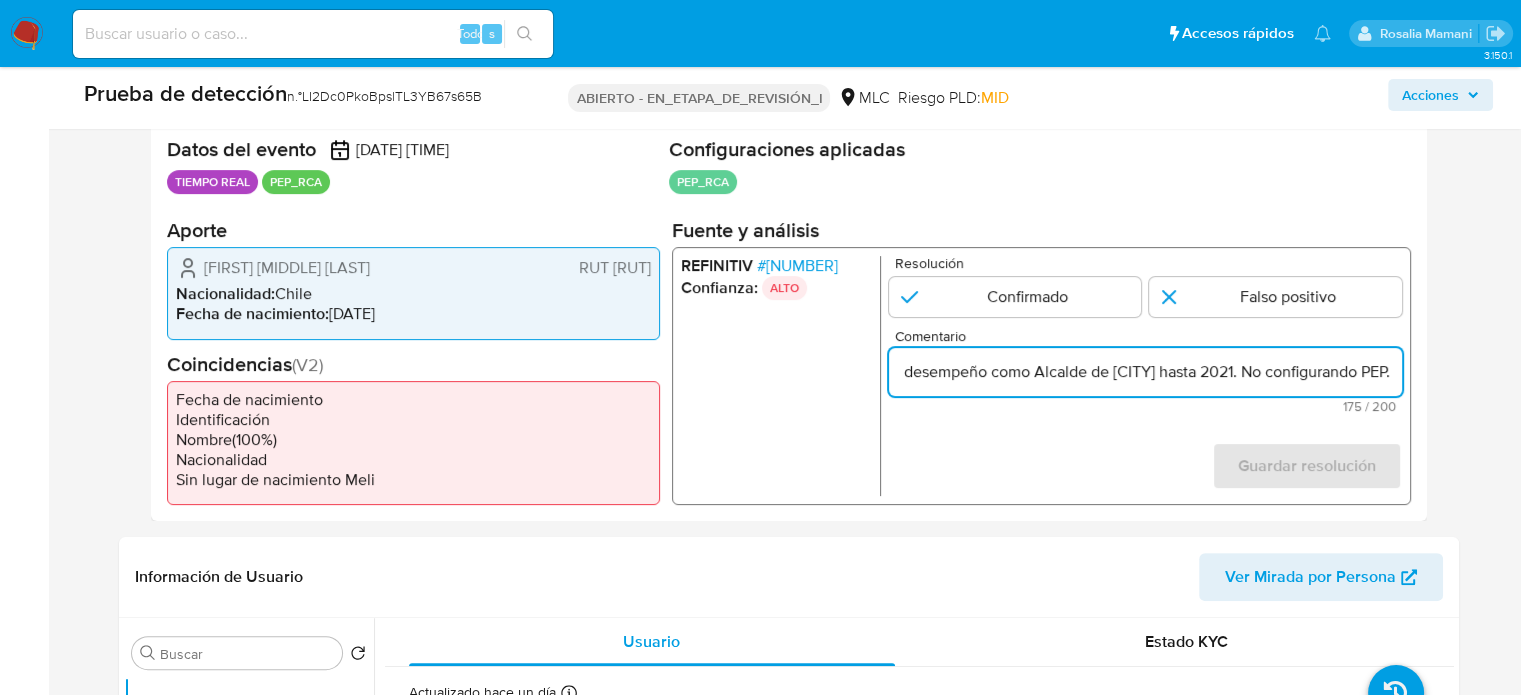 scroll, scrollTop: 0, scrollLeft: 832, axis: horizontal 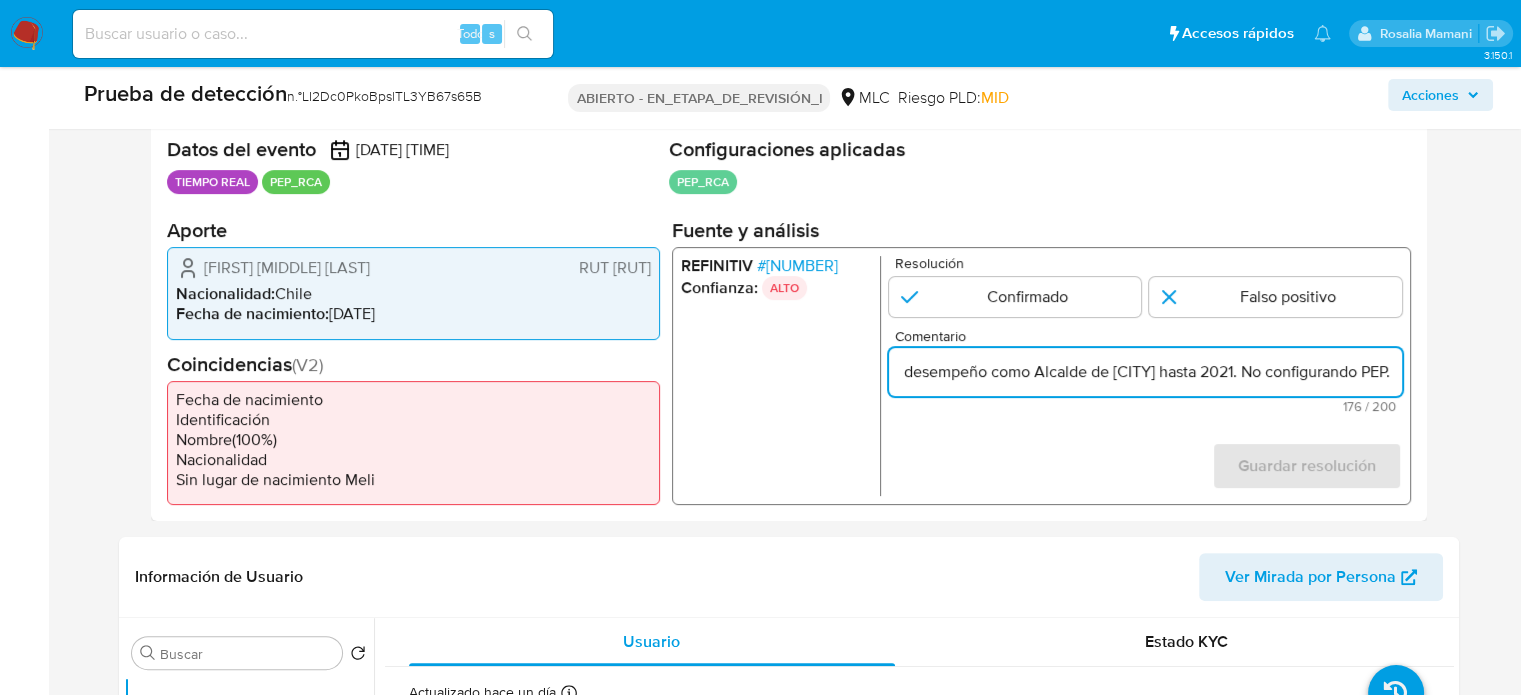 click on "Usuario Doris del Carmen Tello Arriagada RUT 142806568 es esposa de Jorge Rolando Saquel Albarran quien se desempeño como Alcalde de Curacautín hasta 2021. No configurando PEP." at bounding box center (1144, 372) 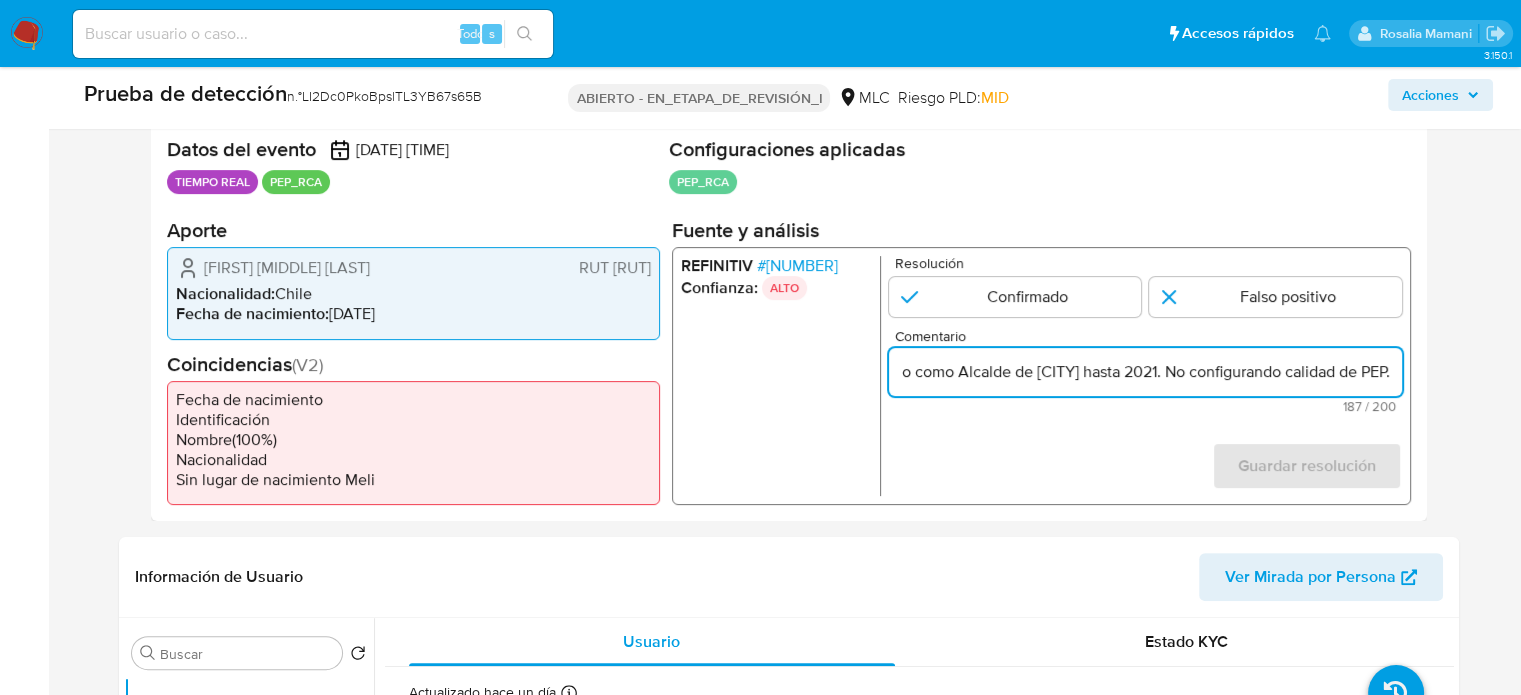 scroll, scrollTop: 0, scrollLeft: 880, axis: horizontal 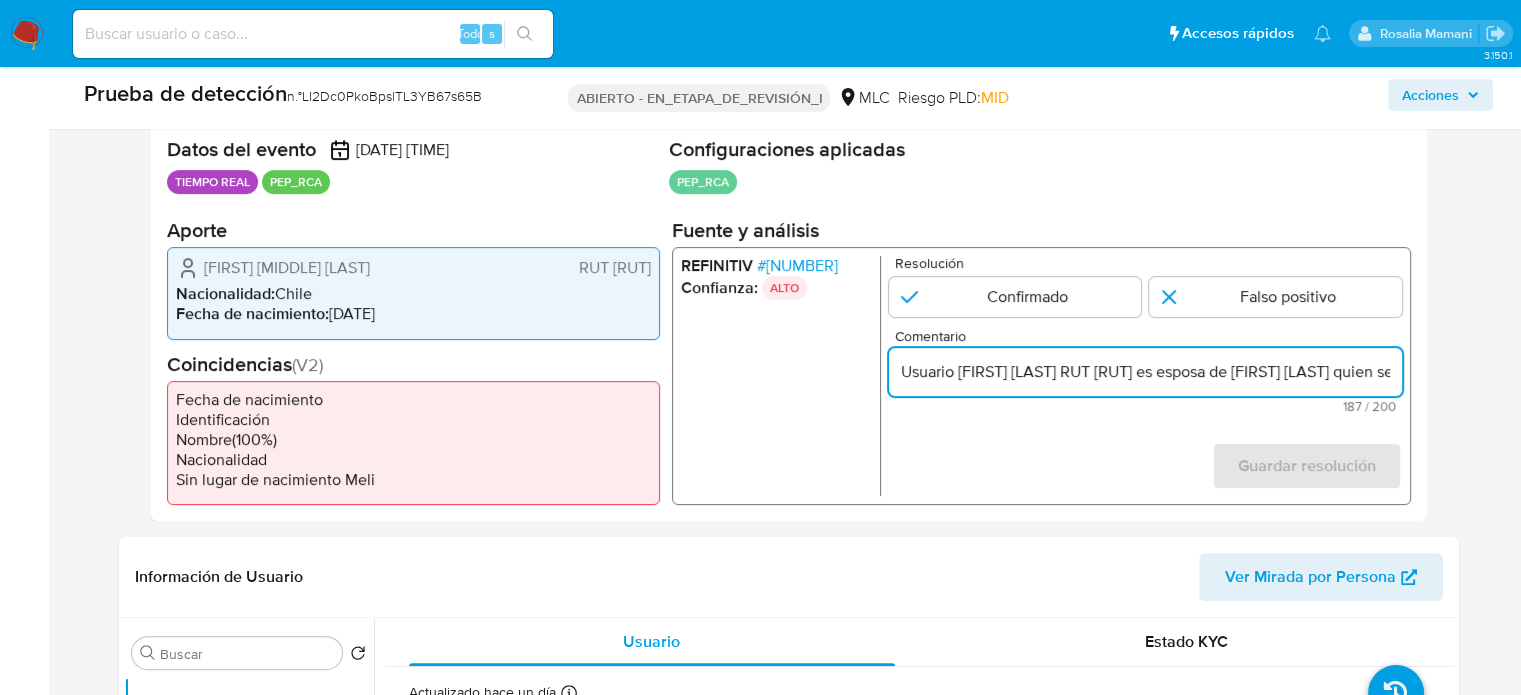 click on "Resolución Confirmado Falso positivo Comentario Usuario Doris del Carmen Tello Arriagada RUT 142806568 es esposa de Jorge Rolando Saquel Albarran quien se desempeño como Alcalde de Curacautín hasta 2021. No configurando calidad de PEP. 187 / 200 13 caracteres restantes Guardar resolución   Completa ambos campos" at bounding box center [1144, 376] 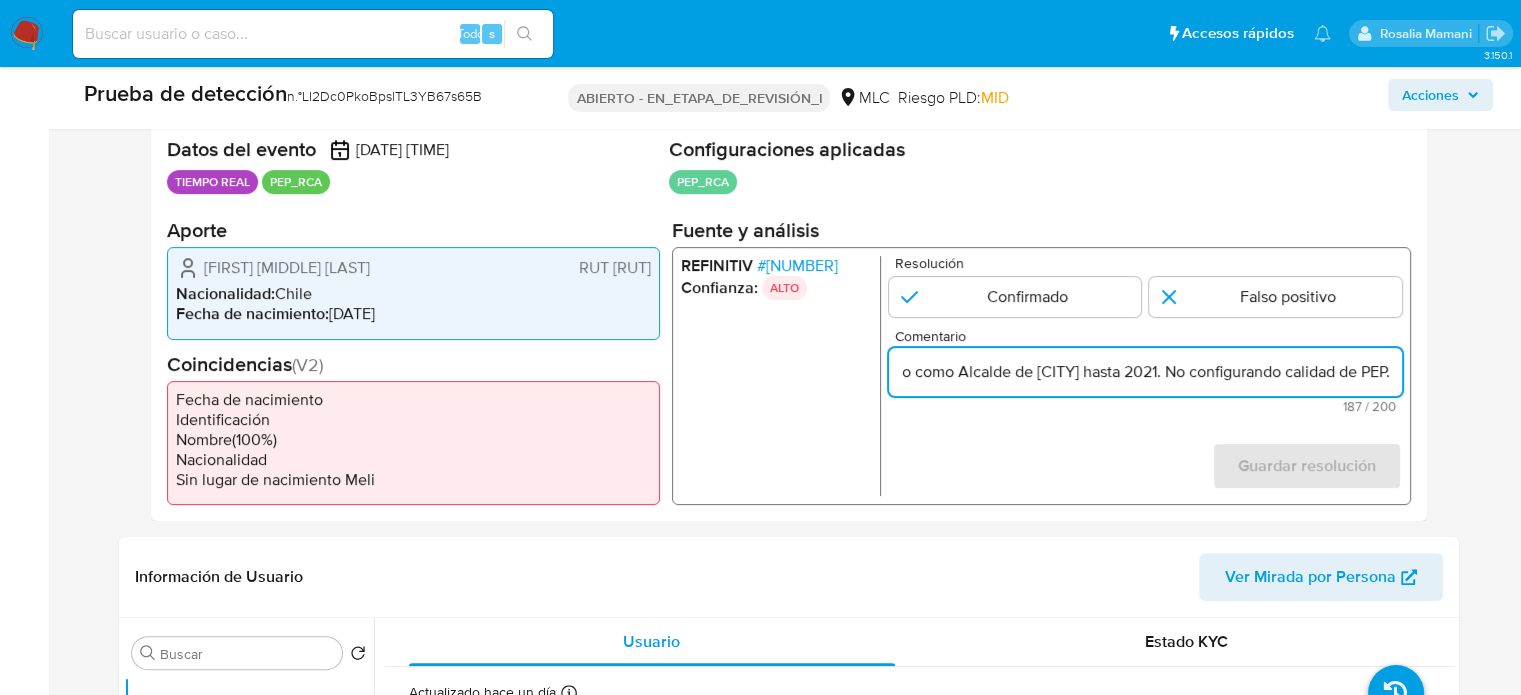 drag, startPoint x: 1346, startPoint y: 375, endPoint x: 1380, endPoint y: 374, distance: 34.0147 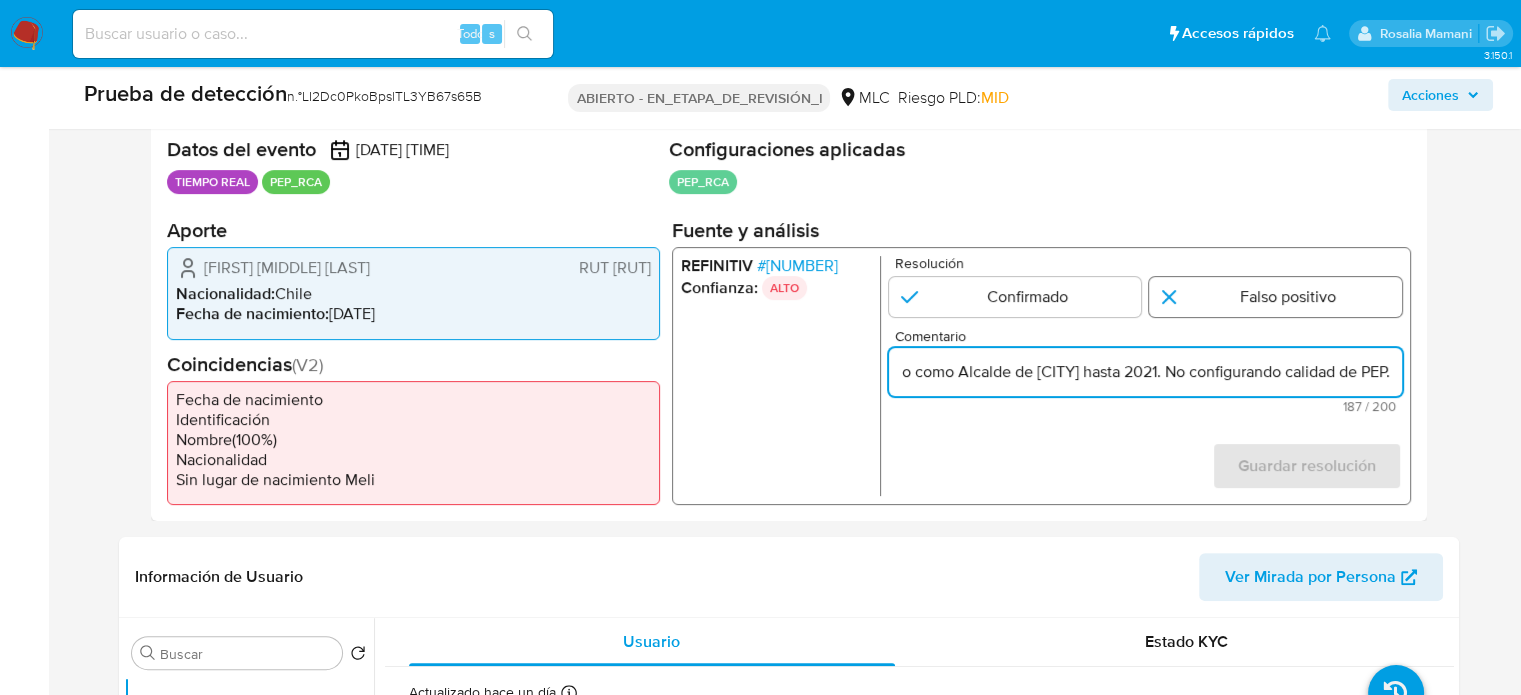 click at bounding box center (1275, 297) 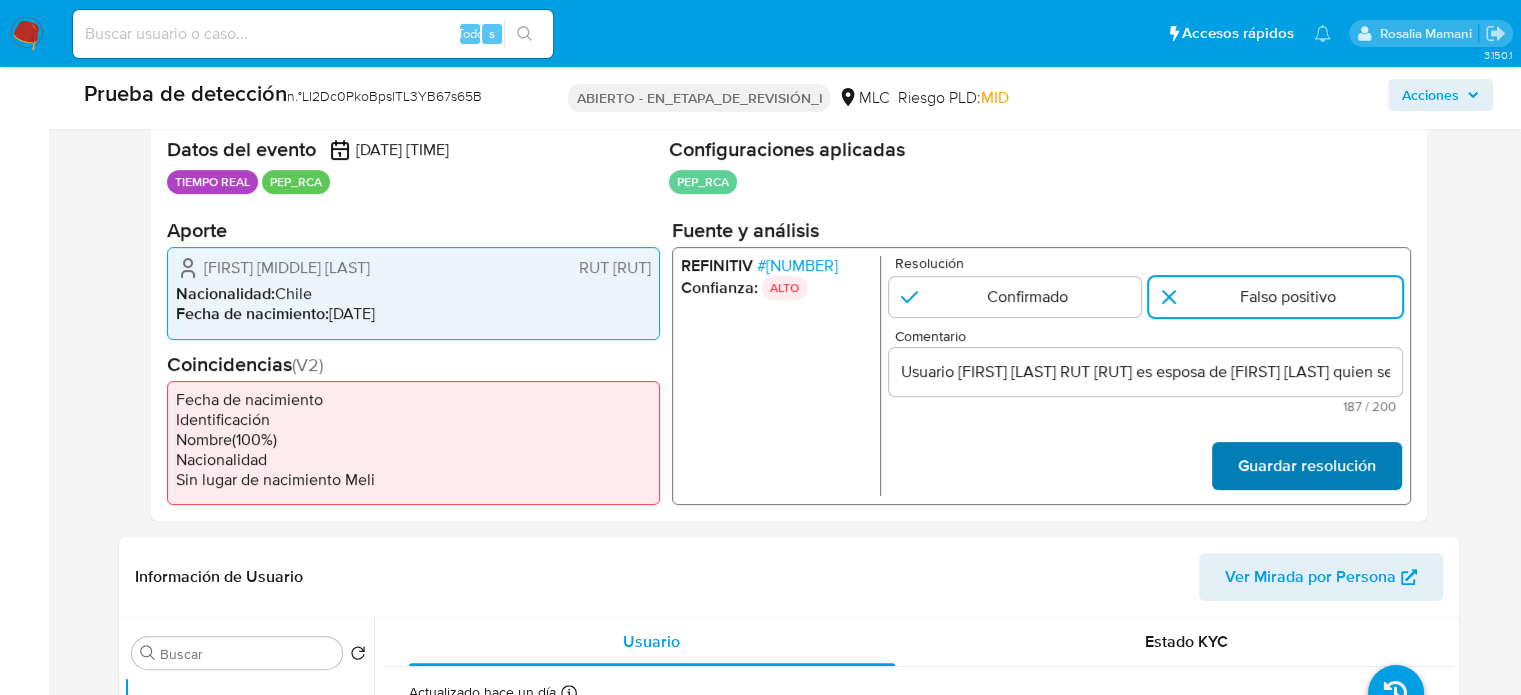 click on "Guardar resolución" at bounding box center (1306, 466) 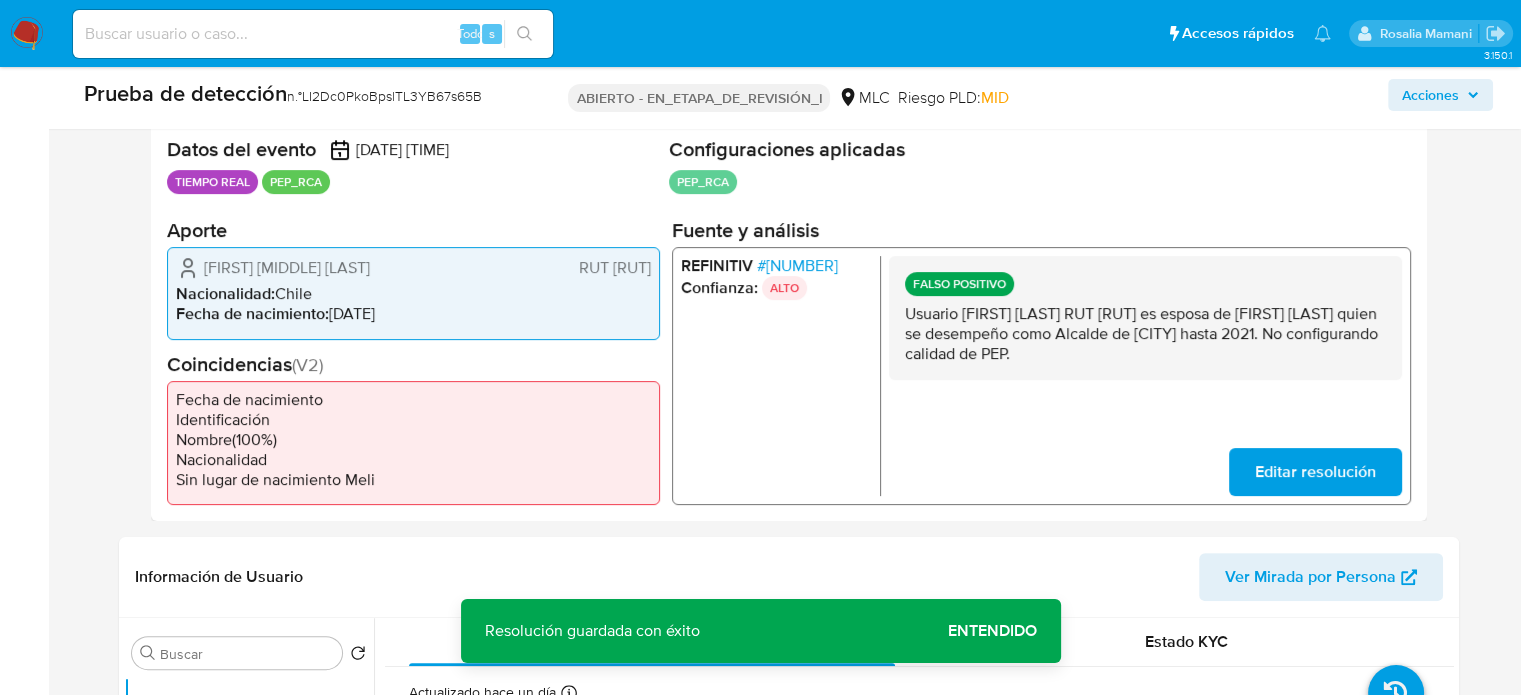 scroll, scrollTop: 222, scrollLeft: 0, axis: vertical 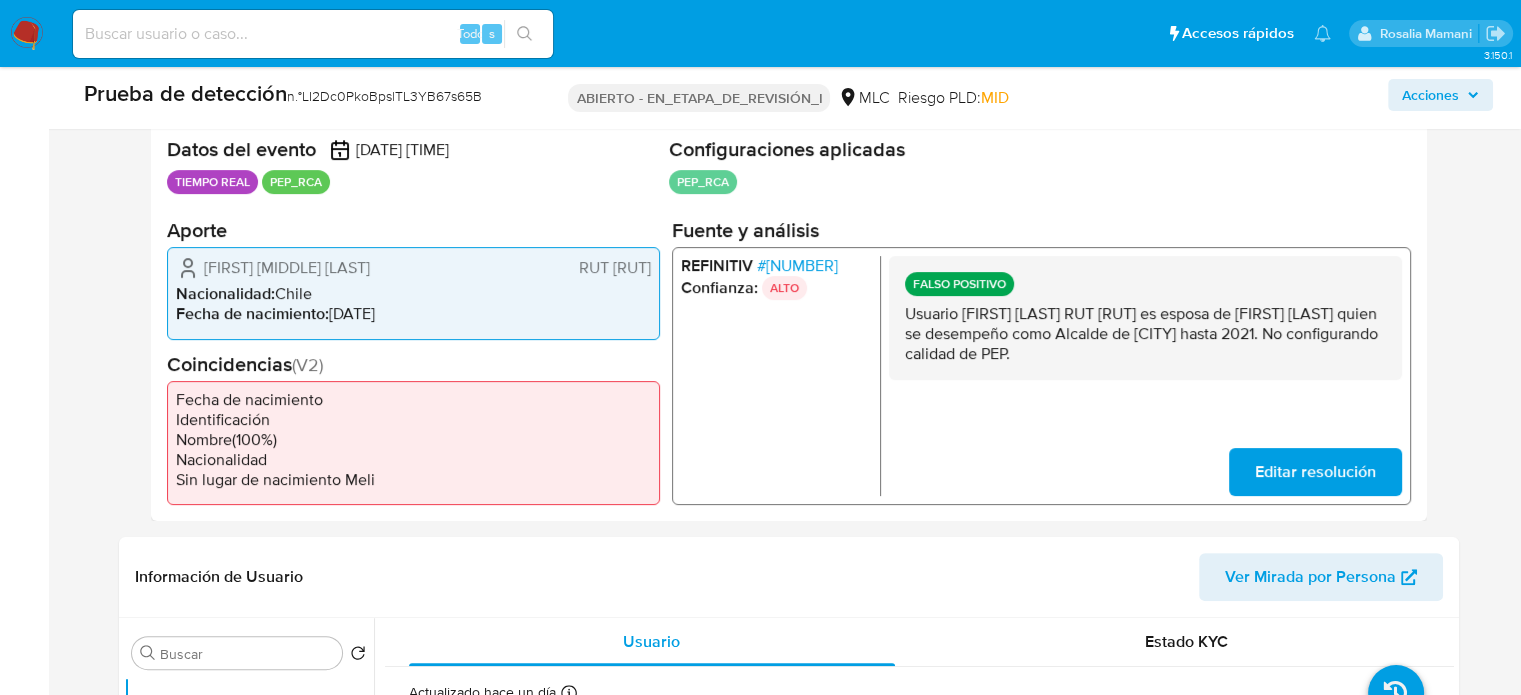 click on "2263137" at bounding box center [801, 265] 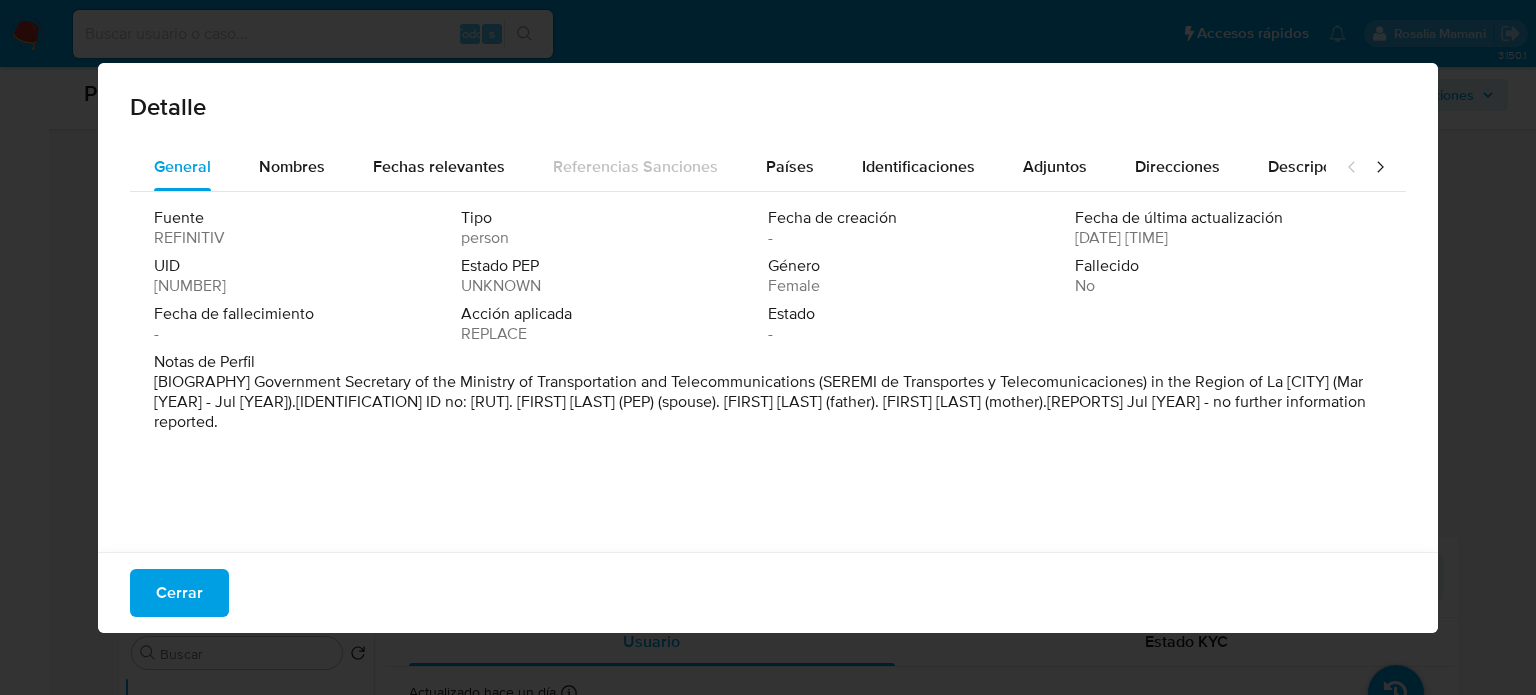 drag, startPoint x: 203, startPoint y: 613, endPoint x: 267, endPoint y: 596, distance: 66.21933 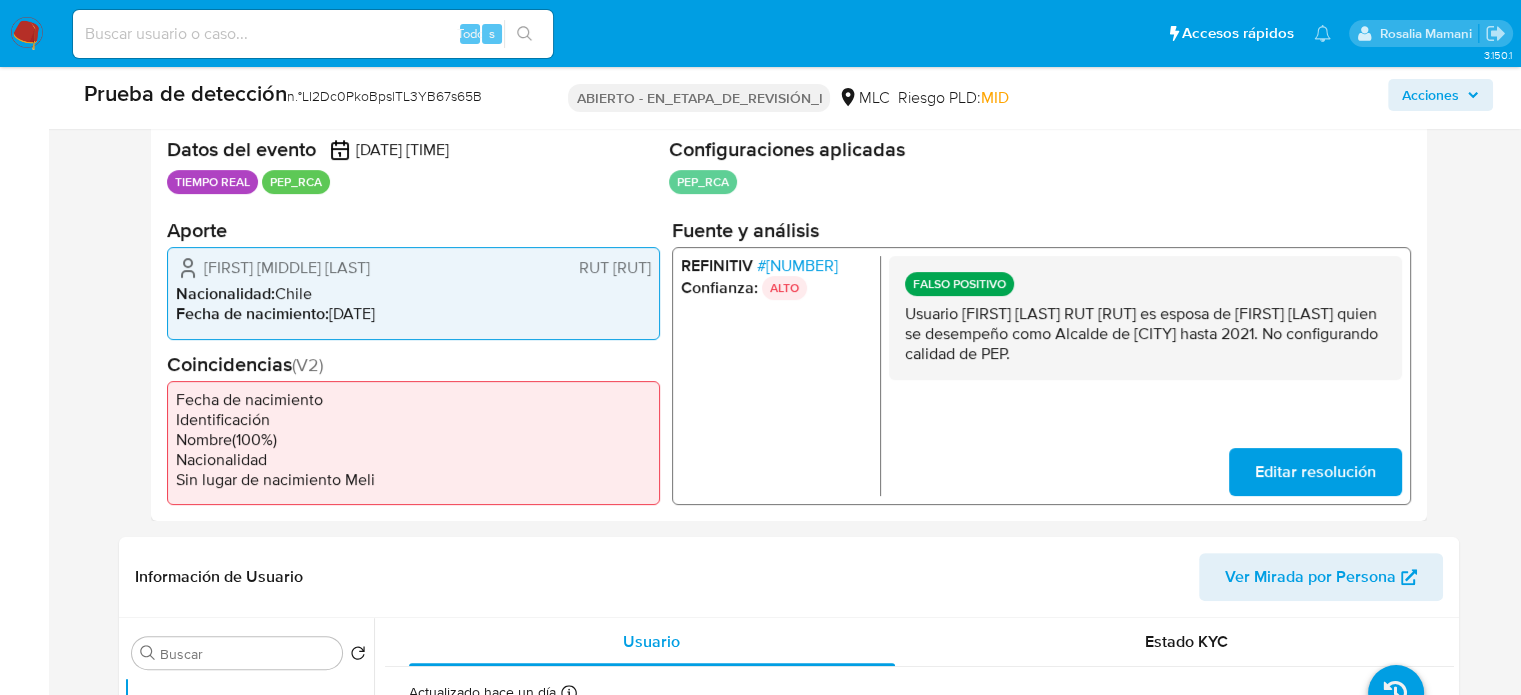 click on "Editar resolución" at bounding box center (1314, 472) 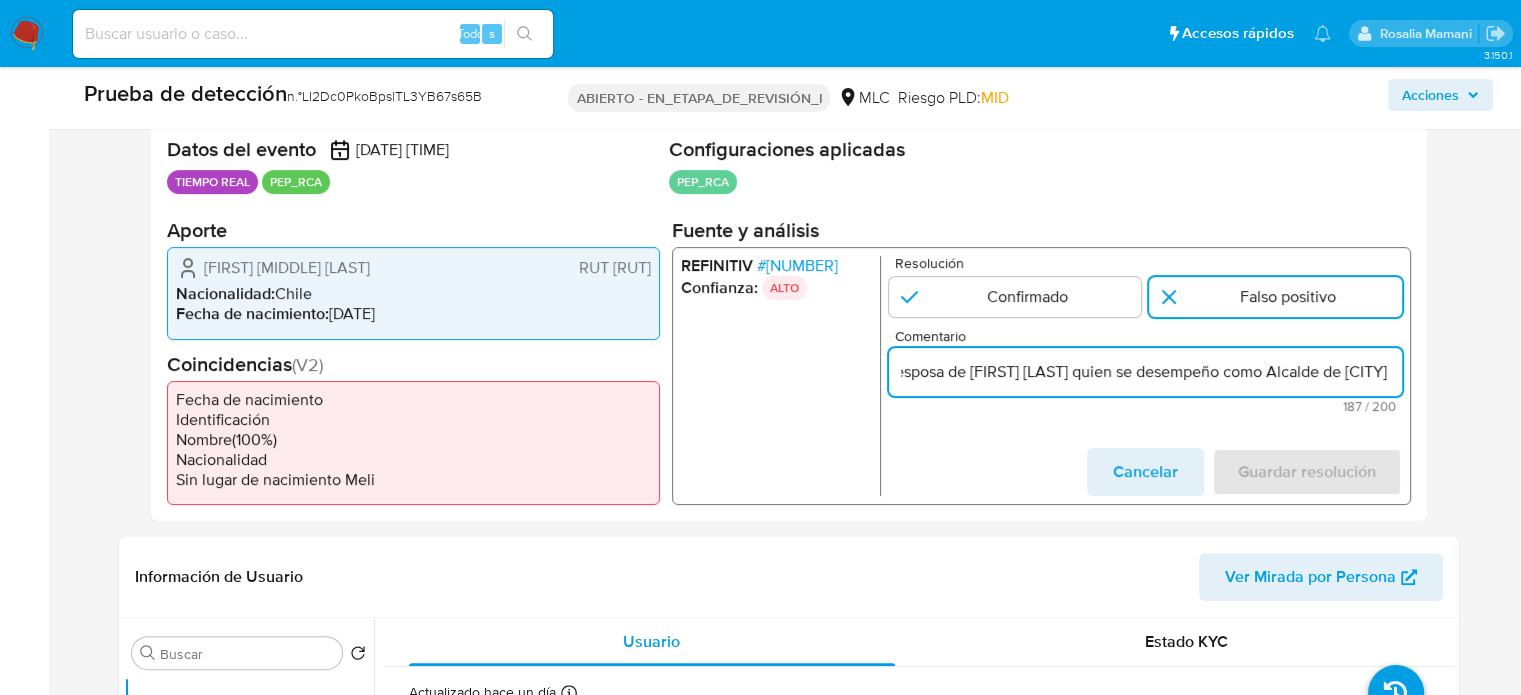 drag, startPoint x: 1208, startPoint y: 369, endPoint x: 1386, endPoint y: 371, distance: 178.01123 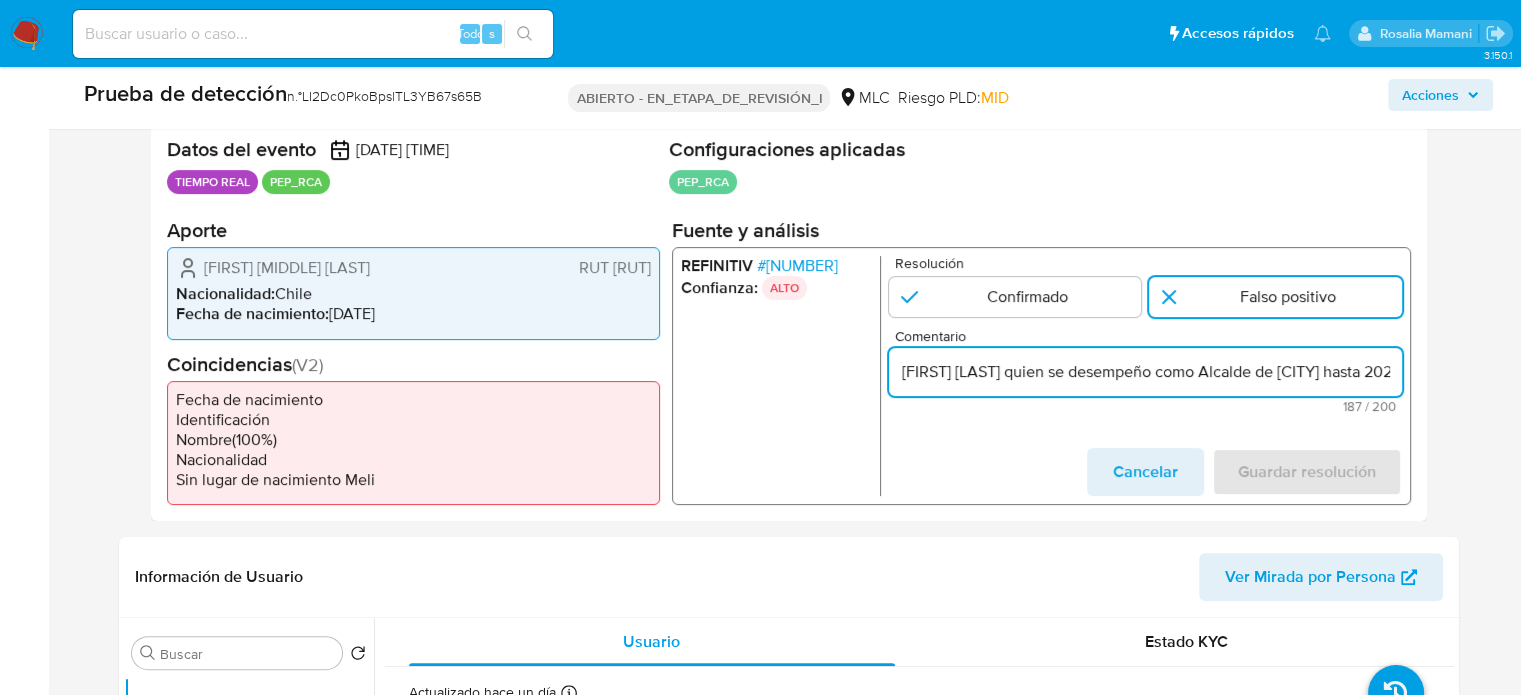 click on "Usuario Doris del Carmen Tello Arriagada RUT 142806568 es esposa de Jorge Rolando Saquel Albarran quien se desempeño como Alcalde de Curacautín hasta 2021. No configurando calidad de PEP." at bounding box center [1144, 372] 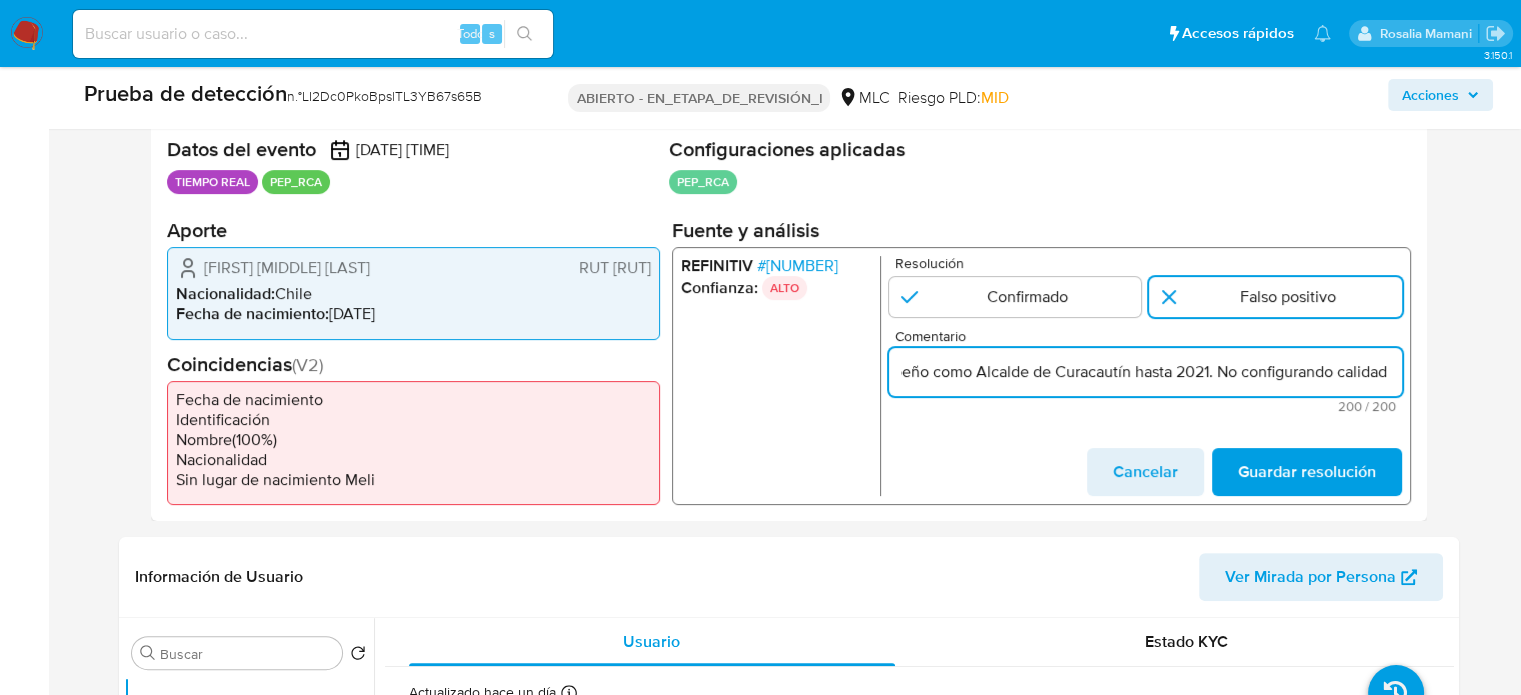 scroll, scrollTop: 0, scrollLeft: 1016, axis: horizontal 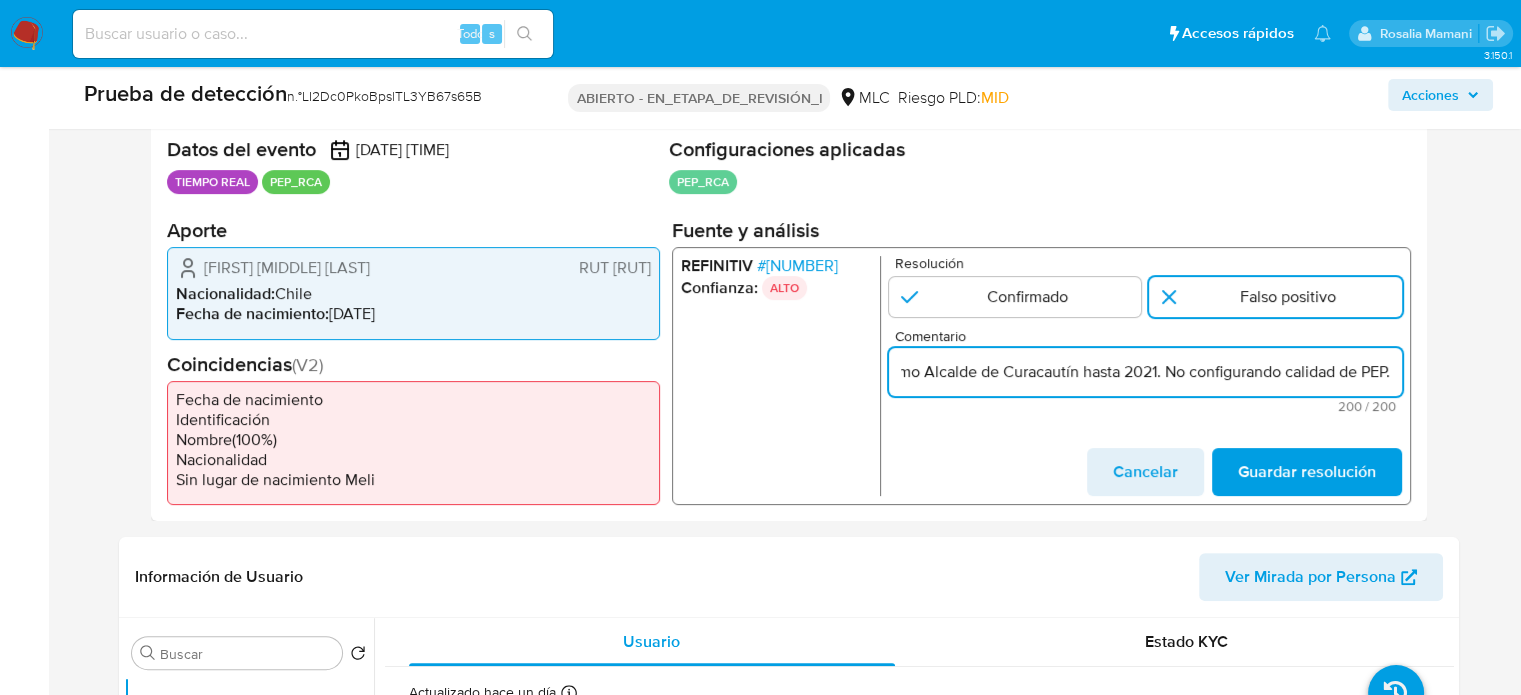drag, startPoint x: 1091, startPoint y: 373, endPoint x: 1420, endPoint y: 383, distance: 329.15195 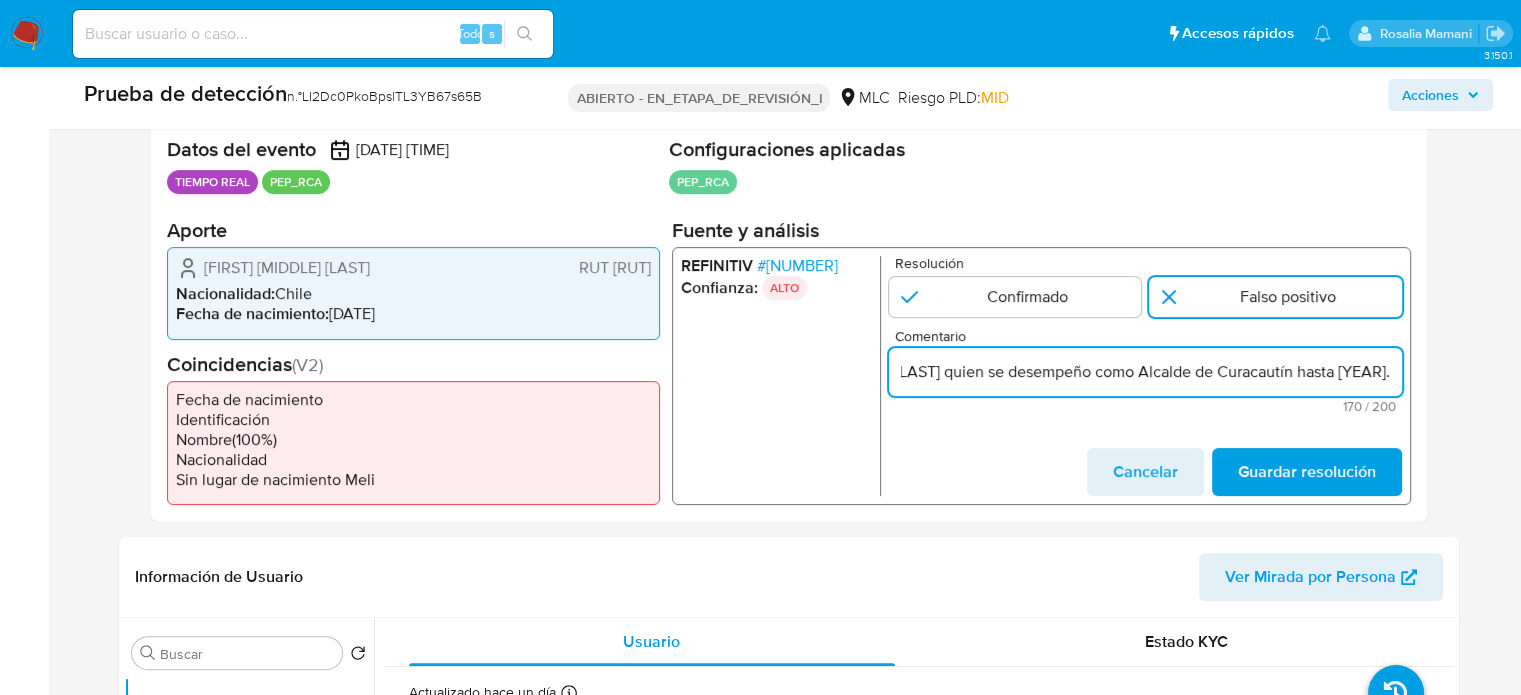 scroll, scrollTop: 0, scrollLeft: 792, axis: horizontal 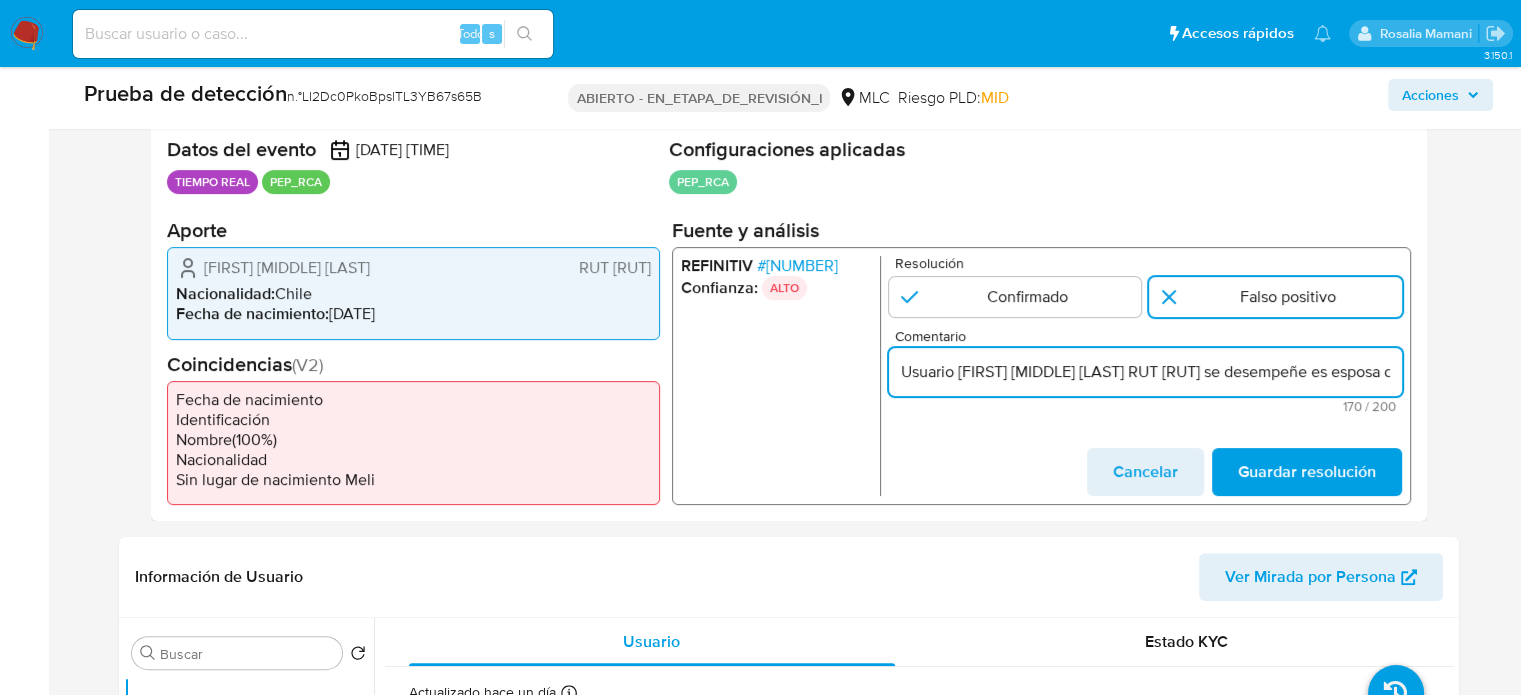 click on "Resolución Confirmado Falso positivo Comentario Usuario Doris del Carmen Tello Arriagada RUT 142806568 se desempeñe es esposa de Jorge Rolando Saquel Albarran quien se desempeño como Alcalde de Curacautín hasta 2021. 170 / 200 30 caracteres restantes Cancelar Guardar resolución   Modifica algún valor de la resolución" at bounding box center [1144, 376] 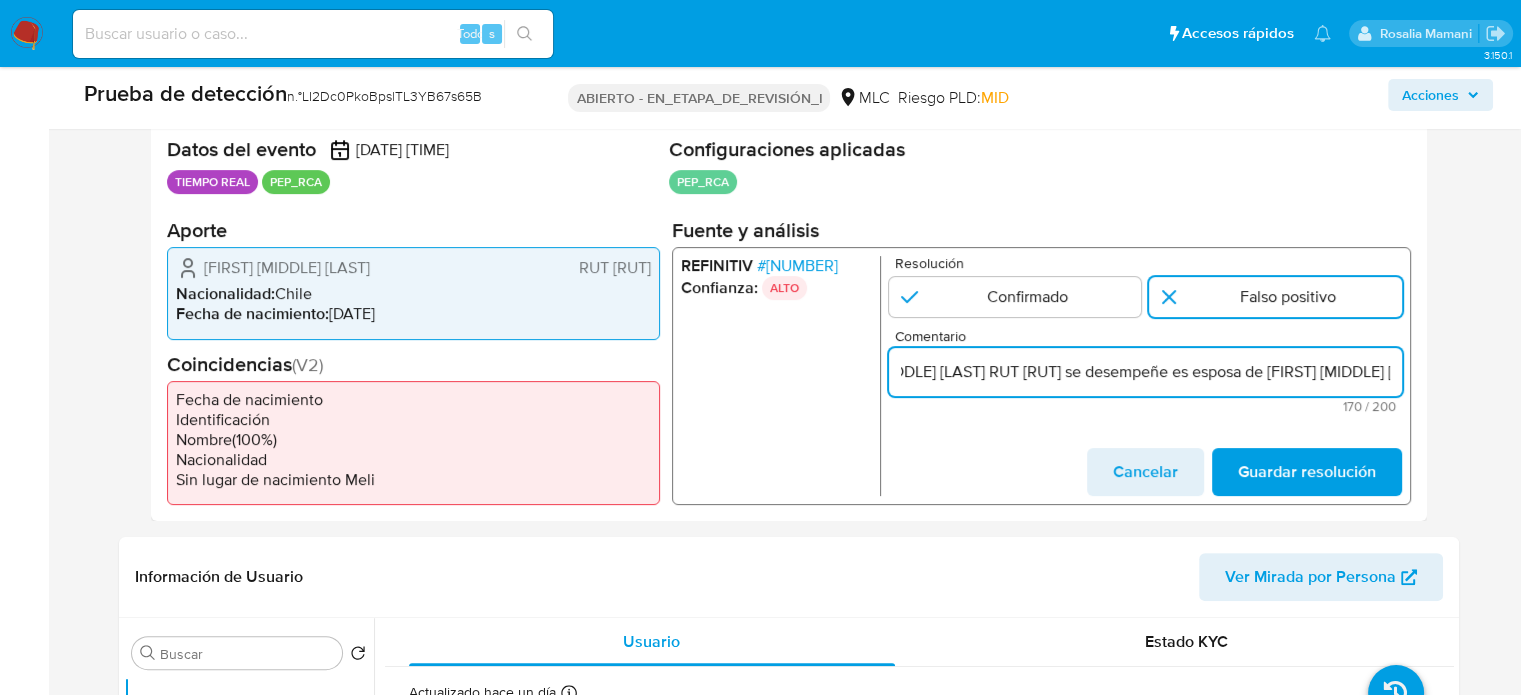 drag, startPoint x: 1275, startPoint y: 375, endPoint x: 1377, endPoint y: 374, distance: 102.0049 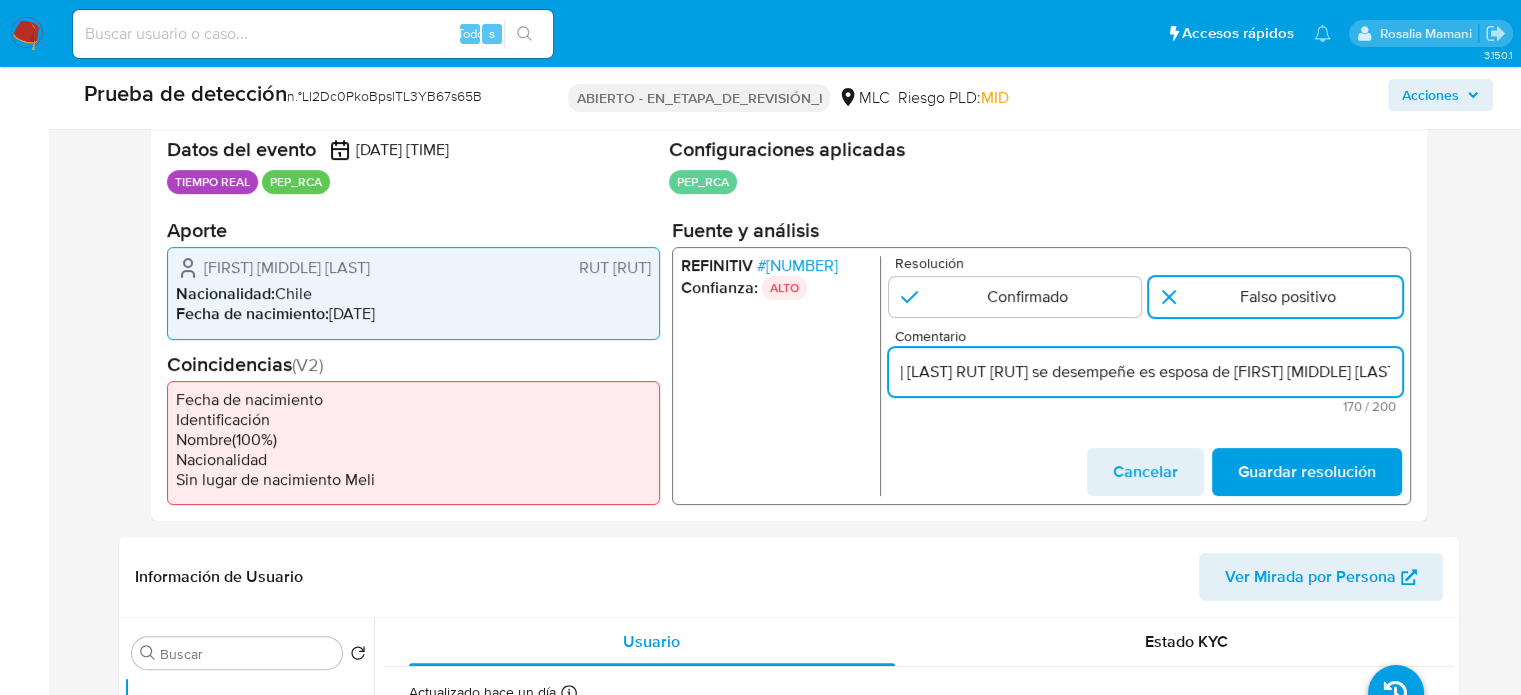 click on "Usuario Doris del Carmen Tello Arriagada RUT 142806568 se desempeñe es esposa de Jorge Rolando Saquel Albarran quien se desempeño como Alcalde de Curacautín hasta 2021." at bounding box center [1144, 372] 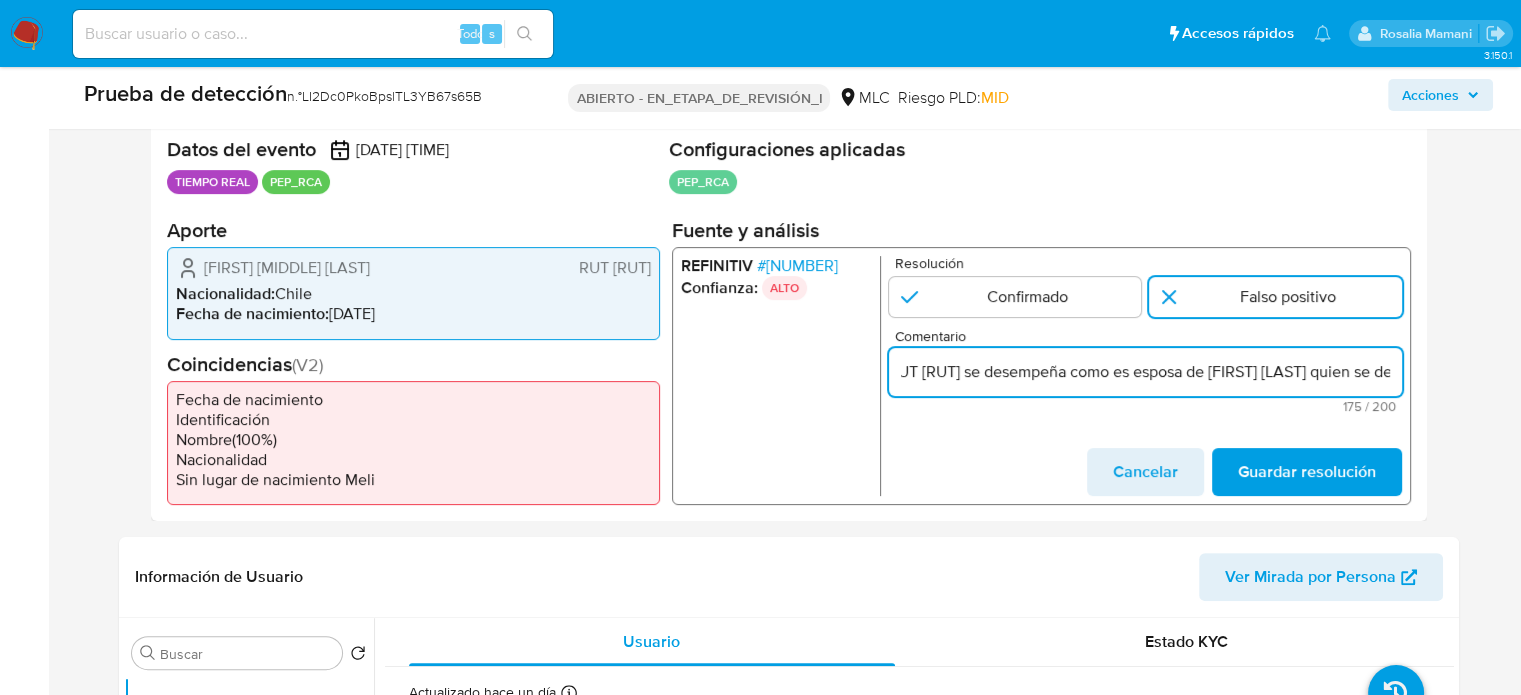 paste on "Secretario(A) Regional Mi" 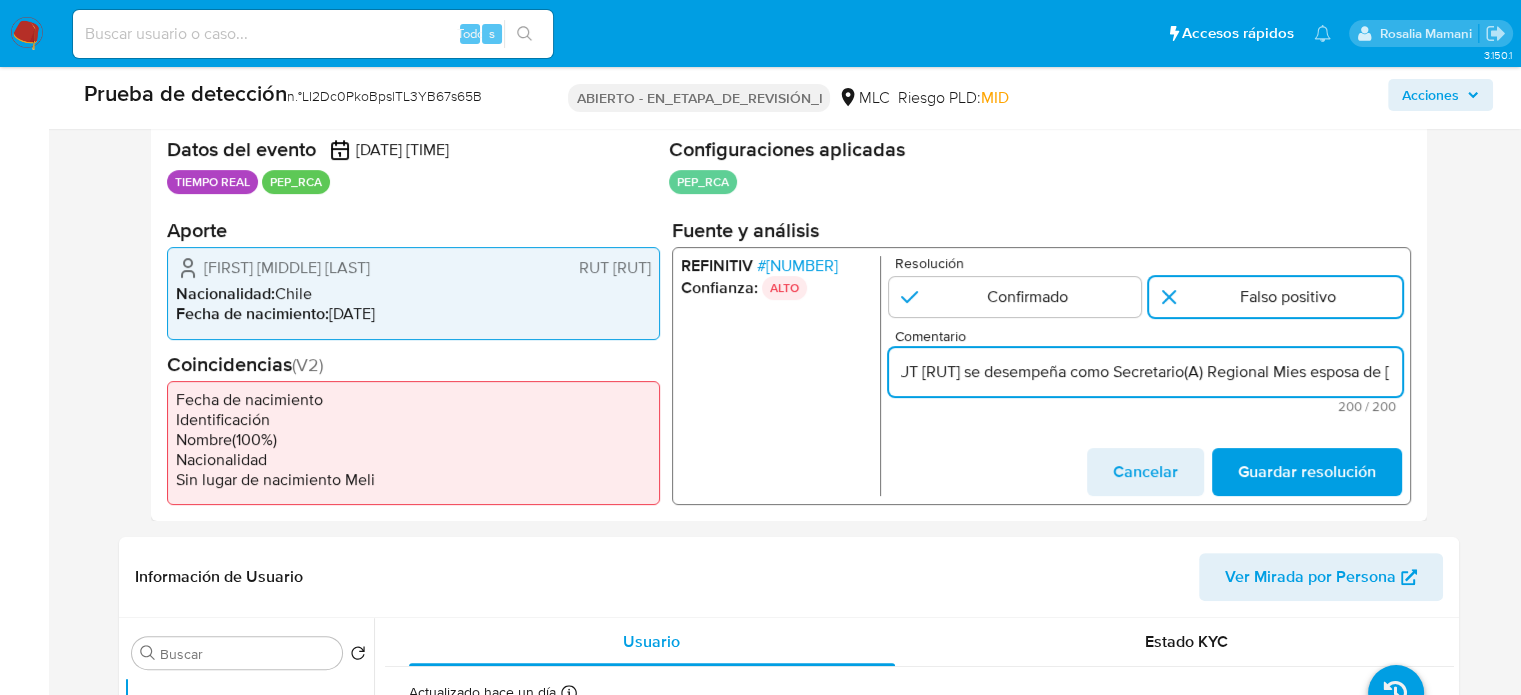 scroll, scrollTop: 0, scrollLeft: 251, axis: horizontal 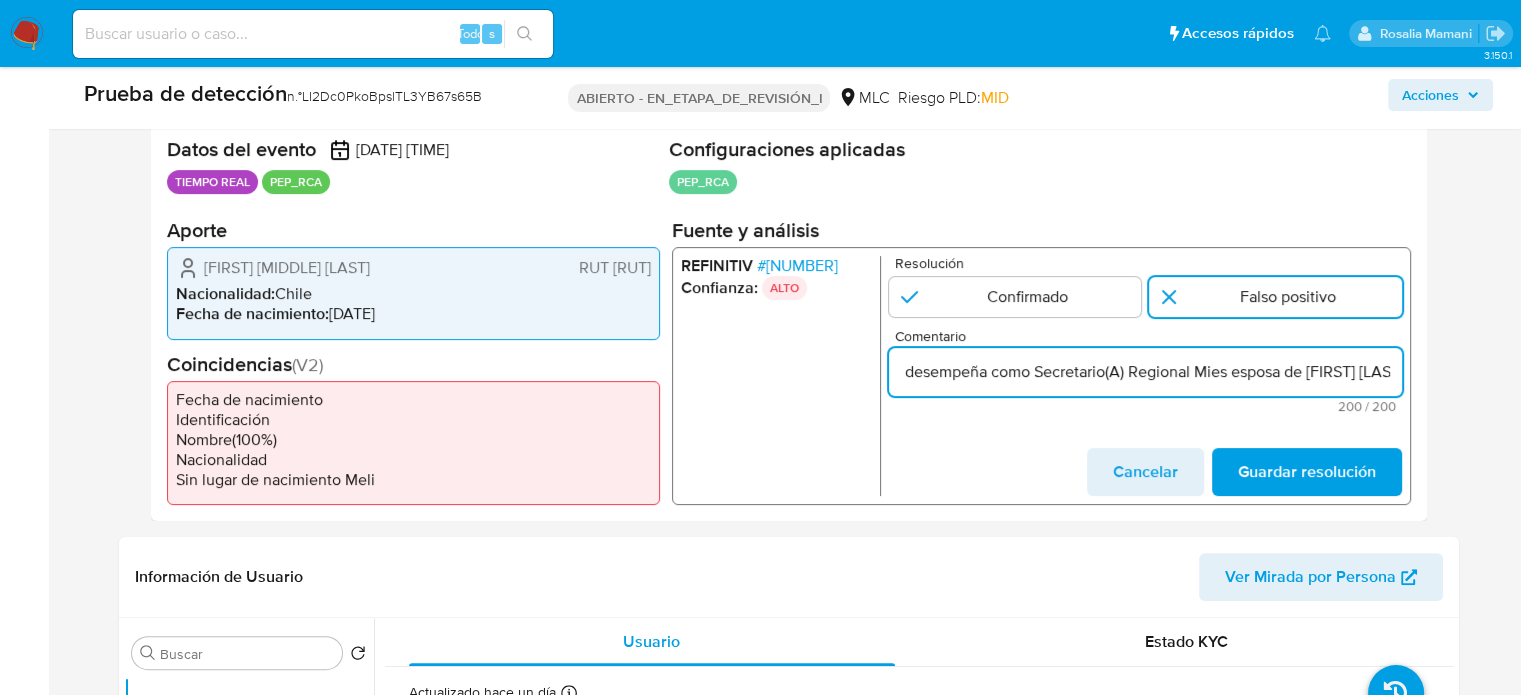 drag, startPoint x: 1280, startPoint y: 375, endPoint x: 1300, endPoint y: 381, distance: 20.880613 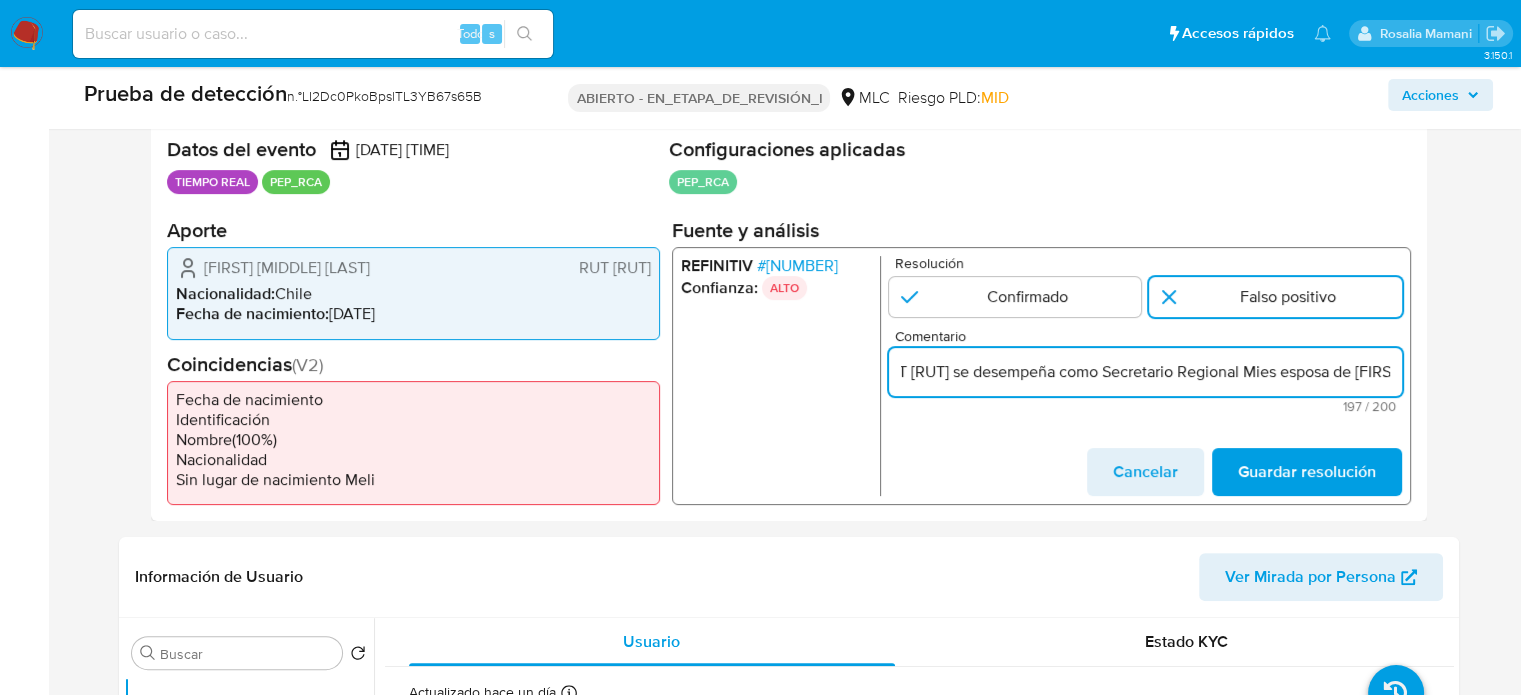 drag, startPoint x: 1311, startPoint y: 374, endPoint x: 1359, endPoint y: 375, distance: 48.010414 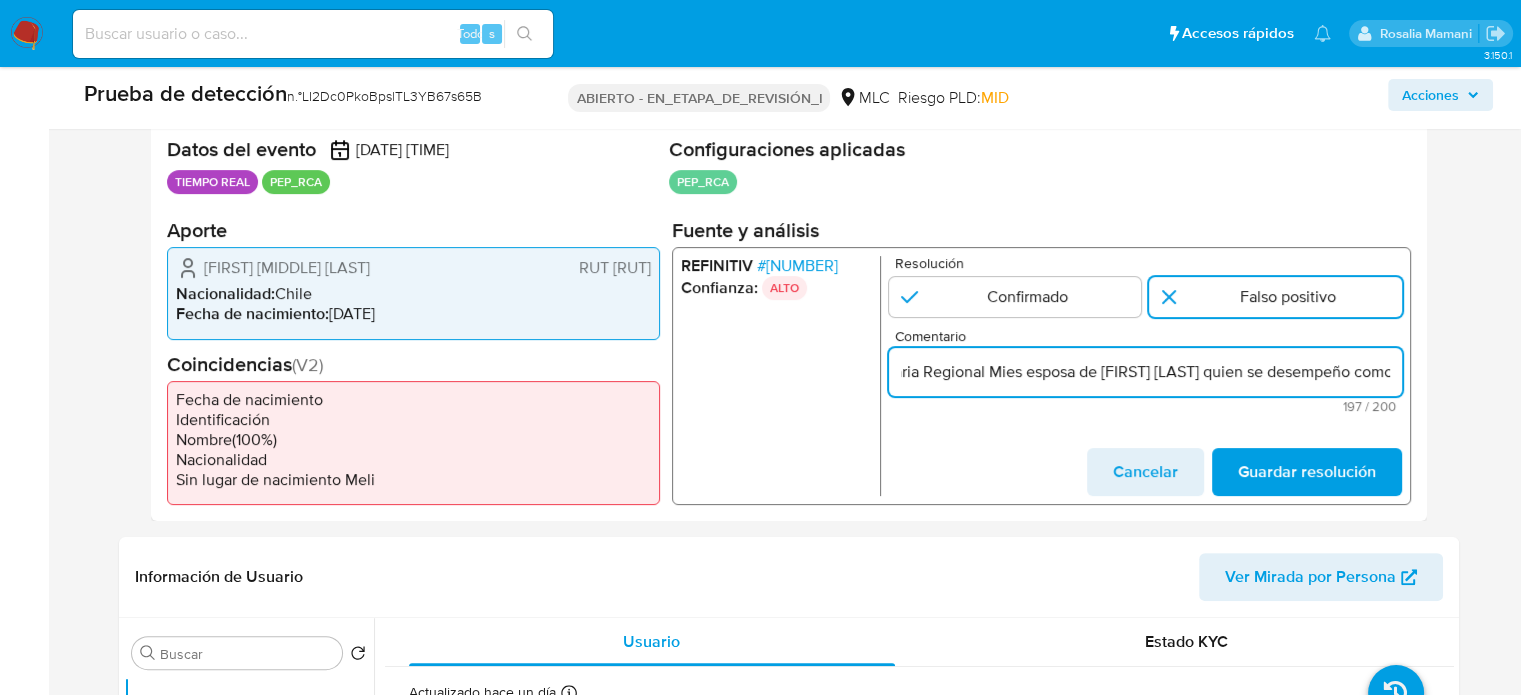 scroll, scrollTop: 0, scrollLeft: 520, axis: horizontal 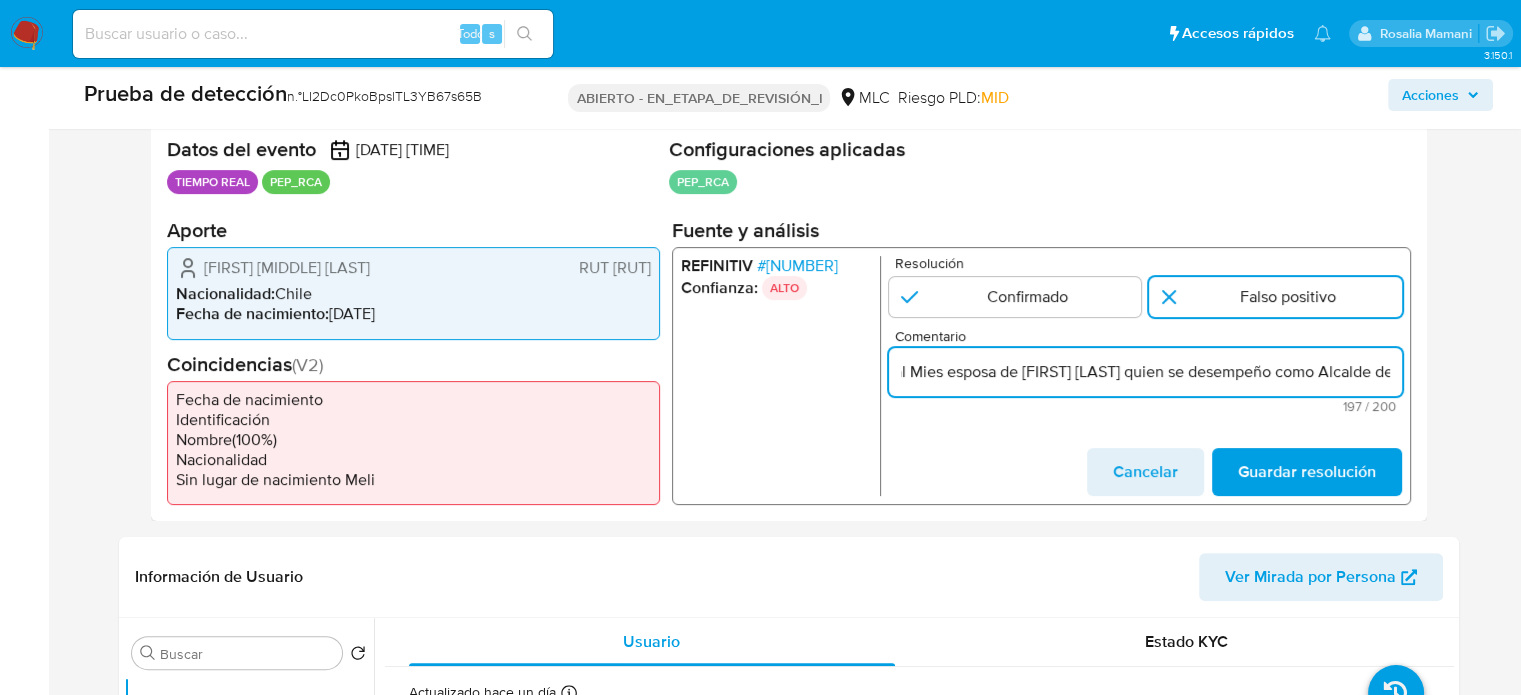 drag, startPoint x: 1368, startPoint y: 373, endPoint x: 1379, endPoint y: 375, distance: 11.18034 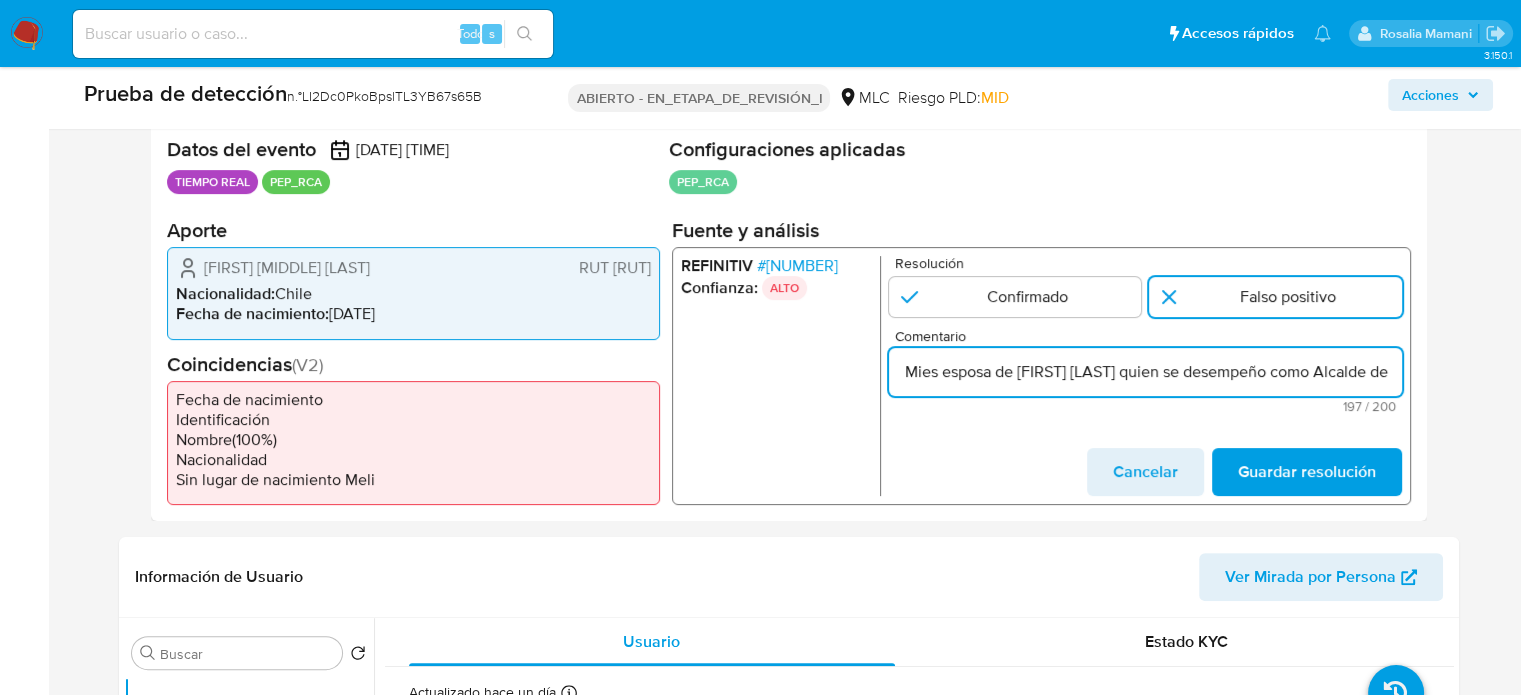 click on "Usuario Doris del Carmen Tello Arriagada RUT 142806568 se desempeña como Secretaria Regional Mies esposa de Jorge Rolando Saquel Albarran quien se desempeño como Alcalde de Curacautín hasta 2021." at bounding box center [1144, 372] 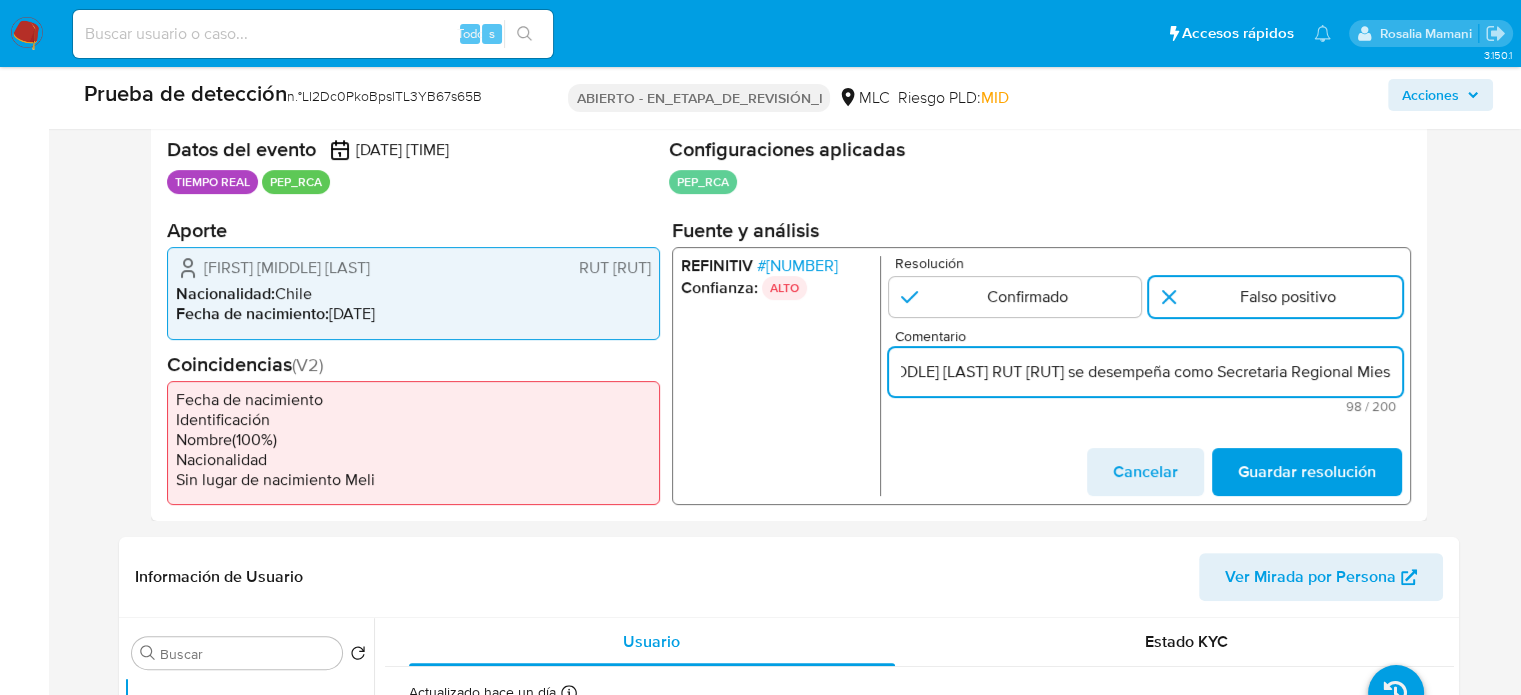 scroll, scrollTop: 0, scrollLeft: 251, axis: horizontal 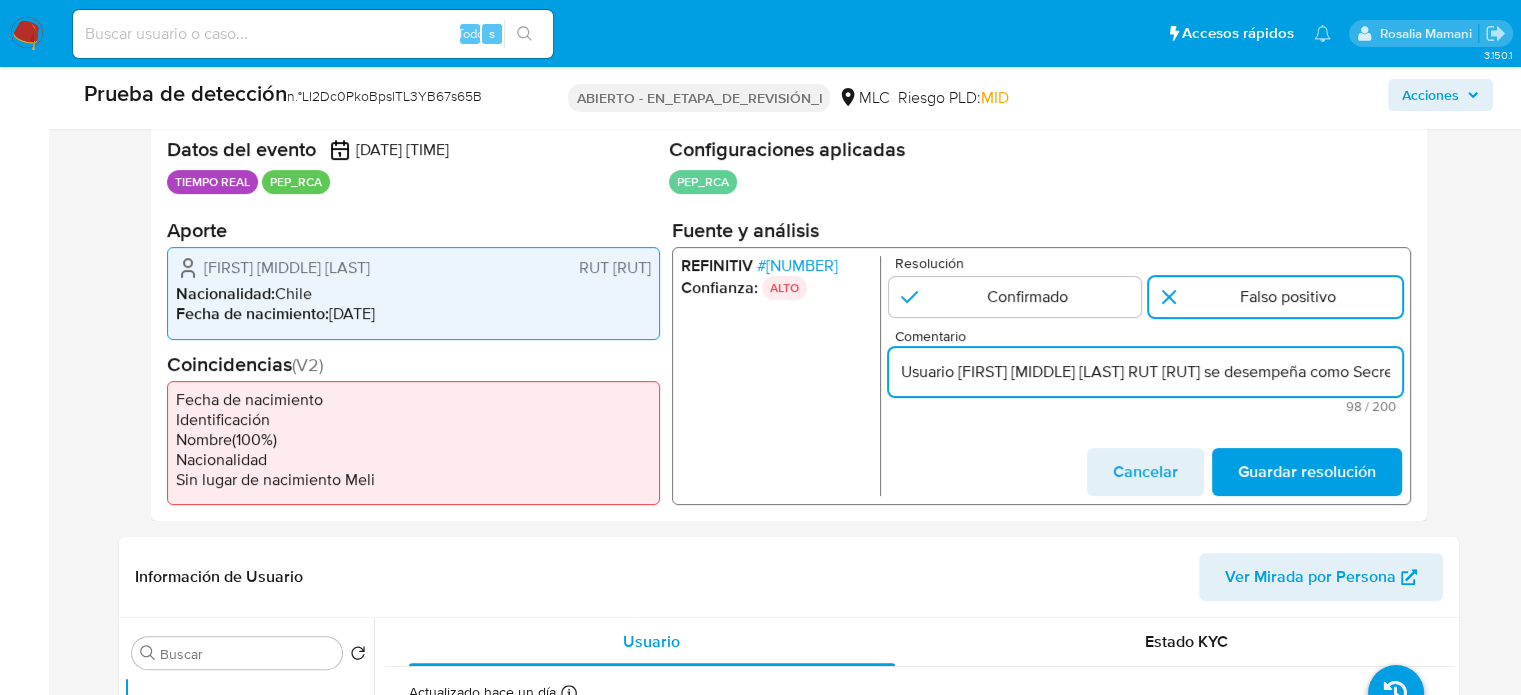 click on "Usuario Doris del Carmen Tello Arriagada RUT 142806568 se desempeña como Secretaria Regional Mies" at bounding box center (1144, 372) 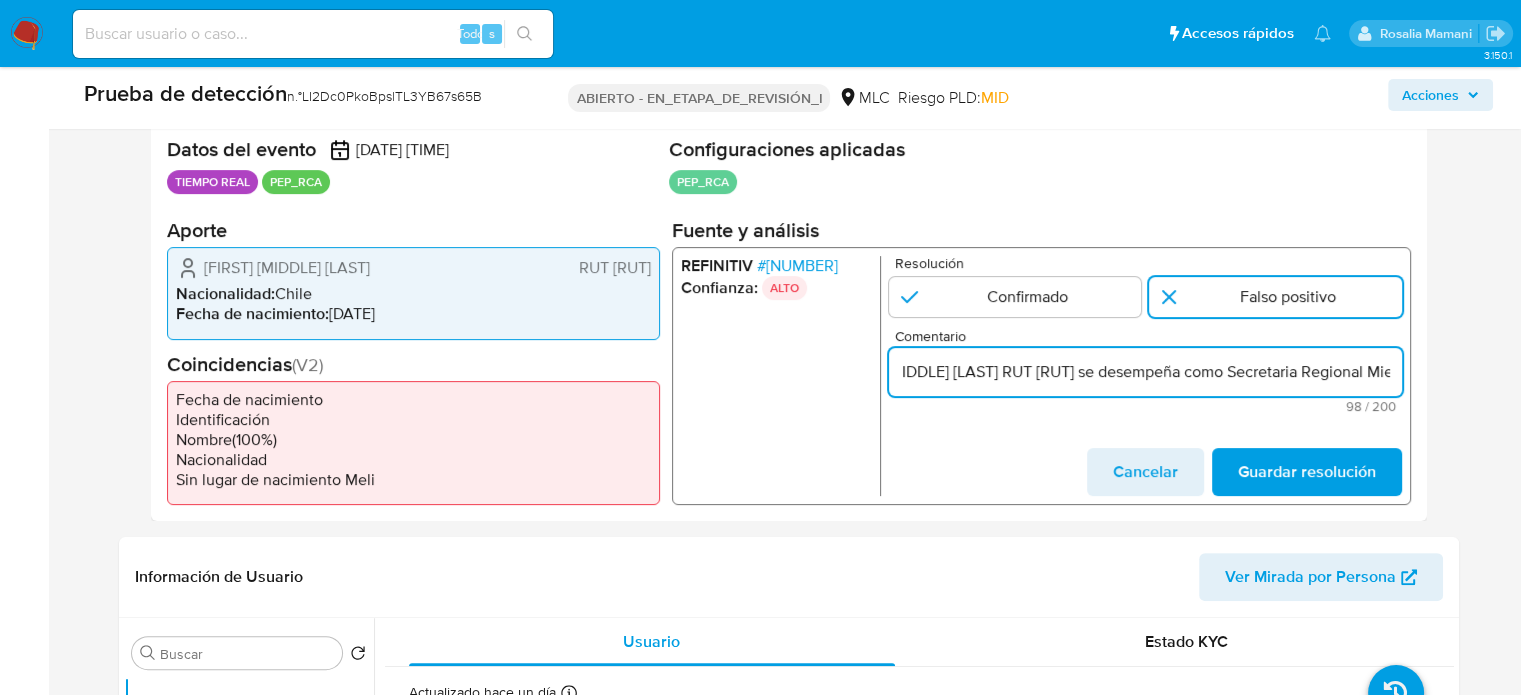 scroll, scrollTop: 0, scrollLeft: 251, axis: horizontal 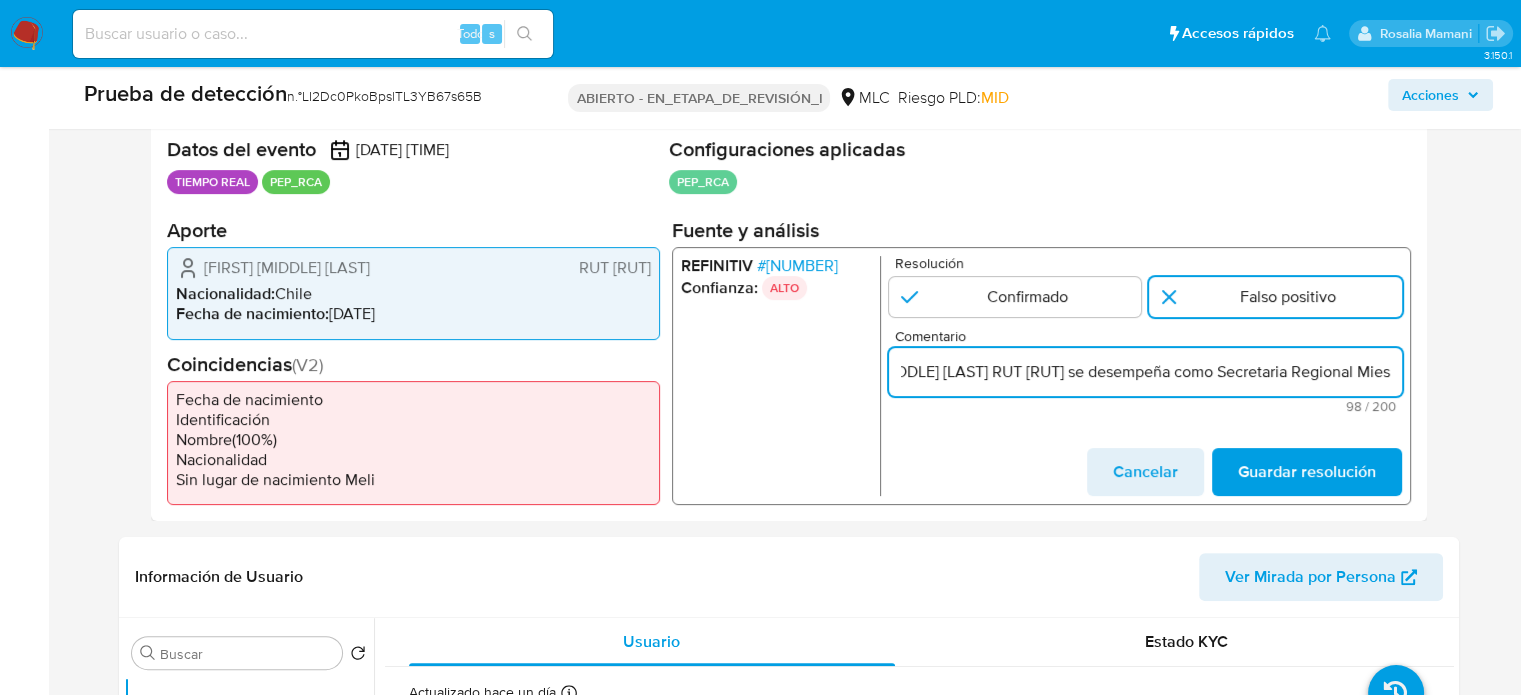 drag, startPoint x: 1344, startPoint y: 385, endPoint x: 1385, endPoint y: 380, distance: 41.303753 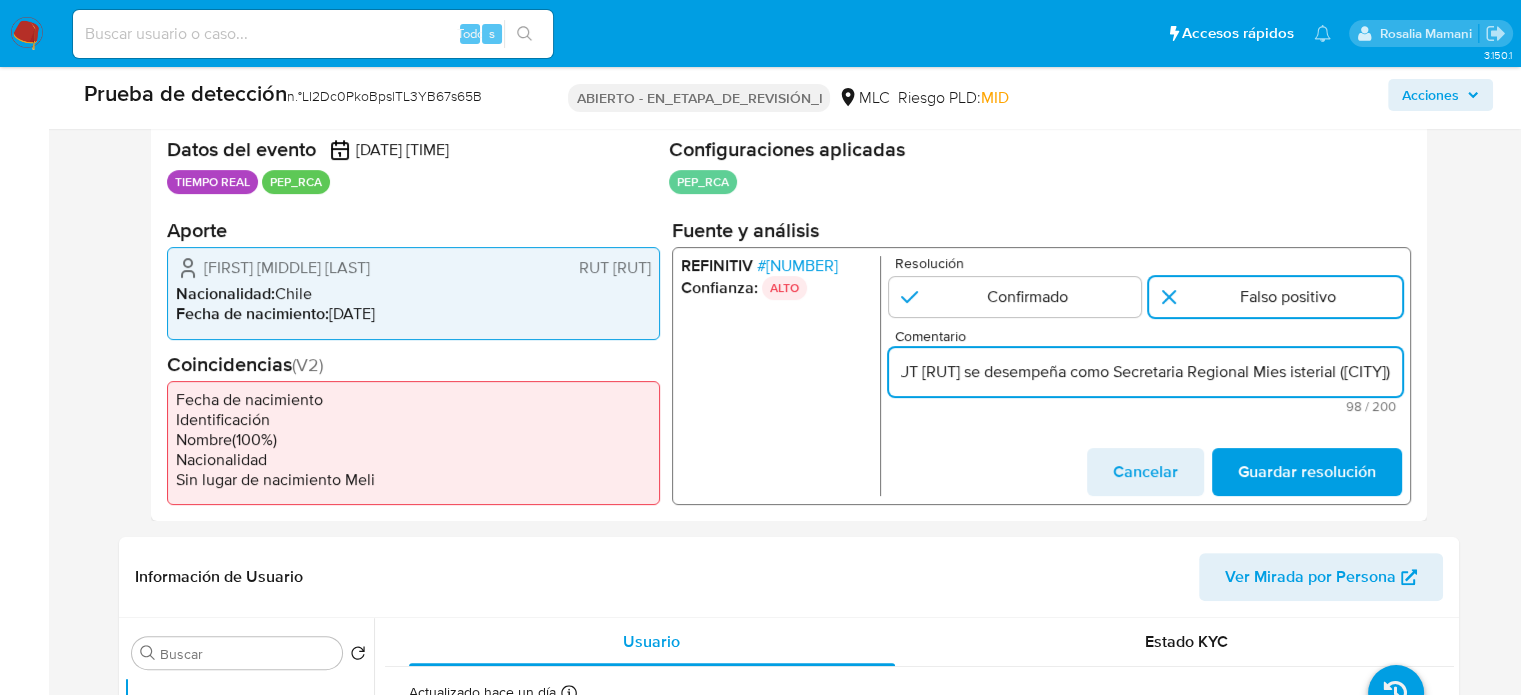 scroll, scrollTop: 0, scrollLeft: 379, axis: horizontal 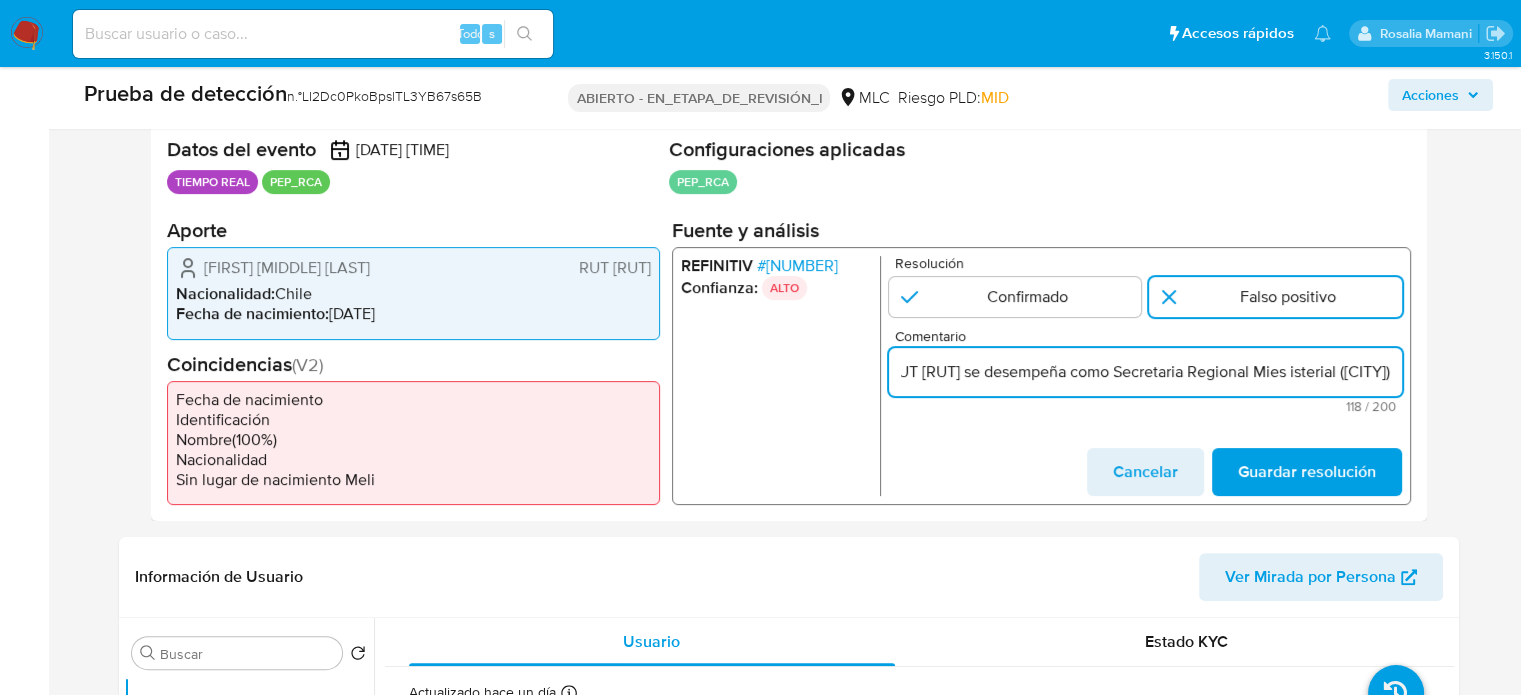 click on "Usuario Doris del Carmen Tello Arriagada RUT 142806568 se desempeña como Secretaria Regional Mies isterial (Araucanía)" at bounding box center (1144, 372) 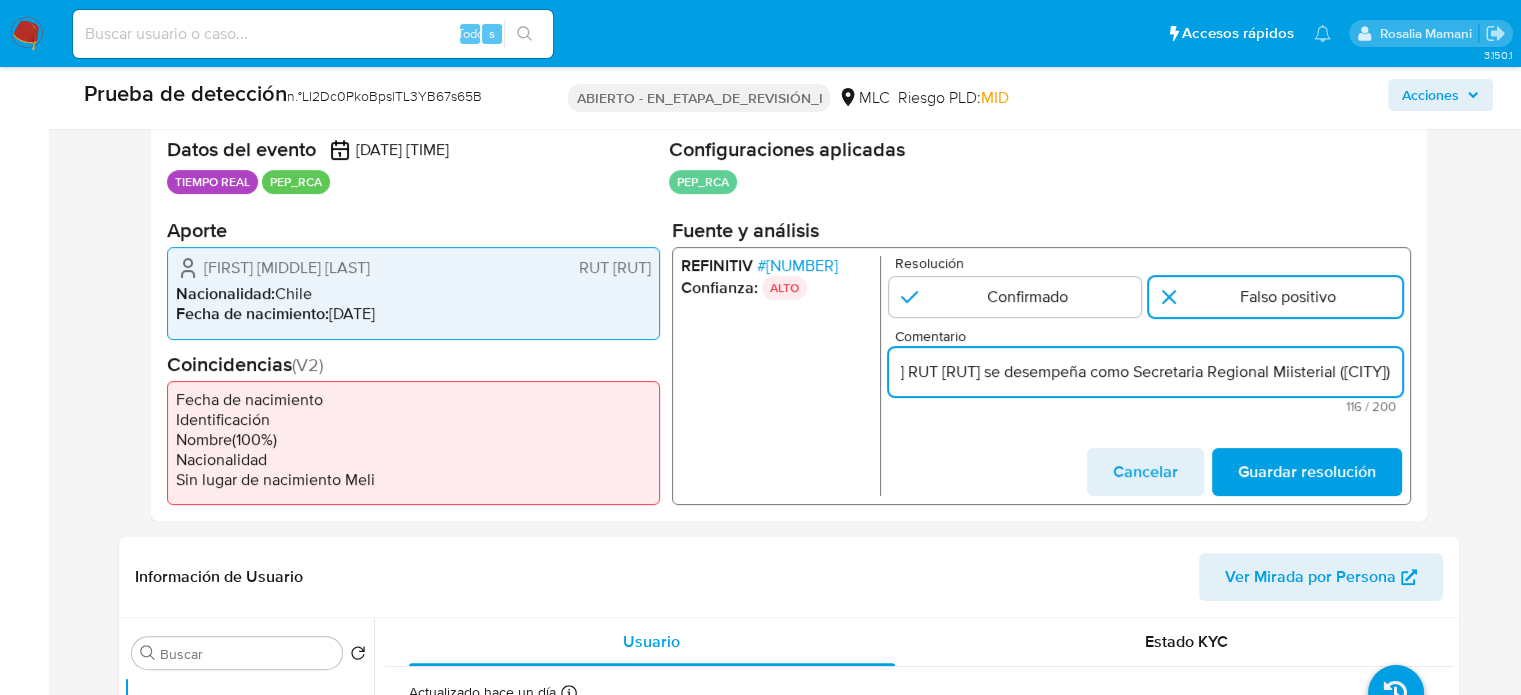 scroll, scrollTop: 0, scrollLeft: 358, axis: horizontal 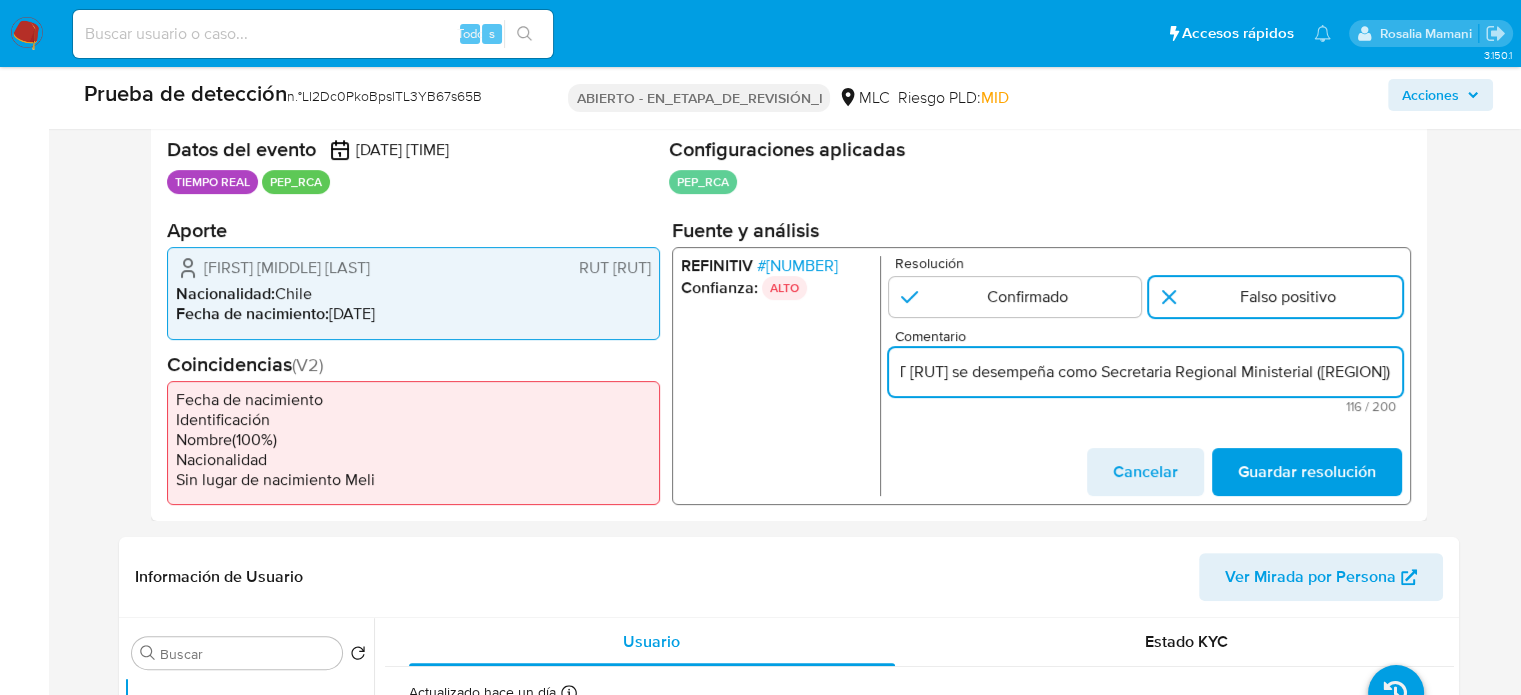 click on "Usuario Doris del Carmen Tello Arriagada RUT 142806568 se desempeña como Secretaria Regional Ministerial (Araucanía)" at bounding box center (1144, 372) 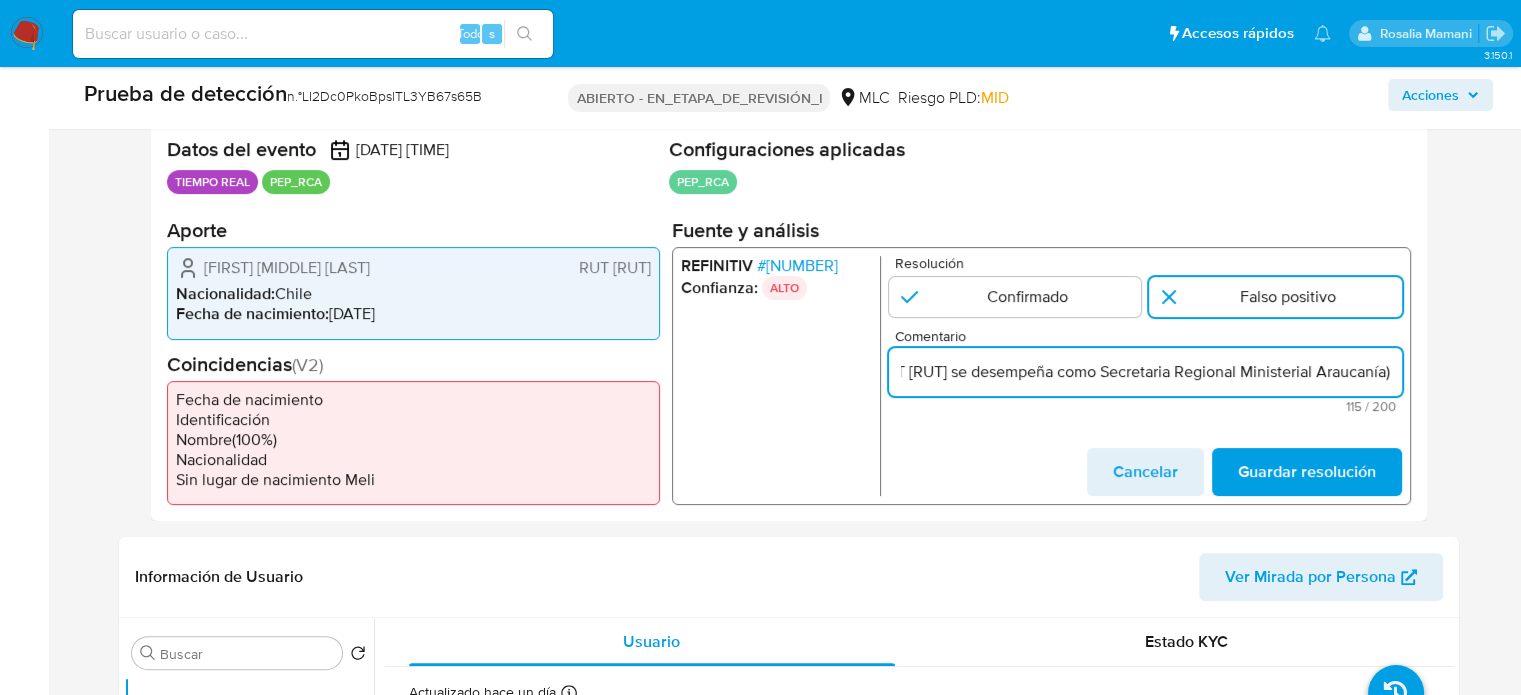 scroll, scrollTop: 0, scrollLeft: 363, axis: horizontal 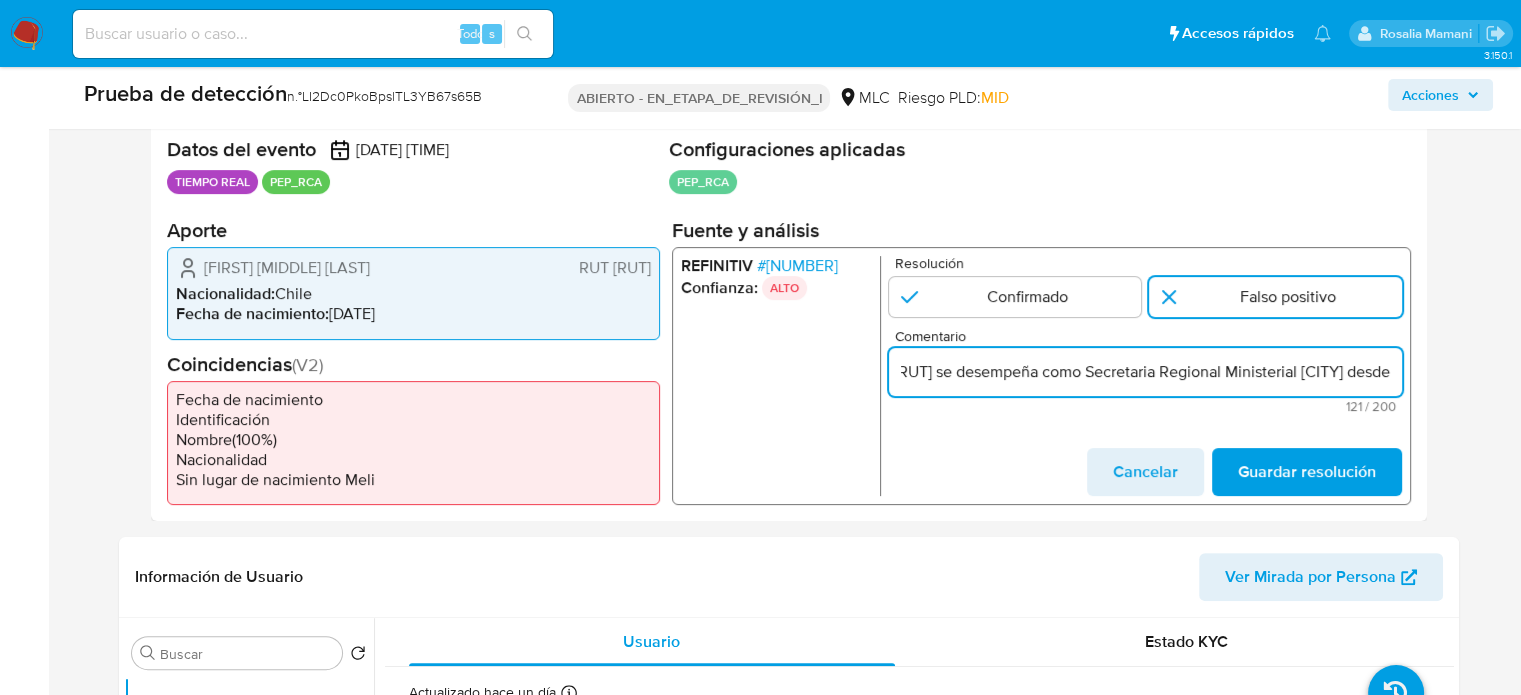 drag, startPoint x: 1378, startPoint y: 374, endPoint x: 1397, endPoint y: 371, distance: 19.235384 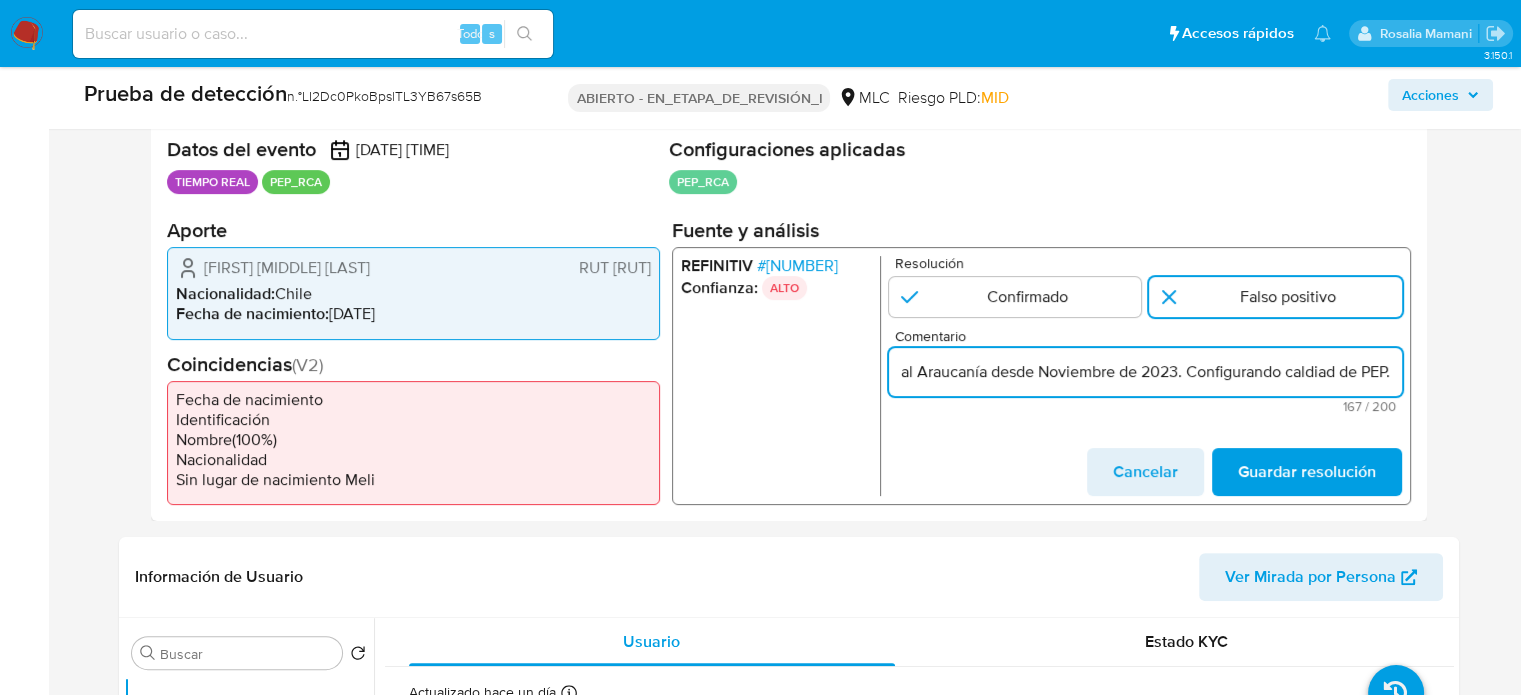 scroll, scrollTop: 0, scrollLeft: 767, axis: horizontal 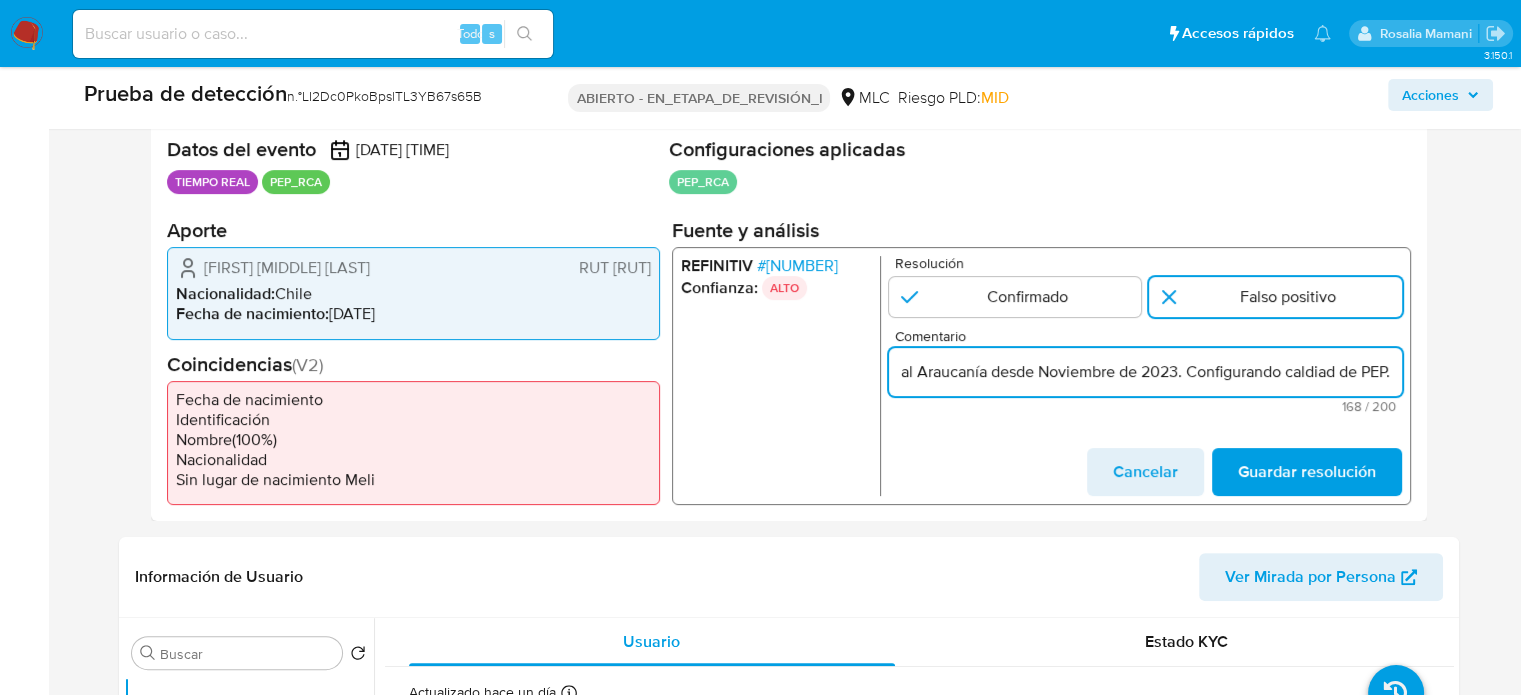 drag, startPoint x: 1304, startPoint y: 383, endPoint x: 1324, endPoint y: 388, distance: 20.615528 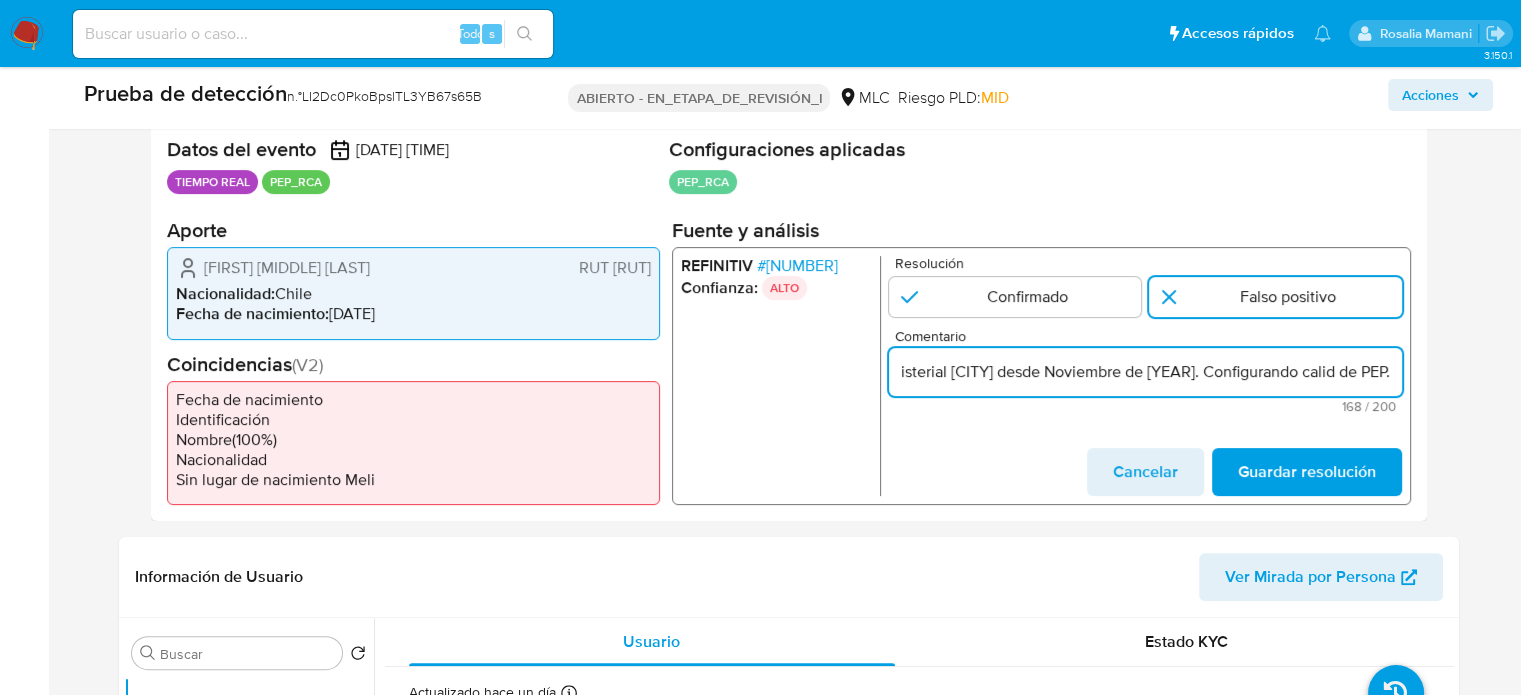 scroll, scrollTop: 0, scrollLeft: 749, axis: horizontal 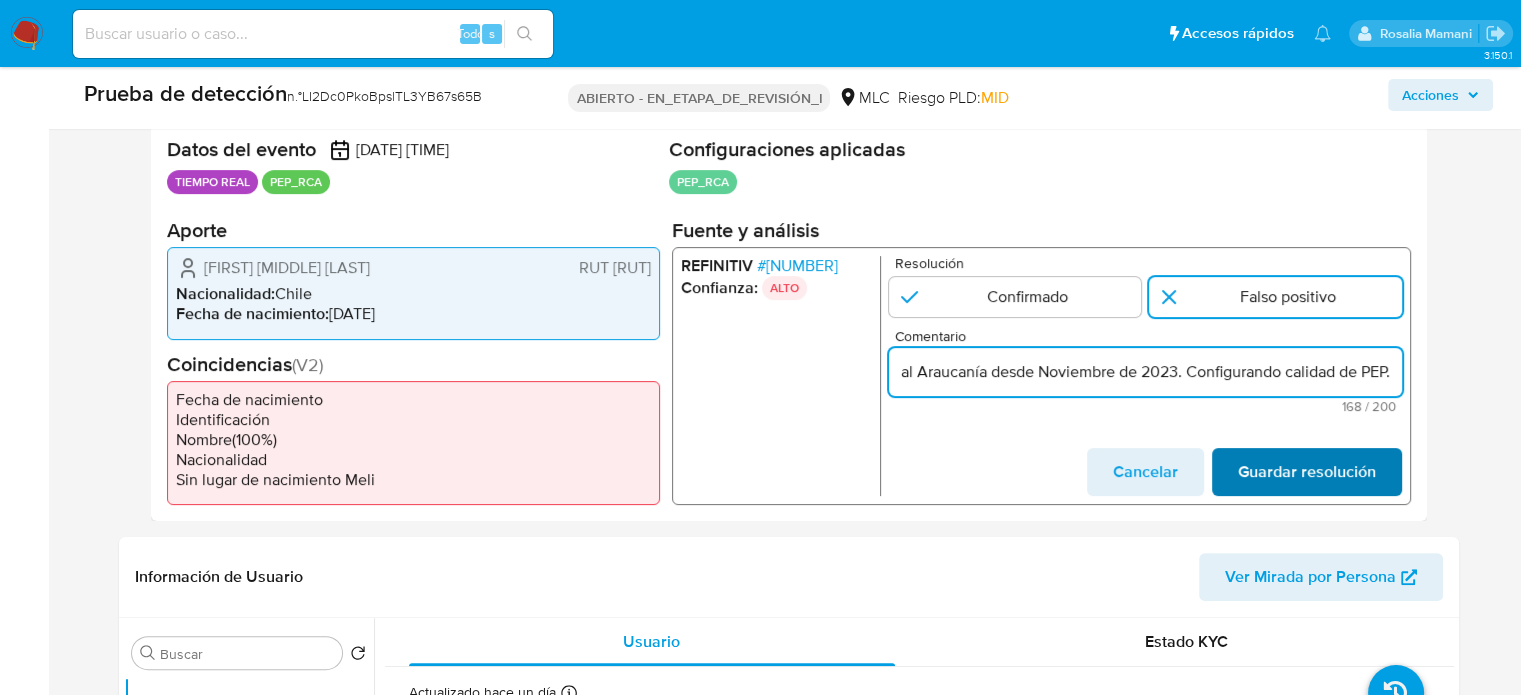 type on "Usuario Doris del Carmen Tello Arriagada RUT 142806568 se desempeña como Secretaria Regional Ministerial Araucanía desde Noviembre de 2023. Configurando calidad de PEP." 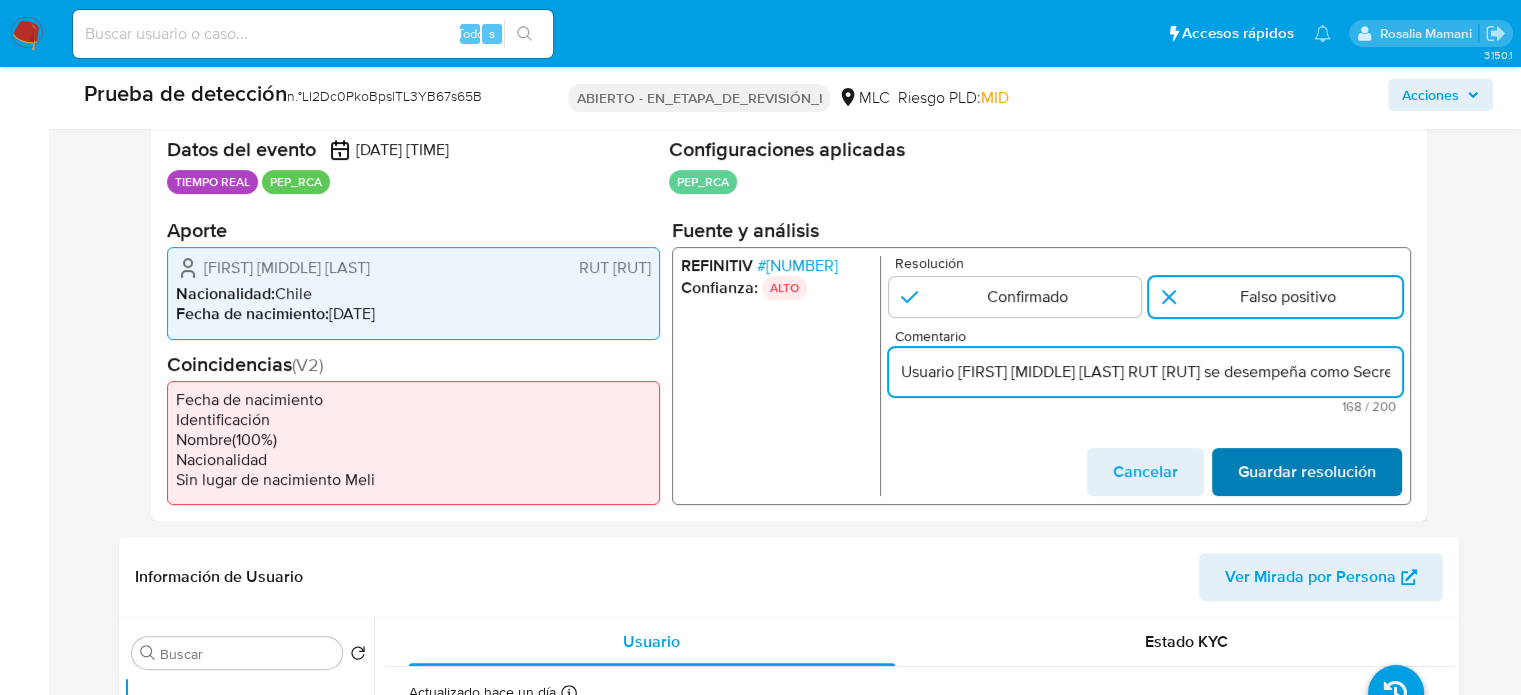 click on "Guardar resolución" at bounding box center [1306, 472] 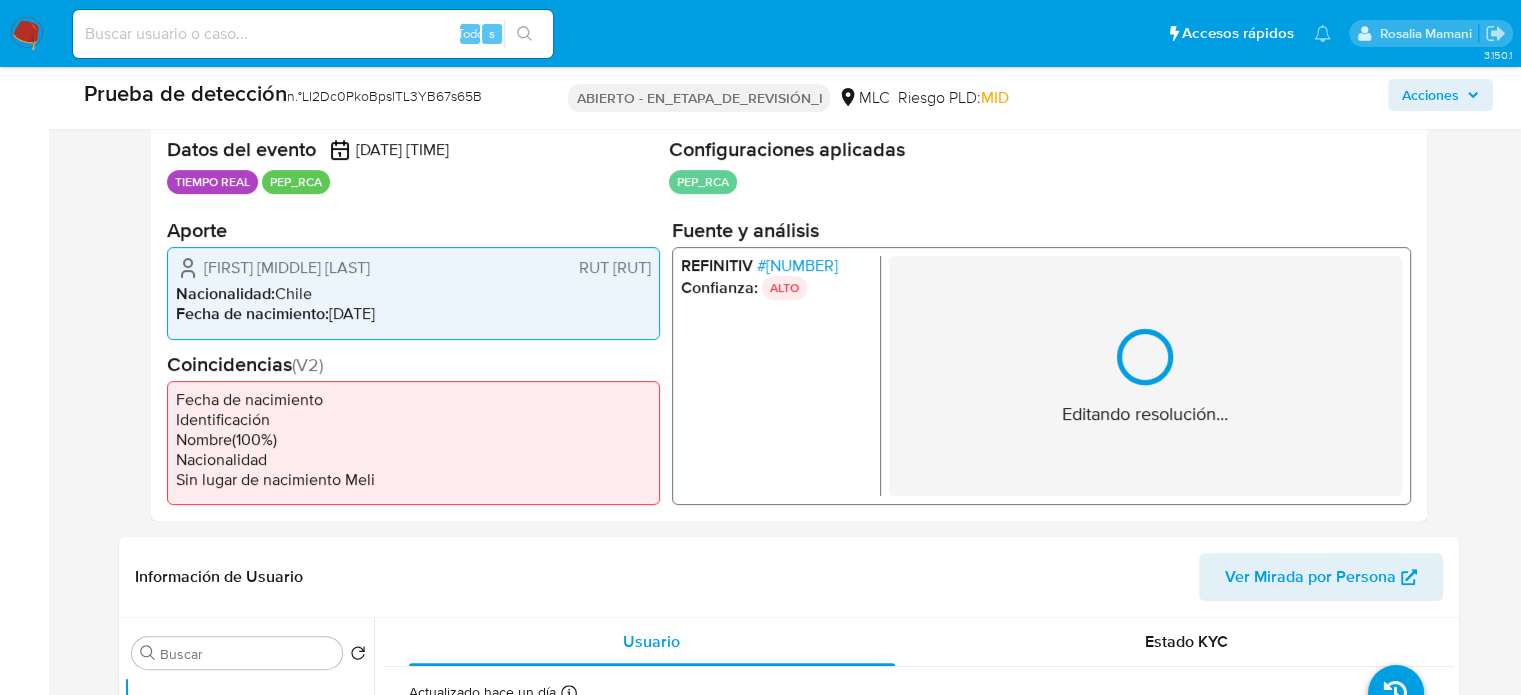 scroll, scrollTop: 376, scrollLeft: 0, axis: vertical 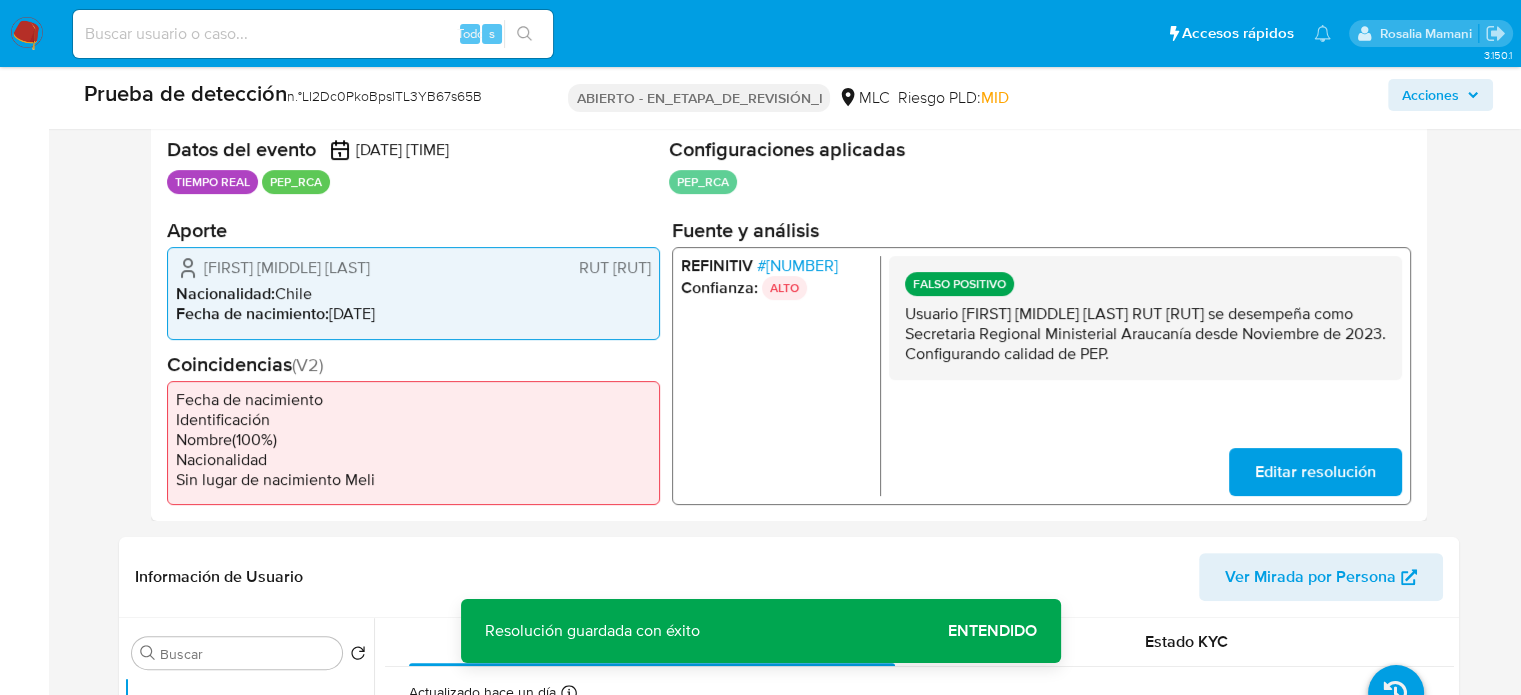 click on "Editar resolución" at bounding box center (1314, 472) 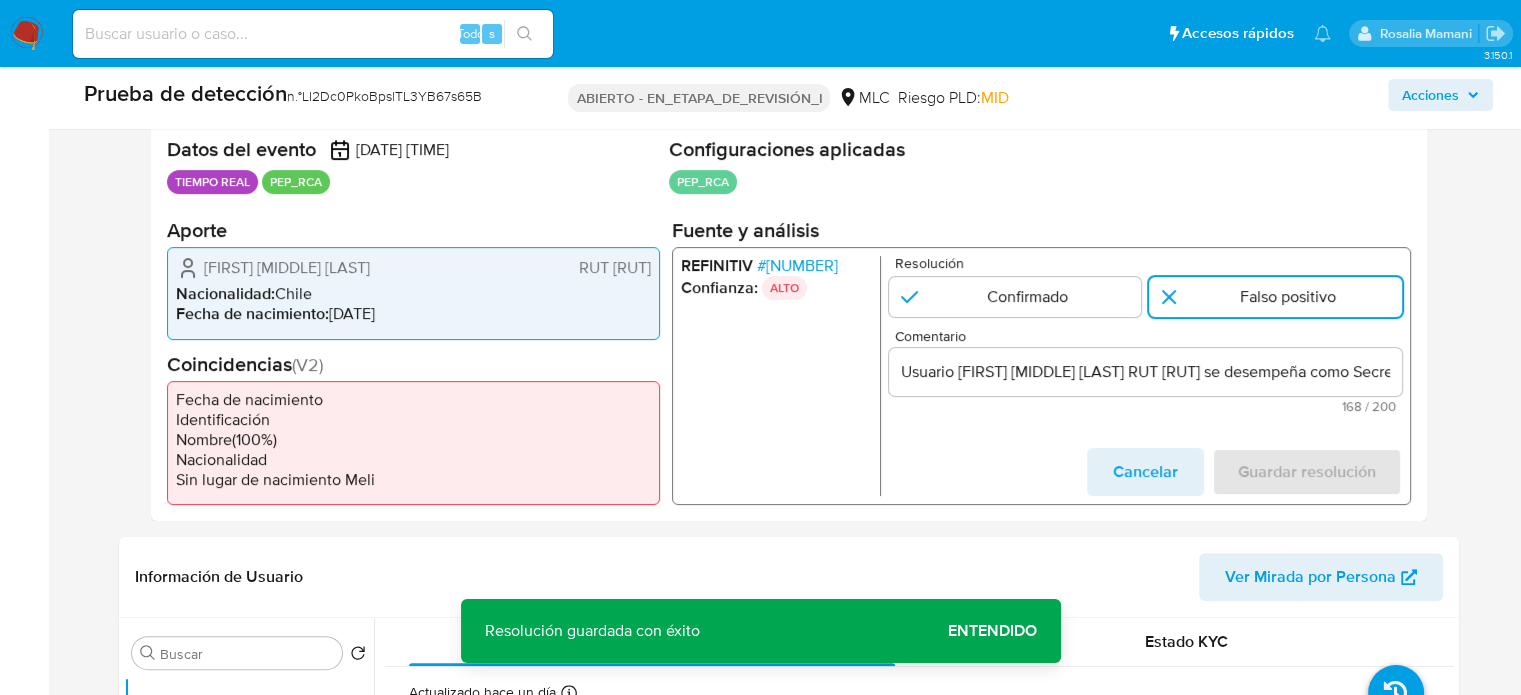drag, startPoint x: 980, startPoint y: 292, endPoint x: 1248, endPoint y: 391, distance: 285.7009 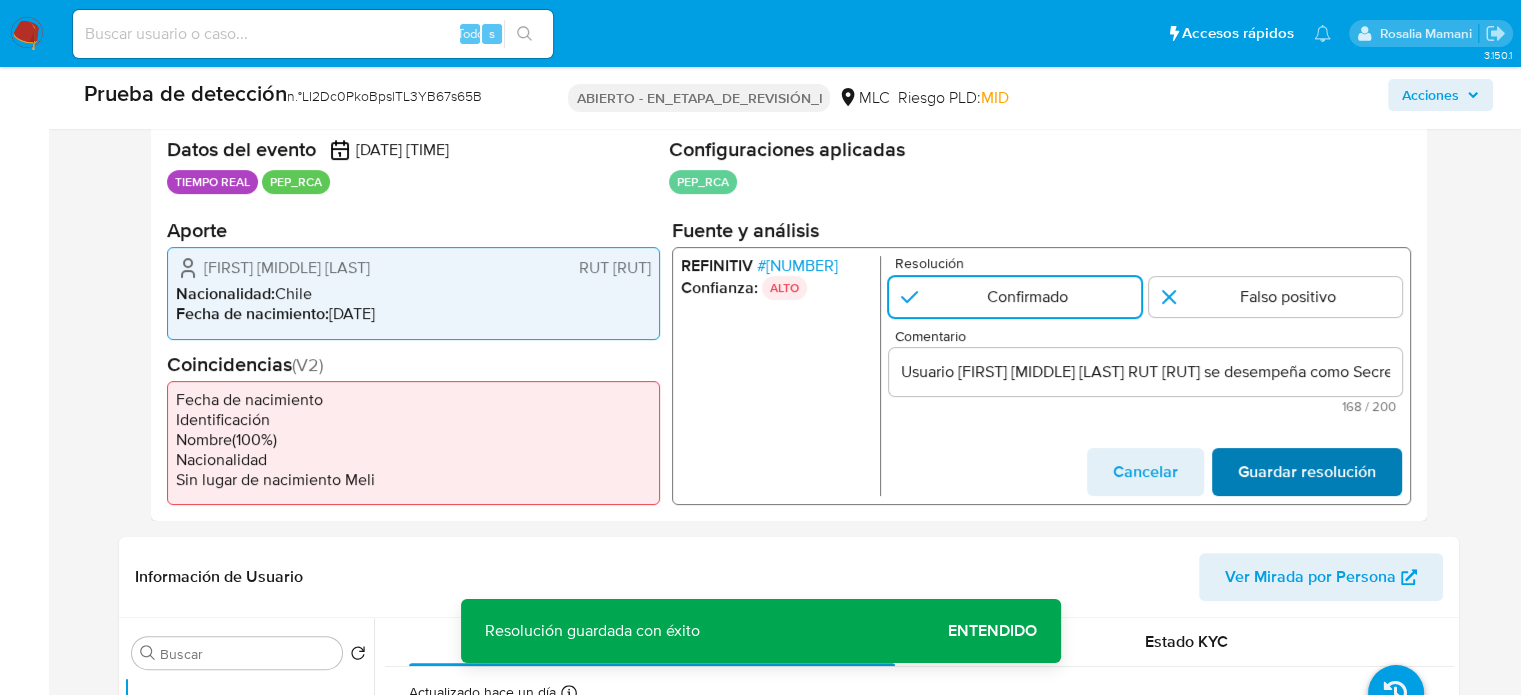 drag, startPoint x: 1295, startPoint y: 444, endPoint x: 1290, endPoint y: 466, distance: 22.561028 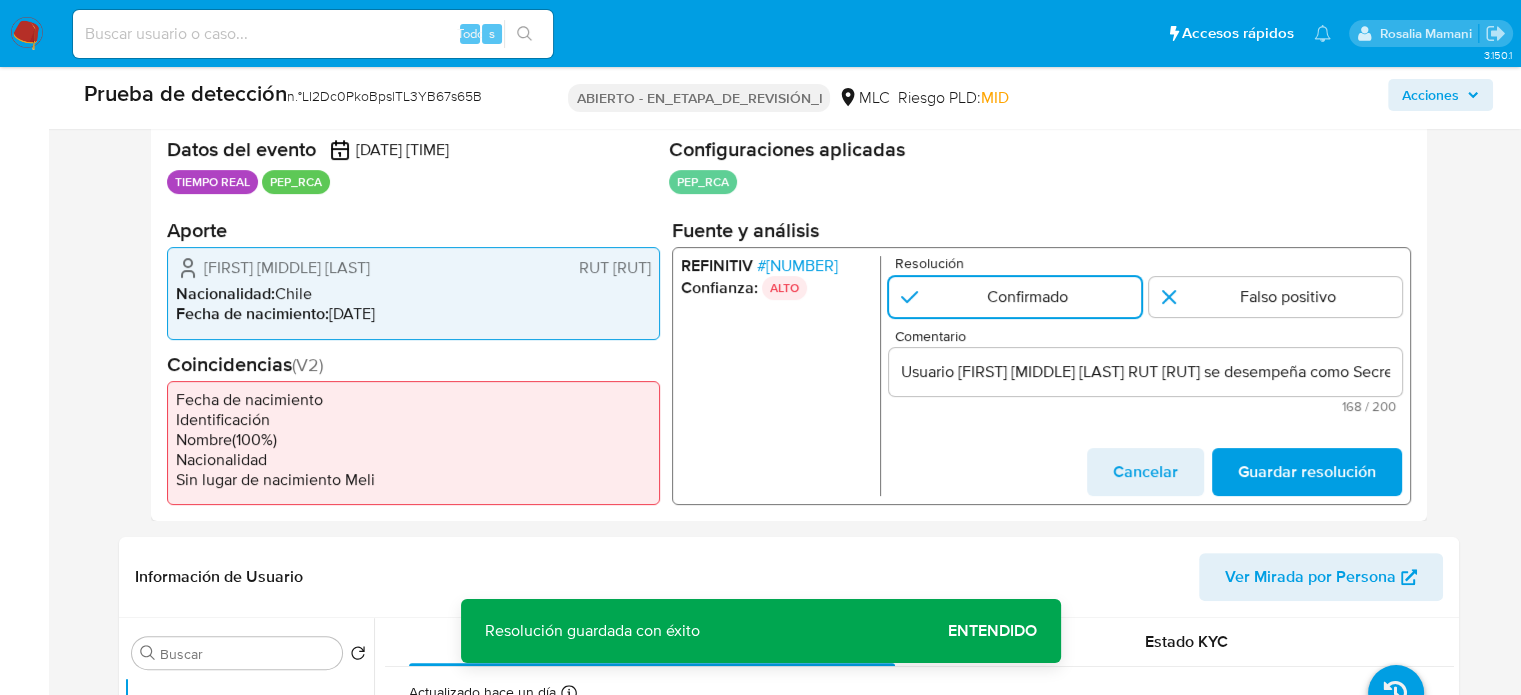 click on "Guardar resolución" at bounding box center [1306, 472] 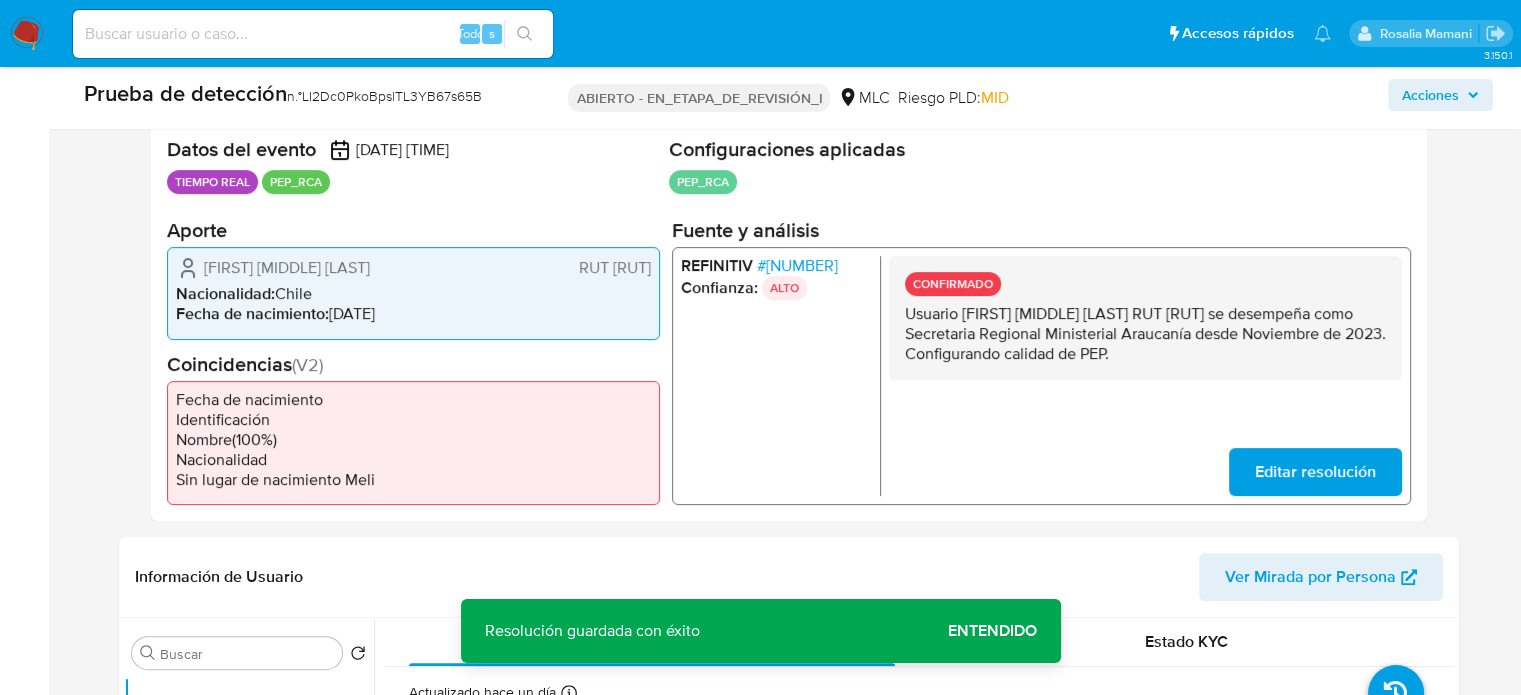scroll, scrollTop: 528, scrollLeft: 0, axis: vertical 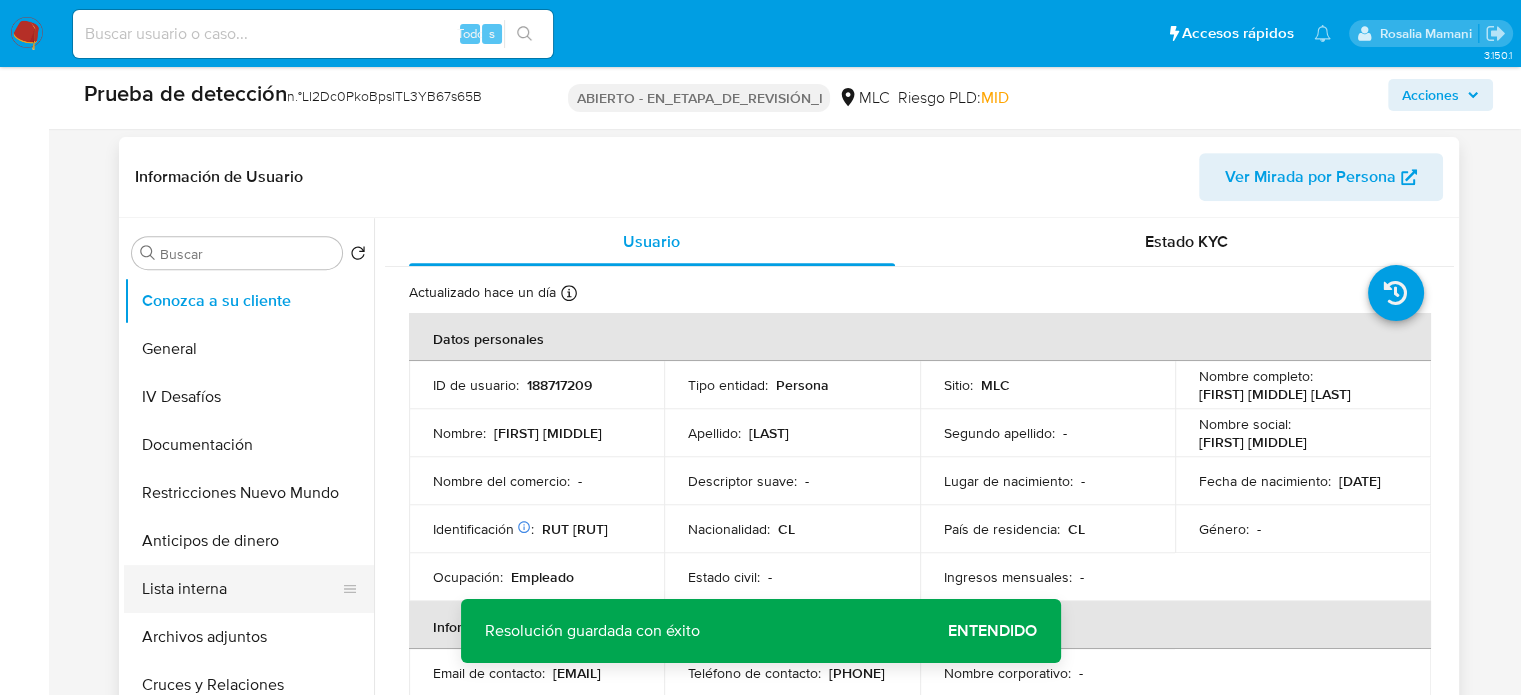 click on "Lista interna" at bounding box center (241, 589) 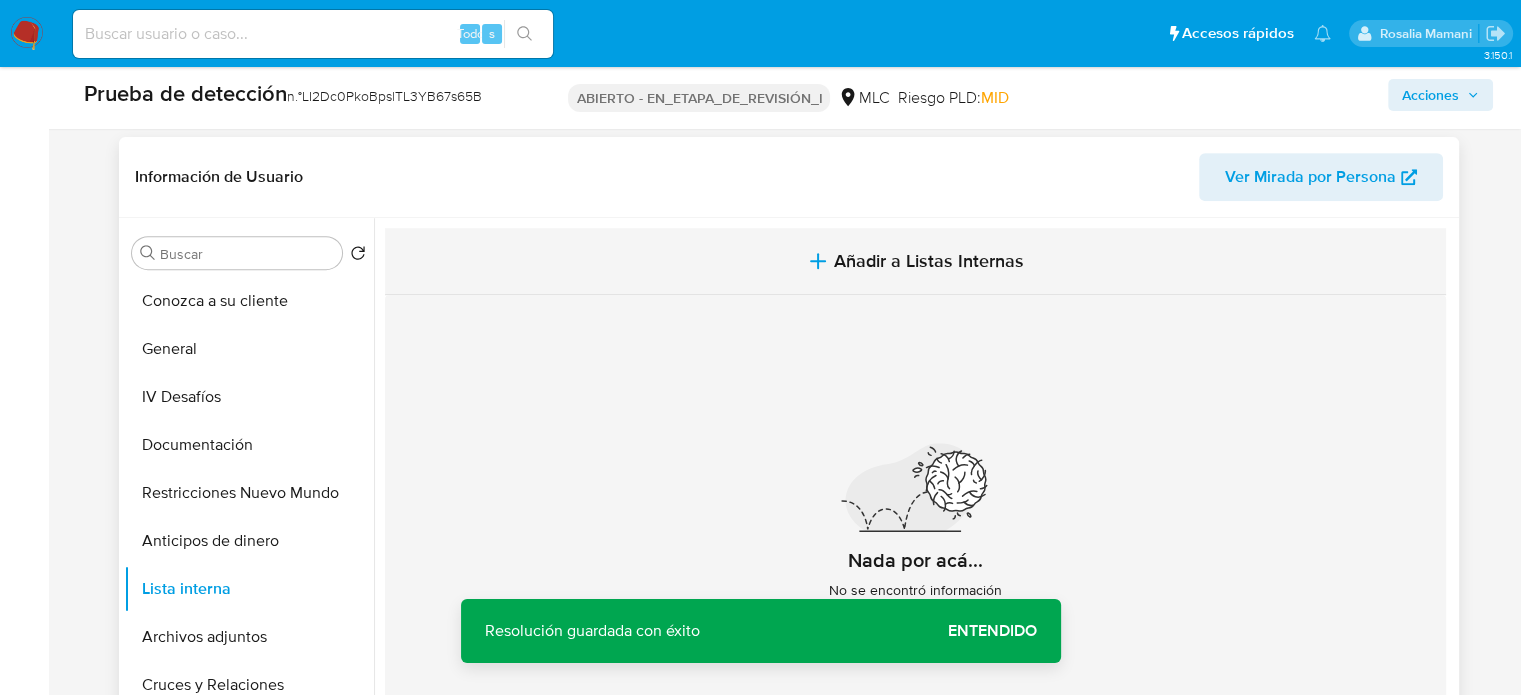 click on "Añadir a Listas Internas" at bounding box center [929, 261] 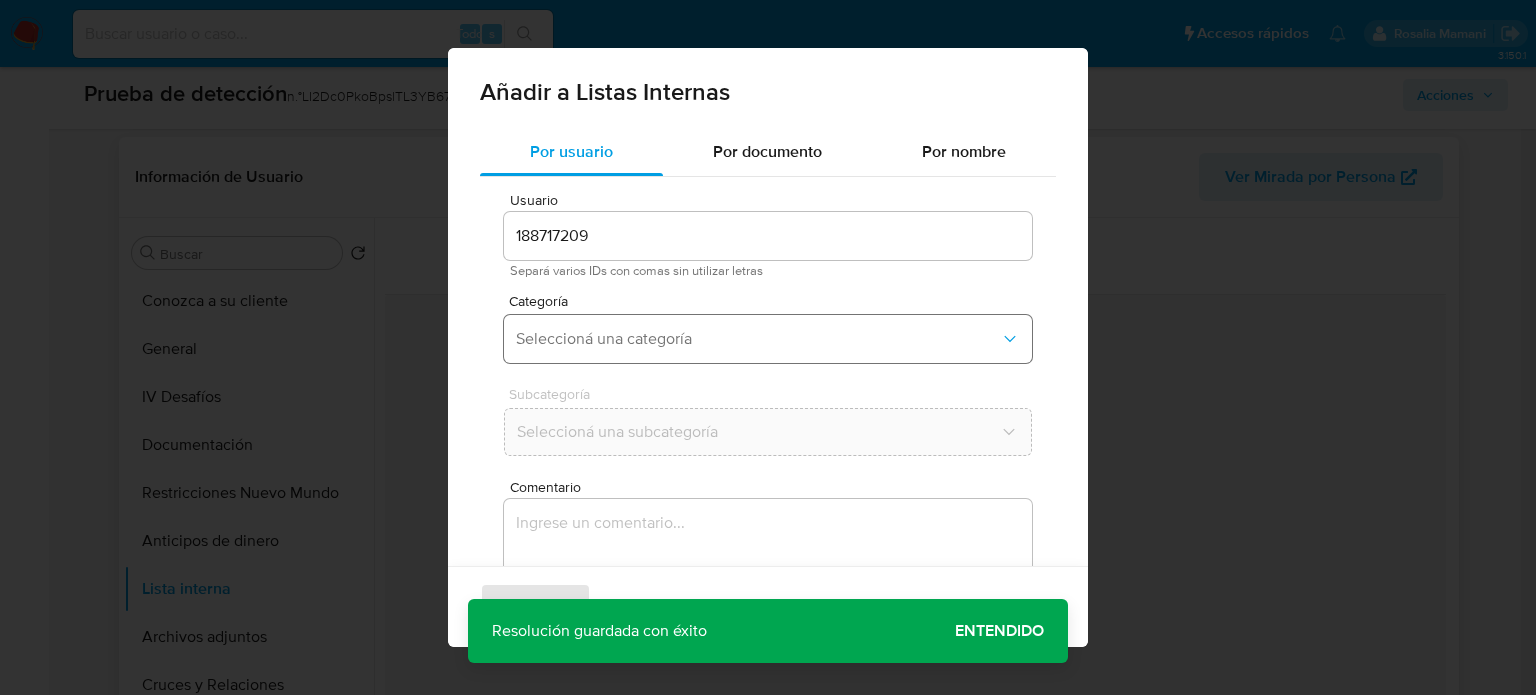 click on "Seleccioná una categoría" at bounding box center [758, 339] 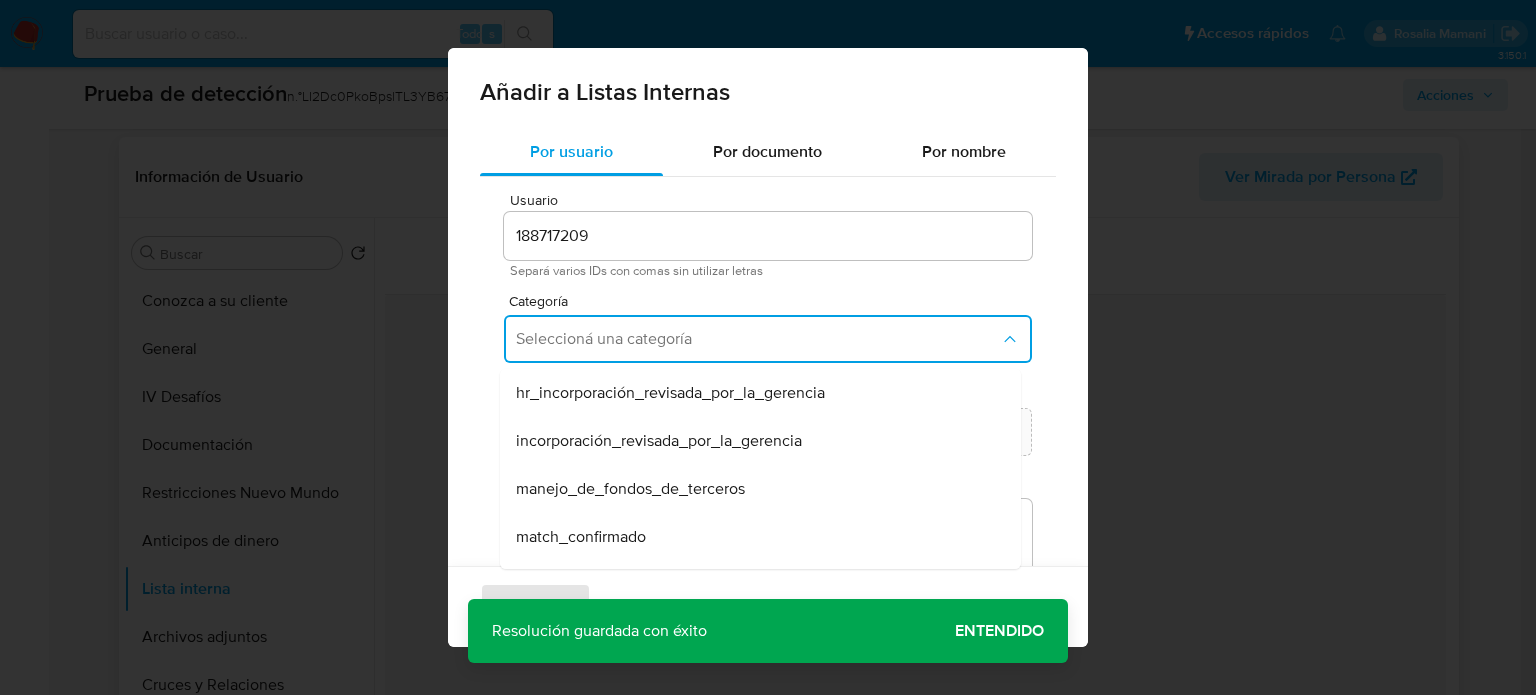 drag, startPoint x: 635, startPoint y: 534, endPoint x: 651, endPoint y: 471, distance: 65 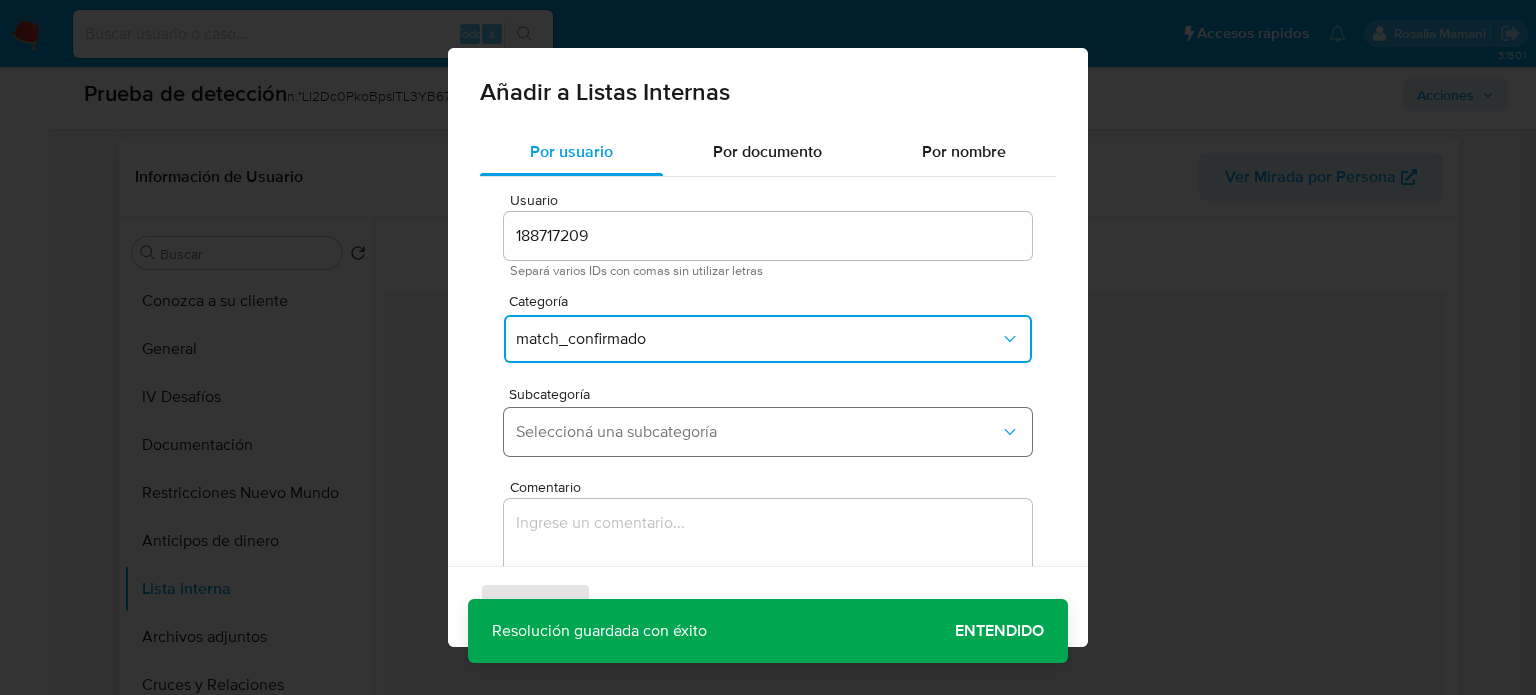 click on "Seleccioná una subcategoría" at bounding box center [758, 432] 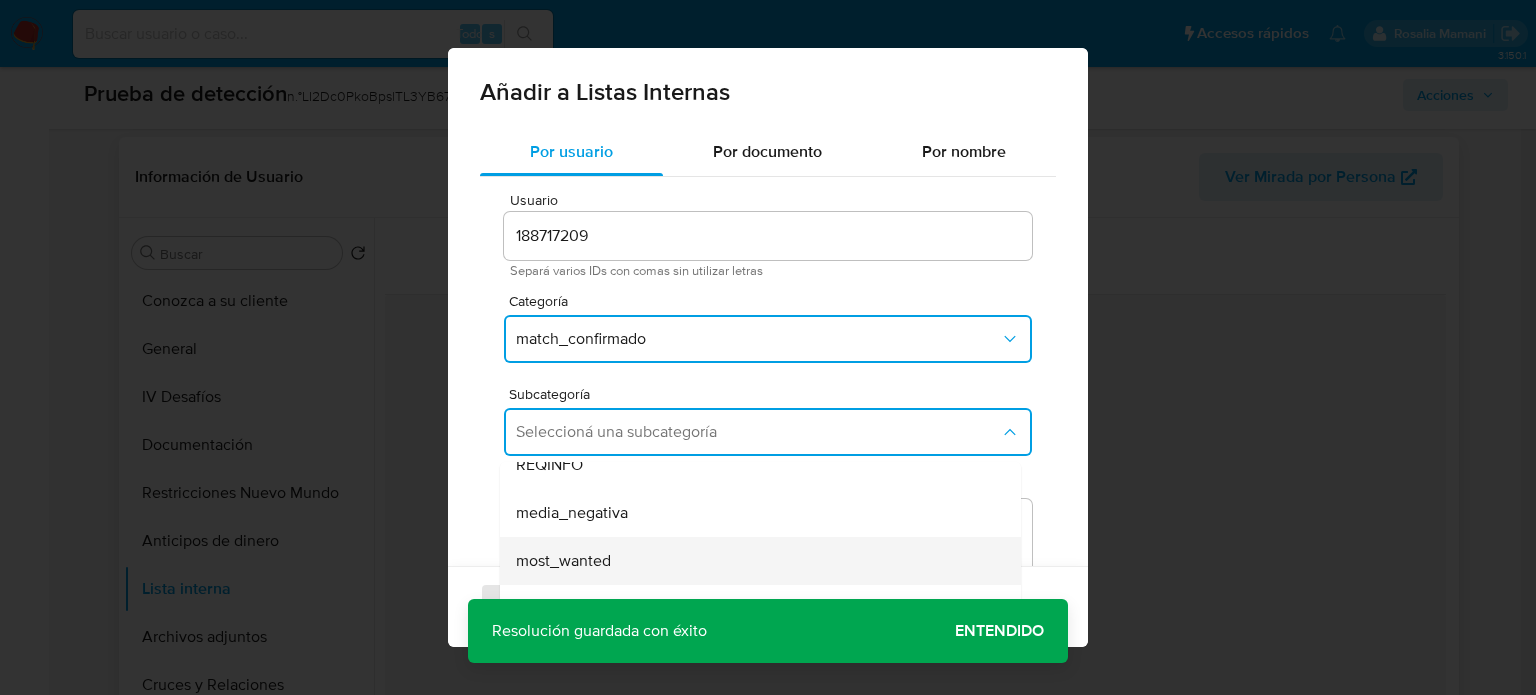 scroll, scrollTop: 100, scrollLeft: 0, axis: vertical 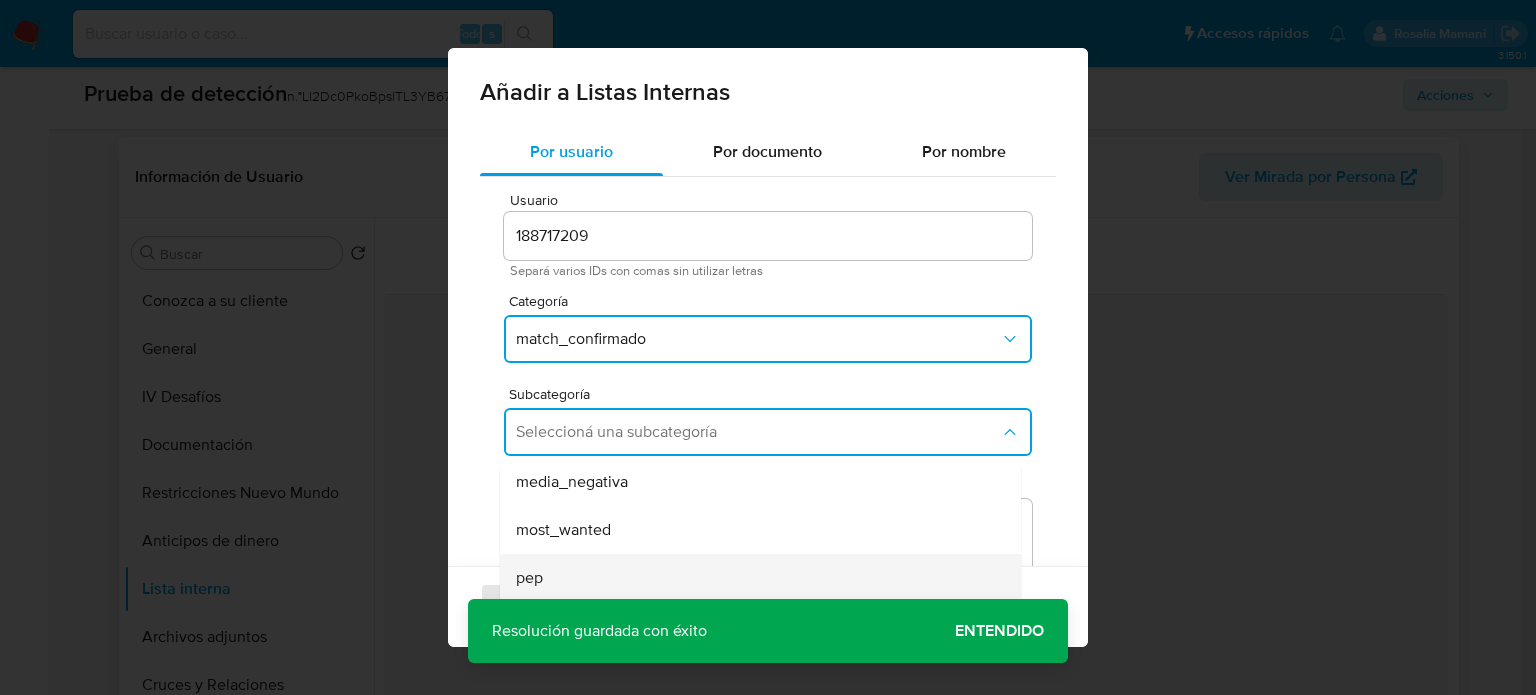 click on "pep" at bounding box center (754, 578) 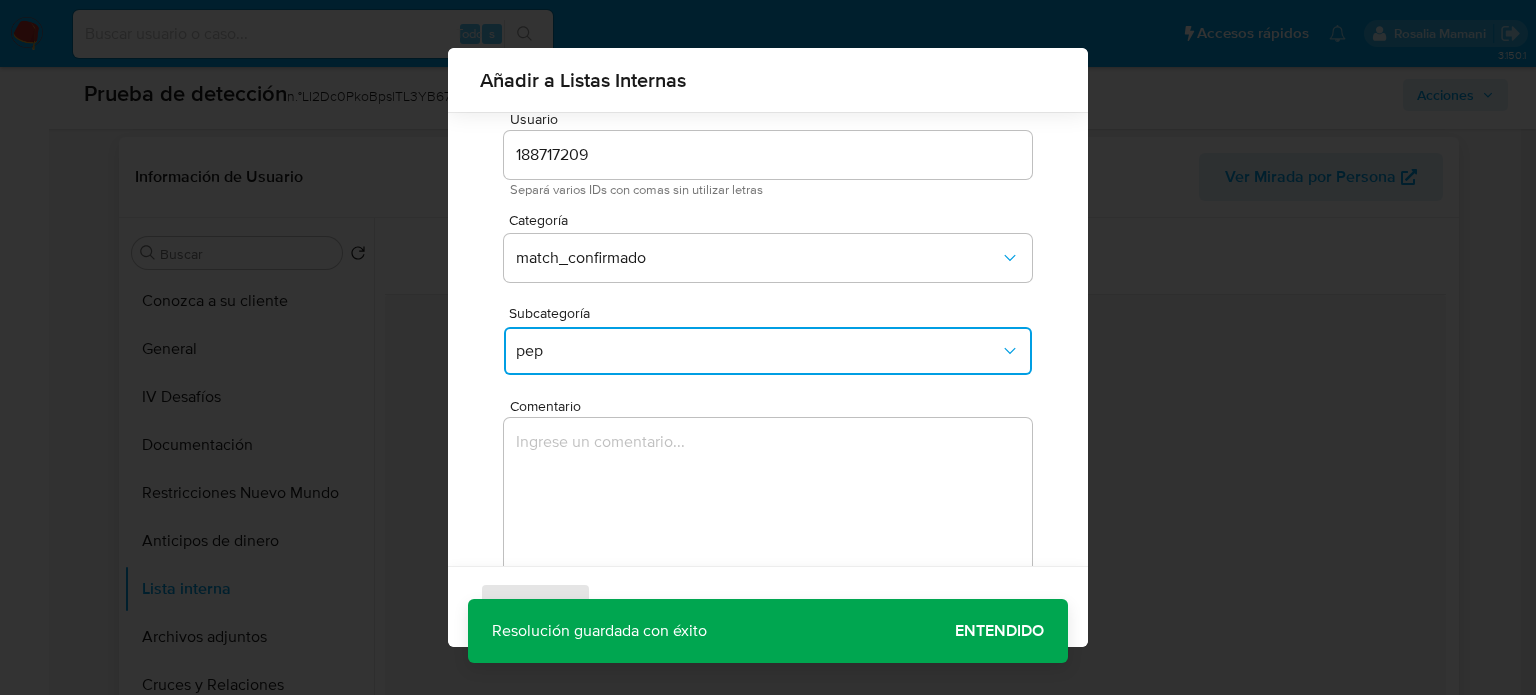 scroll, scrollTop: 84, scrollLeft: 0, axis: vertical 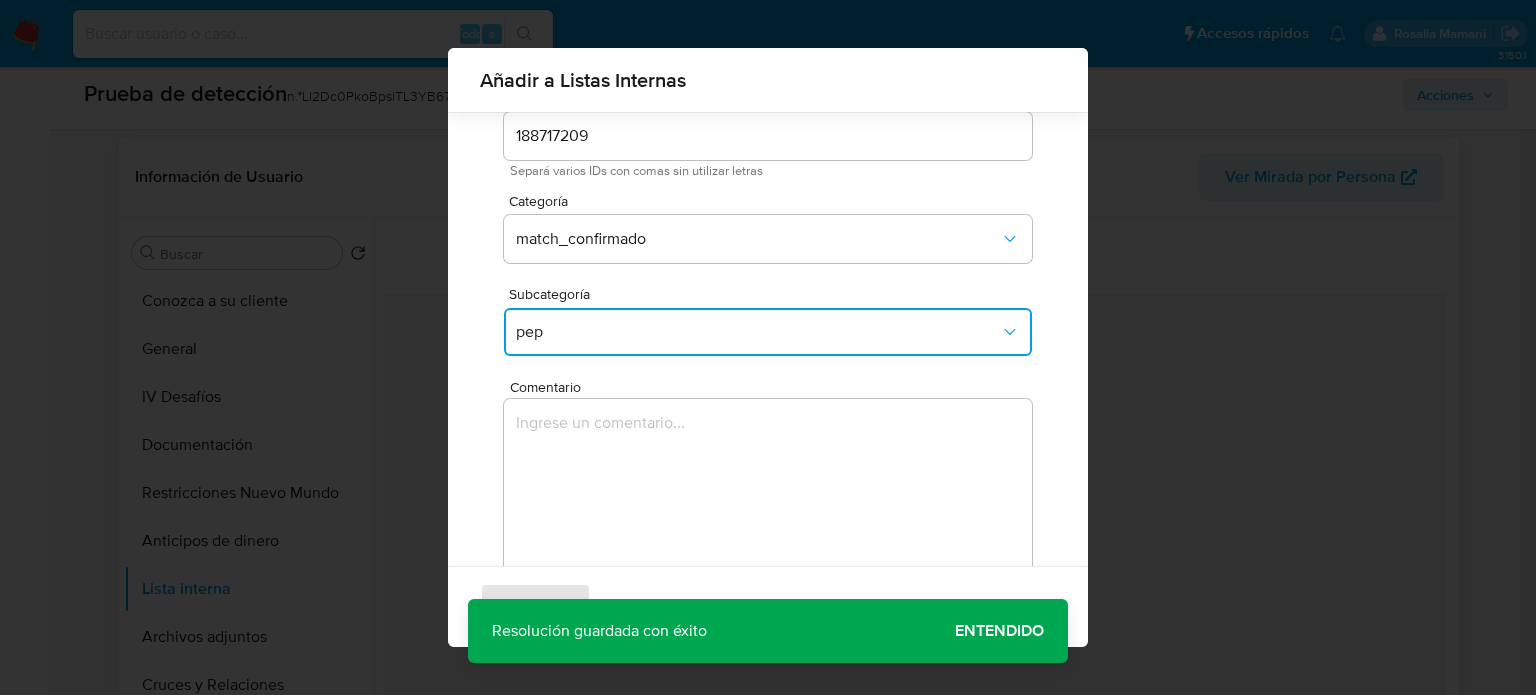 click at bounding box center (768, 495) 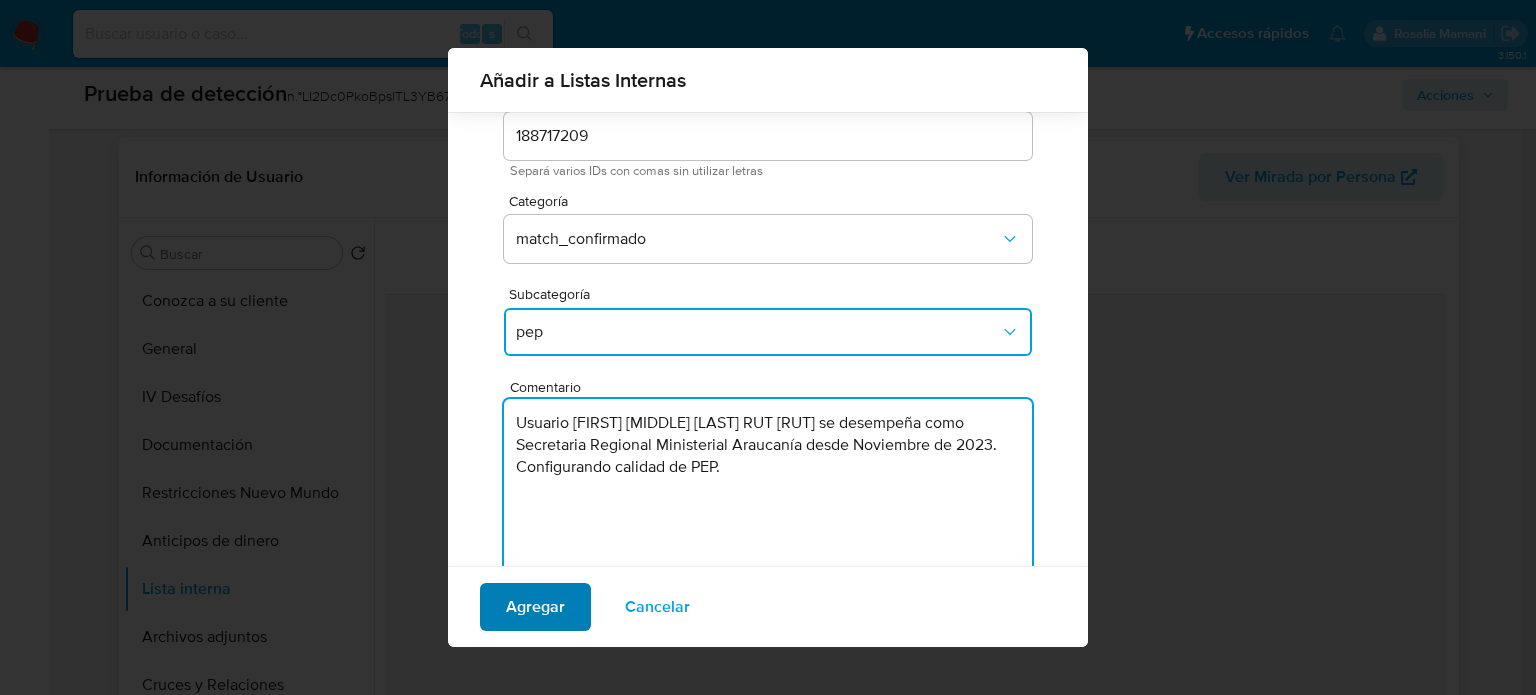 type on "Usuario Doris del Carmen Tello Arriagada RUT 142806568 se desempeña como Secretaria Regional Ministerial Araucanía desde Noviembre de 2023. Configurando calidad de PEP." 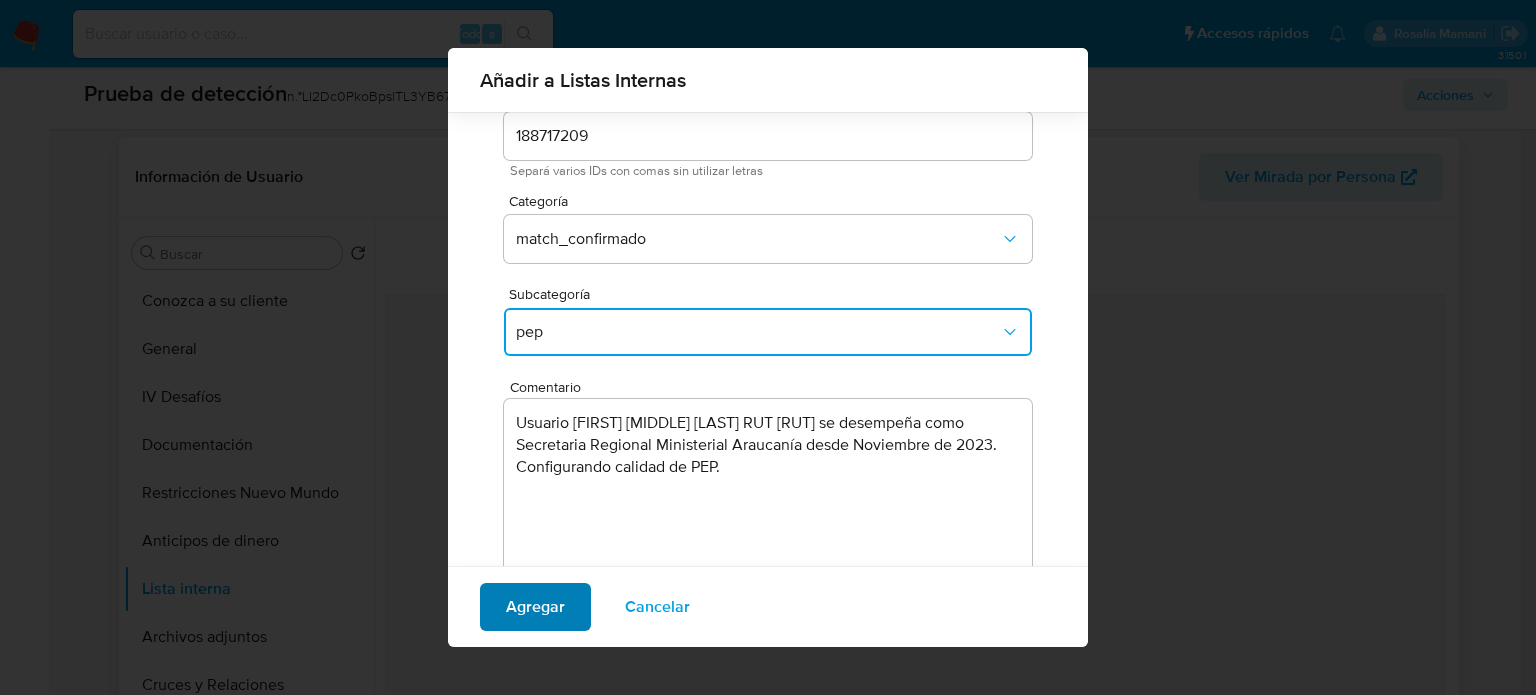 click on "Agregar" at bounding box center (535, 607) 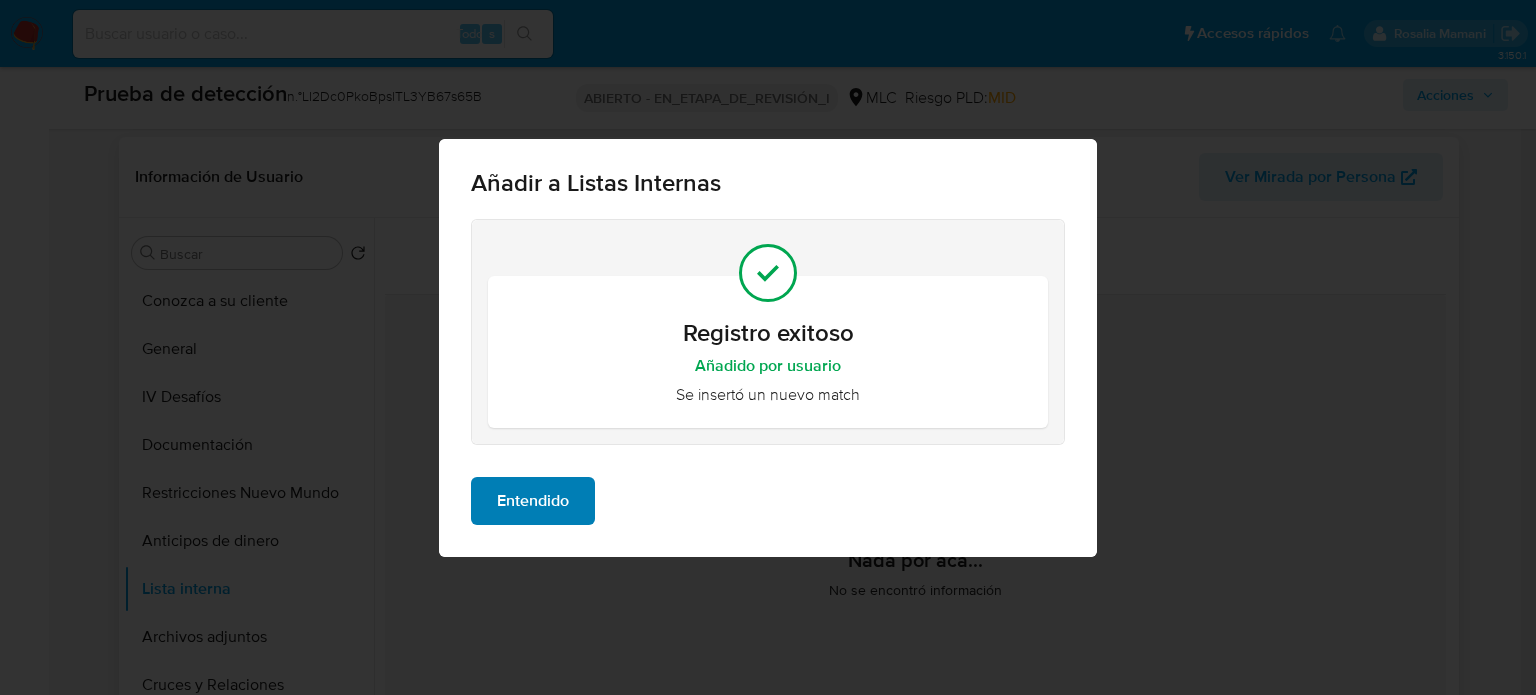 scroll, scrollTop: 0, scrollLeft: 0, axis: both 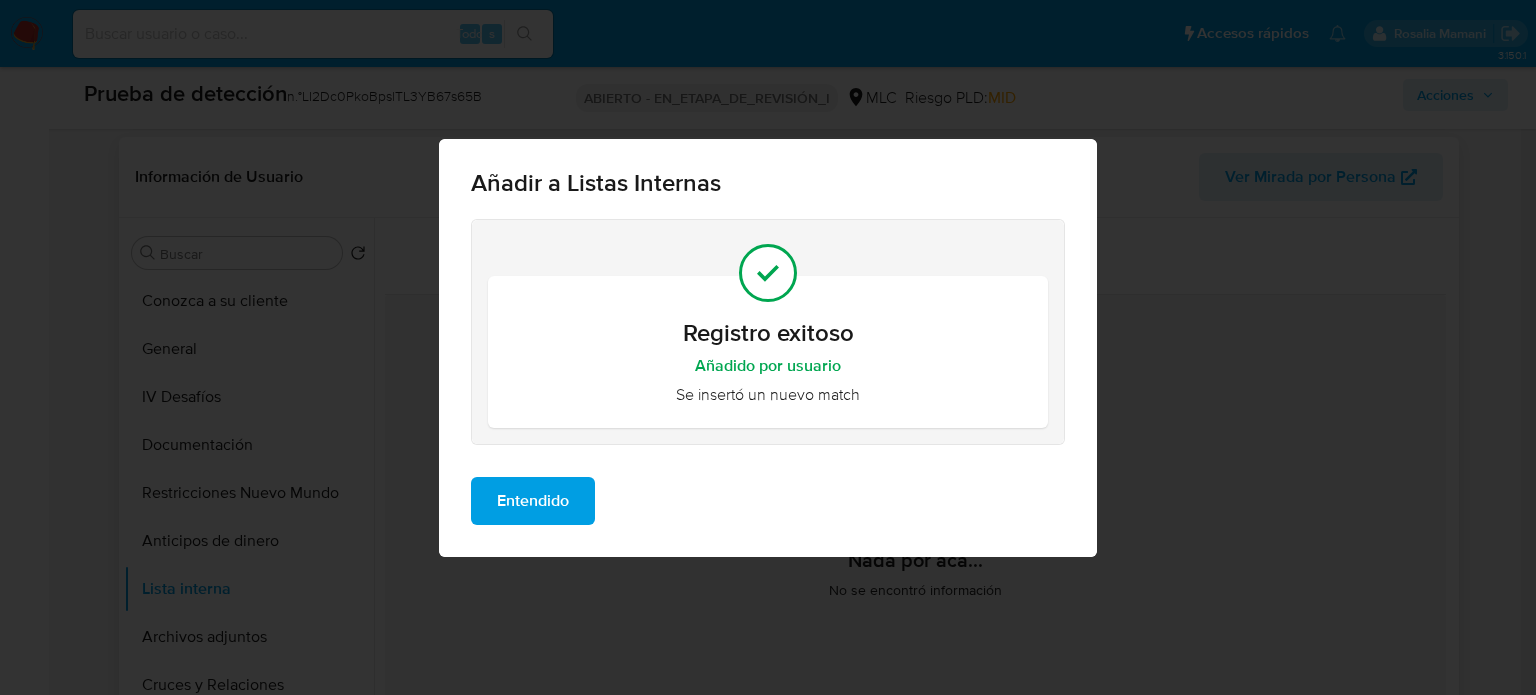 click on "Entendido" at bounding box center [533, 501] 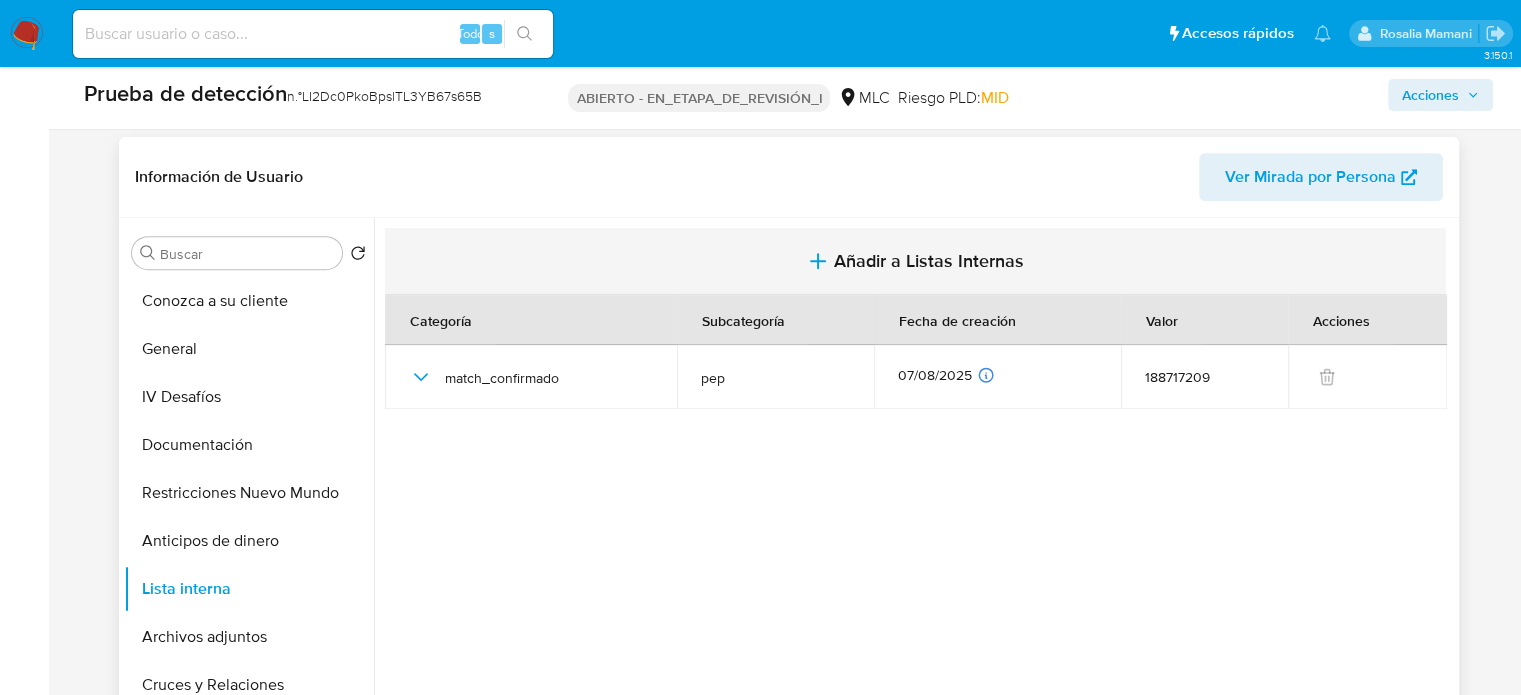 click on "Añadir a Listas Internas" at bounding box center [915, 261] 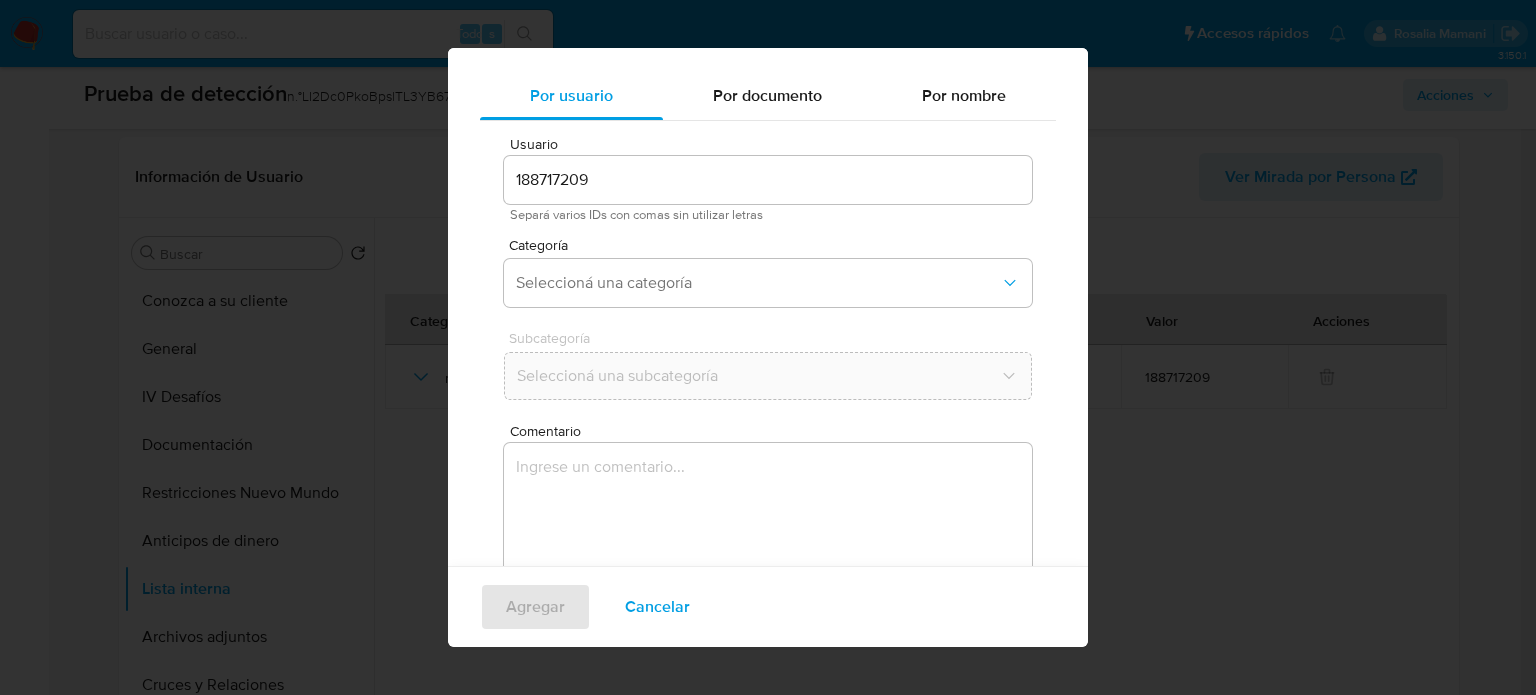 scroll, scrollTop: 84, scrollLeft: 0, axis: vertical 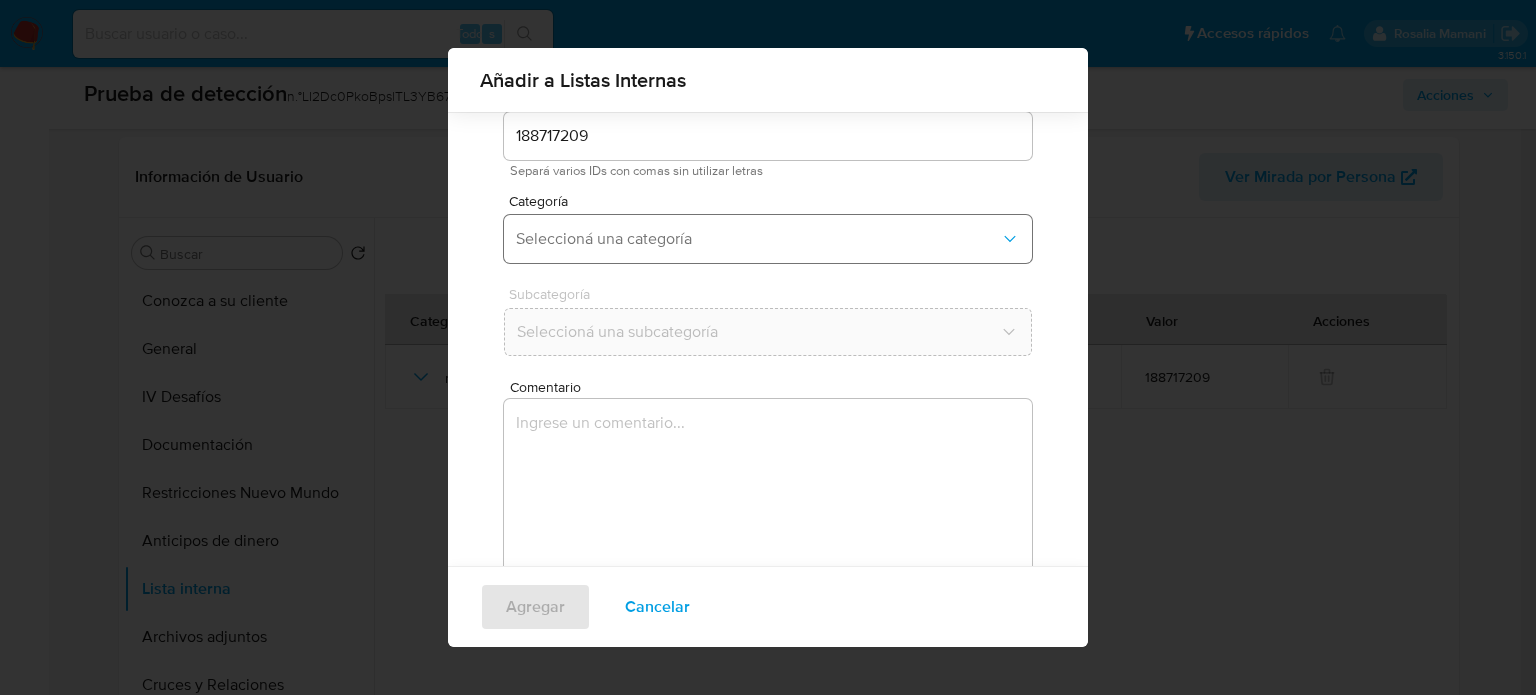 click on "Seleccioná una categoría" at bounding box center [758, 239] 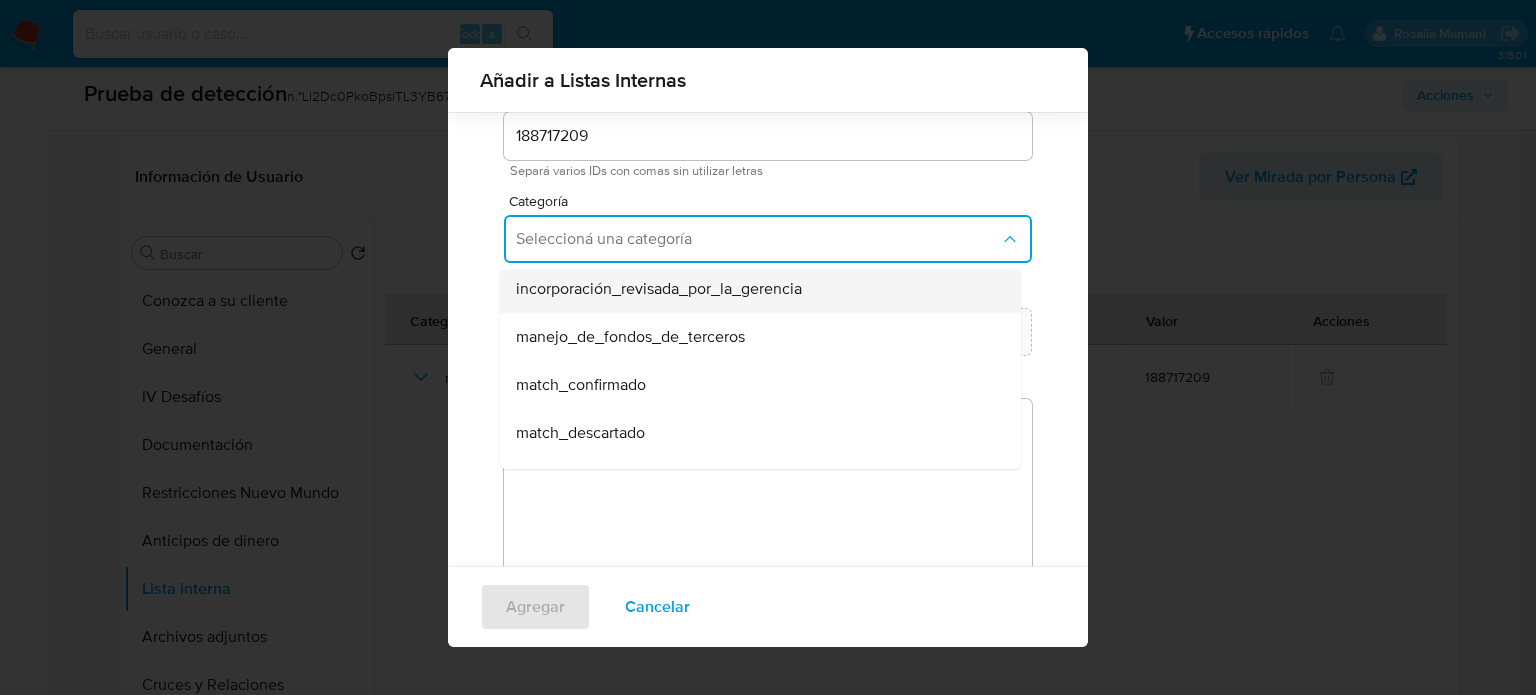 scroll, scrollTop: 100, scrollLeft: 0, axis: vertical 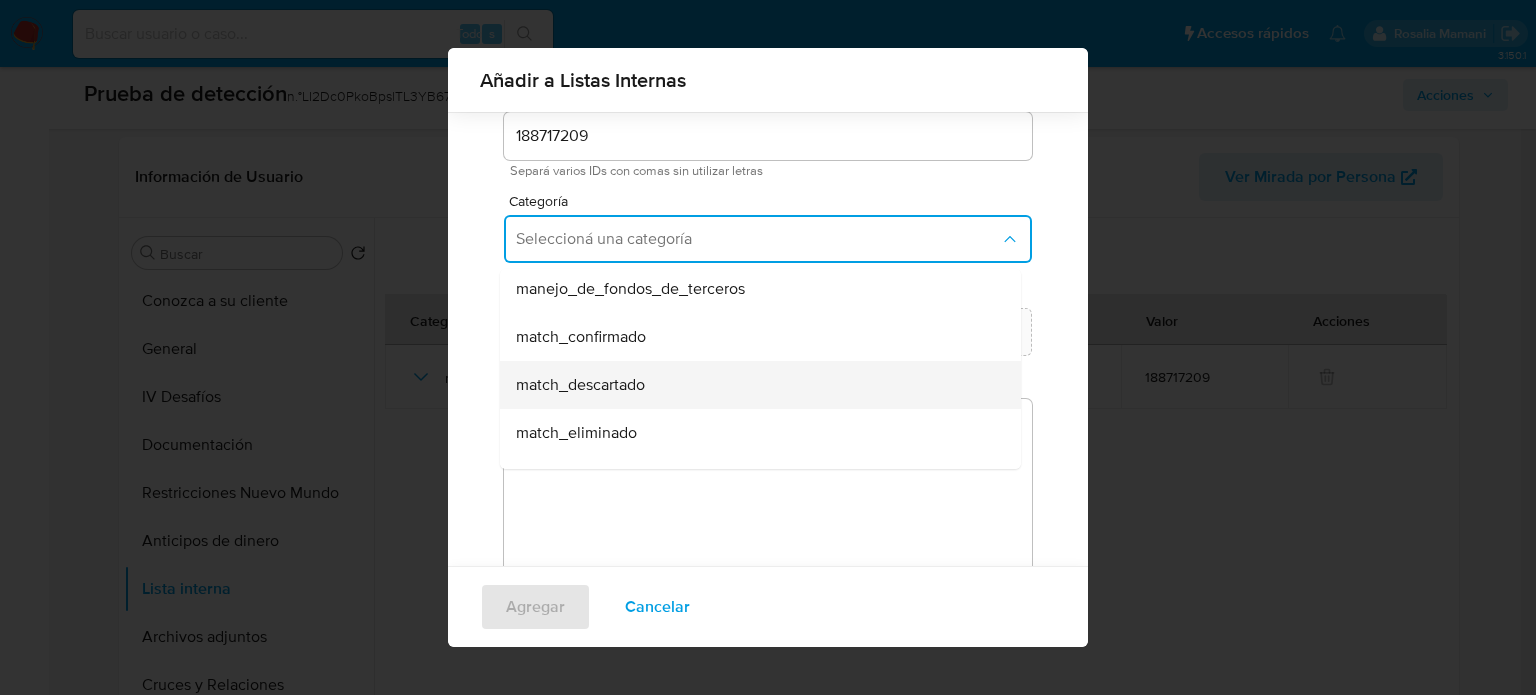 click on "match_descartado" at bounding box center (580, 385) 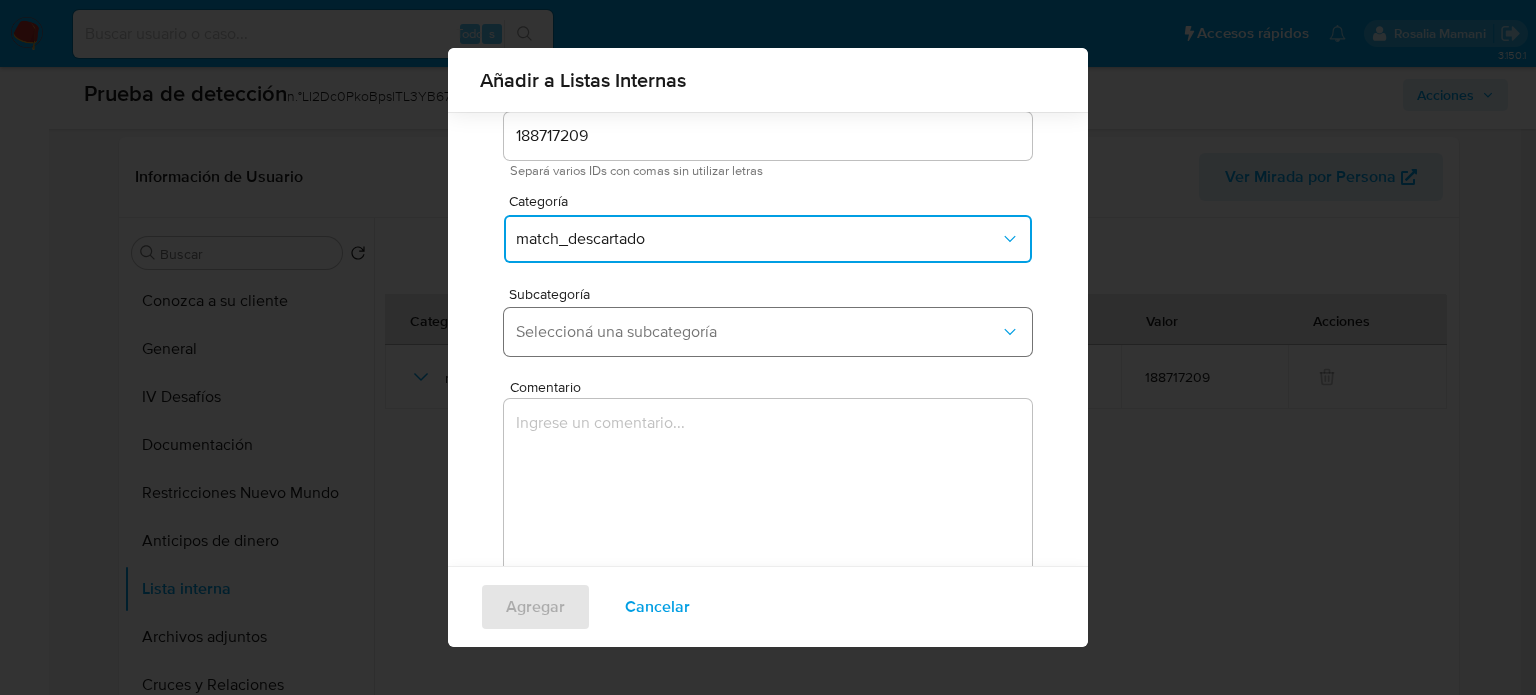 click on "Seleccioná una subcategoría" at bounding box center [758, 332] 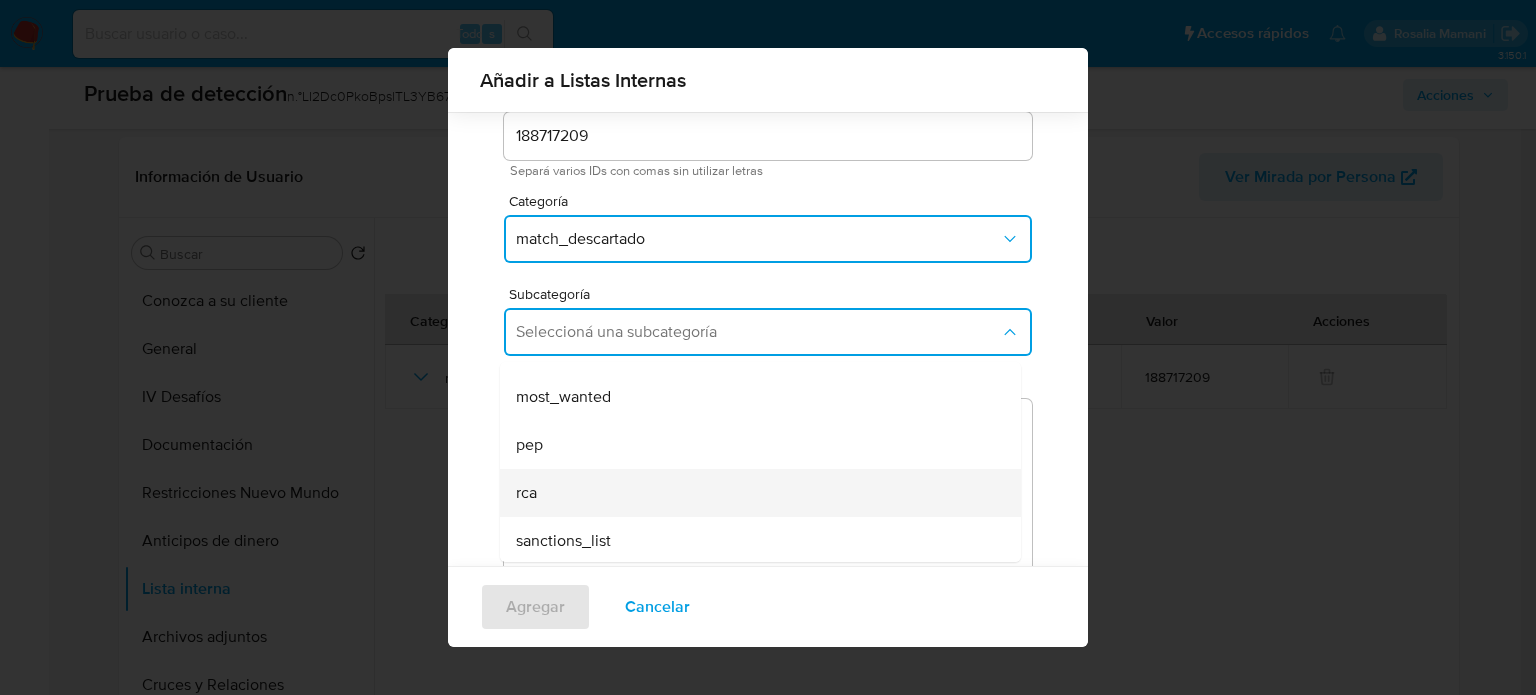 scroll, scrollTop: 136, scrollLeft: 0, axis: vertical 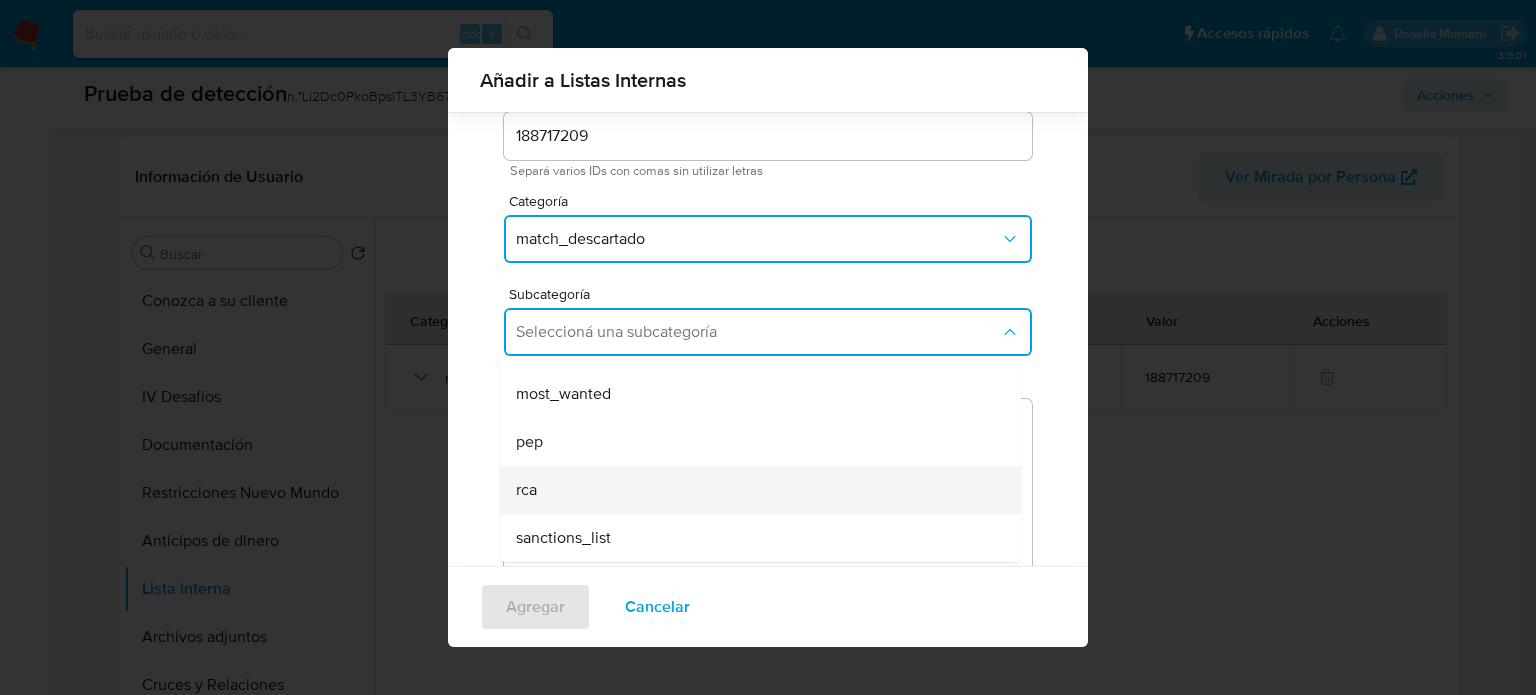click on "rca" at bounding box center (754, 490) 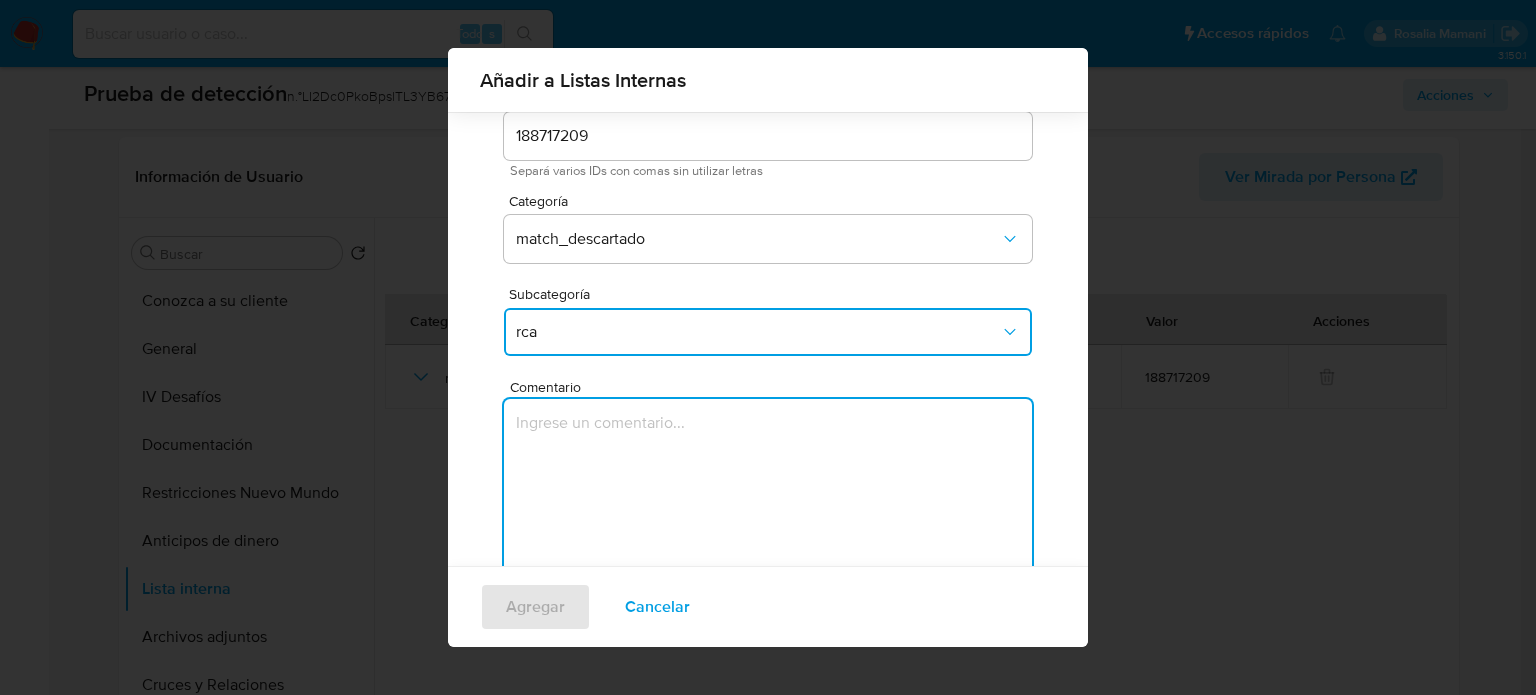 click at bounding box center [768, 495] 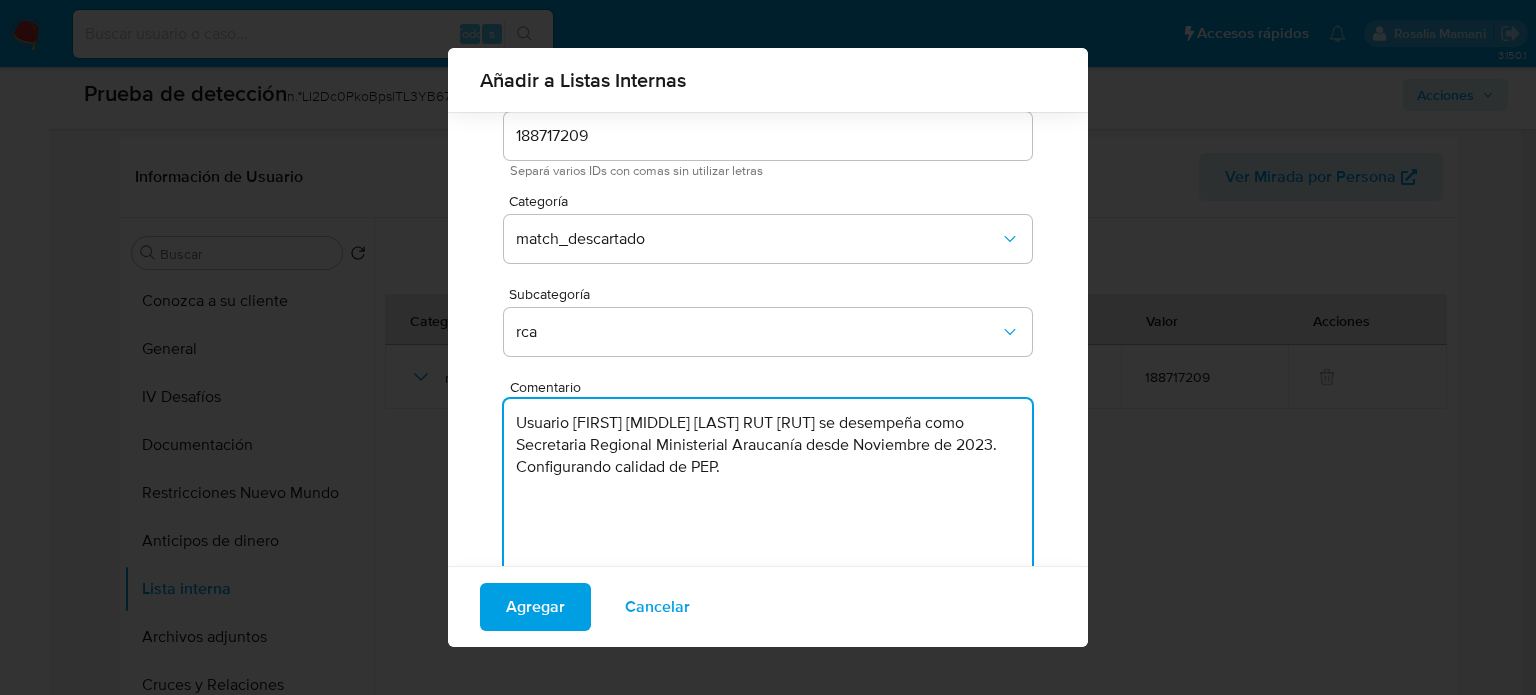 drag, startPoint x: 928, startPoint y: 419, endPoint x: 669, endPoint y: 484, distance: 267.03183 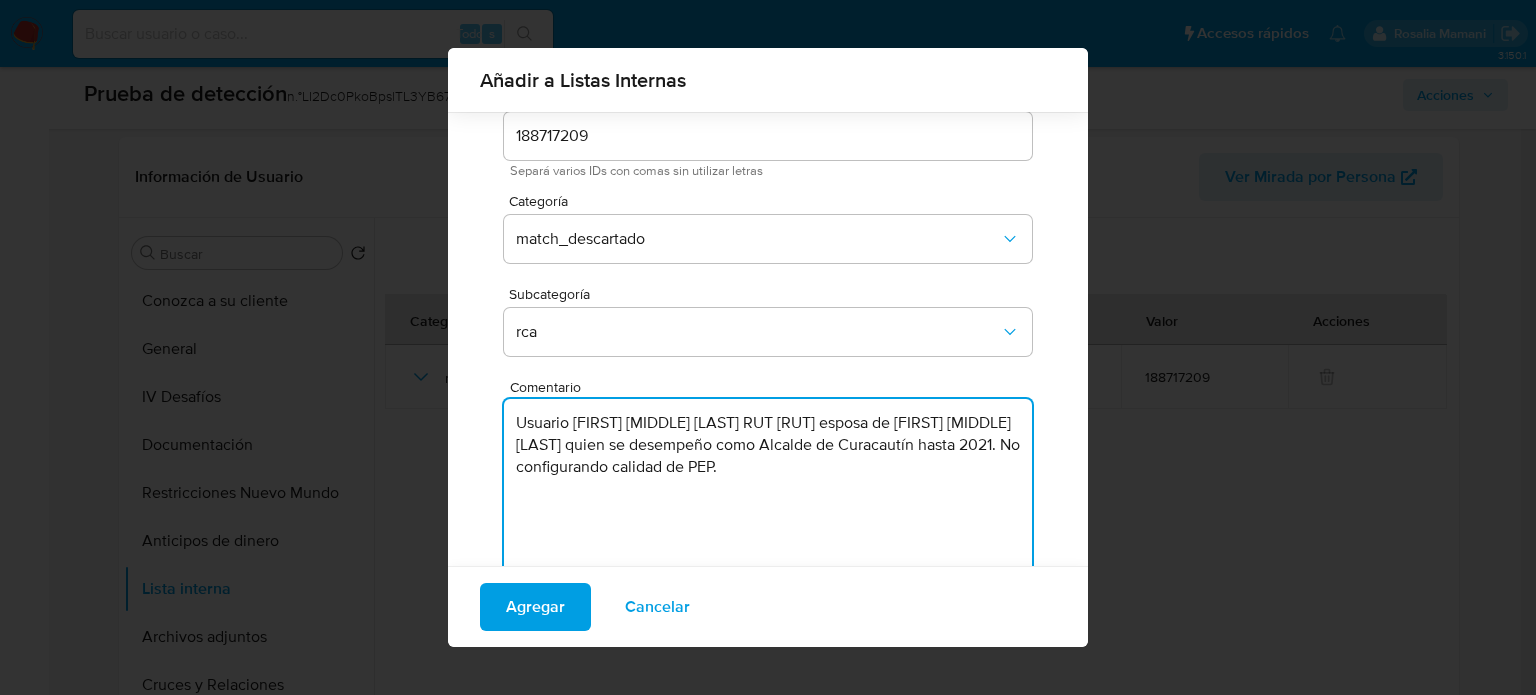 type on "Usuario Doris del Carmen Tello Arriagada RUT 142806568 esposa de Jorge Rolando Saquel Albarran quien se desempeño como Alcalde de Curacautín hasta 2021. No configurando calidad de PEP." 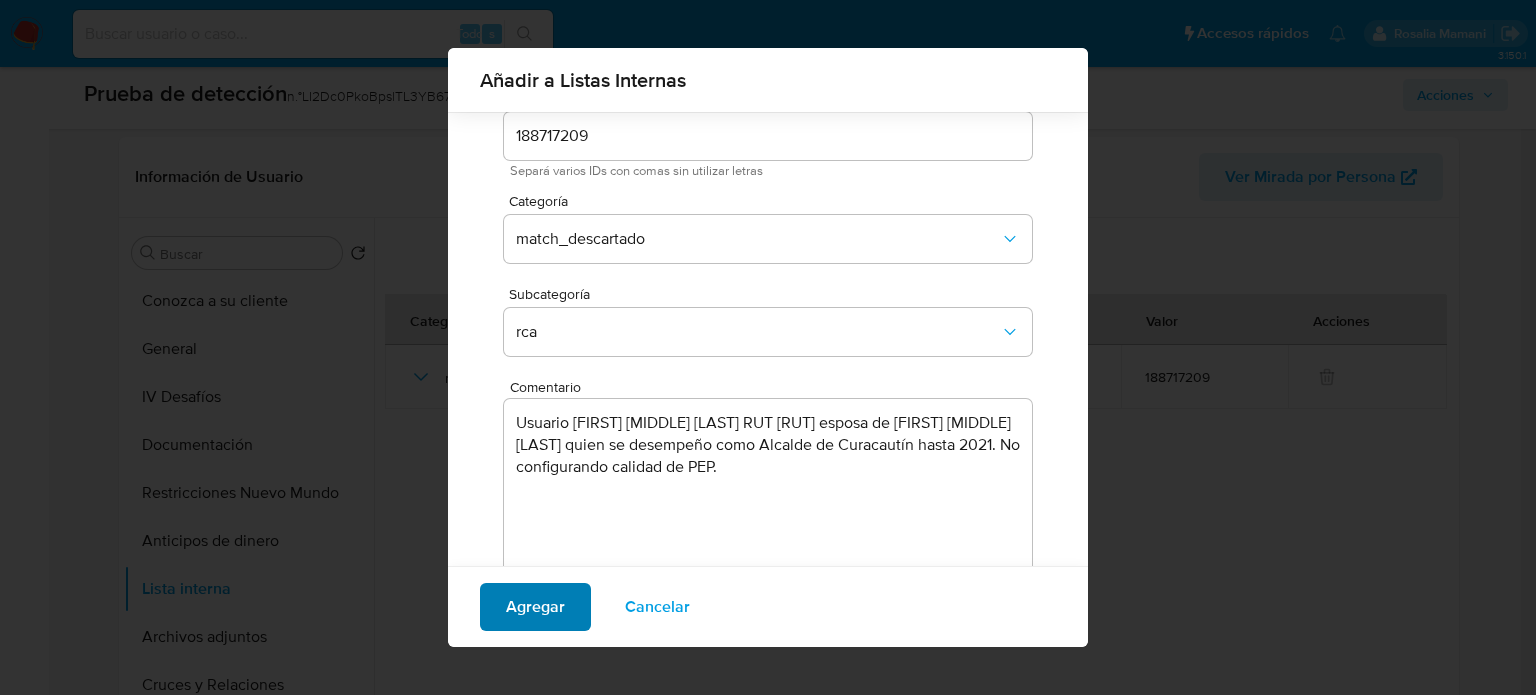 click on "Agregar" at bounding box center (535, 607) 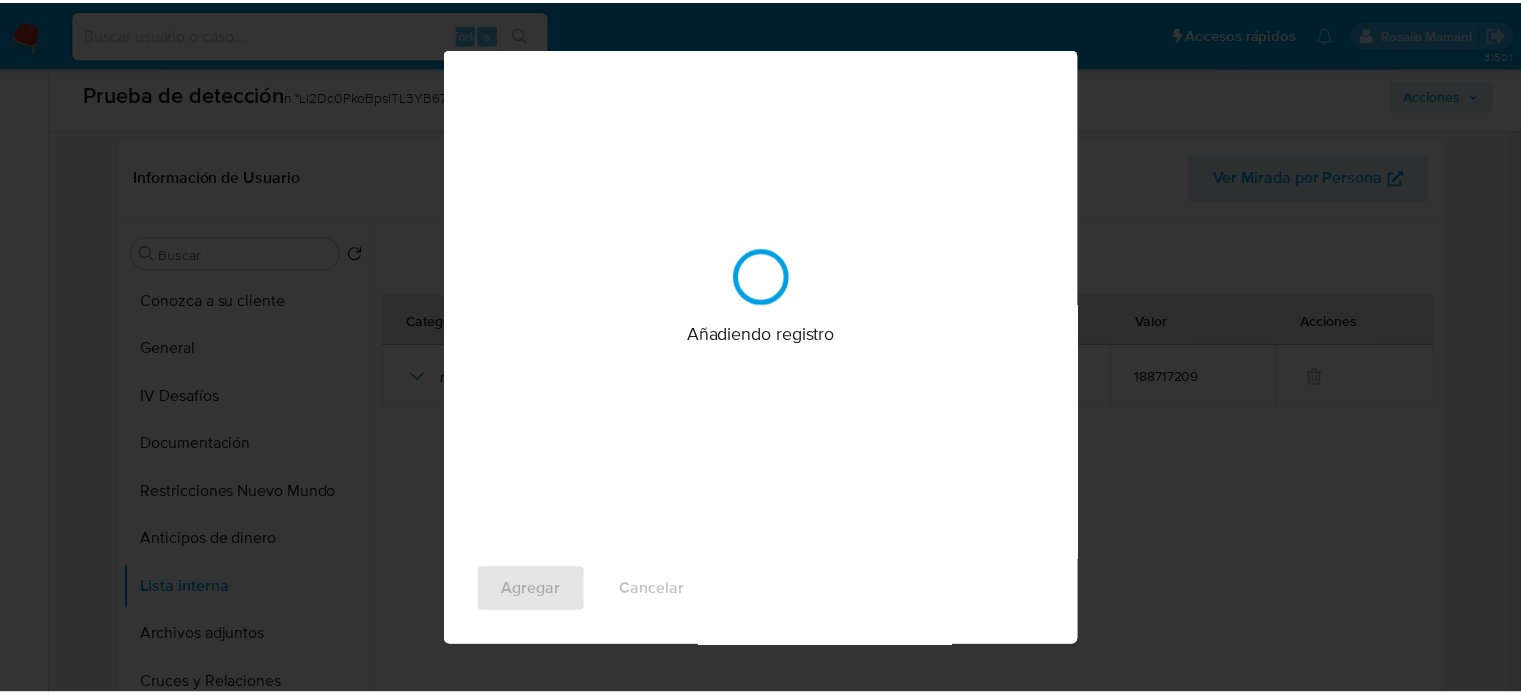 scroll, scrollTop: 0, scrollLeft: 0, axis: both 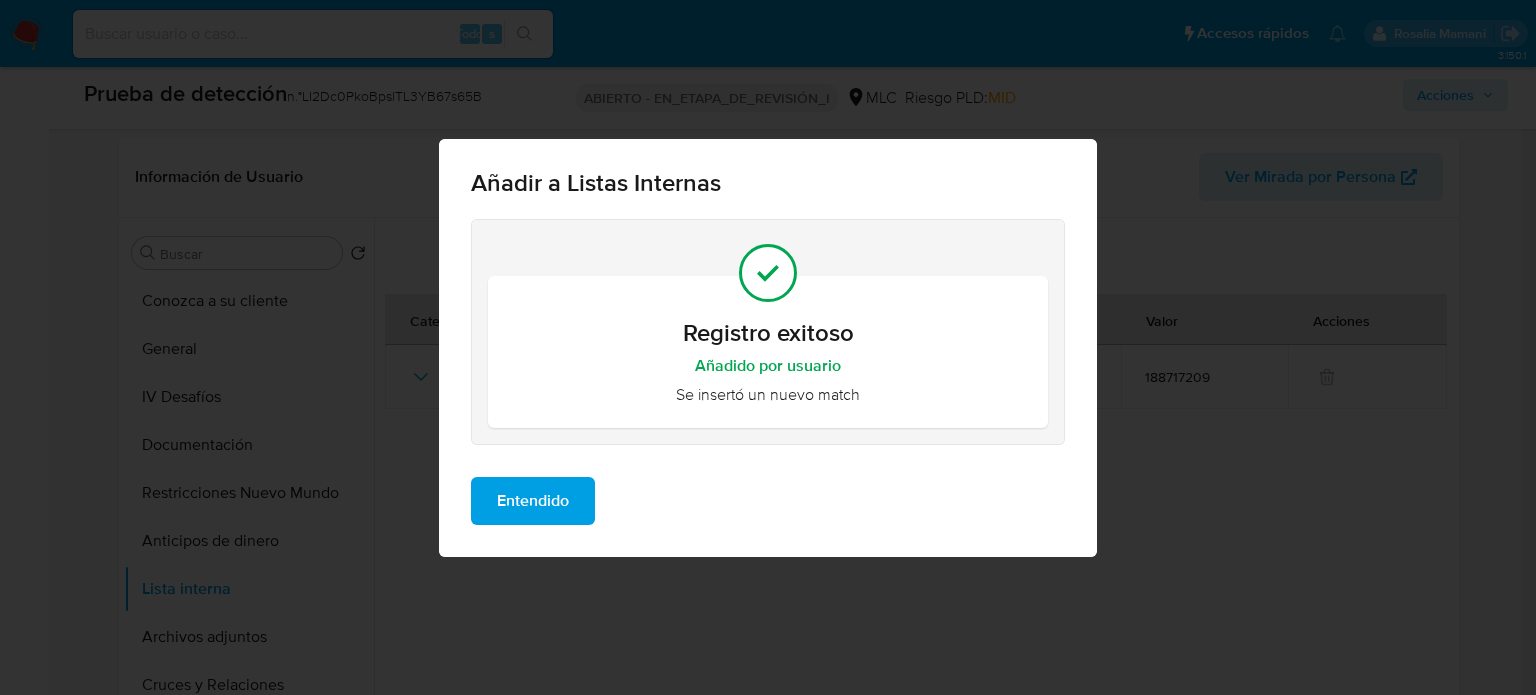 click on "Entendido" at bounding box center (533, 501) 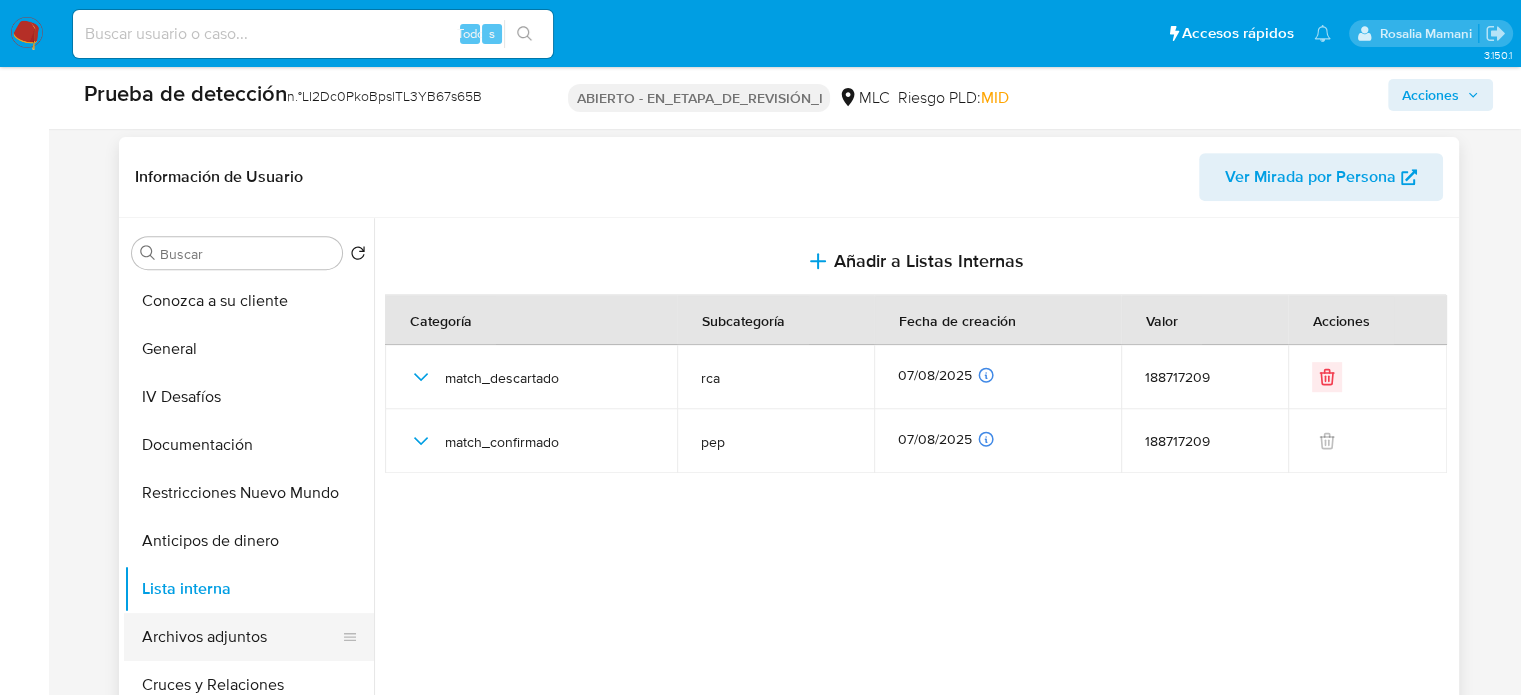 click on "Archivos adjuntos" at bounding box center (241, 637) 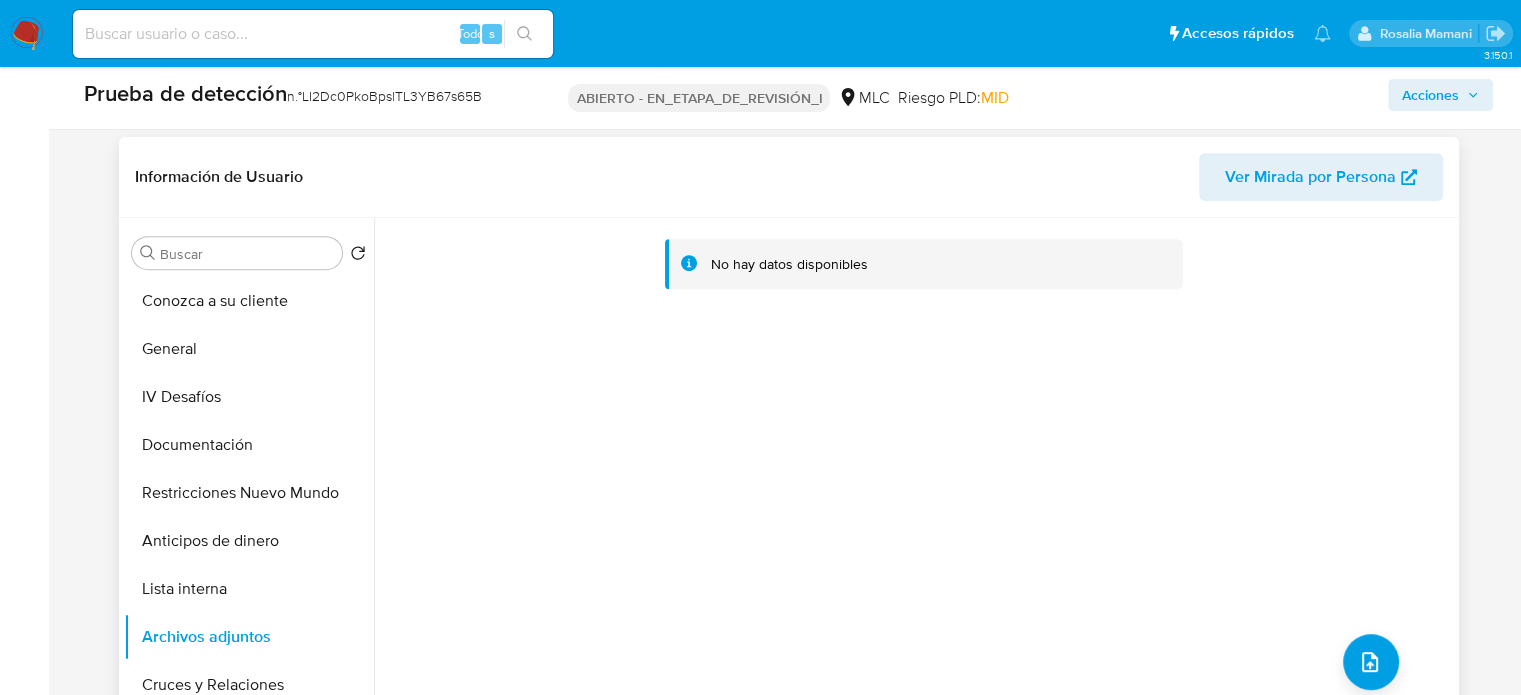 click on "No hay datos disponibles" at bounding box center (914, 474) 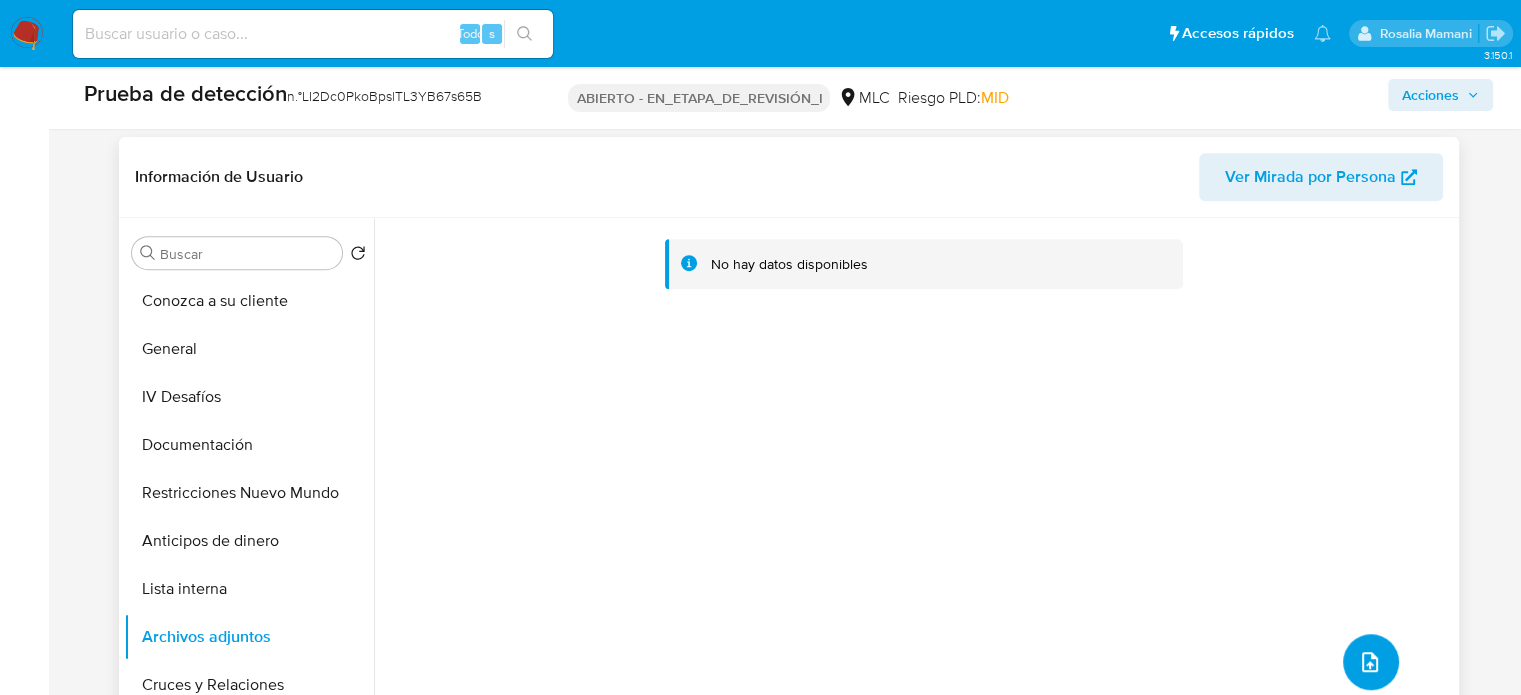 click 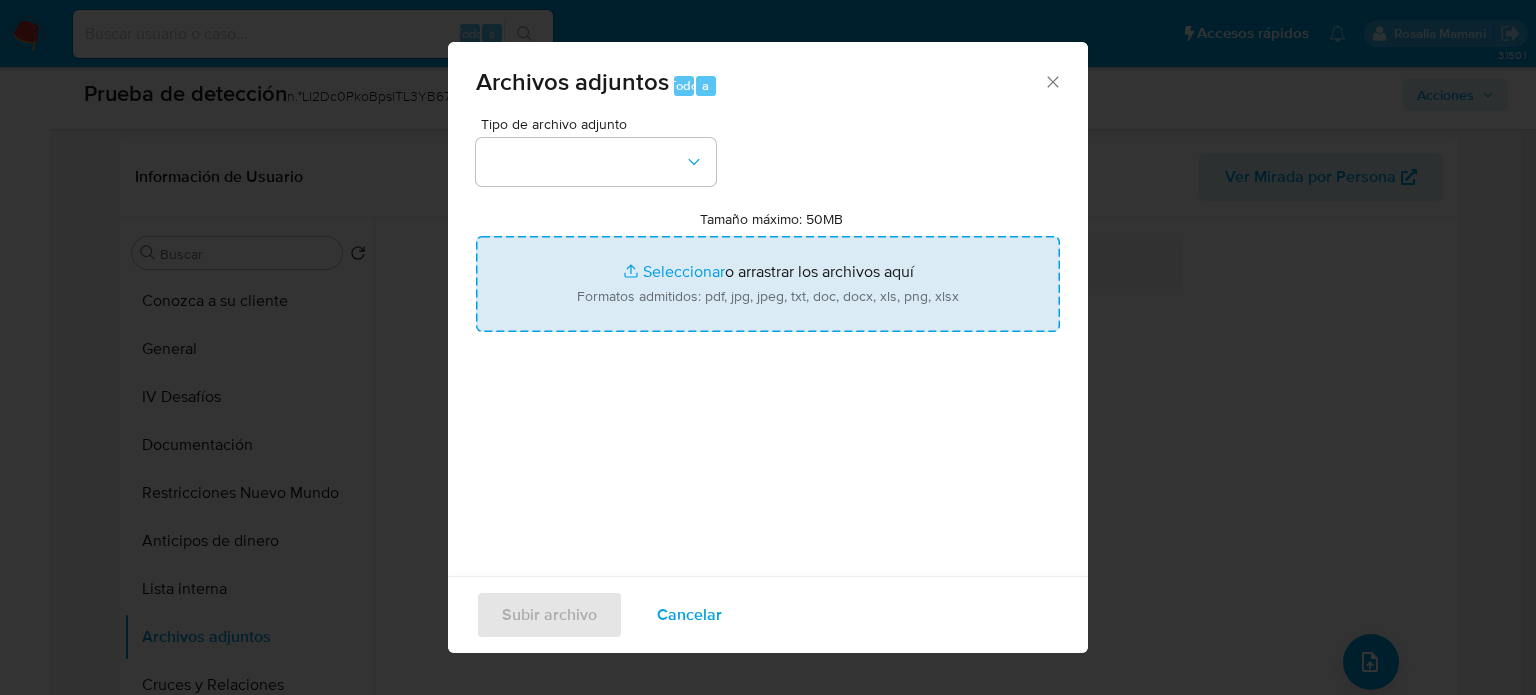 click on "Tamaño máximo: 50MB Seleccionar archivos" at bounding box center [768, 284] 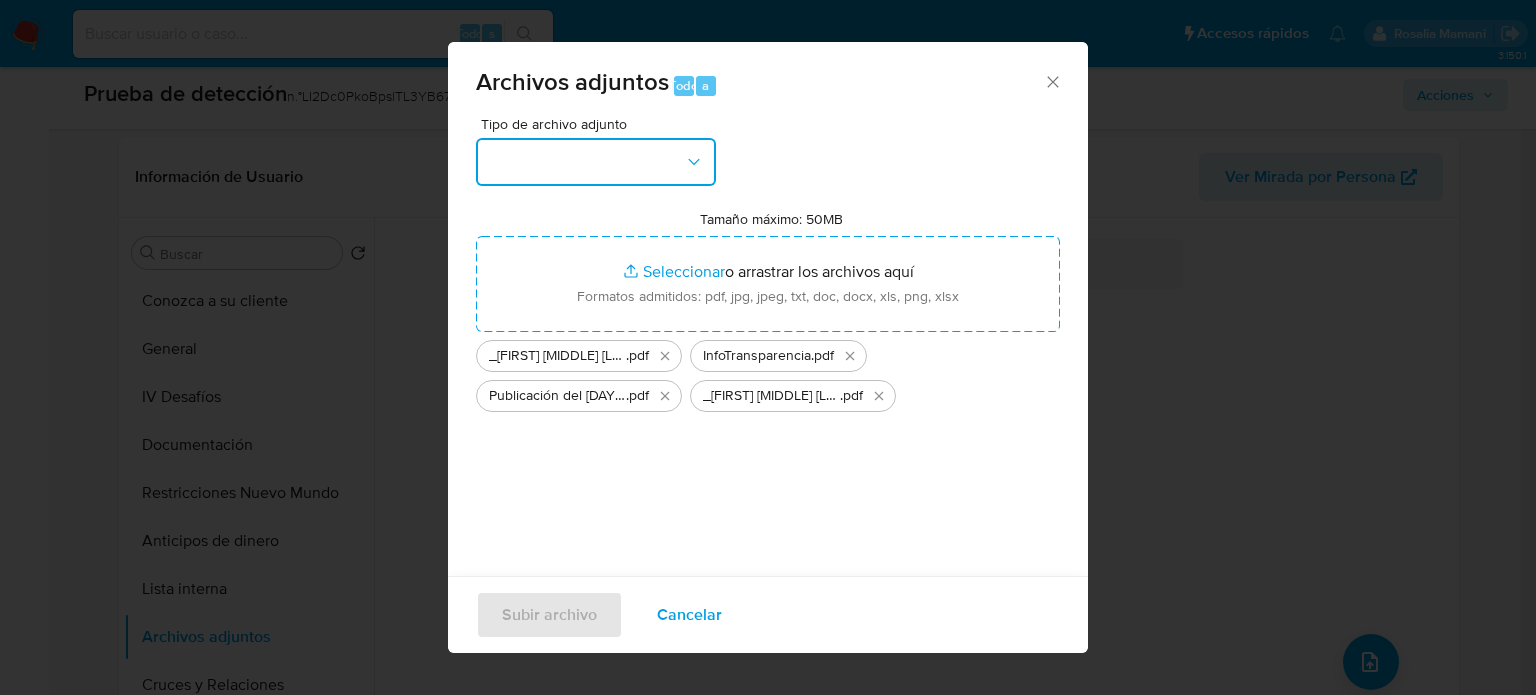 click at bounding box center (596, 162) 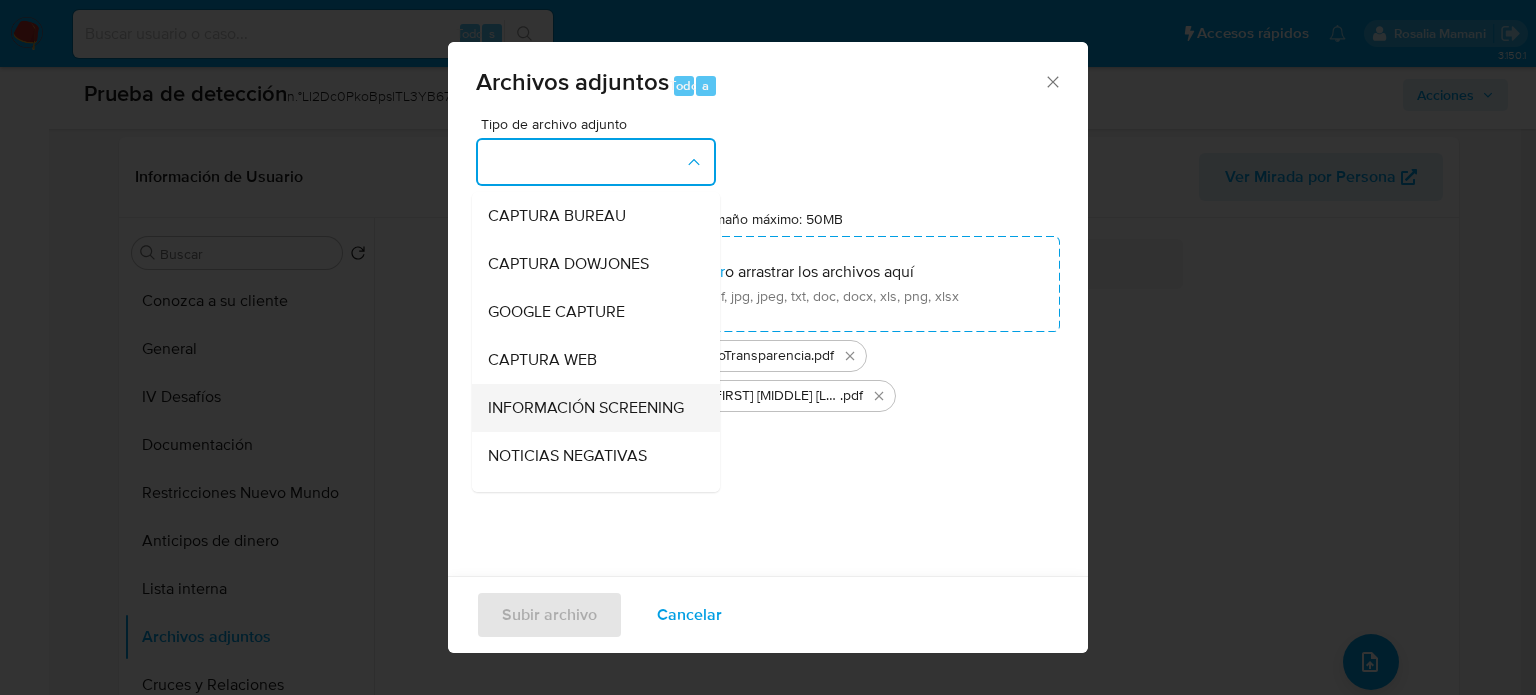 click on "INFORMACIÓN SCREENING" at bounding box center [586, 408] 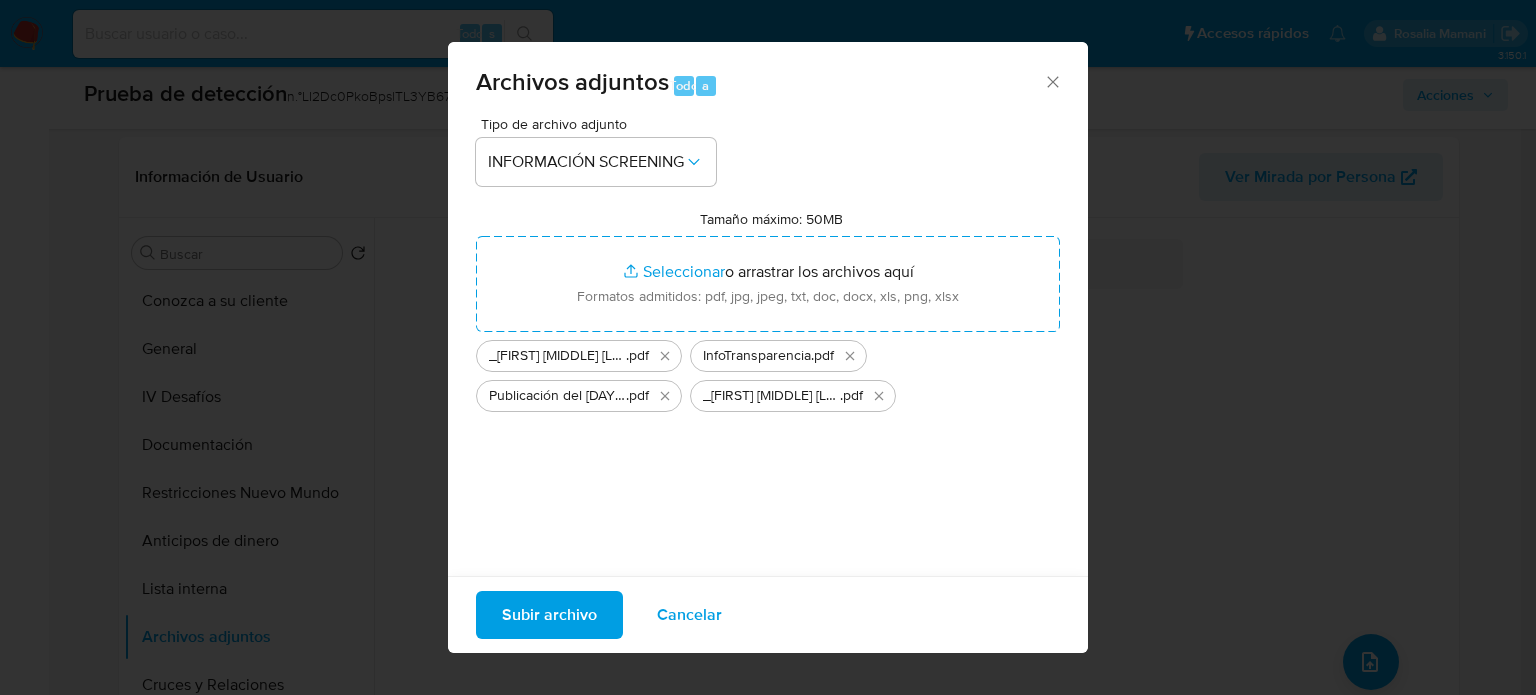 click on "Subir archivo" at bounding box center [549, 615] 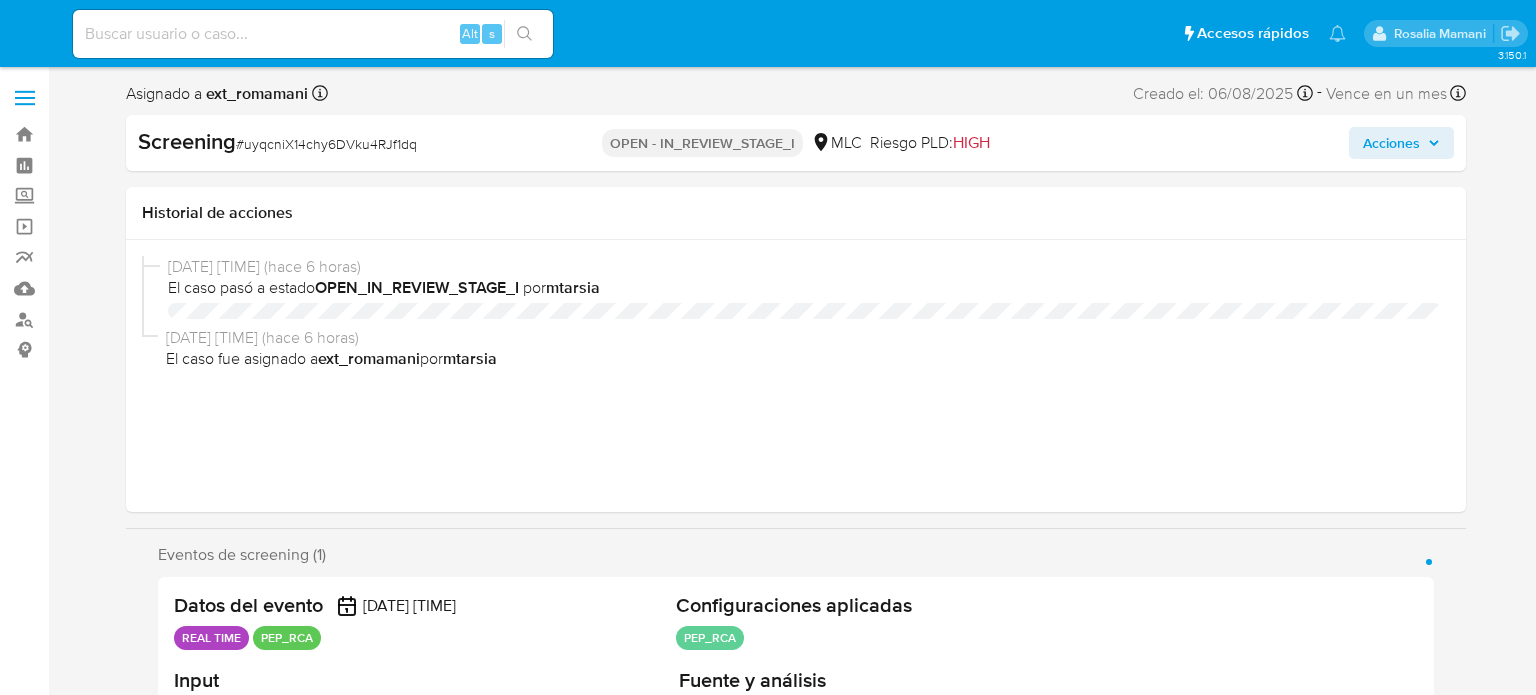 select on "10" 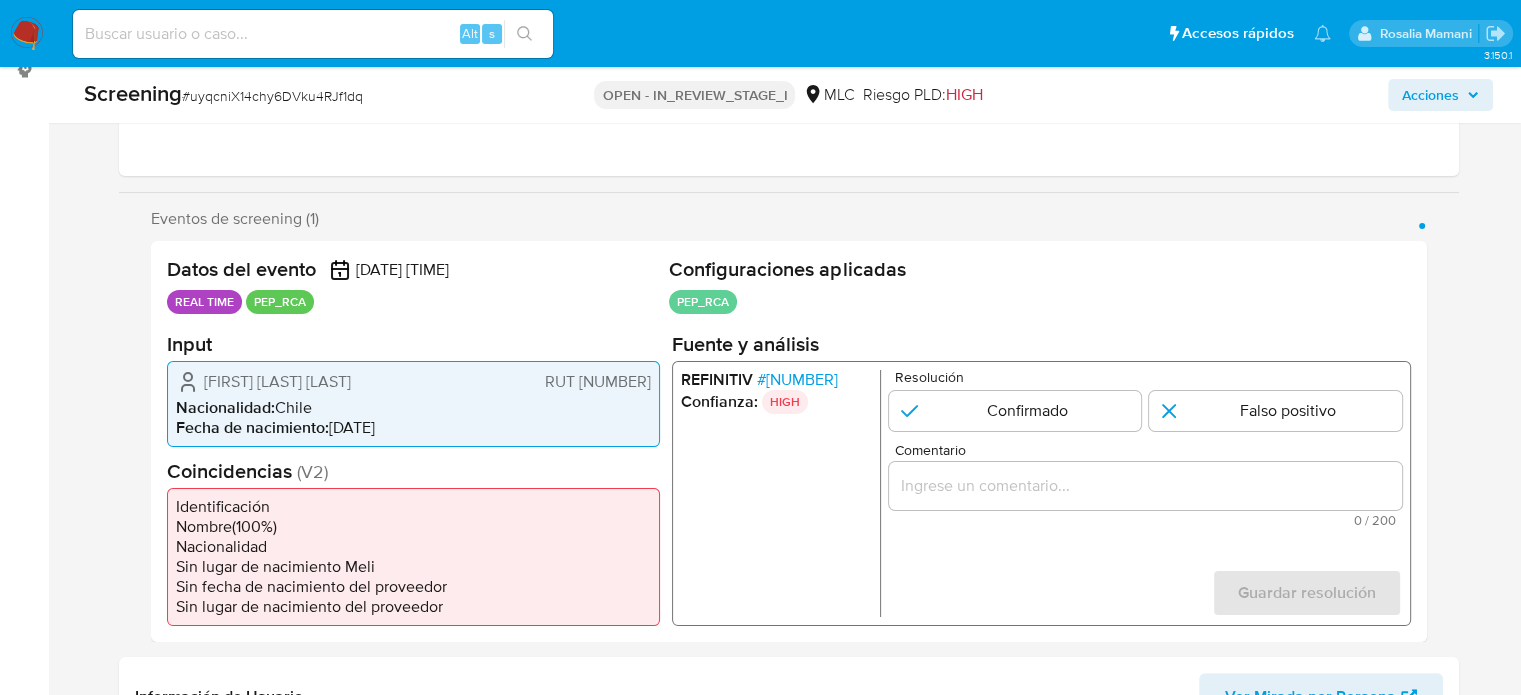 scroll, scrollTop: 300, scrollLeft: 0, axis: vertical 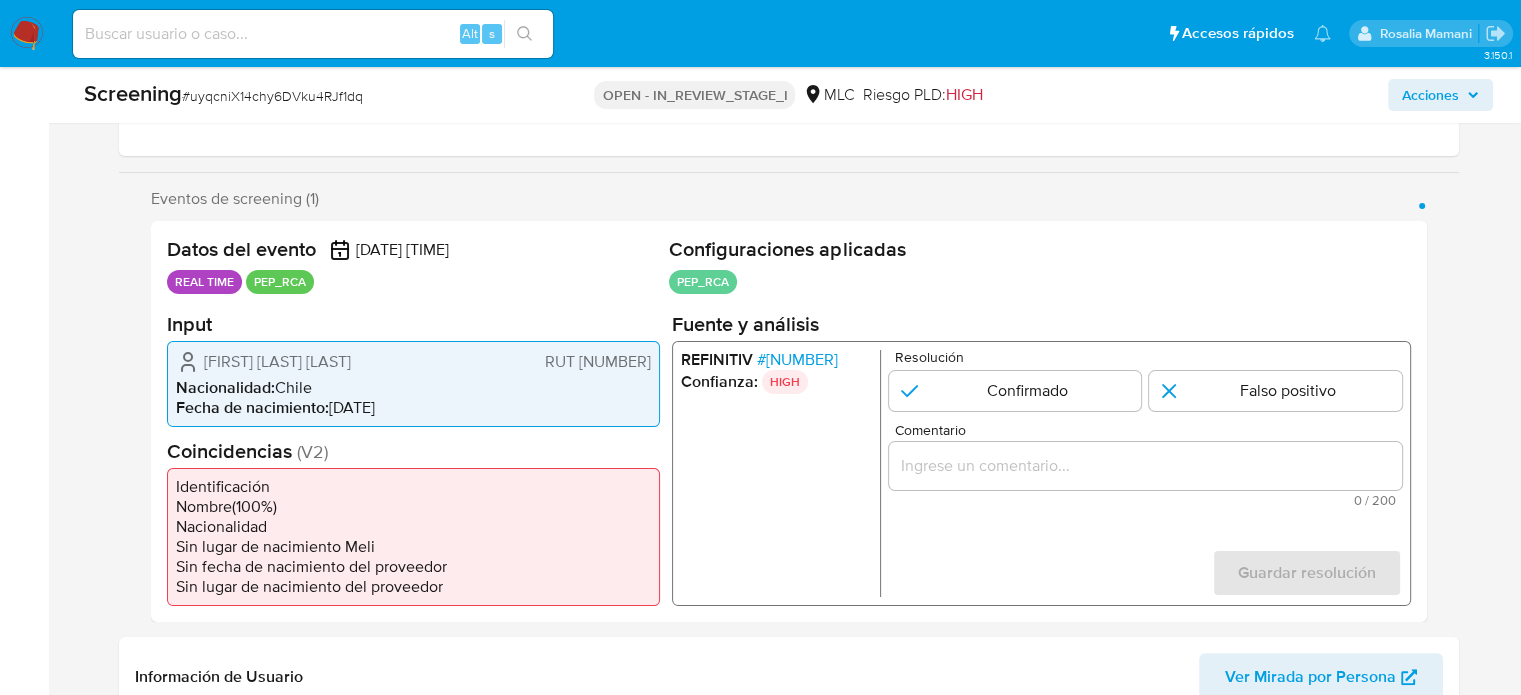 drag, startPoint x: 462, startPoint y: 384, endPoint x: 195, endPoint y: 363, distance: 267.82455 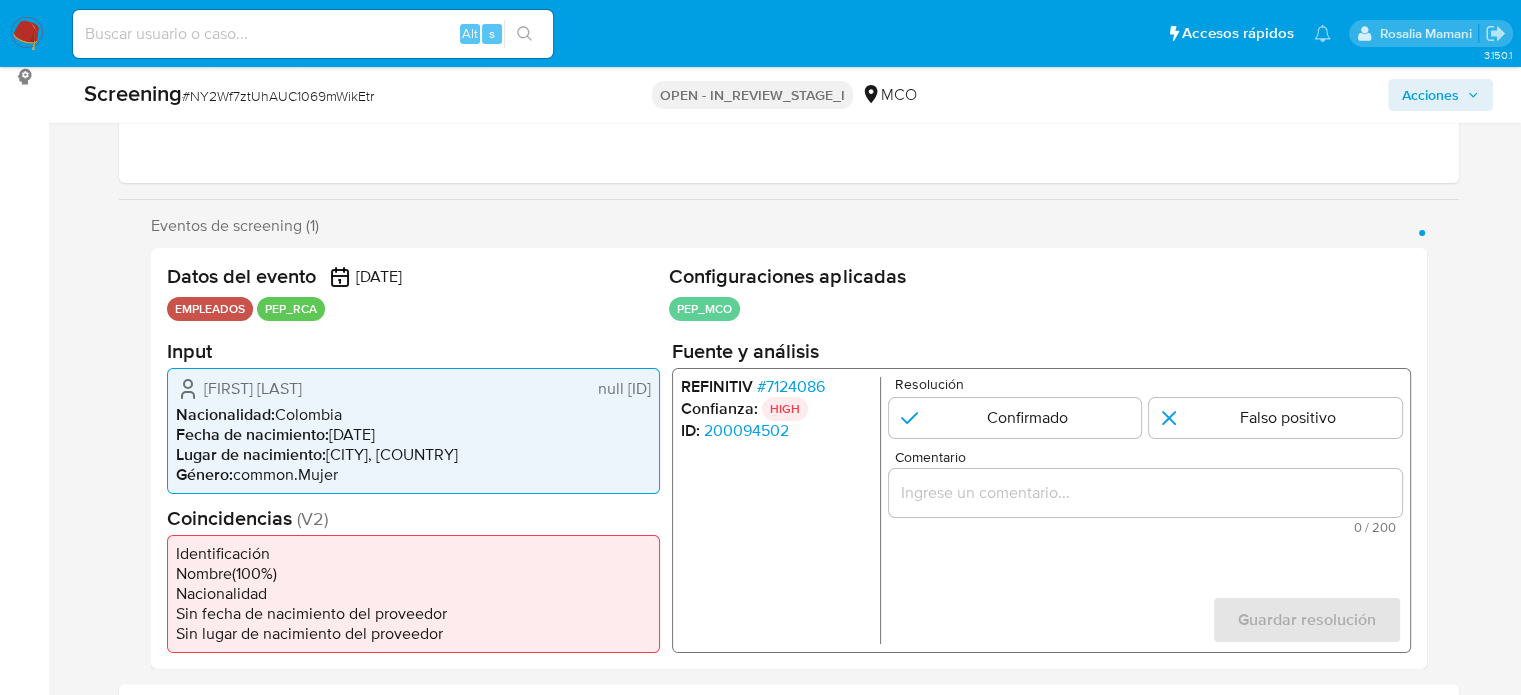 scroll, scrollTop: 300, scrollLeft: 0, axis: vertical 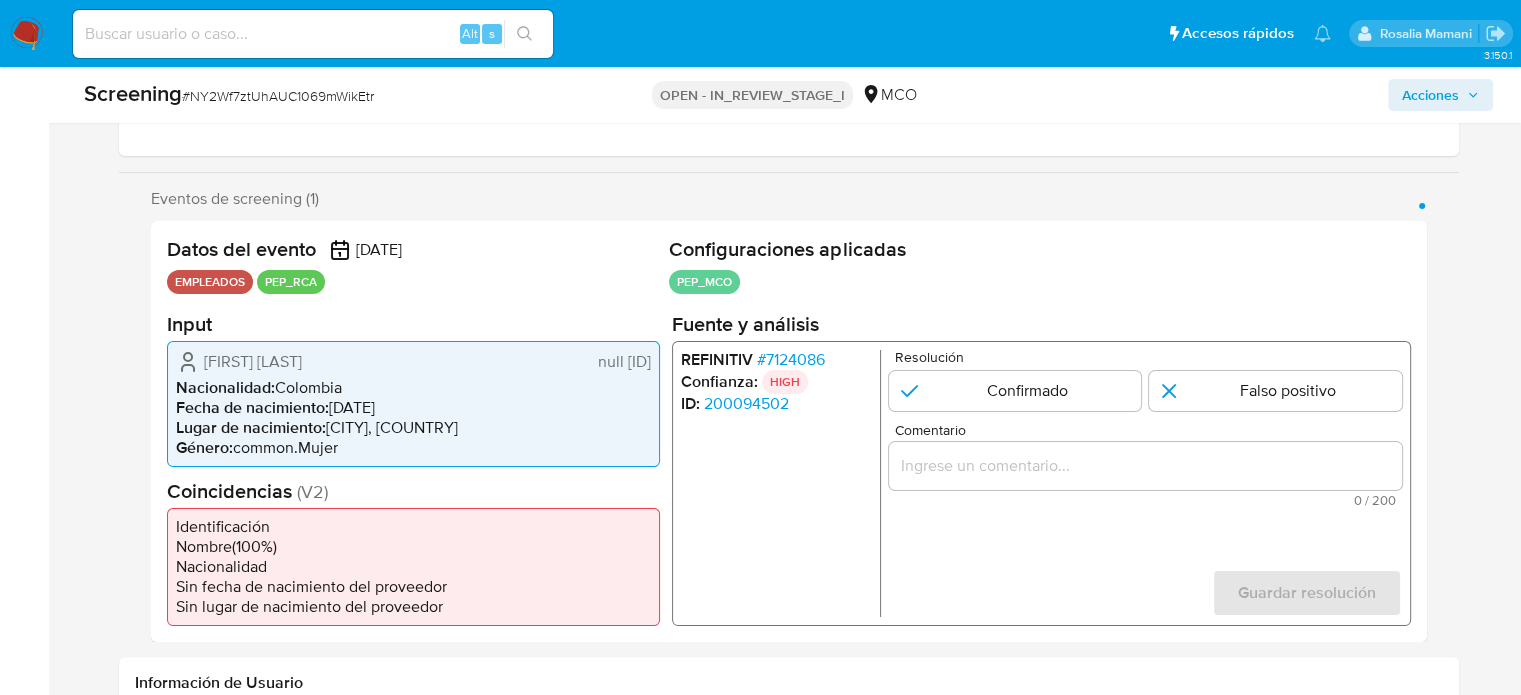 drag, startPoint x: 249, startPoint y: 279, endPoint x: 172, endPoint y: 287, distance: 77.41447 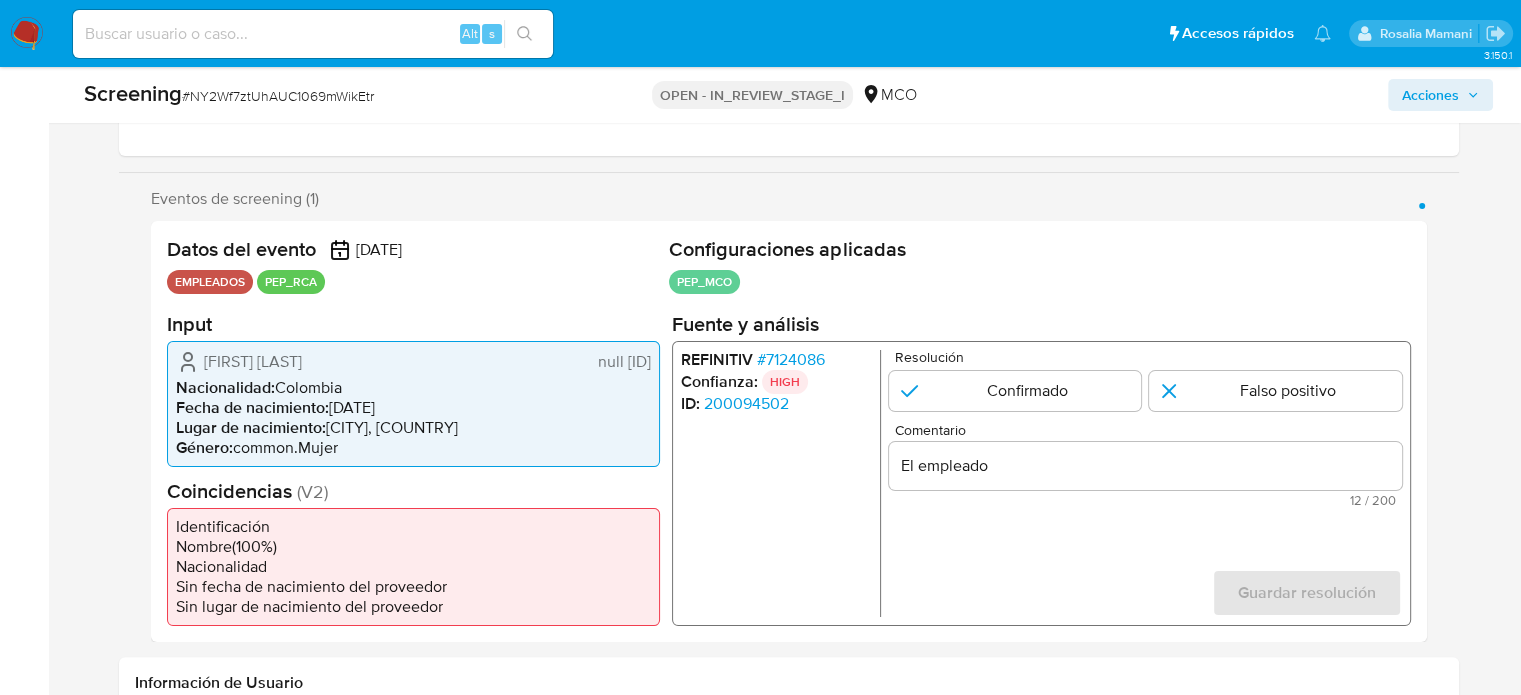 drag, startPoint x: 196, startPoint y: 357, endPoint x: 649, endPoint y: 380, distance: 453.5835 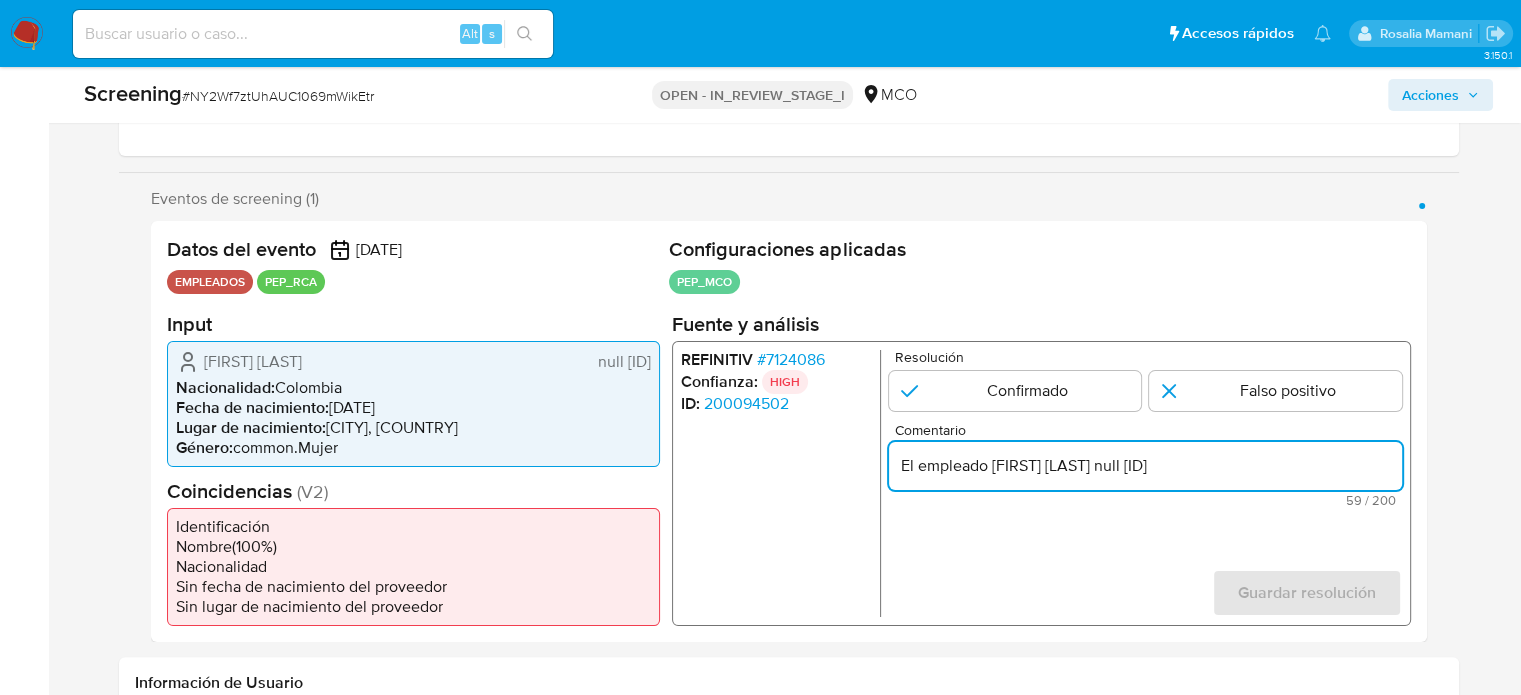 click on "El empleado MARIA CLAUDIA CARDENAS CARVAJAL null 1020745563" at bounding box center [1144, 465] 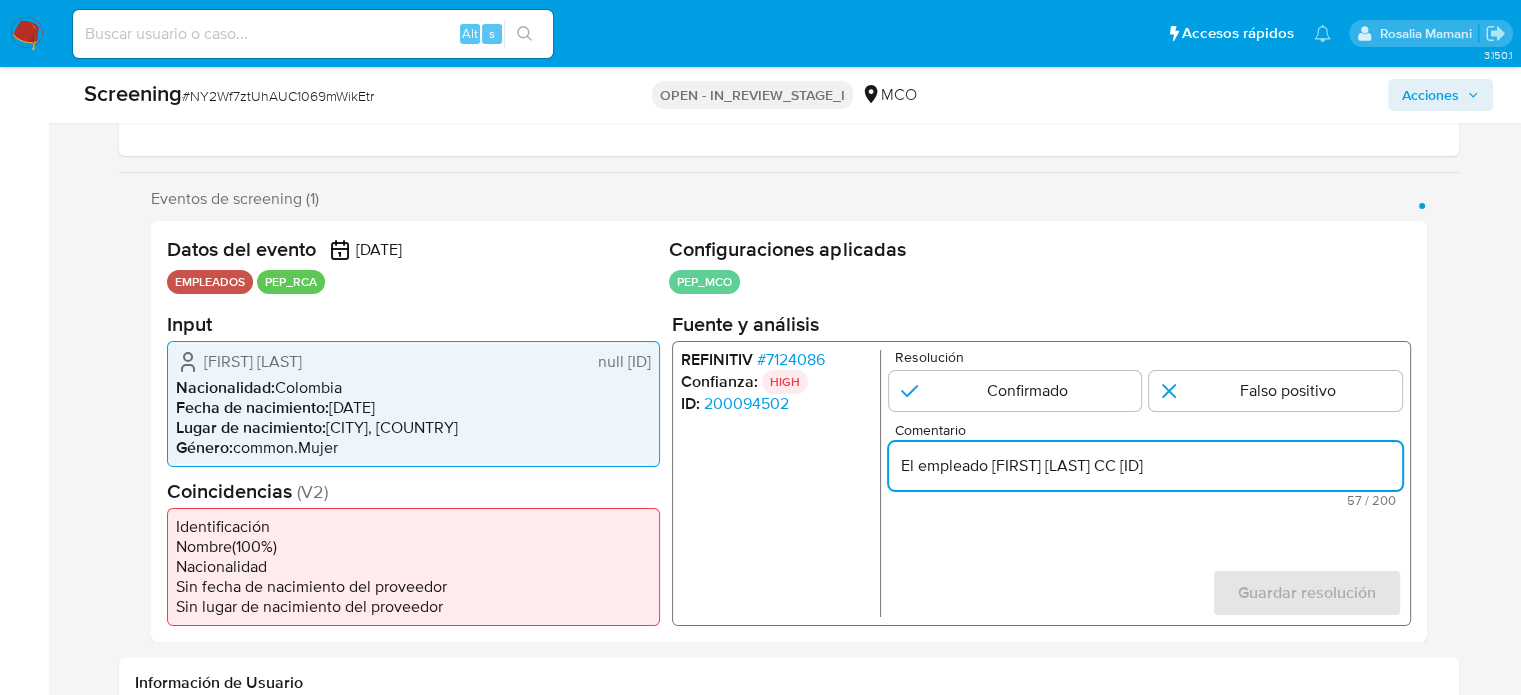click on "# 7124086" at bounding box center (790, 359) 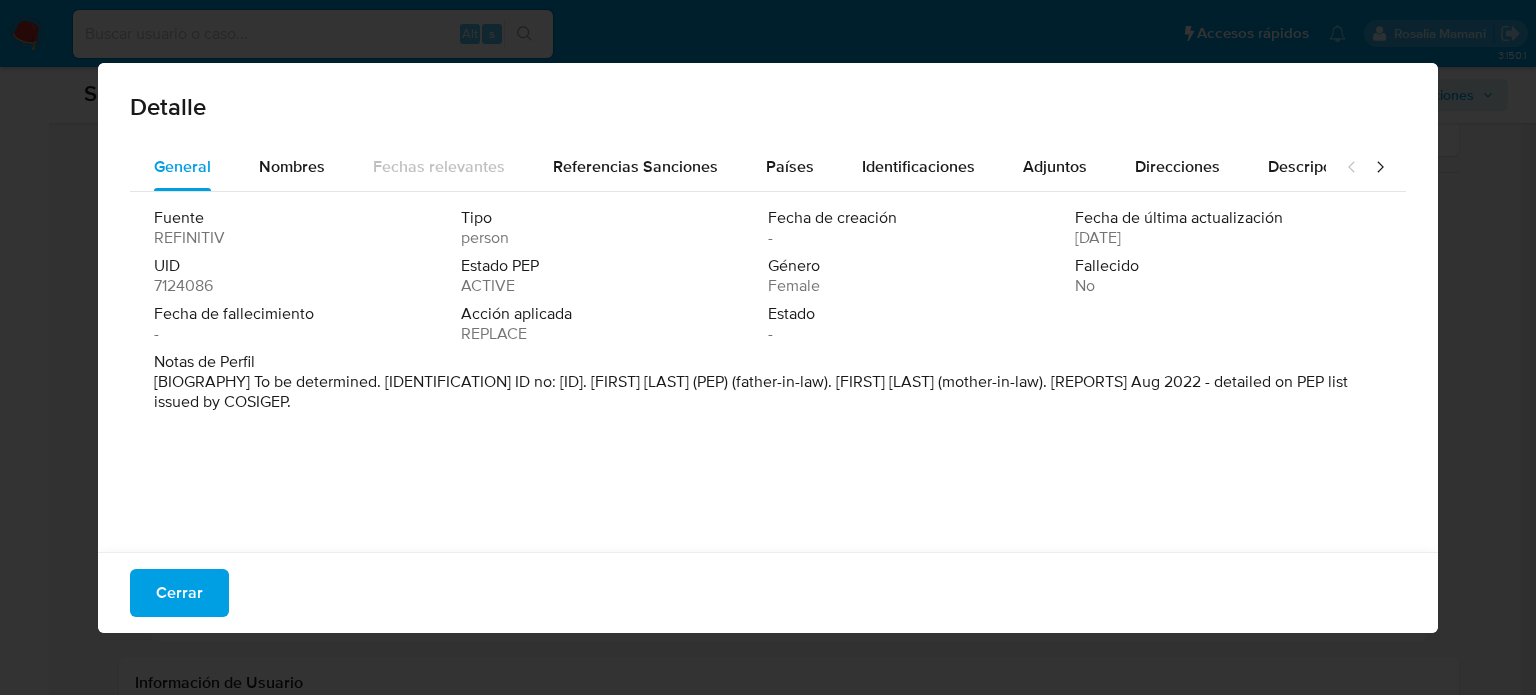 drag, startPoint x: 936, startPoint y: 379, endPoint x: 1020, endPoint y: 385, distance: 84.21401 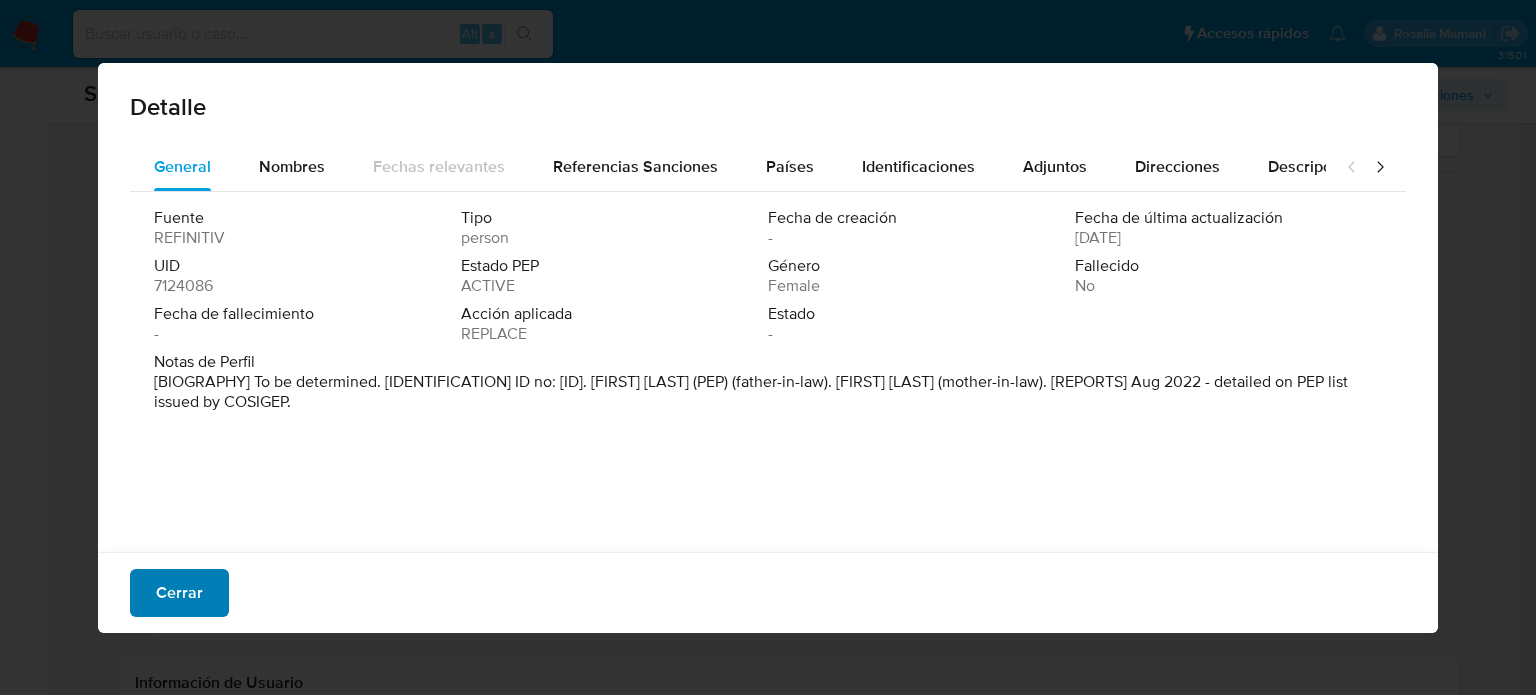 click on "Cerrar" at bounding box center (179, 593) 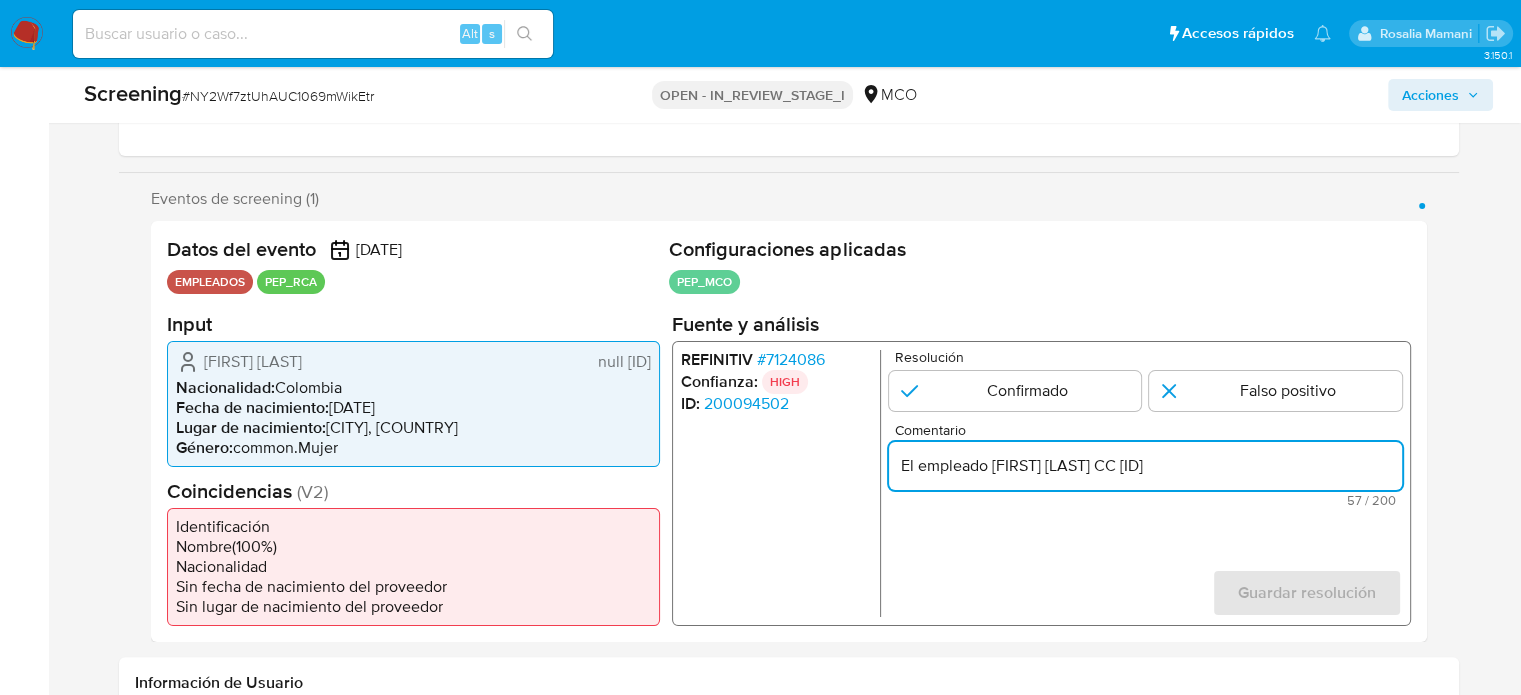 scroll, scrollTop: 0, scrollLeft: 5, axis: horizontal 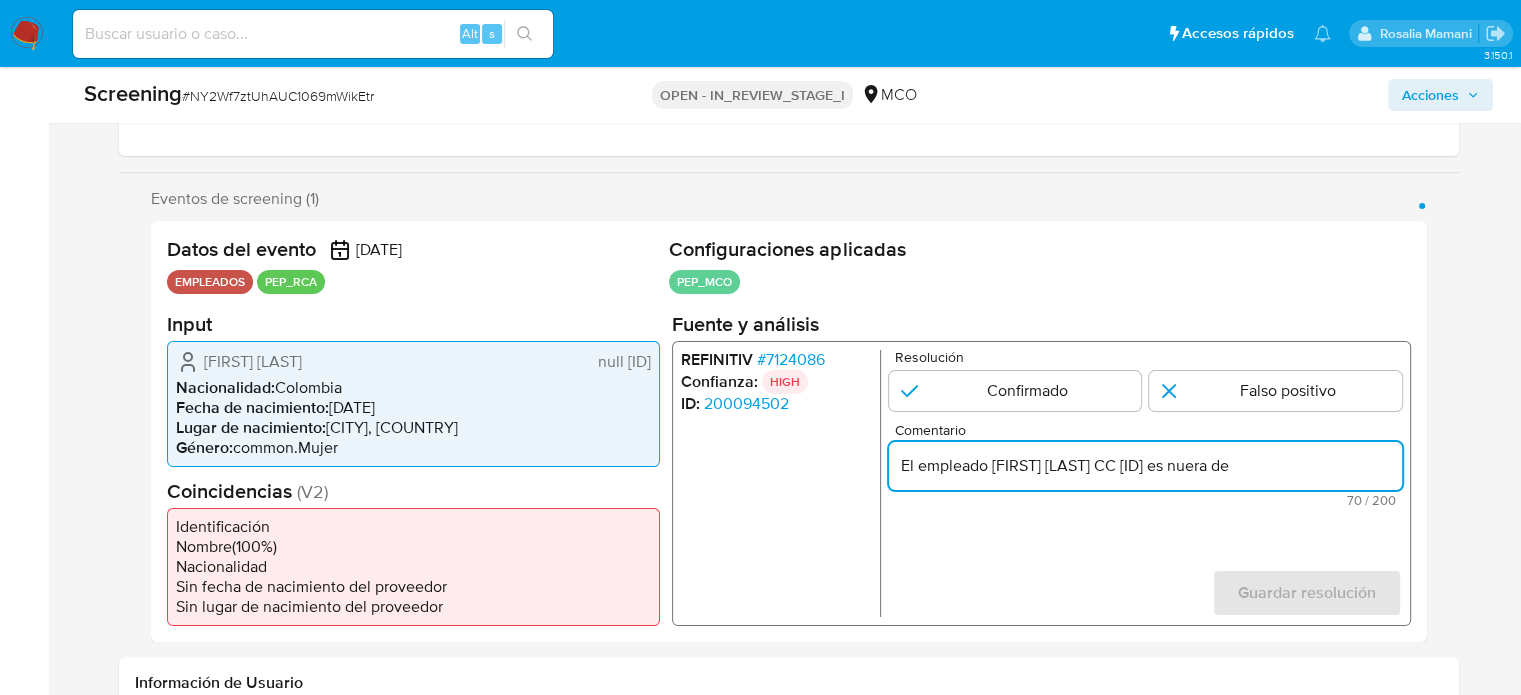 paste on "Francisco Manuel Salazar Gomez" 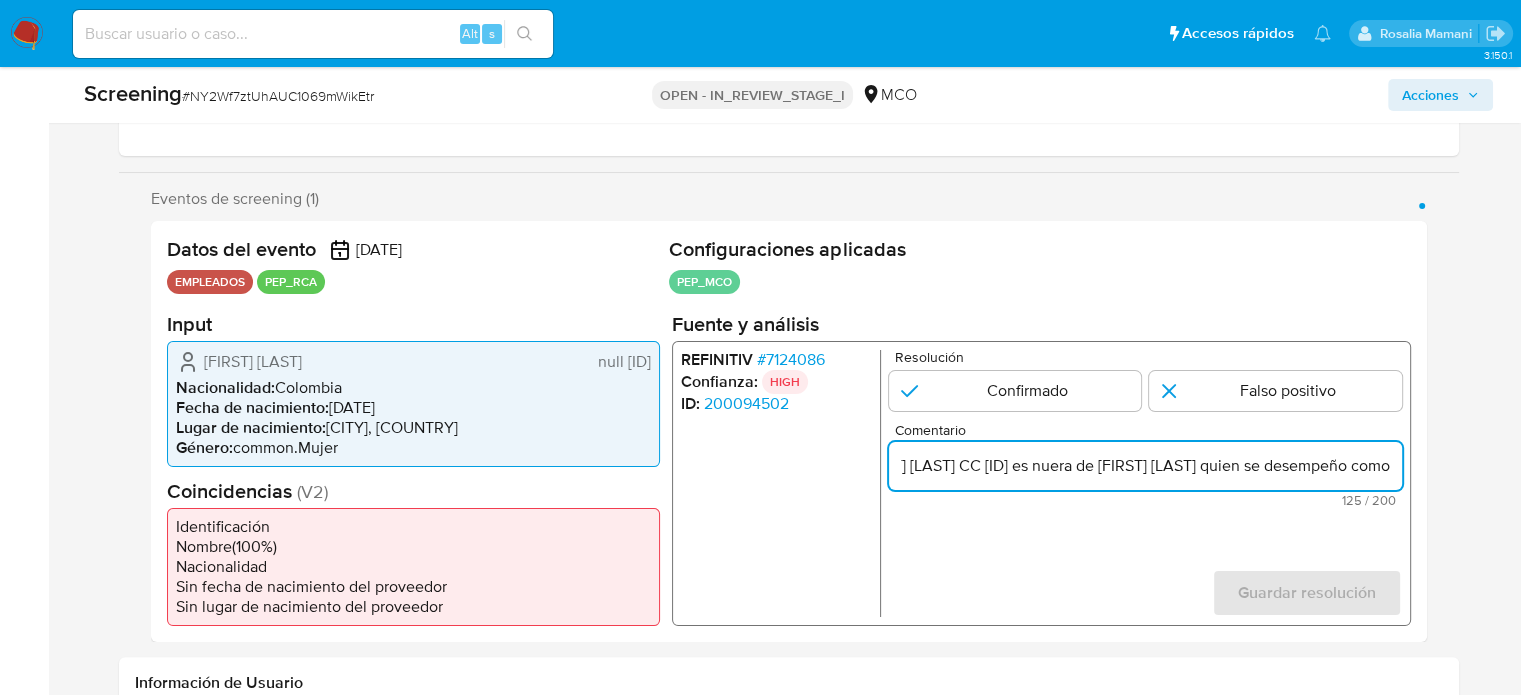 scroll, scrollTop: 0, scrollLeft: 529, axis: horizontal 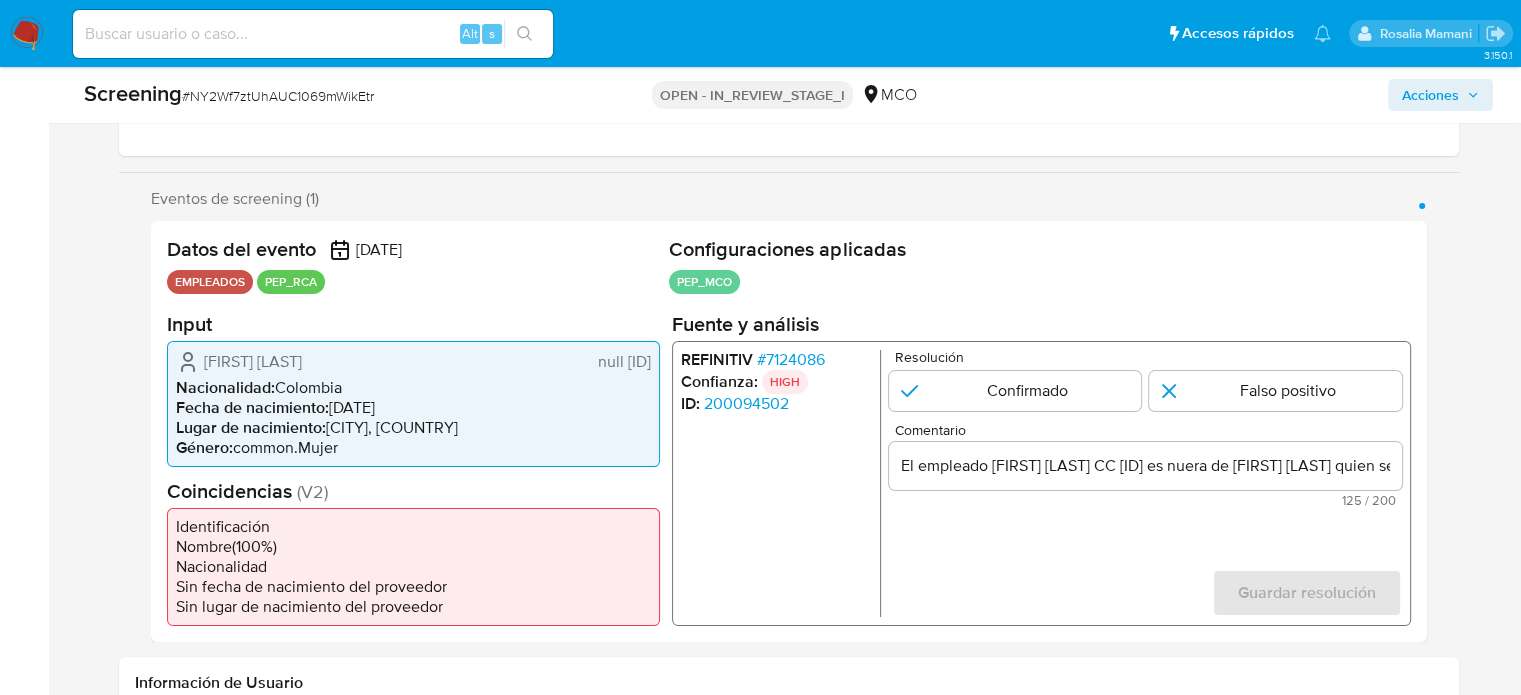 drag, startPoint x: 284, startPoint y: 381, endPoint x: 198, endPoint y: 359, distance: 88.76936 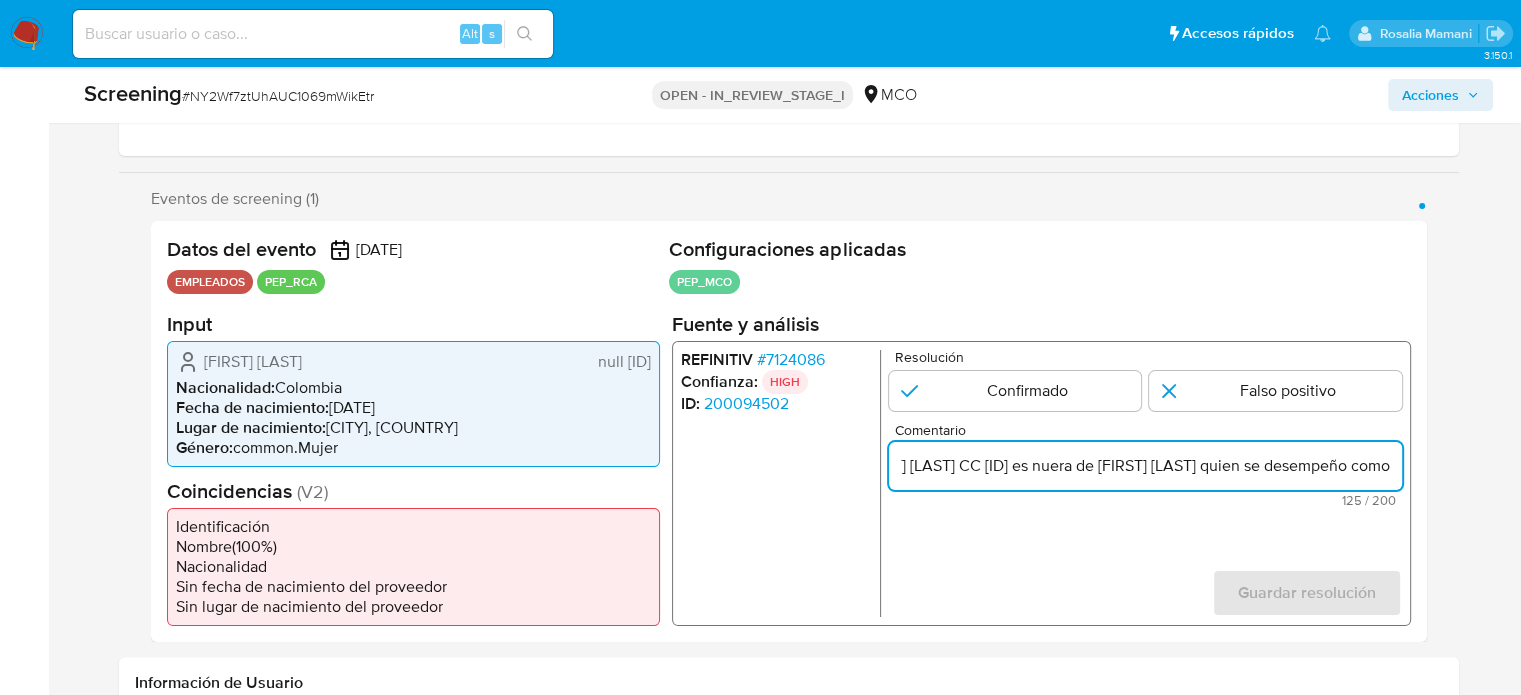 scroll, scrollTop: 0, scrollLeft: 529, axis: horizontal 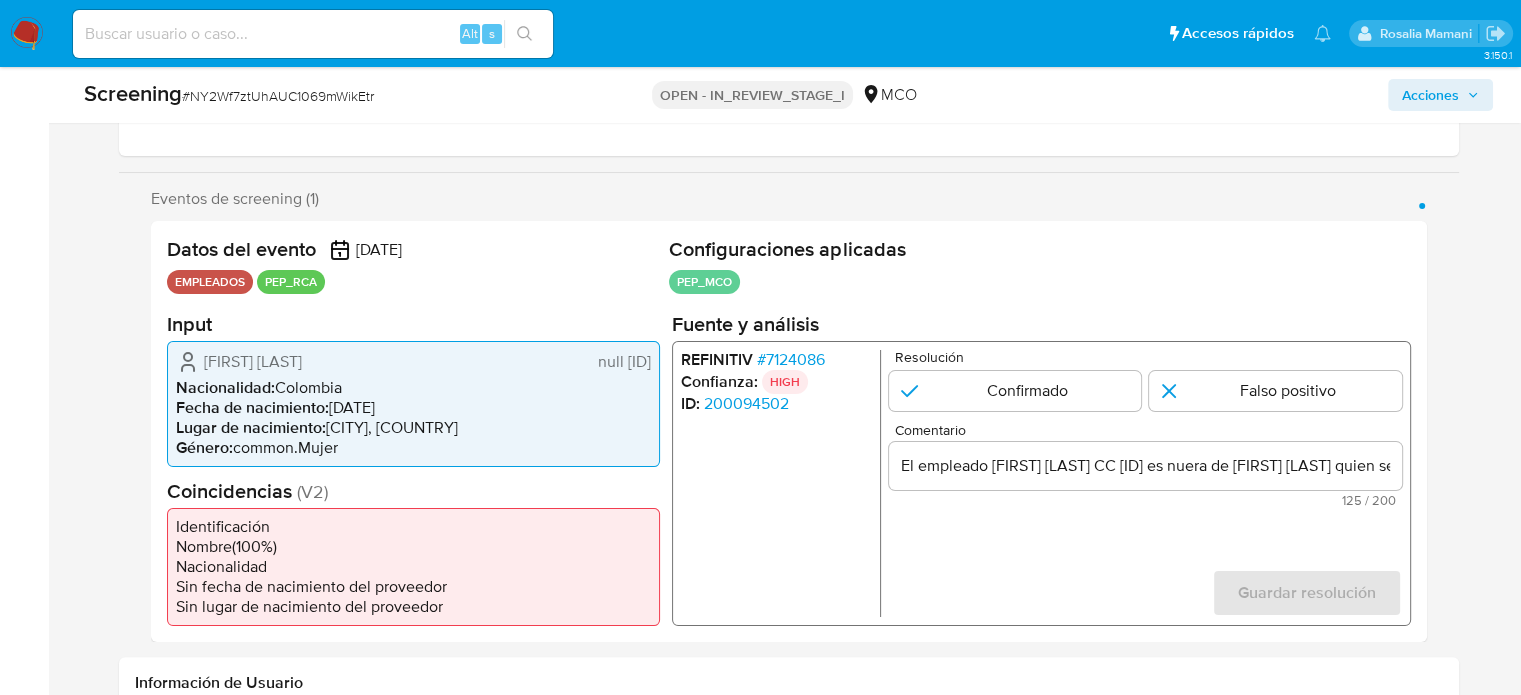 click on "REFINITIV   # 7124086 Confianza:   HIGH ID:   200094502 Resolución Confirmado Falso positivo Comentario El empleado MARIA CLAUDIA CARDENAS CARVAJAL CC 1020745563 es nuera de Francisco Manuel Salazar Gomez quien se desempeño como 125 / 200 75 caracteres restantes Guardar resolución   Completa ambos campos" at bounding box center (1040, 482) 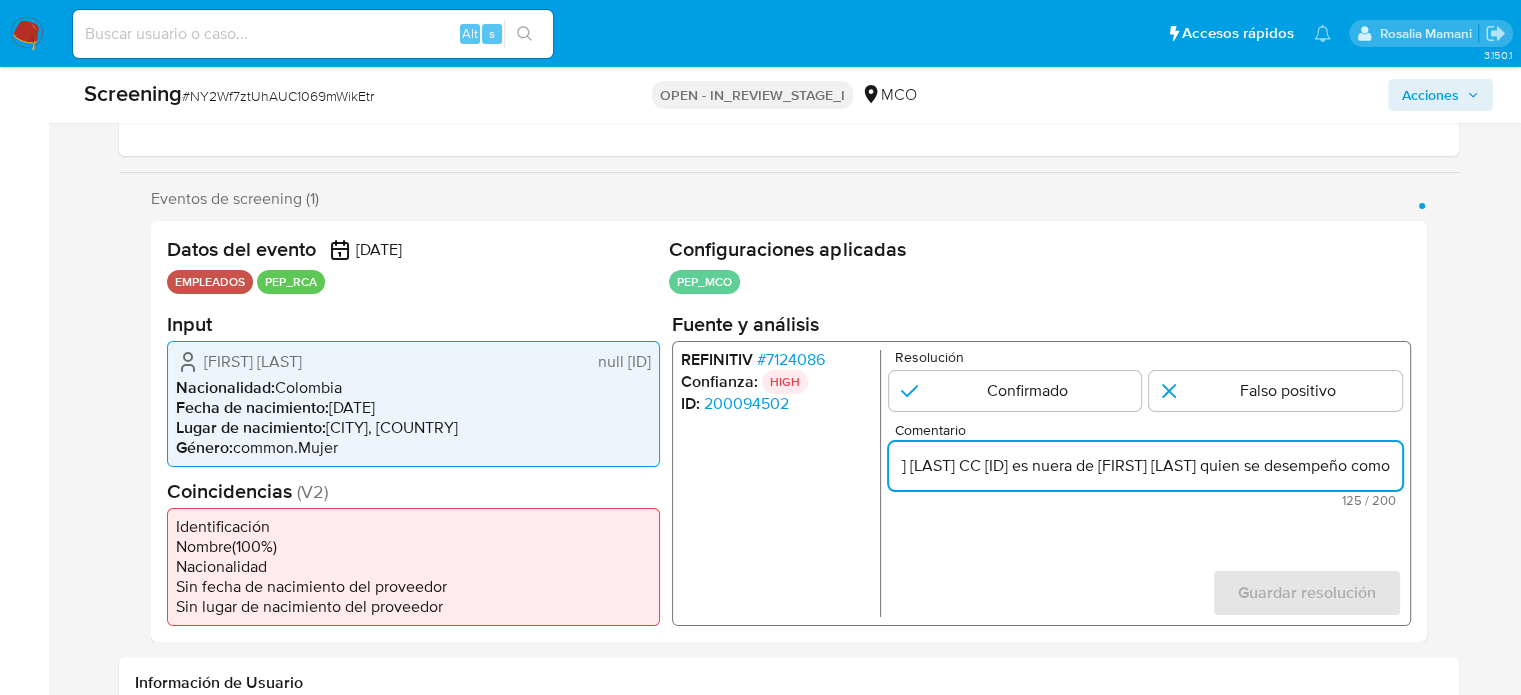 scroll, scrollTop: 0, scrollLeft: 529, axis: horizontal 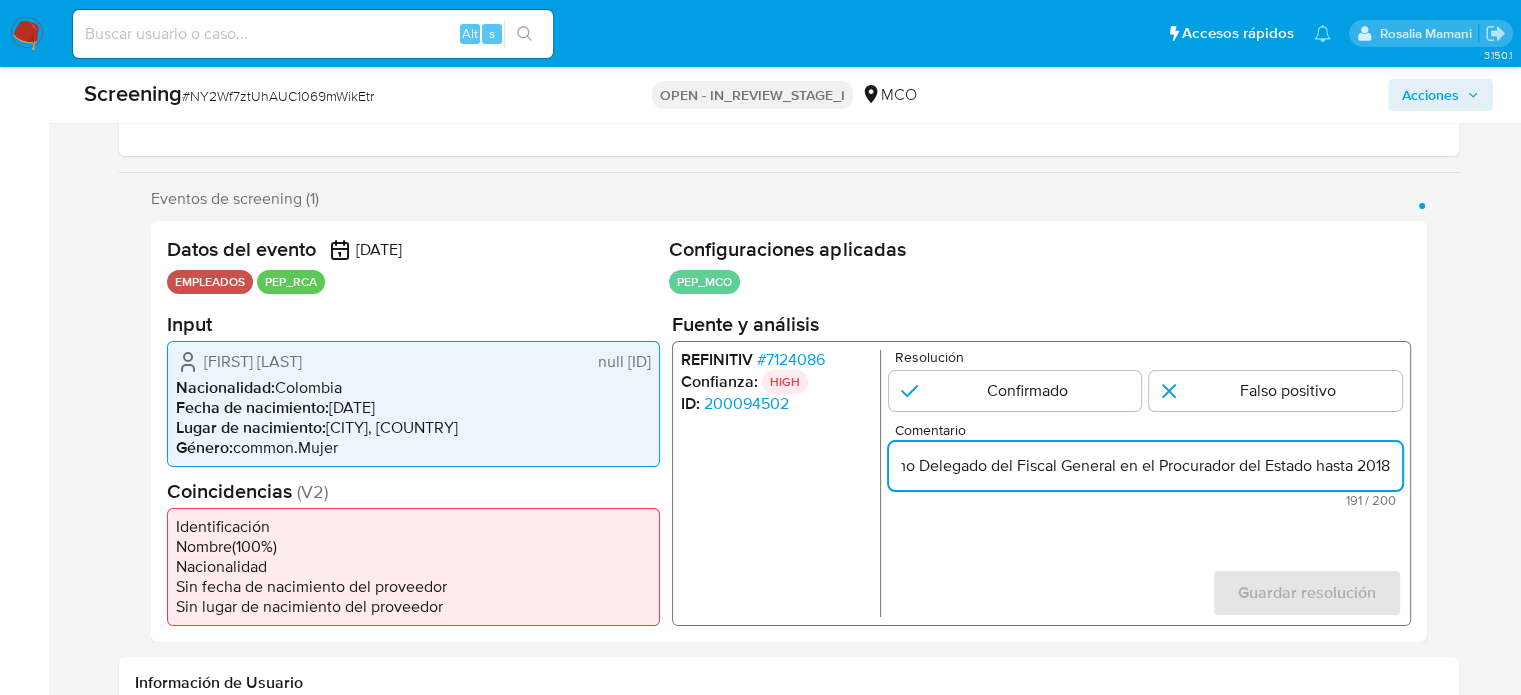 drag, startPoint x: 1324, startPoint y: 476, endPoint x: 1404, endPoint y: 466, distance: 80.622574 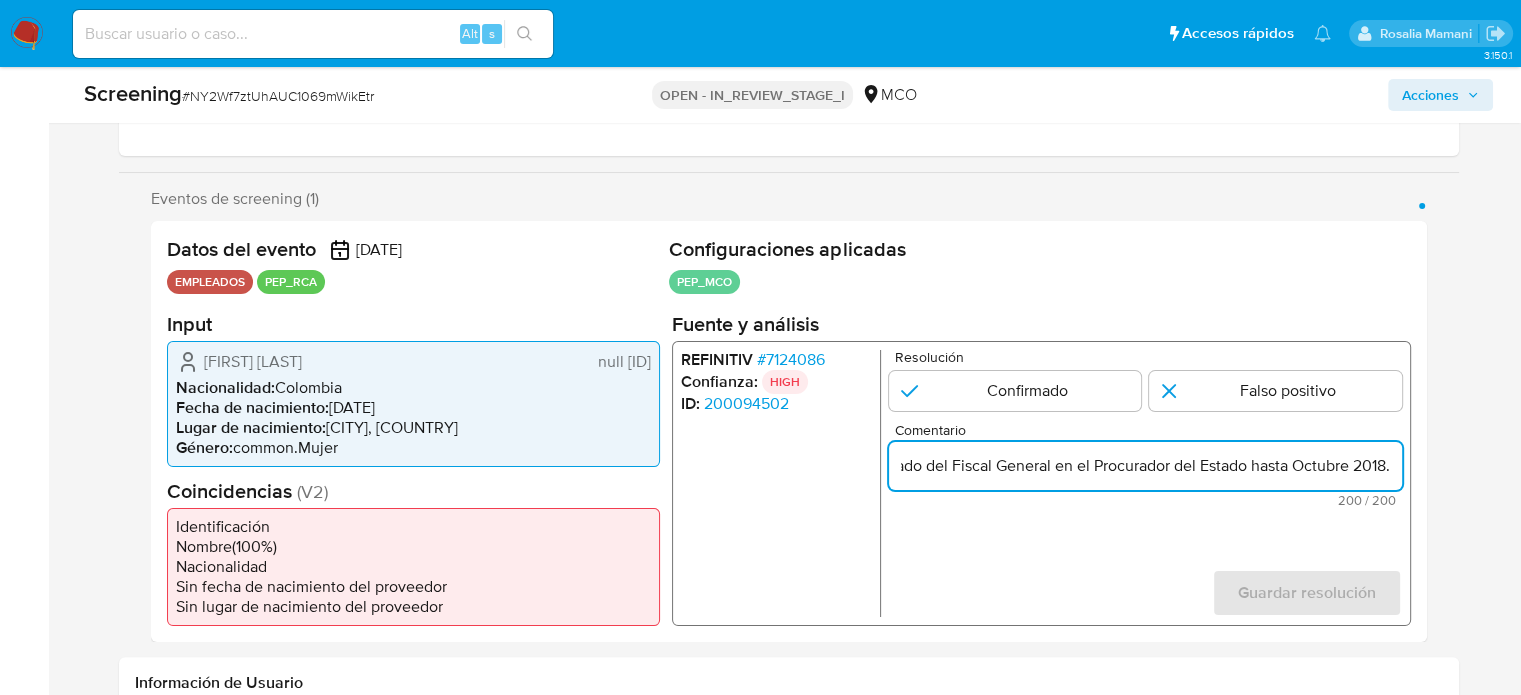 scroll, scrollTop: 0, scrollLeft: 1071, axis: horizontal 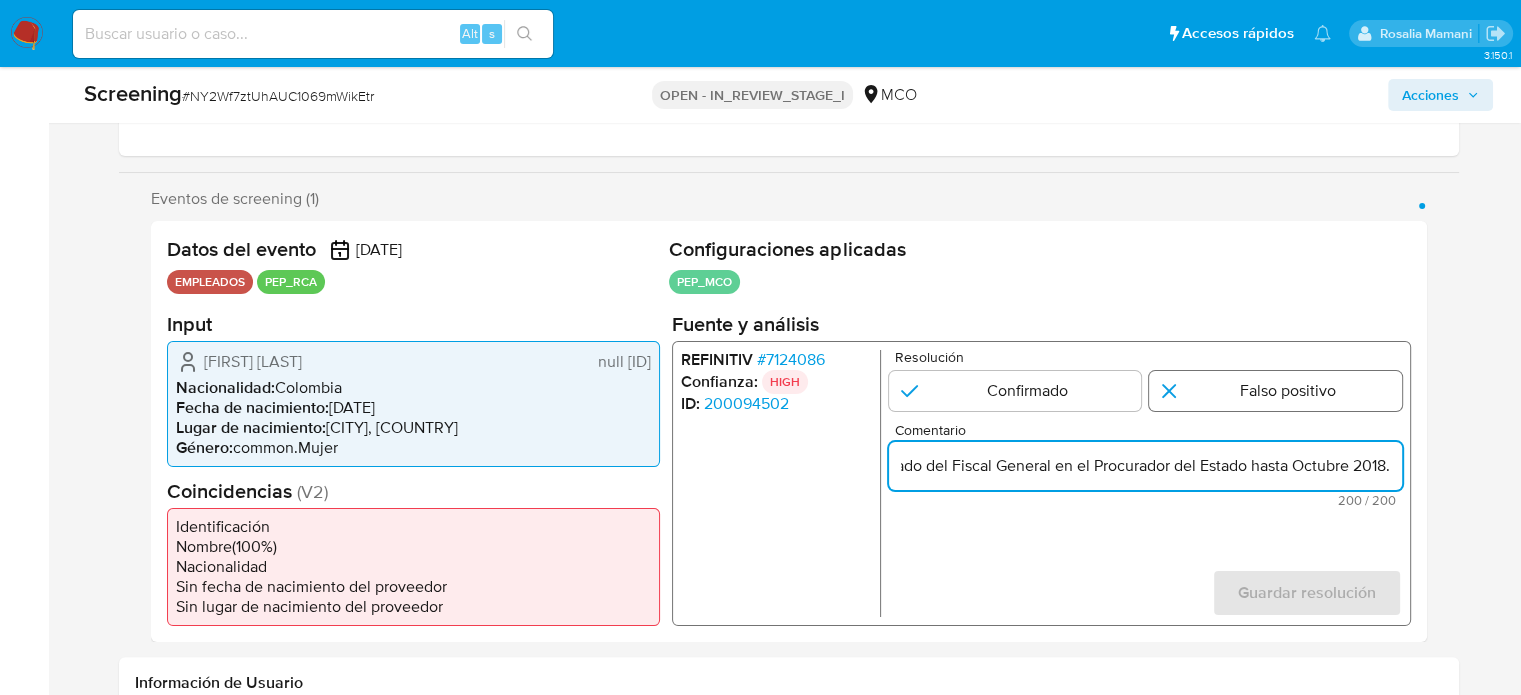 type on "El empleado MARIA CLAUDIA CARDENAS CARVAJAL CC 1020745563 es nuera de Francisco Manuel Salazar Gomez quien se desempeño como Delegado del Fiscal General en el Procurador del Estado hasta Octubre 2018." 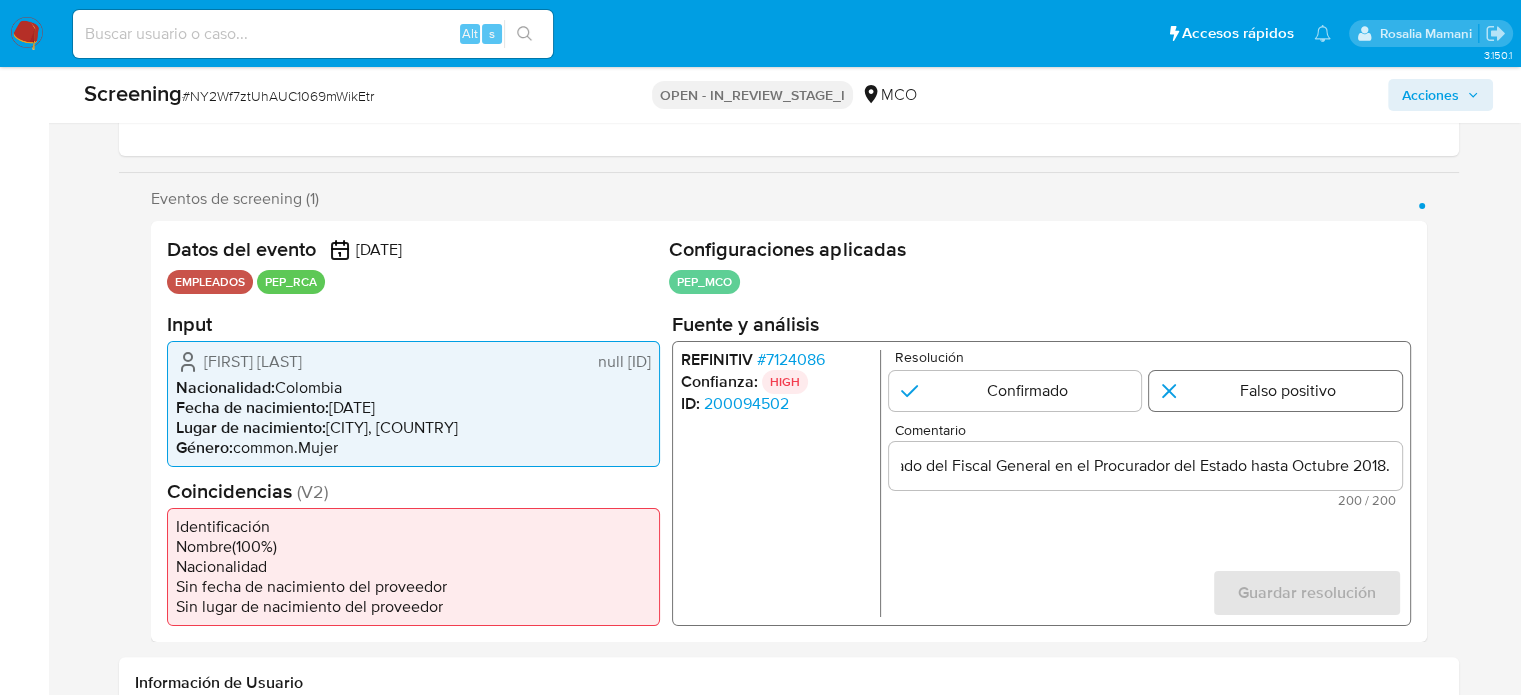 scroll, scrollTop: 0, scrollLeft: 0, axis: both 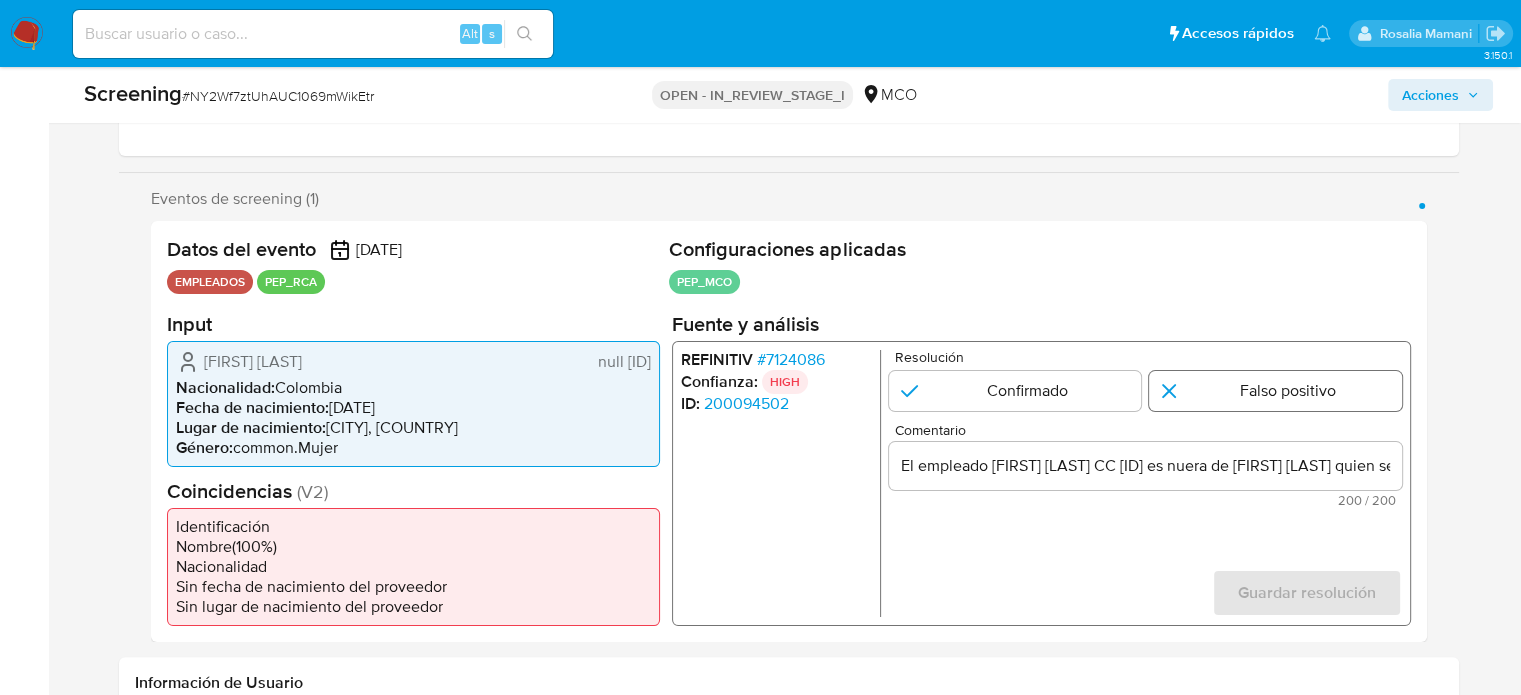click at bounding box center [1275, 390] 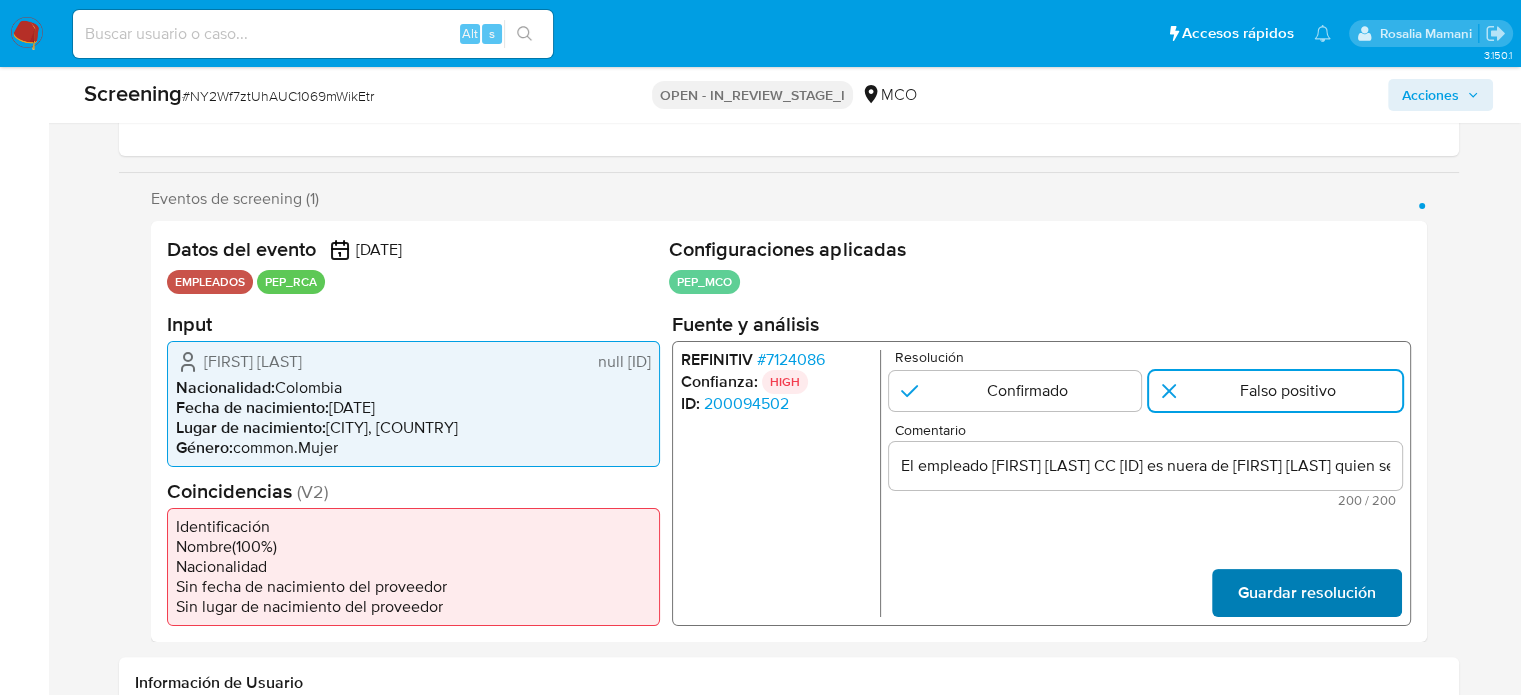click on "Guardar resolución" at bounding box center [1306, 592] 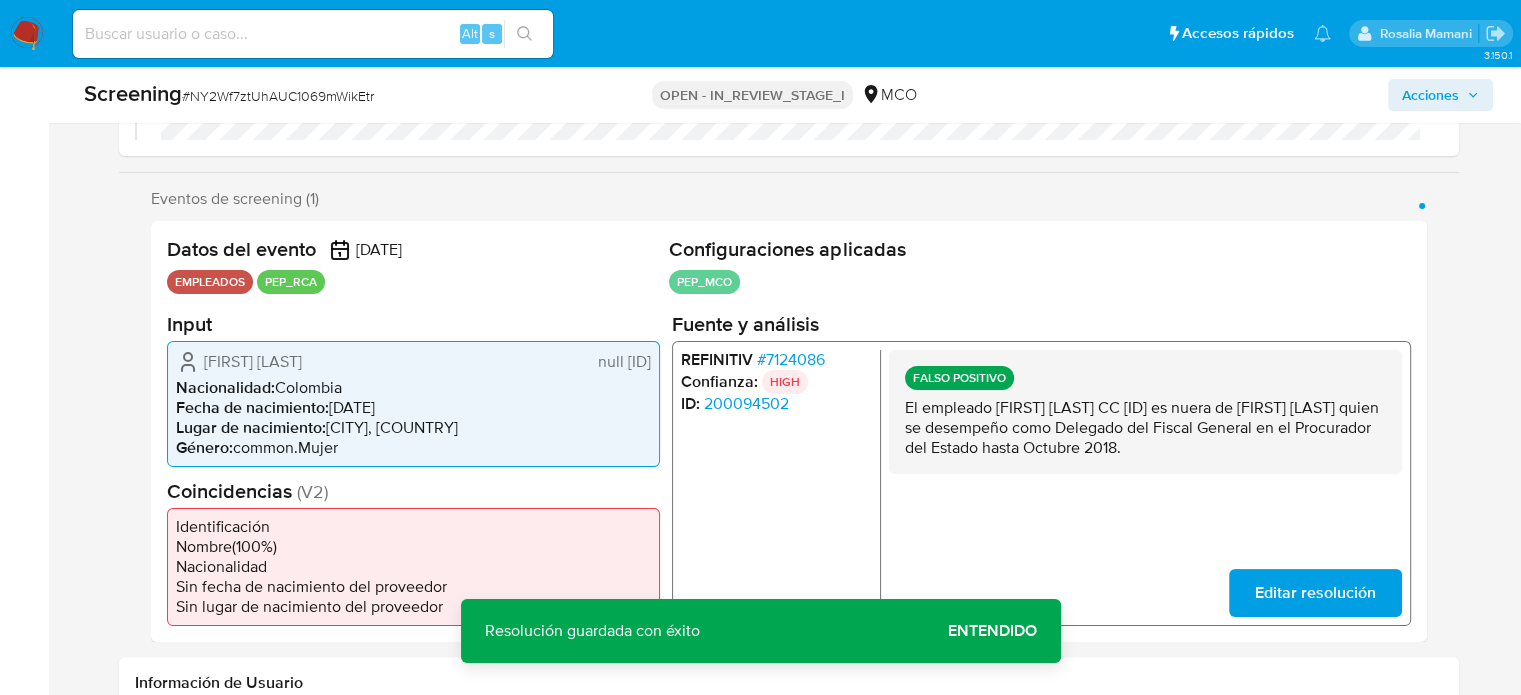 drag, startPoint x: 1142, startPoint y: 467, endPoint x: 903, endPoint y: 410, distance: 245.70308 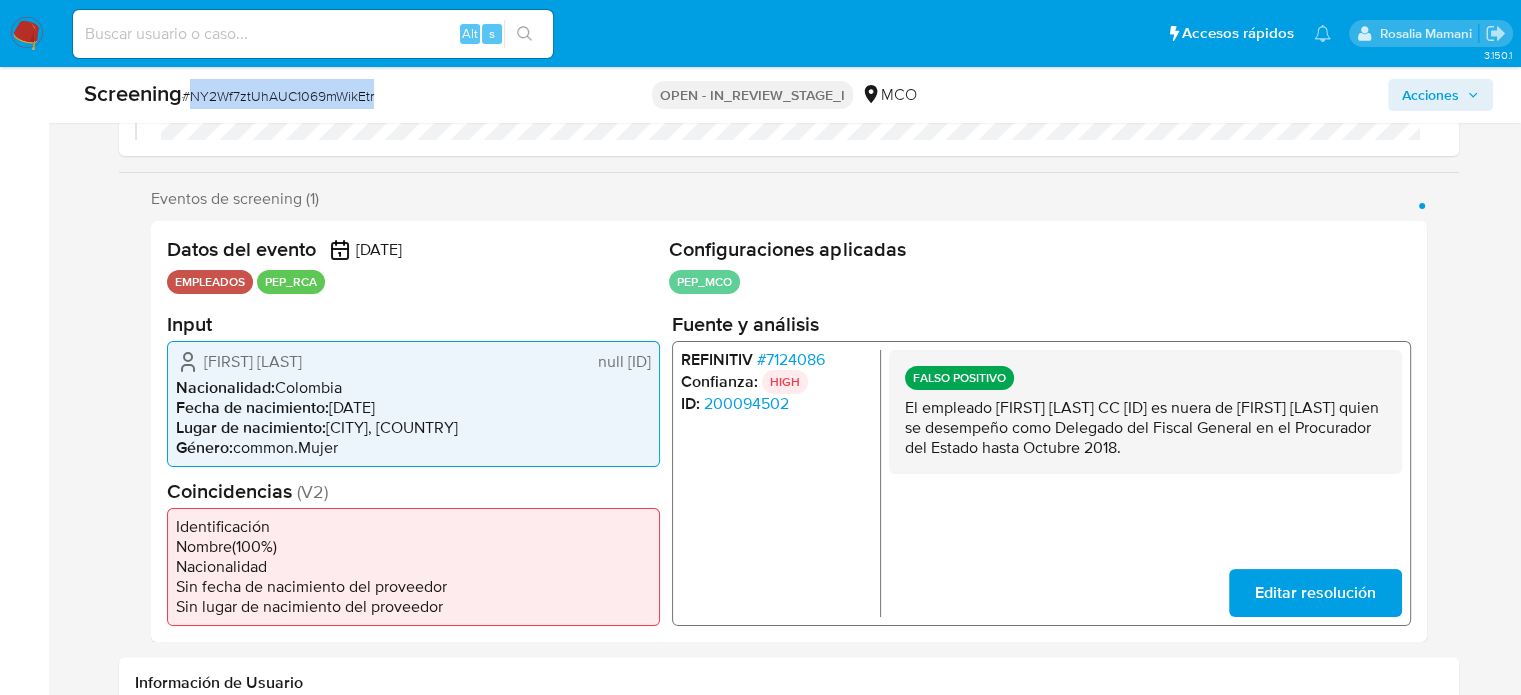drag, startPoint x: 392, startPoint y: 99, endPoint x: 191, endPoint y: 109, distance: 201.2486 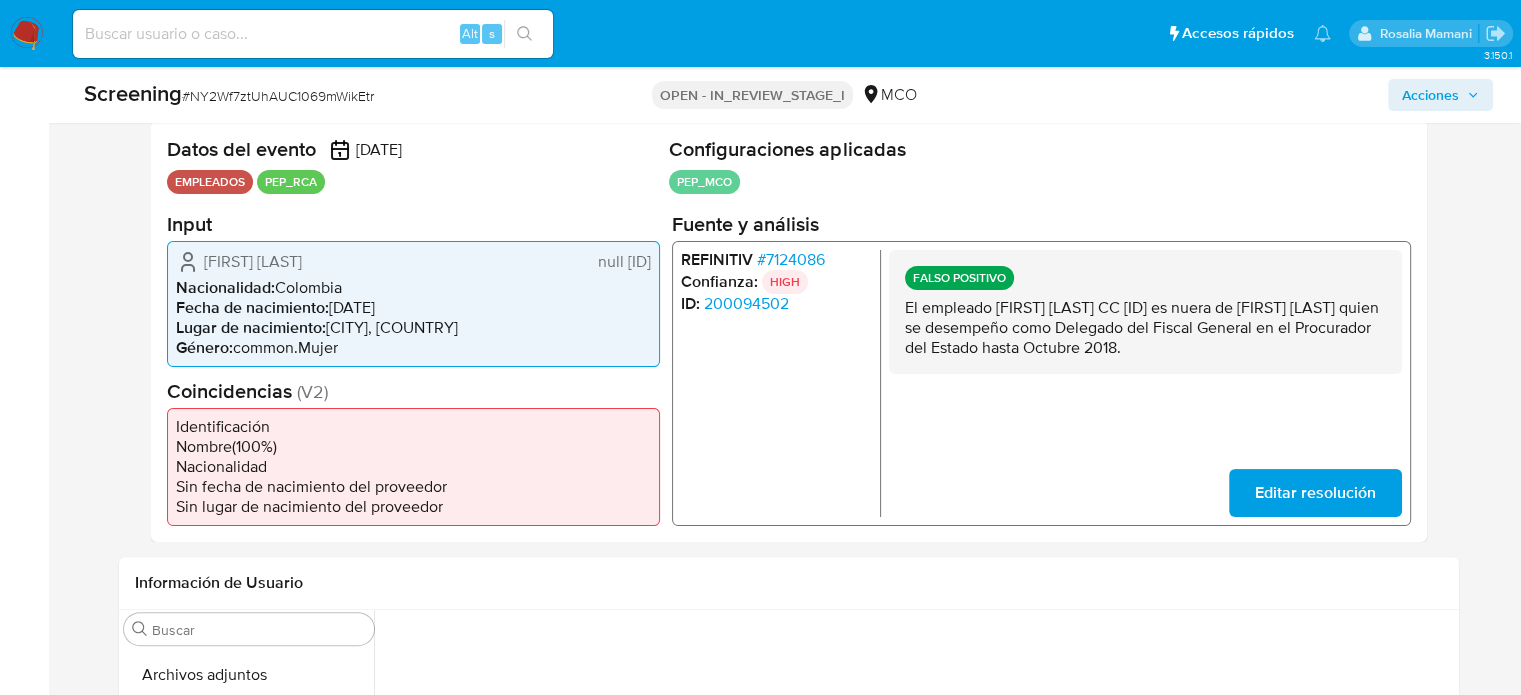 drag, startPoint x: 1125, startPoint y: 367, endPoint x: 903, endPoint y: 311, distance: 228.95415 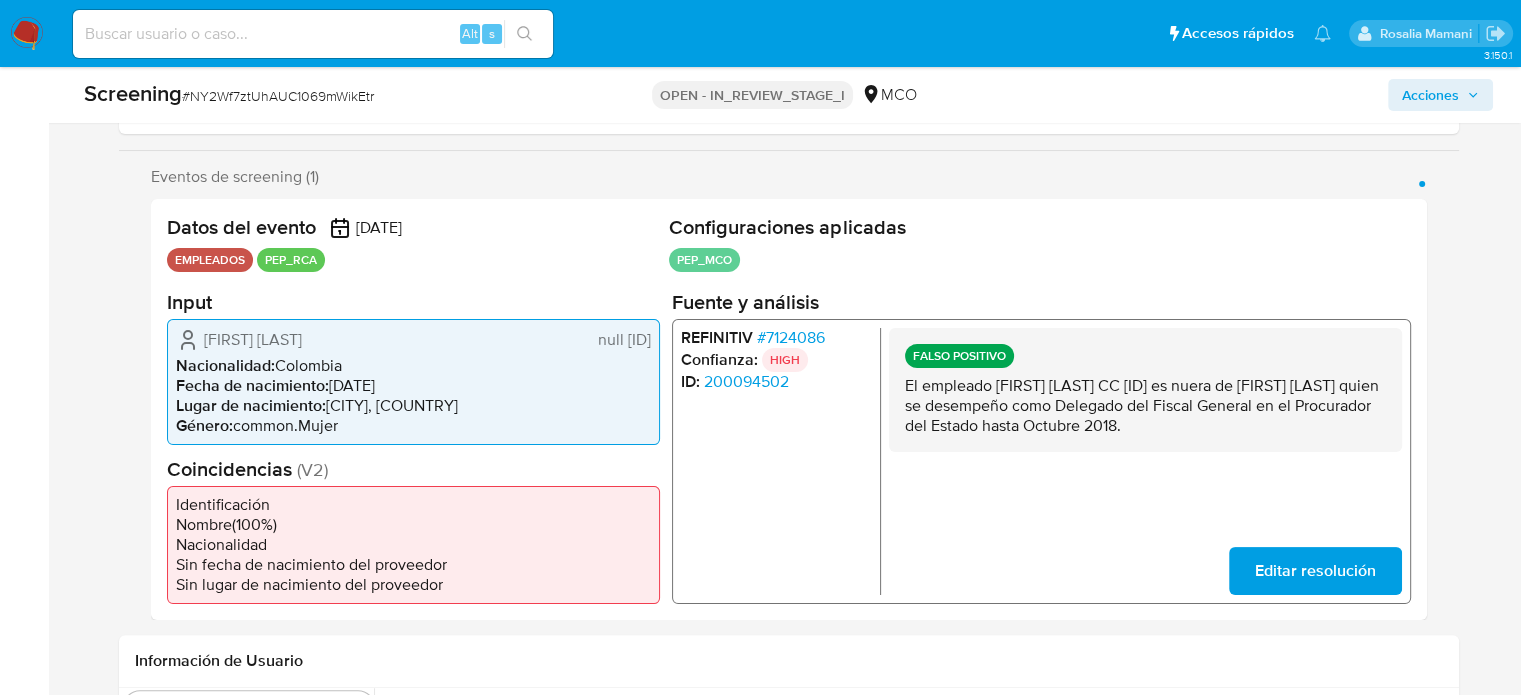 scroll, scrollTop: 300, scrollLeft: 0, axis: vertical 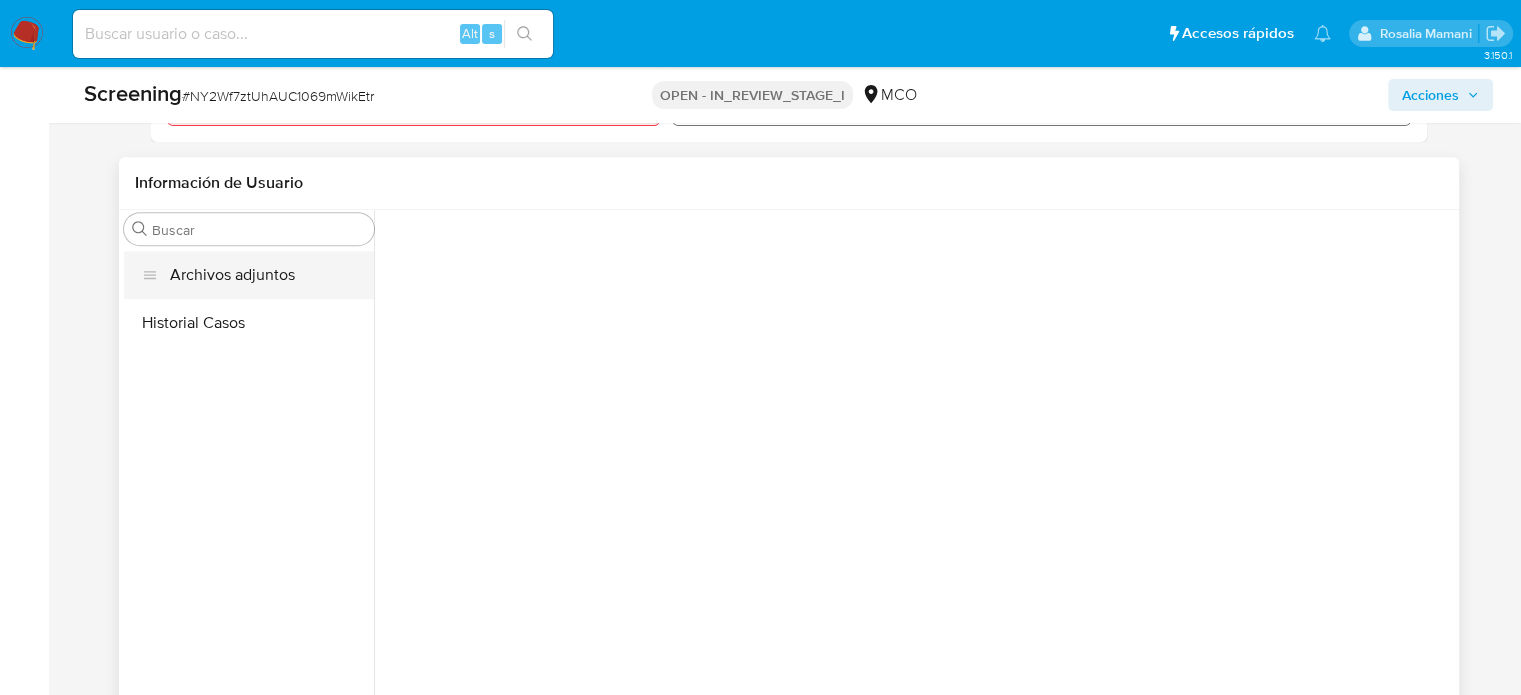 click on "Archivos adjuntos" at bounding box center [249, 275] 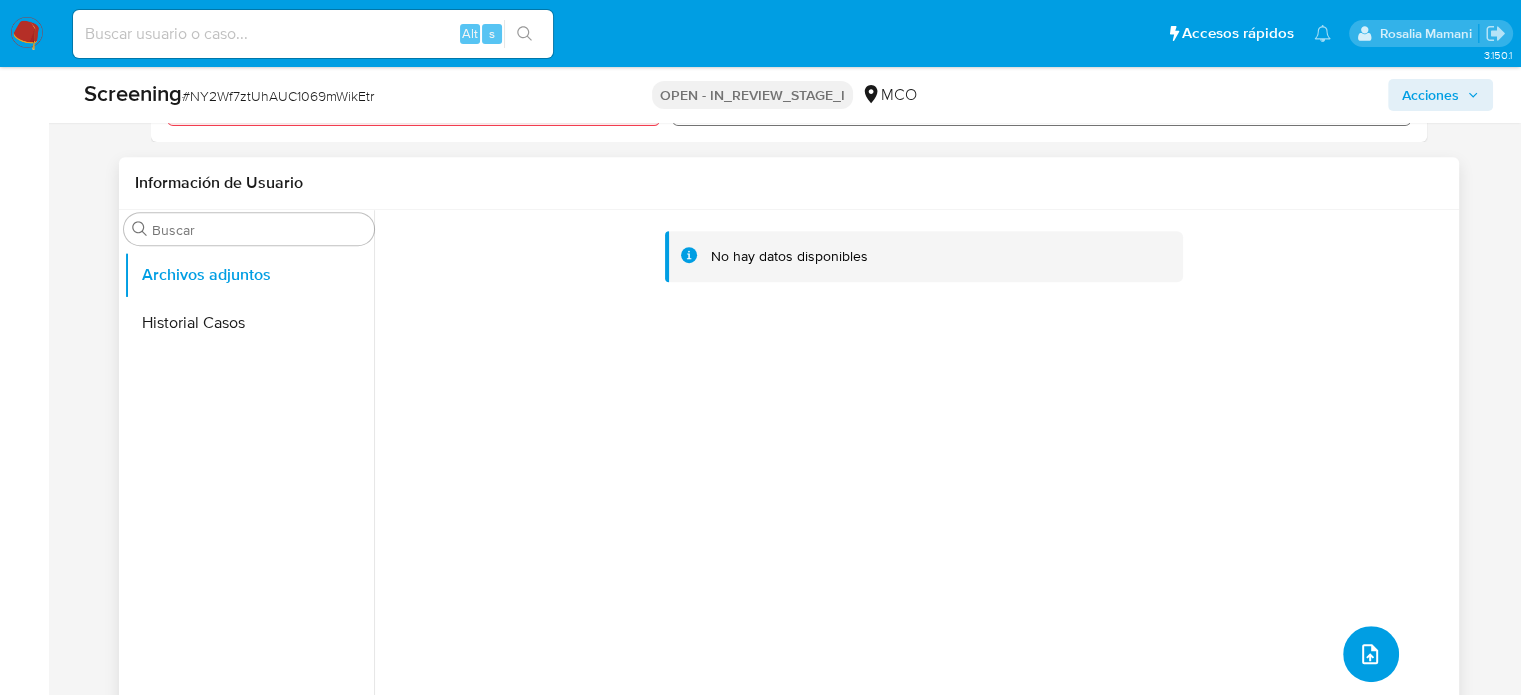 click 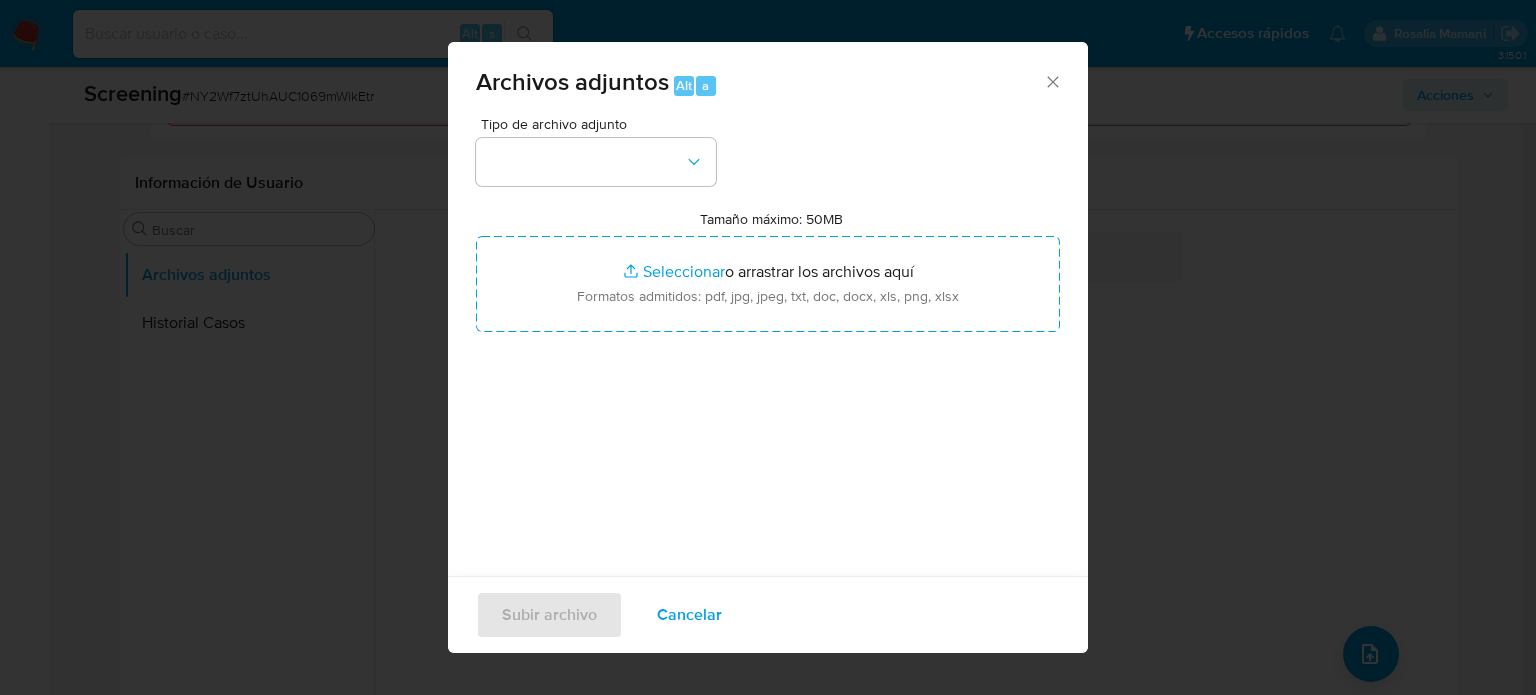 click on "Tamaño máximo: 50MB Seleccionar archivos" at bounding box center (768, 284) 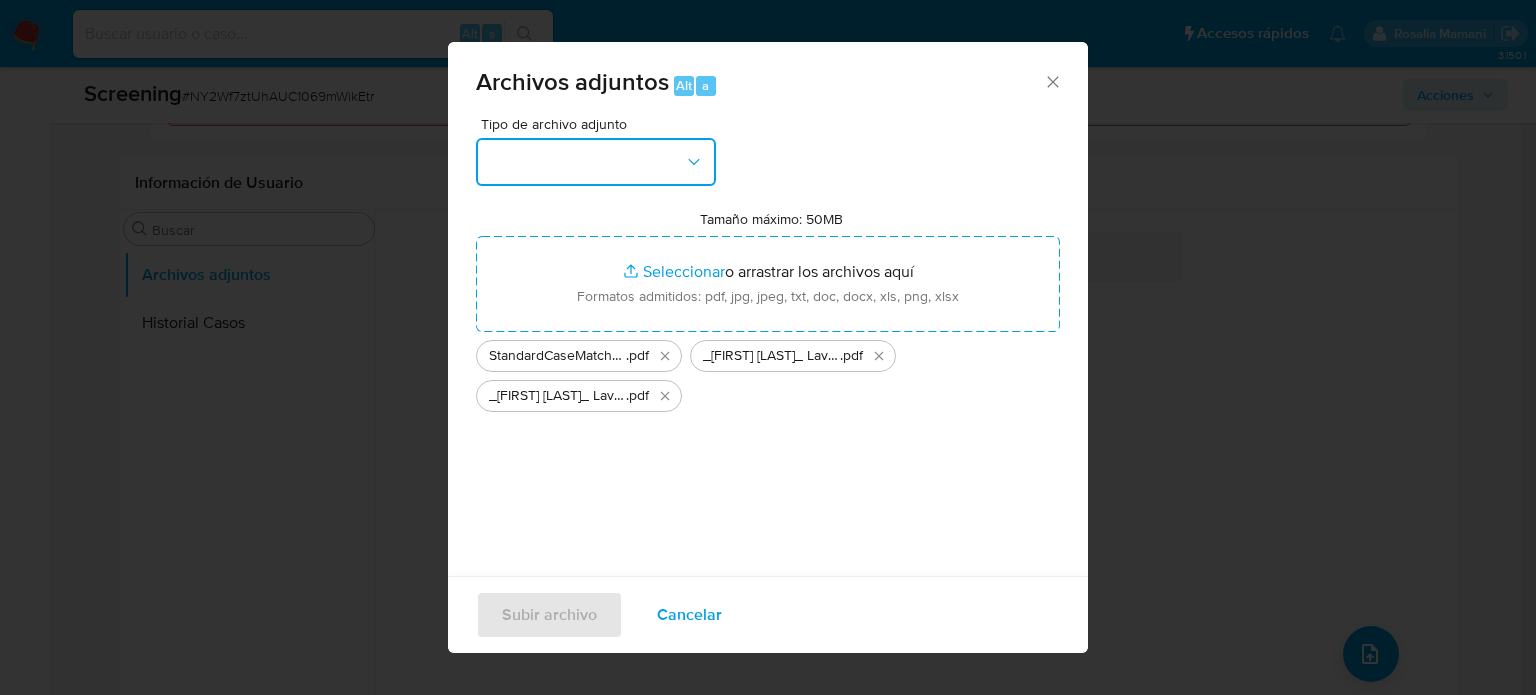 drag, startPoint x: 715, startPoint y: 299, endPoint x: 532, endPoint y: 170, distance: 223.8973 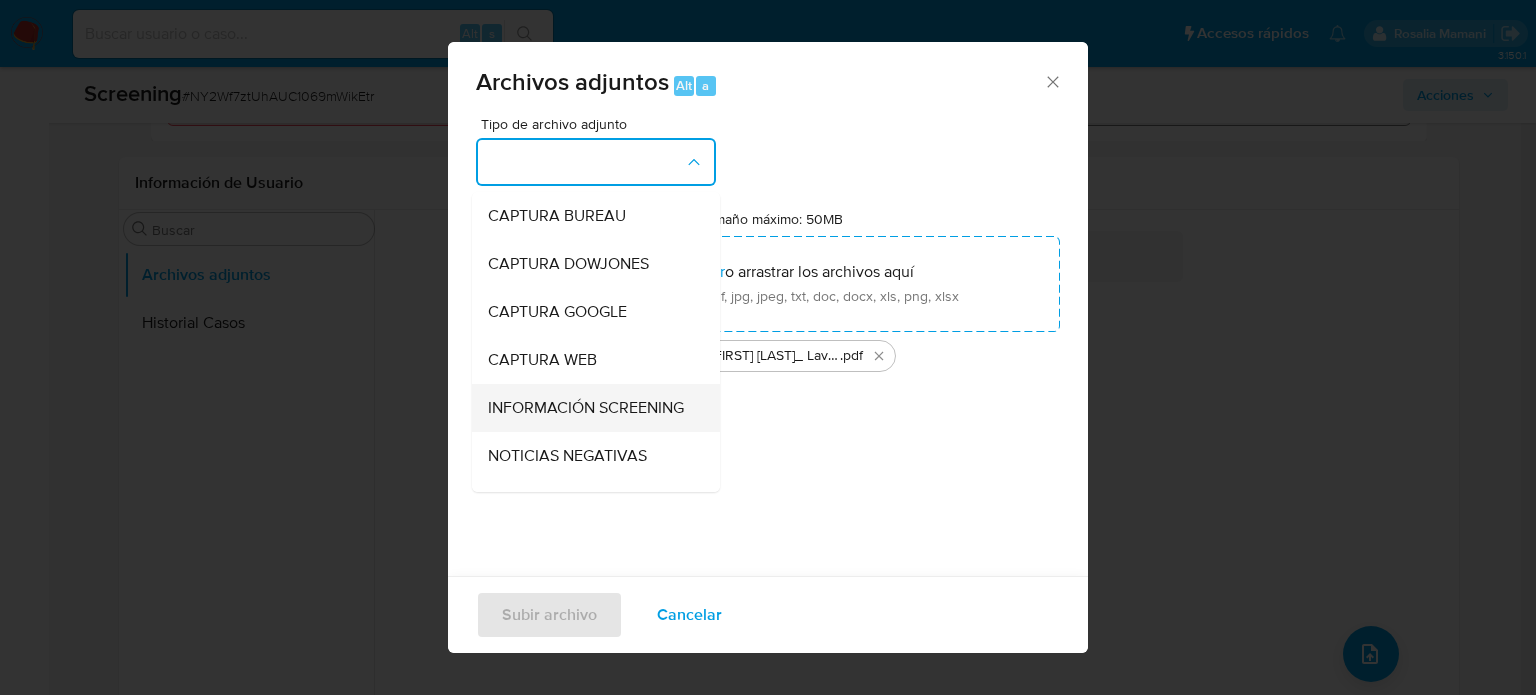 click on "INFORMACIÓN SCREENING" at bounding box center (586, 408) 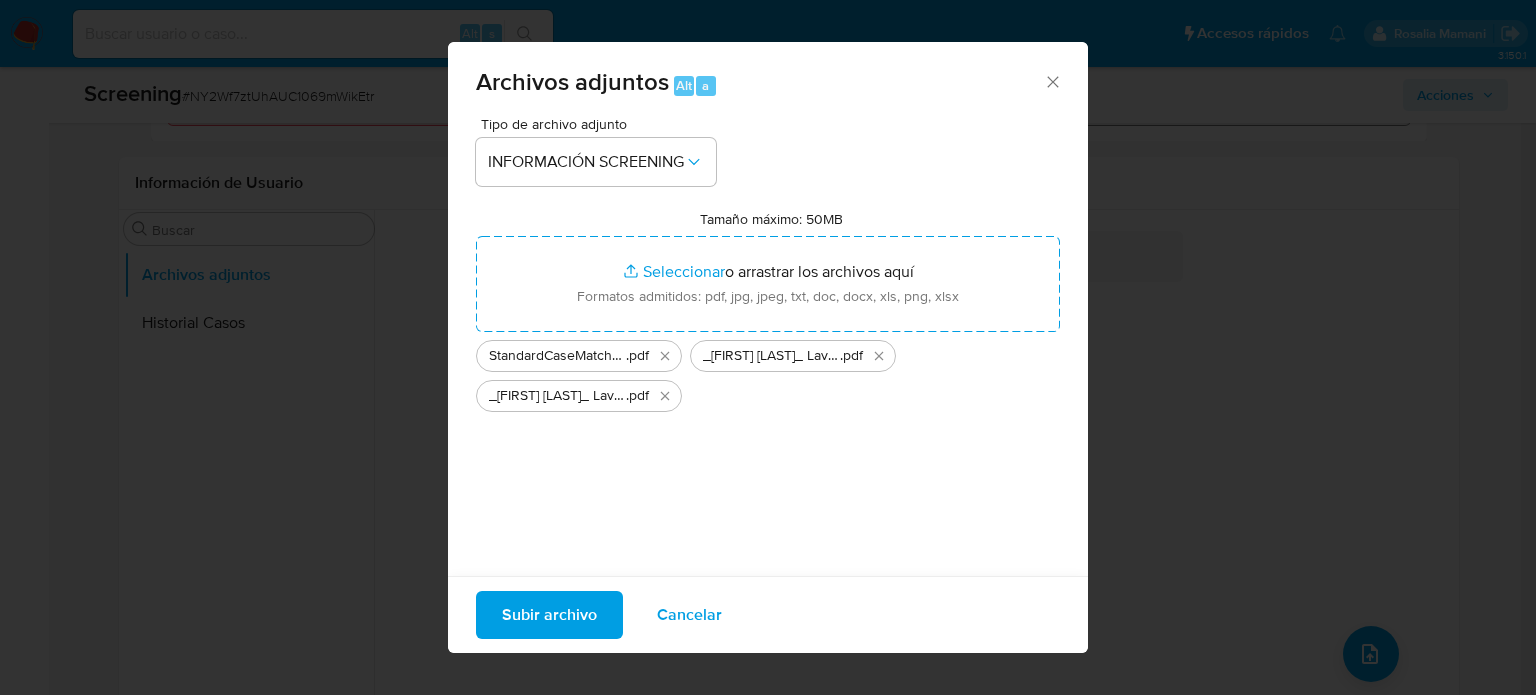 click on "Subir archivo" at bounding box center (549, 615) 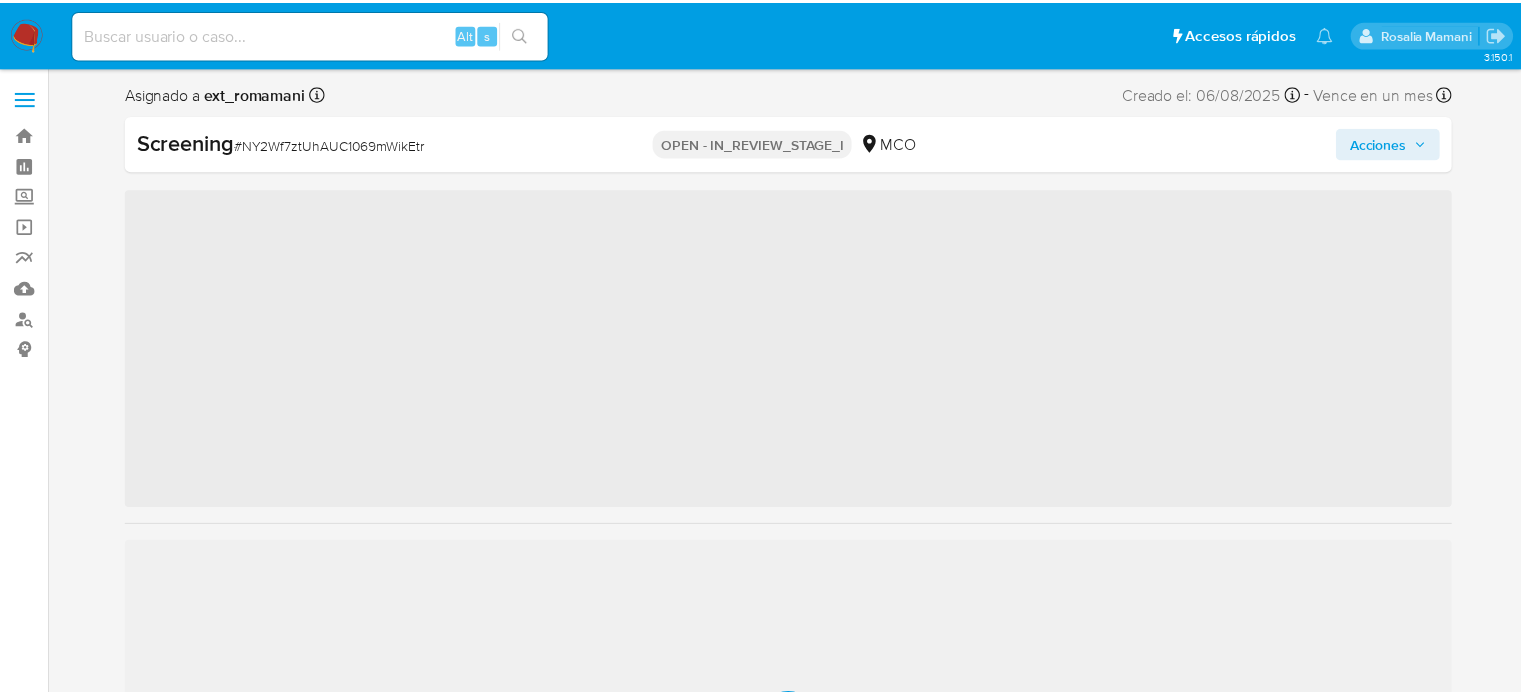 scroll, scrollTop: 0, scrollLeft: 0, axis: both 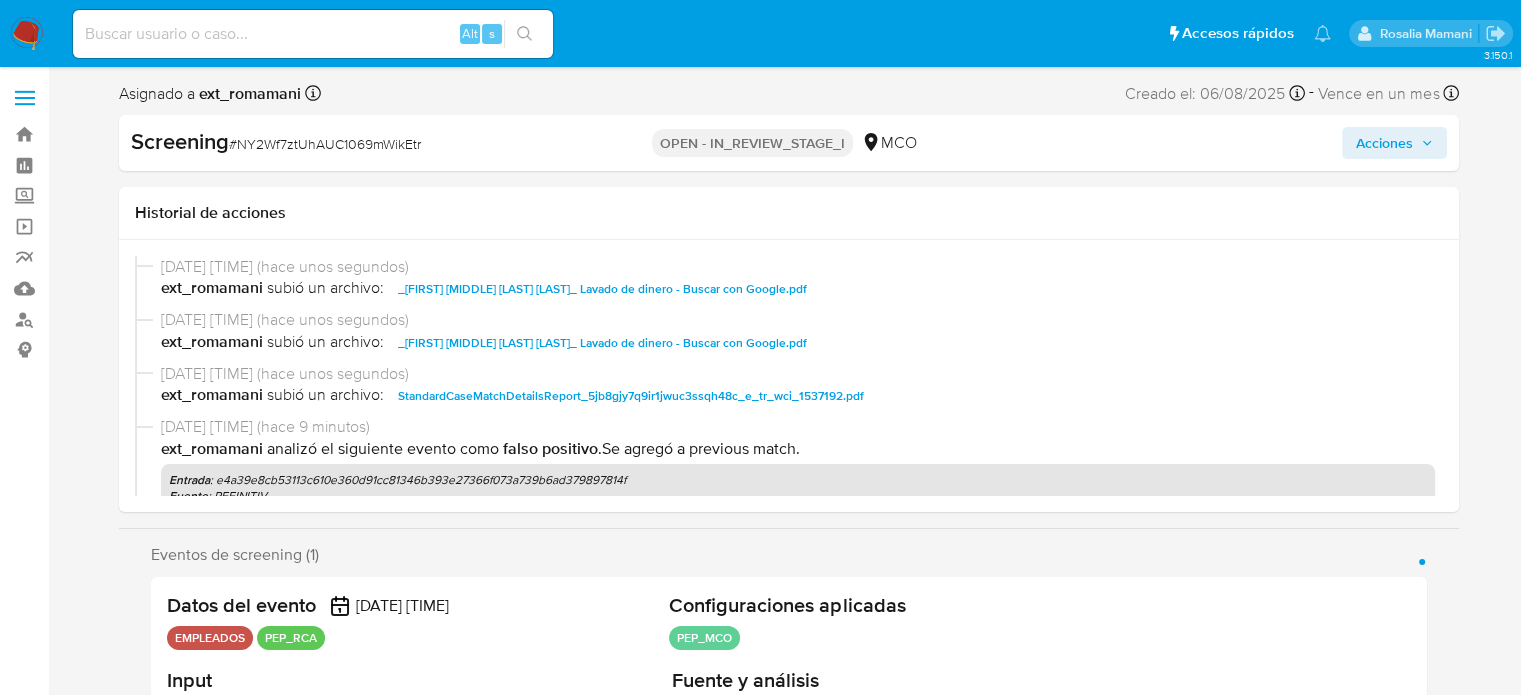 click on "Acciones" at bounding box center [1384, 143] 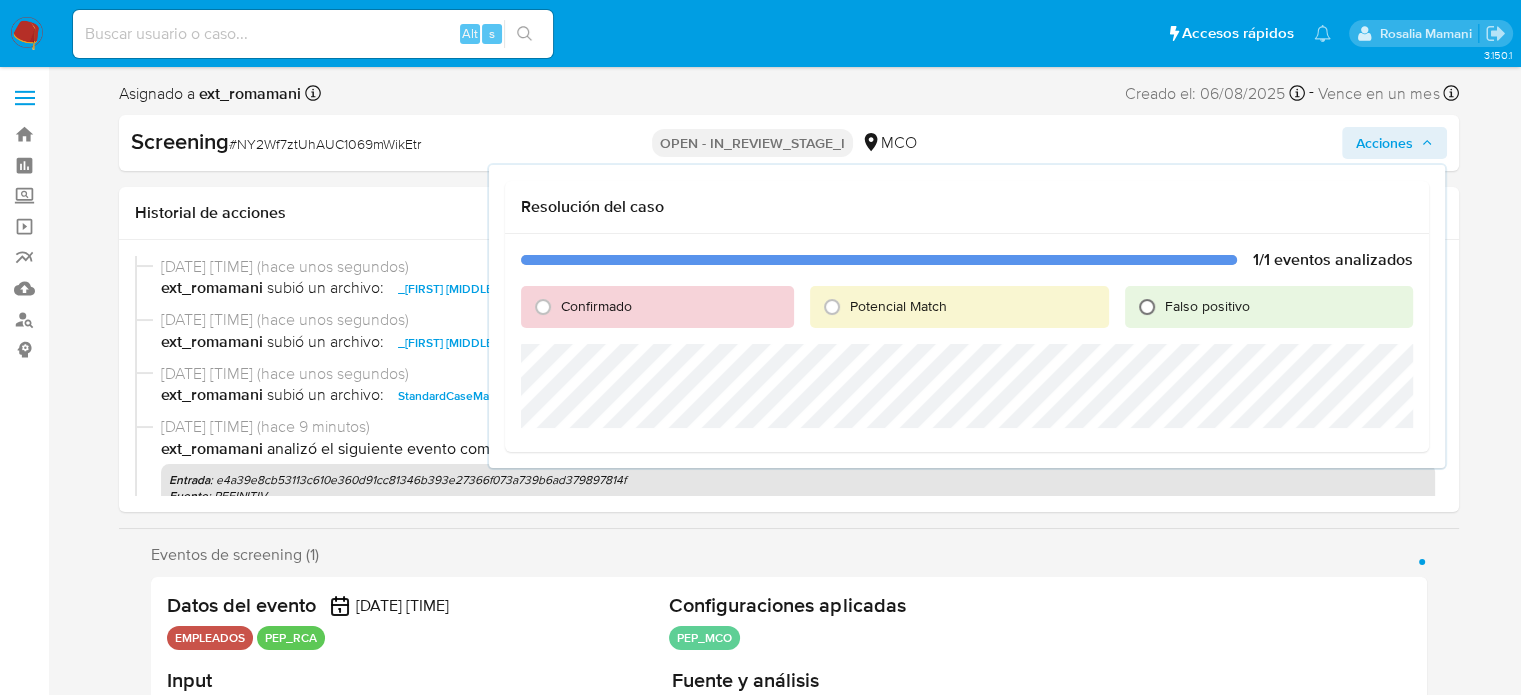 click on "Falso positivo" at bounding box center (1147, 307) 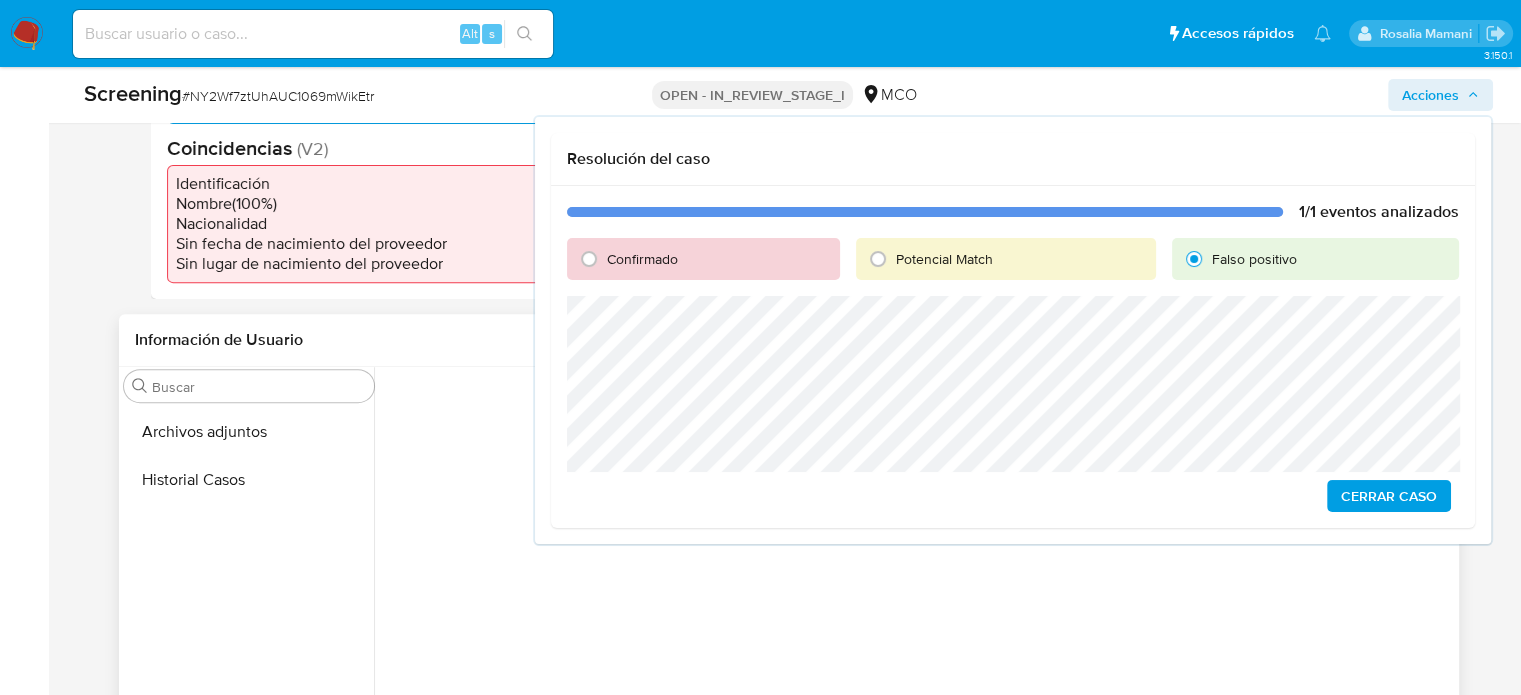 scroll, scrollTop: 856, scrollLeft: 0, axis: vertical 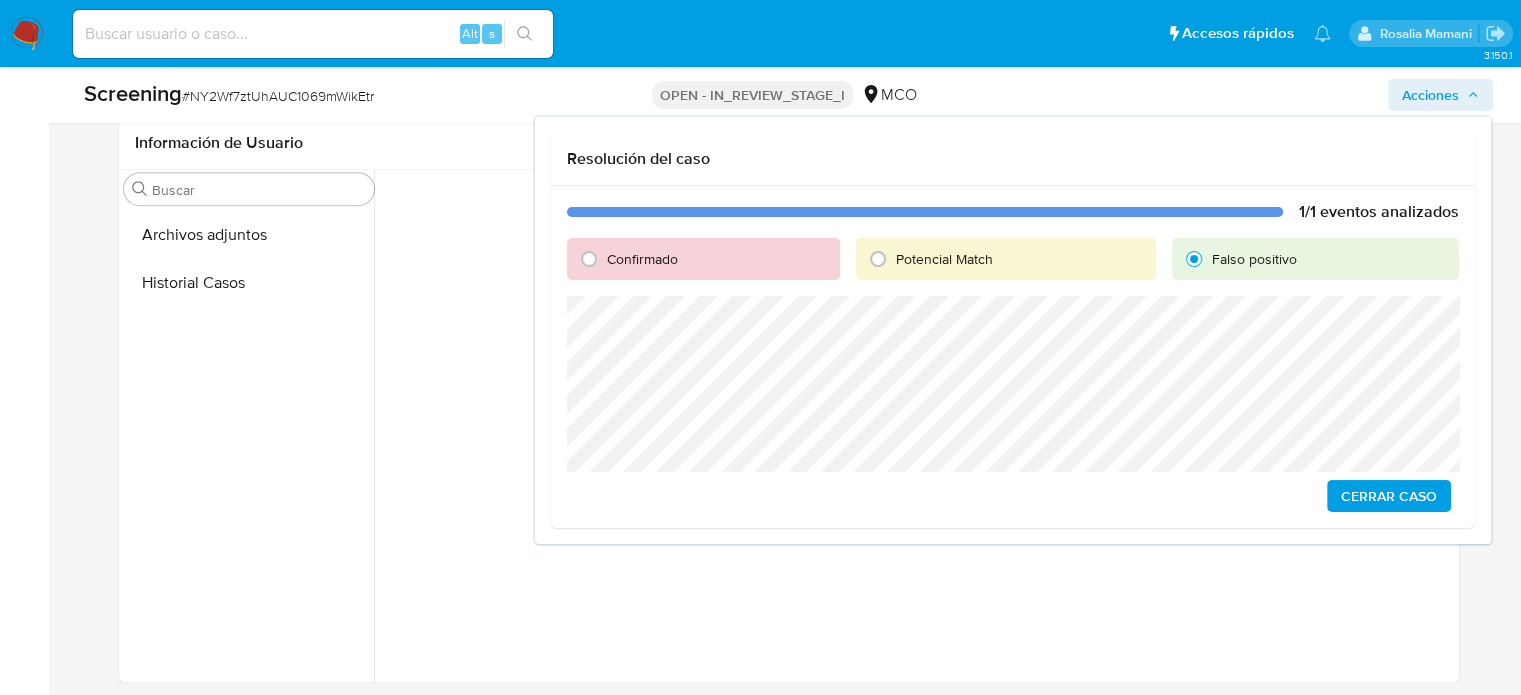 click on "Cerrar Caso" at bounding box center (1389, 496) 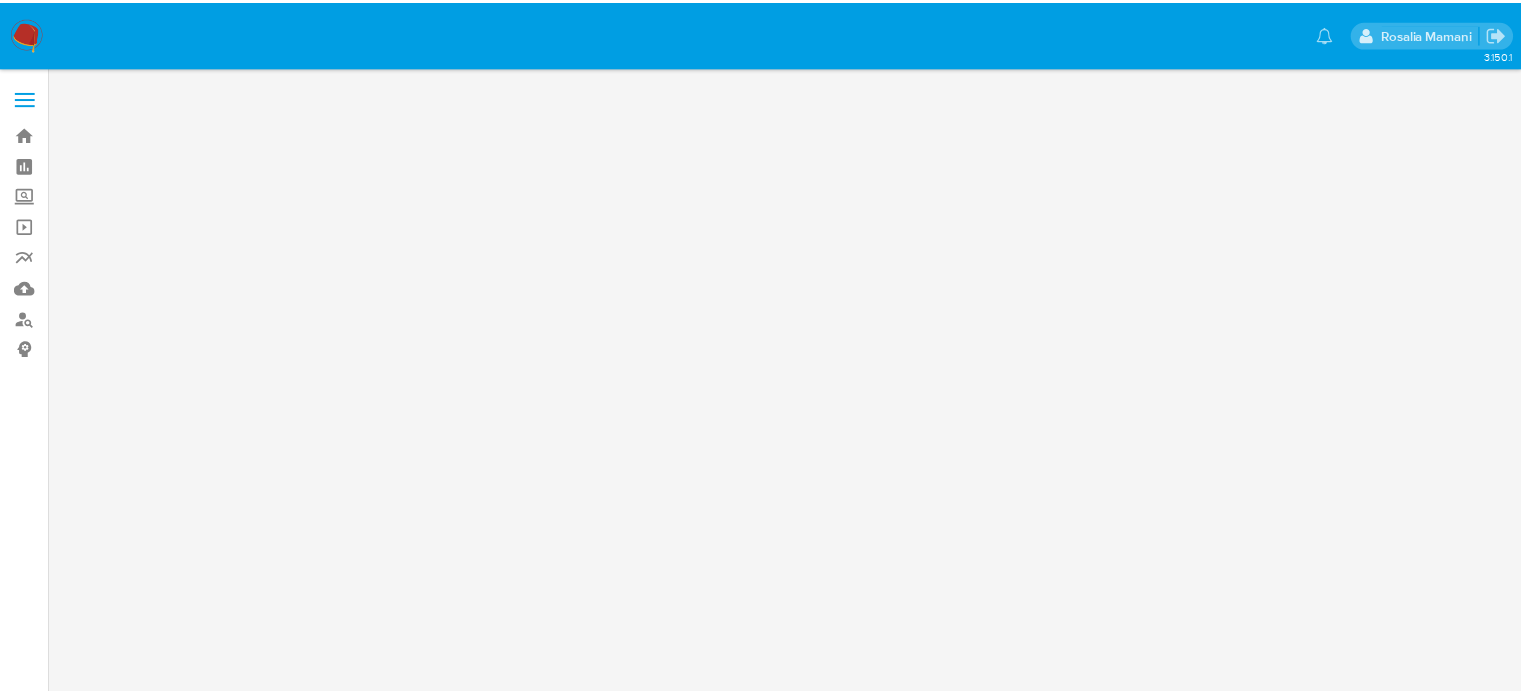 scroll, scrollTop: 0, scrollLeft: 0, axis: both 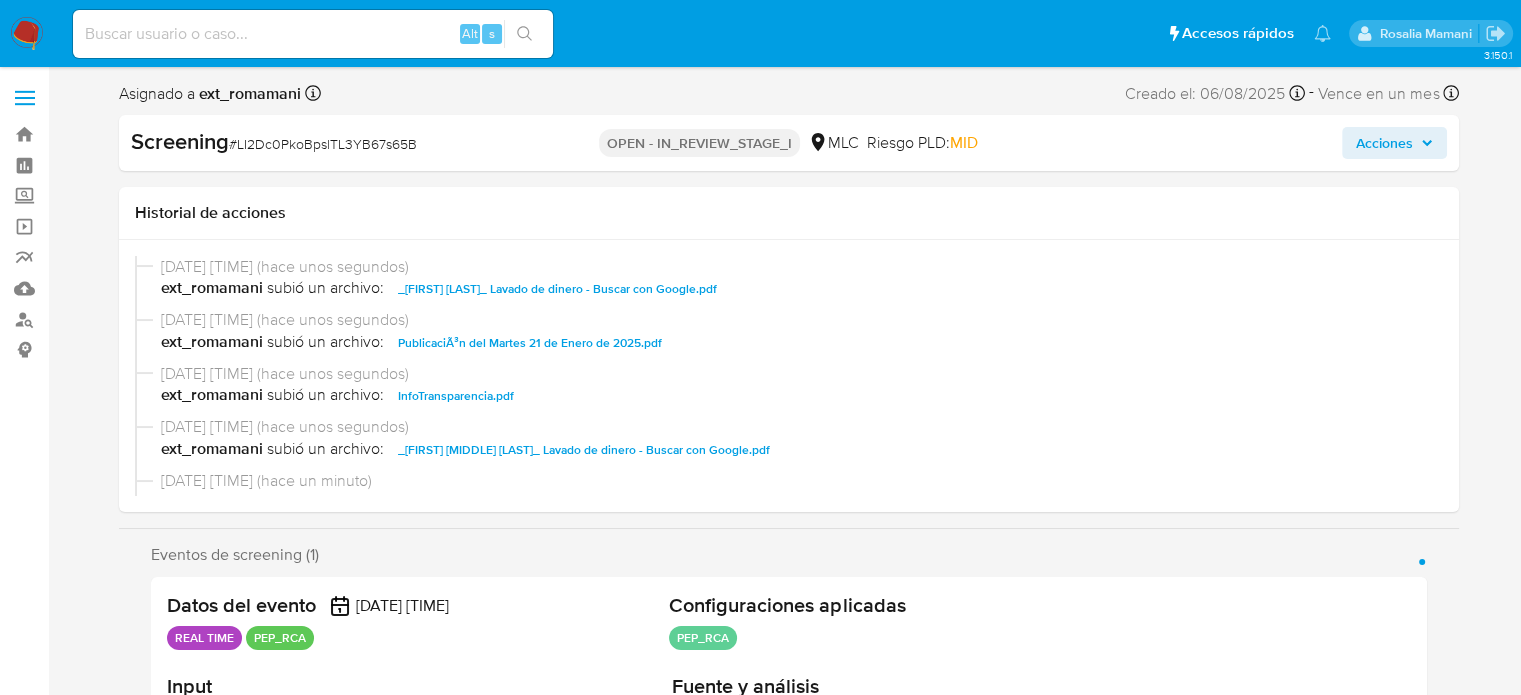 select on "10" 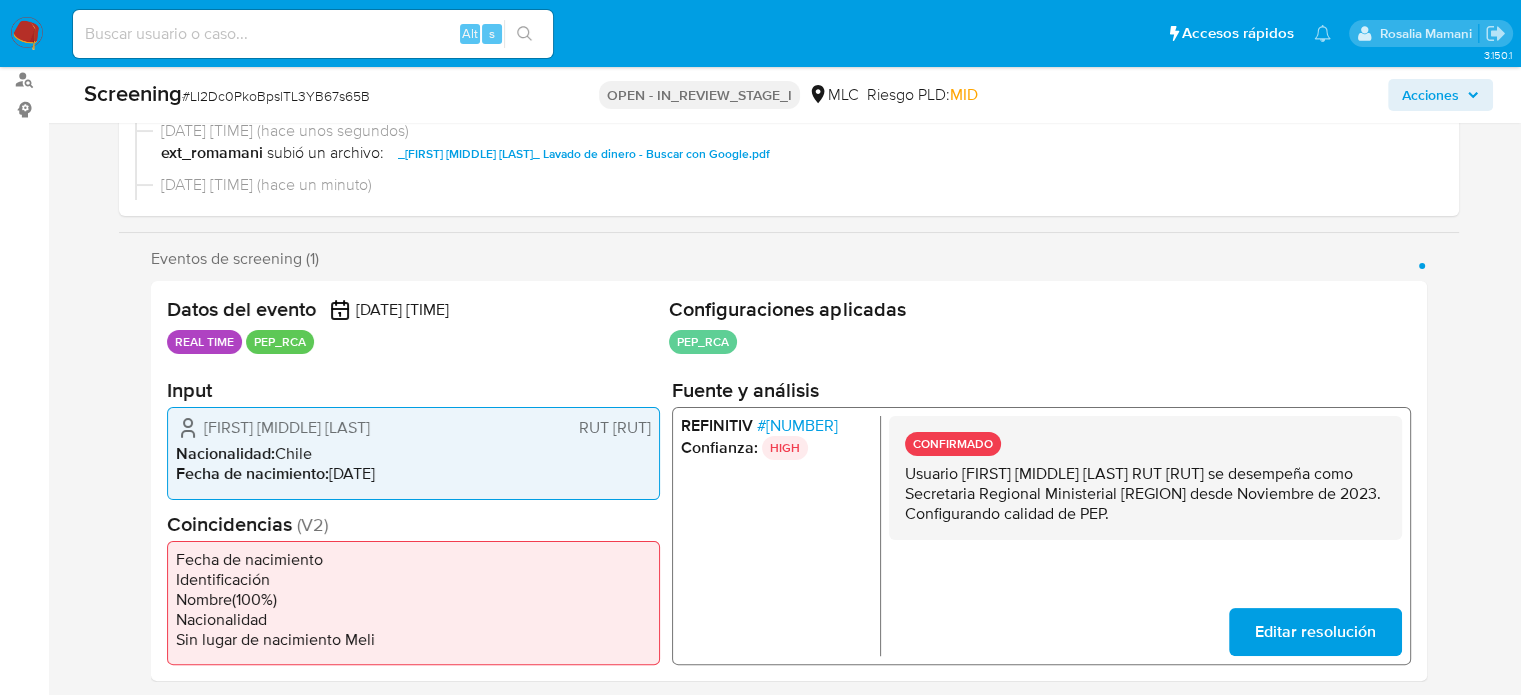 scroll, scrollTop: 400, scrollLeft: 0, axis: vertical 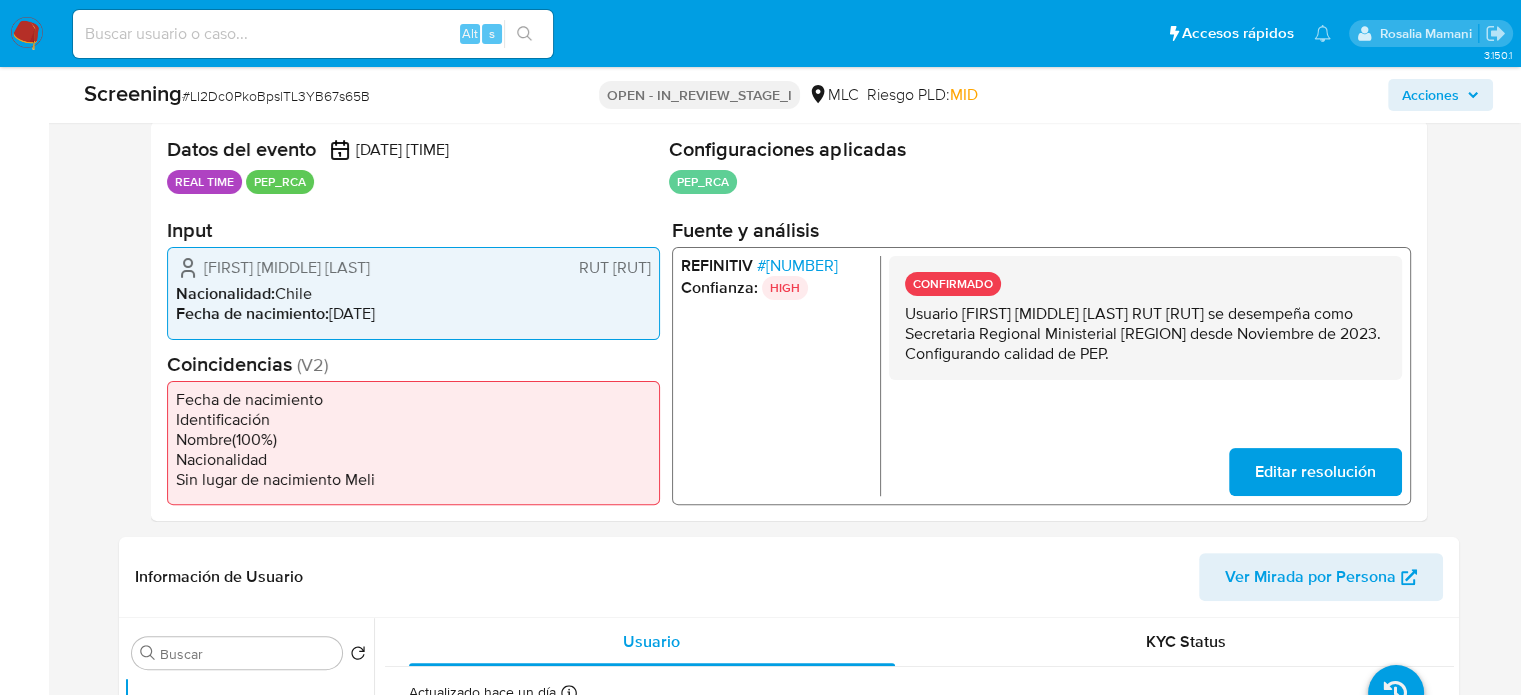 drag, startPoint x: 845, startPoint y: 355, endPoint x: 83, endPoint y: 408, distance: 763.84094 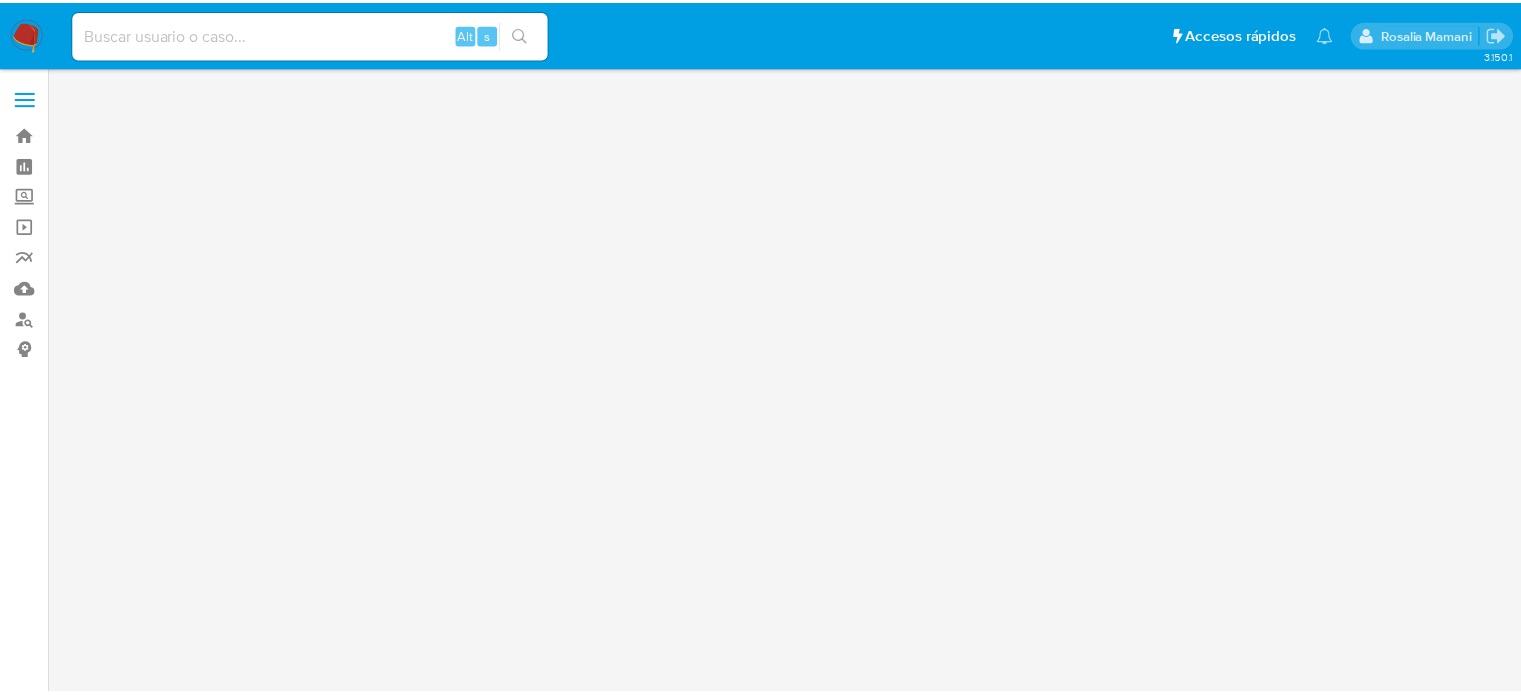scroll, scrollTop: 0, scrollLeft: 0, axis: both 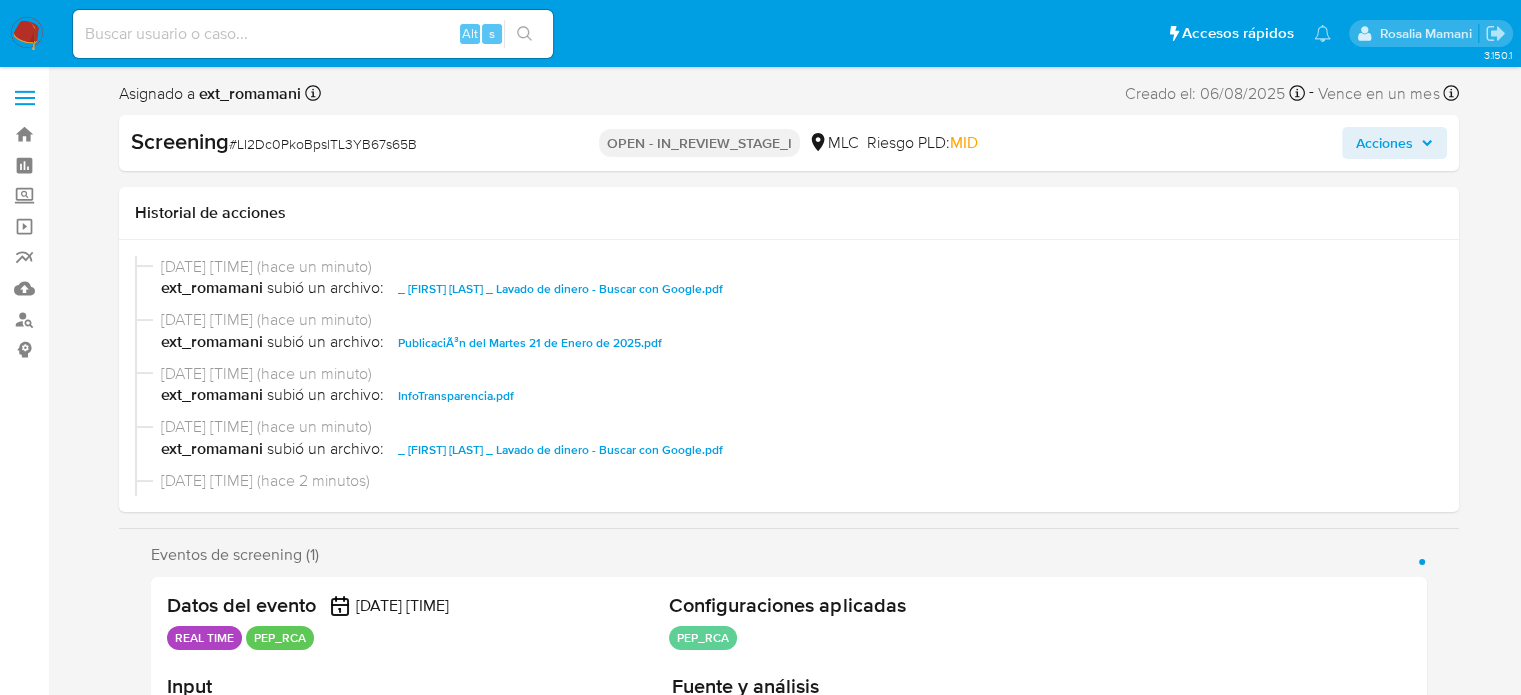 select on "10" 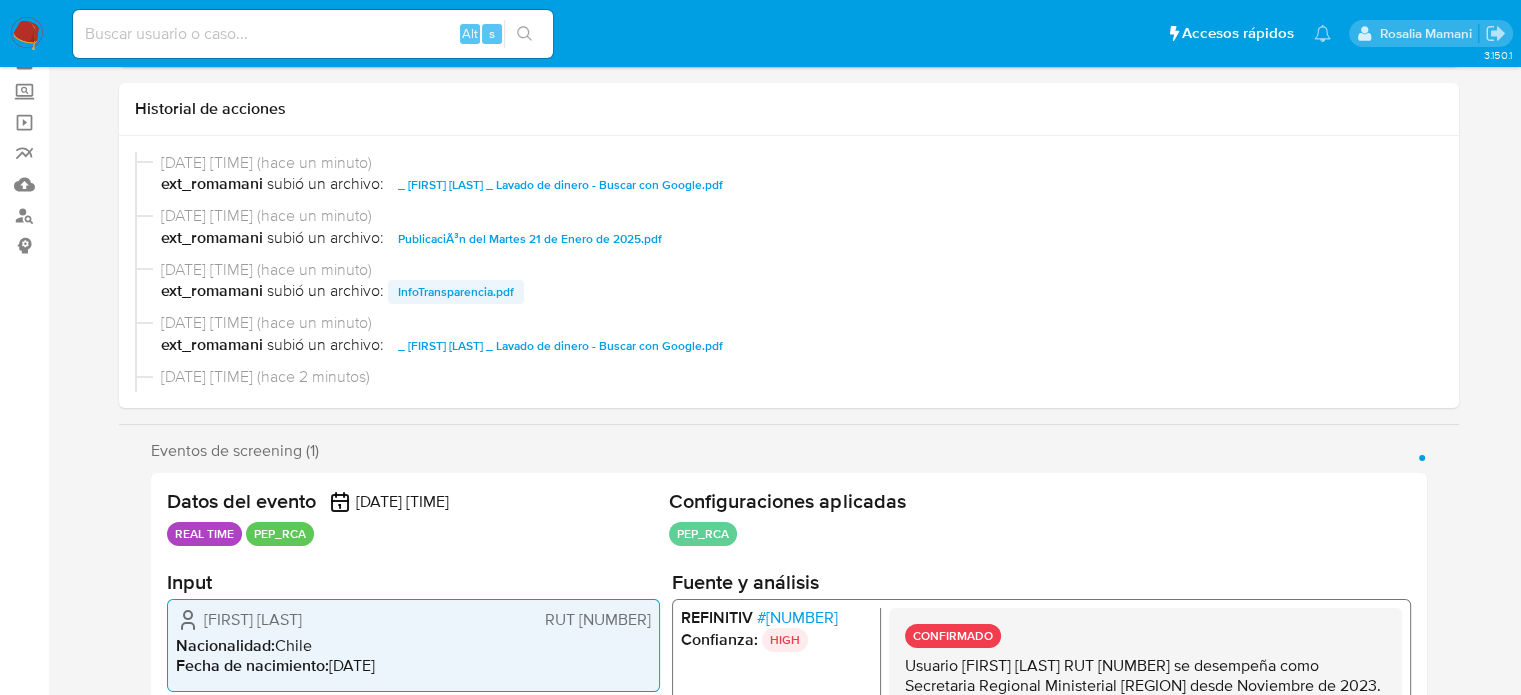 scroll, scrollTop: 0, scrollLeft: 0, axis: both 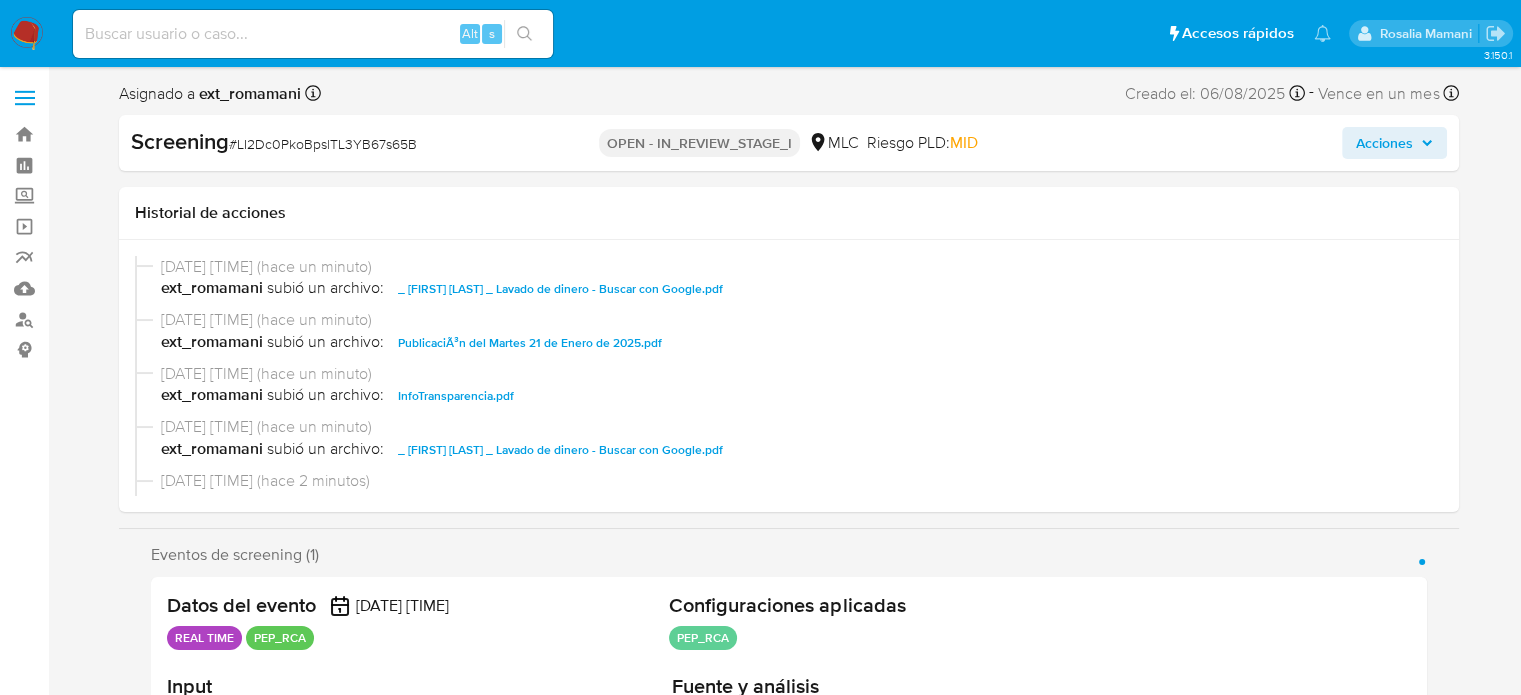 click on "Acciones" at bounding box center [1384, 143] 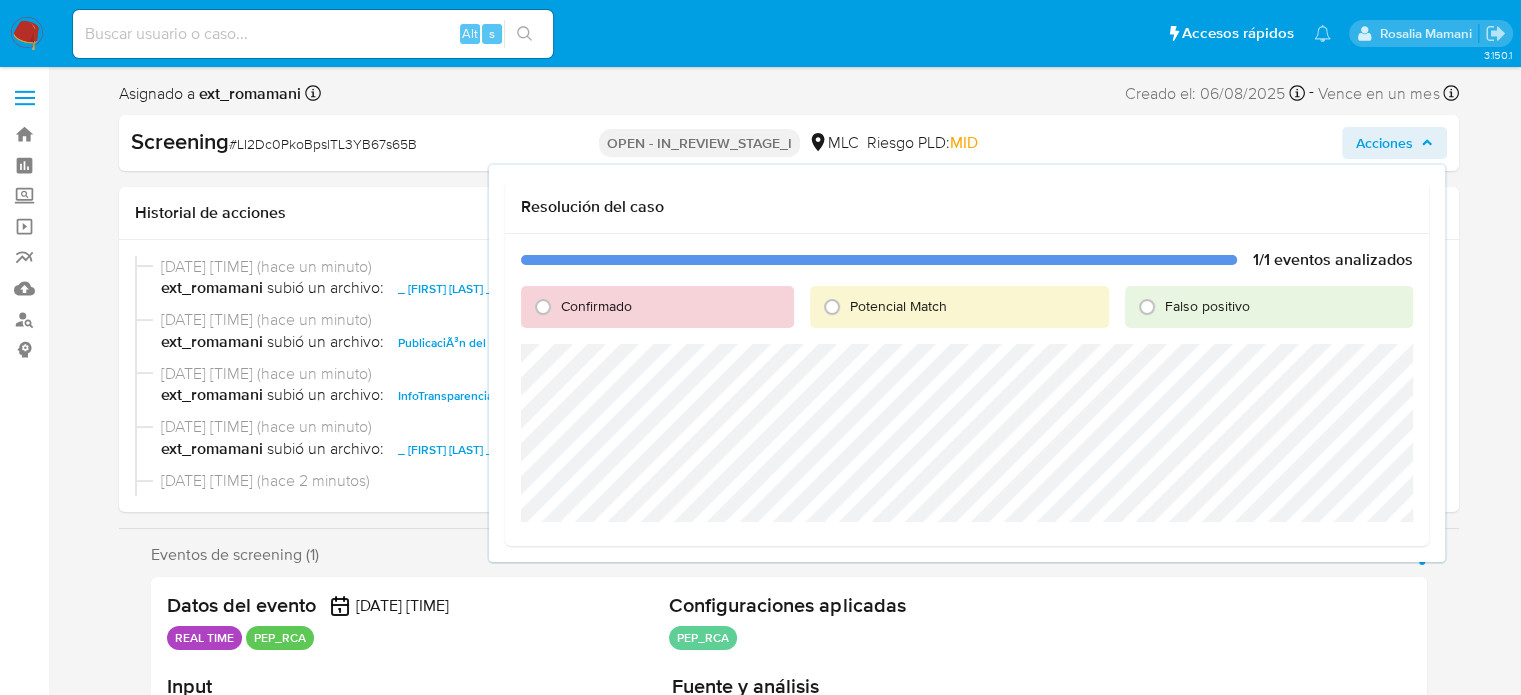 click on "Confirmado" at bounding box center (596, 306) 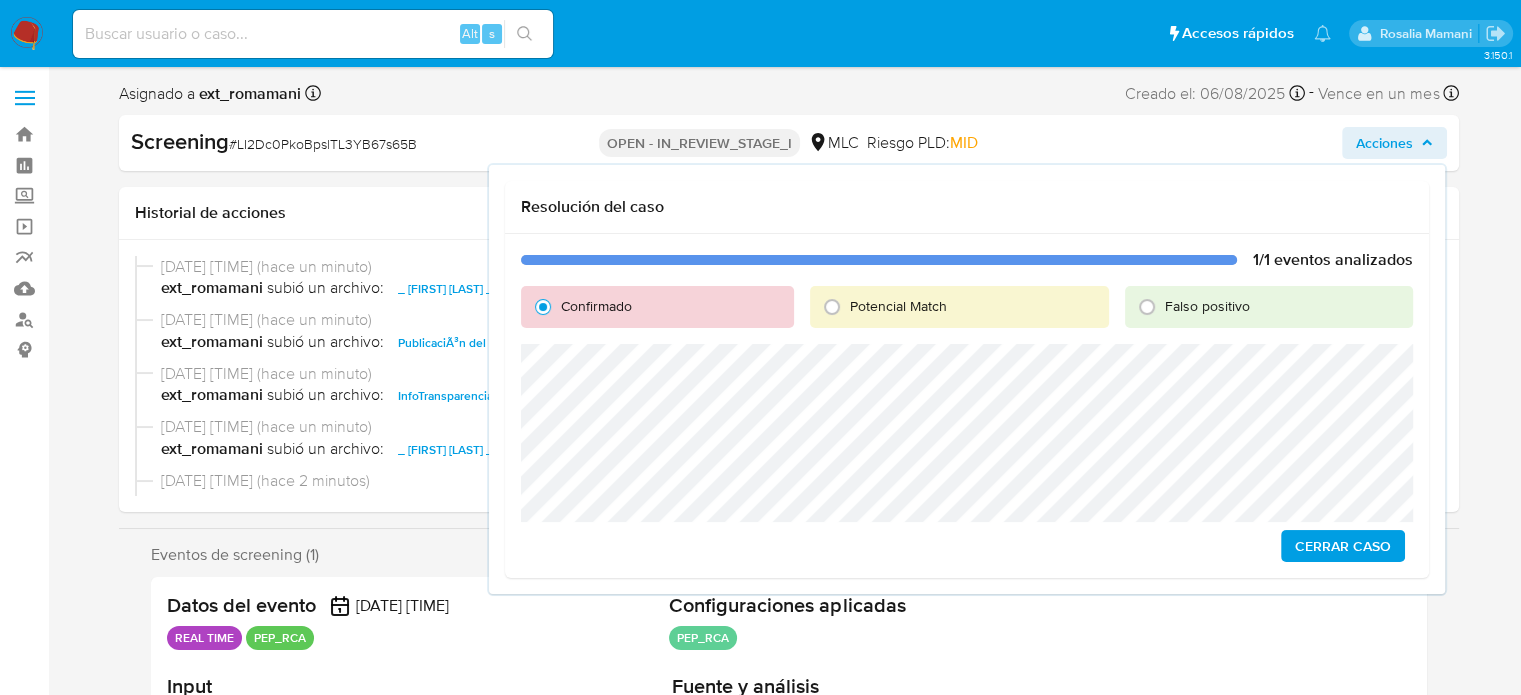 click on "Cerrar Caso" at bounding box center (1343, 546) 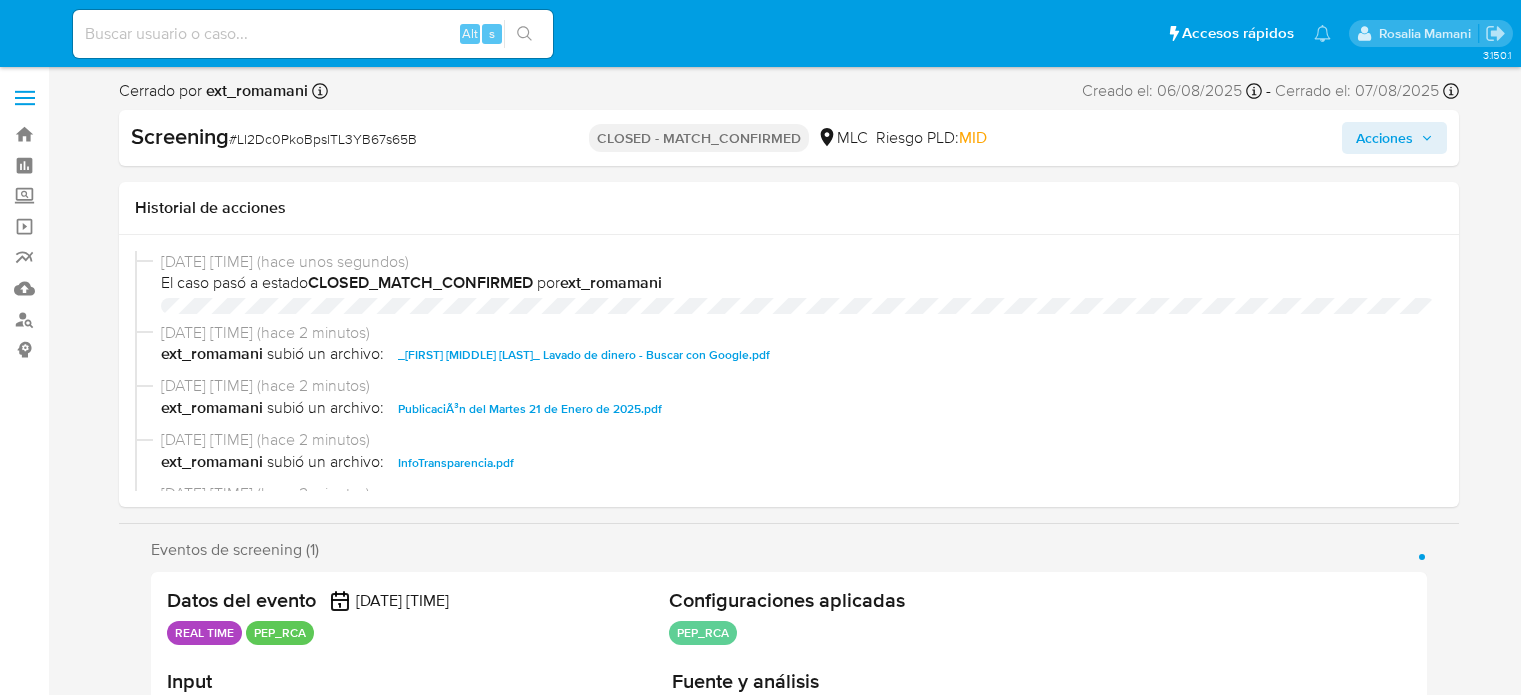select on "10" 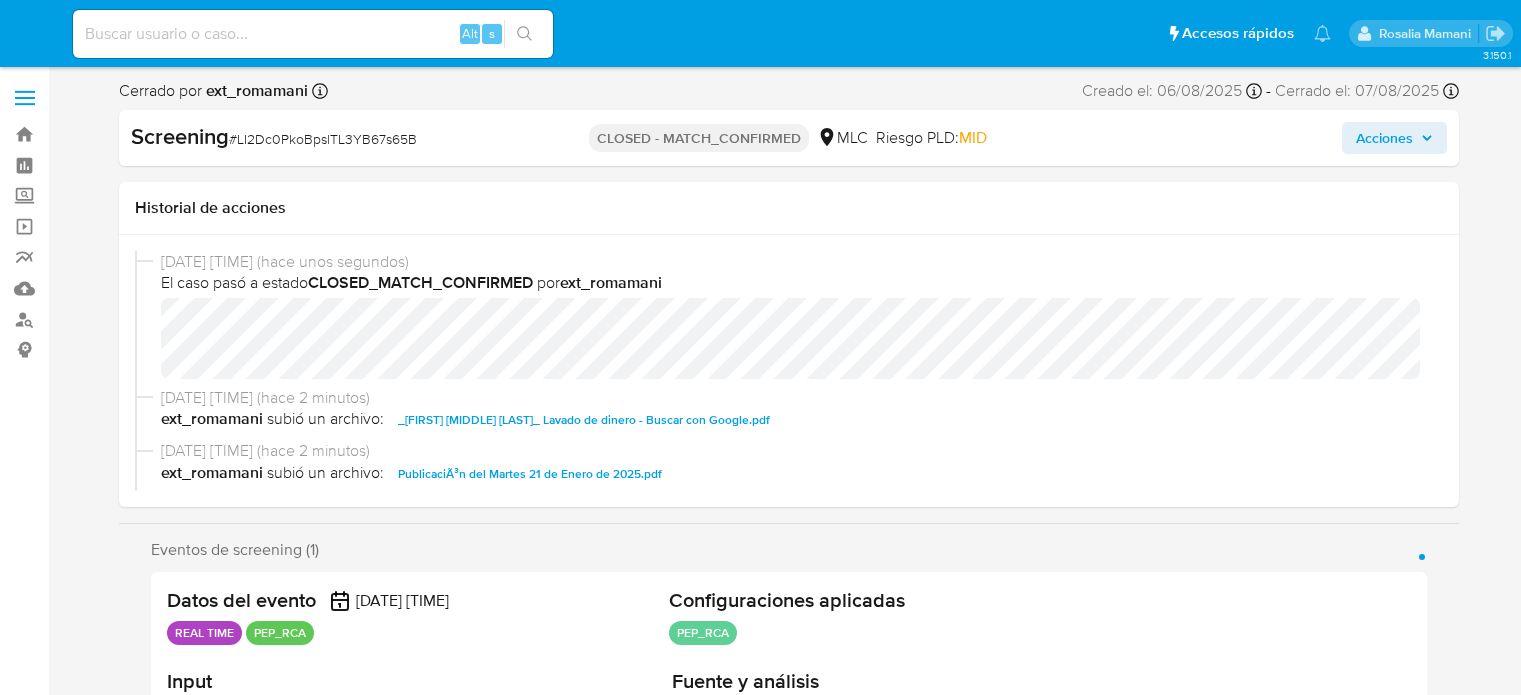 scroll, scrollTop: 0, scrollLeft: 0, axis: both 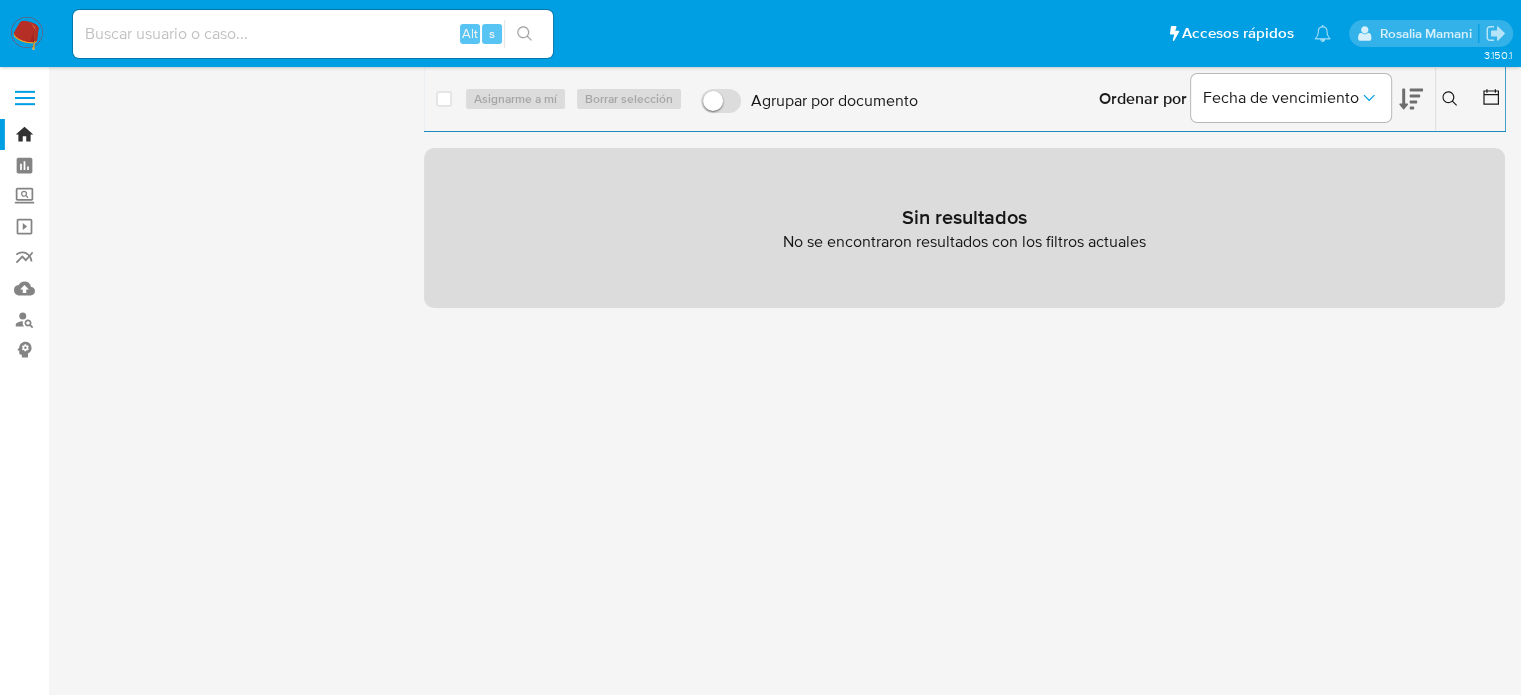 click on "SANCTIONS" at bounding box center (303, 181) 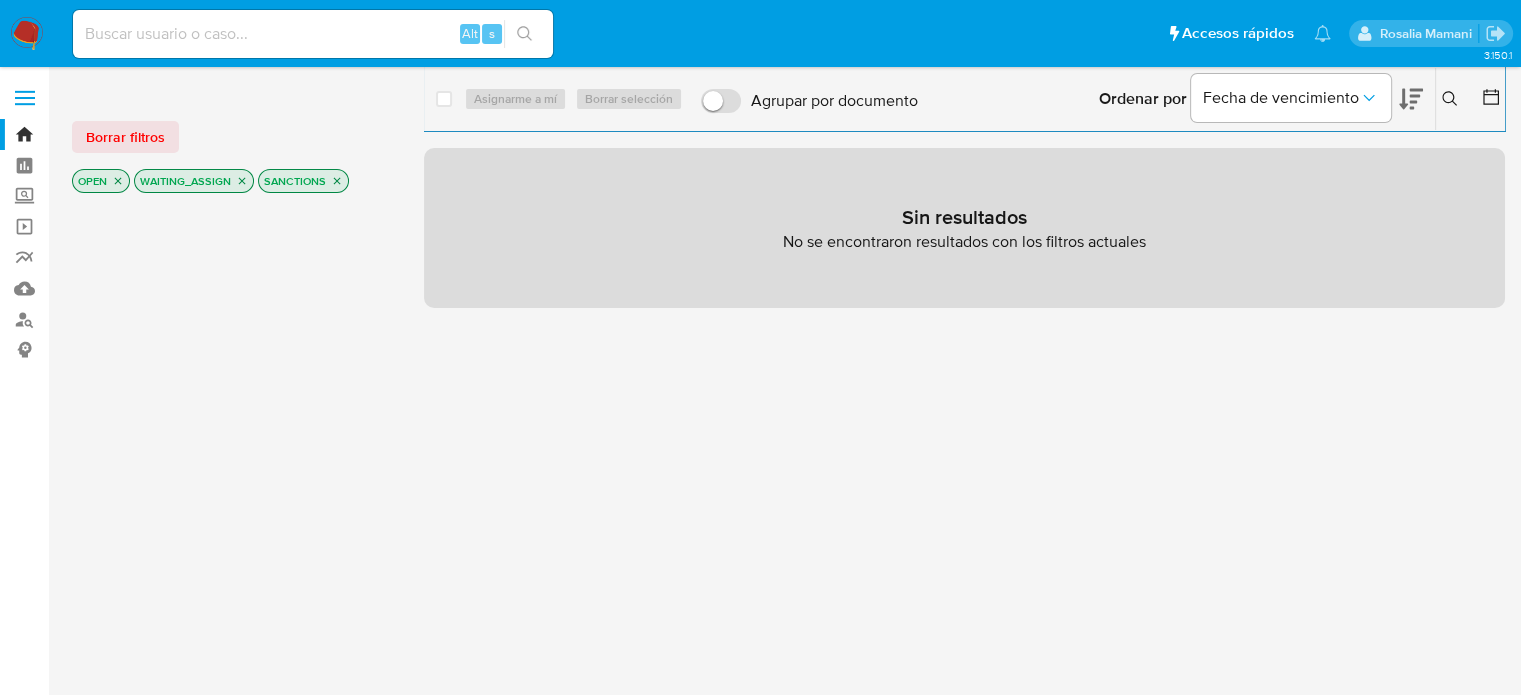 click 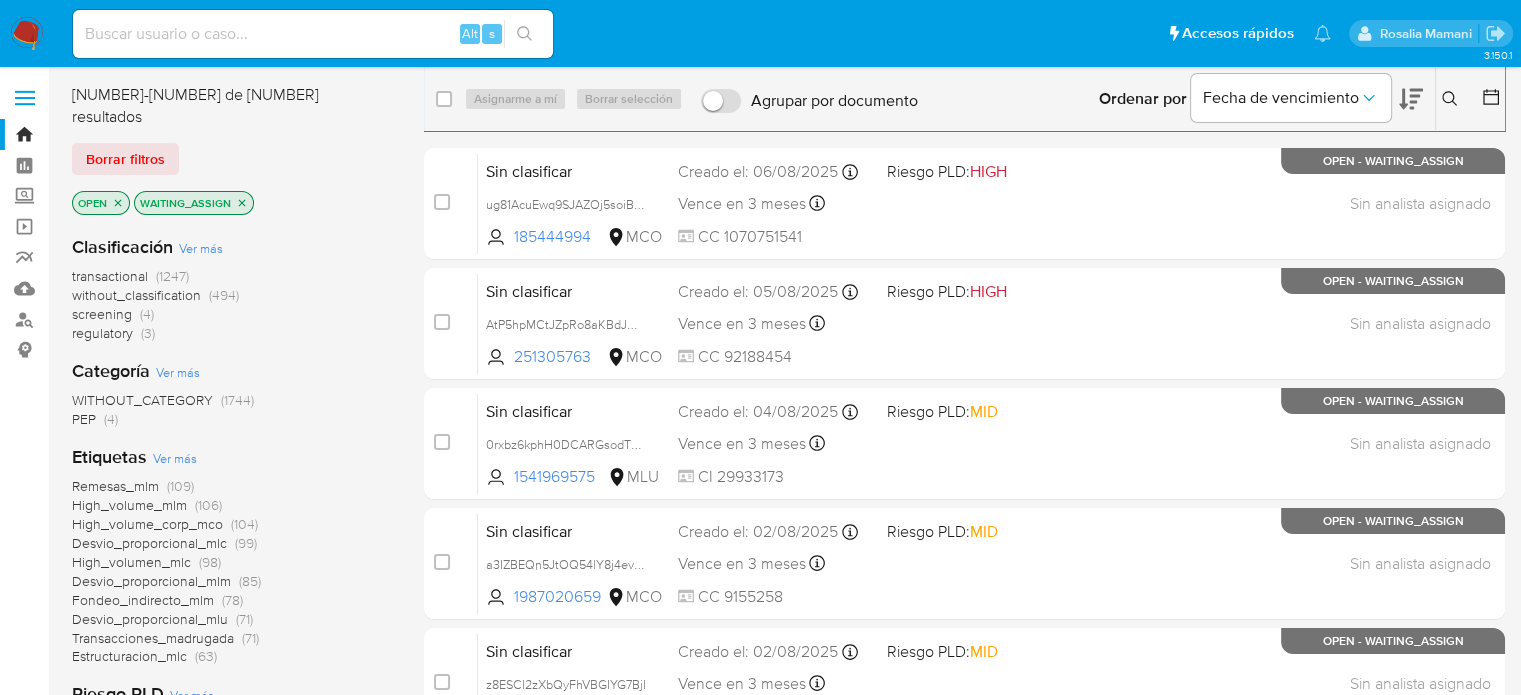 click at bounding box center (27, 34) 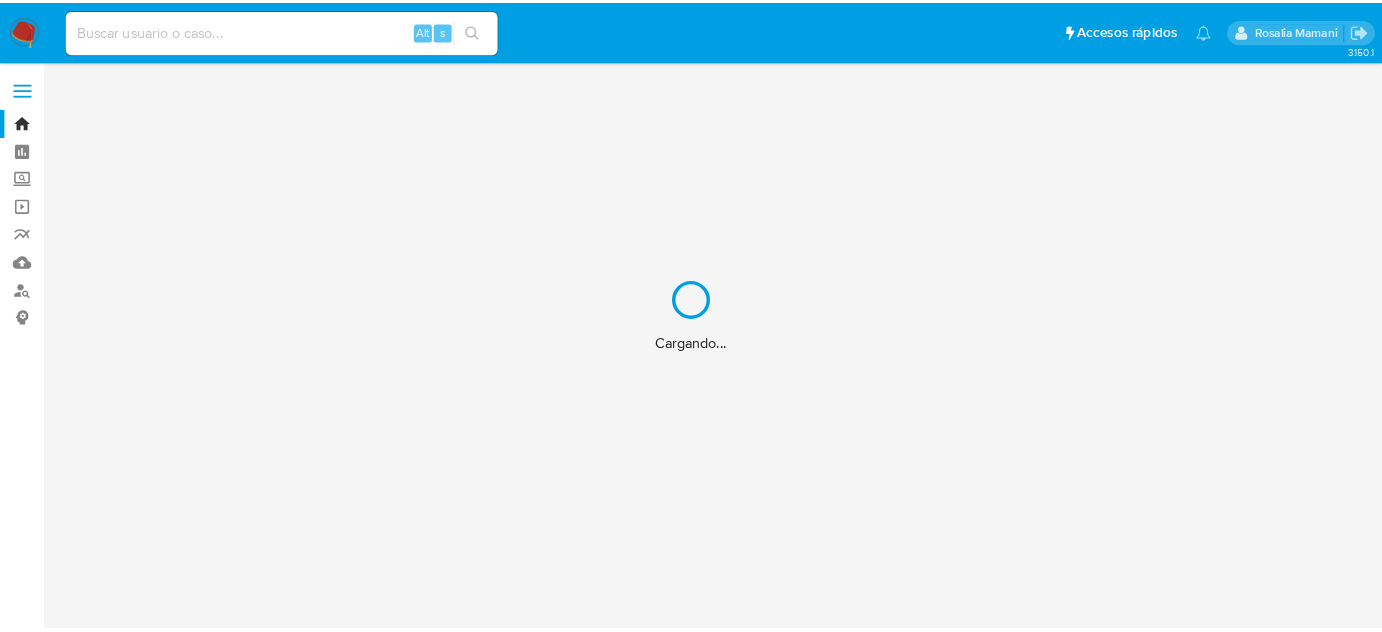 scroll, scrollTop: 0, scrollLeft: 0, axis: both 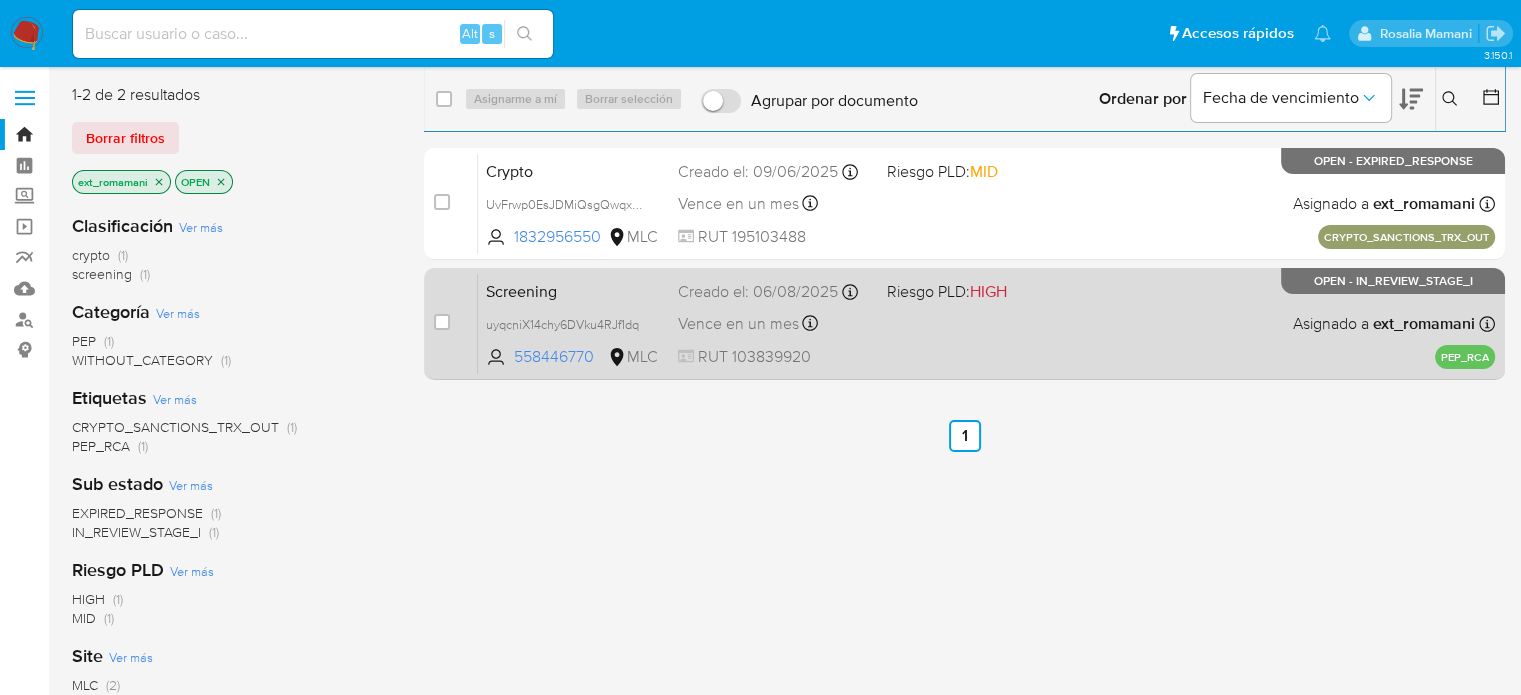click on "Screening uyqcniX14chy6DVku4RJf1dq 558446770 MLC Riesgo PLD:  HIGH Creado el: [DATE]   Creado el: [DATE] [TIME] Vence en un mes   Vence el [DATE] [TIME] RUT   [NUMBER] Asignado a   ext_[NAME]   Asignado el: [DATE] [TIME] PEP_RCA OPEN - IN_REVIEW_STAGE_I" at bounding box center [986, 323] 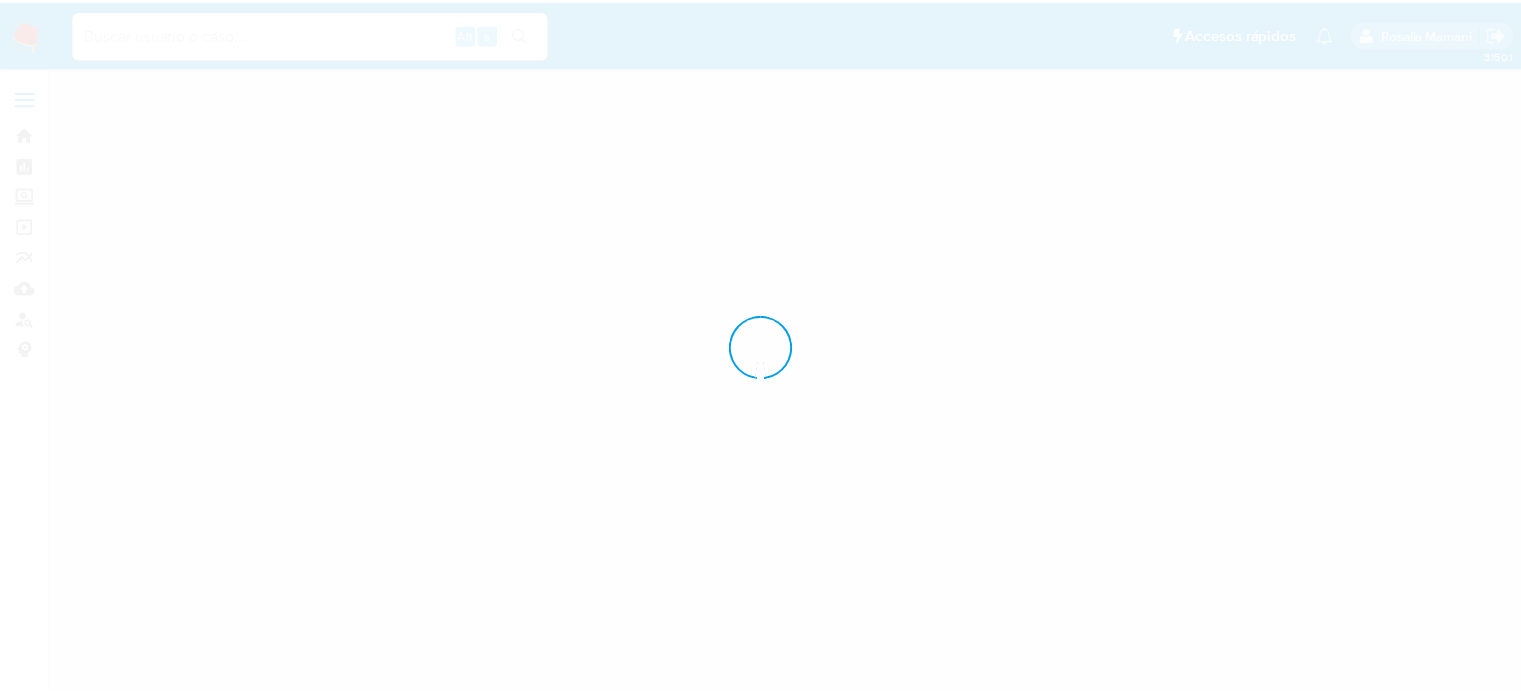 scroll, scrollTop: 0, scrollLeft: 0, axis: both 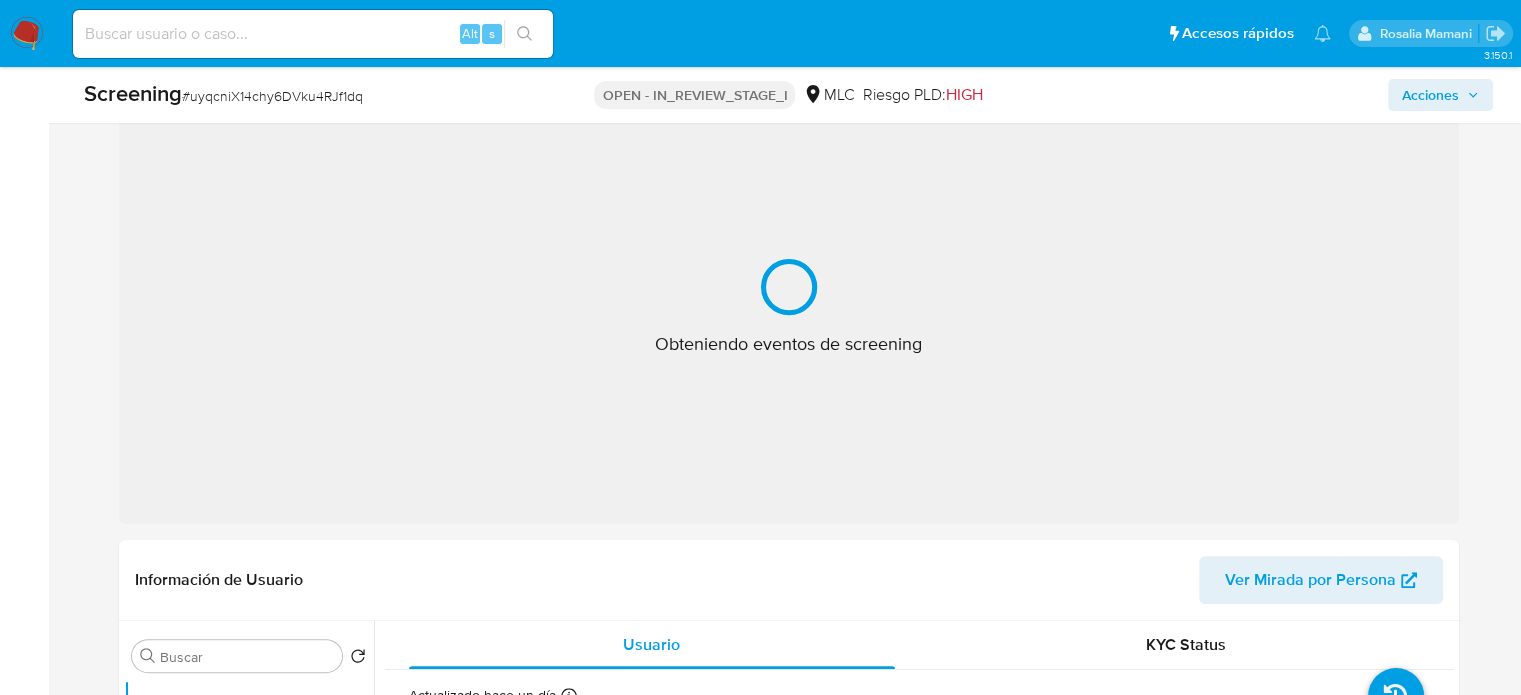 select on "10" 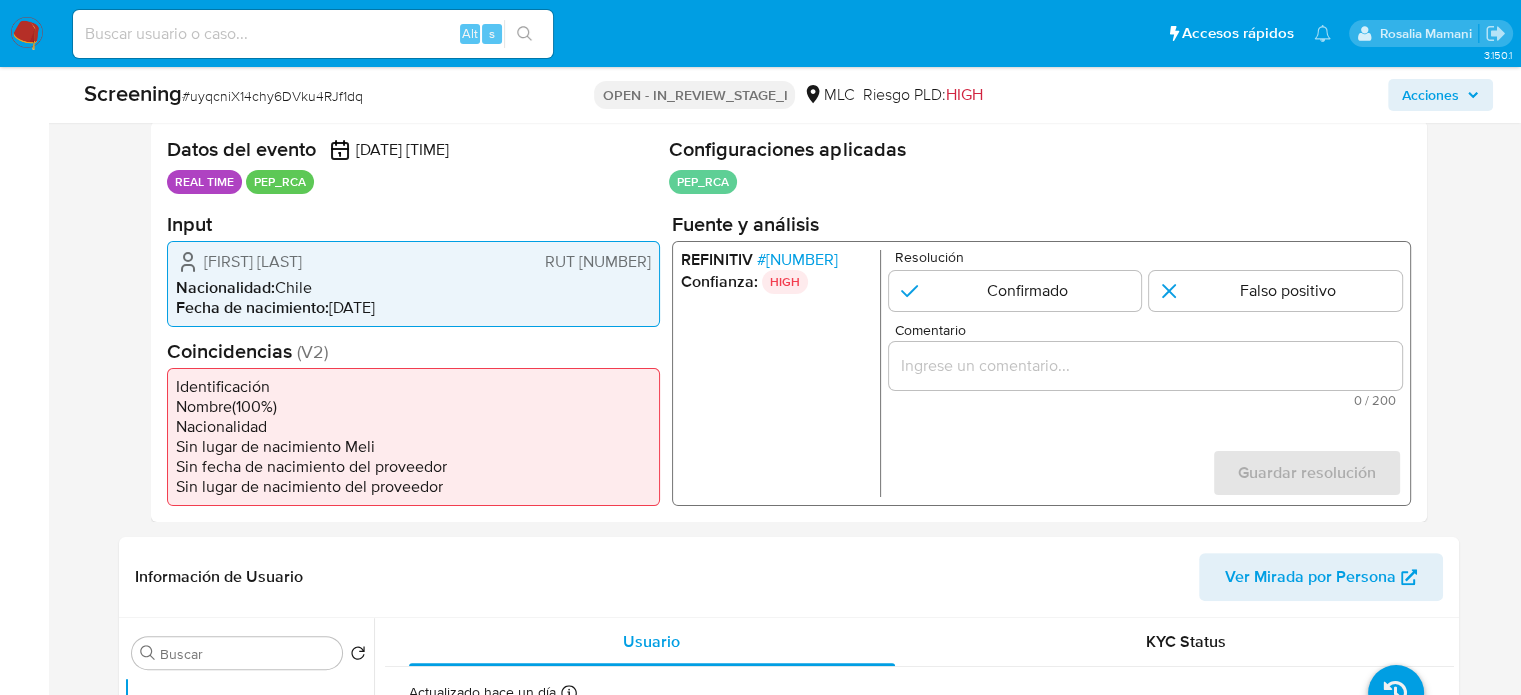 drag, startPoint x: 421, startPoint y: 259, endPoint x: 191, endPoint y: 265, distance: 230.07825 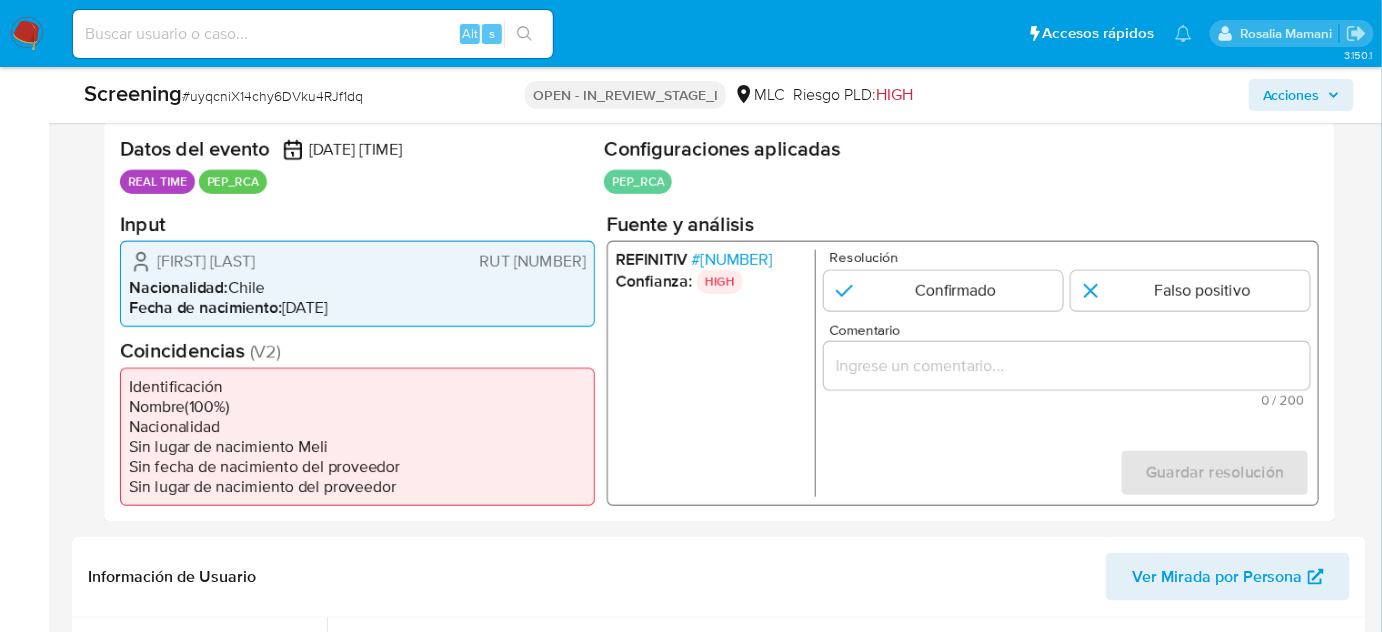 click on "# 4971571" at bounding box center [732, 259] 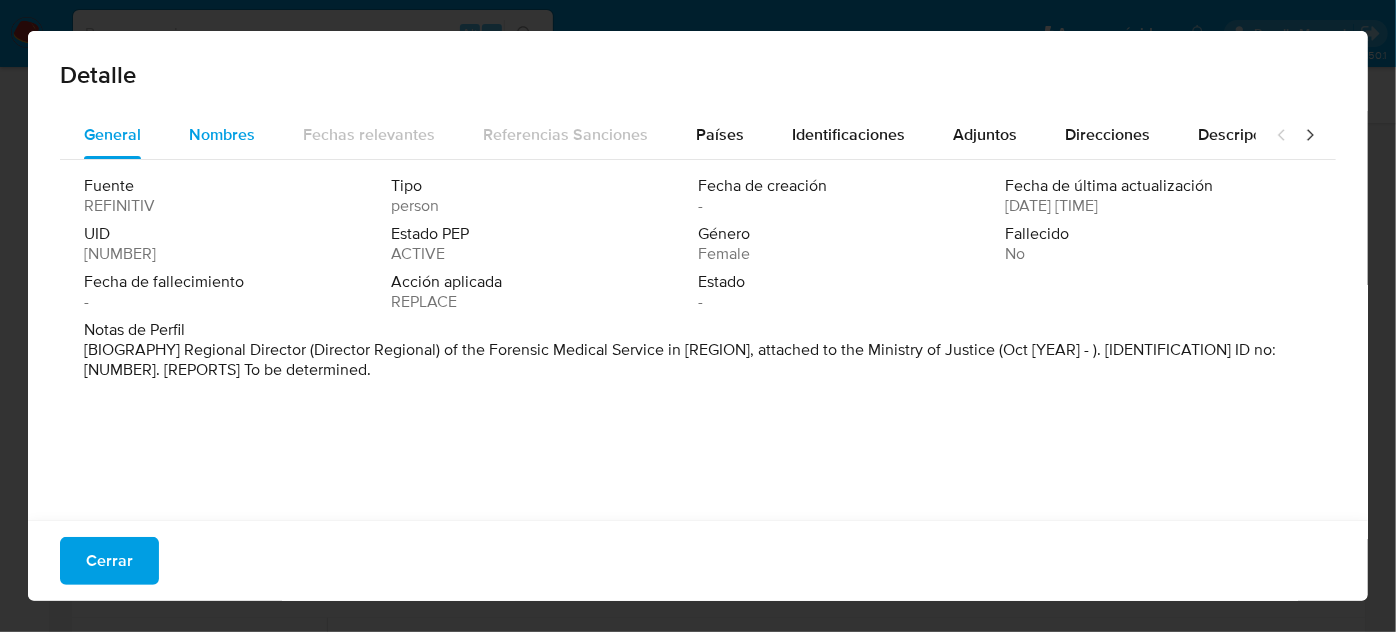click on "Nombres" at bounding box center [222, 135] 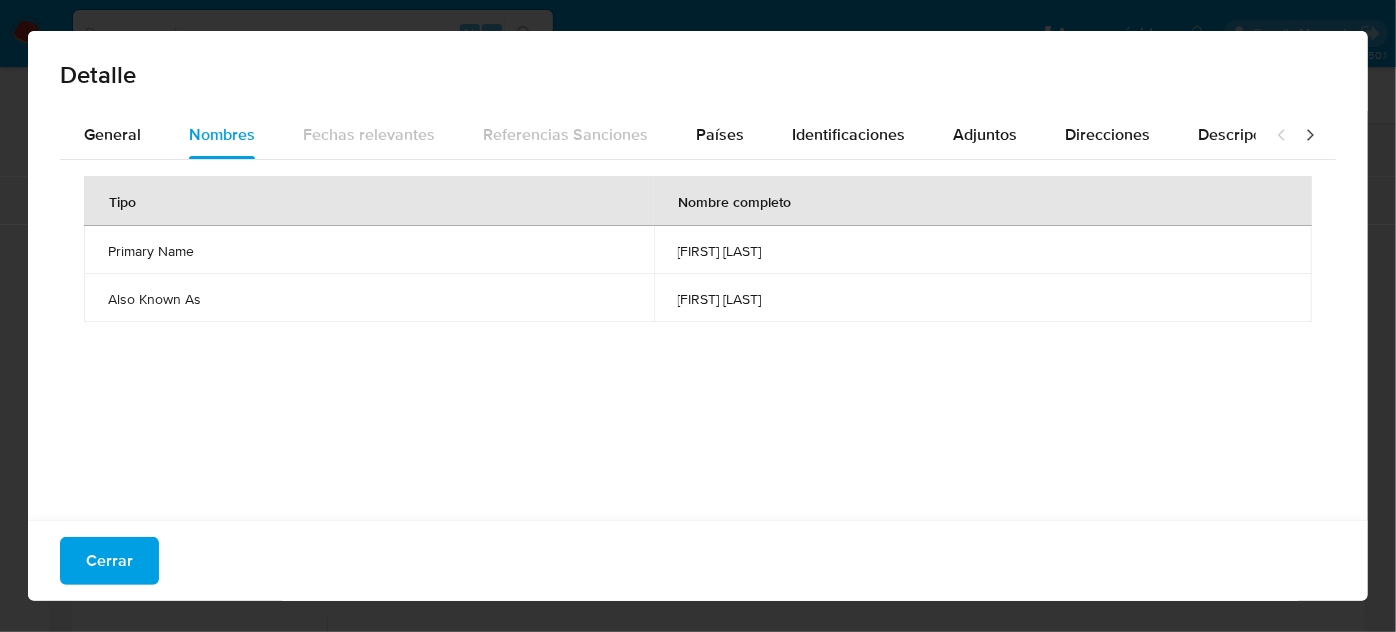 drag, startPoint x: 583, startPoint y: 308, endPoint x: 704, endPoint y: 309, distance: 121.004135 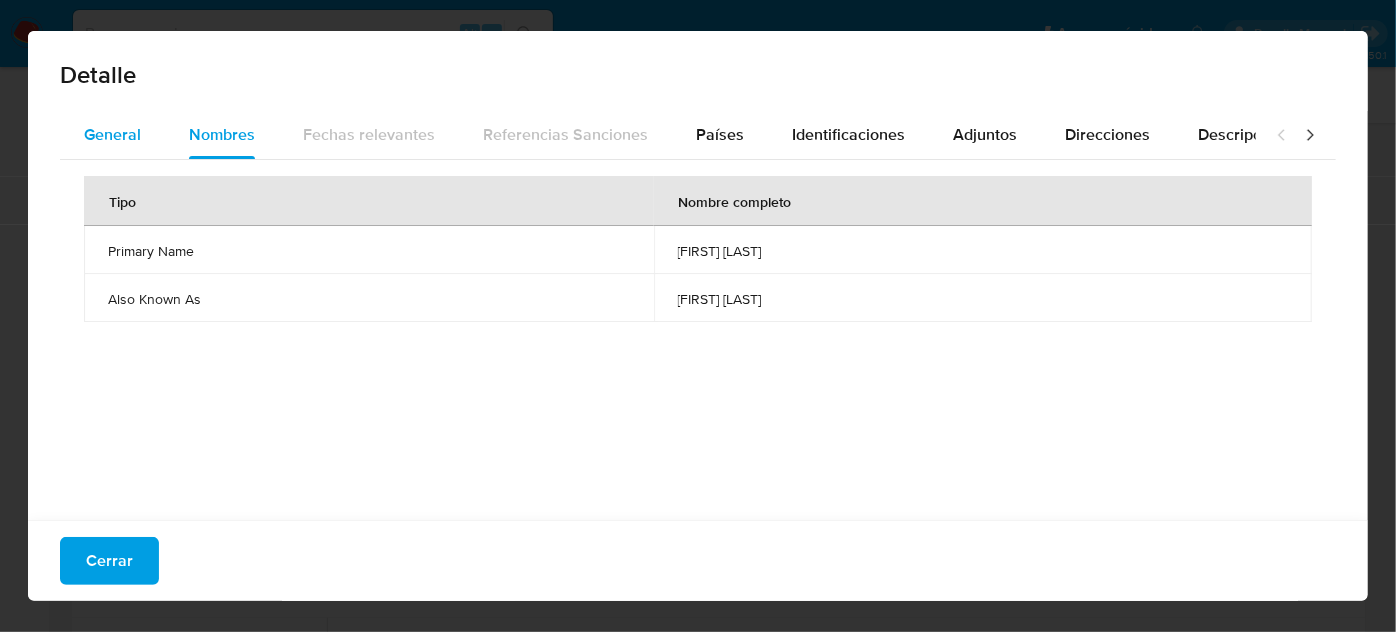 click on "General" at bounding box center (112, 134) 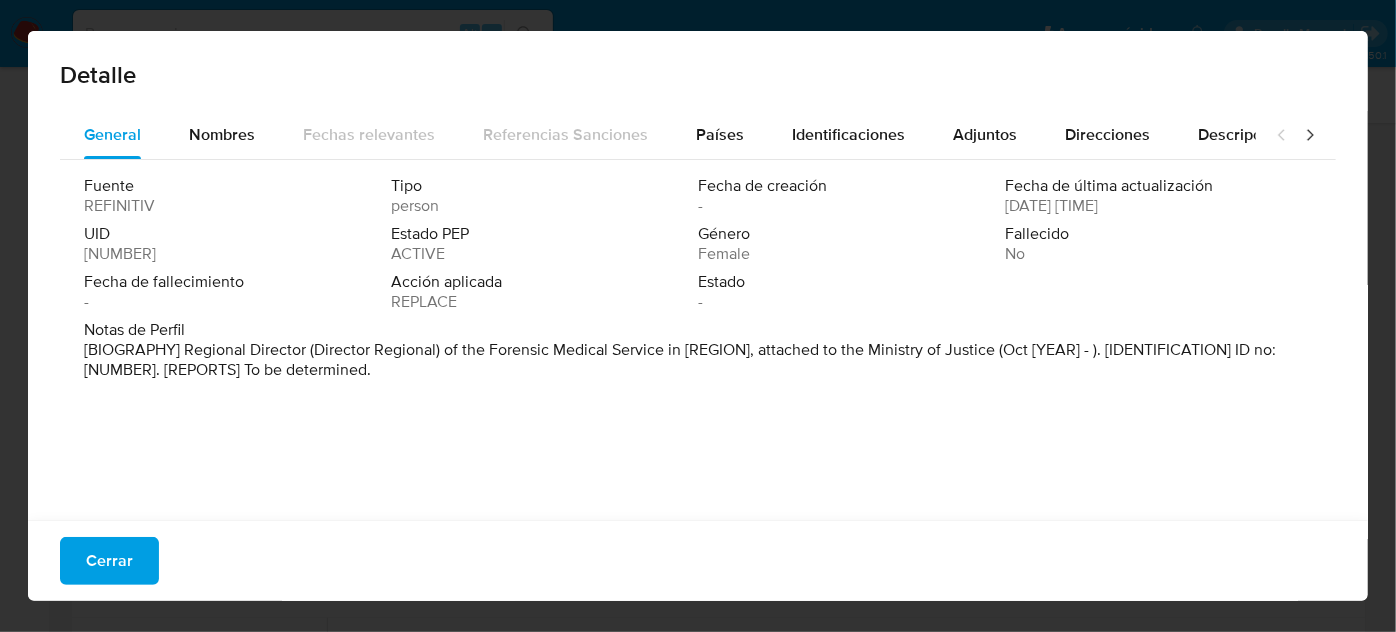 click on "[BIOGRAPHY] Regional Director (Director Regional) of the Forensic Medical Service in Maule, attached to the Ministry of Justice (Oct 2017 - ). [IDENTIFICATION] ID no: 10.383.992-0. [REPORTS] To be determined." at bounding box center [696, 360] 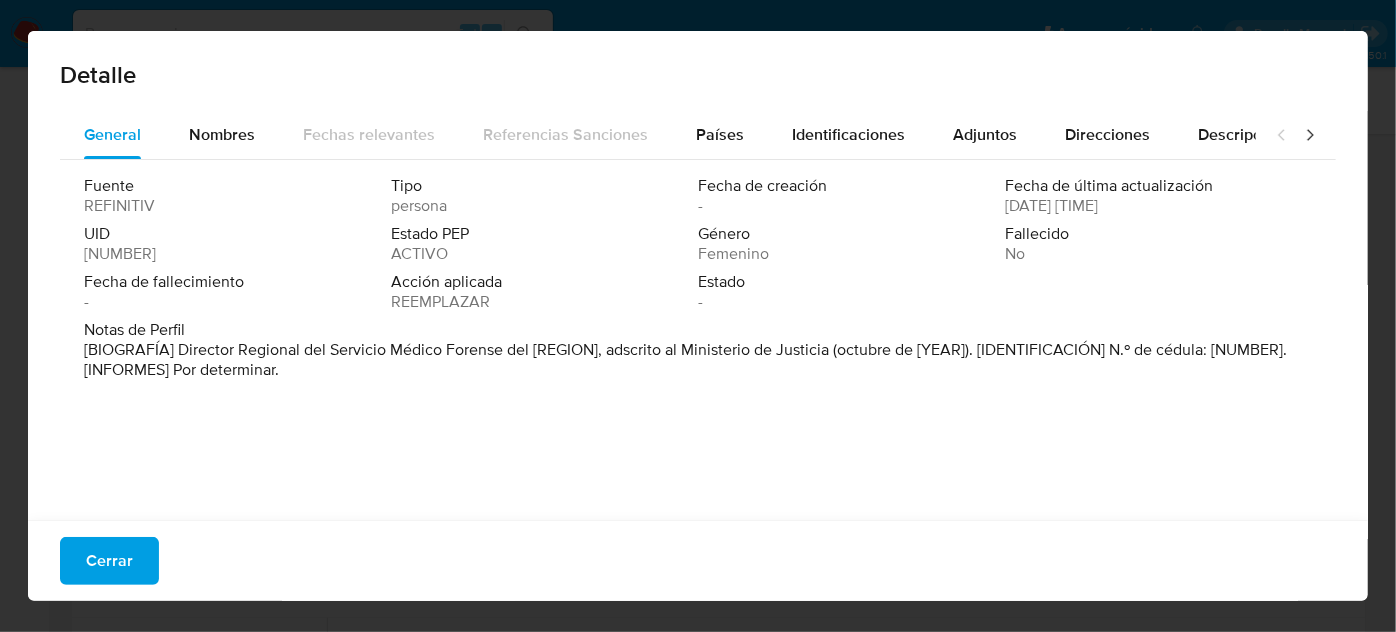 drag, startPoint x: 177, startPoint y: 348, endPoint x: 805, endPoint y: 350, distance: 628.0032 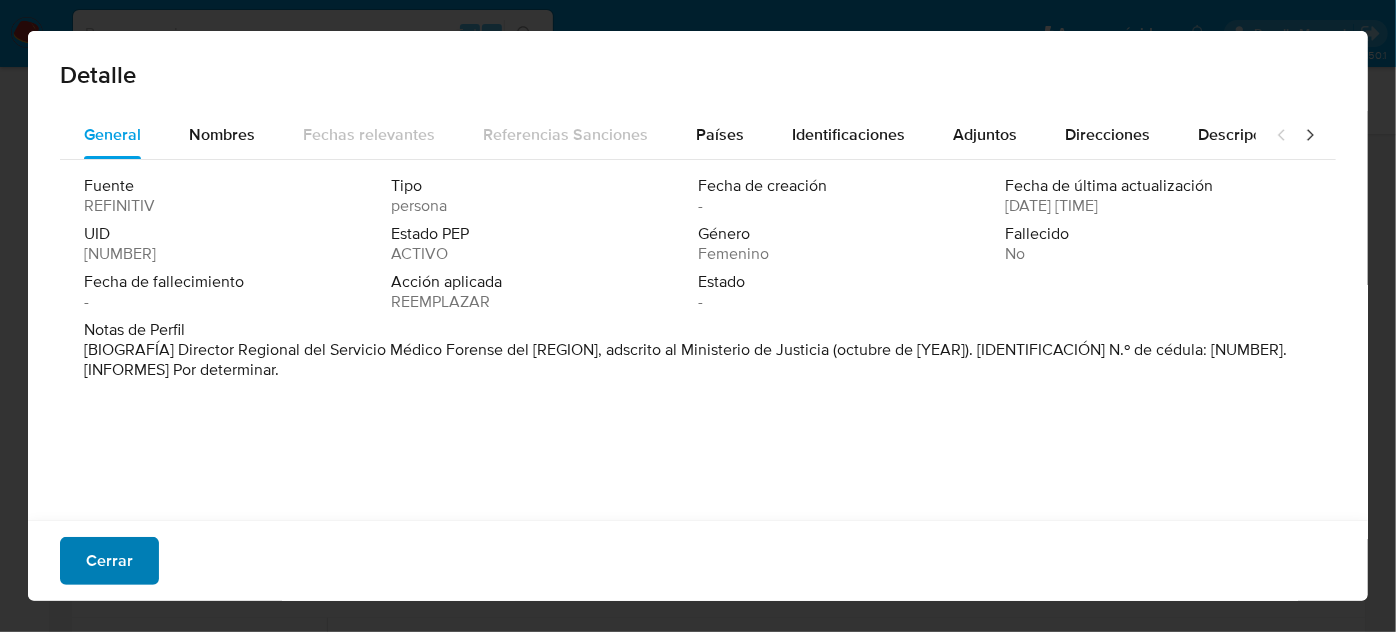 click on "Cerrar" at bounding box center [109, 561] 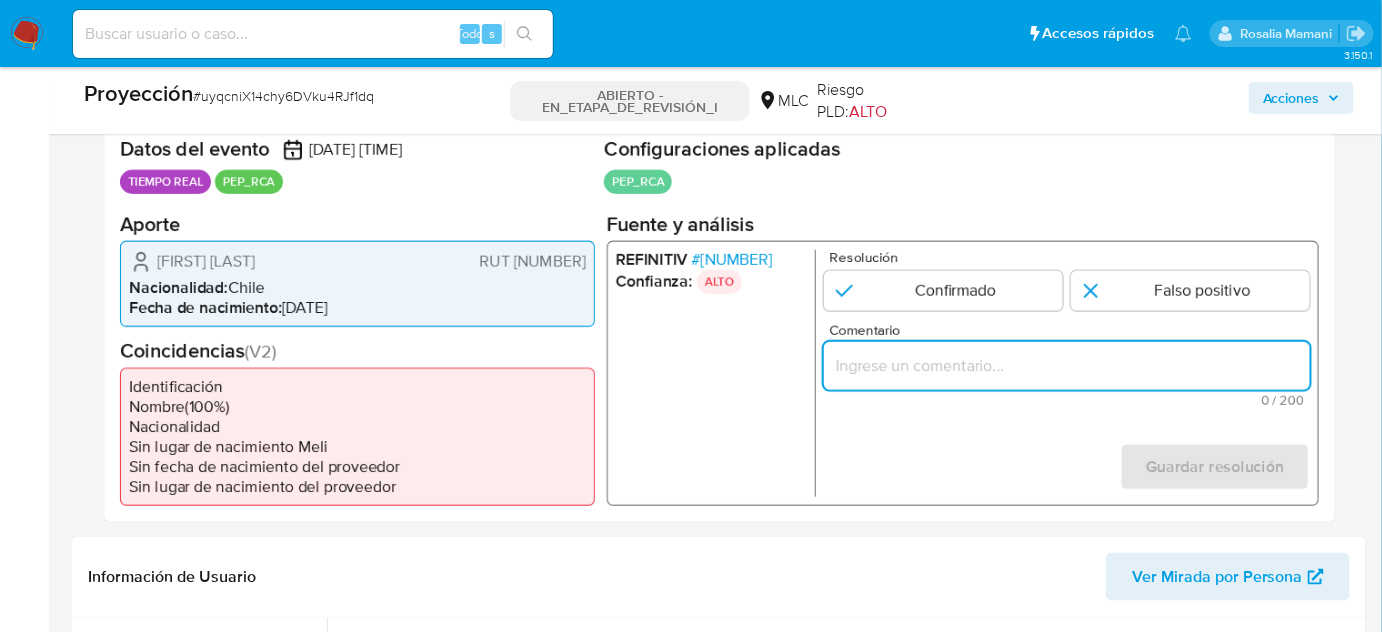 click at bounding box center [1067, 365] 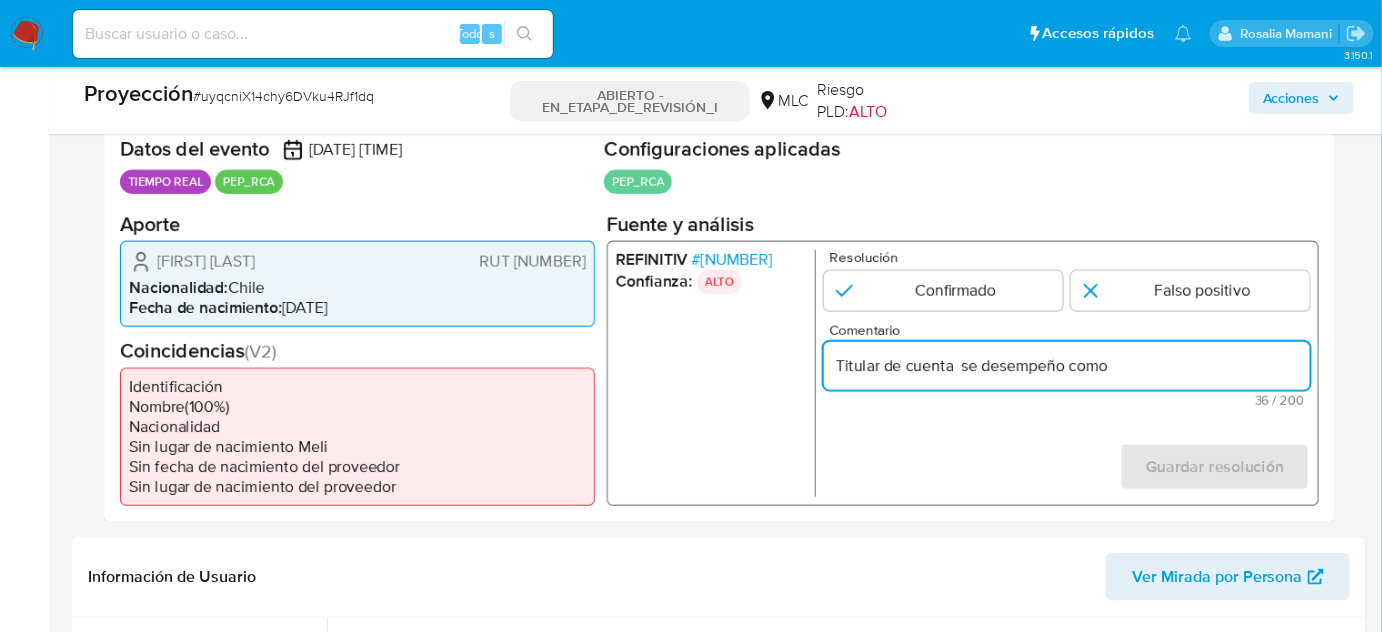 type on "Titular de cuenta  se desempeño como" 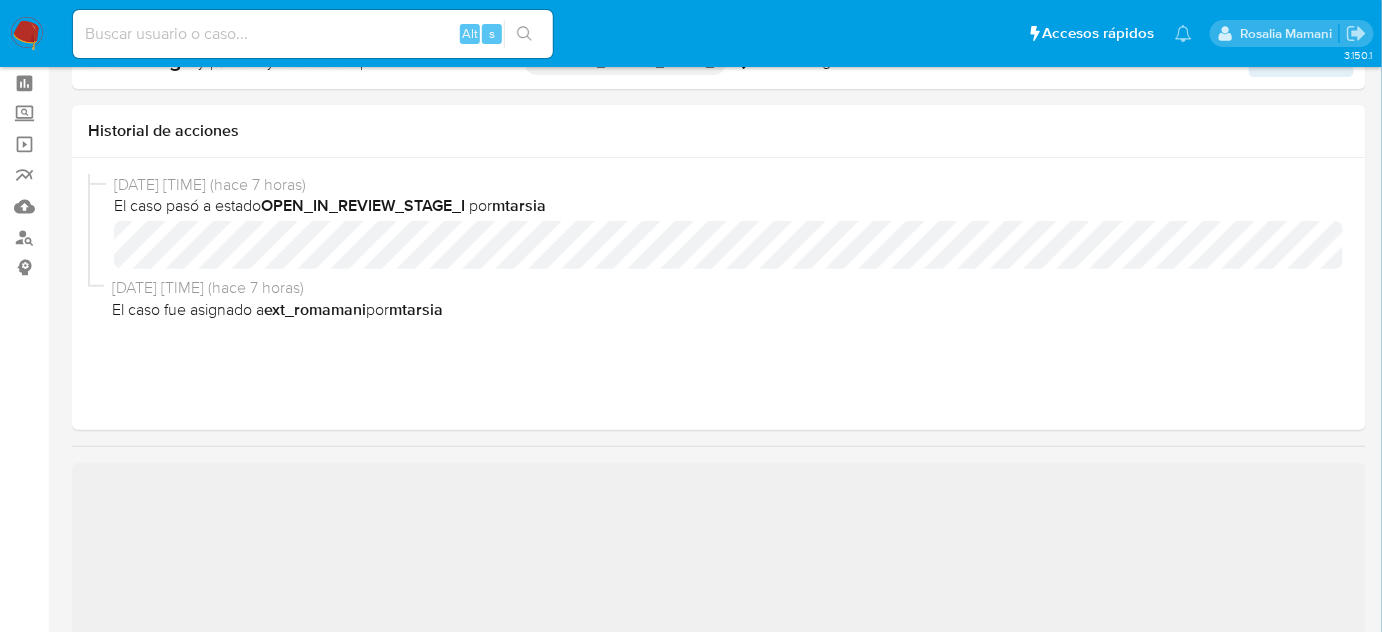 scroll, scrollTop: 363, scrollLeft: 0, axis: vertical 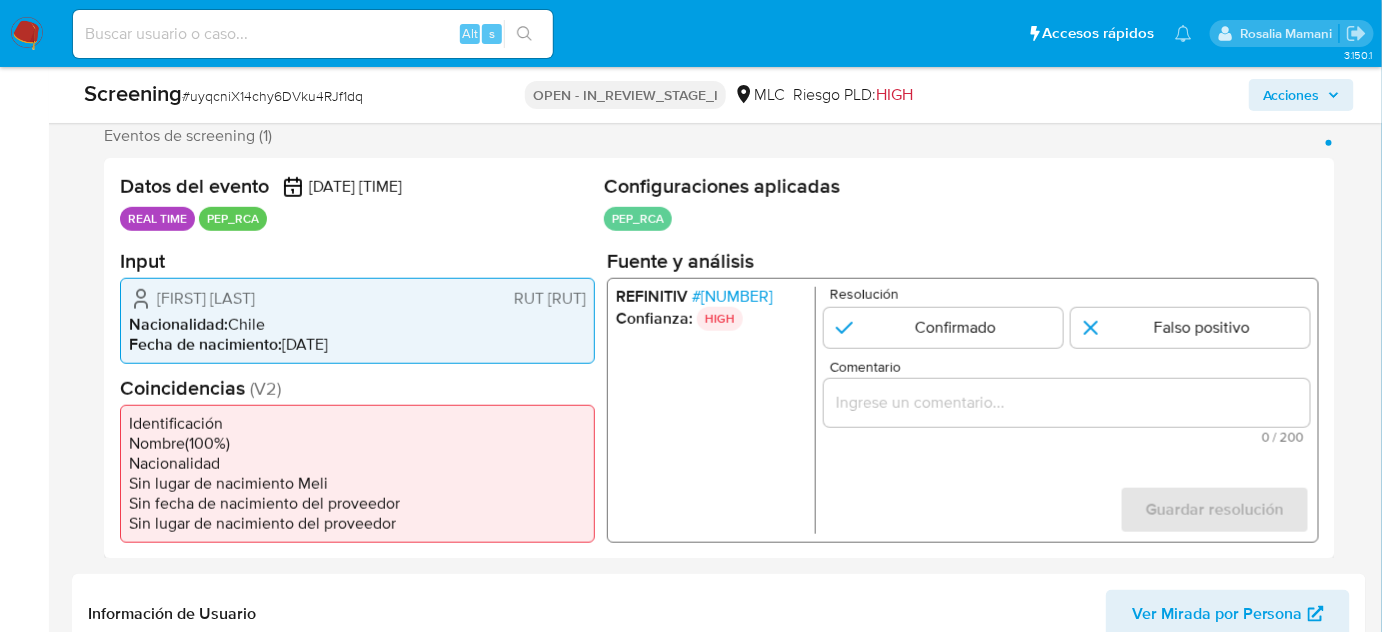select on "10" 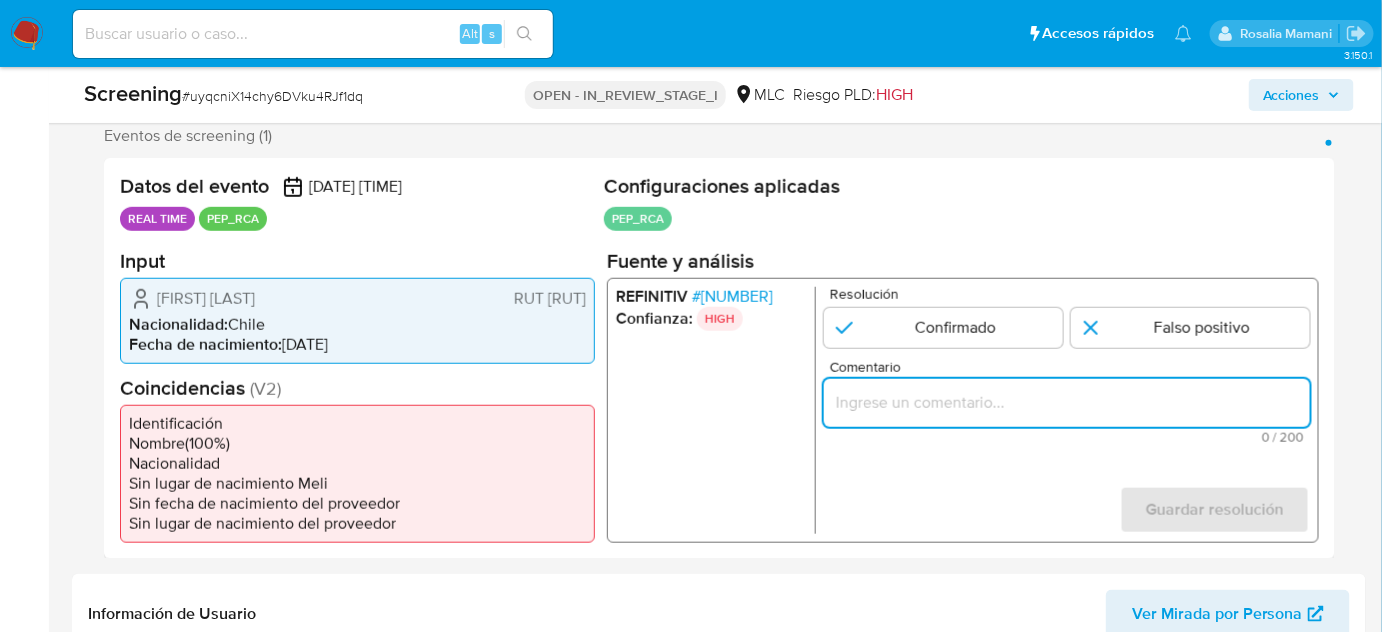 click at bounding box center (1067, 402) 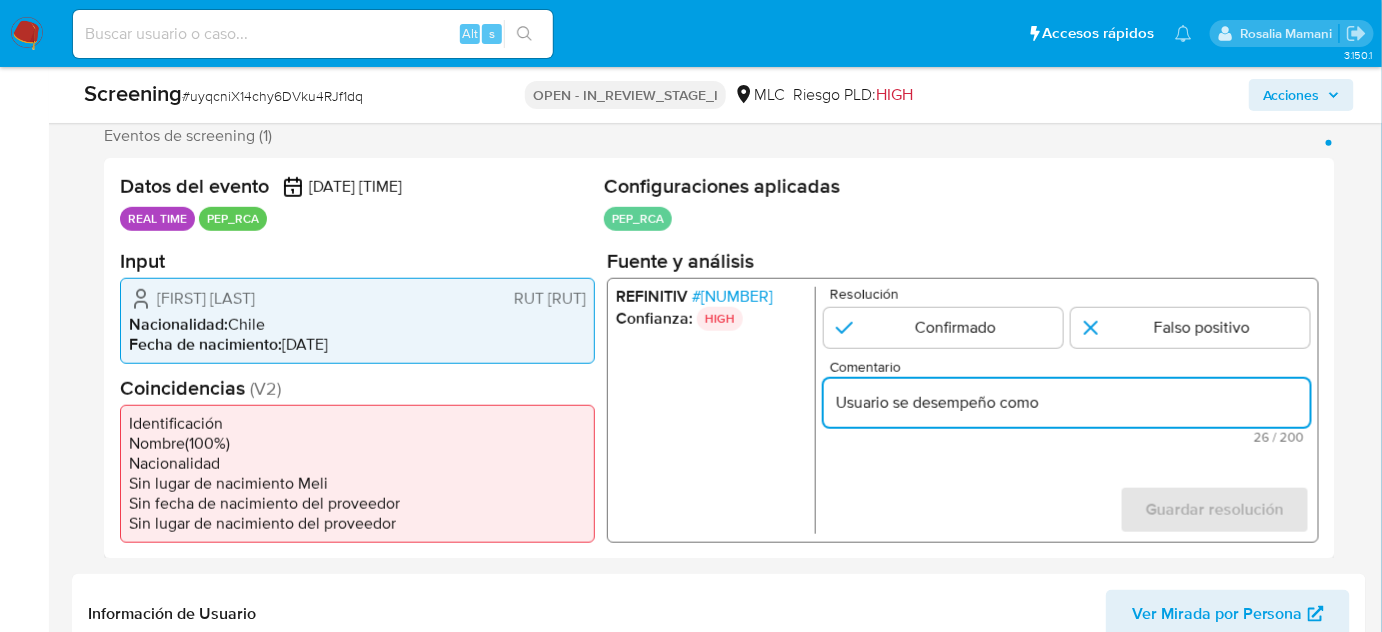 paste on "Director Regional del Servicio Médico Forense del [REGION], adscrito al Ministerio de Justicia hasta Octubre de 2023" 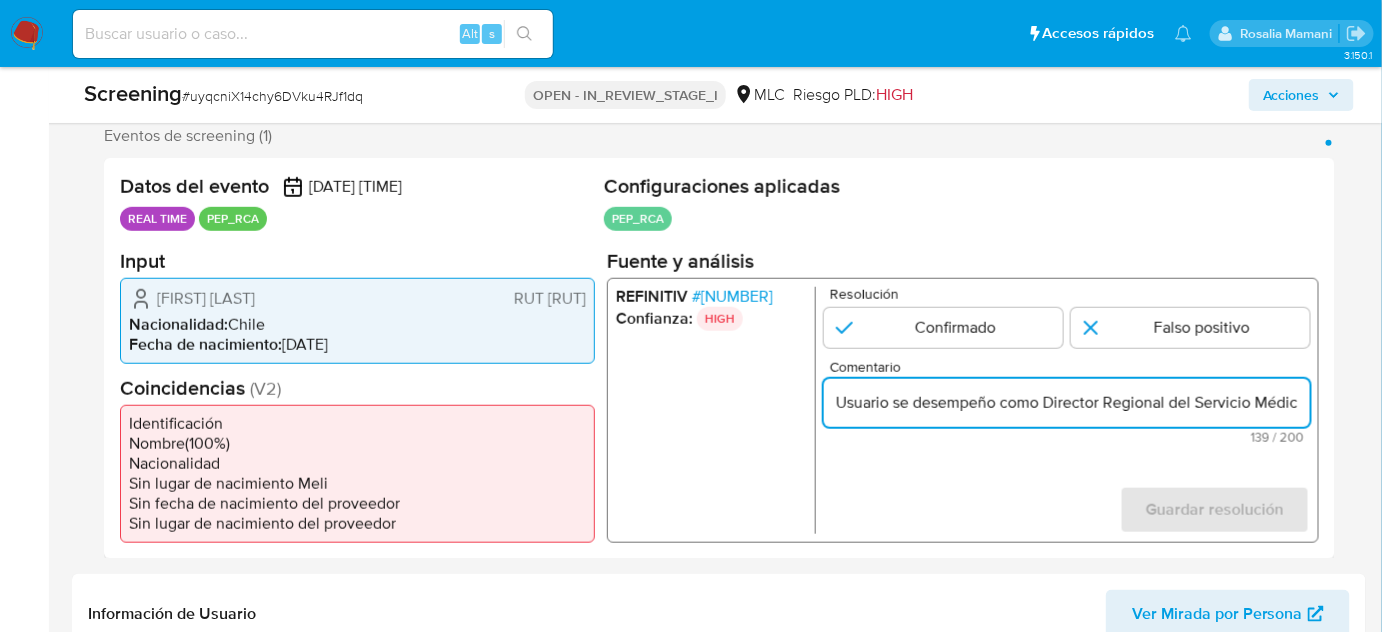 scroll, scrollTop: 0, scrollLeft: 542, axis: horizontal 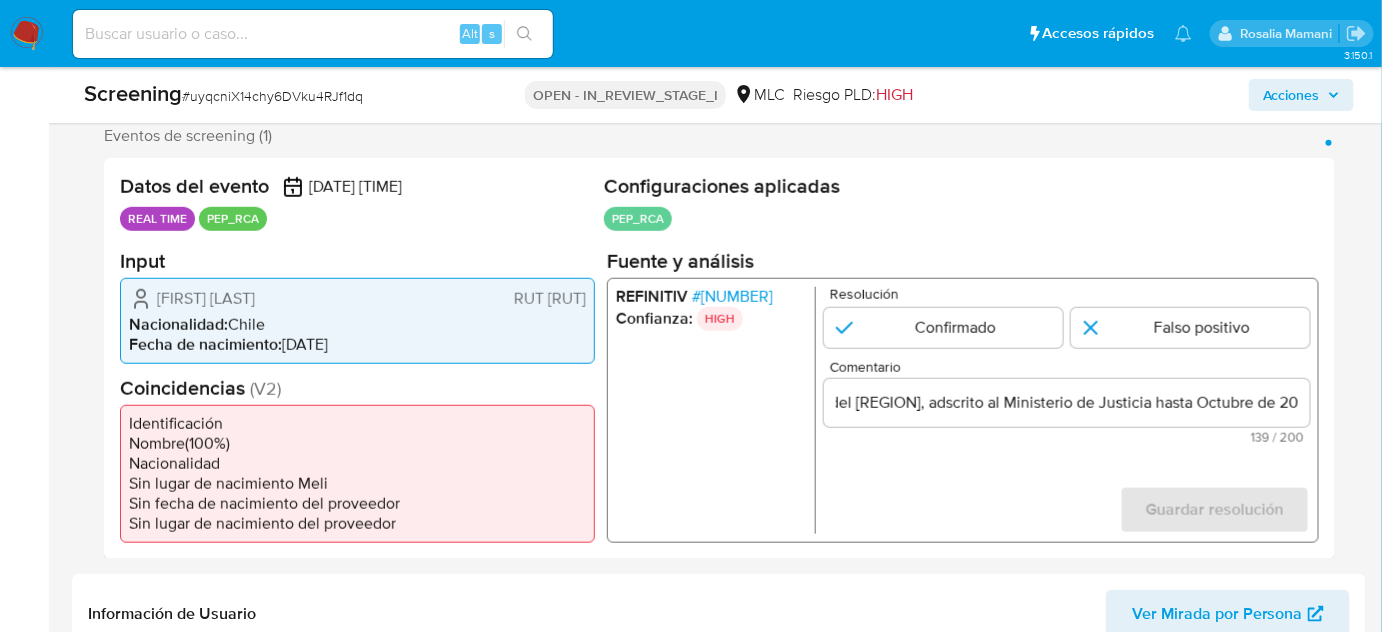 click on "Resolución Confirmado Falso positivo Comentario Usuario se desempeño como Director Regional del Servicio Médico Forense del [REGION], adscrito al Ministerio de Justicia hasta Octubre de 2023 139 / 200 61 caracteres restantes Guardar resolución   Completa ambos campos" at bounding box center [1067, 409] 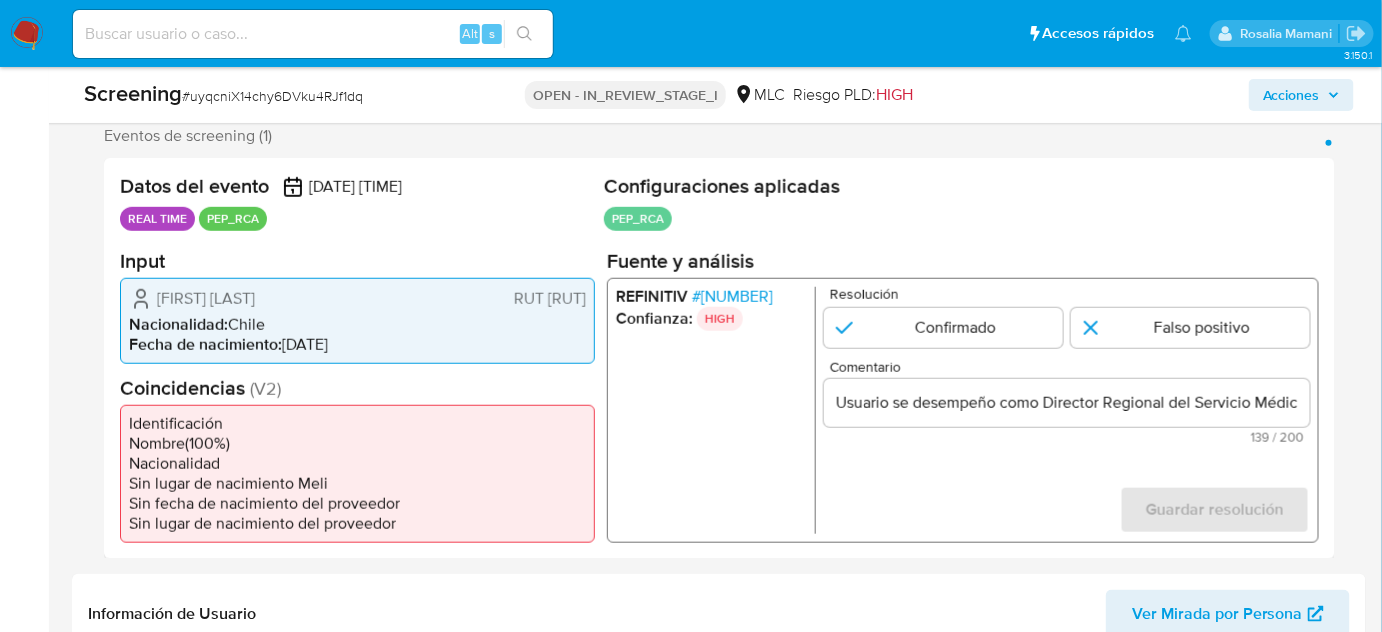 click on "Usuario se desempeño como Director Regional del Servicio Médico Forense del [REGION], adscrito al Ministerio de Justicia hasta Octubre de 2023" at bounding box center (1067, 402) 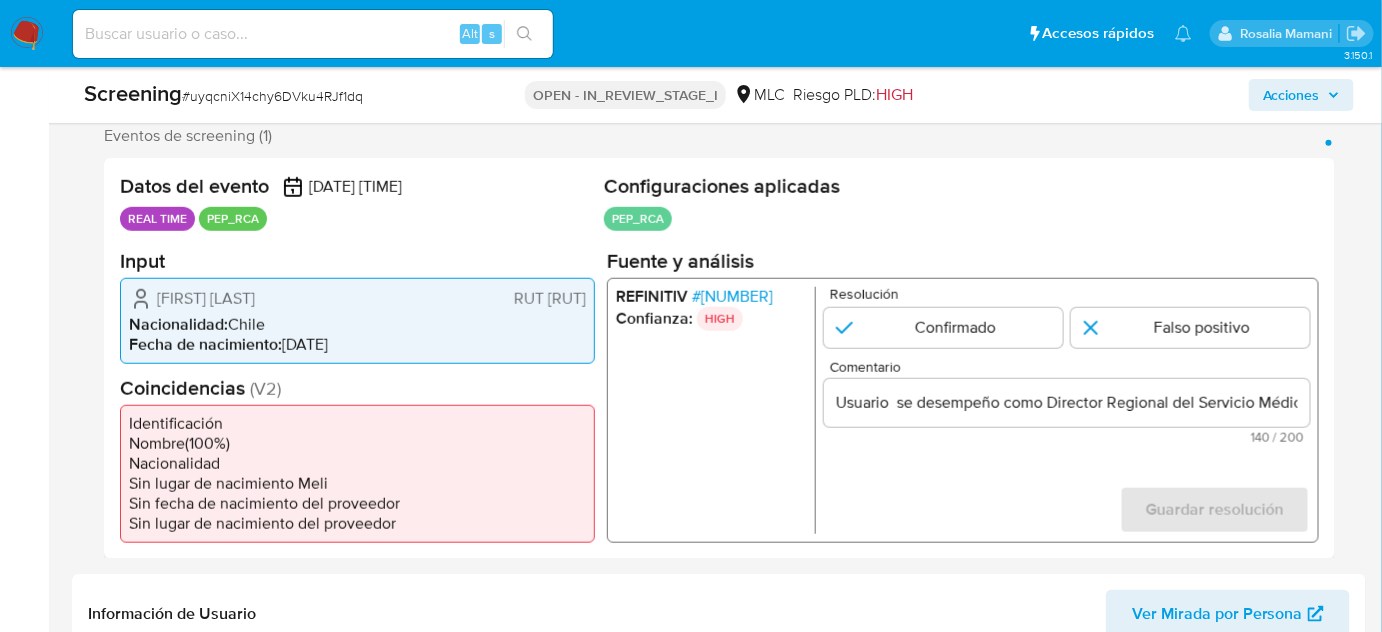 drag, startPoint x: 147, startPoint y: 299, endPoint x: 593, endPoint y: 299, distance: 446 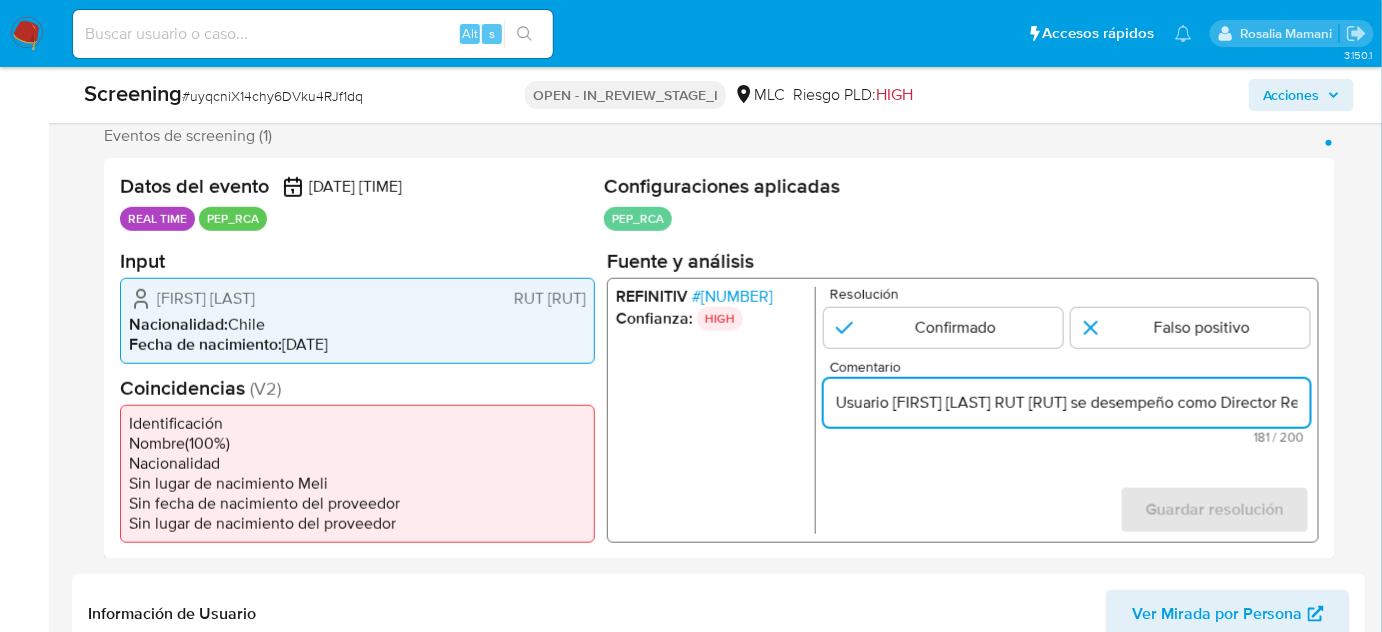 click on "181 / 200" at bounding box center (1067, 436) 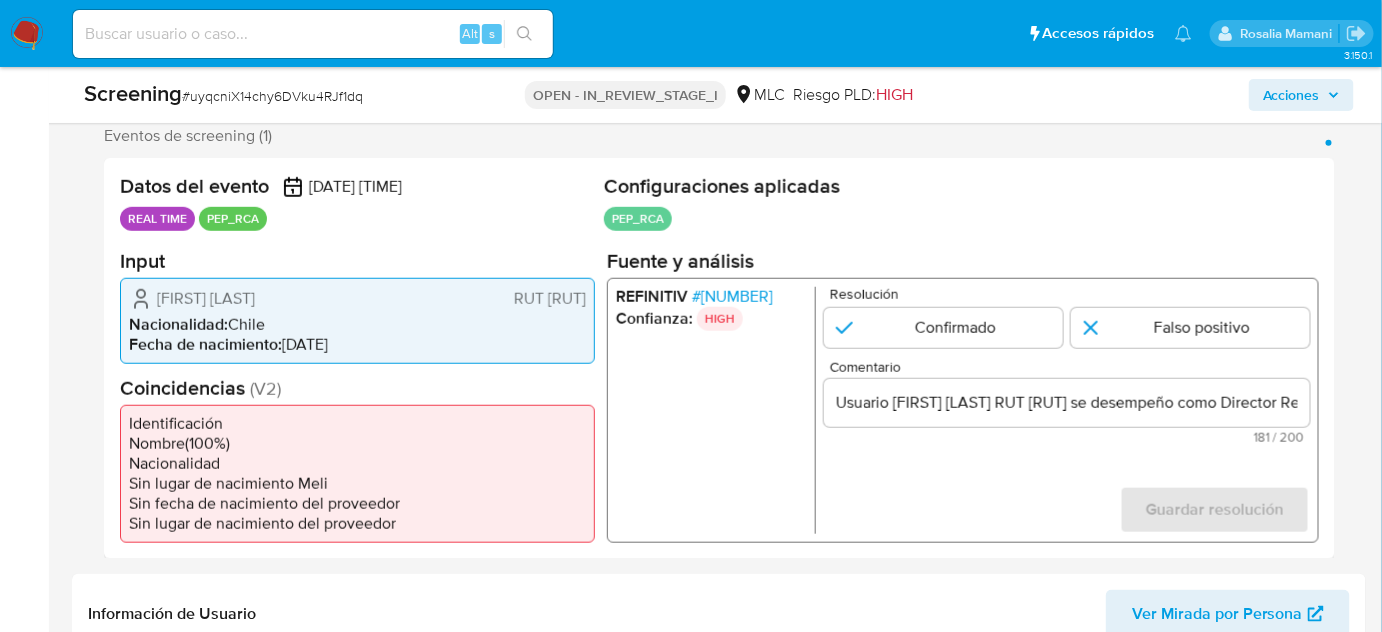 click on "Usuario [FIRST] [LAST] RUT [RUT] se desempeño como Director Regional del Servicio Médico Forense del [REGION], adscrito al Ministerio de Justicia hasta Octubre de 2023" at bounding box center [1067, 402] 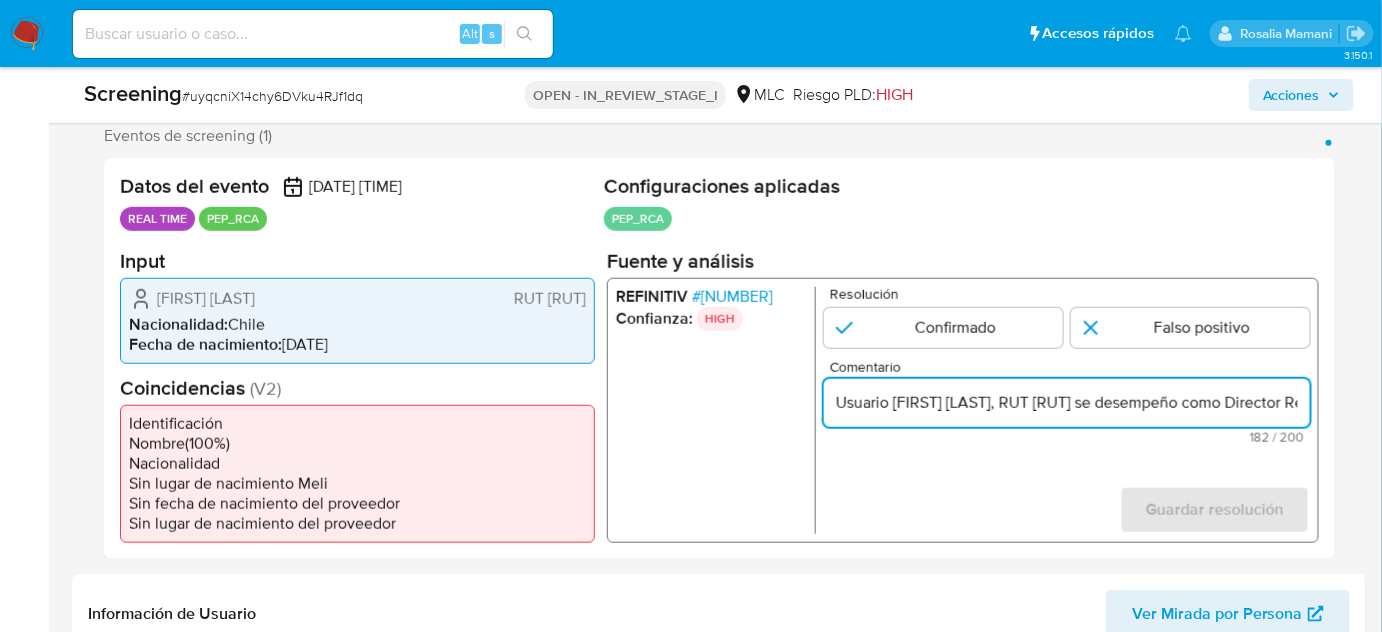 click on "Usuario [FIRST] [LAST], RUT [RUT] se desempeño como Director Regional del Servicio Médico Forense del [REGION], adscrito al Ministerio de Justicia hasta [MONTH] [YEAR]" at bounding box center [1067, 402] 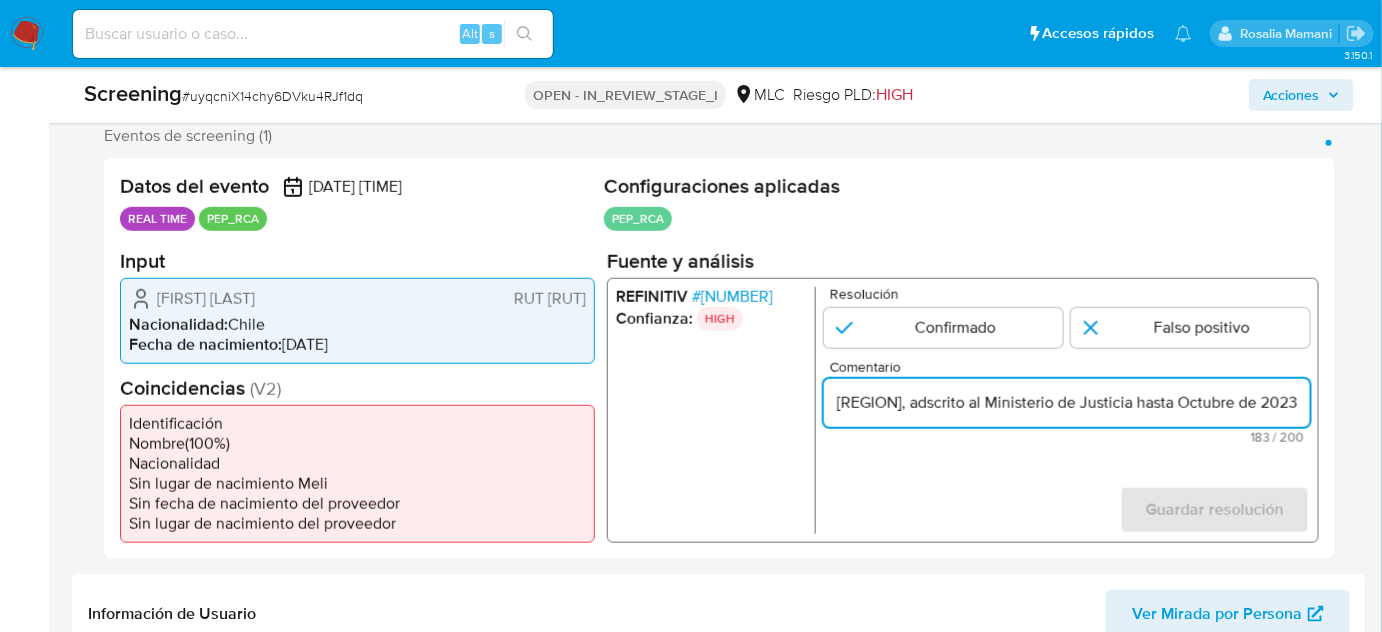 scroll, scrollTop: 0, scrollLeft: 866, axis: horizontal 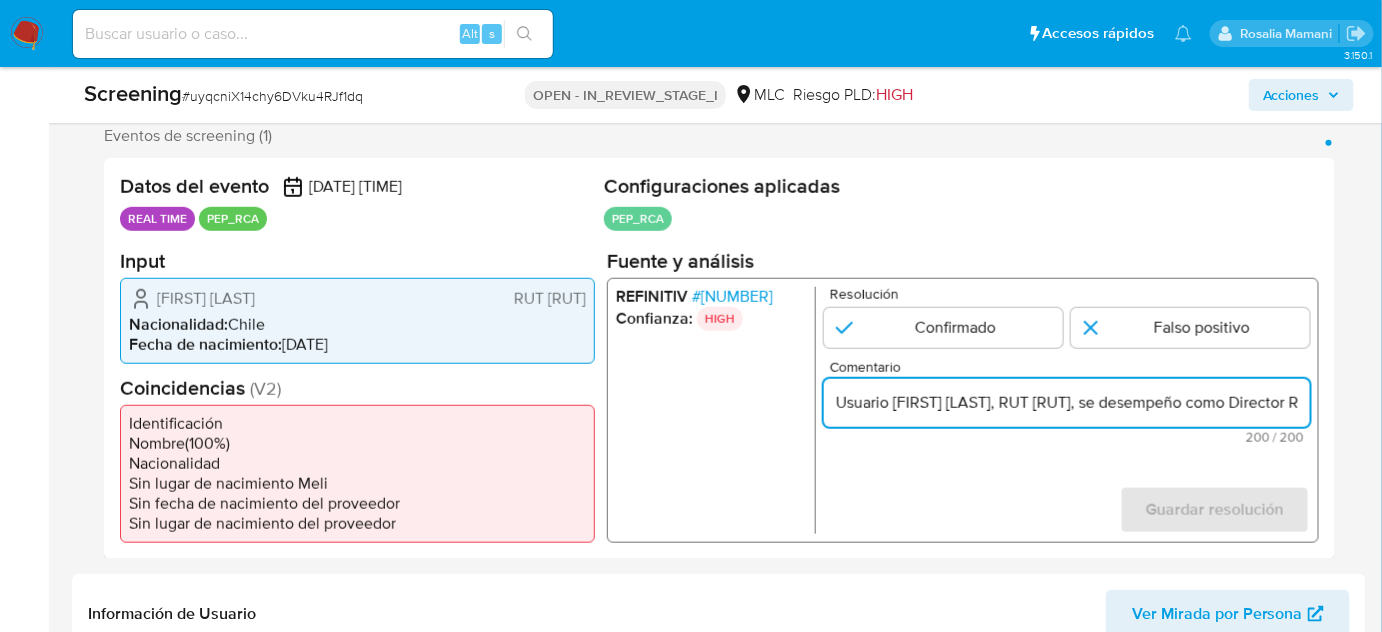 drag, startPoint x: 936, startPoint y: 407, endPoint x: 757, endPoint y: 406, distance: 179.00279 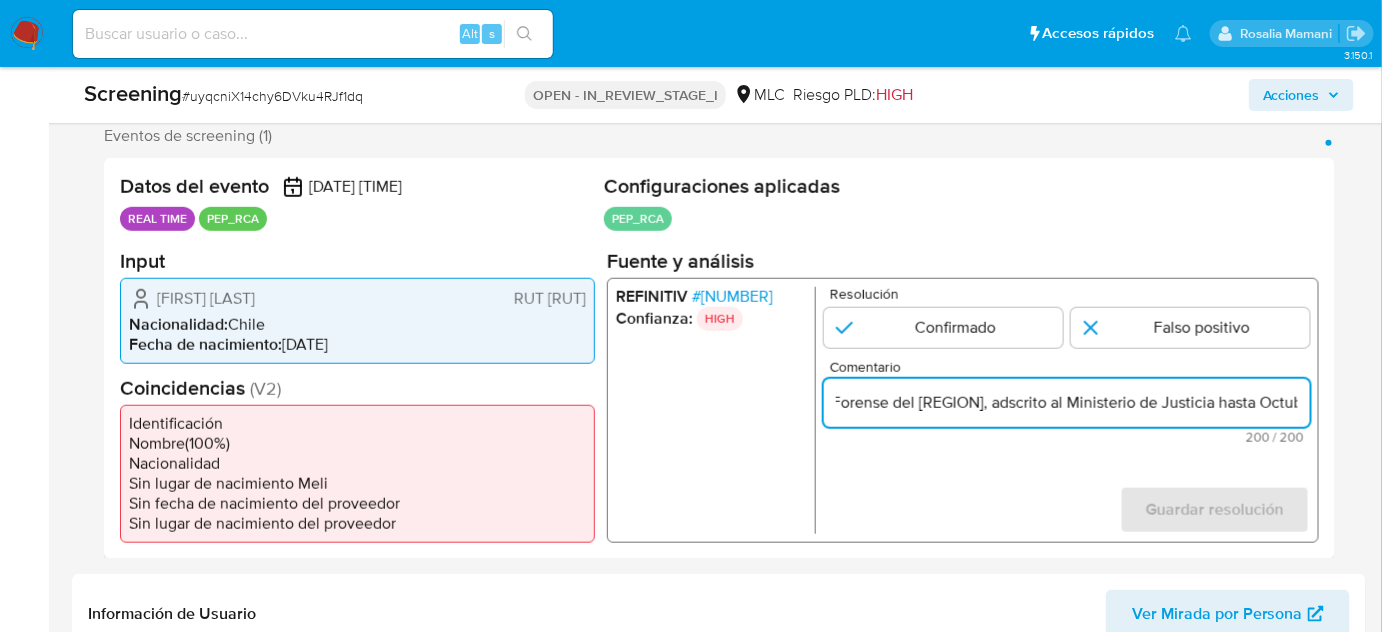 drag, startPoint x: 1198, startPoint y: 404, endPoint x: 1291, endPoint y: 399, distance: 93.13431 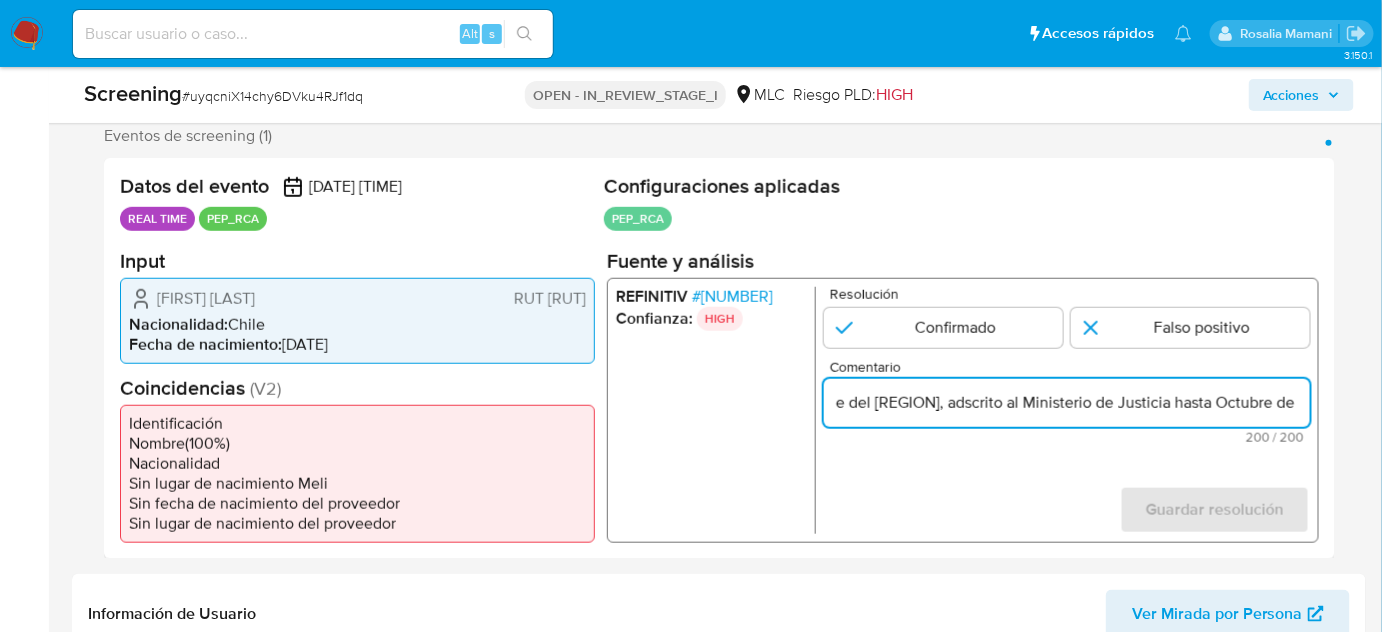 click on "Usuario Iskra Escandara Cox Aguilar, RUT 103839920, se desempeño como Director Regional del Servicio Médico Forense del Maule, adscrito al Ministerio de Justicia hasta Octubre de 2023. No configura PE" at bounding box center [1067, 402] 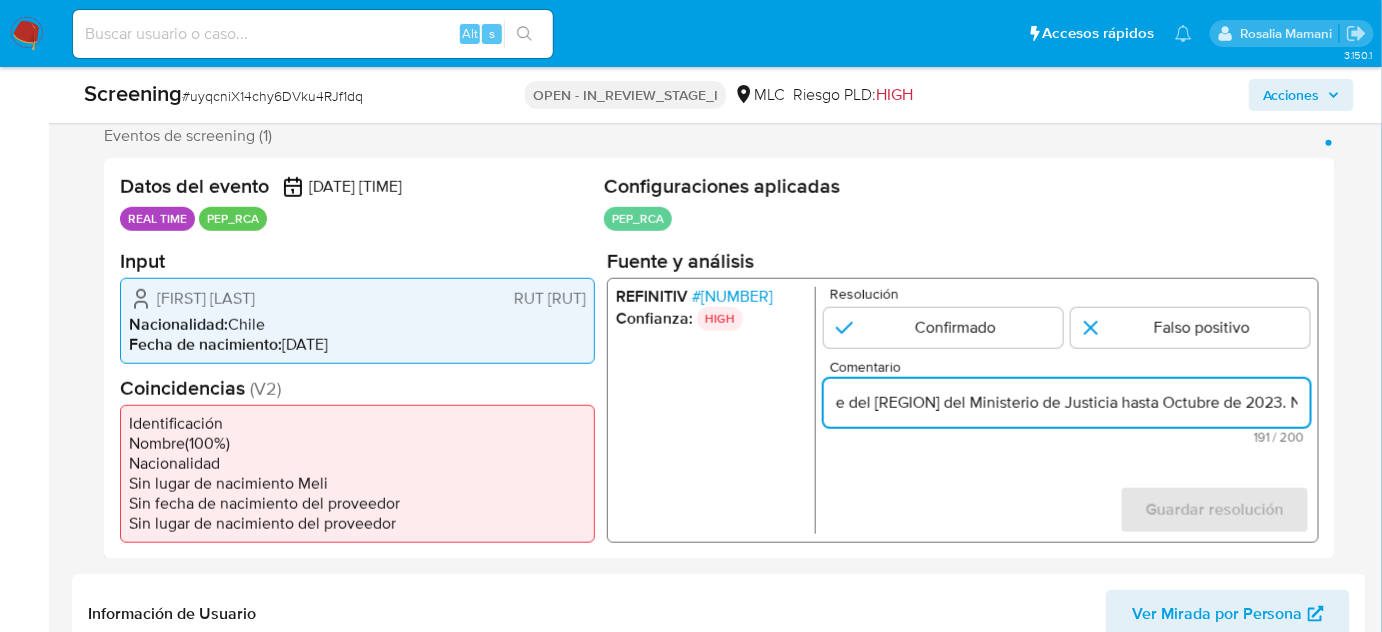 scroll, scrollTop: 0, scrollLeft: 933, axis: horizontal 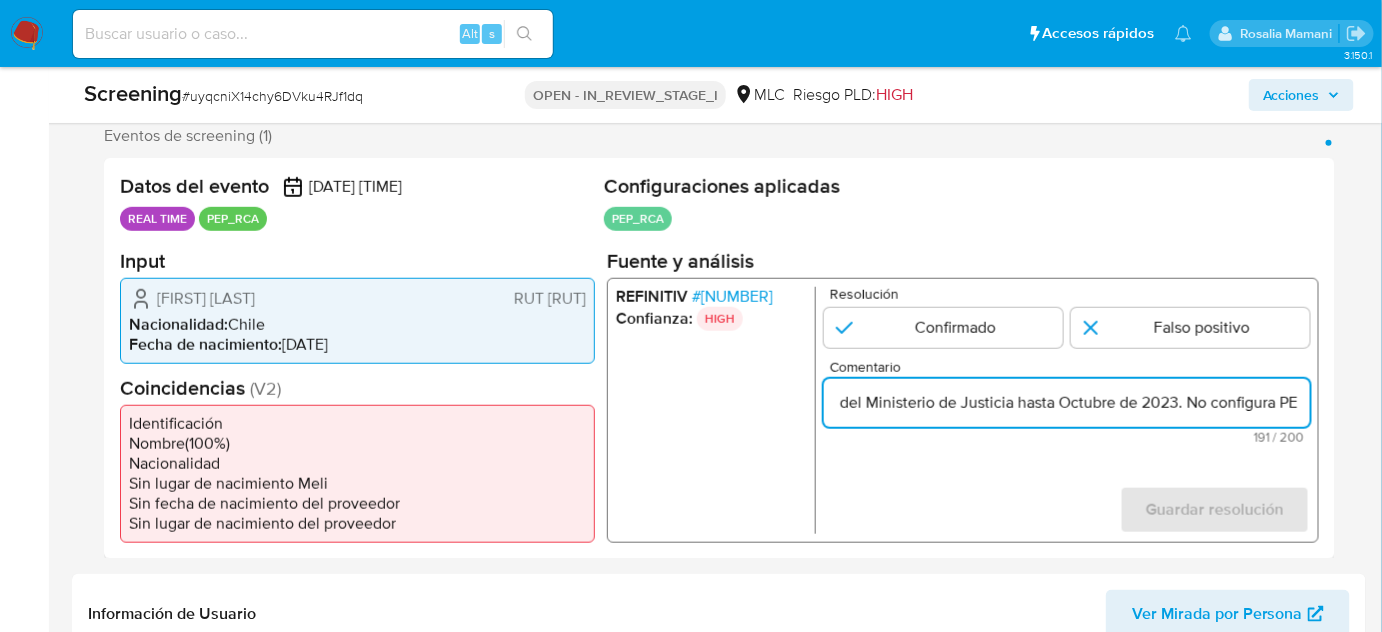 drag, startPoint x: 1153, startPoint y: 403, endPoint x: 1348, endPoint y: 425, distance: 196.2371 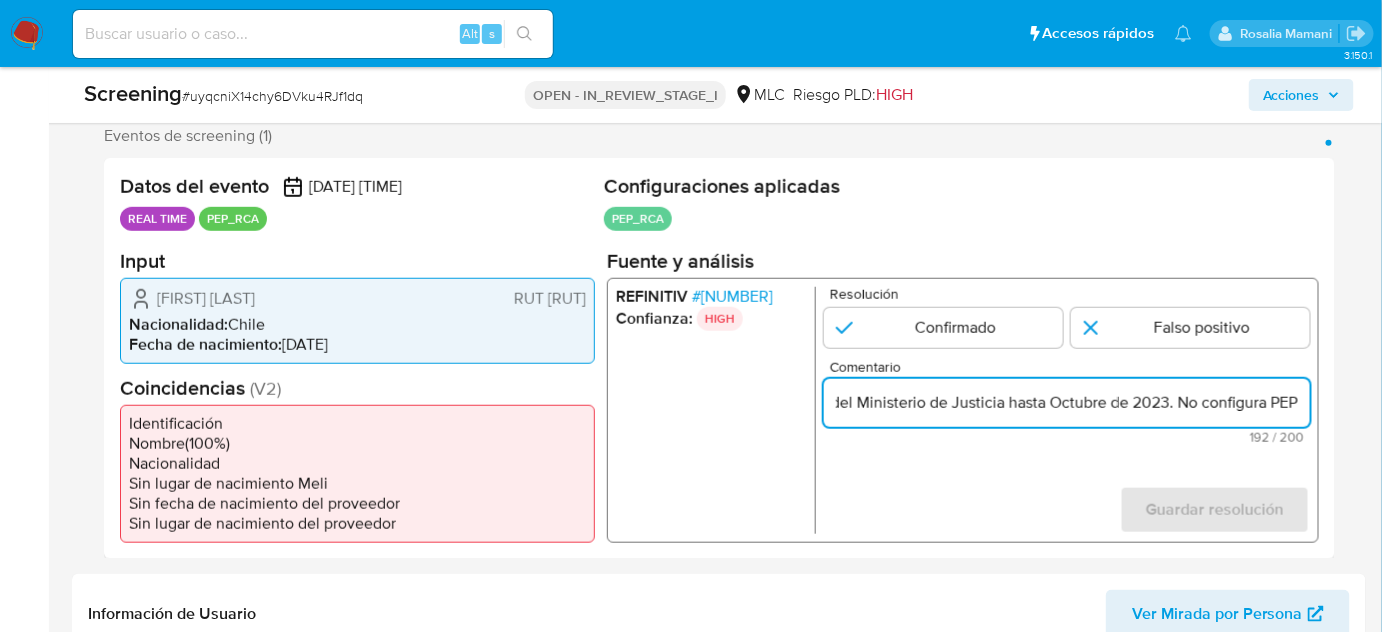 scroll, scrollTop: 0, scrollLeft: 942, axis: horizontal 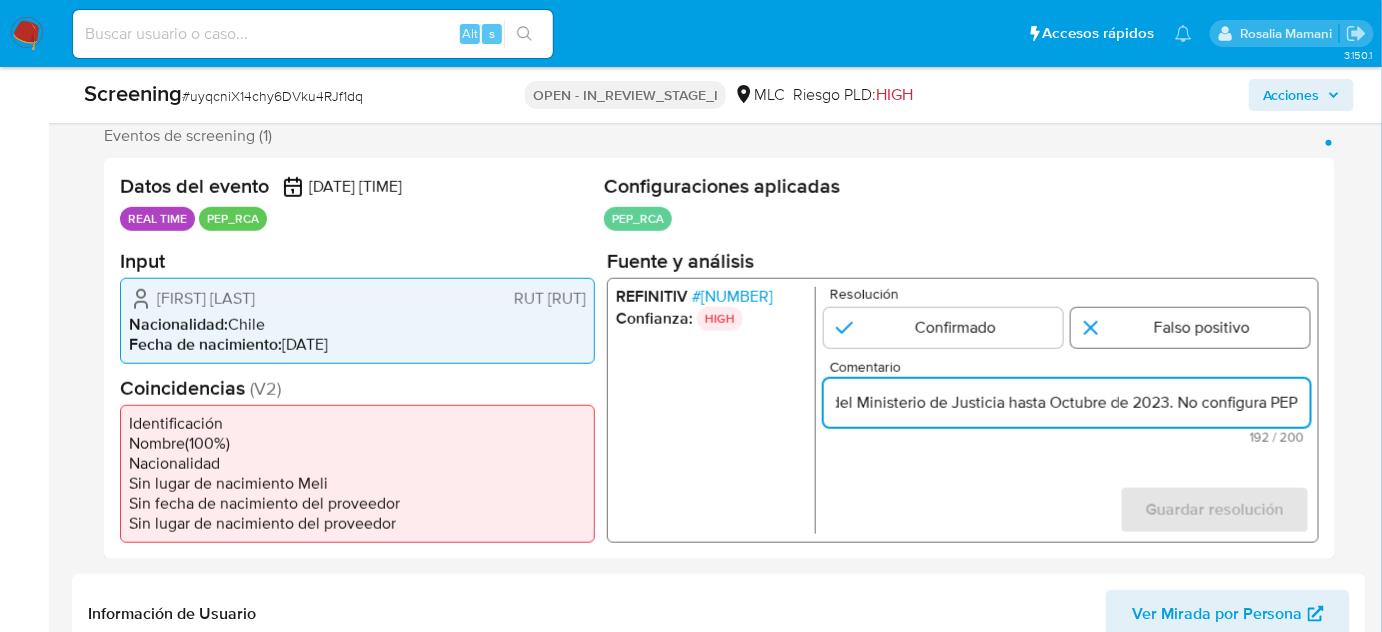 type on "Usuario [FIRST] [LAST], RUT [ID_NUMBER], se desempeño como Director Regional del Servicio Médico Forense del Maule del Ministerio de Justicia hasta Octubre de 2023. No configura PEP" 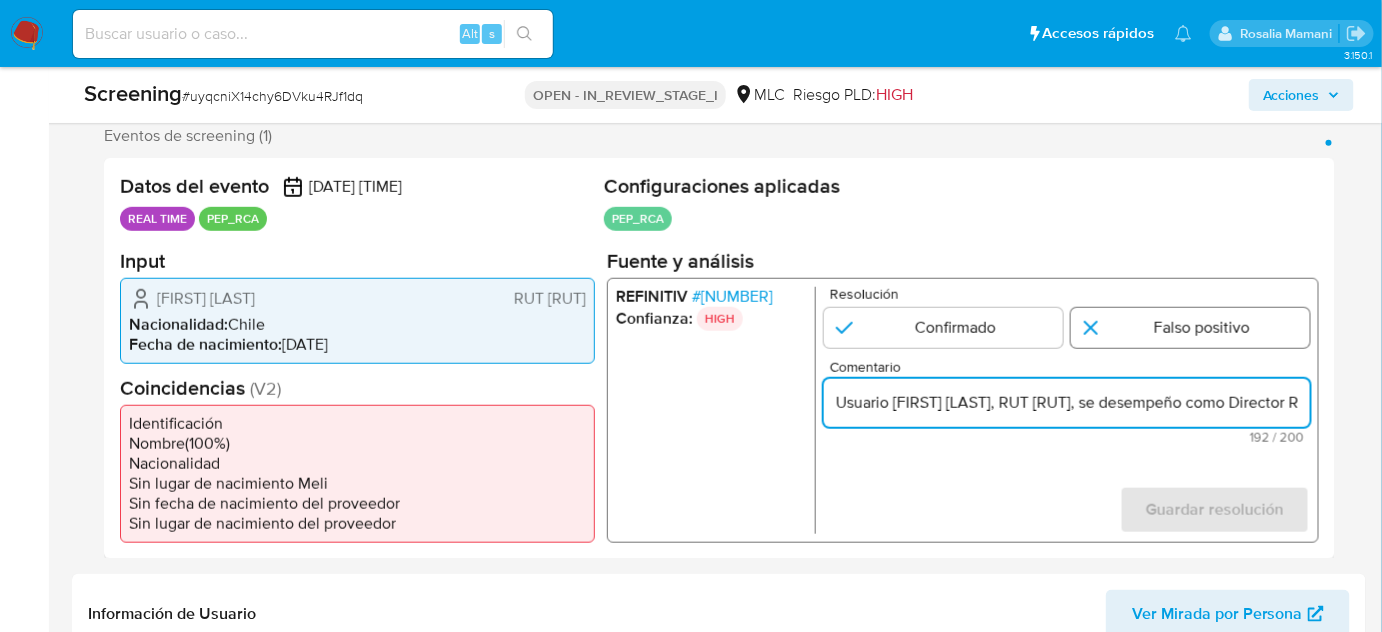 click at bounding box center [1190, 327] 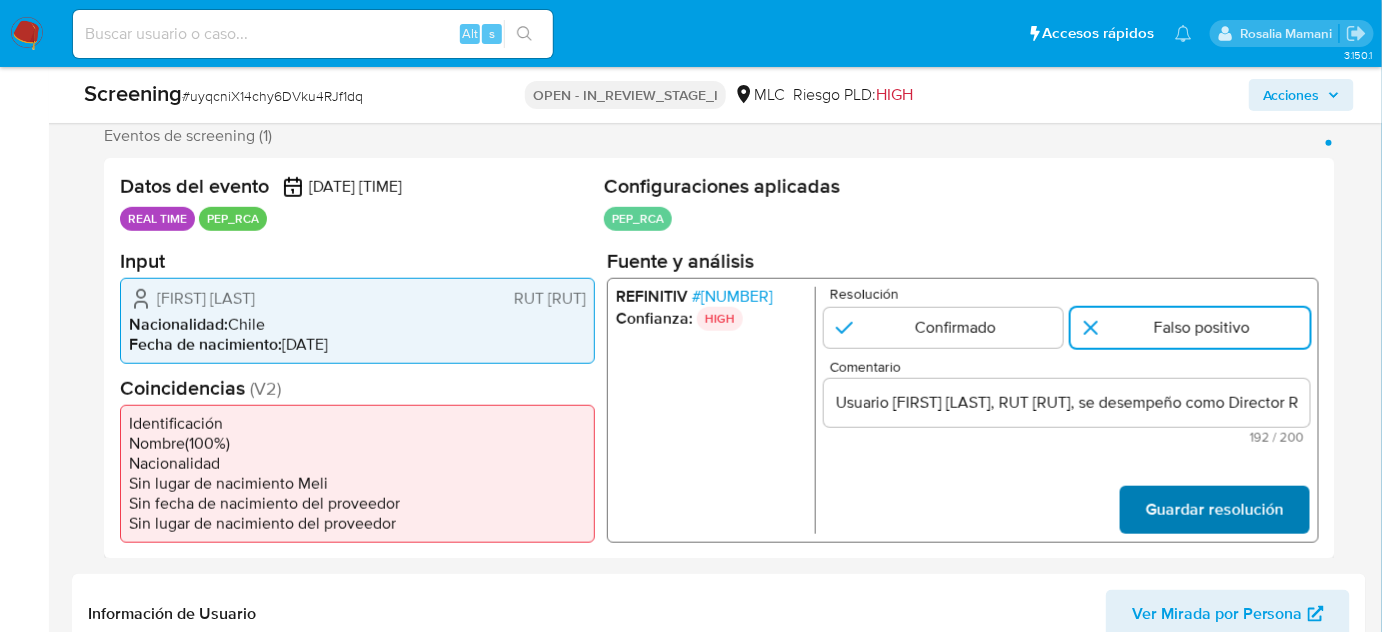 click on "Guardar resolución" at bounding box center [1215, 509] 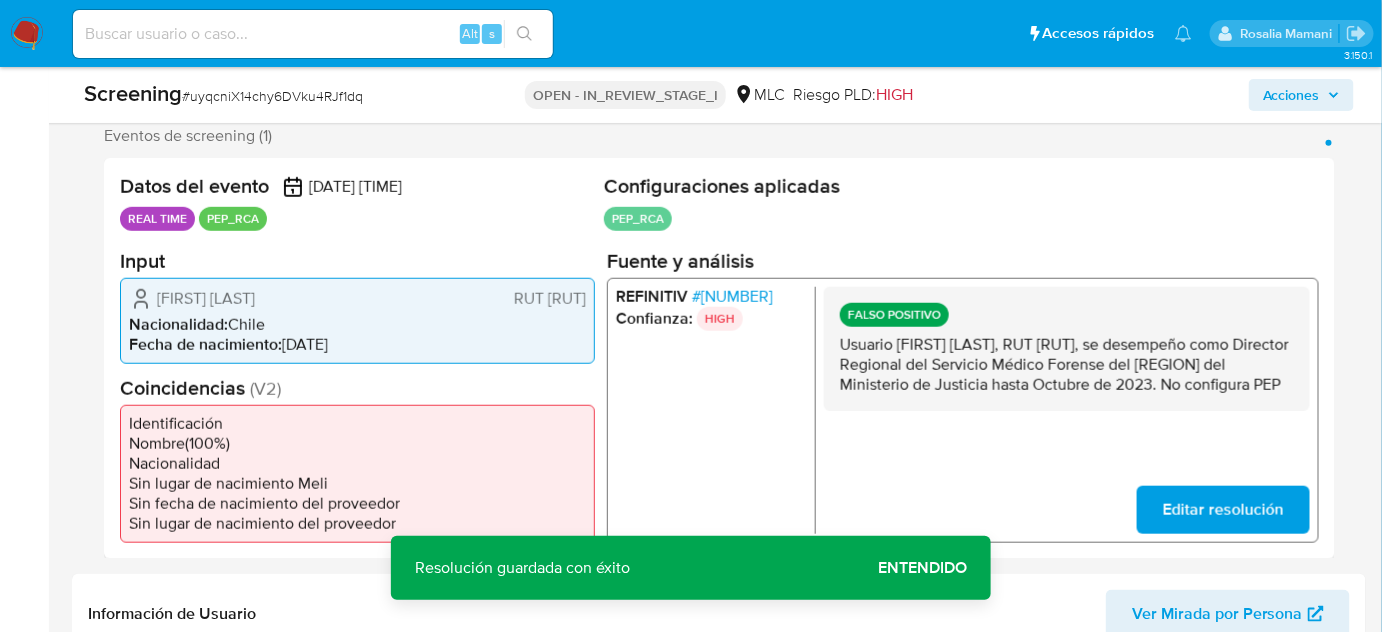 drag, startPoint x: 1026, startPoint y: 403, endPoint x: 837, endPoint y: 347, distance: 197.1218 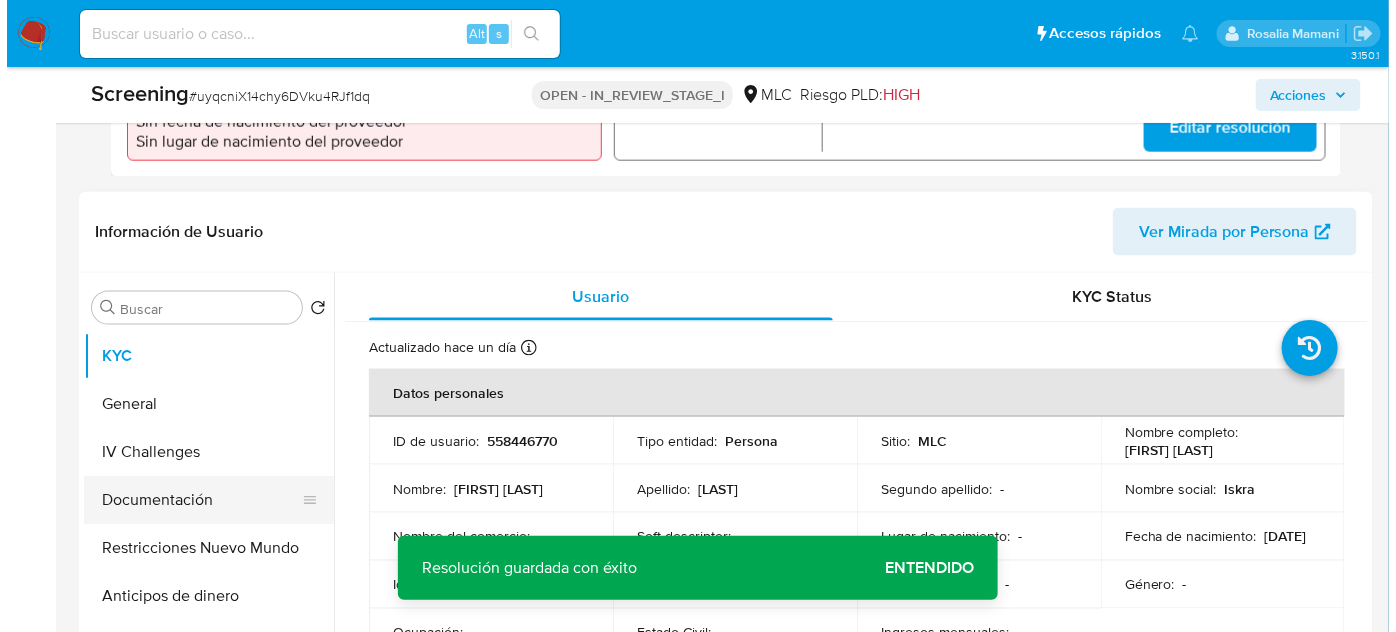 scroll, scrollTop: 818, scrollLeft: 0, axis: vertical 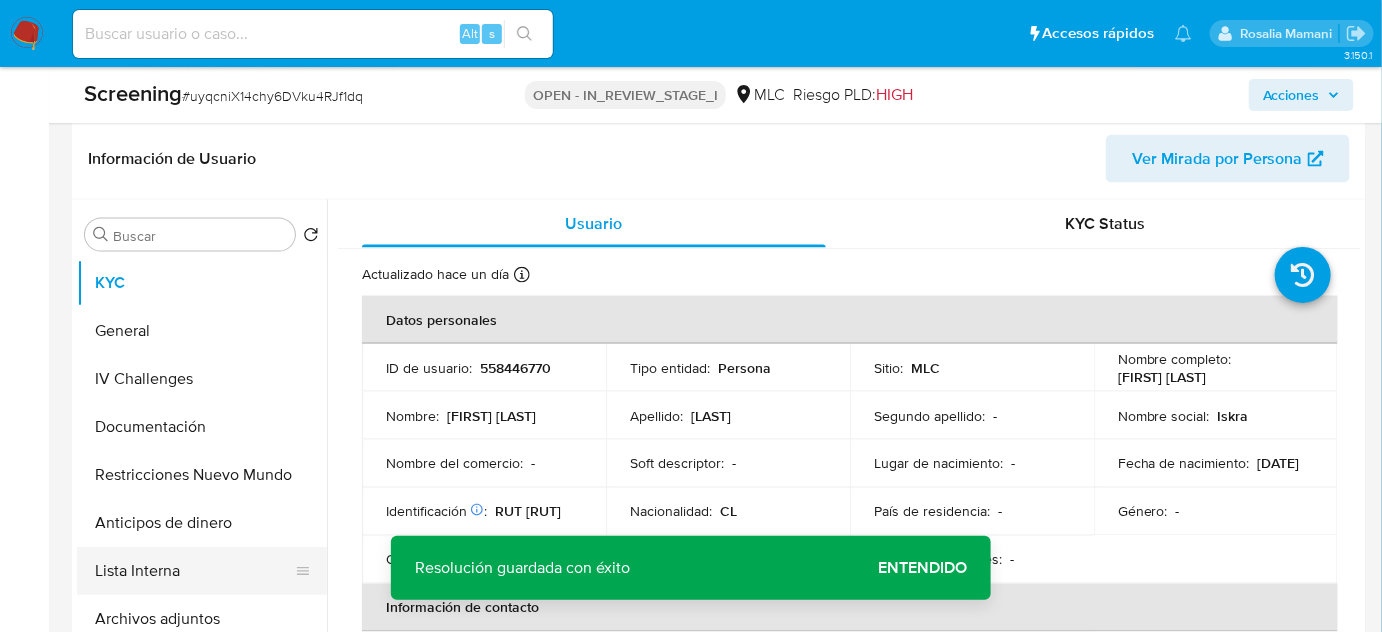 click on "Lista Interna" at bounding box center (194, 571) 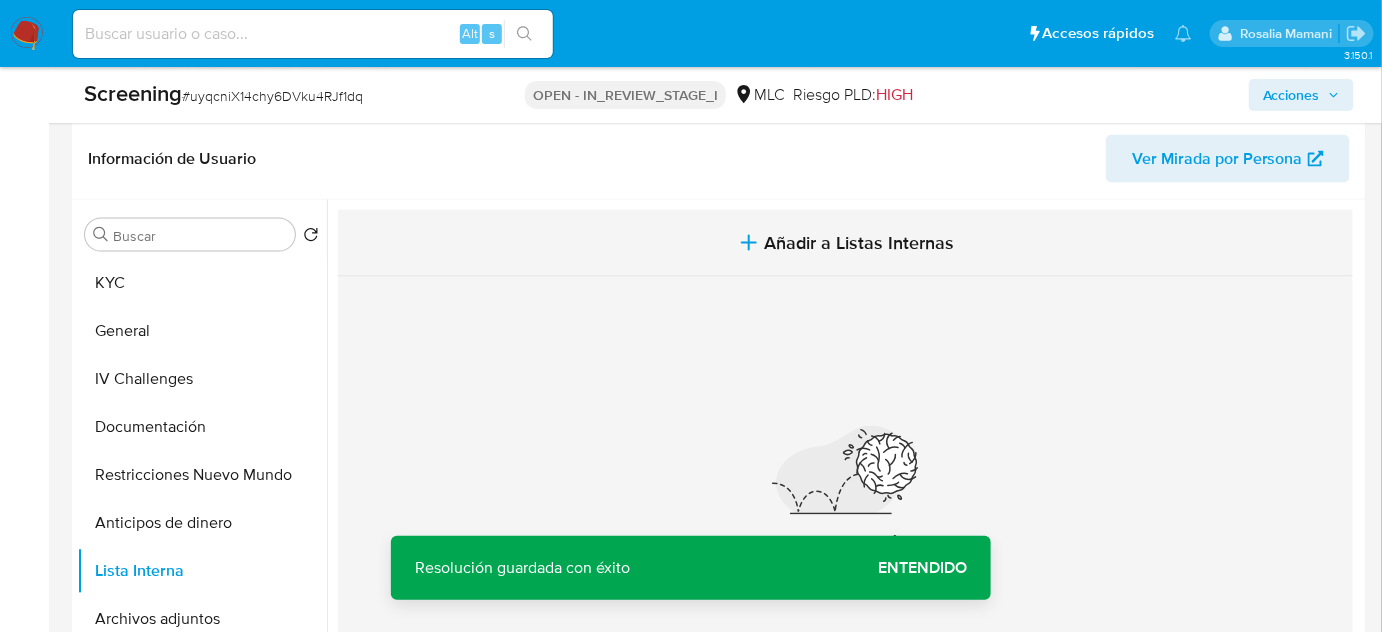 click on "Añadir a Listas Internas" at bounding box center (860, 243) 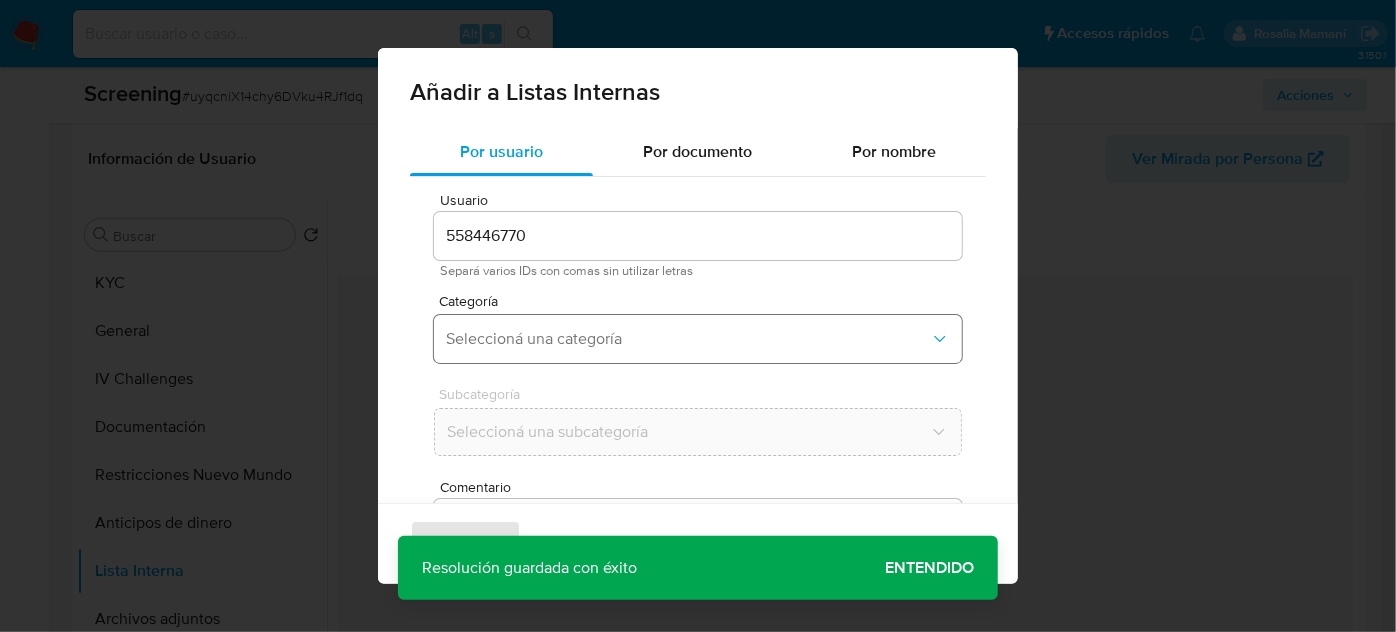 click on "Seleccioná una categoría" at bounding box center [698, 339] 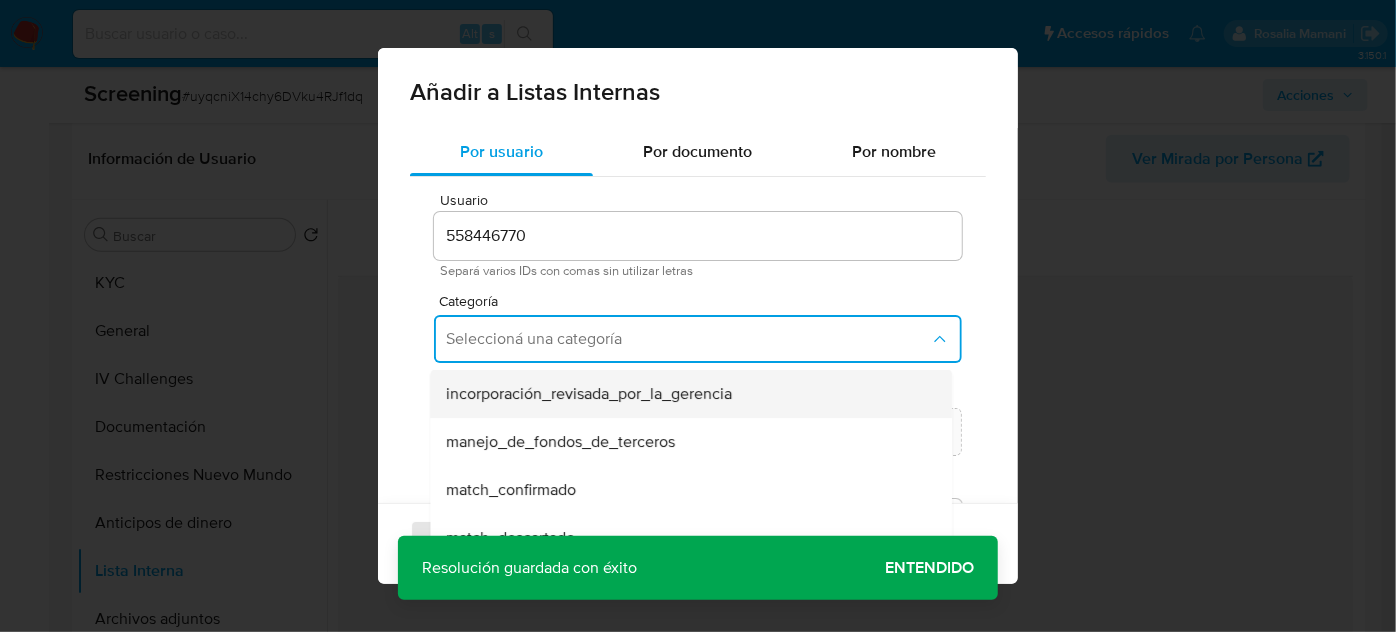 scroll, scrollTop: 90, scrollLeft: 0, axis: vertical 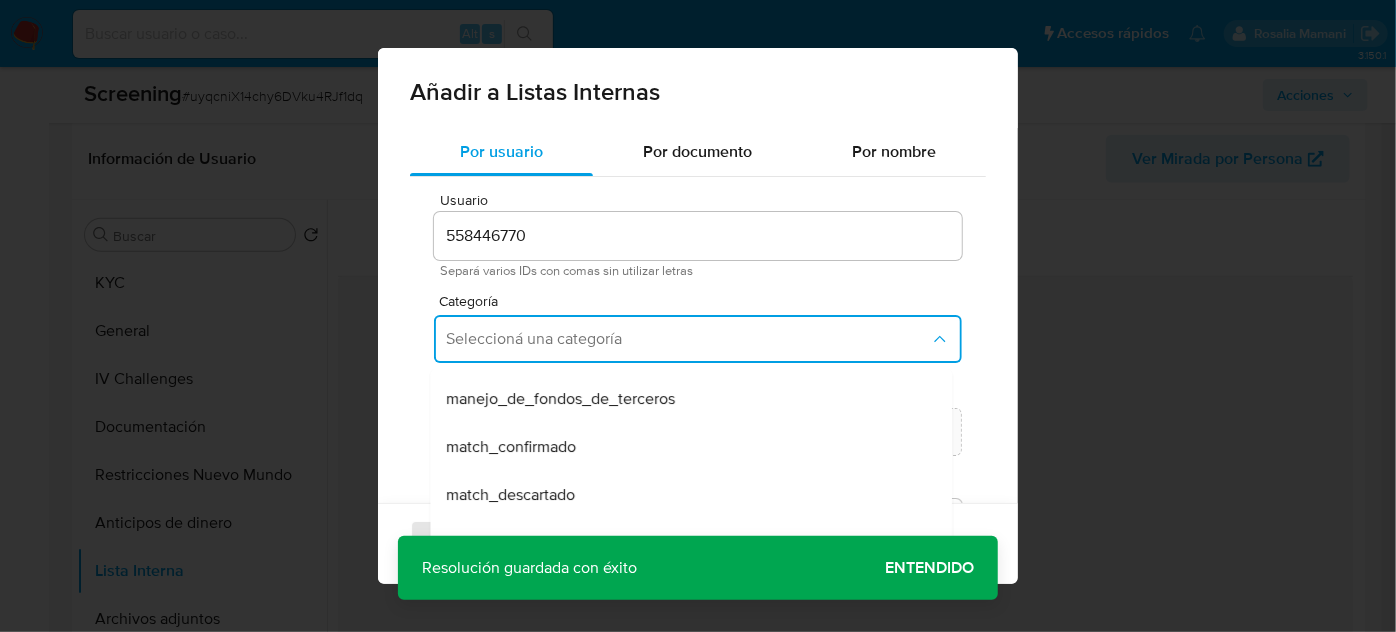drag, startPoint x: 544, startPoint y: 487, endPoint x: 553, endPoint y: 390, distance: 97.41663 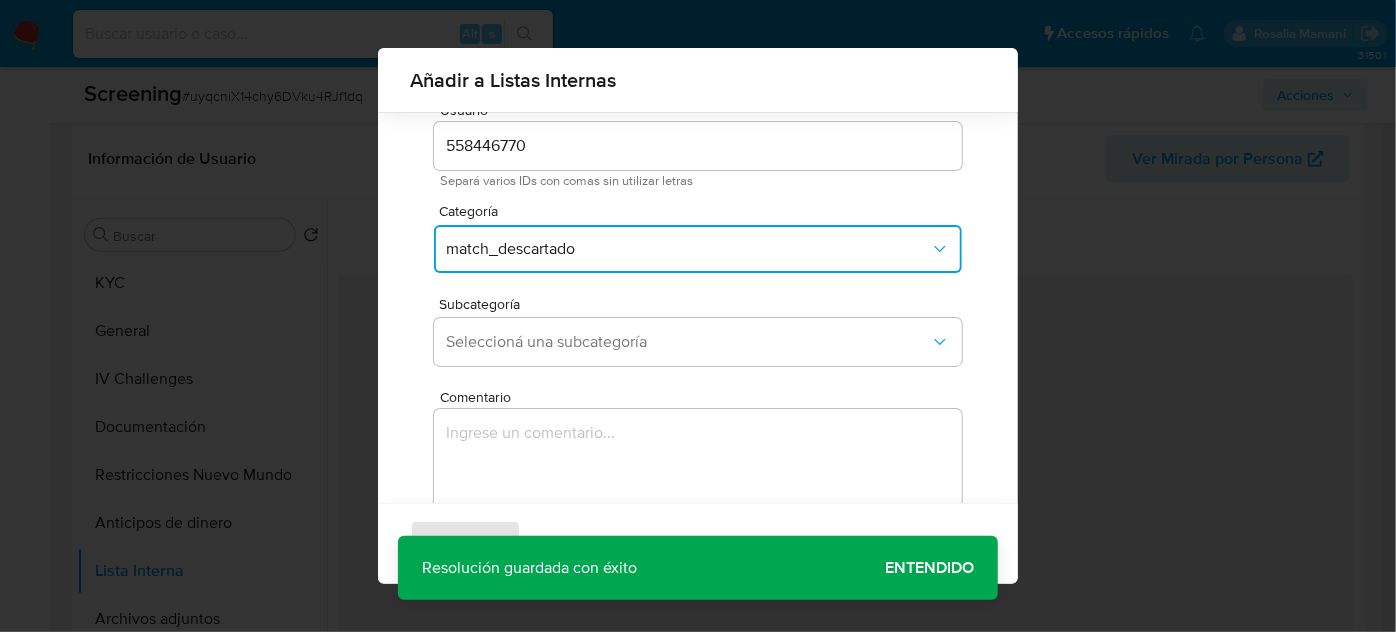 scroll, scrollTop: 74, scrollLeft: 0, axis: vertical 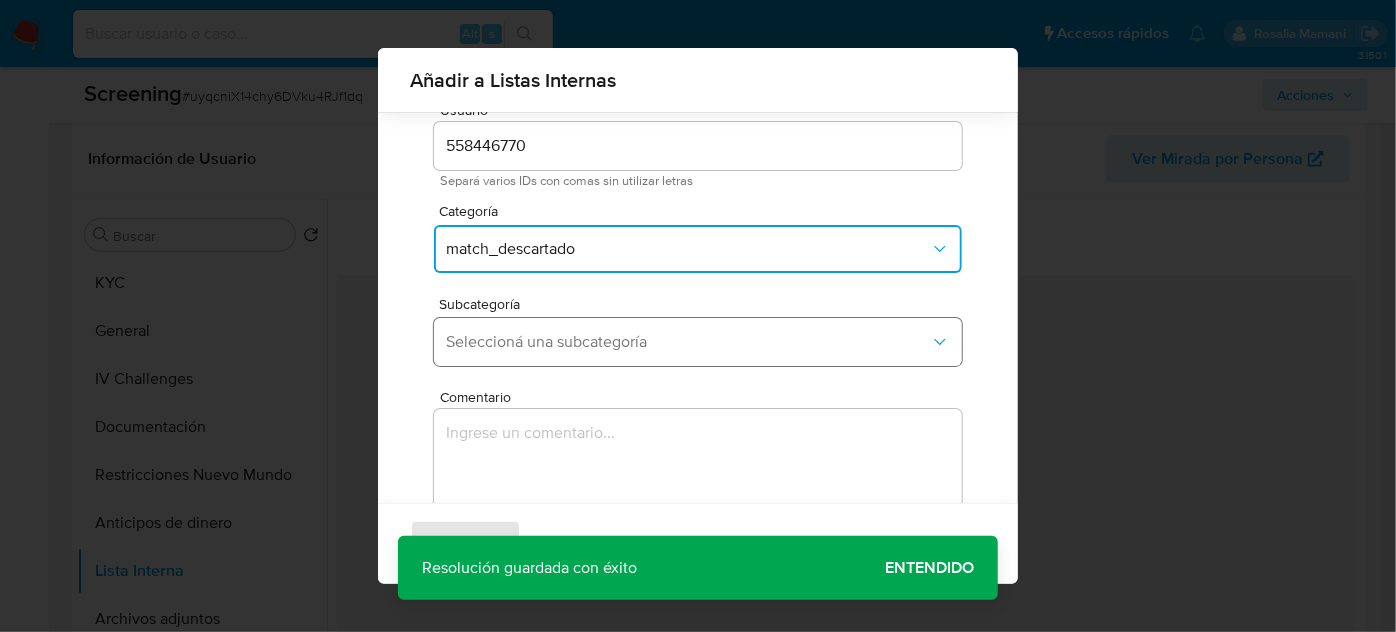 click on "Seleccioná una subcategoría" at bounding box center [698, 342] 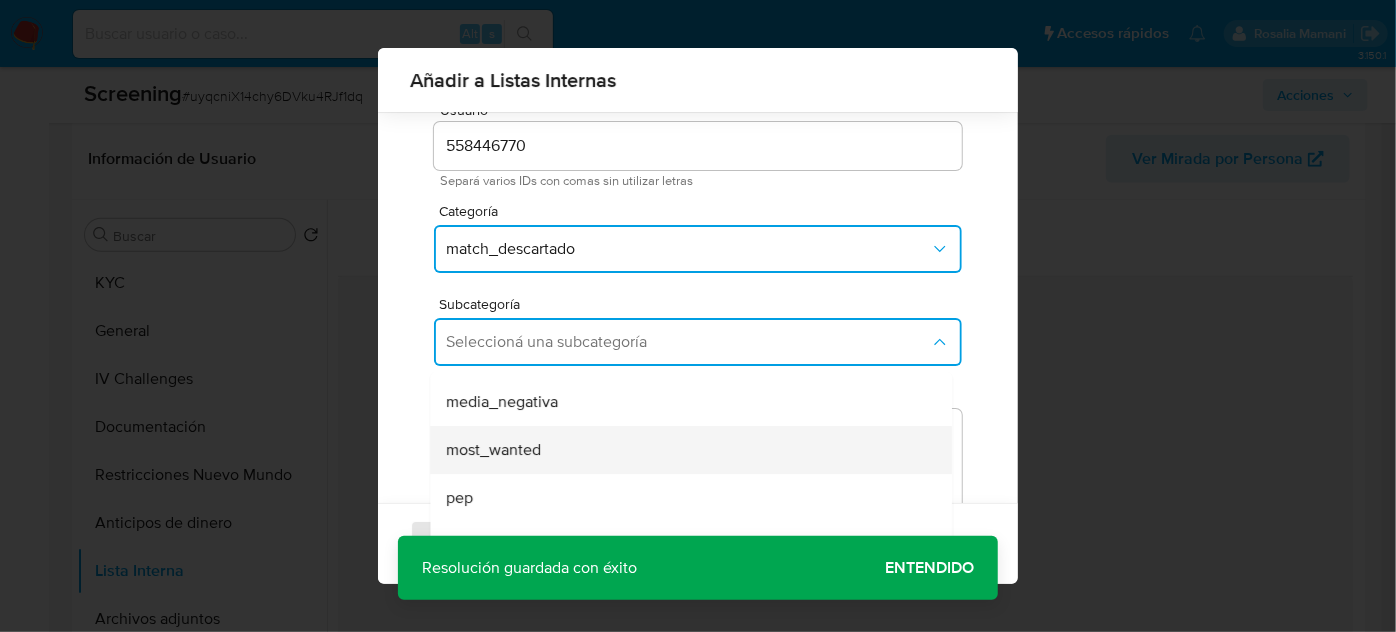 scroll, scrollTop: 90, scrollLeft: 0, axis: vertical 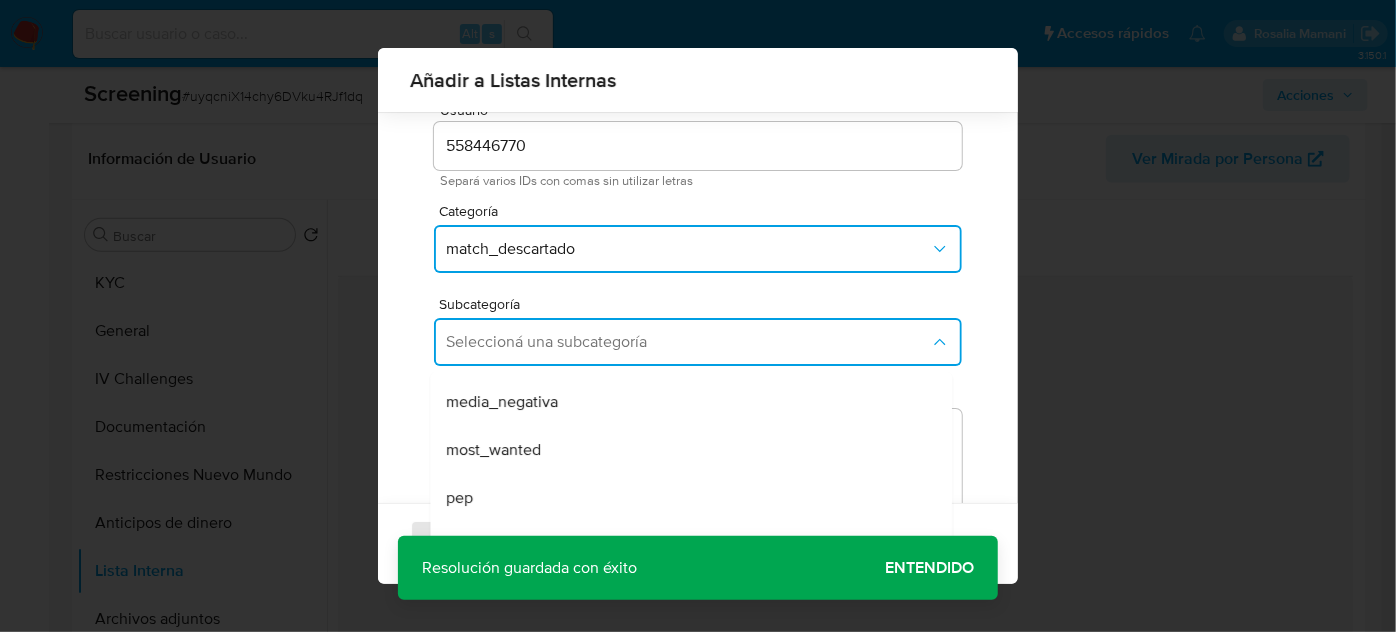 drag, startPoint x: 487, startPoint y: 492, endPoint x: 480, endPoint y: 484, distance: 10.630146 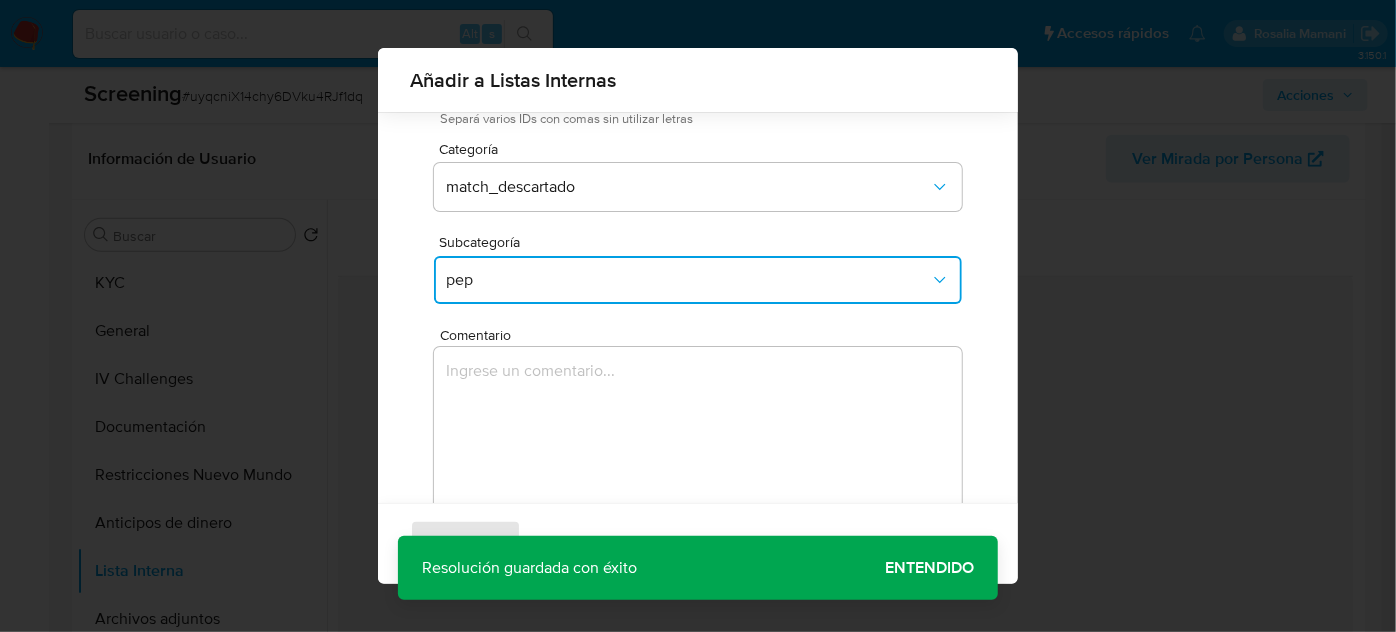 scroll, scrollTop: 221, scrollLeft: 0, axis: vertical 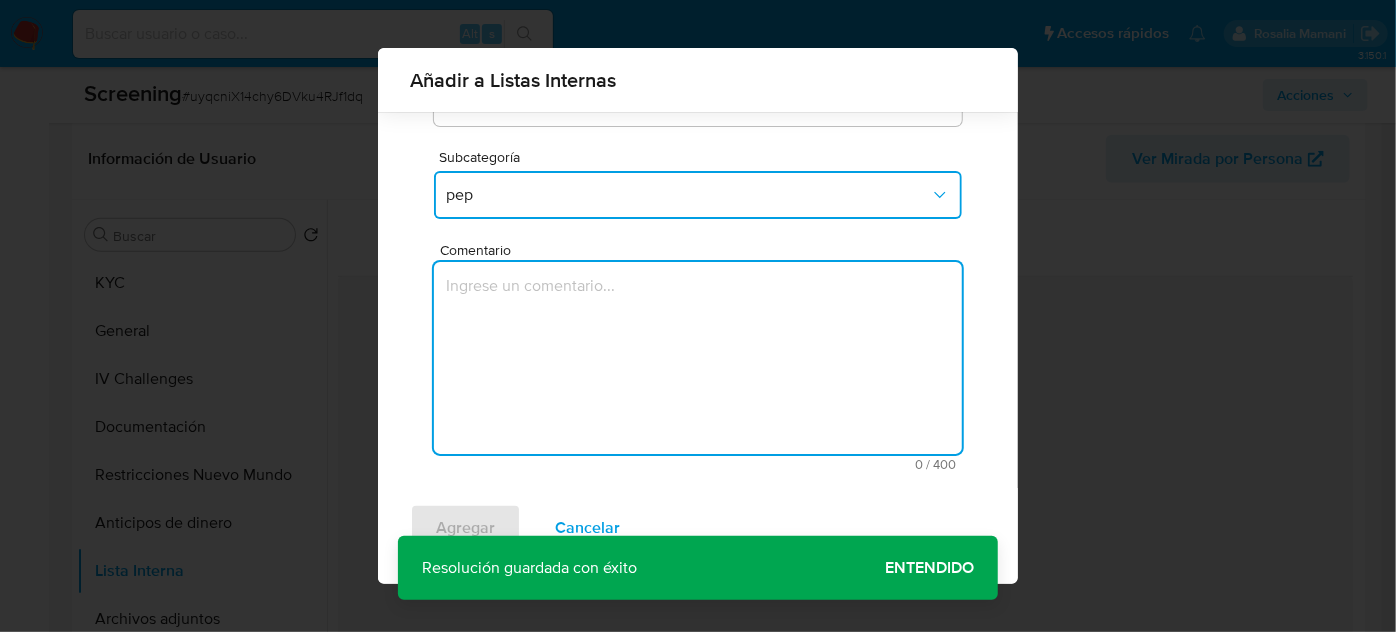 click at bounding box center (698, 358) 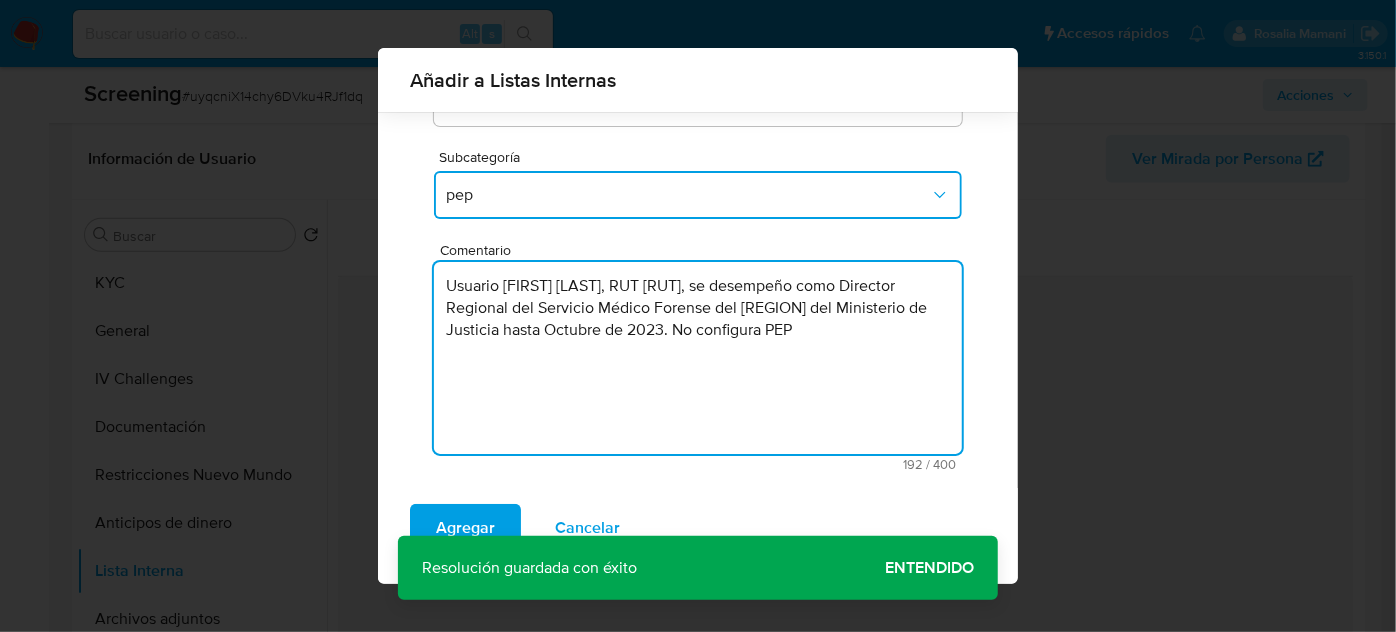 click on "Usuario Iskra Escandara Cox Aguilar, RUT 103839920, se desempeño como Director Regional del Servicio Médico Forense del Maule del Ministerio de Justicia hasta Octubre de 2023. No configura PEP" at bounding box center (698, 358) 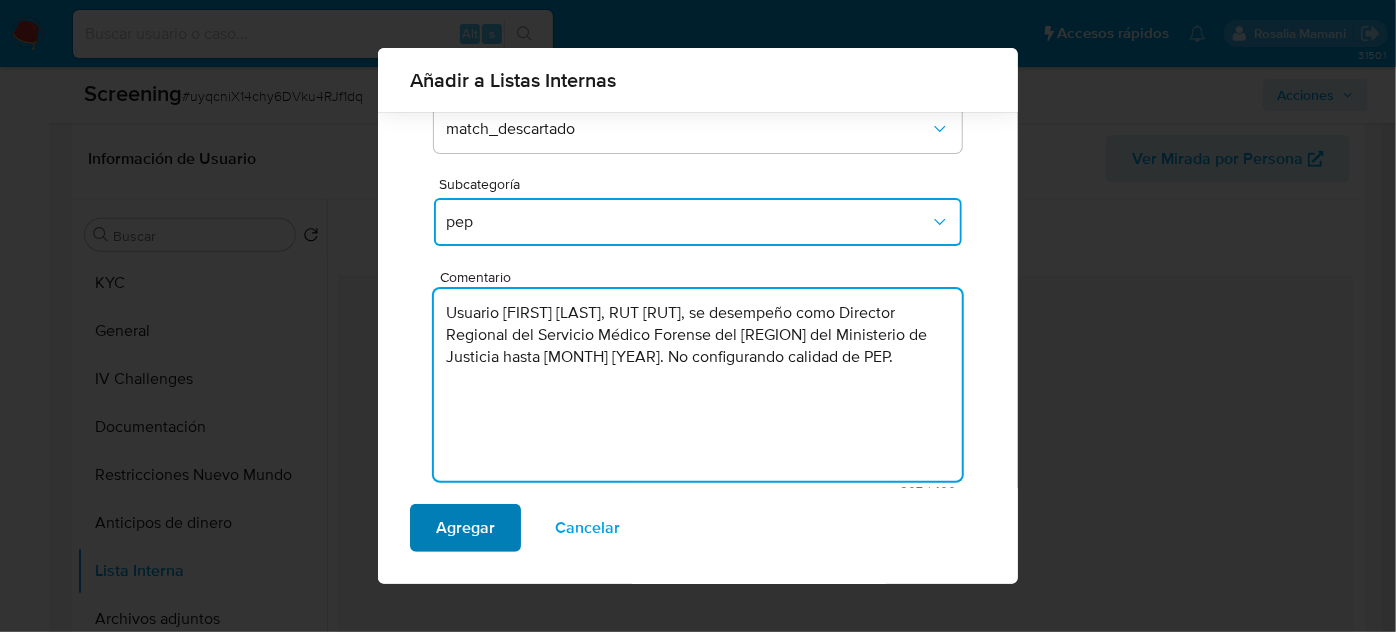 scroll, scrollTop: 221, scrollLeft: 0, axis: vertical 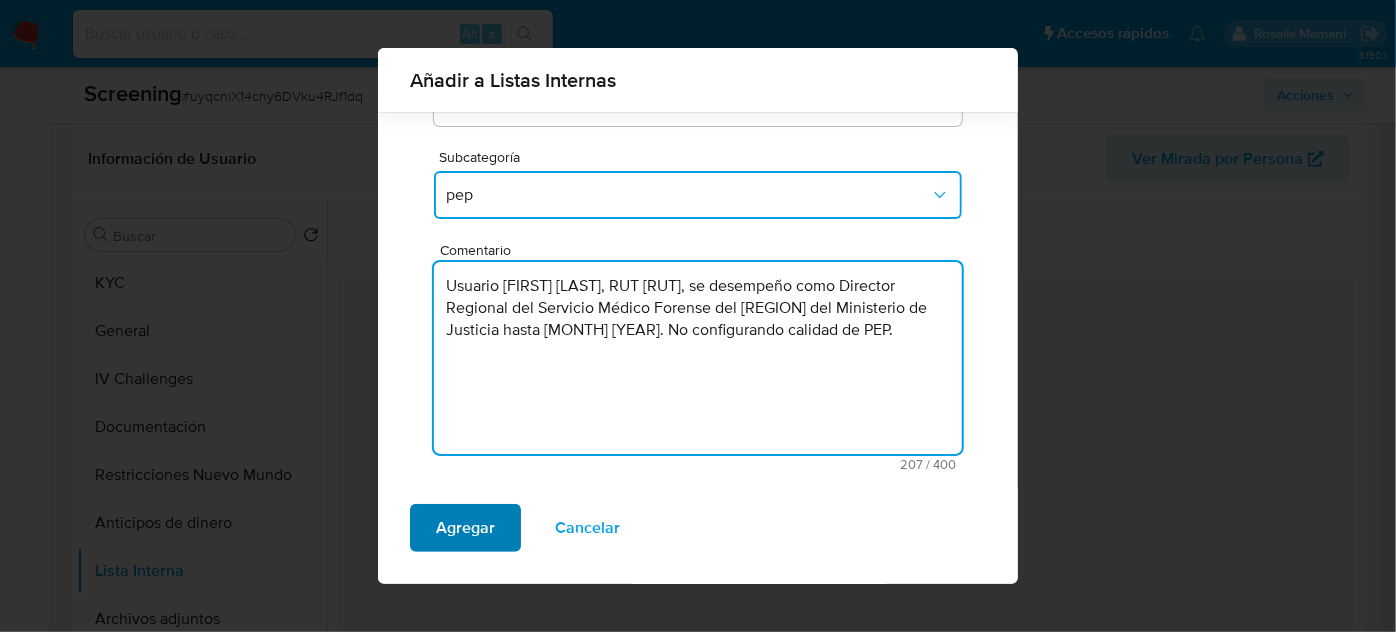 type on "Usuario Iskra Escandara Cox Aguilar, RUT 103839920, se desempeño como Director Regional del Servicio Médico Forense del Maule del Ministerio de Justicia hasta Octubre de 2023. No configurando calidad de PEP." 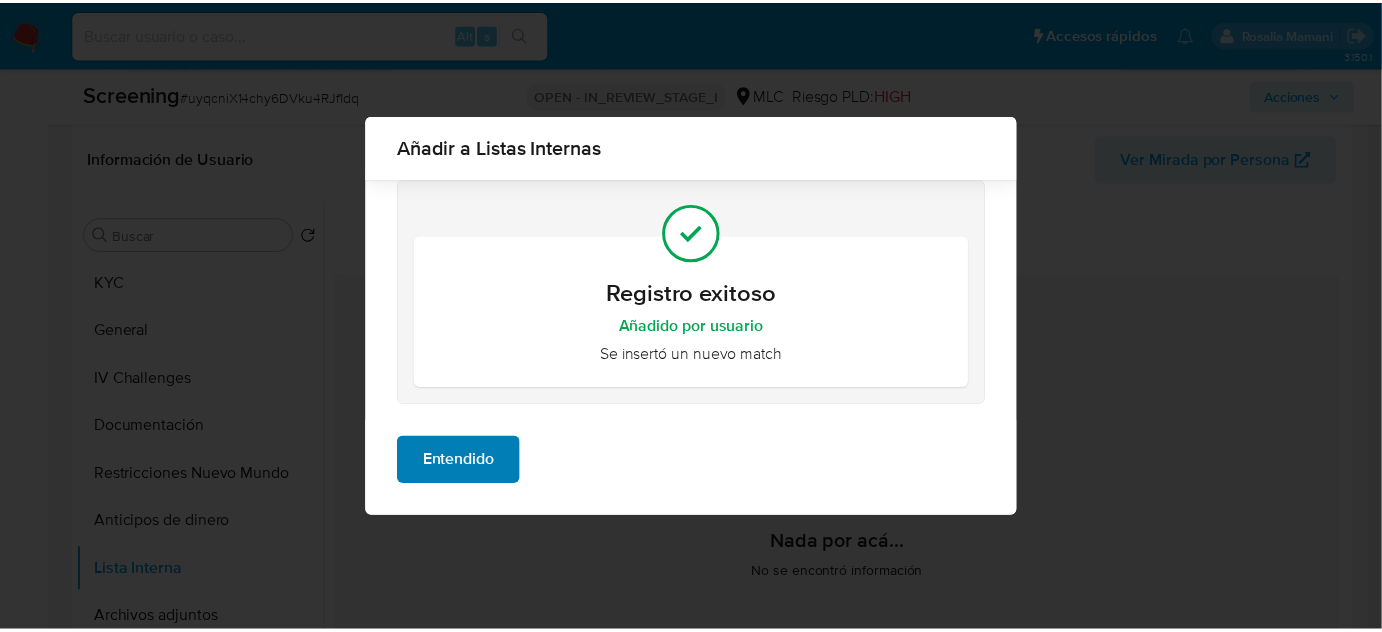 scroll, scrollTop: 0, scrollLeft: 0, axis: both 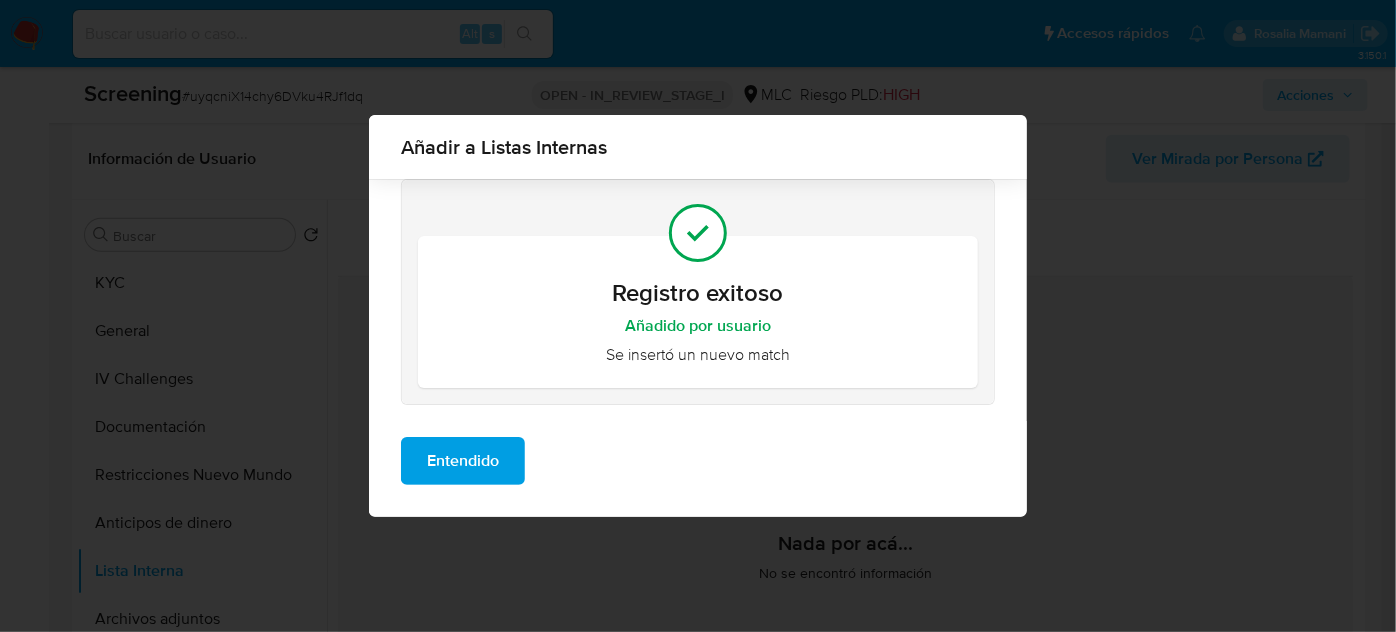 click on "Entendido" at bounding box center (463, 461) 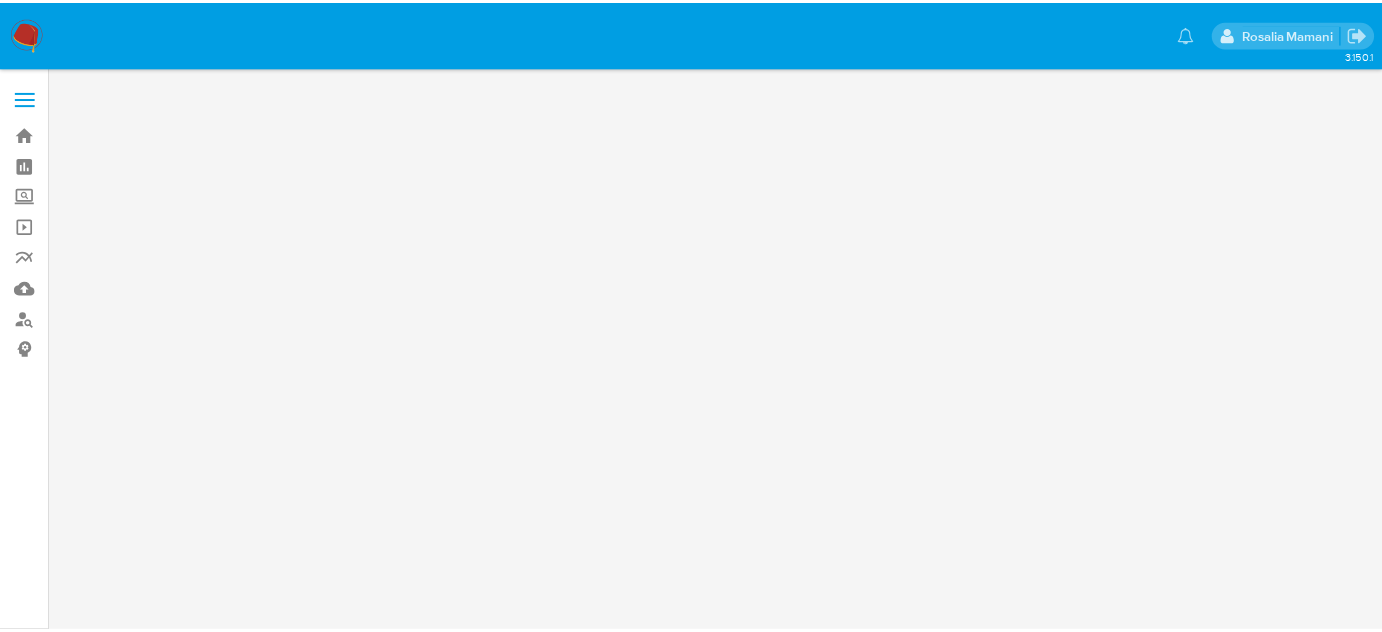 scroll, scrollTop: 0, scrollLeft: 0, axis: both 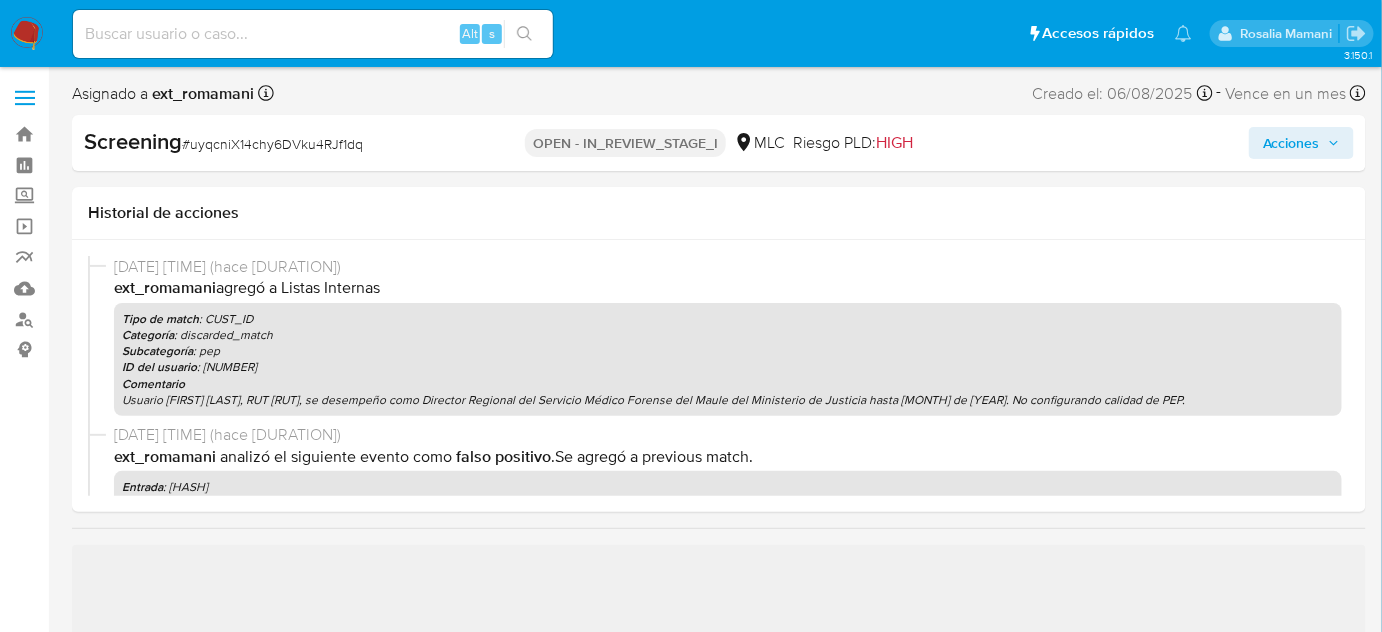 select on "10" 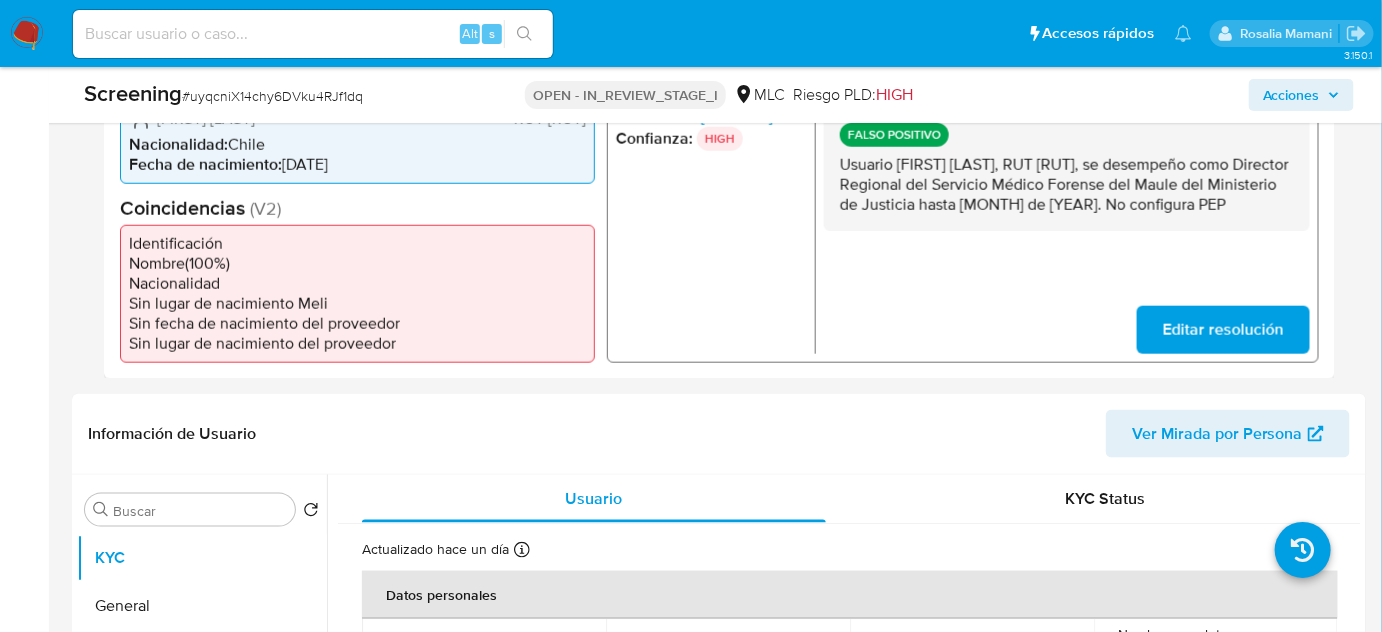 scroll, scrollTop: 545, scrollLeft: 0, axis: vertical 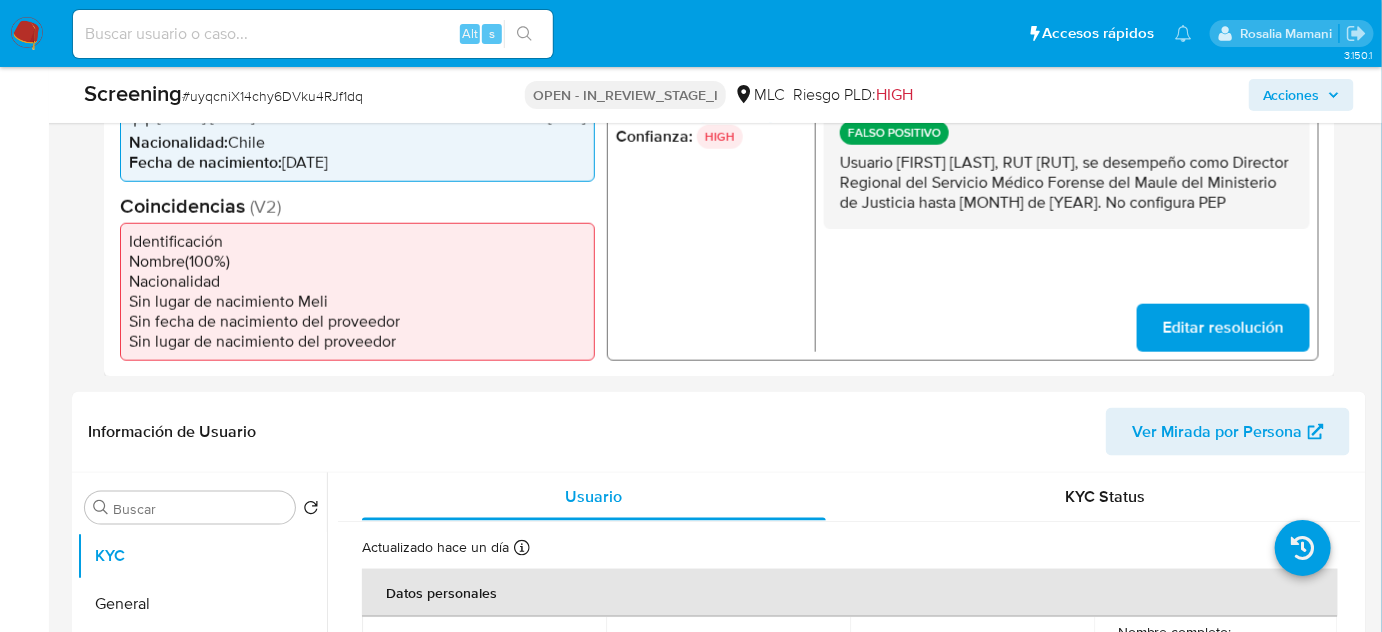 drag, startPoint x: 917, startPoint y: 217, endPoint x: 831, endPoint y: 165, distance: 100.49876 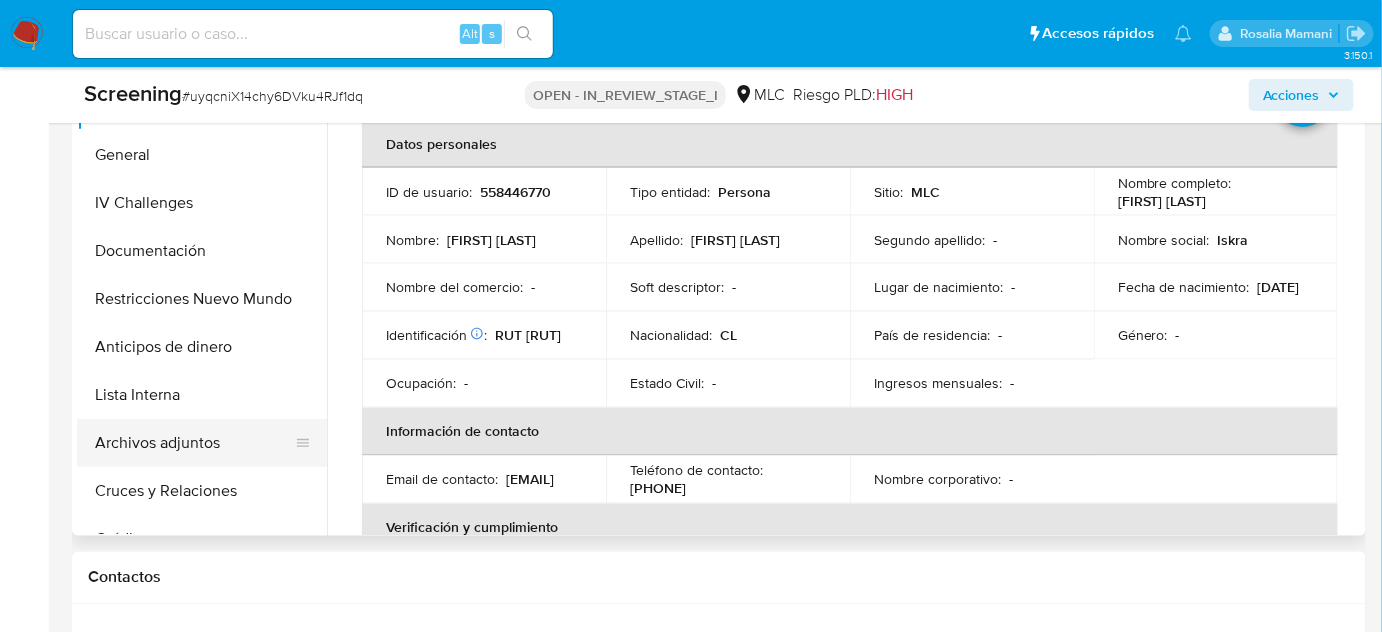 scroll, scrollTop: 1000, scrollLeft: 0, axis: vertical 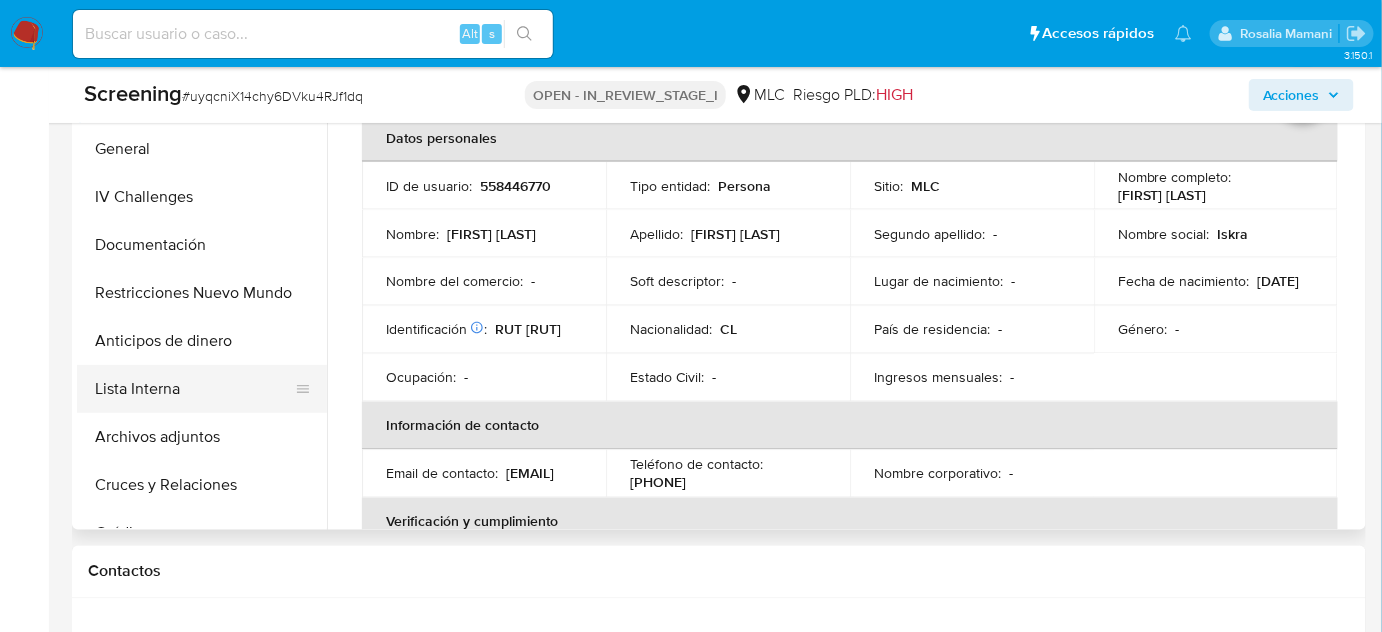 click on "Lista Interna" at bounding box center [194, 389] 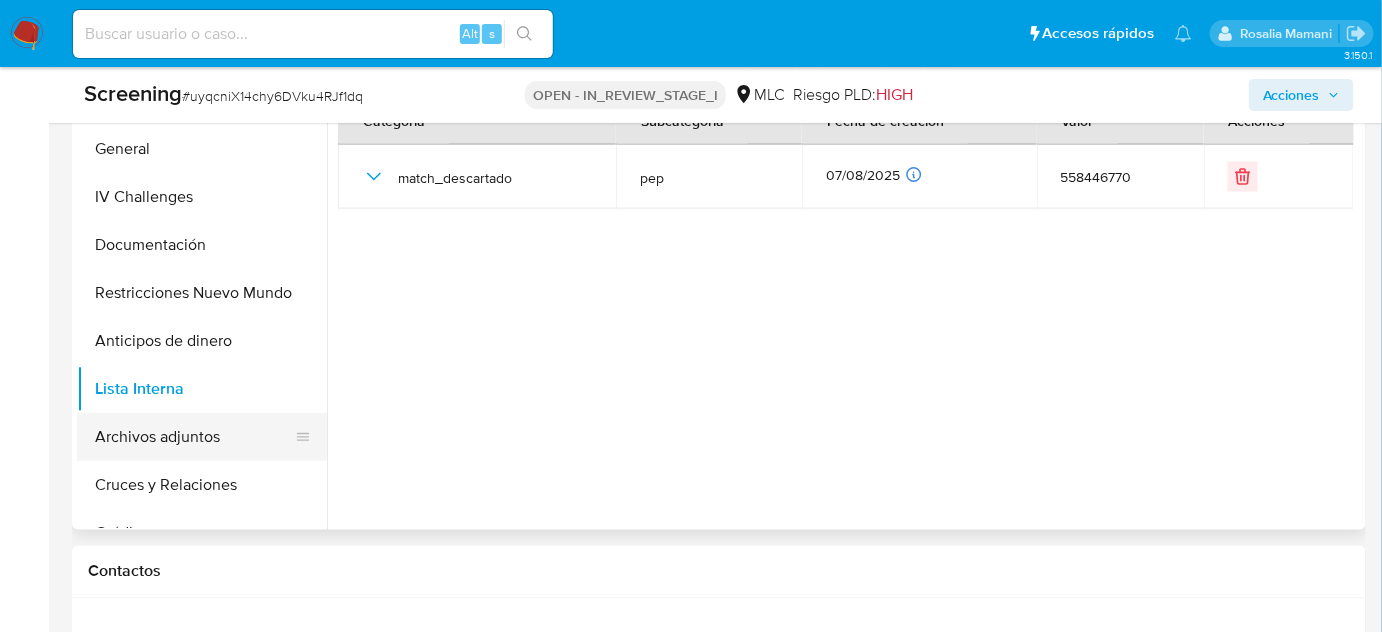 click on "Archivos adjuntos" at bounding box center (194, 437) 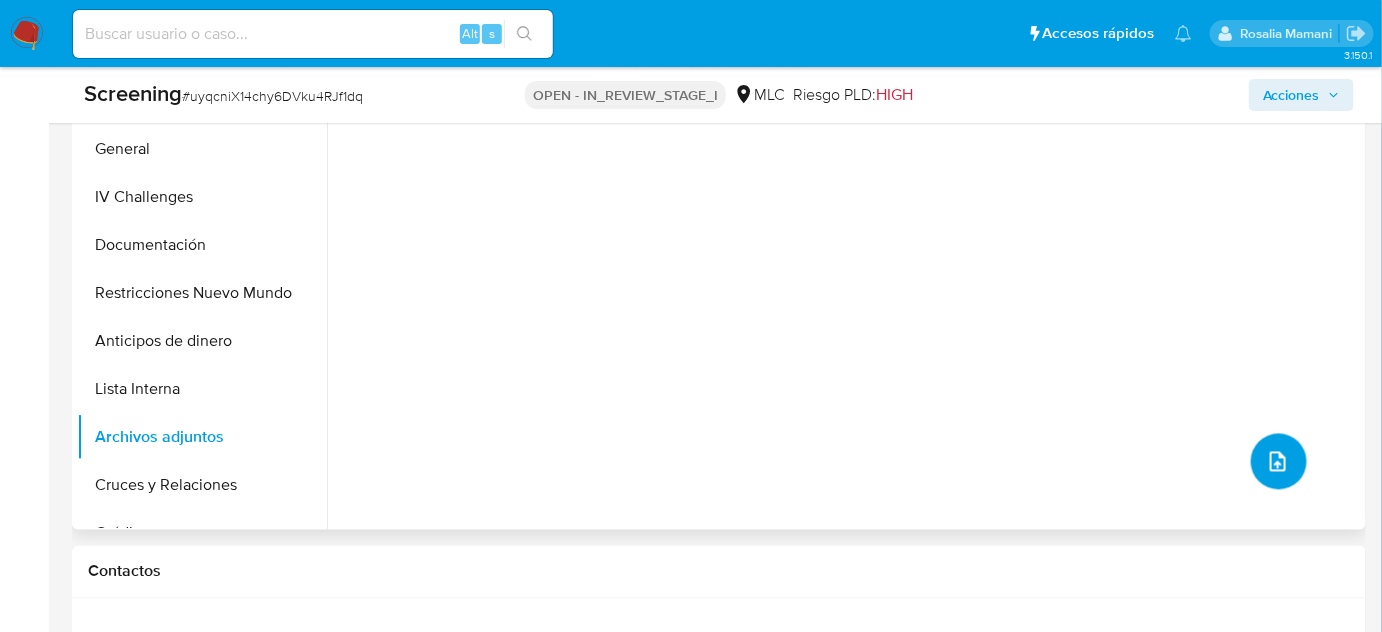 click 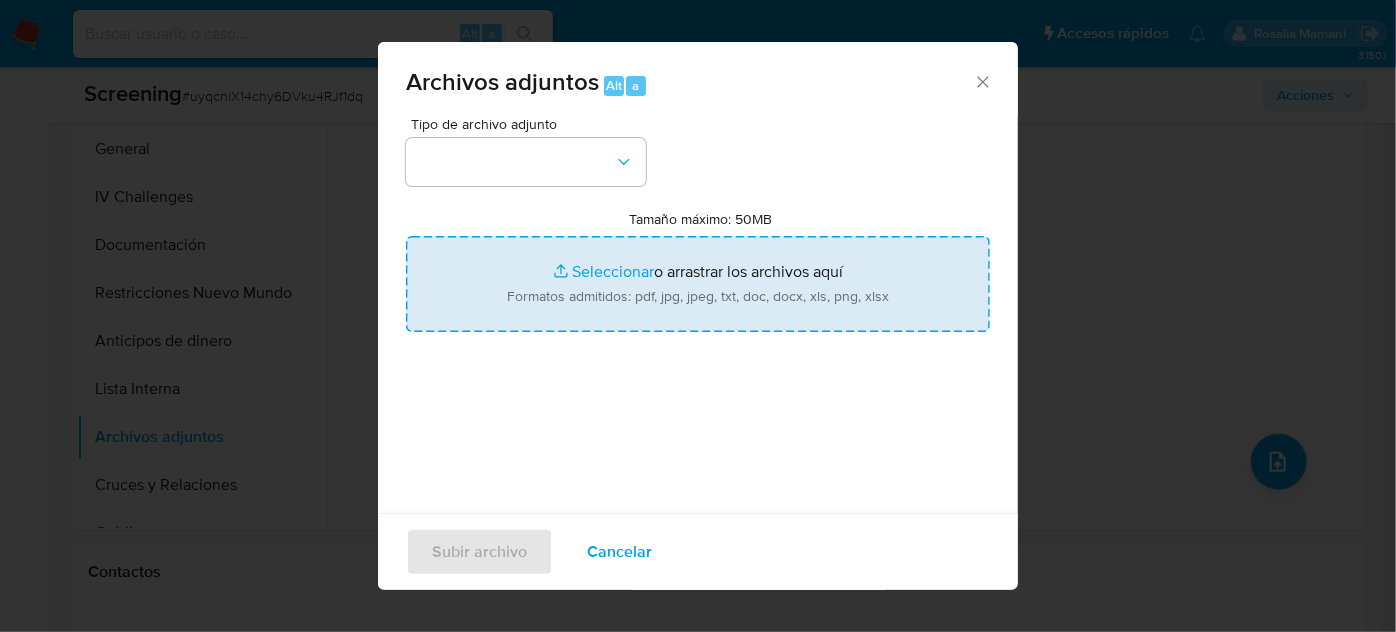 click on "Tamaño máximo: 50MB Seleccionar archivos" at bounding box center (698, 284) 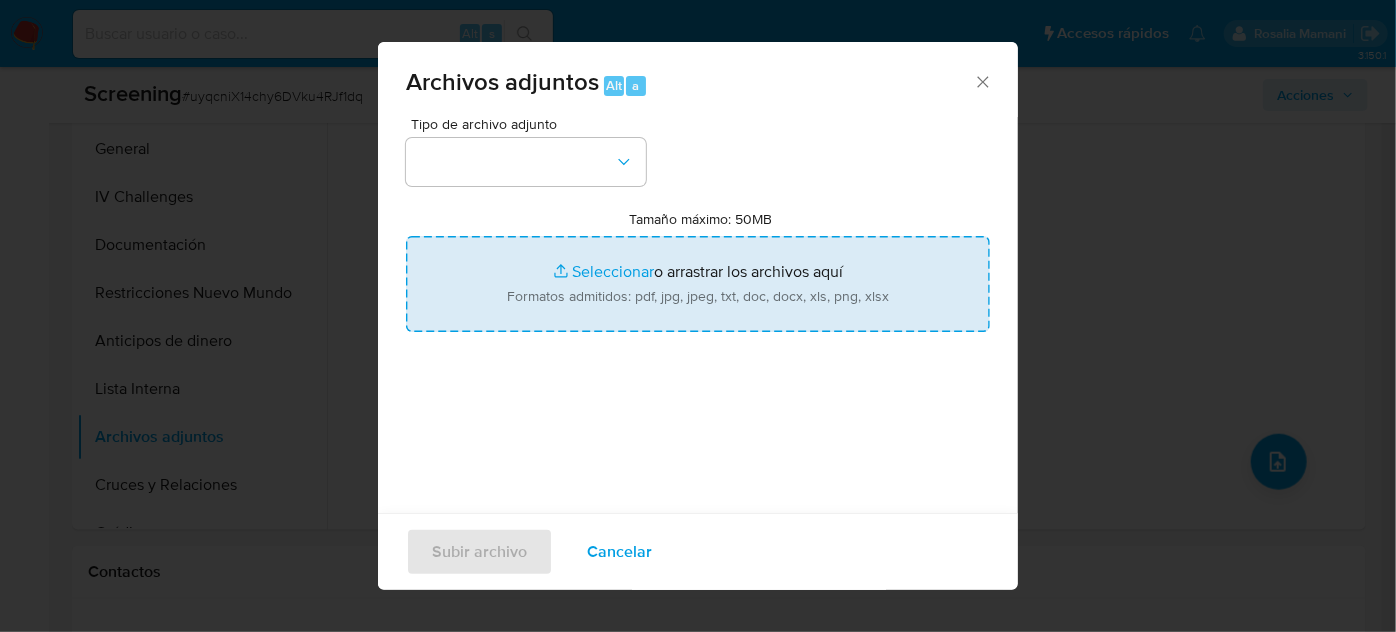 type on "C:\fakepath\Confirman que directora regional del SM...ntó renuncia voluntaria - Diario Talca.pdf" 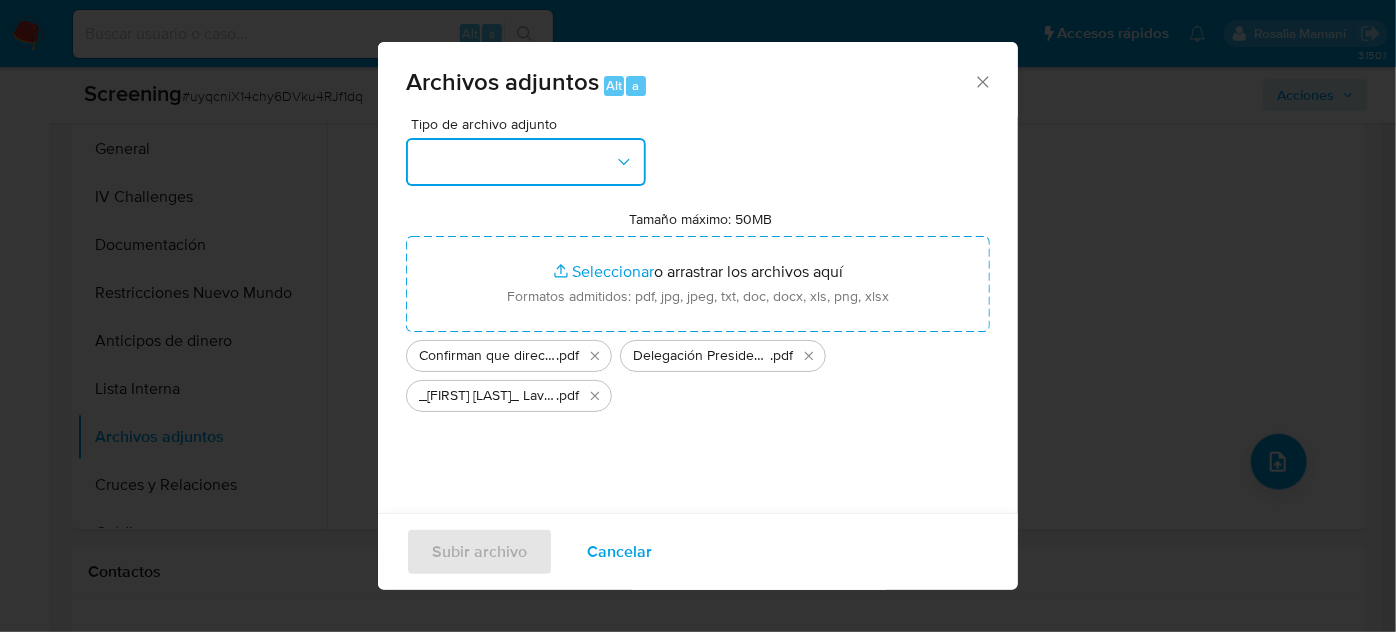 click at bounding box center [526, 162] 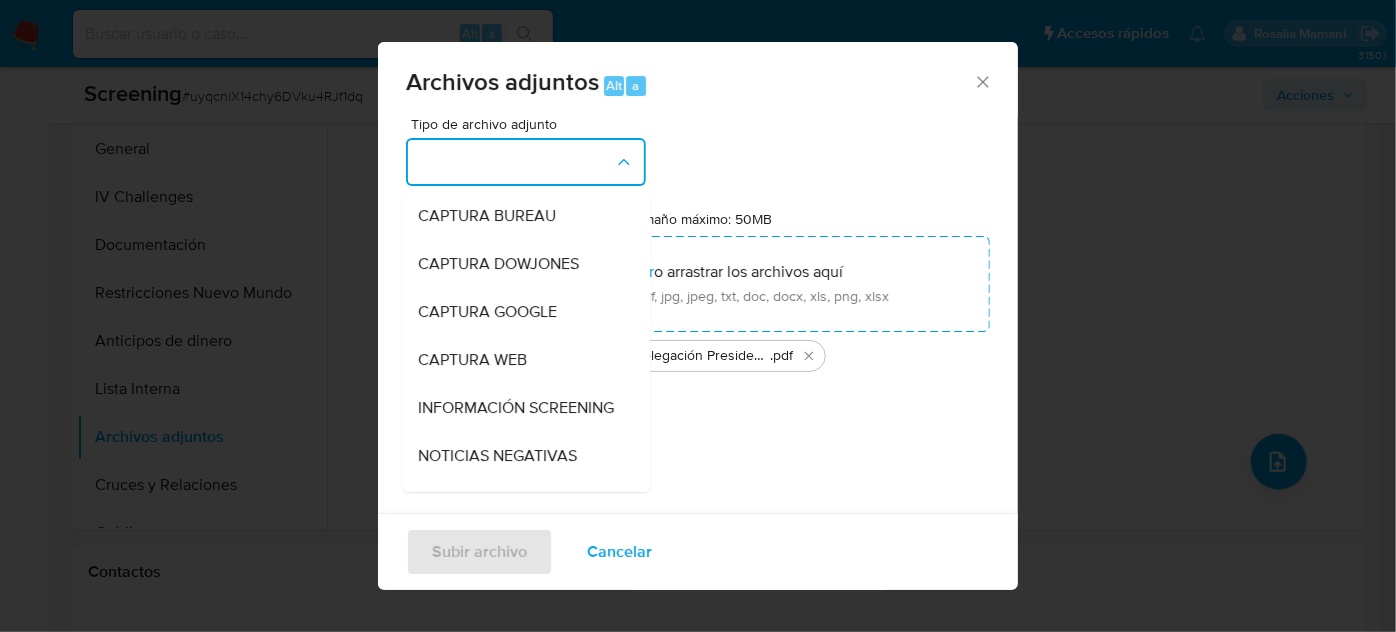 drag, startPoint x: 477, startPoint y: 396, endPoint x: 484, endPoint y: 418, distance: 23.086792 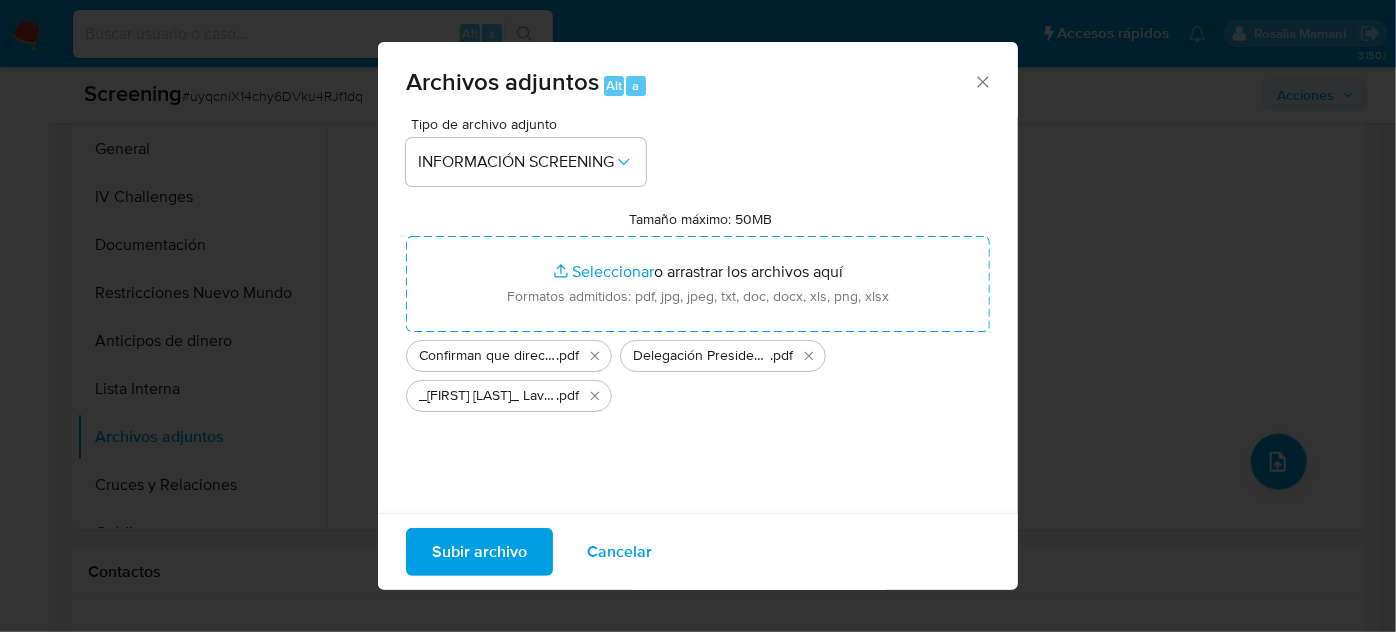 click on "Subir archivo" at bounding box center (479, 552) 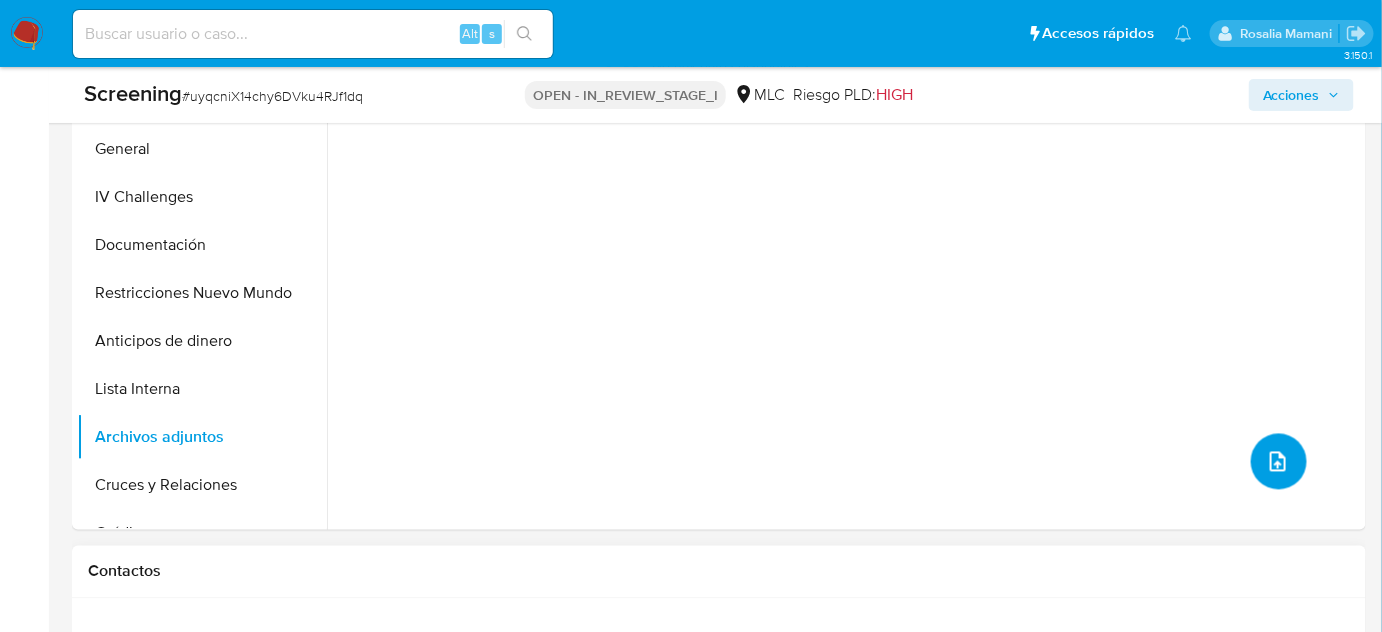 type 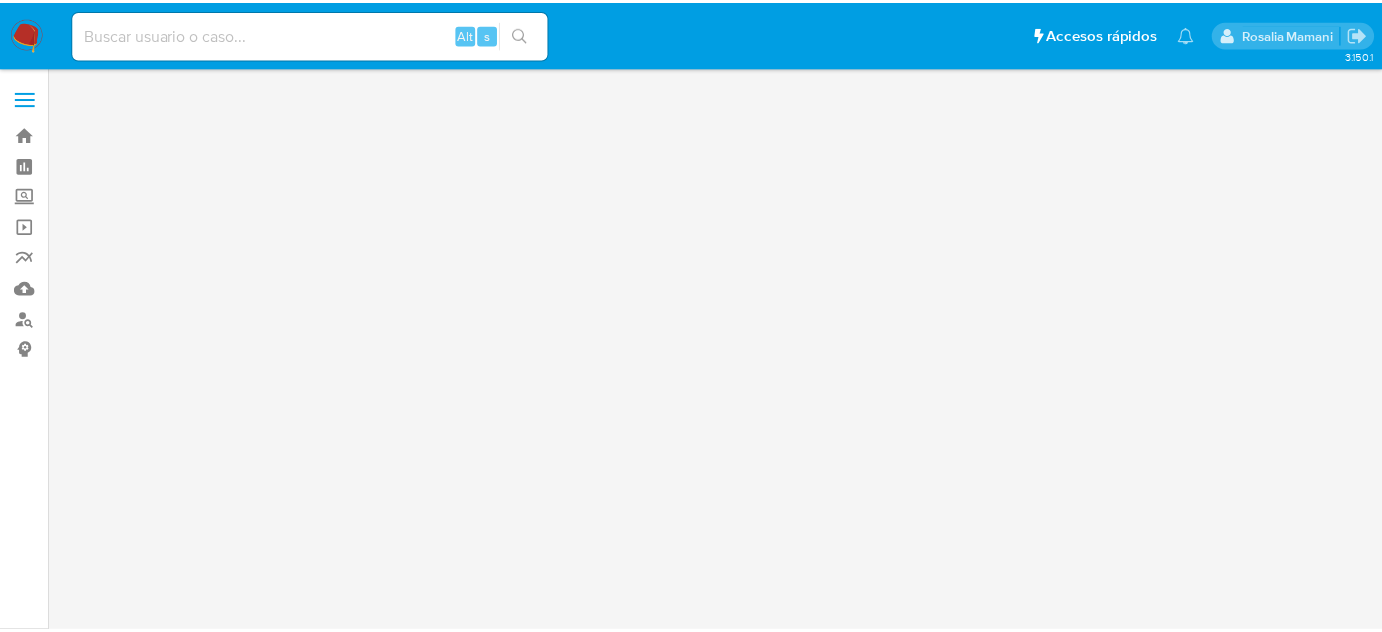scroll, scrollTop: 0, scrollLeft: 0, axis: both 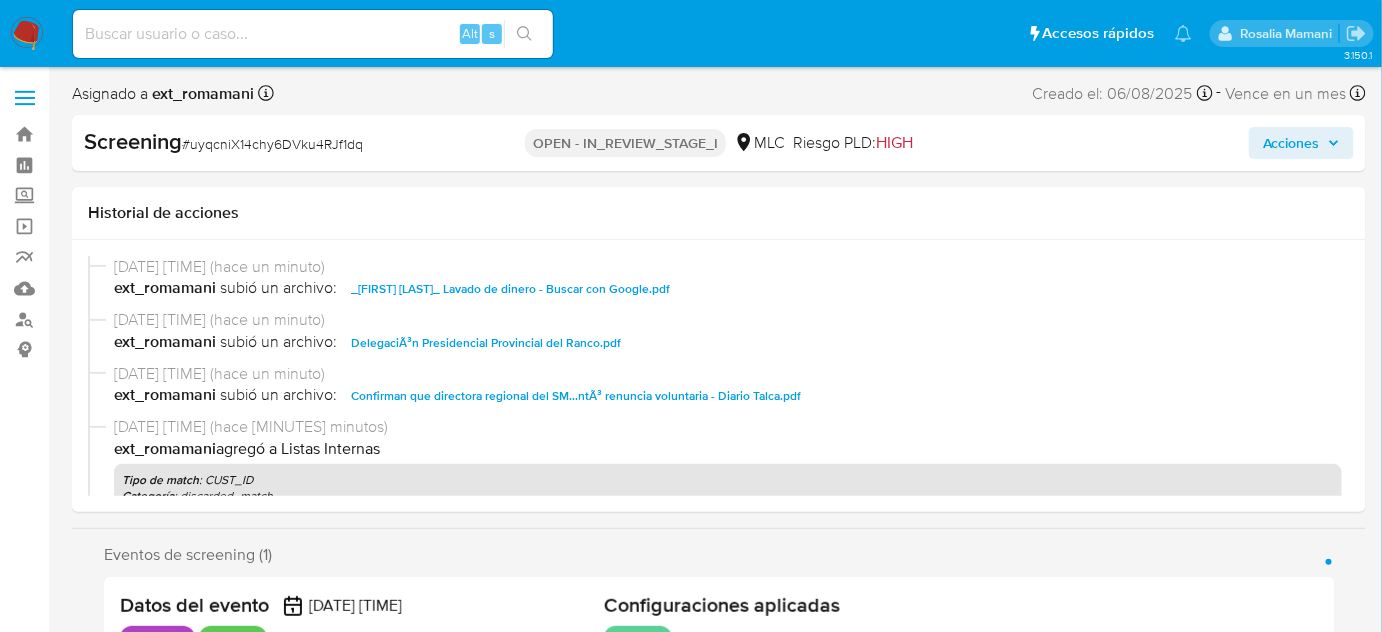 select on "10" 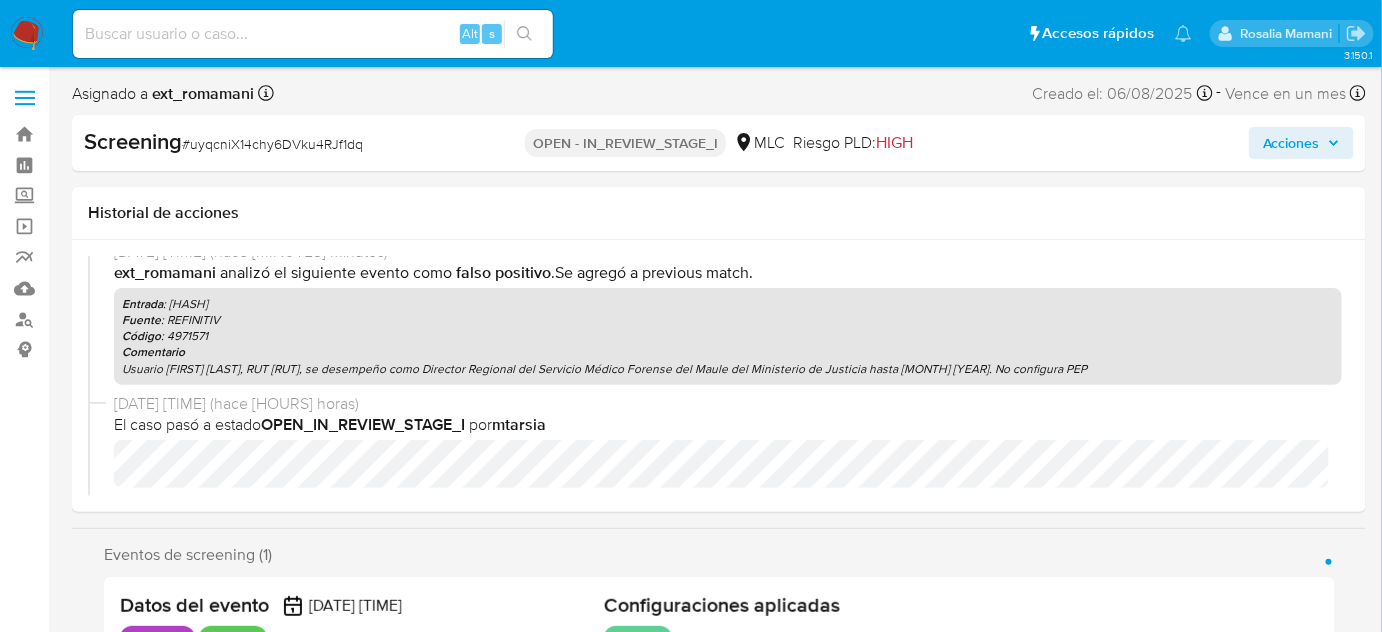 scroll, scrollTop: 363, scrollLeft: 0, axis: vertical 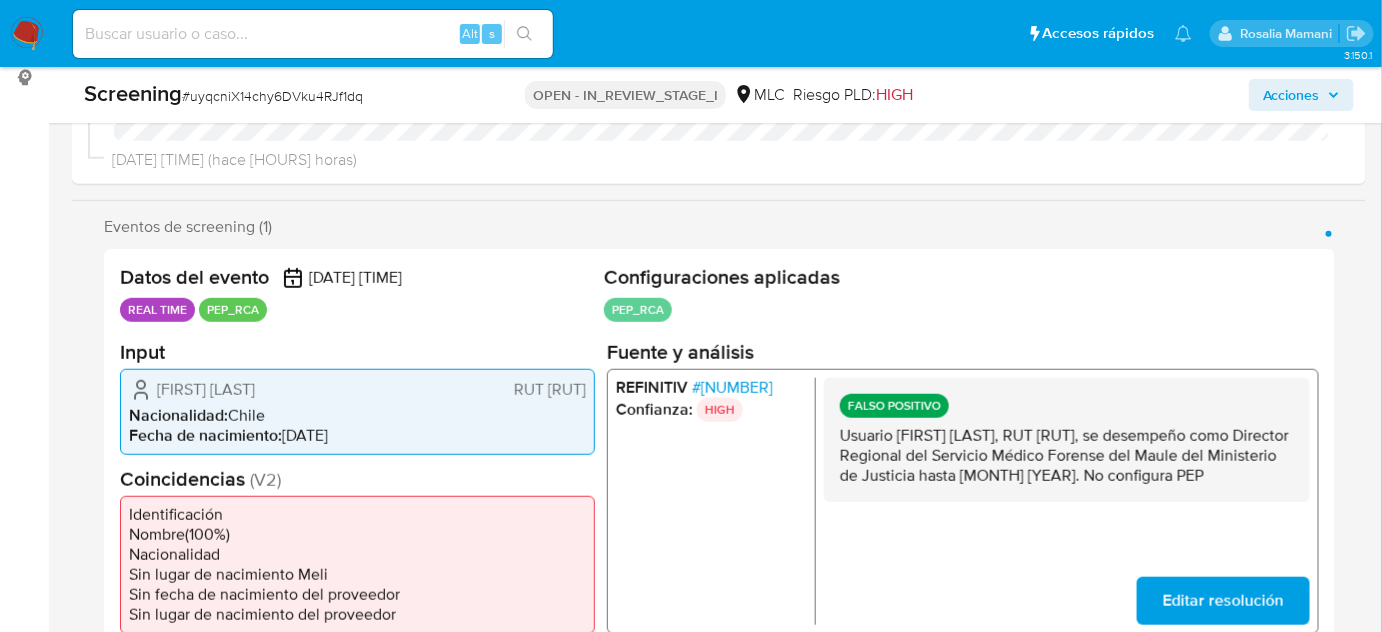 click on "REFINITIV   # [NUMBER]" at bounding box center (711, 387) 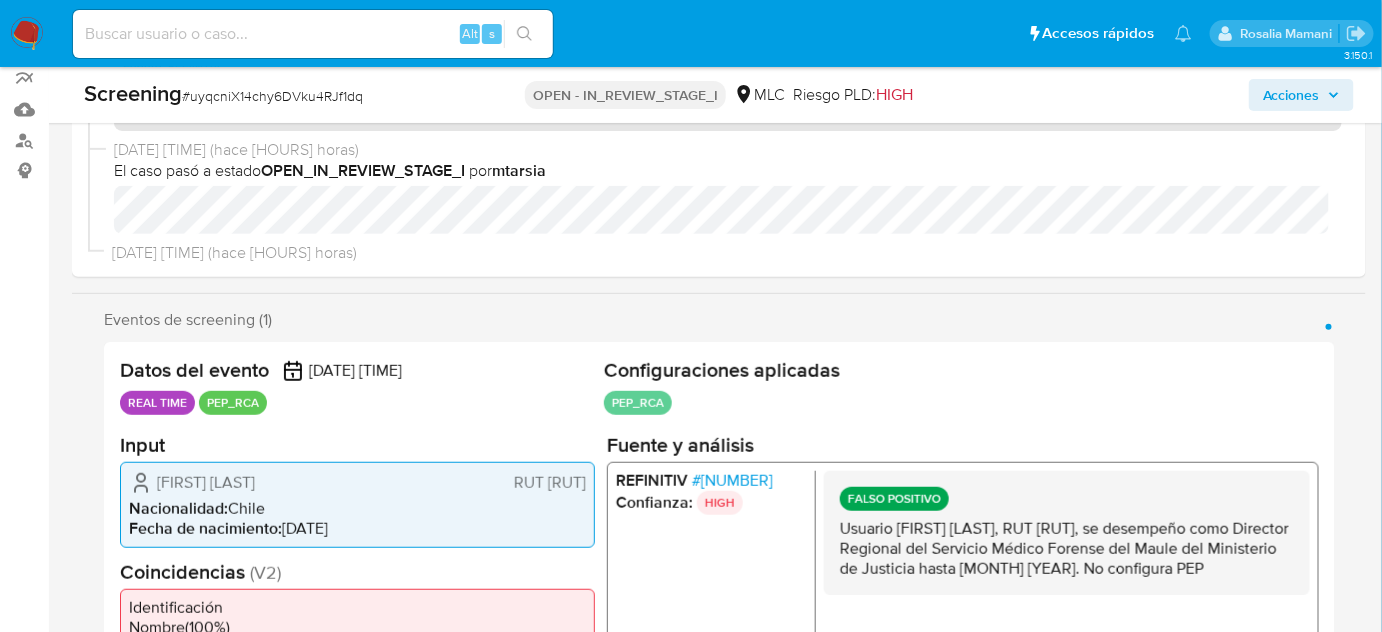 scroll, scrollTop: 0, scrollLeft: 0, axis: both 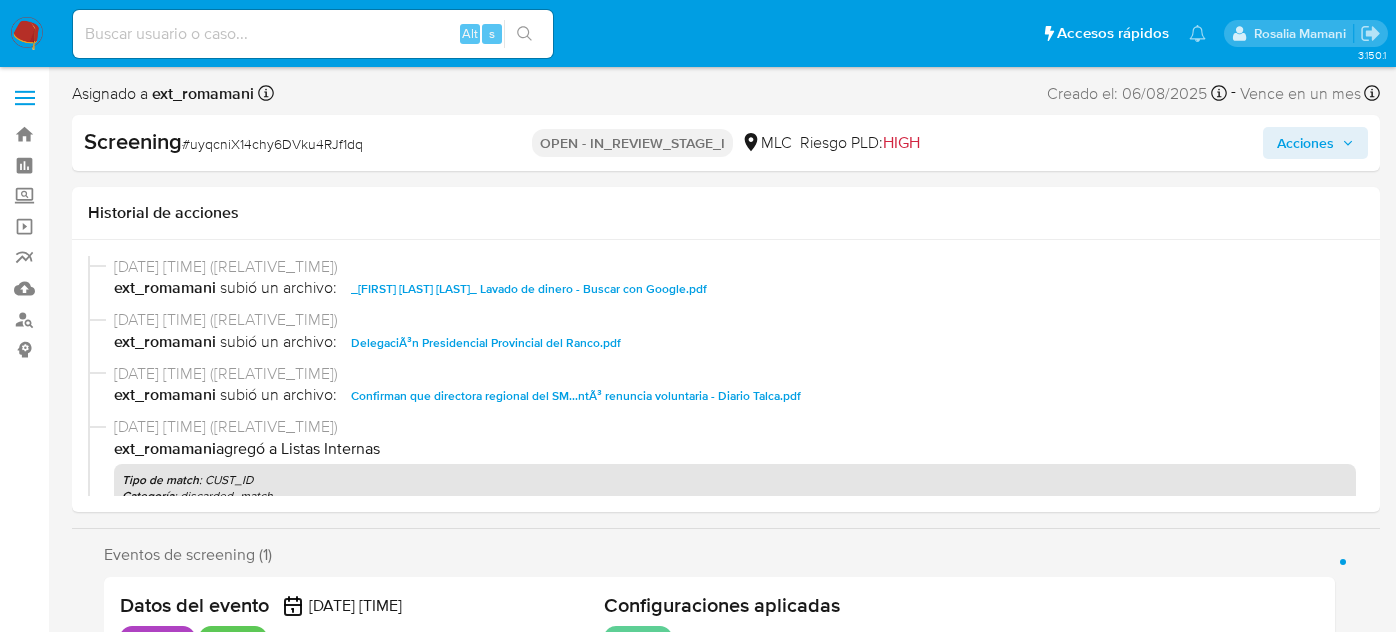 select on "10" 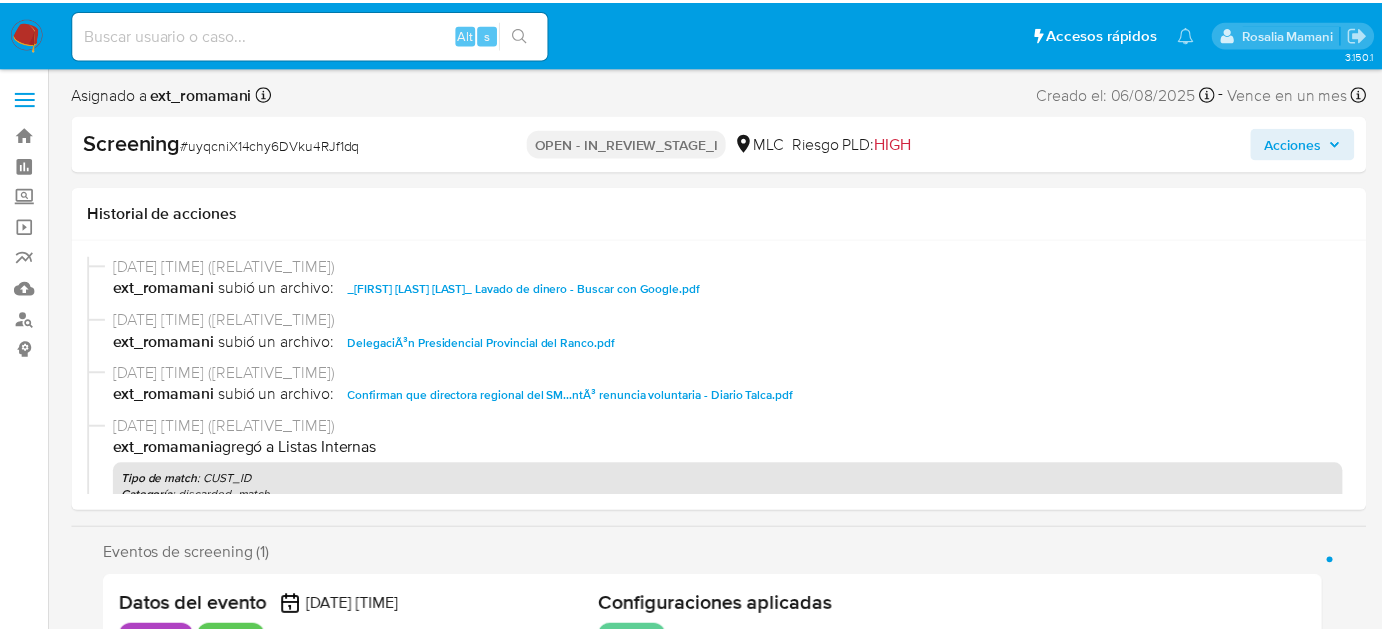 scroll, scrollTop: 0, scrollLeft: 0, axis: both 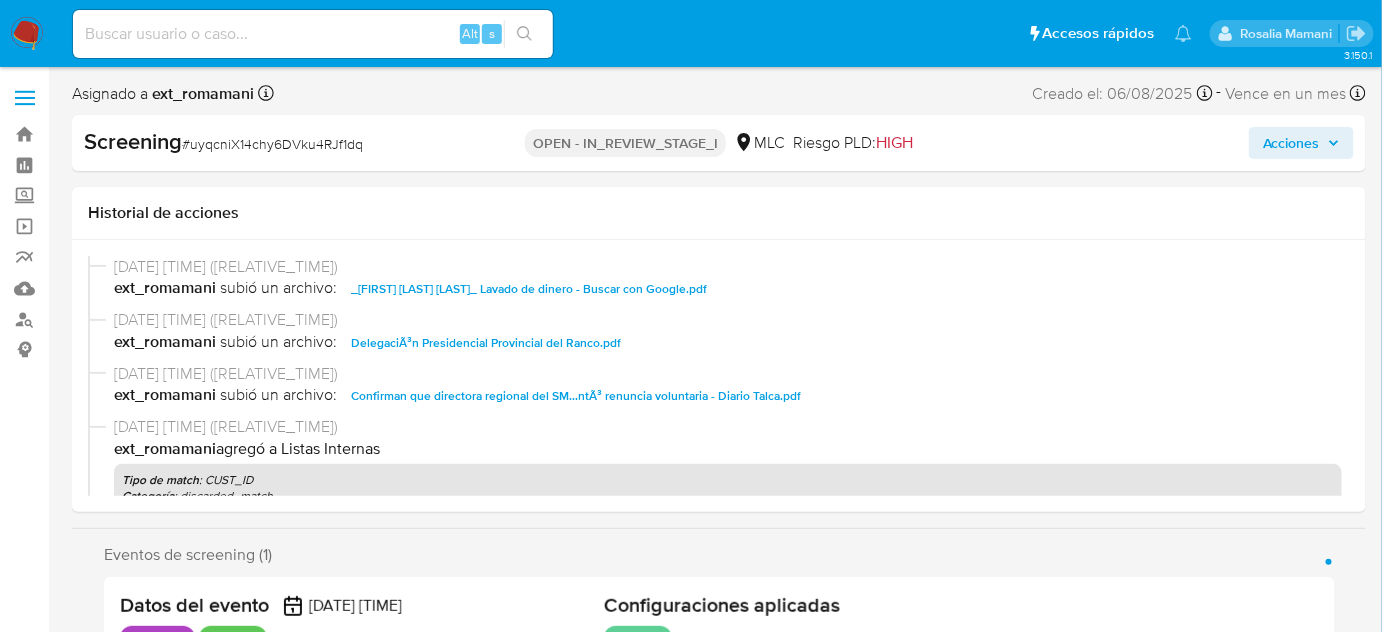 drag, startPoint x: 1298, startPoint y: 139, endPoint x: 1276, endPoint y: 159, distance: 29.732138 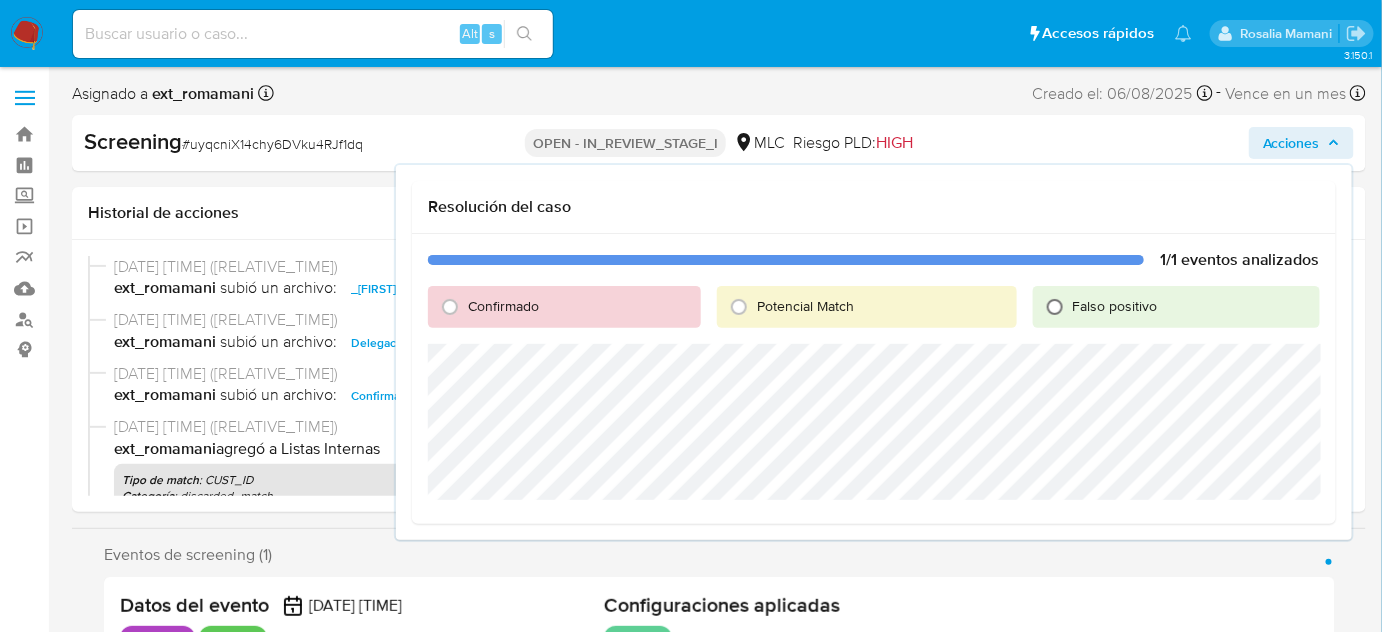 click on "Falso positivo" at bounding box center (1055, 307) 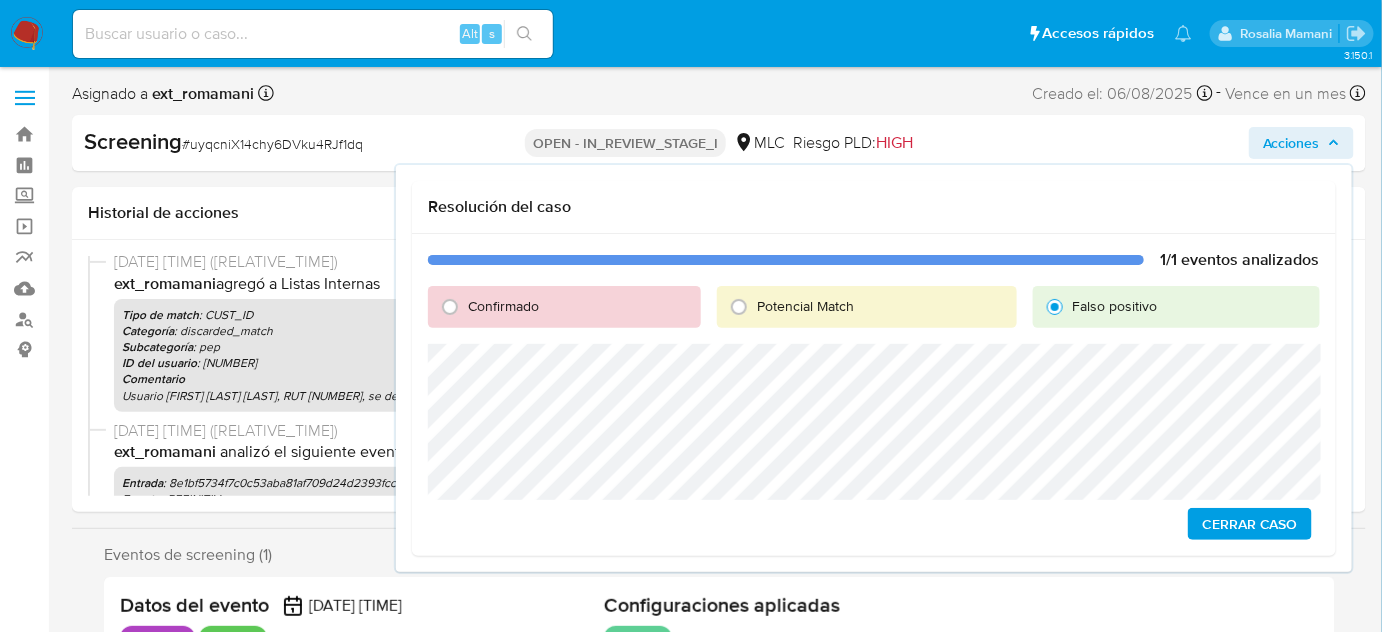 scroll, scrollTop: 181, scrollLeft: 0, axis: vertical 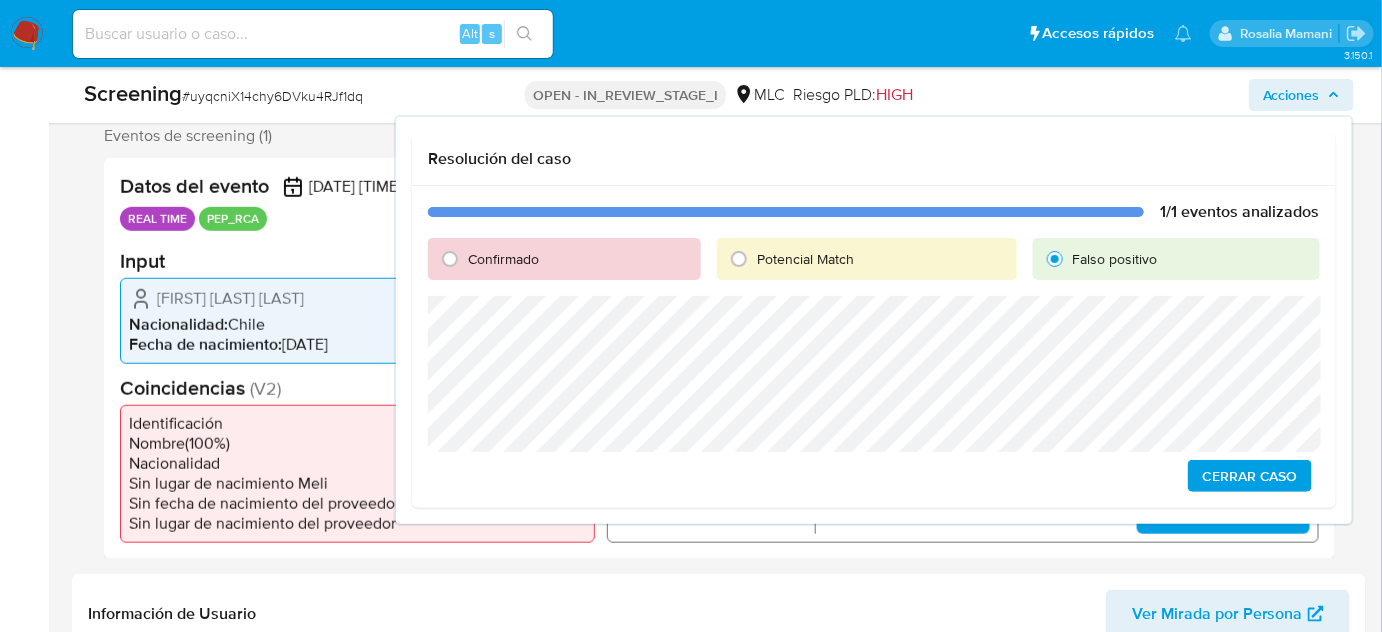 click on "Cerrar Caso" at bounding box center (1250, 476) 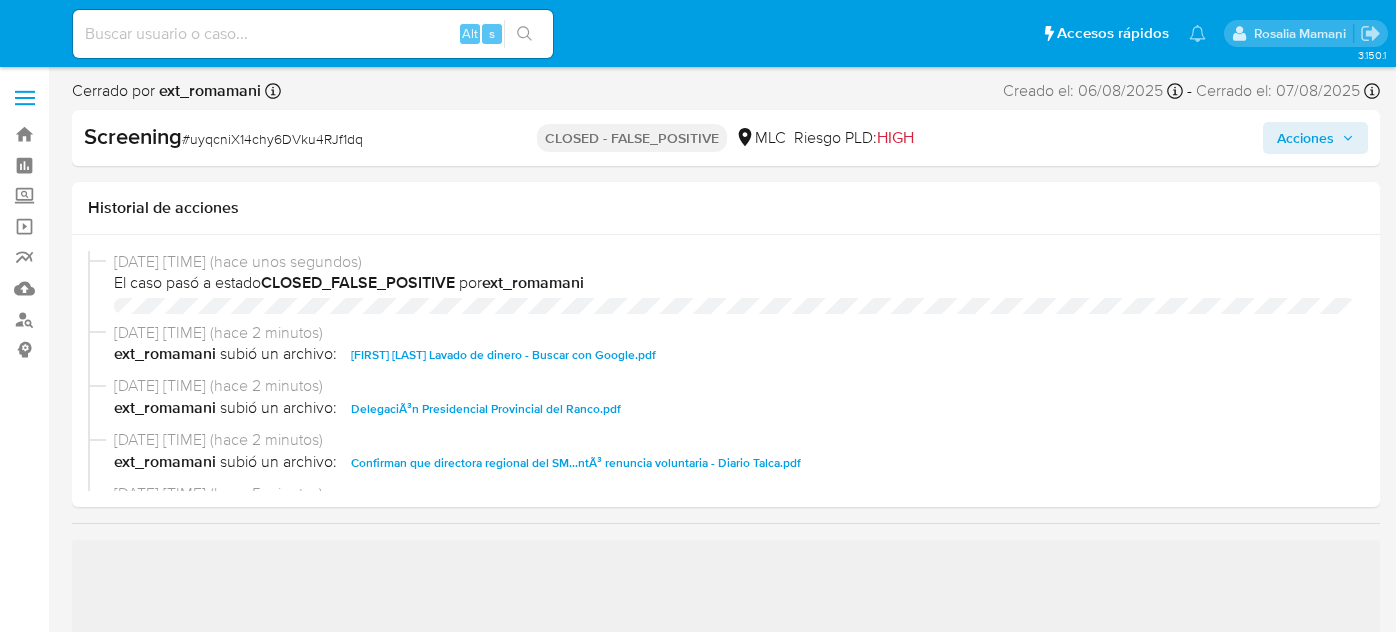 select on "10" 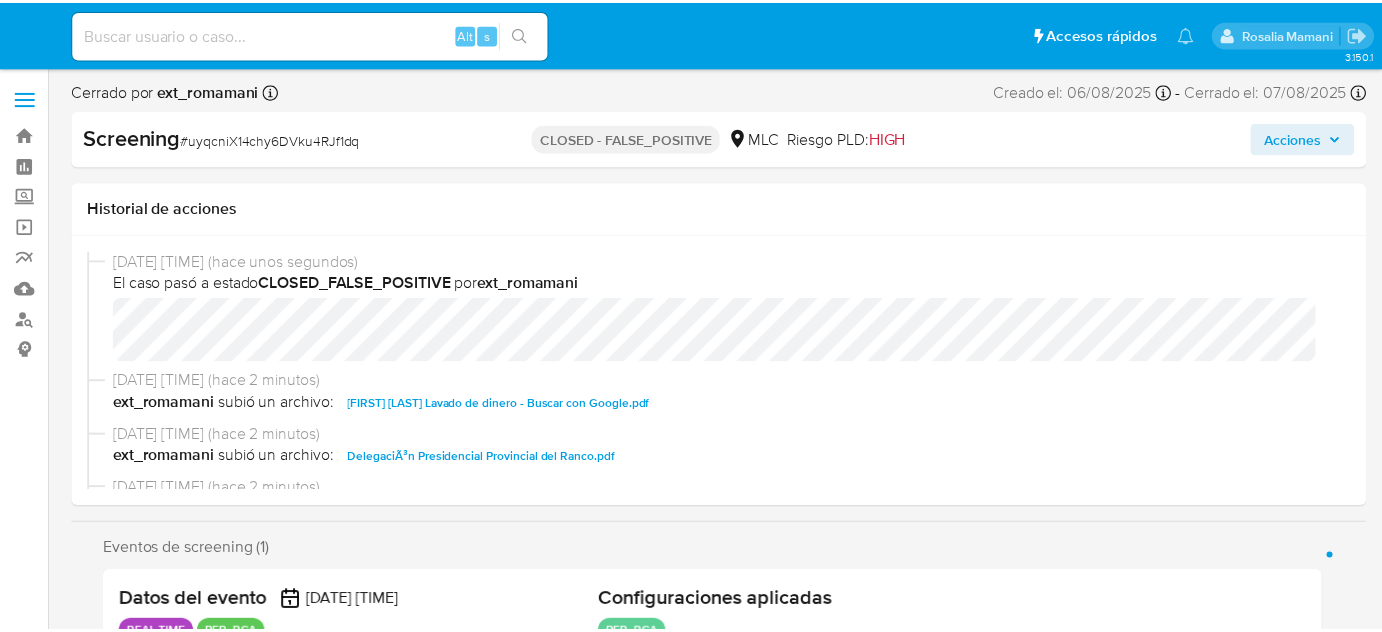 scroll, scrollTop: 0, scrollLeft: 0, axis: both 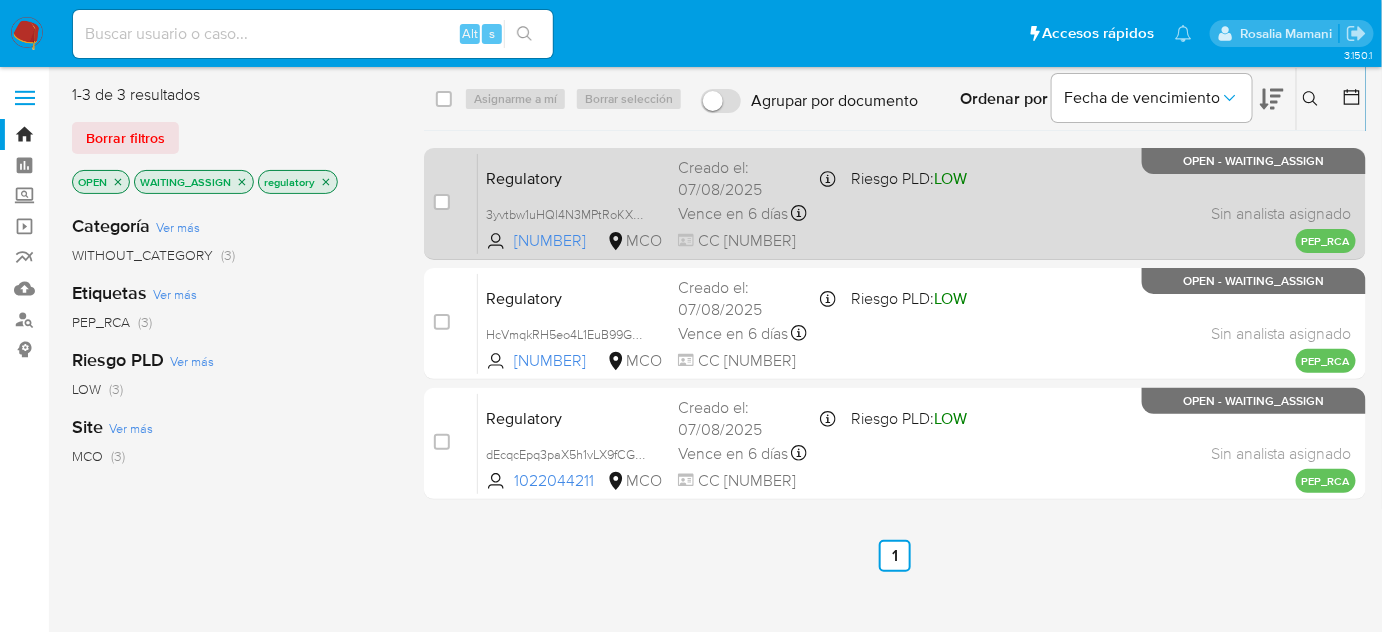 click on "Vence en 6 días   Vence el [DATE] [TIME]" at bounding box center [756, 213] 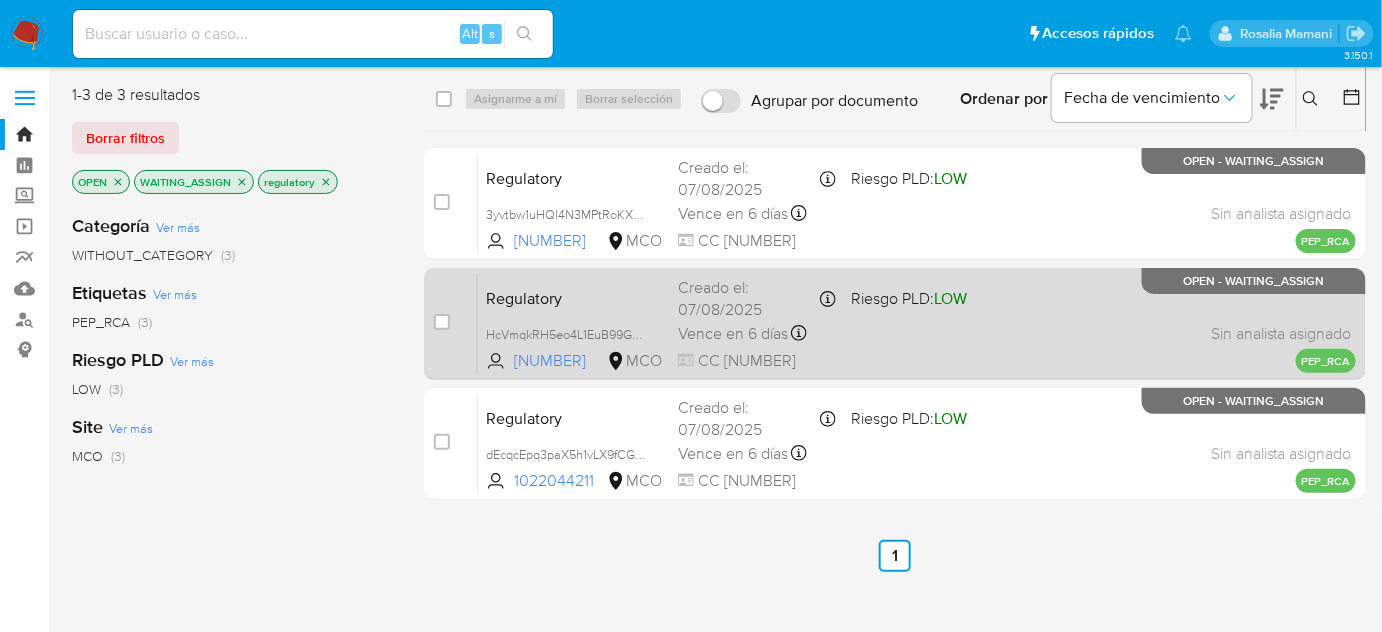 click on "Regulatory HcVmqkRH5eo4L1EuB99GrvVR [NUMBER] MCO Riesgo PLD:  LOW Creado el: [DATE]   Creado el: [DATE] [TIME] Vence en 6 días   Vence el [DATE] [TIME] CC   [NUMBER] Sin analista asignado   Asignado el: - PEP_RCA OPEN - WAITING_ASSIGN" at bounding box center [917, 323] 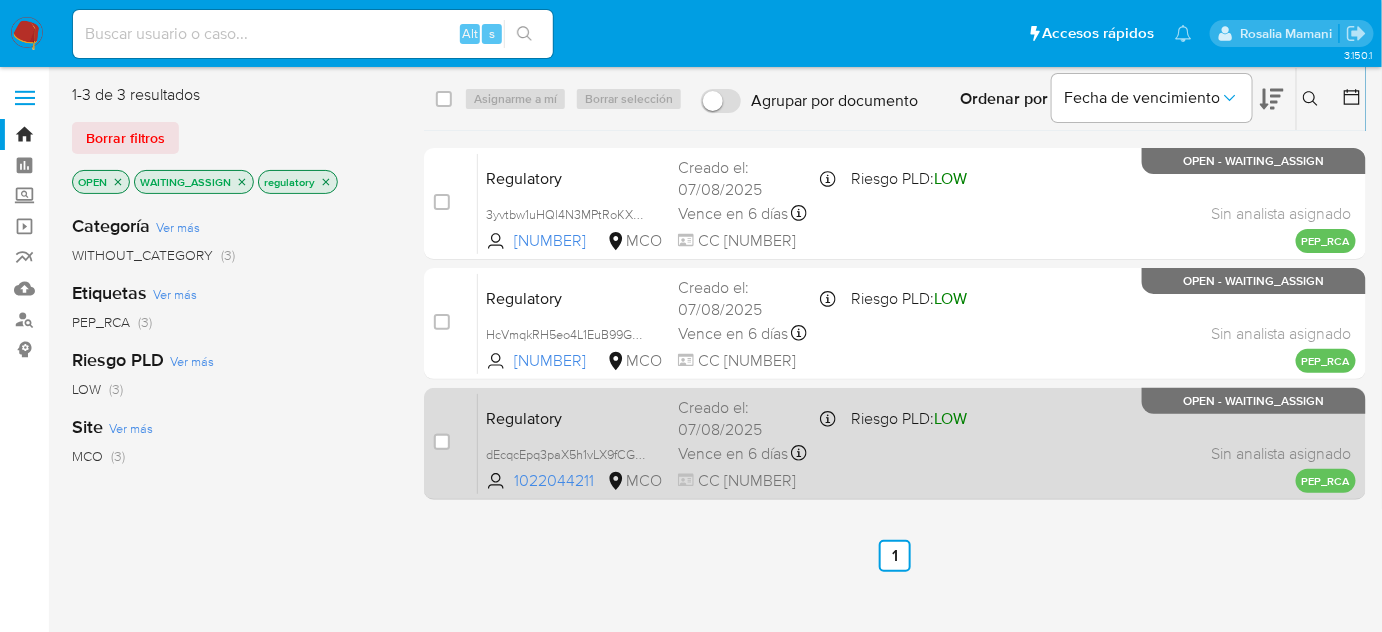 click on "Regulatory dEcqcEpq3paX5h1vLX9fCGzJ [NUMBER] MCO Riesgo PLD:  LOW Creado el: [DATE]   Creado el: [DATE] [TIME] Vence en 6 días   Vence el [DATE] [TIME] CC   [NUMBER] Sin analista asignado   Asignado el: - PEP_RCA OPEN - WAITING_ASSIGN" at bounding box center (917, 443) 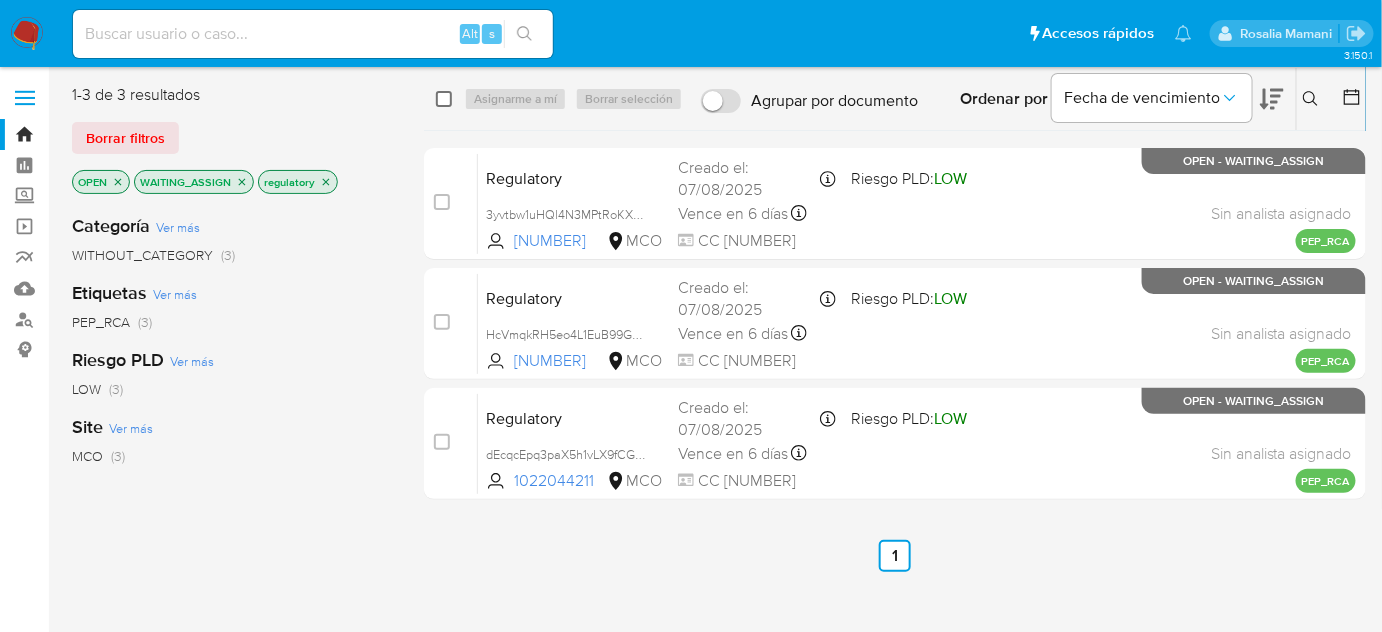 click at bounding box center [444, 99] 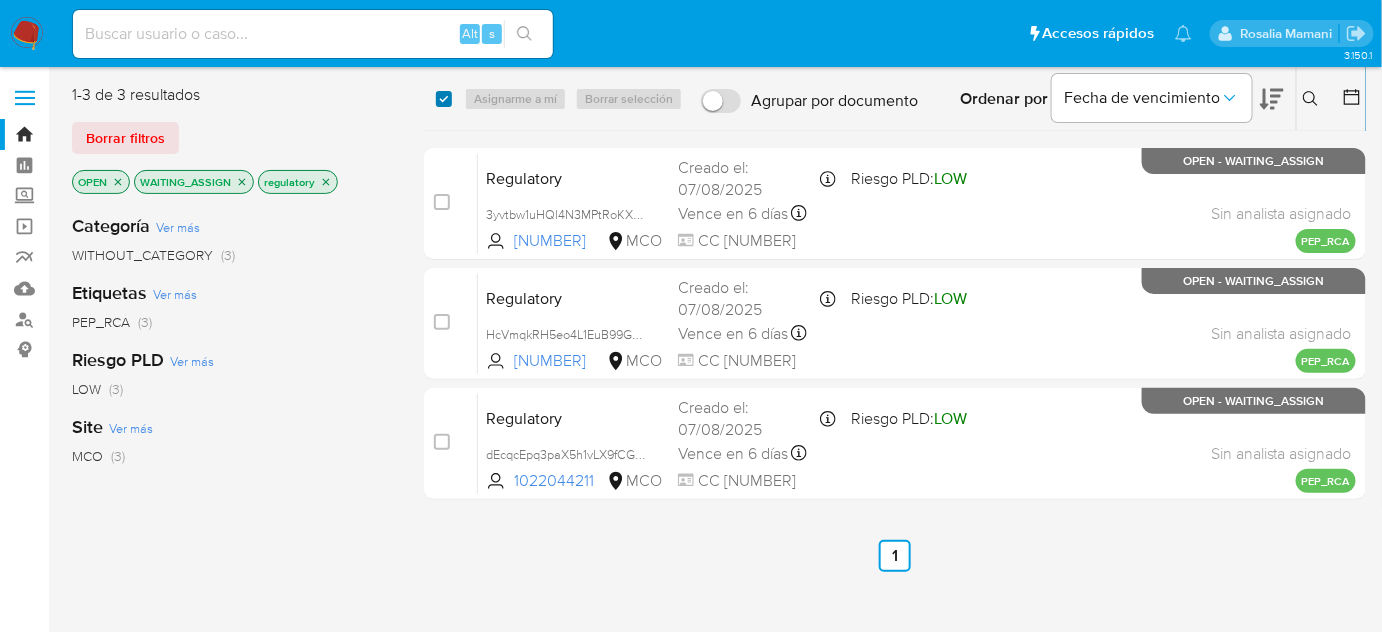 checkbox on "true" 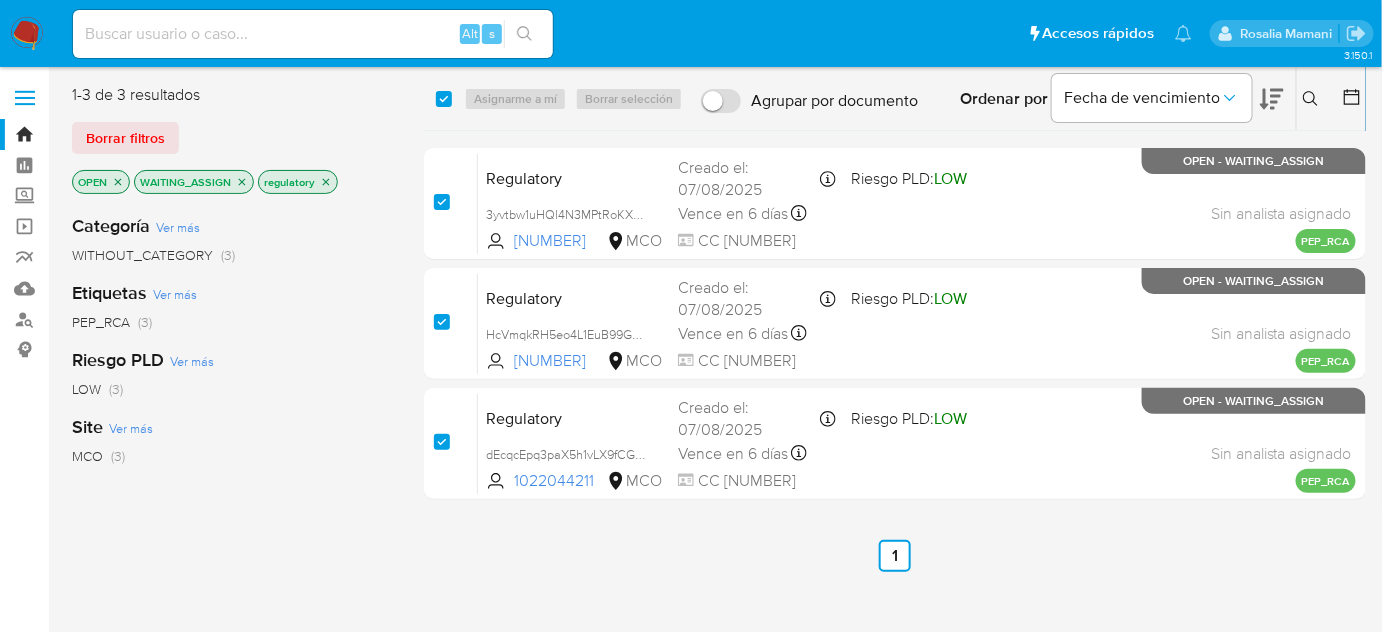 checkbox on "true" 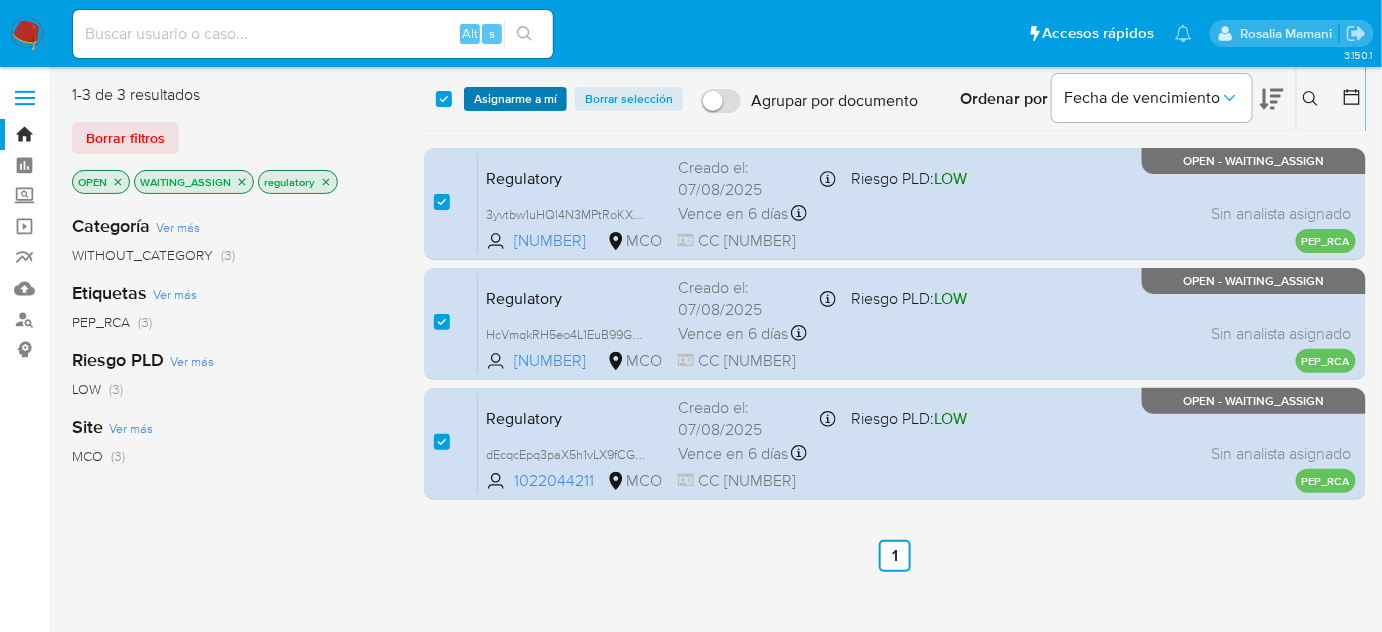 click on "Asignarme a mí" at bounding box center (515, 99) 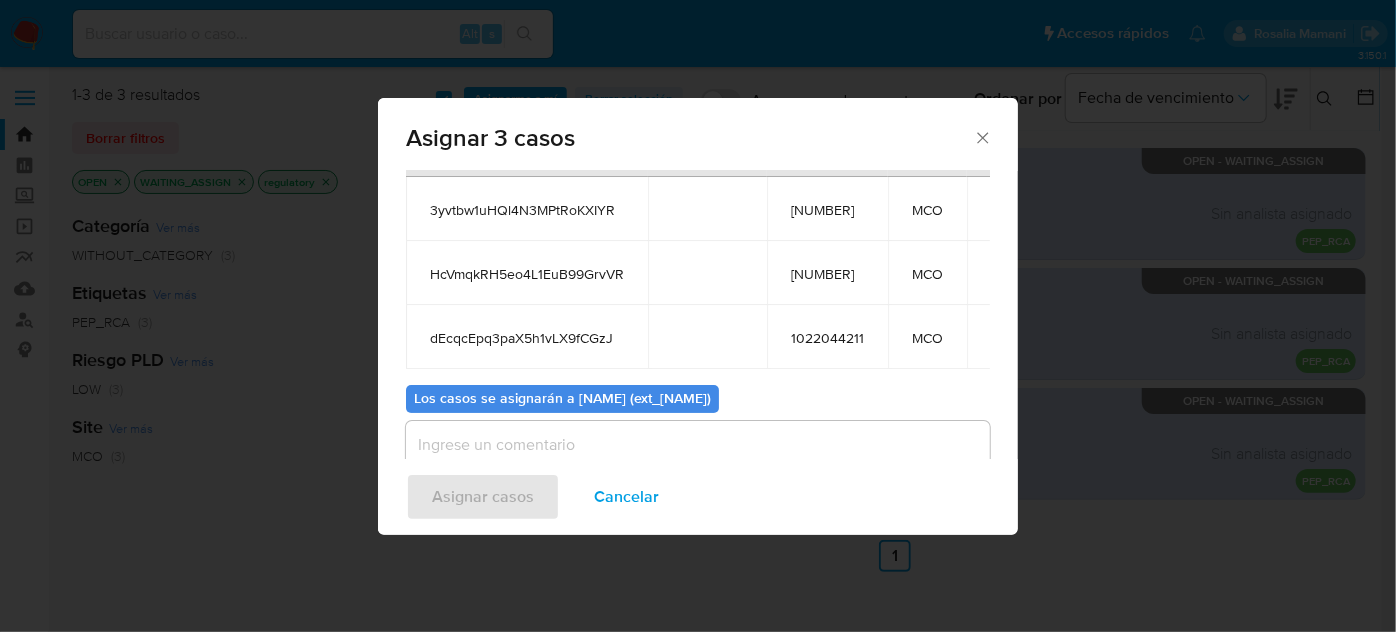 scroll, scrollTop: 175, scrollLeft: 0, axis: vertical 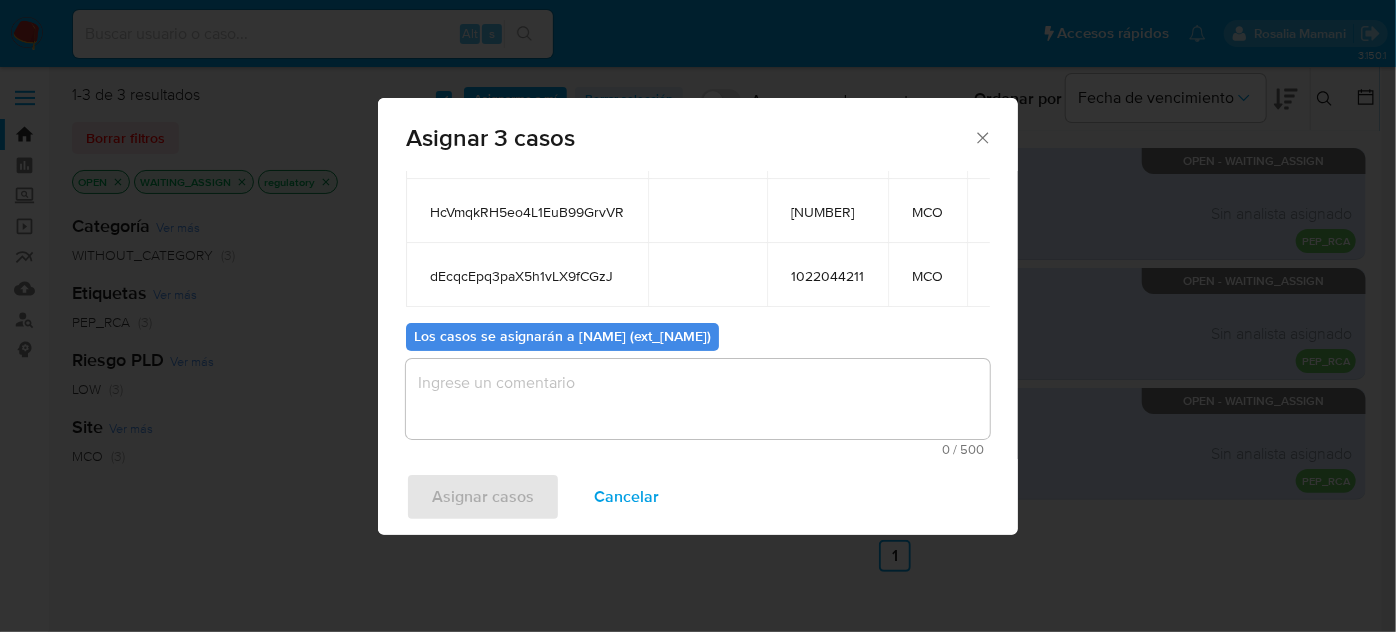 click at bounding box center [698, 399] 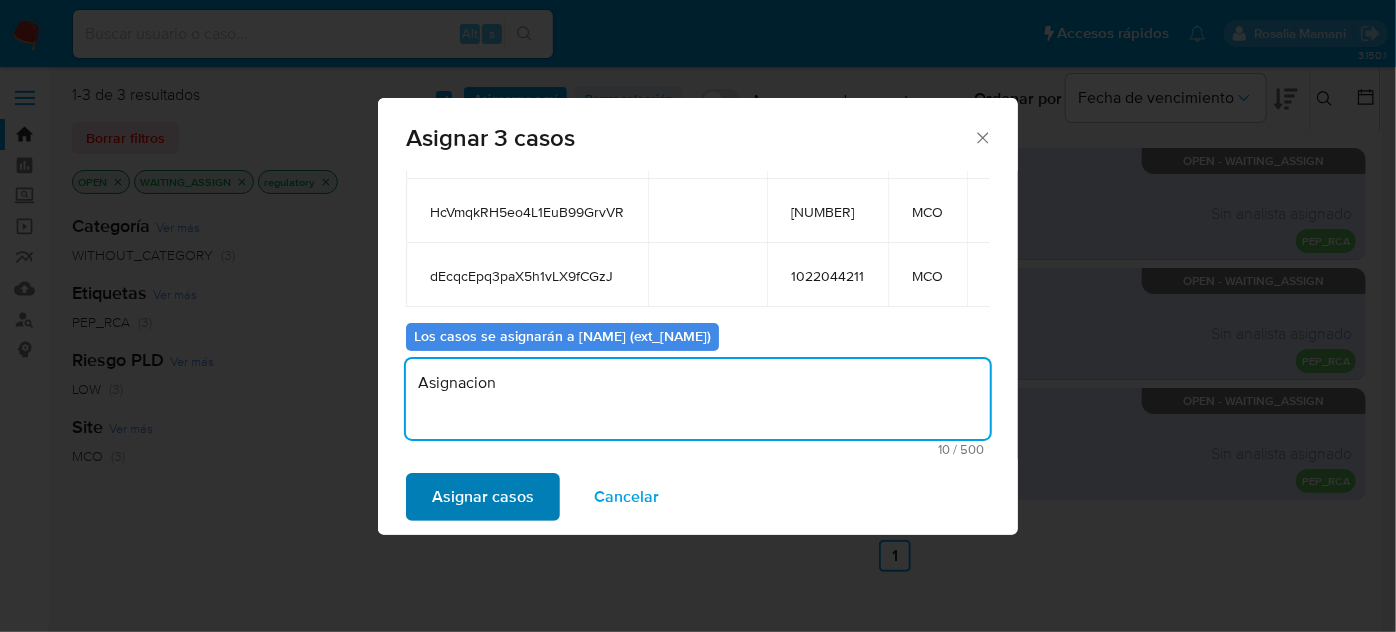 type on "Asignacion" 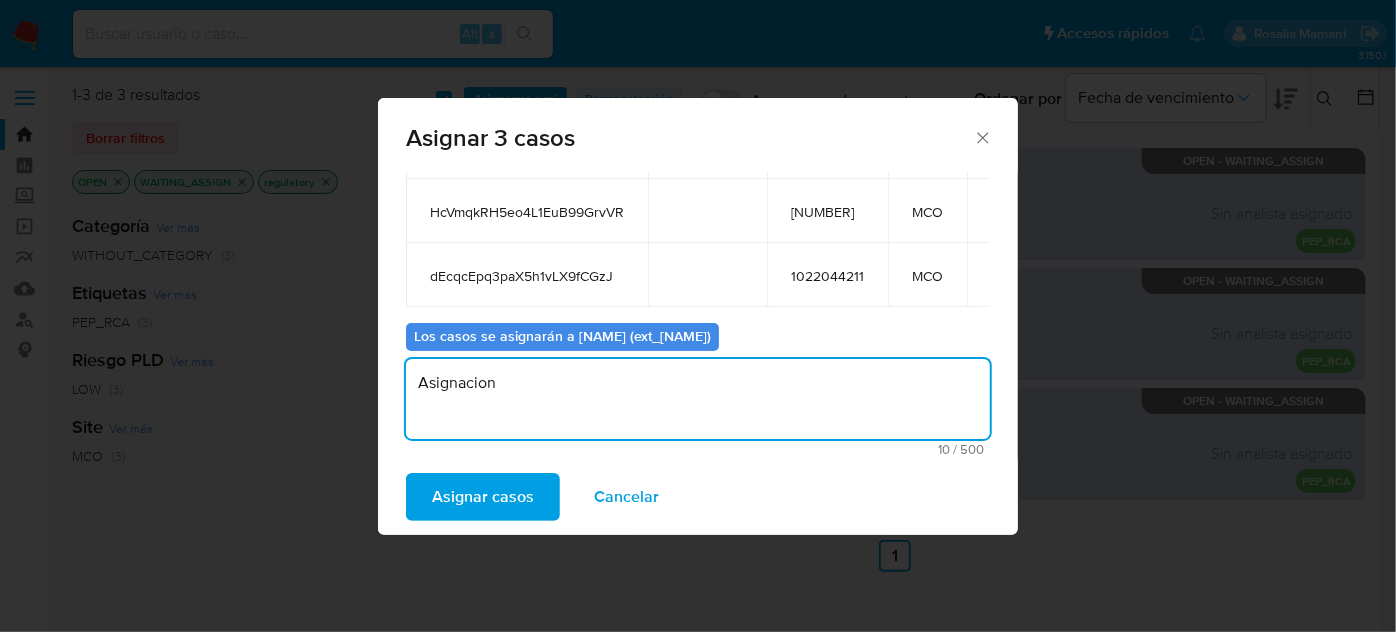 click on "Asignar casos" at bounding box center [483, 497] 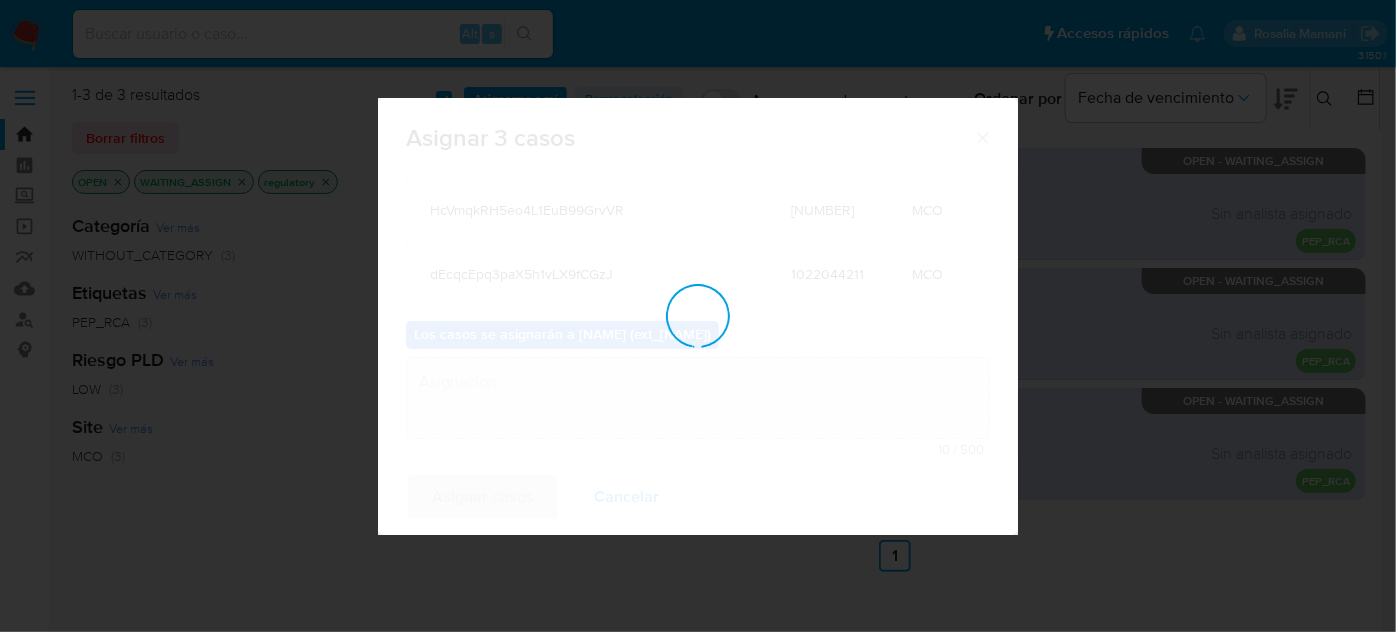 type 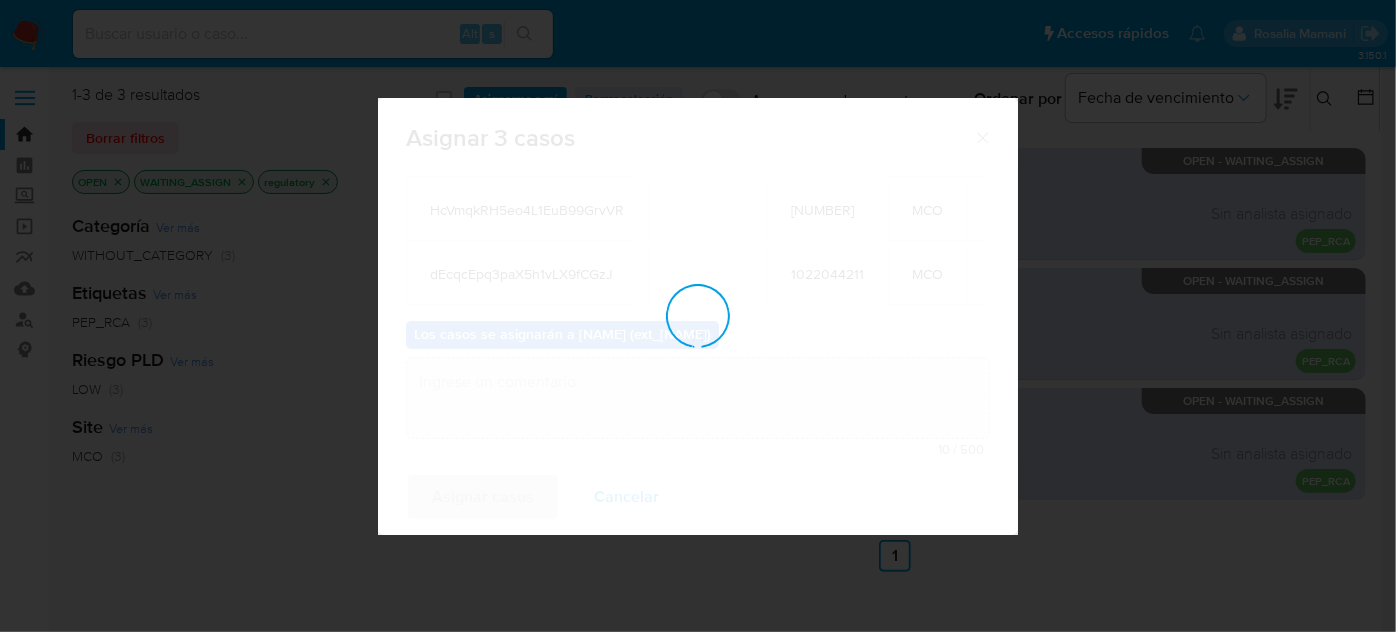 checkbox on "false" 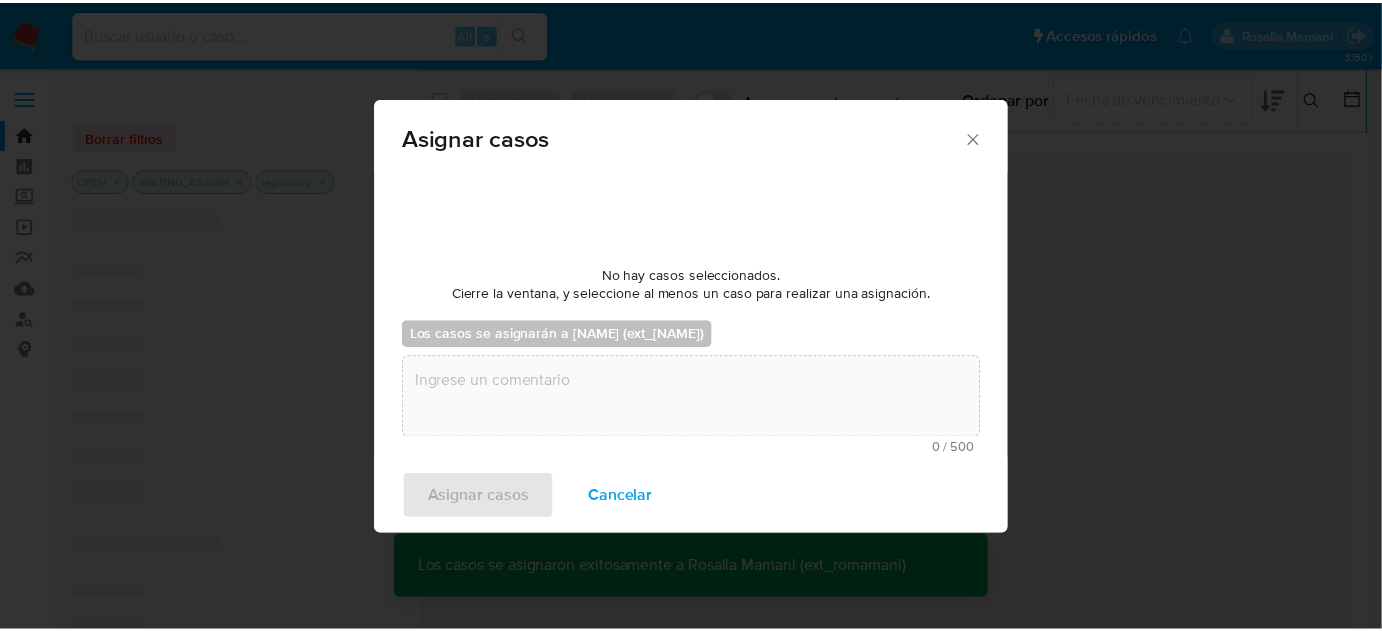 scroll, scrollTop: 119, scrollLeft: 0, axis: vertical 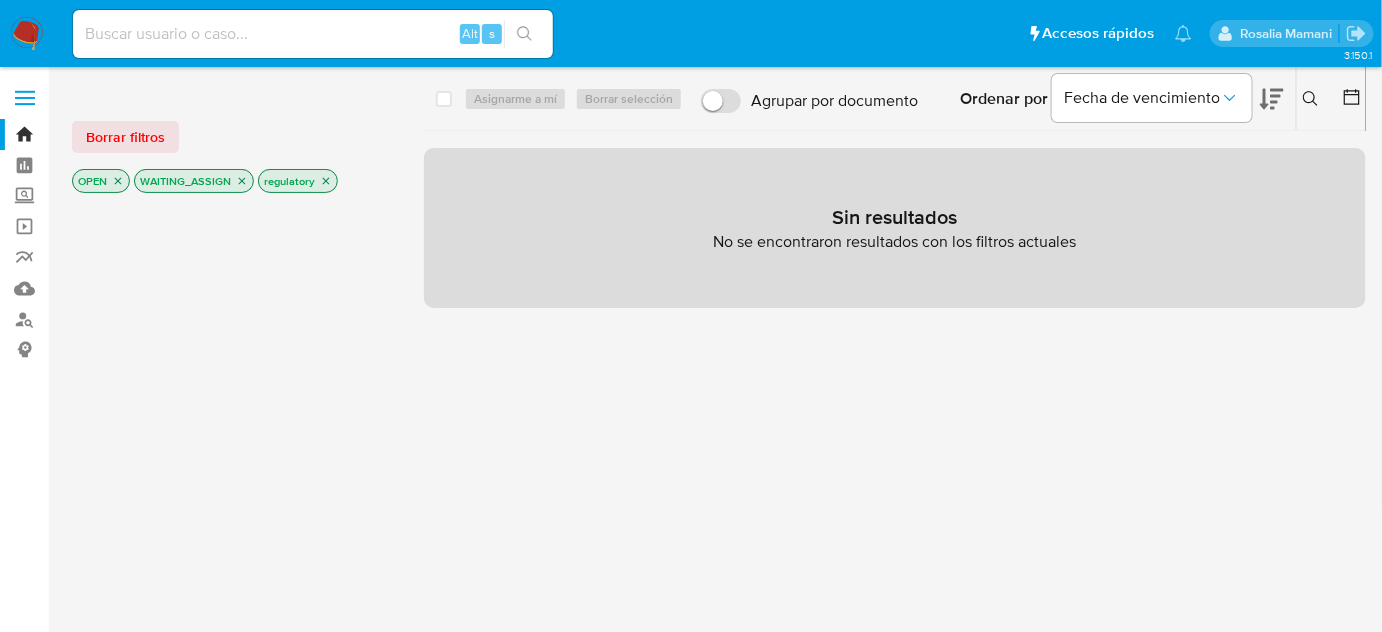 click 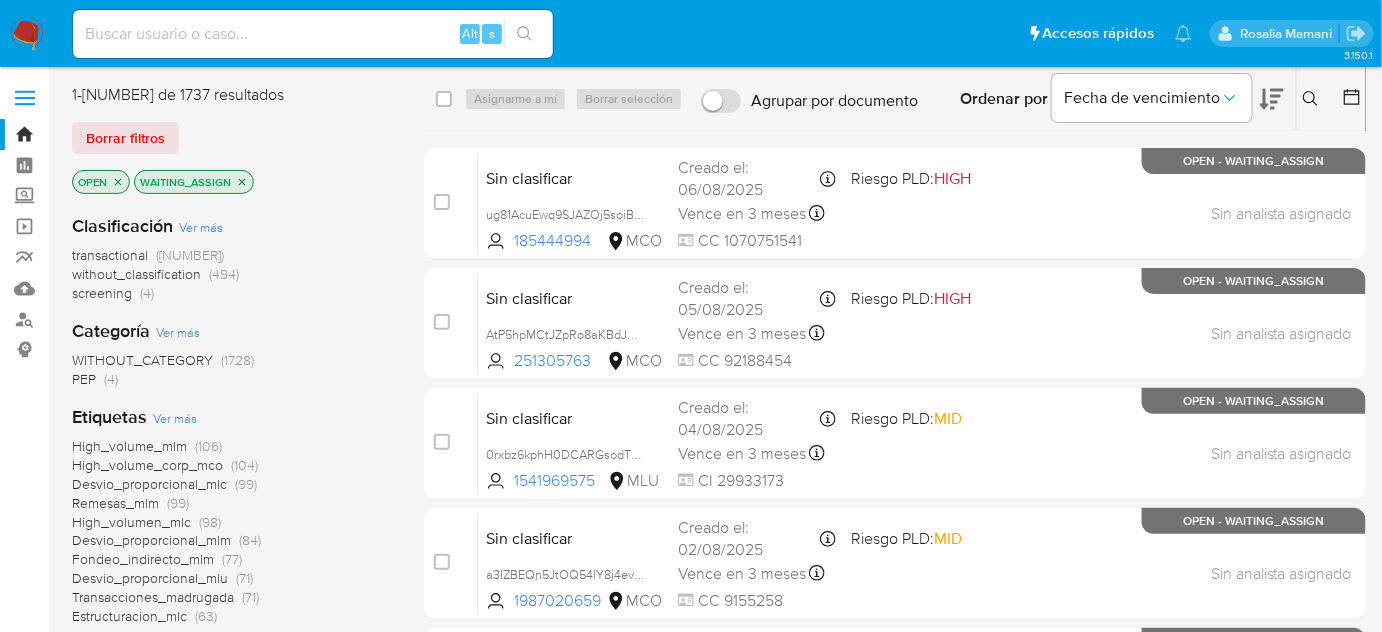 click on "(4)" at bounding box center [111, 379] 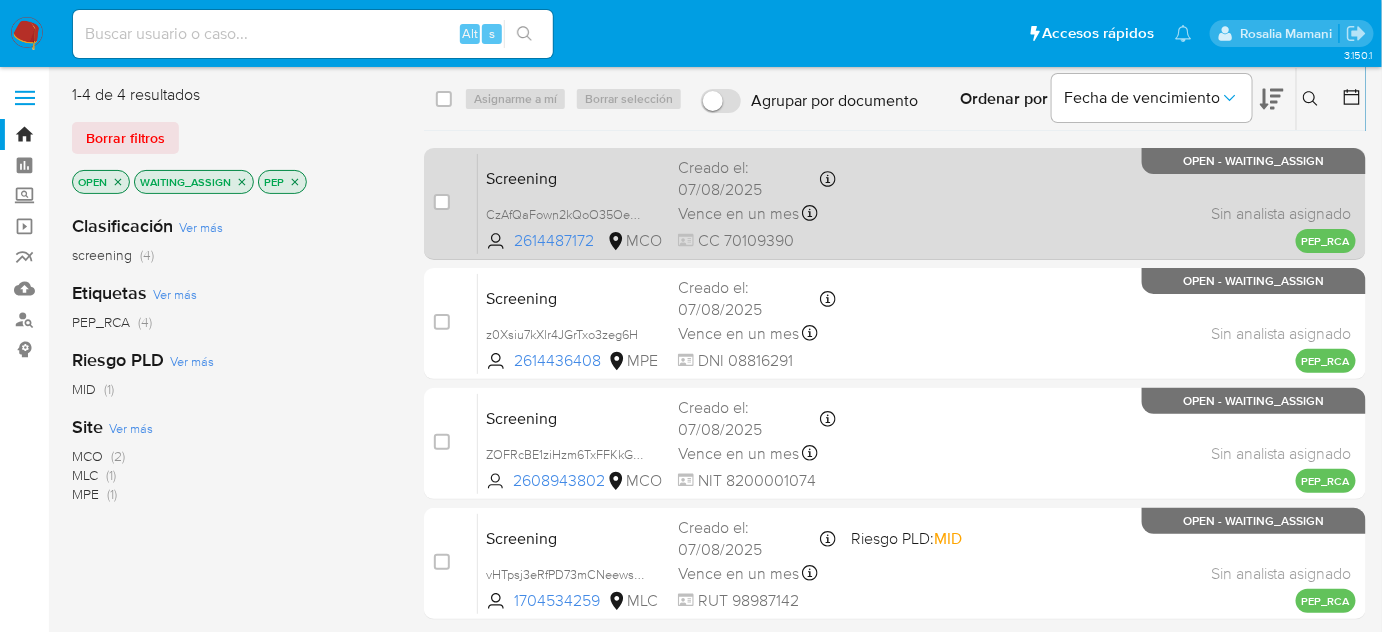 click on "Screening CzAfQaFown2kQoO35Oep2fLJ 2614487172 MCO Creado el: 07/08/2025   Creado el: 07/08/2025 14:18:10 Vence en un mes   Vence el 06/09/2025 14:18:11 CC   70109390 Sin analista asignado   Asignado el: - PEP_RCA OPEN - WAITING_ASSIGN" at bounding box center (917, 203) 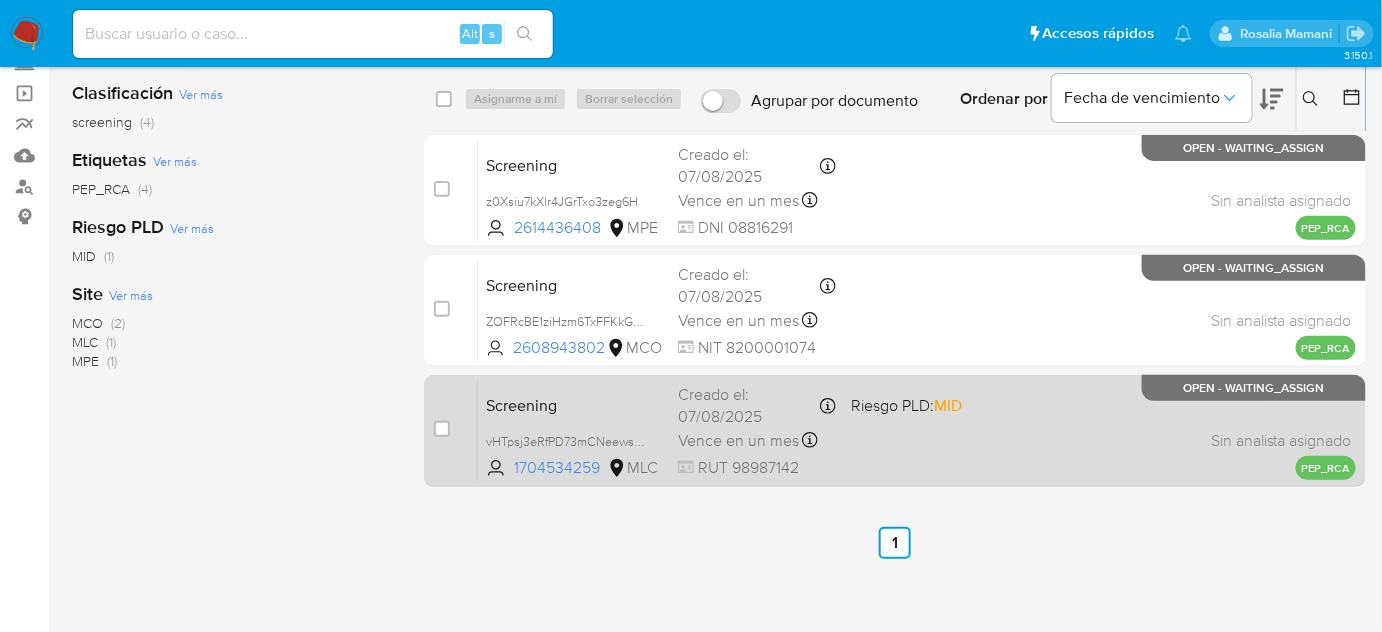 scroll, scrollTop: 181, scrollLeft: 0, axis: vertical 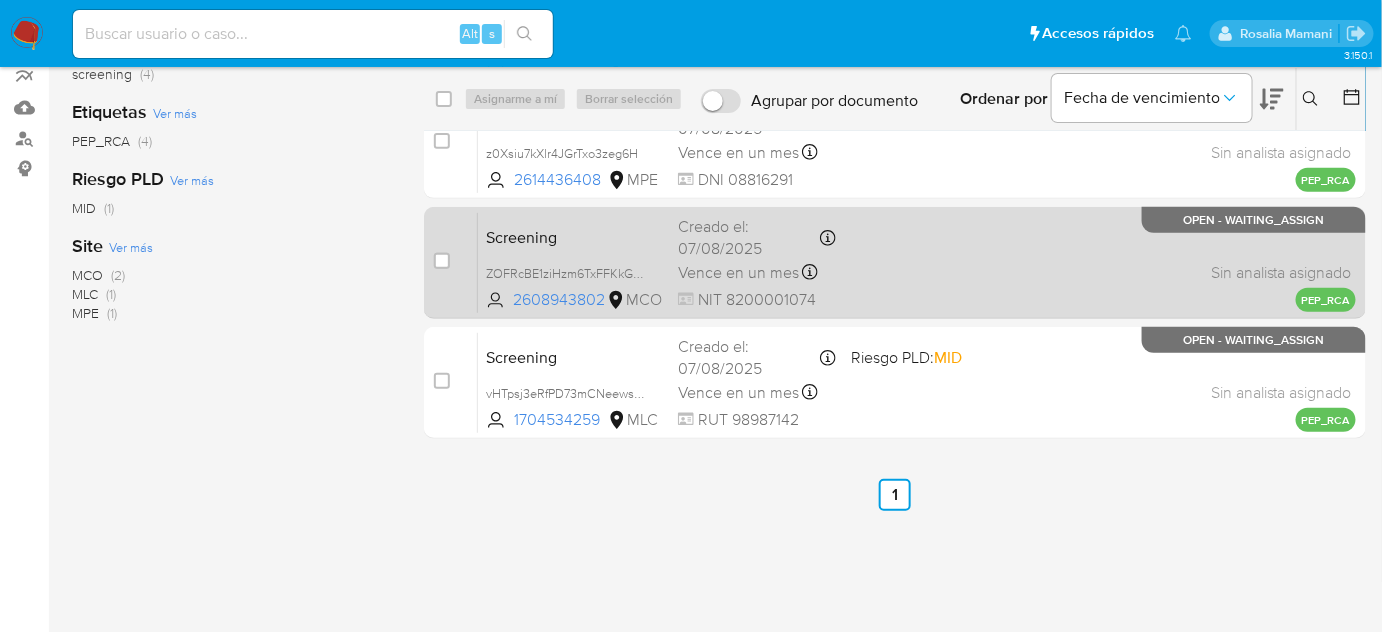 click on "Vence en un mes   Vence el 06/09/2025 11:43:29" at bounding box center [756, 272] 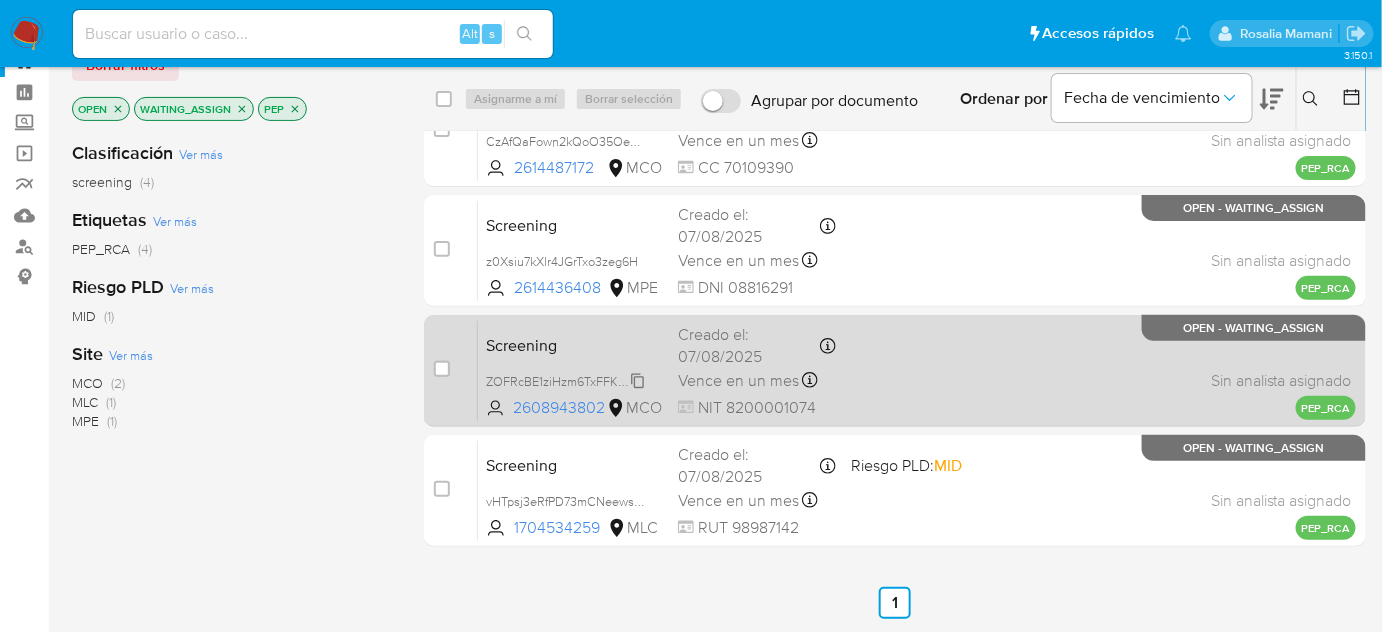 scroll, scrollTop: 0, scrollLeft: 0, axis: both 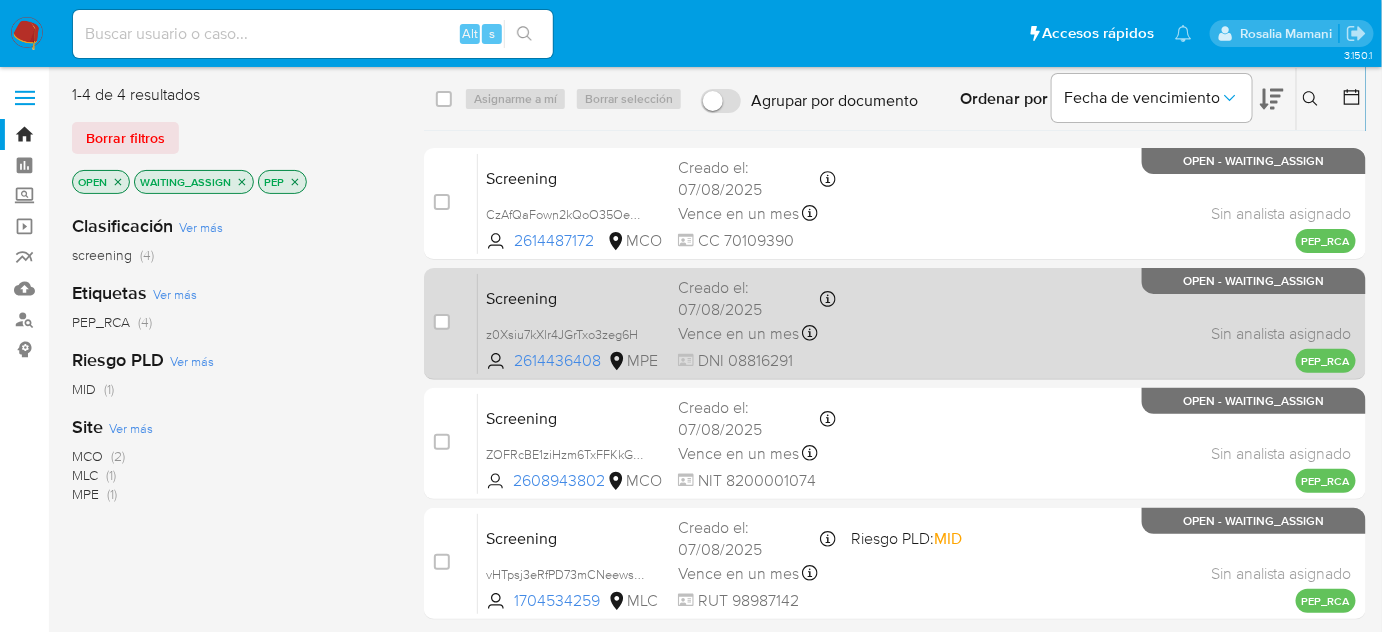 click on "Vence en un mes   Vence el 06/09/2025 14:02:18" at bounding box center (756, 333) 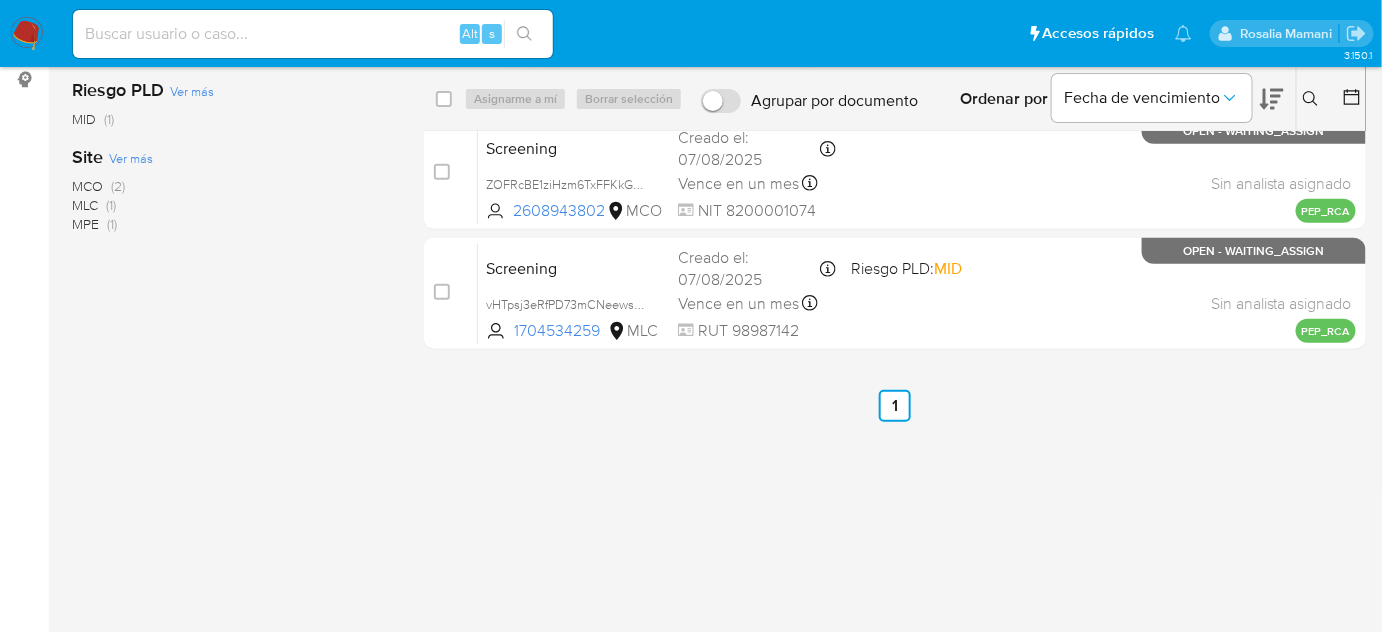 scroll, scrollTop: 272, scrollLeft: 0, axis: vertical 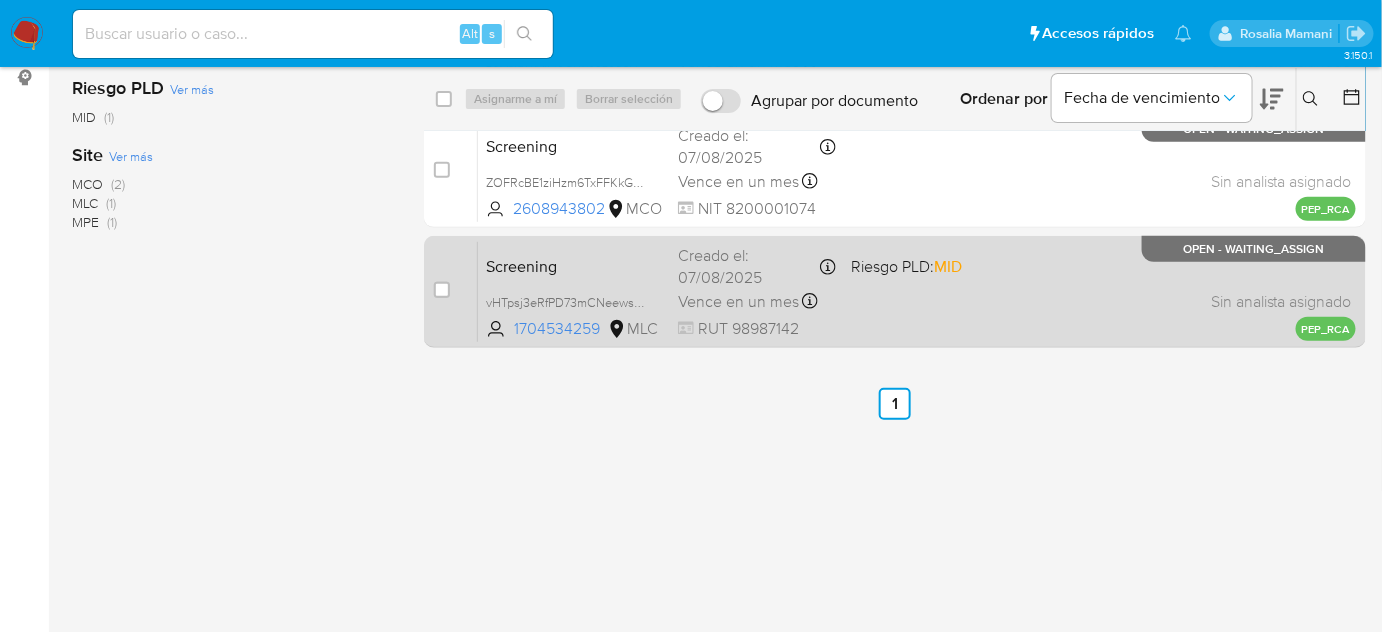 drag, startPoint x: 908, startPoint y: 313, endPoint x: 900, endPoint y: 302, distance: 13.601471 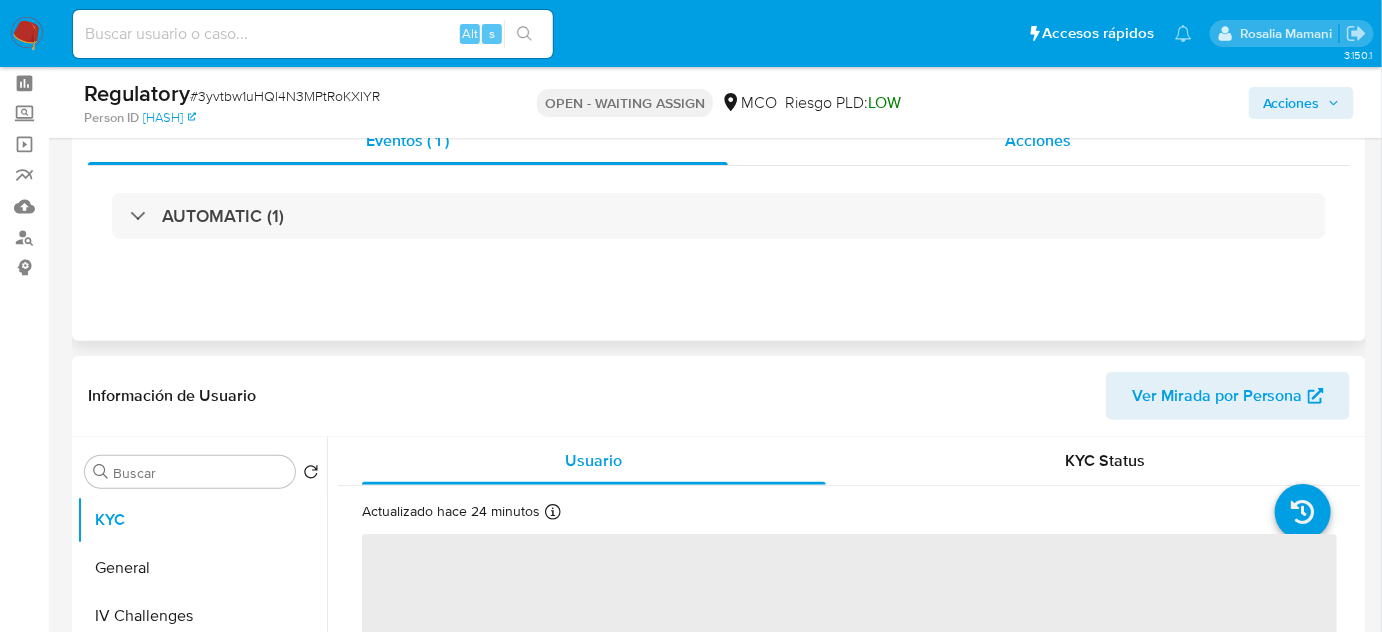 scroll, scrollTop: 363, scrollLeft: 0, axis: vertical 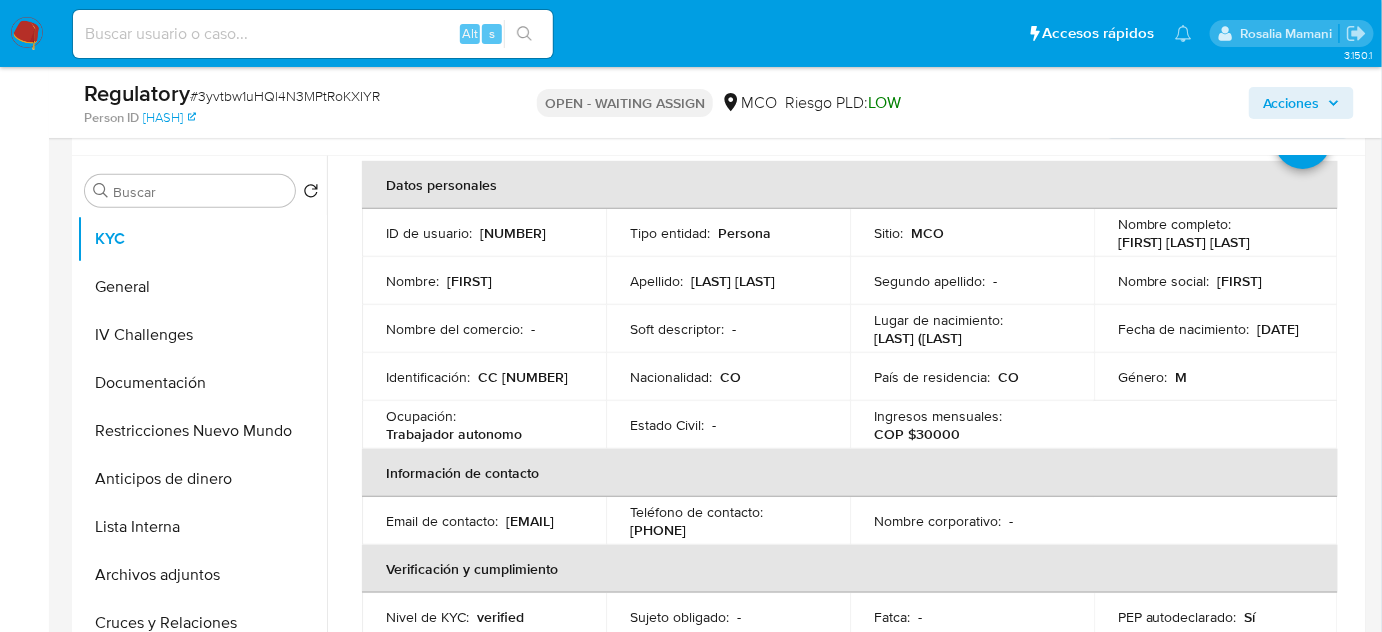 select on "10" 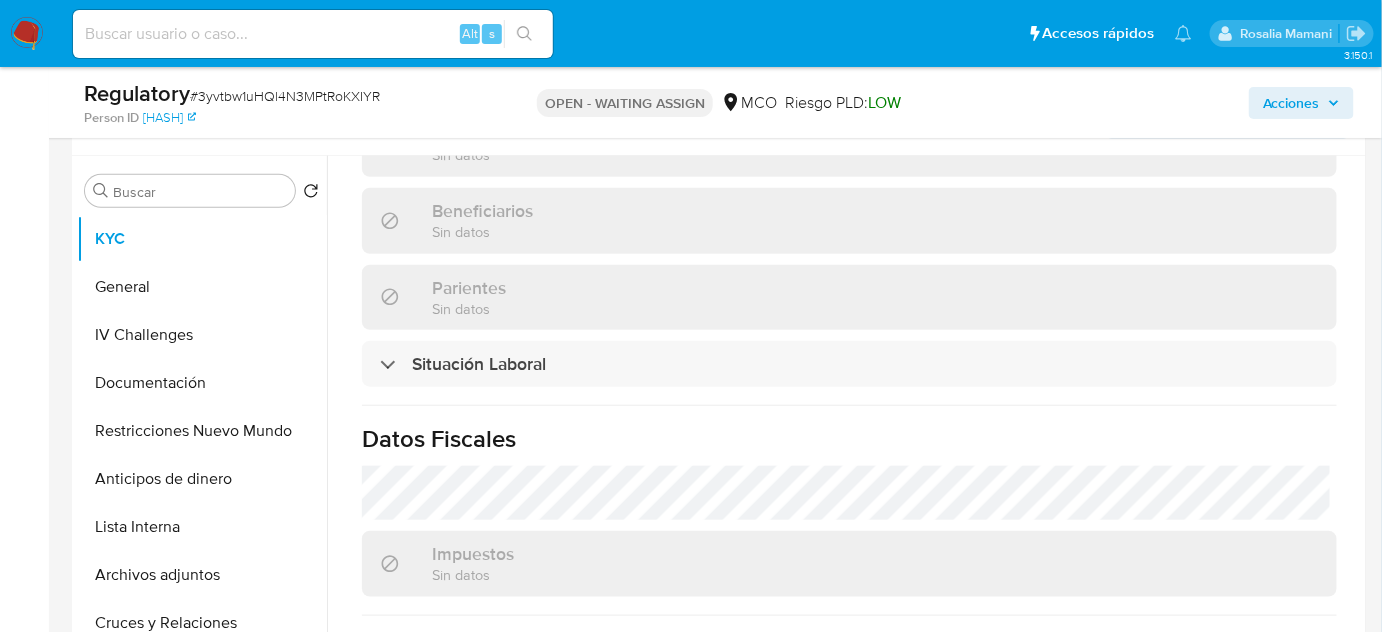 scroll, scrollTop: 909, scrollLeft: 0, axis: vertical 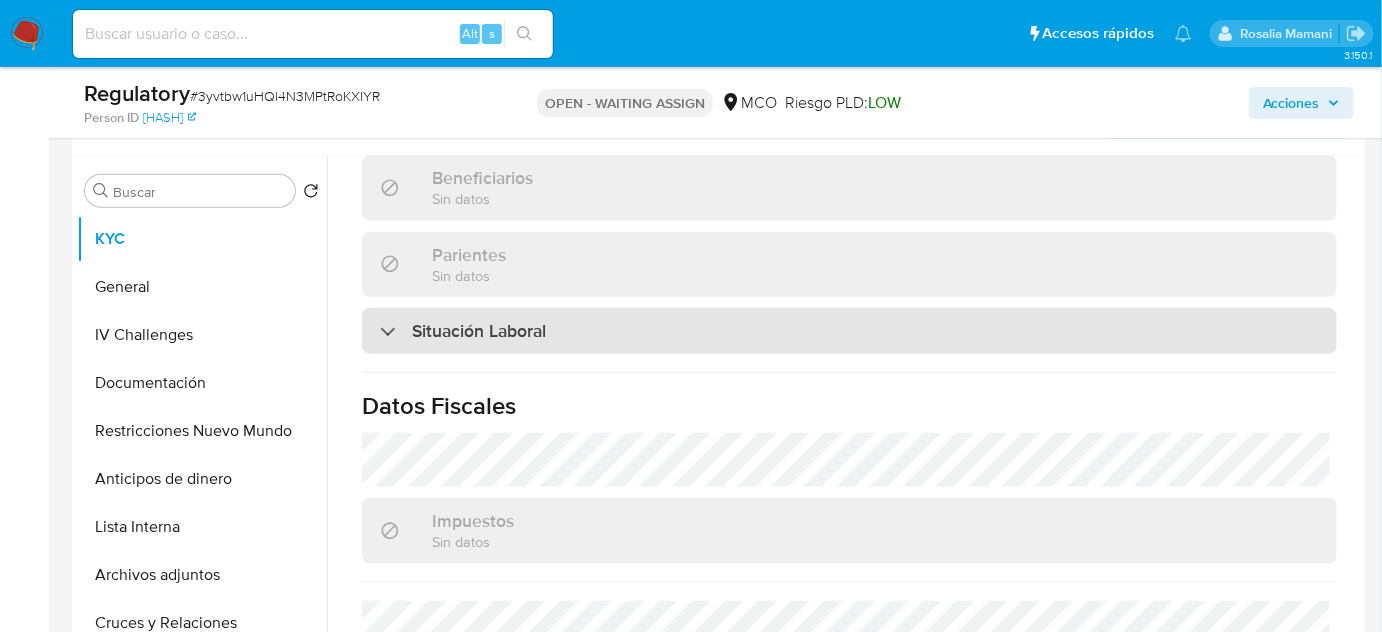 click on "Situación Laboral" at bounding box center (849, 331) 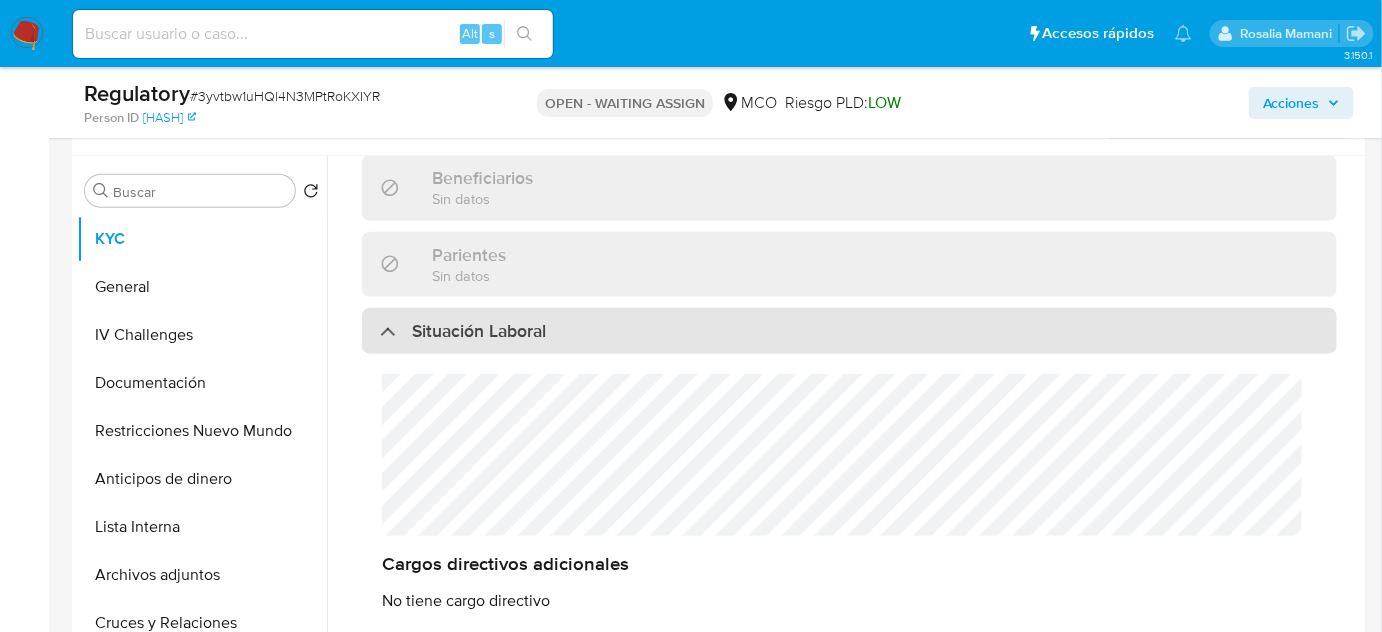 click on "Situación Laboral" at bounding box center [849, 331] 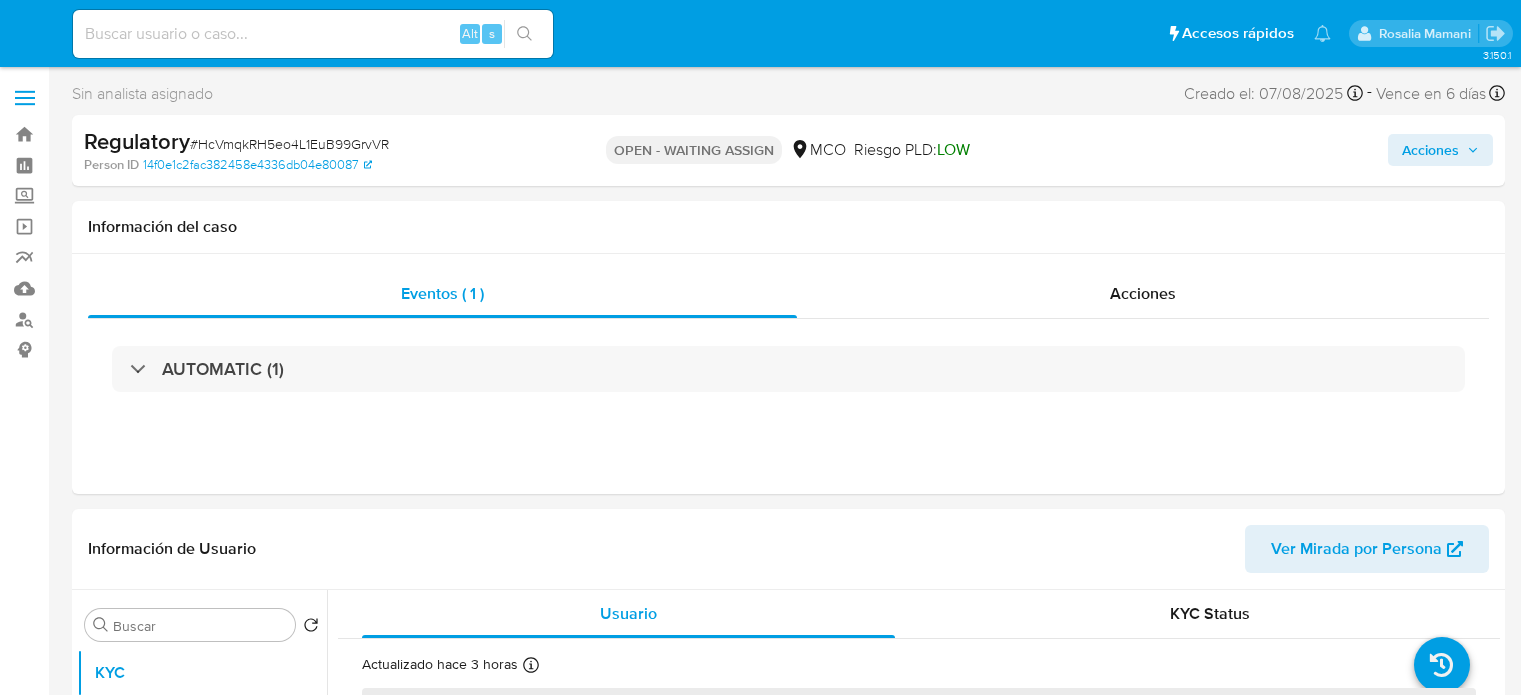 select on "10" 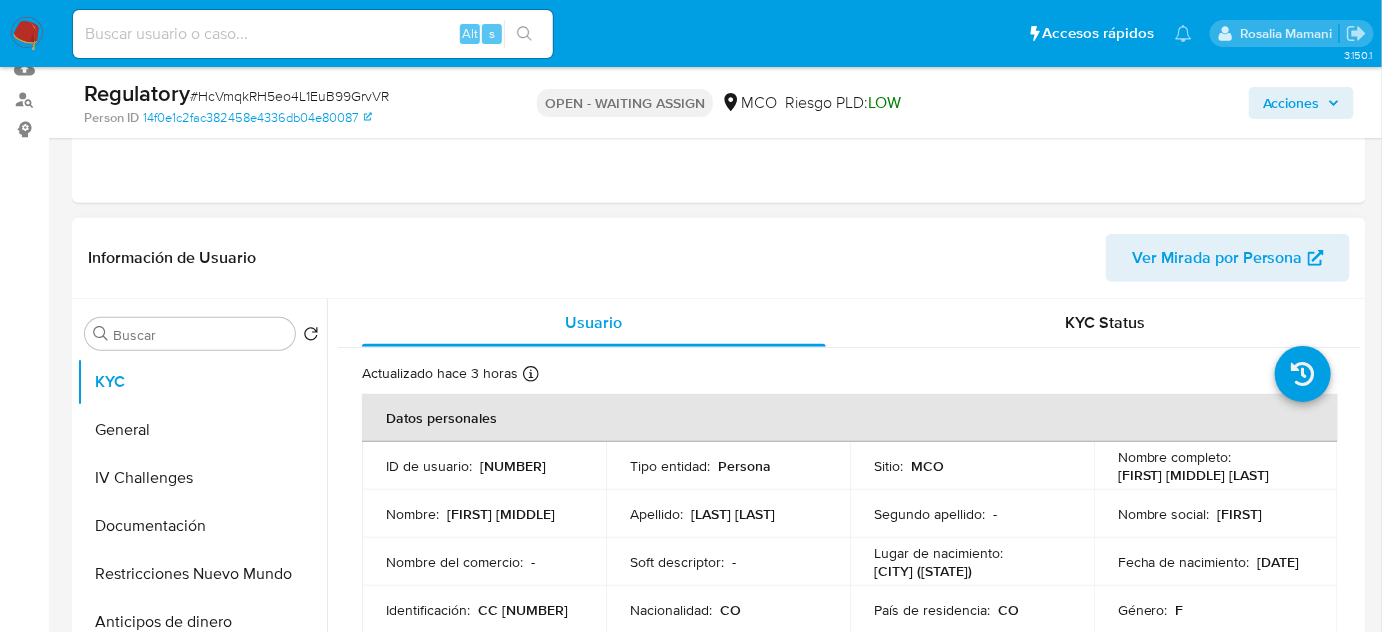 scroll, scrollTop: 363, scrollLeft: 0, axis: vertical 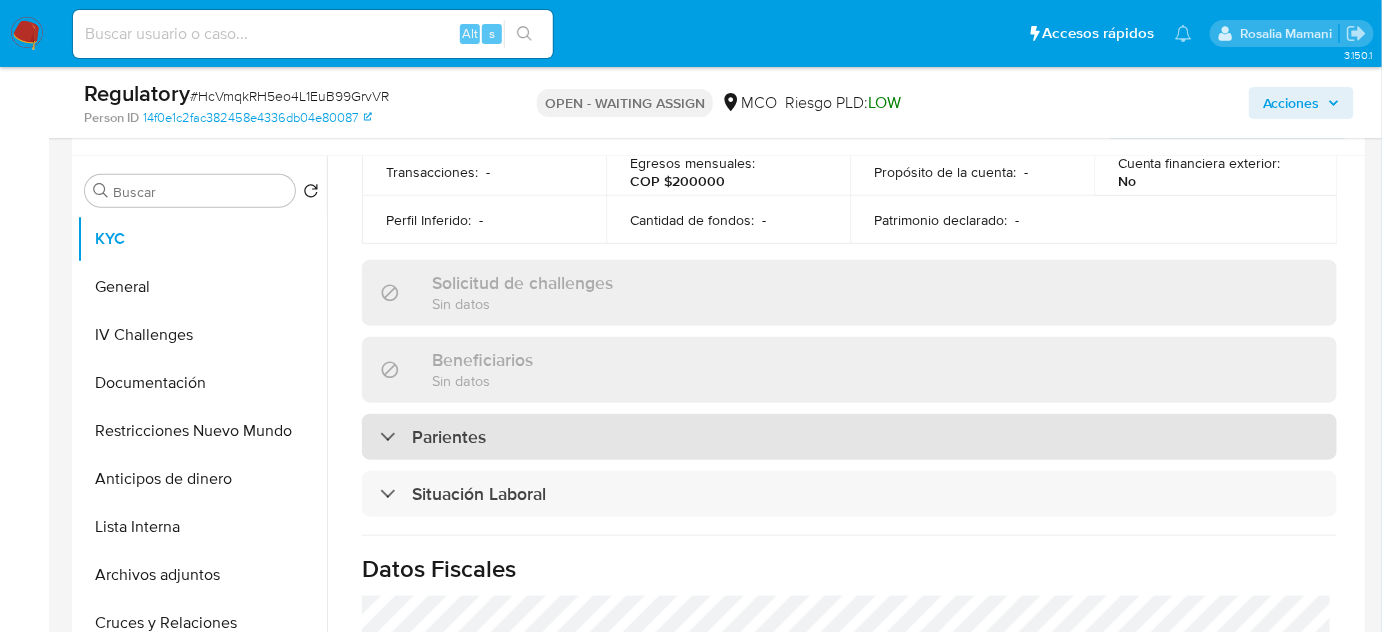 click on "Parientes" at bounding box center [849, 437] 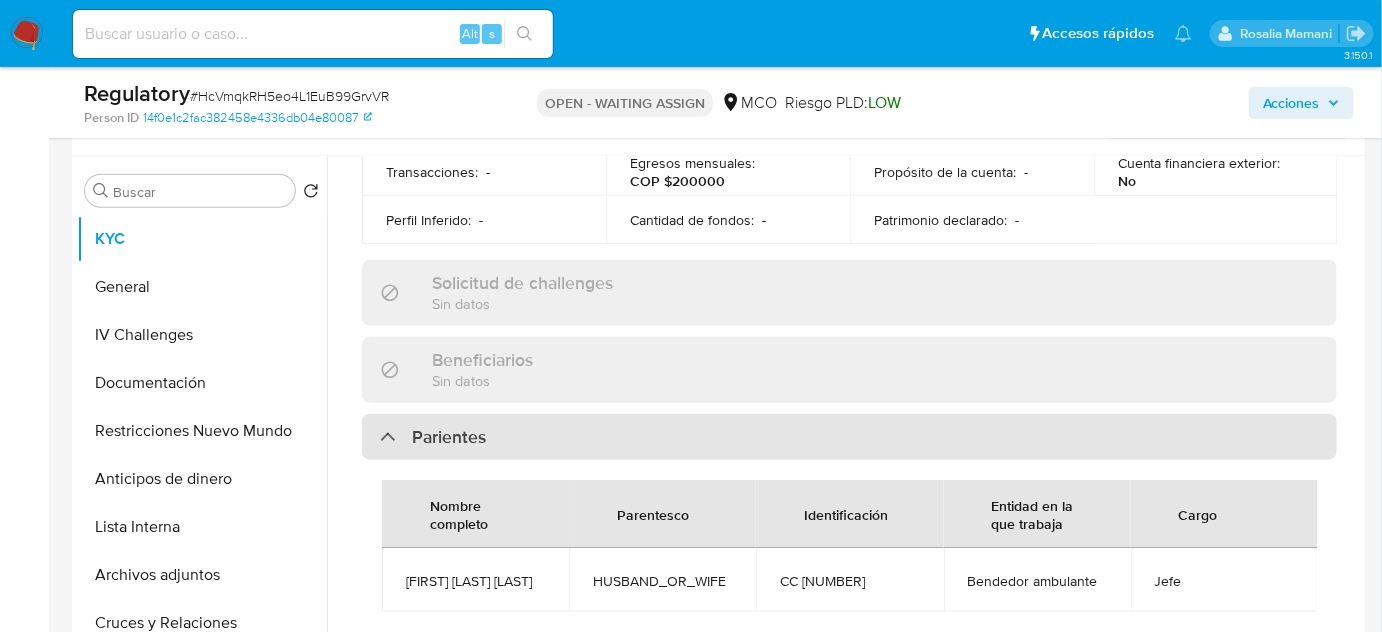 click on "Parientes" at bounding box center [849, 437] 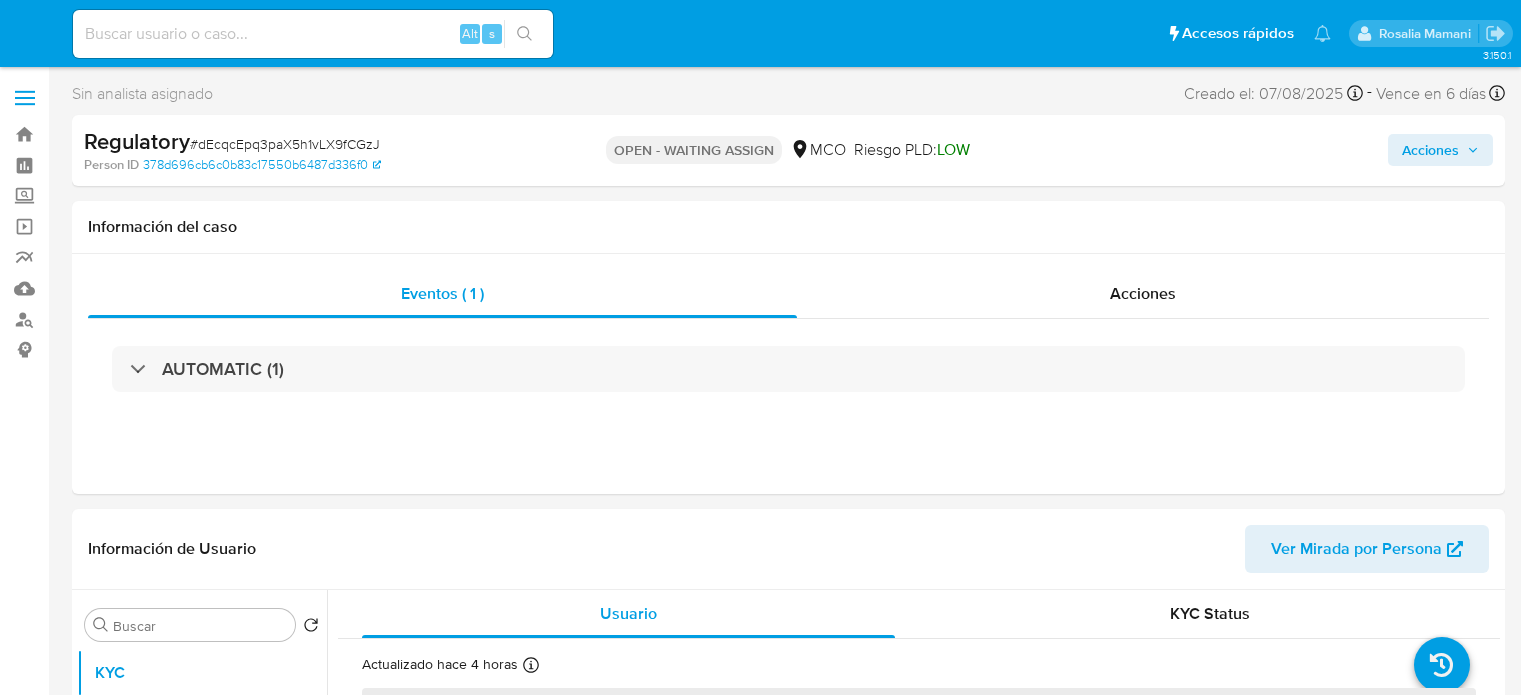 select on "10" 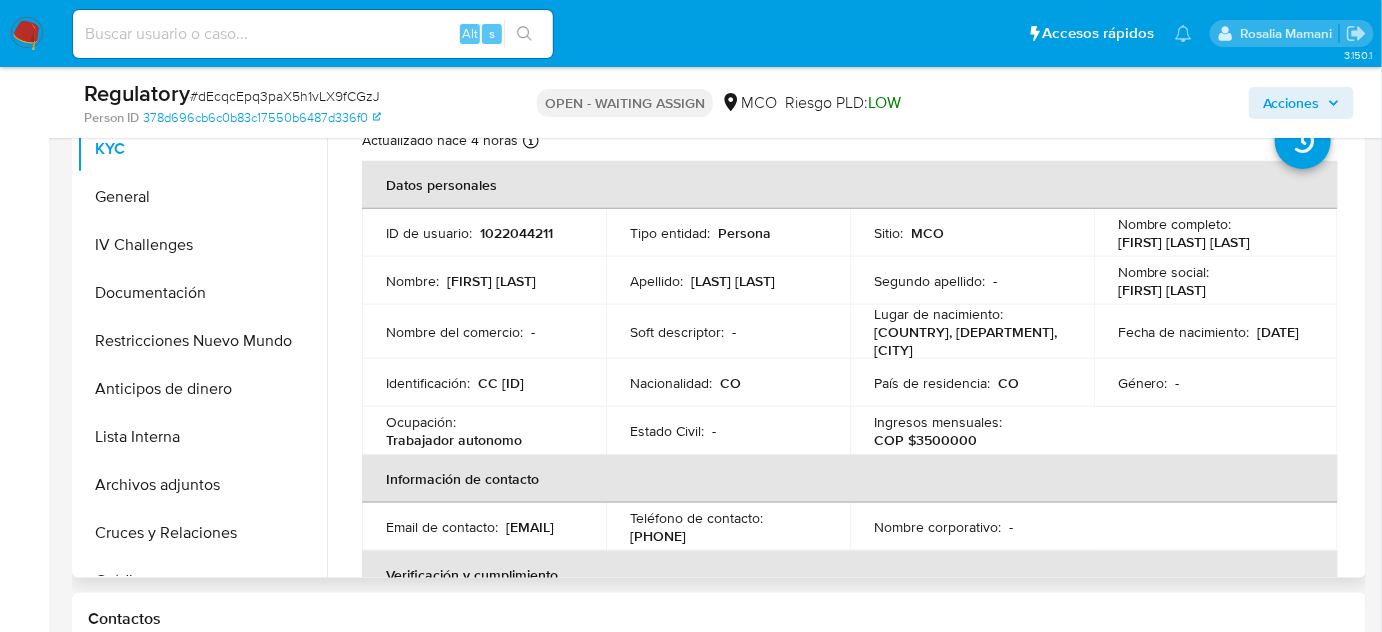 scroll, scrollTop: 454, scrollLeft: 0, axis: vertical 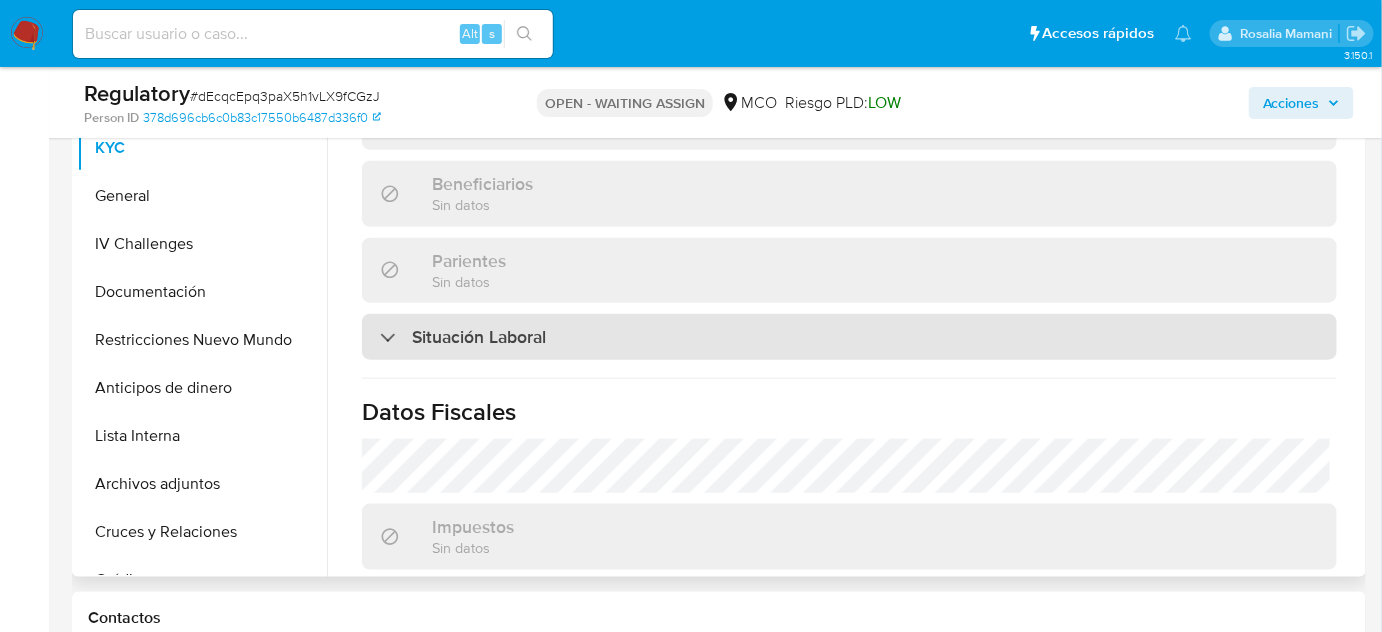 click on "Situación Laboral" at bounding box center [849, 337] 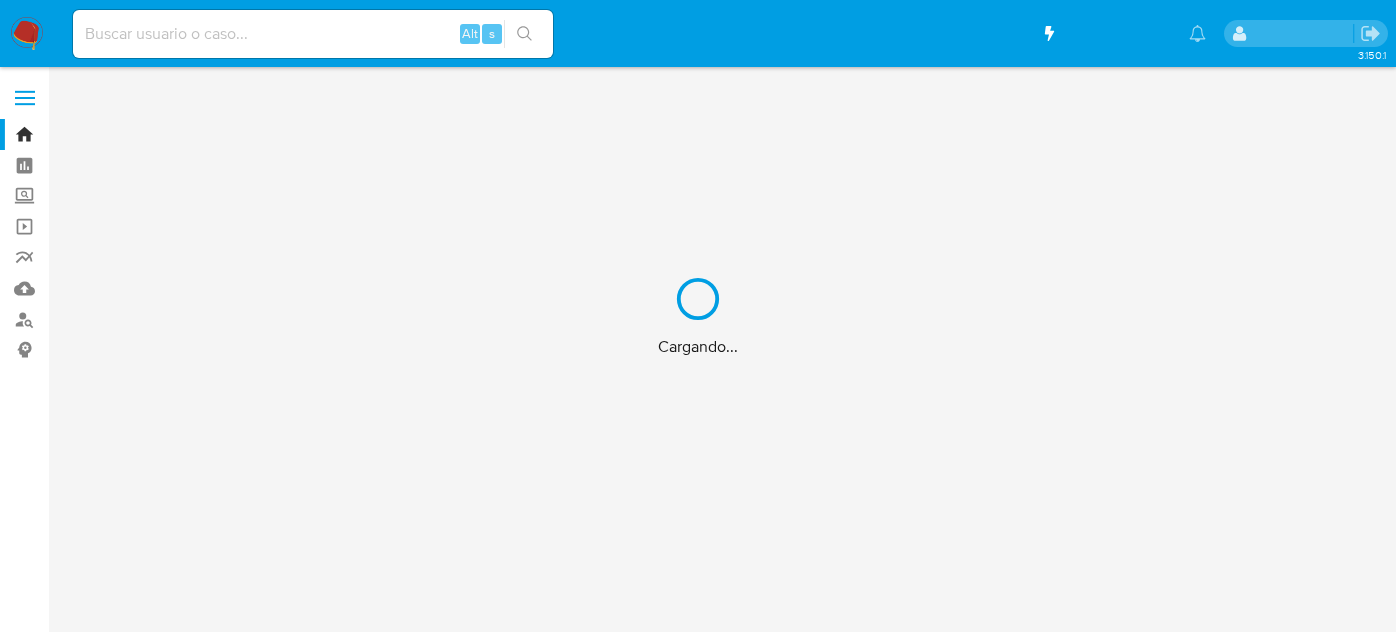 scroll, scrollTop: 0, scrollLeft: 0, axis: both 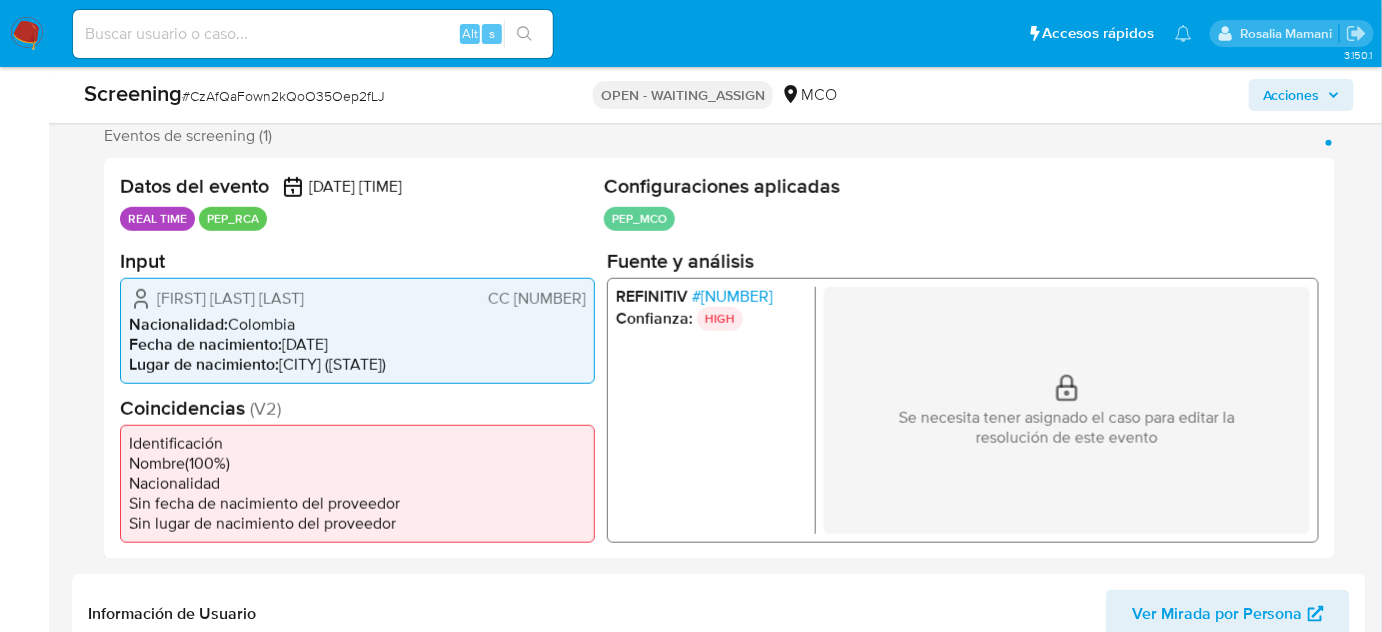 select on "10" 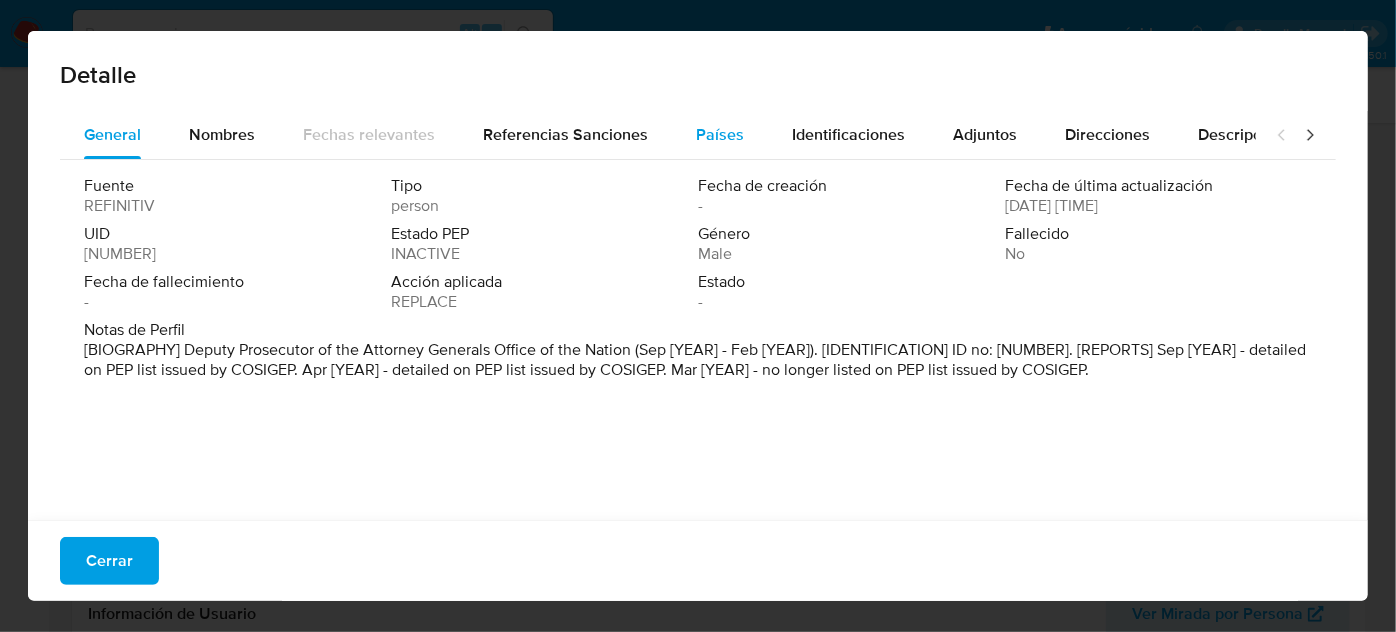 click on "Países" at bounding box center [720, 134] 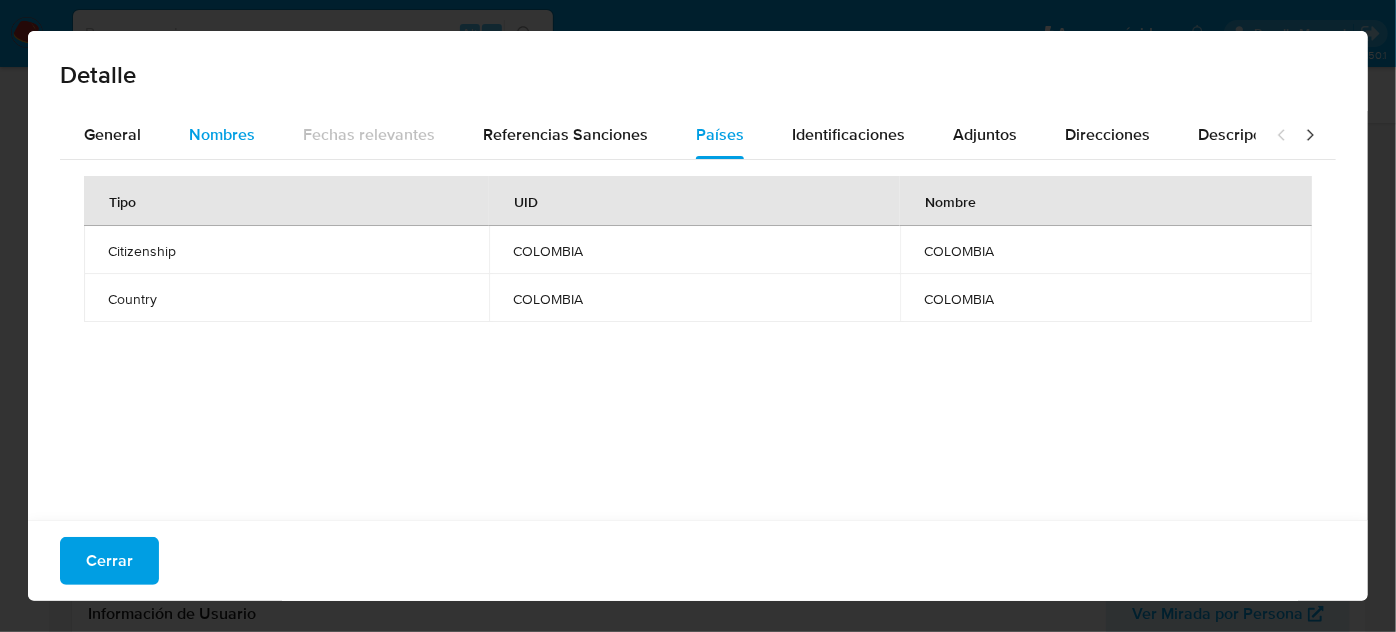 click on "Nombres" at bounding box center [222, 134] 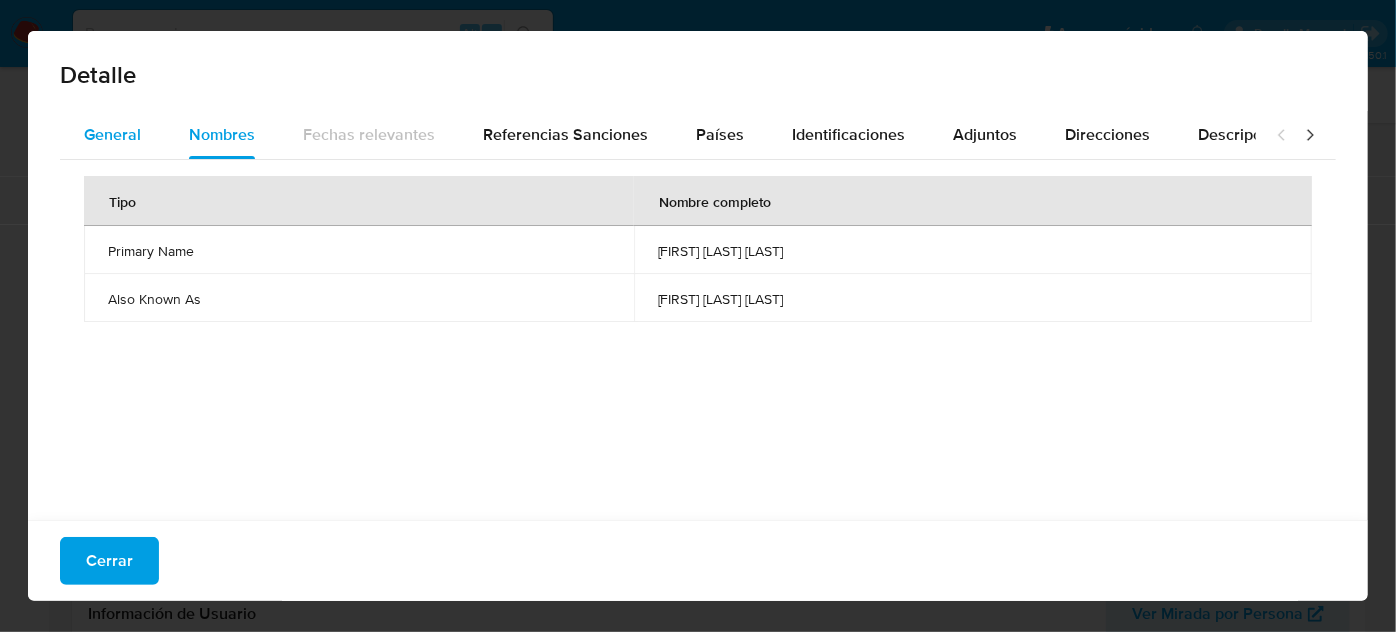 click on "General" at bounding box center (112, 134) 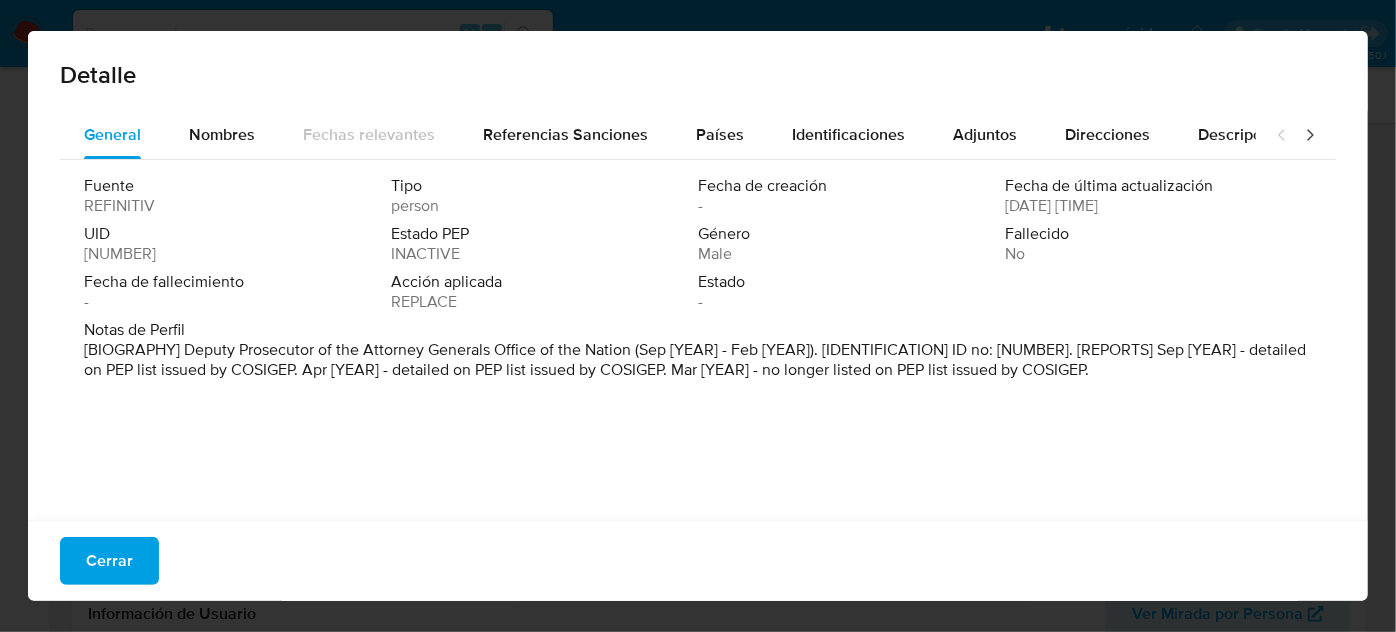 click on "Cerrar" at bounding box center [109, 561] 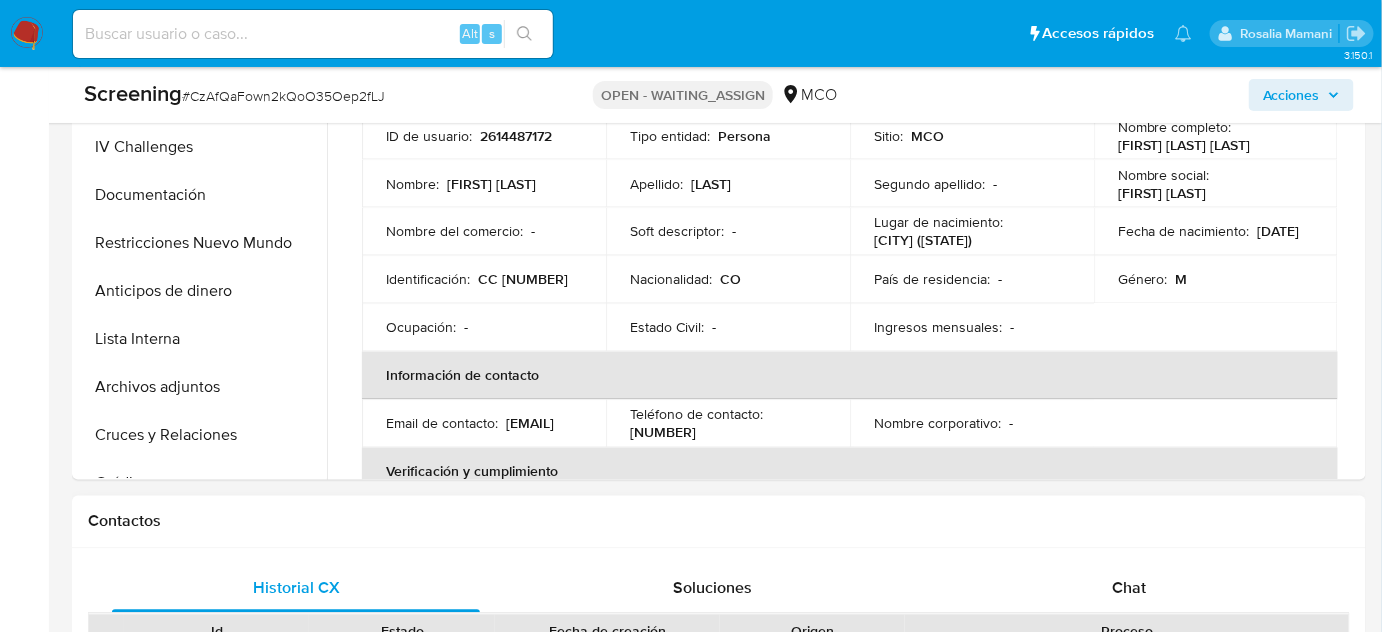 scroll, scrollTop: 1090, scrollLeft: 0, axis: vertical 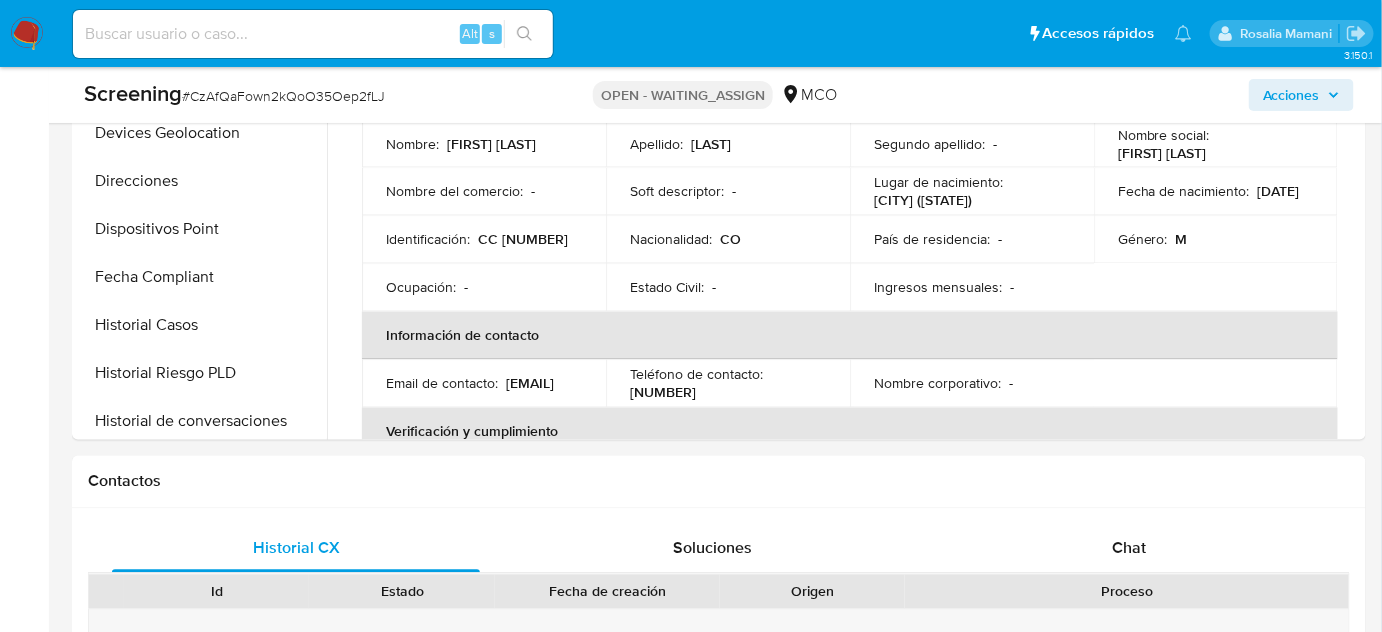 drag, startPoint x: 172, startPoint y: 320, endPoint x: 50, endPoint y: 347, distance: 124.95199 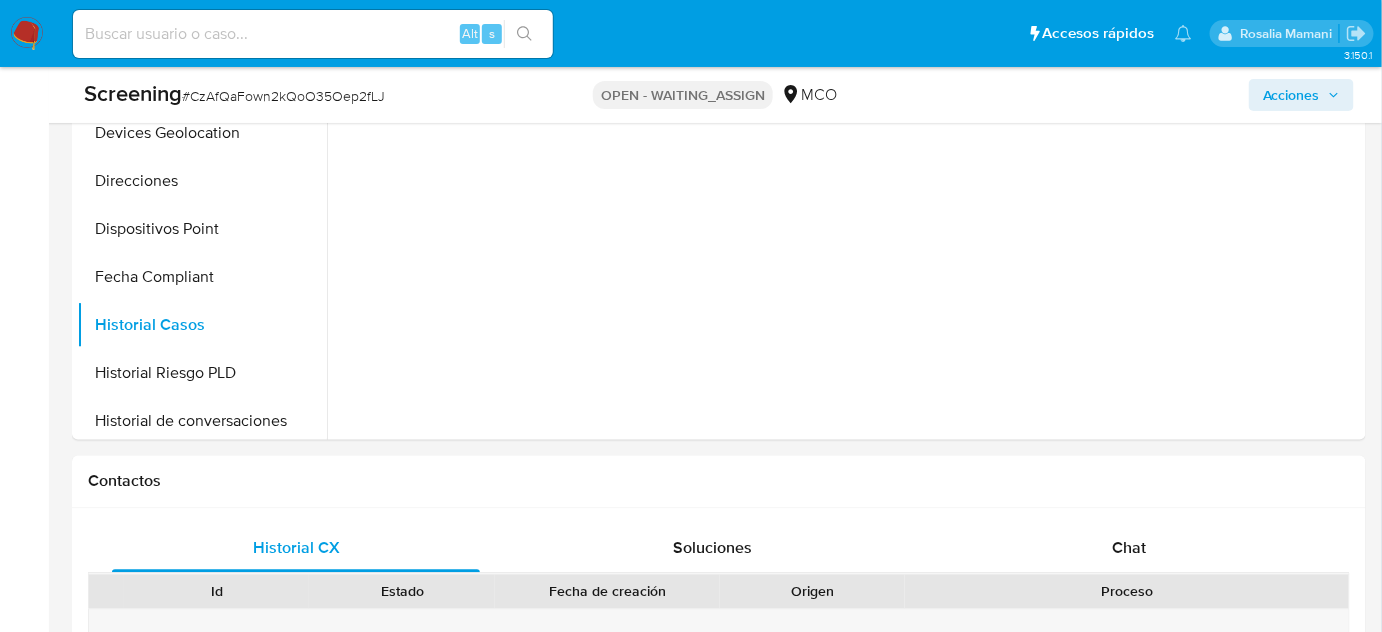 scroll, scrollTop: 1000, scrollLeft: 0, axis: vertical 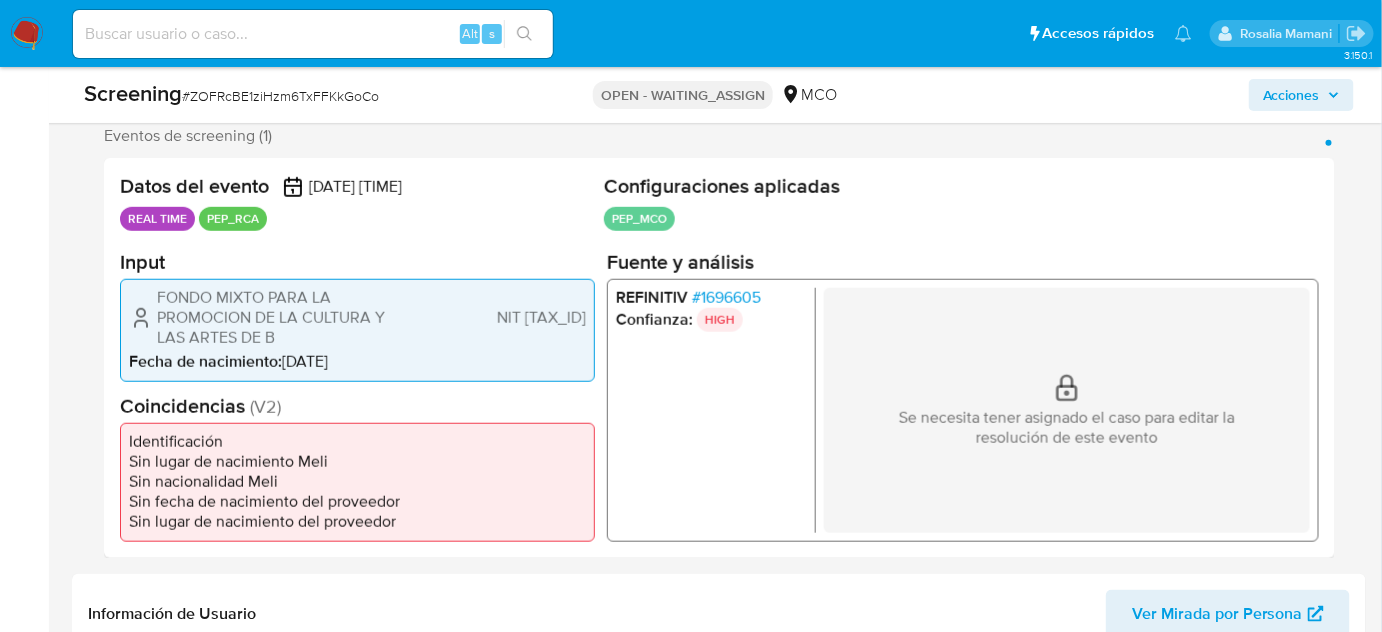 select on "10" 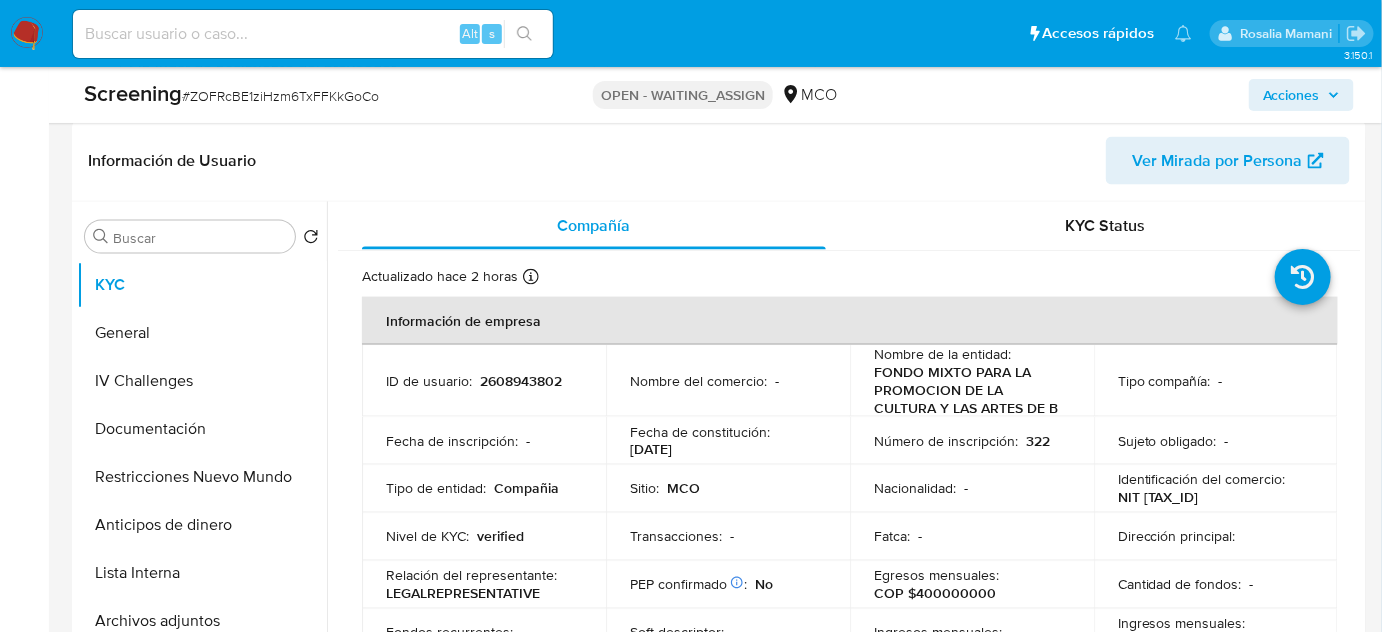 scroll, scrollTop: 818, scrollLeft: 0, axis: vertical 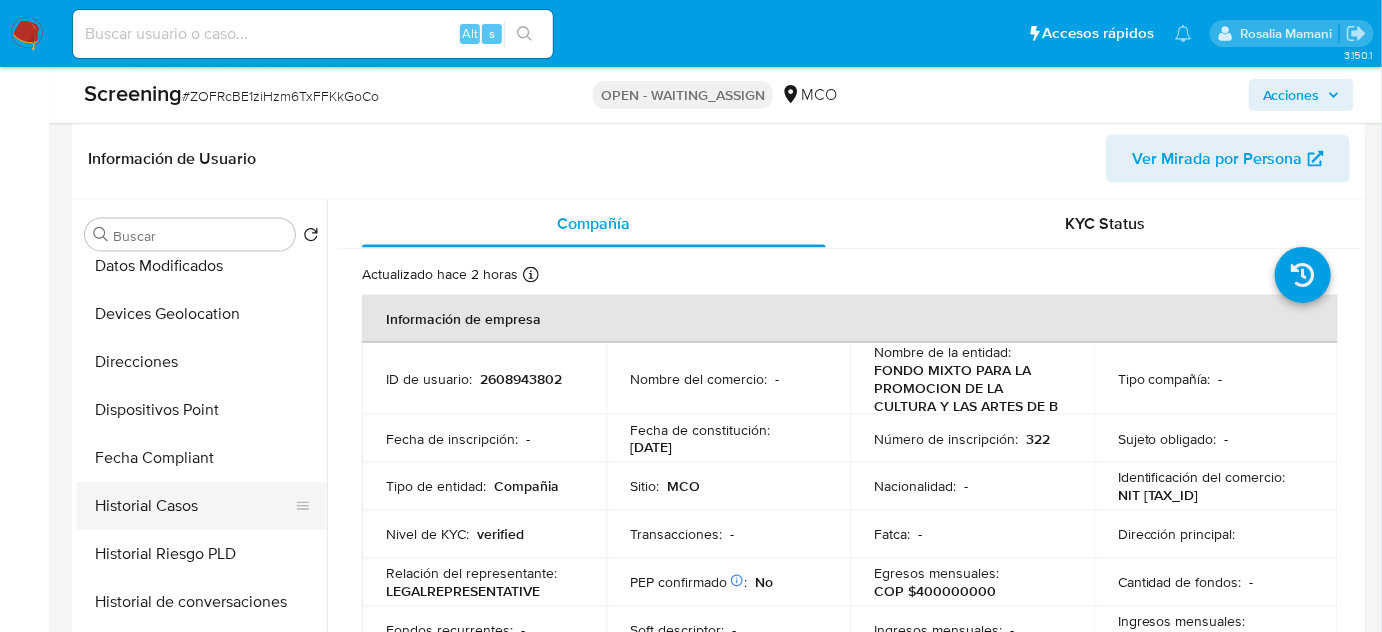 click on "Historial Casos" at bounding box center (194, 506) 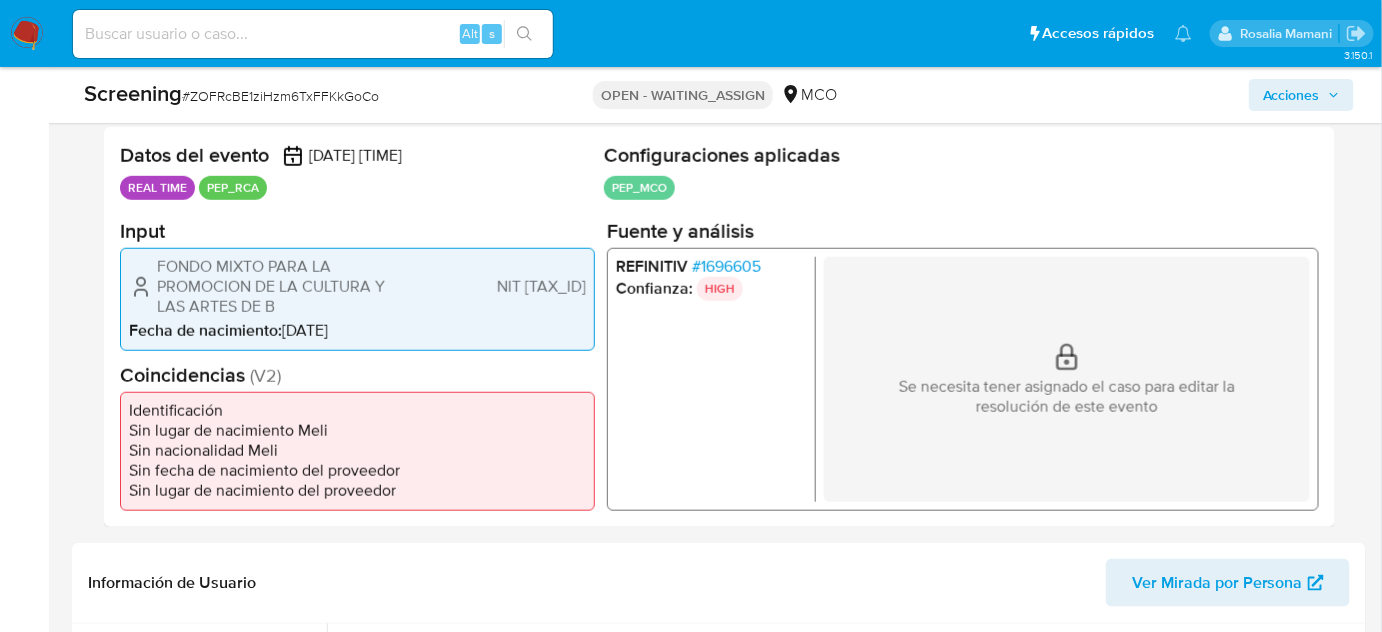 scroll, scrollTop: 363, scrollLeft: 0, axis: vertical 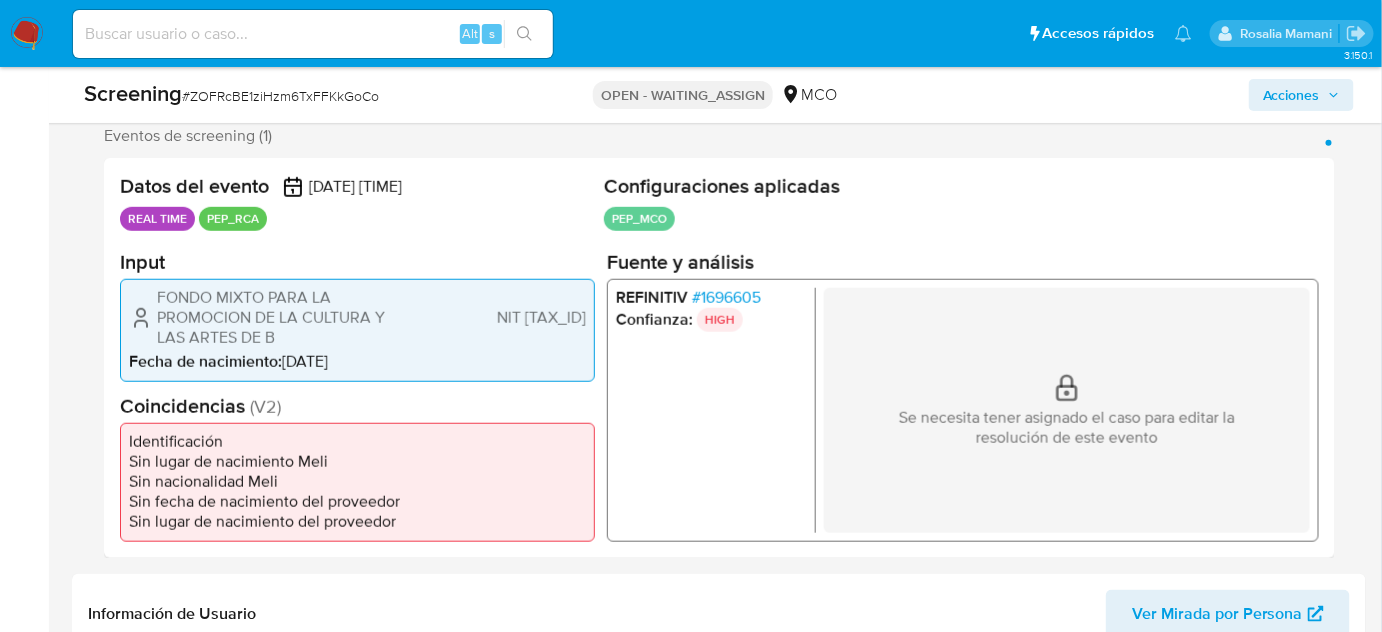 click on "# 1696605" at bounding box center (726, 297) 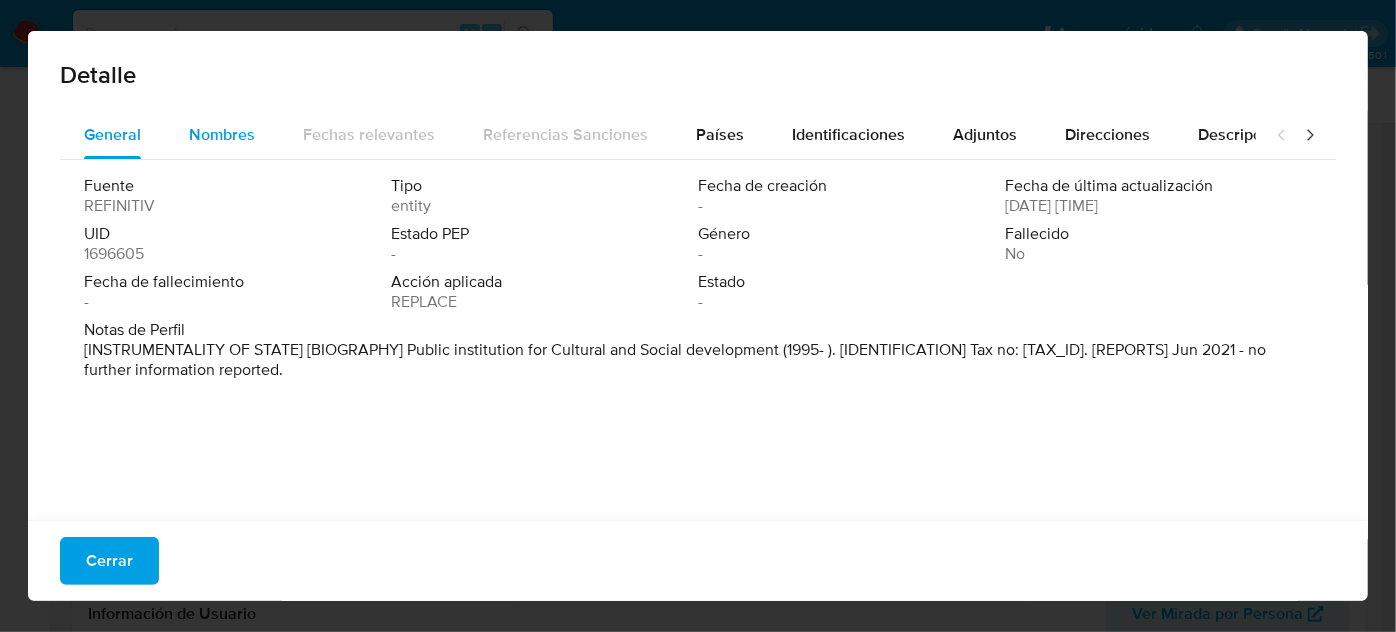 click on "Nombres" at bounding box center (222, 134) 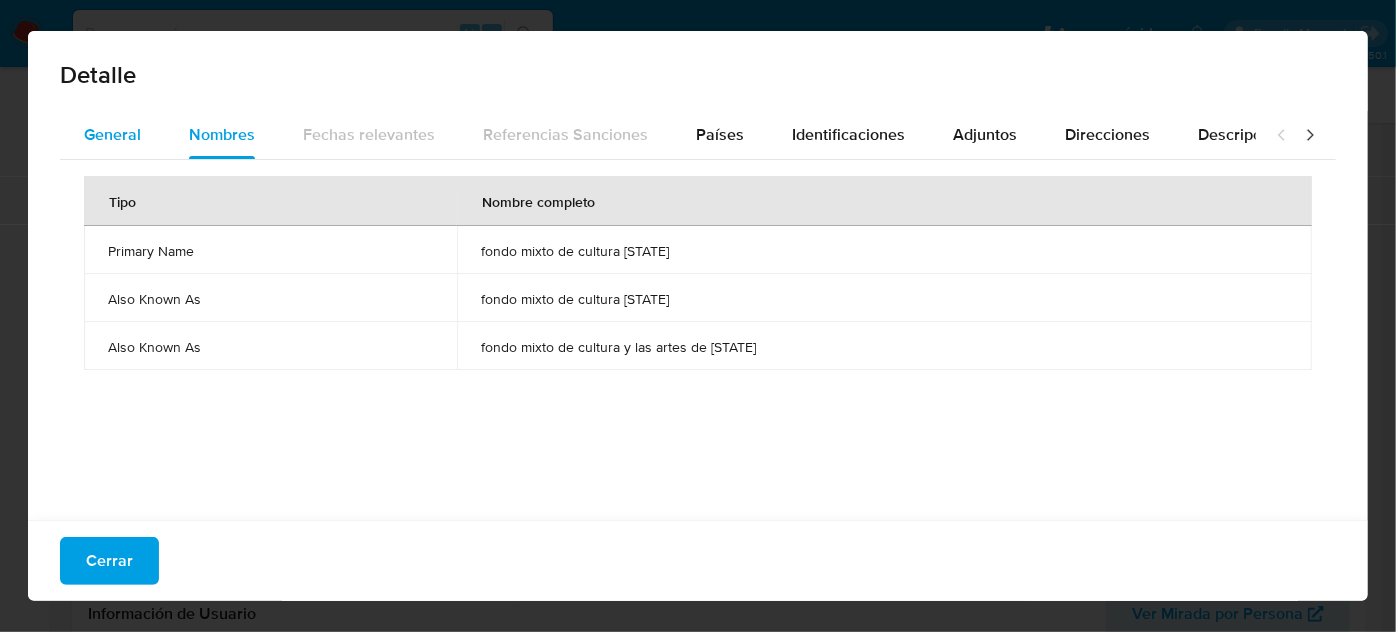 click on "General" at bounding box center (112, 134) 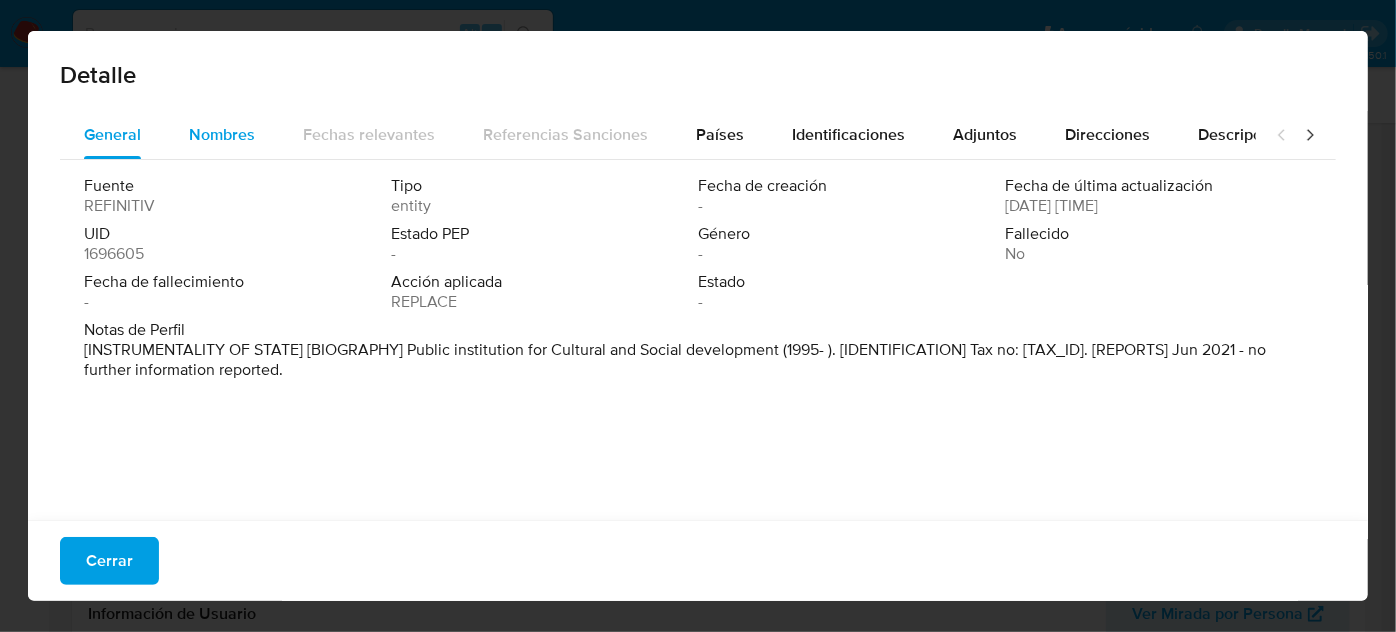 click on "Nombres" at bounding box center (222, 134) 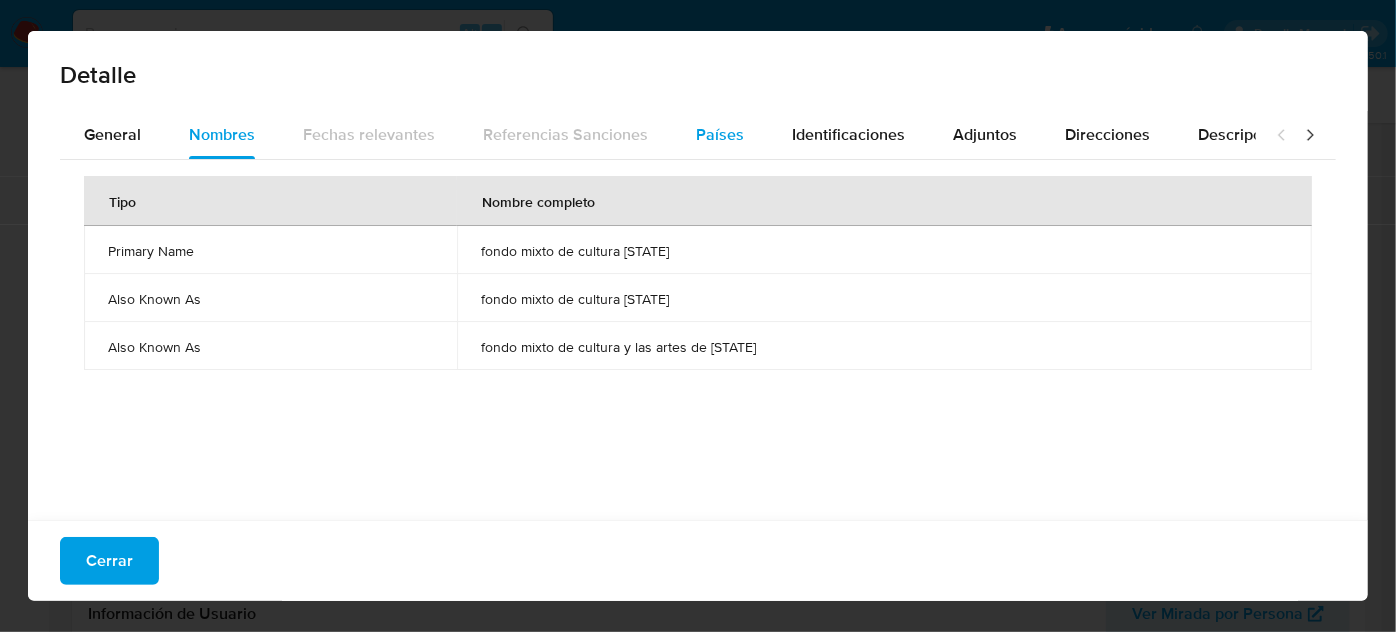 click on "Países" at bounding box center [720, 135] 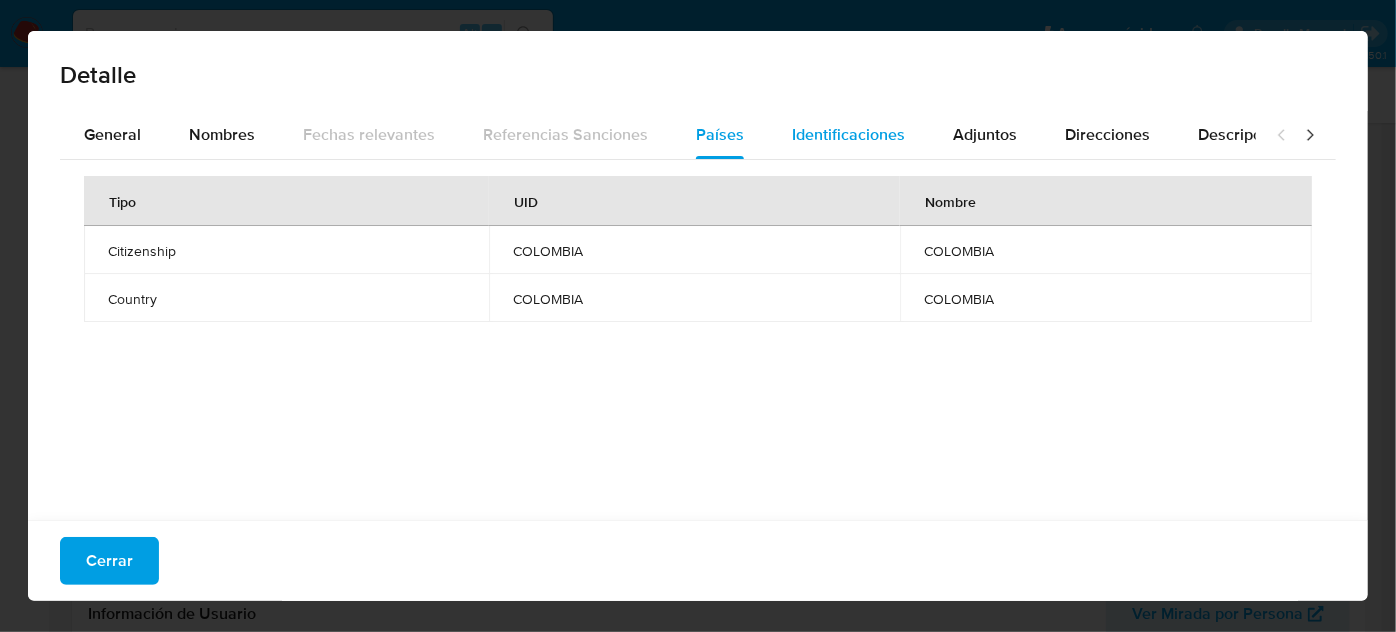 click on "Identificaciones" at bounding box center [848, 134] 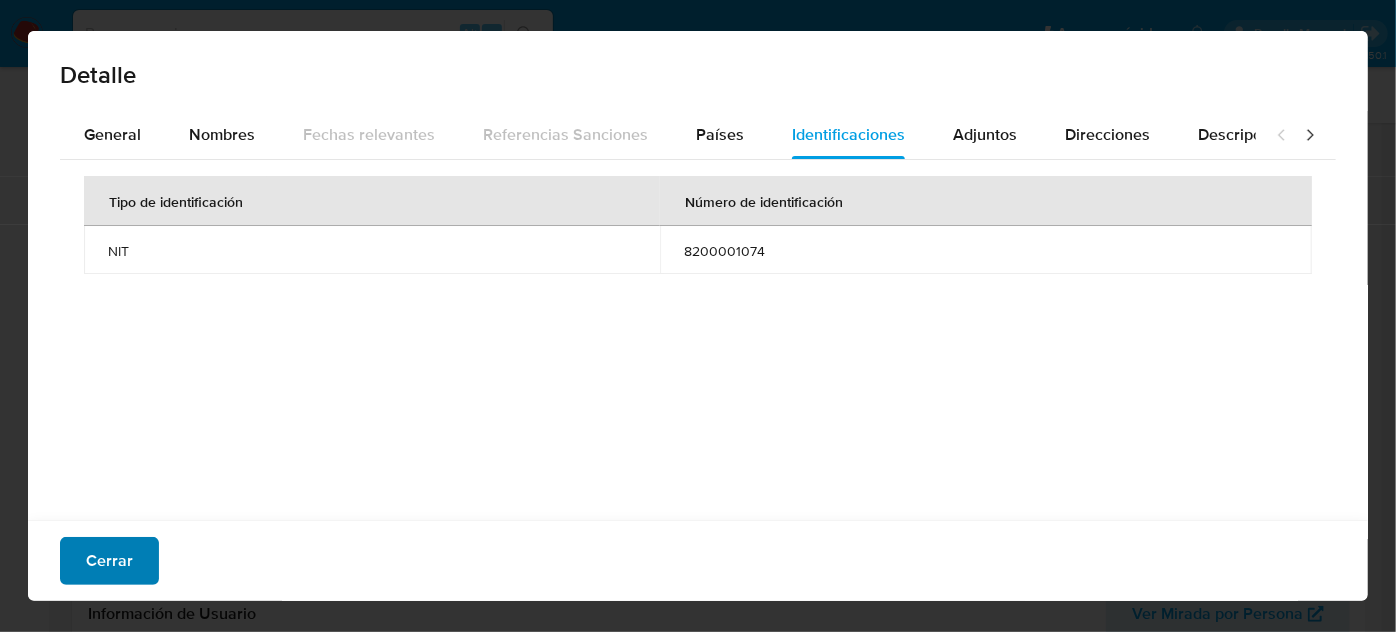 click on "Cerrar" at bounding box center (109, 561) 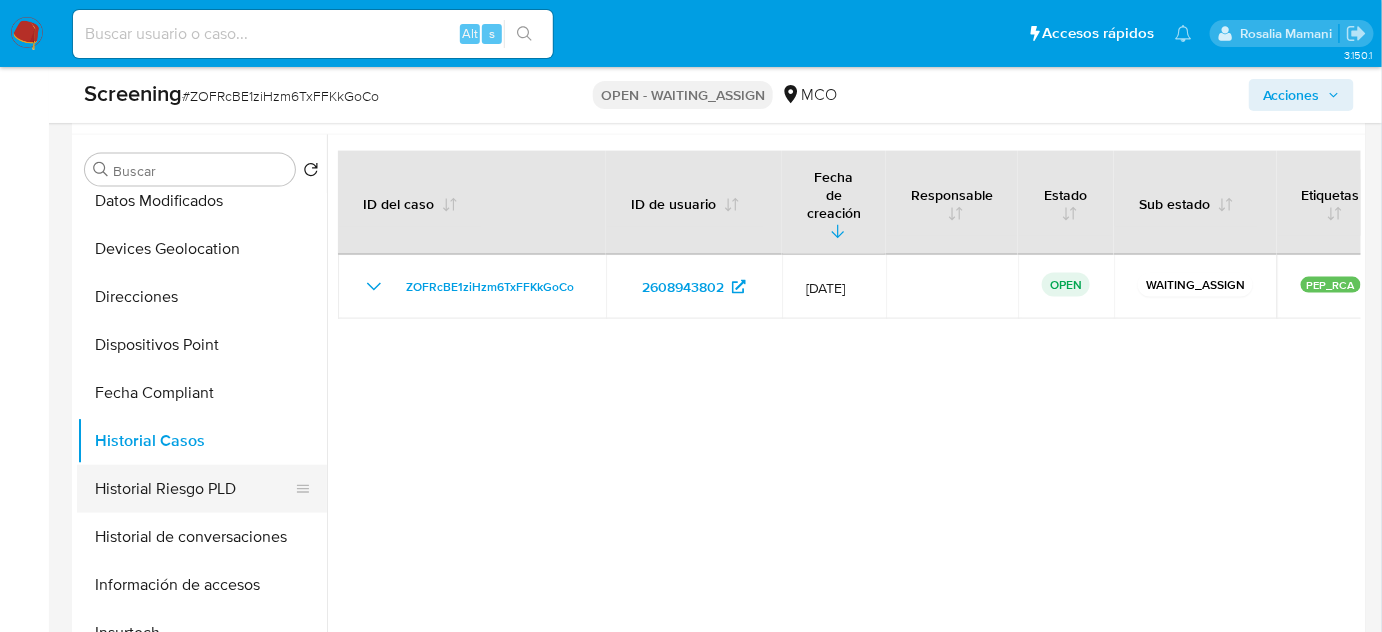 scroll, scrollTop: 909, scrollLeft: 0, axis: vertical 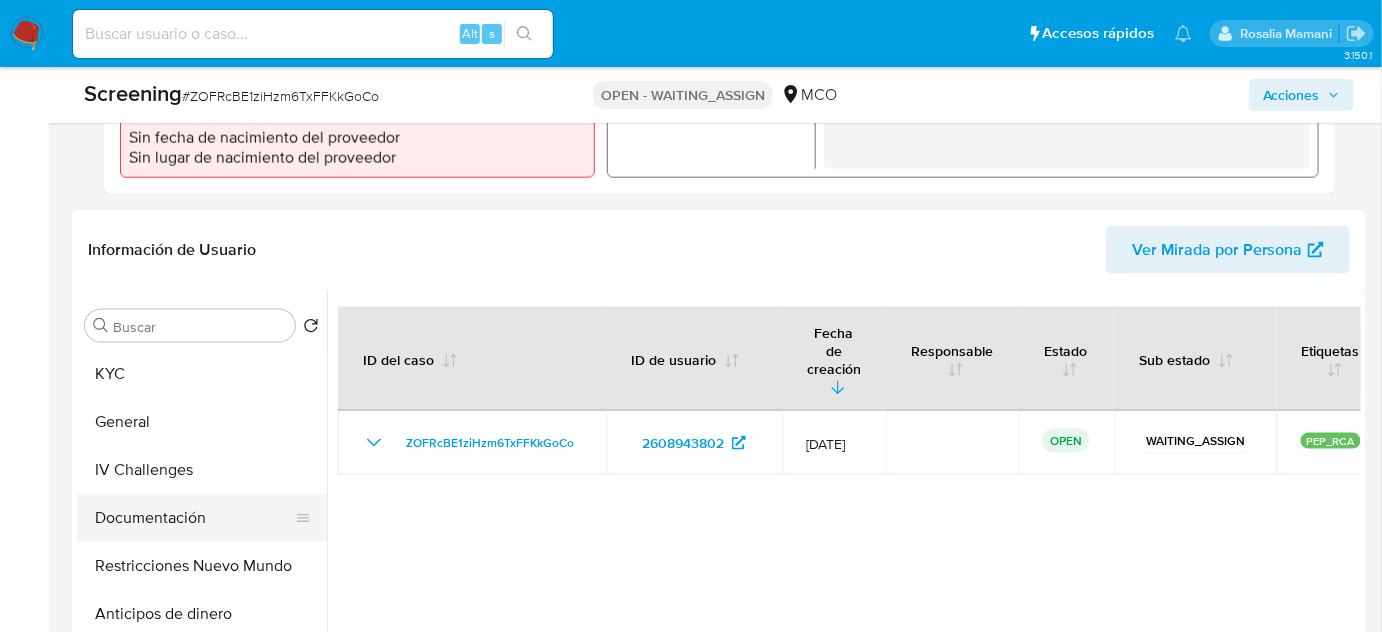 click on "Documentación" at bounding box center (194, 518) 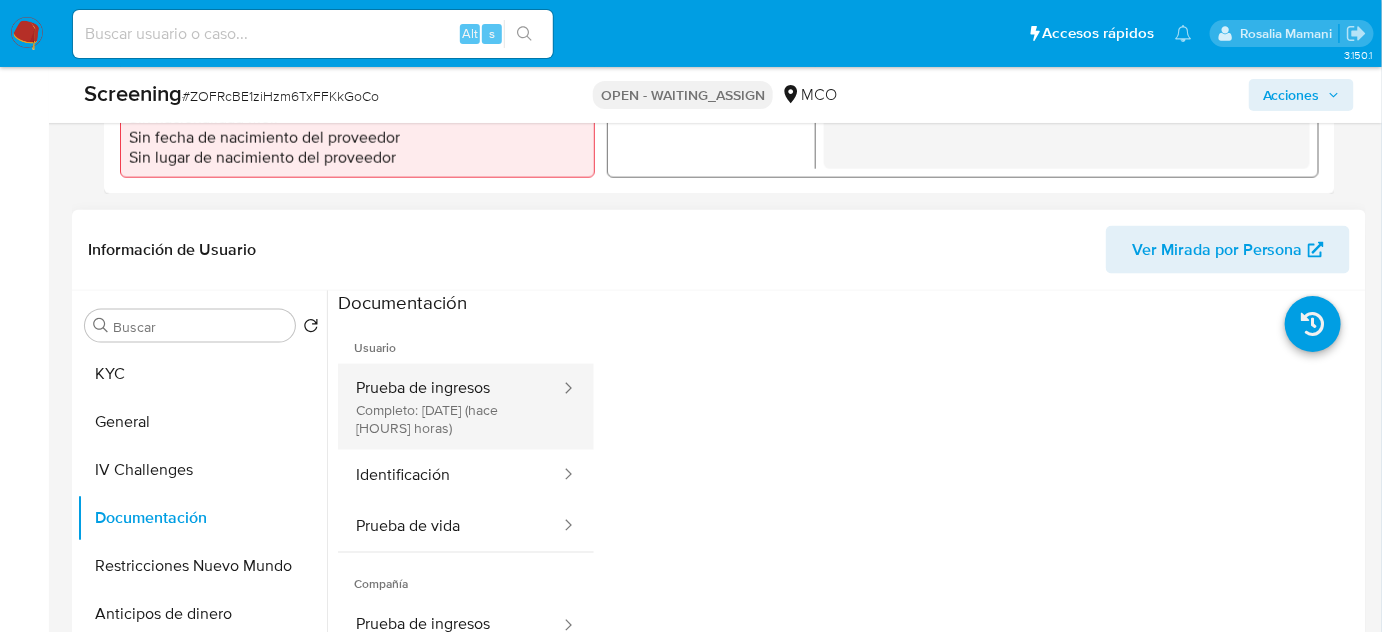 click on "Prueba de ingresos Completo: 06/08/2025 (hace 21 horas)" at bounding box center (450, 407) 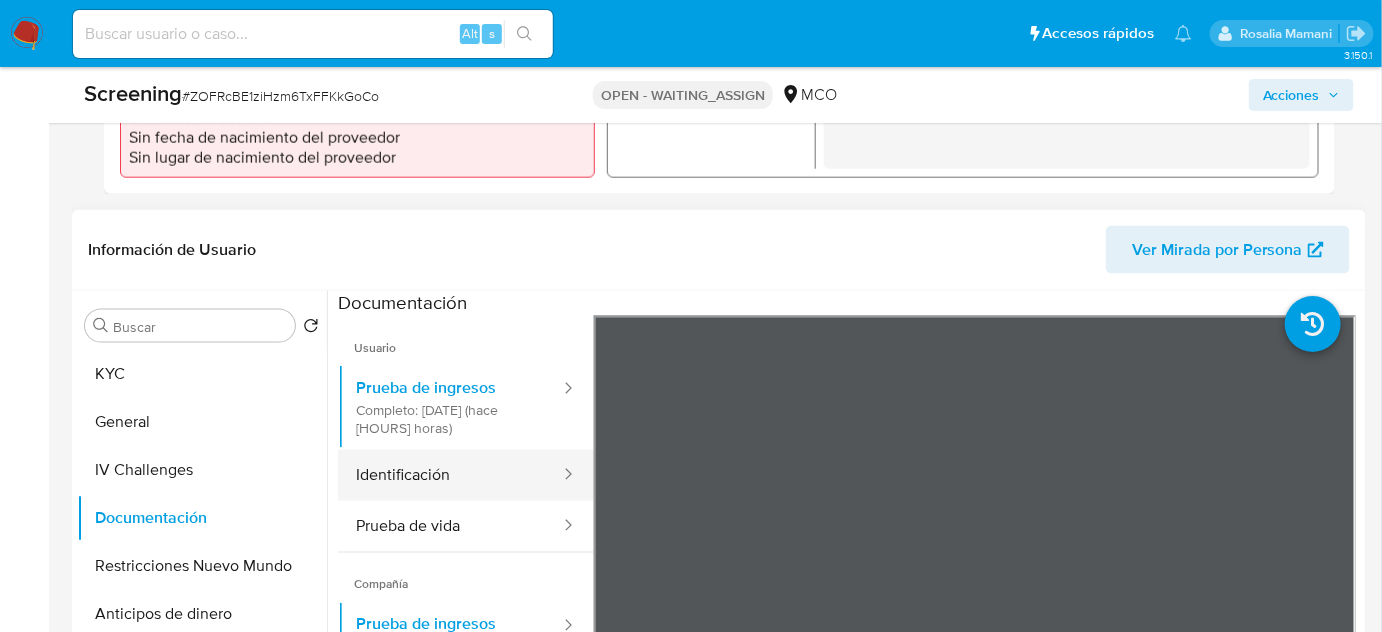 click on "Identificación" at bounding box center [450, 475] 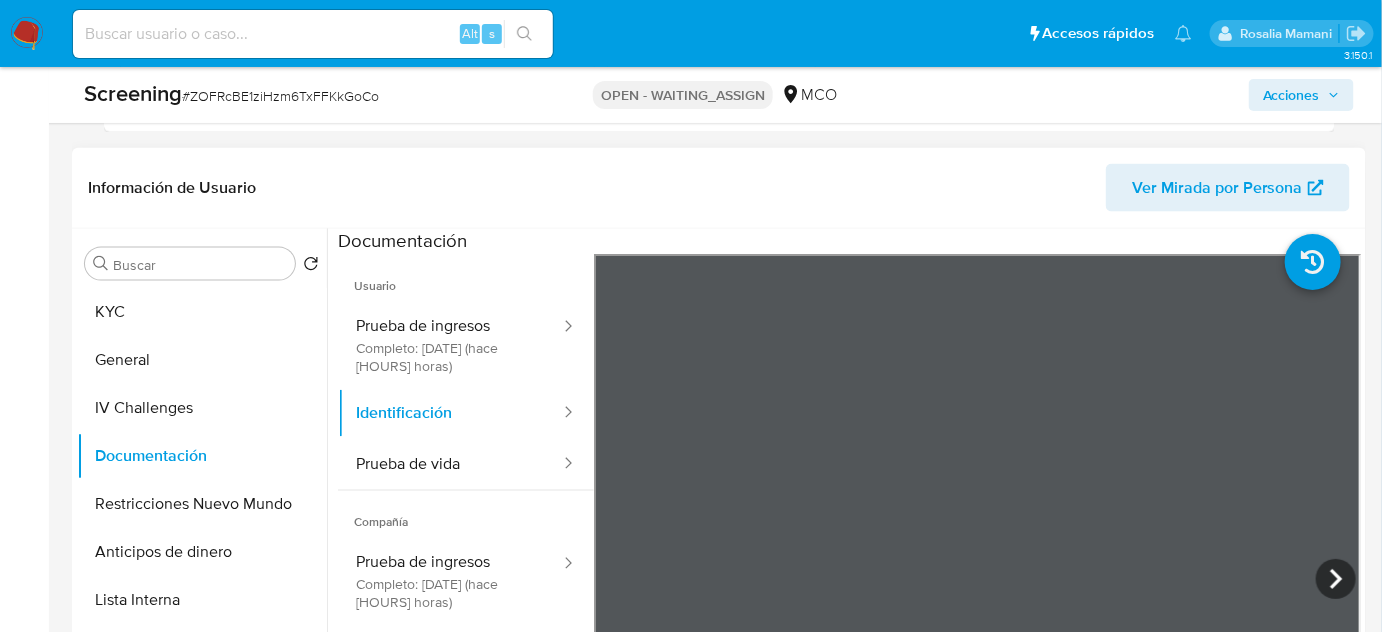 scroll, scrollTop: 818, scrollLeft: 0, axis: vertical 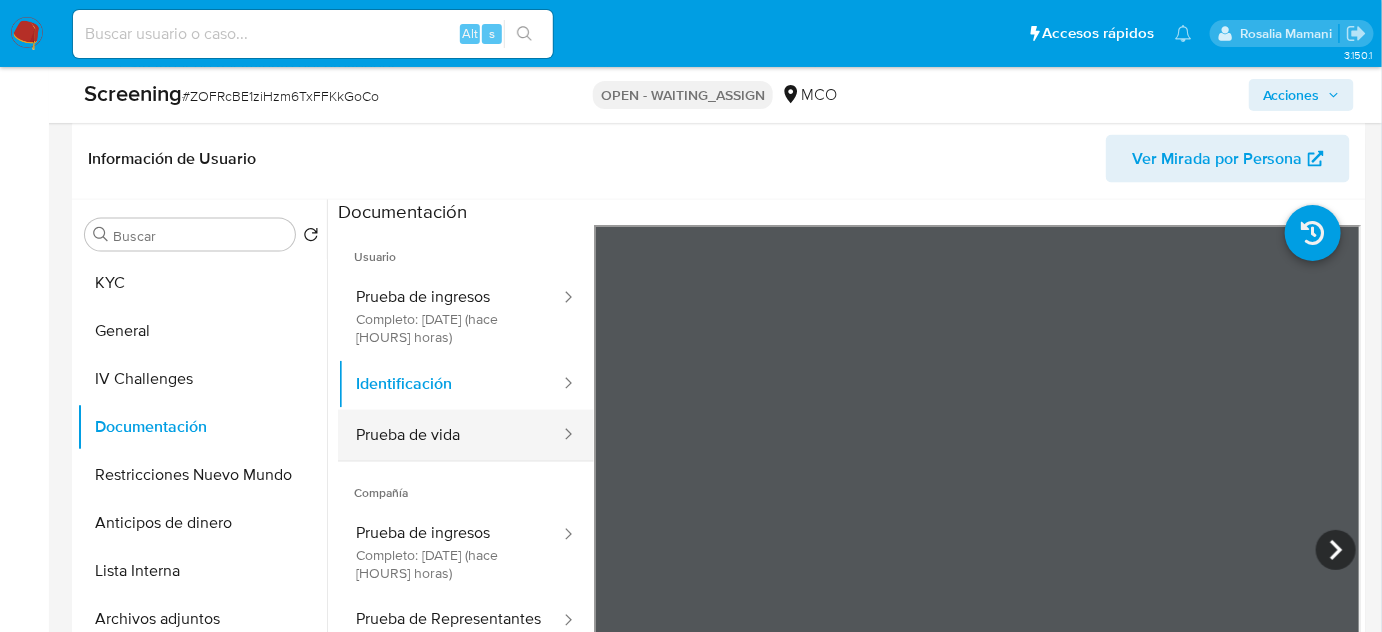 click on "Prueba de vida" at bounding box center [450, 435] 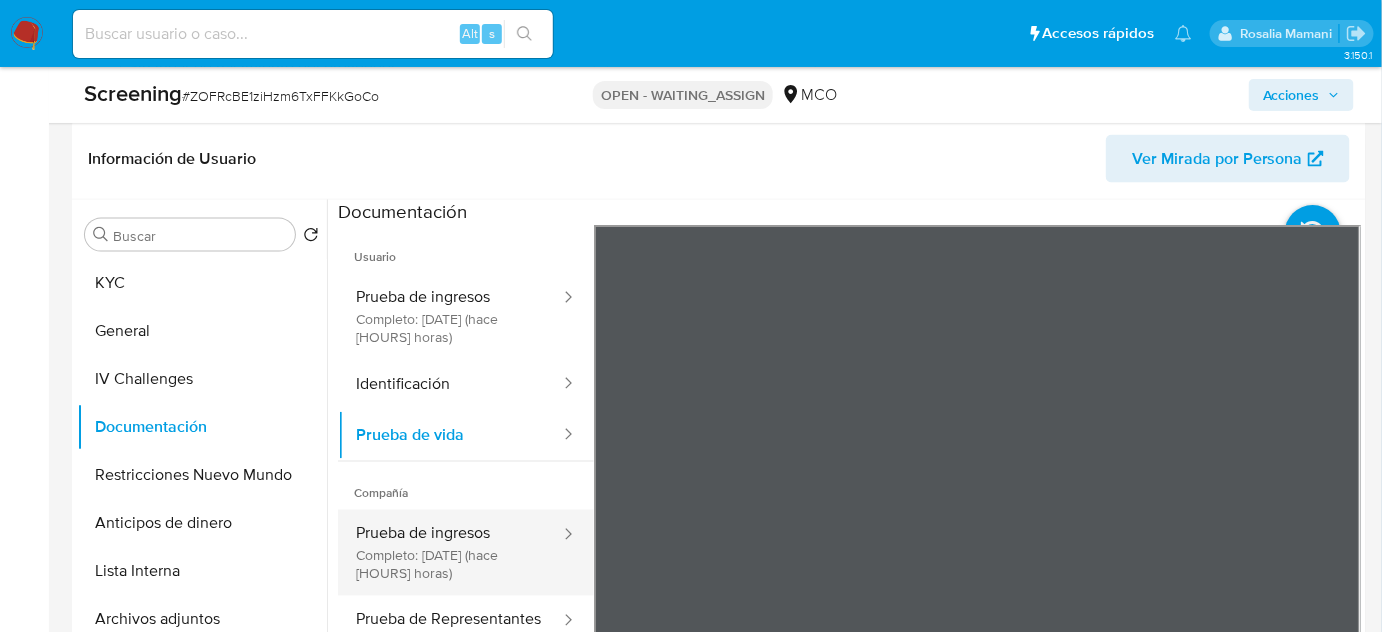 click on "Prueba de ingresos Completo: 06/08/2025 (hace 21 horas)" at bounding box center (450, 553) 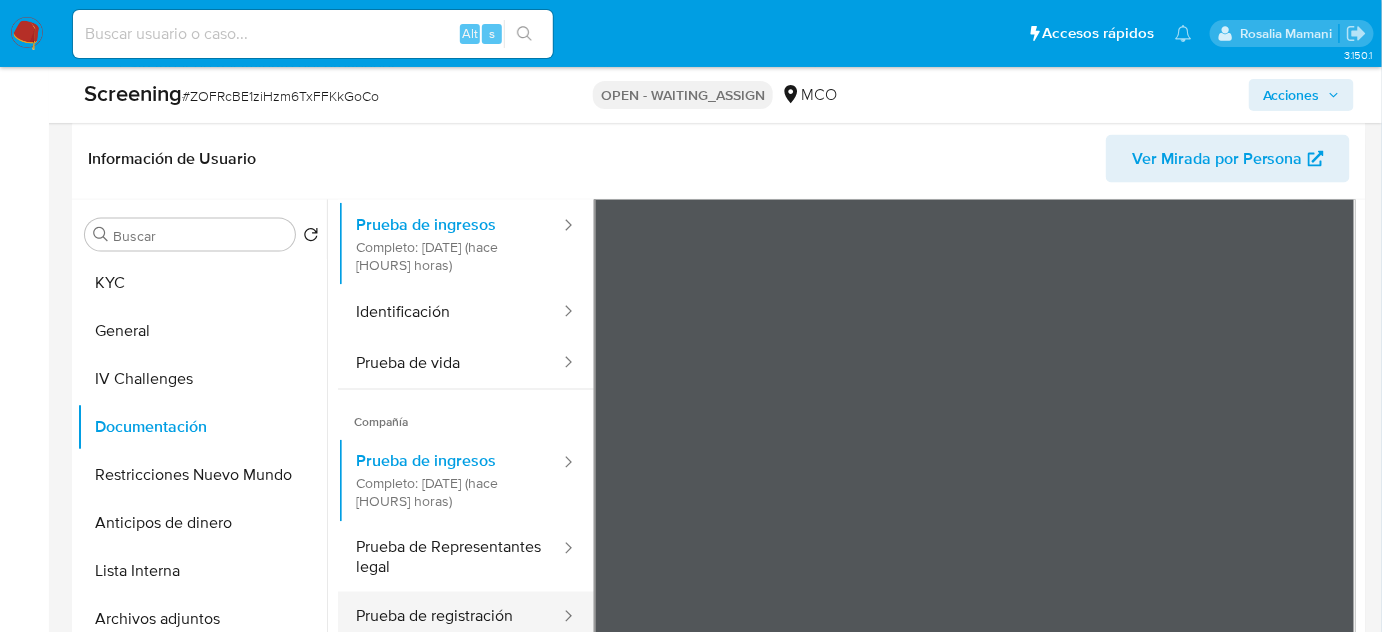 scroll, scrollTop: 174, scrollLeft: 0, axis: vertical 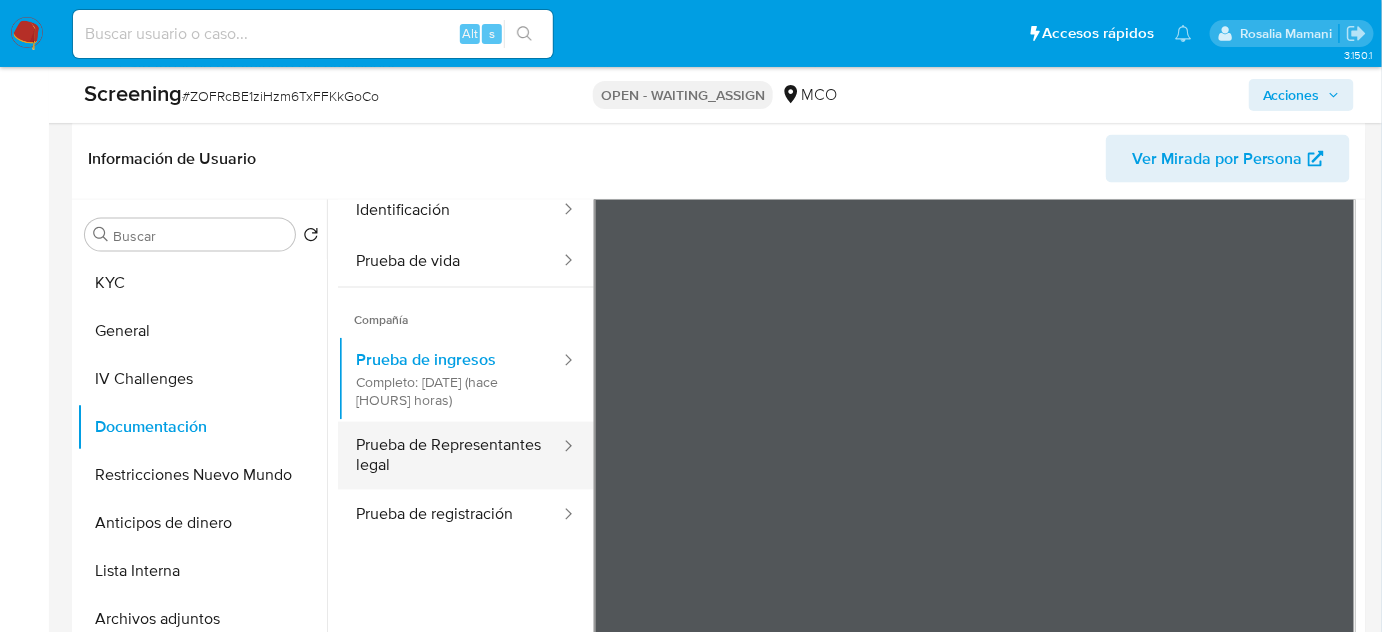 click on "Prueba de Representantes legal" at bounding box center (450, 456) 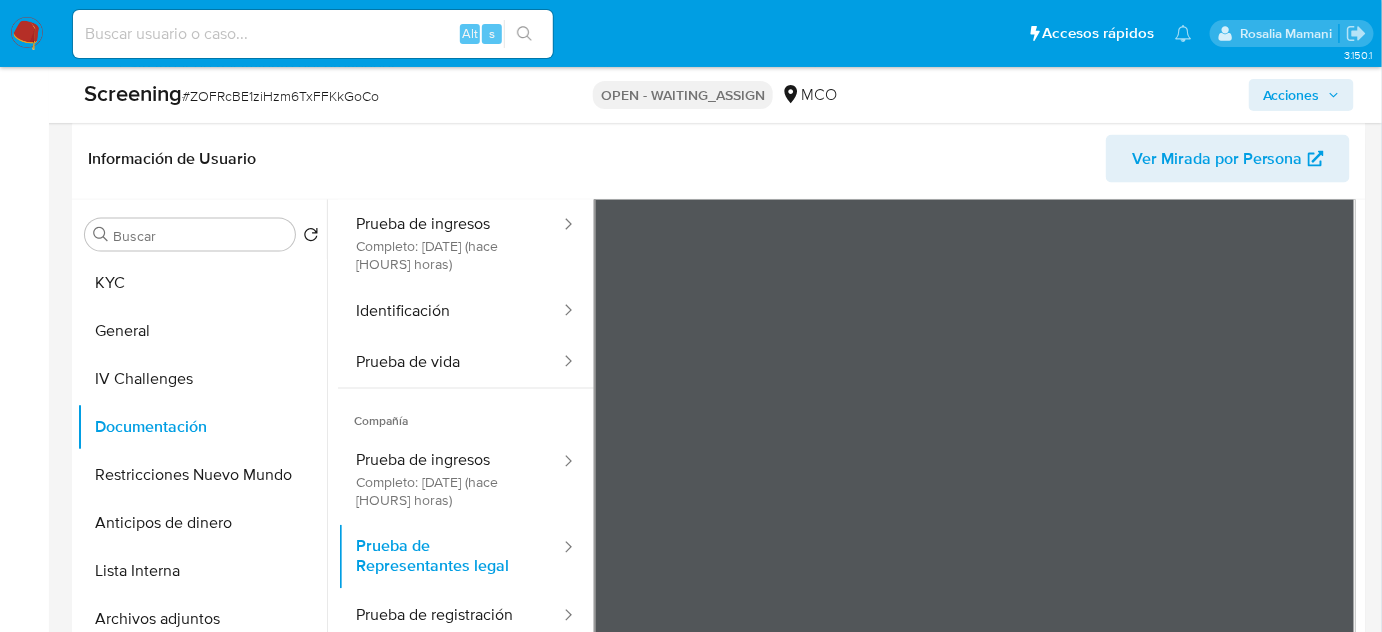 scroll, scrollTop: 0, scrollLeft: 0, axis: both 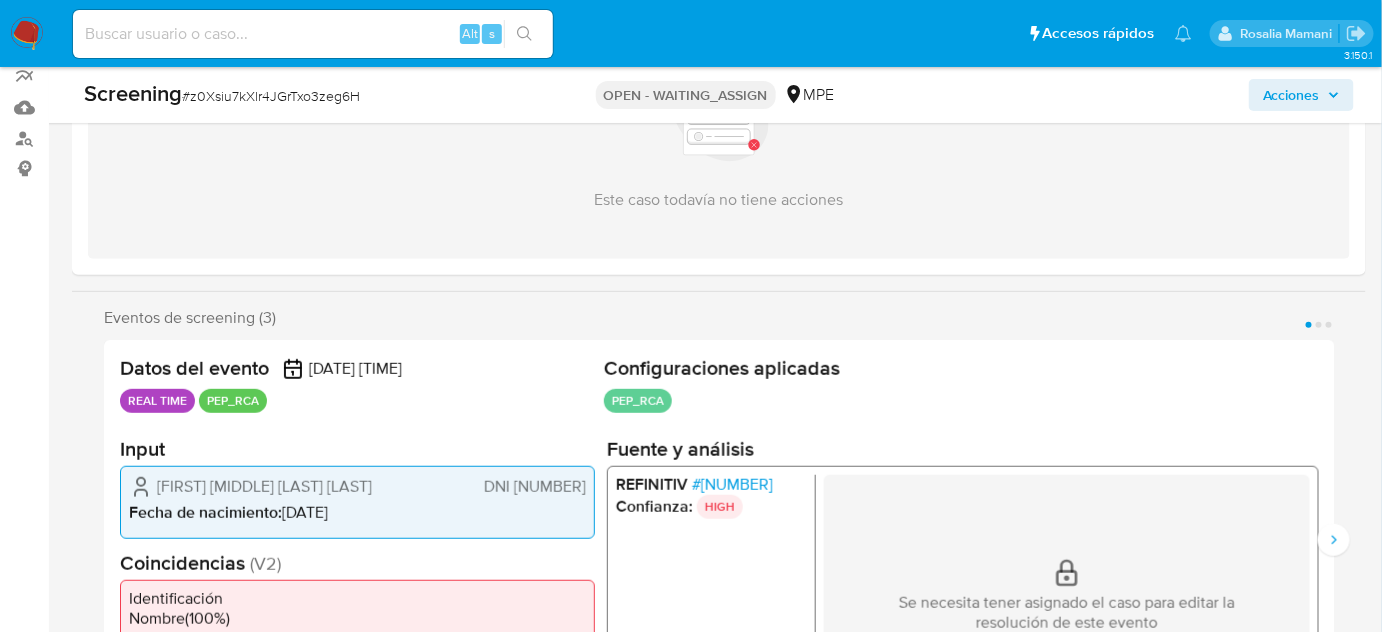 select on "10" 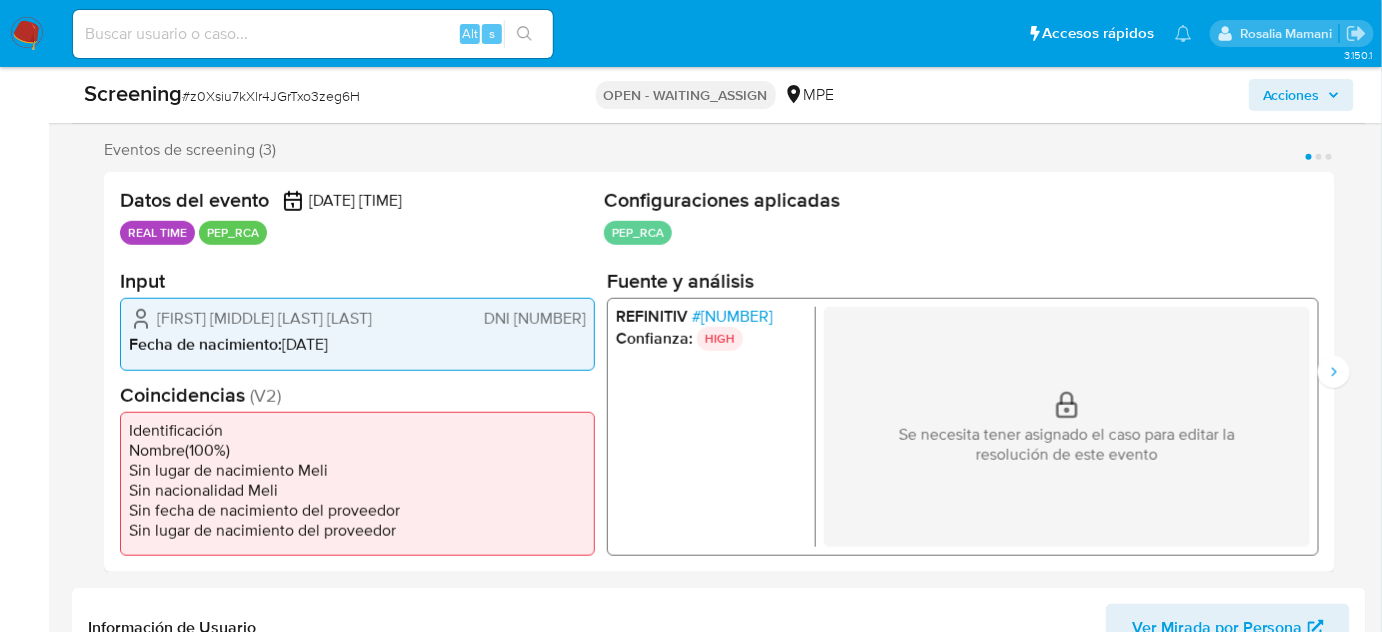 scroll, scrollTop: 454, scrollLeft: 0, axis: vertical 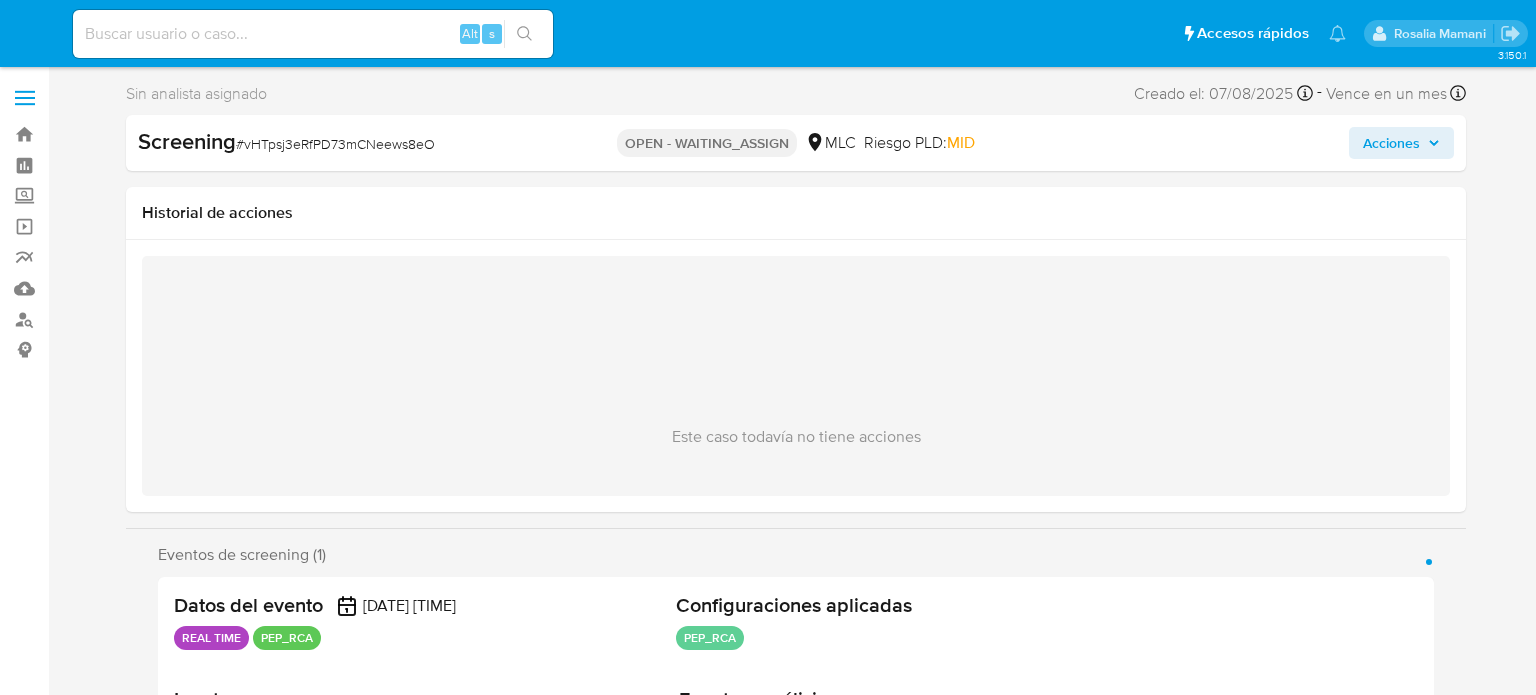 select on "10" 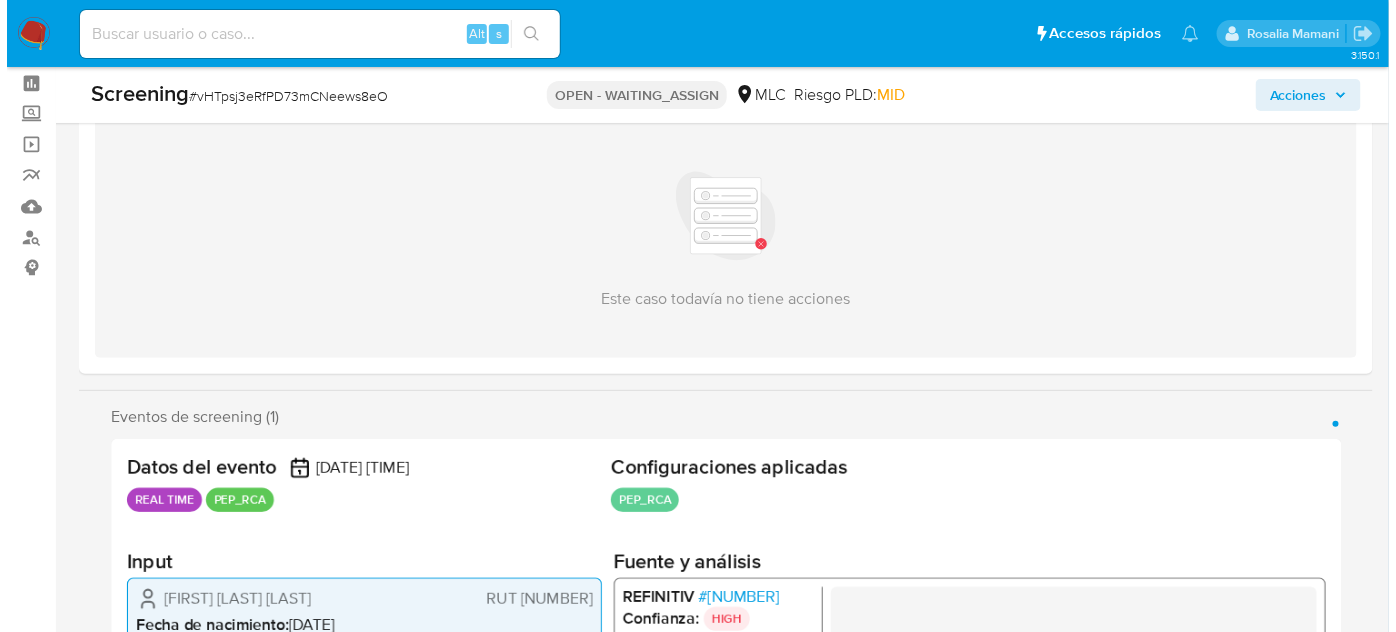 scroll, scrollTop: 363, scrollLeft: 0, axis: vertical 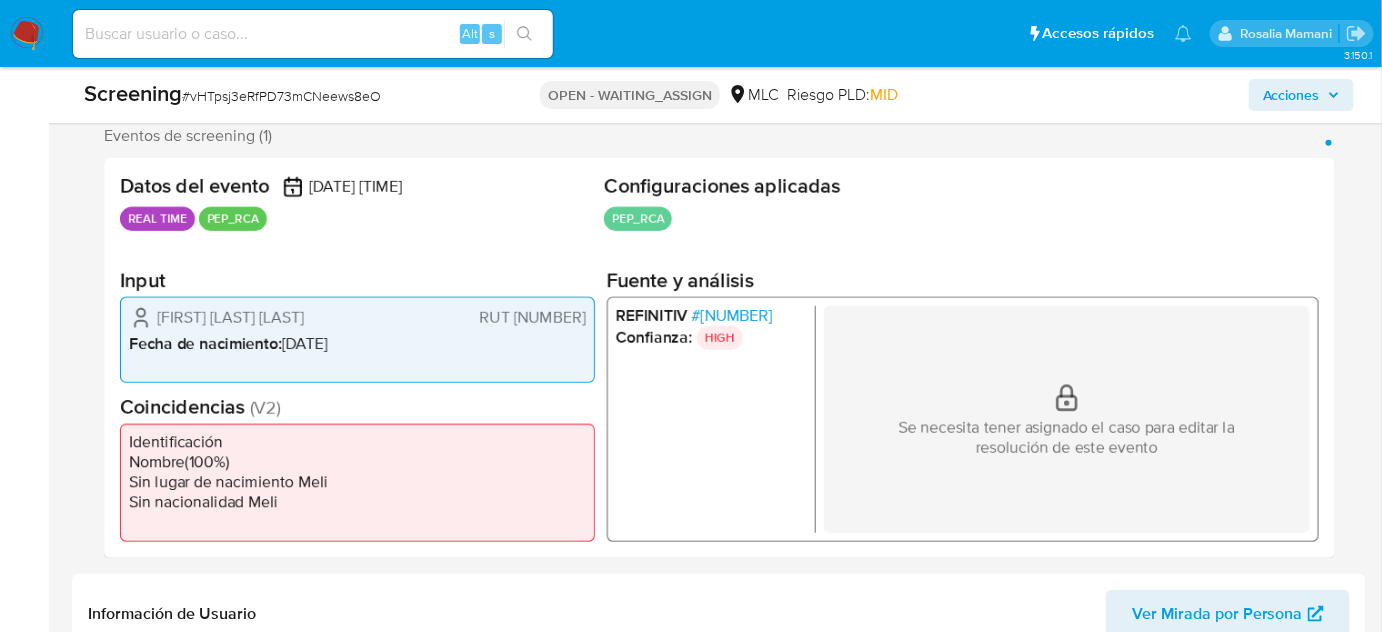click on "# [NUMBER]" at bounding box center [732, 316] 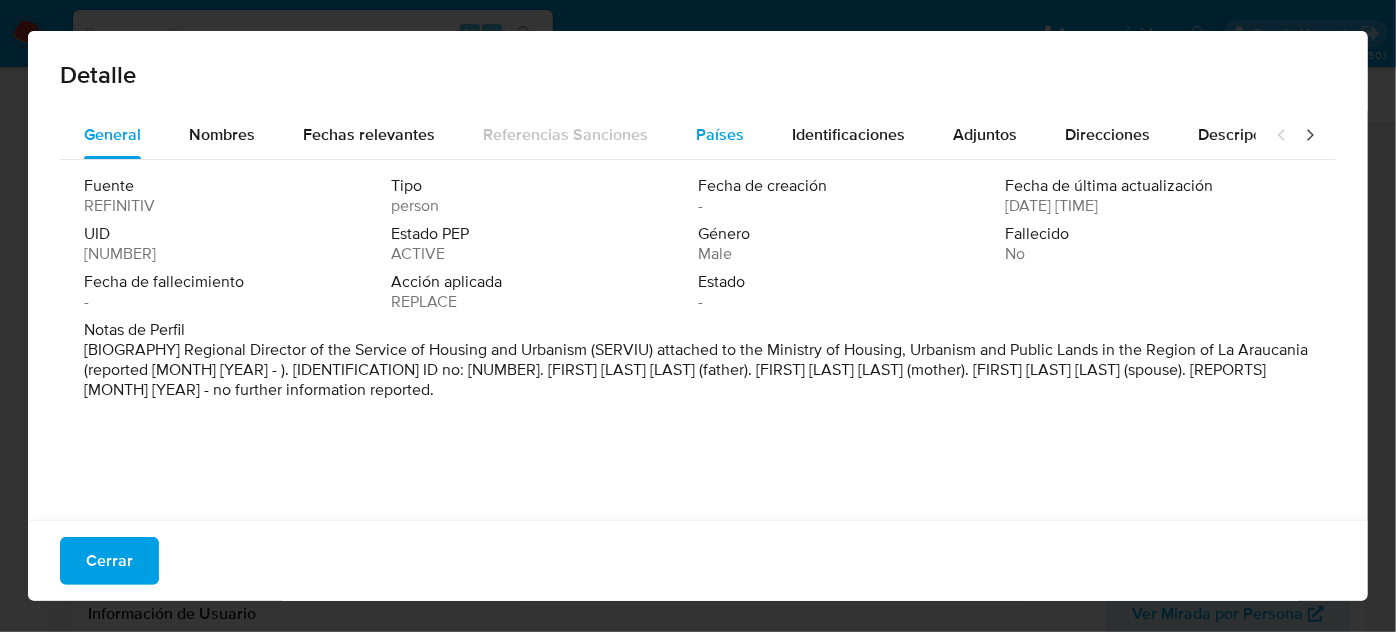 click on "Países" at bounding box center (720, 135) 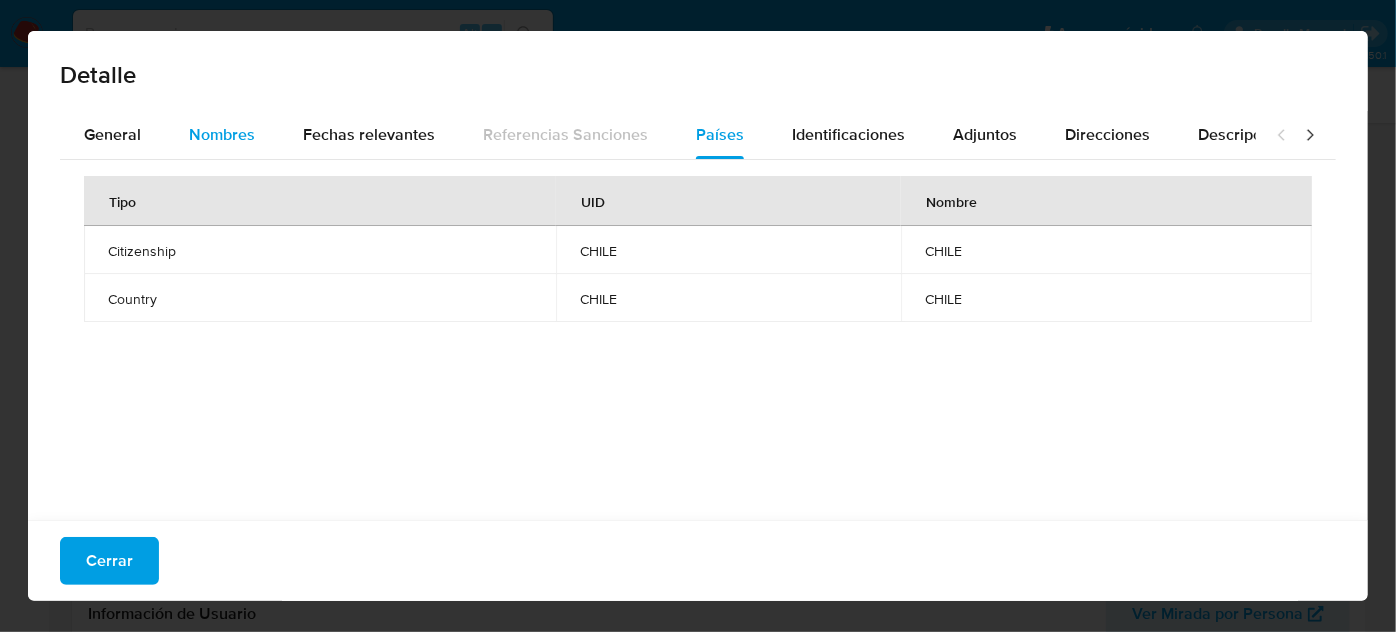 click on "Nombres" at bounding box center (222, 135) 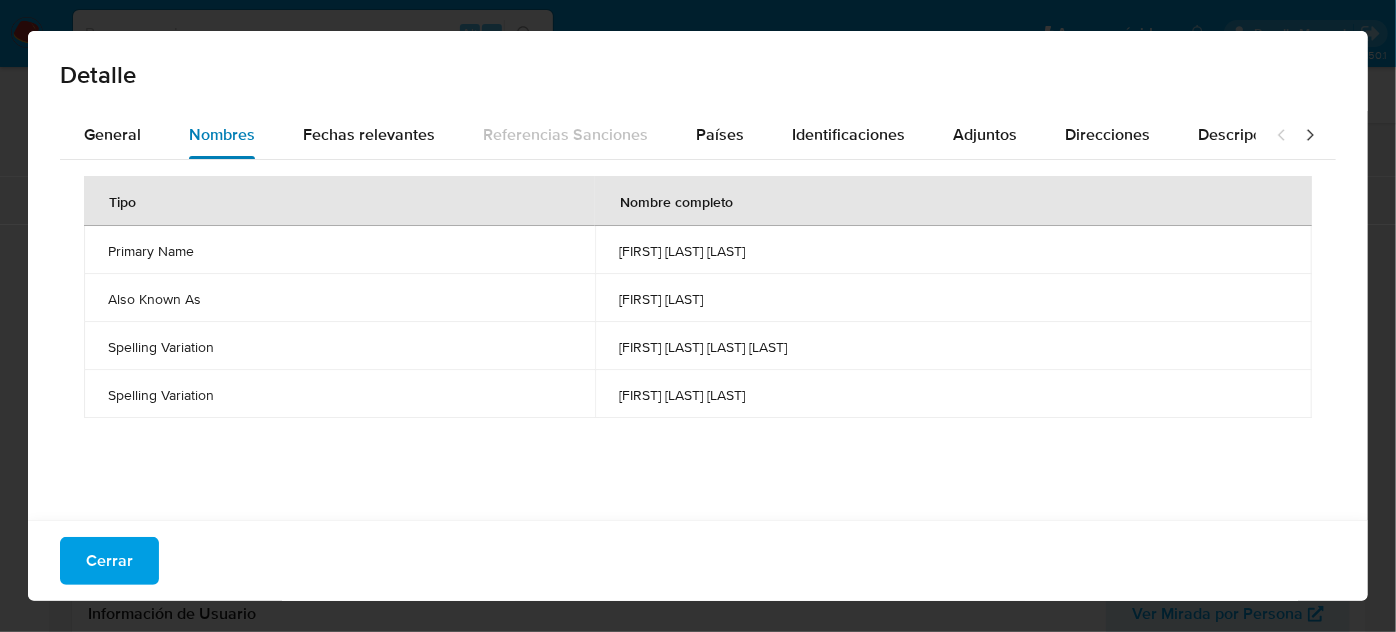 click on "Nombres" at bounding box center (222, 134) 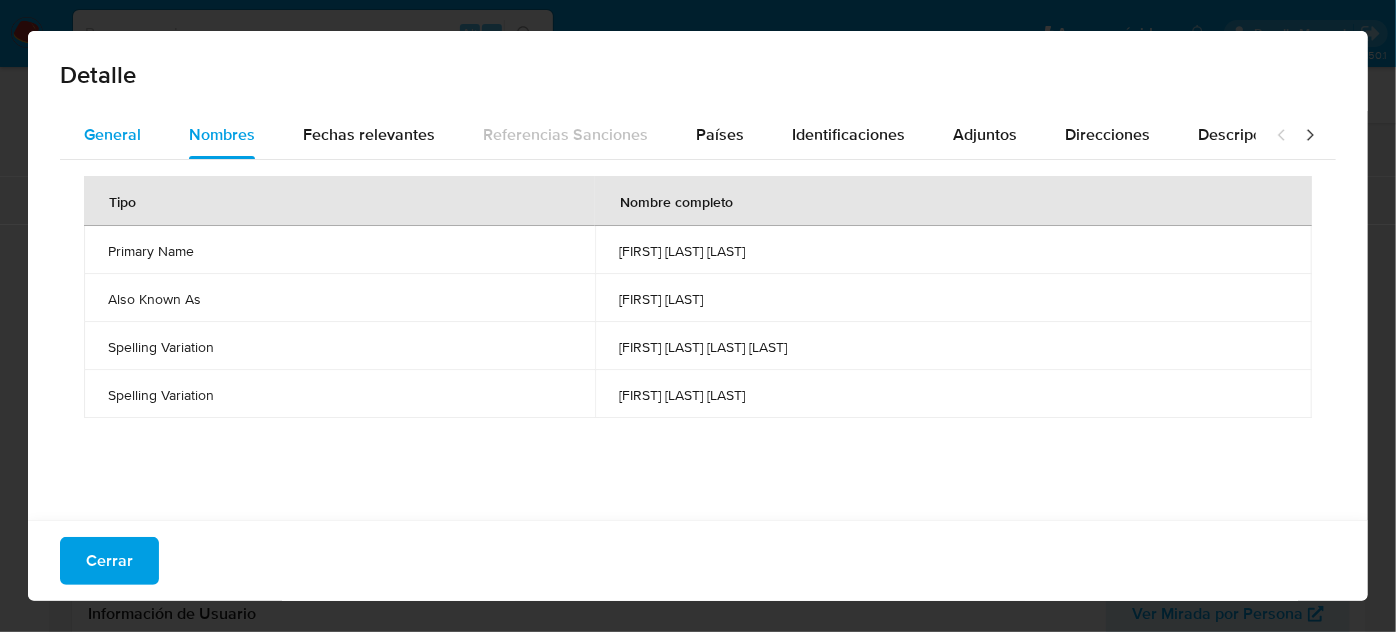 click on "General" at bounding box center (112, 135) 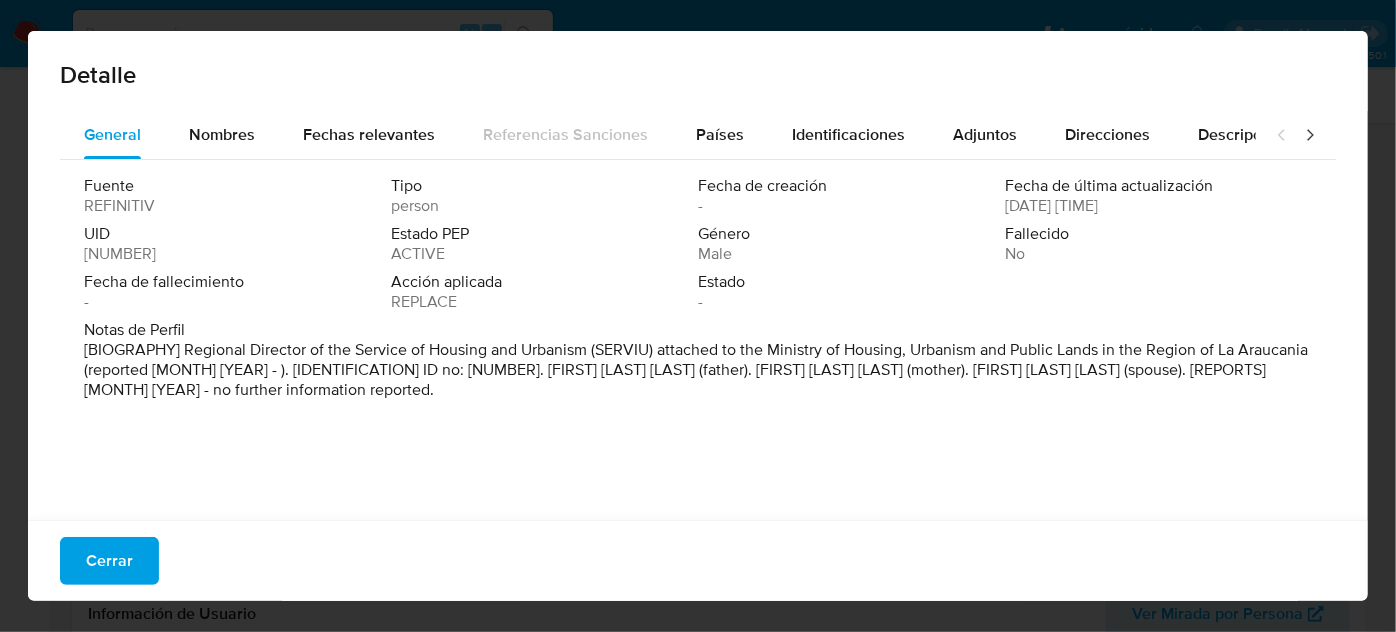 click on "Creado el: [DATE] [TIME] UID [NUMBER] Estado PEP ACTIVE Género Male Fallecido No Fecha de fallecimiento - Acción aplicada REPLACE Estado - Notas de Perfil [BIOGRAPHY] Regional Director of the Service of Housing and Urbanism (SERVIU) attached to the Ministry of Housing, Urbanism and Public Lands in the Region of La Araucania (reported [MONTH] [YEAR] - ). [IDENTIFICATION] ID no: [NUMBER]. [FIRST] [LAST] [LAST] (father). [FIRST] [LAST] [LAST] (mother). [FIRST] [LAST] [LAST] (spouse). [REPORTS] [MONTH] [YEAR] - no further information reported.   Cerrar" at bounding box center (698, 316) 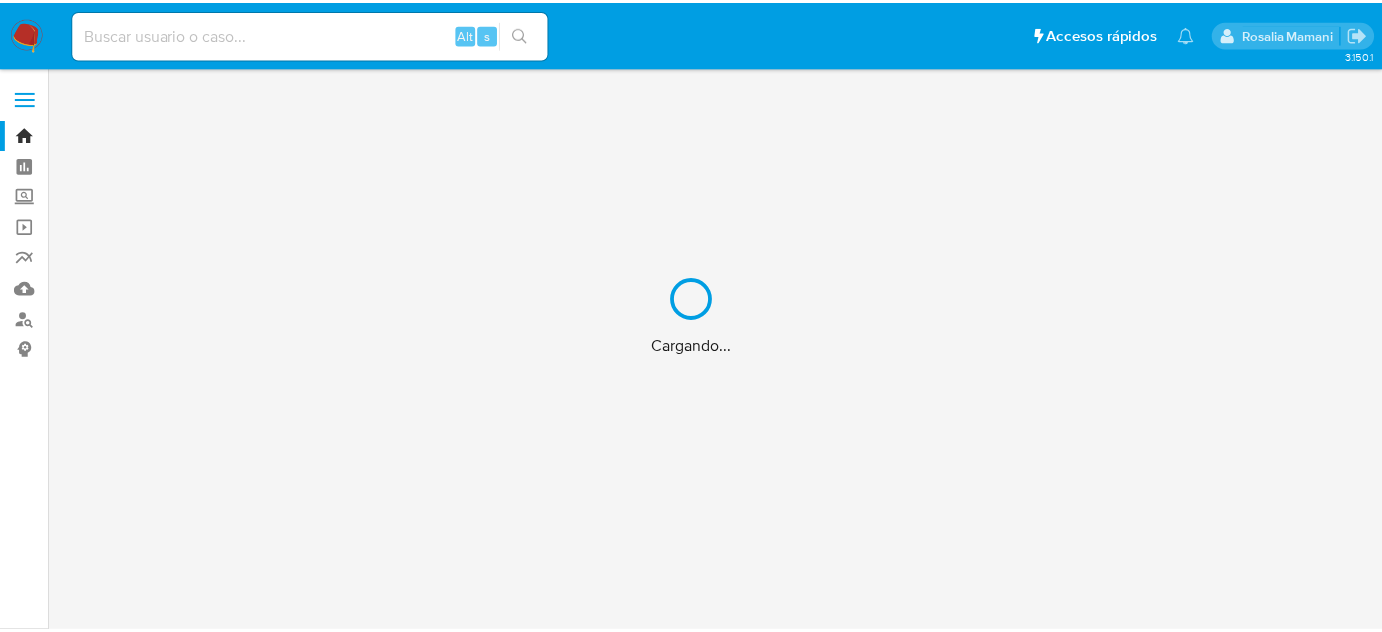 scroll, scrollTop: 0, scrollLeft: 0, axis: both 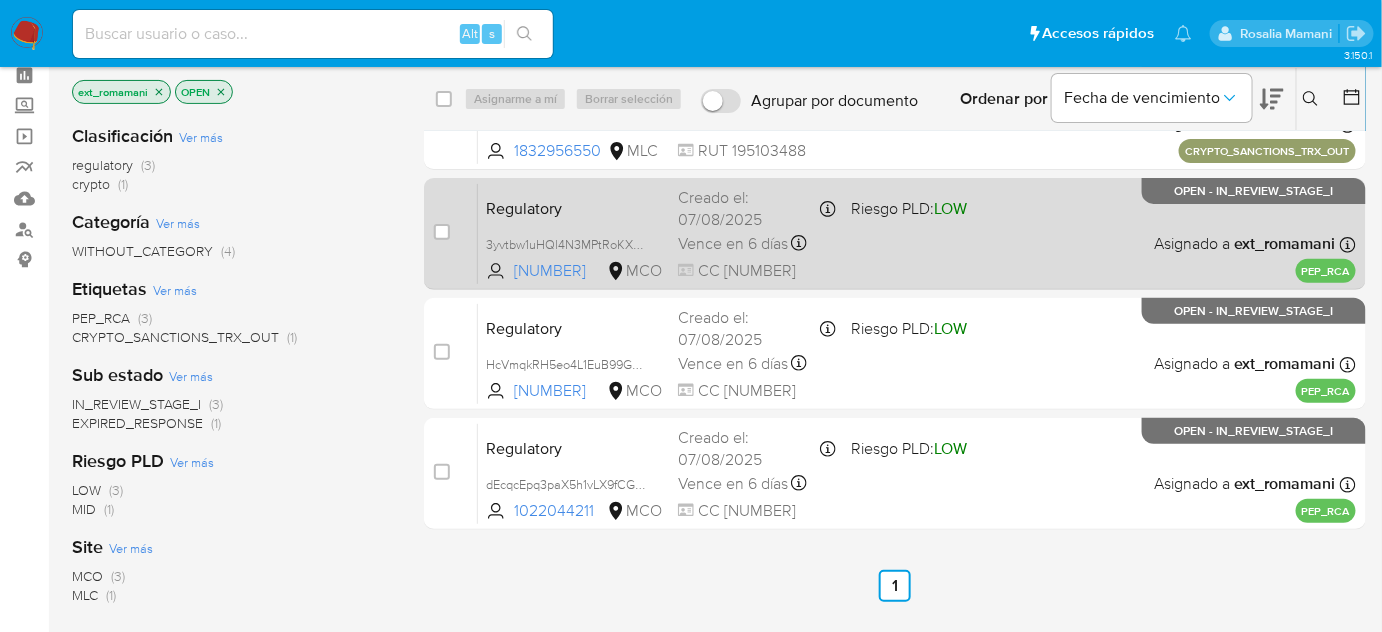 click on "Vence en 6 días   Vence el [DATE] [TIME]" at bounding box center [756, 243] 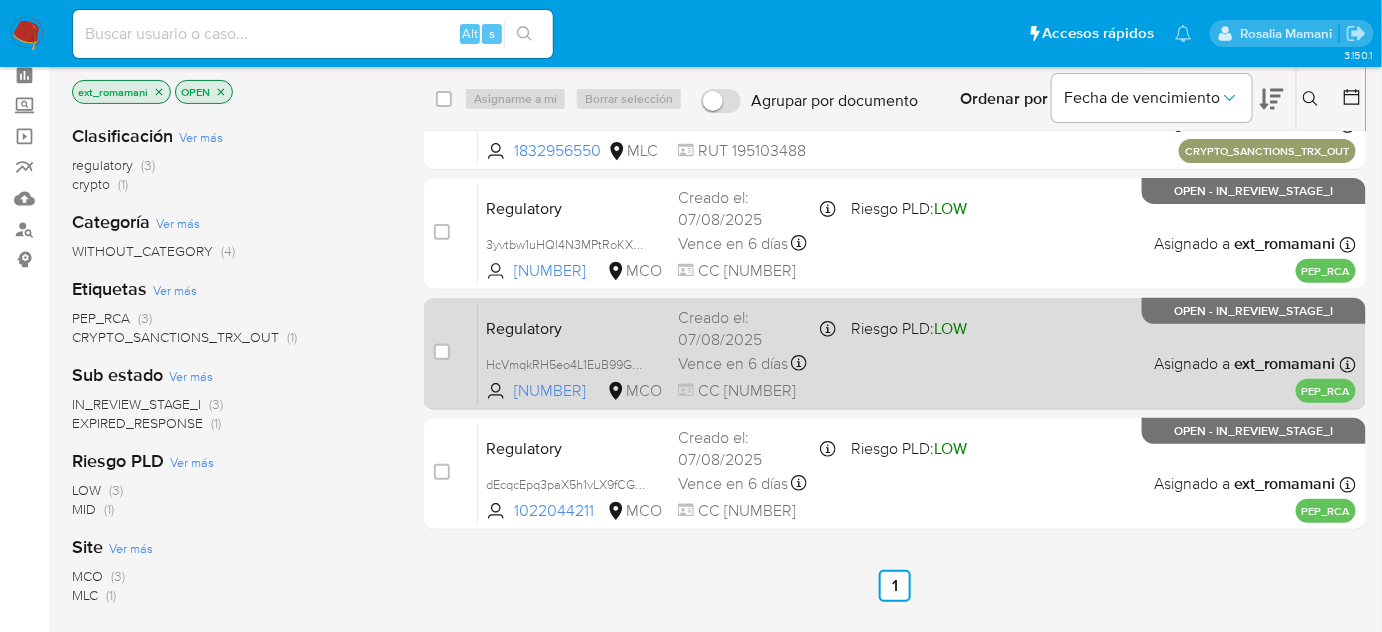 click on "Regulatory HcVmqkRH5eo4L1EuB99GrvVR [NUMBER] MCO Riesgo PLD:  LOW Creado el: [DATE]   Creado el: [DATE] [TIME] Vence en 6 días   Vence el [DATE] [TIME] CC   [NUMBER] Asignado a   ext_[NAME]   Asignado el: [DATE] [TIME] PEP_RCA OPEN - IN_REVIEW_STAGE_I" at bounding box center [917, 353] 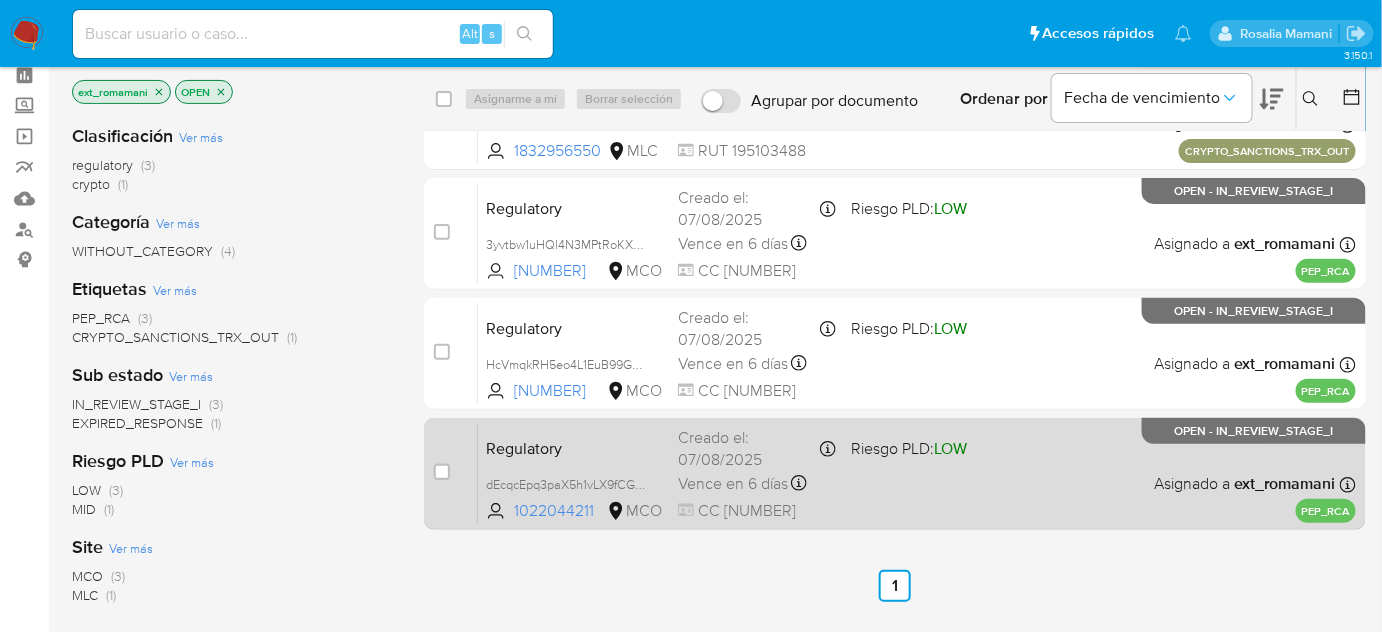 click on "Regulatory dEcqcEpq3paX5h1vLX9fCGzJ [NUMBER] MCO Riesgo PLD:  LOW Creado el: [DATE]   Creado el: [DATE] [TIME] Vence en 6 días   Vence el [DATE] [TIME] CC   [NUMBER] Asignado a   ext_[NAME]   Asignado el: [DATE] [TIME] PEP_RCA OPEN - IN_REVIEW_STAGE_I" at bounding box center (917, 473) 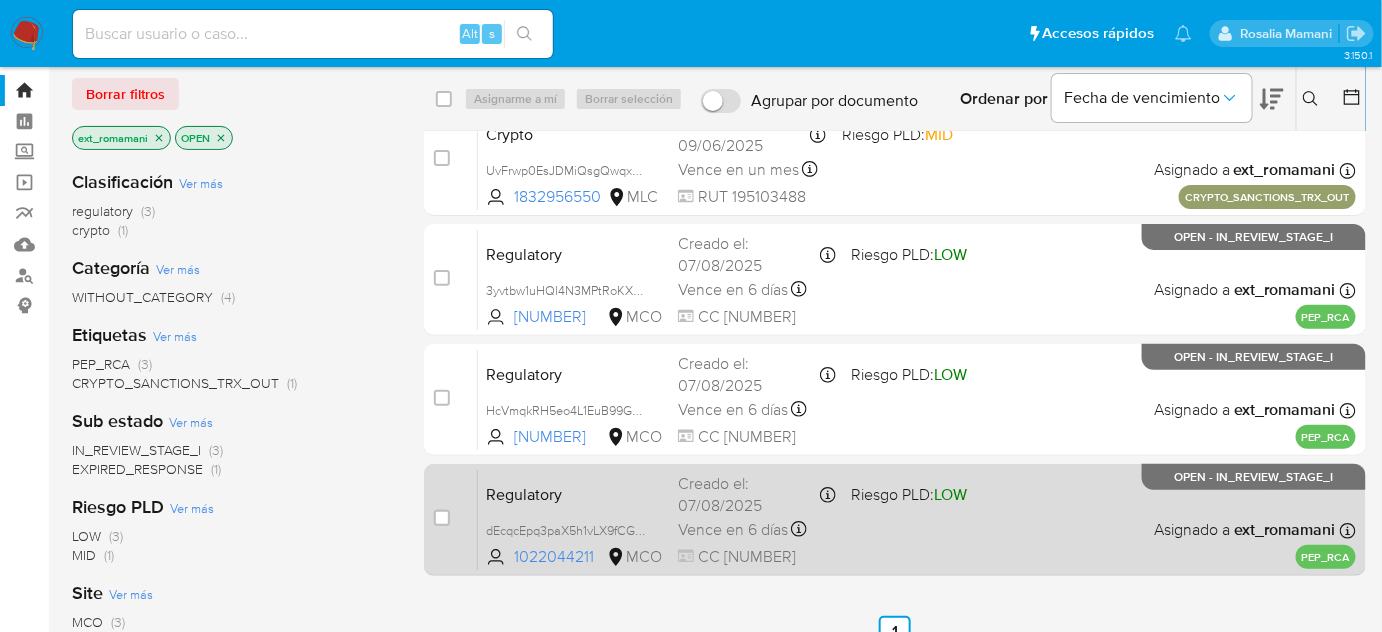 scroll, scrollTop: 0, scrollLeft: 0, axis: both 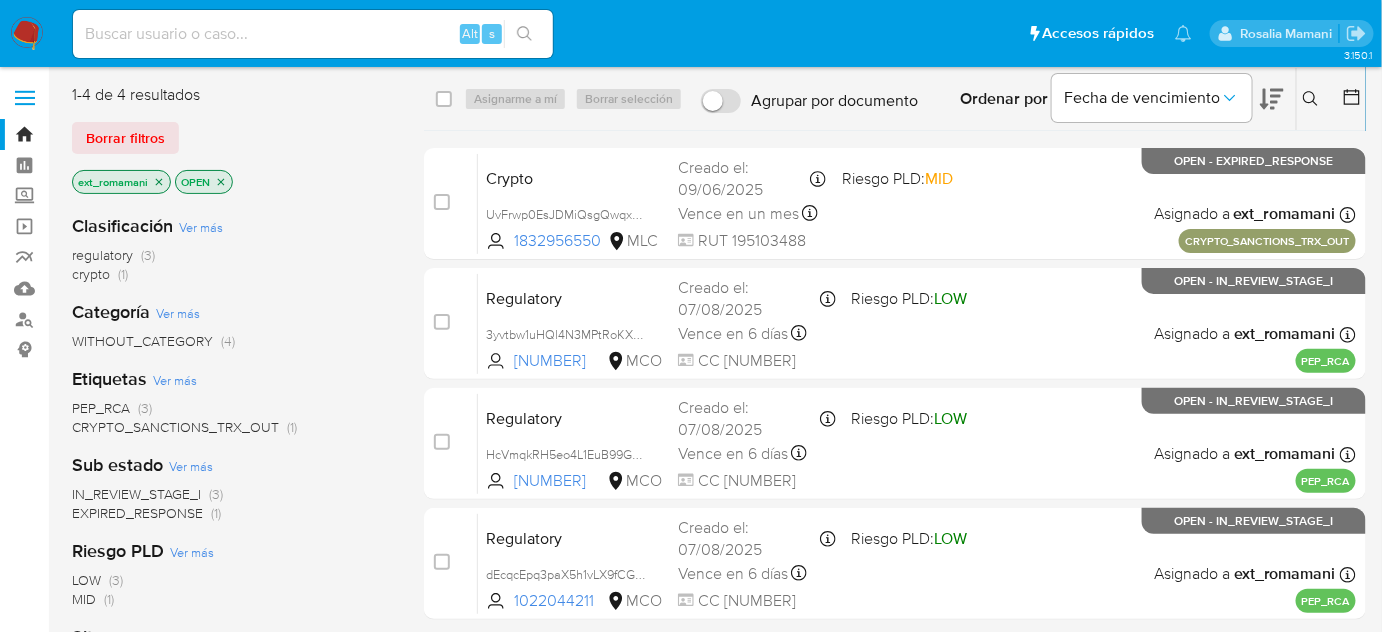 click at bounding box center [27, 34] 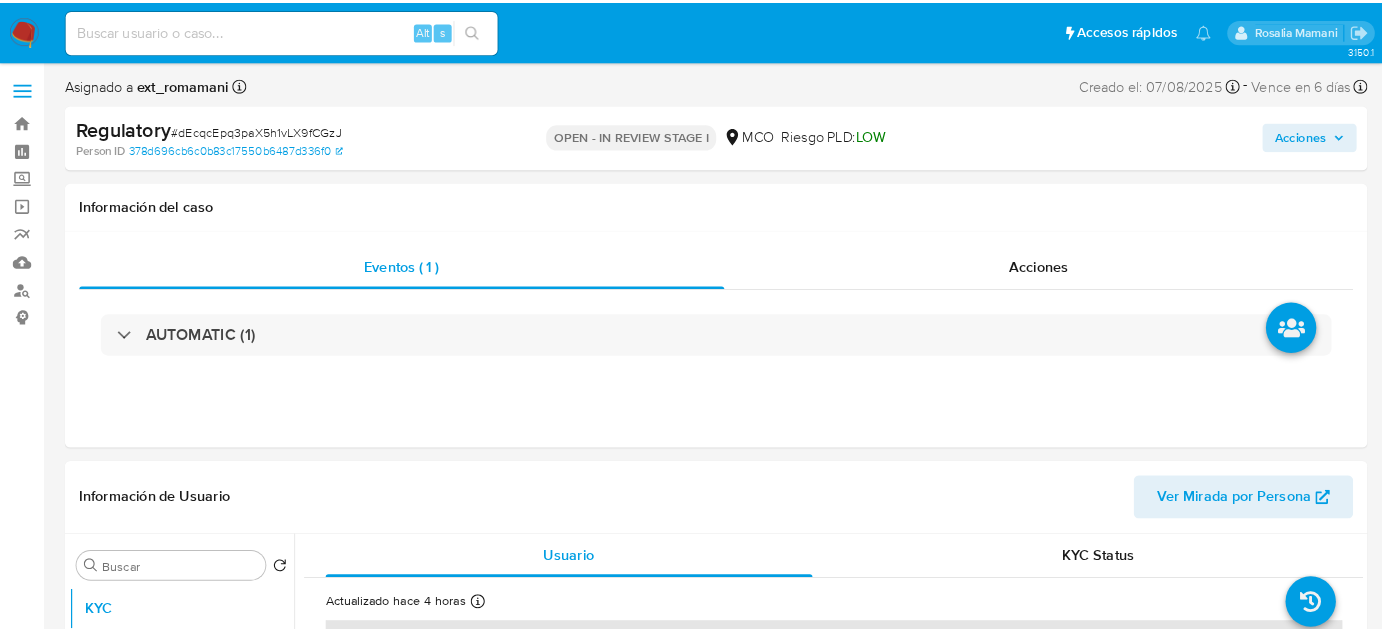 scroll, scrollTop: 0, scrollLeft: 0, axis: both 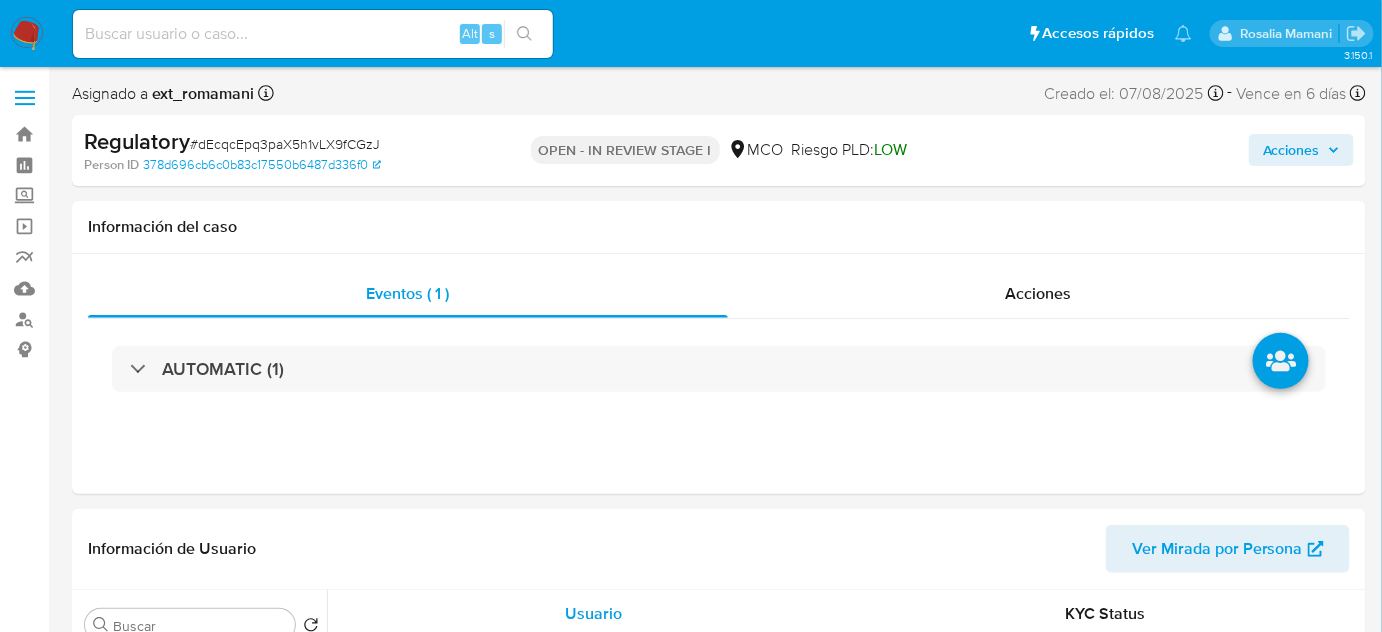 select on "10" 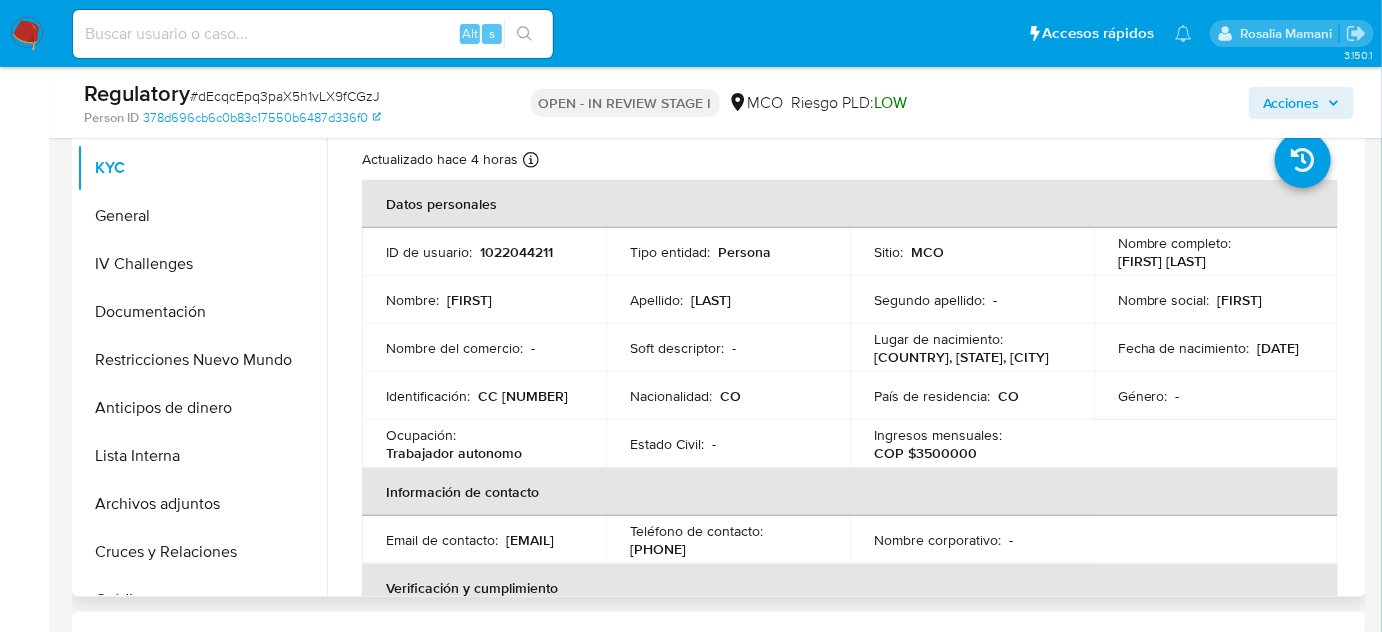 scroll, scrollTop: 454, scrollLeft: 0, axis: vertical 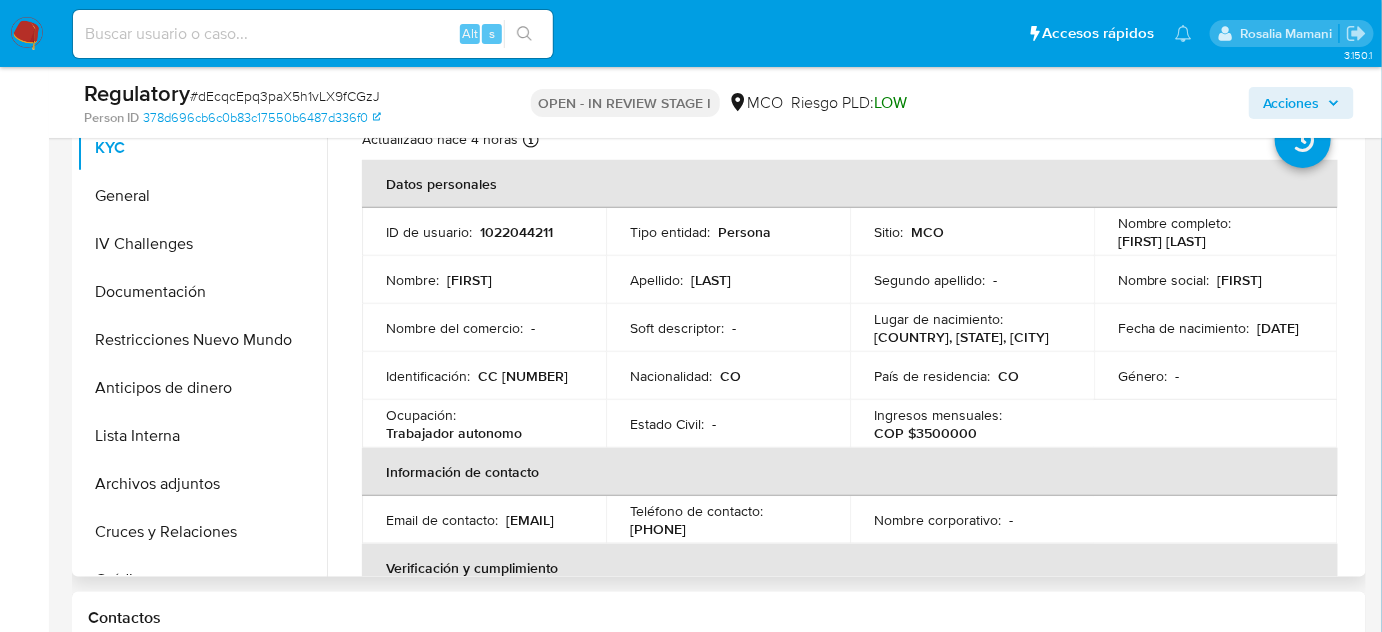 drag, startPoint x: 1172, startPoint y: 255, endPoint x: 1108, endPoint y: 242, distance: 65.30697 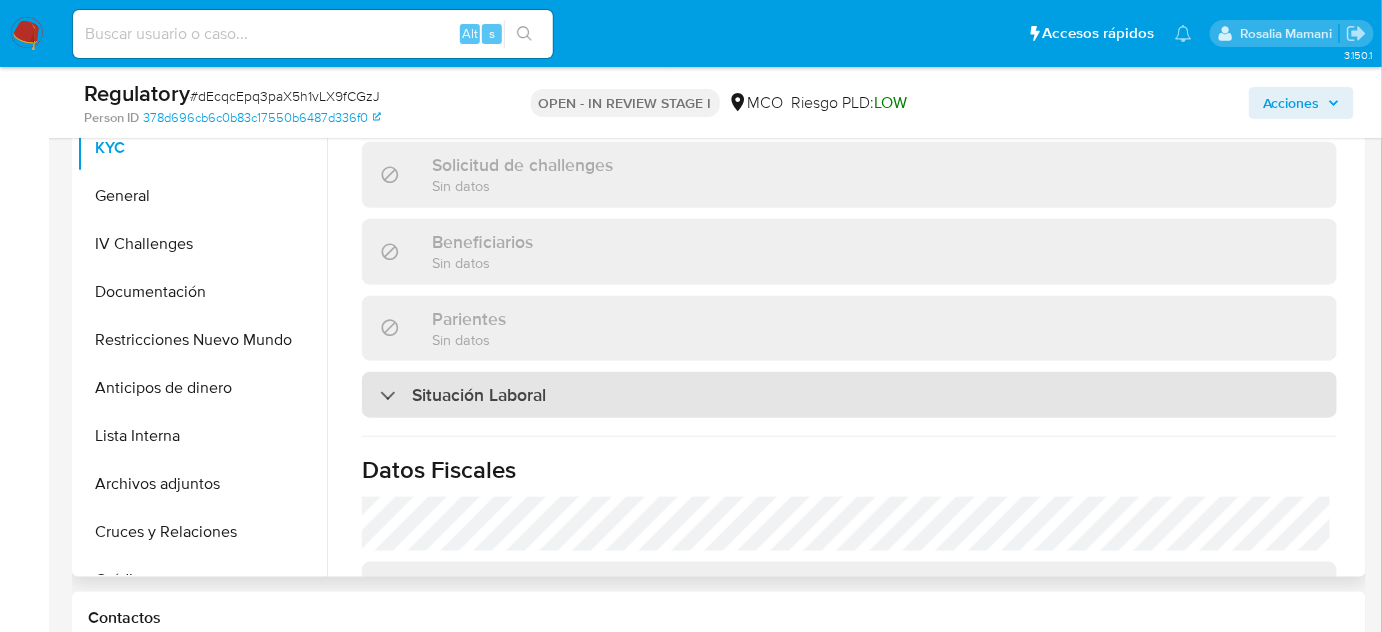 scroll, scrollTop: 818, scrollLeft: 0, axis: vertical 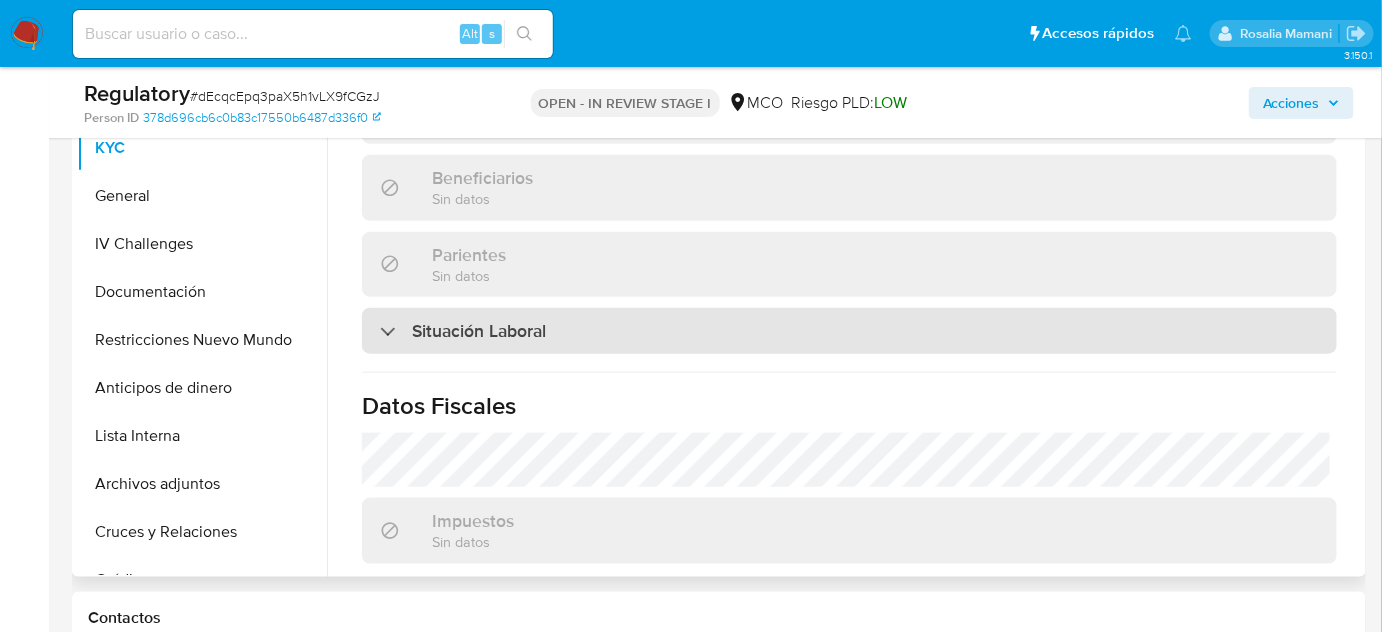 click on "Situación Laboral" at bounding box center (849, 331) 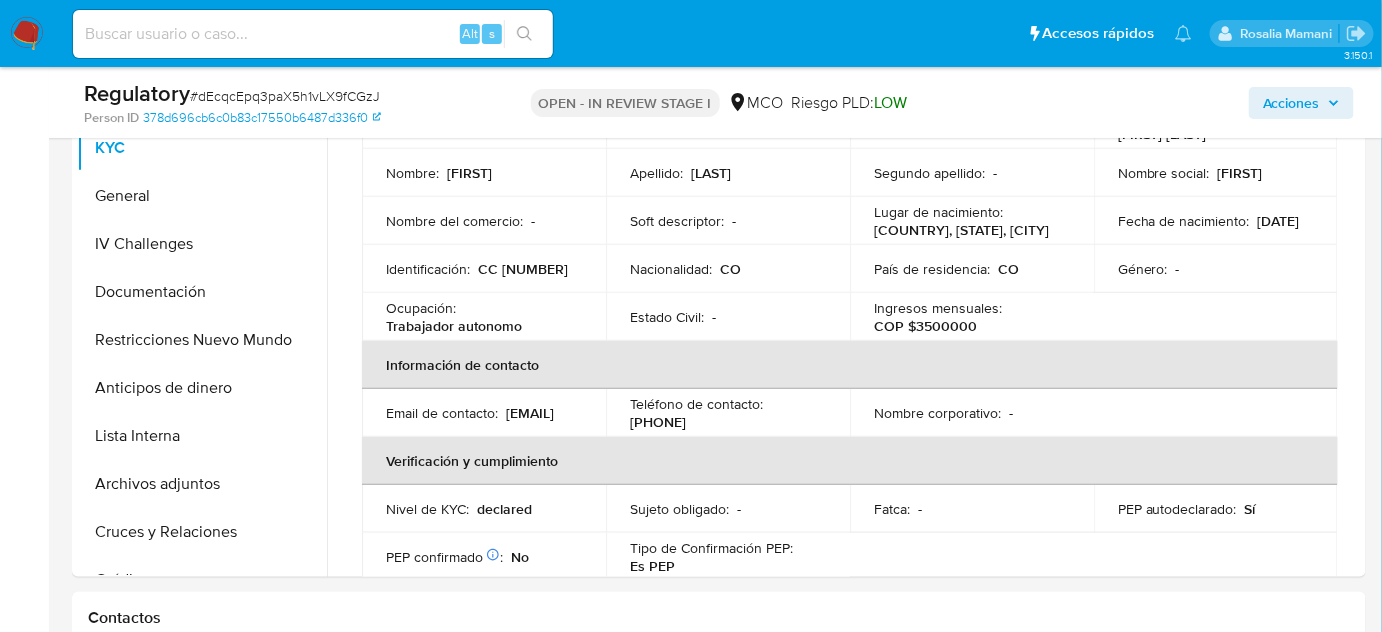 scroll, scrollTop: 0, scrollLeft: 0, axis: both 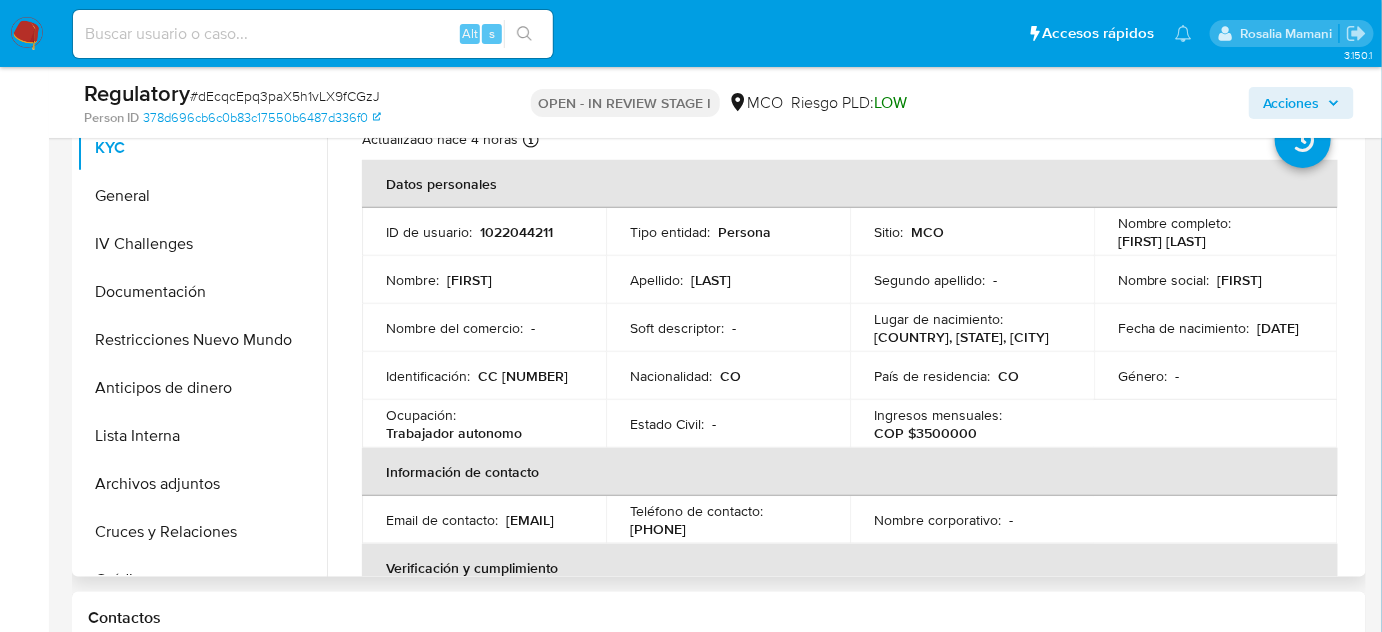 drag, startPoint x: 1131, startPoint y: 247, endPoint x: 1104, endPoint y: 238, distance: 28.460499 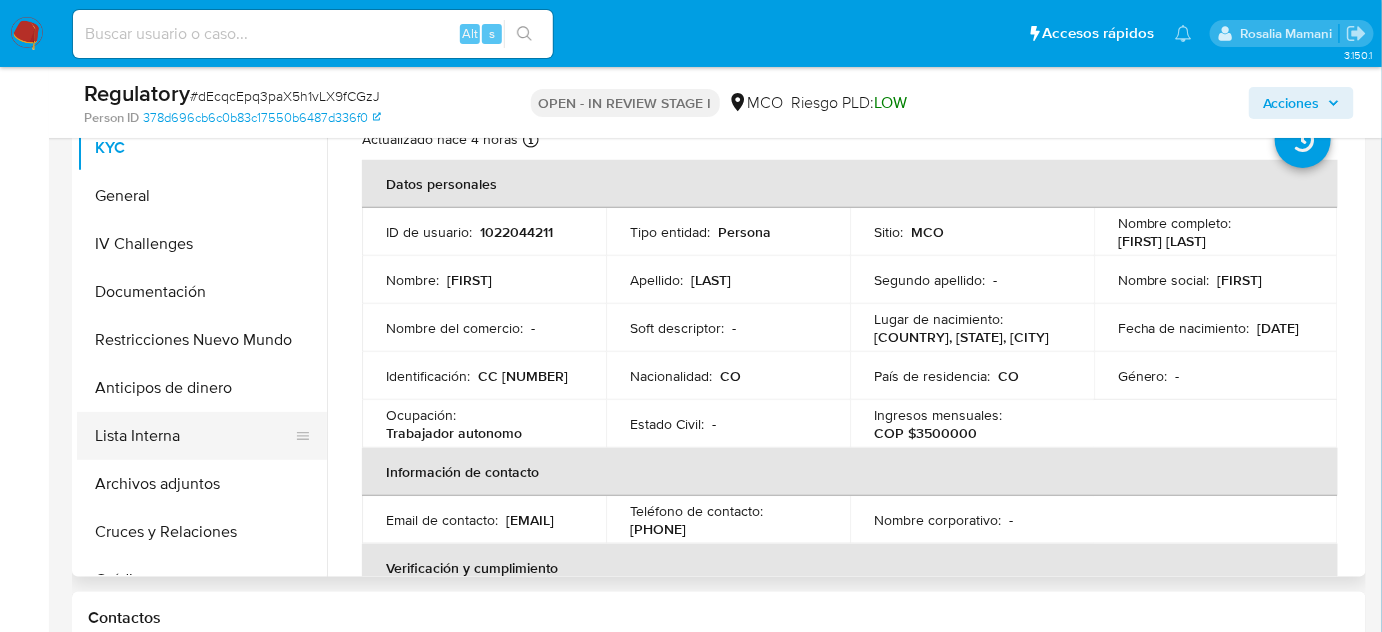 click on "Lista Interna" at bounding box center (194, 436) 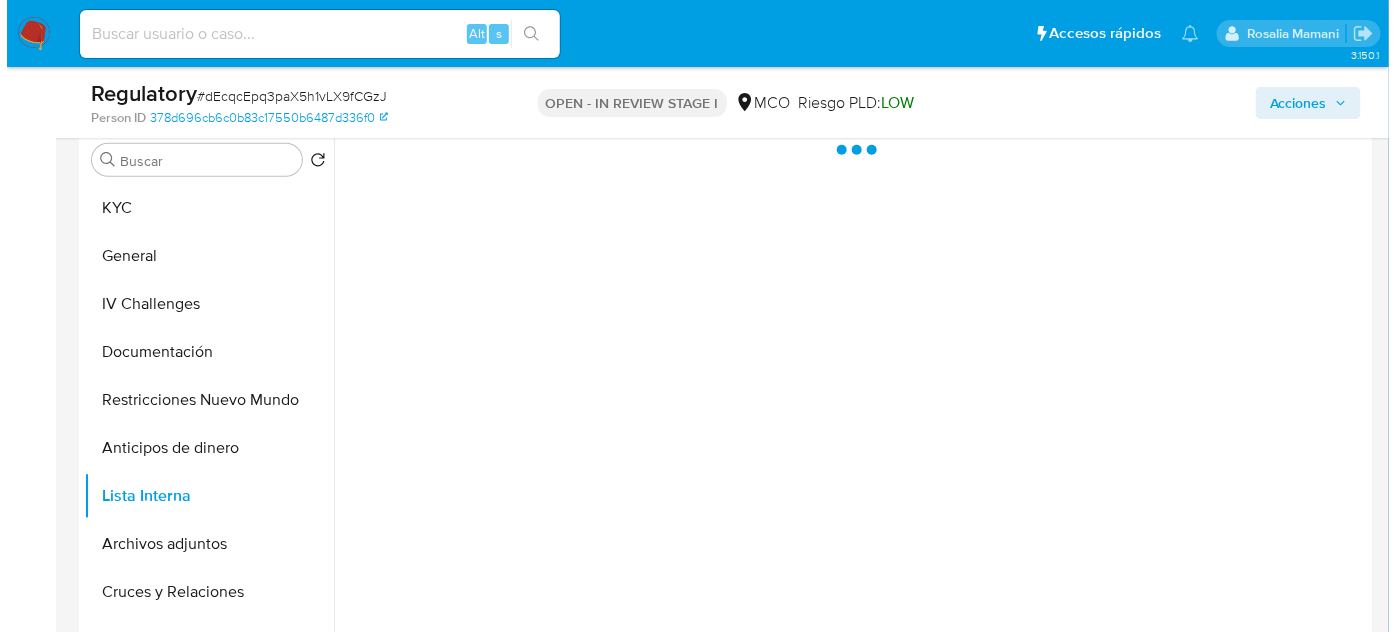 scroll, scrollTop: 363, scrollLeft: 0, axis: vertical 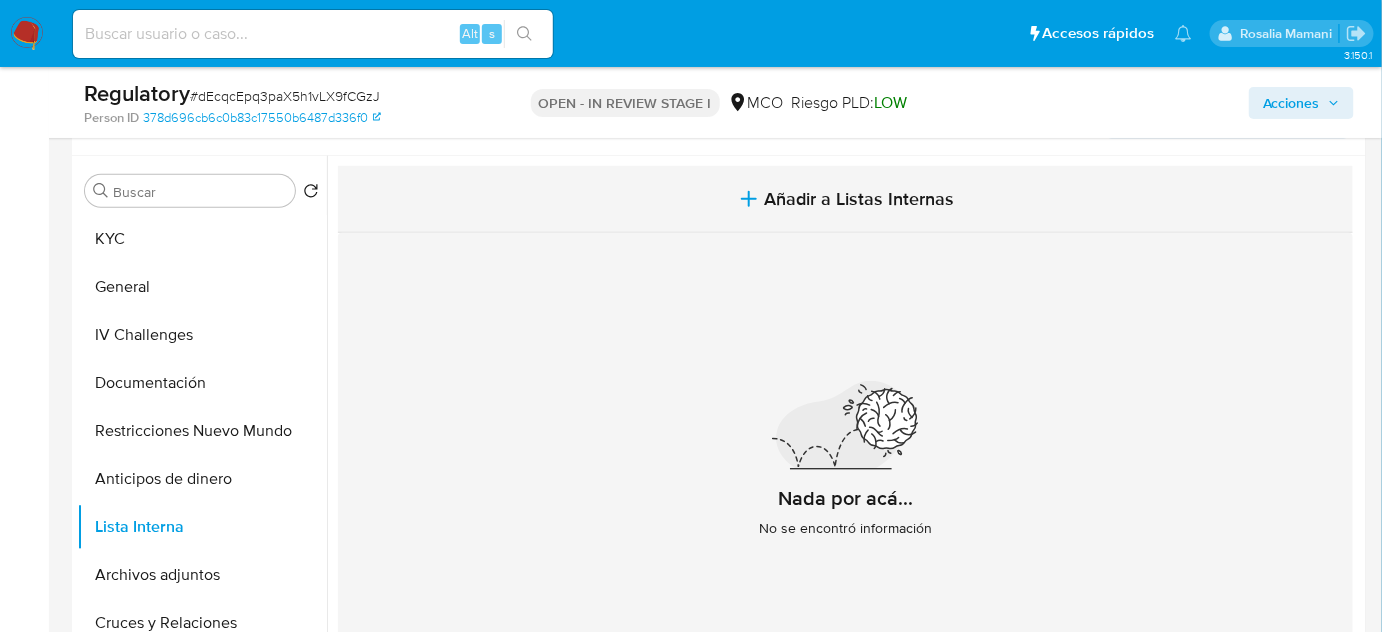 click on "Añadir a Listas Internas" at bounding box center [860, 199] 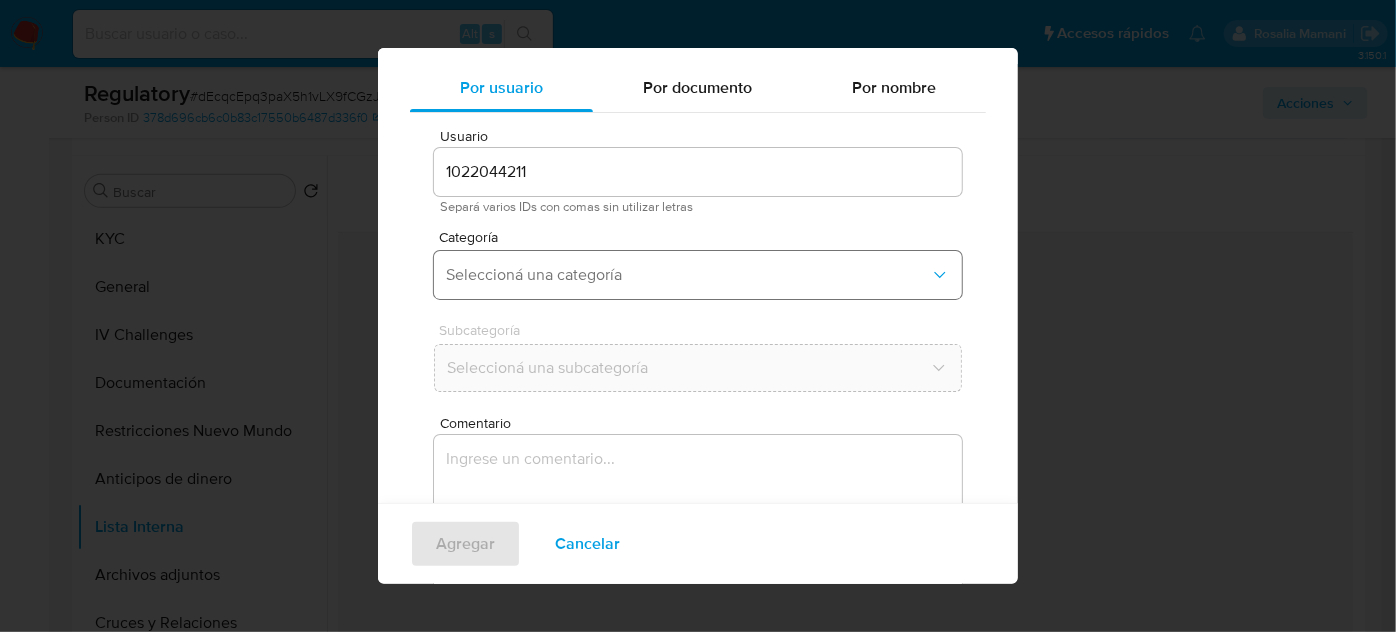 scroll, scrollTop: 74, scrollLeft: 0, axis: vertical 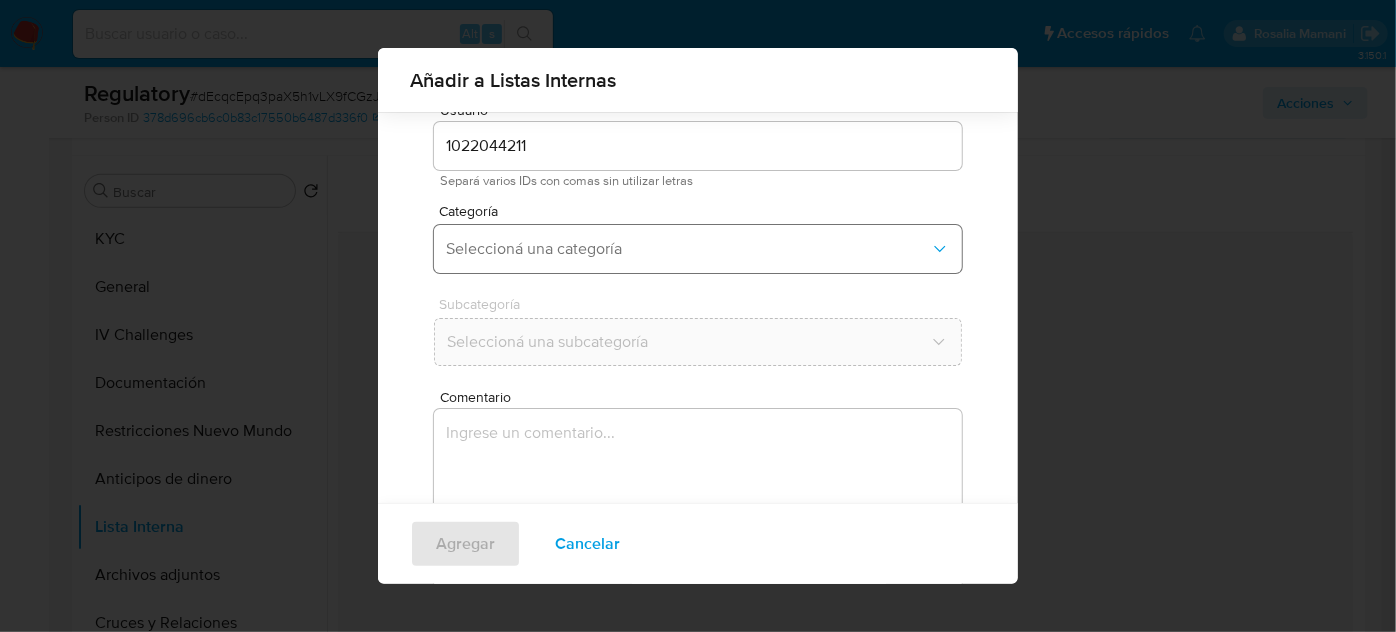 click on "Seleccioná una categoría" at bounding box center [688, 249] 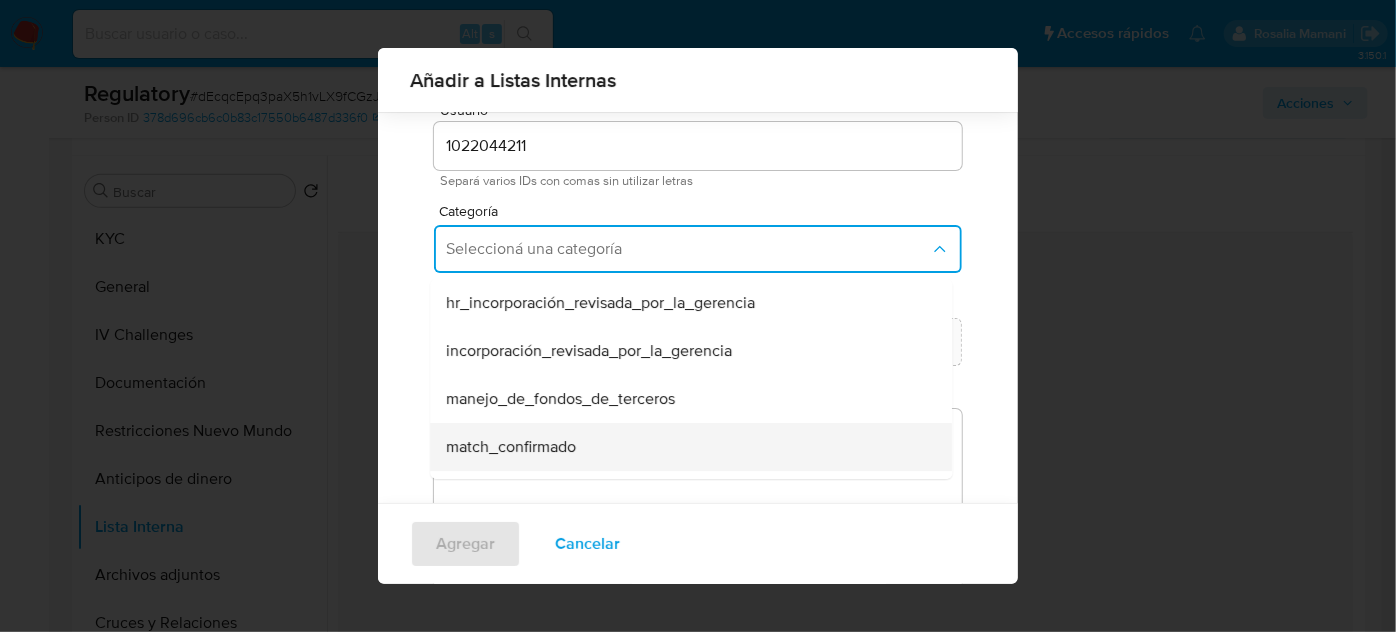 click on "match_confirmado" at bounding box center [511, 447] 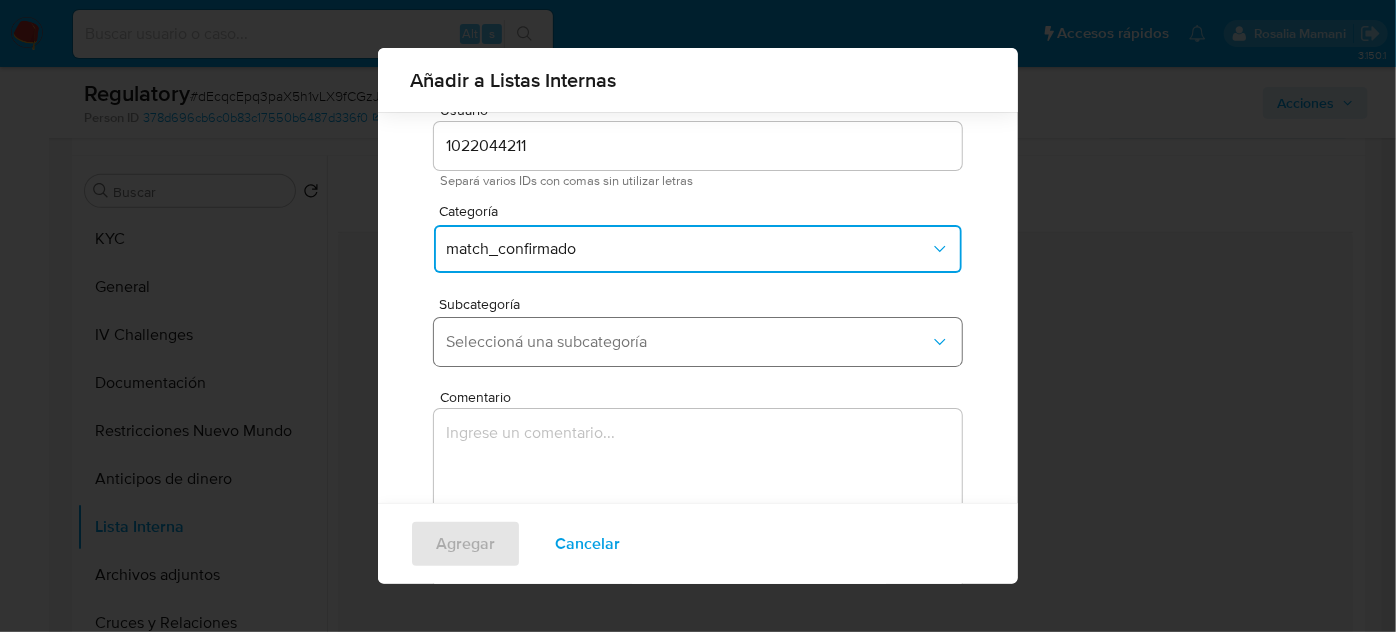 click on "Seleccioná una subcategoría" at bounding box center [688, 342] 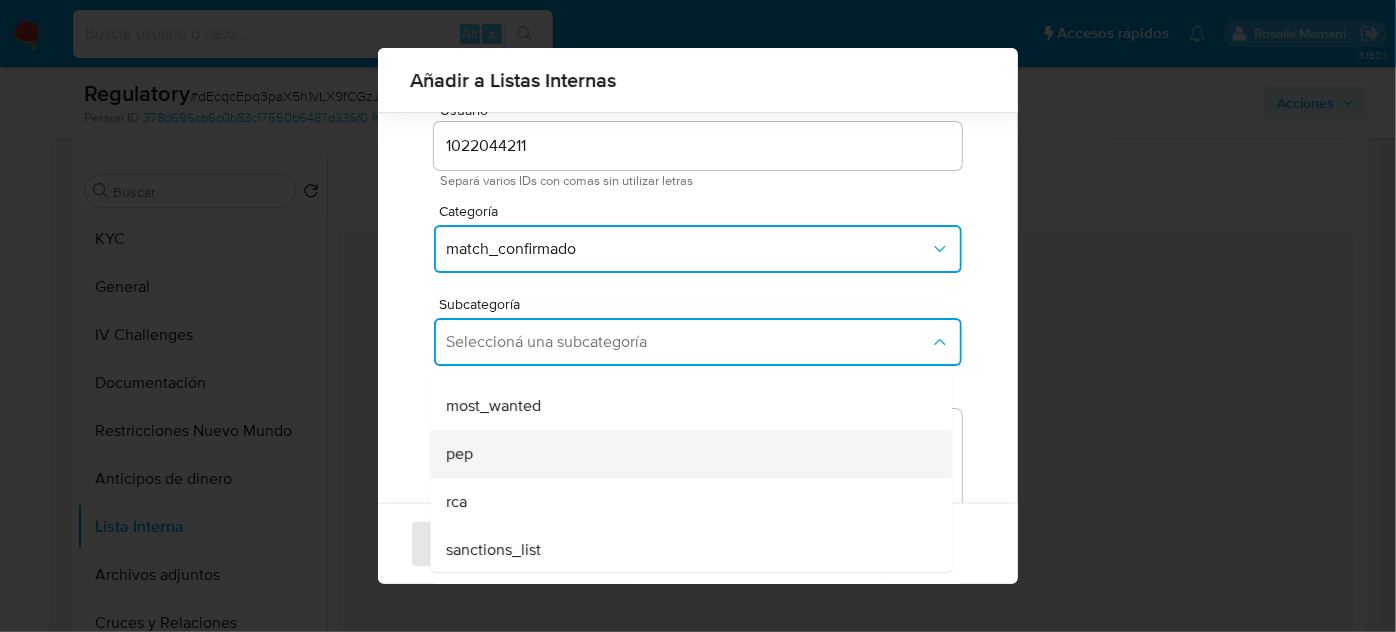 scroll, scrollTop: 136, scrollLeft: 0, axis: vertical 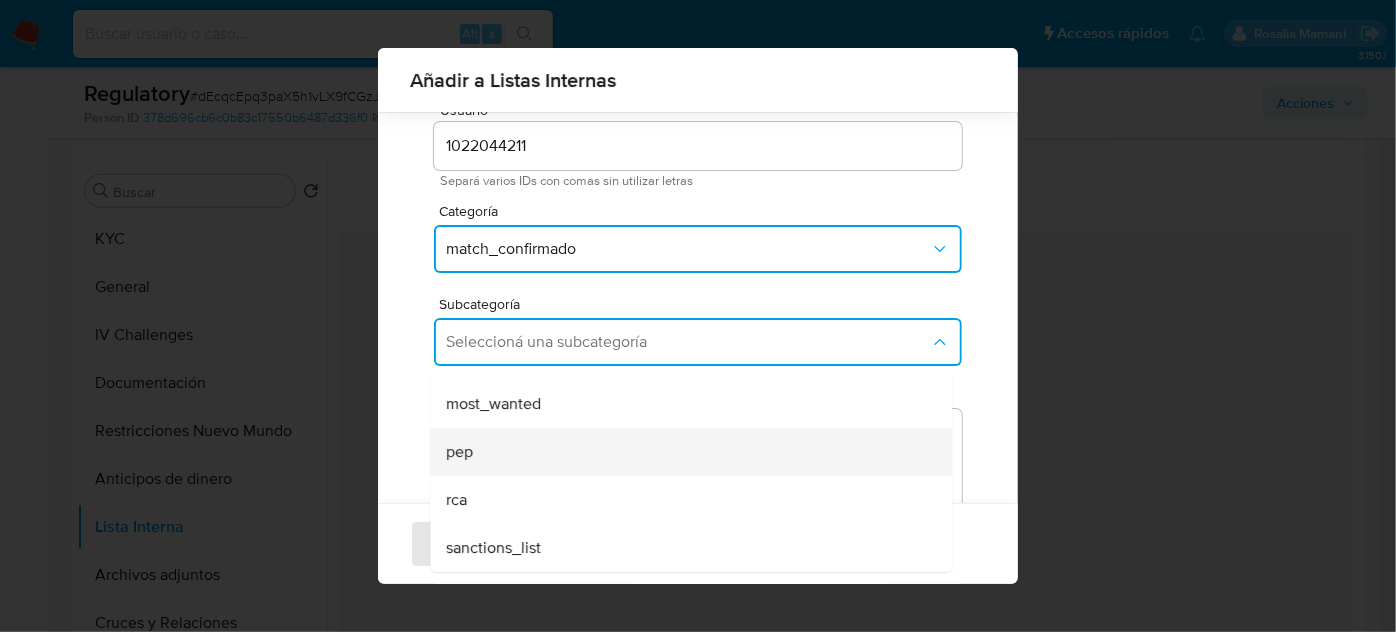click on "pep" at bounding box center (685, 452) 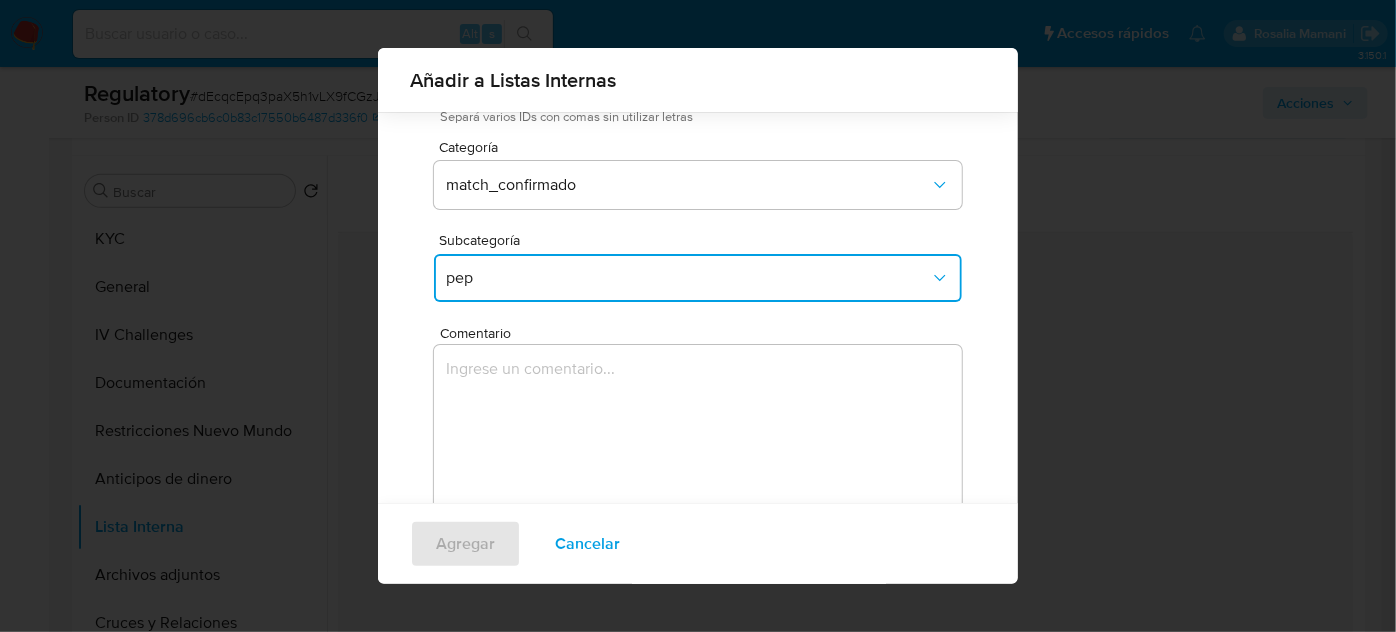 scroll, scrollTop: 165, scrollLeft: 0, axis: vertical 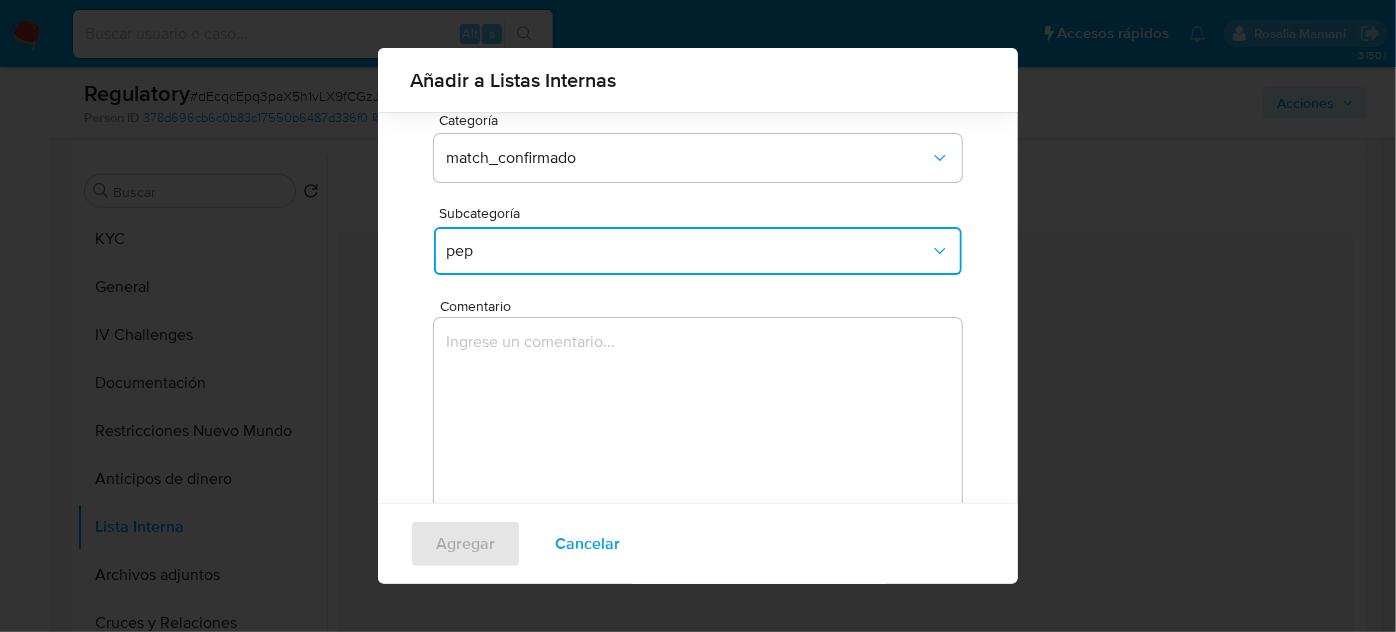 click at bounding box center [698, 414] 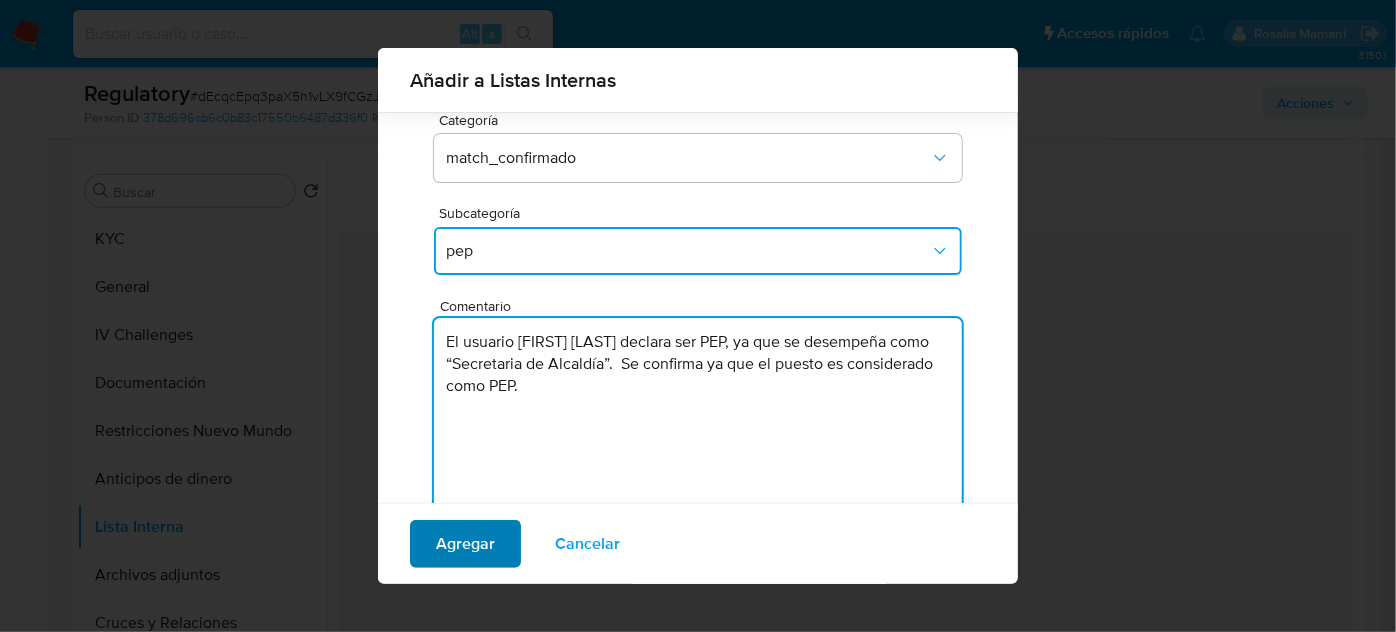 type on "El usuario Sandra Marcela Infante Guzman declara ser PEP, ya que se desempeña como “Secretaria de Alcaldía”.  Se confirma ya que el puesto es considerado como PEP." 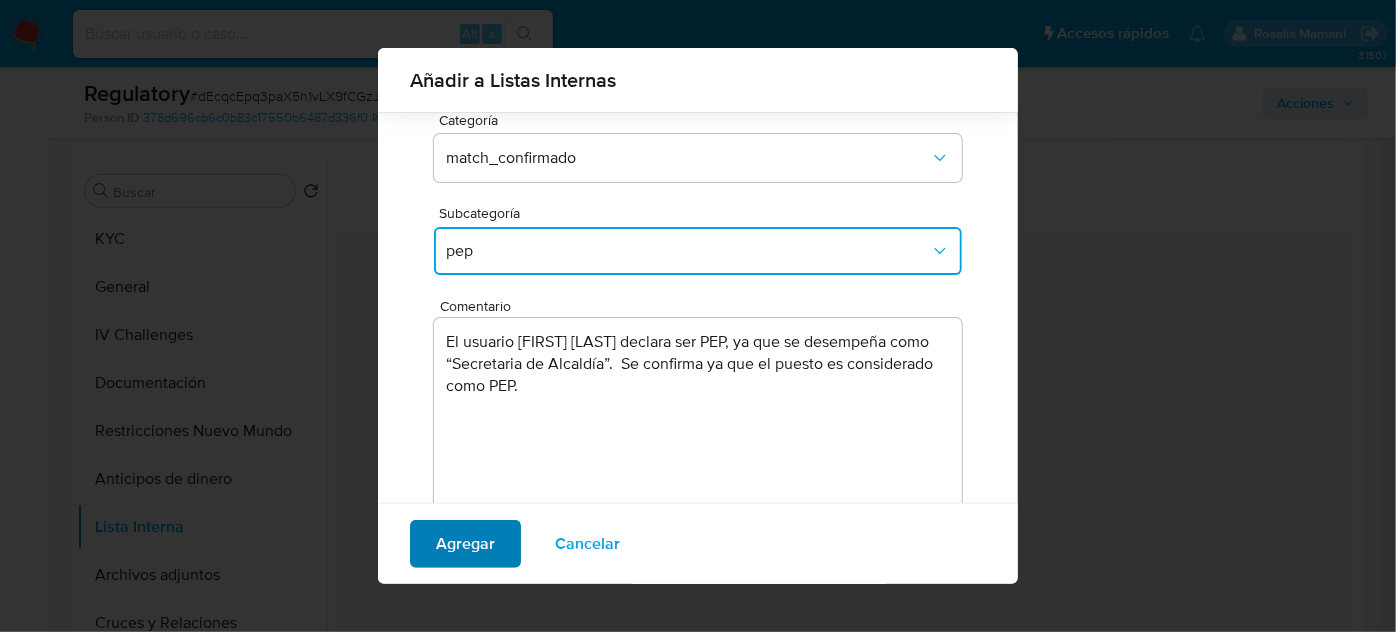 click on "Agregar" at bounding box center (465, 544) 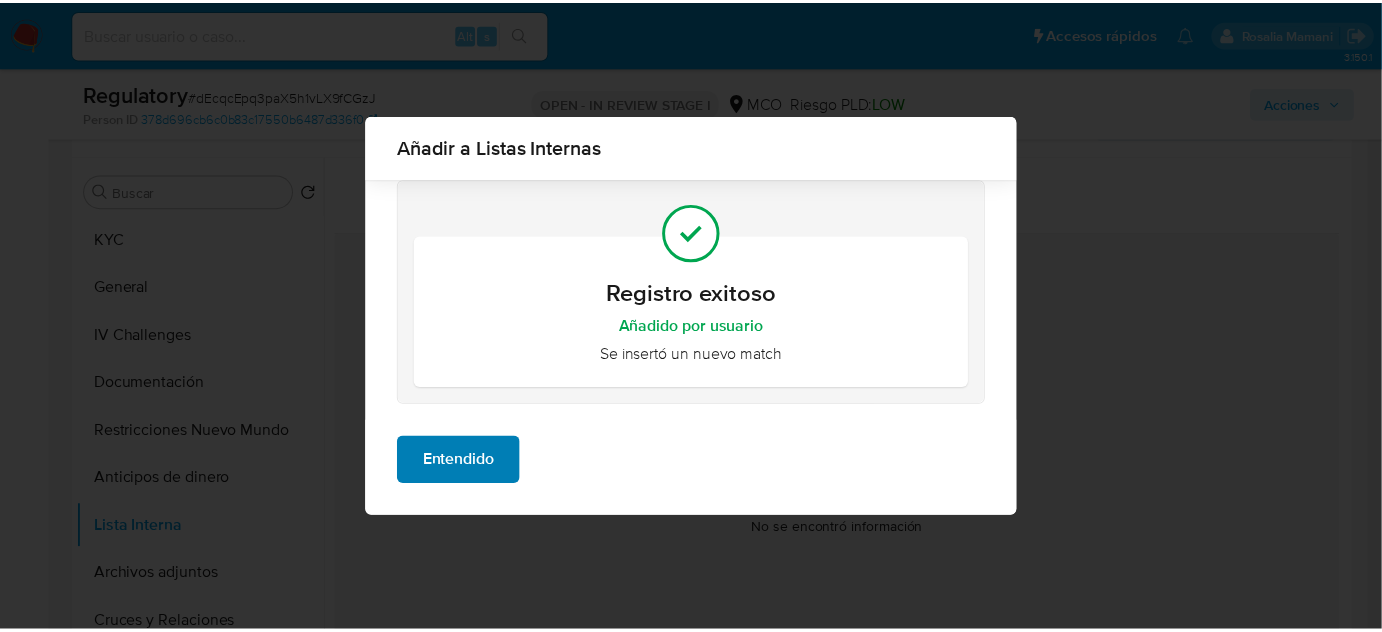 scroll, scrollTop: 0, scrollLeft: 0, axis: both 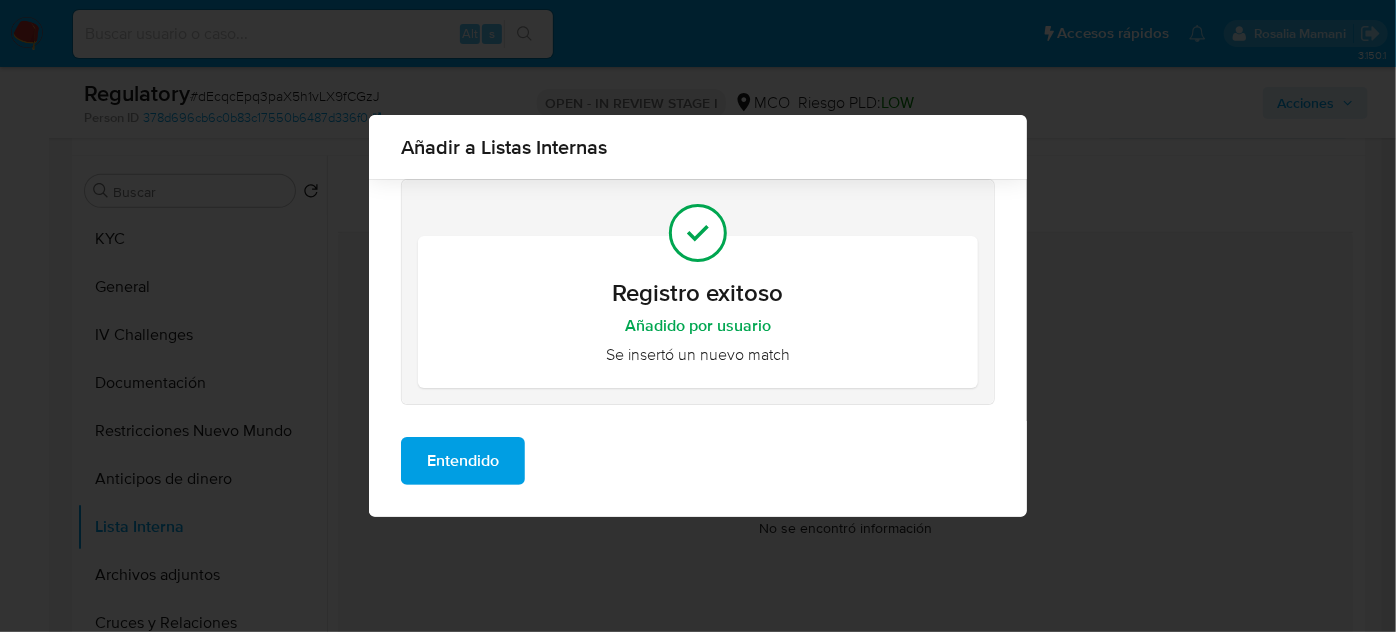click on "Entendido" at bounding box center [463, 461] 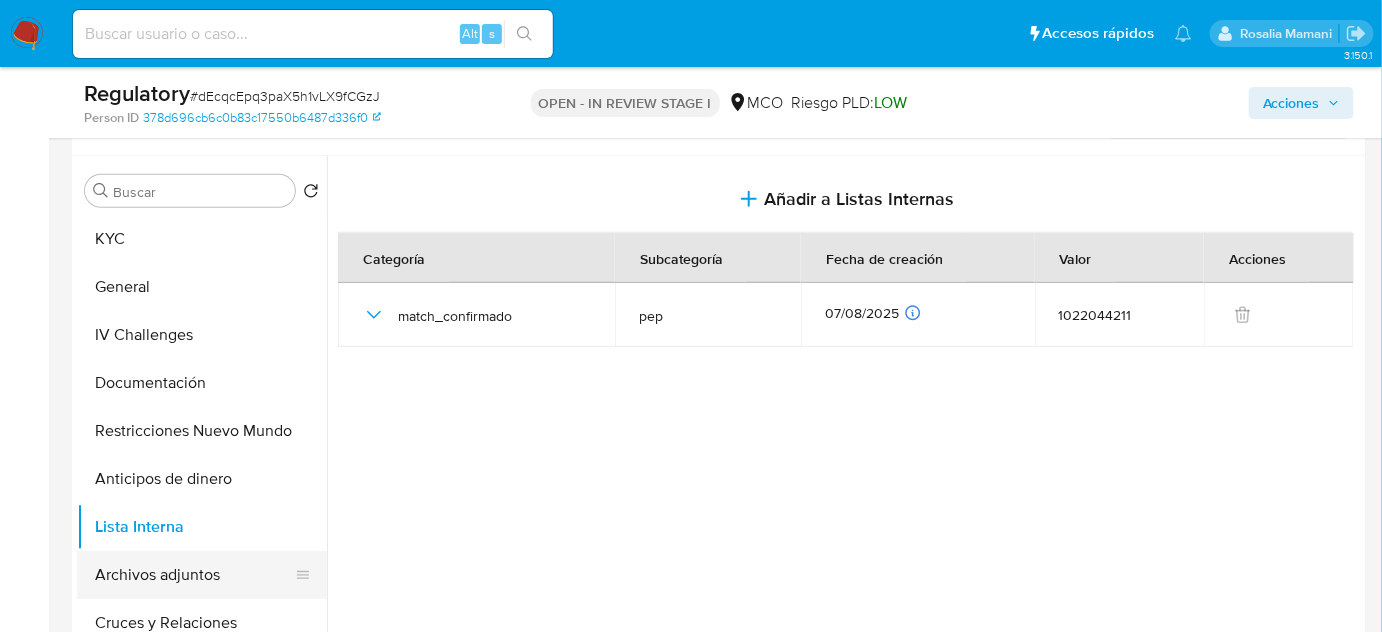 click on "Archivos adjuntos" at bounding box center [194, 575] 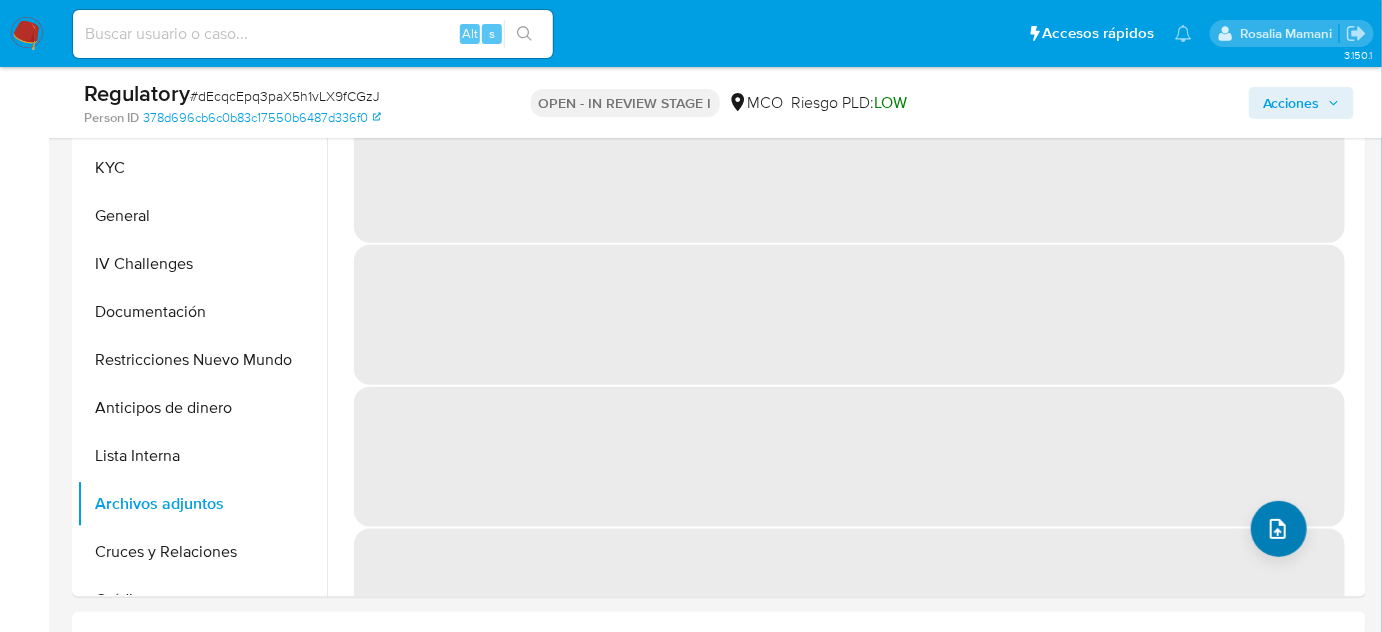 scroll, scrollTop: 454, scrollLeft: 0, axis: vertical 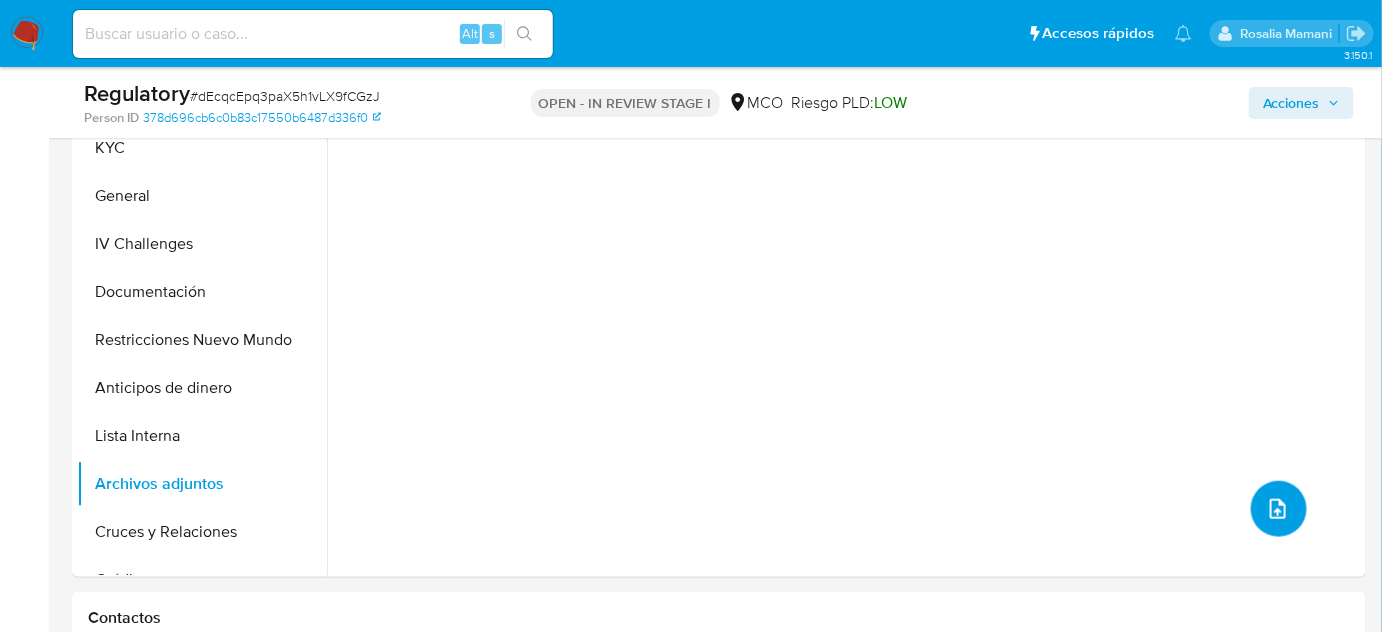 click 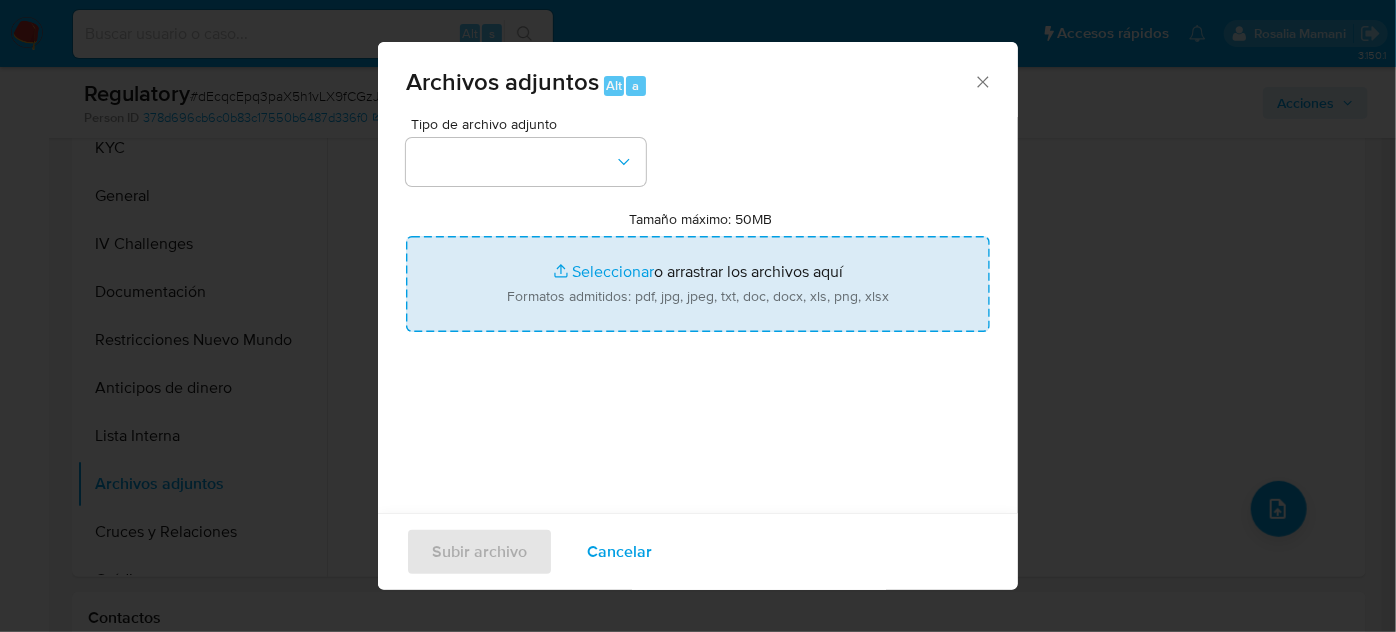 click on "Tamaño máximo: 50MB Seleccionar archivos" at bounding box center [698, 284] 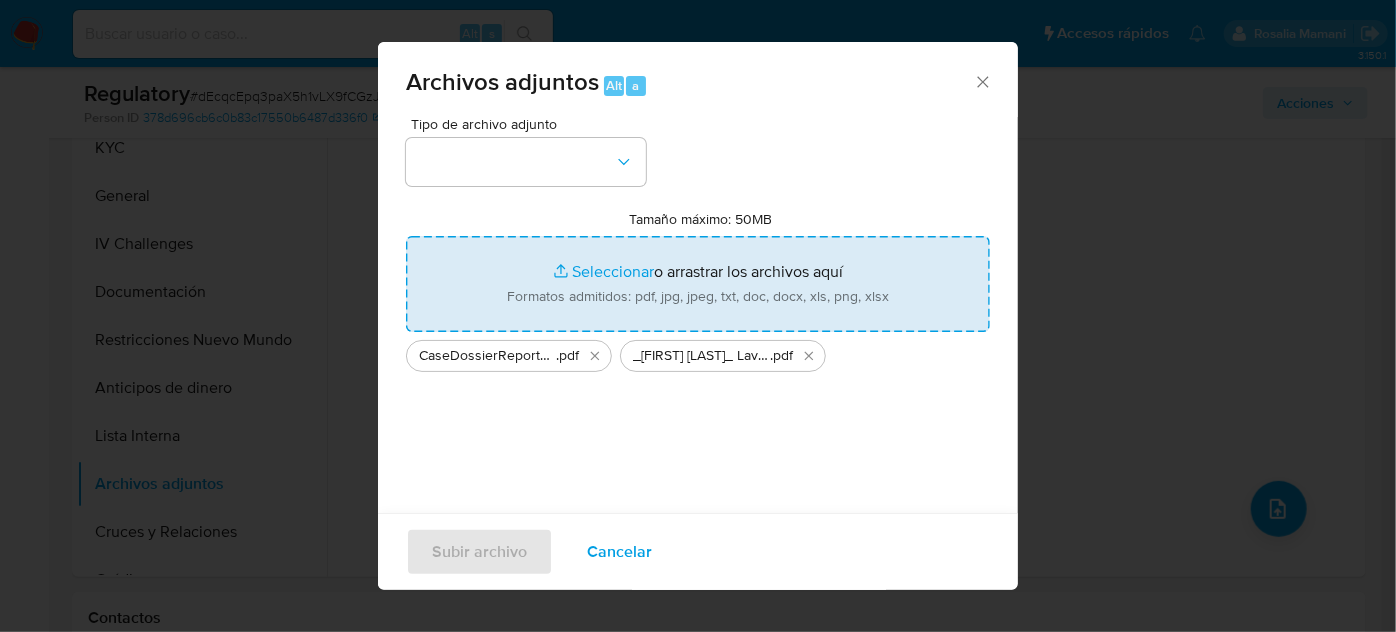click on "Tamaño máximo: 50MB Seleccionar archivos" at bounding box center (698, 284) 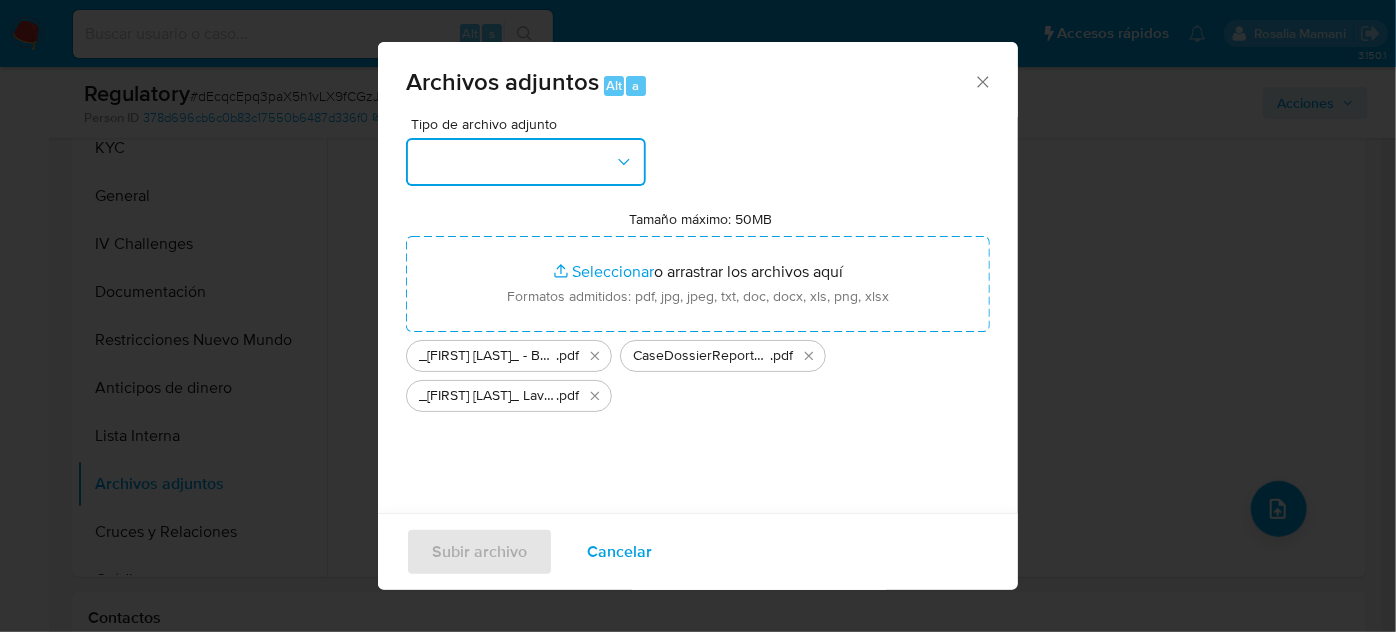 click at bounding box center [526, 162] 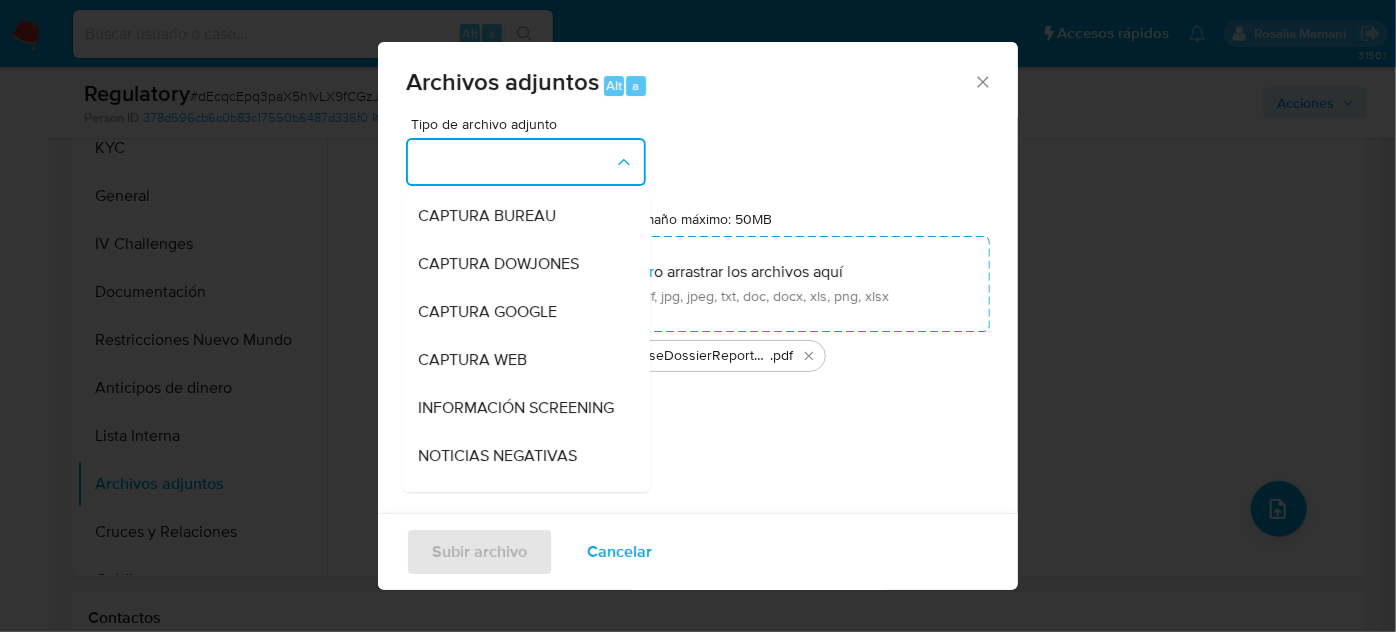 drag, startPoint x: 504, startPoint y: 414, endPoint x: 491, endPoint y: 418, distance: 13.601471 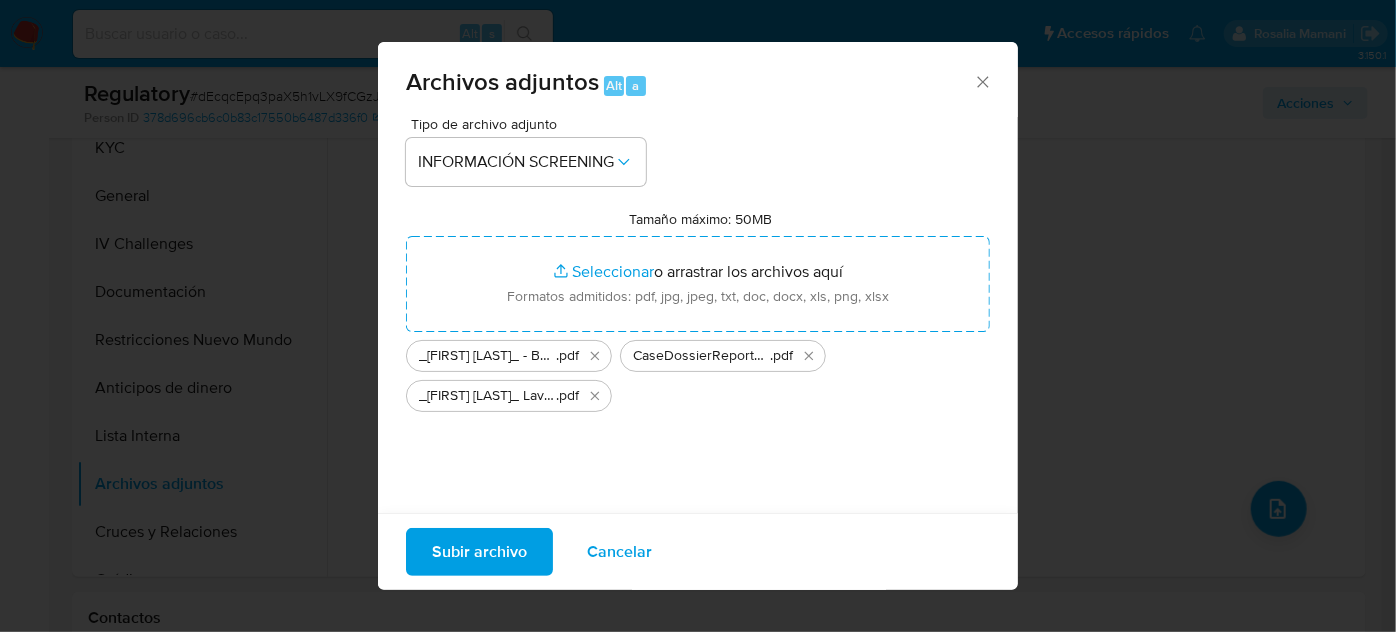 click on "Subir archivo" at bounding box center (479, 552) 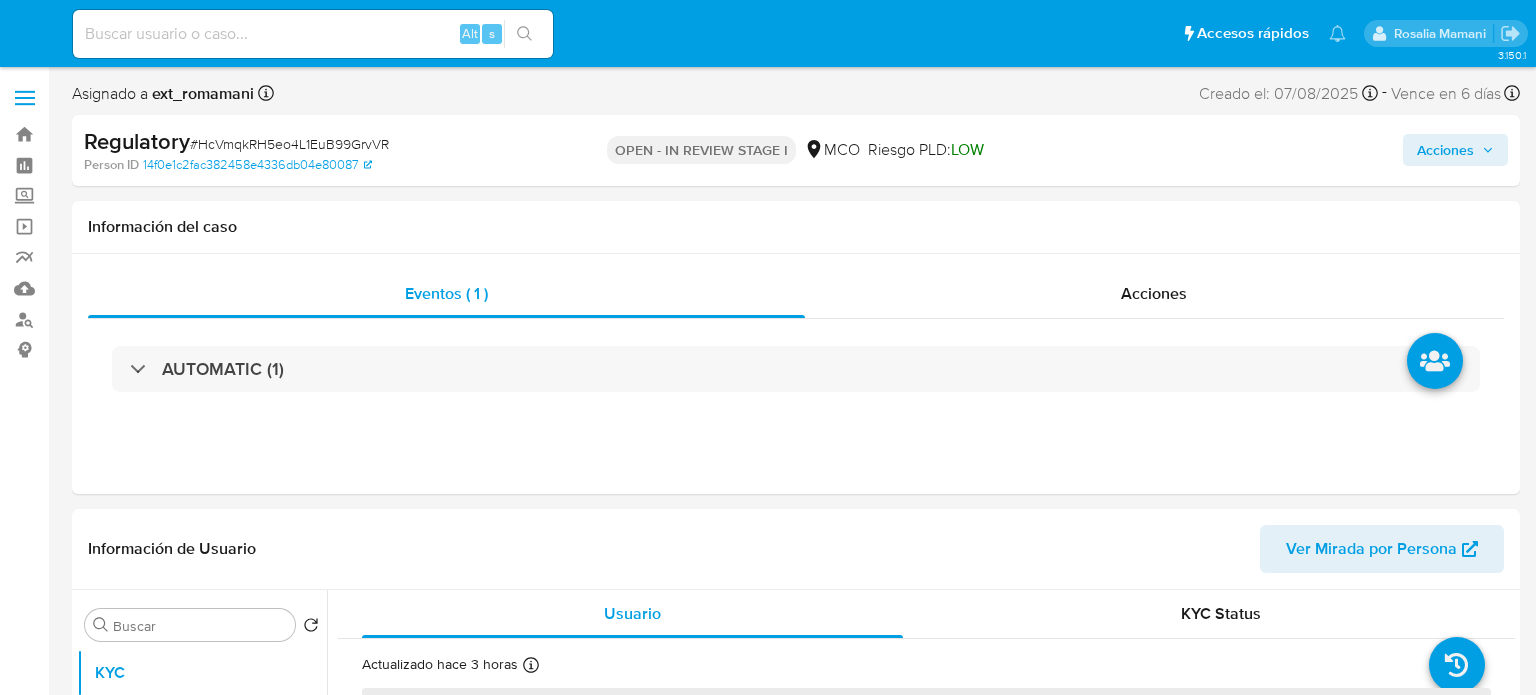 select on "10" 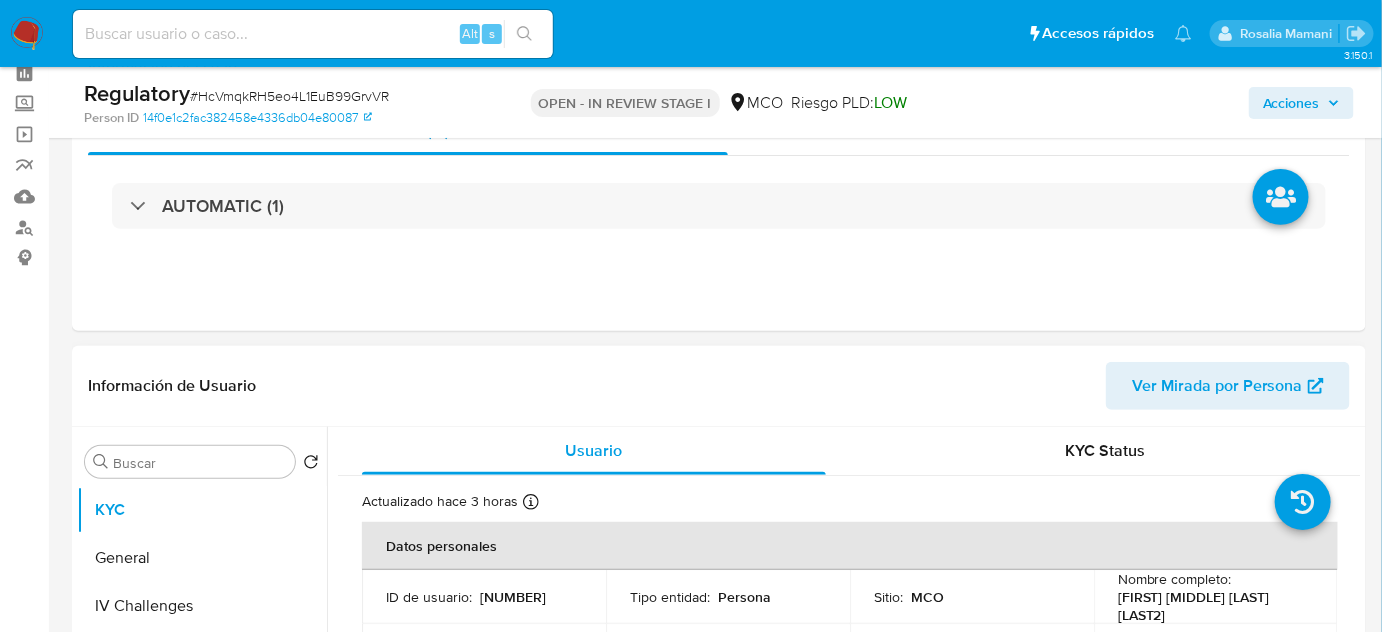 scroll, scrollTop: 363, scrollLeft: 0, axis: vertical 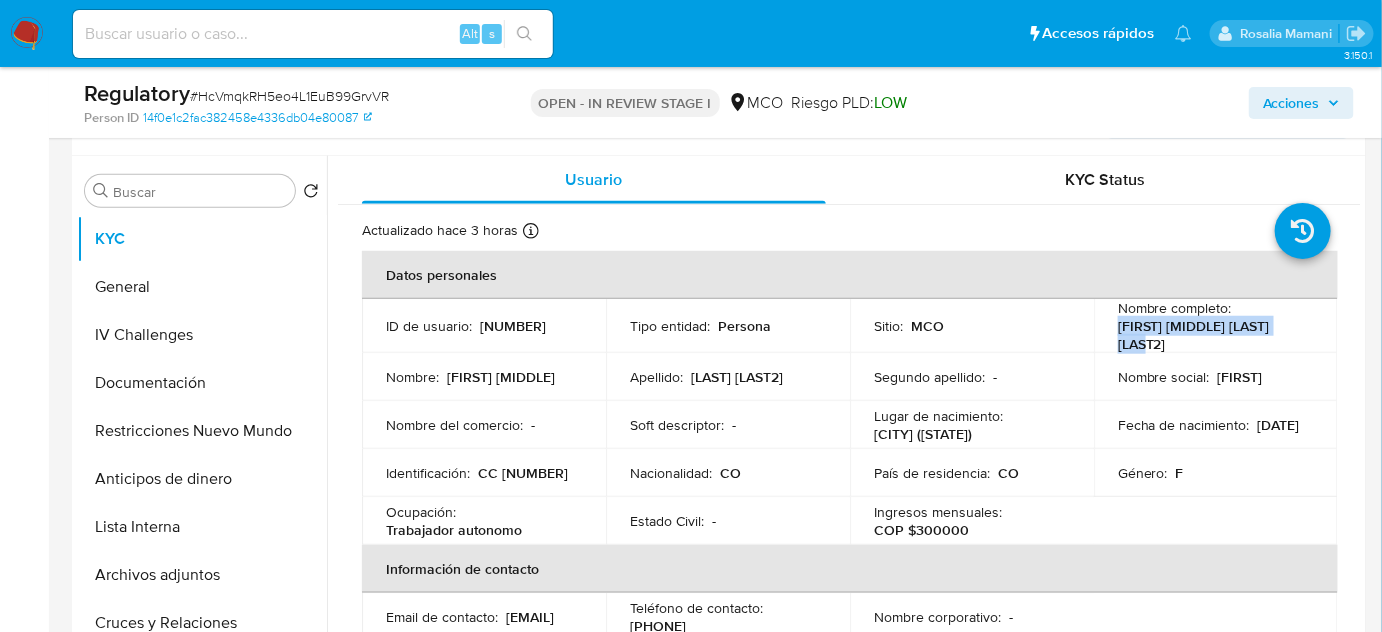 drag, startPoint x: 1308, startPoint y: 325, endPoint x: 1109, endPoint y: 335, distance: 199.2511 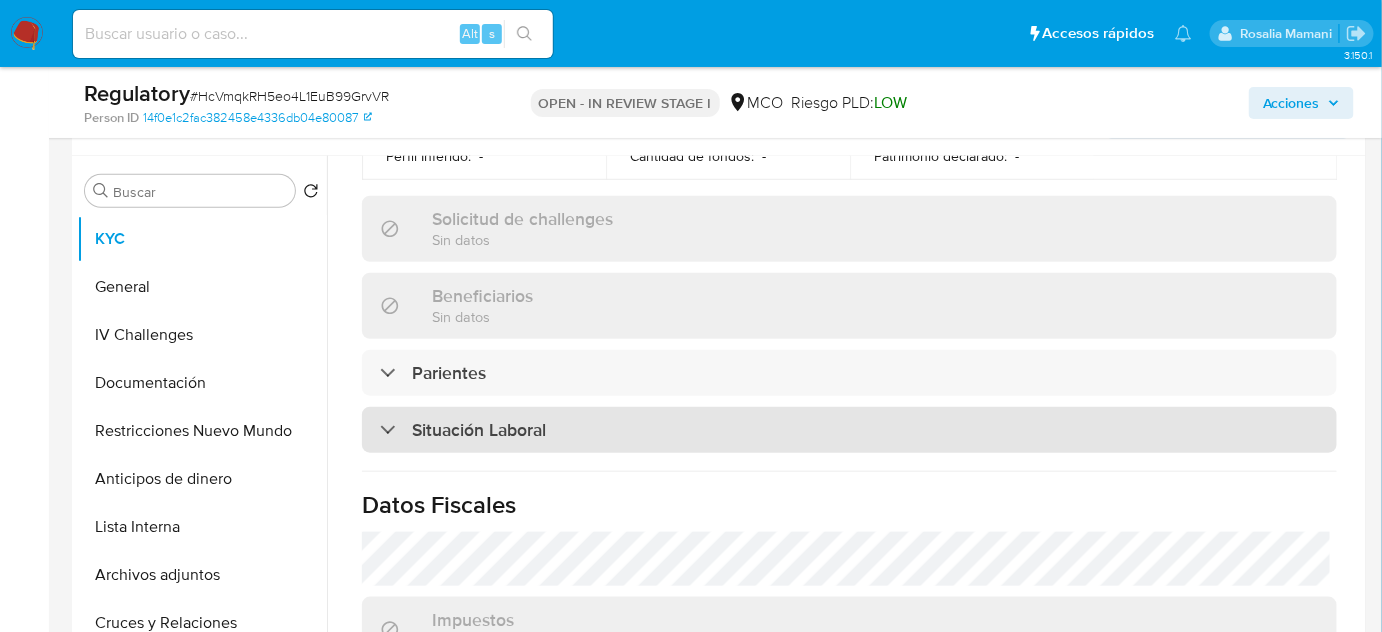 scroll, scrollTop: 909, scrollLeft: 0, axis: vertical 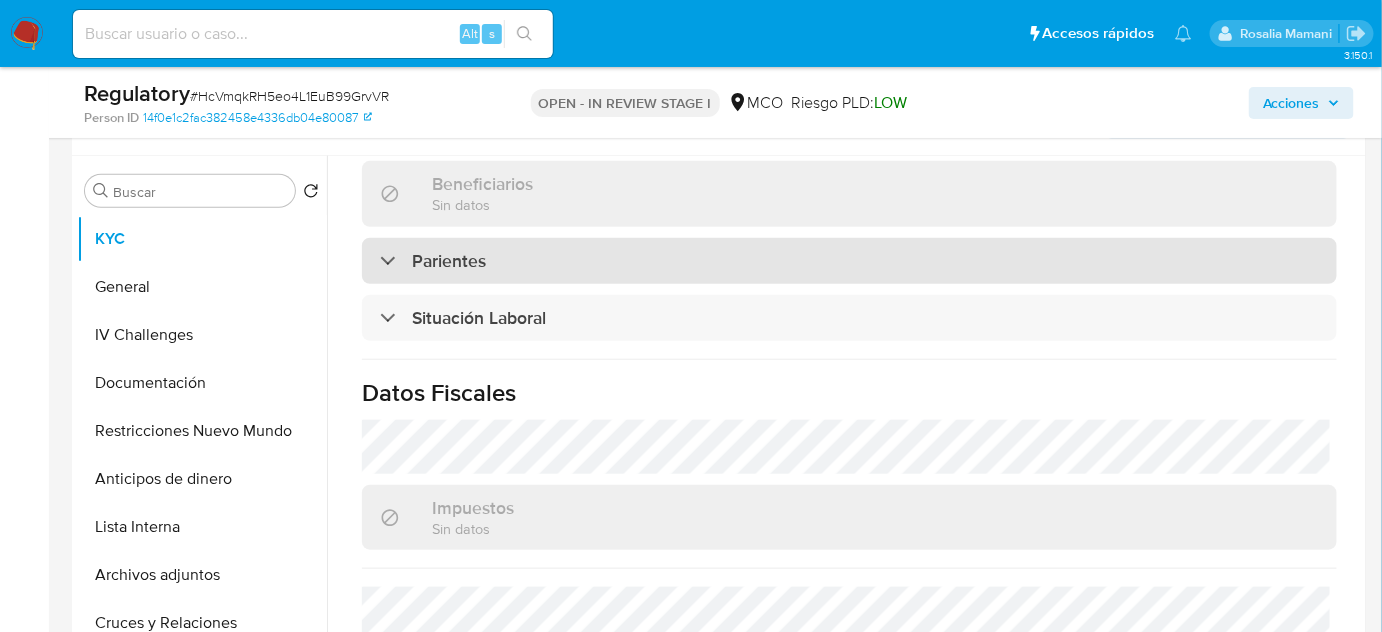click on "Parientes" at bounding box center [849, 261] 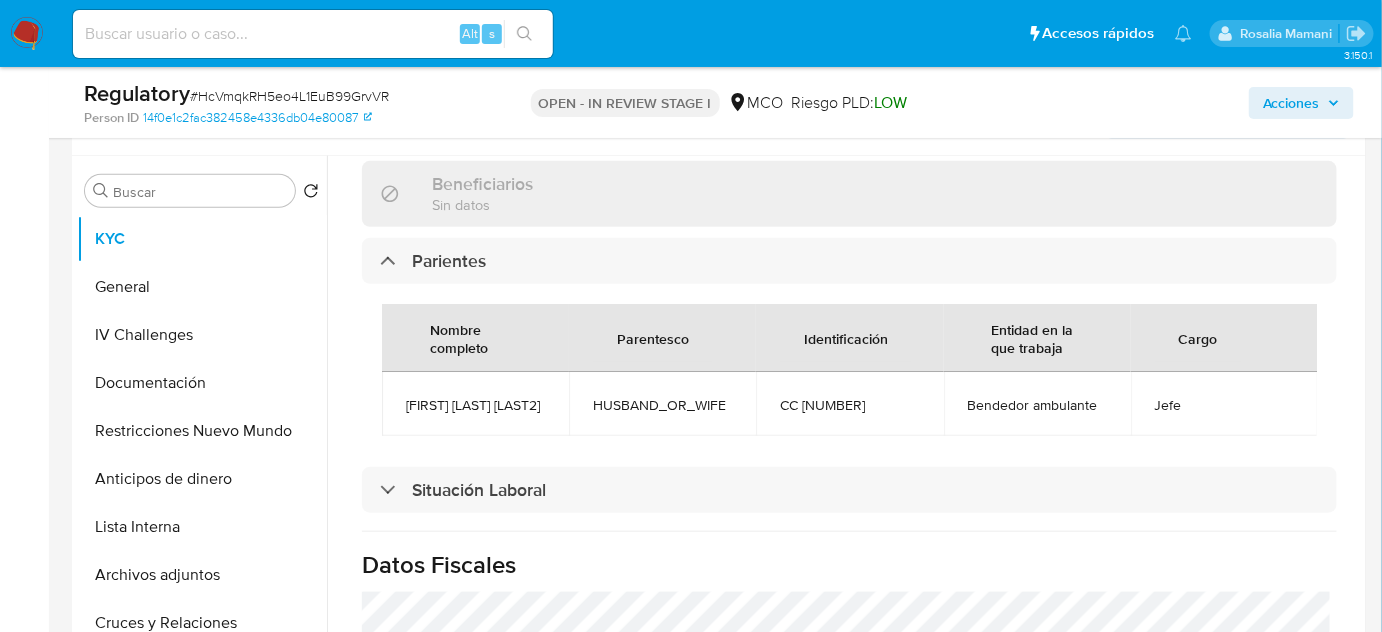 drag, startPoint x: 464, startPoint y: 423, endPoint x: 386, endPoint y: 401, distance: 81.0432 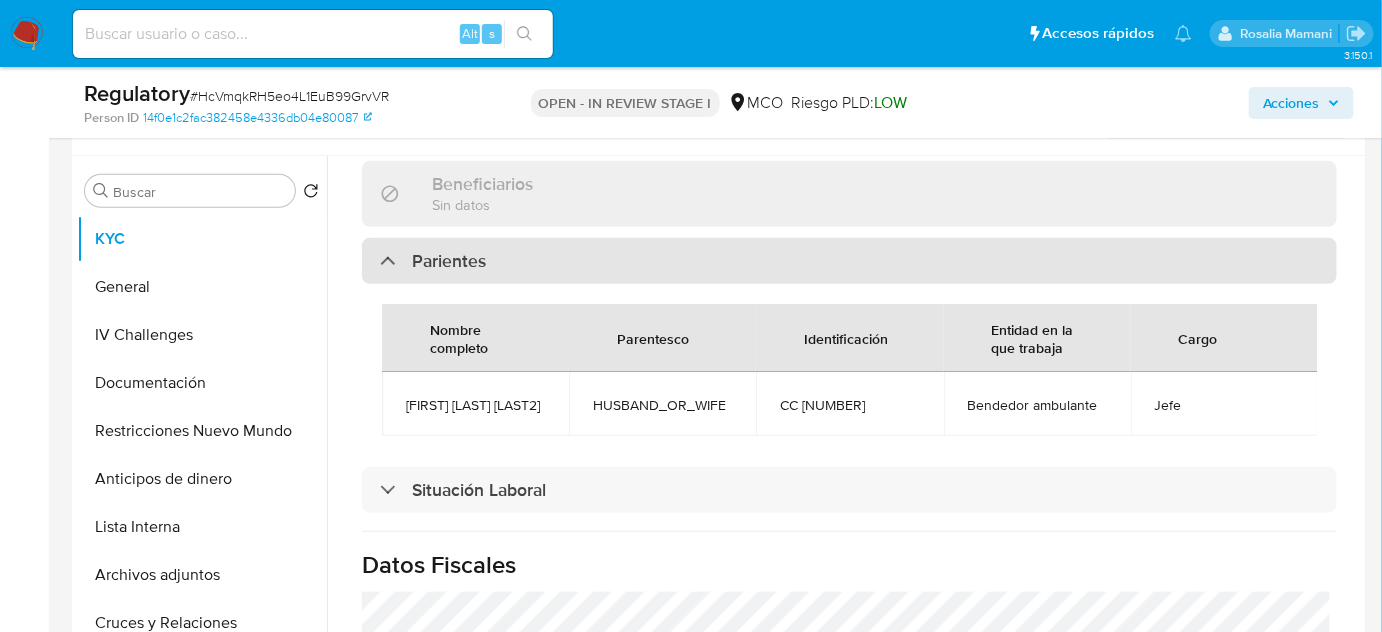 copy on "[FIRST] [LAST] [LAST2]" 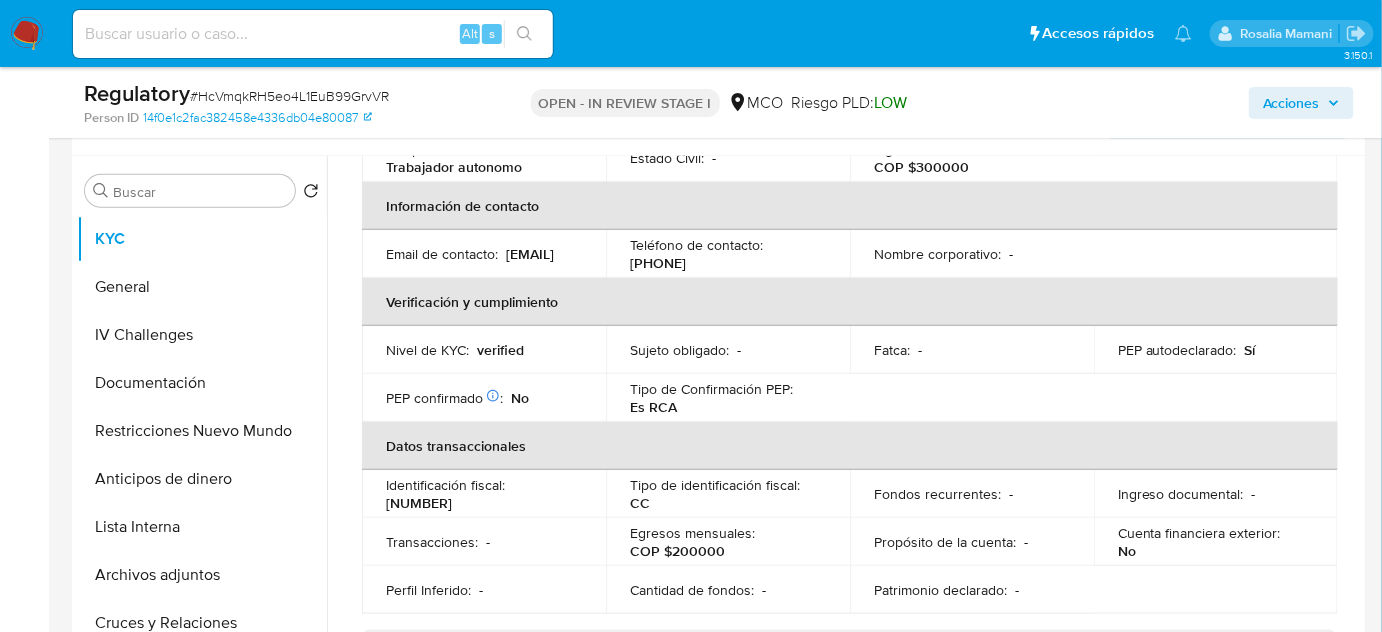 scroll, scrollTop: 90, scrollLeft: 0, axis: vertical 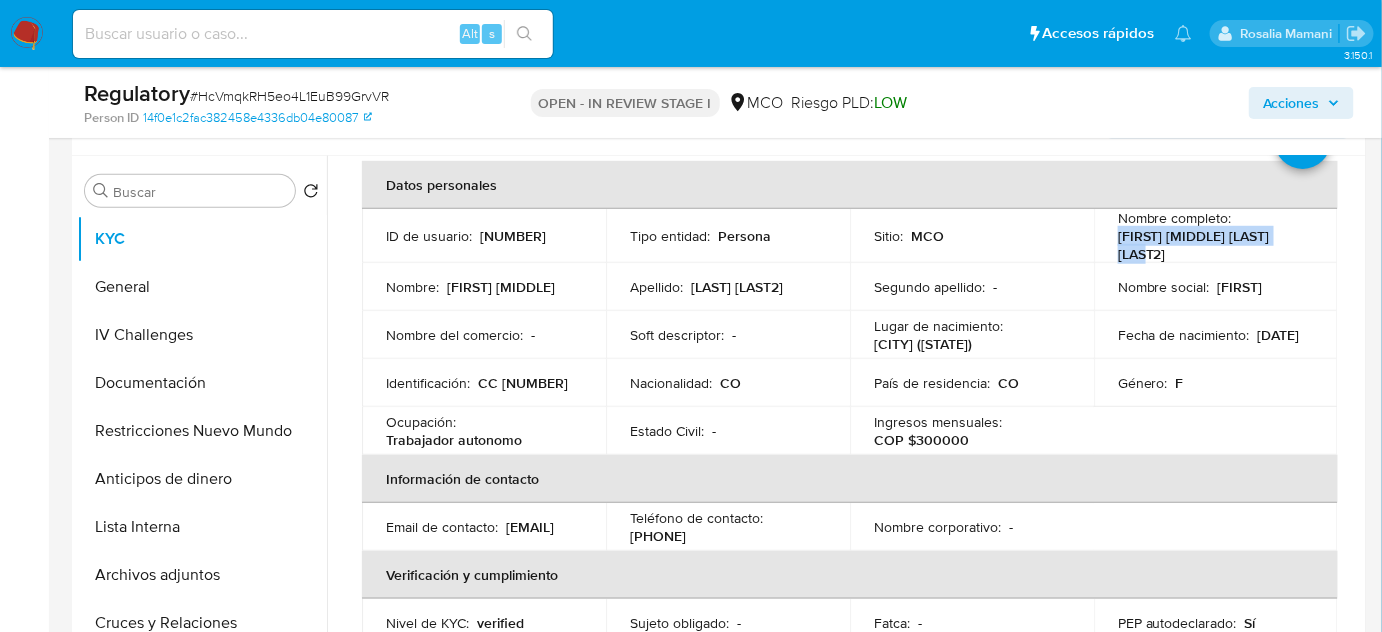 drag, startPoint x: 1301, startPoint y: 240, endPoint x: 1105, endPoint y: 243, distance: 196.02296 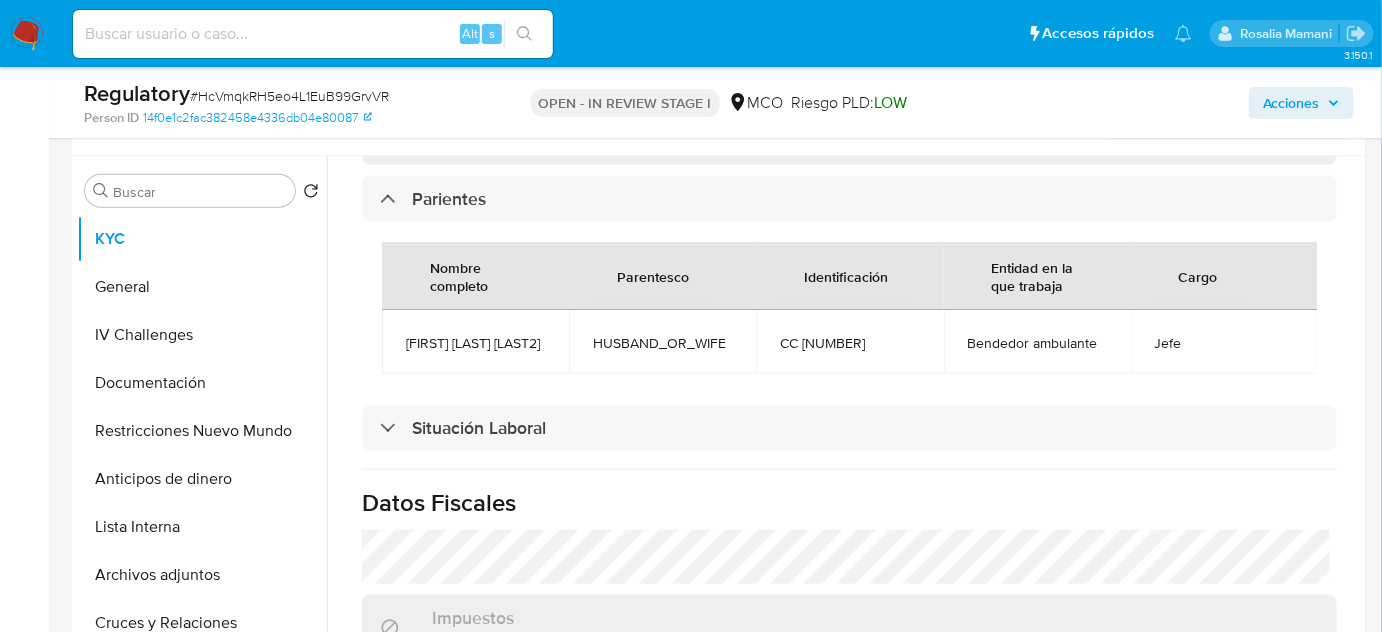 scroll, scrollTop: 1000, scrollLeft: 0, axis: vertical 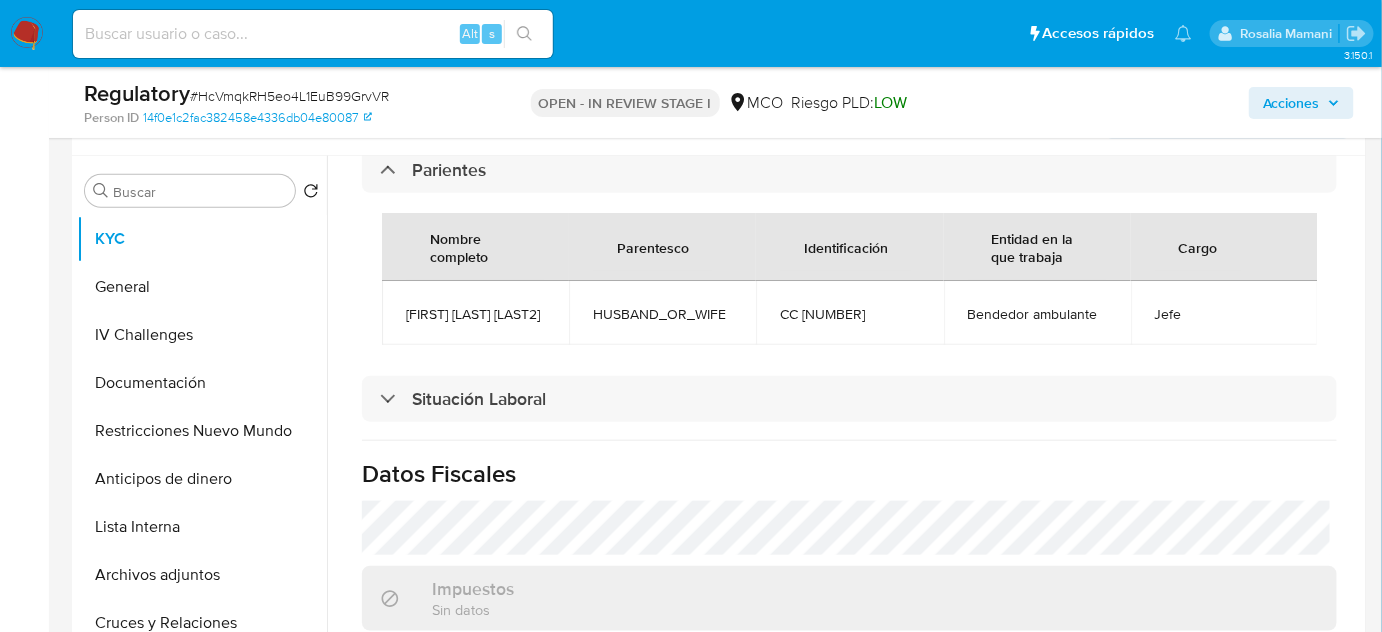 drag, startPoint x: 461, startPoint y: 329, endPoint x: 396, endPoint y: 304, distance: 69.641945 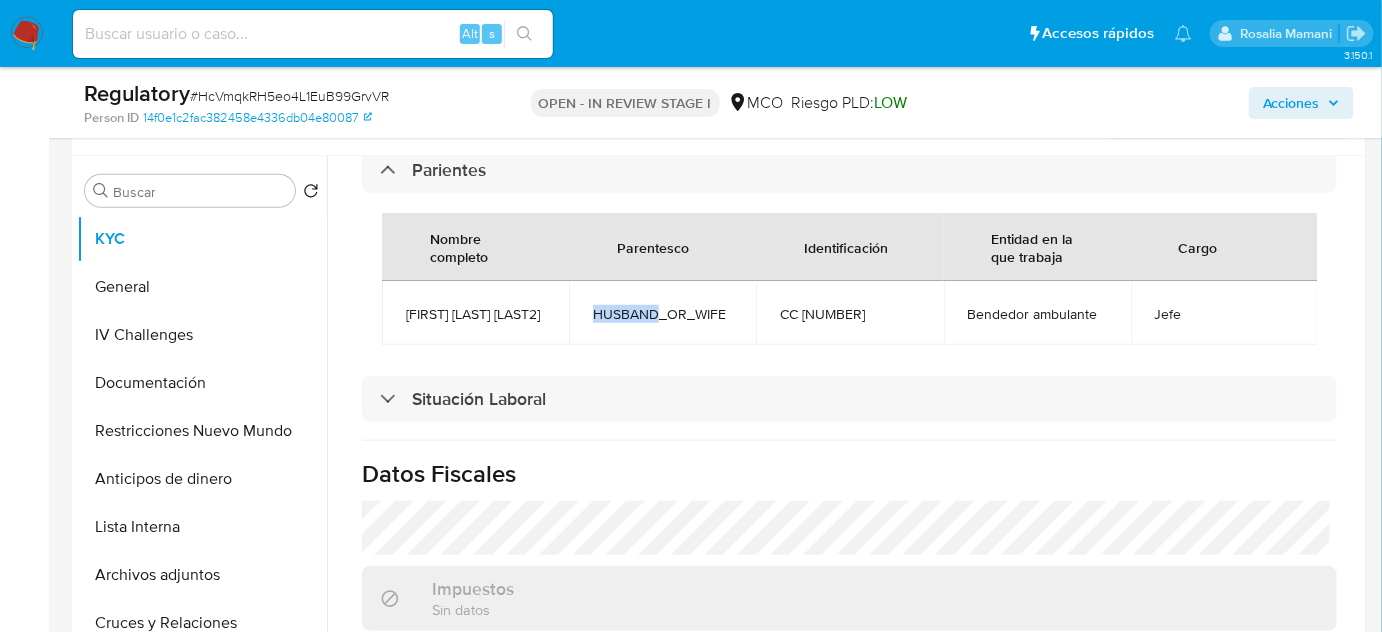 drag, startPoint x: 587, startPoint y: 316, endPoint x: 655, endPoint y: 316, distance: 68 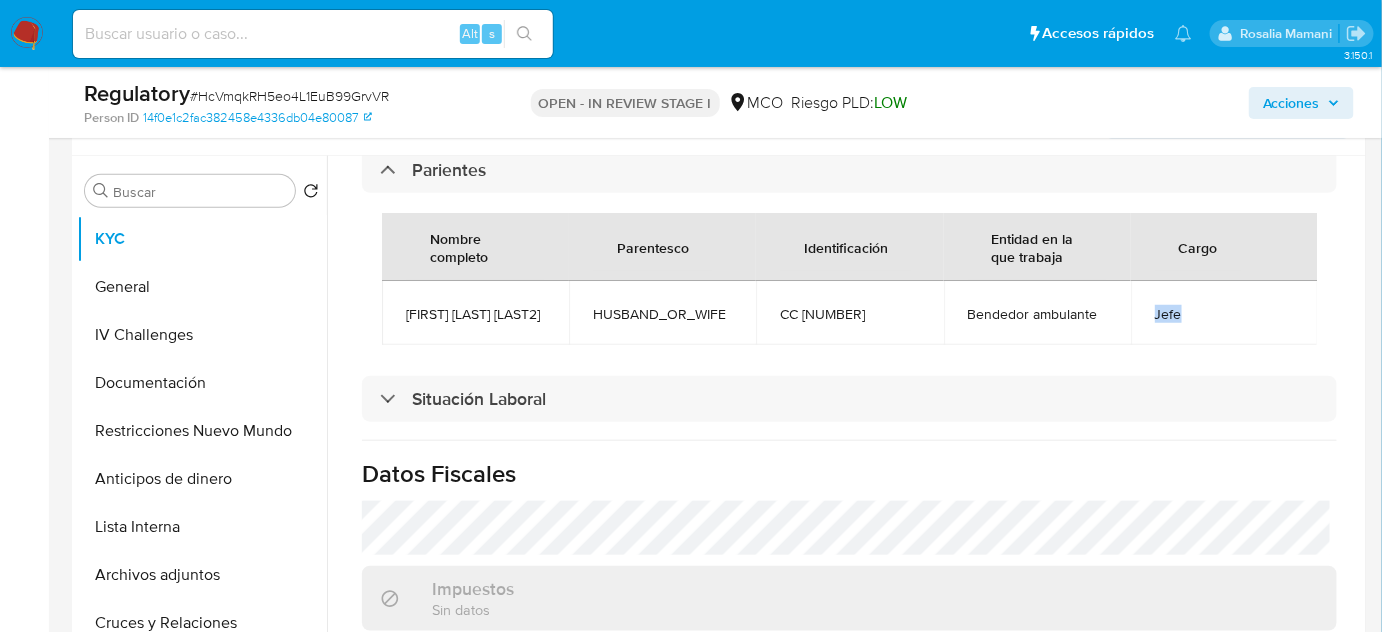 drag, startPoint x: 1167, startPoint y: 314, endPoint x: 1145, endPoint y: 317, distance: 22.203604 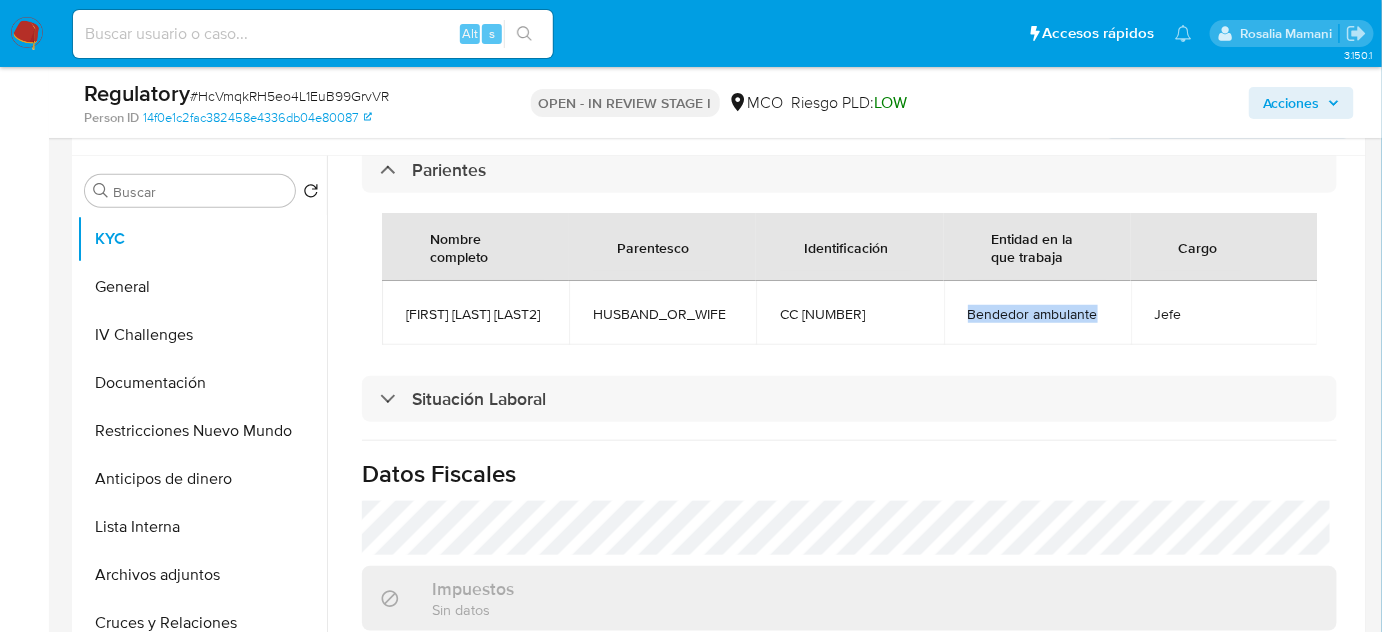 drag, startPoint x: 1009, startPoint y: 314, endPoint x: 1095, endPoint y: 316, distance: 86.023254 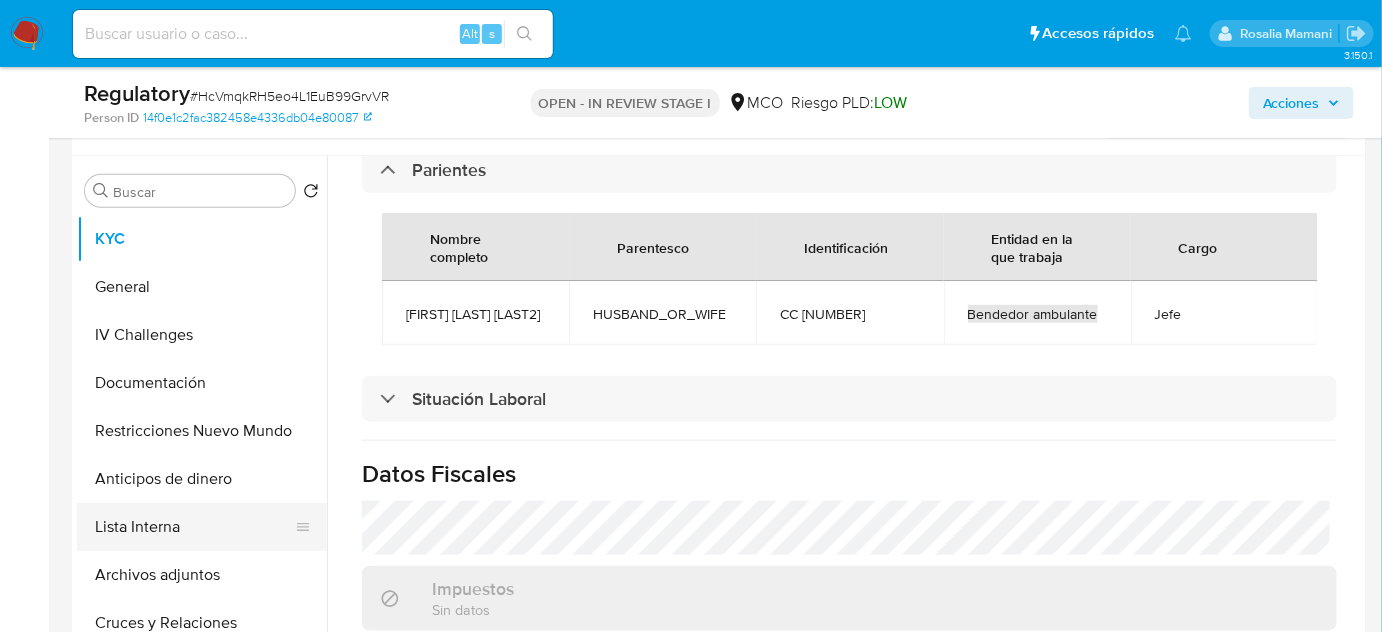 click on "Lista Interna" at bounding box center [194, 527] 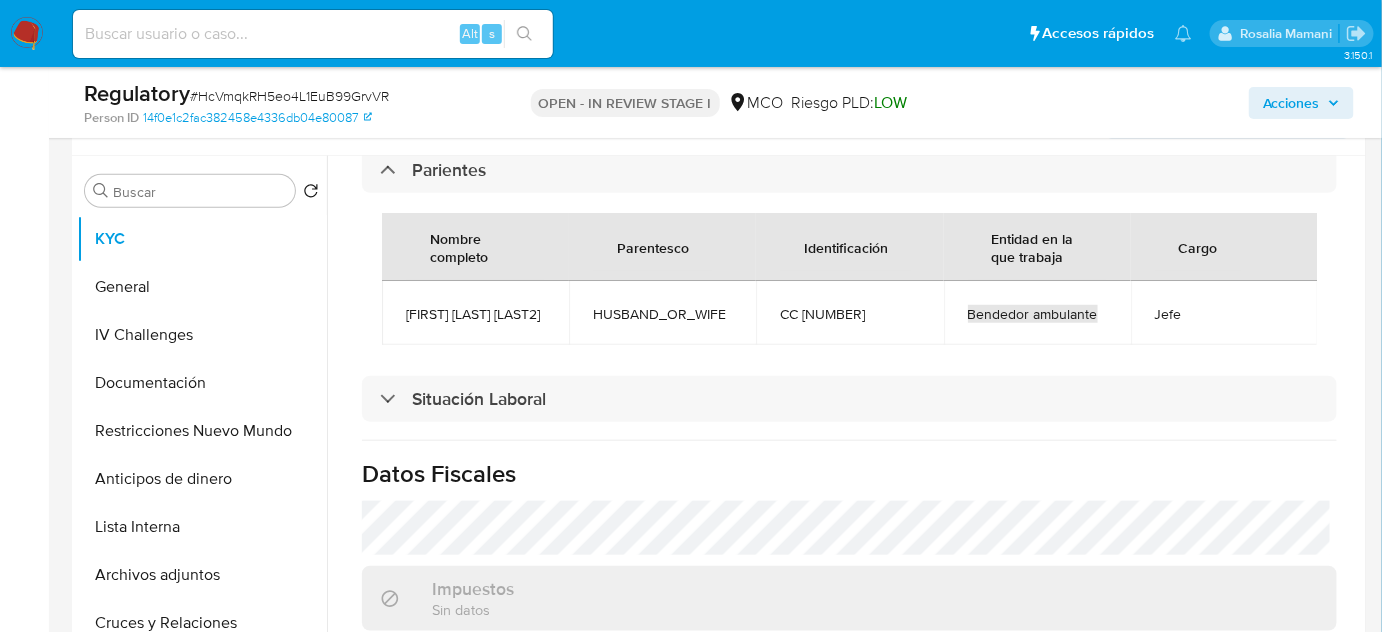 scroll, scrollTop: 0, scrollLeft: 0, axis: both 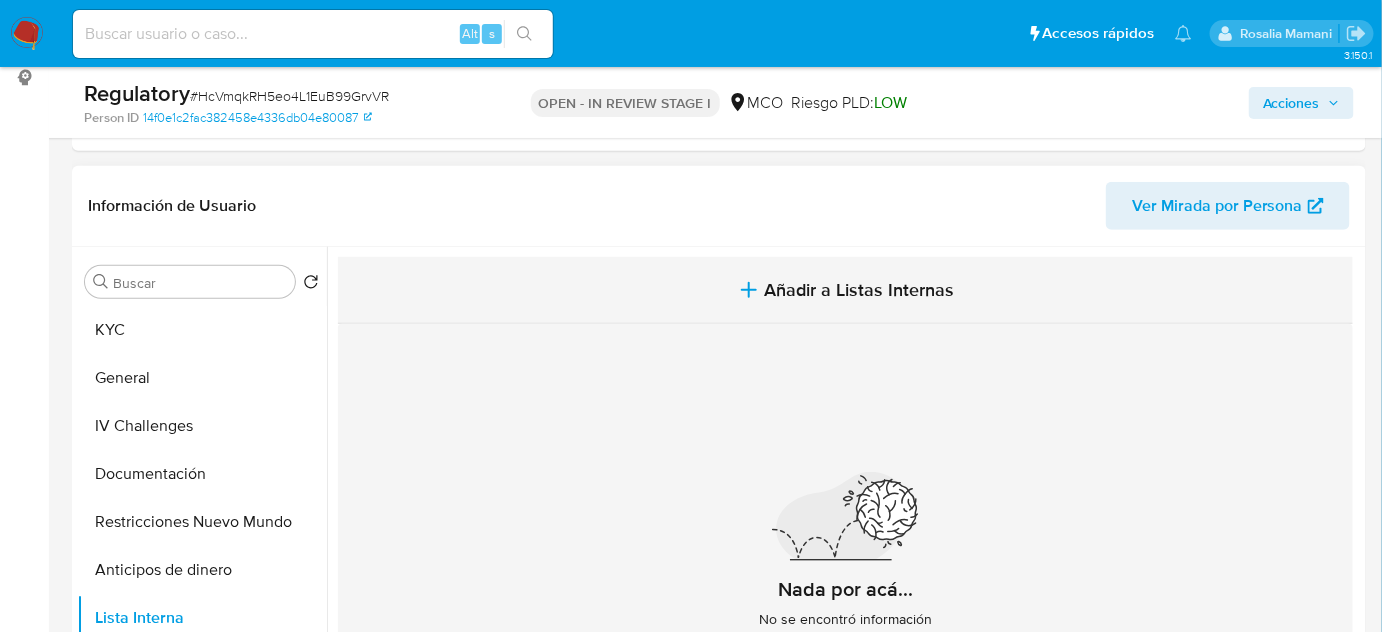 click on "Añadir a Listas Internas" at bounding box center (860, 290) 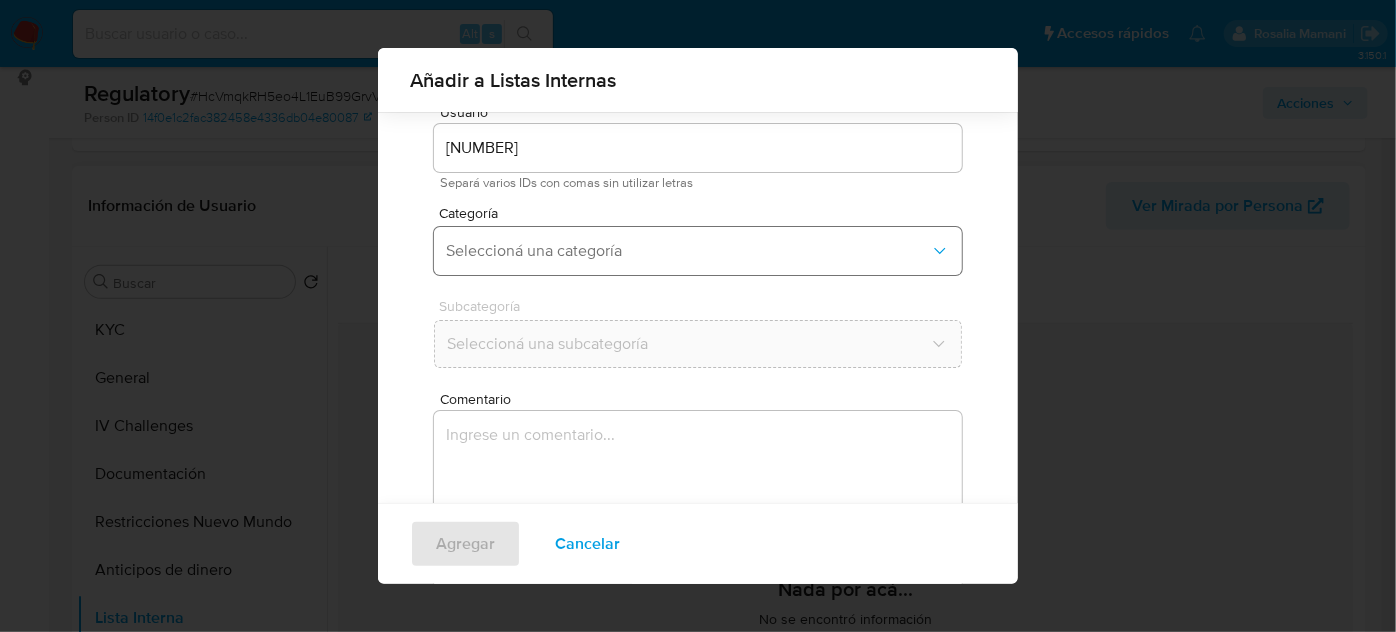 scroll, scrollTop: 74, scrollLeft: 0, axis: vertical 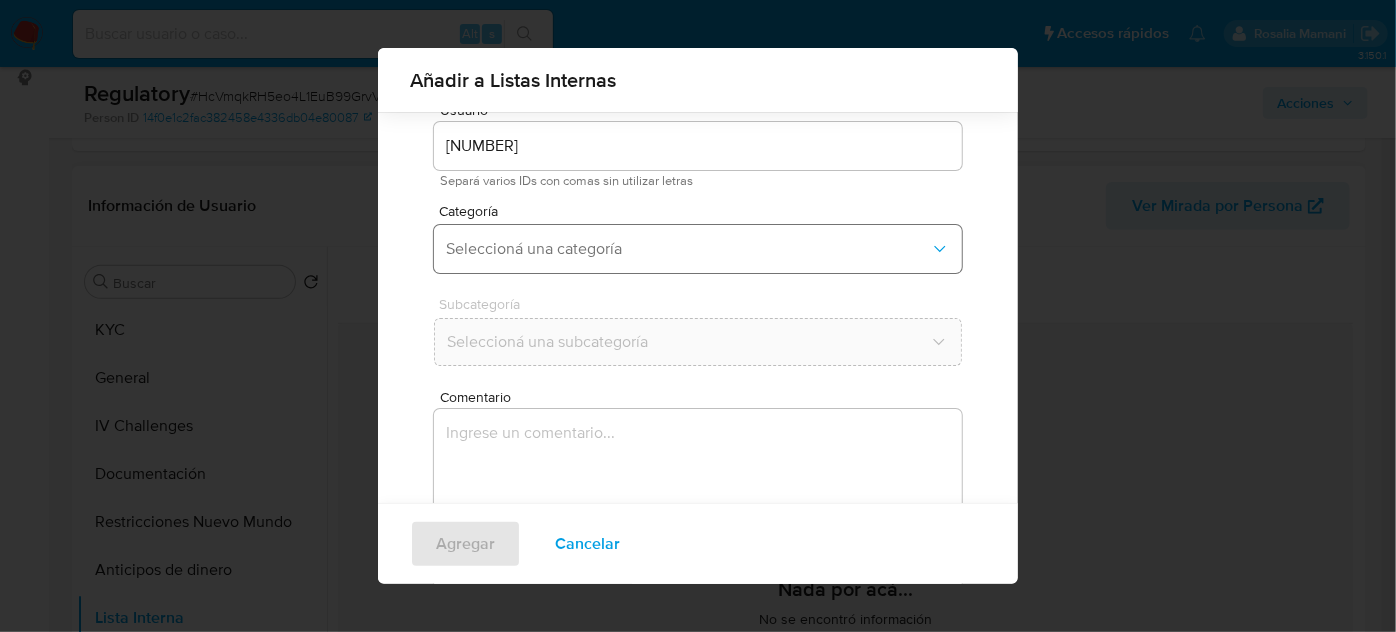 click on "Seleccioná una categoría" at bounding box center [688, 249] 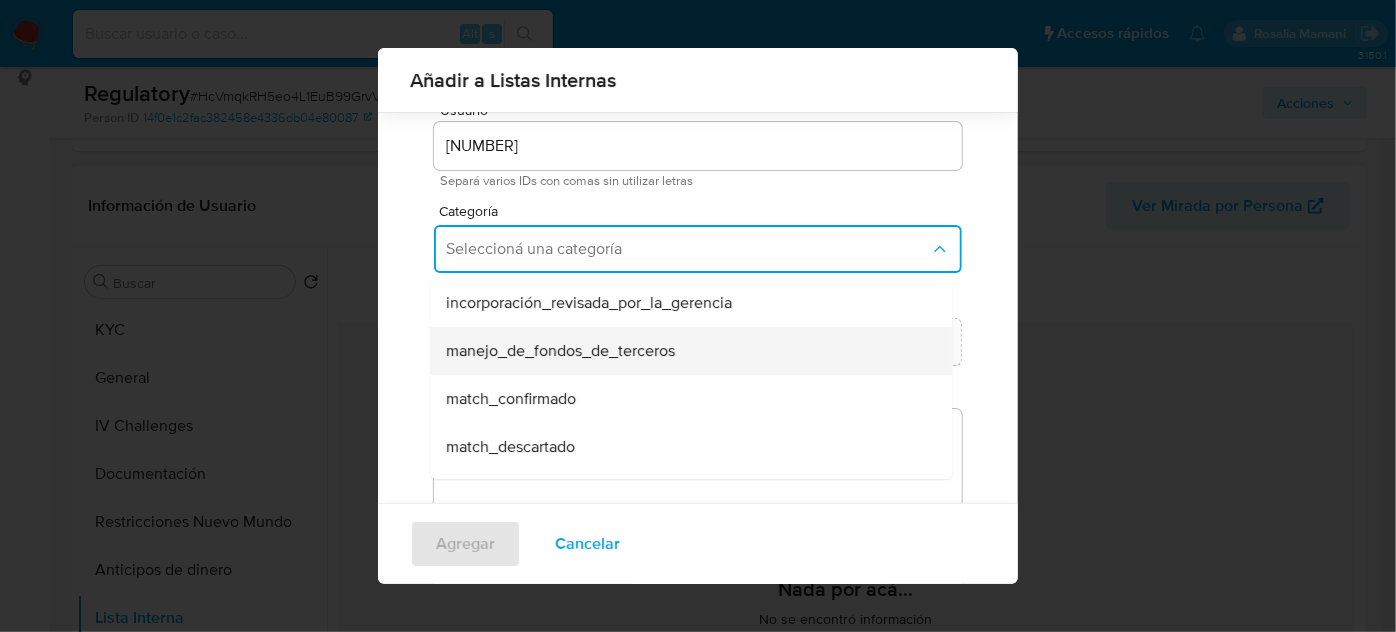 scroll, scrollTop: 90, scrollLeft: 0, axis: vertical 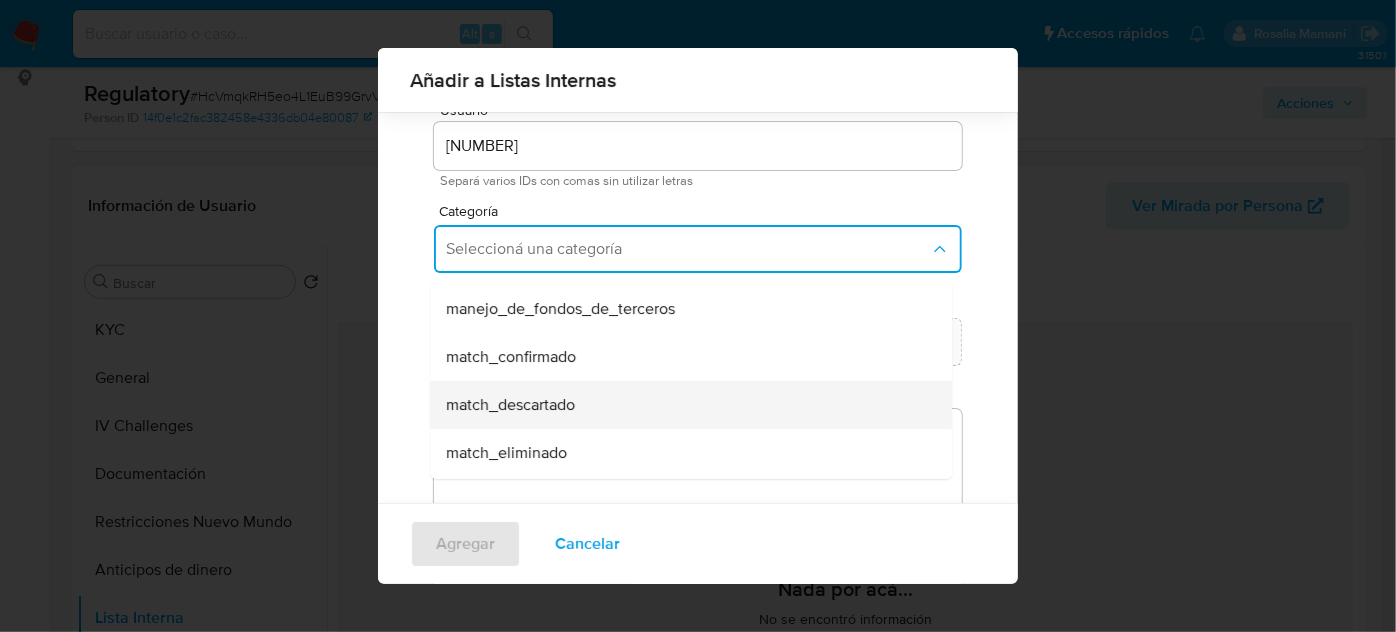 click on "match_descartado" at bounding box center (510, 405) 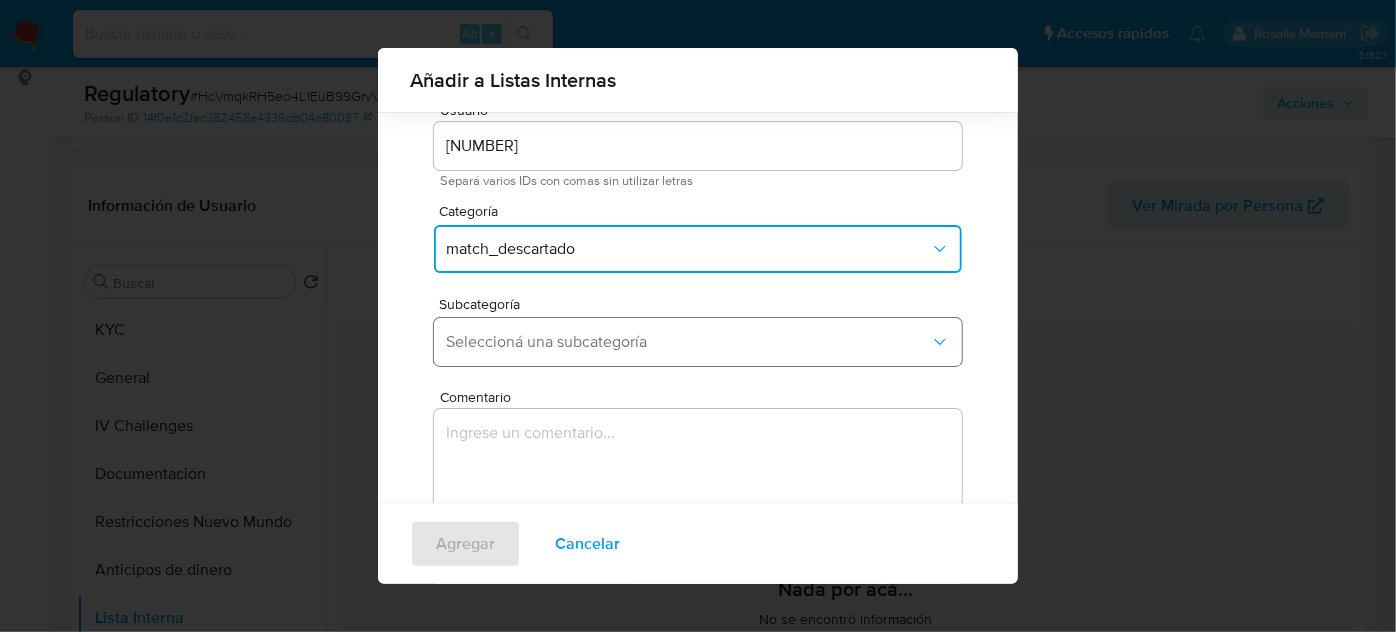 click on "Seleccioná una subcategoría" at bounding box center (688, 342) 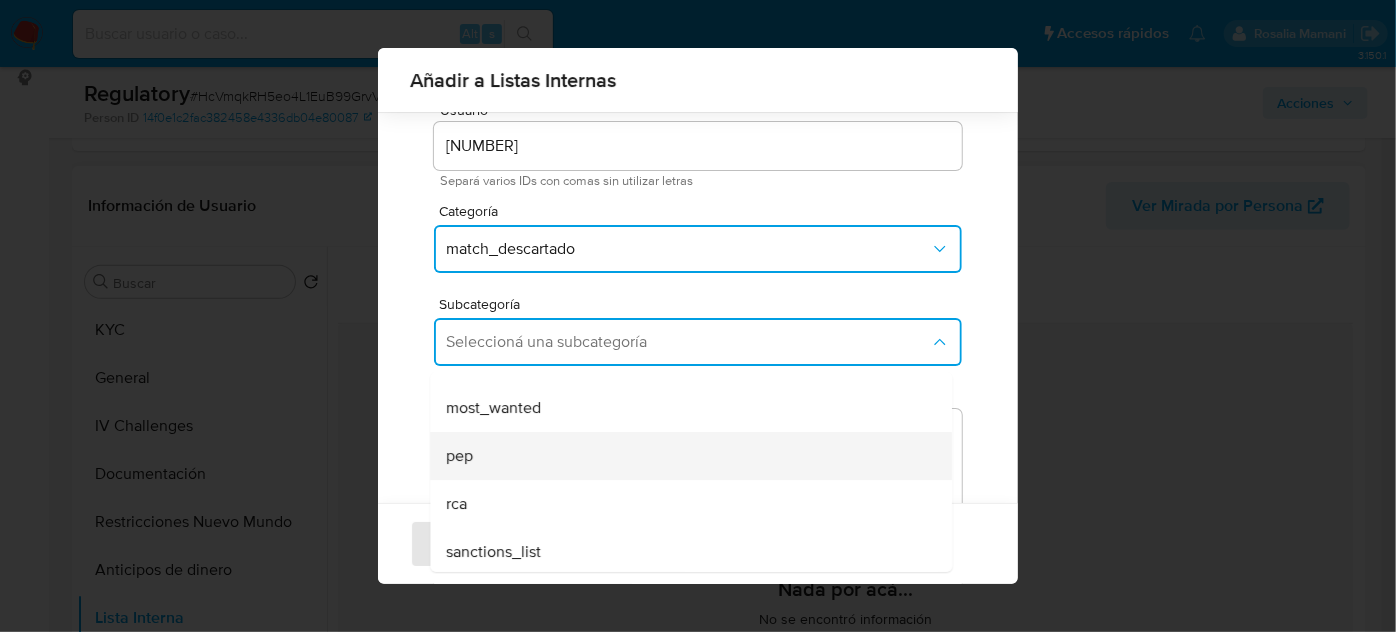 scroll, scrollTop: 136, scrollLeft: 0, axis: vertical 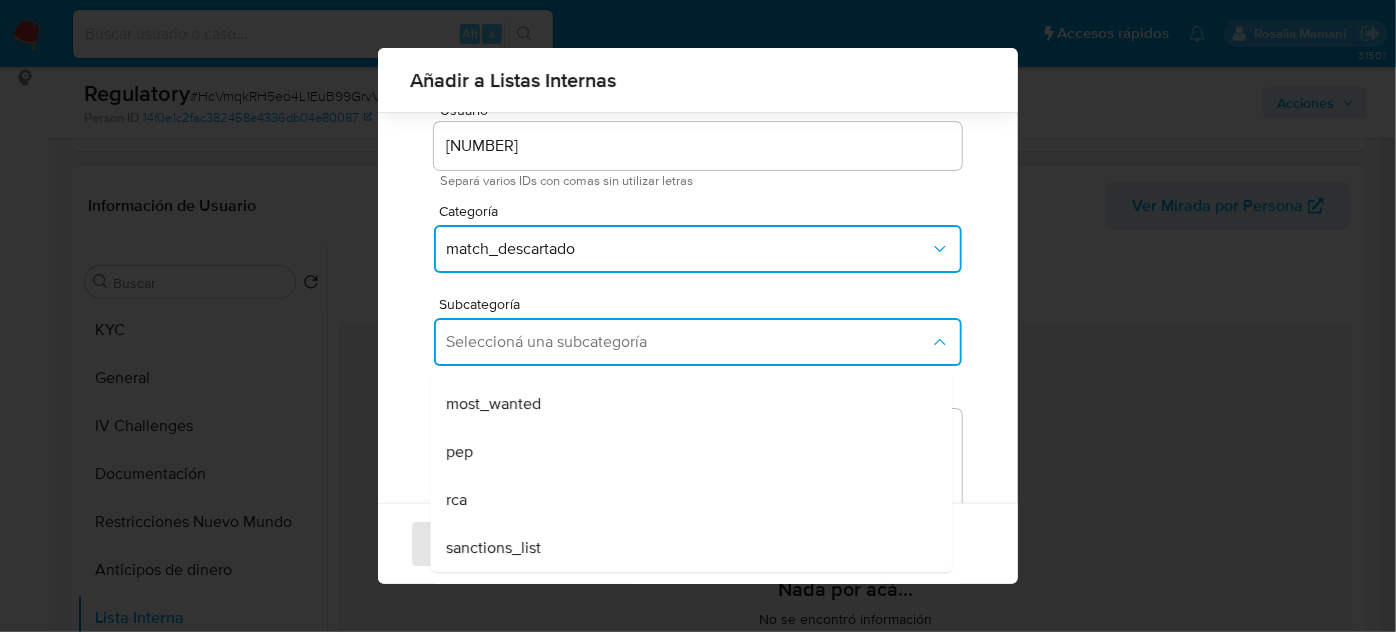 drag, startPoint x: 504, startPoint y: 452, endPoint x: 541, endPoint y: 383, distance: 78.29432 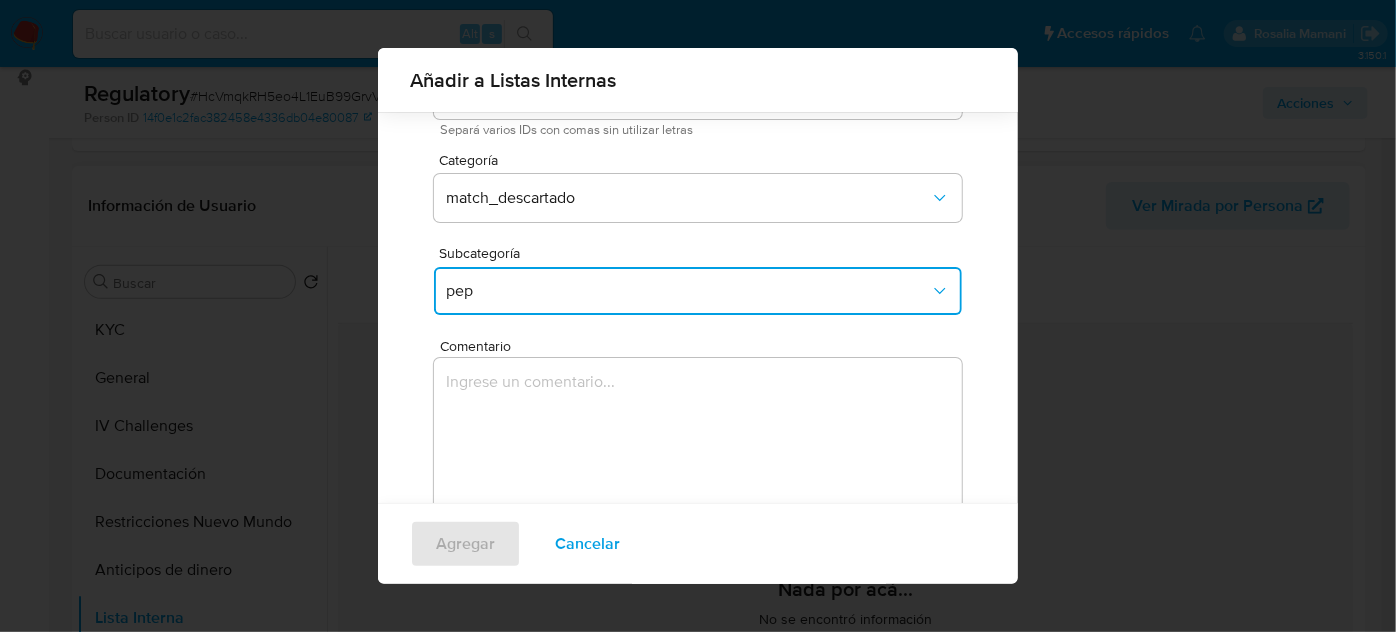 scroll, scrollTop: 221, scrollLeft: 0, axis: vertical 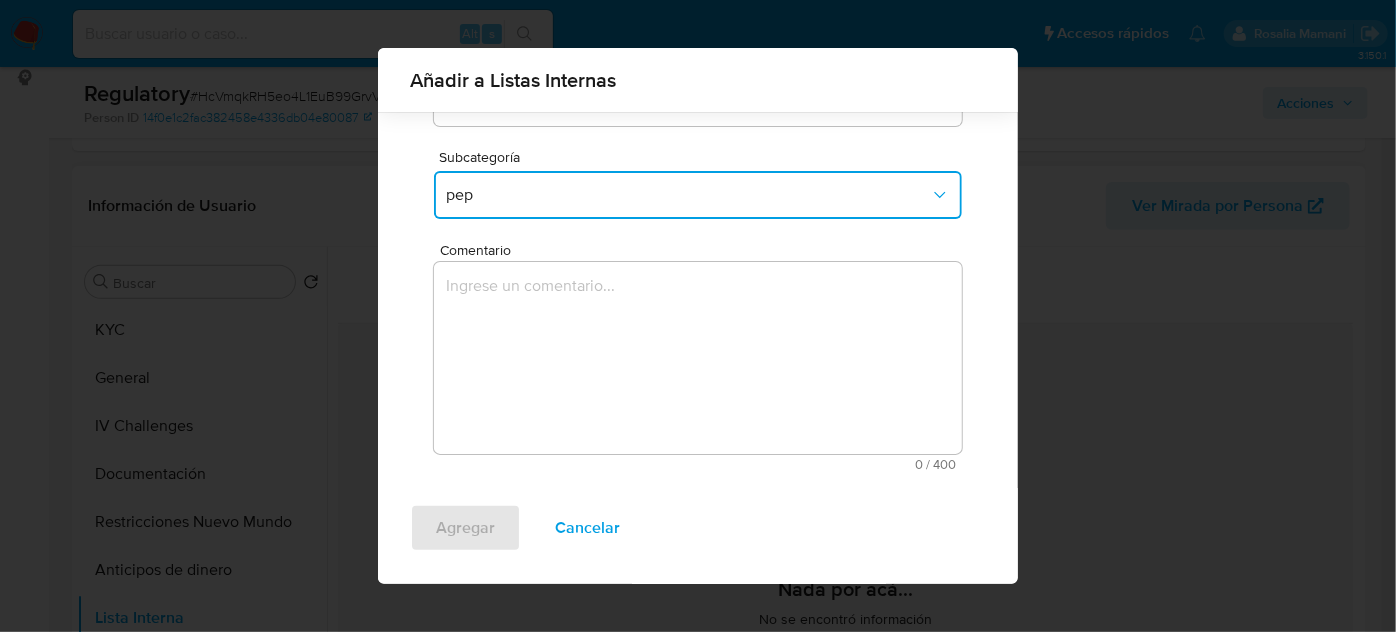 click at bounding box center [698, 358] 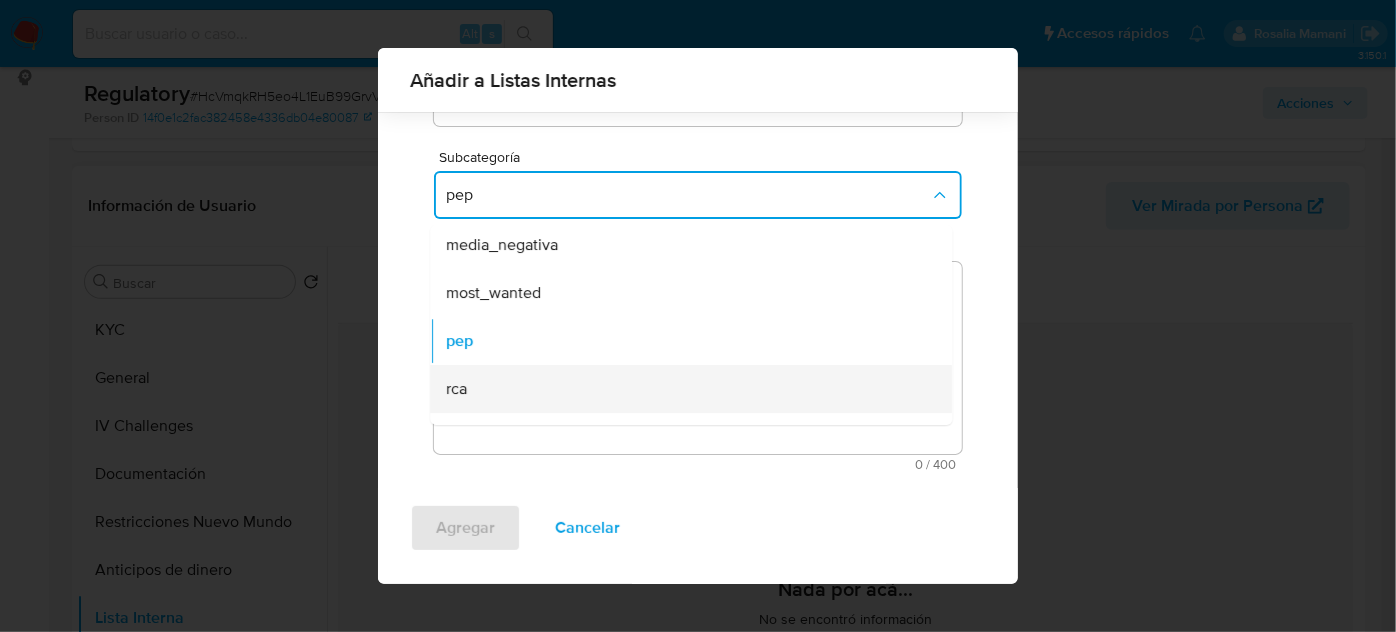 scroll, scrollTop: 130, scrollLeft: 0, axis: vertical 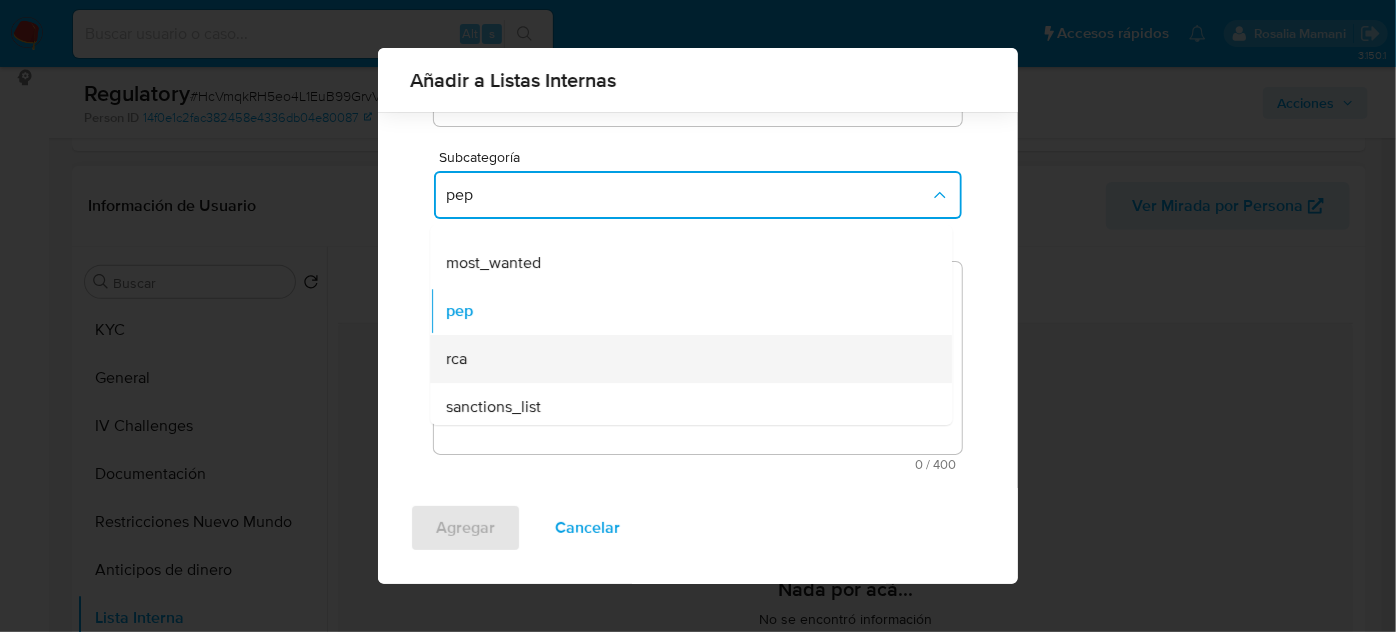click on "rca" at bounding box center (685, 359) 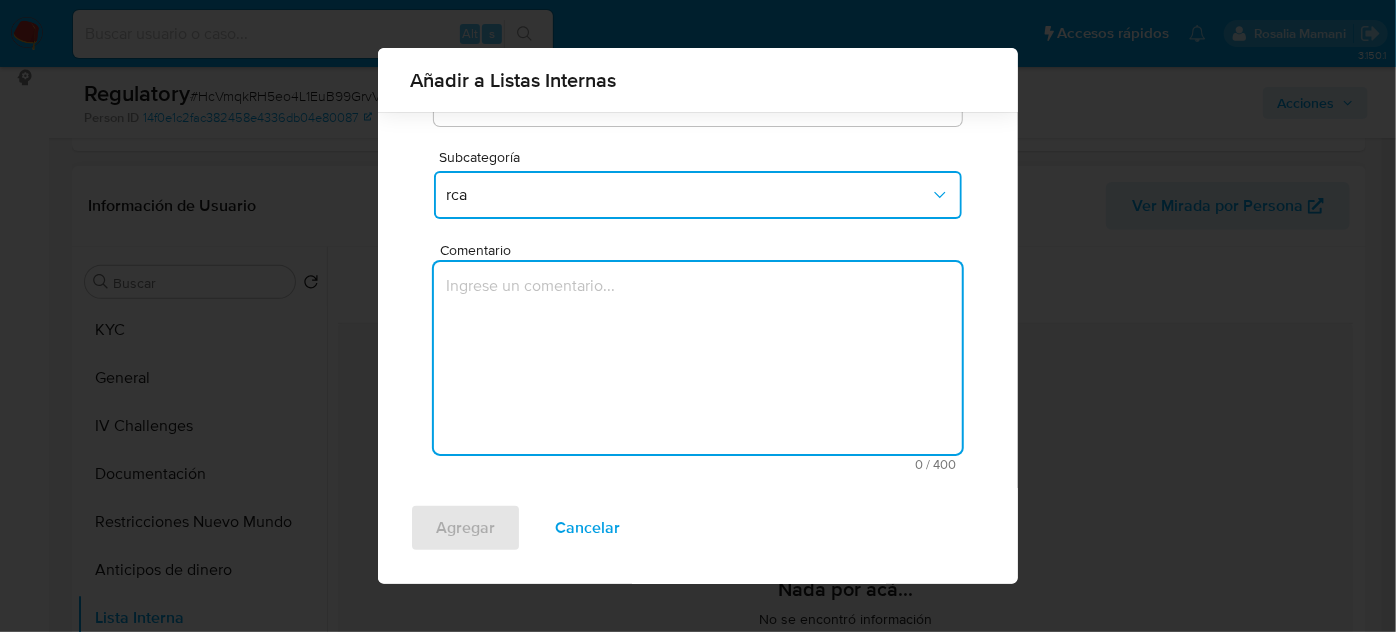 click at bounding box center [698, 358] 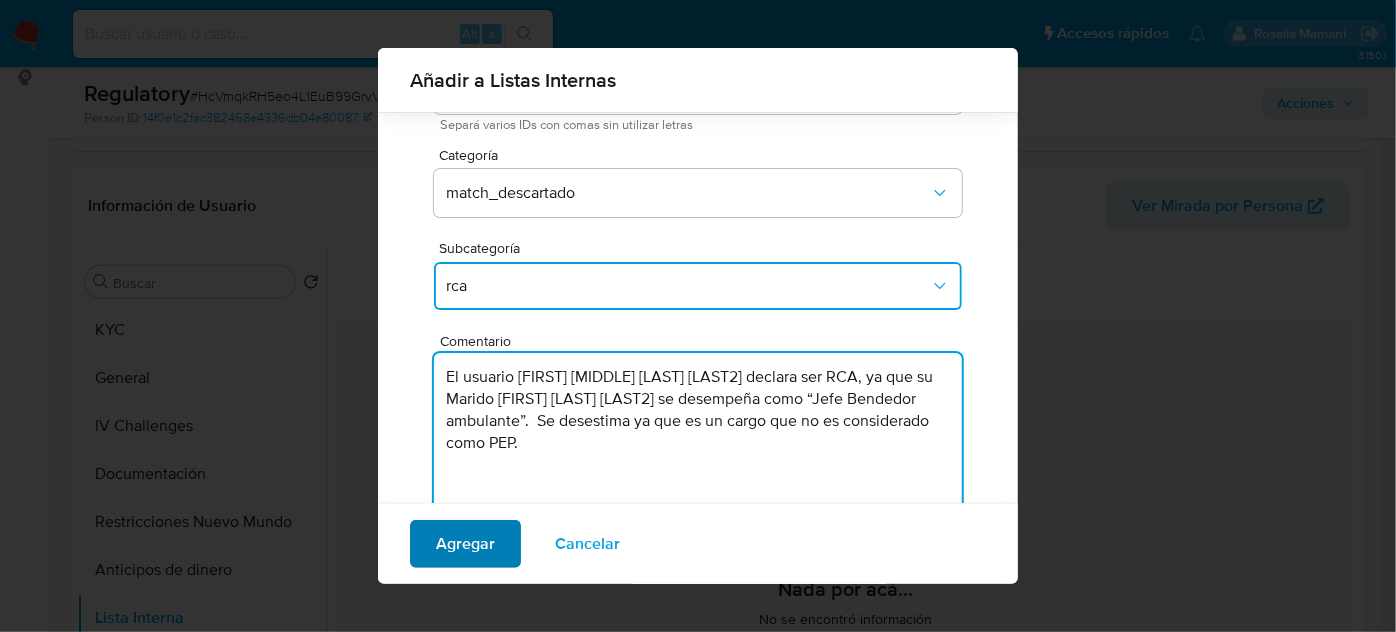 type on "El usuario Edith Maria Esalas Severiche declara ser RCA, ya que su Marido Luis Felipe Berrio Esala se desempeña como “Jefe Bendedor ambulante”.  Se desestima ya que es un cargo que no es considerado como PEP." 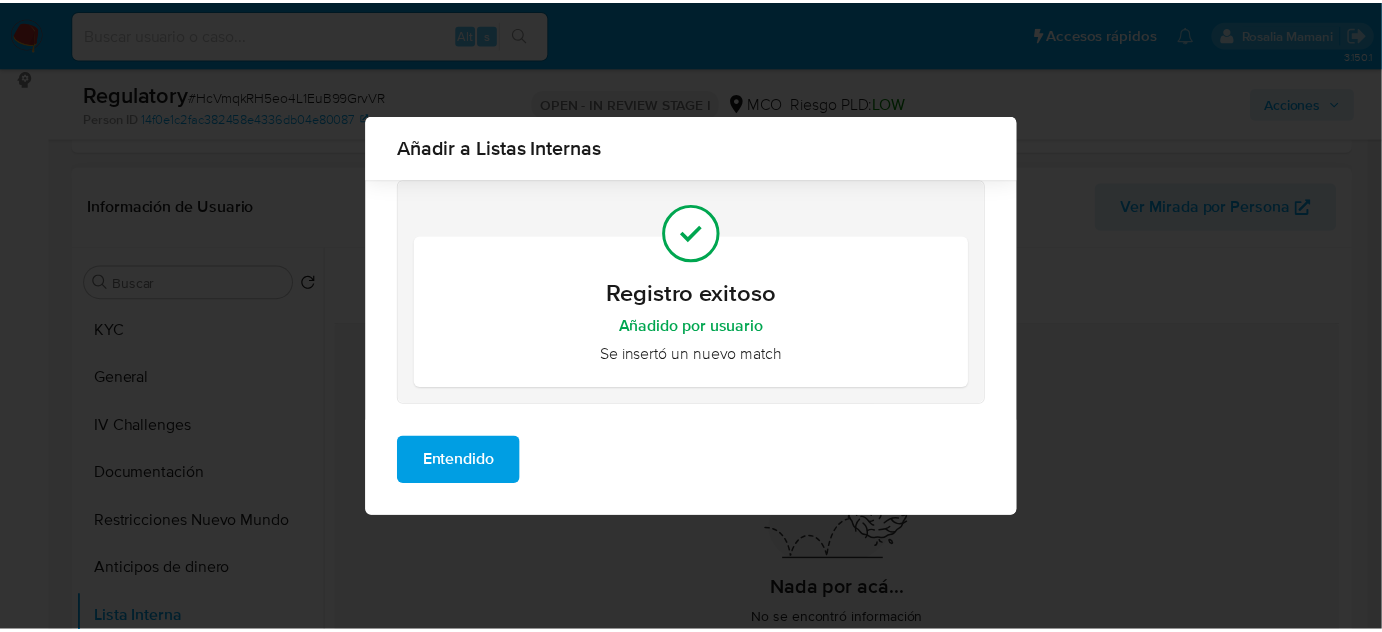 scroll, scrollTop: 0, scrollLeft: 0, axis: both 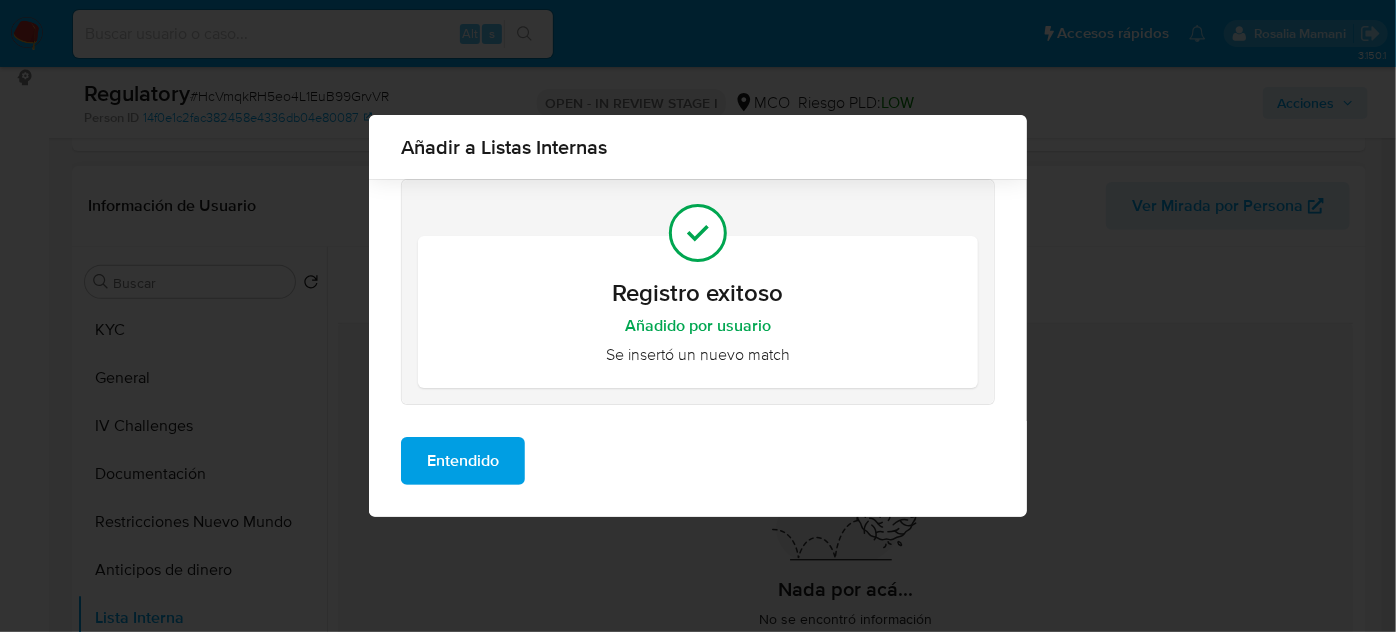 click on "Entendido" at bounding box center (463, 461) 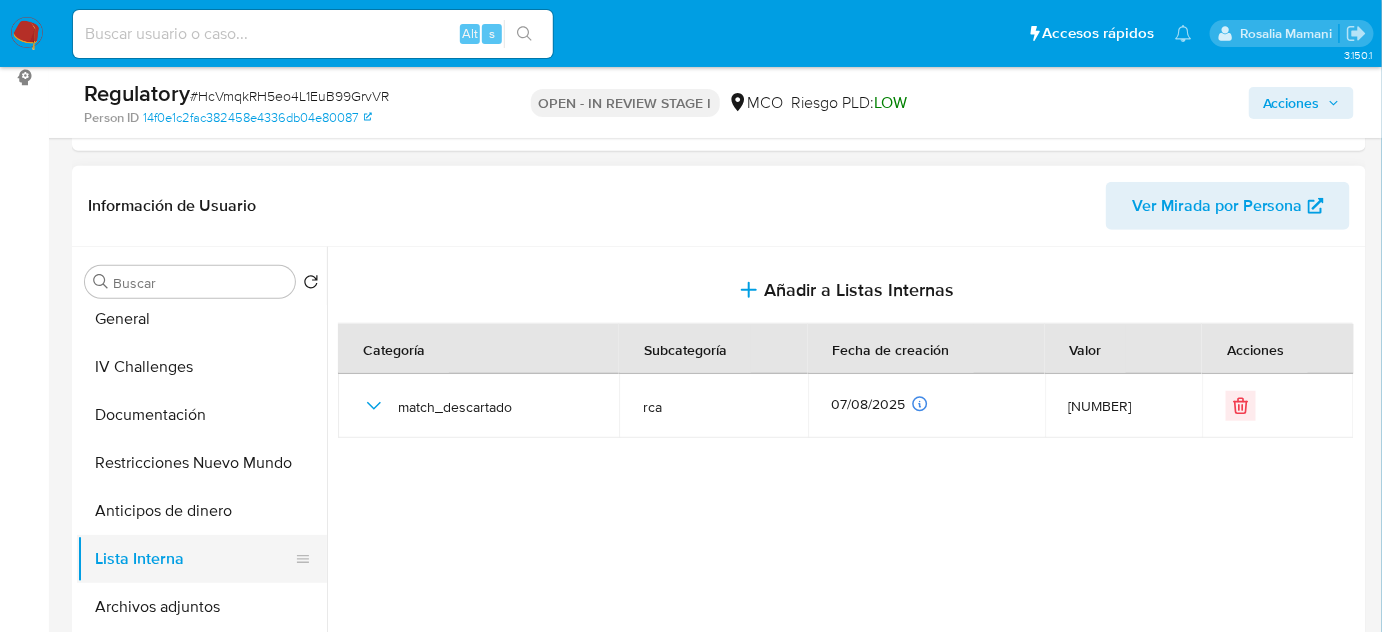 scroll, scrollTop: 90, scrollLeft: 0, axis: vertical 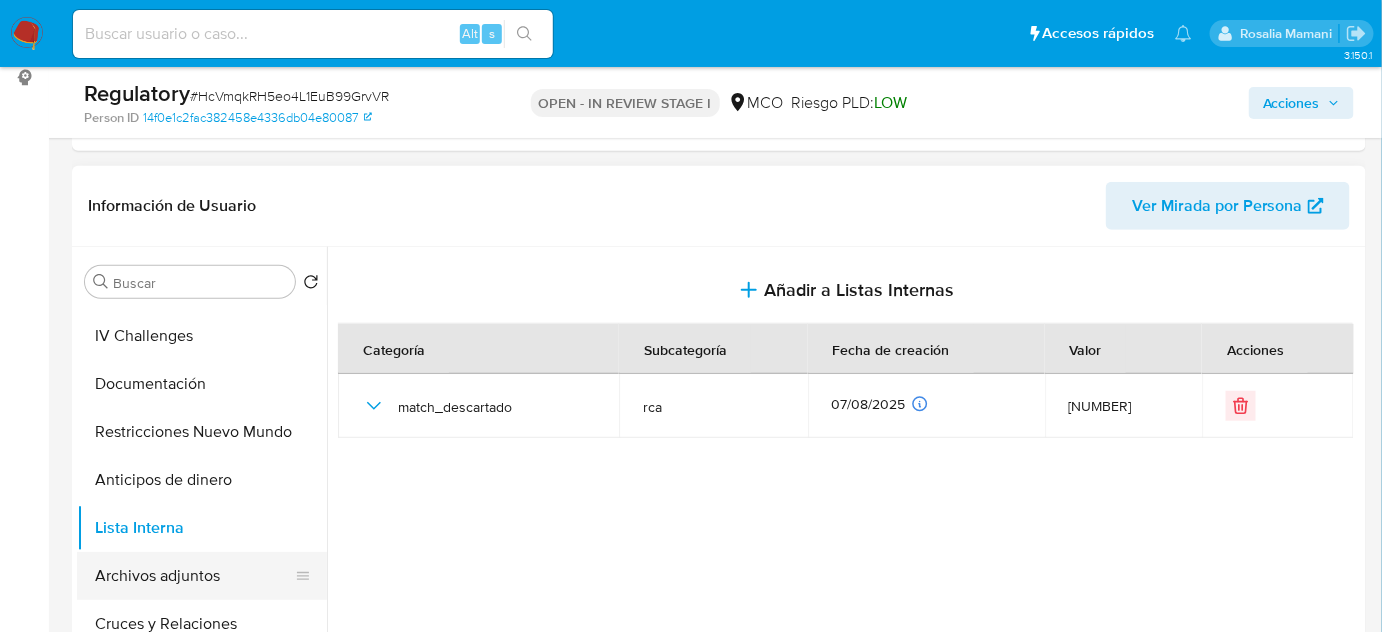 click on "Archivos adjuntos" at bounding box center [194, 576] 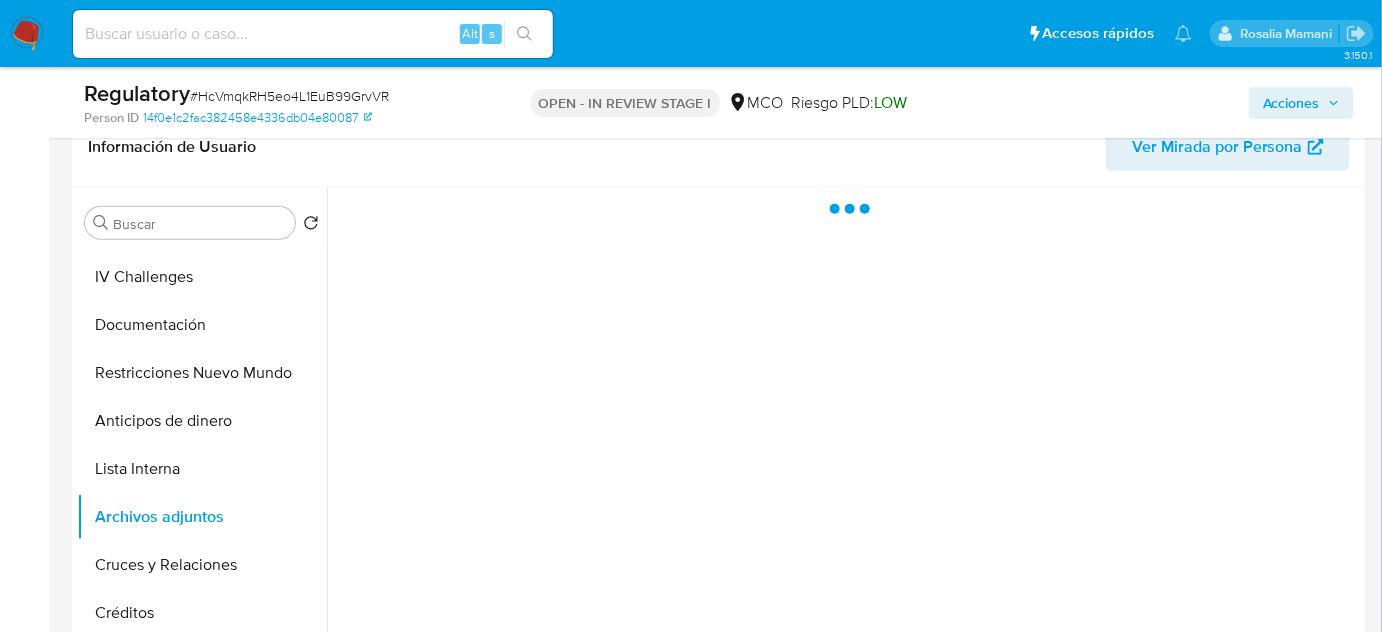 scroll, scrollTop: 363, scrollLeft: 0, axis: vertical 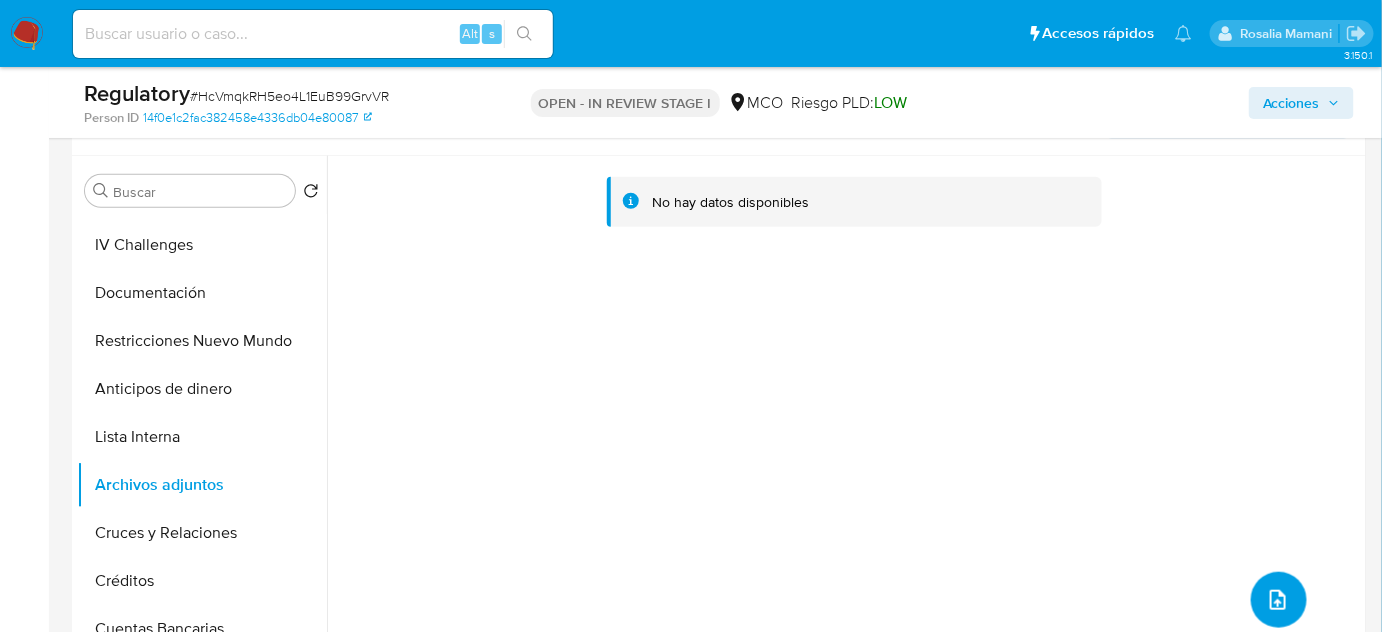 click 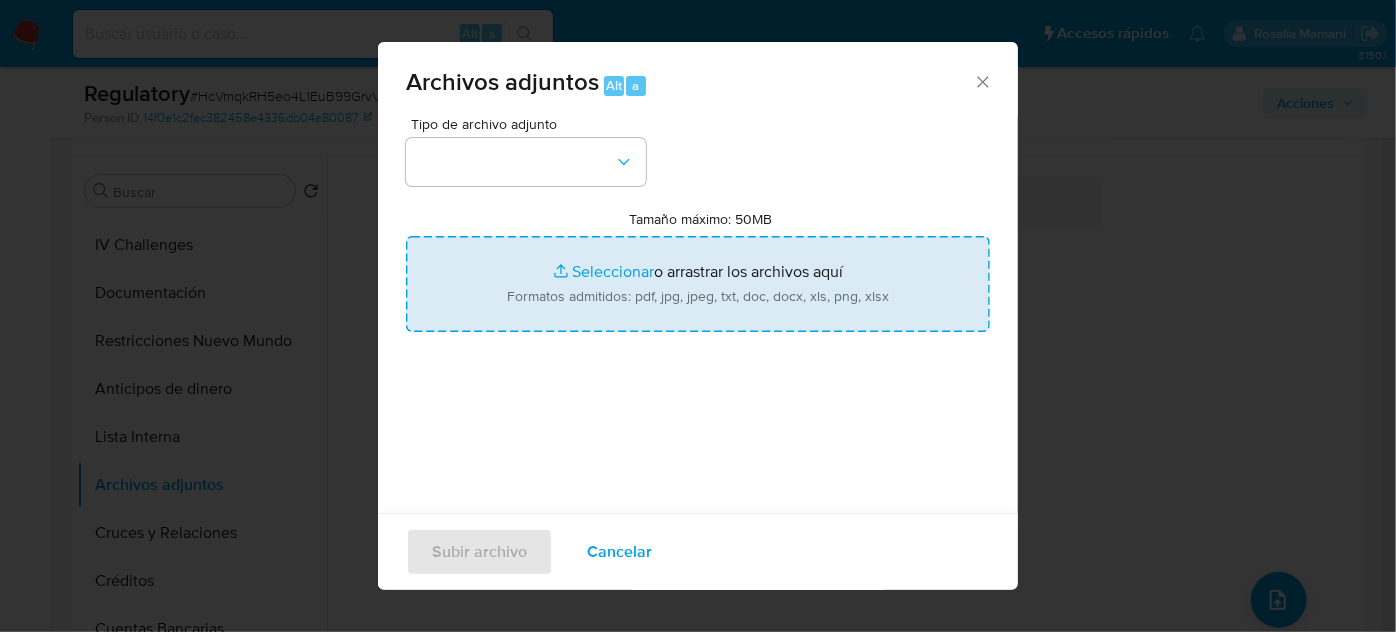 click on "Tamaño máximo: 50MB Seleccionar archivos" at bounding box center [698, 284] 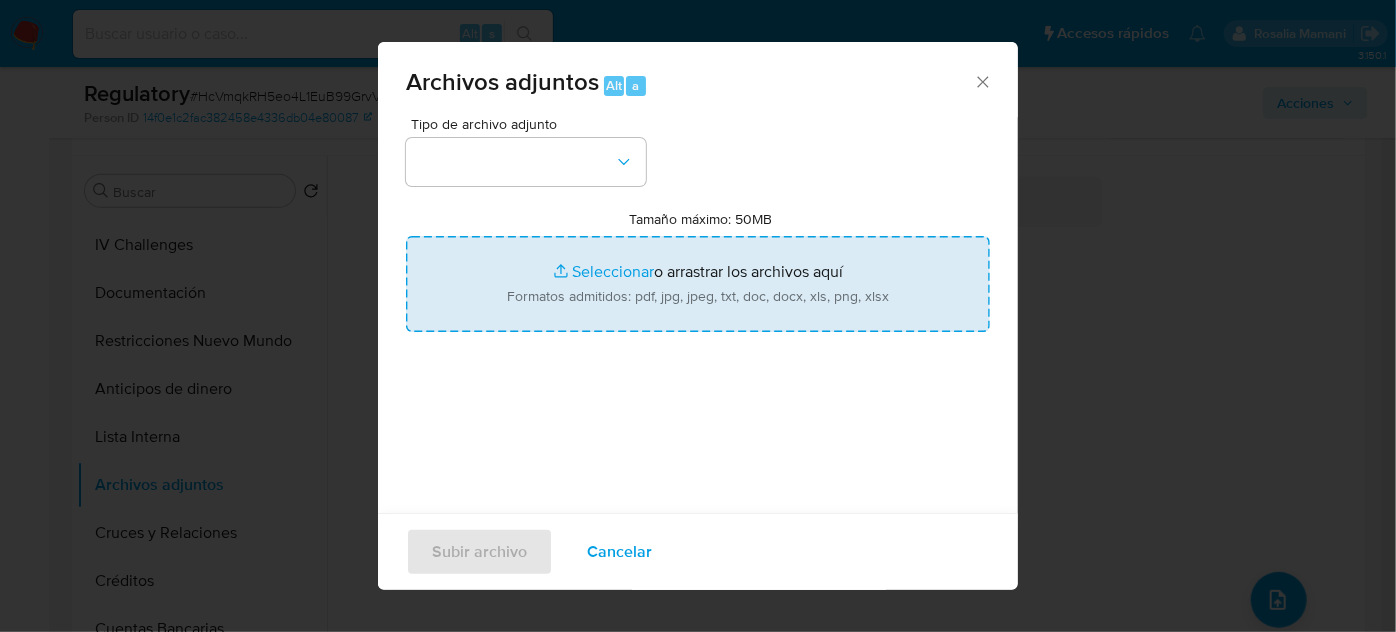 type on "C:\fakepath\CaseDossierReport_5jb692zeepak1jwuip0ai0dre.pdf" 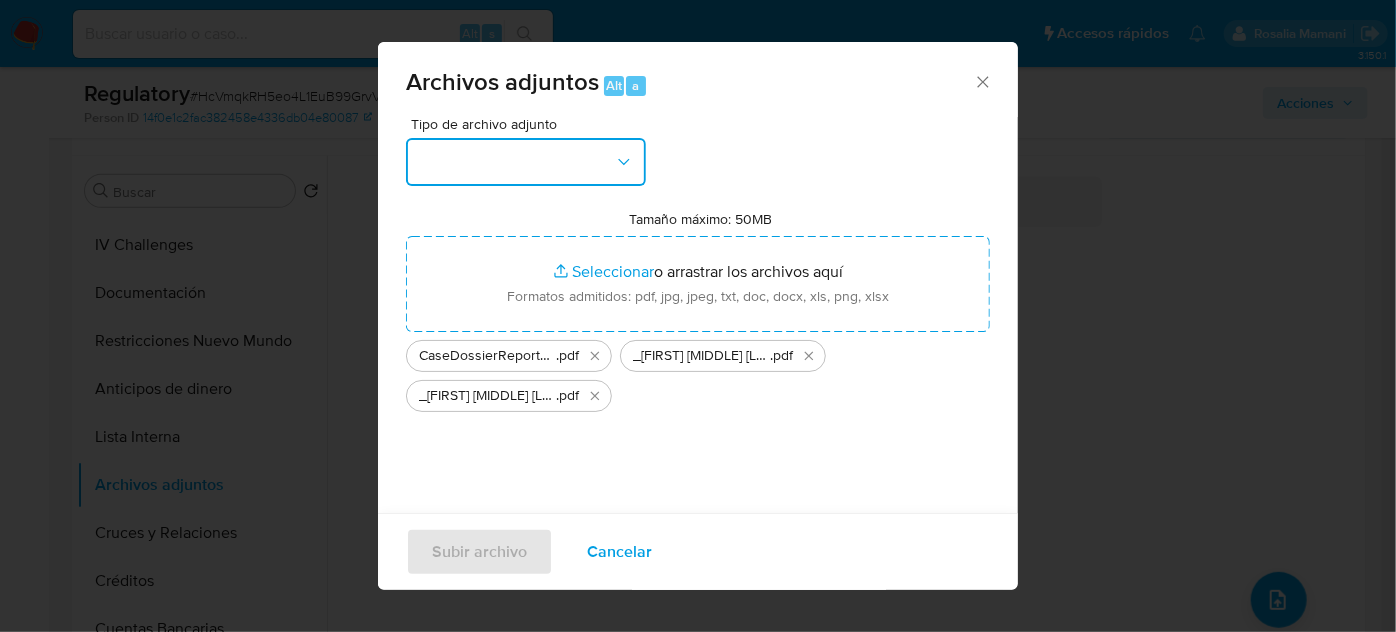 click at bounding box center (526, 162) 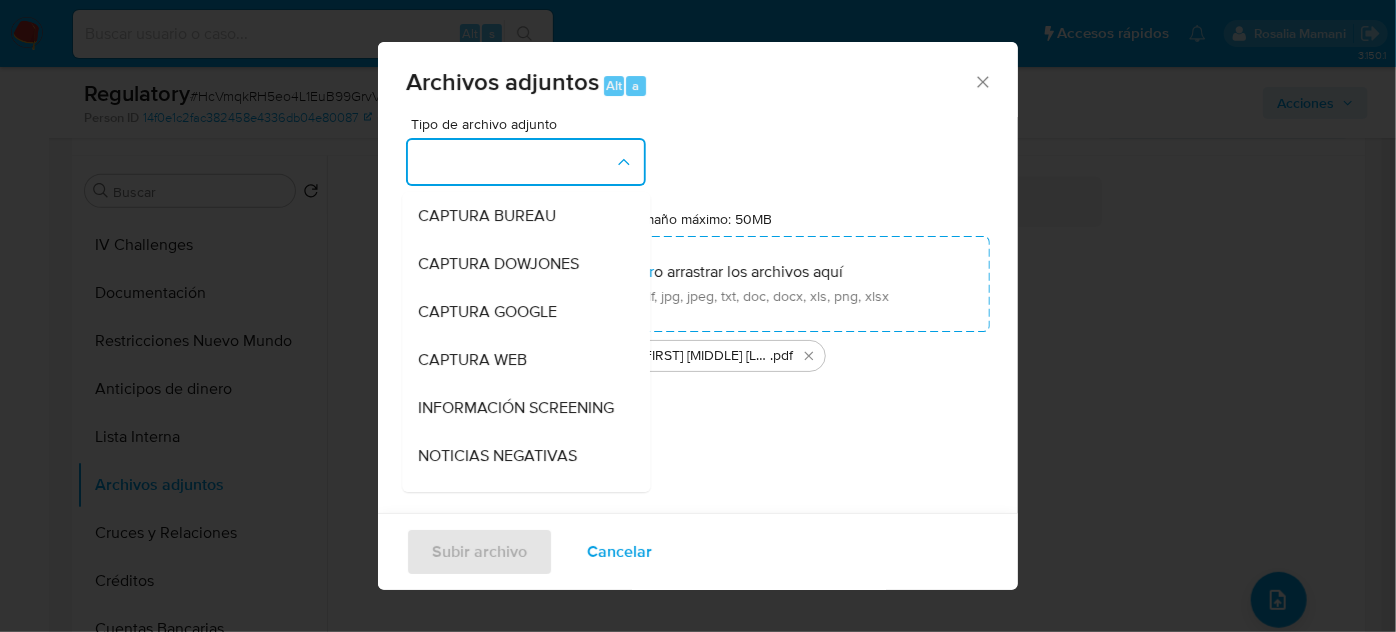 drag, startPoint x: 493, startPoint y: 412, endPoint x: 484, endPoint y: 424, distance: 15 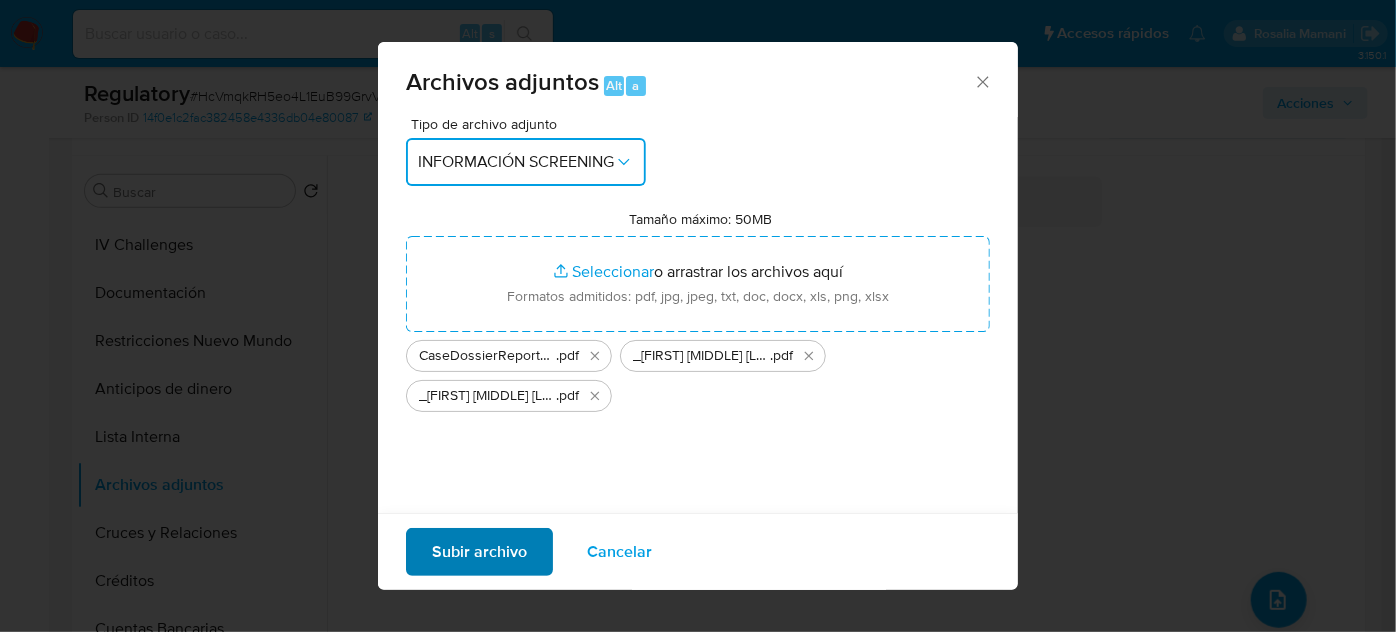 type 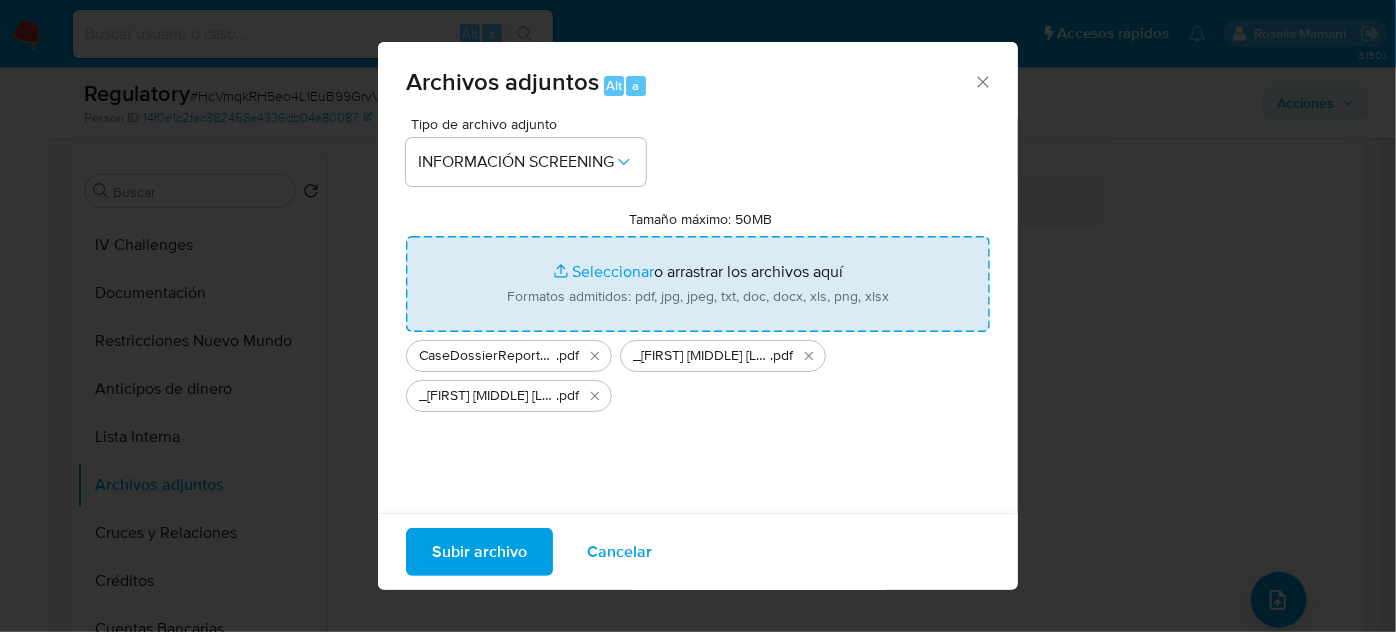 click on "Tamaño máximo: 50MB Seleccionar archivos" at bounding box center (698, 284) 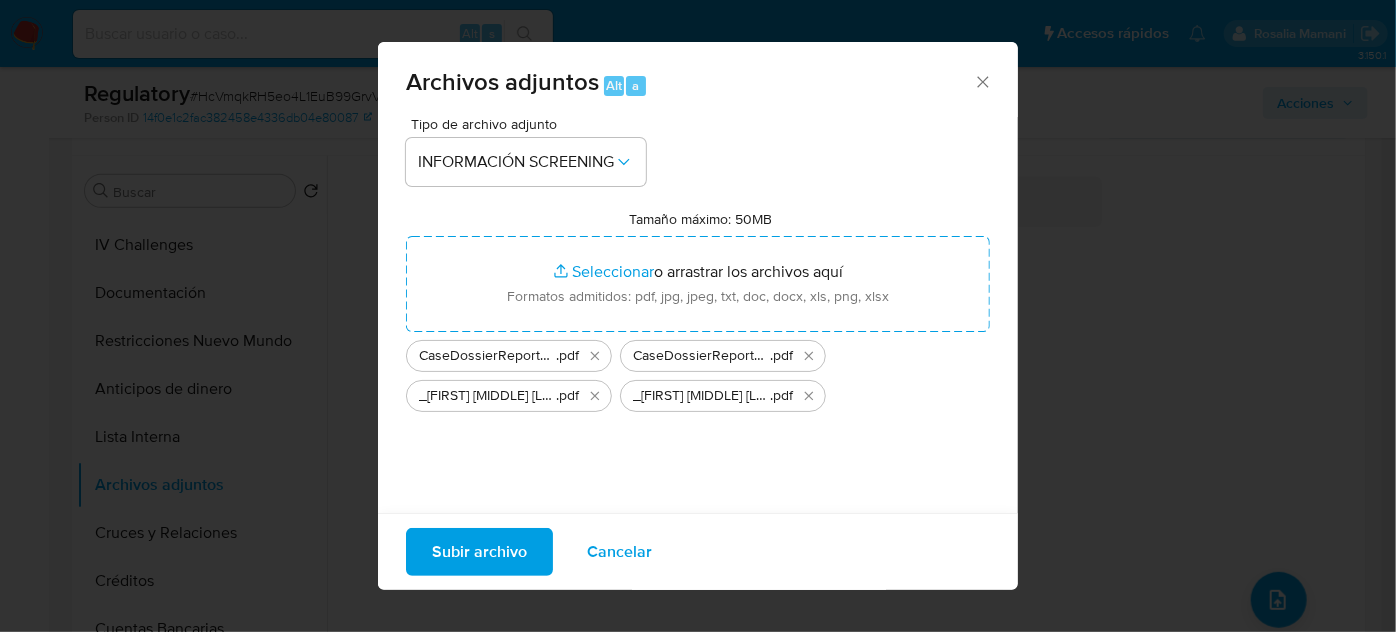 click on "Subir archivo" at bounding box center (479, 552) 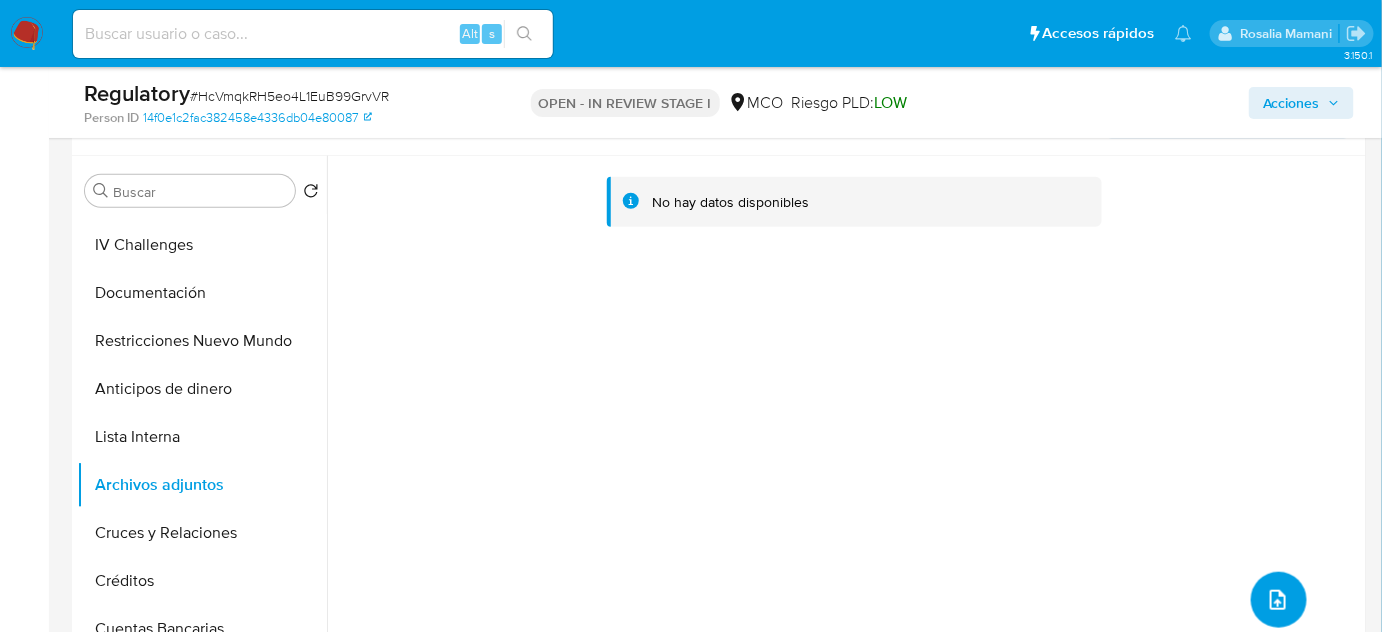type 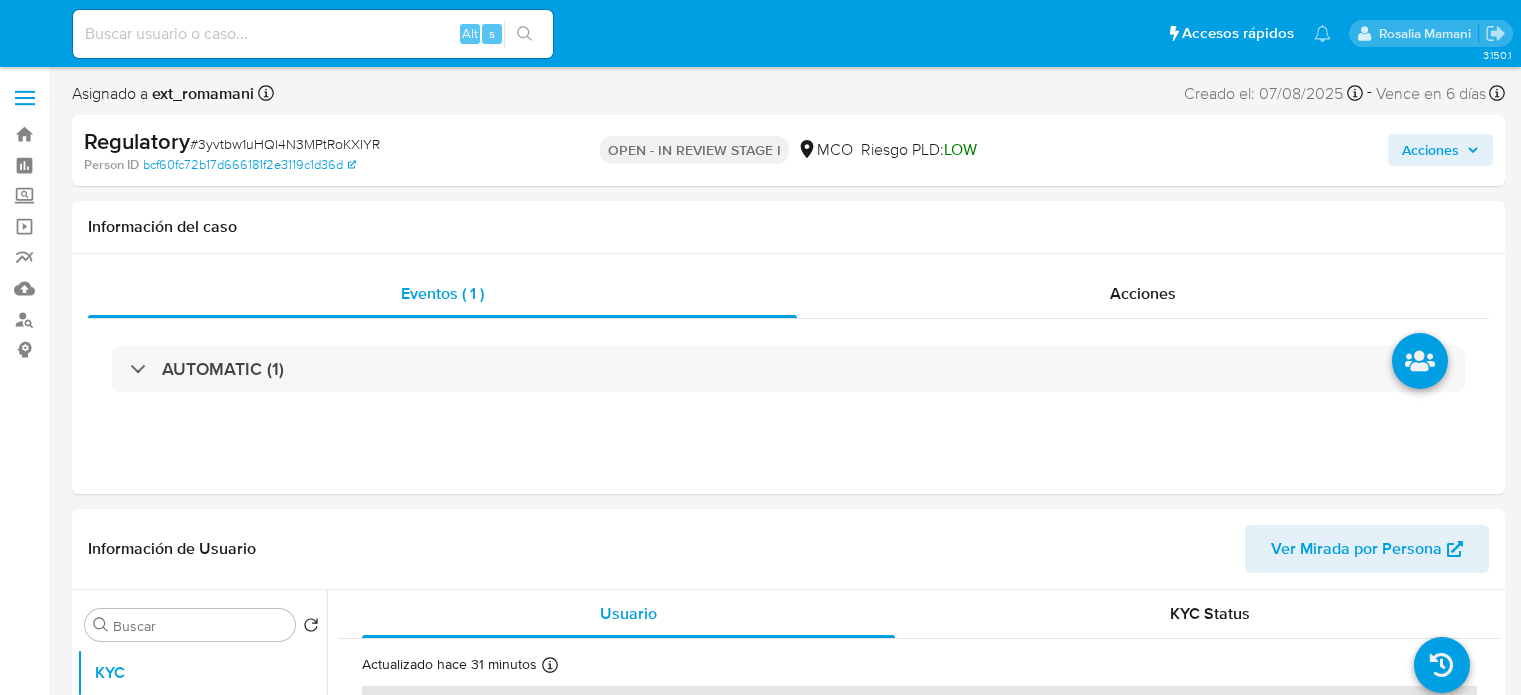 select on "10" 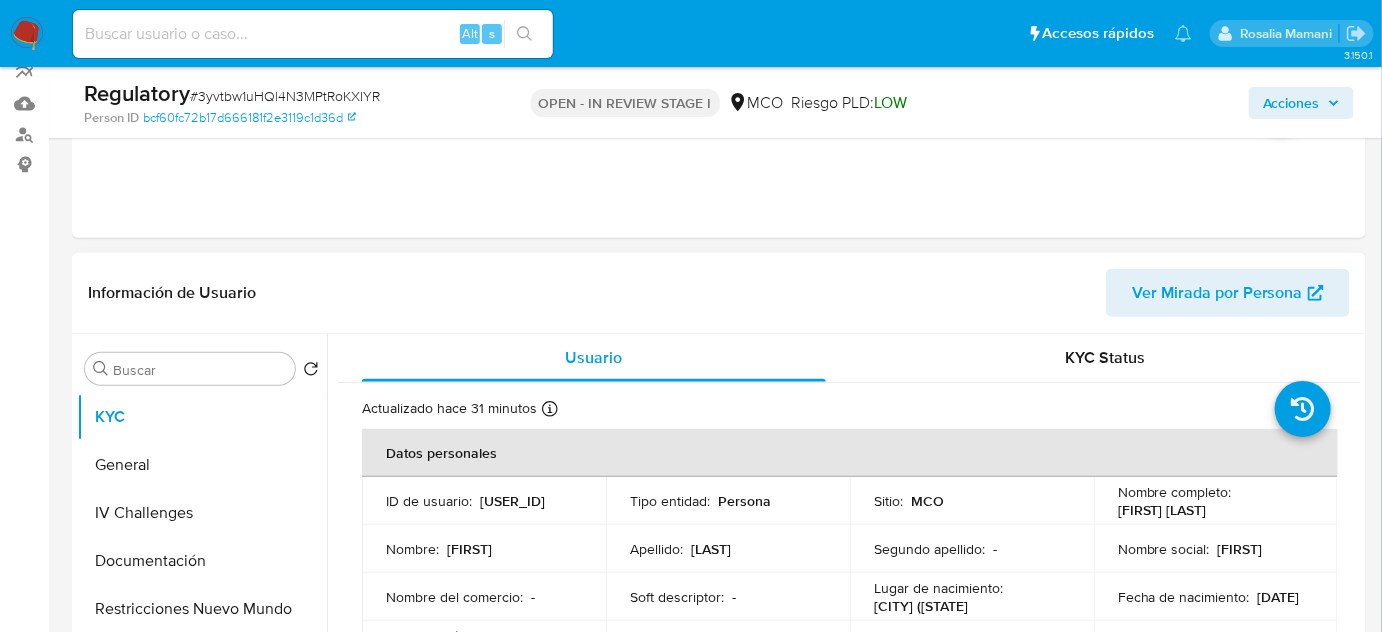 scroll, scrollTop: 363, scrollLeft: 0, axis: vertical 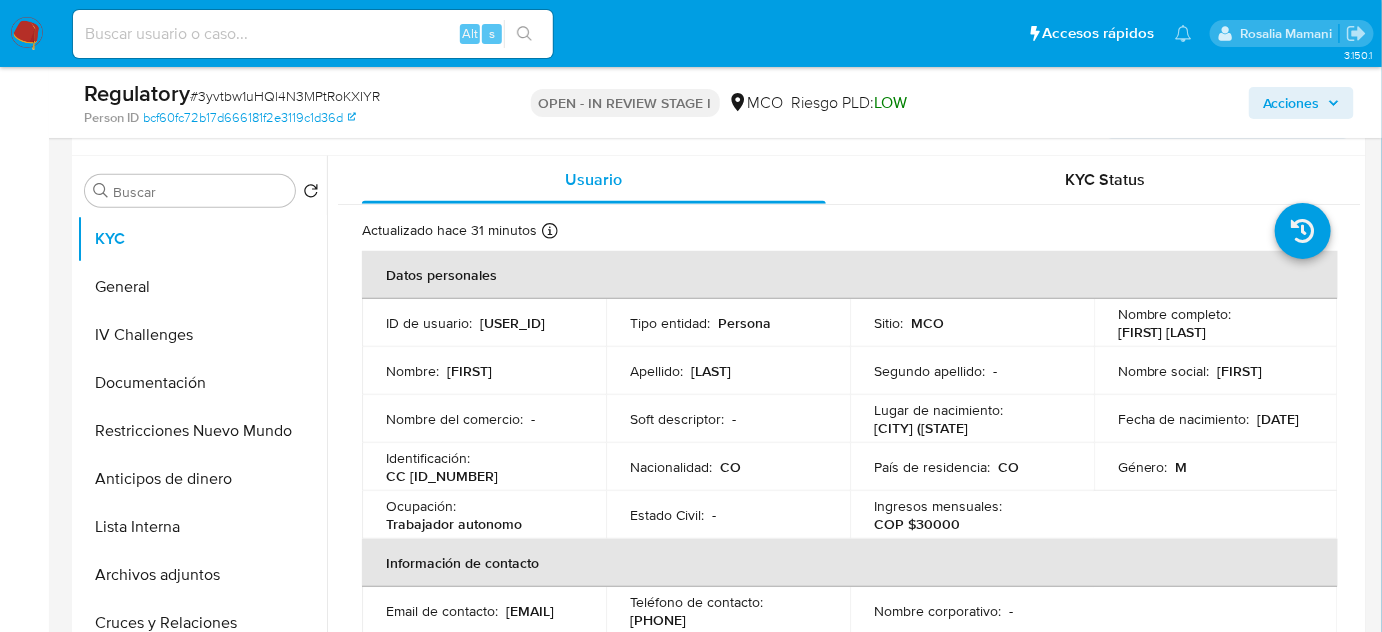drag, startPoint x: 1265, startPoint y: 335, endPoint x: 1104, endPoint y: 332, distance: 161.02795 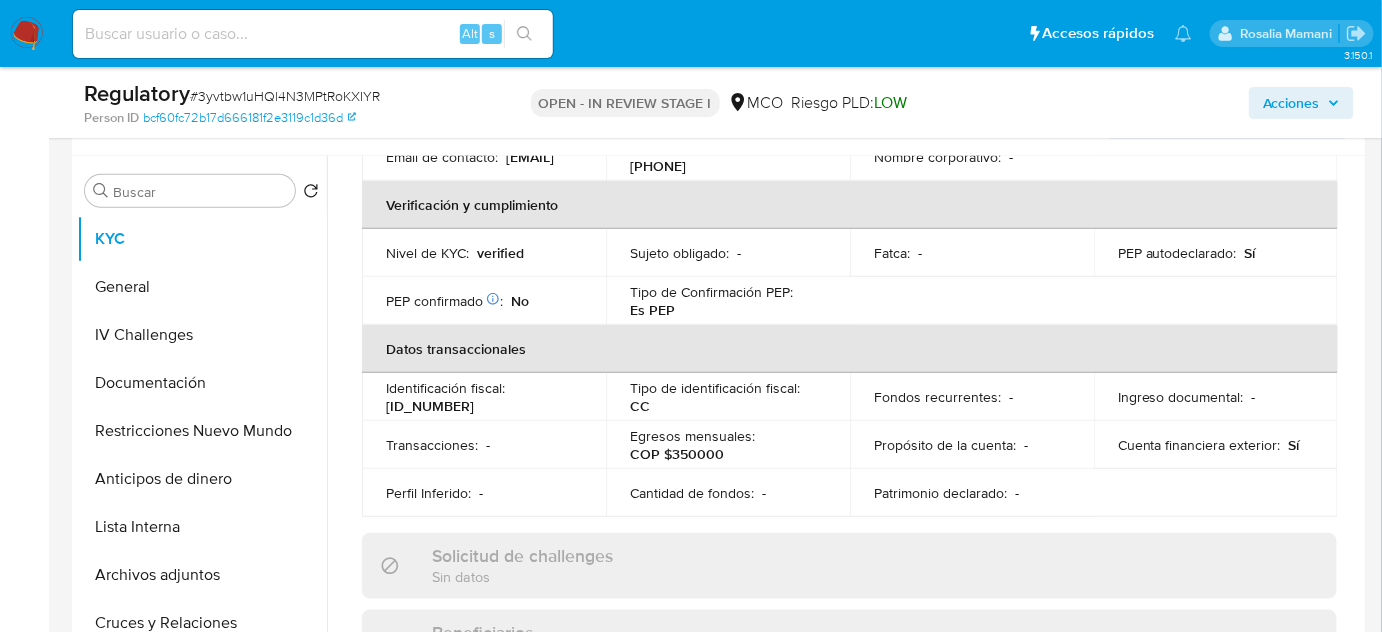 scroll, scrollTop: 727, scrollLeft: 0, axis: vertical 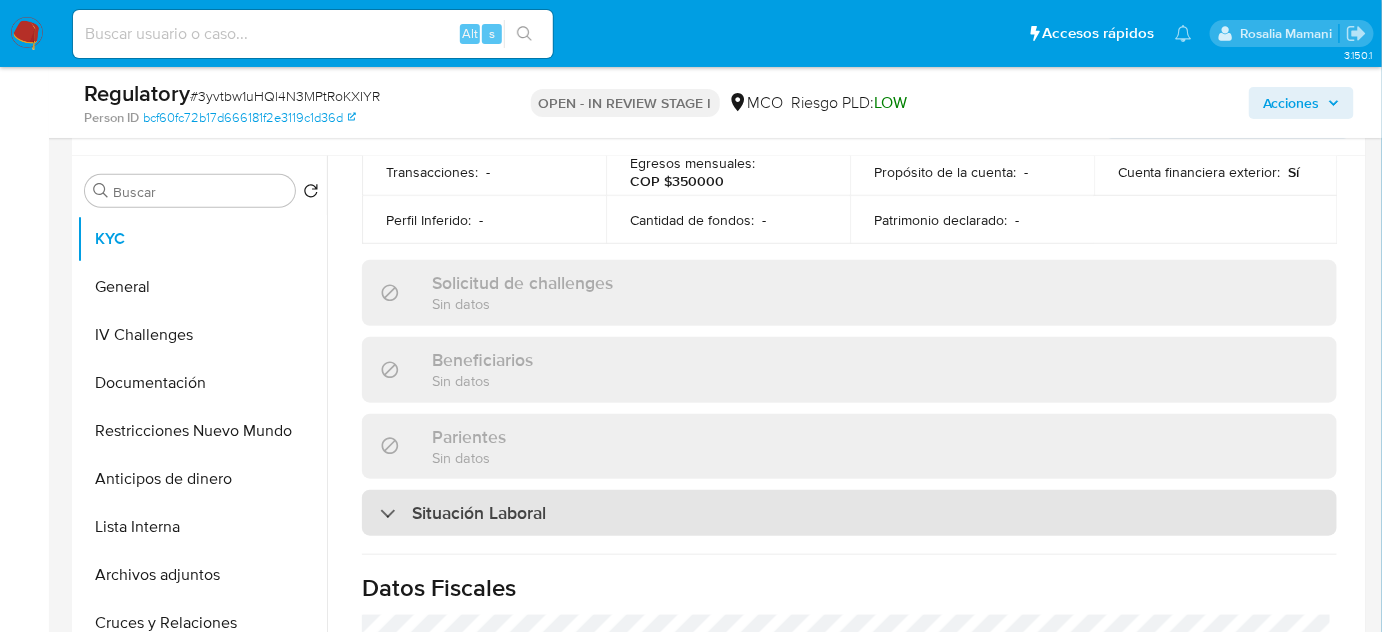 drag, startPoint x: 490, startPoint y: 518, endPoint x: 490, endPoint y: 490, distance: 28 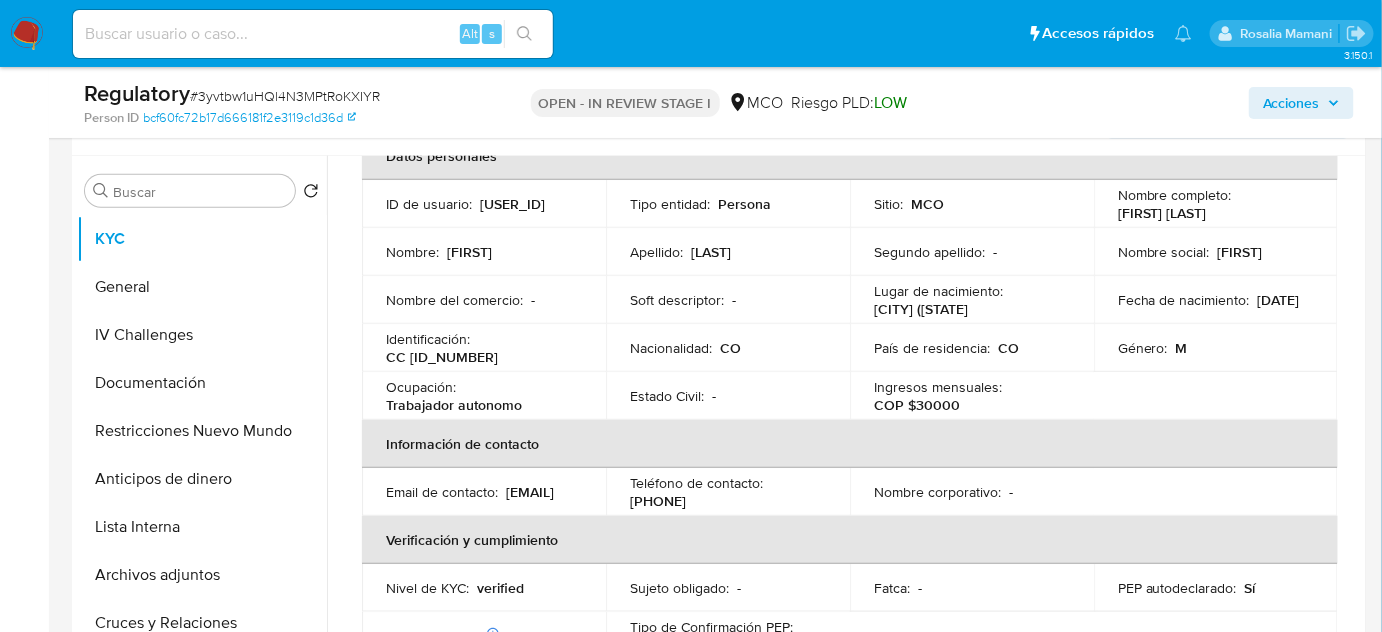 scroll, scrollTop: 0, scrollLeft: 0, axis: both 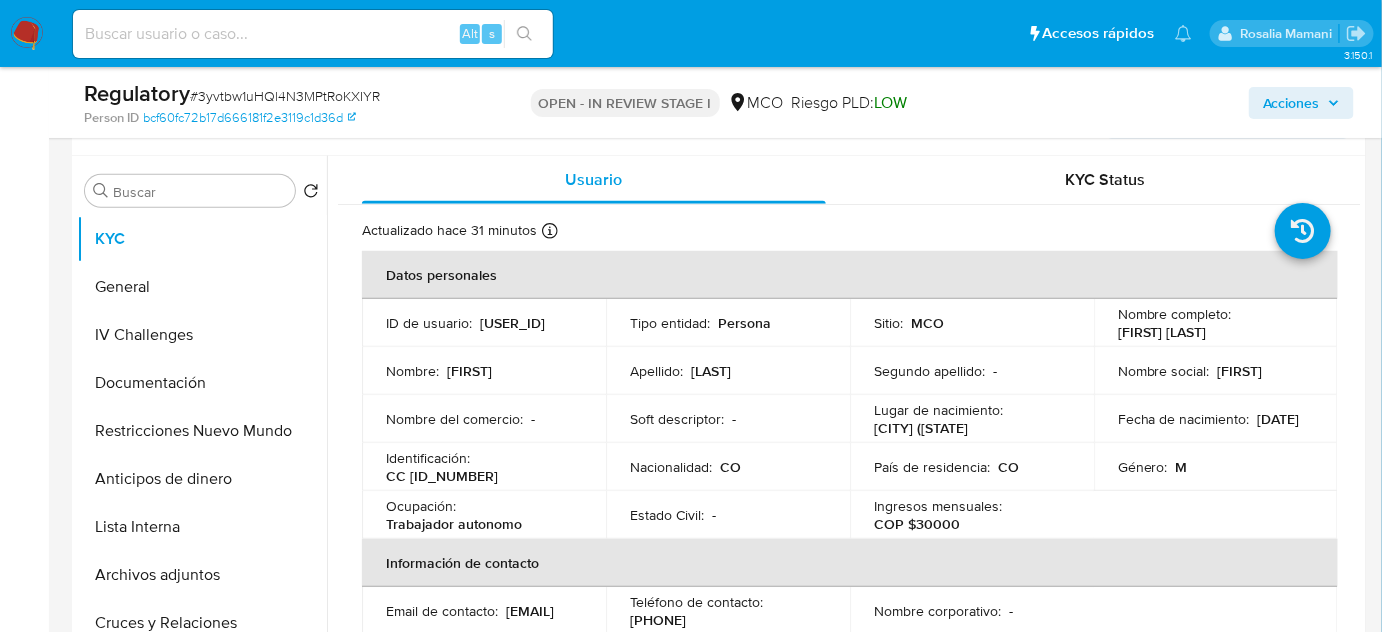 drag, startPoint x: 1283, startPoint y: 327, endPoint x: 1110, endPoint y: 335, distance: 173.18488 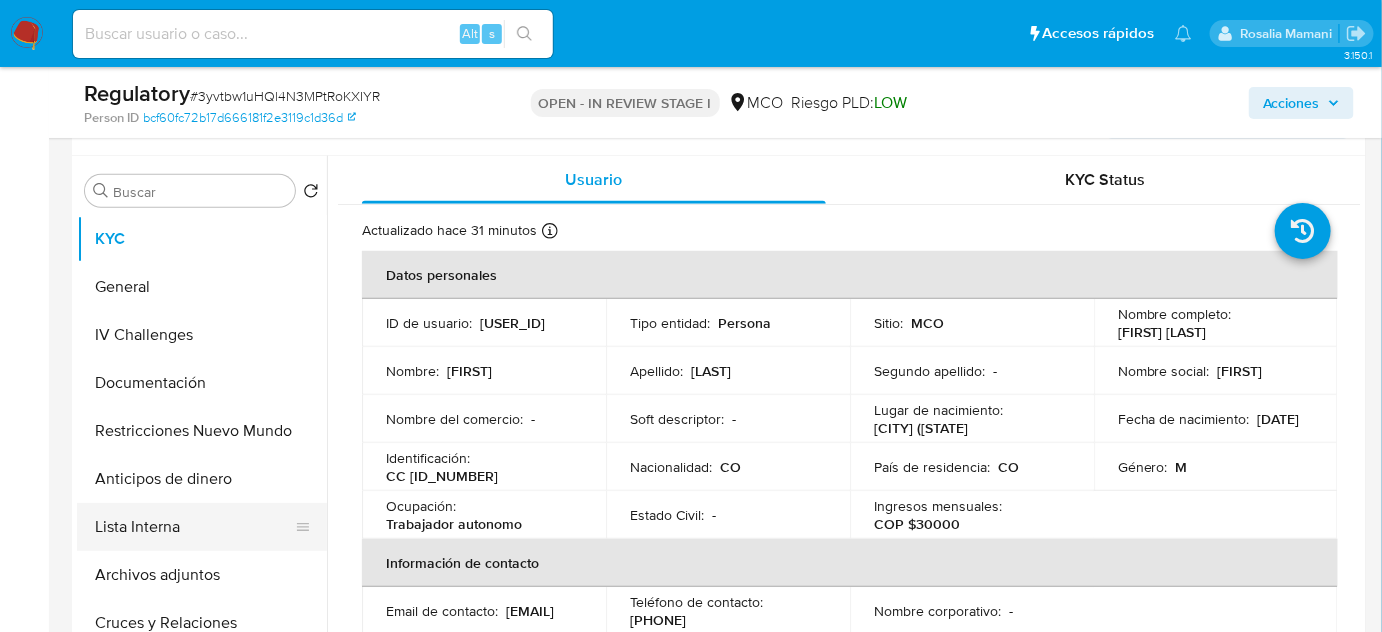 click on "Lista Interna" at bounding box center (194, 527) 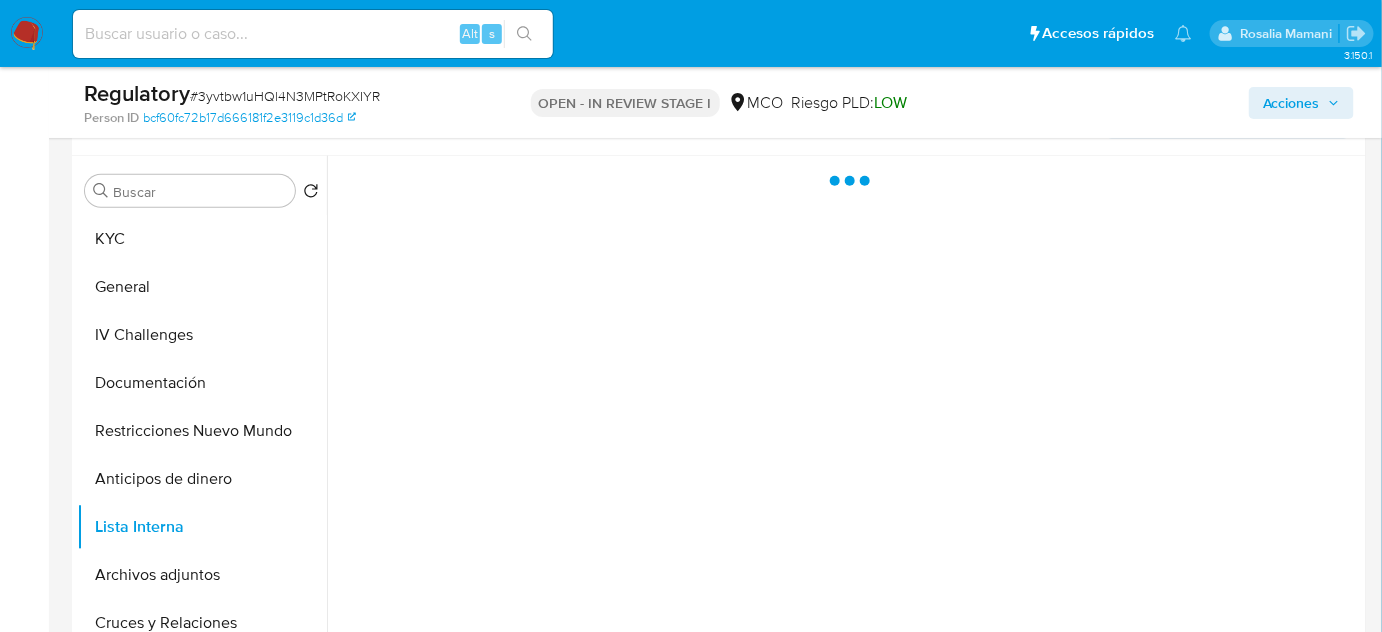 type 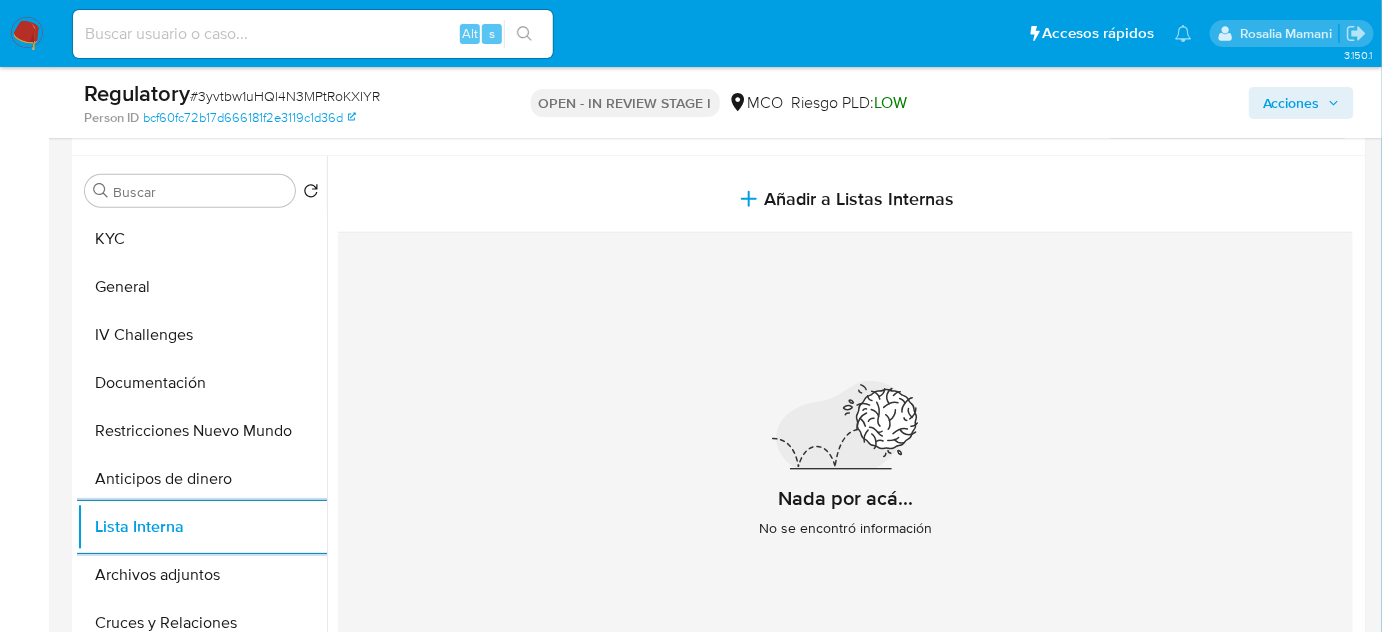 scroll, scrollTop: 181, scrollLeft: 0, axis: vertical 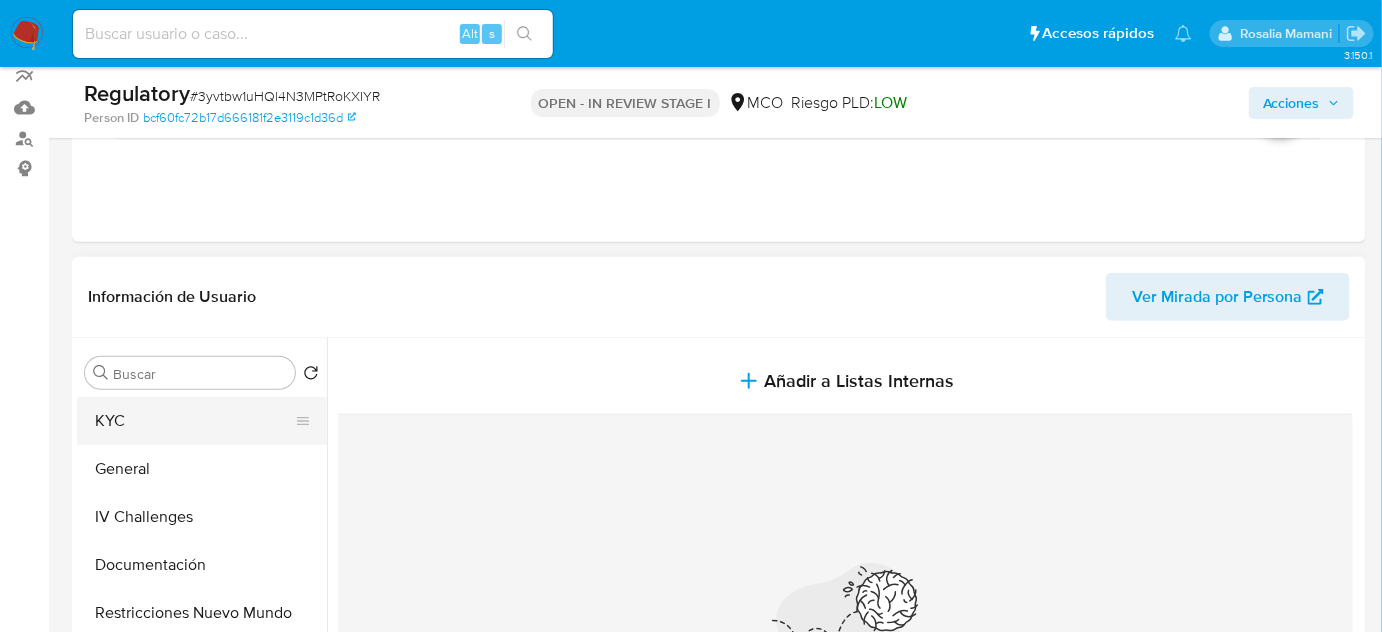 click on "KYC" at bounding box center [194, 421] 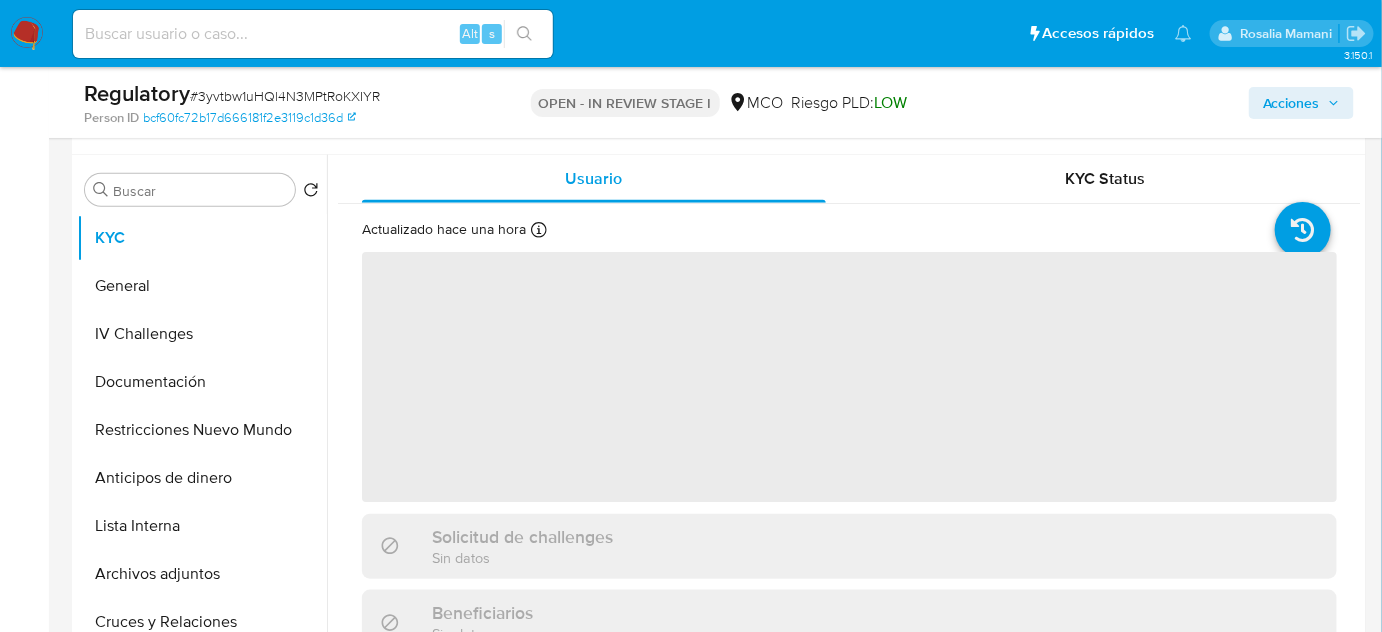 scroll, scrollTop: 363, scrollLeft: 0, axis: vertical 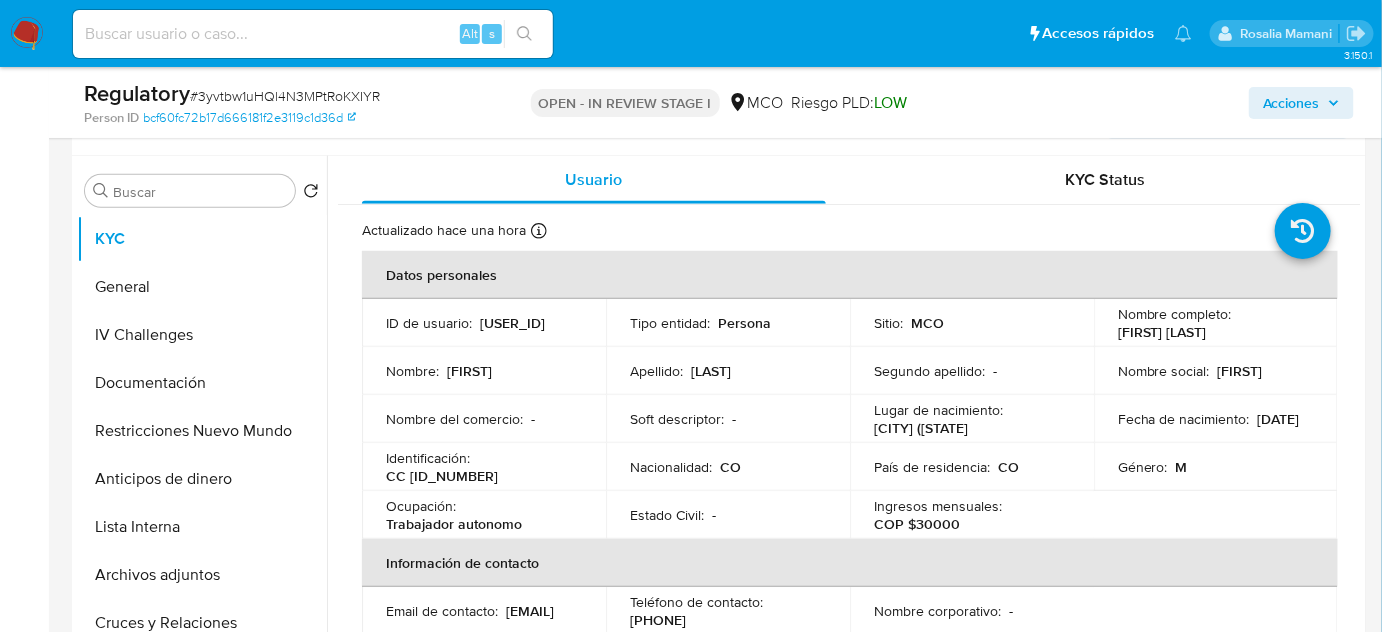 drag, startPoint x: 1267, startPoint y: 327, endPoint x: 1107, endPoint y: 338, distance: 160.37769 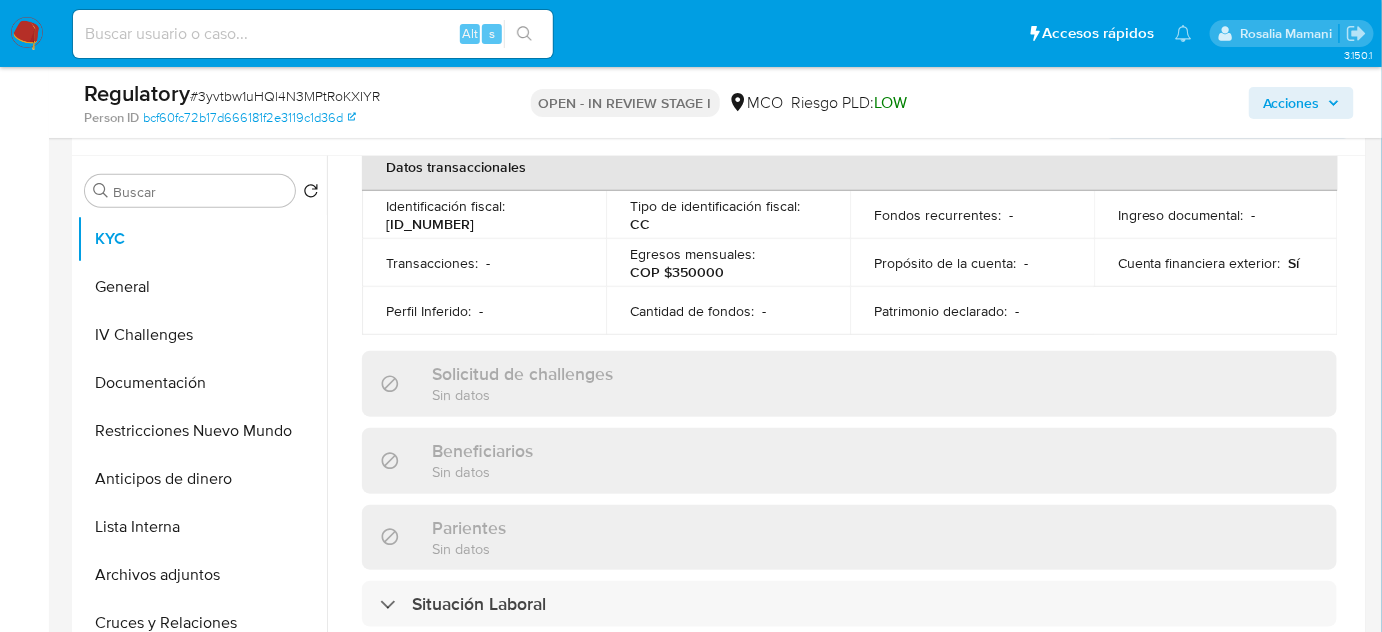 scroll, scrollTop: 909, scrollLeft: 0, axis: vertical 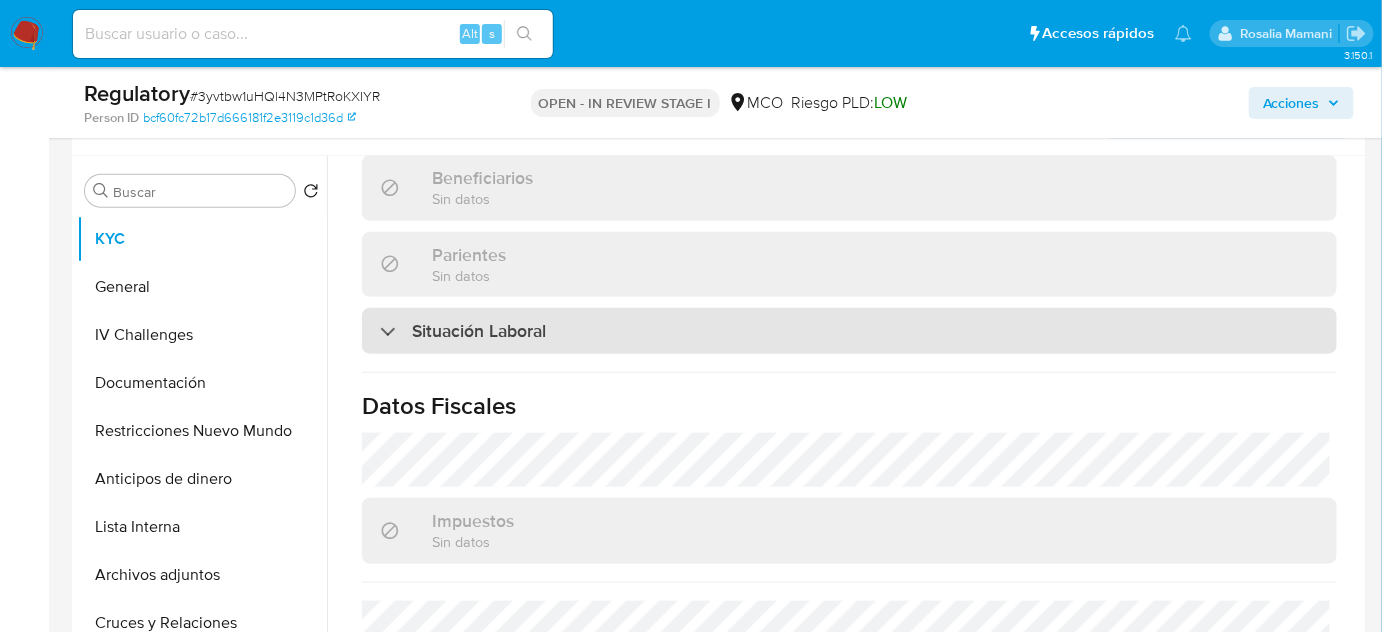 click on "Situación Laboral" at bounding box center [849, 331] 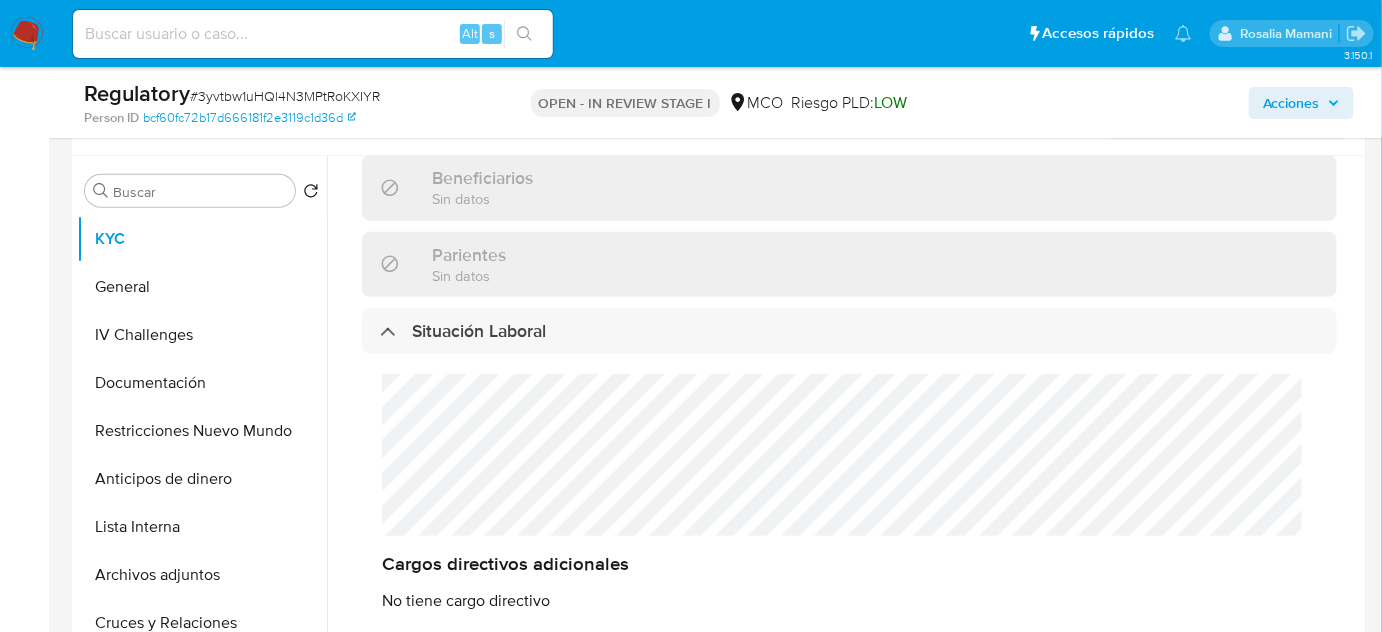 click on "Cargos directivos adicionales No tiene cargo directivo" at bounding box center (849, 492) 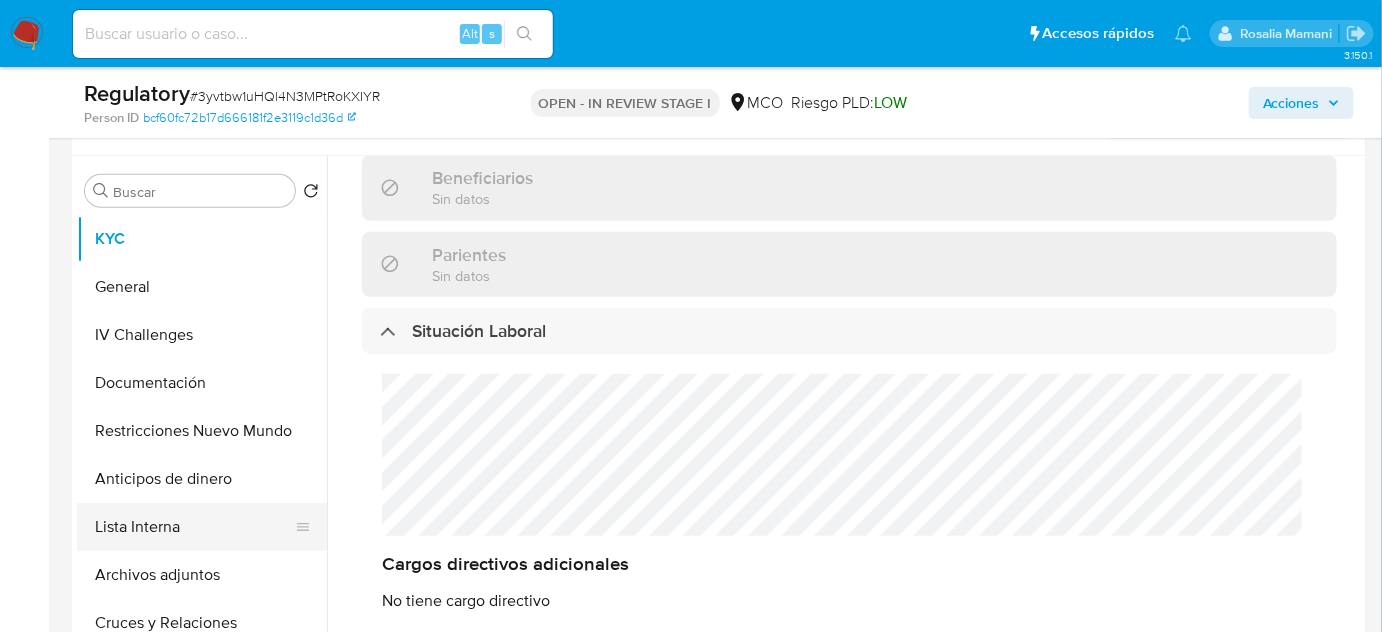 click on "Lista Interna" at bounding box center [194, 527] 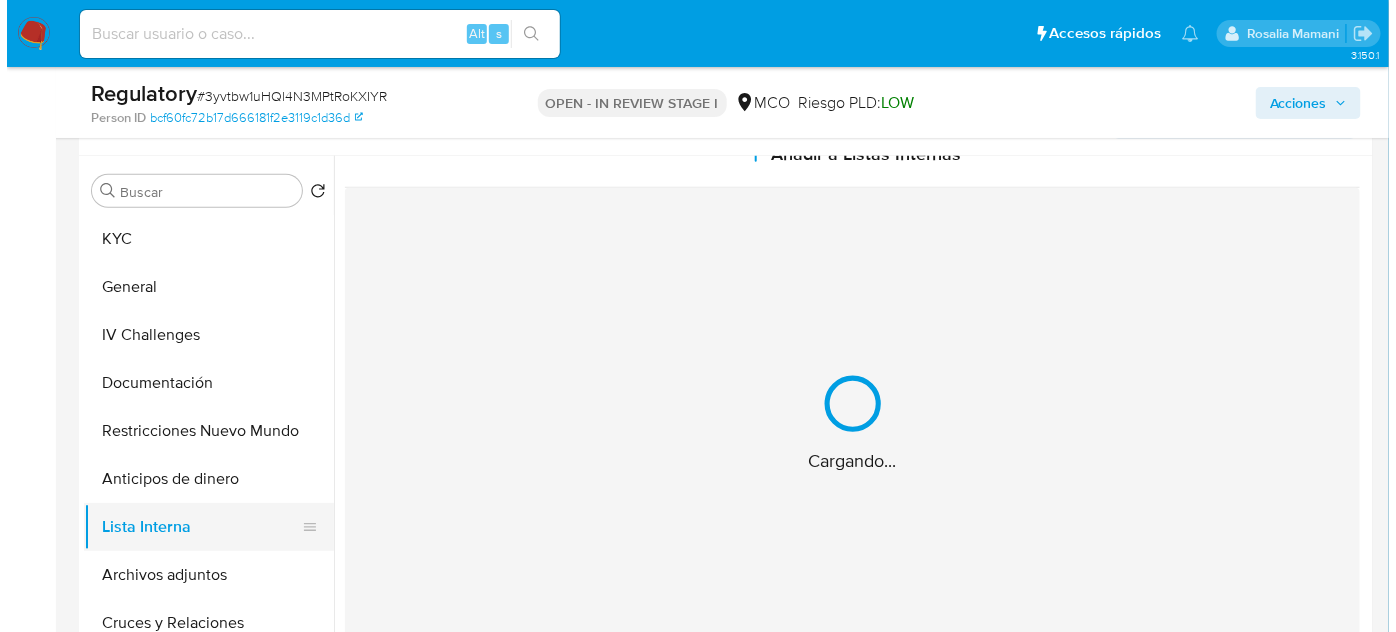 scroll, scrollTop: 0, scrollLeft: 0, axis: both 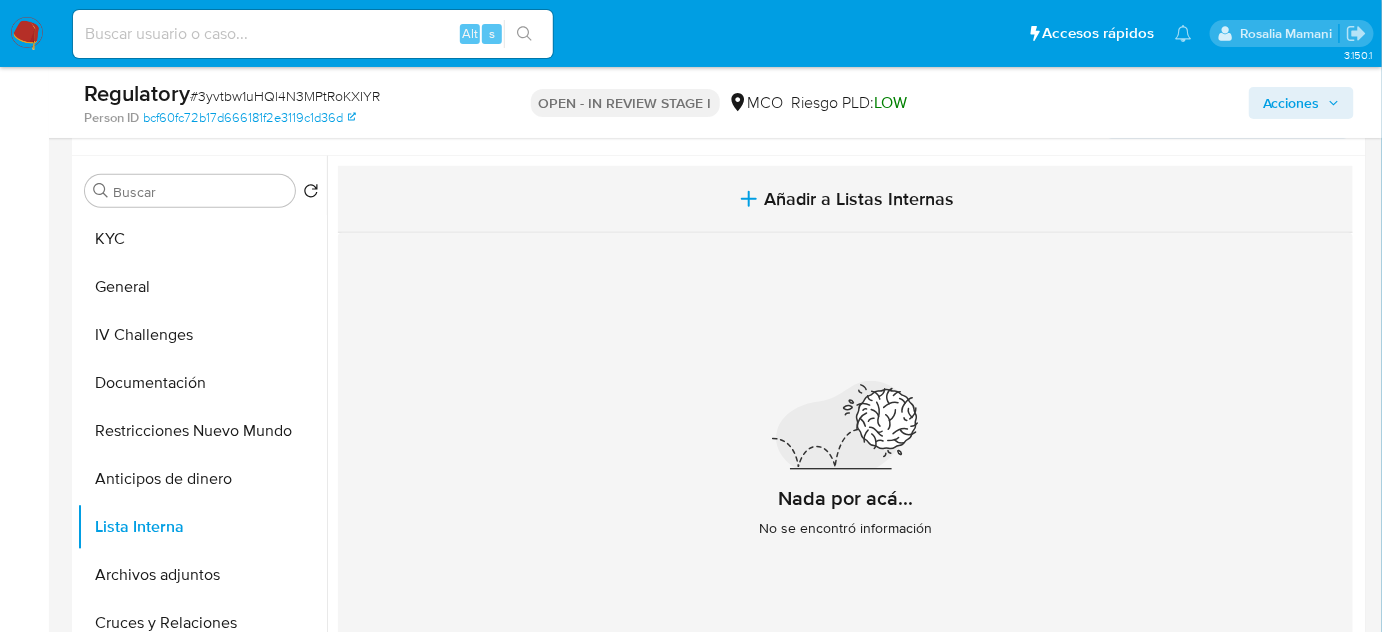 click on "Añadir a Listas Internas" at bounding box center (860, 199) 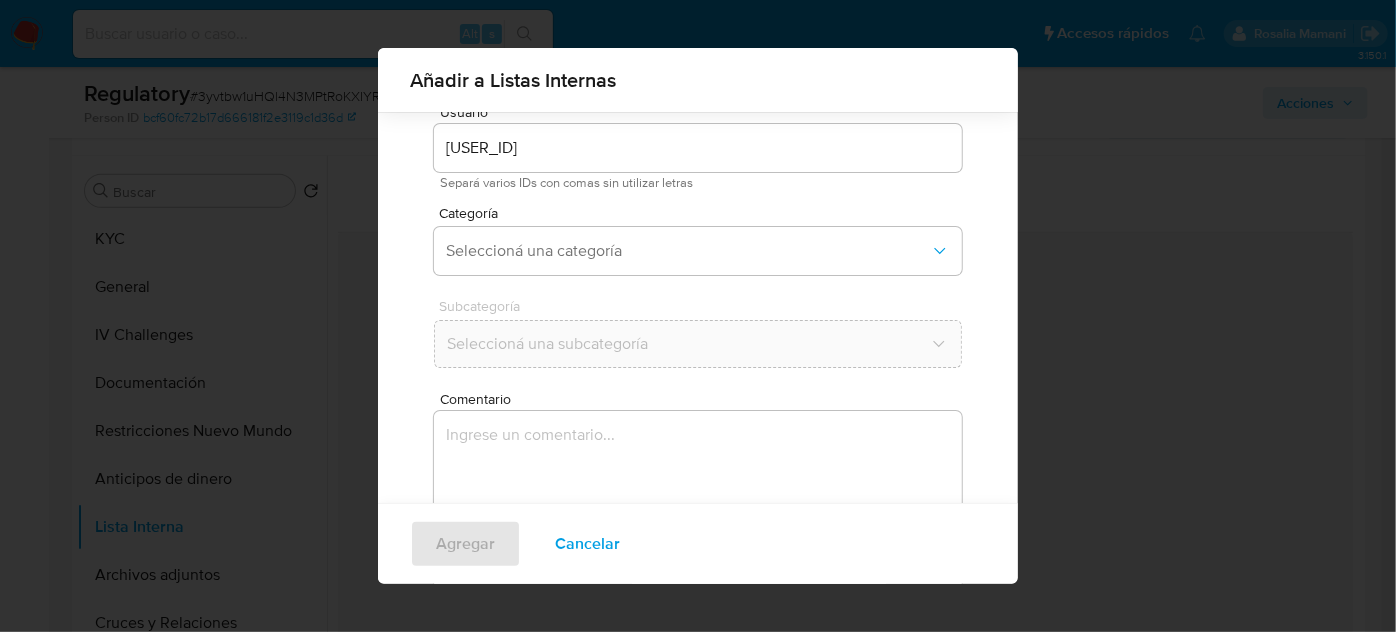 scroll, scrollTop: 74, scrollLeft: 0, axis: vertical 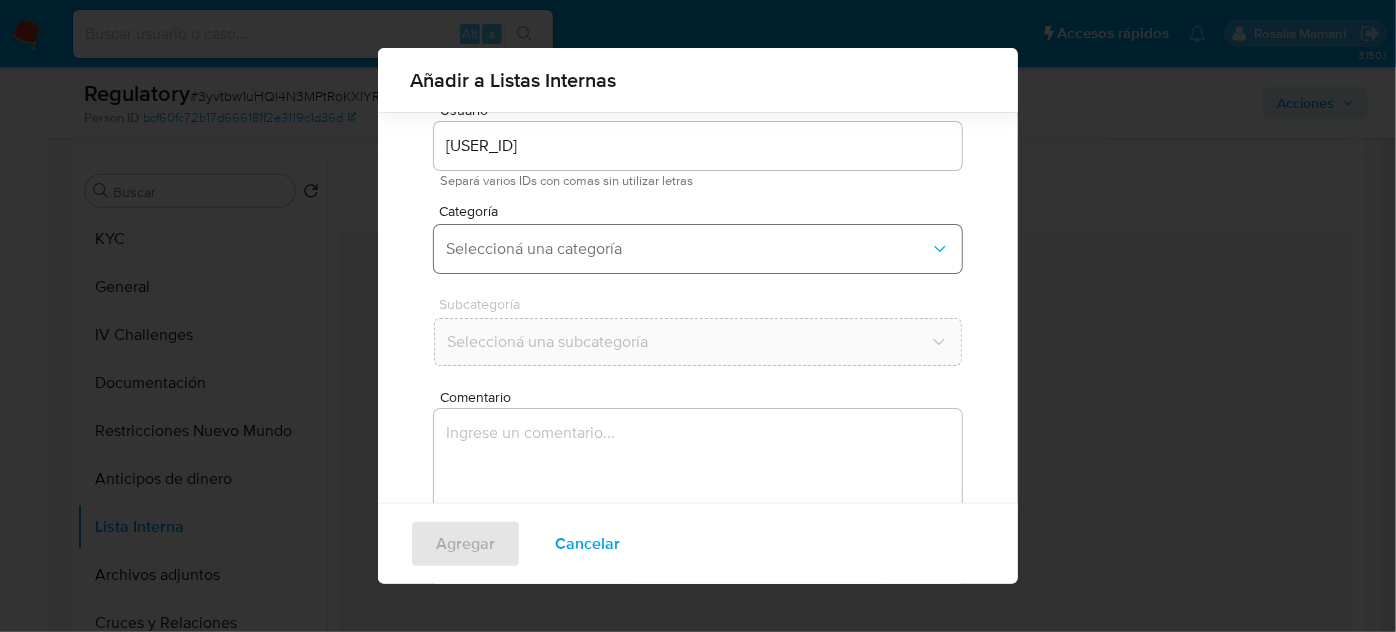 click on "Seleccioná una categoría" at bounding box center (688, 249) 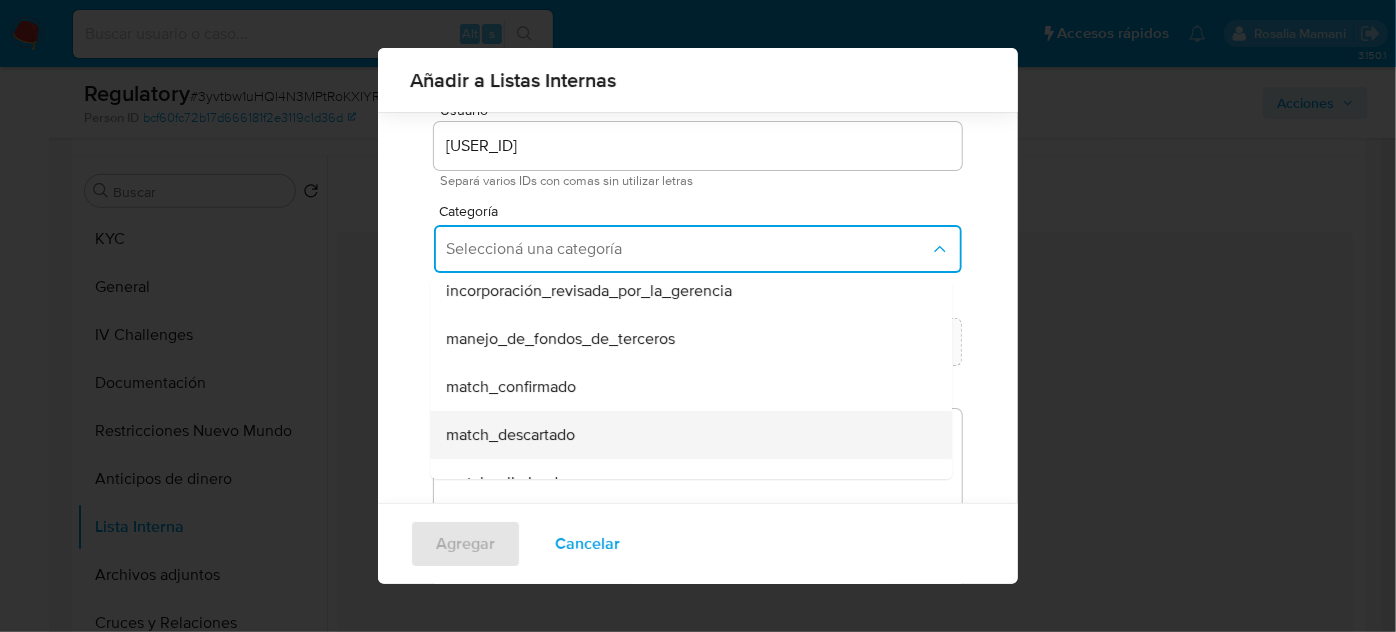 scroll, scrollTop: 90, scrollLeft: 0, axis: vertical 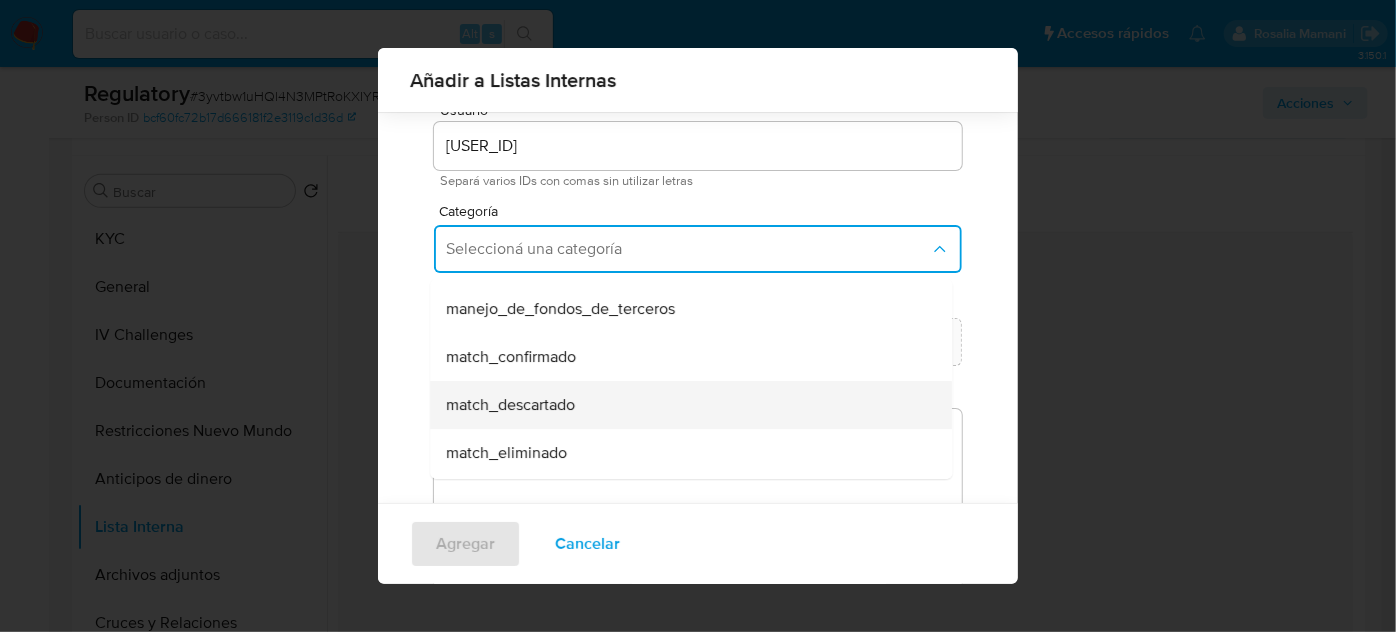 click on "match_descartado" at bounding box center [510, 405] 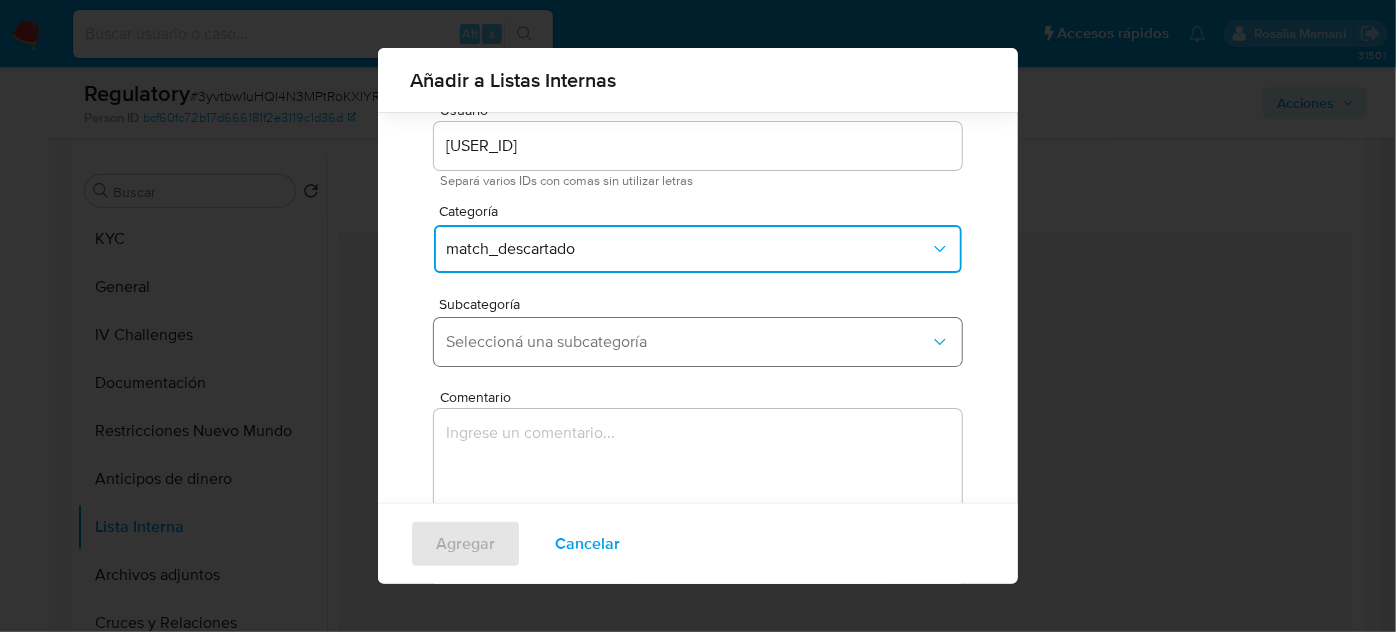 click on "Seleccioná una subcategoría" at bounding box center [688, 342] 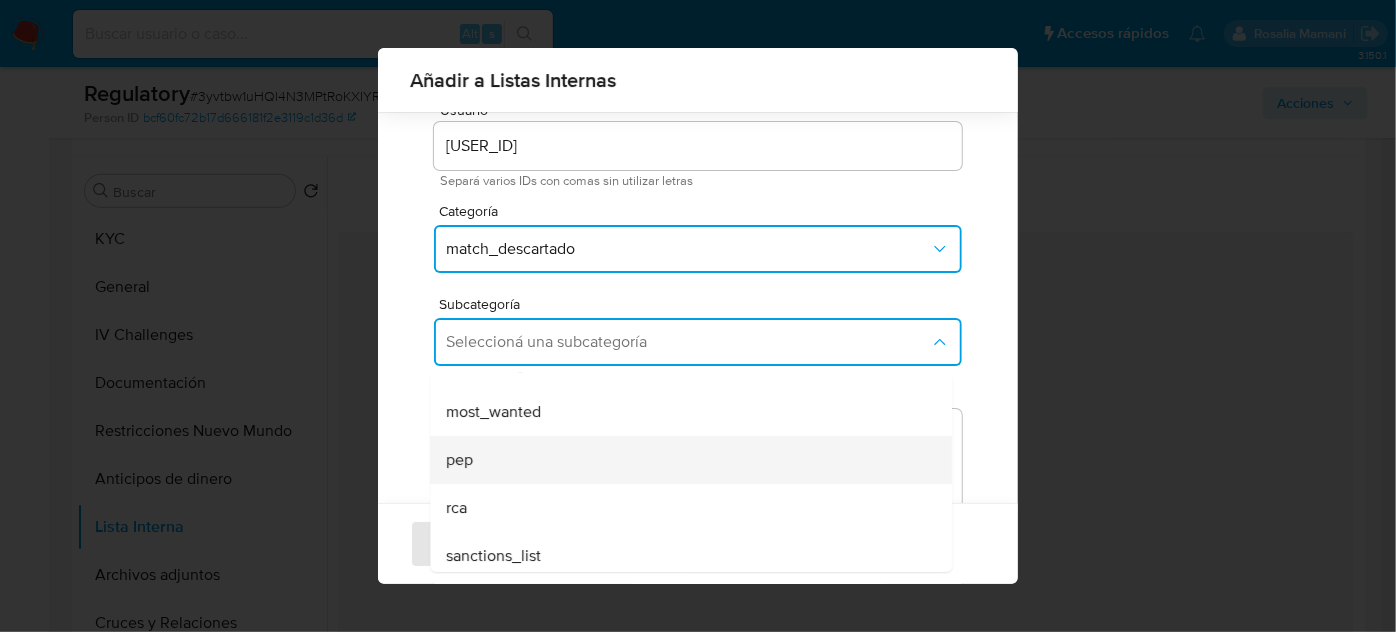 scroll, scrollTop: 136, scrollLeft: 0, axis: vertical 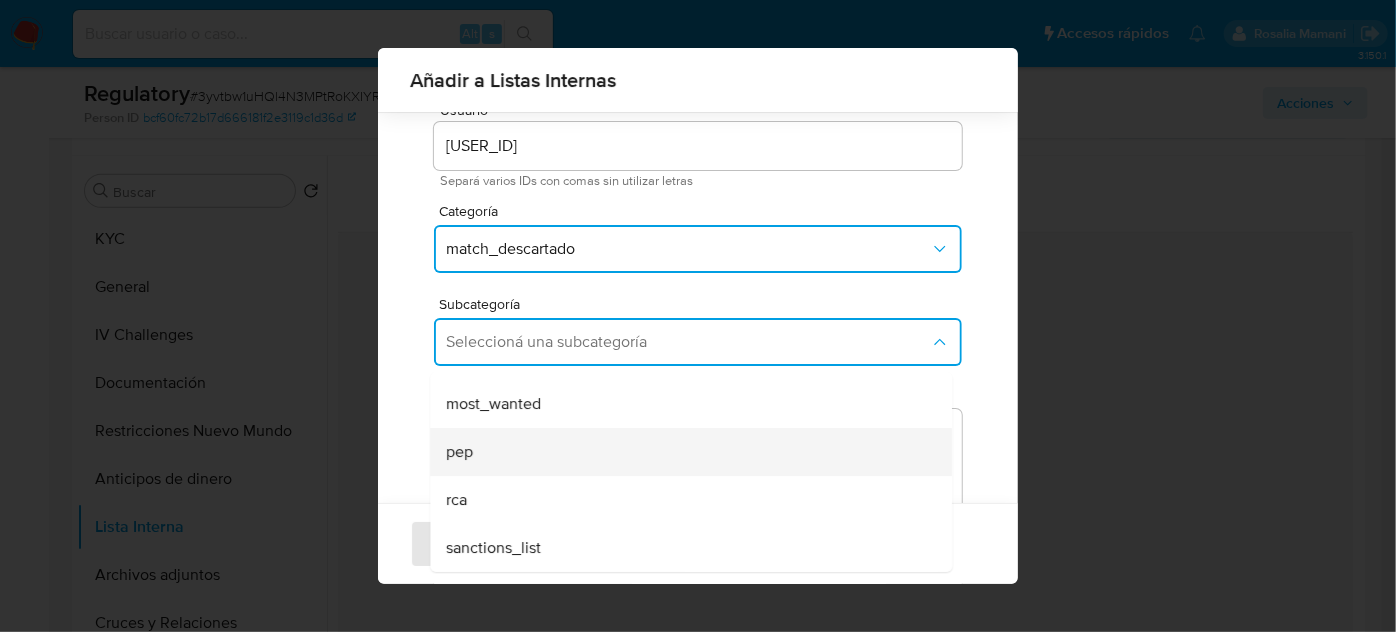 click on "pep" at bounding box center [685, 452] 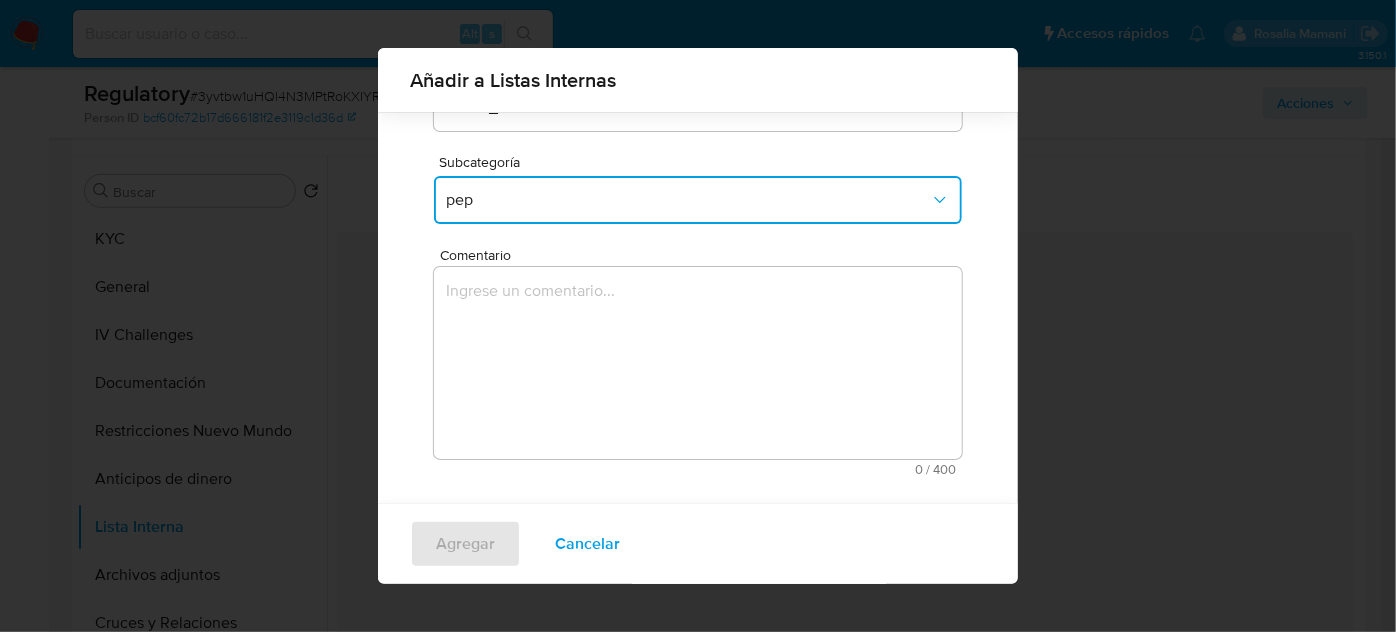 scroll, scrollTop: 221, scrollLeft: 0, axis: vertical 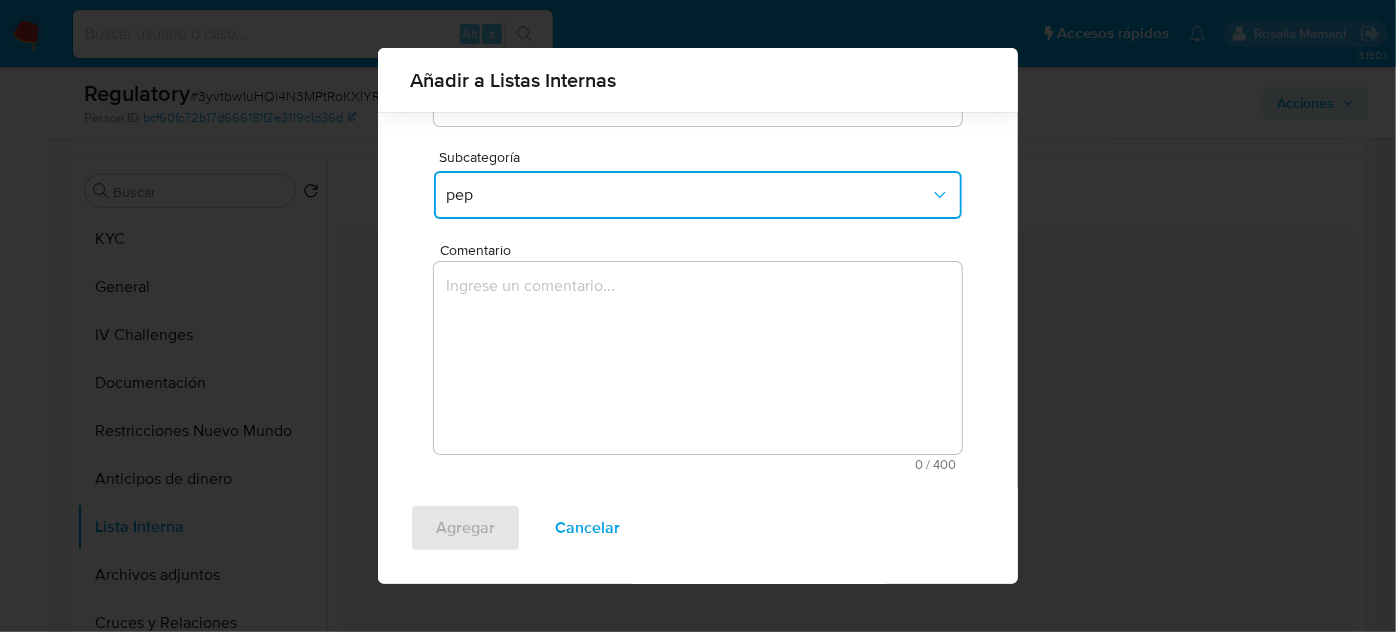click at bounding box center [698, 358] 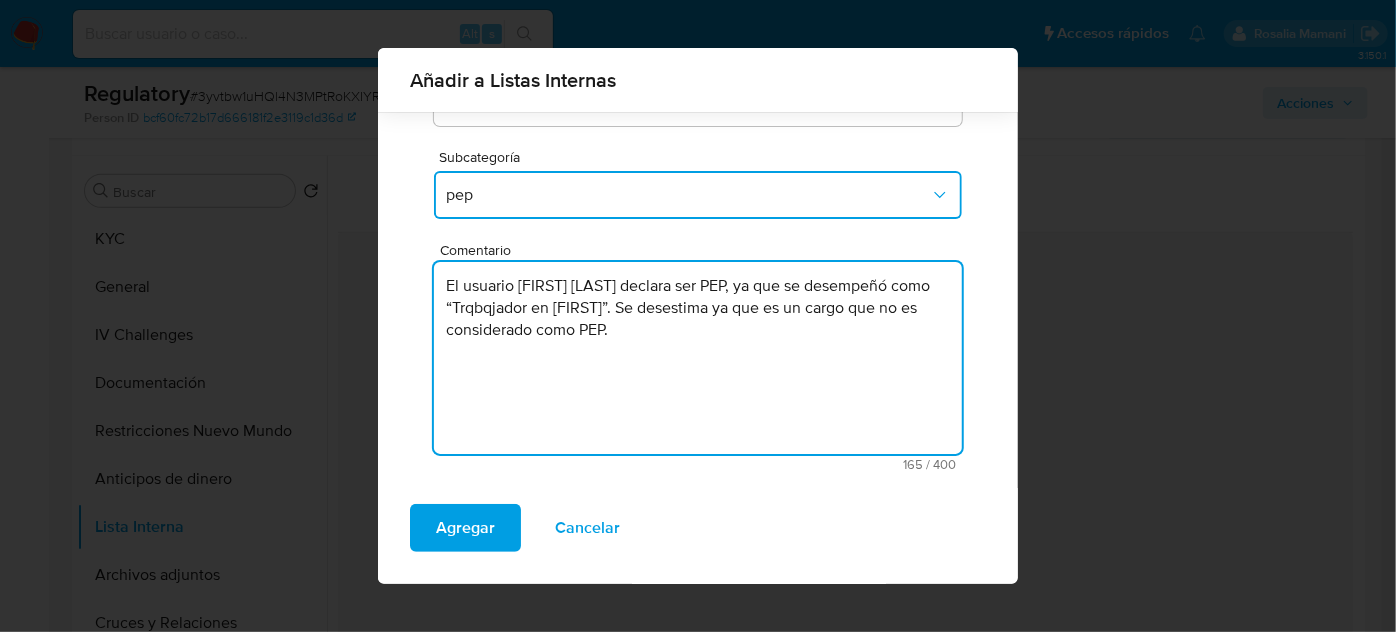 scroll, scrollTop: 130, scrollLeft: 0, axis: vertical 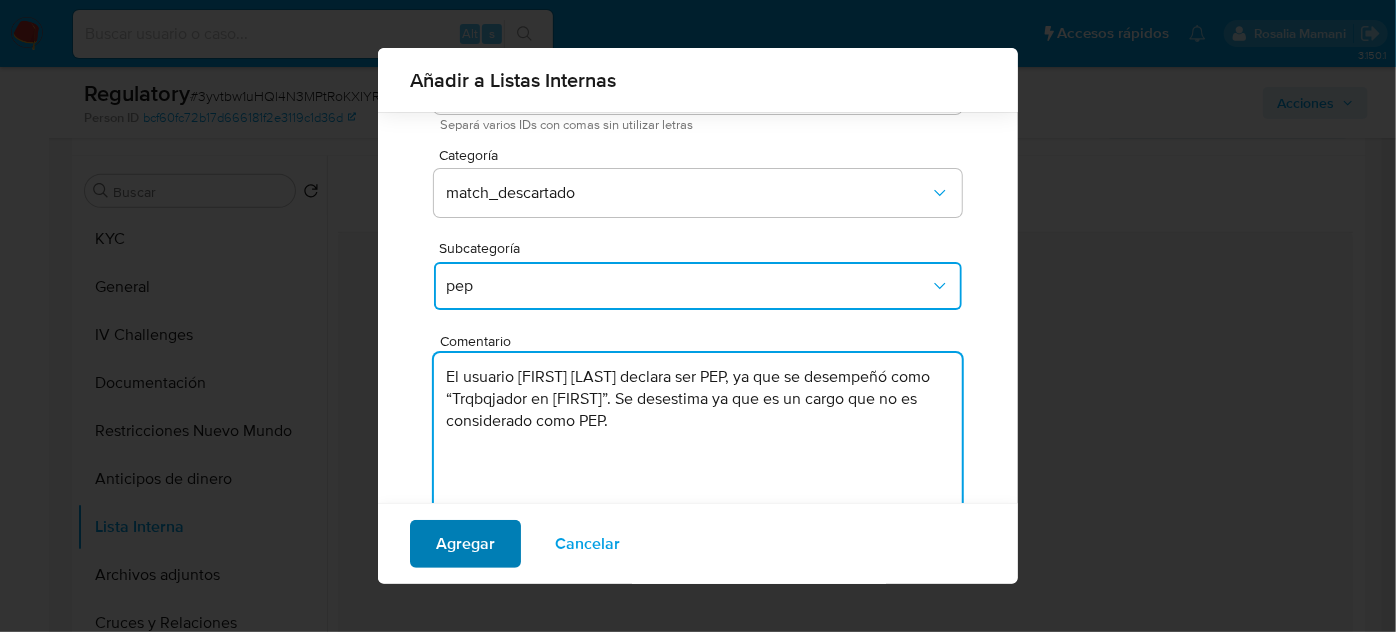 type on "El usuario Yeison Atuesta Aguilar declara ser PEP, ya que se desempeñó como “Trqbqjador en yeison”. Se desestima ya que es un cargo que no es considerado como PEP." 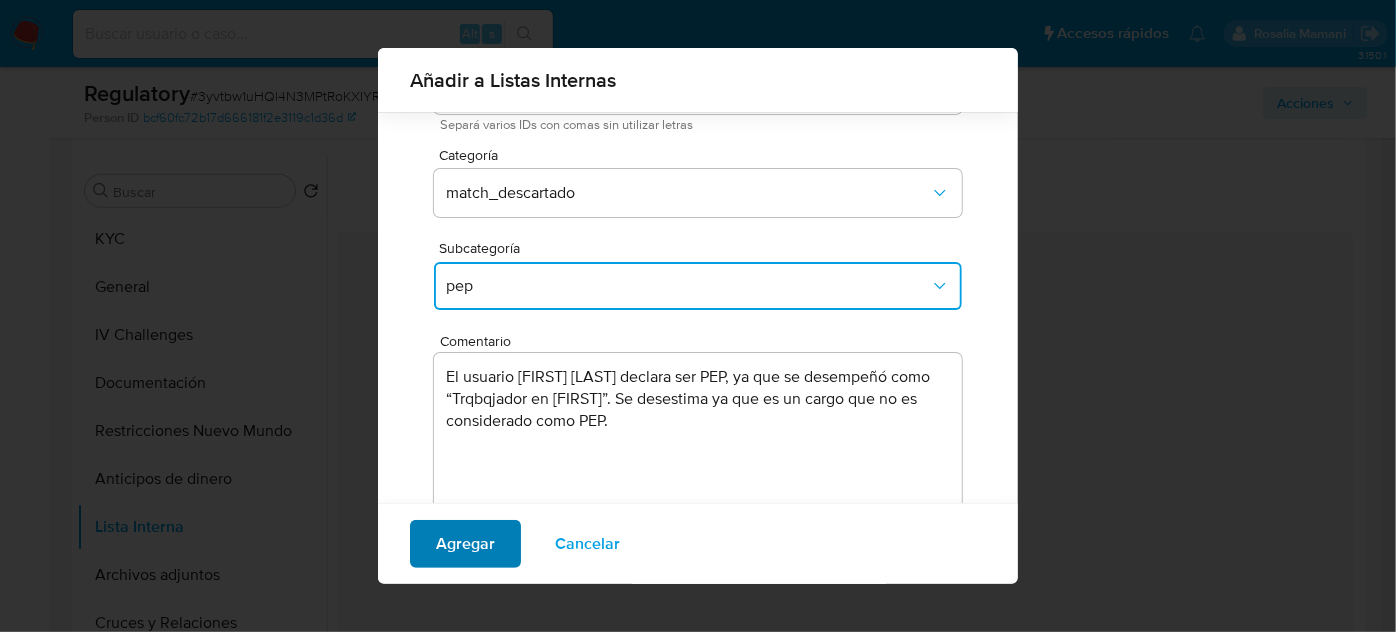 click on "Agregar" at bounding box center [465, 544] 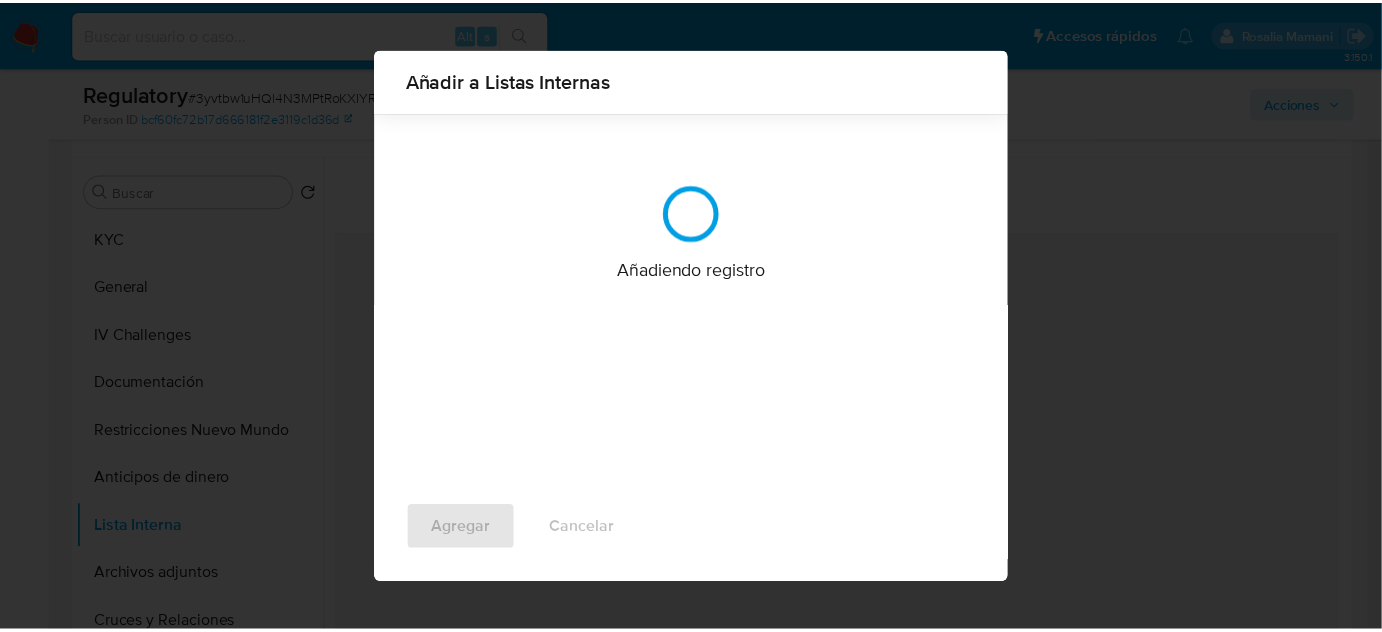 scroll, scrollTop: 0, scrollLeft: 0, axis: both 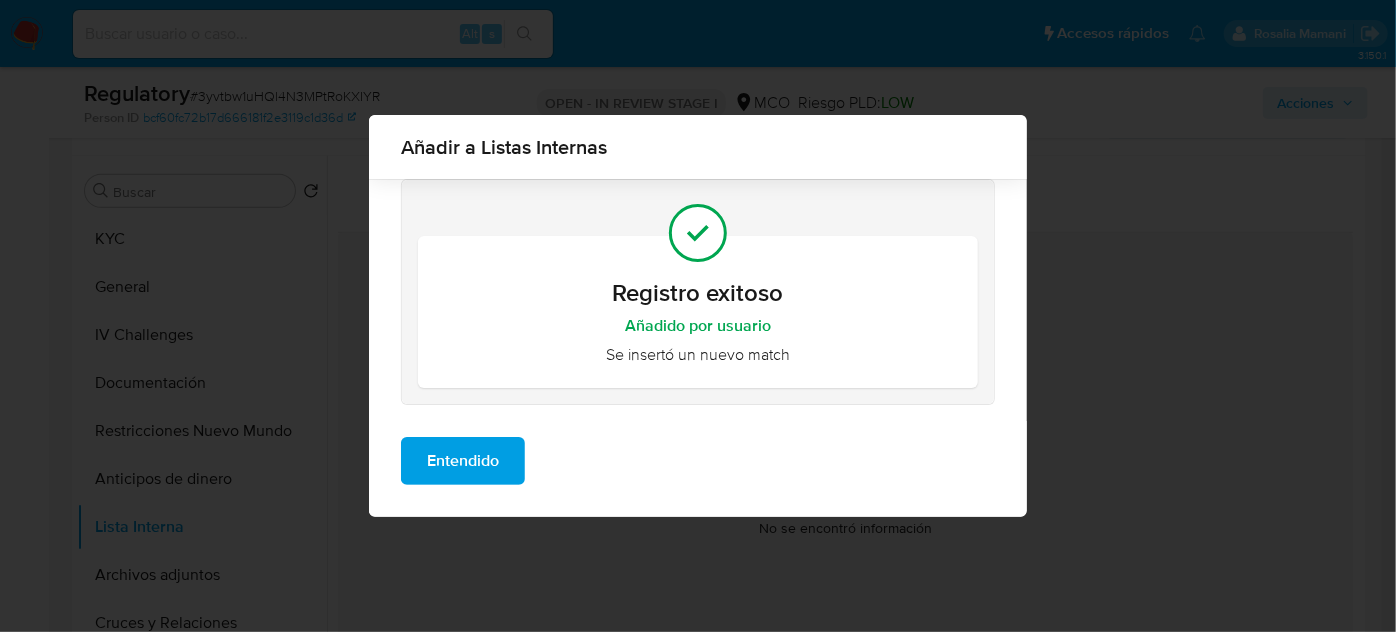 click on "Entendido" at bounding box center (463, 461) 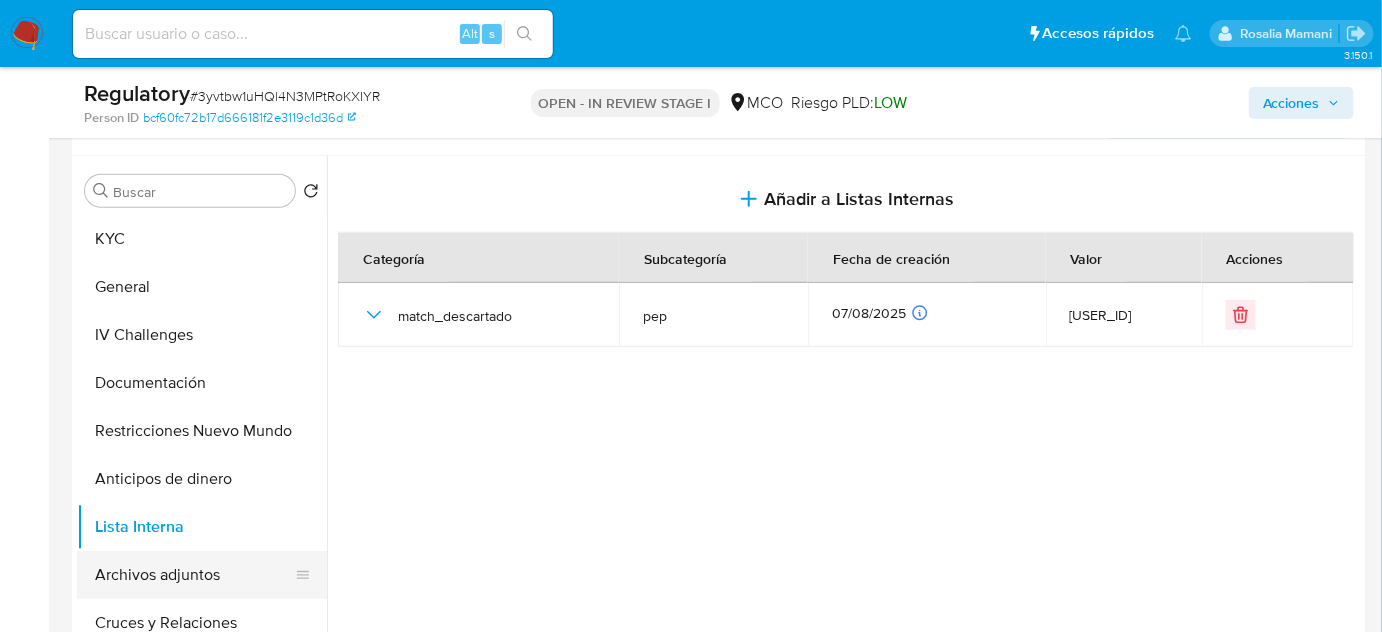 click on "Archivos adjuntos" at bounding box center [194, 575] 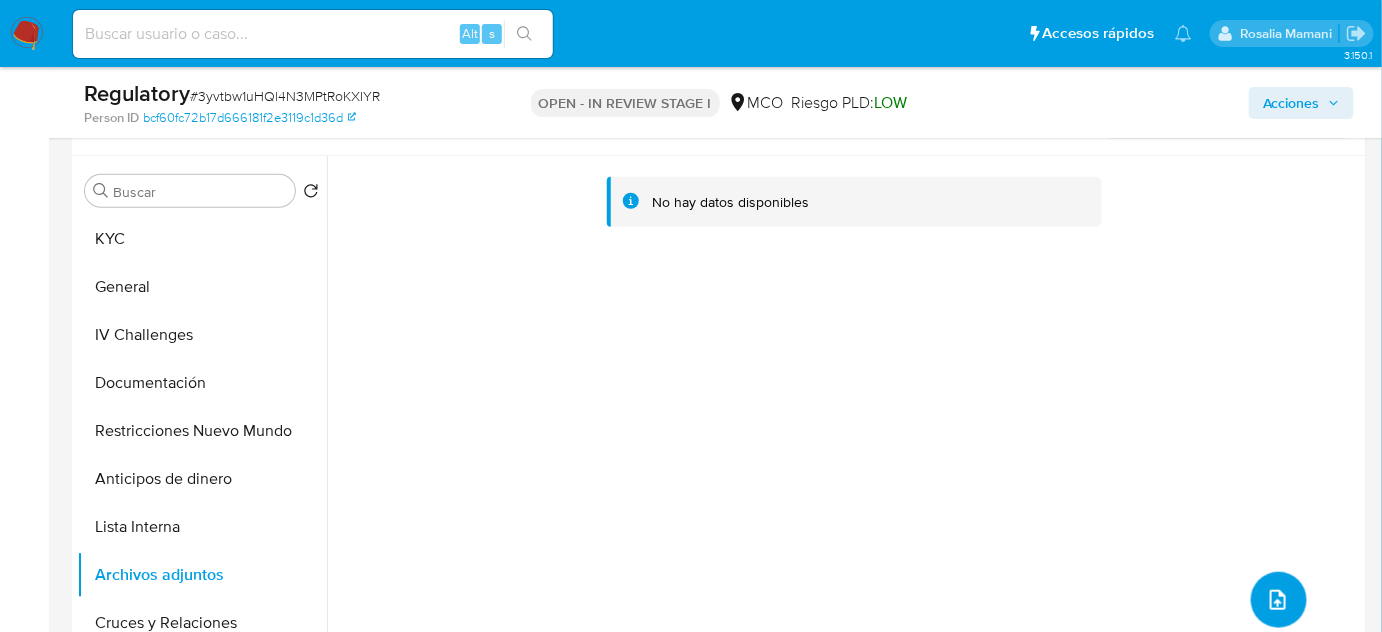 click 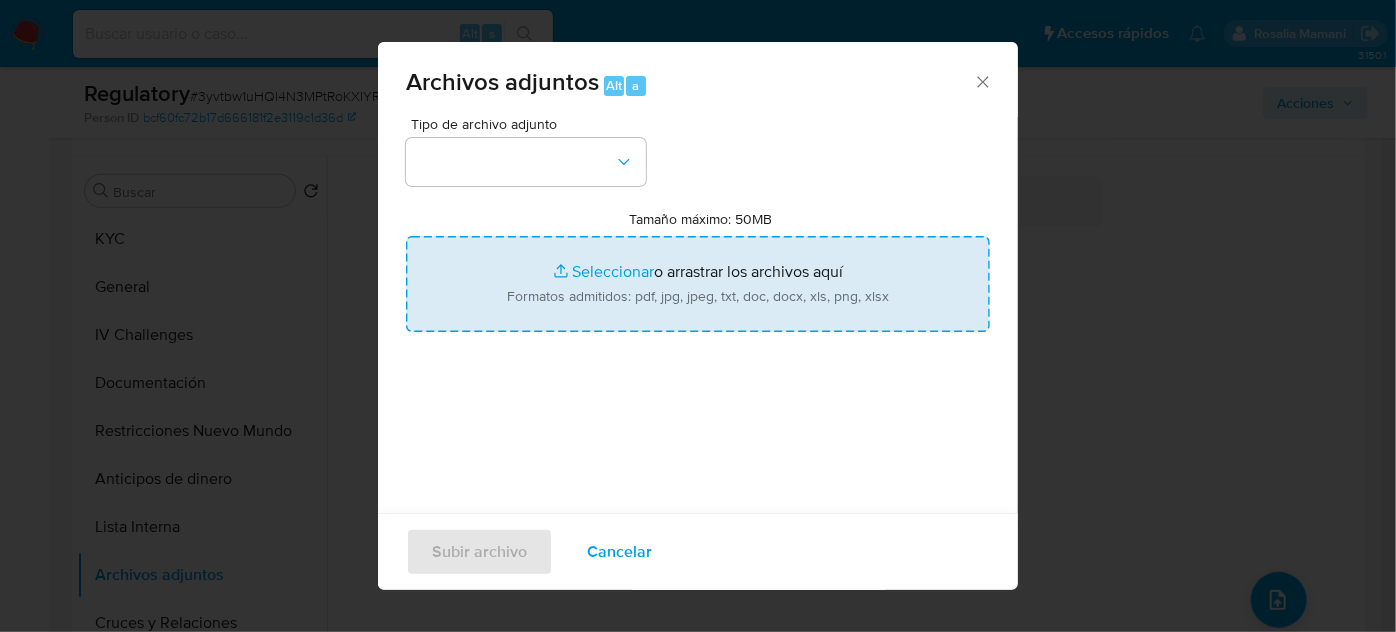 click on "Tamaño máximo: 50MB Seleccionar archivos" at bounding box center (698, 284) 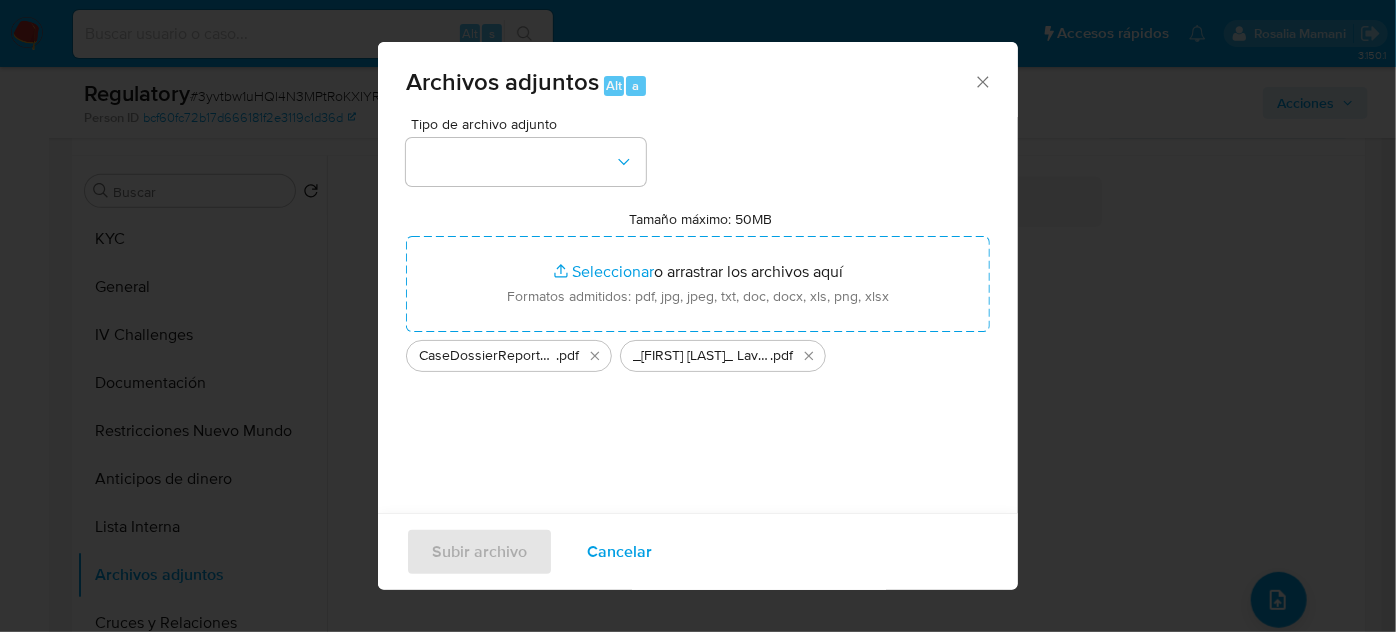 click on "Tipo de archivo adjunto Tamaño máximo: 50MB Seleccionar archivos Seleccionar  o arrastrar los archivos aquí Formatos admitidos: pdf, jpg, jpeg, txt, doc, docx, xls, png, xlsx CaseDossierReport_5jb7sdtl22el1jwujedtt56um .pdf _Yeison Atuesta Aguilar_ Lavado de dinero - Buscar con Google .pdf" at bounding box center [698, 353] 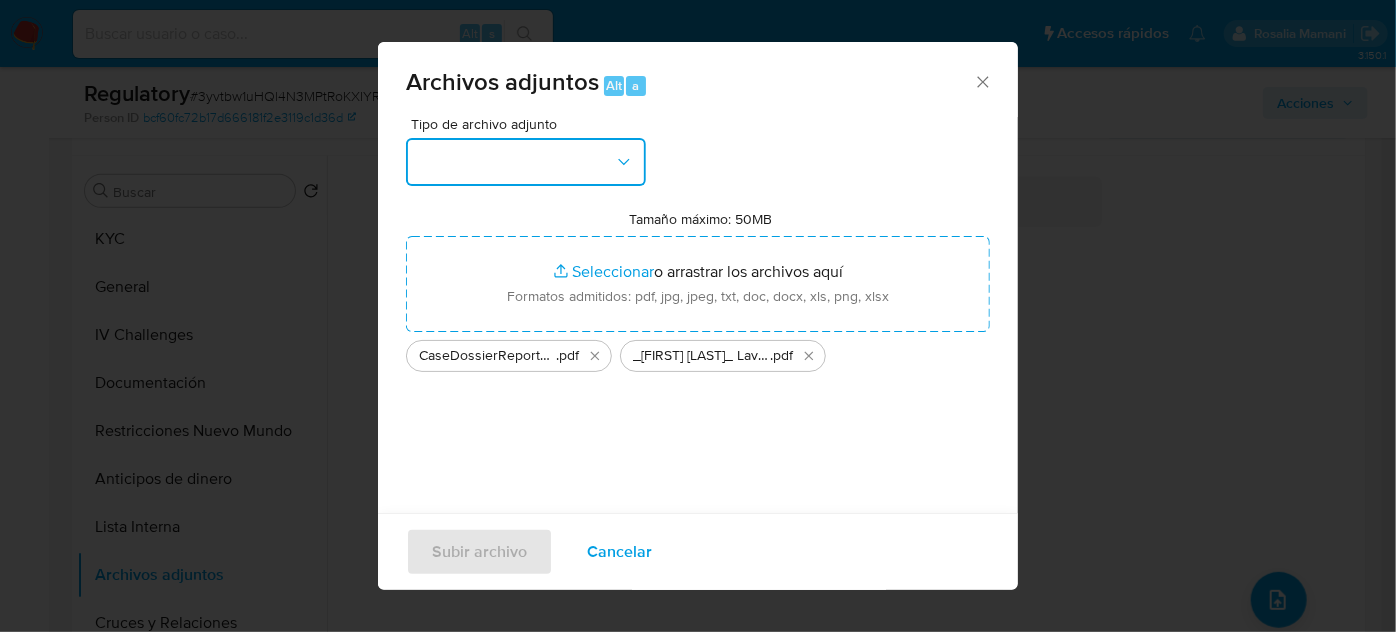 click at bounding box center [526, 162] 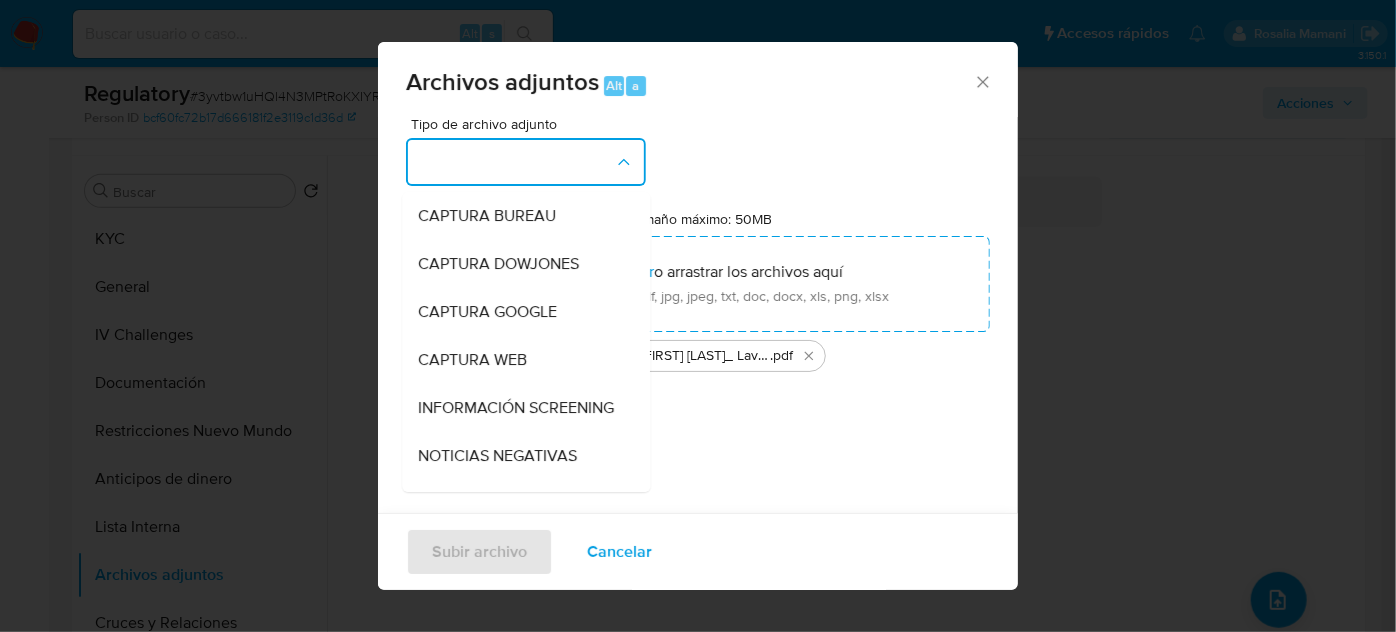drag, startPoint x: 480, startPoint y: 398, endPoint x: 473, endPoint y: 406, distance: 10.630146 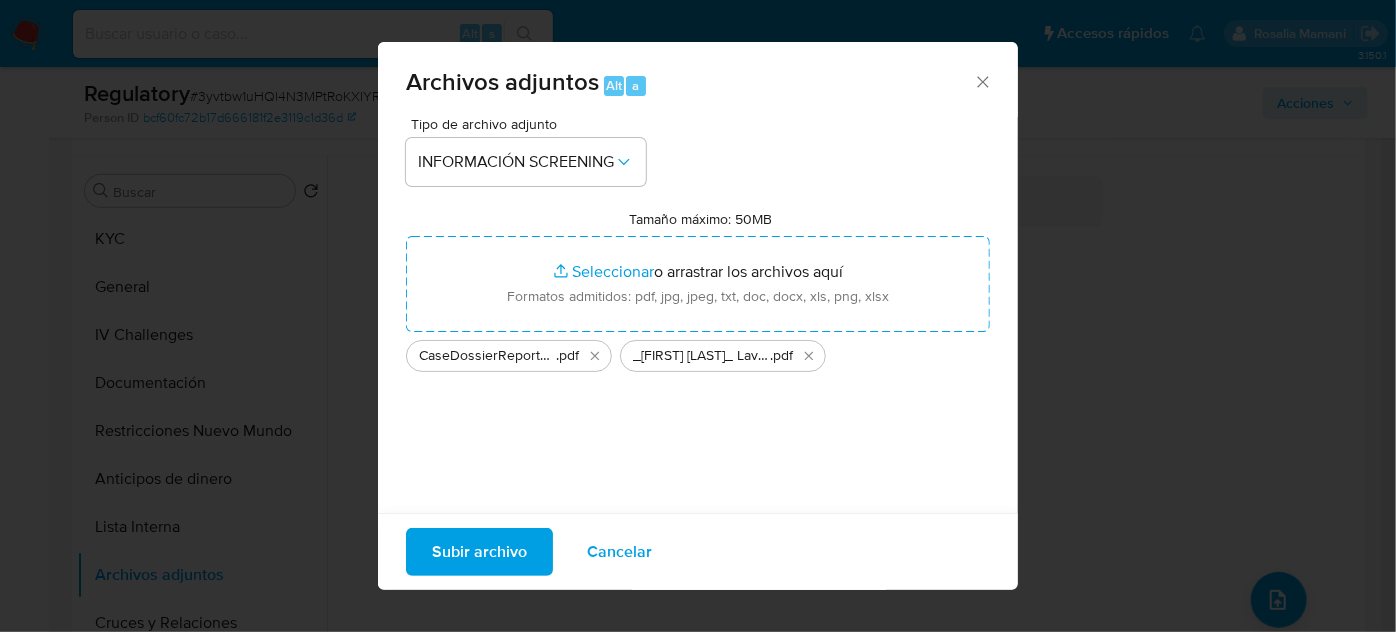 click on "Subir archivo" at bounding box center (479, 552) 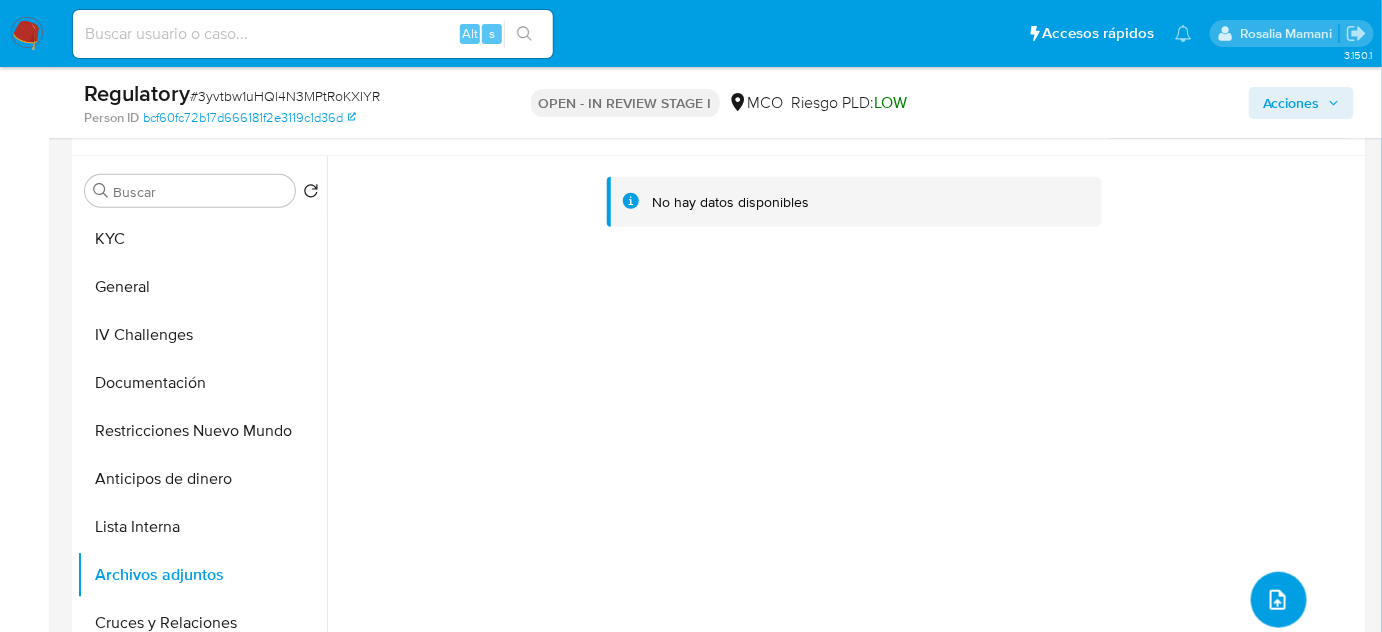 type 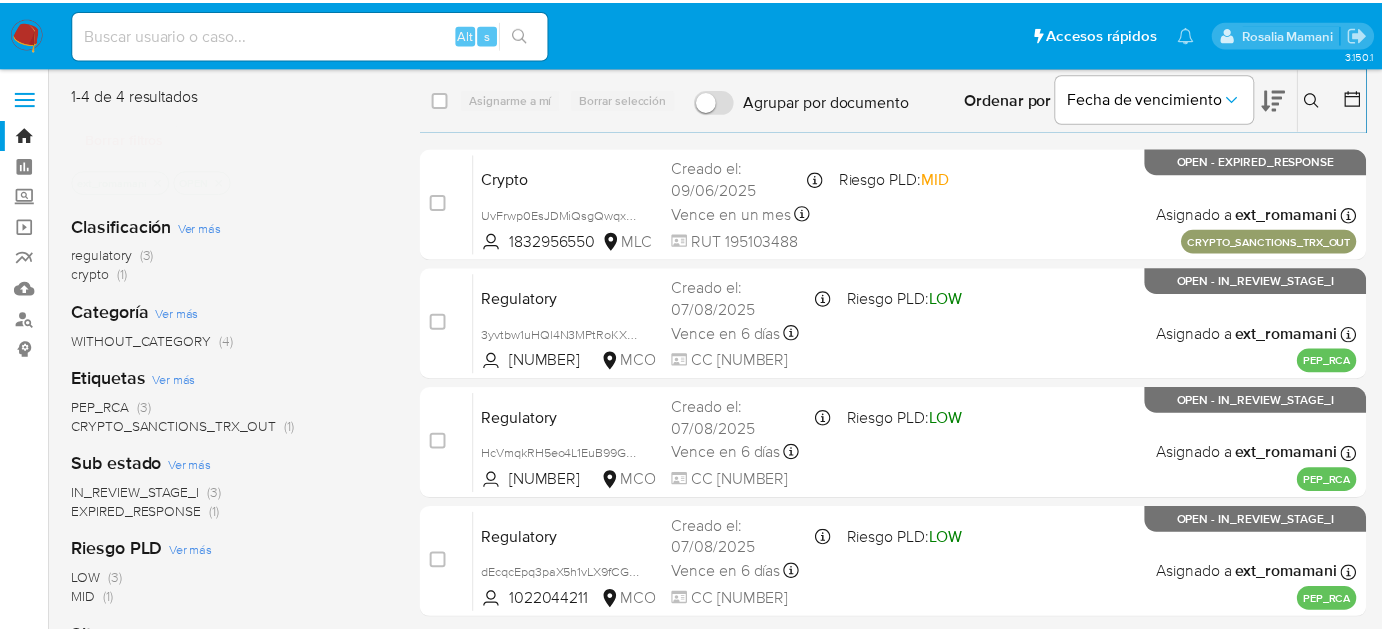 scroll, scrollTop: 0, scrollLeft: 0, axis: both 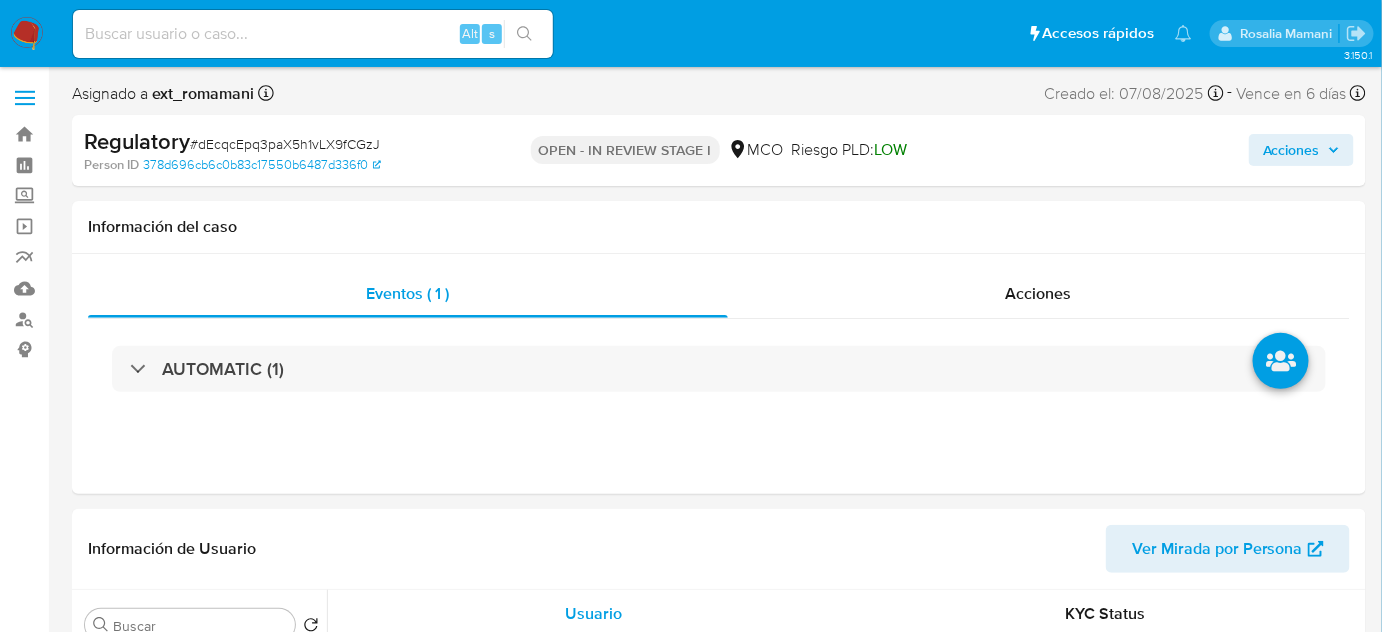 select on "10" 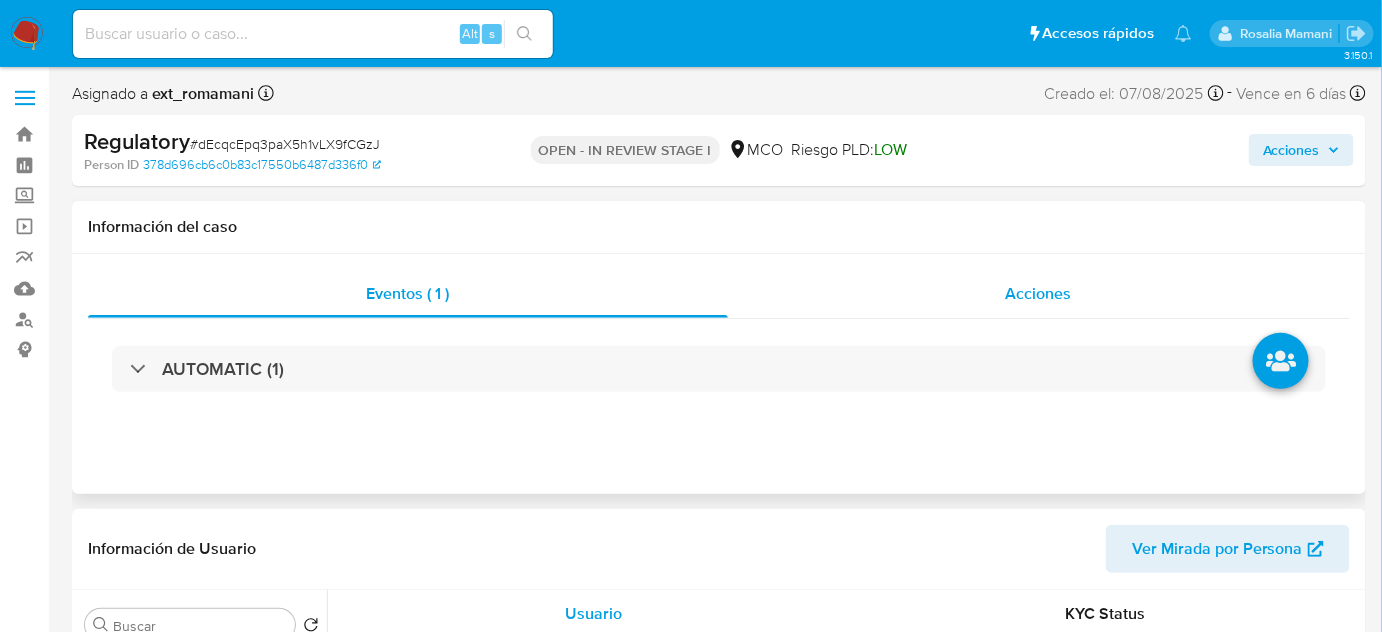 click on "Acciones" at bounding box center (1039, 294) 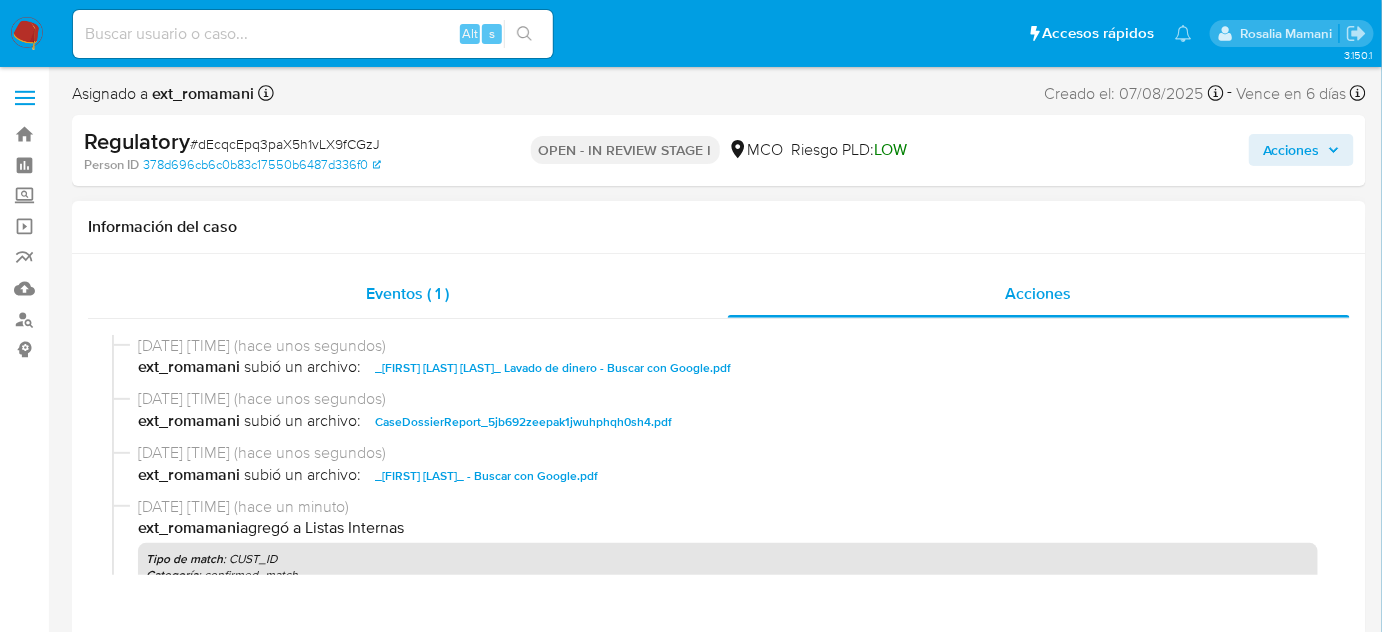 type 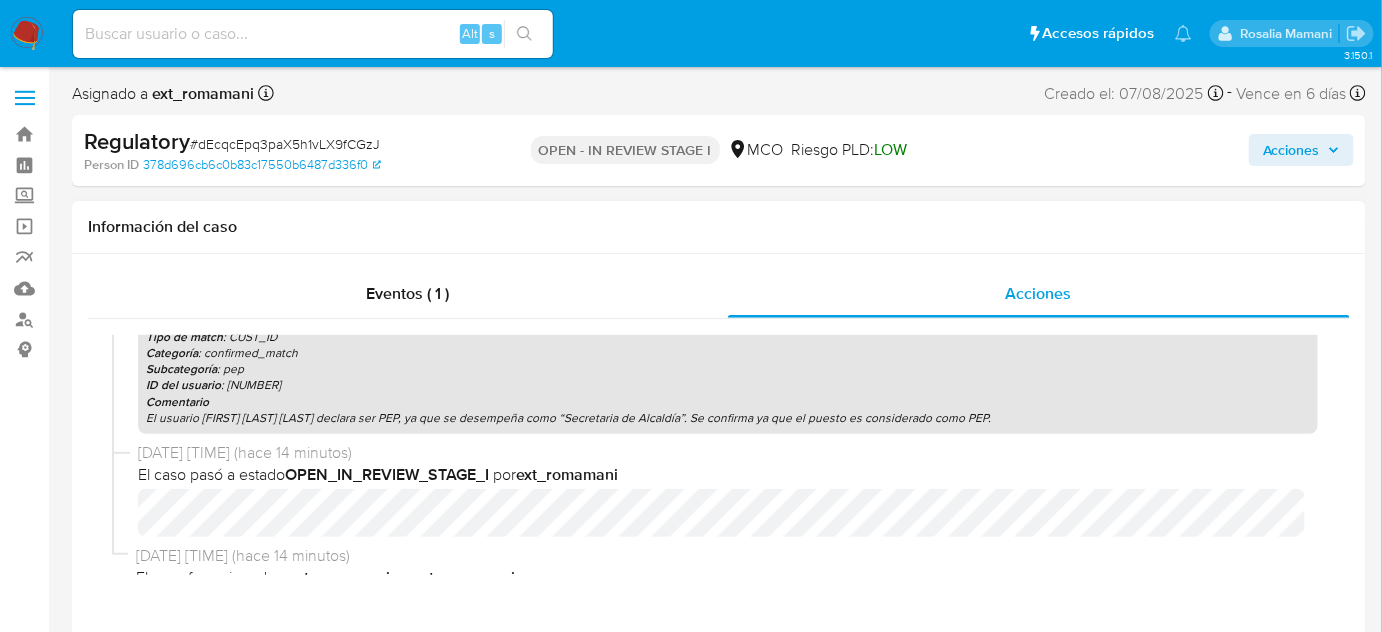 scroll, scrollTop: 243, scrollLeft: 0, axis: vertical 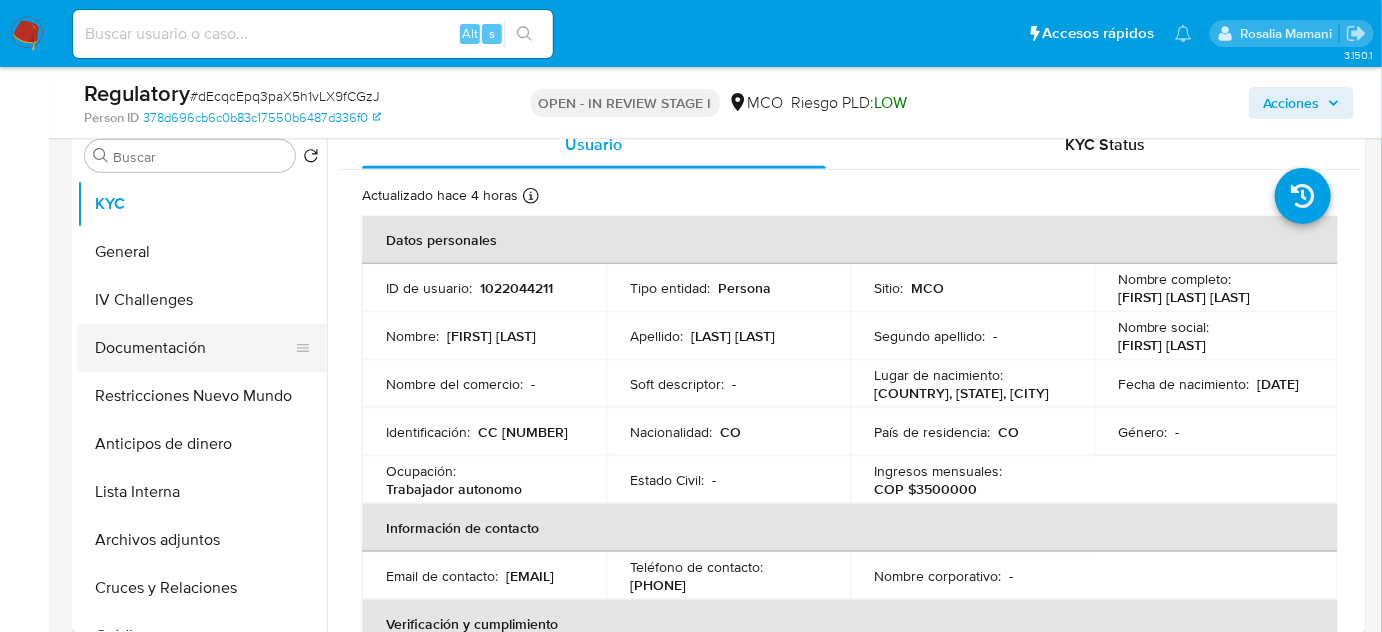 click on "Documentación" at bounding box center (194, 348) 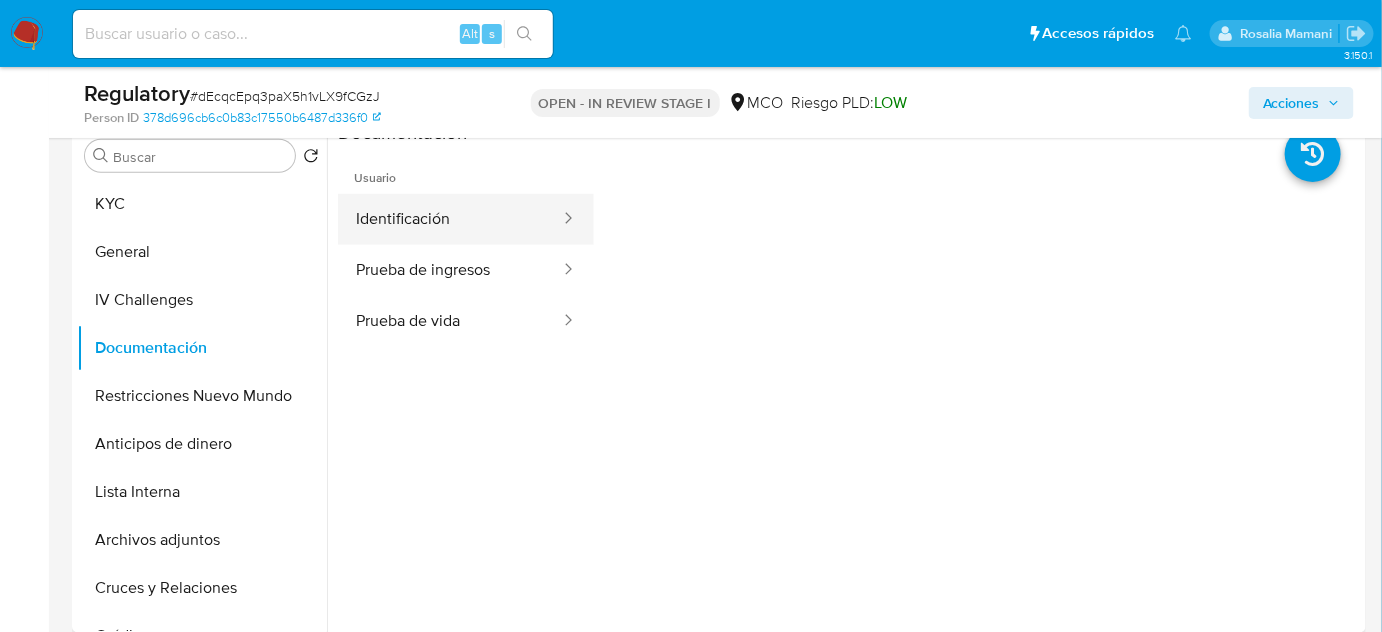 click on "Identificación" at bounding box center (450, 219) 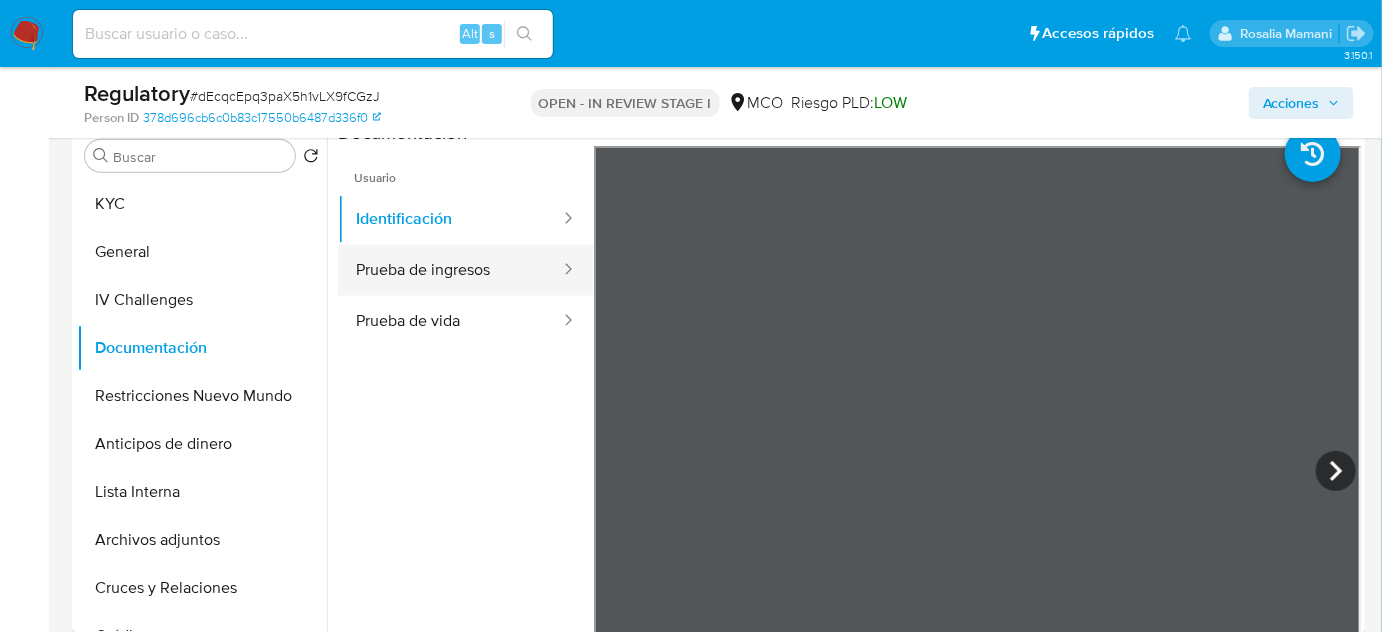 click on "Prueba de ingresos" at bounding box center (450, 270) 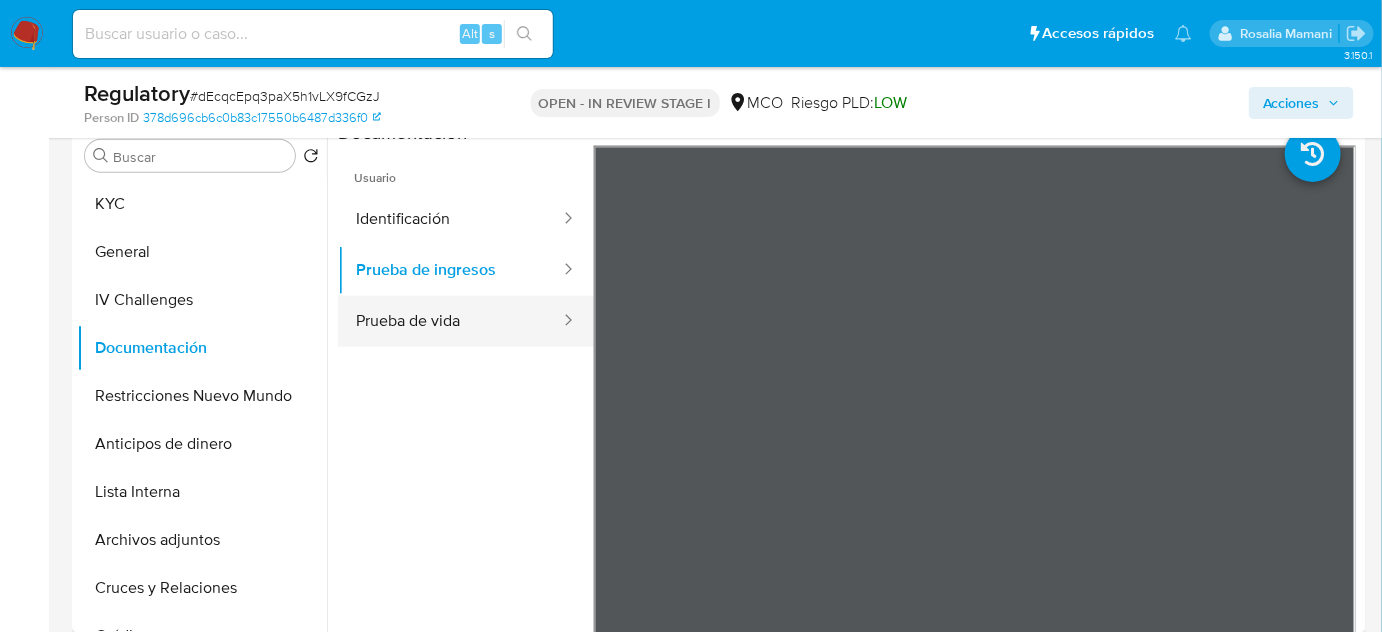 click on "Prueba de vida" at bounding box center [450, 321] 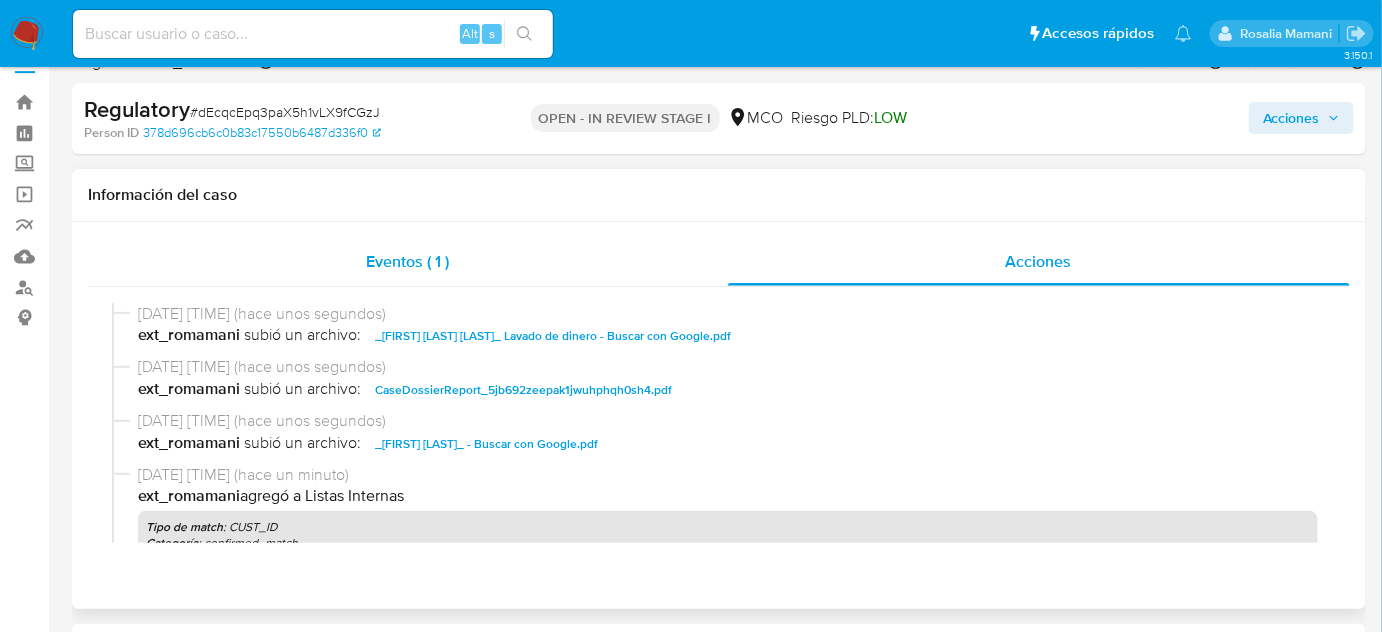 scroll, scrollTop: 0, scrollLeft: 0, axis: both 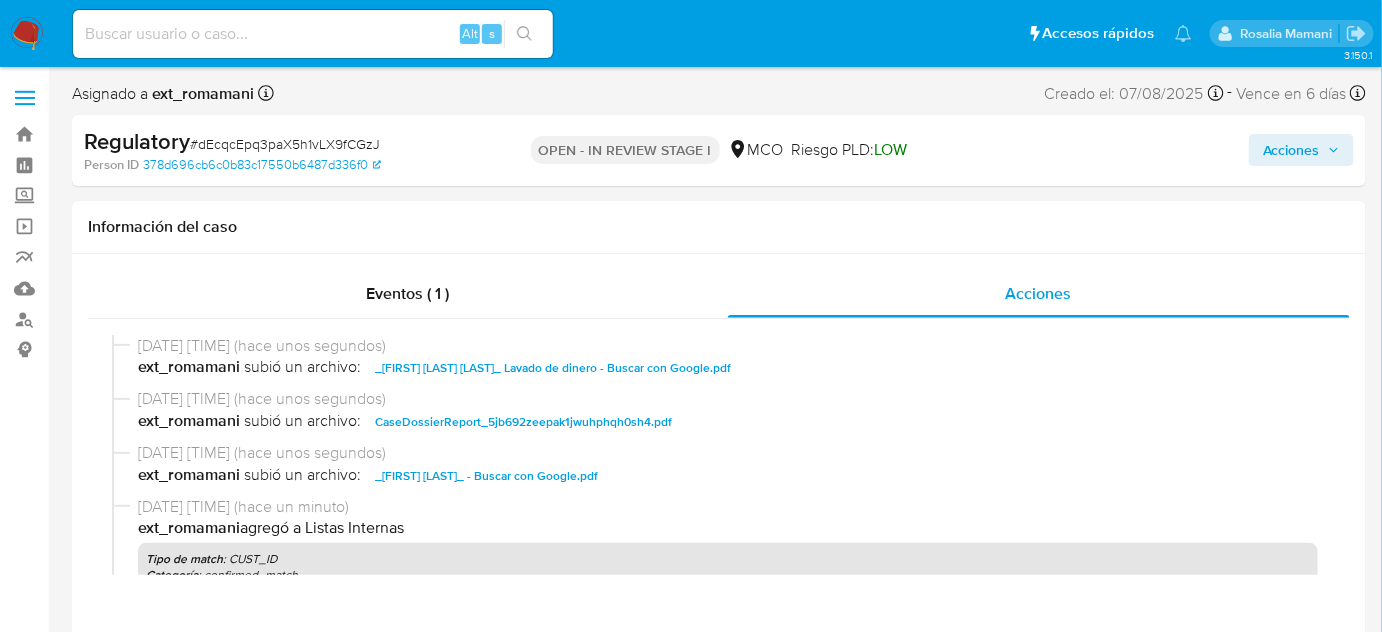 click on "Acciones" at bounding box center [1291, 150] 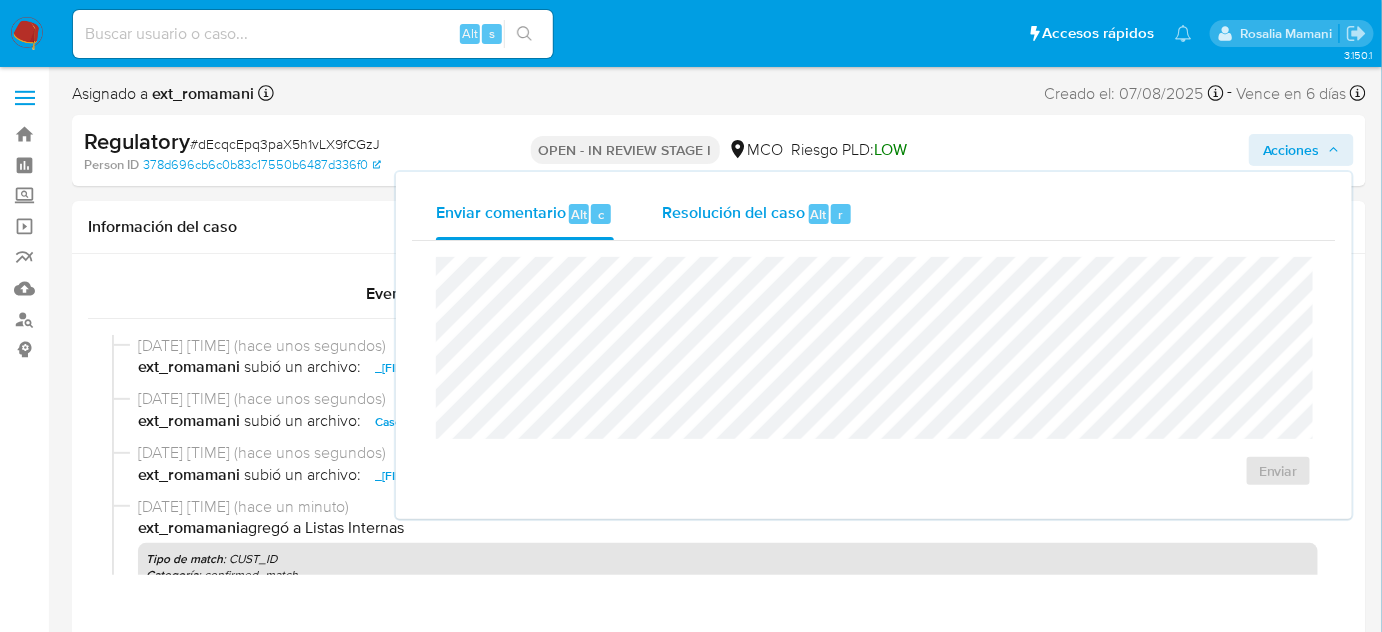 drag, startPoint x: 753, startPoint y: 208, endPoint x: 740, endPoint y: 226, distance: 22.203604 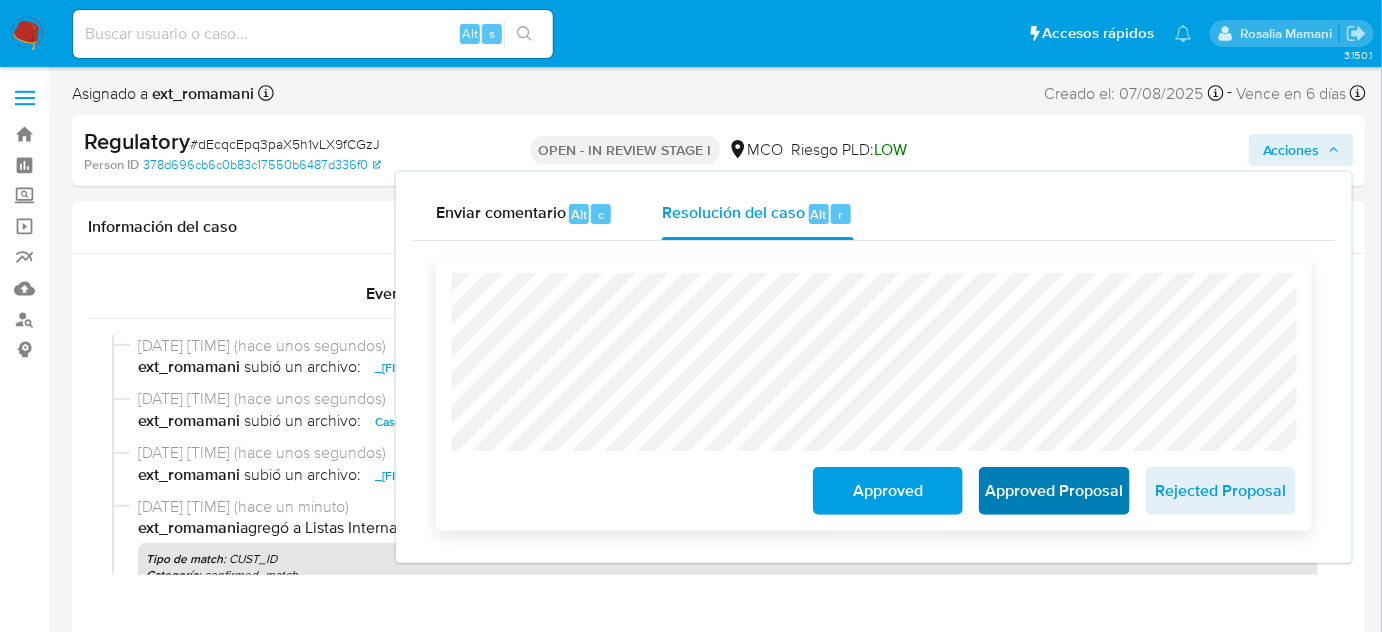 click on "Approved Proposal" at bounding box center (1054, 487) 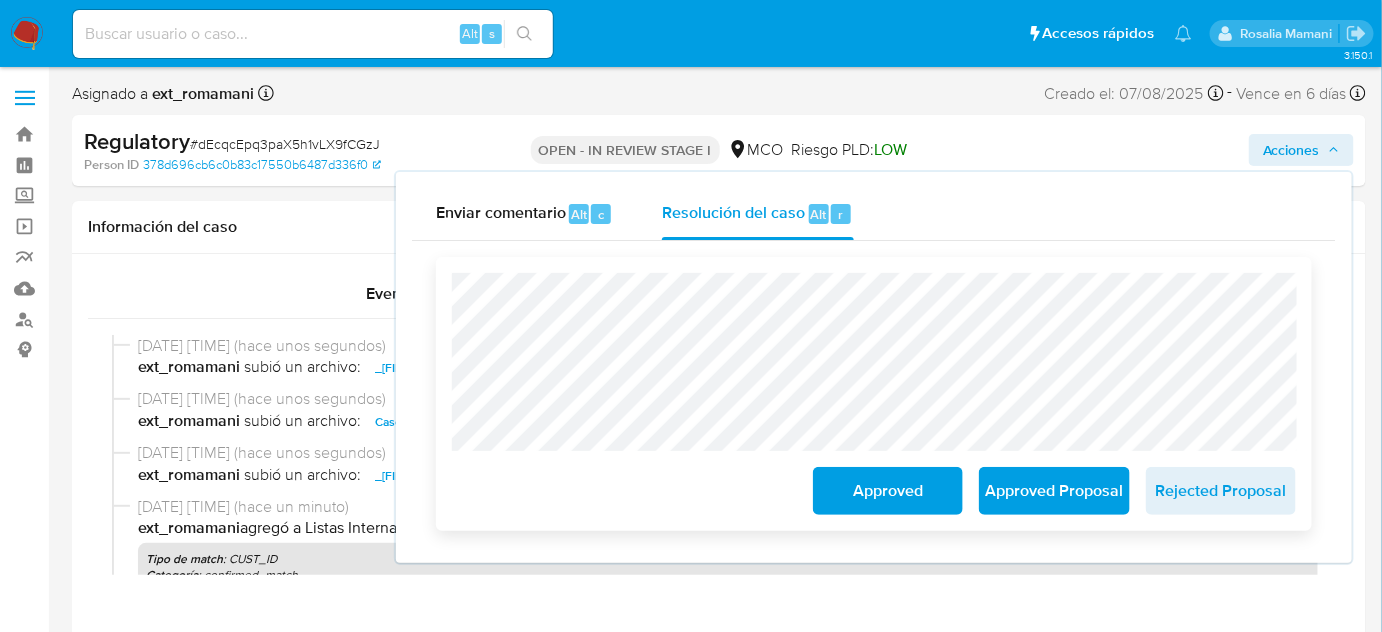 click on "Approved Proposal" at bounding box center [1054, 491] 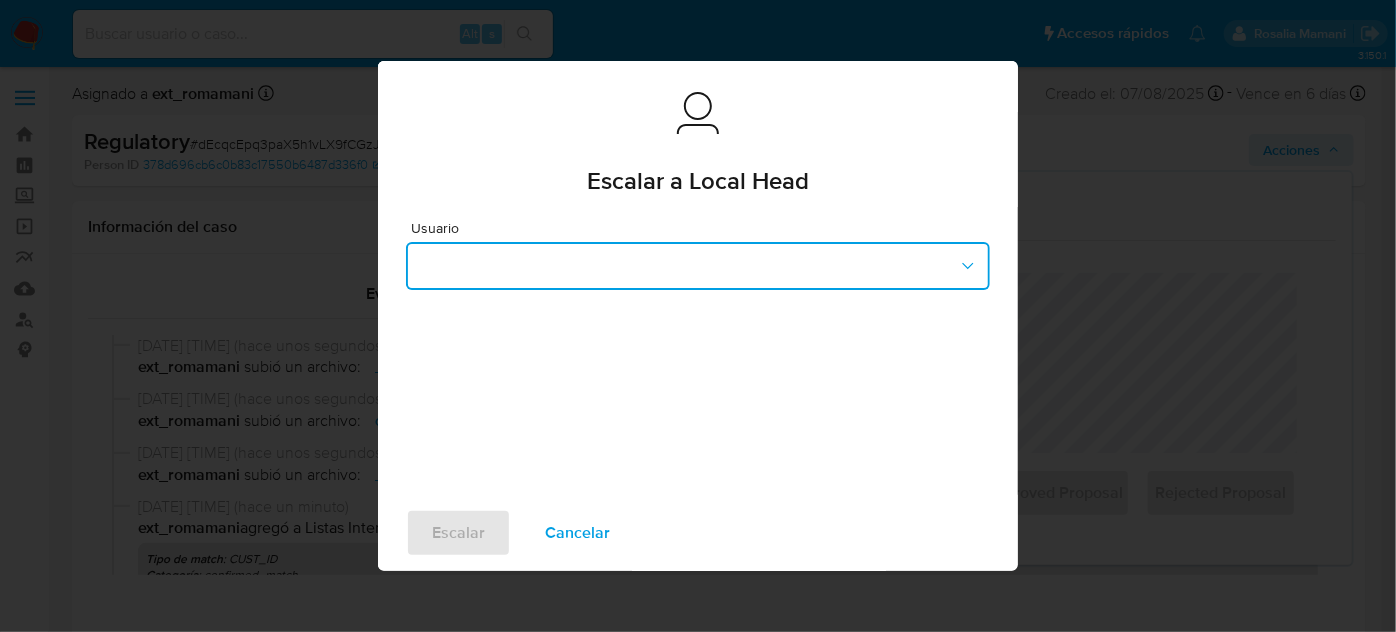 click at bounding box center (698, 266) 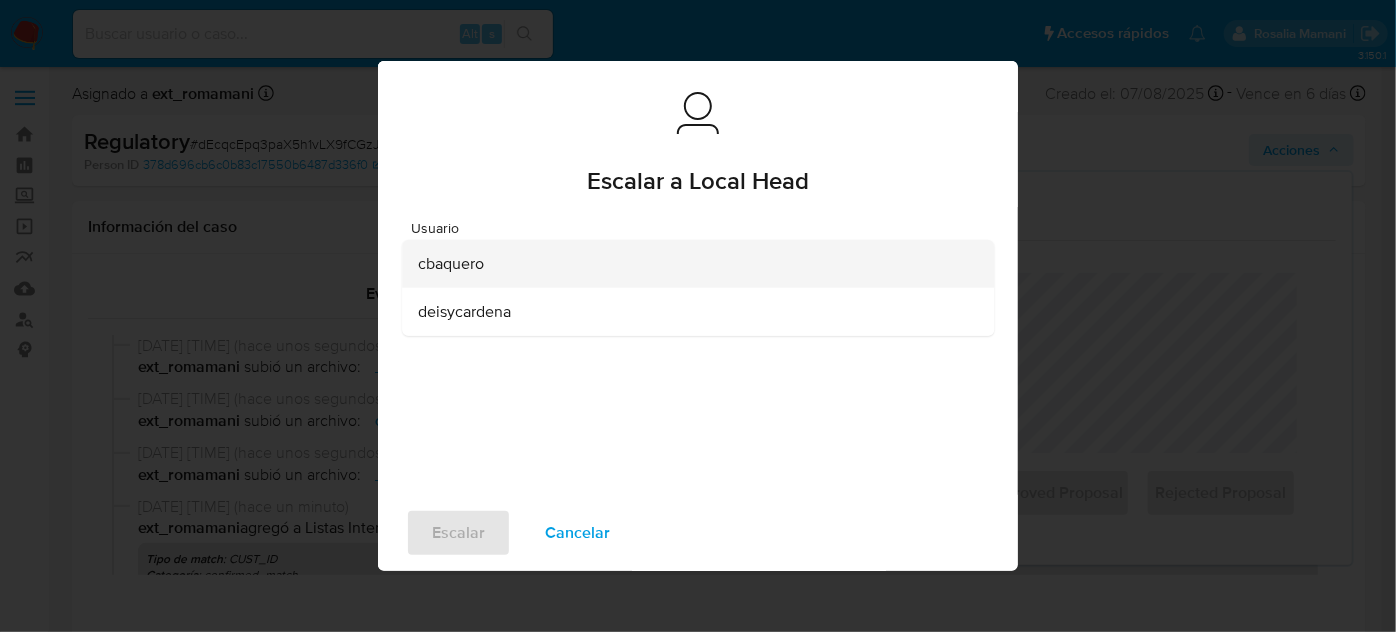 click on "cbaquero" at bounding box center (451, 264) 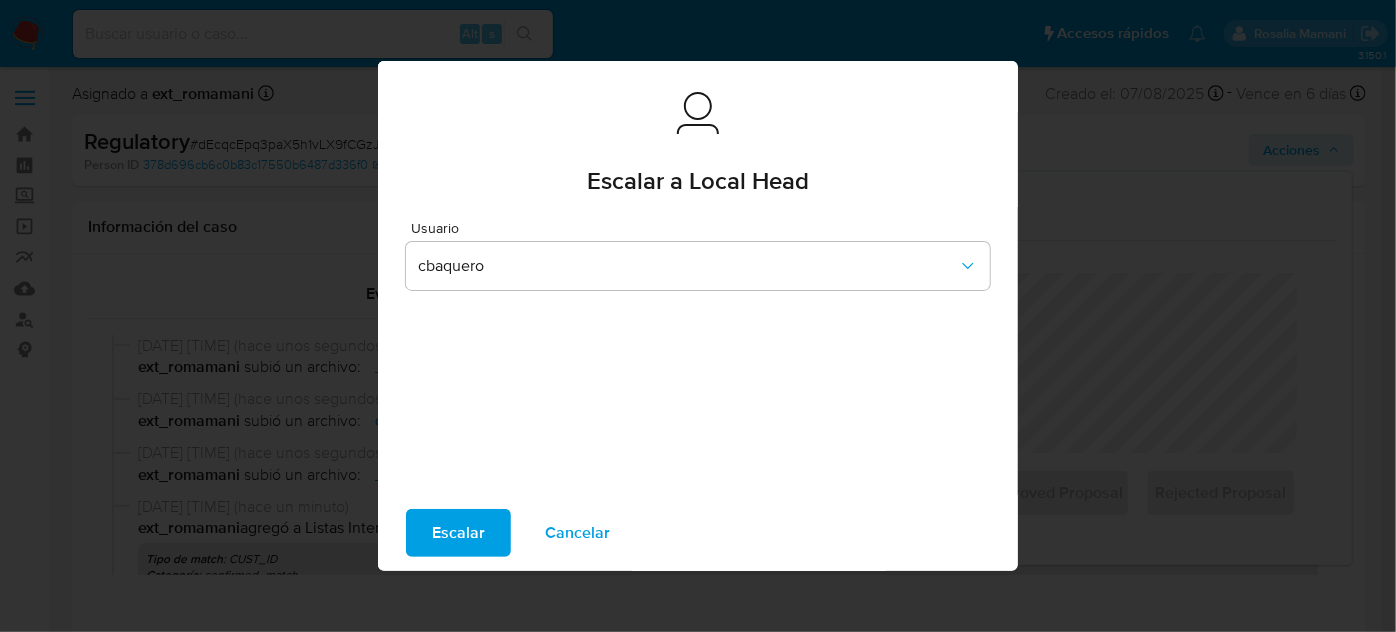 click on "Escalar" at bounding box center (458, 533) 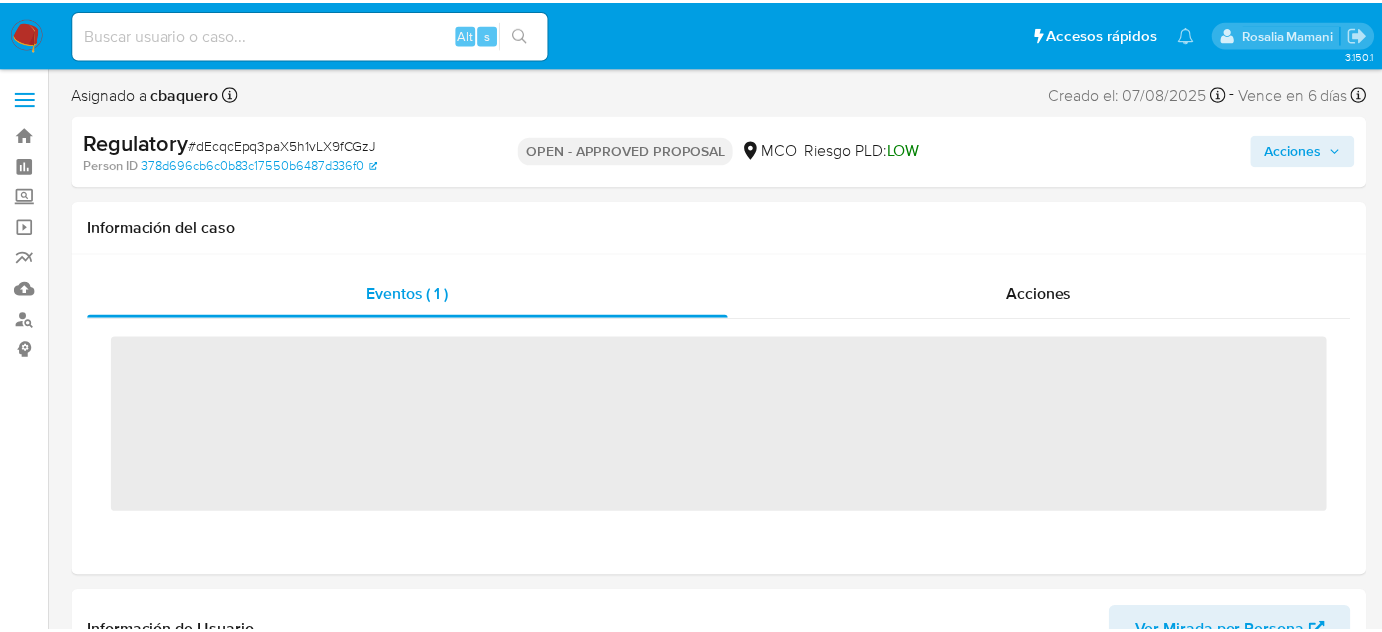 scroll, scrollTop: 0, scrollLeft: 0, axis: both 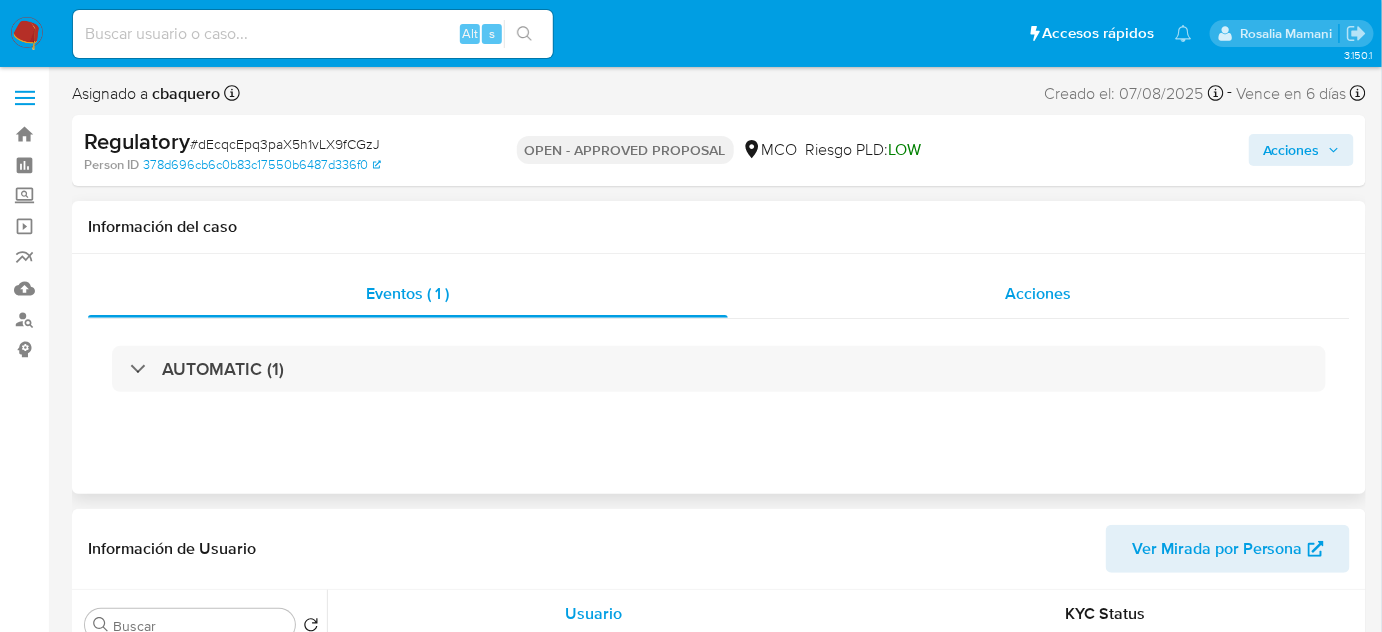 click on "Acciones" at bounding box center [1039, 293] 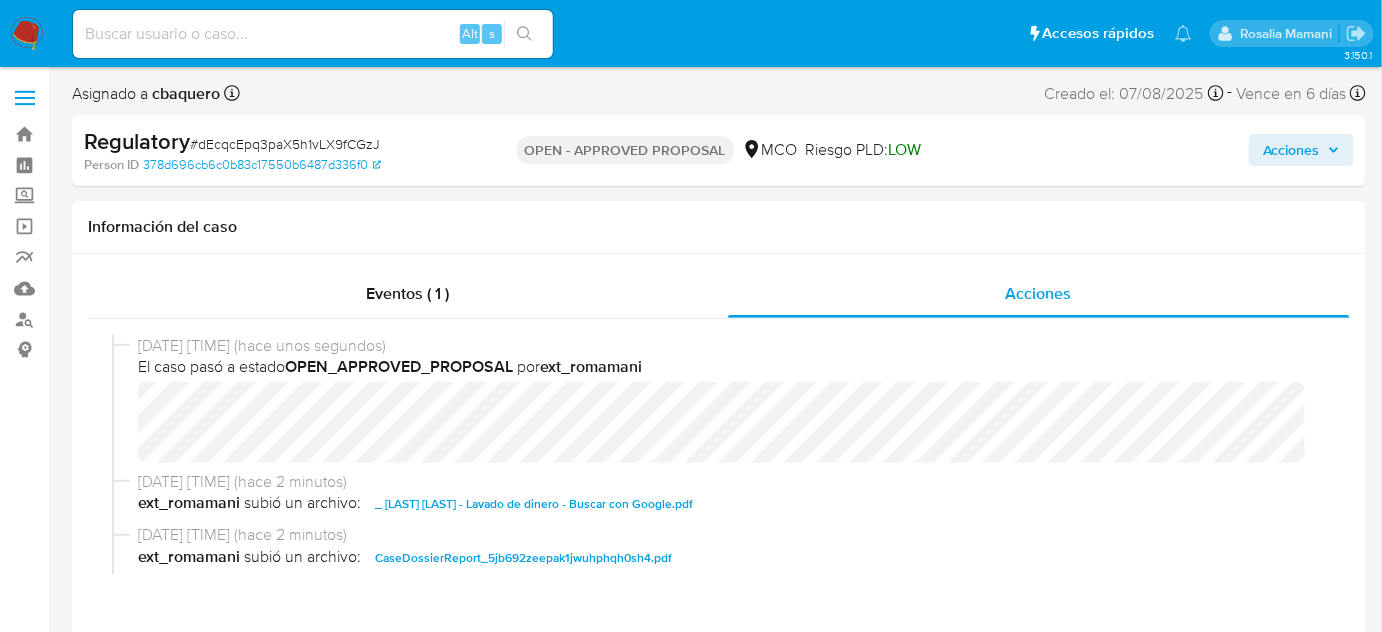 select on "10" 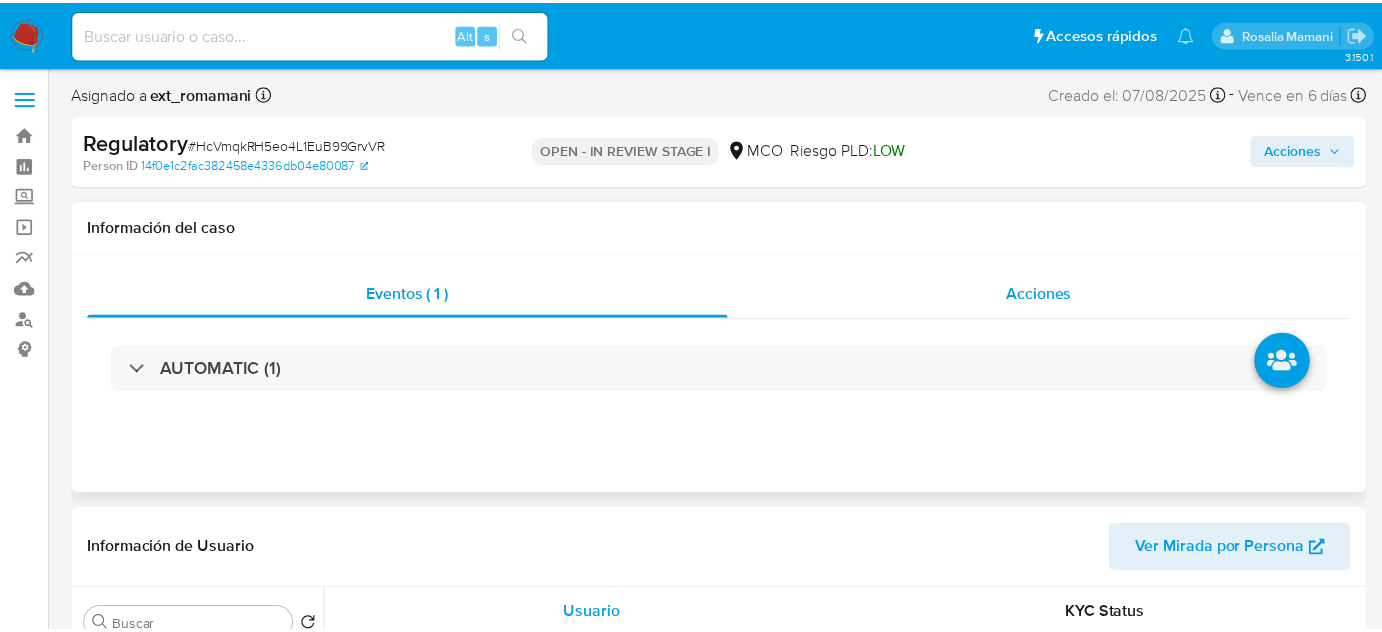 scroll, scrollTop: 0, scrollLeft: 0, axis: both 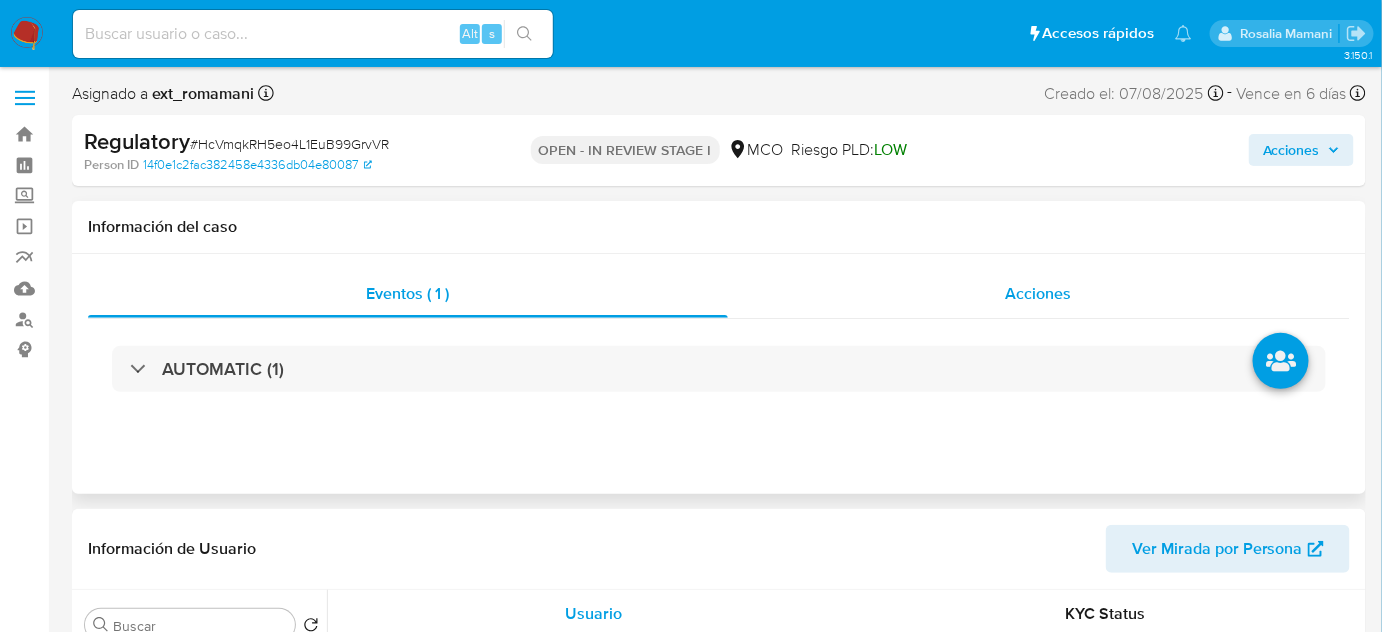 select on "10" 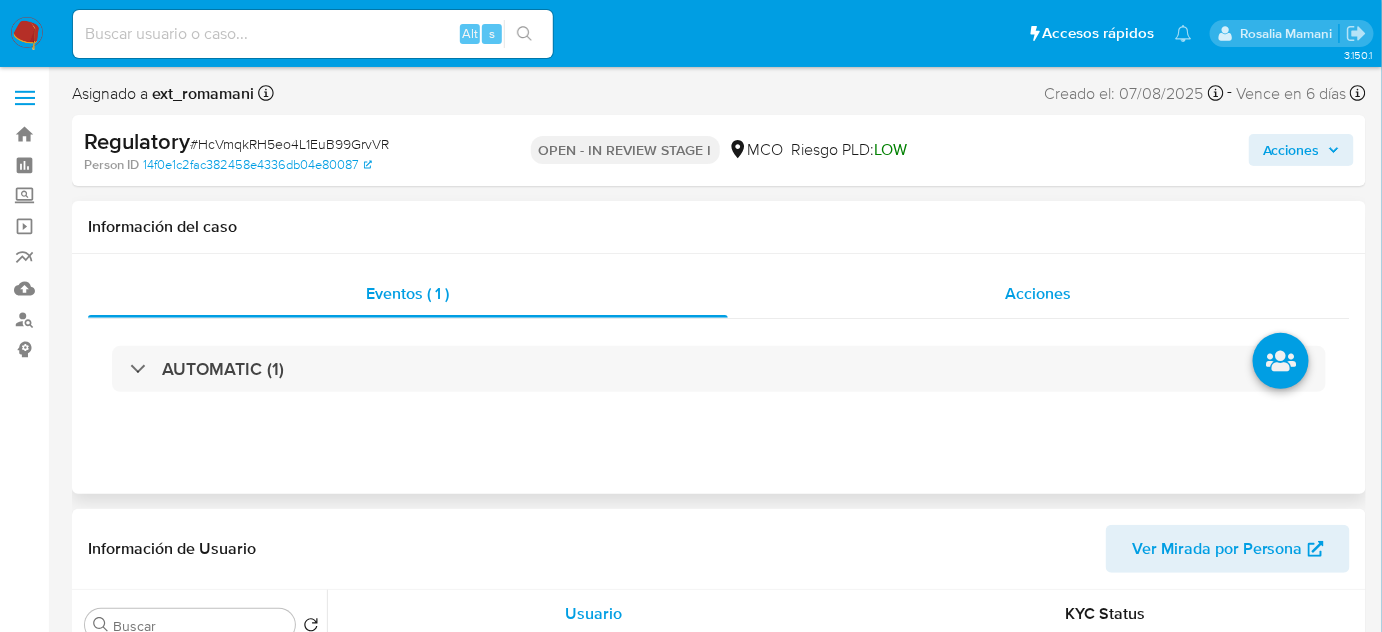 click on "Acciones" at bounding box center [1039, 293] 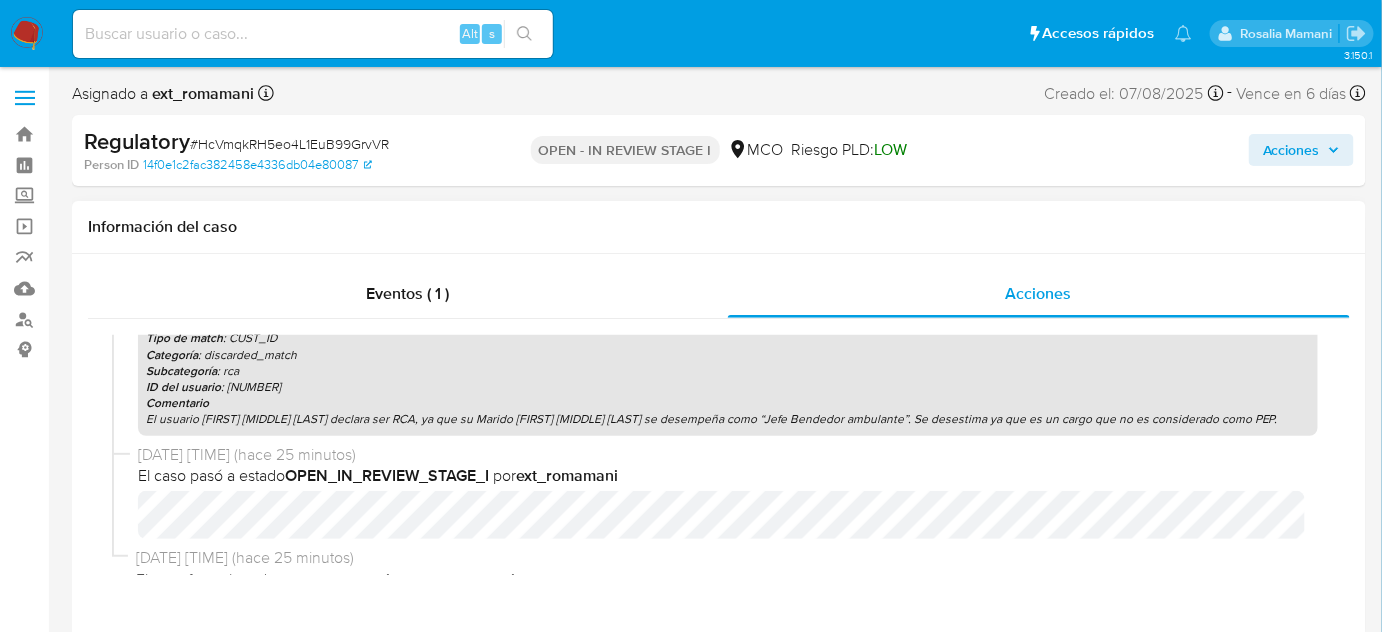 scroll, scrollTop: 297, scrollLeft: 0, axis: vertical 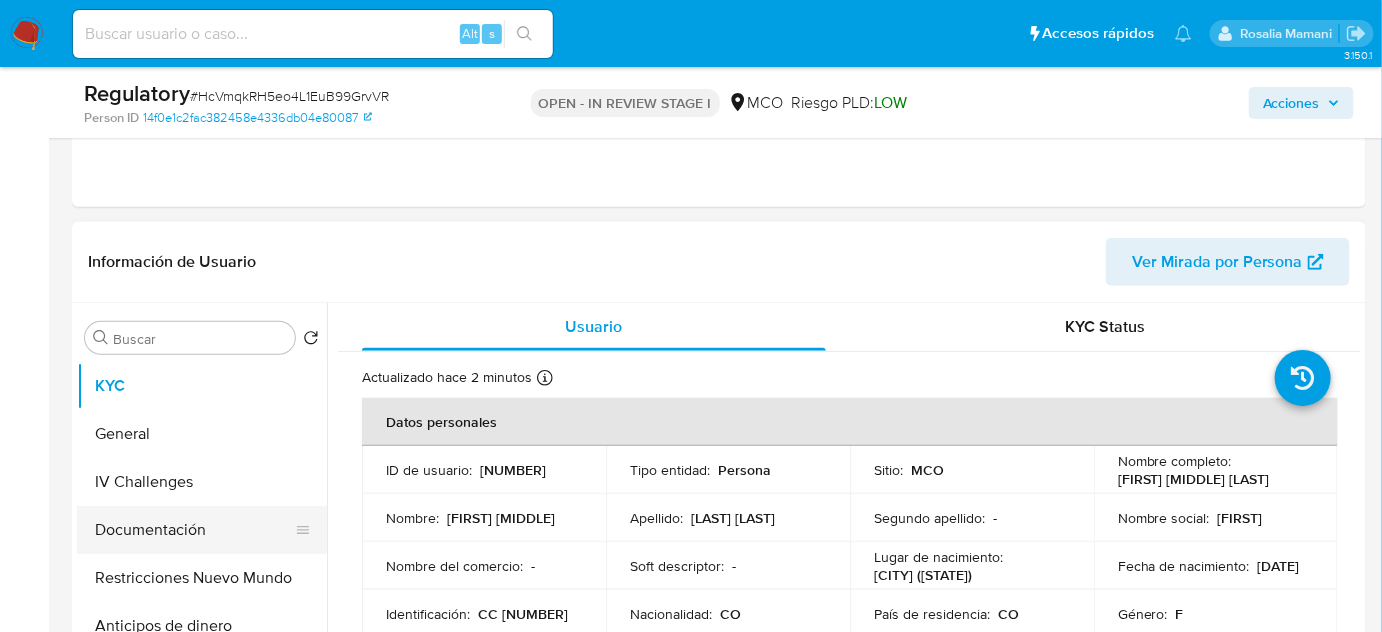 click on "Documentación" at bounding box center (194, 530) 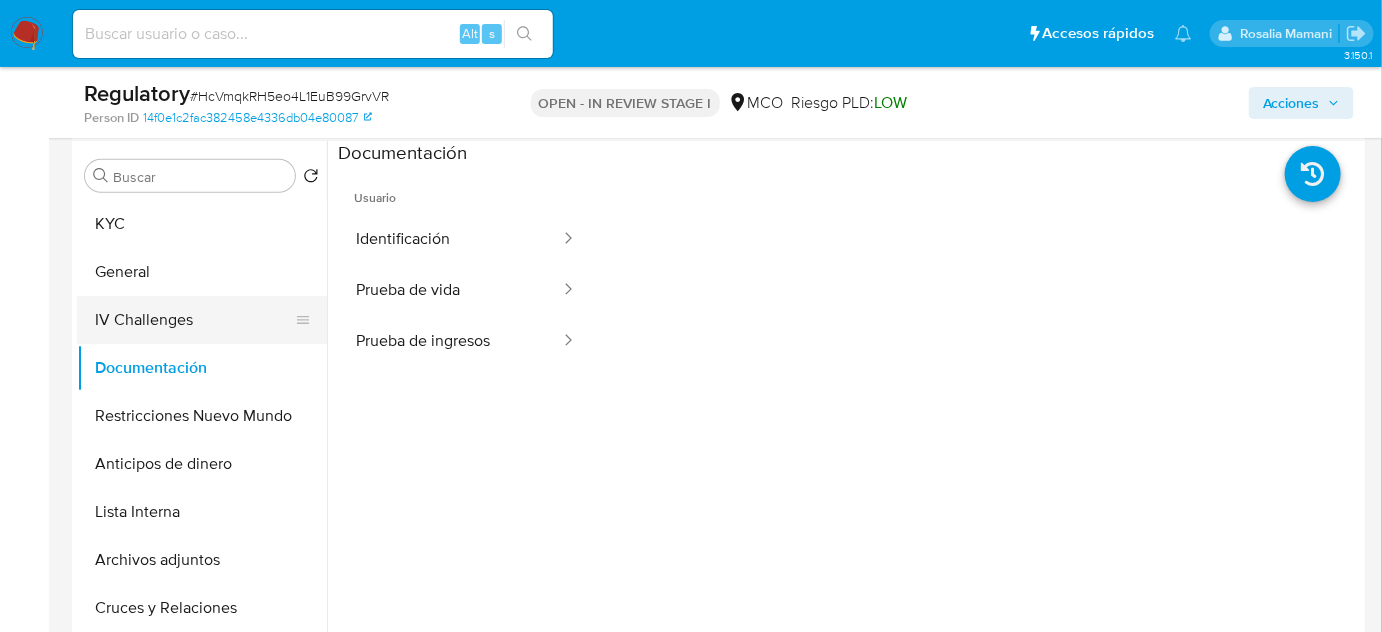 scroll, scrollTop: 545, scrollLeft: 0, axis: vertical 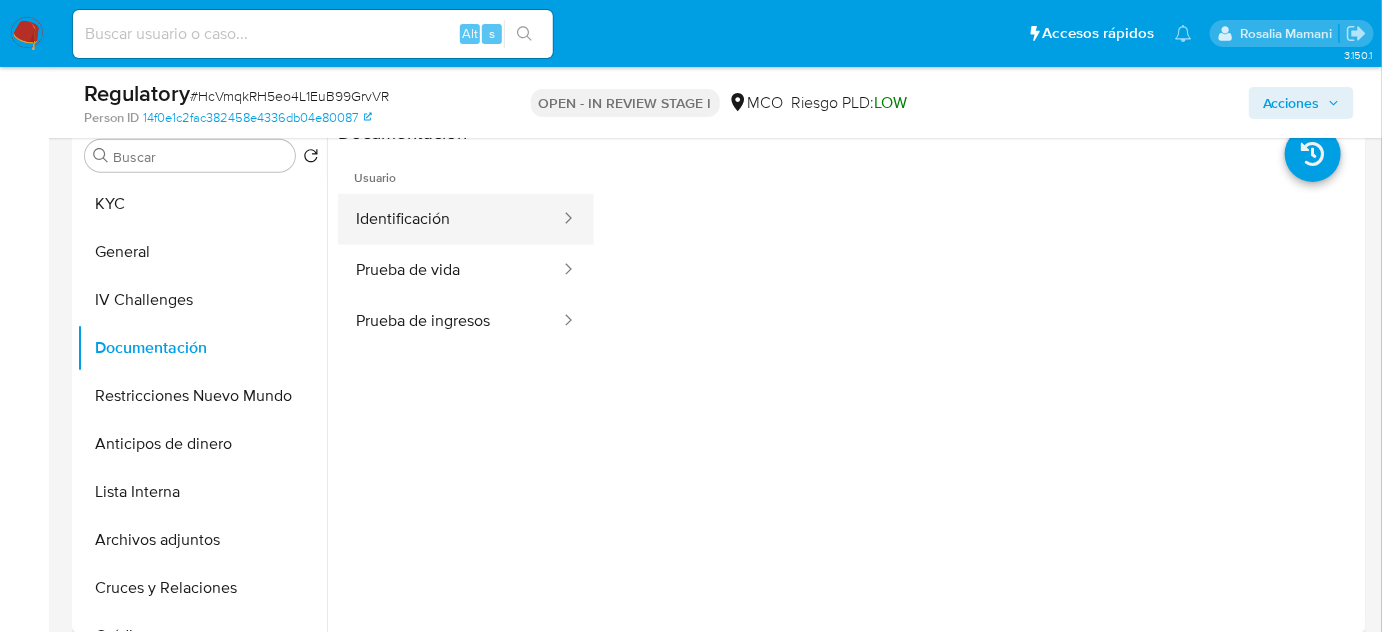 click on "Identificación" at bounding box center [450, 219] 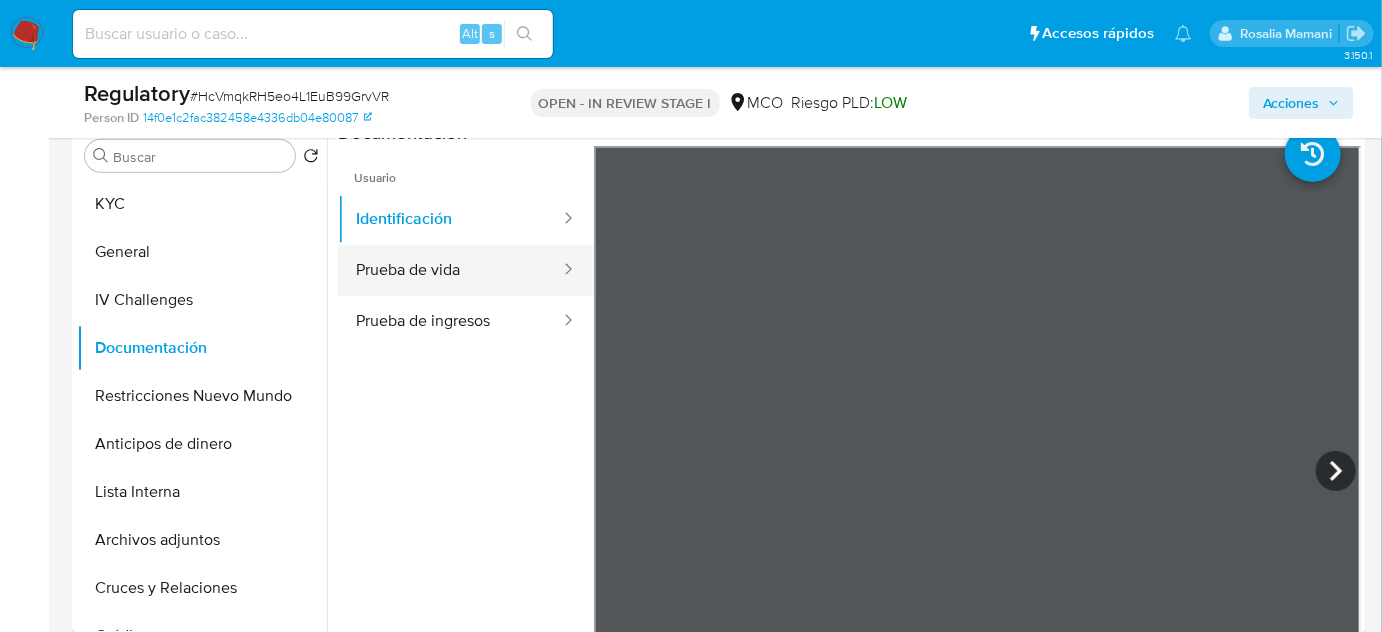 click on "Prueba de vida" at bounding box center [450, 270] 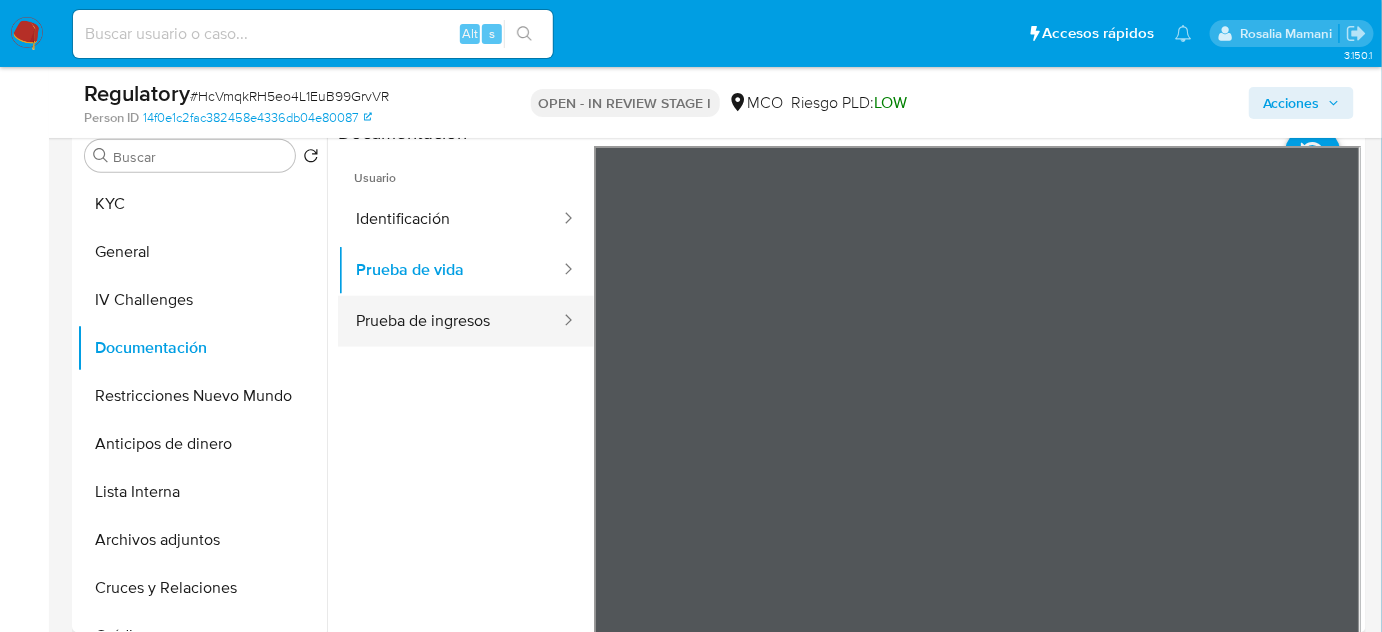 click on "Prueba de ingresos" at bounding box center [450, 321] 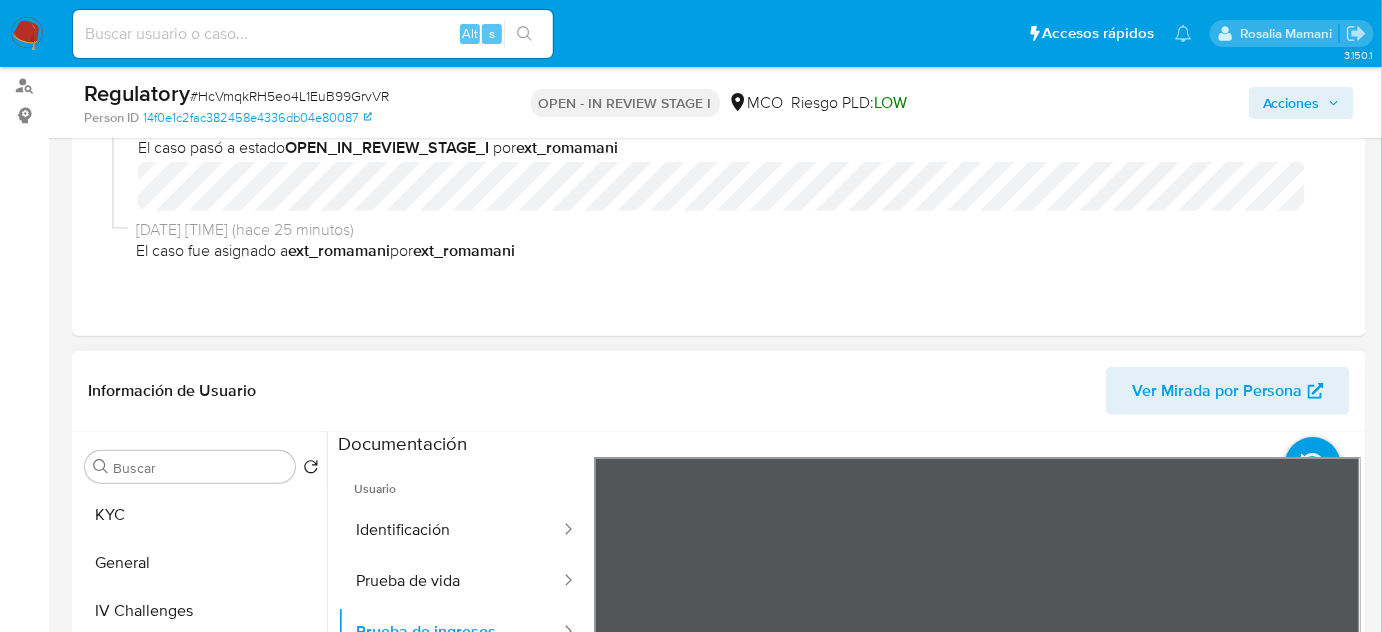scroll, scrollTop: 181, scrollLeft: 0, axis: vertical 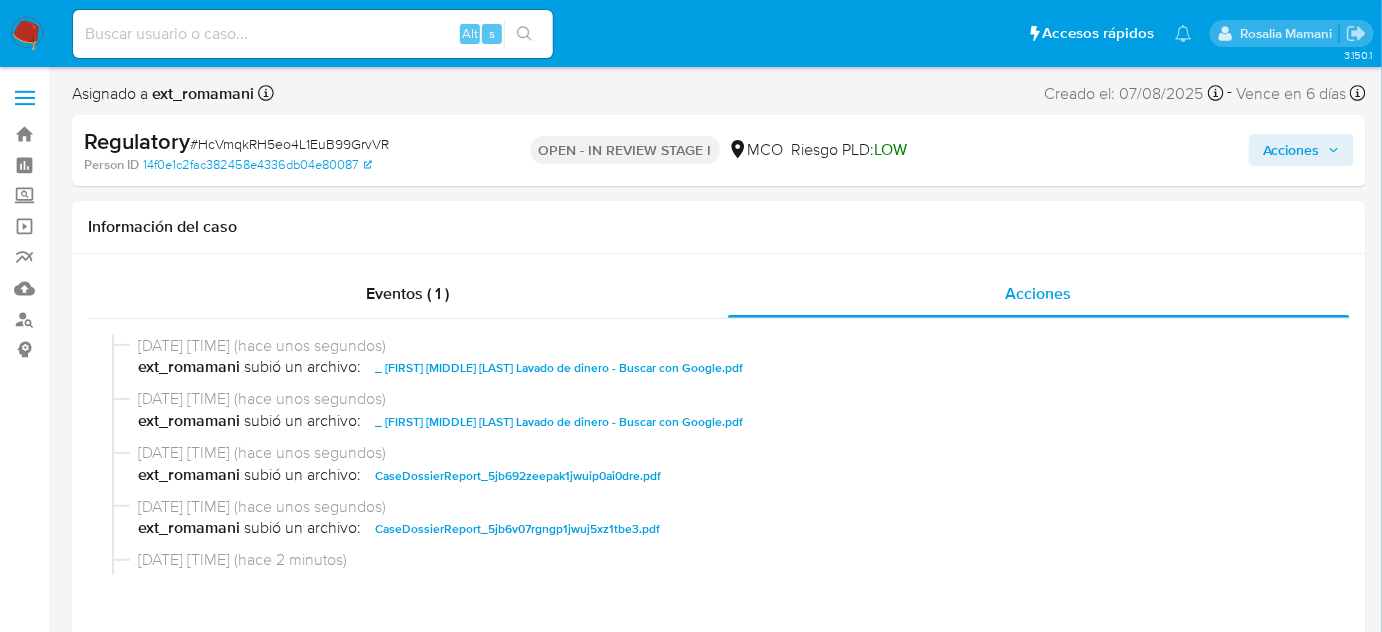 click on "Acciones" at bounding box center [1145, 150] 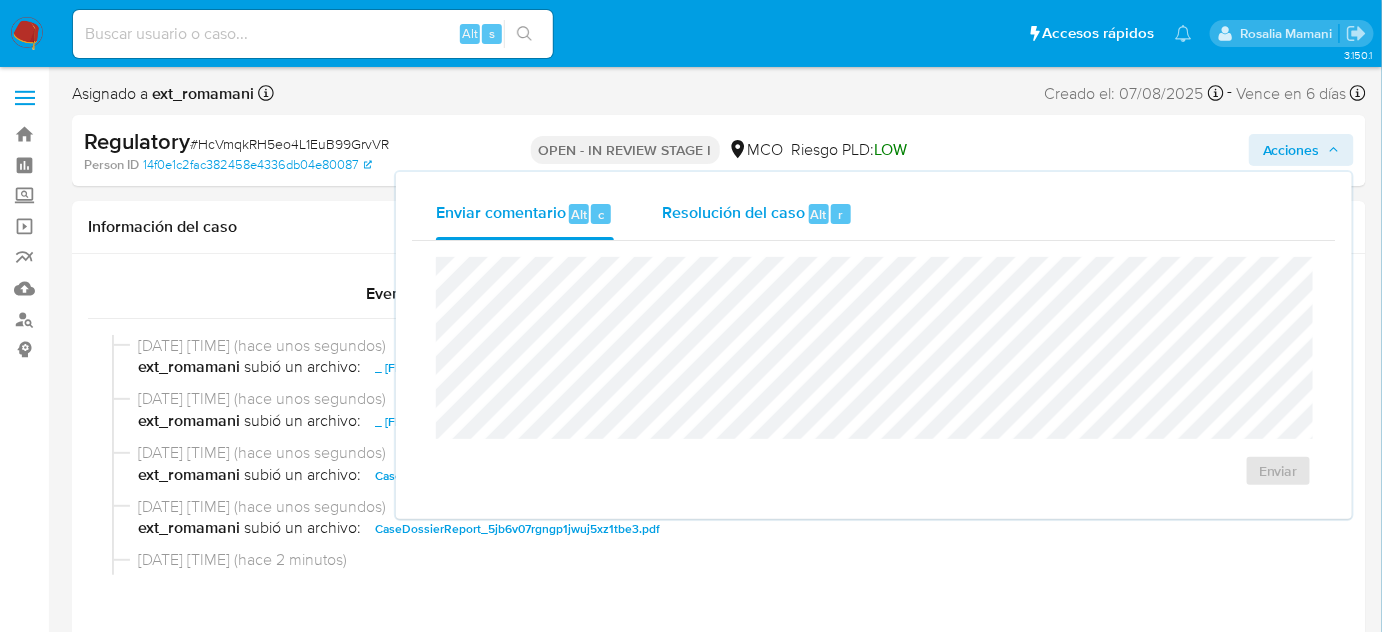 click on "Resolución del caso Alt r" at bounding box center [757, 214] 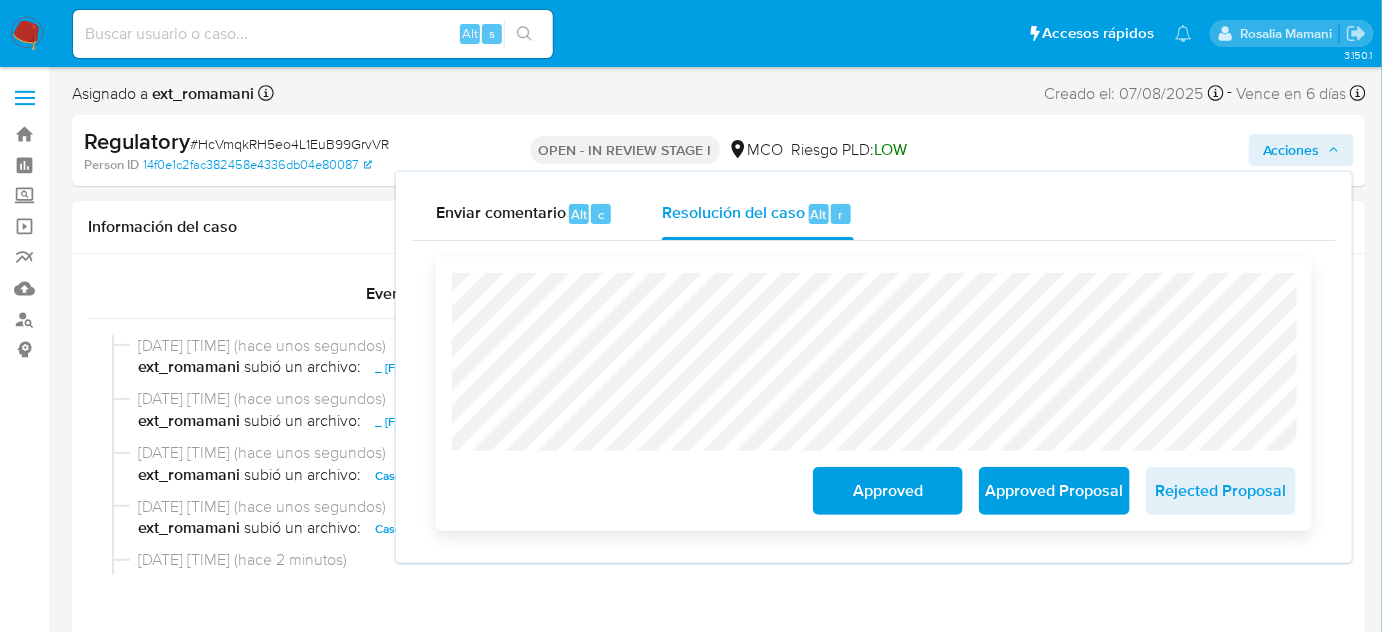 click on "Approved" at bounding box center [888, 491] 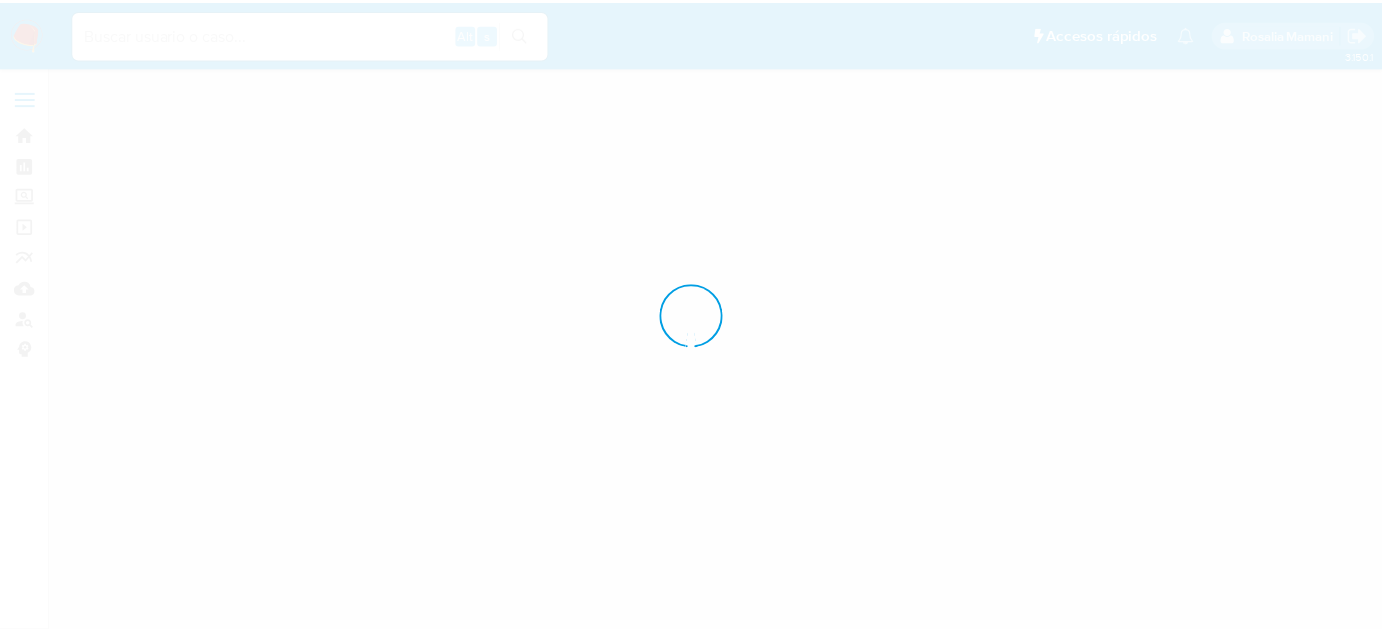 scroll, scrollTop: 0, scrollLeft: 0, axis: both 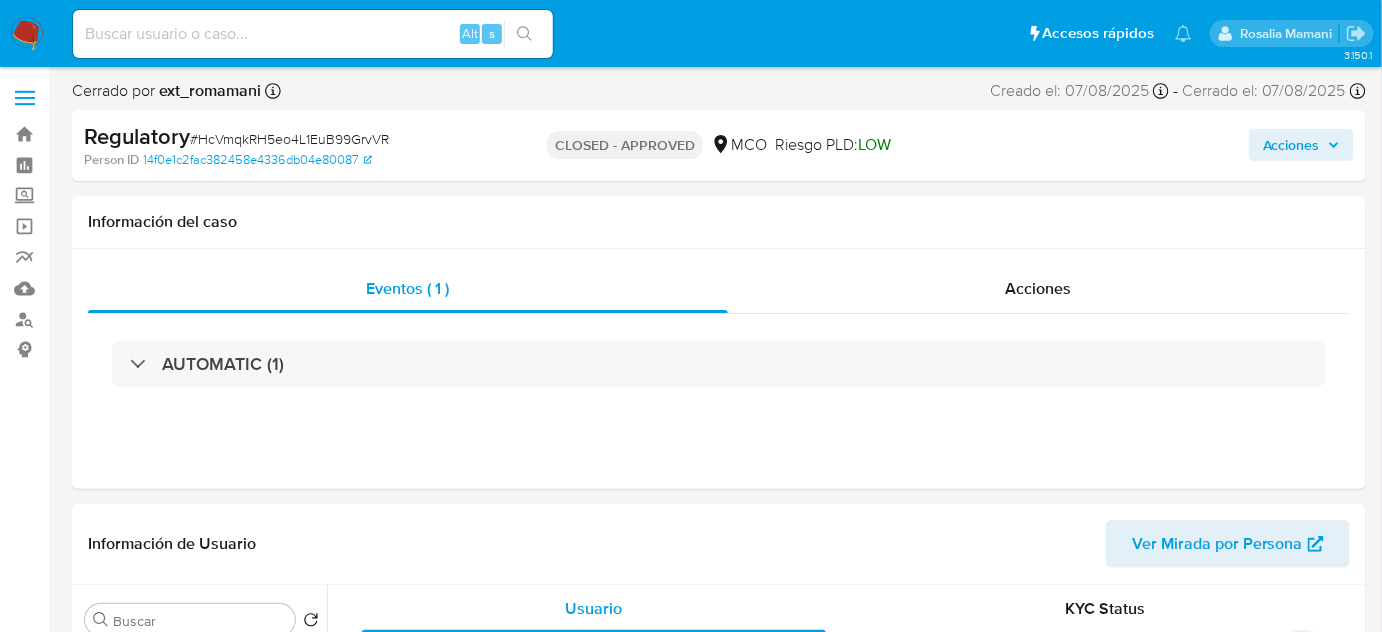 select on "10" 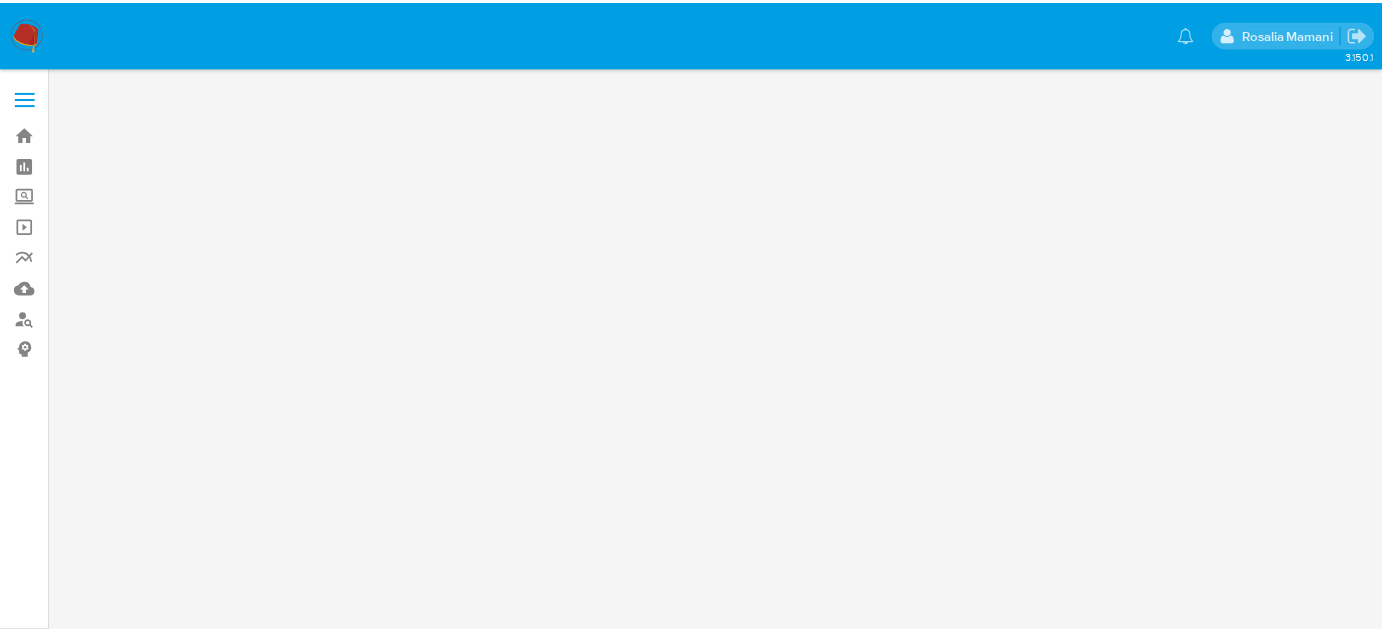 scroll, scrollTop: 0, scrollLeft: 0, axis: both 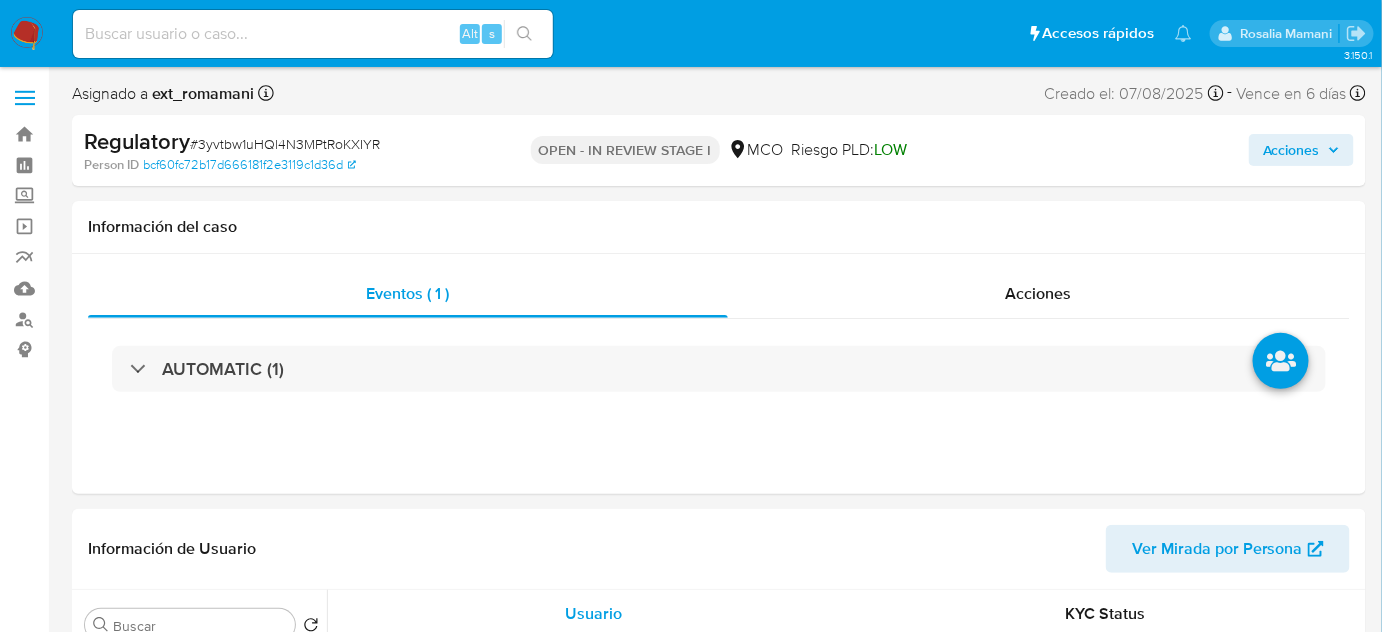 select on "10" 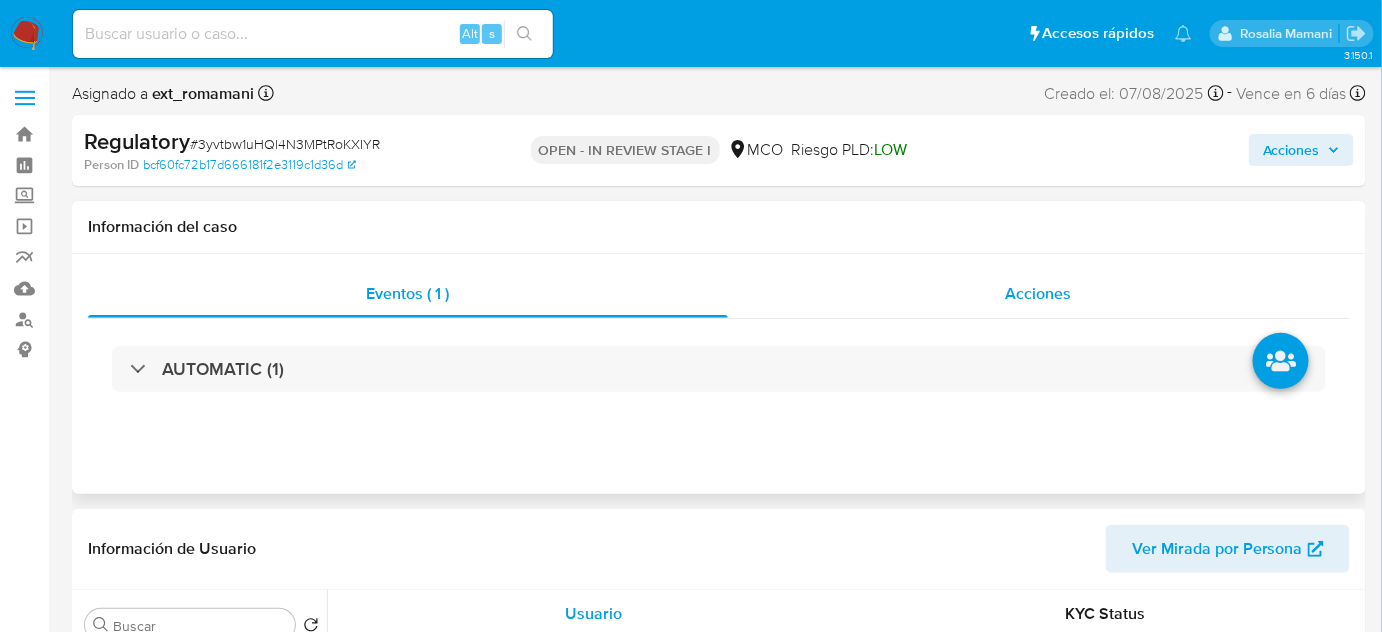 click on "Acciones" at bounding box center (1039, 294) 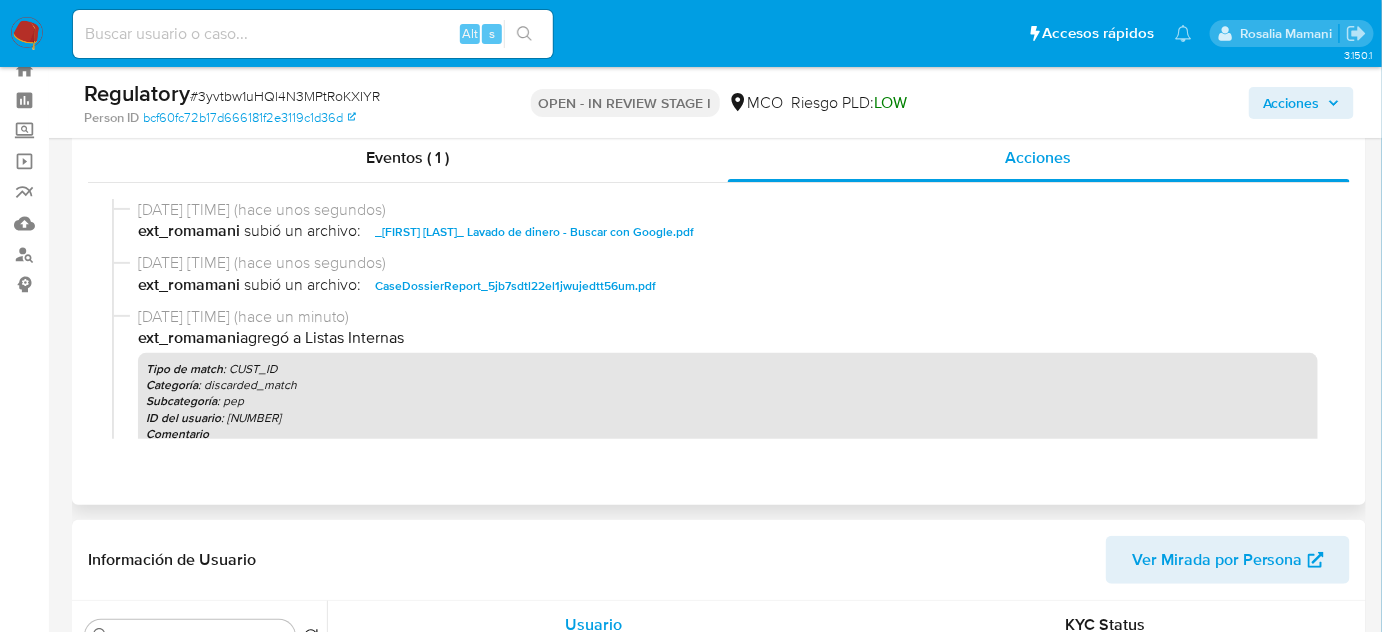 scroll, scrollTop: 90, scrollLeft: 0, axis: vertical 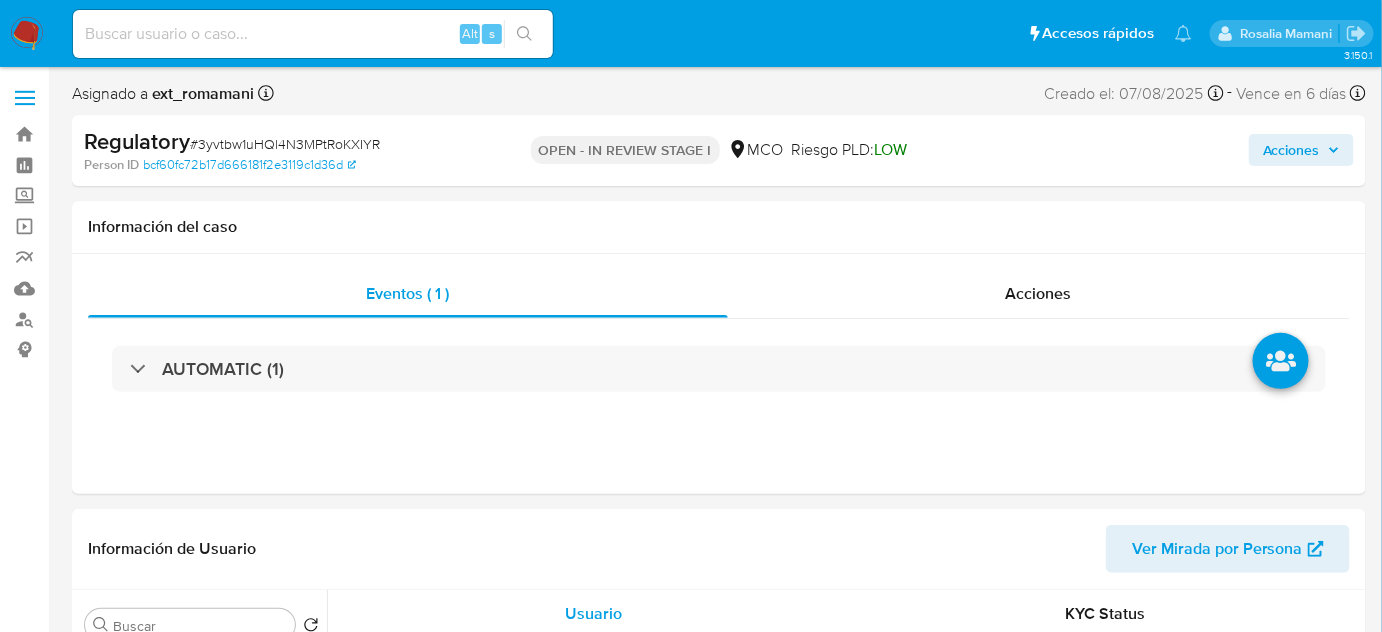 select on "10" 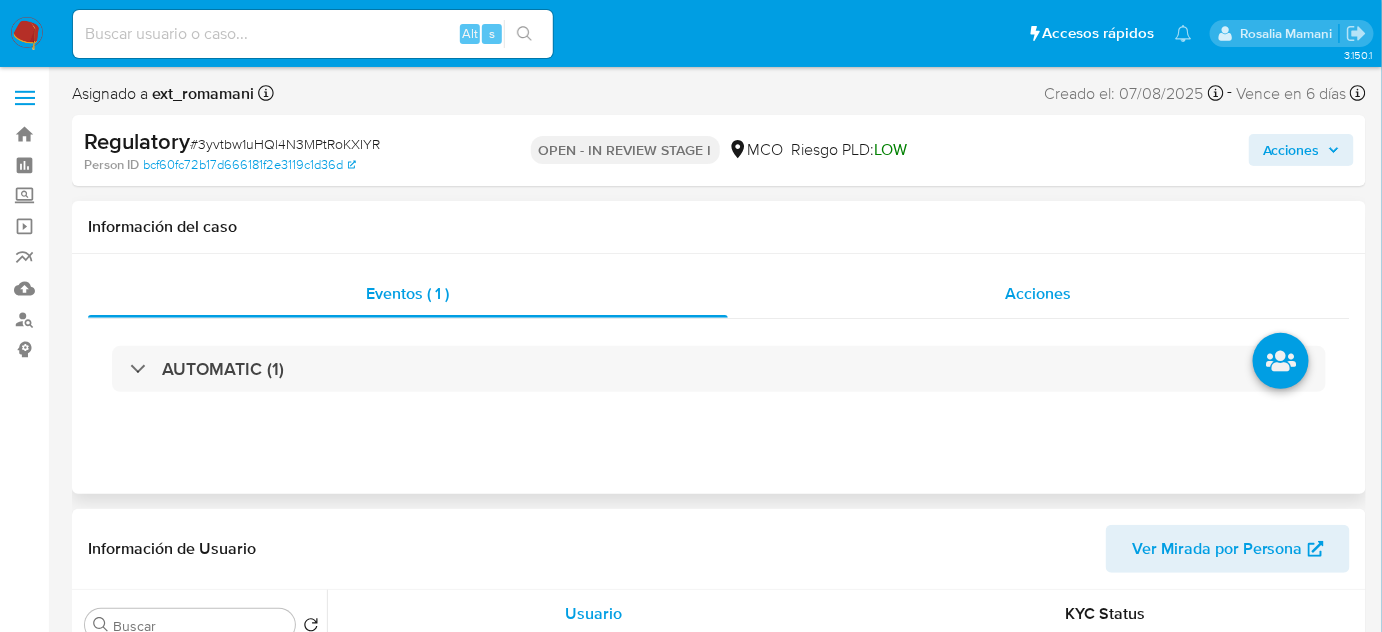 click on "Acciones" at bounding box center [1039, 294] 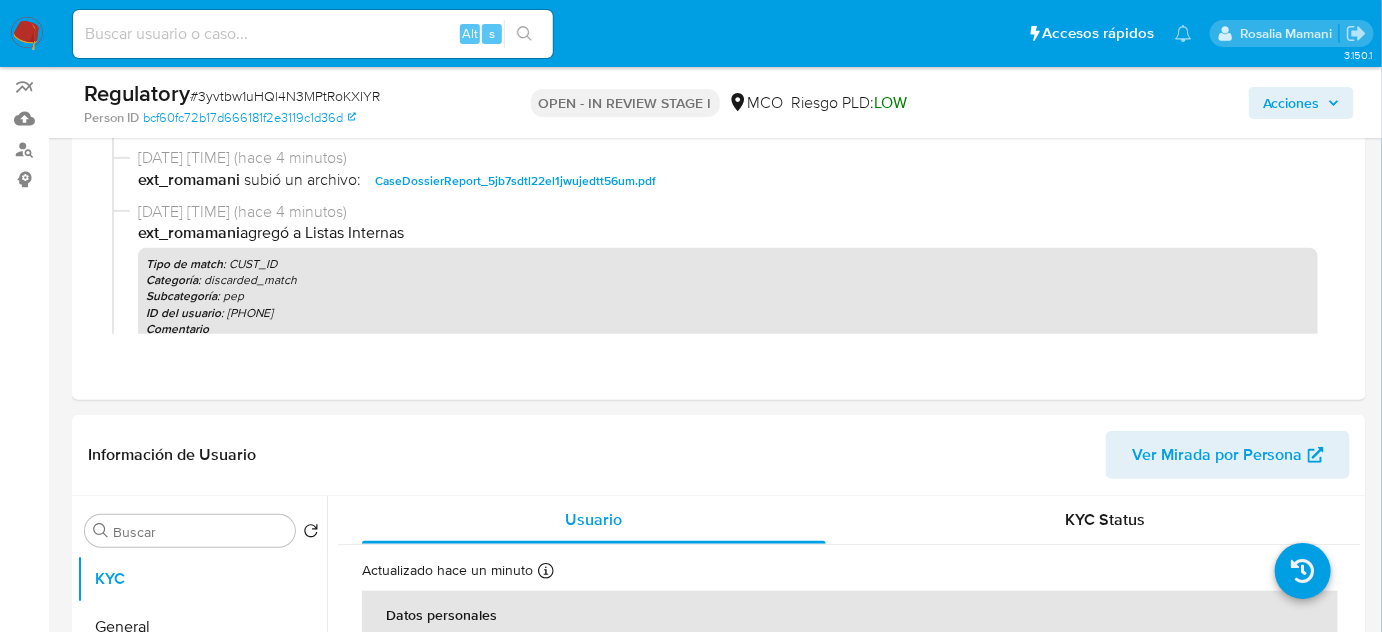 scroll, scrollTop: 181, scrollLeft: 0, axis: vertical 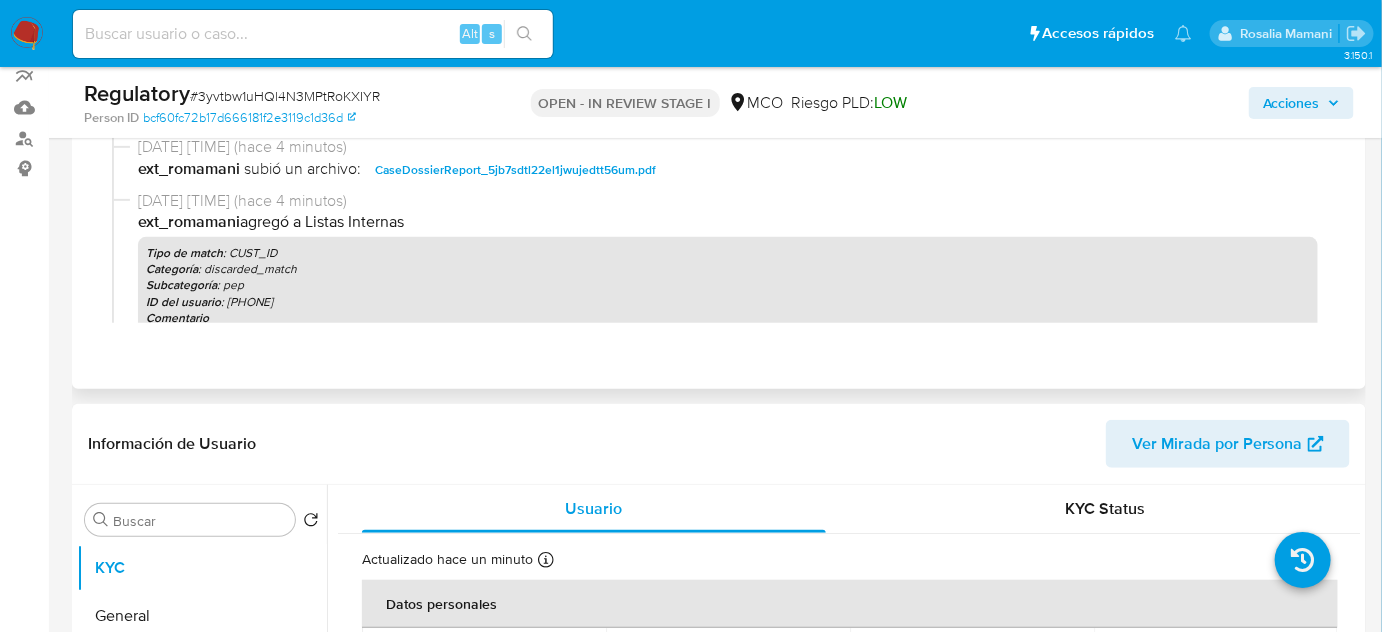 type 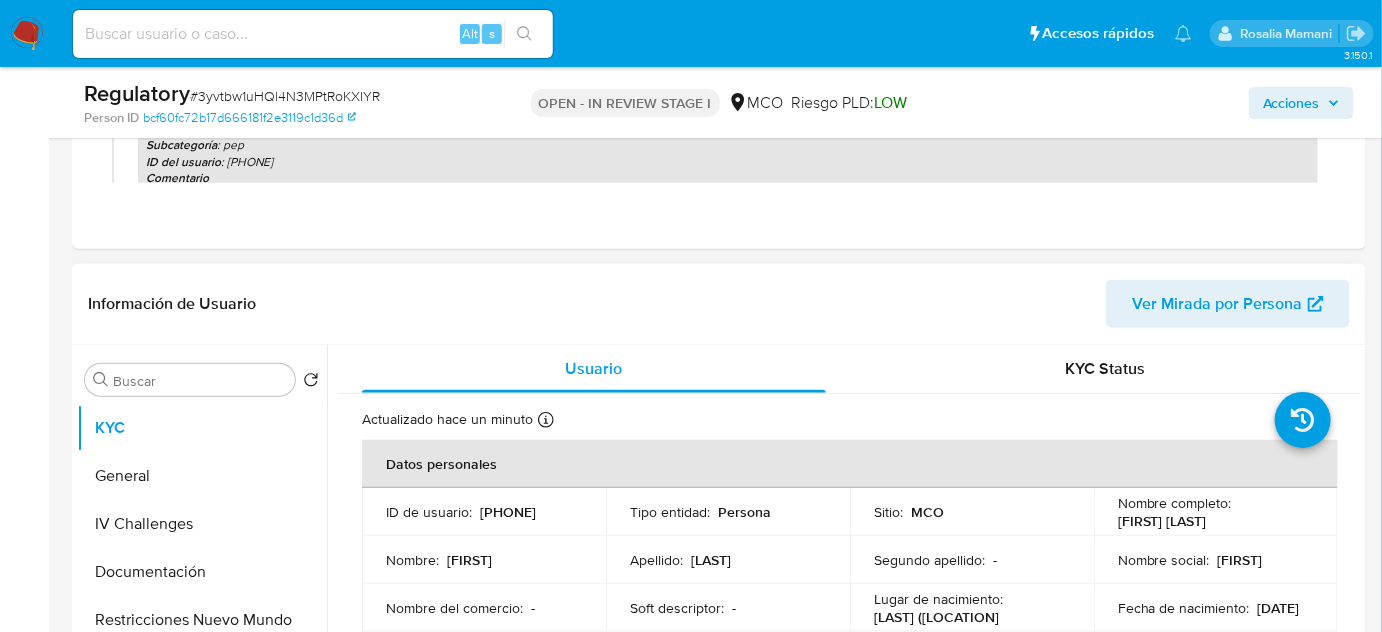 scroll, scrollTop: 454, scrollLeft: 0, axis: vertical 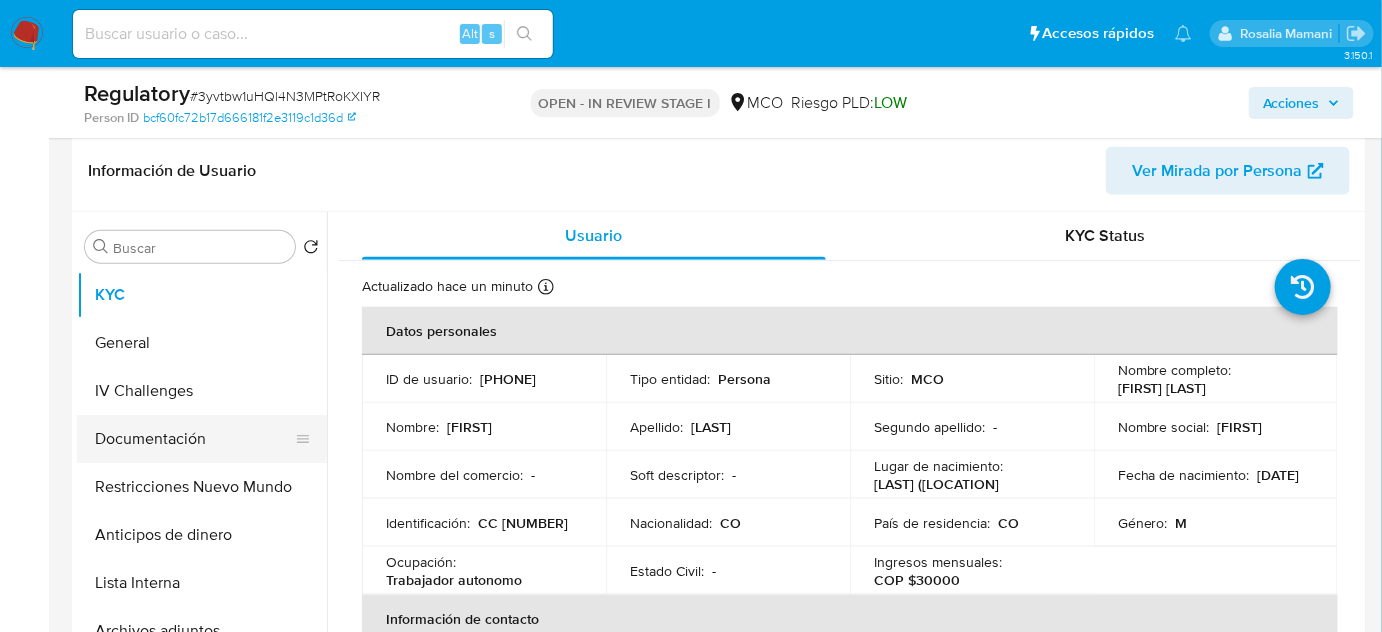 click on "Documentación" at bounding box center (194, 439) 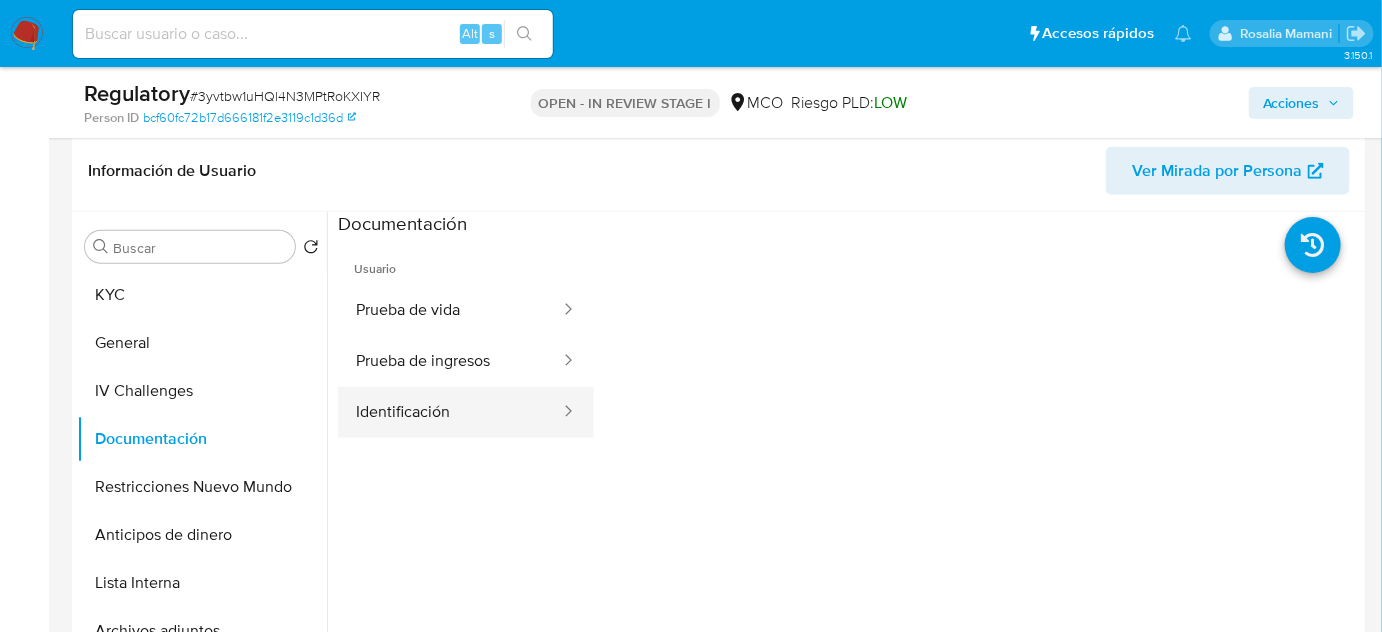 click on "Identificación" at bounding box center [450, 412] 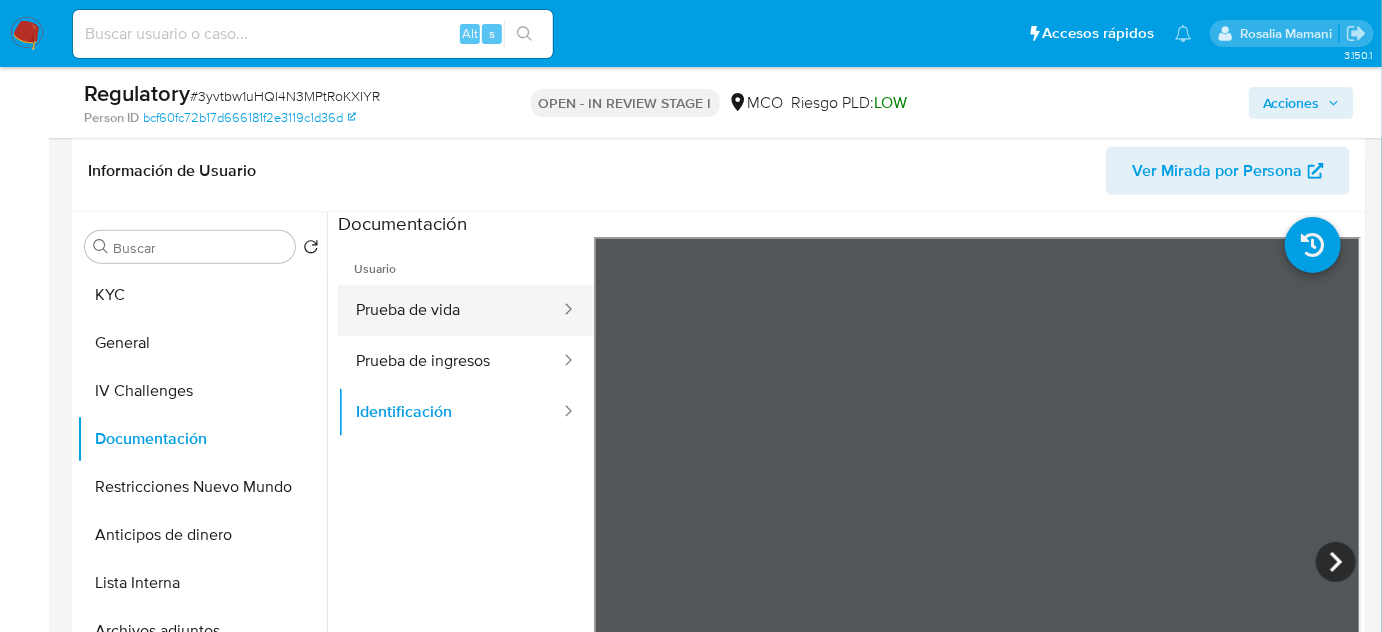 click on "Prueba de vida" at bounding box center (450, 310) 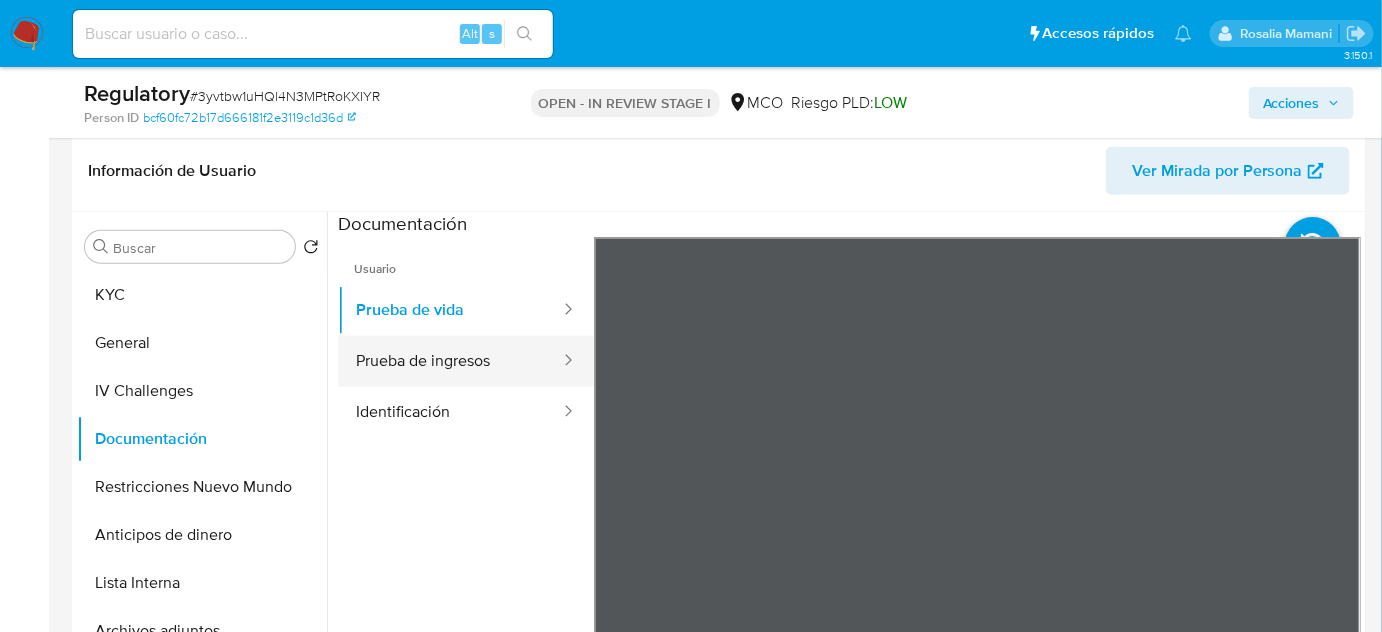 click on "Prueba de ingresos" at bounding box center [450, 361] 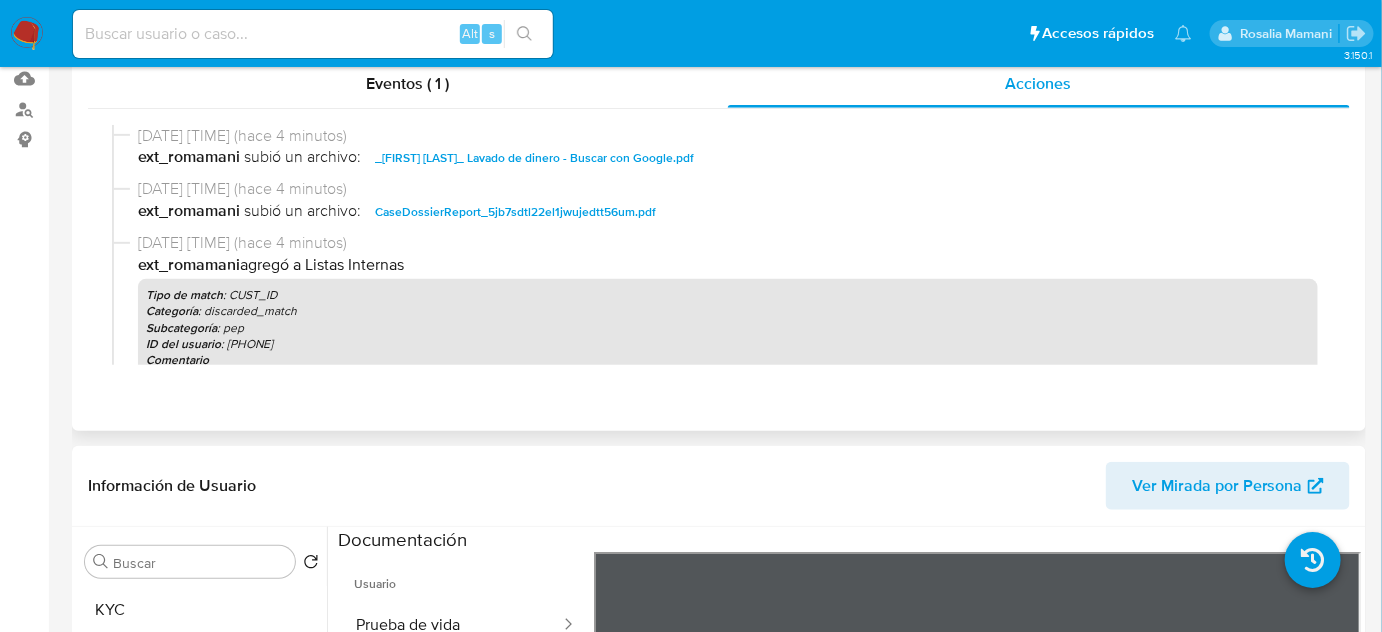 scroll, scrollTop: 0, scrollLeft: 0, axis: both 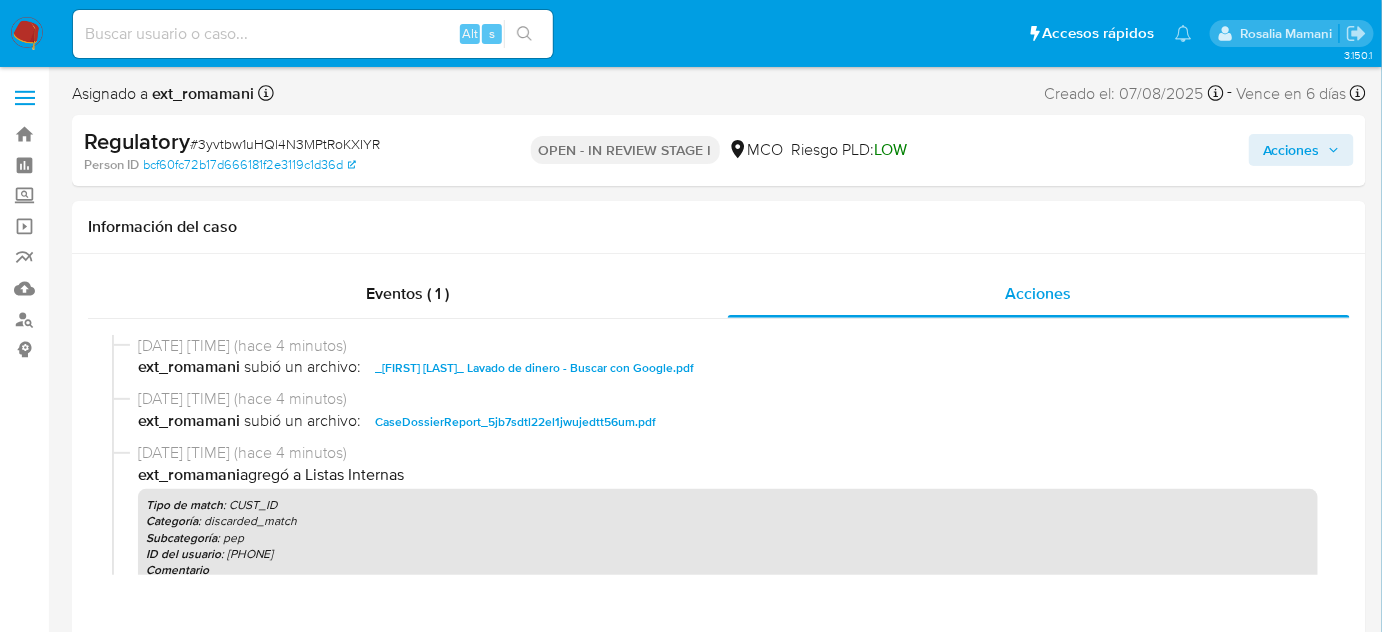click on "Acciones" at bounding box center (1291, 150) 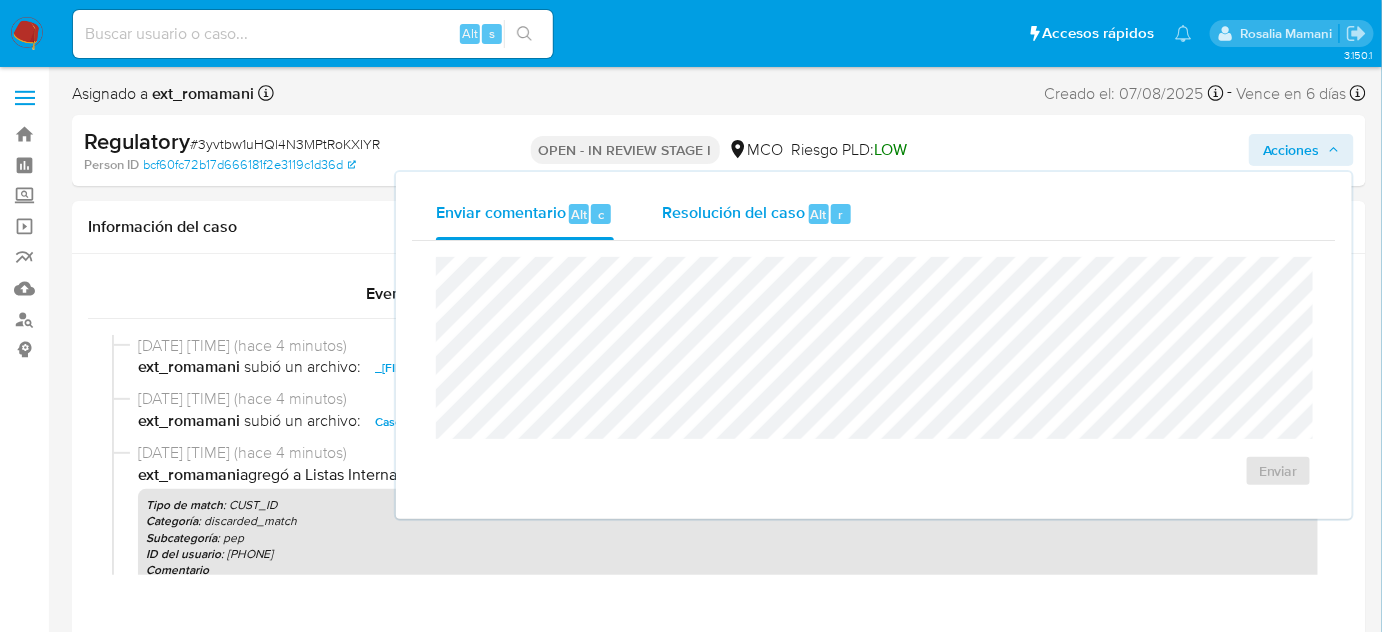 click on "Resolución del caso Alt r" at bounding box center [757, 214] 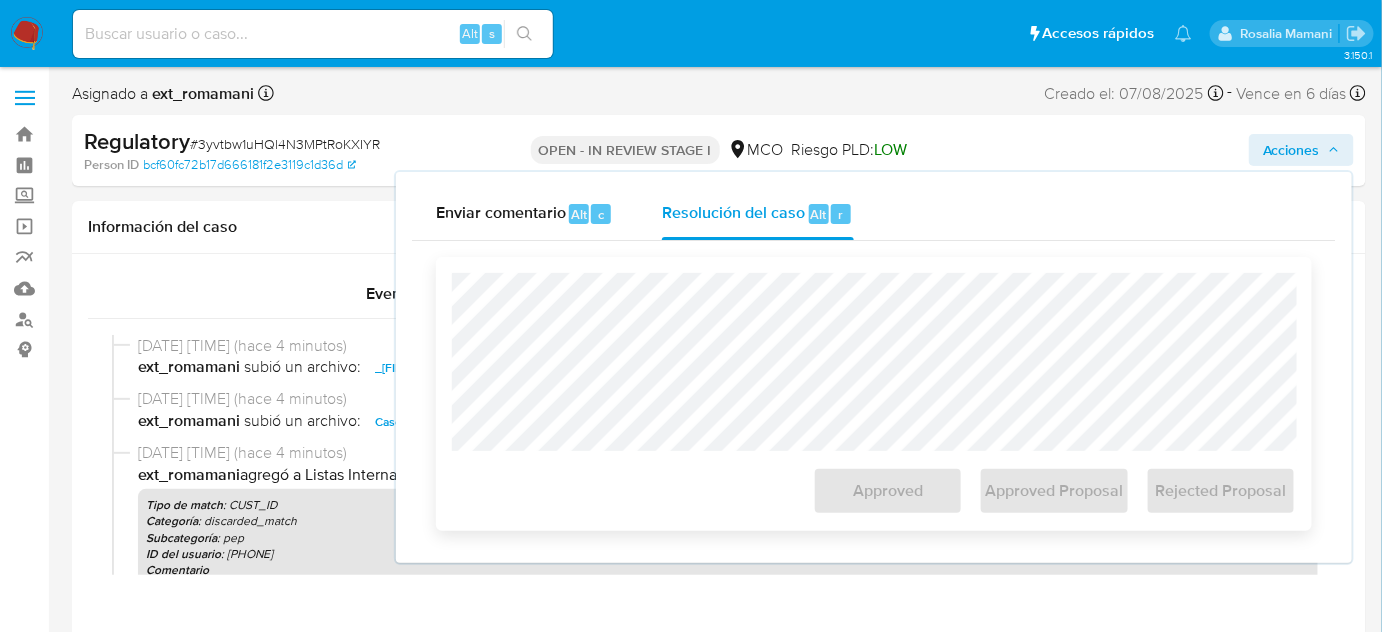 type 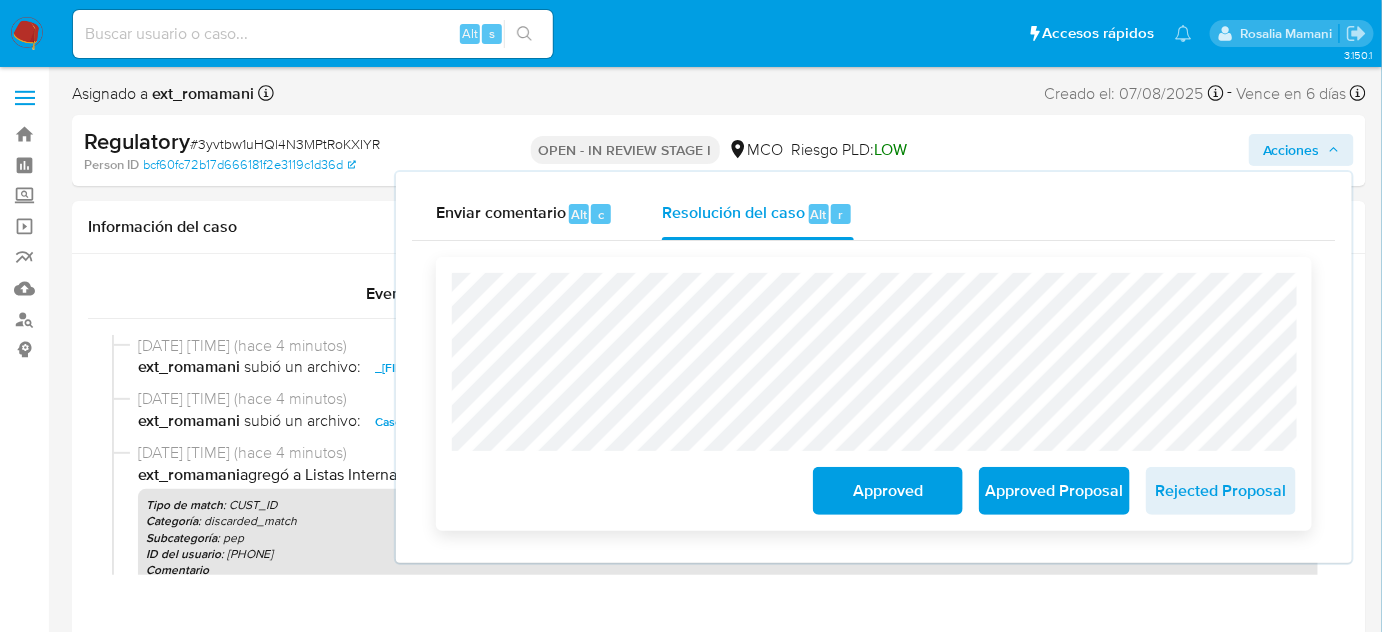 click on "Approved" at bounding box center (888, 491) 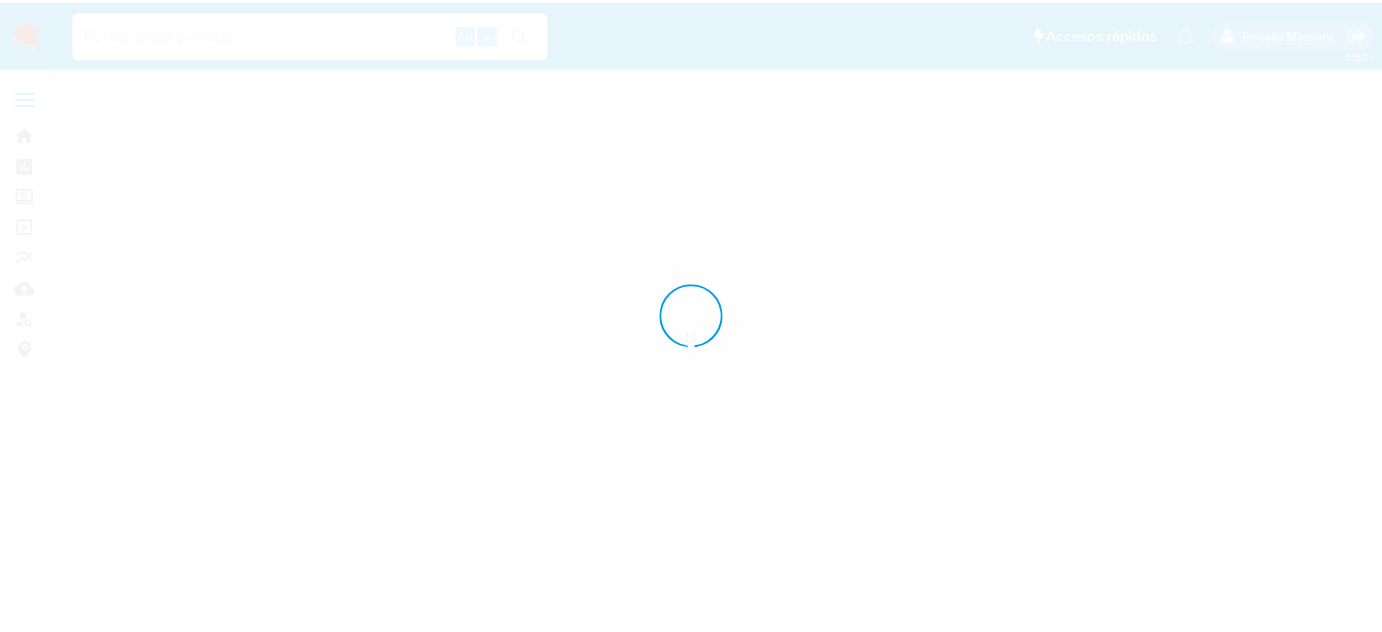 scroll, scrollTop: 0, scrollLeft: 0, axis: both 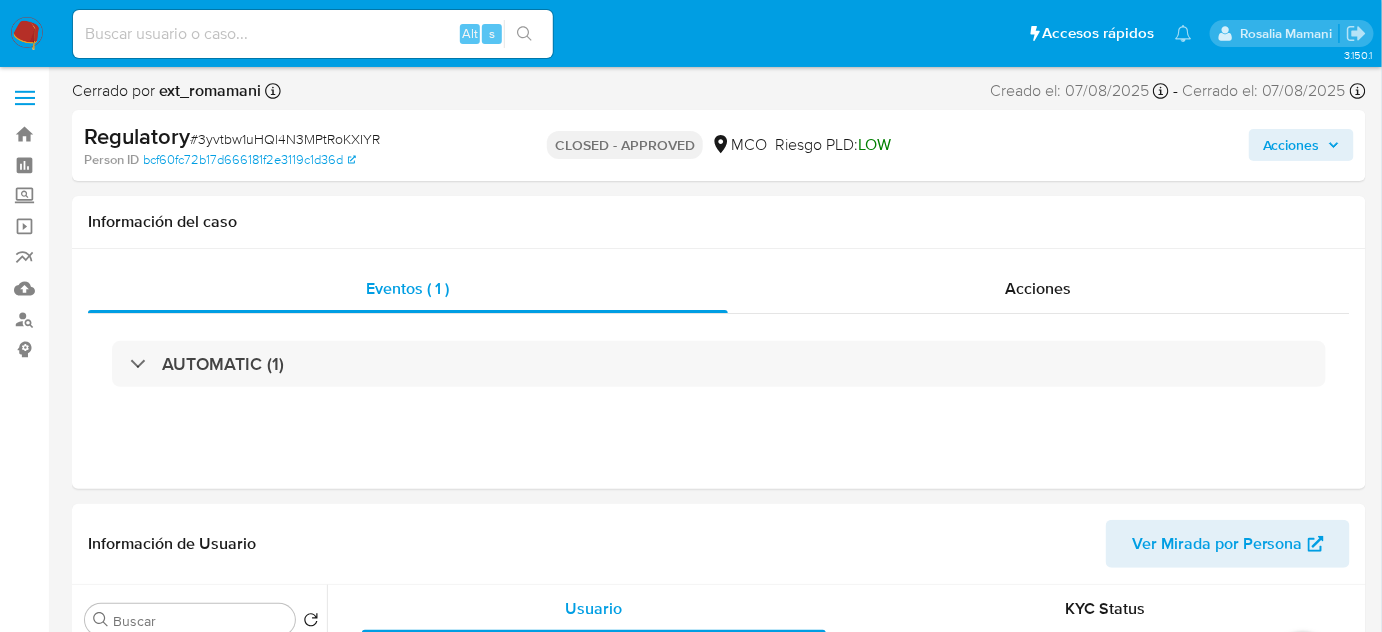 select on "10" 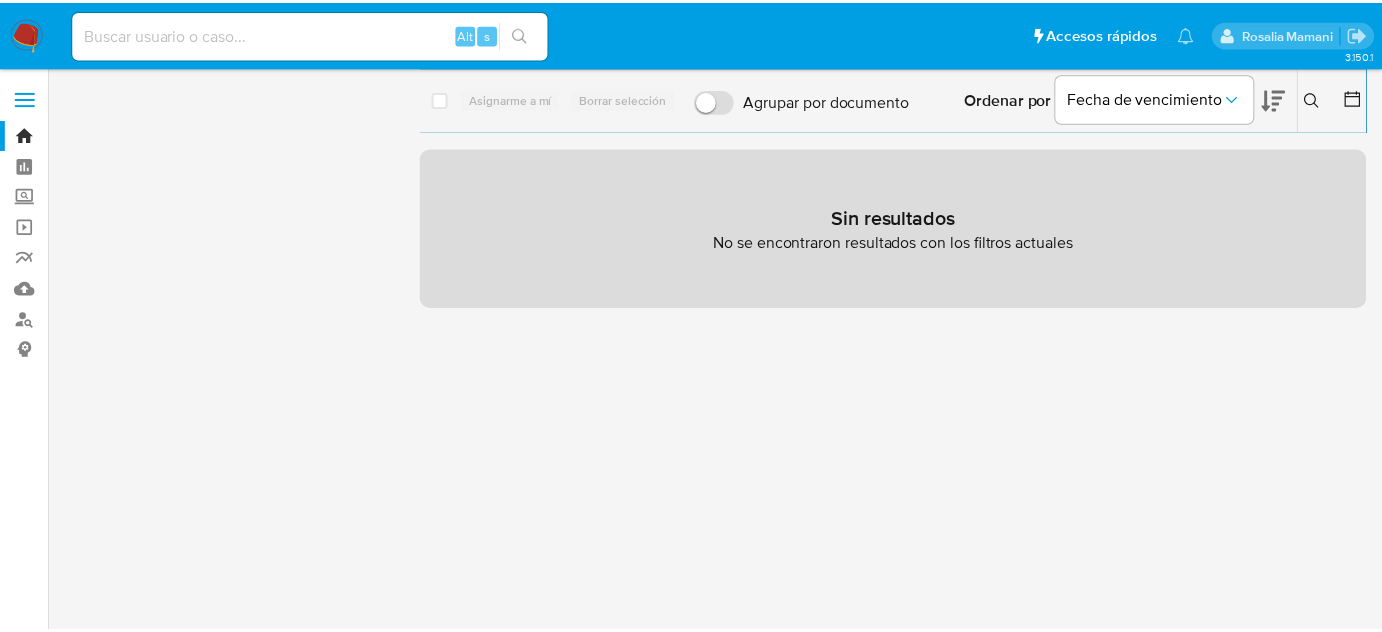 scroll, scrollTop: 0, scrollLeft: 0, axis: both 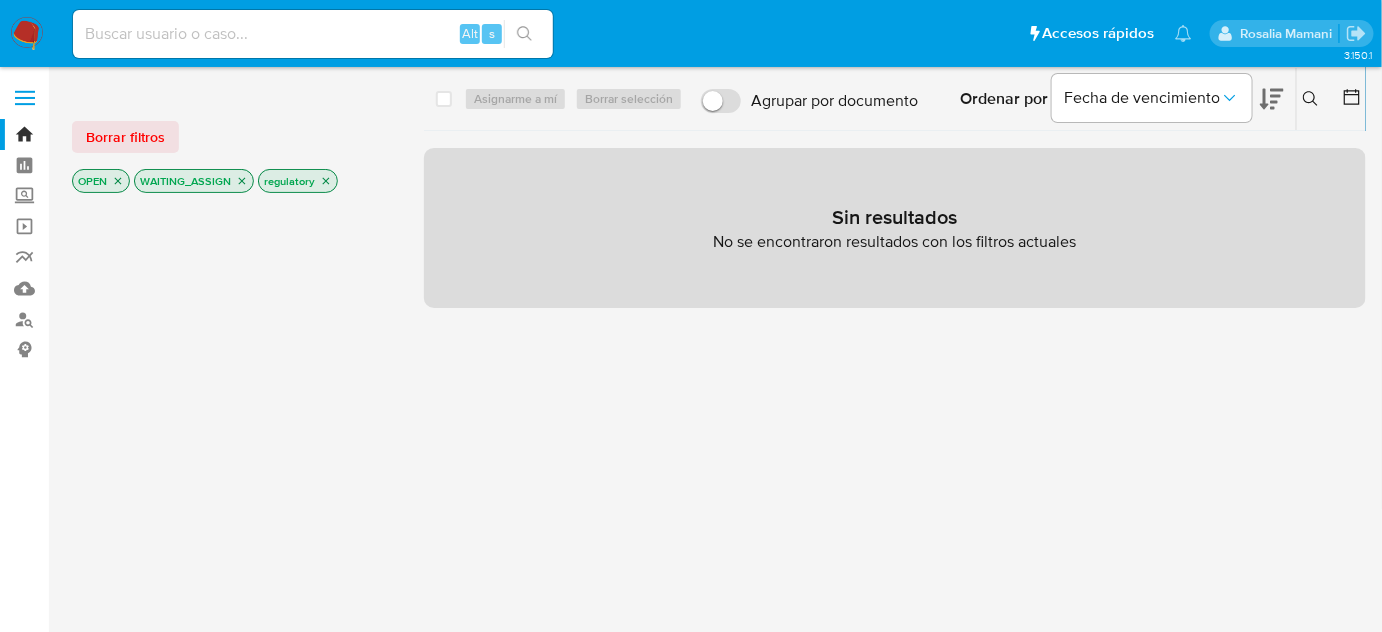 click 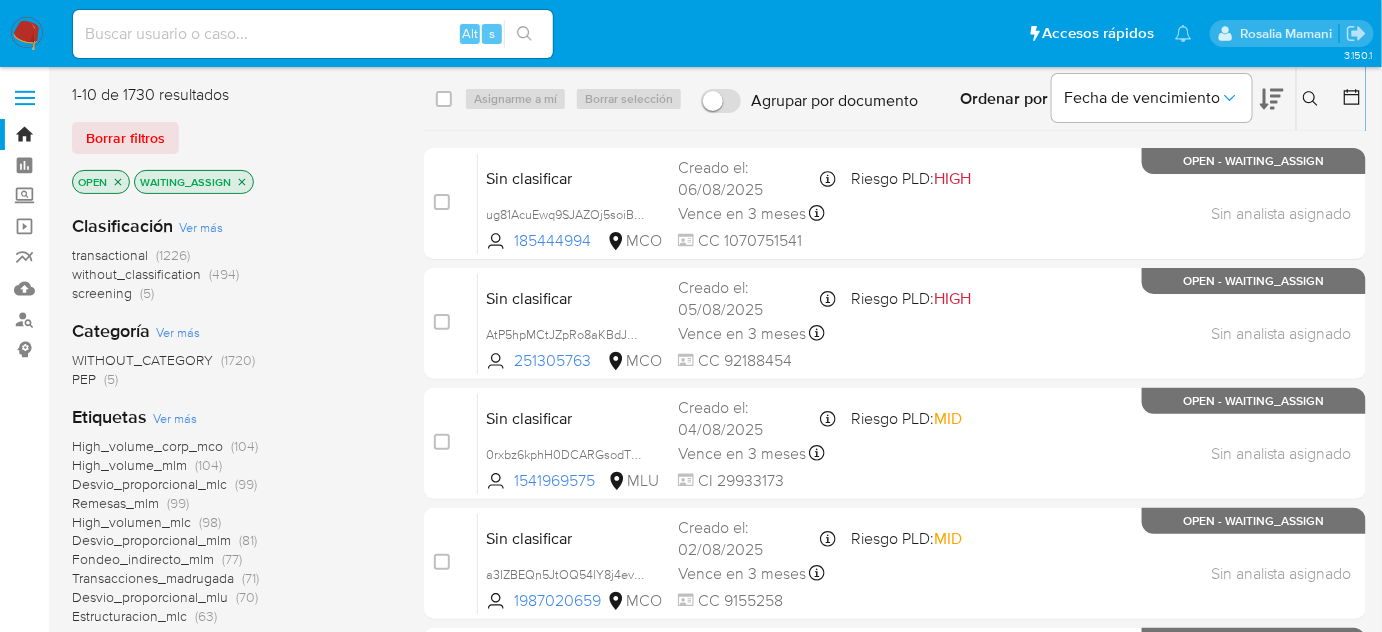 click on "screening" at bounding box center (102, 293) 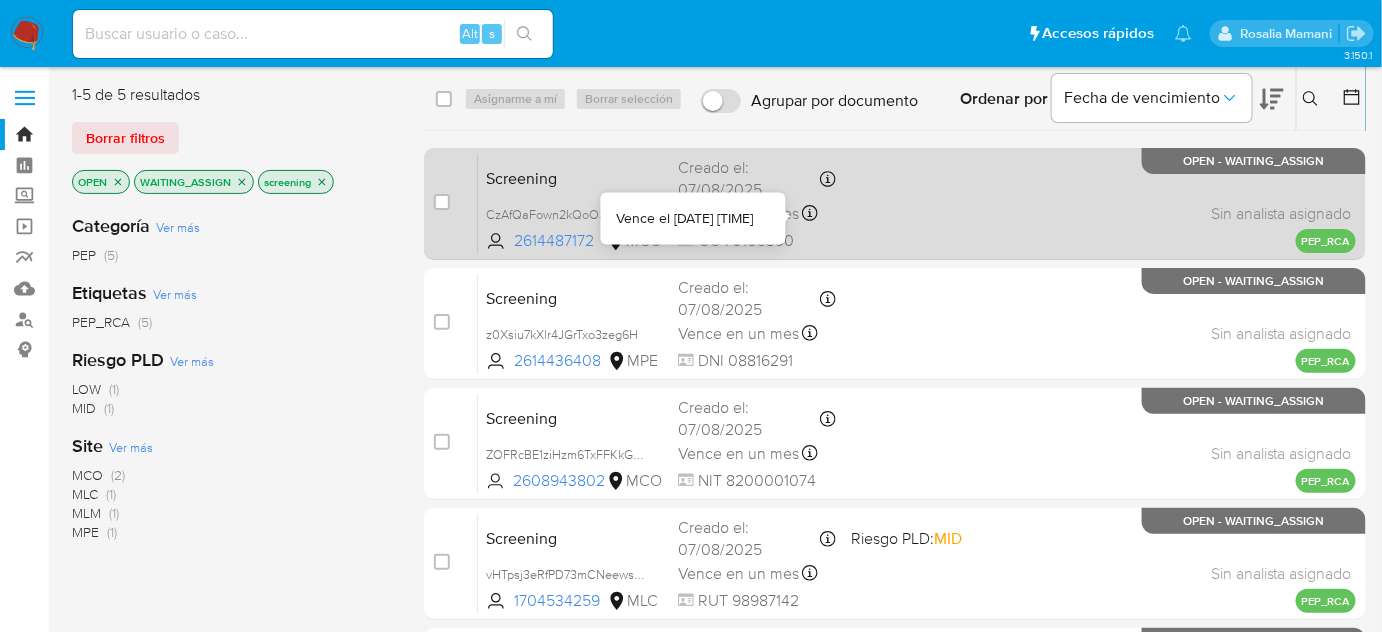 click on "Vence en un mes   Vence el [DATE] [TIME]" at bounding box center [756, 213] 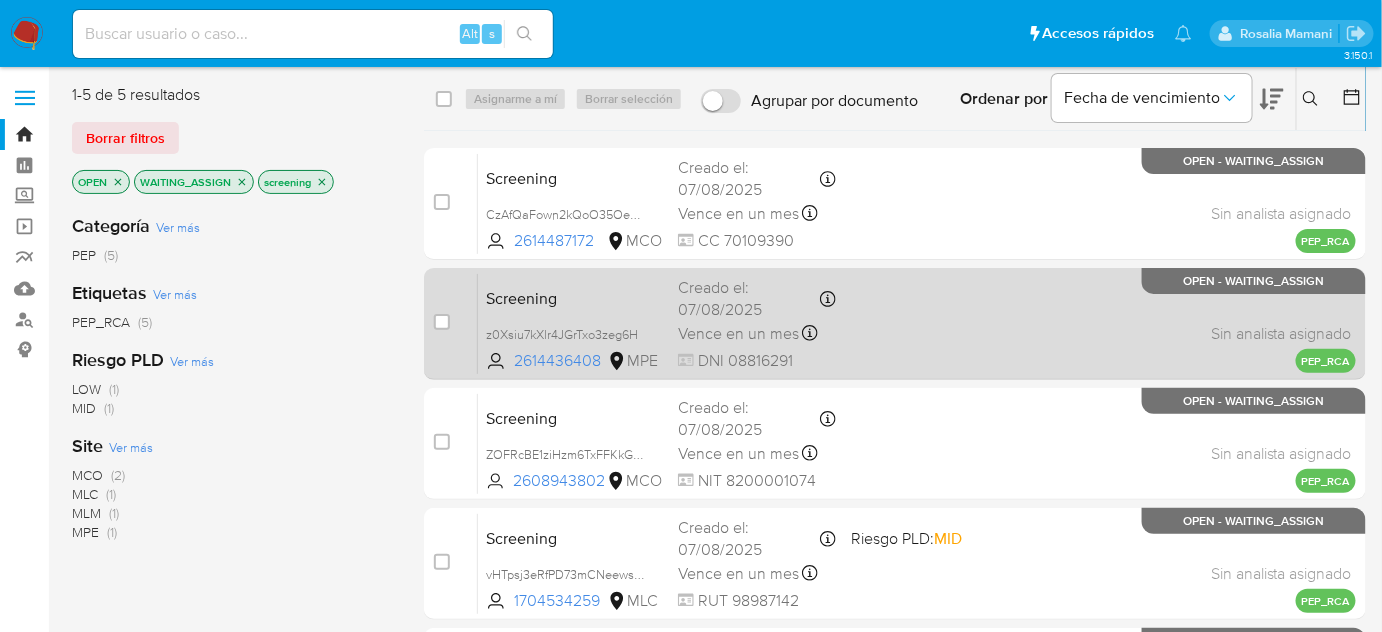 click on "Screening z0Xsiu7kXlr4JGrTxo3zeg6H [NUMBER] MPE Creado el: [DATE]   Creado el: [DATE] [TIME] Vence en un mes   Vence el [DATE] [TIME] DNI   [DOCUMENT_ID] Sin analista asignado   Asignado el: - PEP_RCA OPEN - WAITING_ASSIGN" at bounding box center [917, 323] 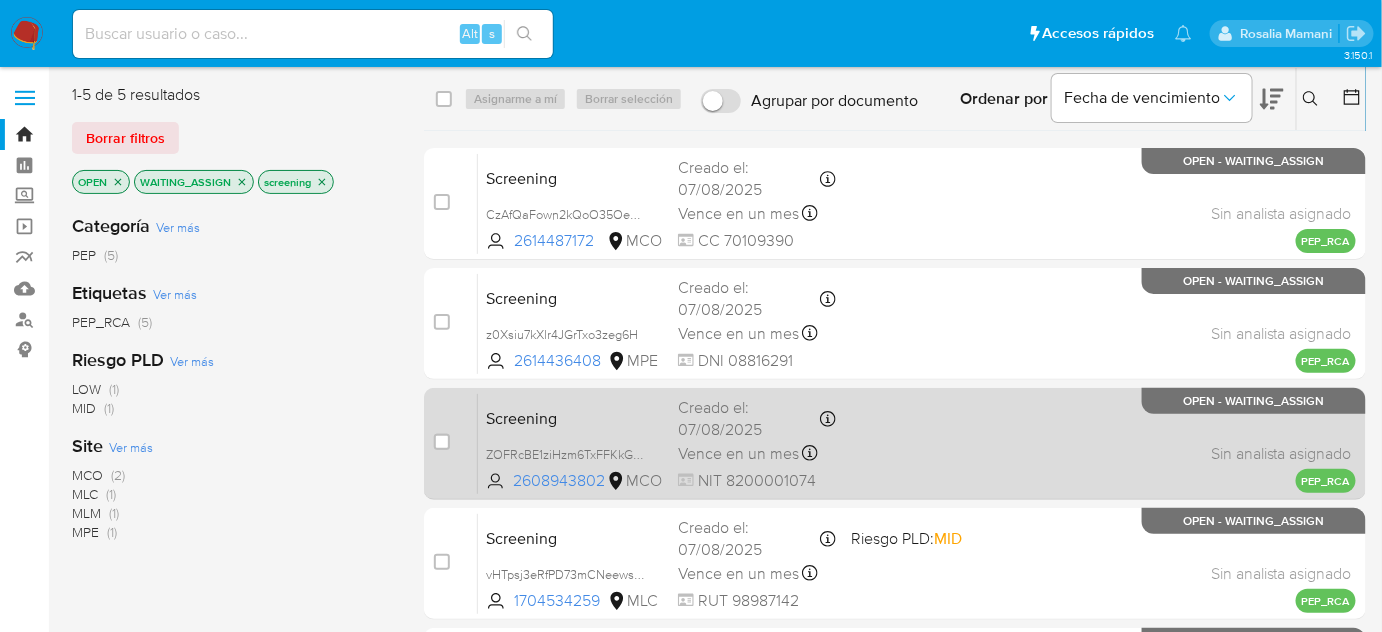 click on "Screening ZOFRcBE1ziHzm6TxFFKkGoCo 2608943802 MCO Creado el: 07/08/2025   Creado el: 07/08/2025 11:43:28 Vence en un mes   Vence el 06/09/2025 11:43:29 NIT   8200001074 Sin analista asignado   Asignado el: - PEP_RCA OPEN - WAITING_ASSIGN" at bounding box center [917, 443] 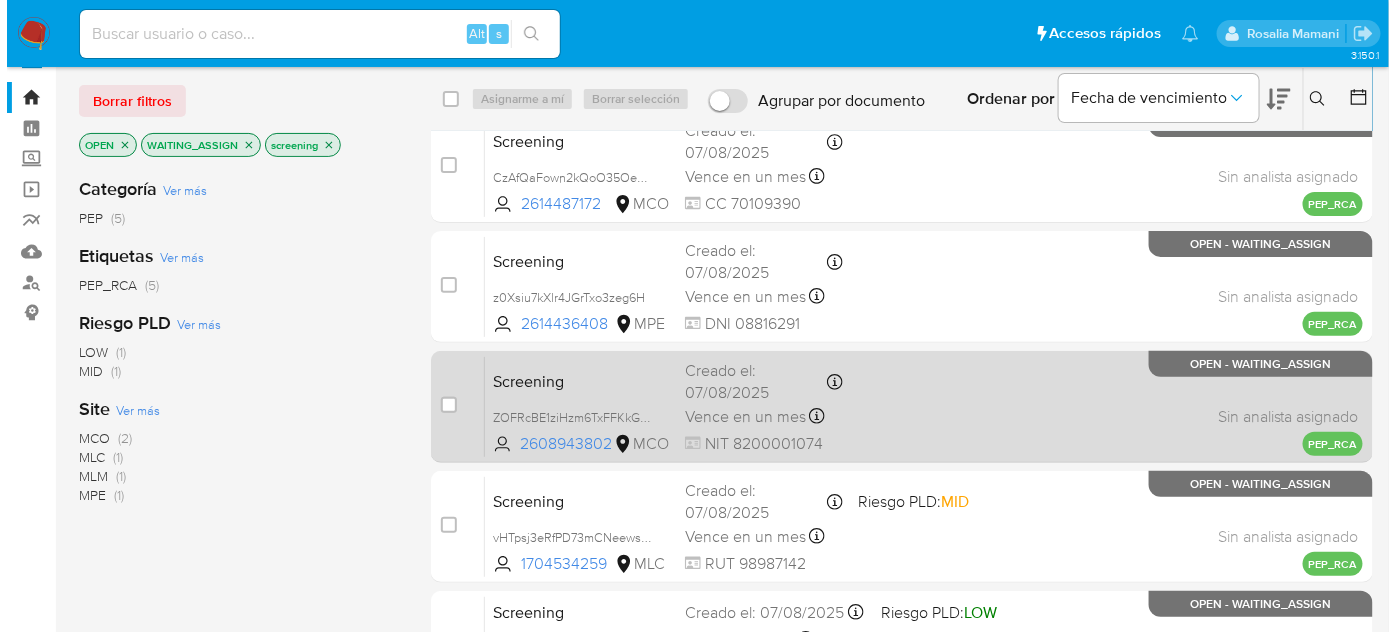 scroll, scrollTop: 181, scrollLeft: 0, axis: vertical 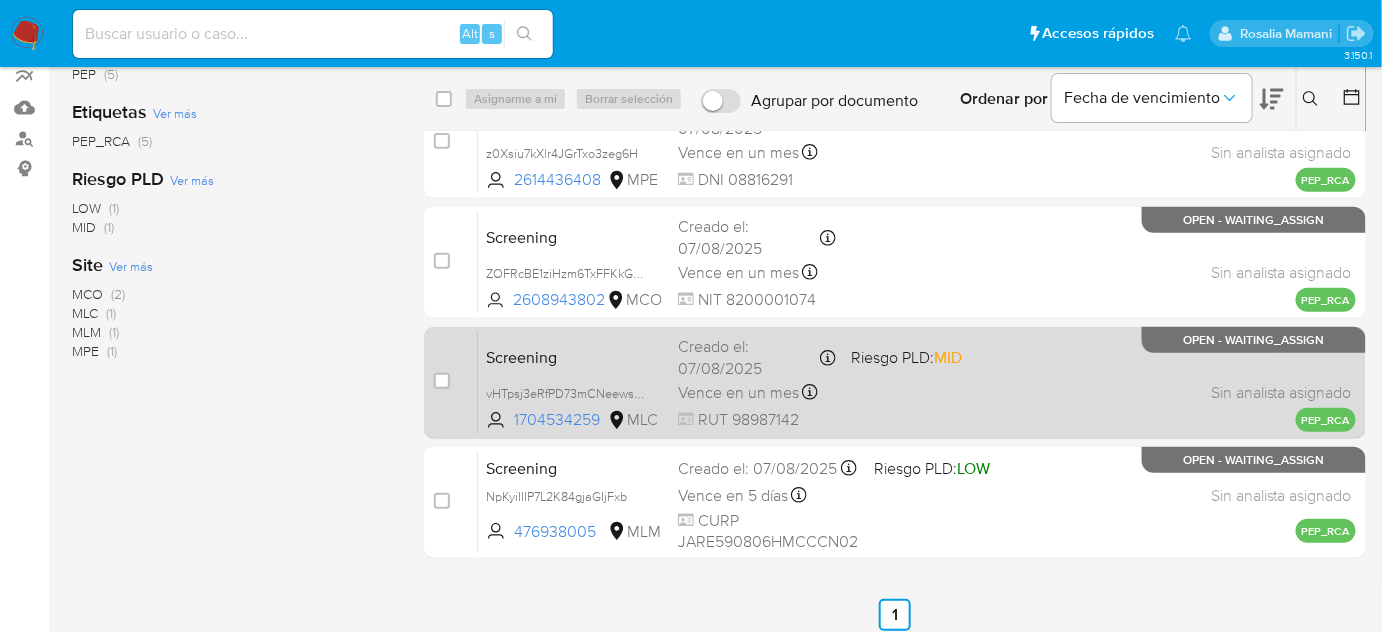 click on "Screening vHTpsj3eRfPD73mCNeews8eO 1704534259 MLC Riesgo PLD:  MID Creado el: 07/08/2025   Creado el: 07/08/2025 10:37:27 Vence en un mes   Vence el 06/09/2025 10:37:28 RUT   98987142 Sin analista asignado   Asignado el: - PEP_RCA OPEN - WAITING_ASSIGN" at bounding box center [917, 382] 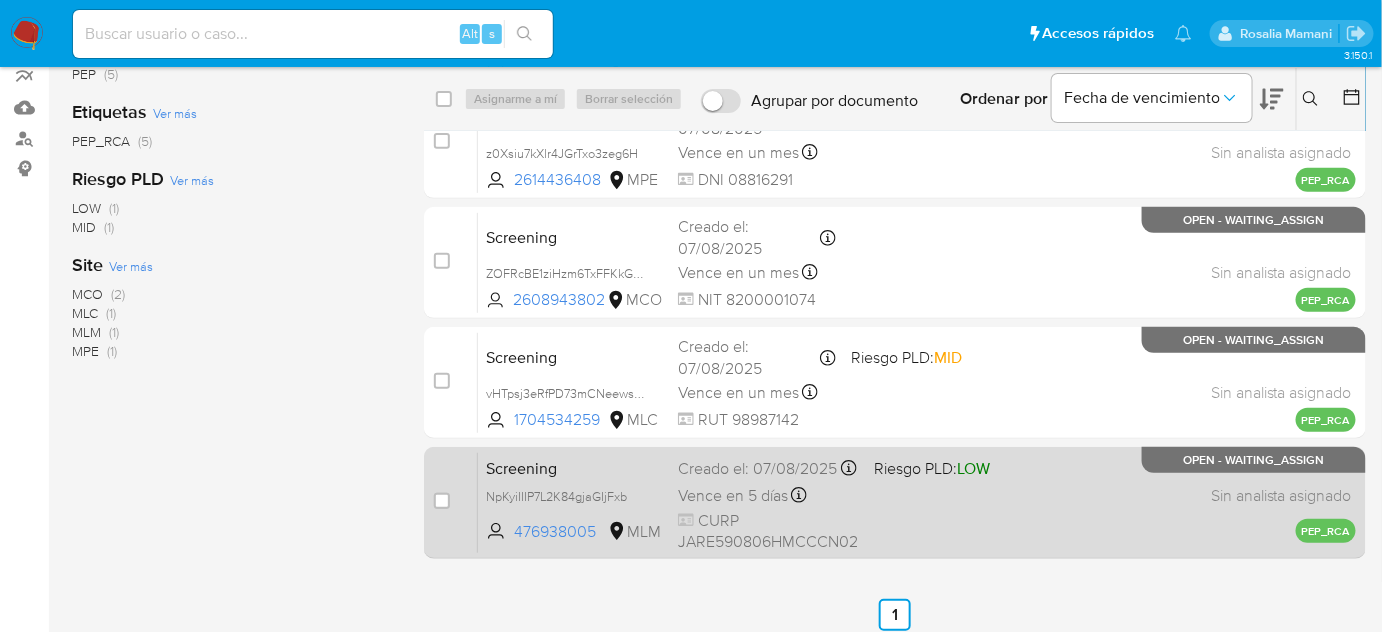 click on "Screening NpKyiIIIP7L2K84gjaGIjFxb 476938005 MLM Riesgo PLD:  LOW Creado el: 07/08/2025   Creado el: 07/08/2025 15:25:36 Vence en 5 días   Vence el 12/08/2025 15:25:37 CURP   JARE590806HMCCCN02 Sin analista asignado   Asignado el: - PEP_RCA OPEN - WAITING_ASSIGN" at bounding box center (917, 502) 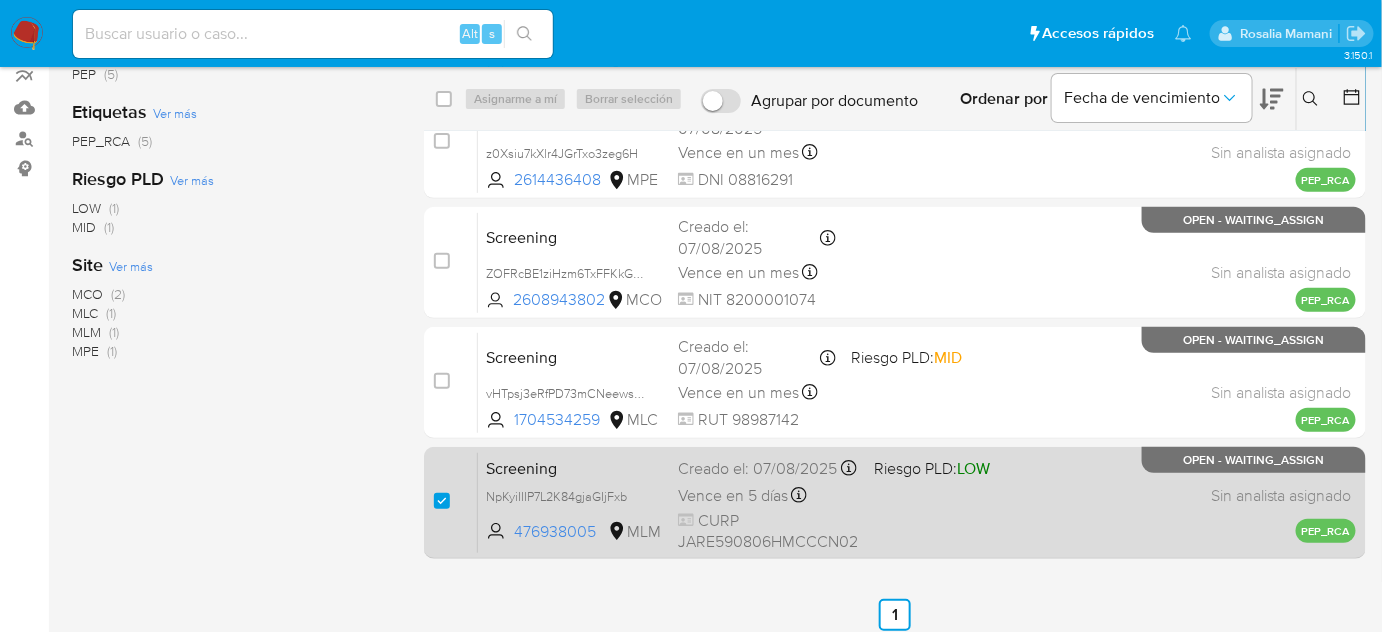 checkbox on "true" 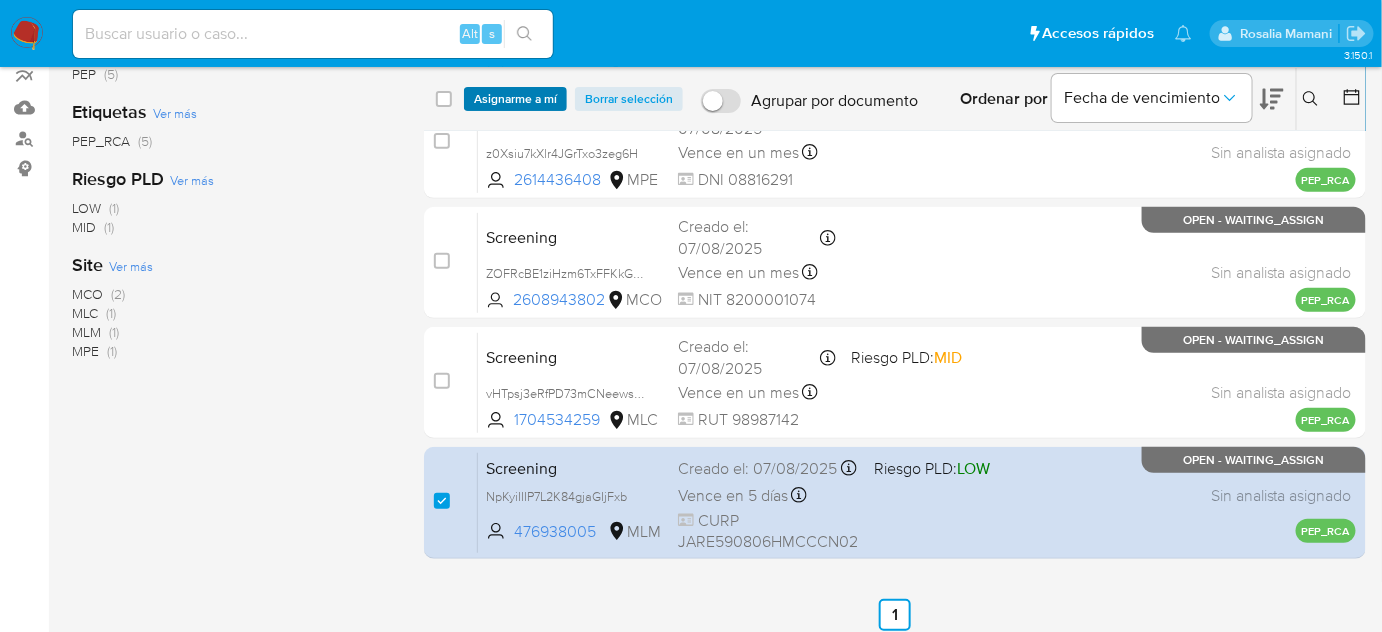 click on "Asignarme a mí" at bounding box center (515, 99) 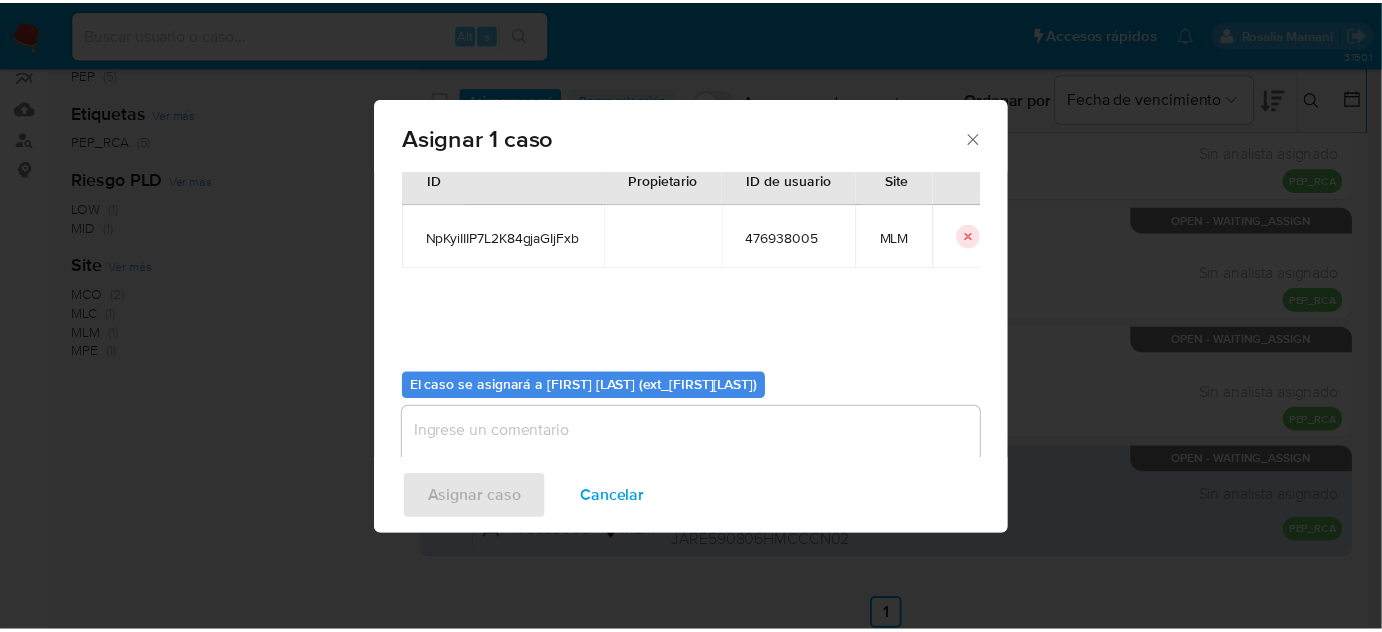 scroll, scrollTop: 102, scrollLeft: 0, axis: vertical 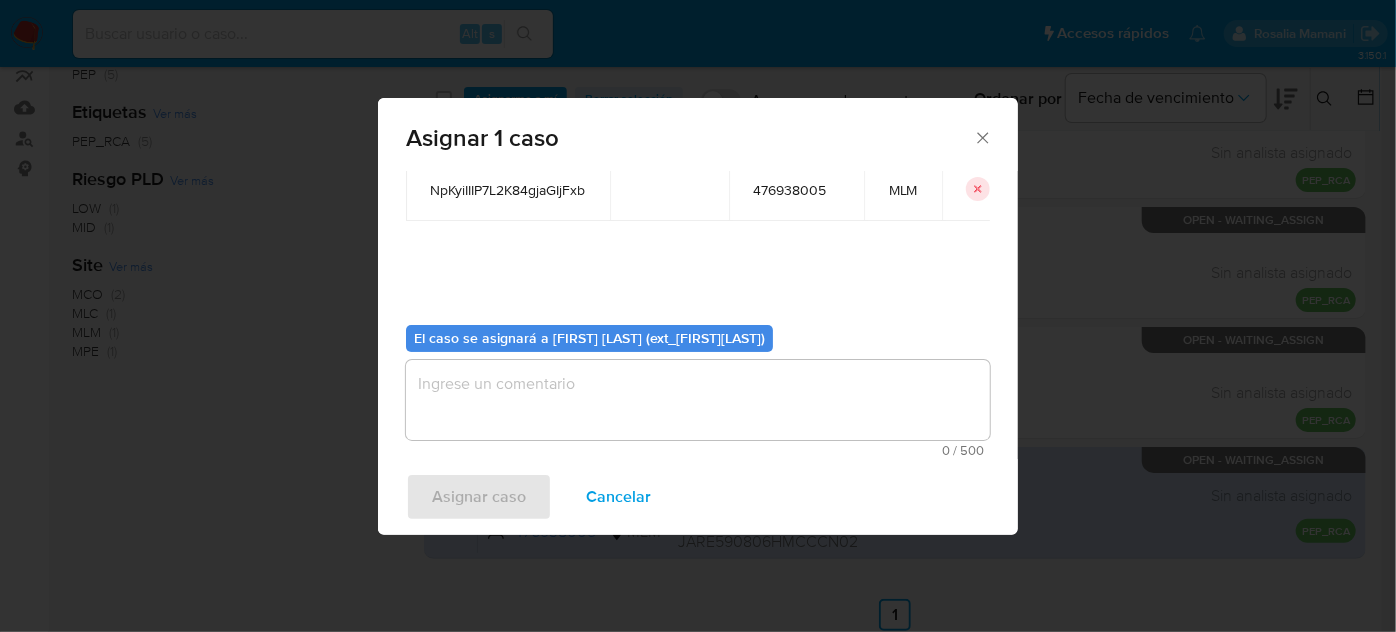 click at bounding box center (698, 400) 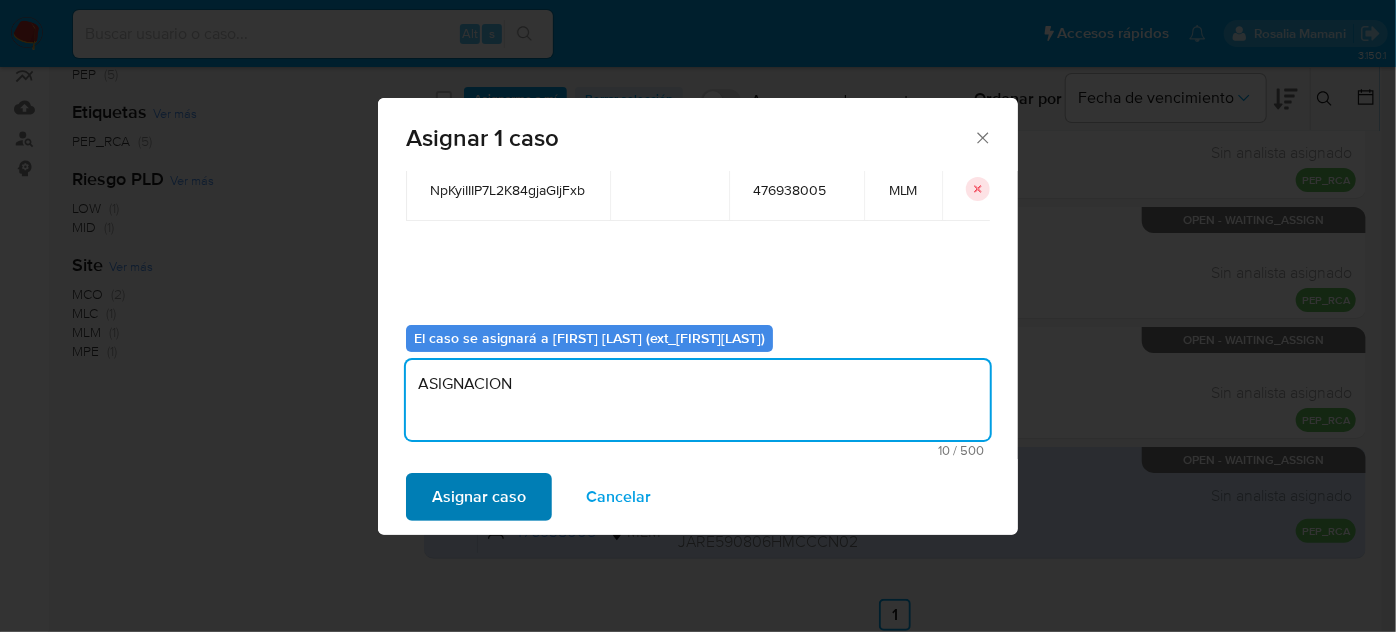type on "ASIGNACION" 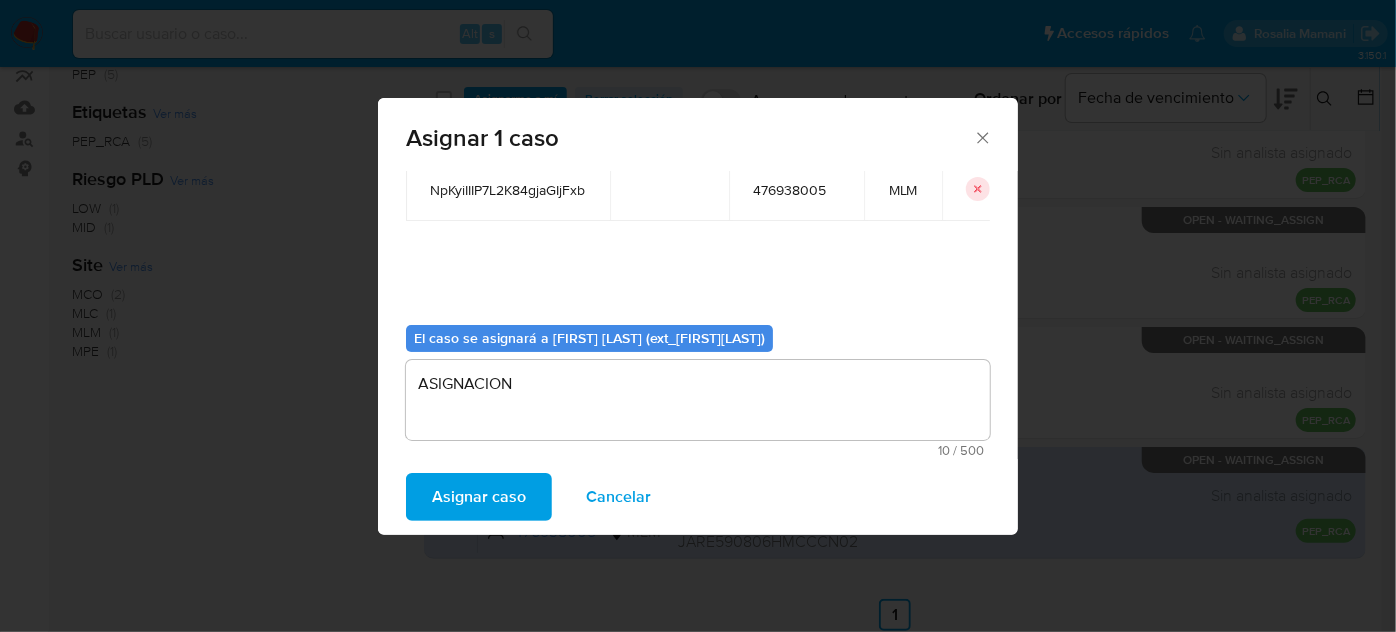 click on "Asignar caso" at bounding box center [479, 497] 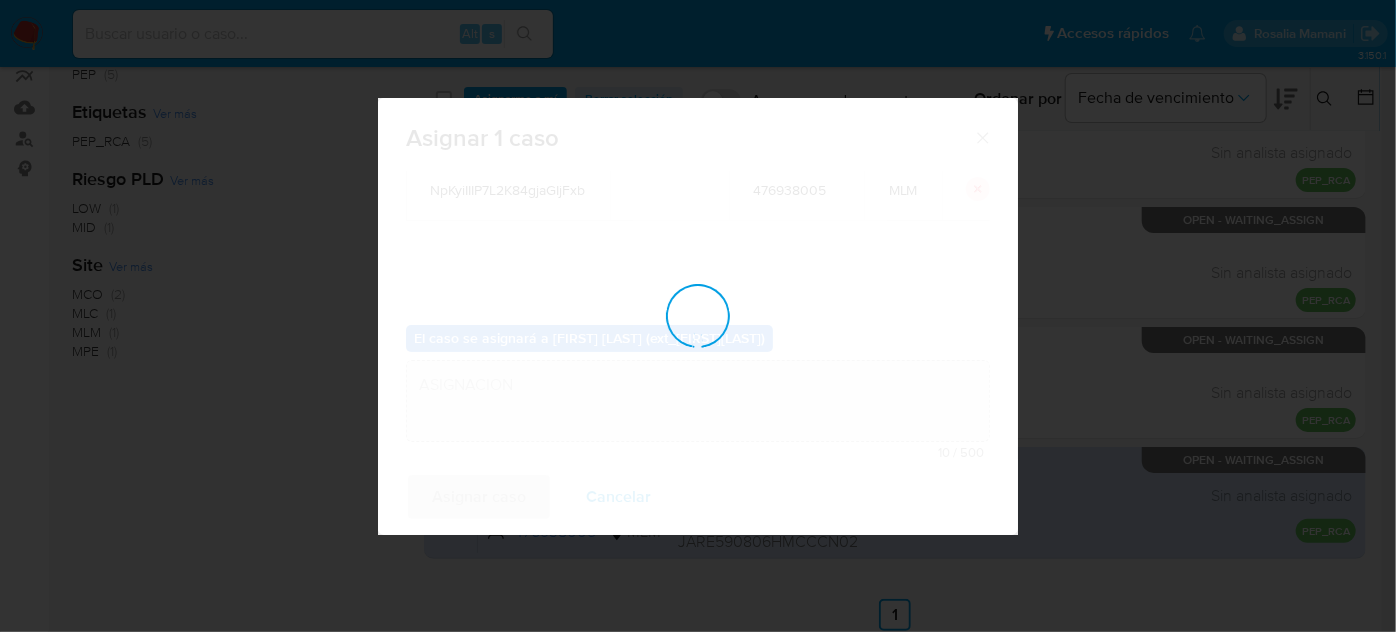 type 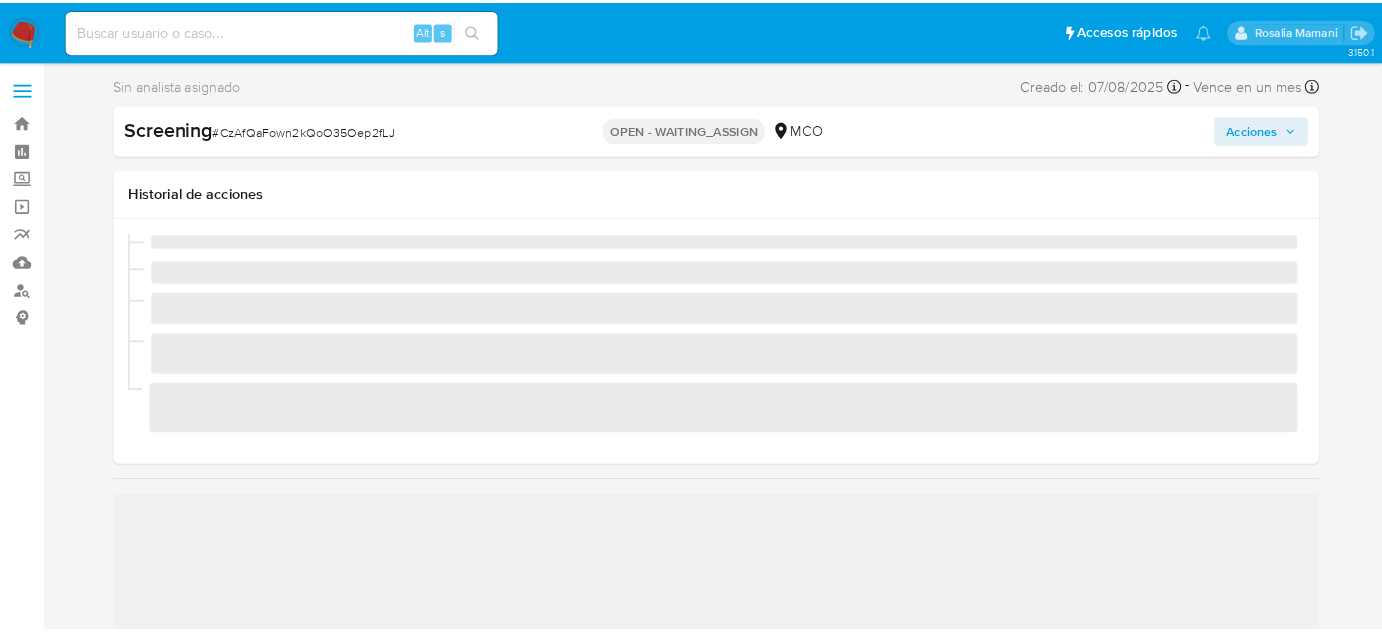 scroll, scrollTop: 0, scrollLeft: 0, axis: both 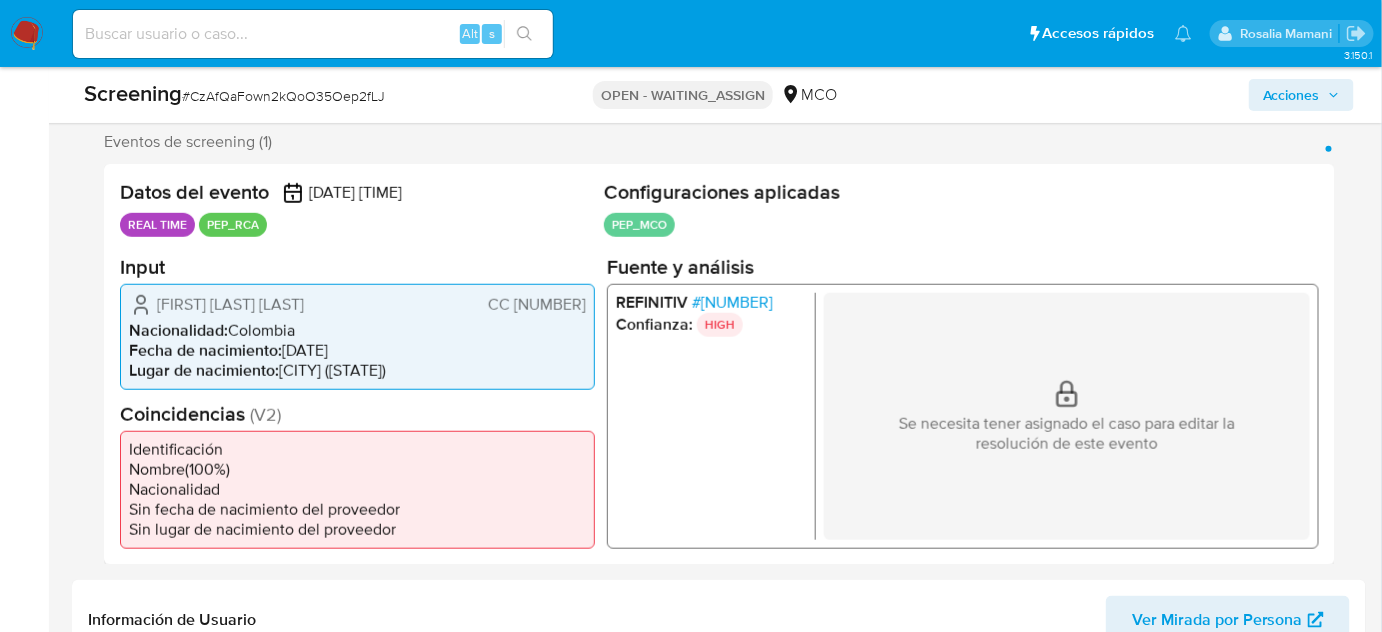 select on "10" 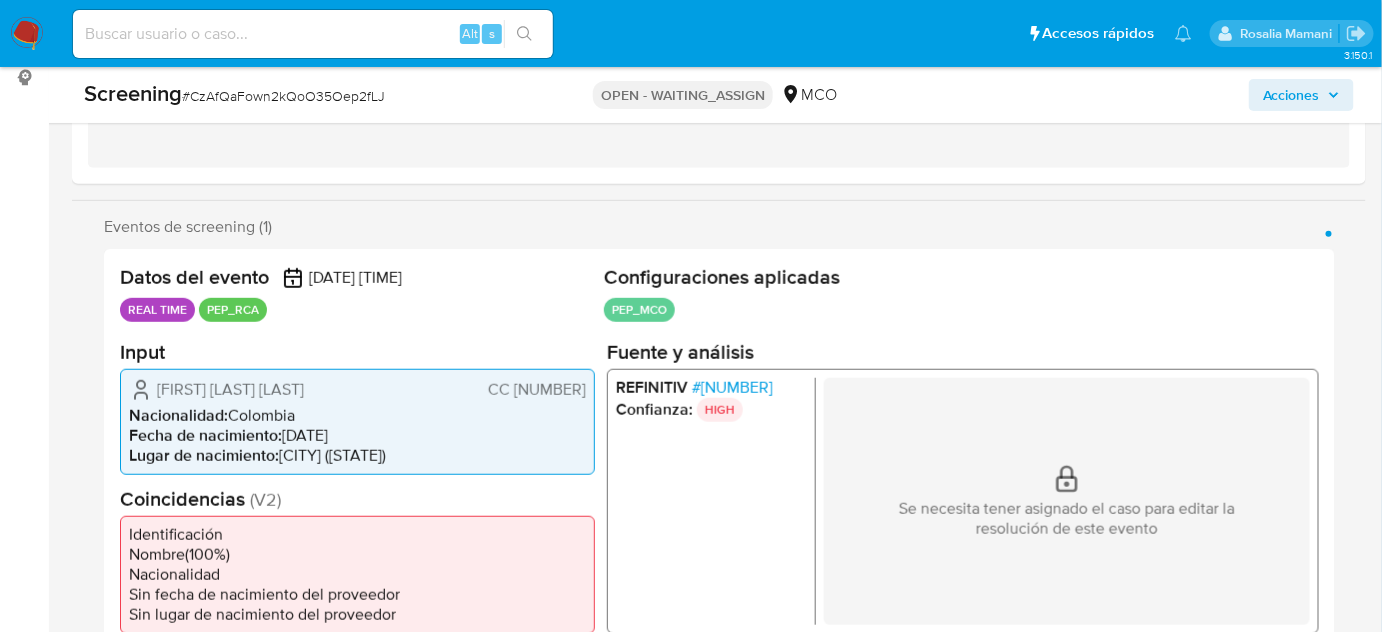 scroll, scrollTop: 363, scrollLeft: 0, axis: vertical 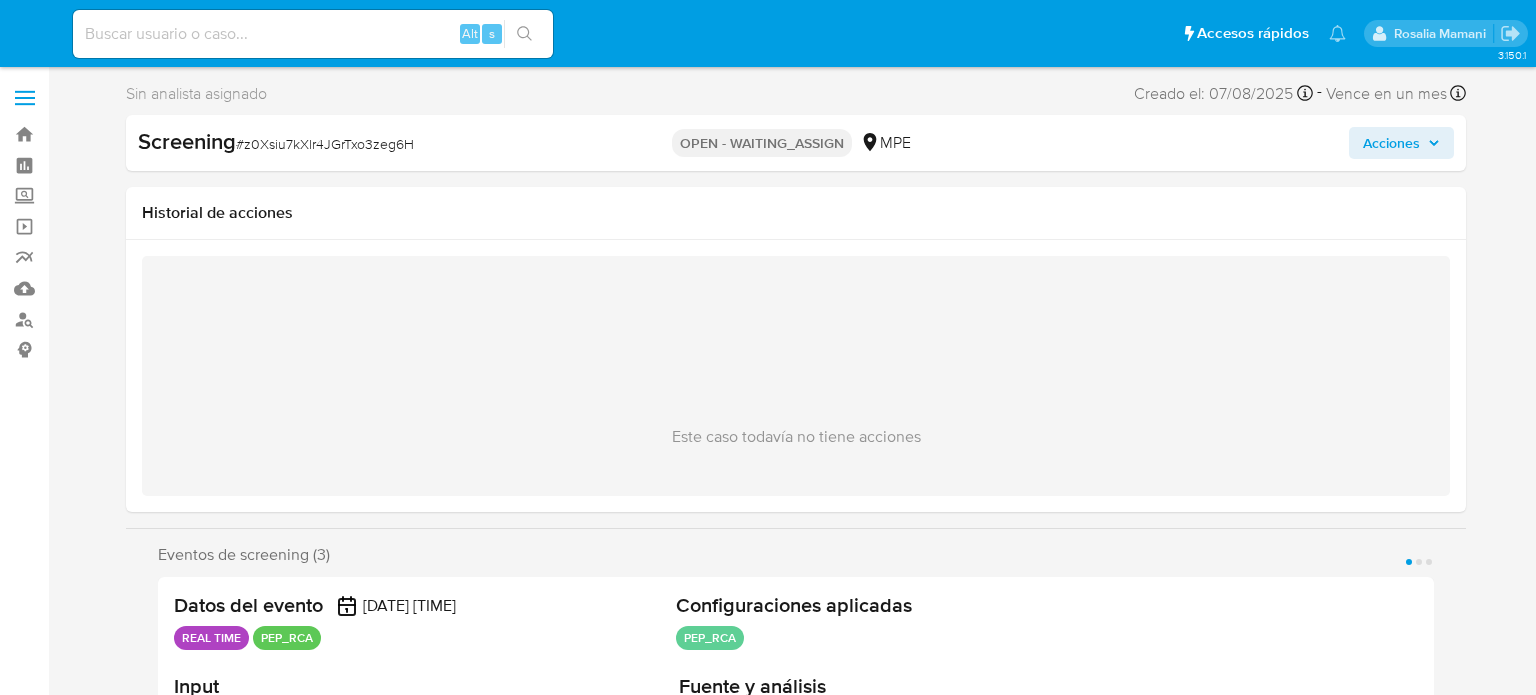 select on "10" 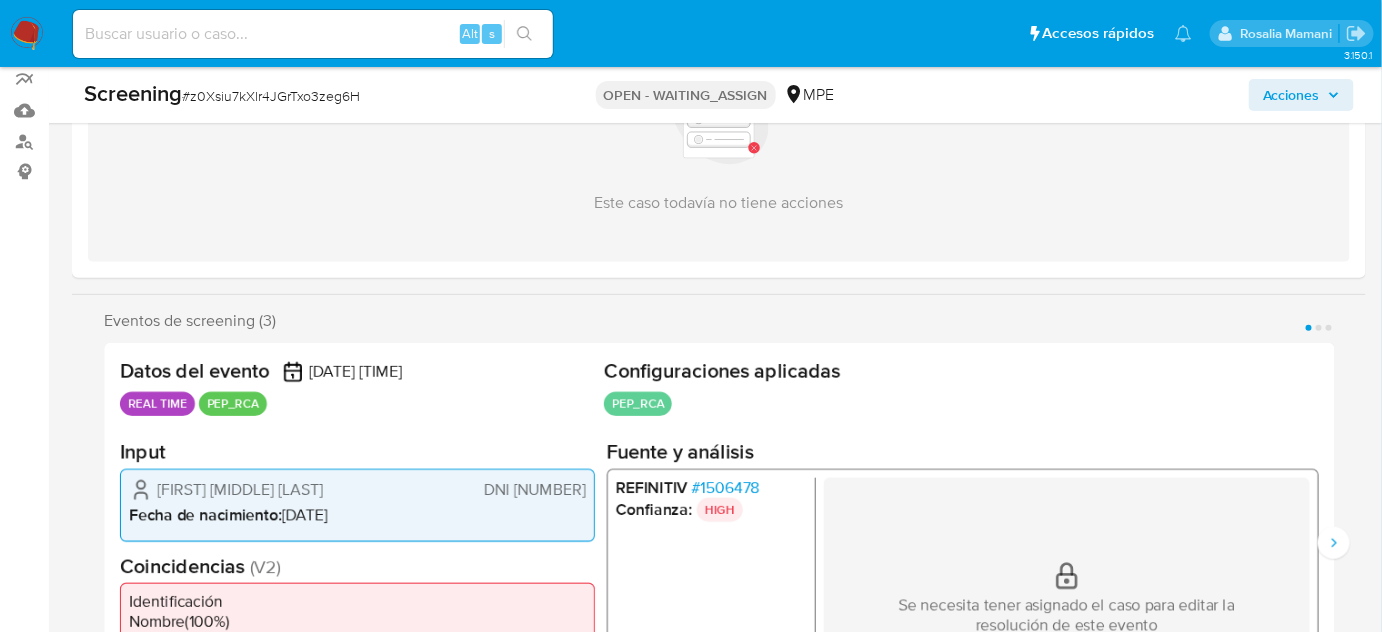 scroll, scrollTop: 363, scrollLeft: 0, axis: vertical 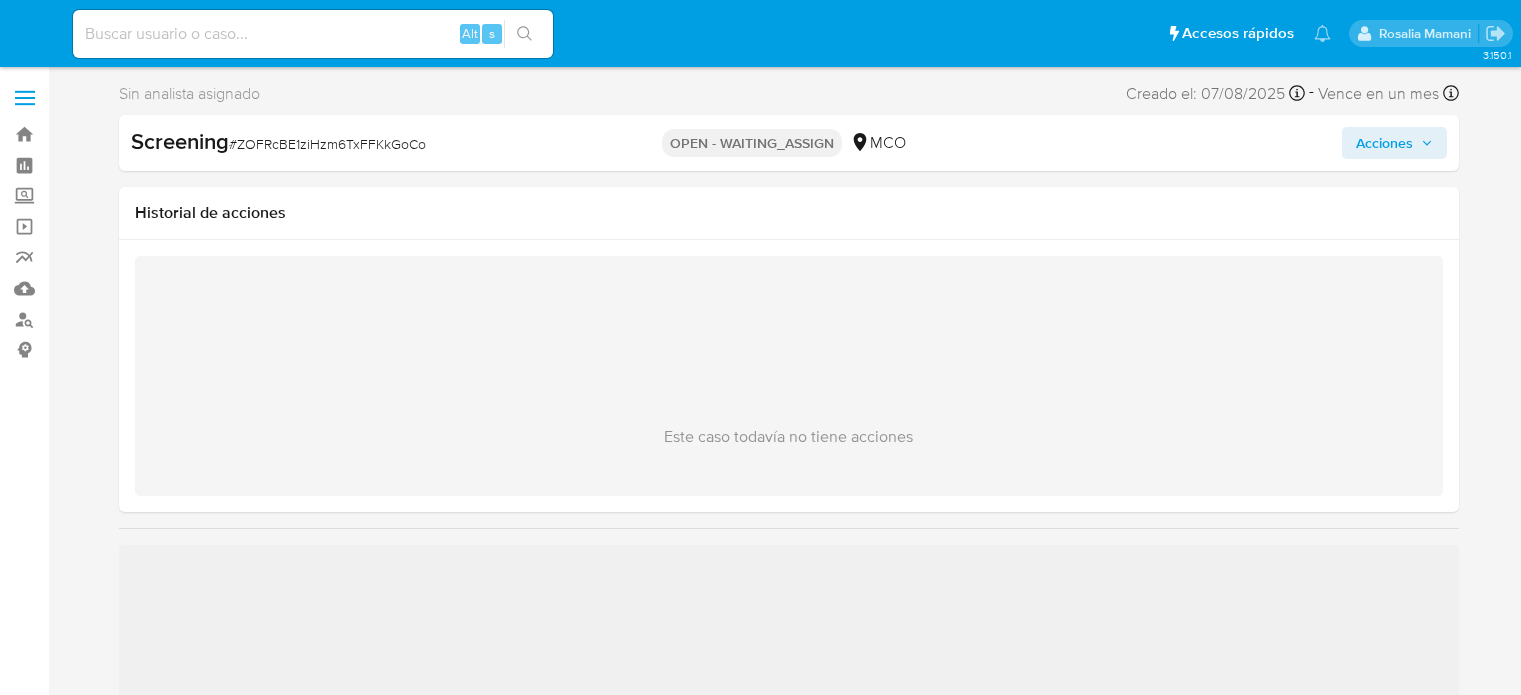 select on "10" 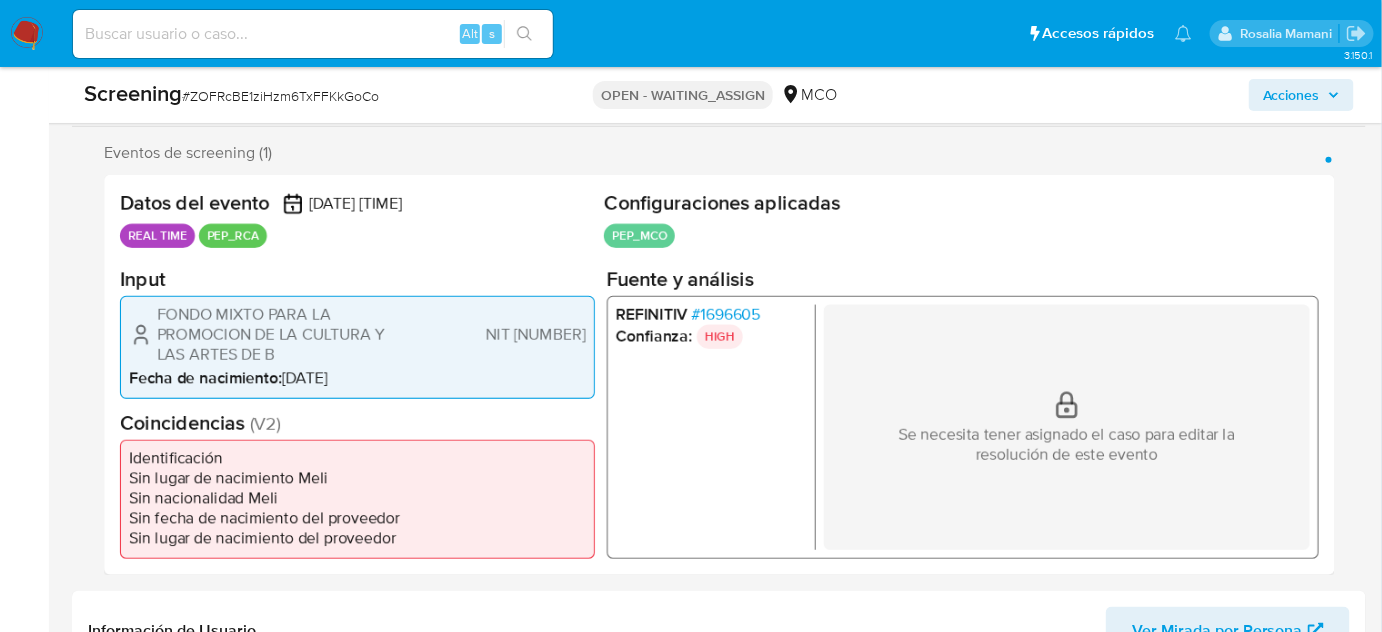 scroll, scrollTop: 454, scrollLeft: 0, axis: vertical 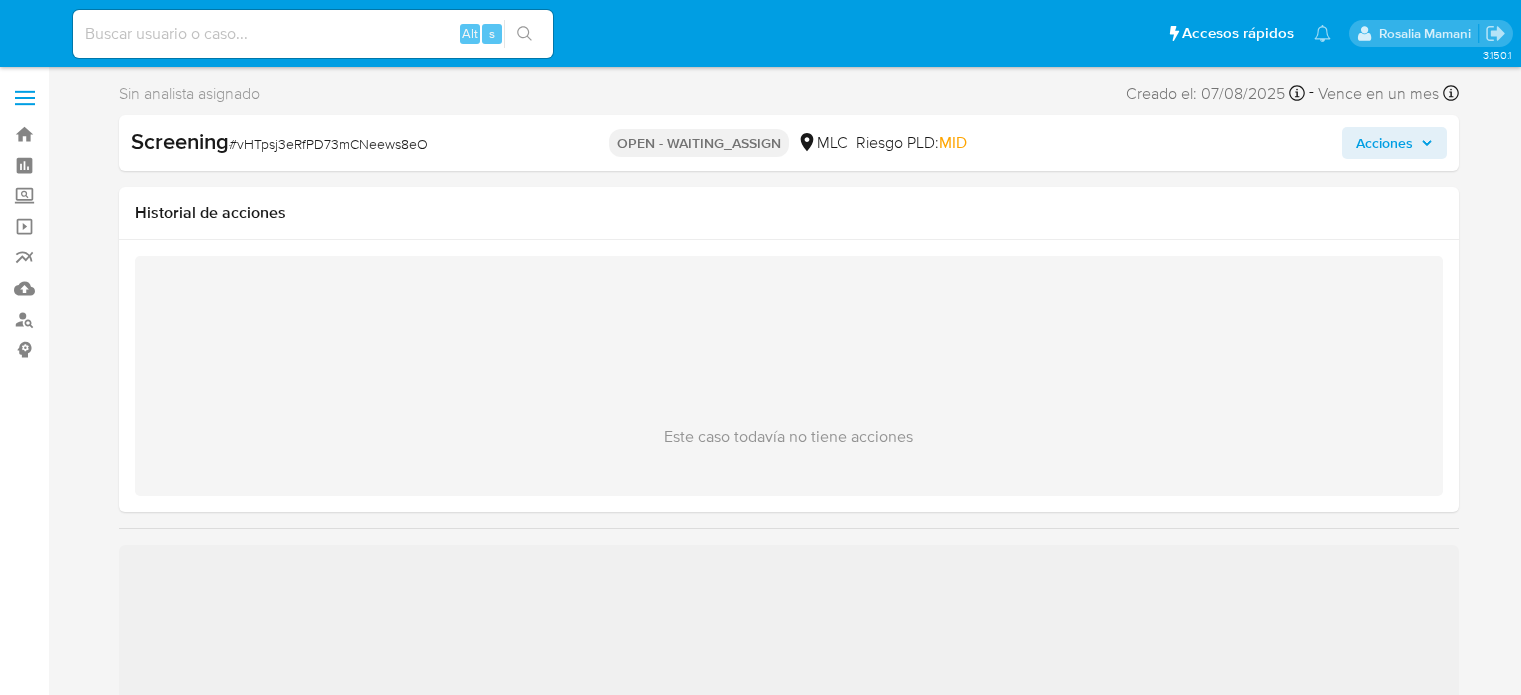 select on "10" 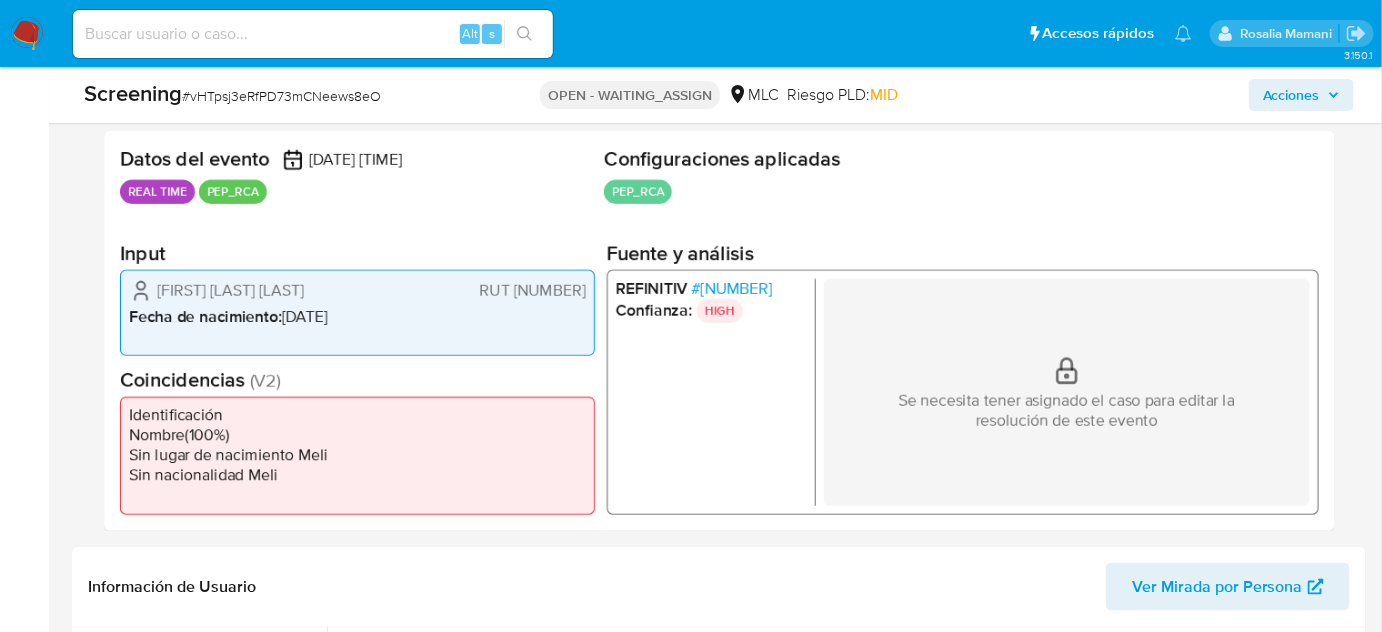 scroll, scrollTop: 363, scrollLeft: 0, axis: vertical 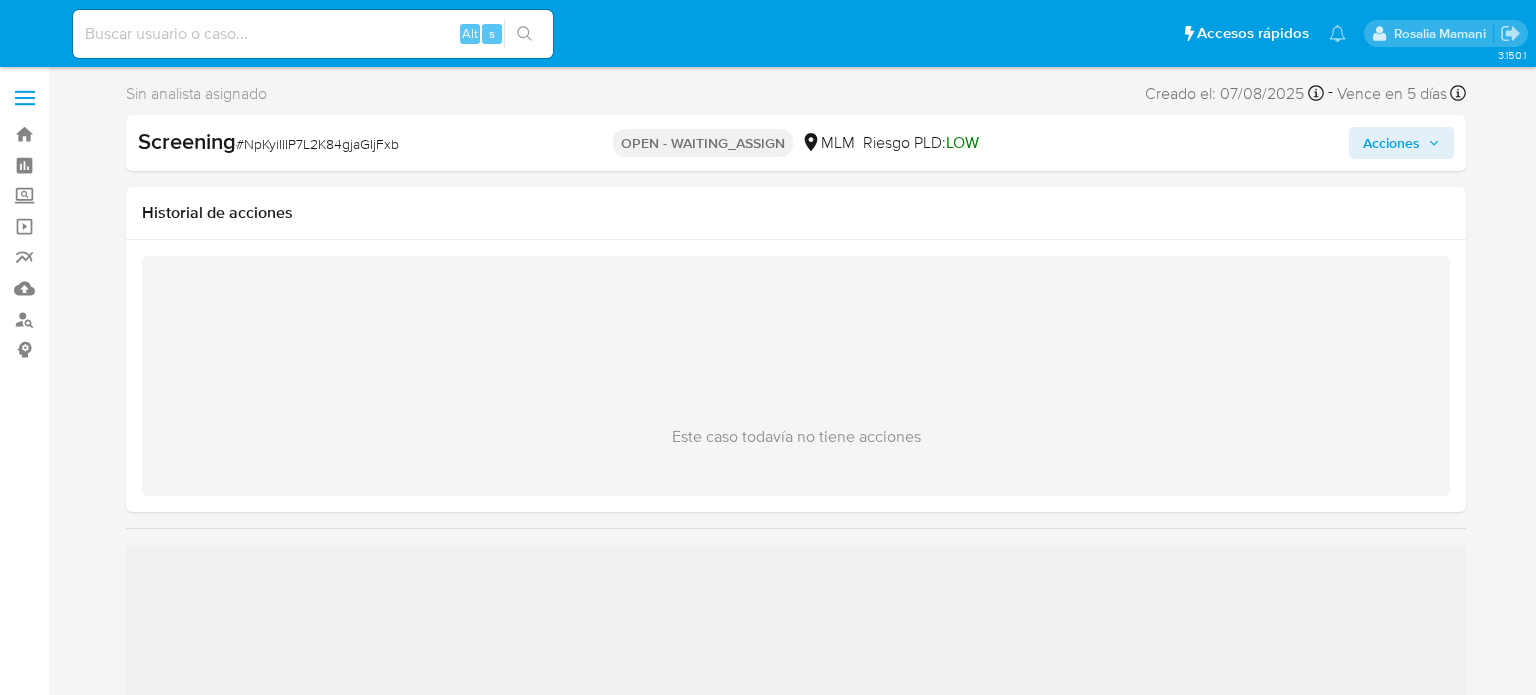 select on "10" 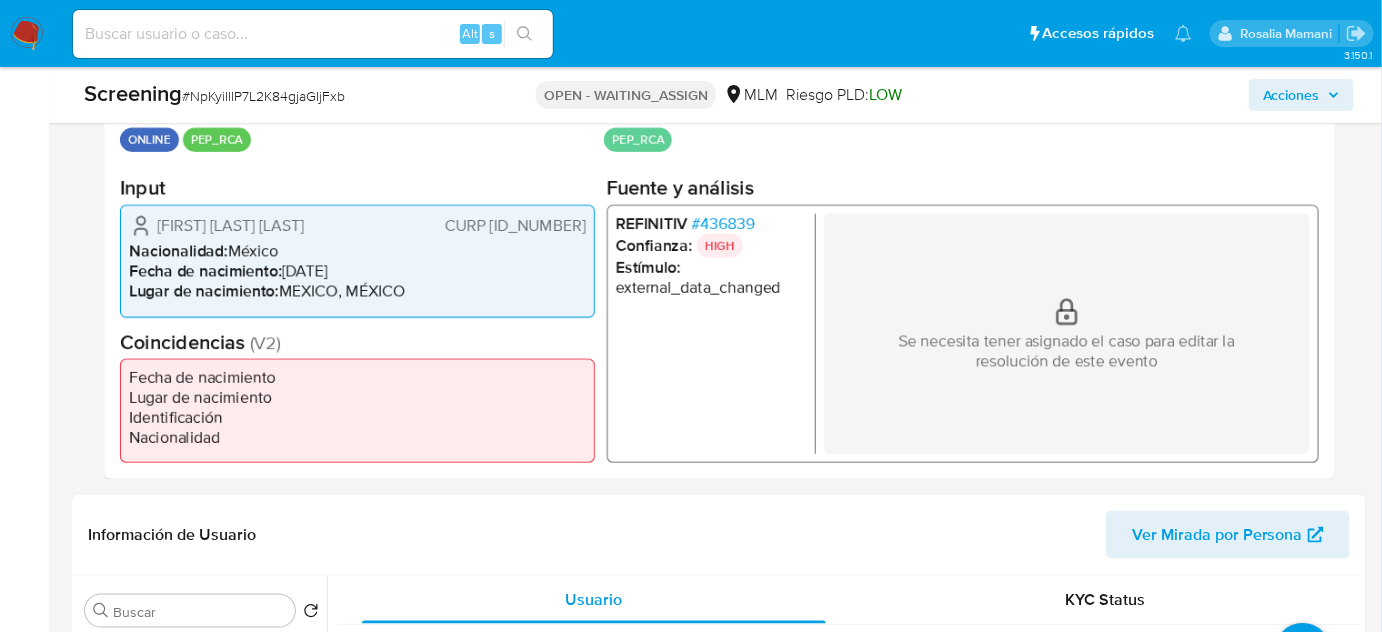 scroll, scrollTop: 454, scrollLeft: 0, axis: vertical 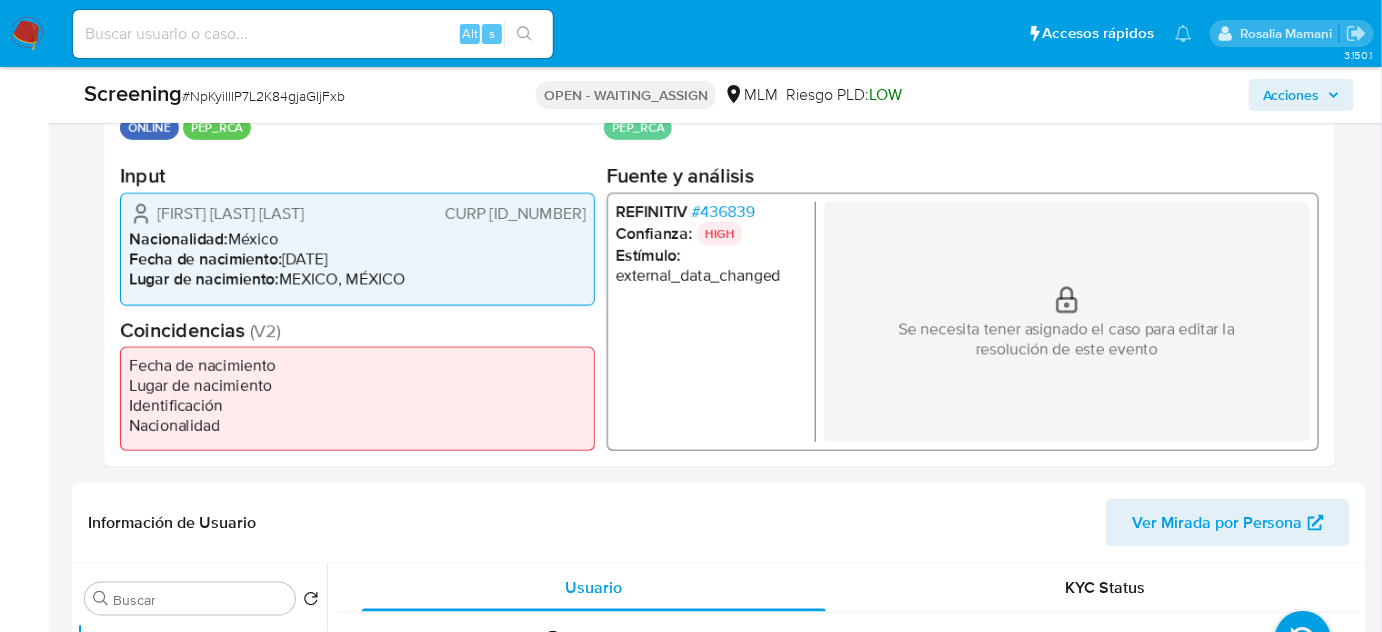 click on "# 436839" at bounding box center [723, 212] 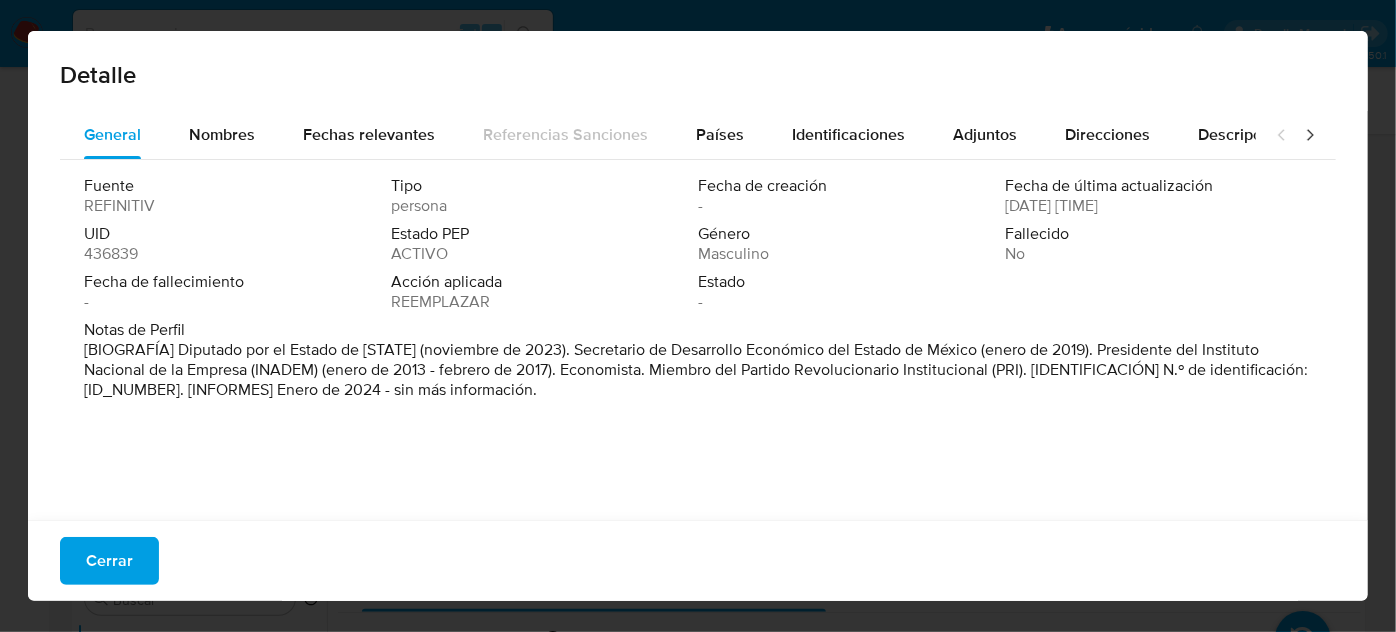 click on "[BIOGRAFÍA] Diputado por el Estado de Naucalpan (noviembre de 2023). Secretario de Desarrollo Económico del Estado de México (enero de 2019). Presidente del Instituto Nacional de la Empresa (INADEM) (enero de 2013 - febrero de 2017). Economista. Miembro del Partido Revolucionario Institucional (PRI). [IDENTIFICACIÓN] N.º de identificación: JARE590806HMCCCN02. [INFORMES] Enero de 2024 - sin más información." at bounding box center (696, 369) 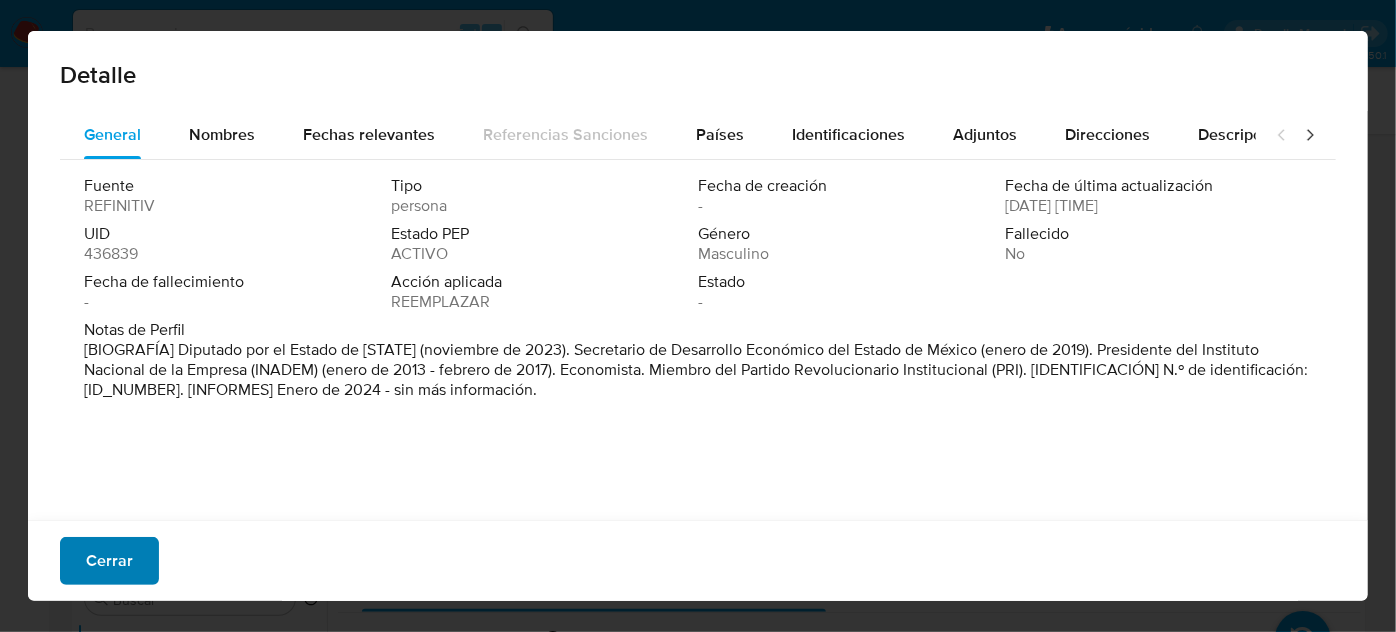 click on "Cerrar" at bounding box center [109, 561] 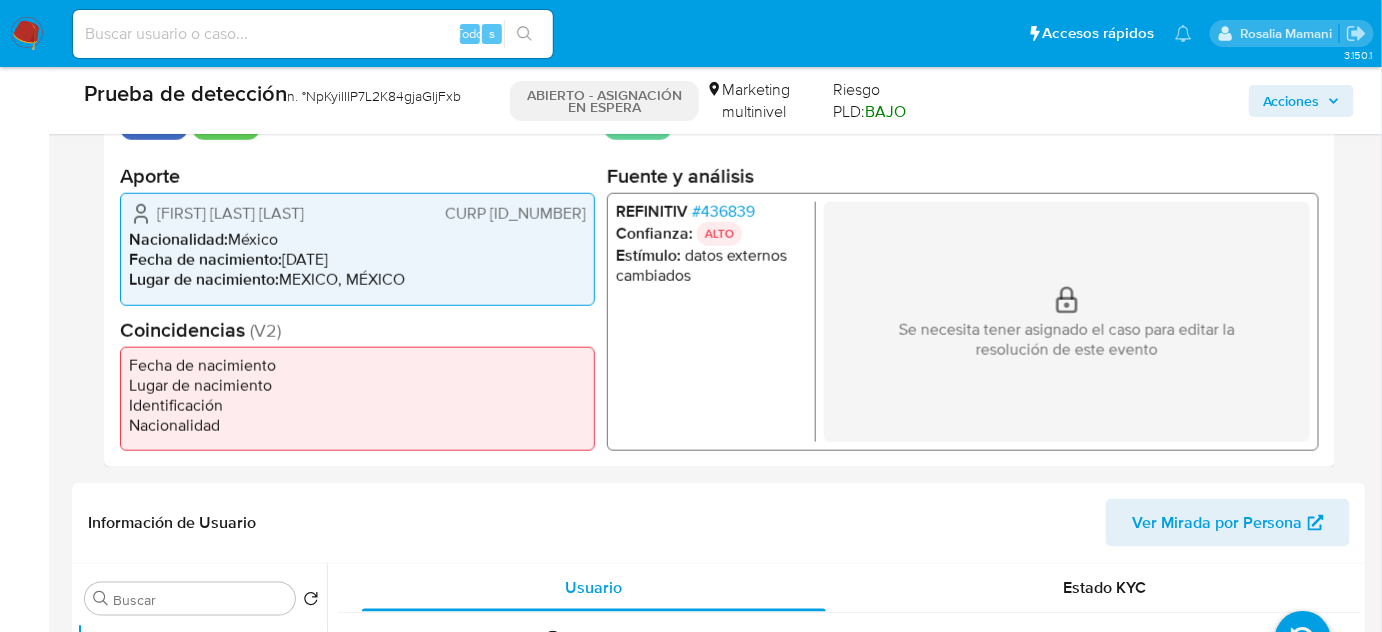 drag, startPoint x: 230, startPoint y: 218, endPoint x: 155, endPoint y: 200, distance: 77.12976 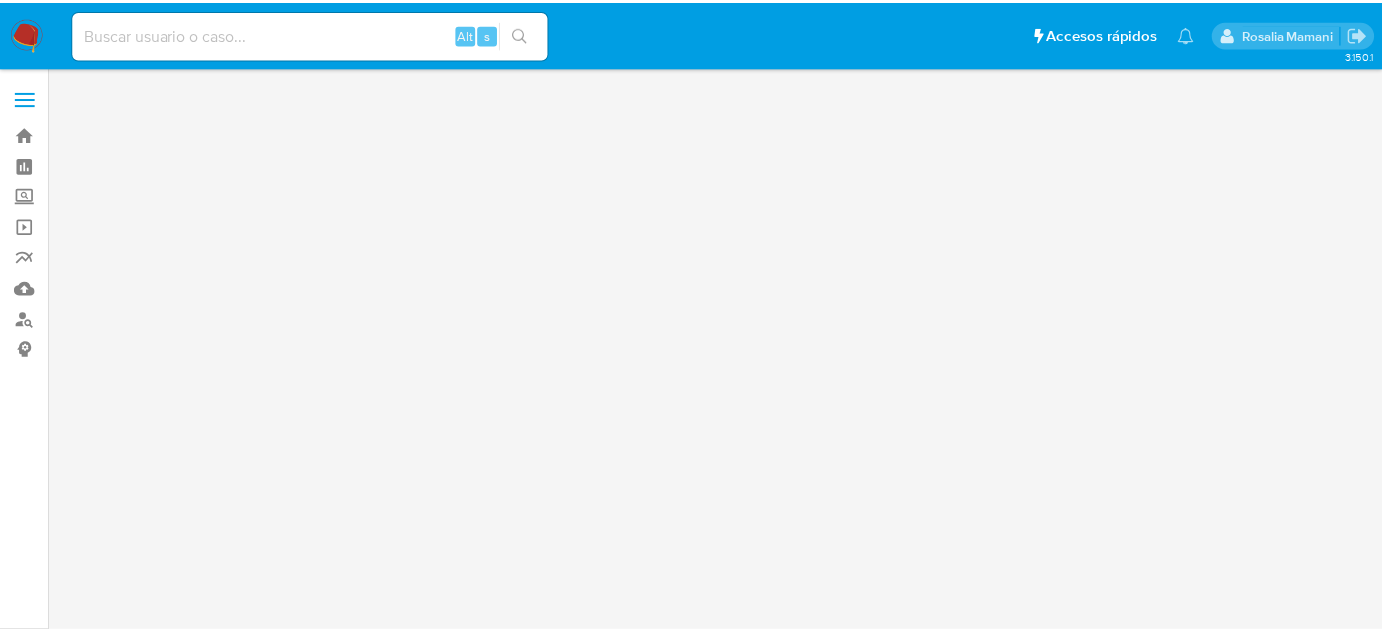 scroll, scrollTop: 0, scrollLeft: 0, axis: both 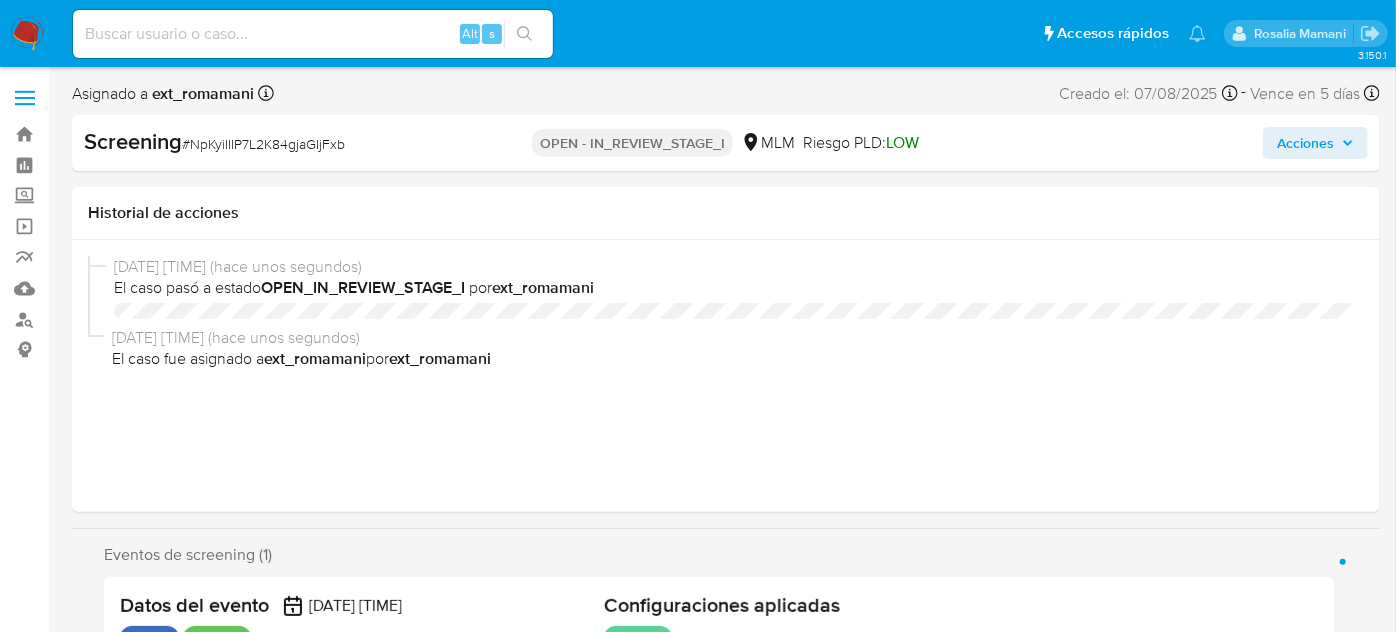 select on "10" 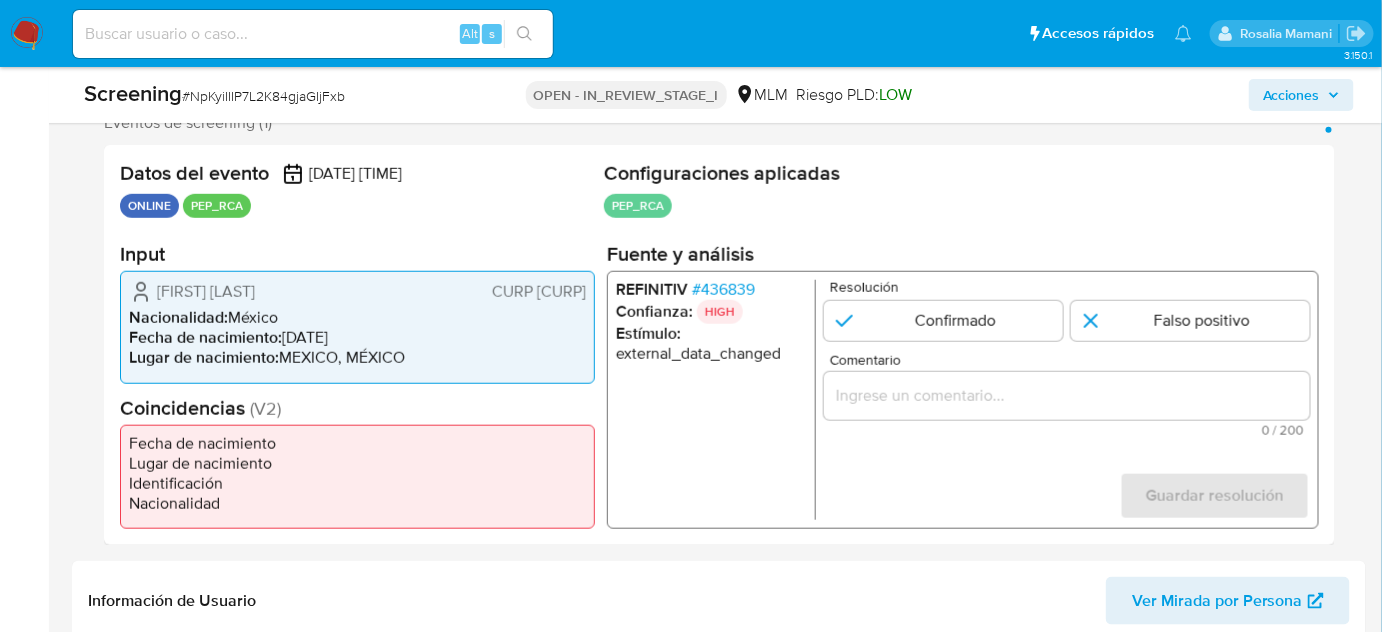 scroll, scrollTop: 454, scrollLeft: 0, axis: vertical 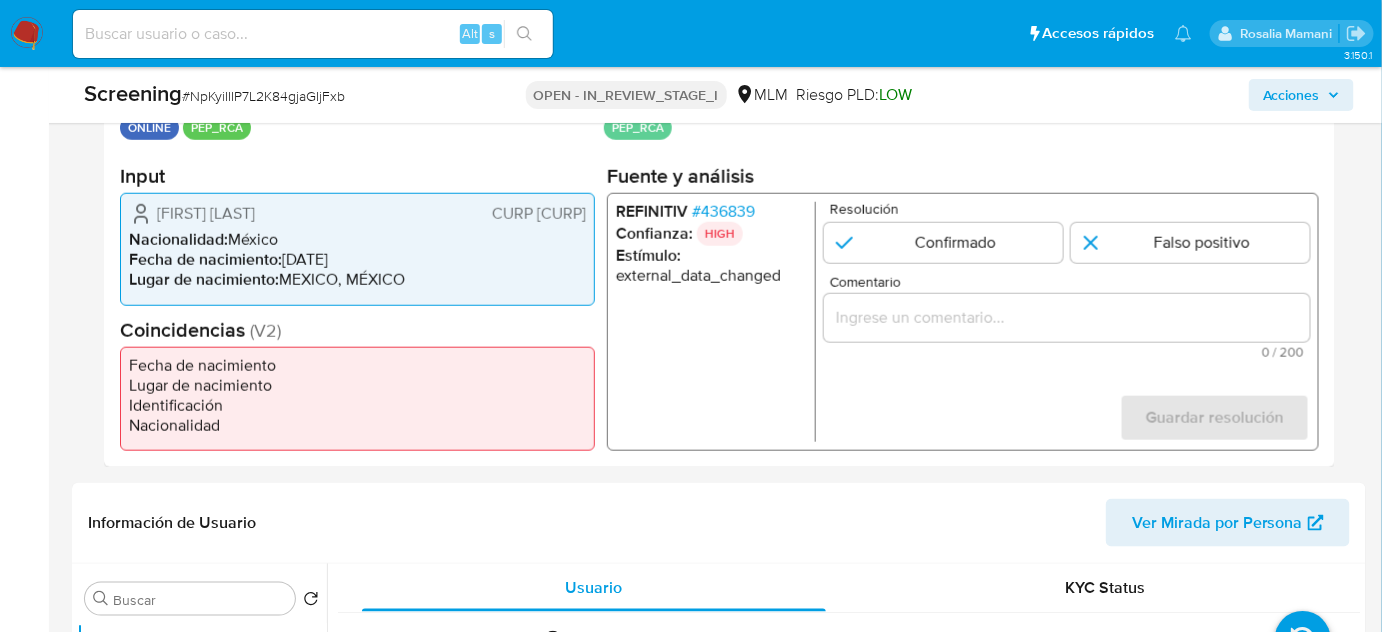 click at bounding box center (1067, 318) 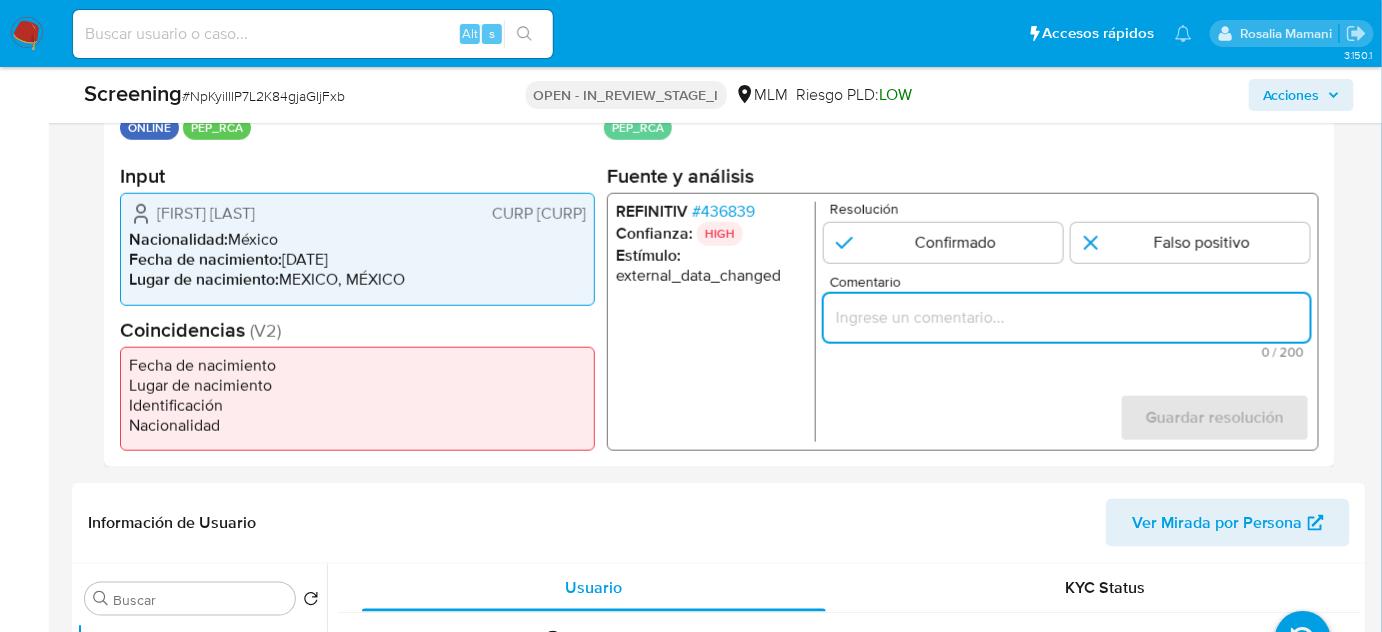 click at bounding box center [1067, 318] 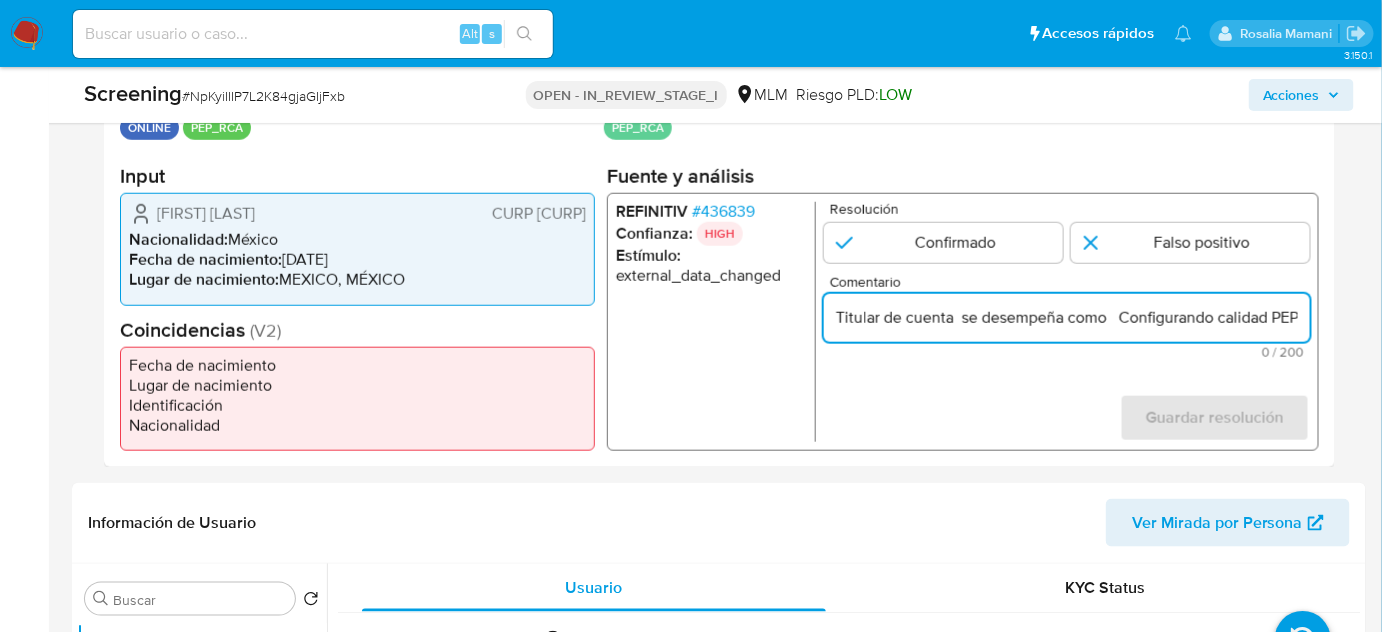 scroll, scrollTop: 0, scrollLeft: 7, axis: horizontal 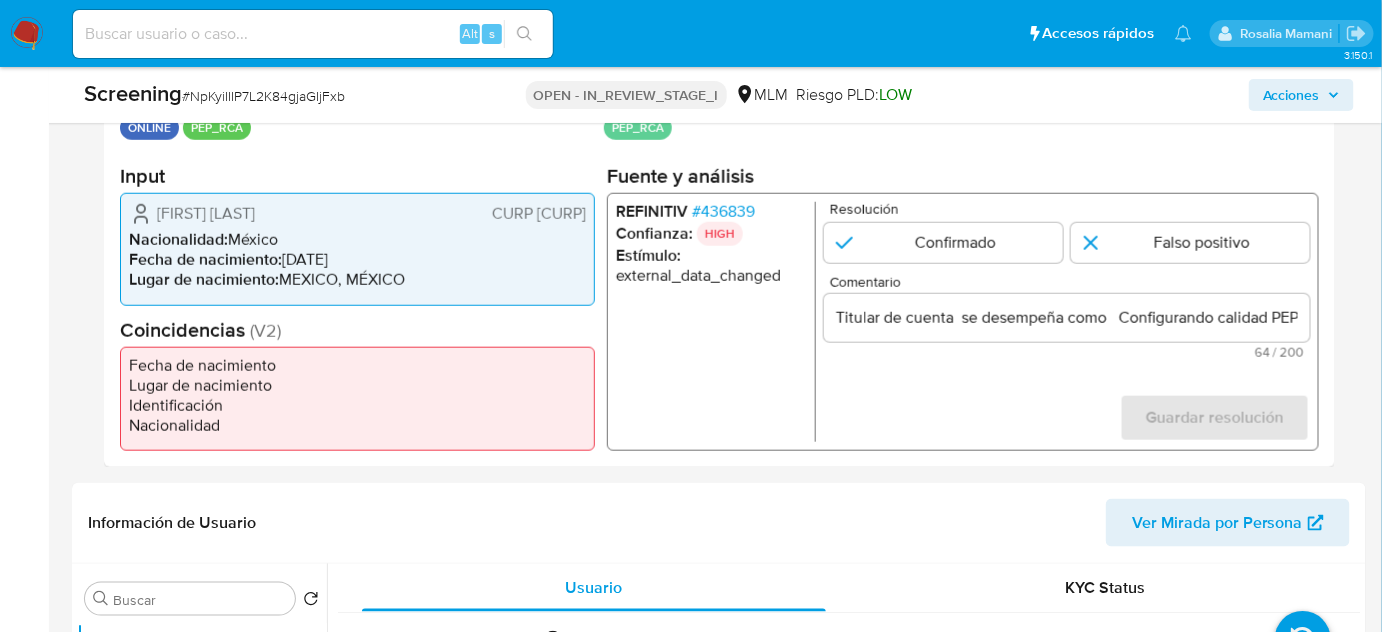 drag, startPoint x: 150, startPoint y: 199, endPoint x: 549, endPoint y: 229, distance: 400.12622 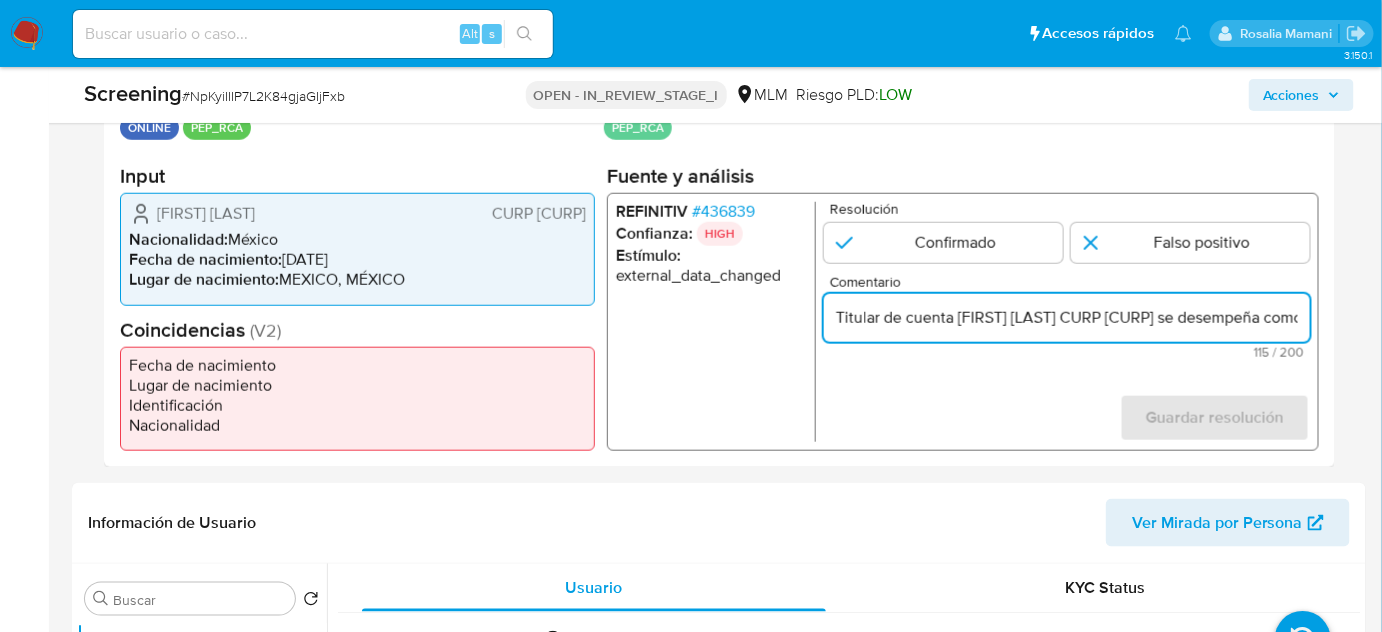 click on "Resolución Confirmado Falso positivo Comentario Titular de cuenta Enrique Edgardo Jacob Rocha CURP JARE590806HMCCCN02 se desempeña como   Configurando calidad PEP. 115 / 200 85 caracteres restantes Guardar resolución   Completa ambos campos" at bounding box center [1067, 322] 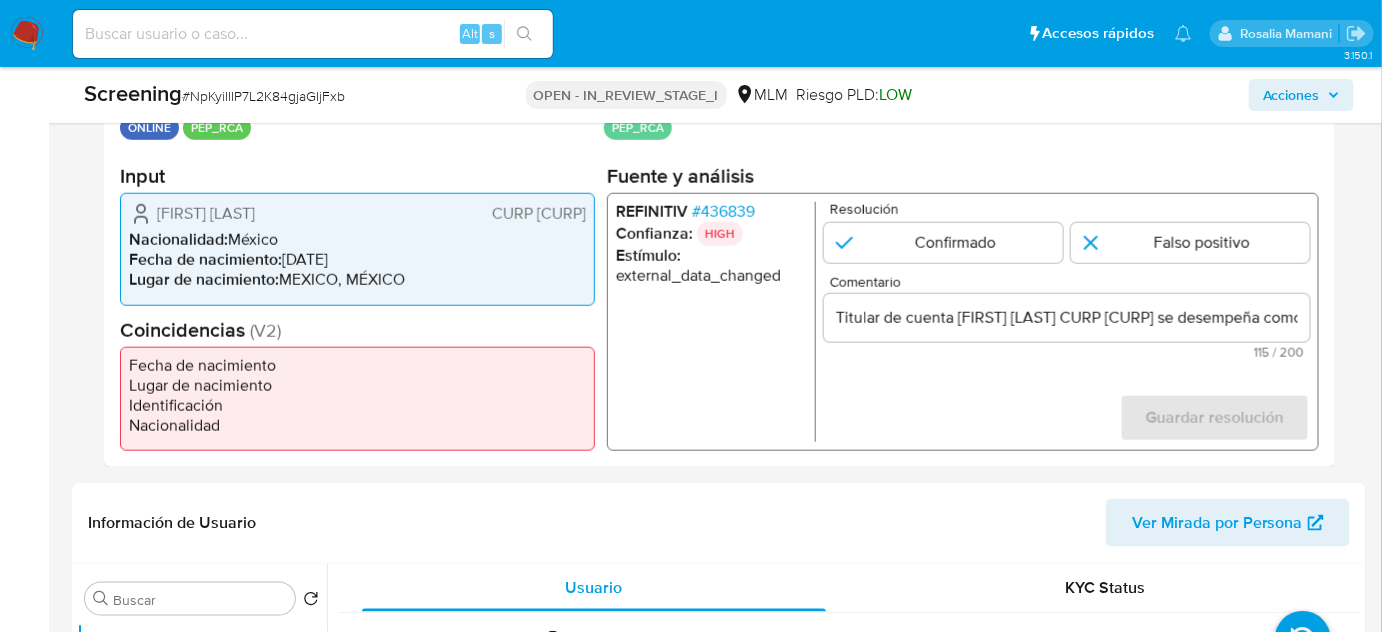 click on "# 436839" at bounding box center (723, 212) 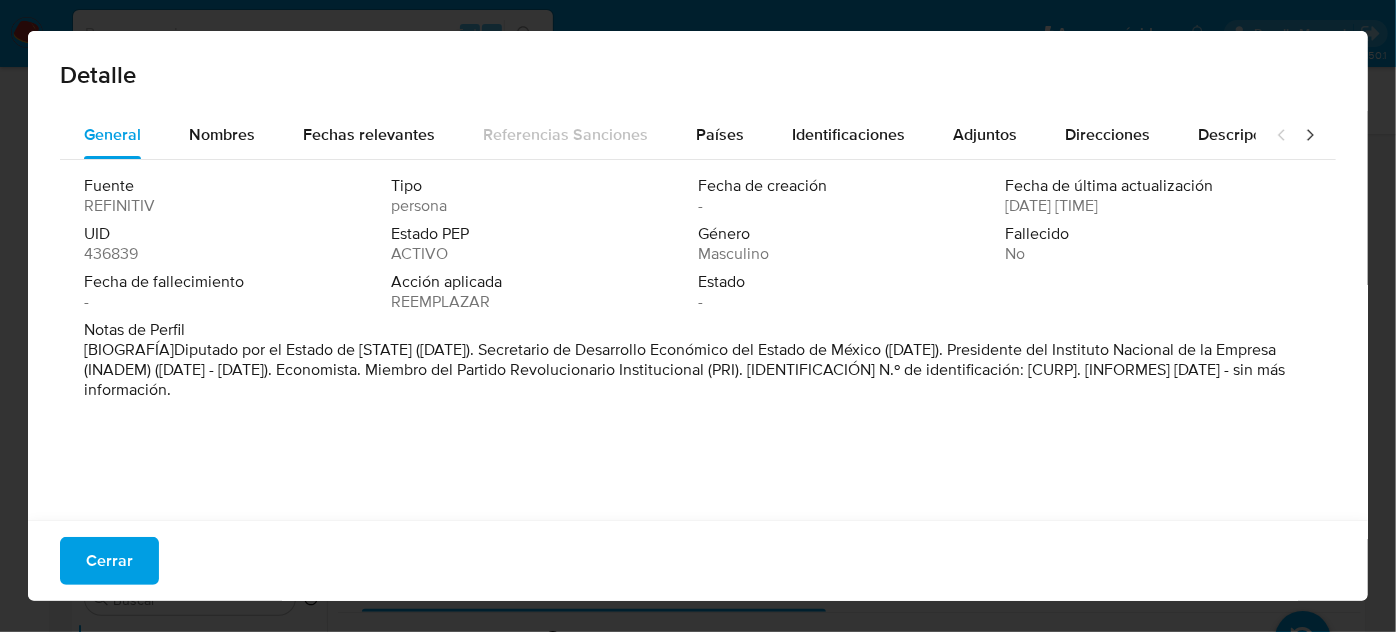 drag, startPoint x: 177, startPoint y: 347, endPoint x: 437, endPoint y: 348, distance: 260.00192 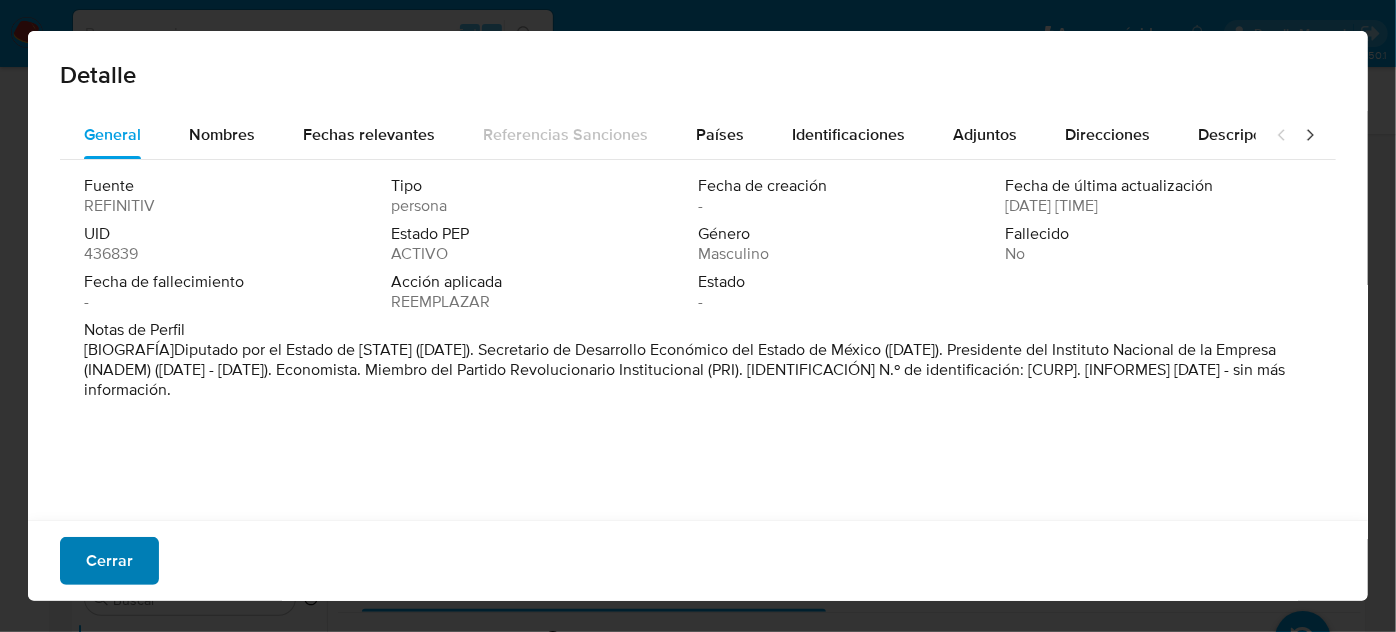 click on "Cerrar" at bounding box center [109, 561] 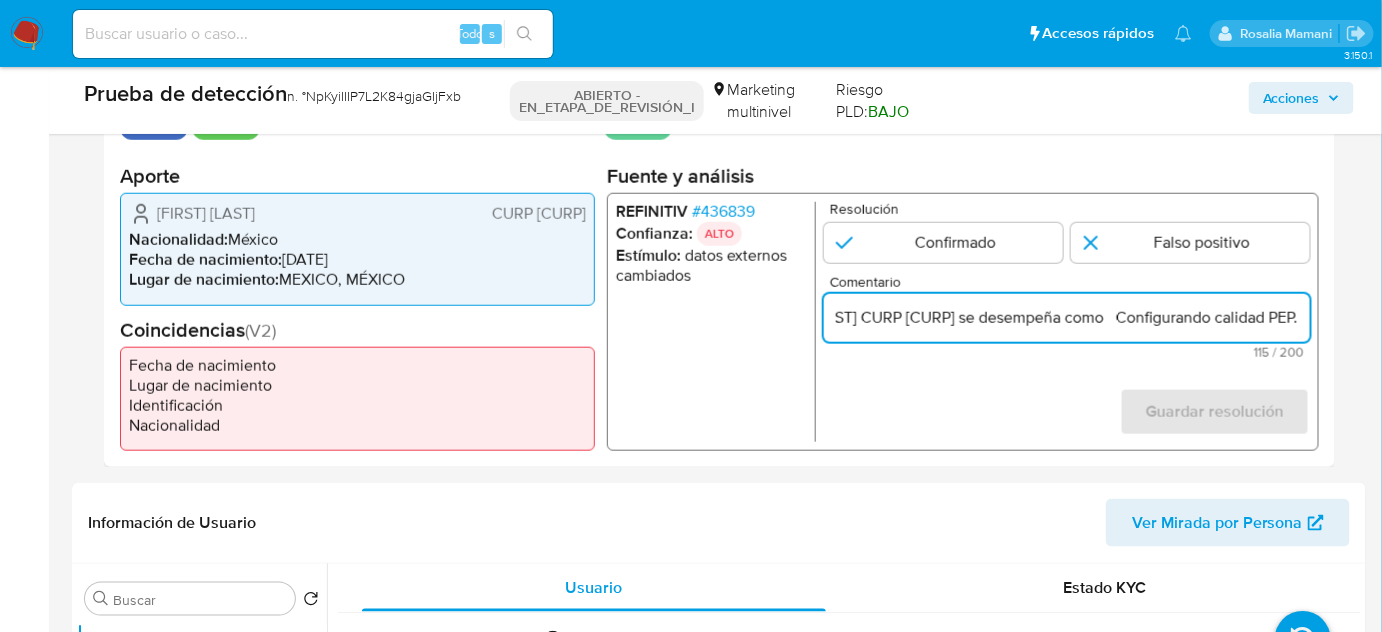 scroll, scrollTop: 0, scrollLeft: 449, axis: horizontal 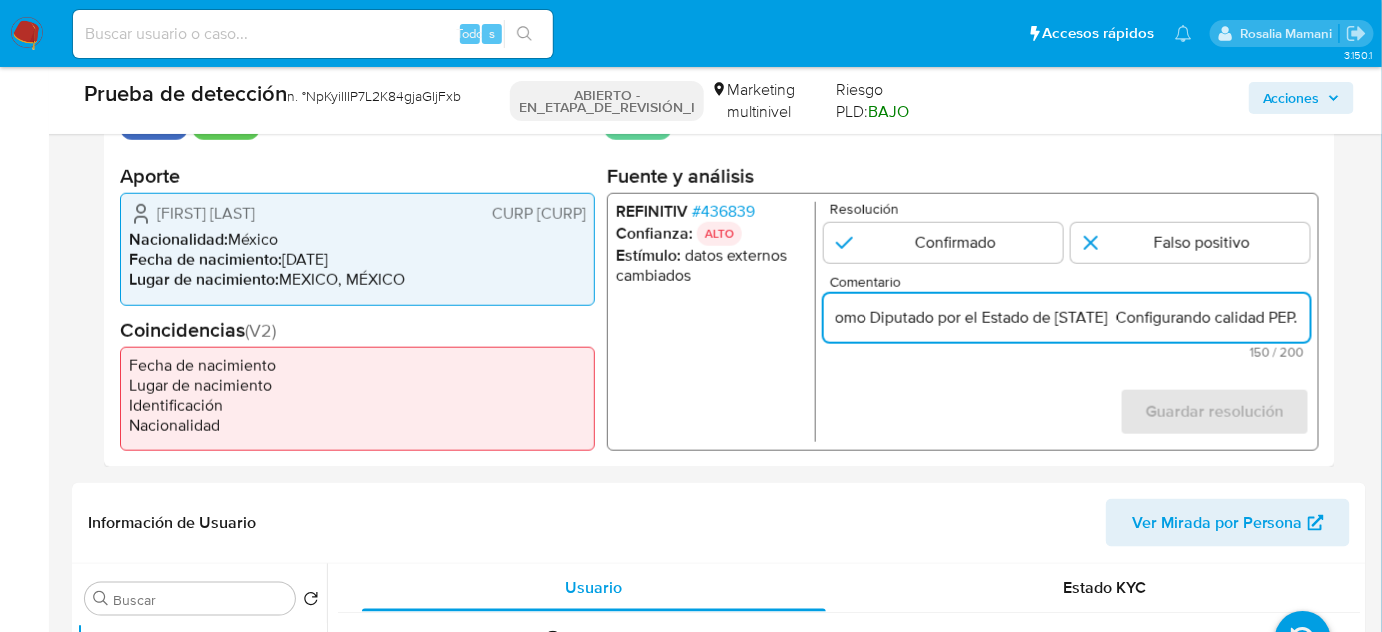 drag, startPoint x: 1275, startPoint y: 310, endPoint x: 1289, endPoint y: 311, distance: 14.035668 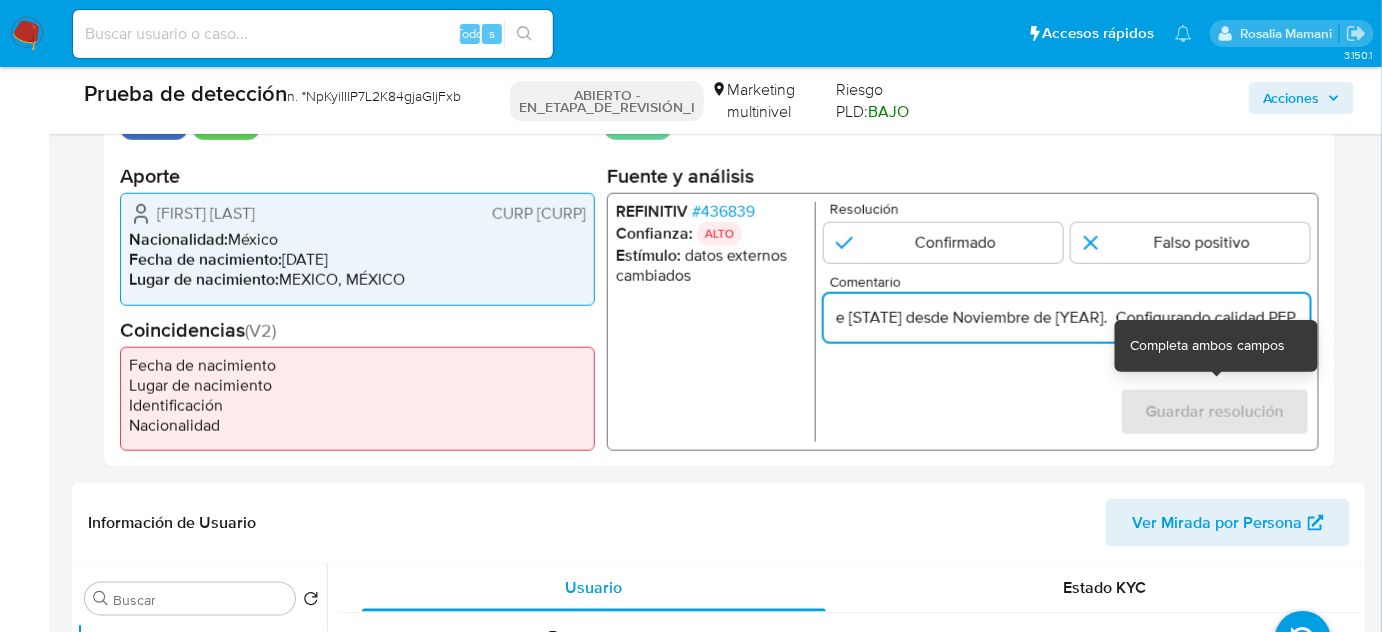 scroll, scrollTop: 0, scrollLeft: 909, axis: horizontal 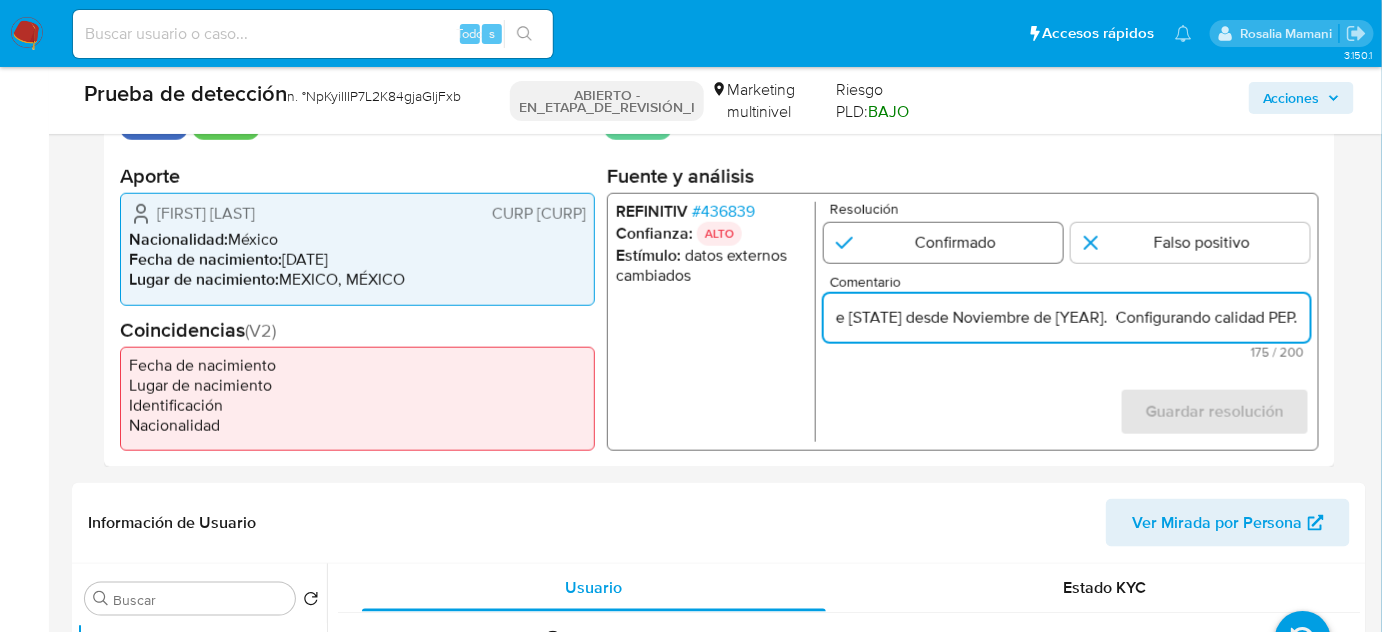 type on "Titular de cuenta [FIRST] [MIDDLE] [LAST] CURP [CURP] se desempeña como Diputado por el Estado de [STATE] desde [MONTH] de [YEAR]. Configurando calidad PEP." 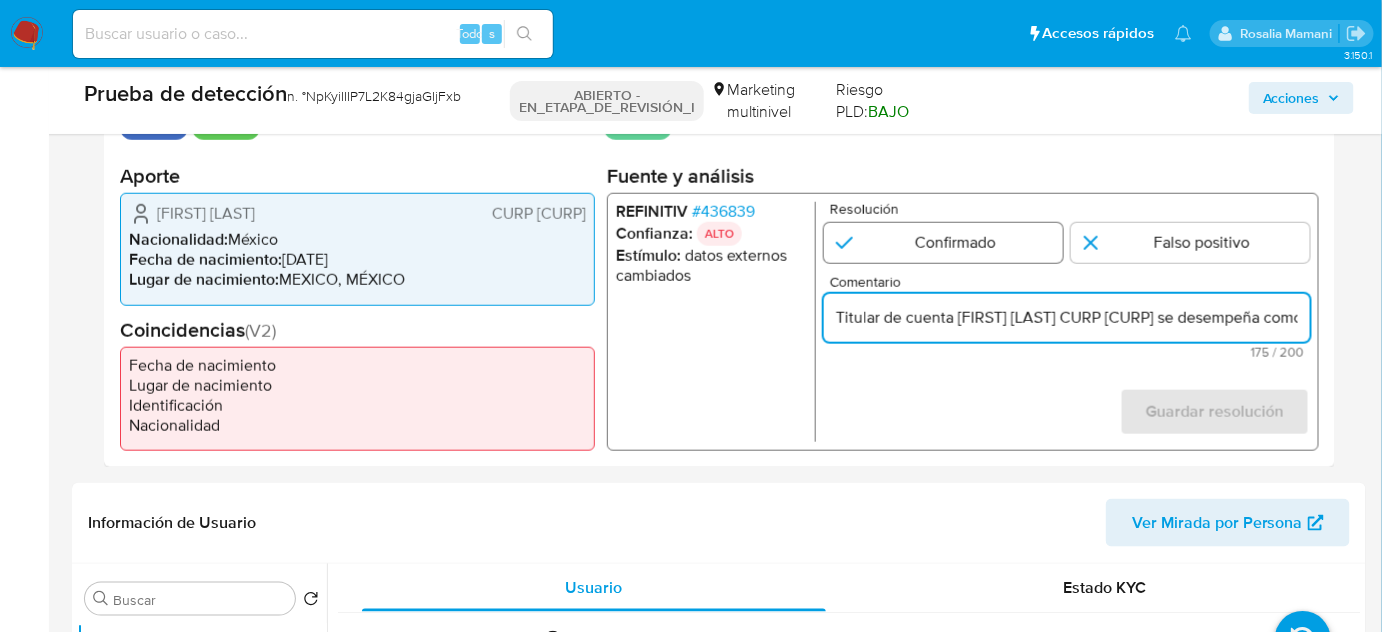 click at bounding box center [943, 243] 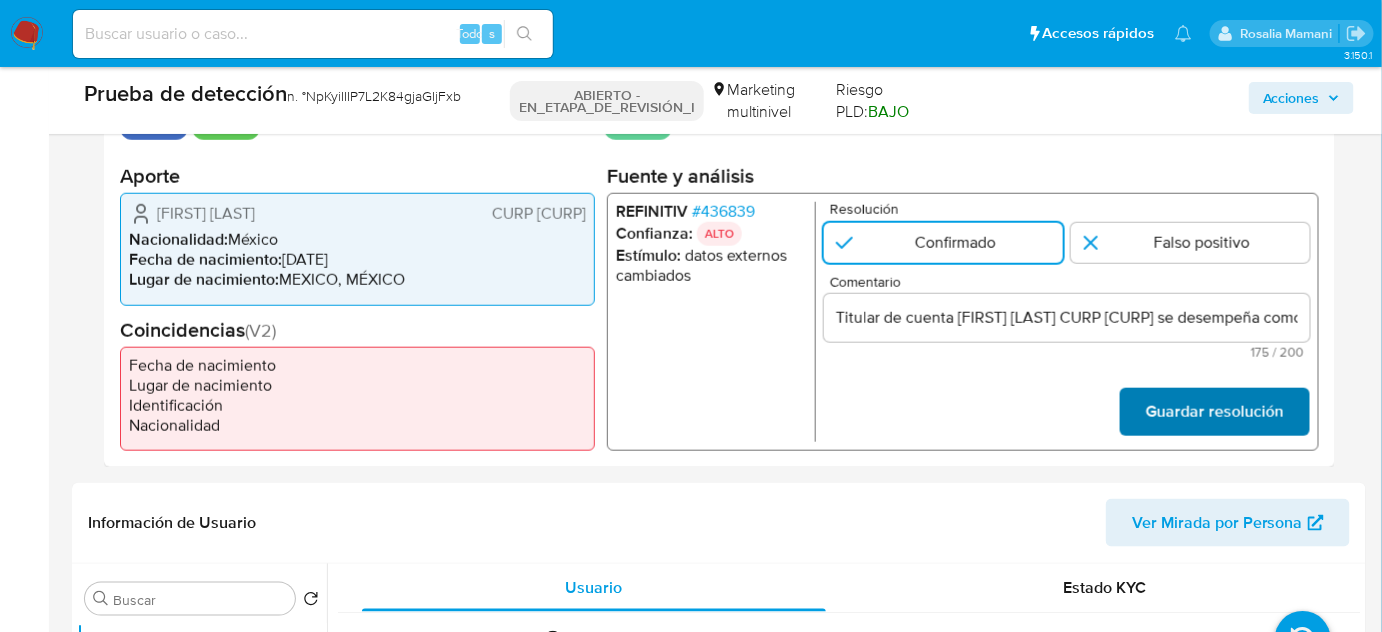 click on "Guardar resolución" at bounding box center (1215, 412) 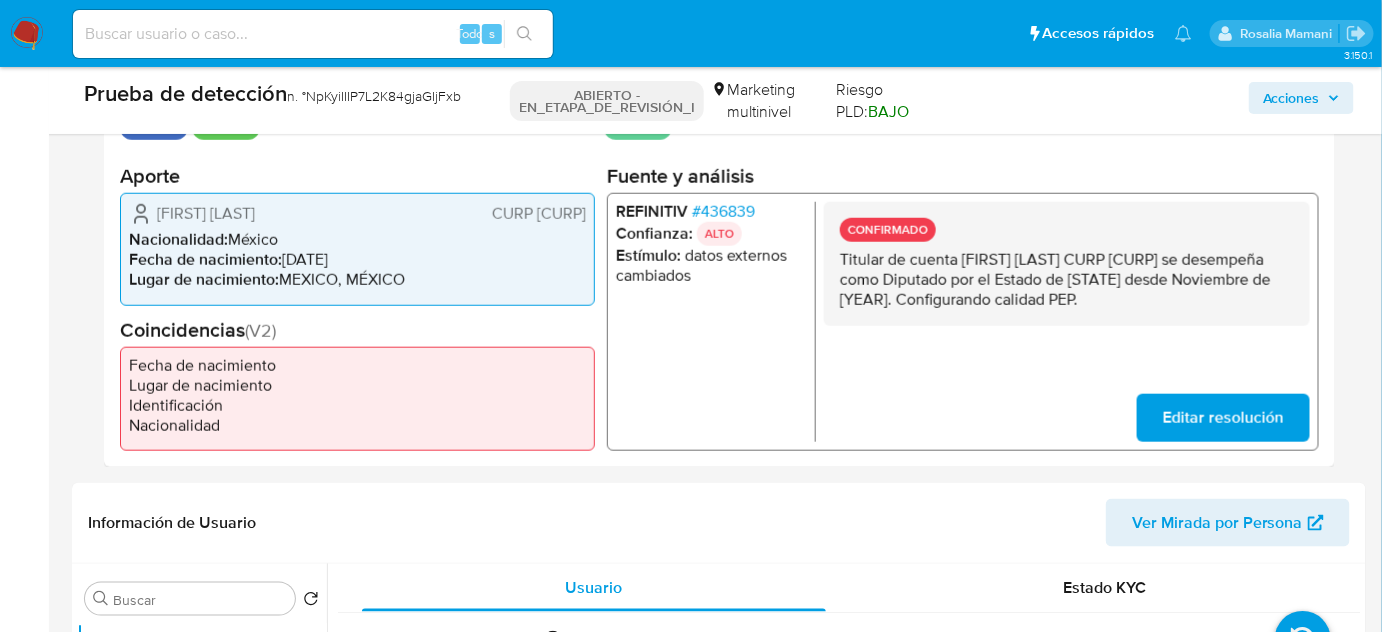drag, startPoint x: 979, startPoint y: 317, endPoint x: 837, endPoint y: 255, distance: 154.94514 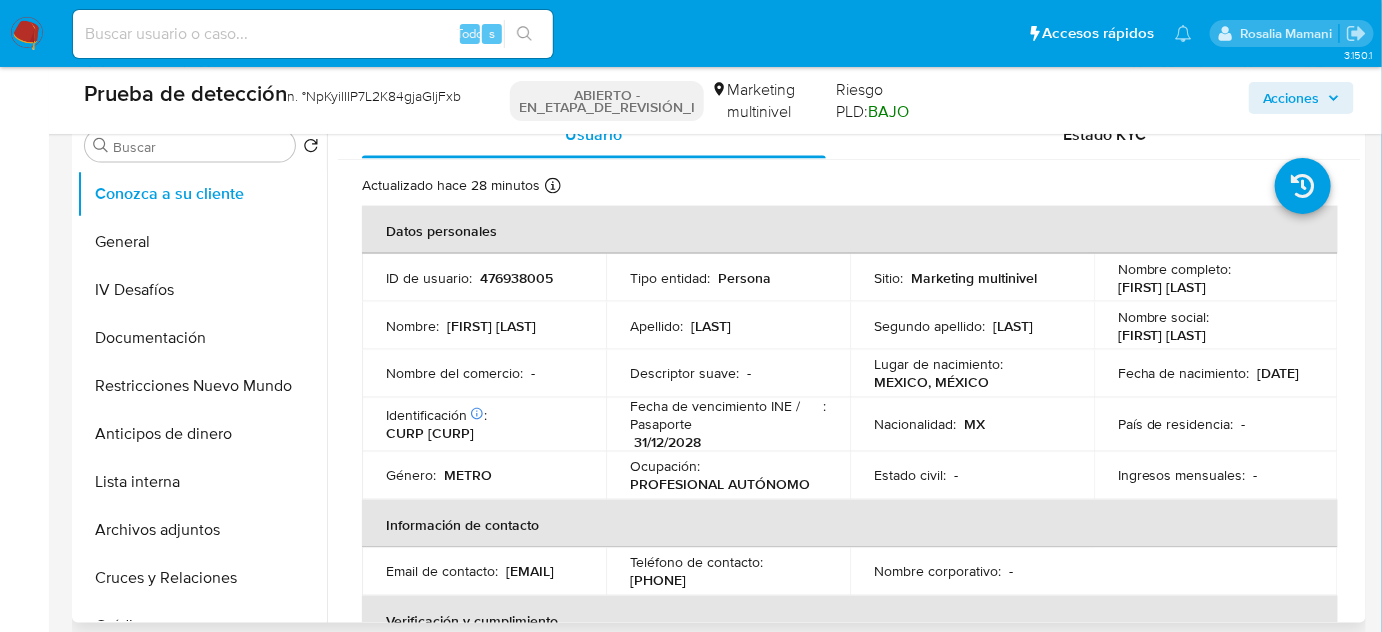 scroll, scrollTop: 909, scrollLeft: 0, axis: vertical 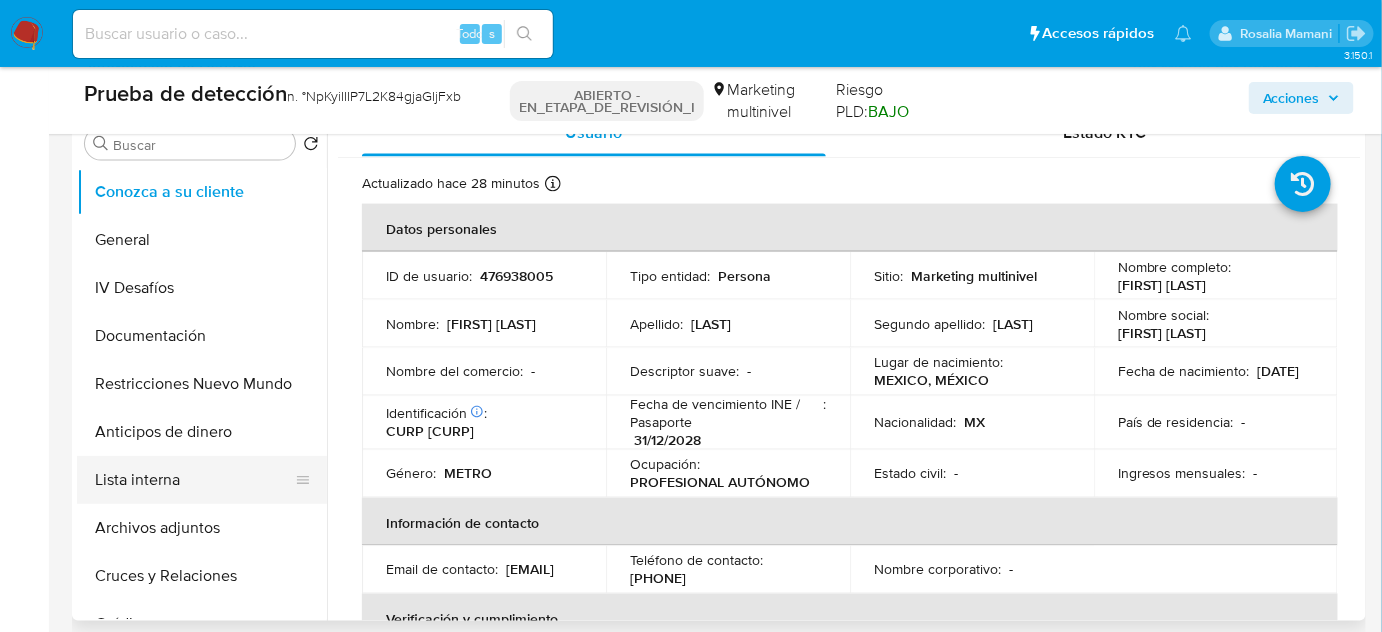 click on "Lista interna" at bounding box center (194, 480) 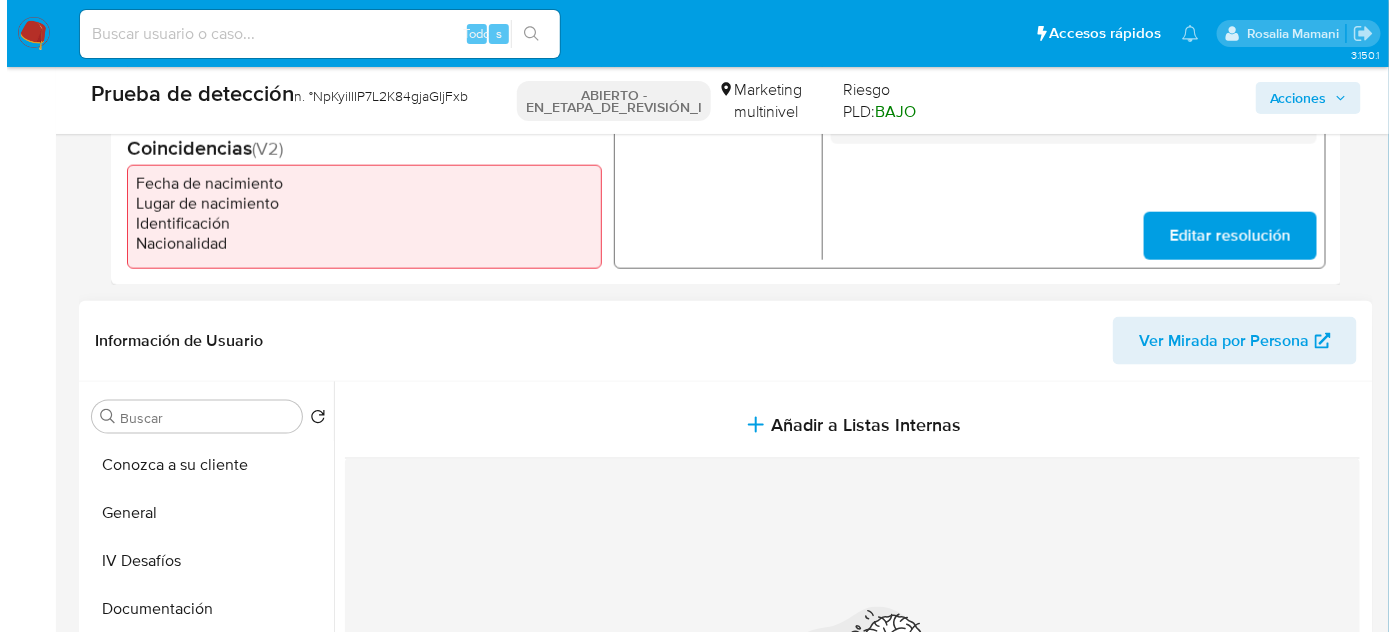scroll, scrollTop: 363, scrollLeft: 0, axis: vertical 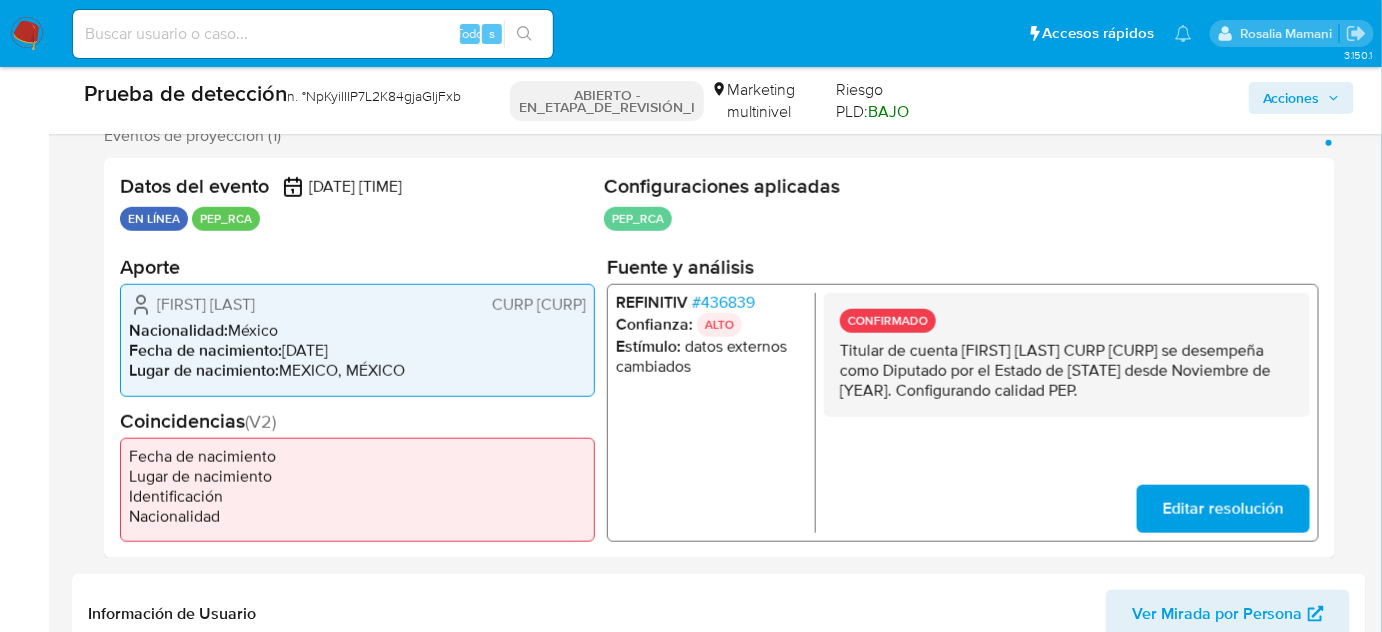 click on "436839" at bounding box center [728, 302] 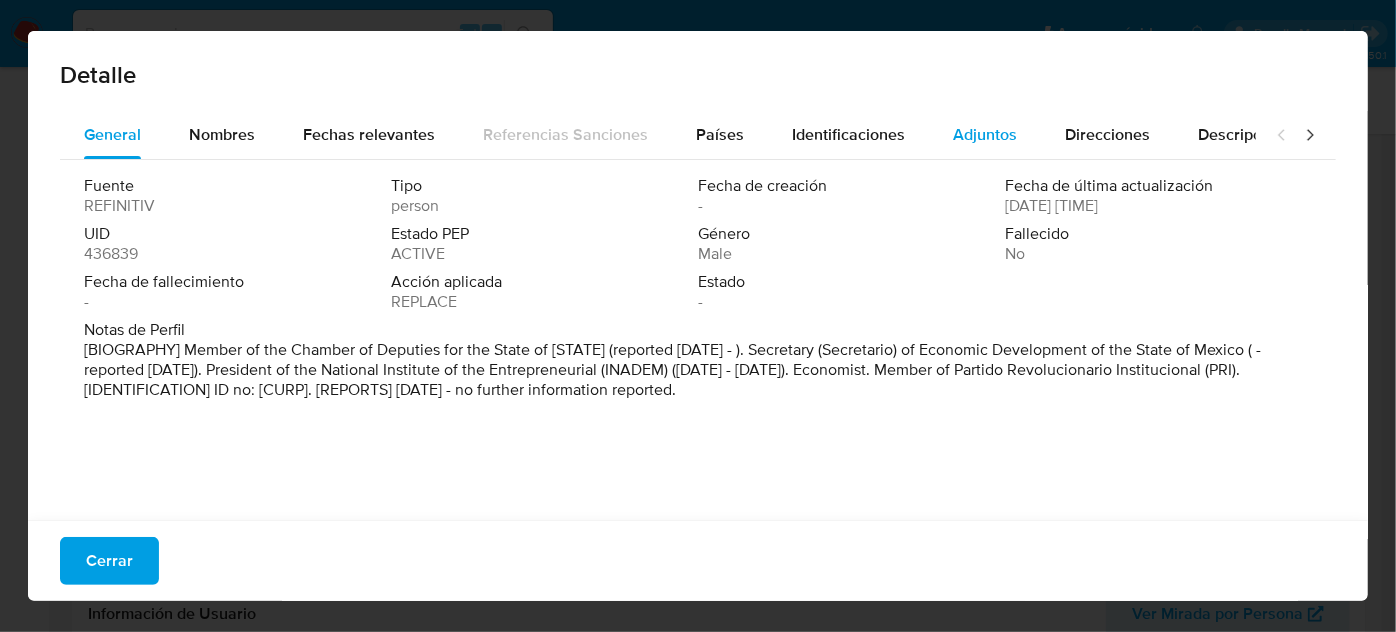 click on "Adjuntos" at bounding box center [985, 134] 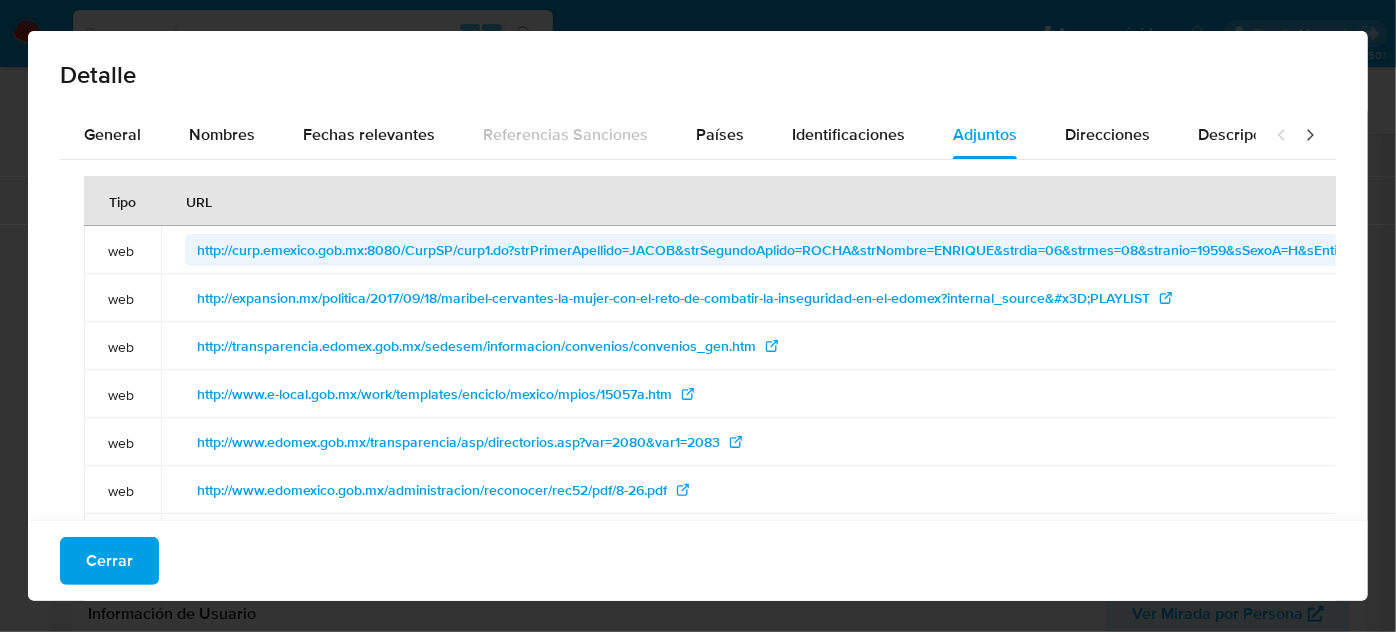 type 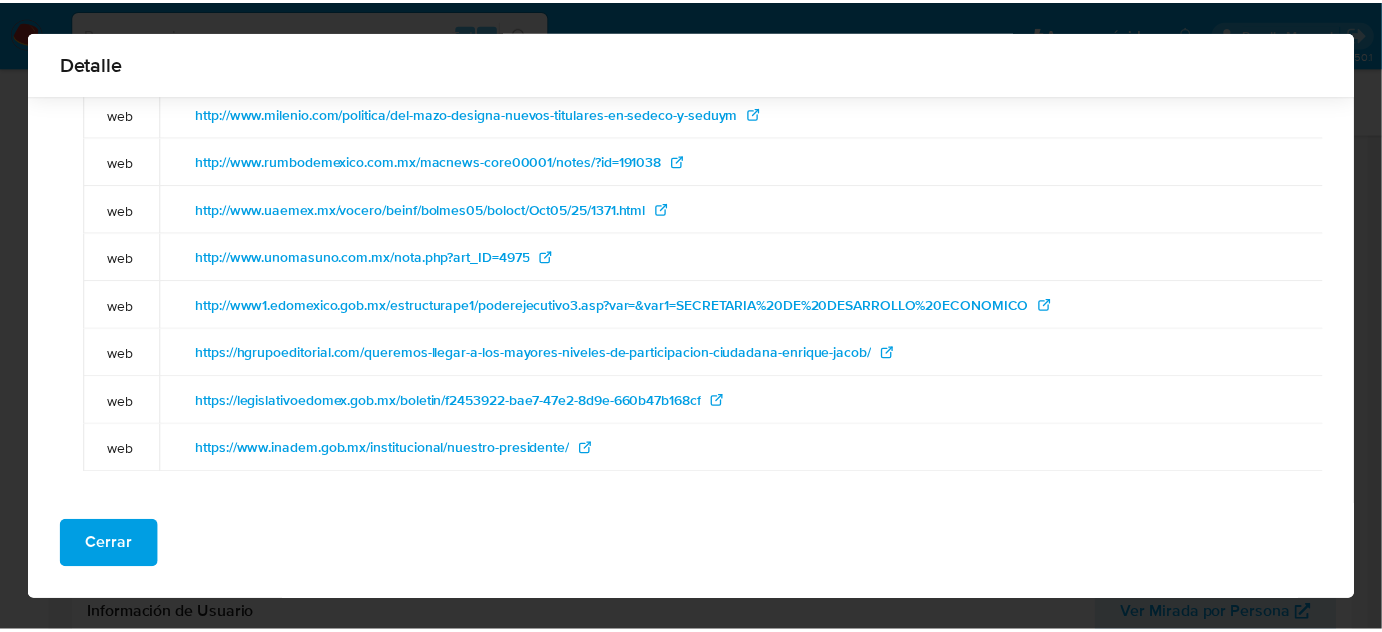 scroll, scrollTop: 614, scrollLeft: 0, axis: vertical 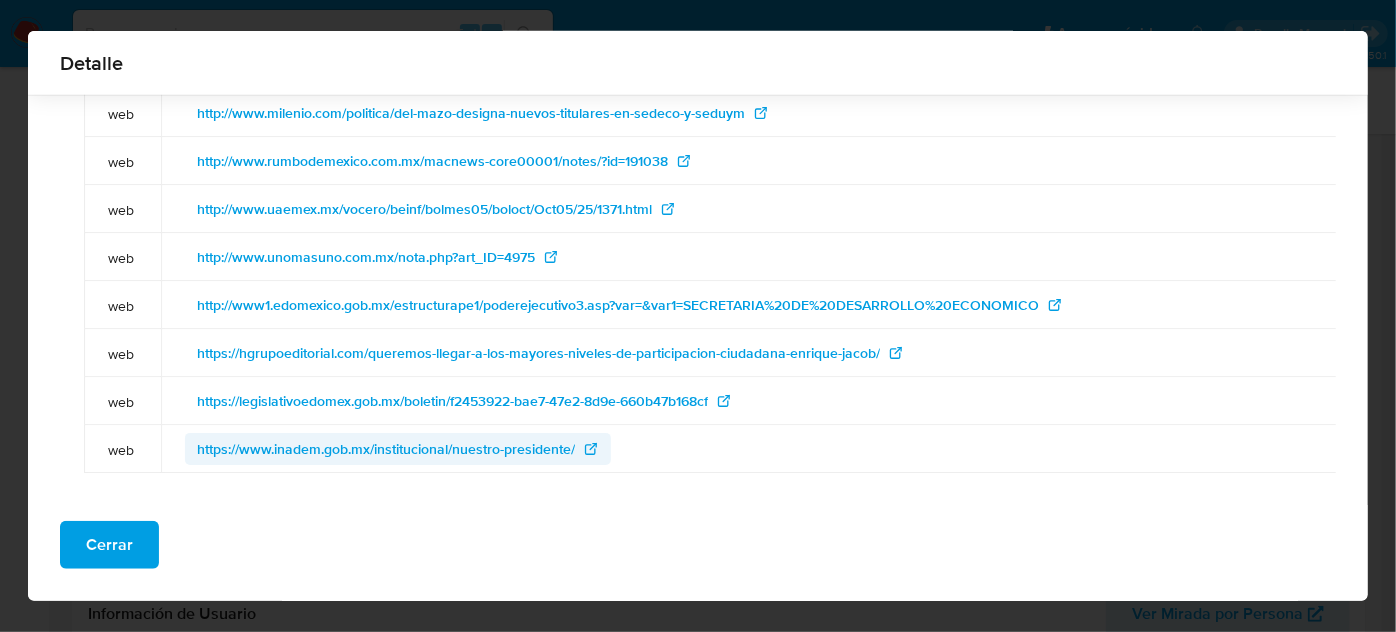 click on "https://www.inadem.gob.mx/institucional/nuestro-presidente/" at bounding box center (386, 449) 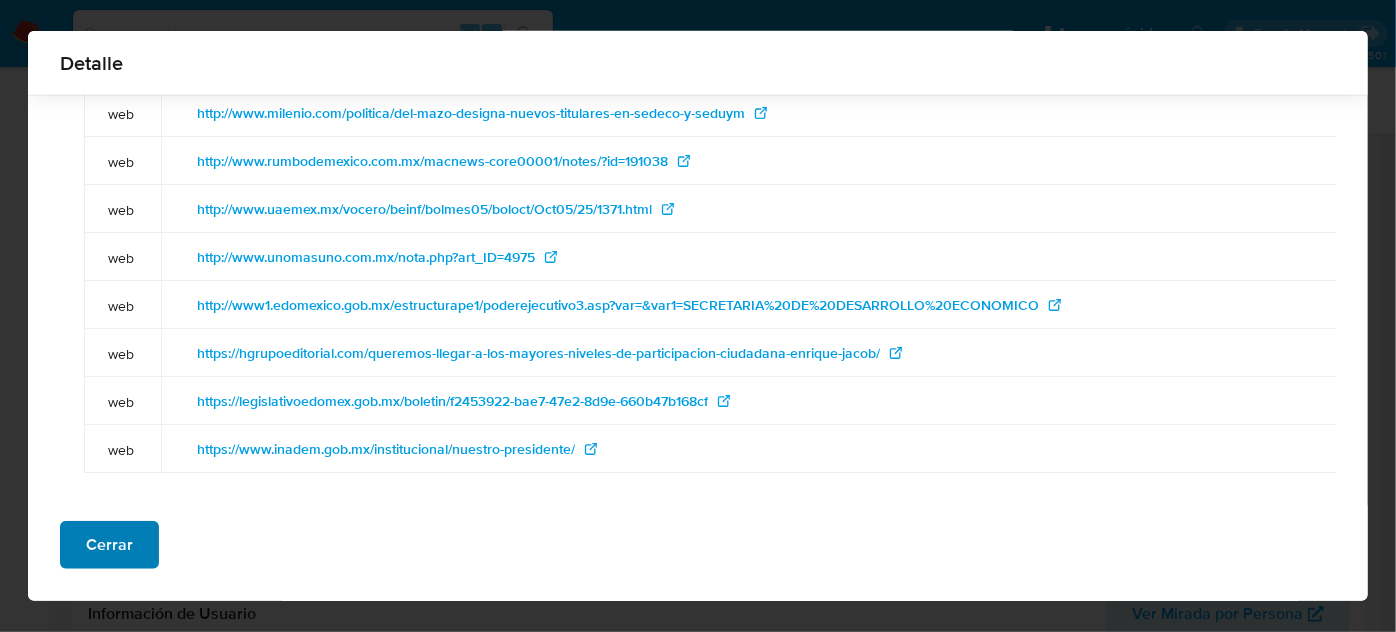 click on "Cerrar" at bounding box center [109, 545] 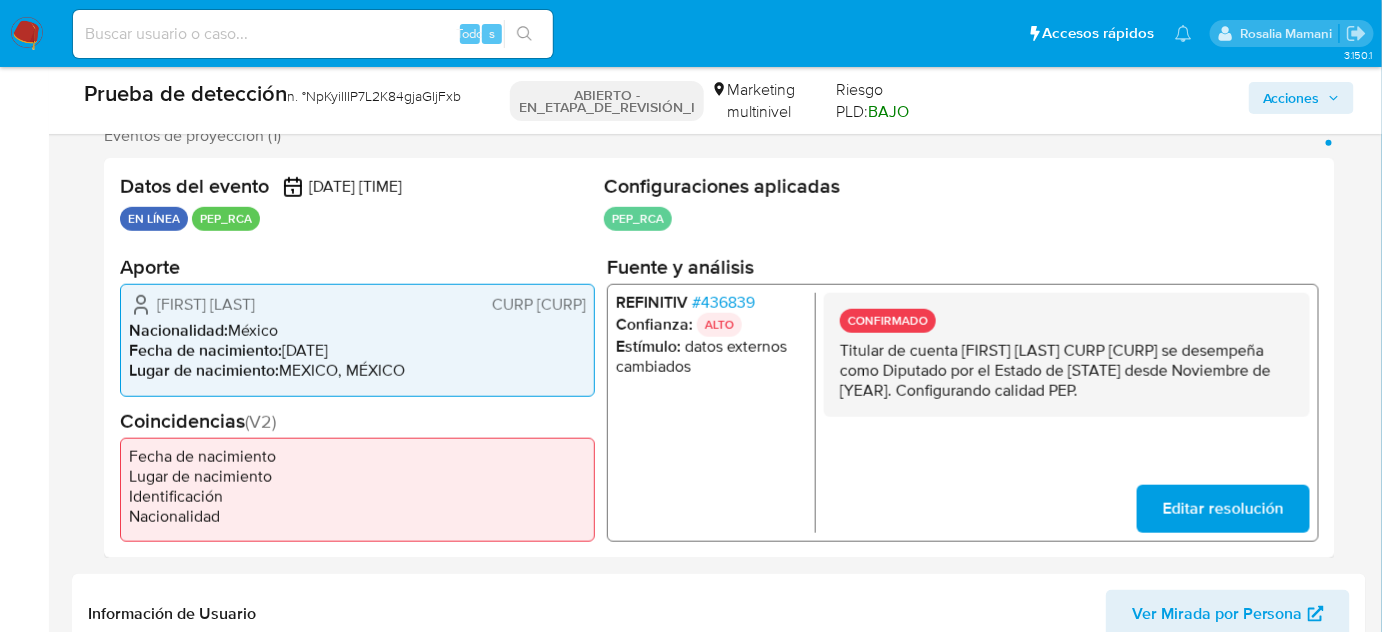 drag, startPoint x: 961, startPoint y: 411, endPoint x: 834, endPoint y: 353, distance: 139.61734 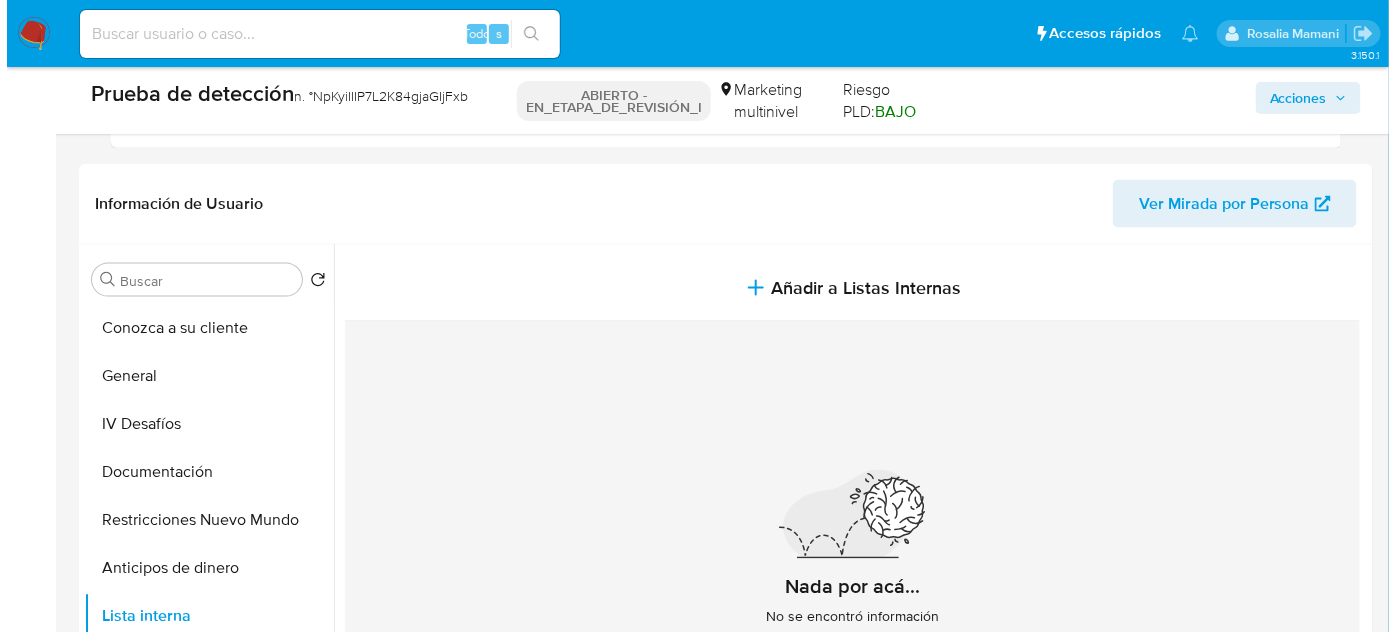 scroll, scrollTop: 818, scrollLeft: 0, axis: vertical 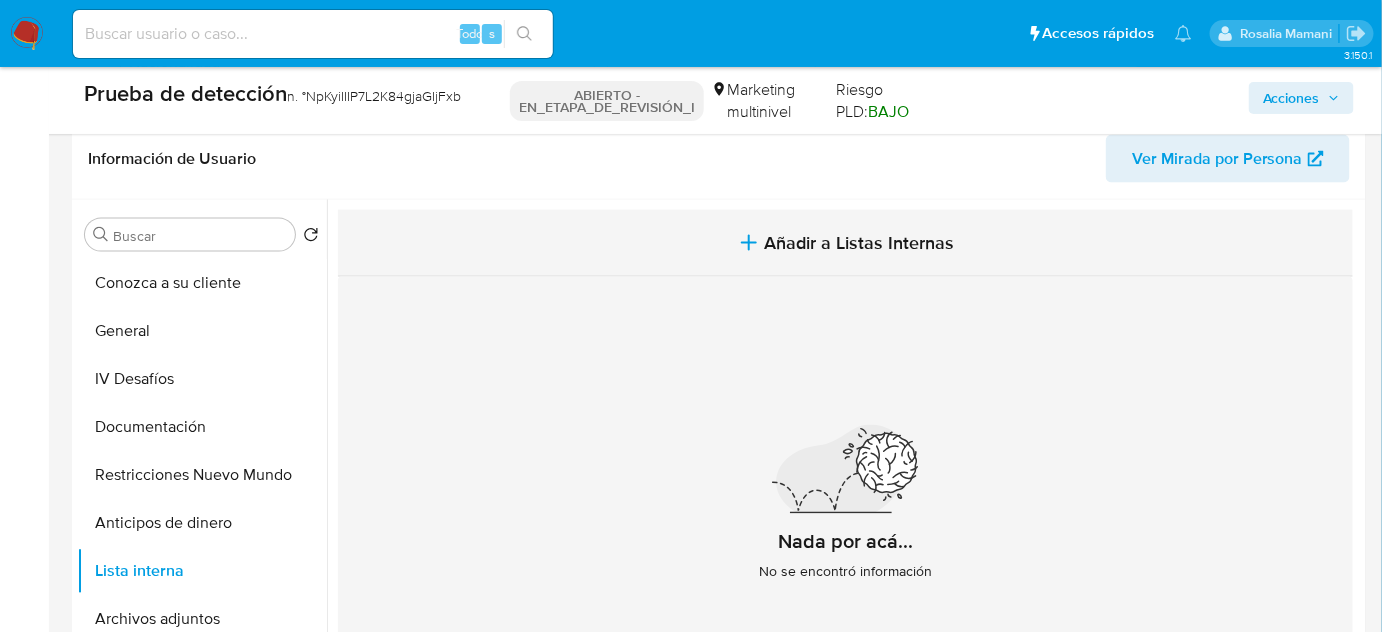 click on "Añadir a Listas Internas" at bounding box center (845, 243) 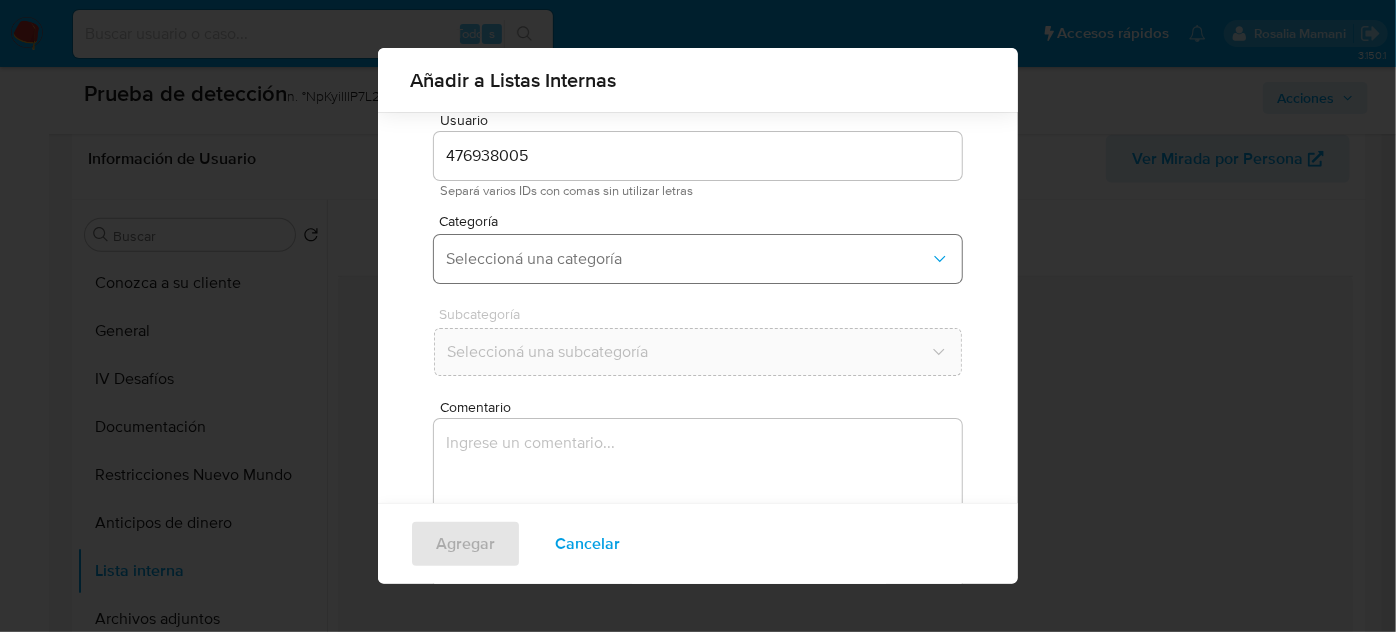 scroll, scrollTop: 74, scrollLeft: 0, axis: vertical 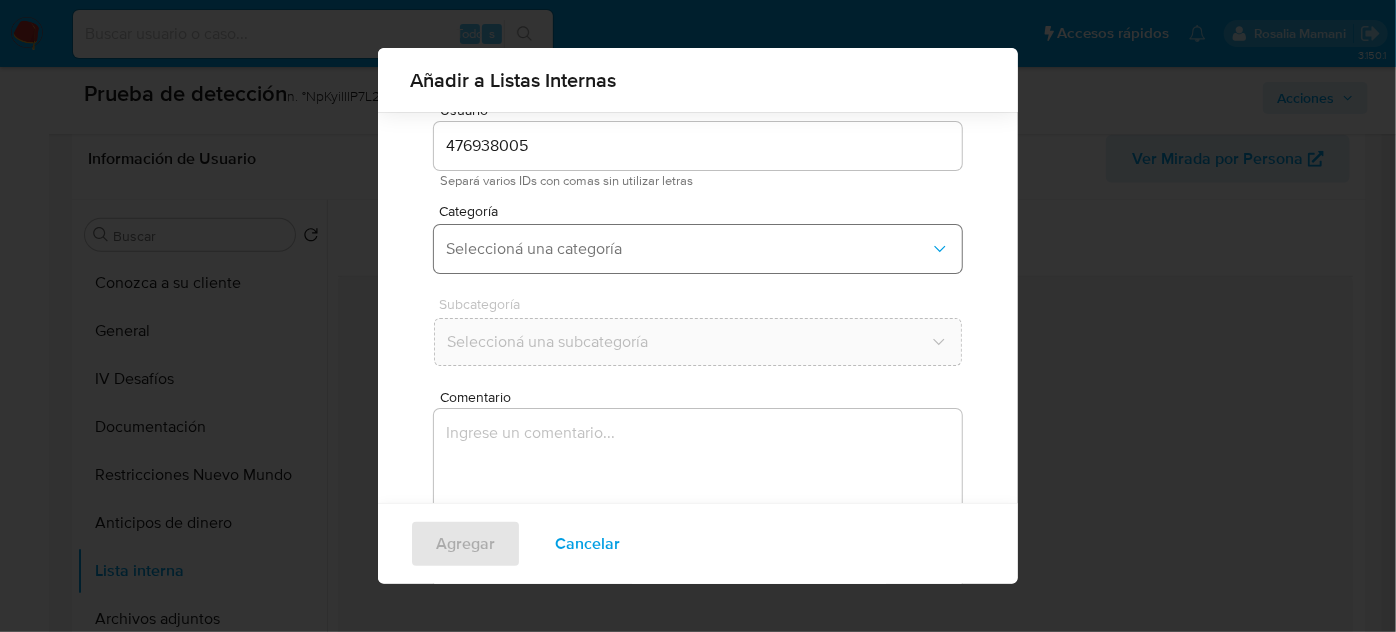 click on "Seleccioná una categoría" at bounding box center (688, 249) 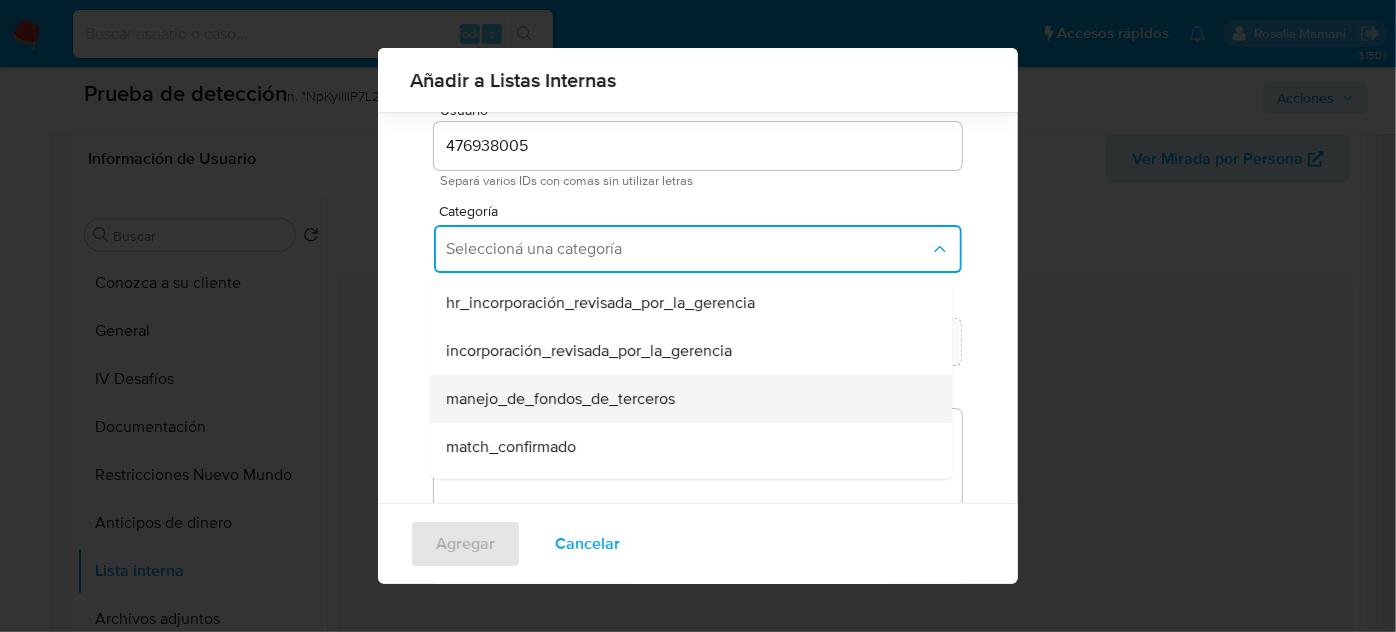 scroll, scrollTop: 90, scrollLeft: 0, axis: vertical 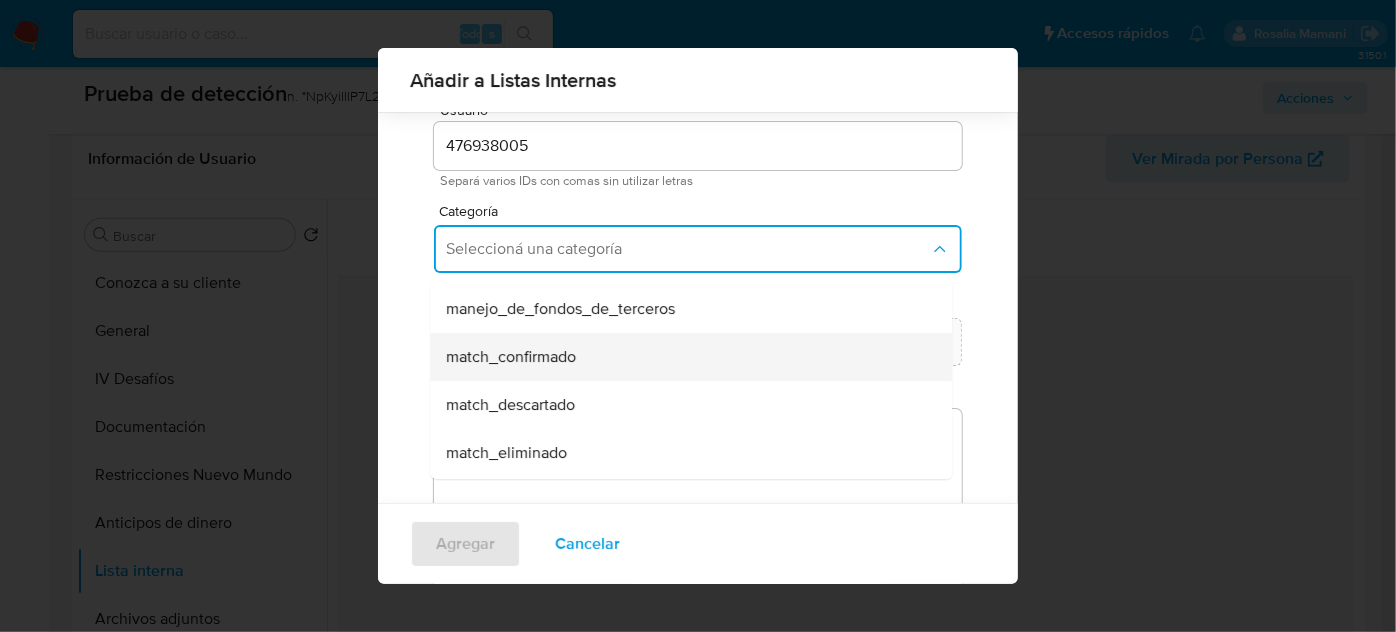 click on "match_confirmado" at bounding box center (511, 357) 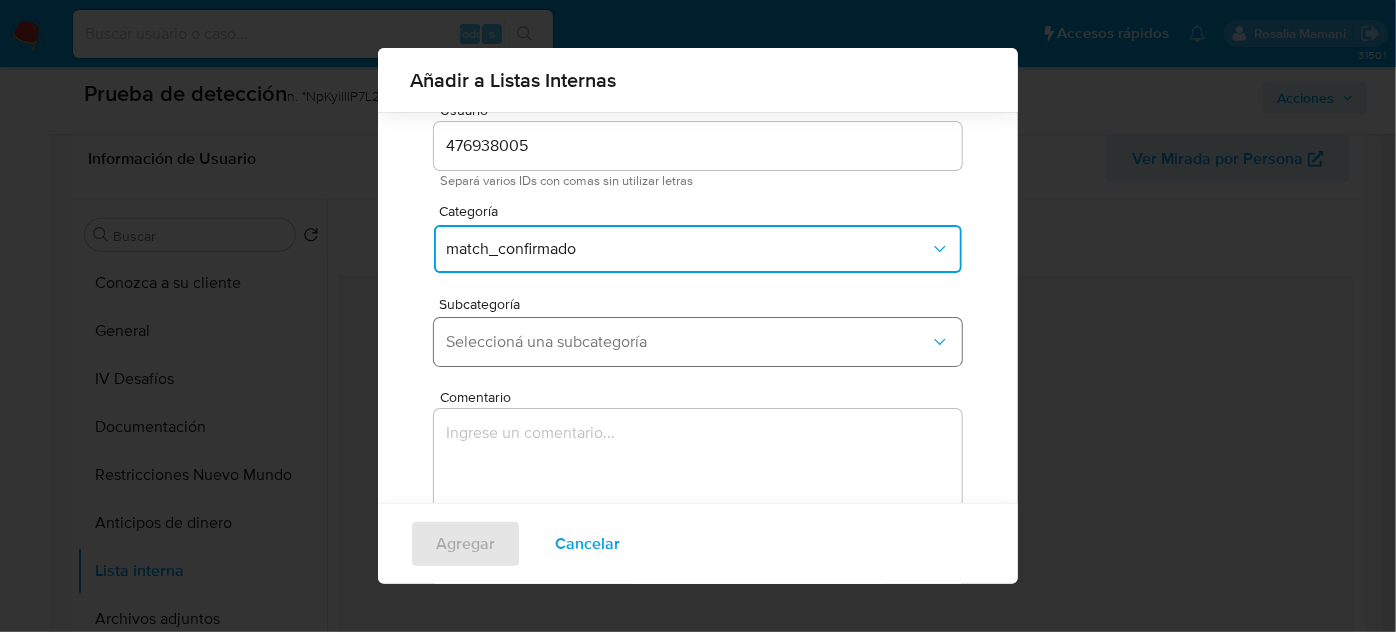 click on "Seleccioná una subcategoría" at bounding box center [688, 342] 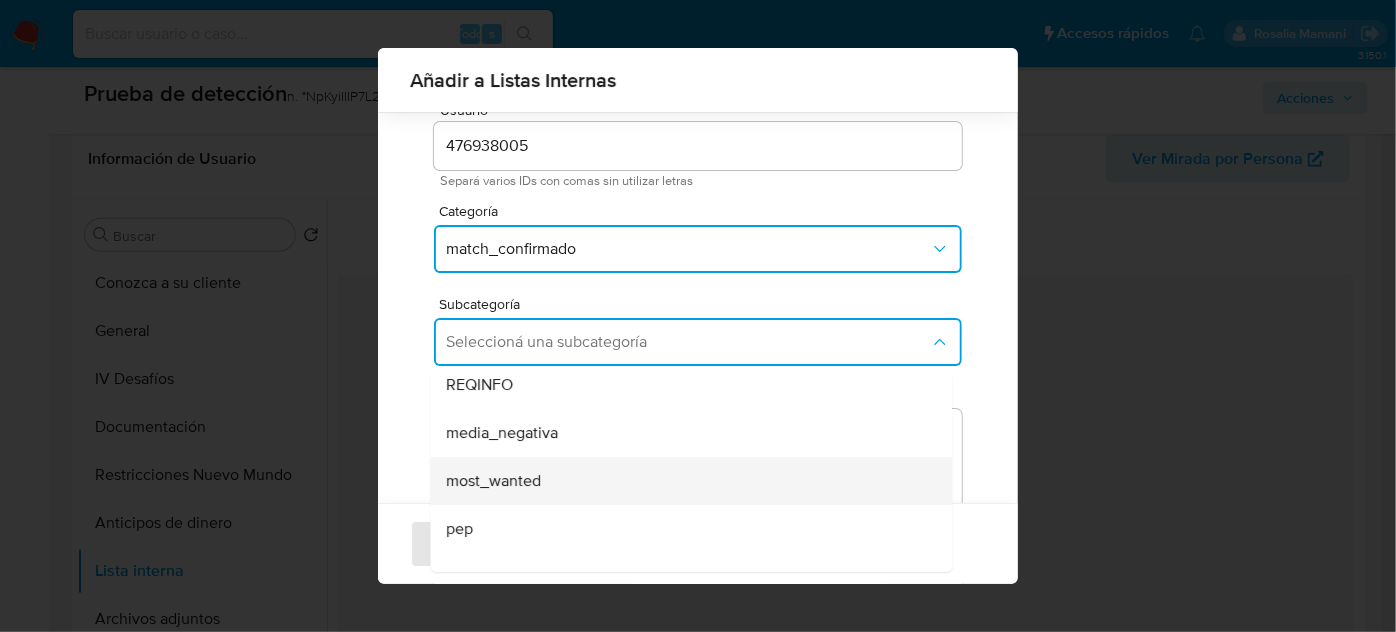 scroll, scrollTop: 136, scrollLeft: 0, axis: vertical 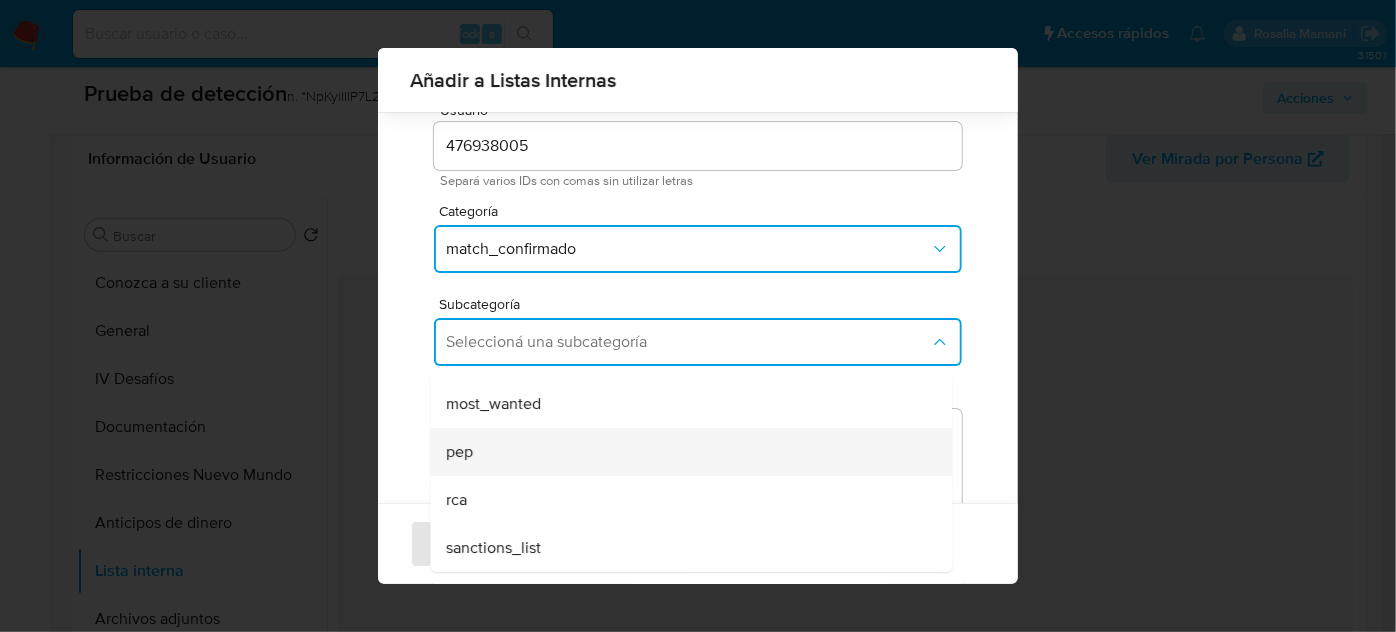 click on "pep" at bounding box center [685, 452] 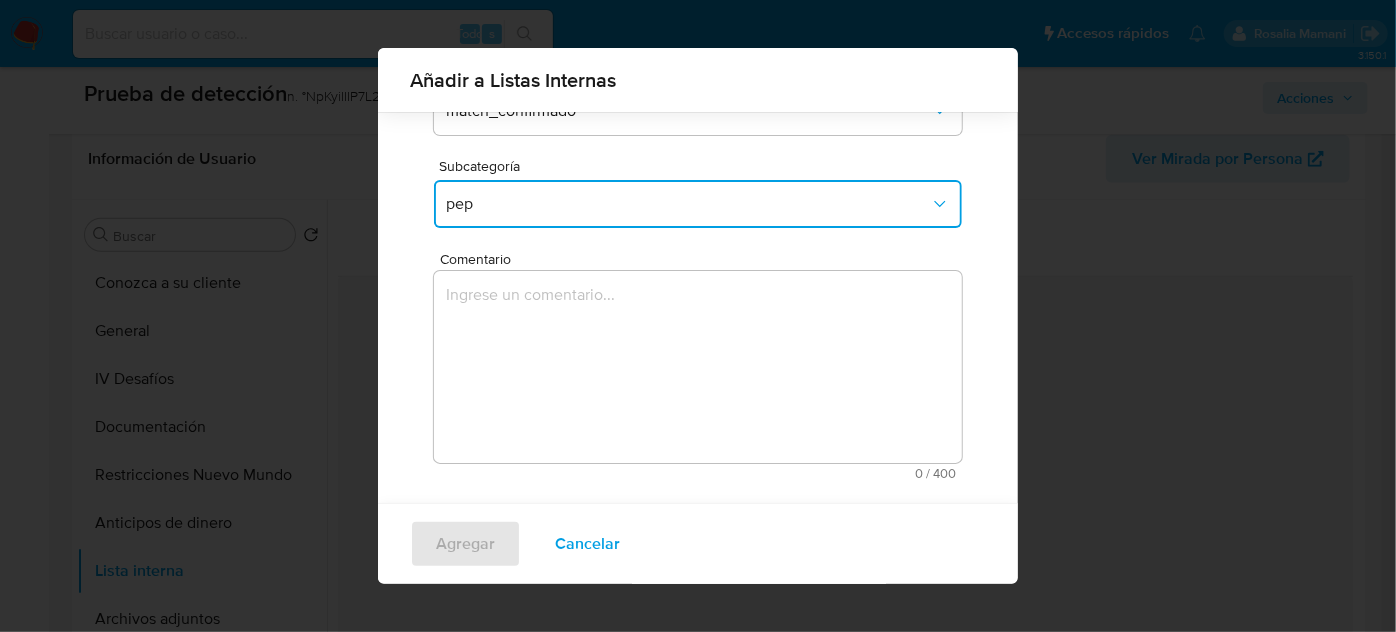 scroll, scrollTop: 221, scrollLeft: 0, axis: vertical 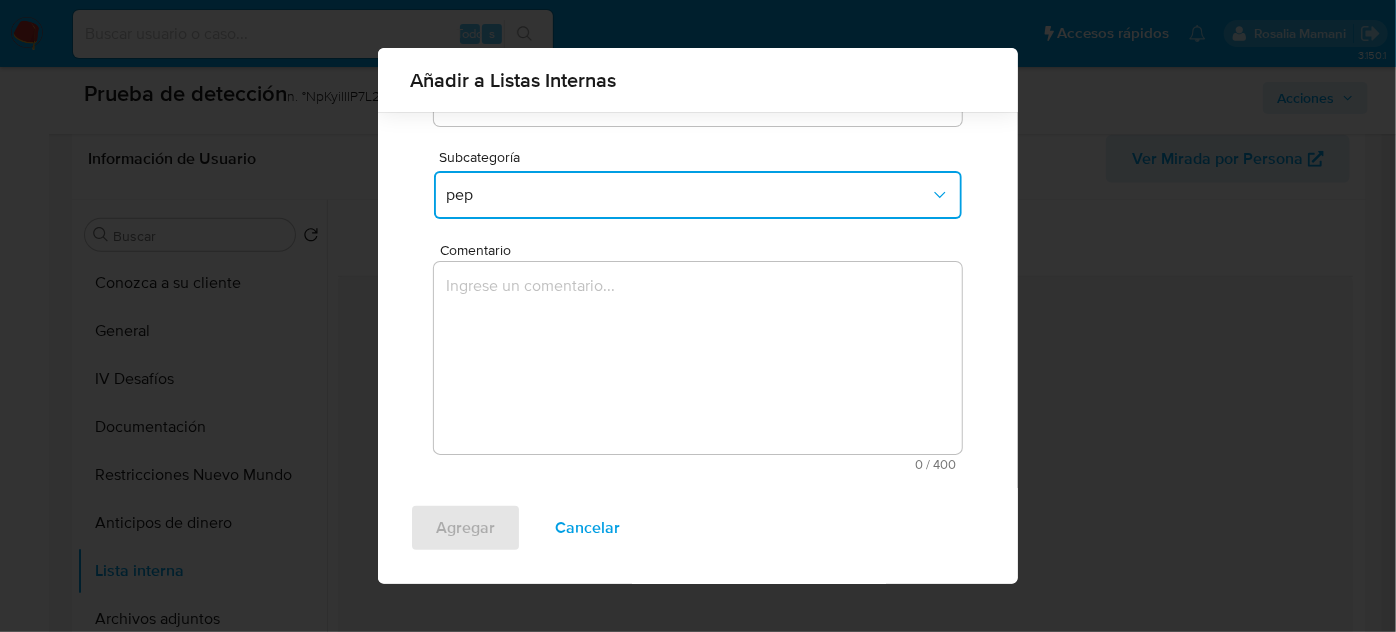 type 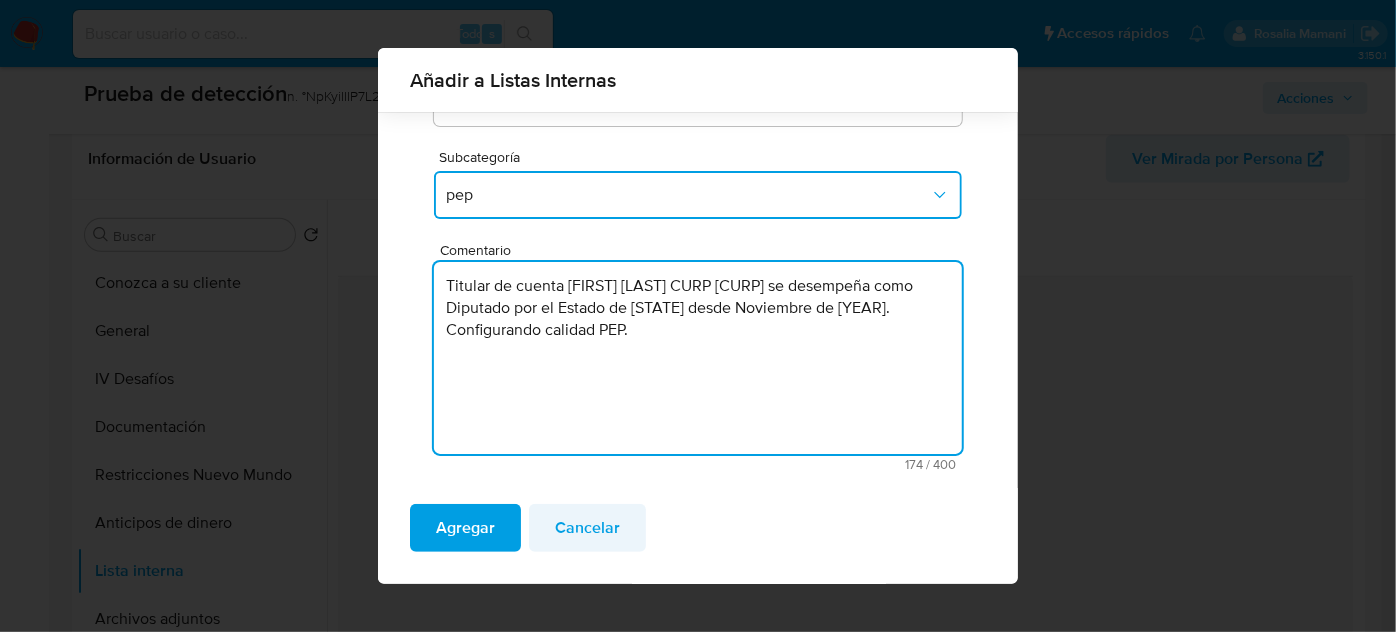 type on "Titular de cuenta Enrique Edgardo Jacob Rocha CURP JARE590806HMCCCN02 se desempeña como Diputado por el Estado de Naucalpan desde Noviembre de 2023. Configurando calidad PEP." 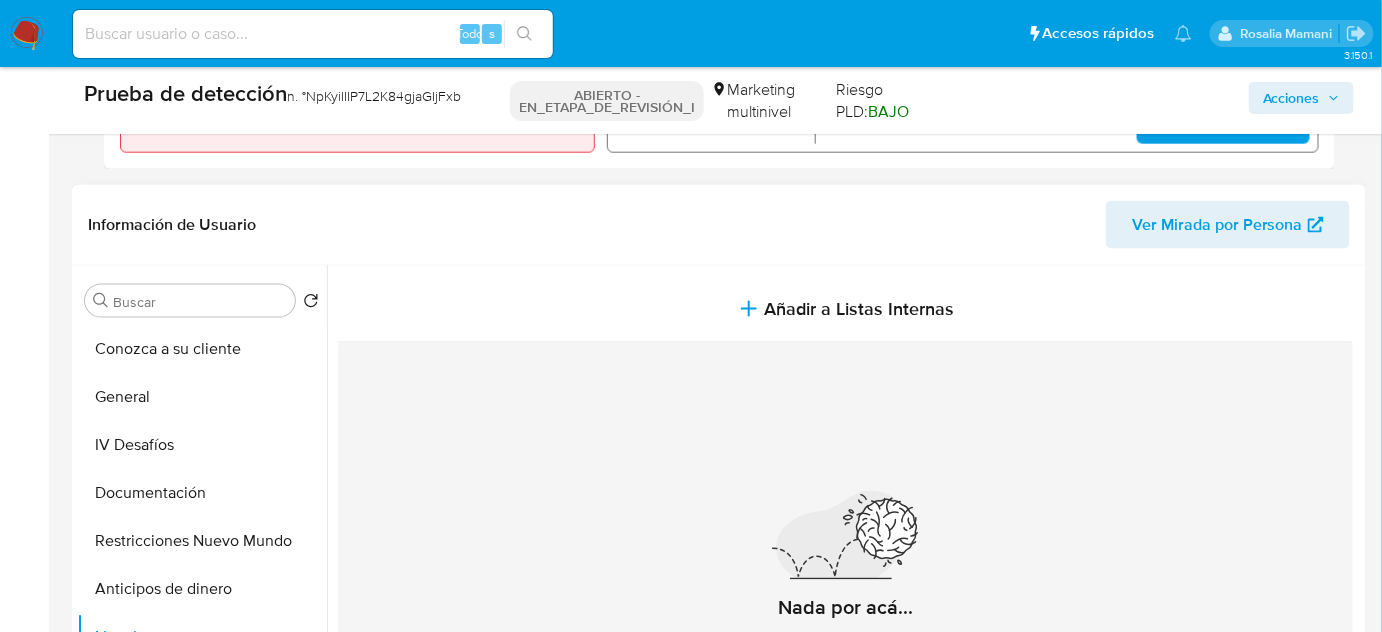 scroll, scrollTop: 454, scrollLeft: 0, axis: vertical 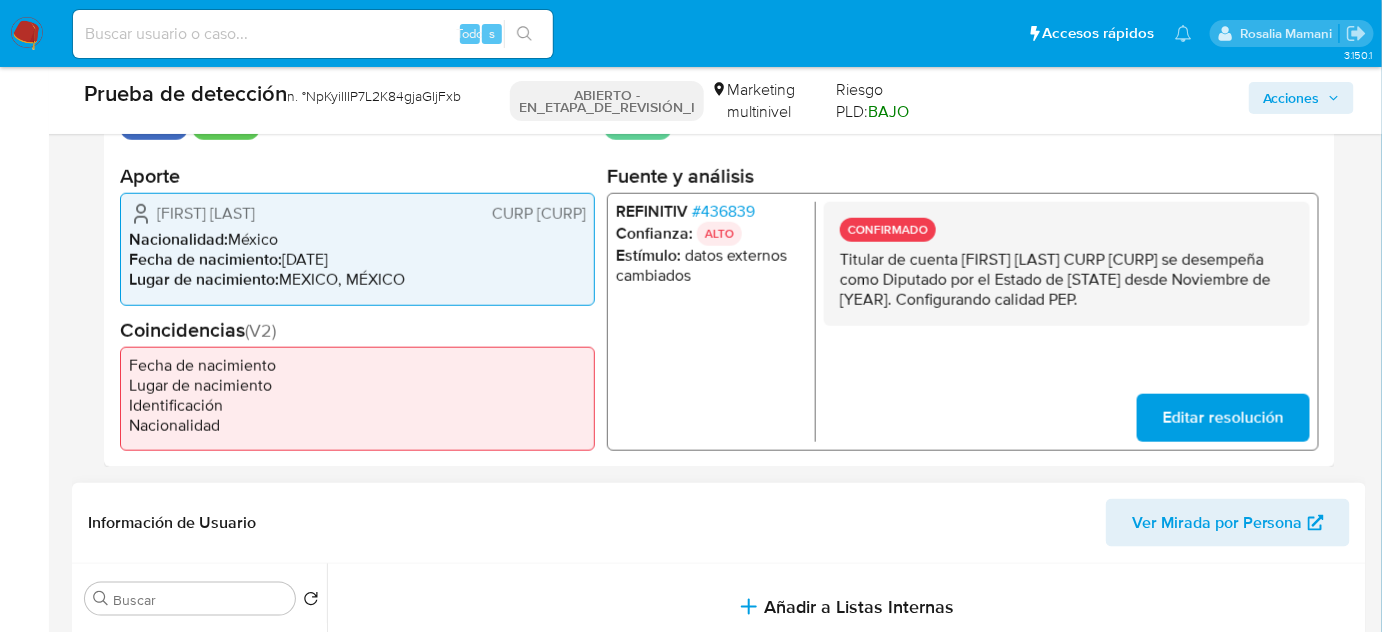 click on "436839" at bounding box center [728, 211] 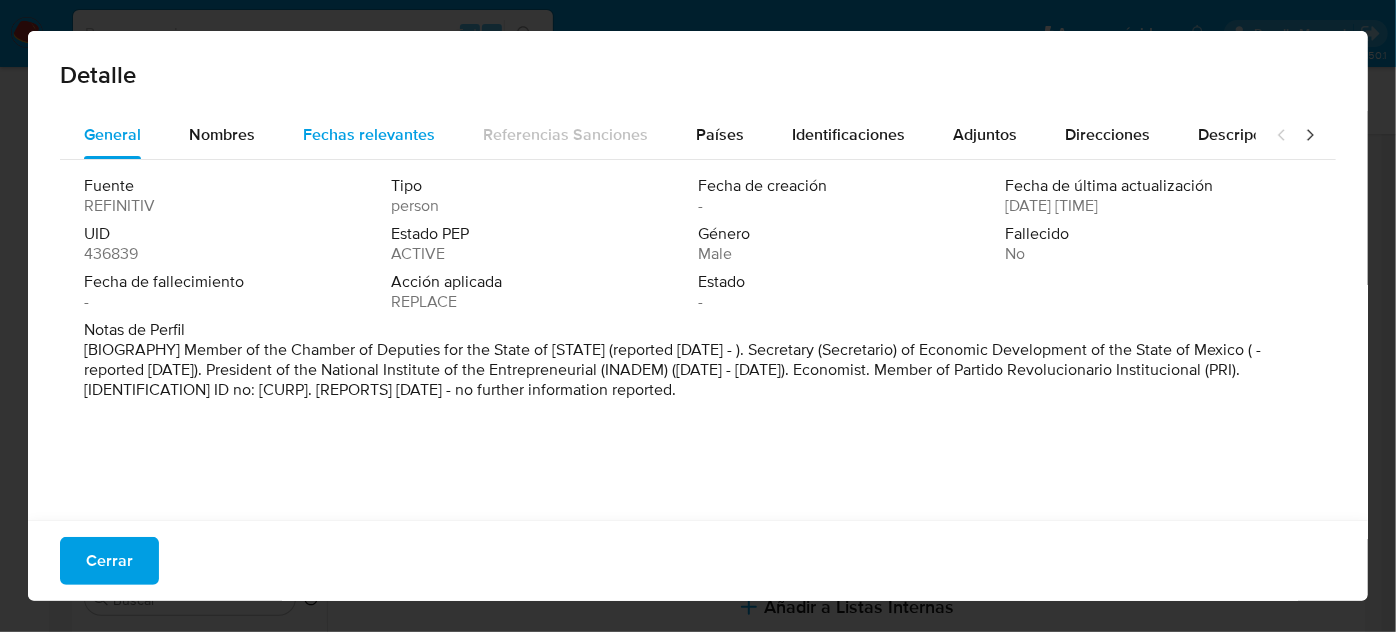 click on "Fechas relevantes" at bounding box center [369, 134] 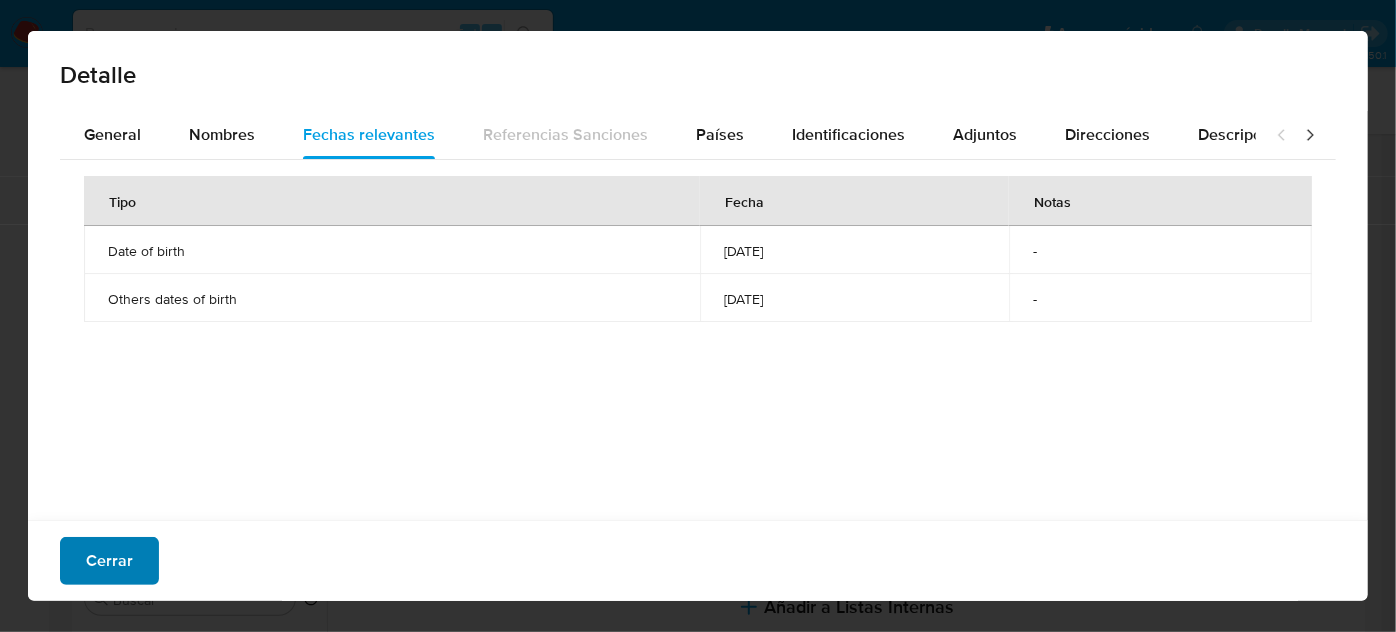 click on "Cerrar" at bounding box center (109, 561) 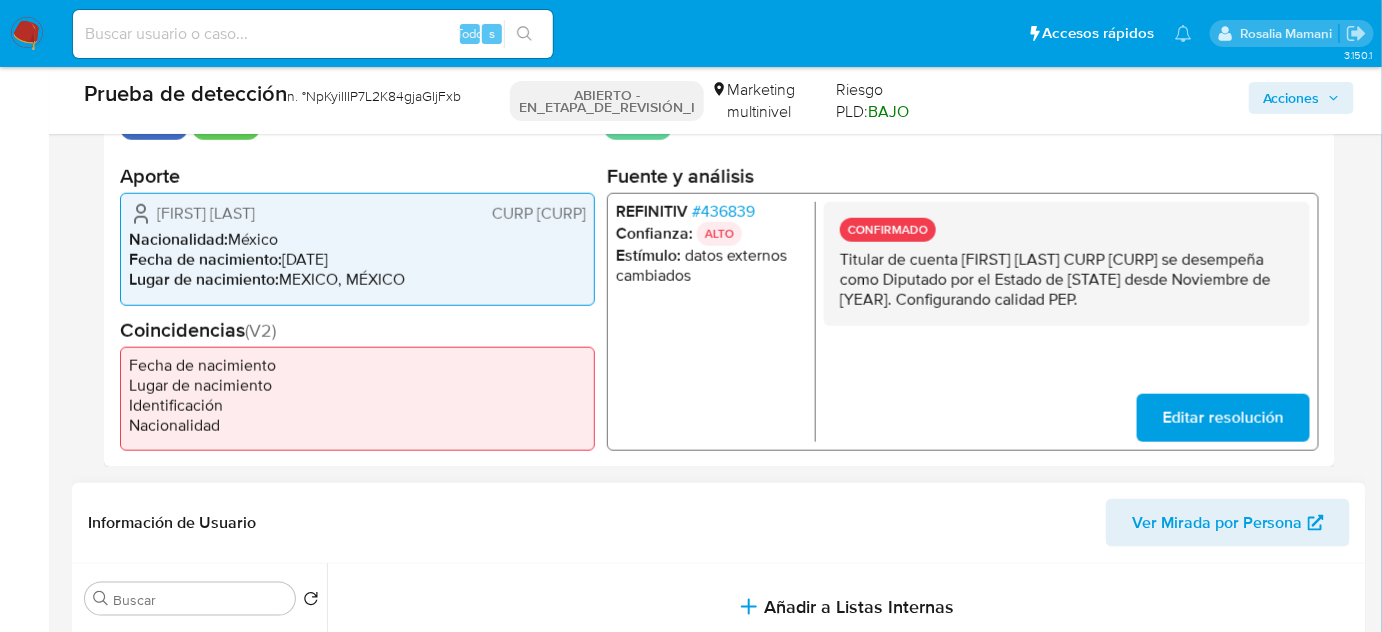 drag, startPoint x: 562, startPoint y: 223, endPoint x: 370, endPoint y: 234, distance: 192.31485 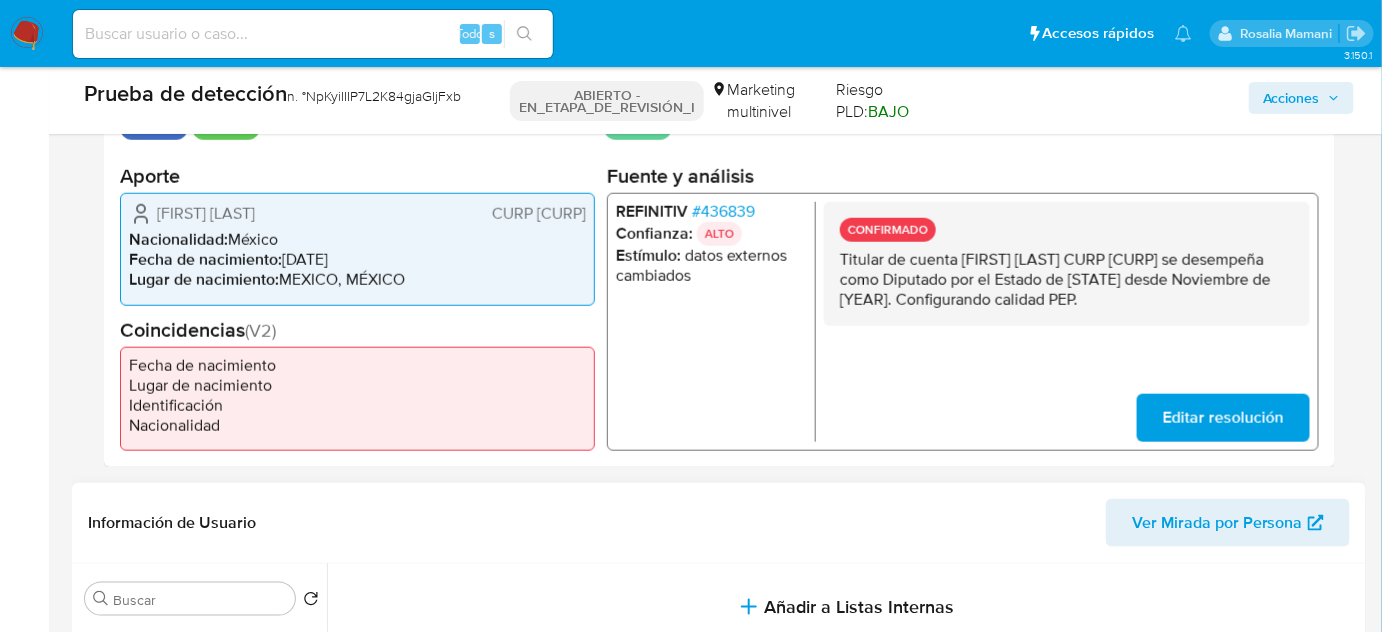 click on "436839" at bounding box center [728, 211] 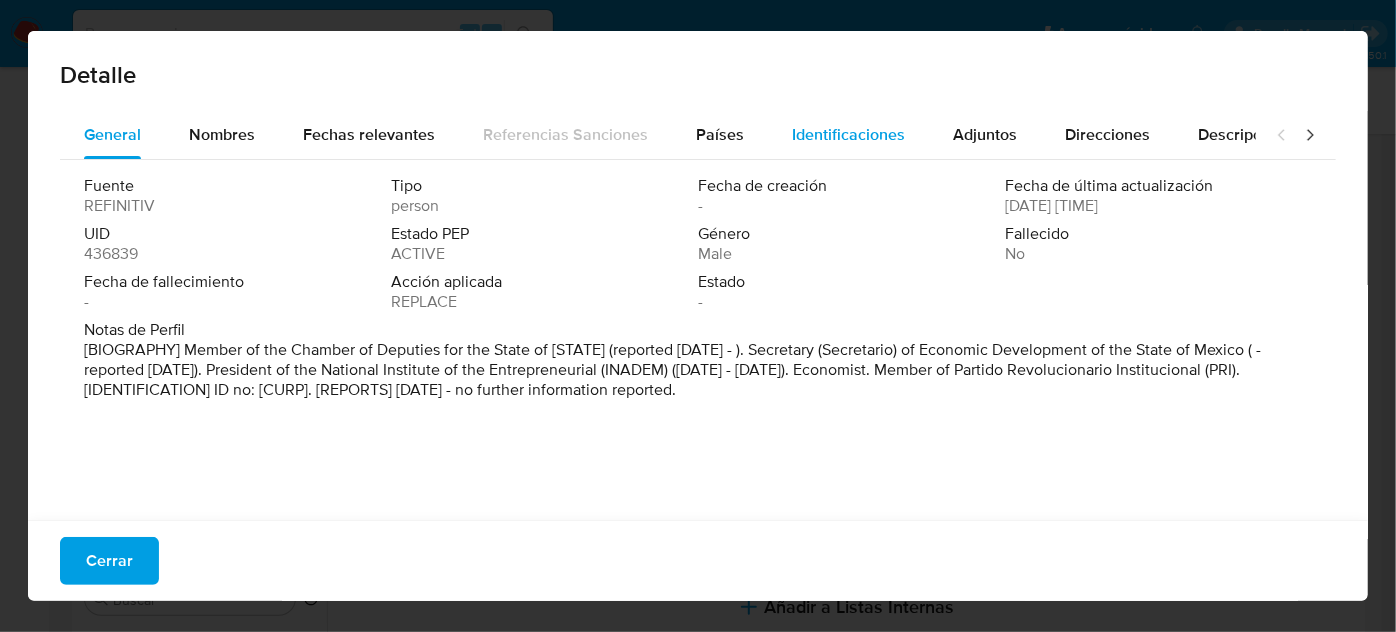 click on "Identificaciones" at bounding box center (848, 134) 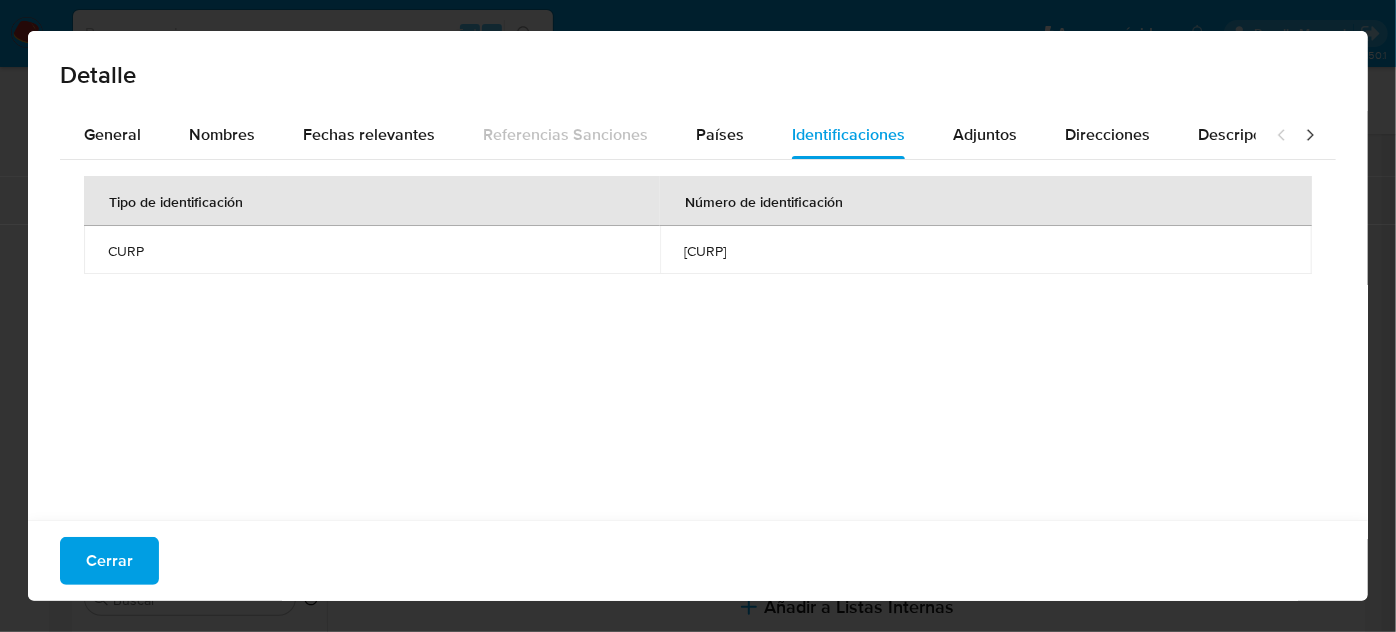 drag, startPoint x: 83, startPoint y: 559, endPoint x: 80, endPoint y: 586, distance: 27.166155 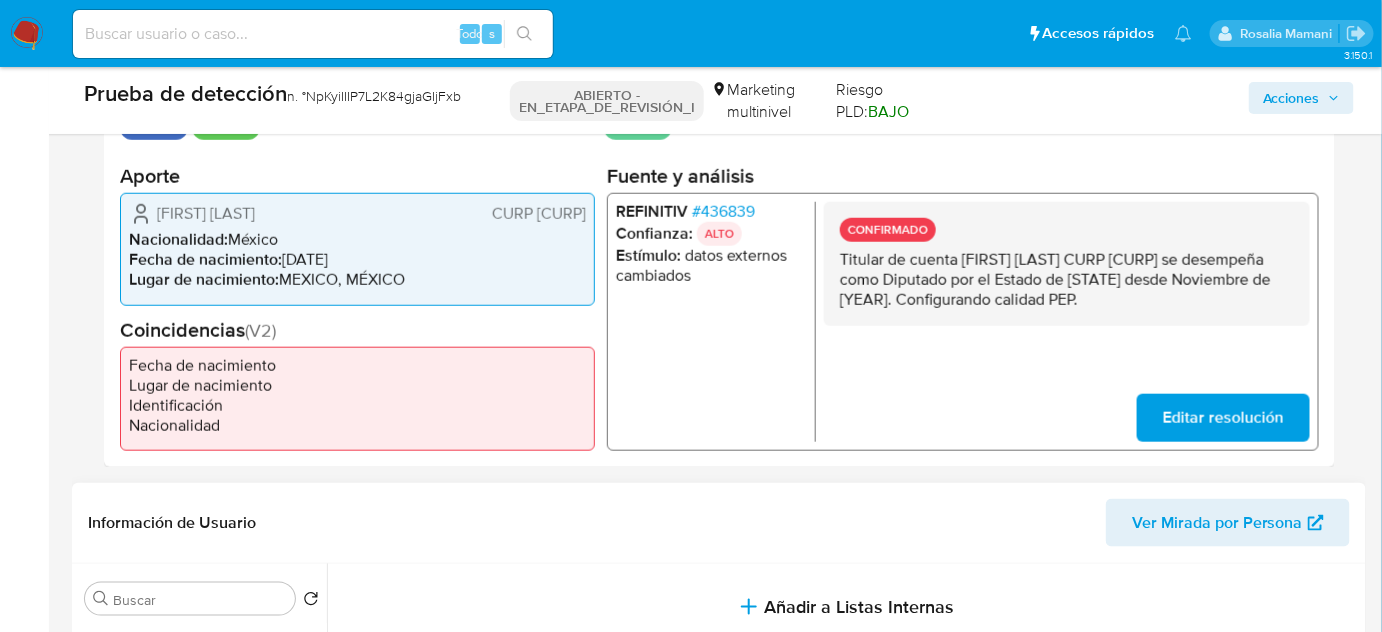 drag, startPoint x: 935, startPoint y: 316, endPoint x: 840, endPoint y: 255, distance: 112.898186 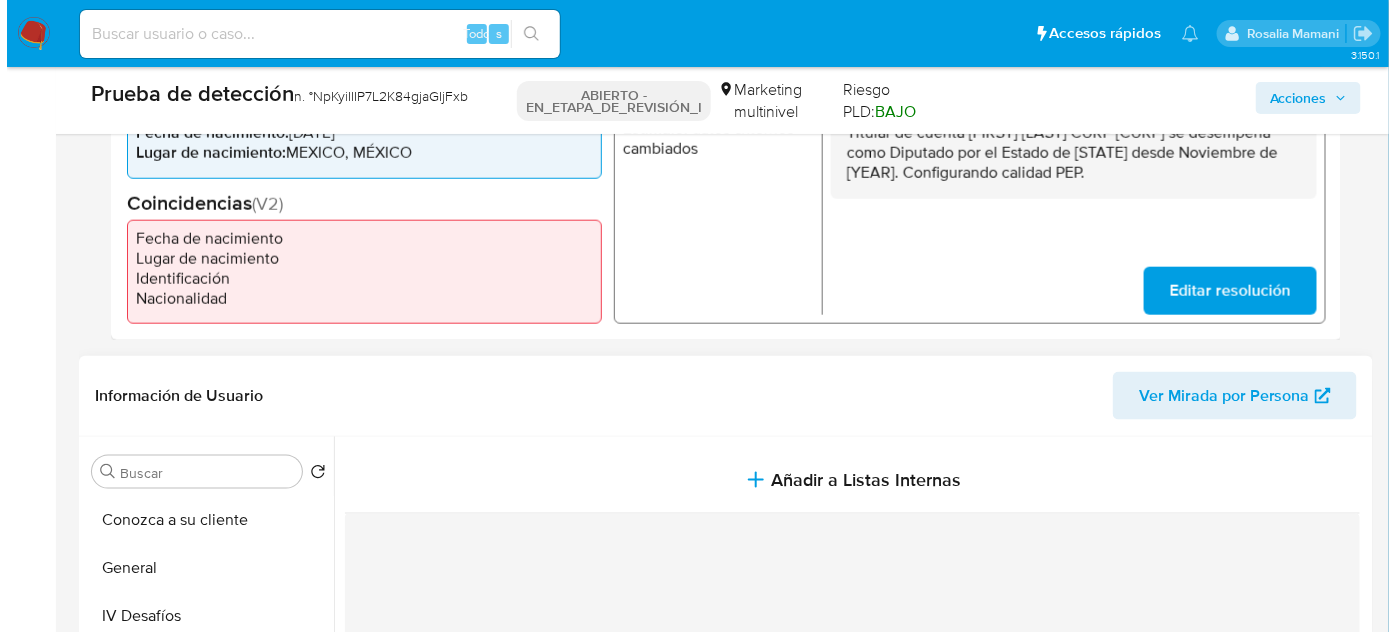 scroll, scrollTop: 818, scrollLeft: 0, axis: vertical 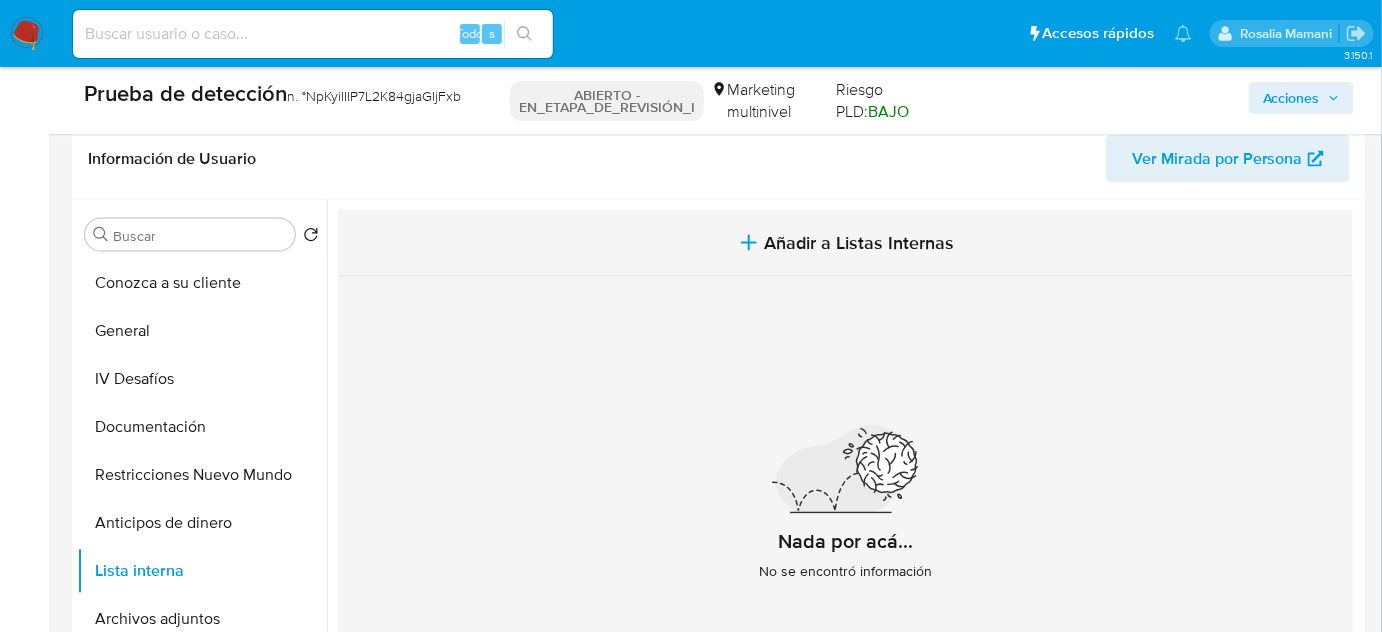 click on "Añadir a Listas Internas" at bounding box center [860, 243] 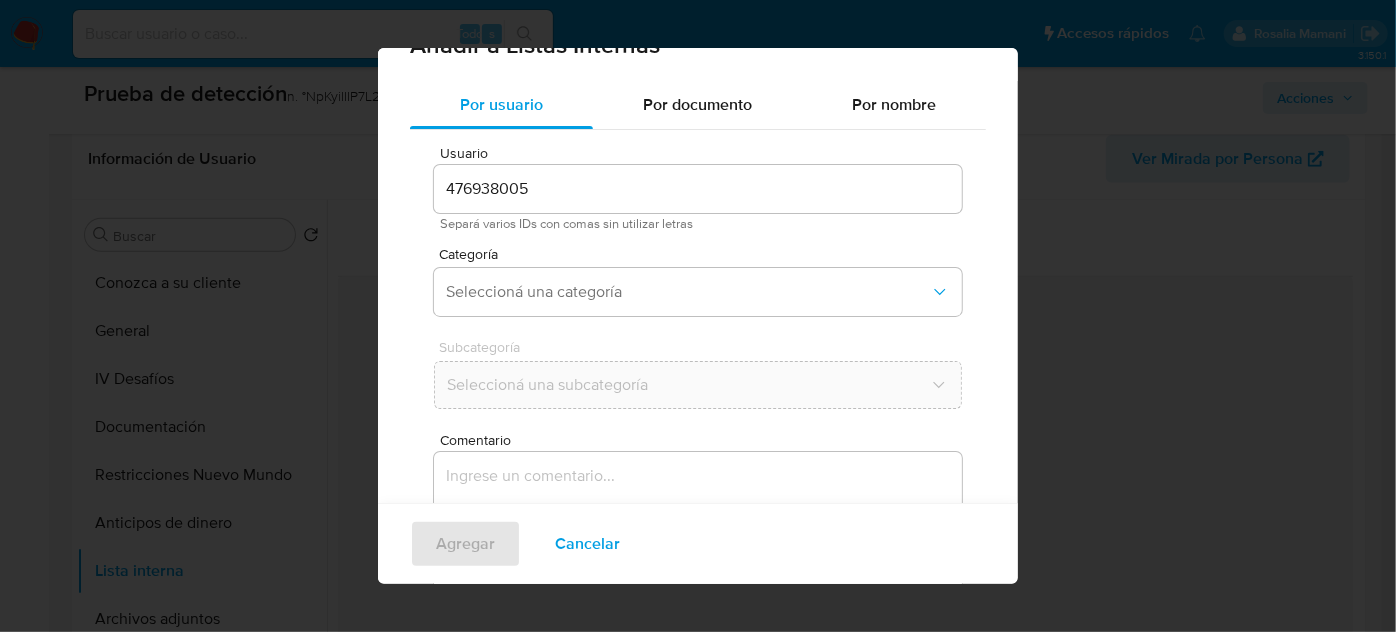 scroll, scrollTop: 74, scrollLeft: 0, axis: vertical 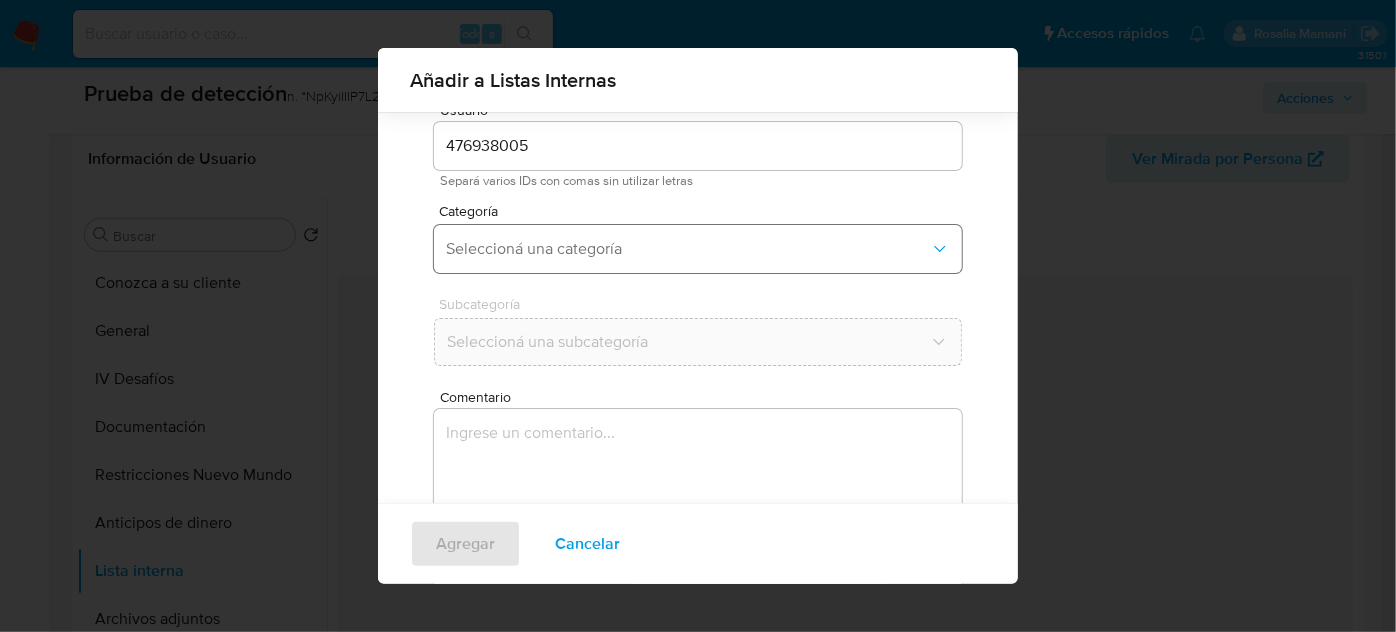 click on "Seleccioná una categoría" at bounding box center (688, 249) 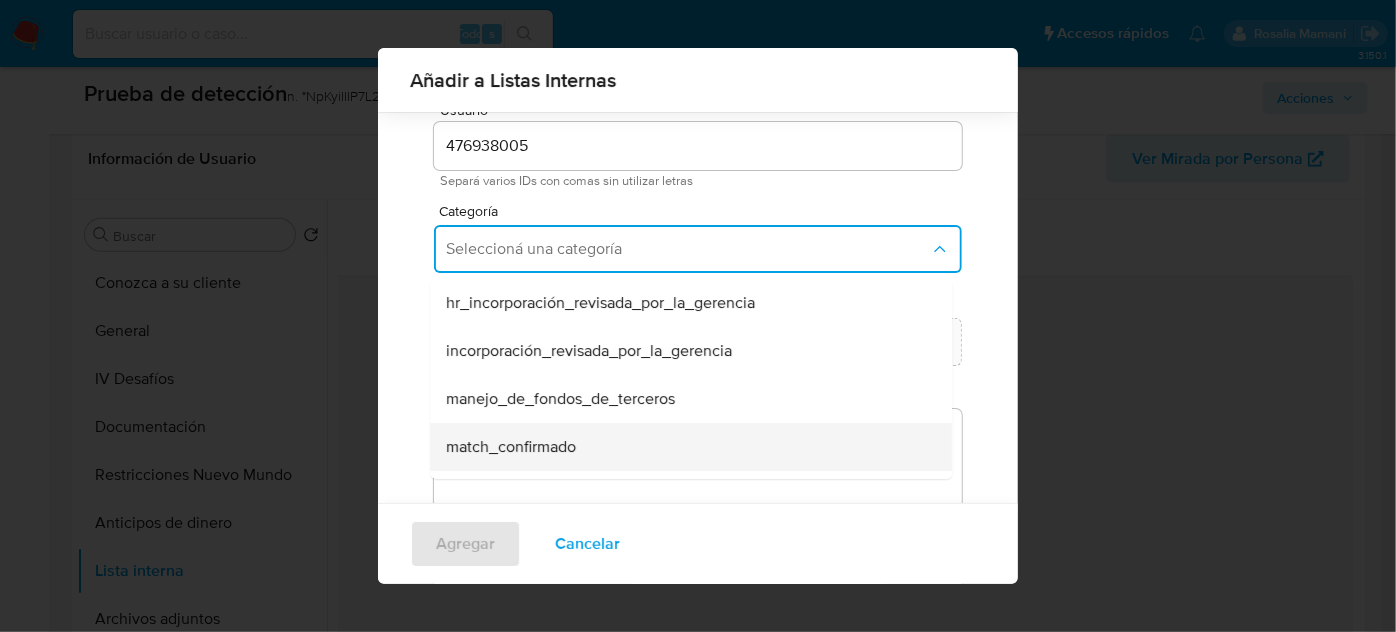 click on "match_confirmado" at bounding box center (511, 447) 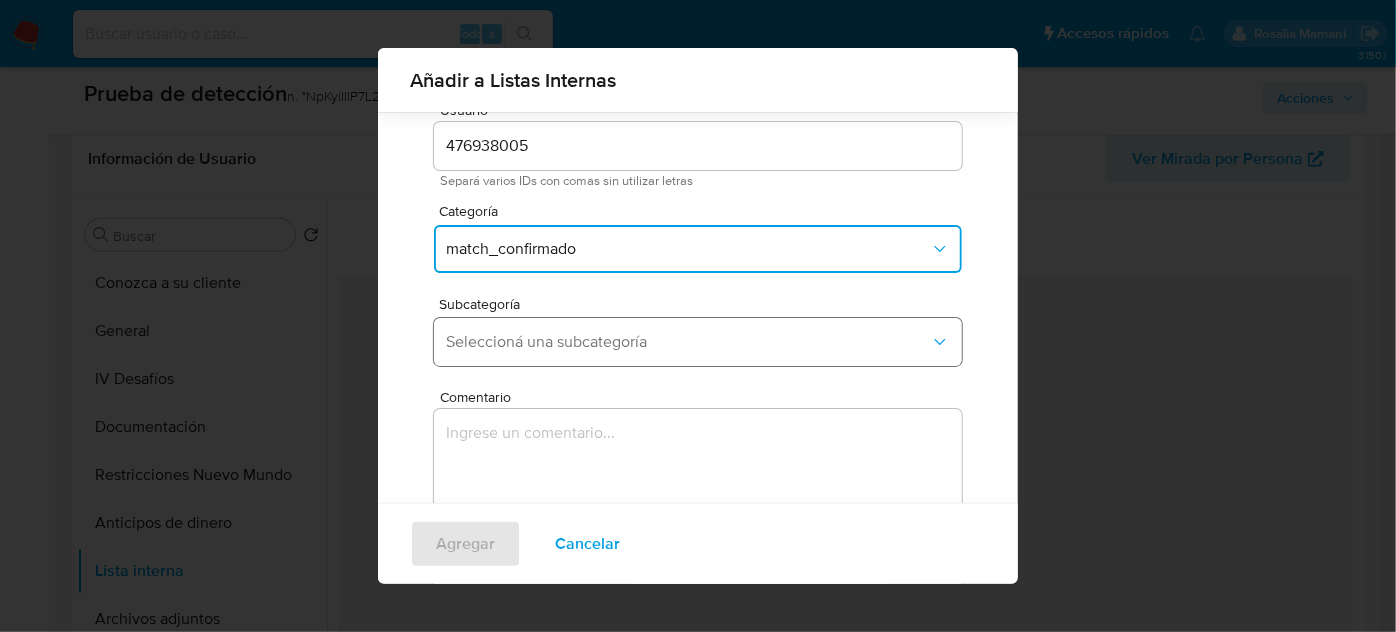 click on "Seleccioná una subcategoría" at bounding box center (688, 342) 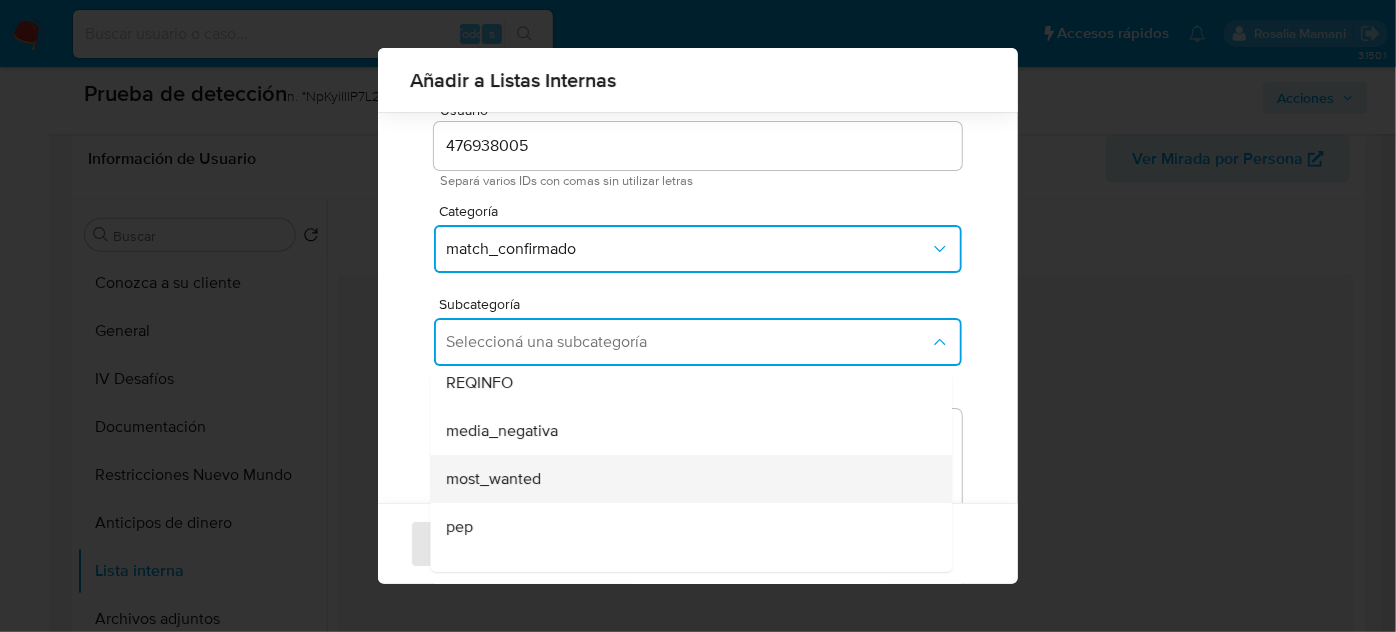 scroll, scrollTop: 136, scrollLeft: 0, axis: vertical 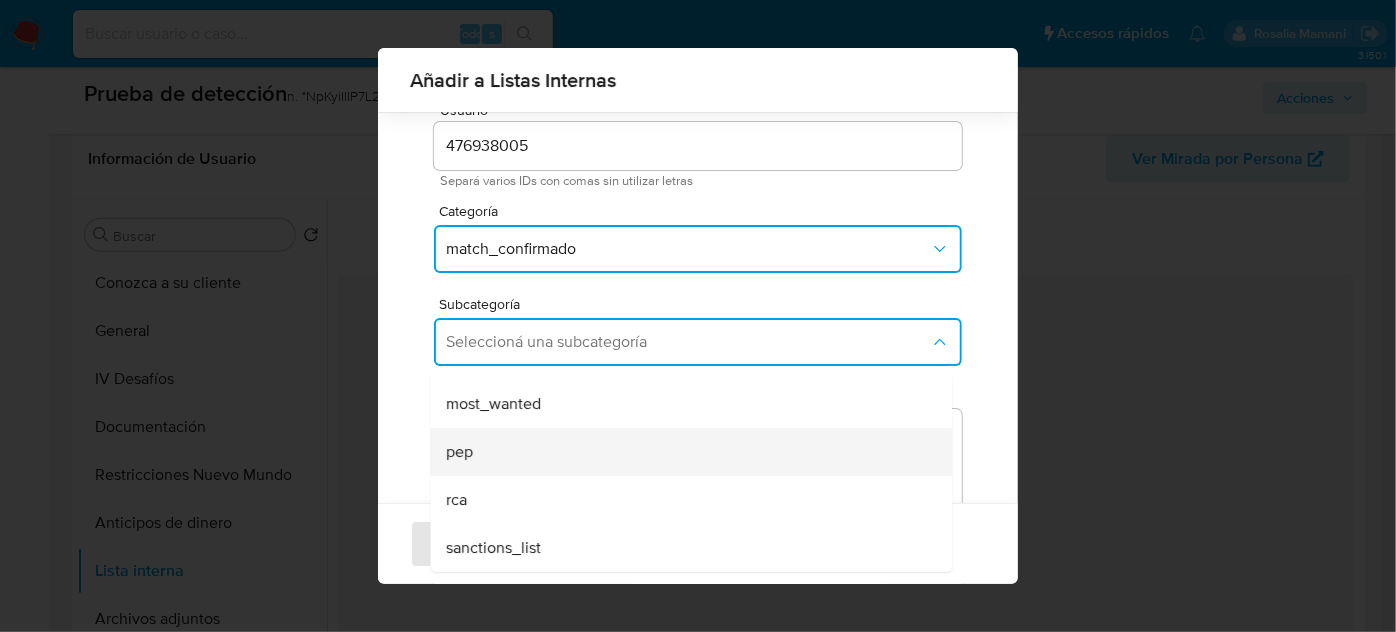 click on "pep" at bounding box center [685, 452] 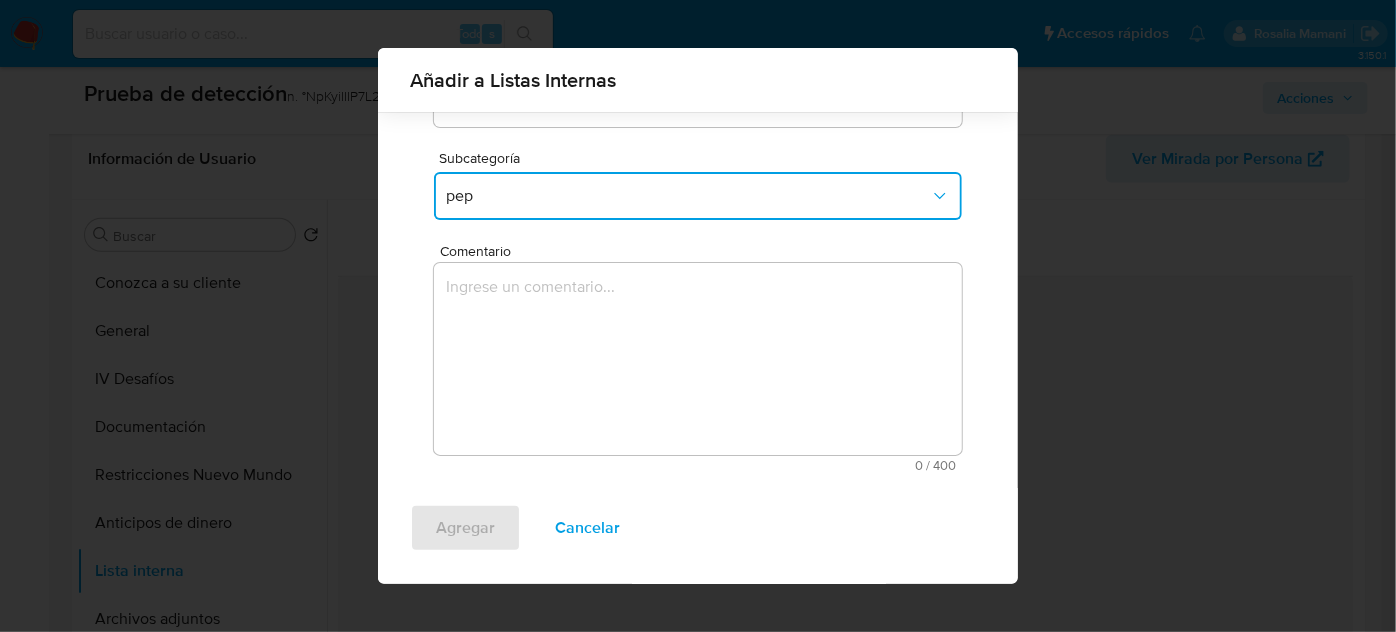 scroll, scrollTop: 219, scrollLeft: 0, axis: vertical 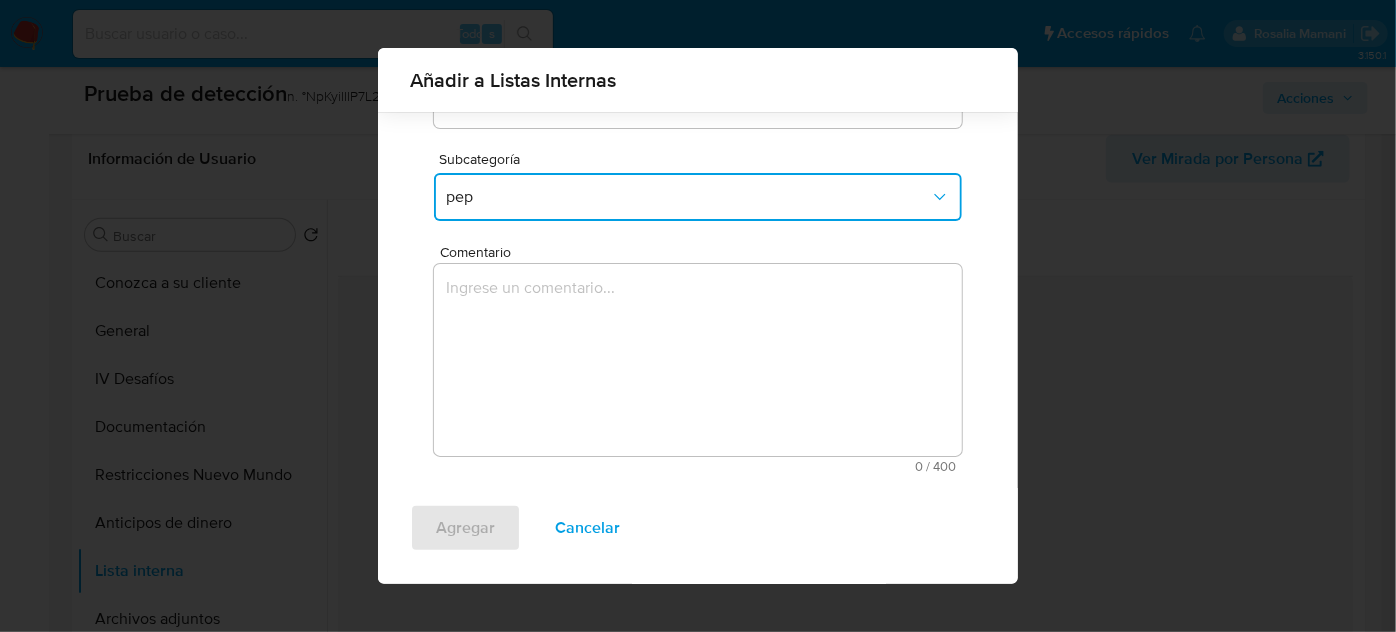 click at bounding box center [698, 360] 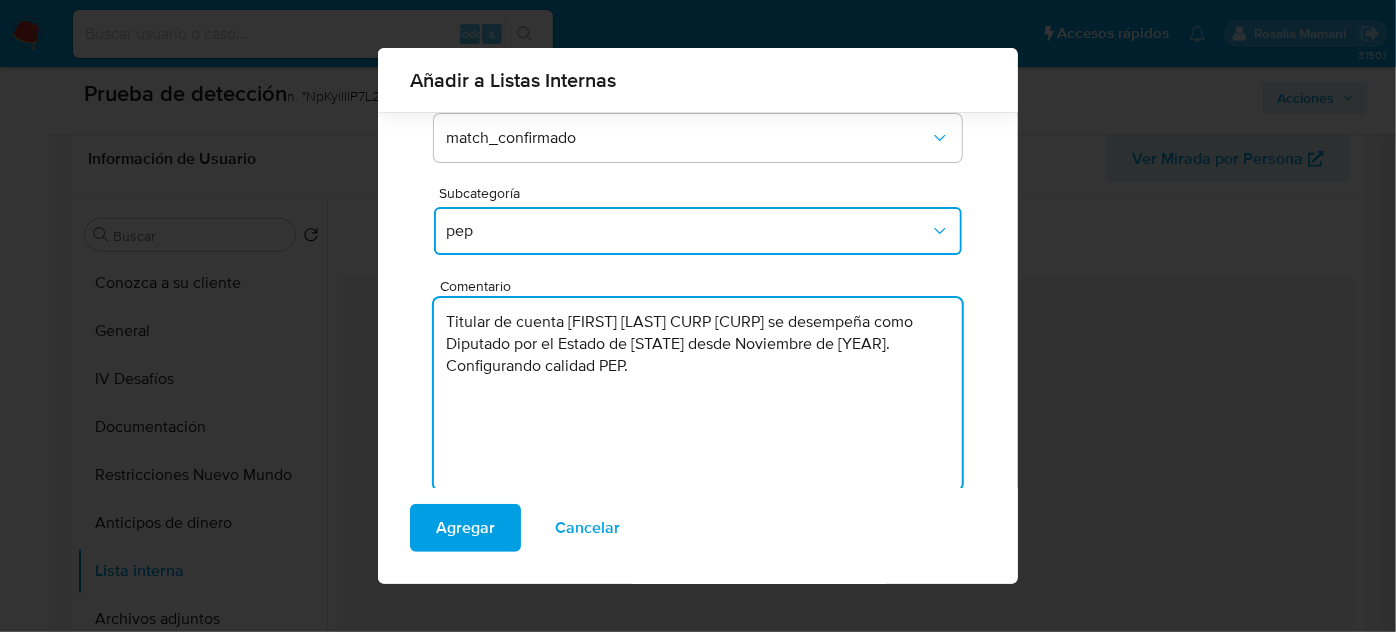 scroll, scrollTop: 128, scrollLeft: 0, axis: vertical 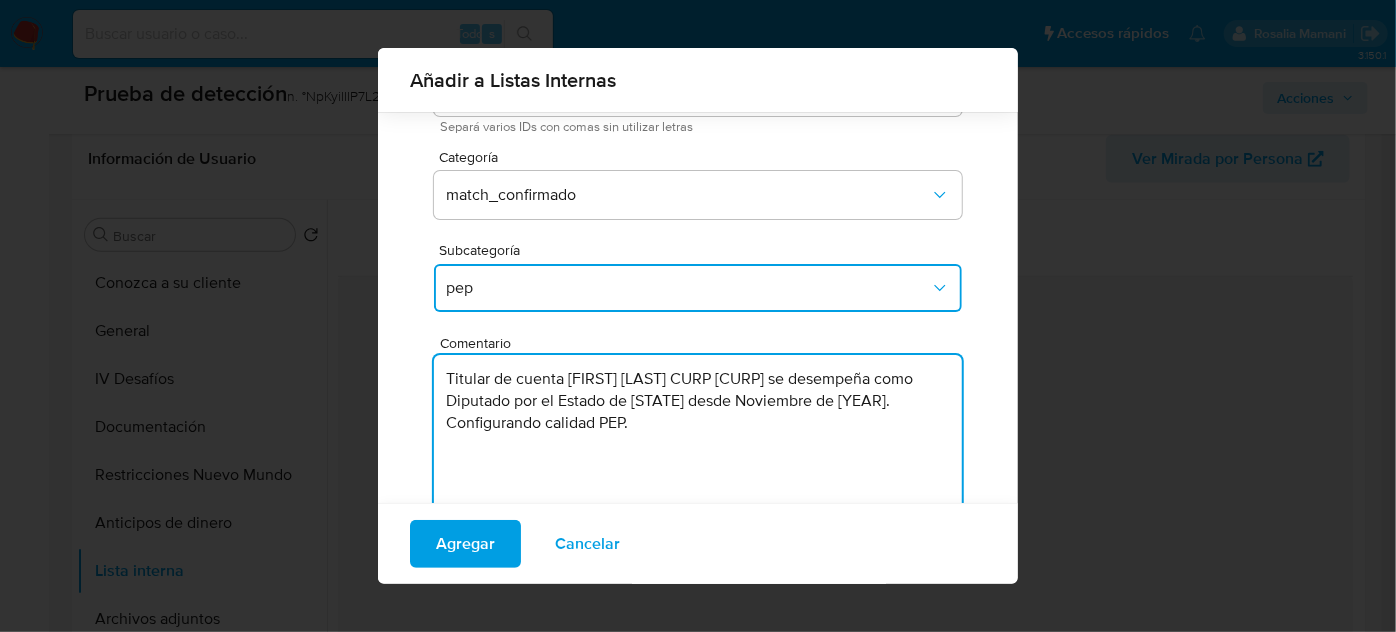 click on "Titular de cuenta Enrique Edgardo Jacob Rocha CURP JARE590806HMCCCN02 se desempeña como Diputado por el Estado de Naucalpan desde Noviembre de 2023. Configurando calidad PEP." at bounding box center (698, 451) 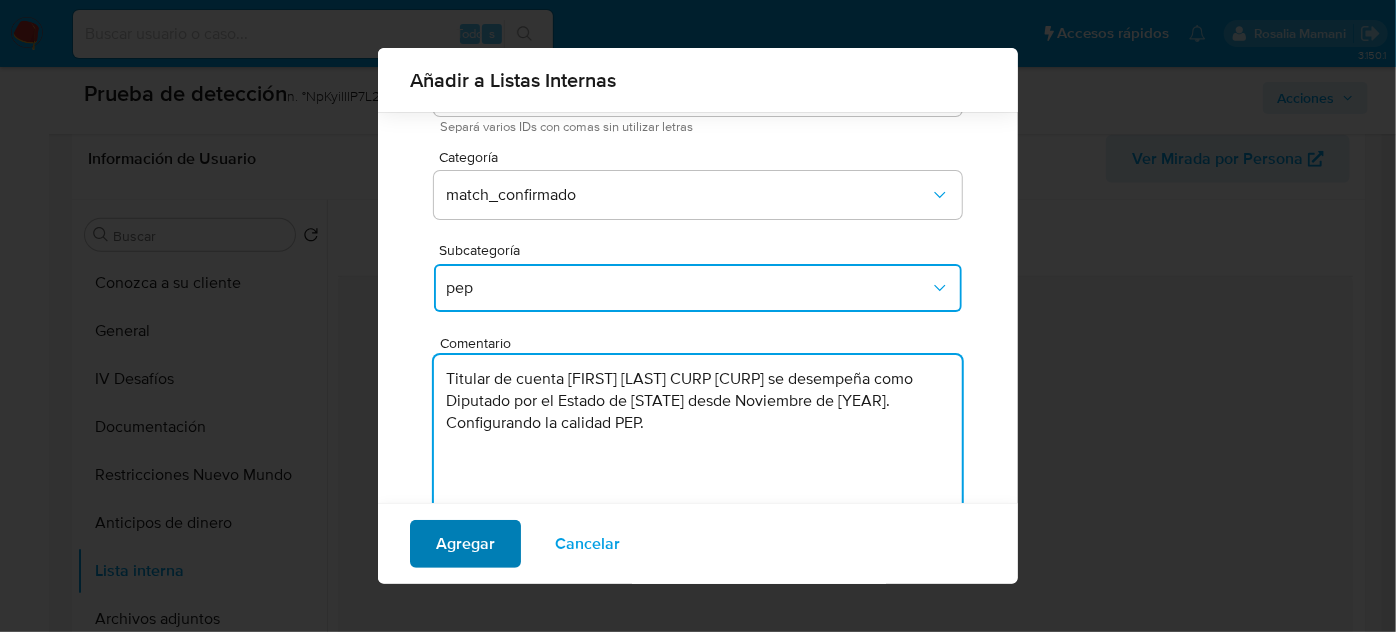 type on "Titular de cuenta Enrique Edgardo Jacob Rocha CURP JARE590806HMCCCN02 se desempeña como Diputado por el Estado de Naucalpan desde Noviembre de 2023. Configurando la calidad PEP." 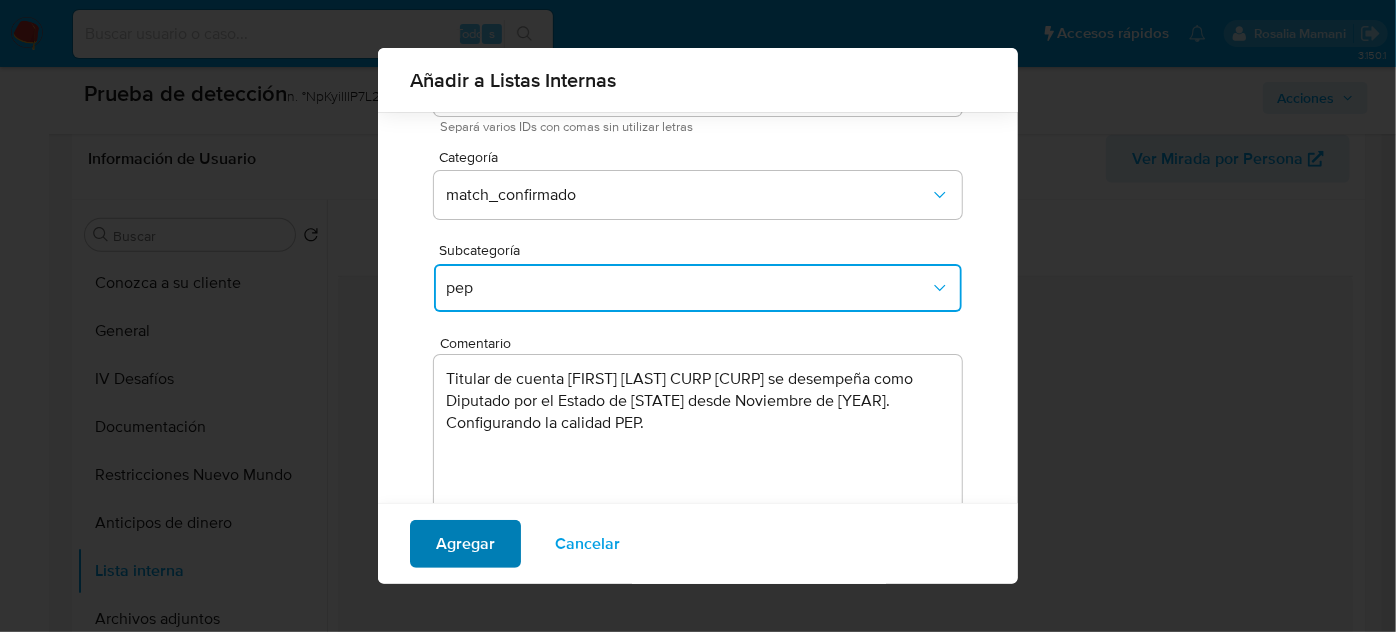 click on "Agregar" at bounding box center (465, 544) 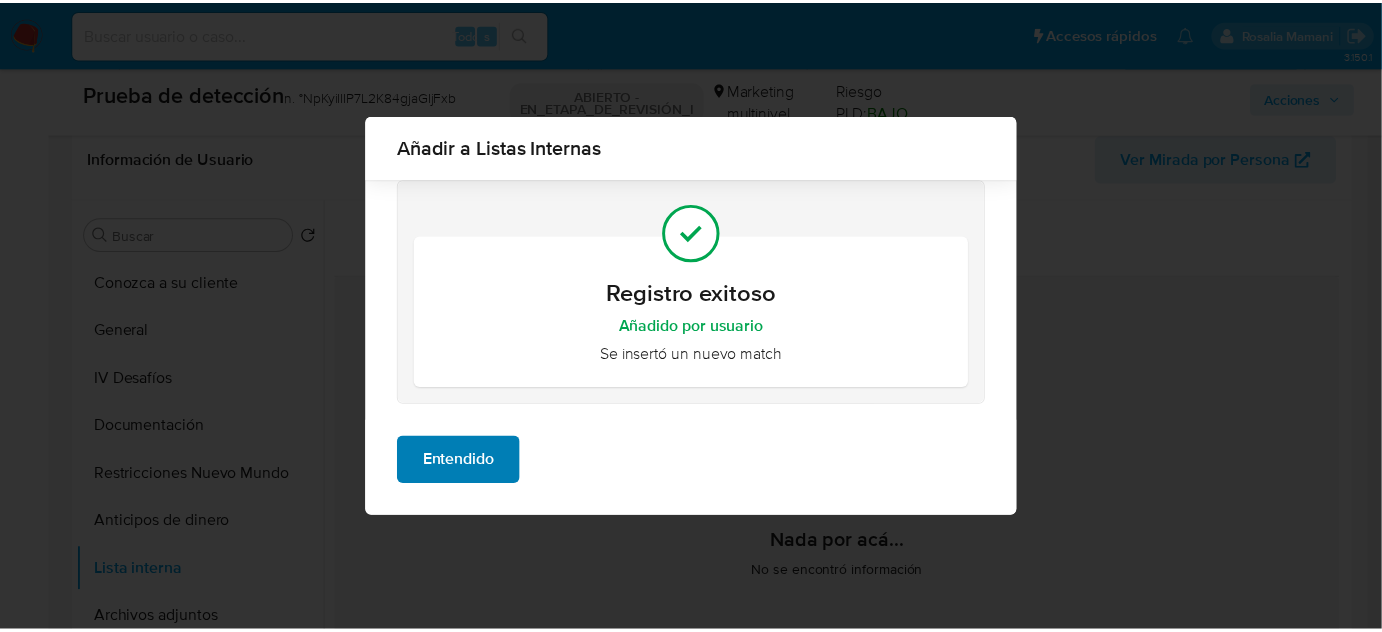 scroll, scrollTop: 0, scrollLeft: 0, axis: both 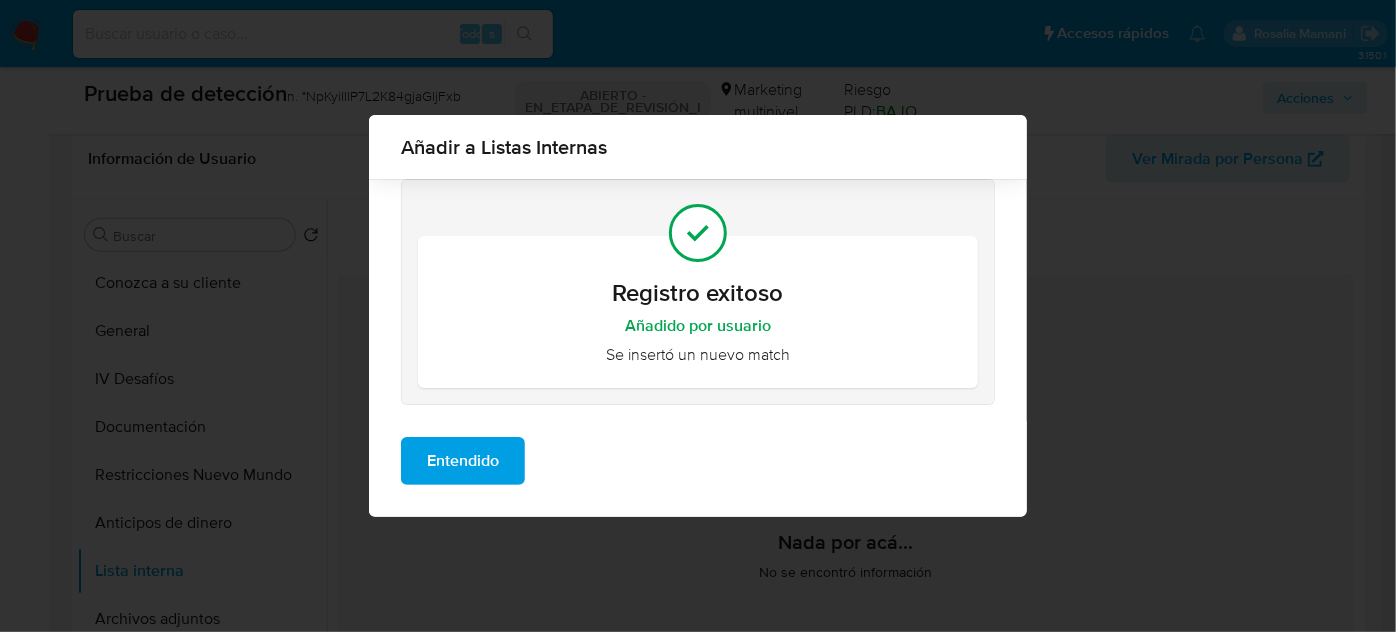 click on "Entendido" at bounding box center [463, 461] 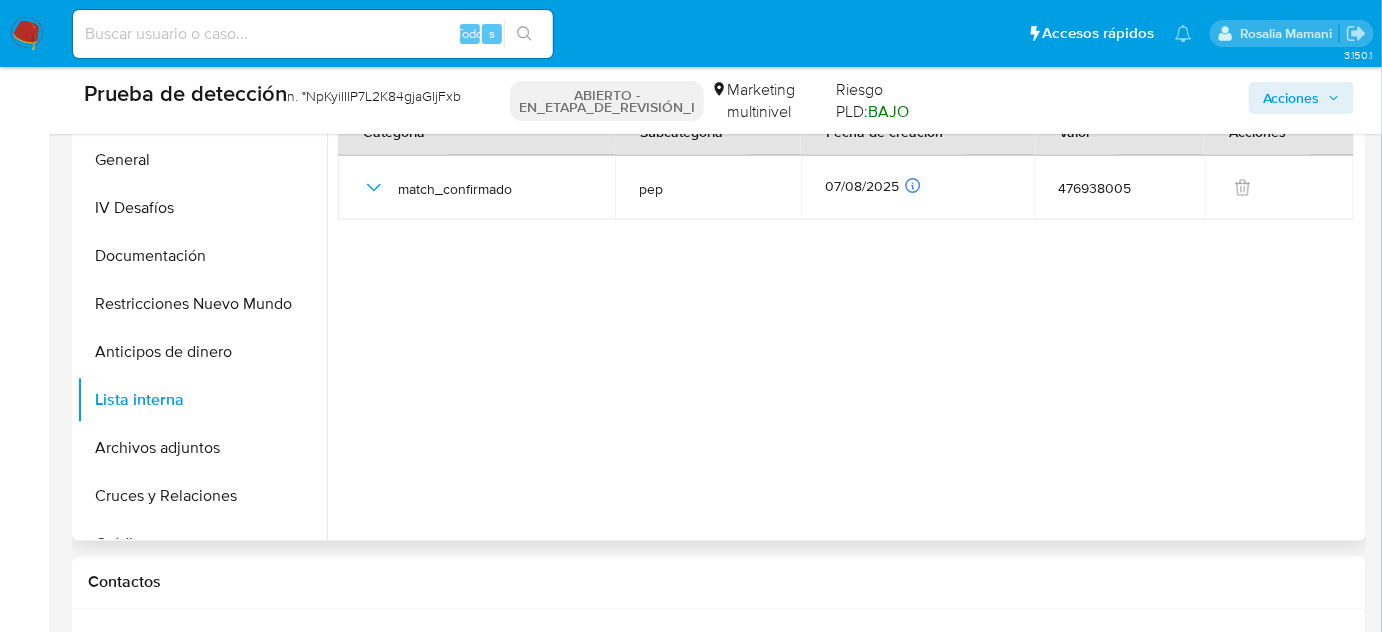 scroll, scrollTop: 1000, scrollLeft: 0, axis: vertical 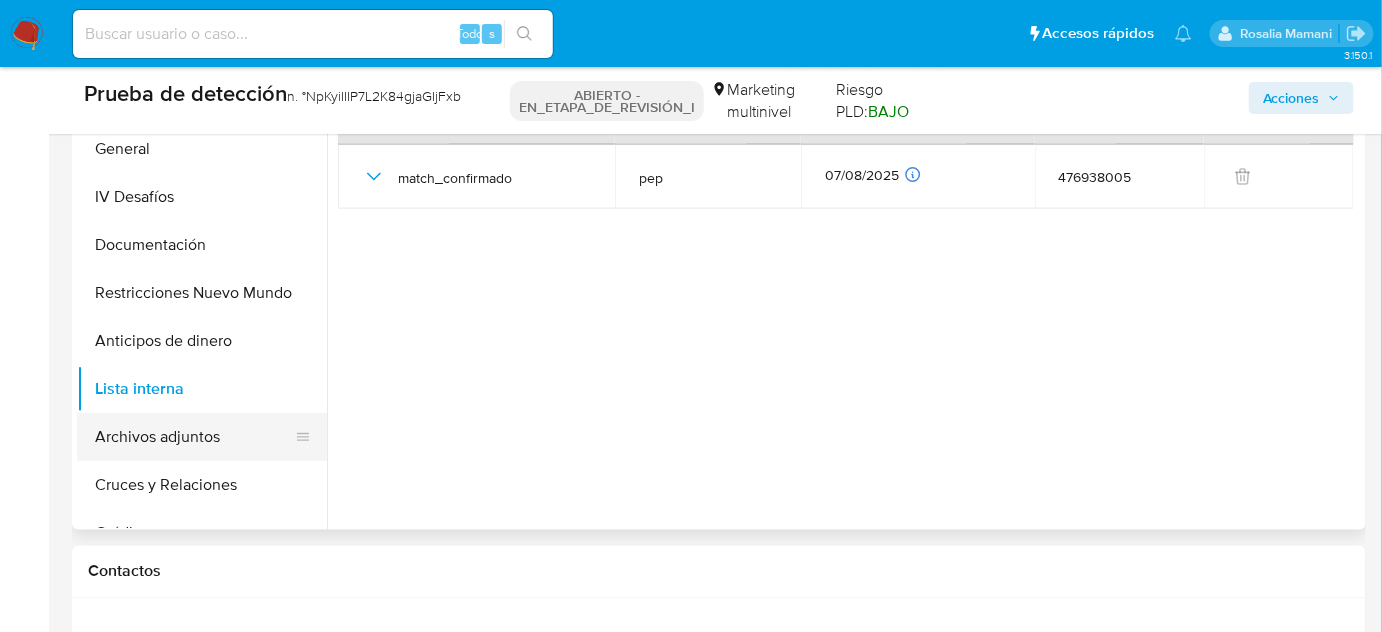 click on "Archivos adjuntos" at bounding box center [194, 437] 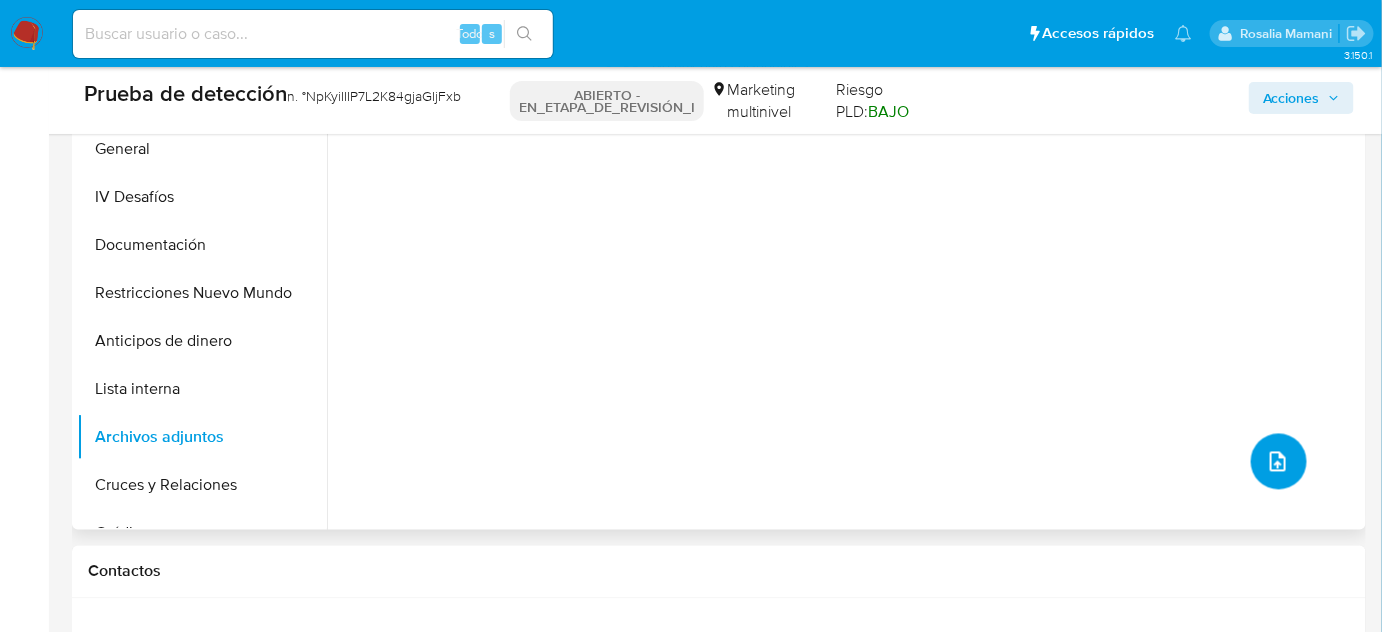 click 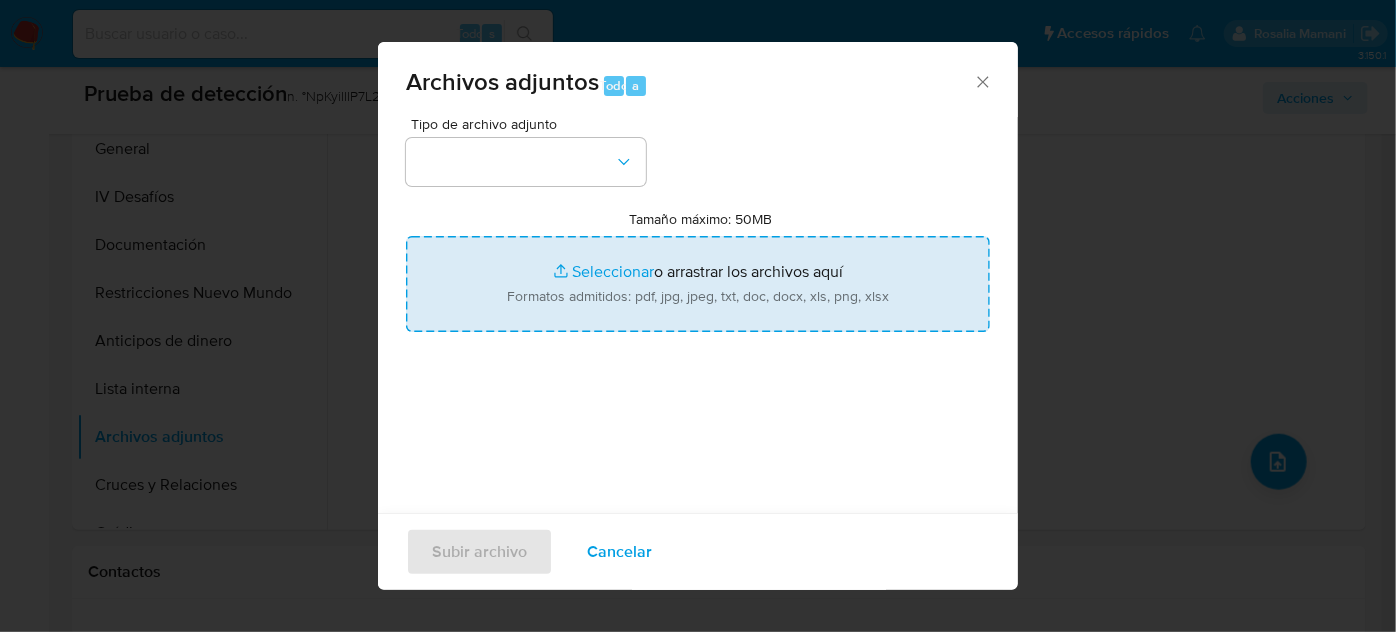 click on "Tamaño máximo: 50MB Seleccionar archivos" at bounding box center (698, 284) 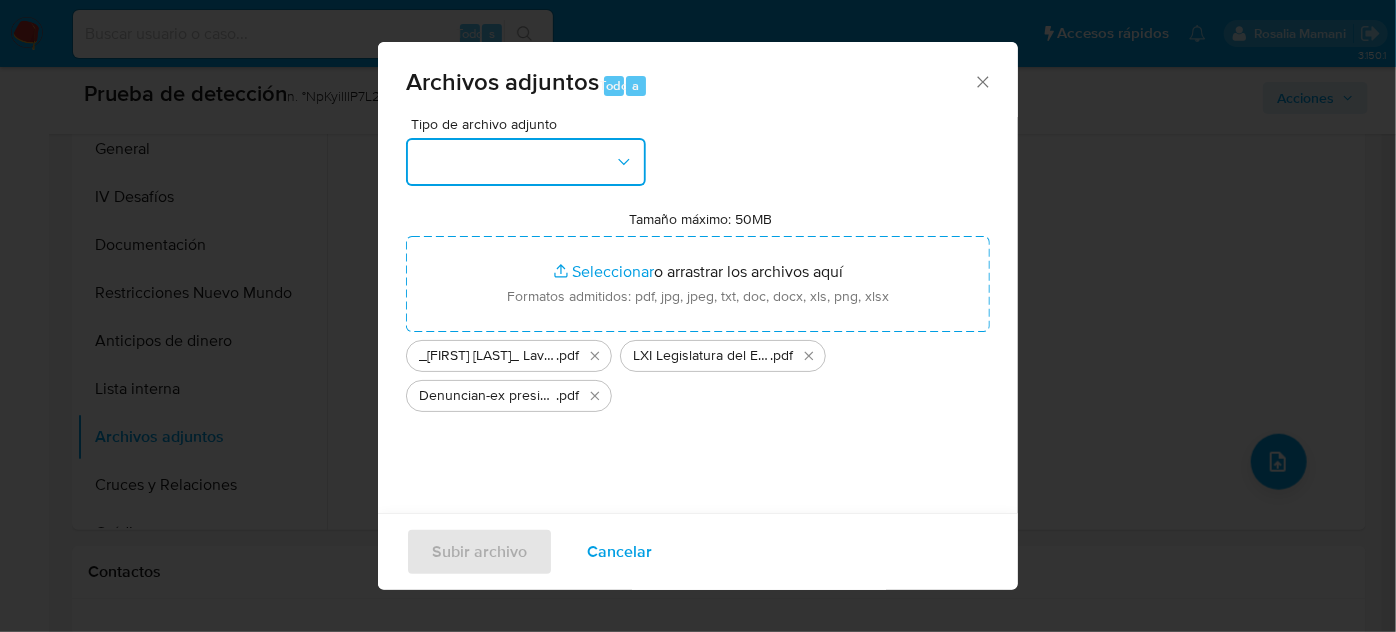 click at bounding box center (526, 162) 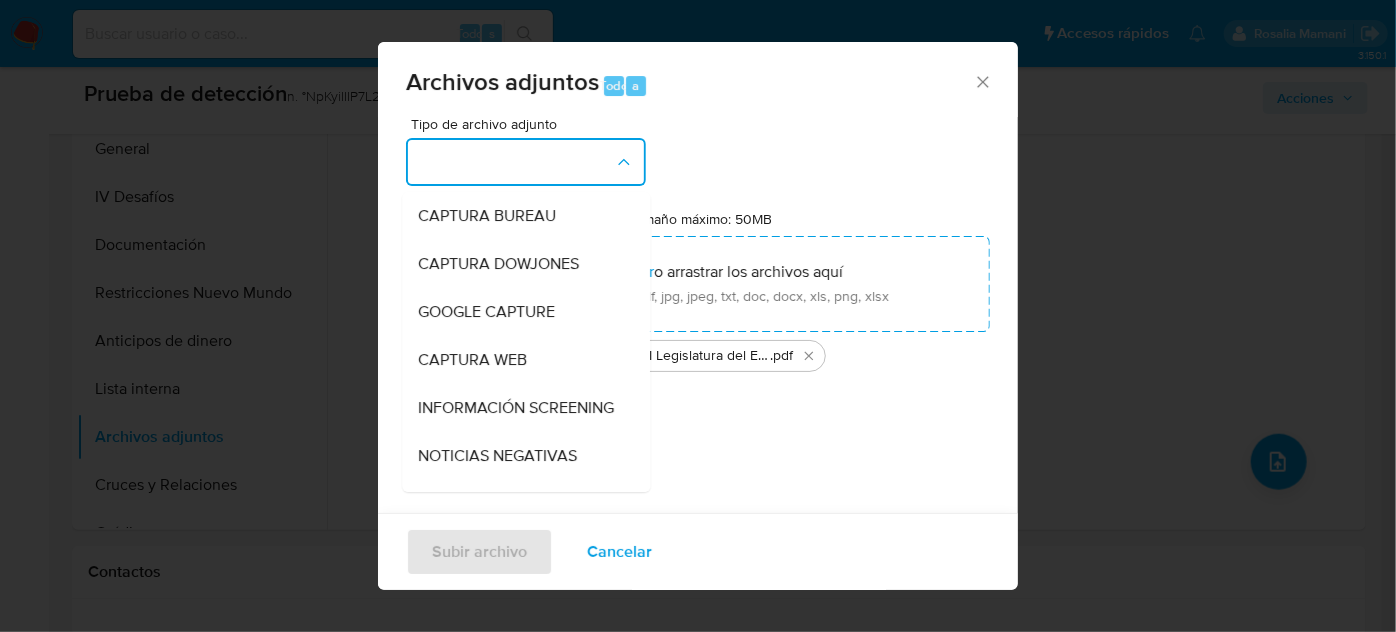 drag, startPoint x: 514, startPoint y: 424, endPoint x: 495, endPoint y: 438, distance: 23.600847 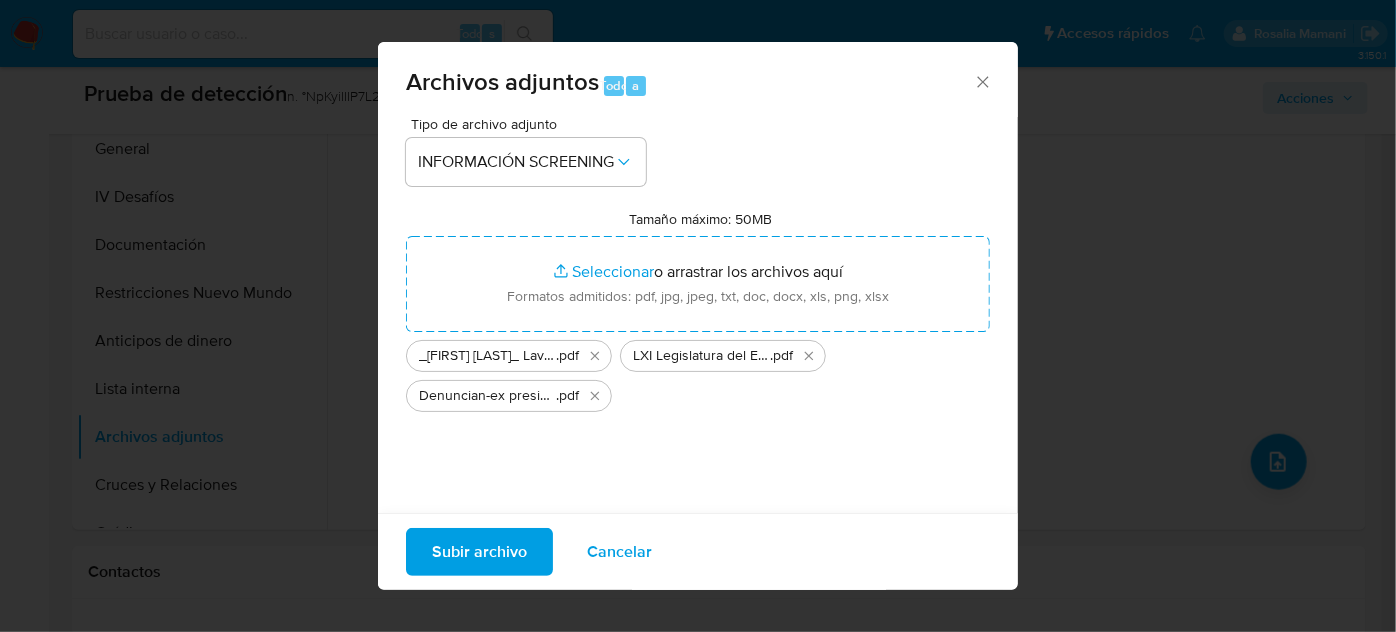 click on "Subir archivo" at bounding box center [479, 552] 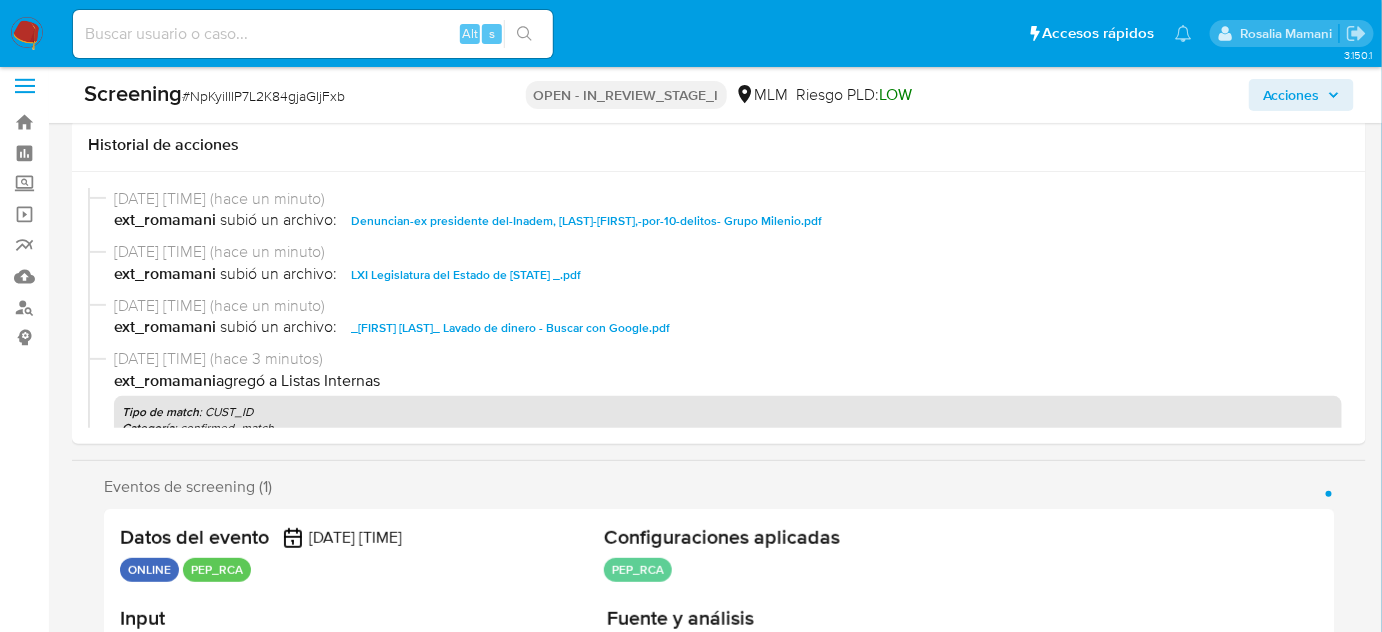 scroll, scrollTop: 363, scrollLeft: 0, axis: vertical 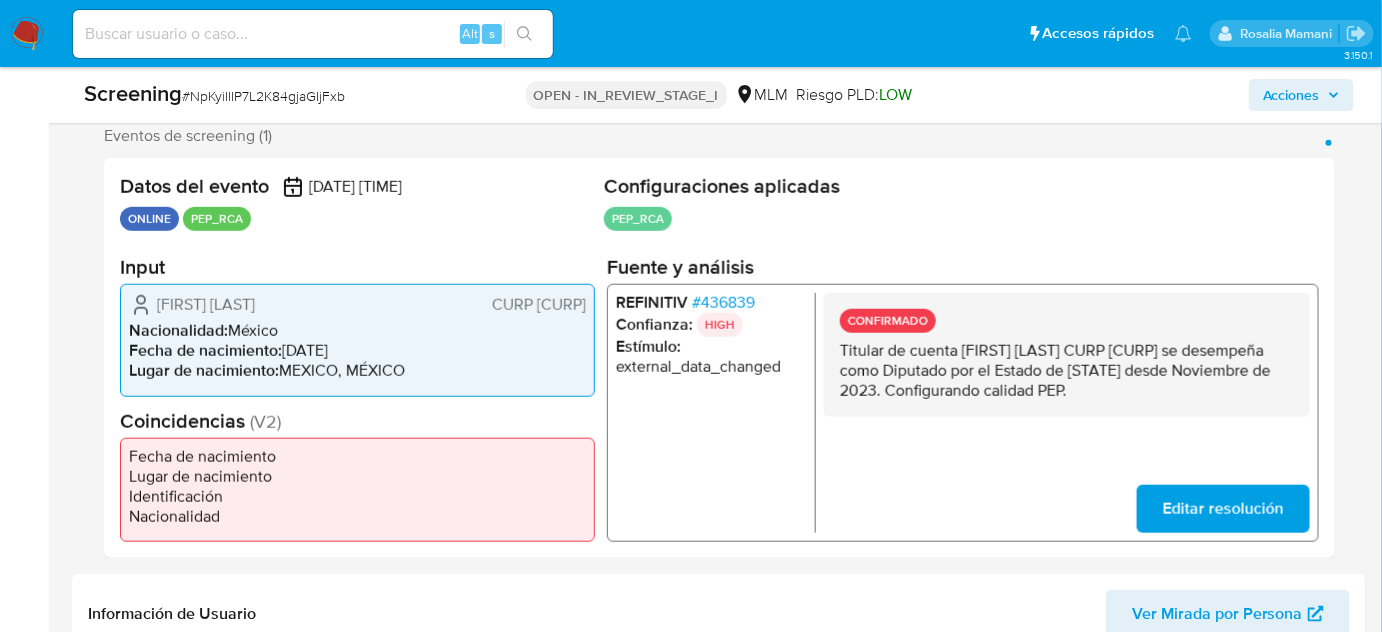 select on "10" 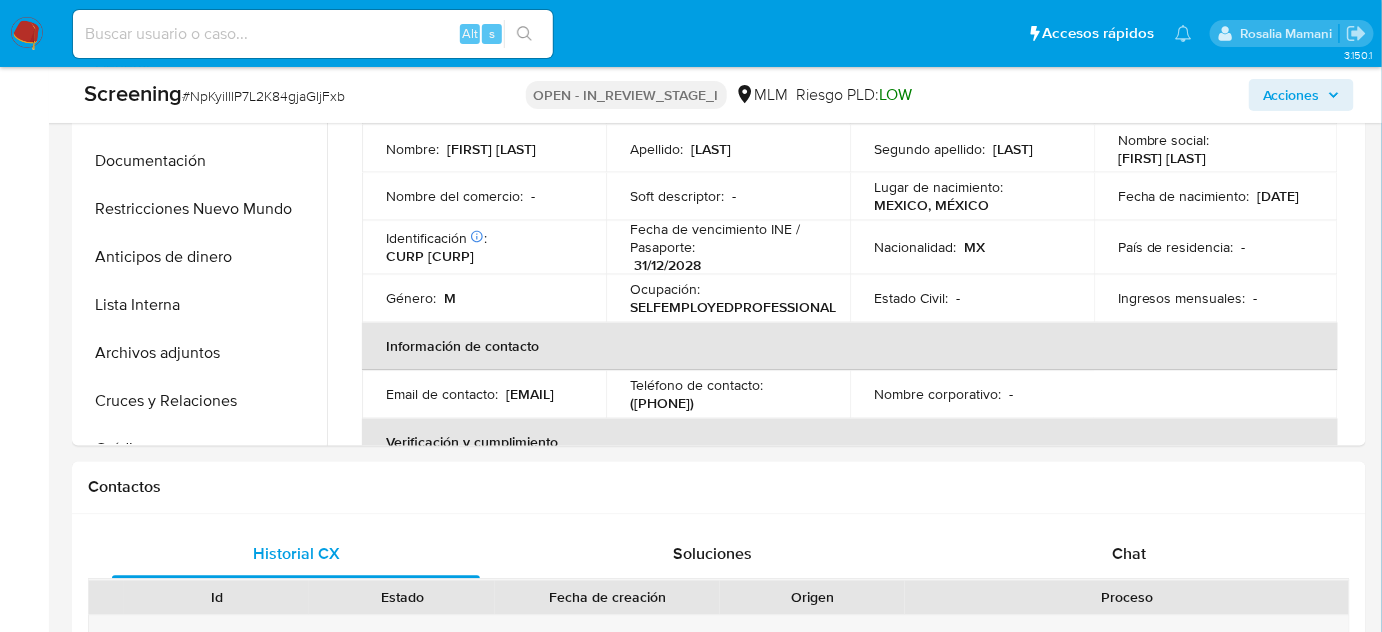 scroll, scrollTop: 1090, scrollLeft: 0, axis: vertical 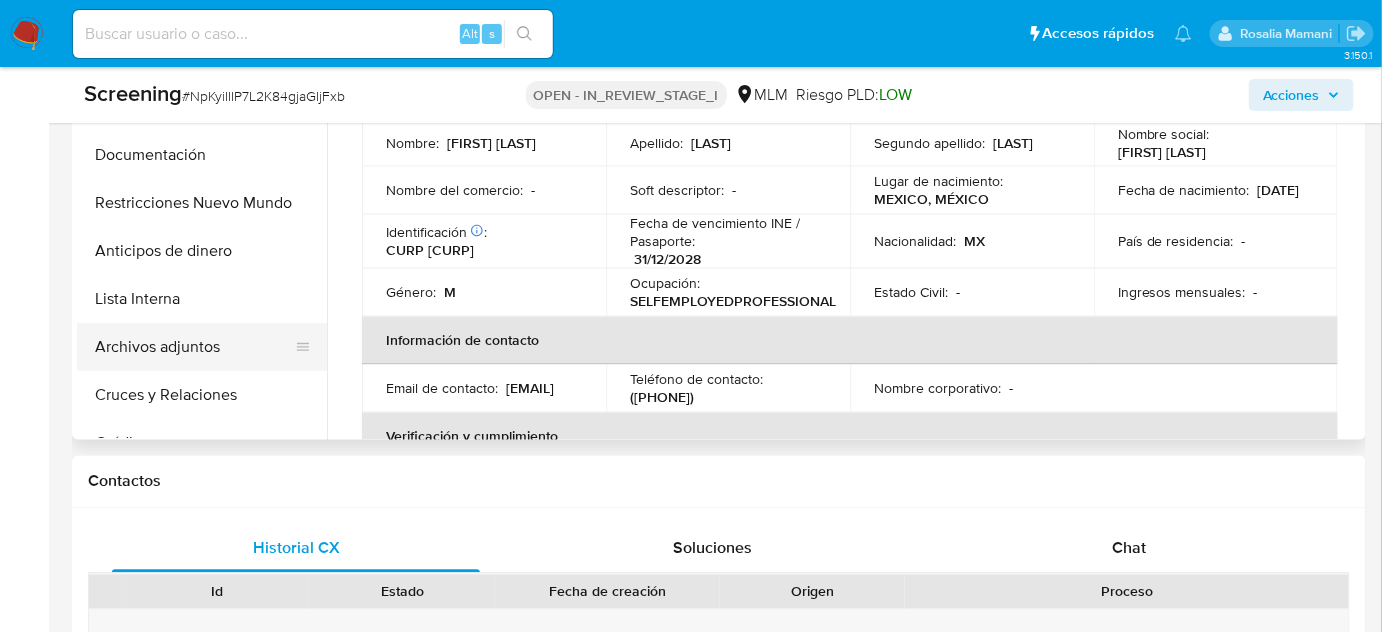 click on "Archivos adjuntos" at bounding box center (194, 347) 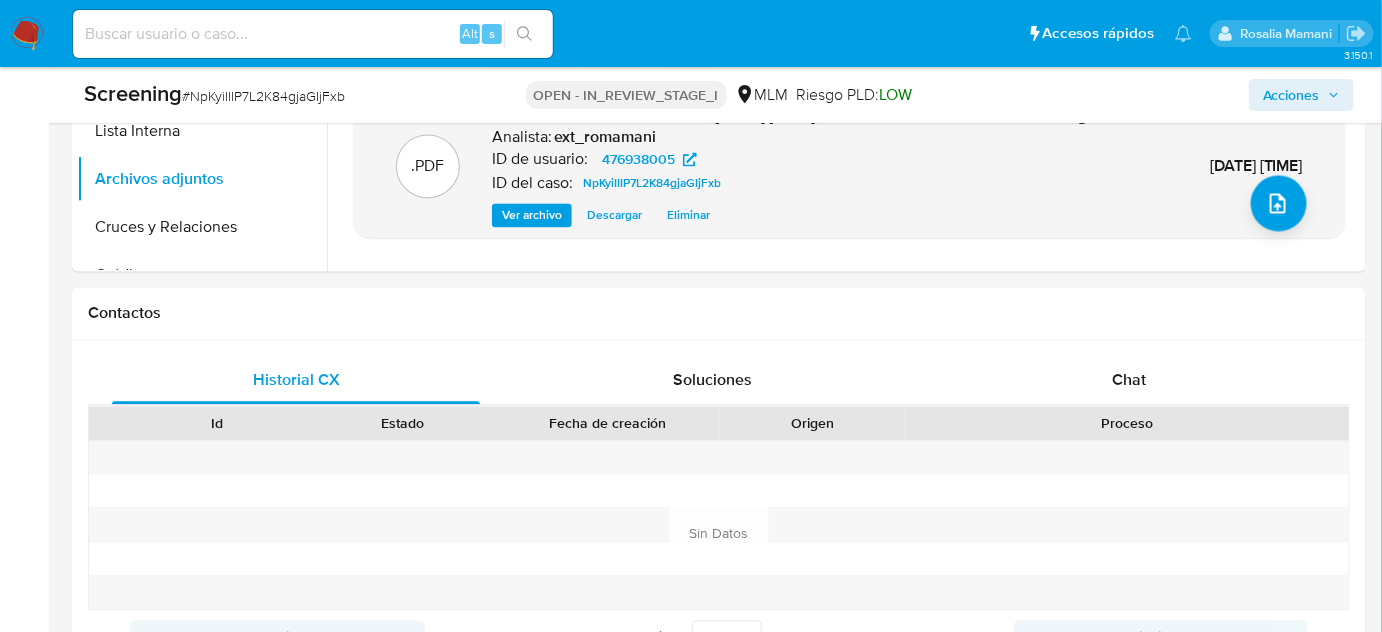 scroll, scrollTop: 1181, scrollLeft: 0, axis: vertical 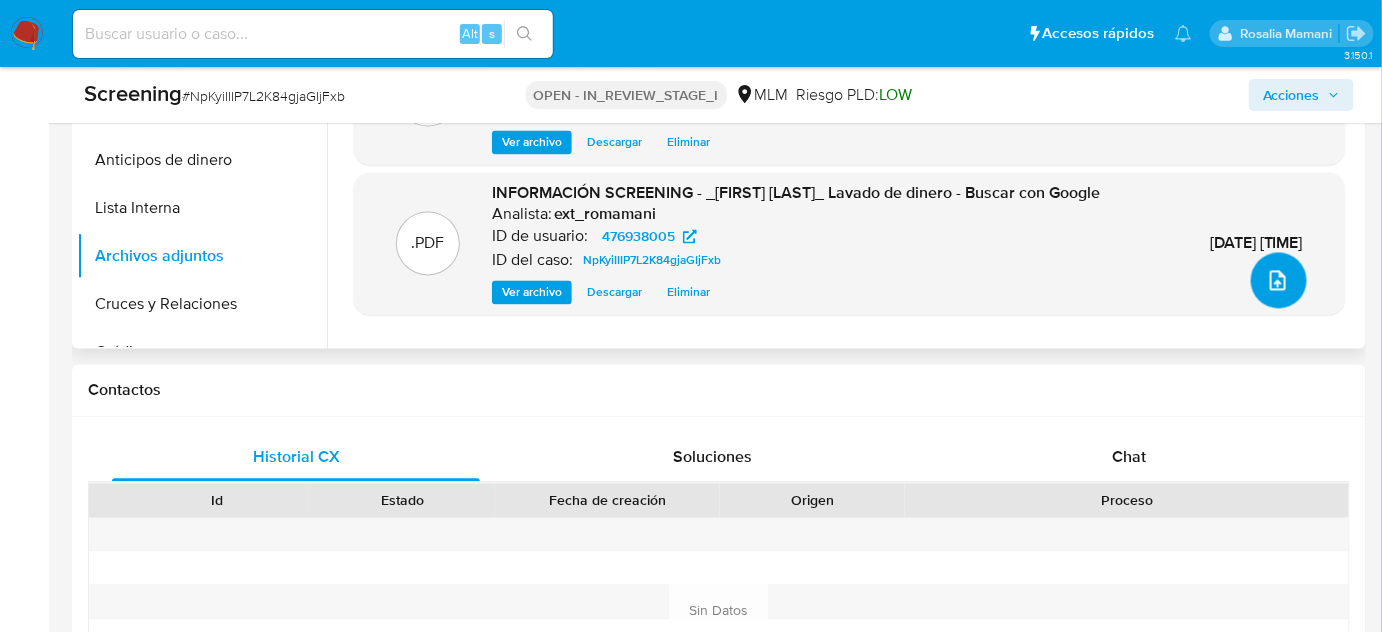 click 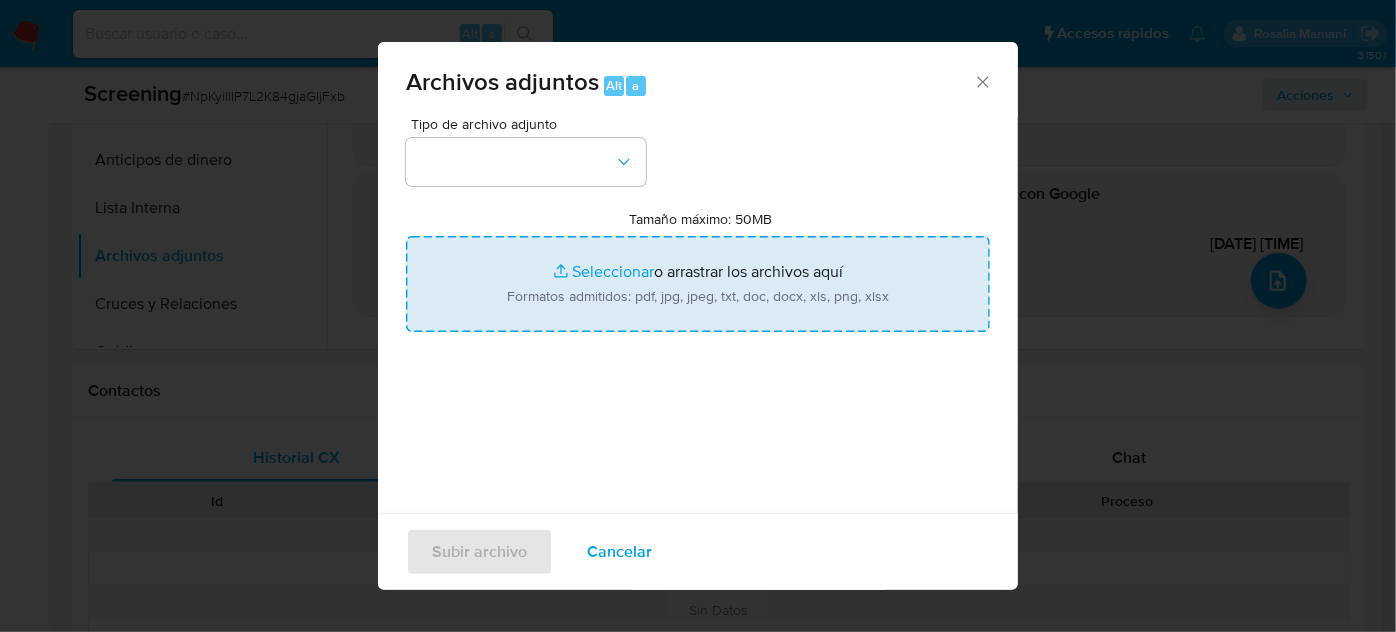 click on "Tamaño máximo: 50MB Seleccionar archivos" at bounding box center [698, 284] 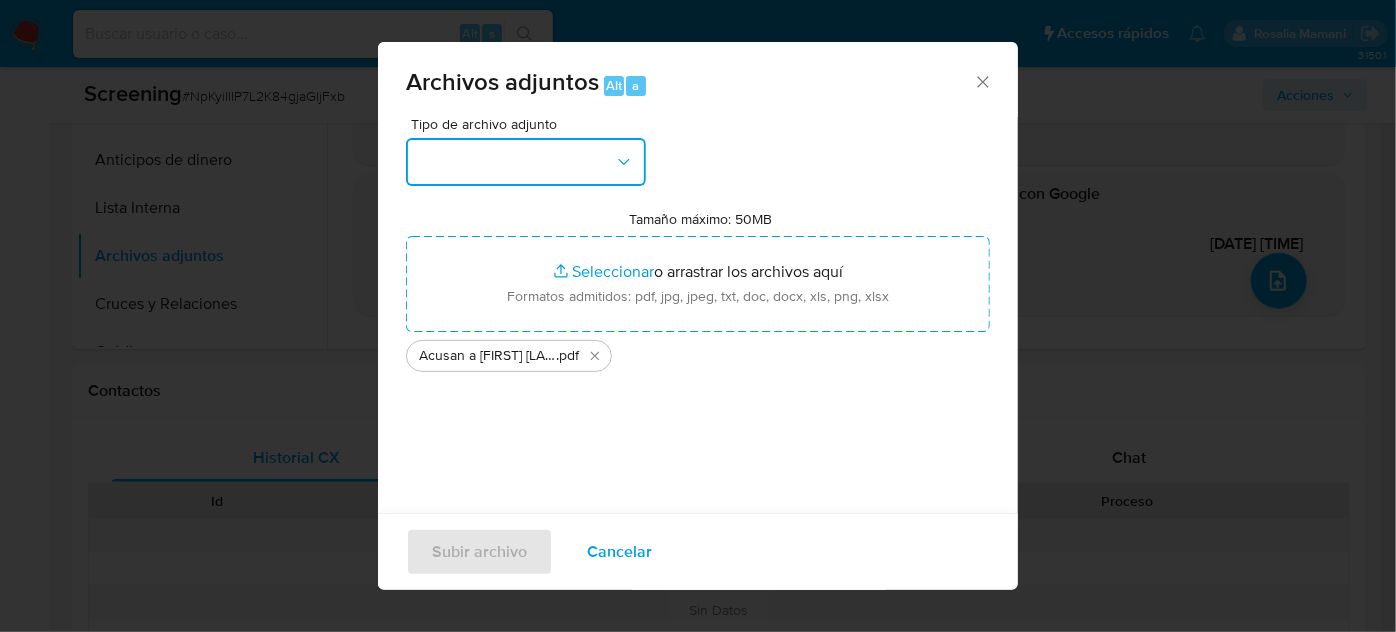 click at bounding box center [526, 162] 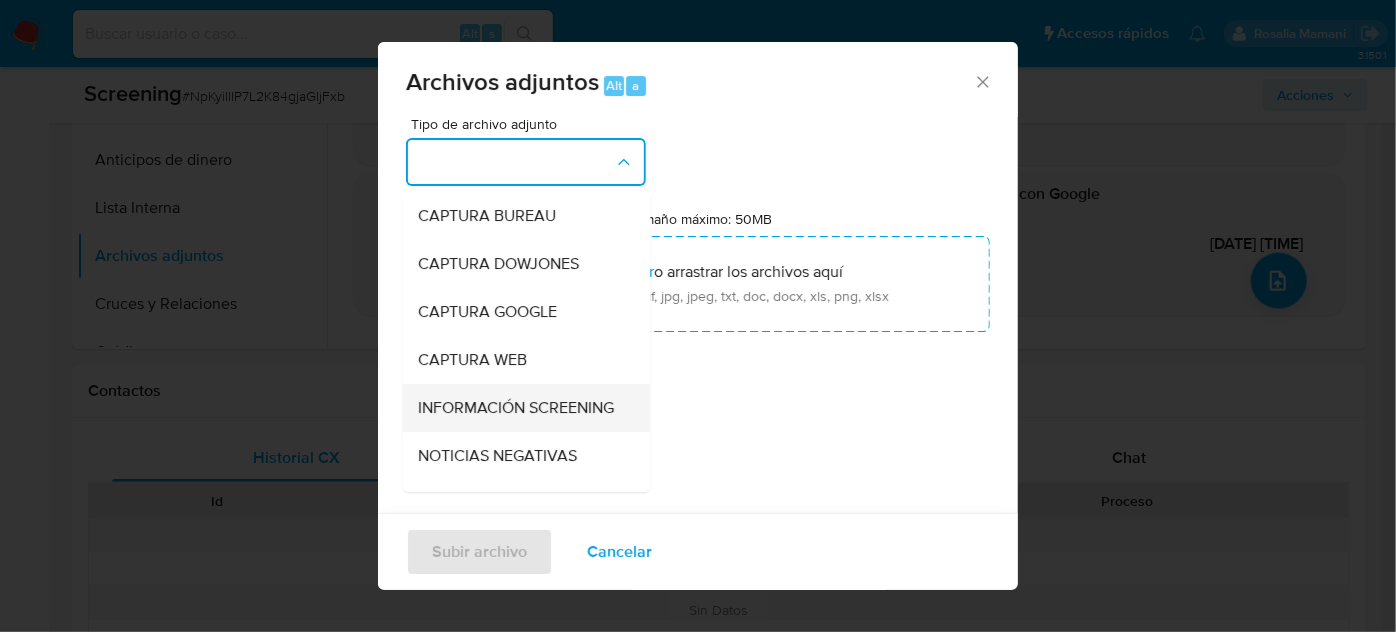 click on "INFORMACIÓN SCREENING" at bounding box center [516, 408] 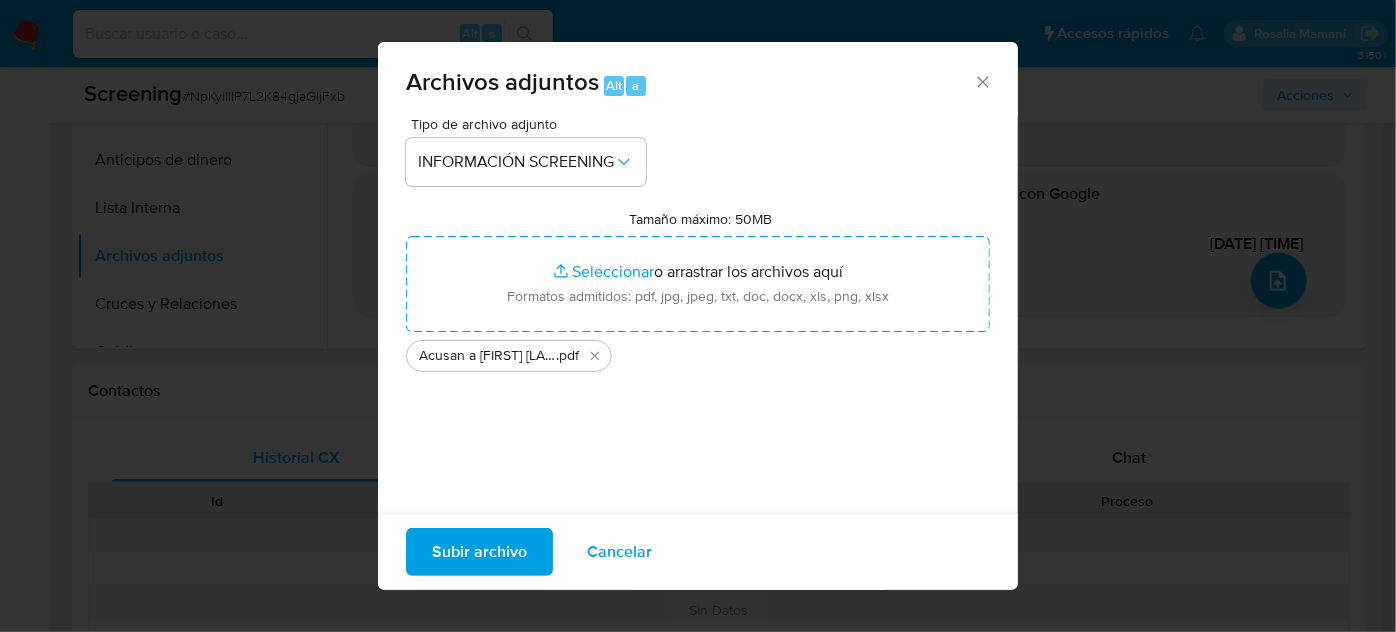 click on "Subir archivo" at bounding box center [479, 552] 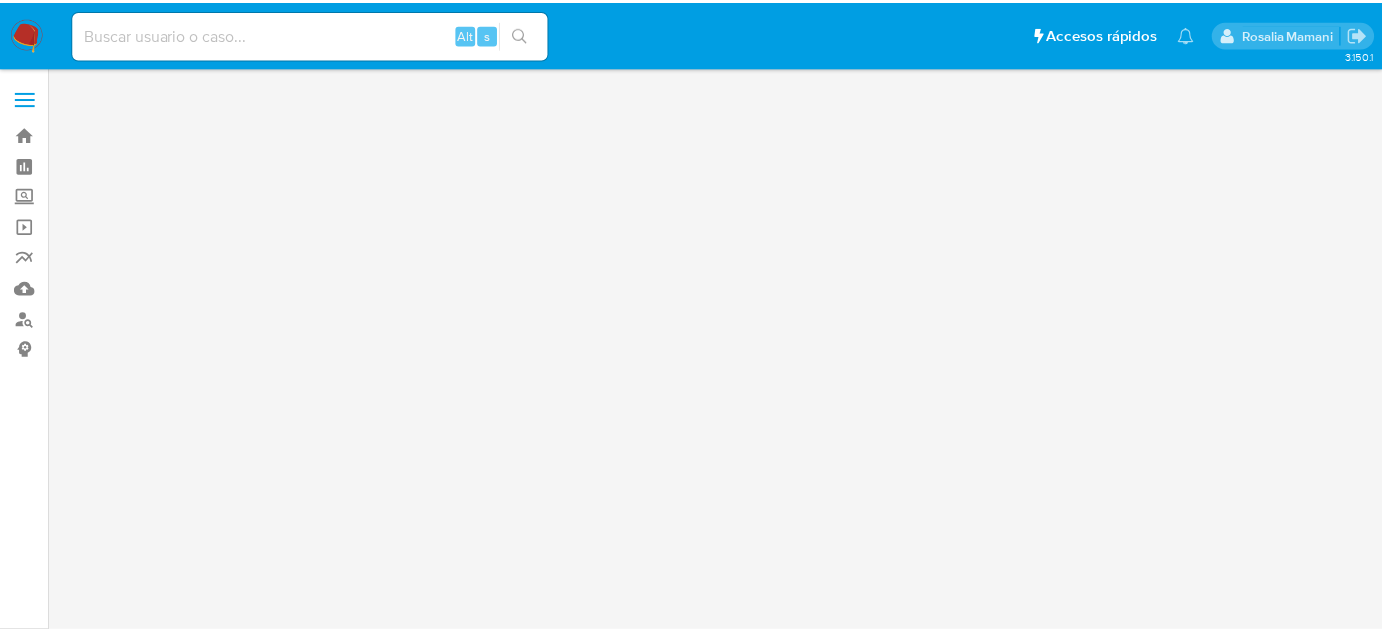 scroll, scrollTop: 0, scrollLeft: 0, axis: both 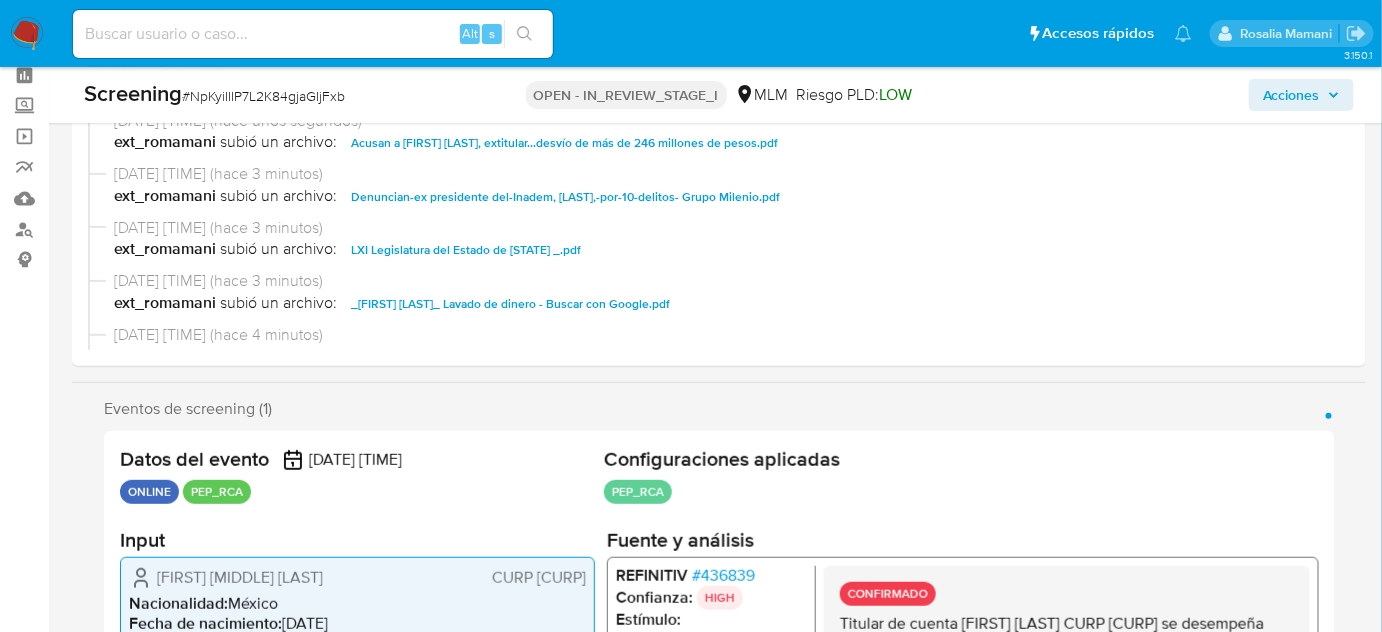 select on "10" 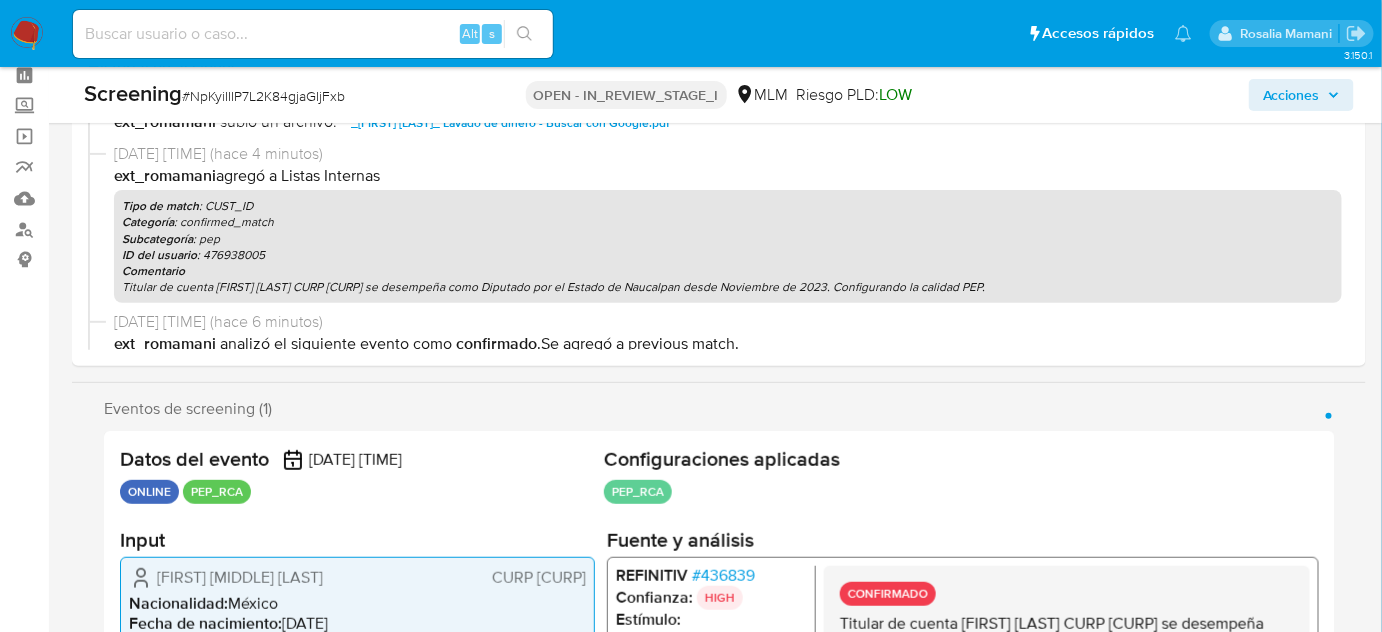 scroll, scrollTop: 181, scrollLeft: 0, axis: vertical 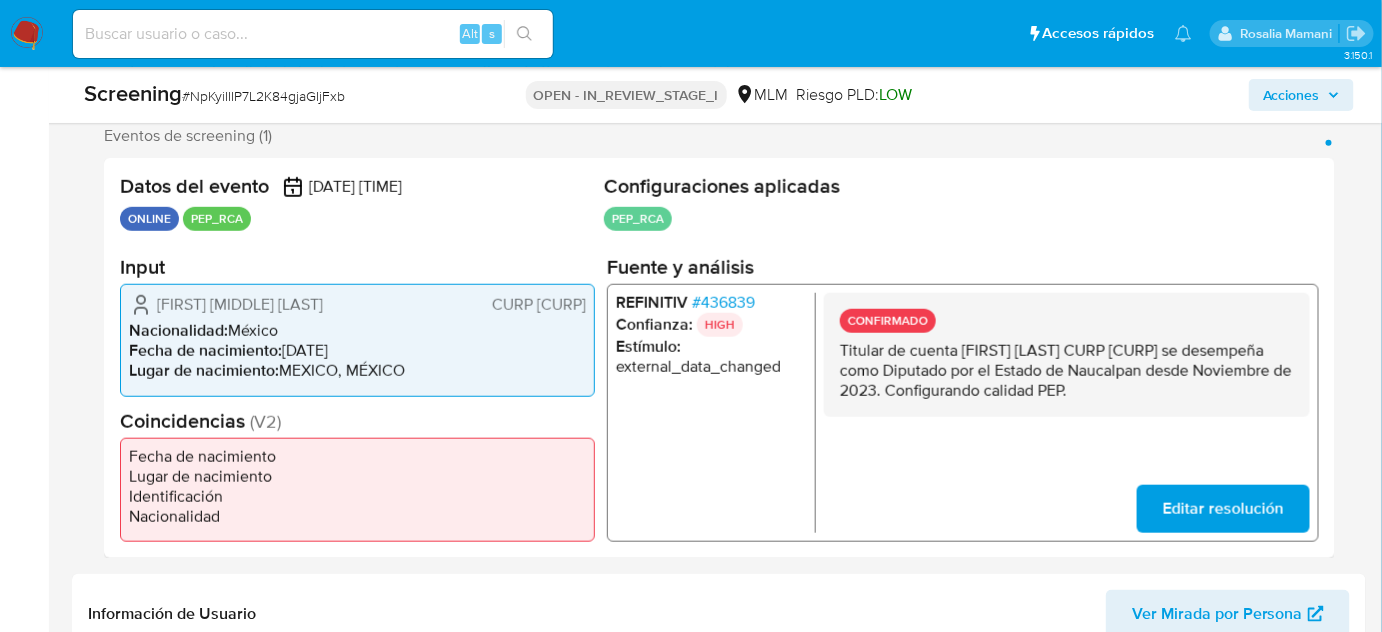 drag, startPoint x: 963, startPoint y: 409, endPoint x: 836, endPoint y: 349, distance: 140.45996 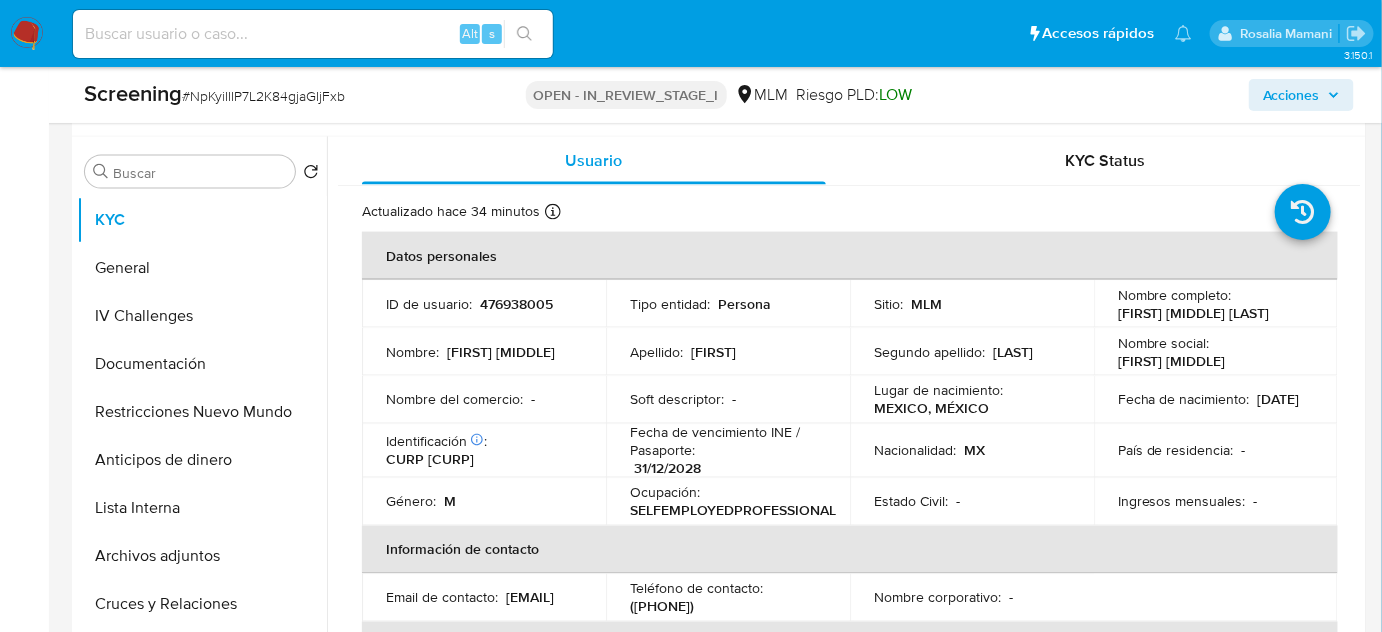 scroll, scrollTop: 909, scrollLeft: 0, axis: vertical 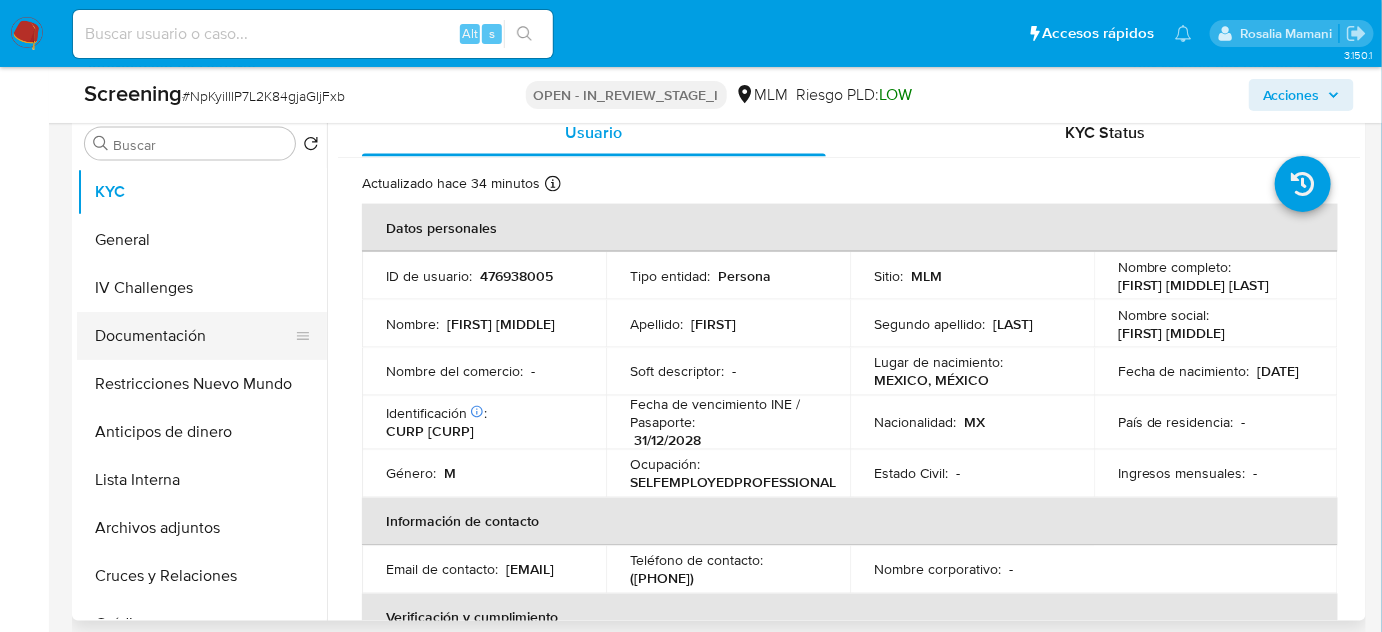 click on "Documentación" at bounding box center [194, 336] 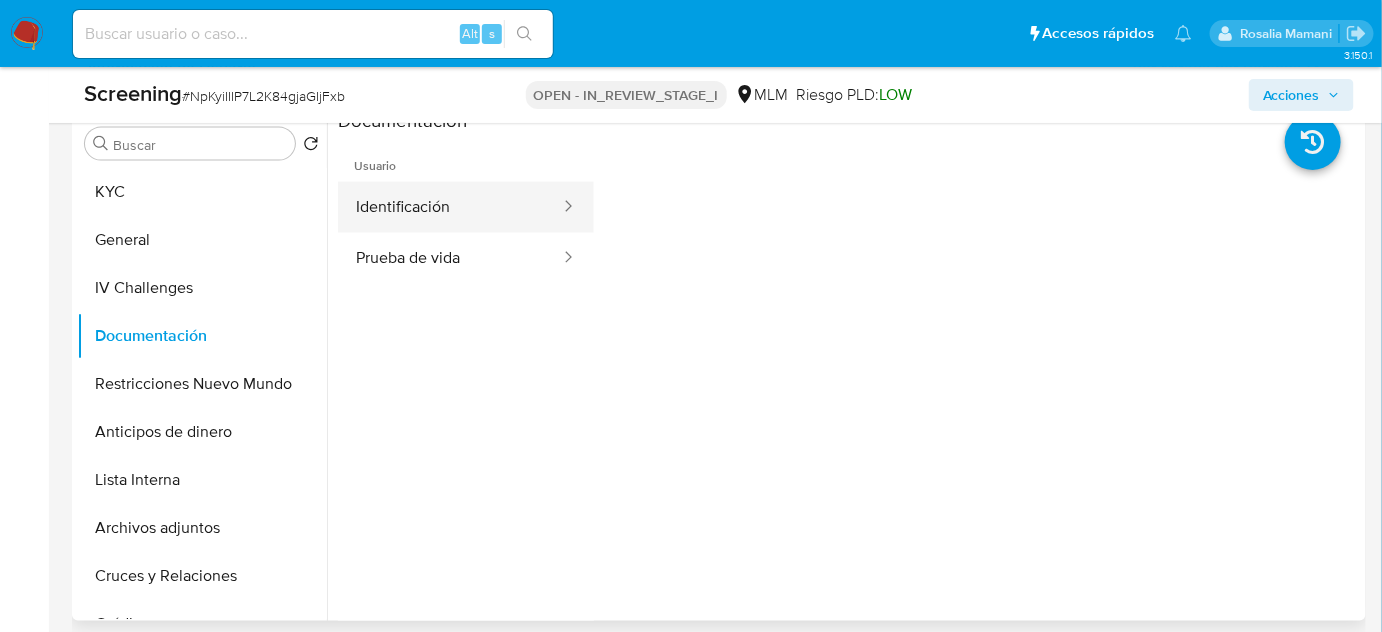 click on "Identificación" at bounding box center (450, 207) 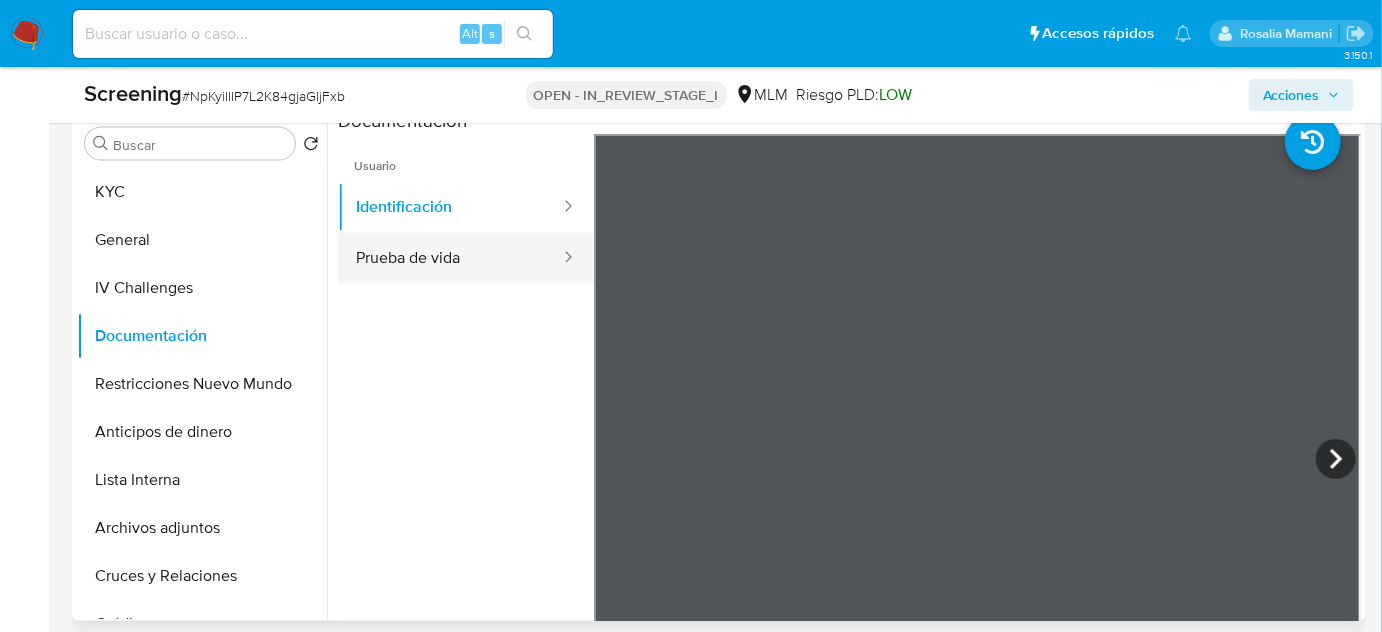click on "Prueba de vida" at bounding box center (450, 258) 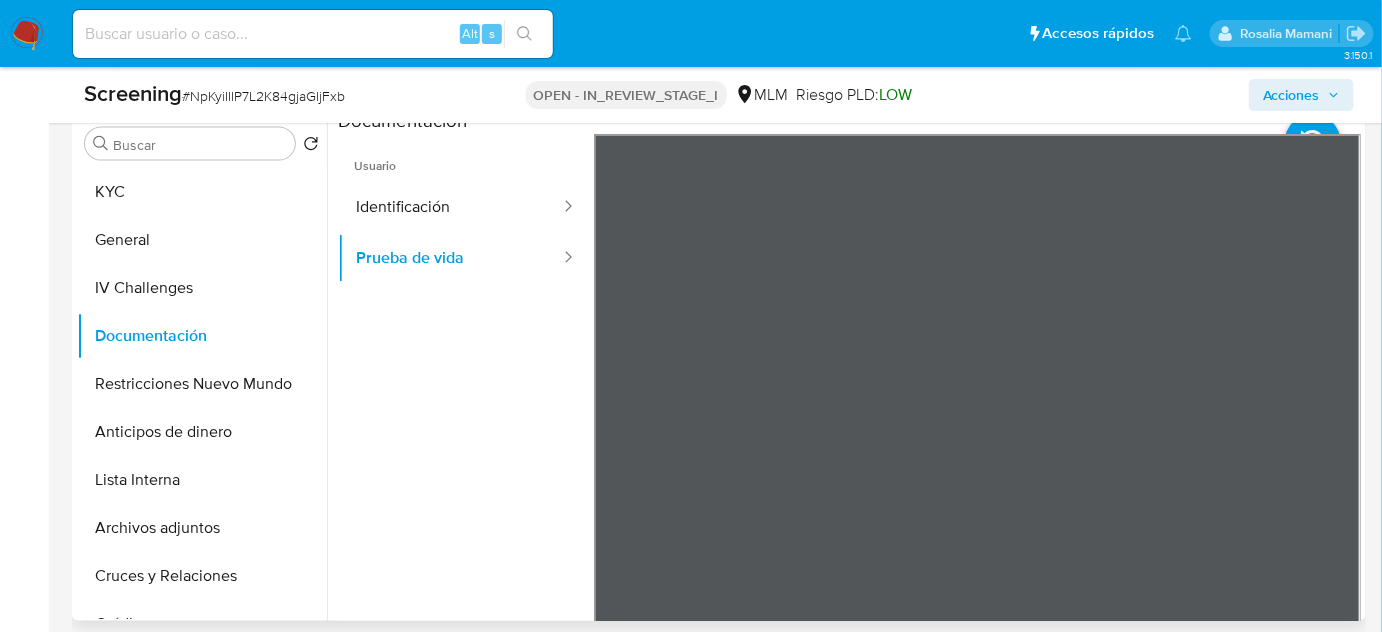 type 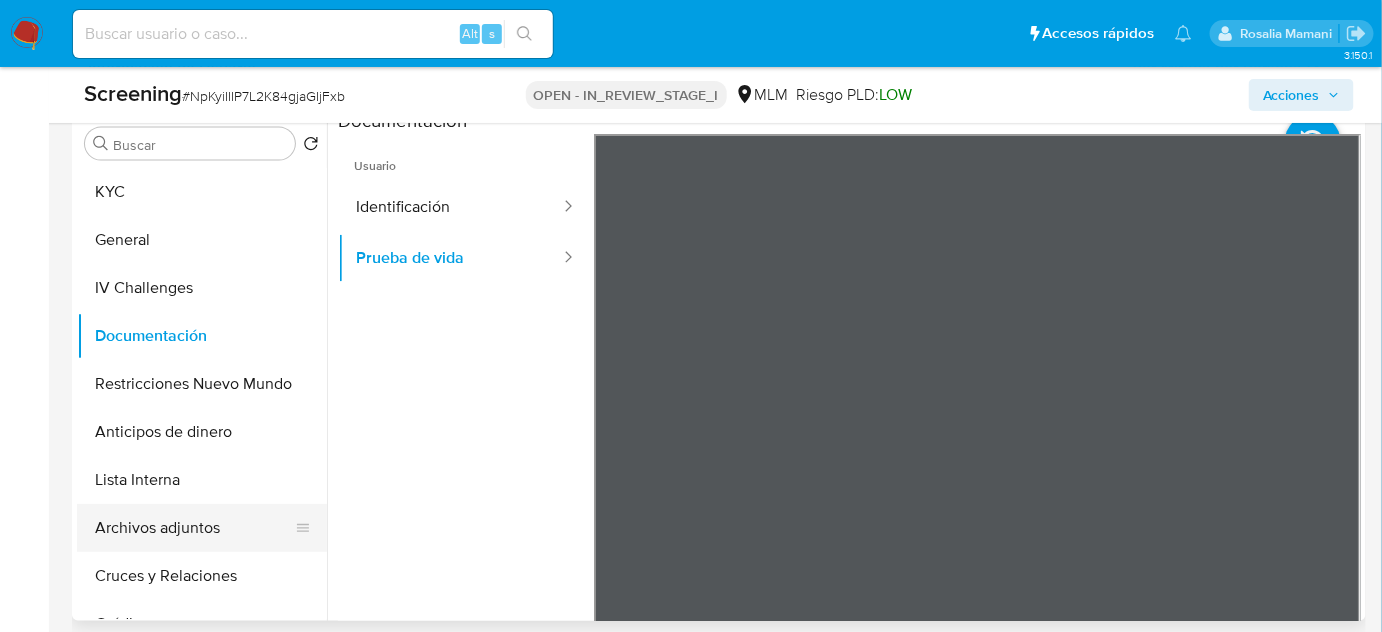 click on "Archivos adjuntos" at bounding box center (194, 528) 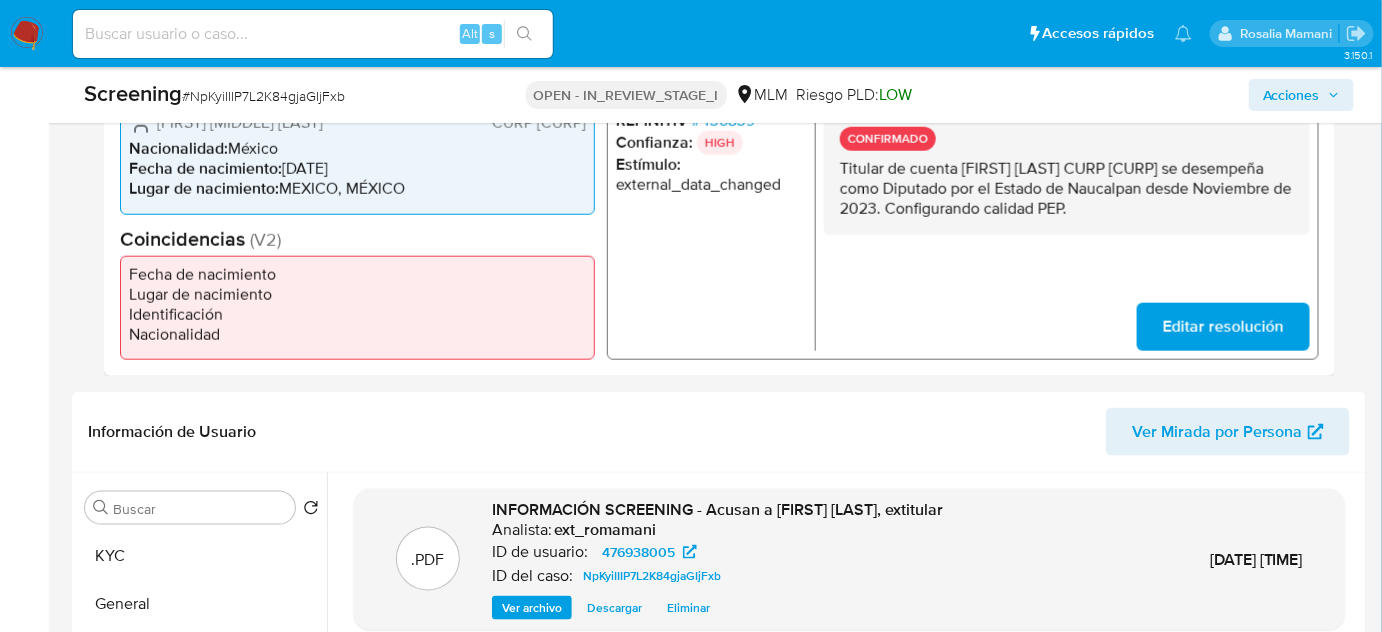 scroll, scrollTop: 181, scrollLeft: 0, axis: vertical 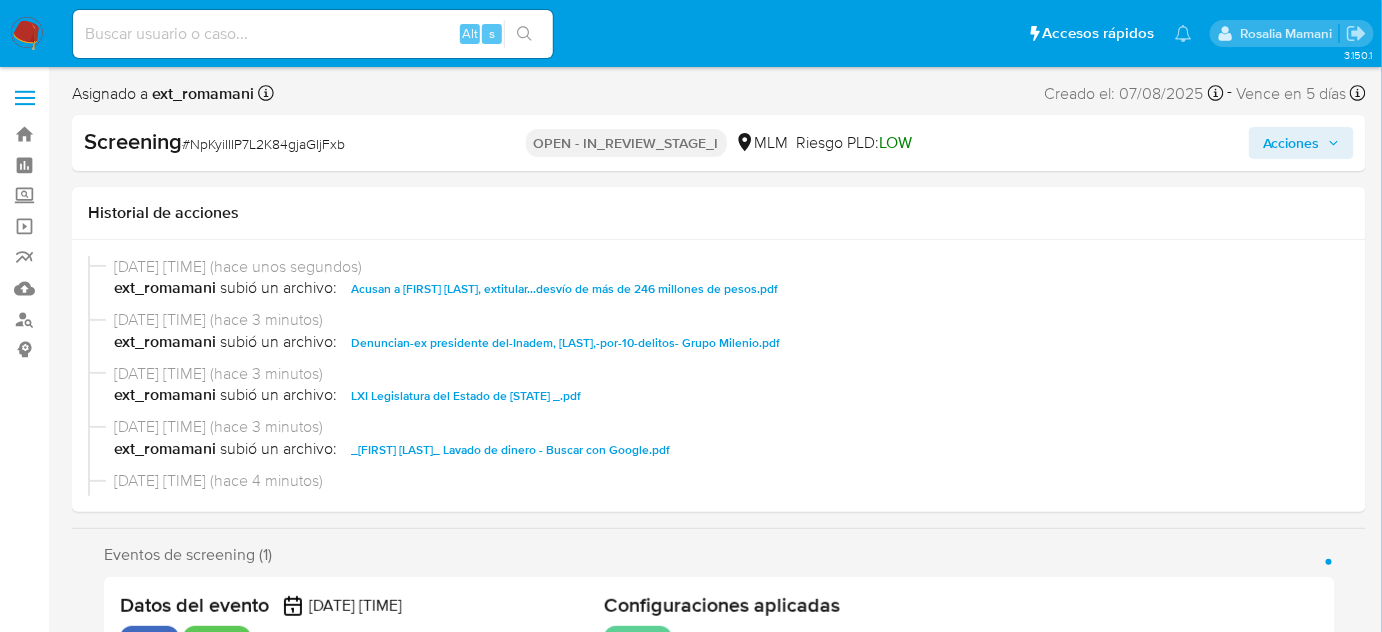 click on "Acciones" at bounding box center (1291, 143) 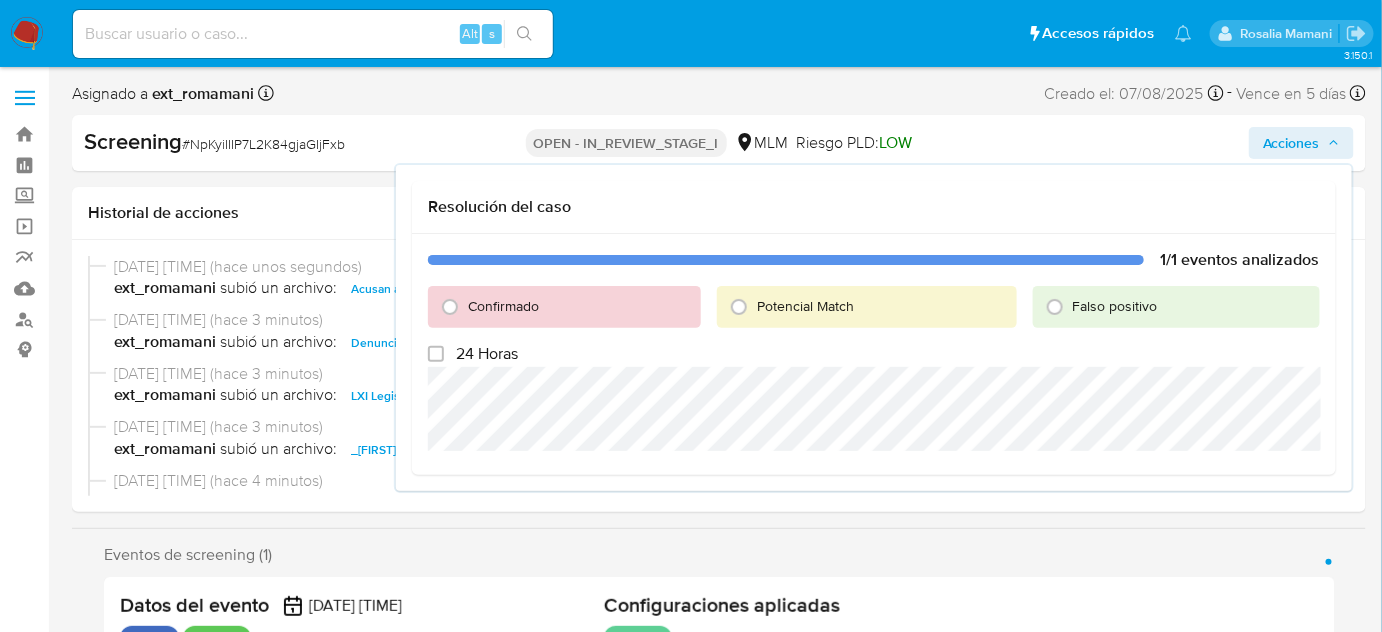 click on "Potencial Match" at bounding box center [805, 306] 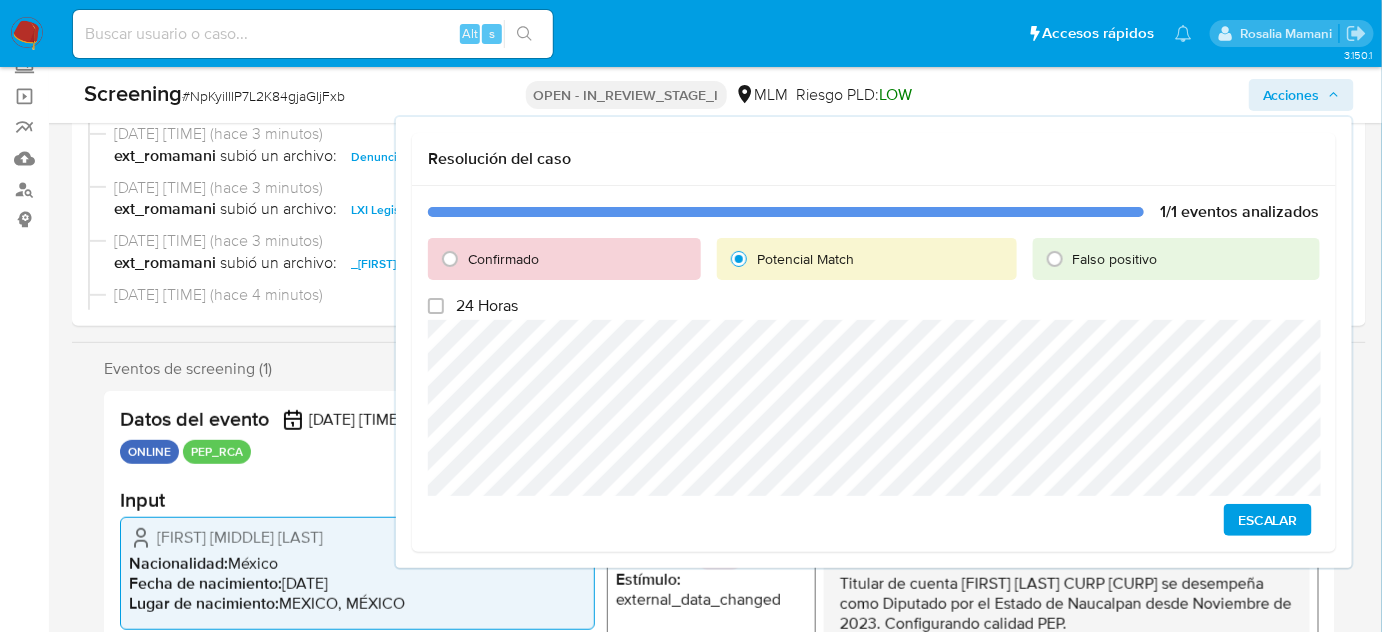 scroll, scrollTop: 90, scrollLeft: 0, axis: vertical 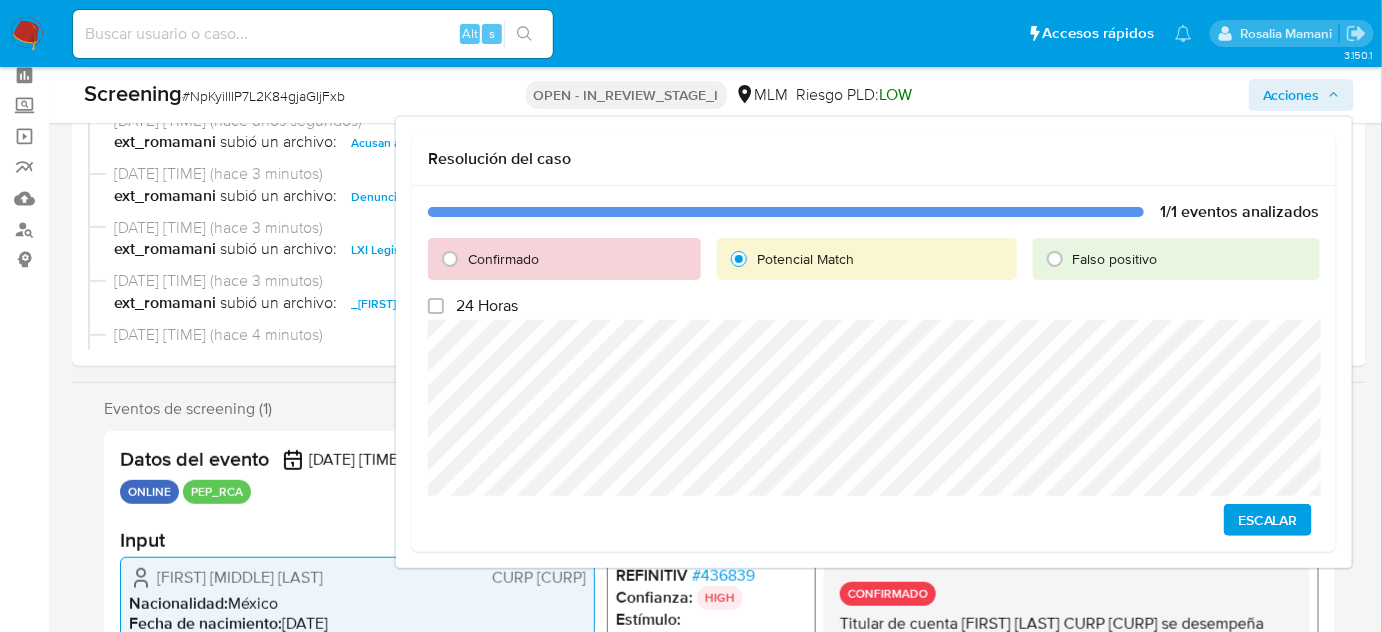 click on "Escalar" at bounding box center [1268, 520] 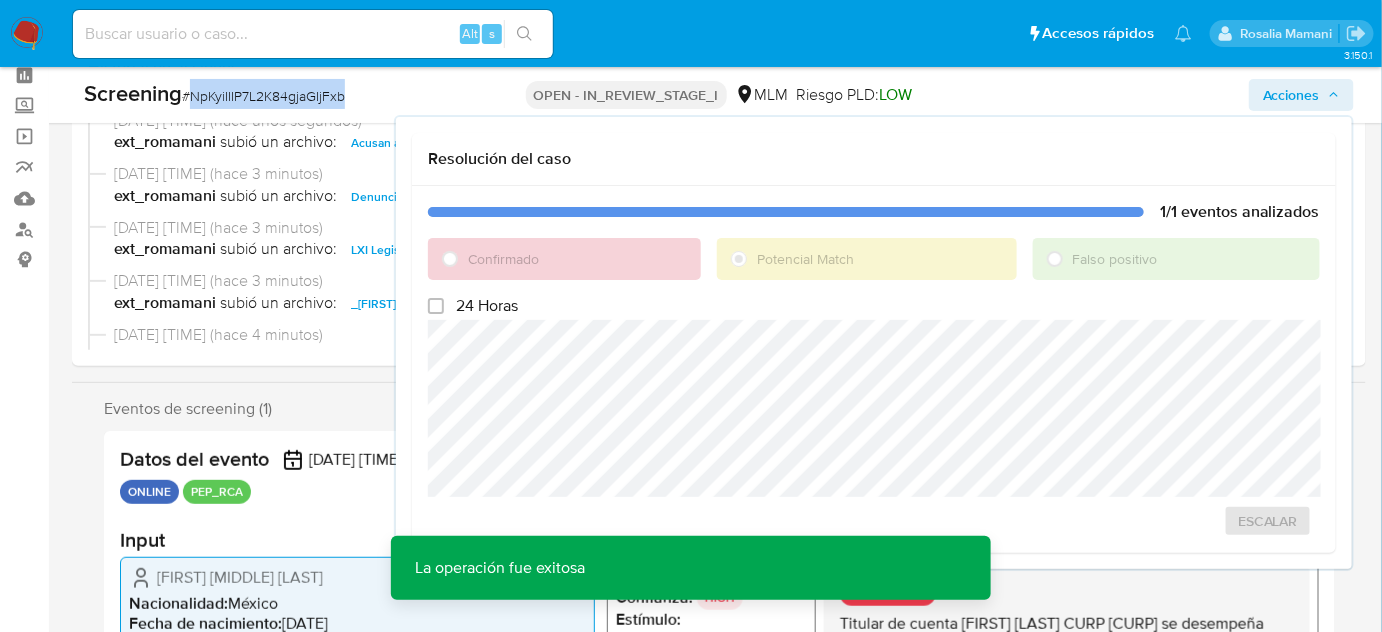 drag, startPoint x: 410, startPoint y: 92, endPoint x: 189, endPoint y: 108, distance: 221.57843 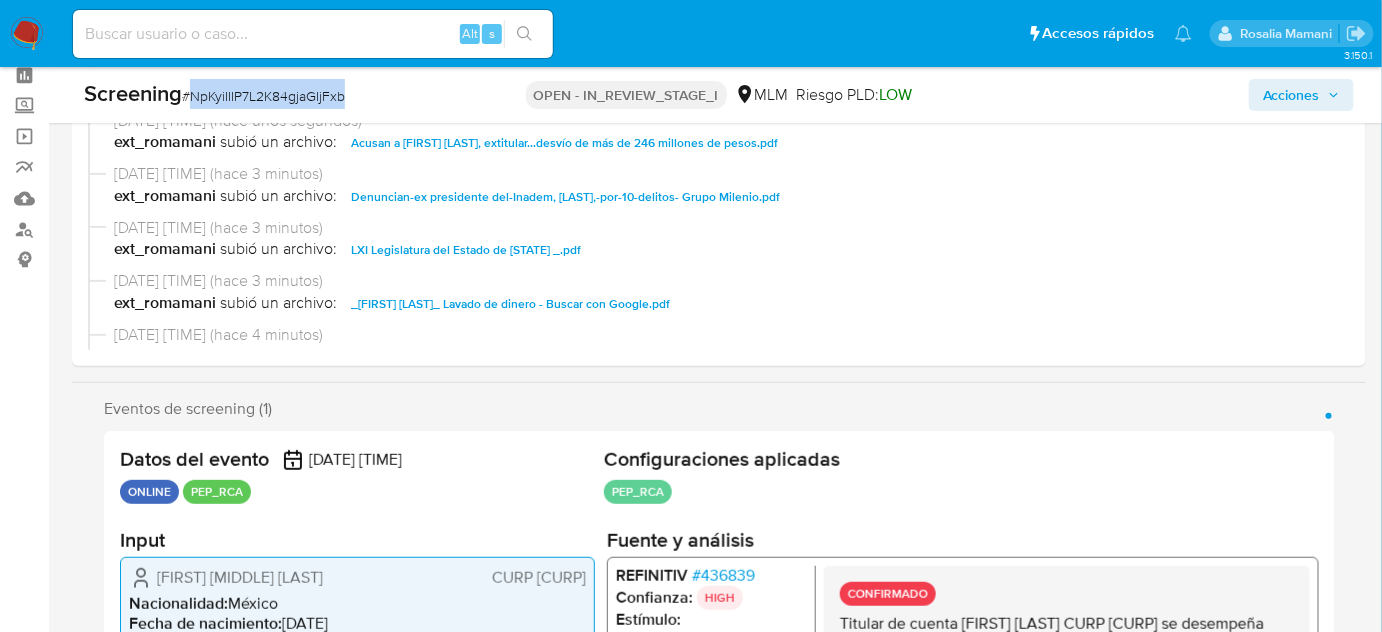copy on "NpKyiIIIP7L2K84gjaGIjFxb" 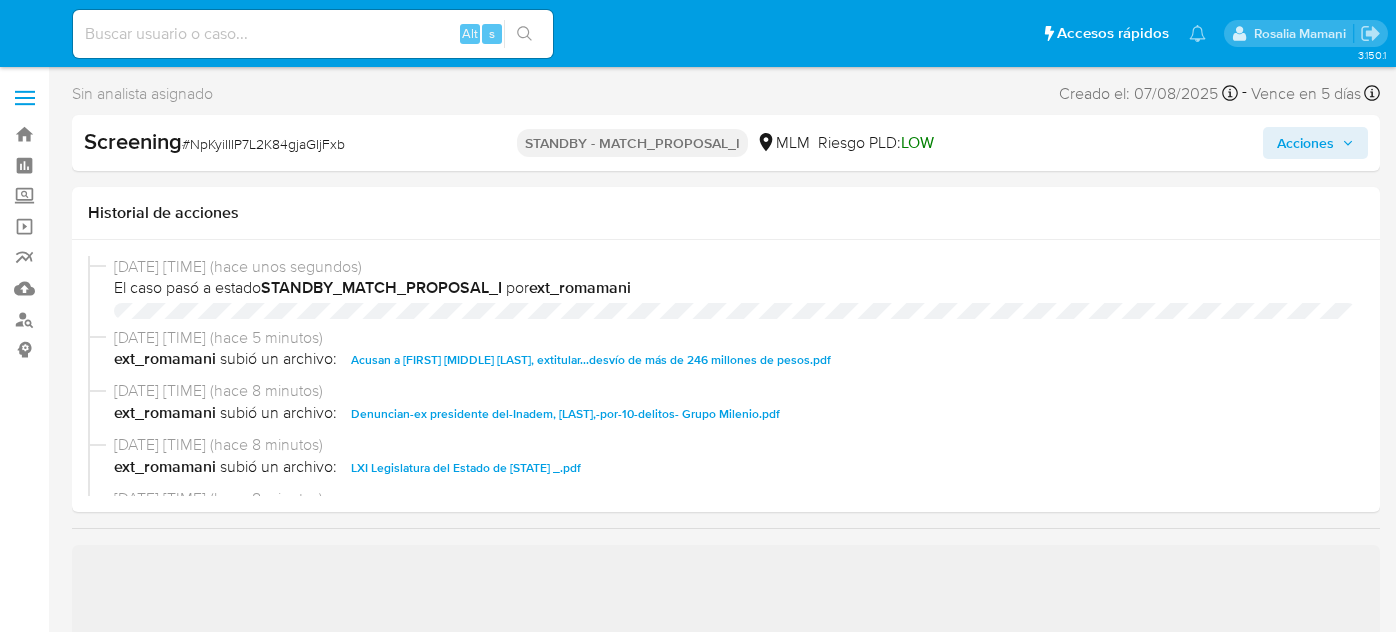 select on "10" 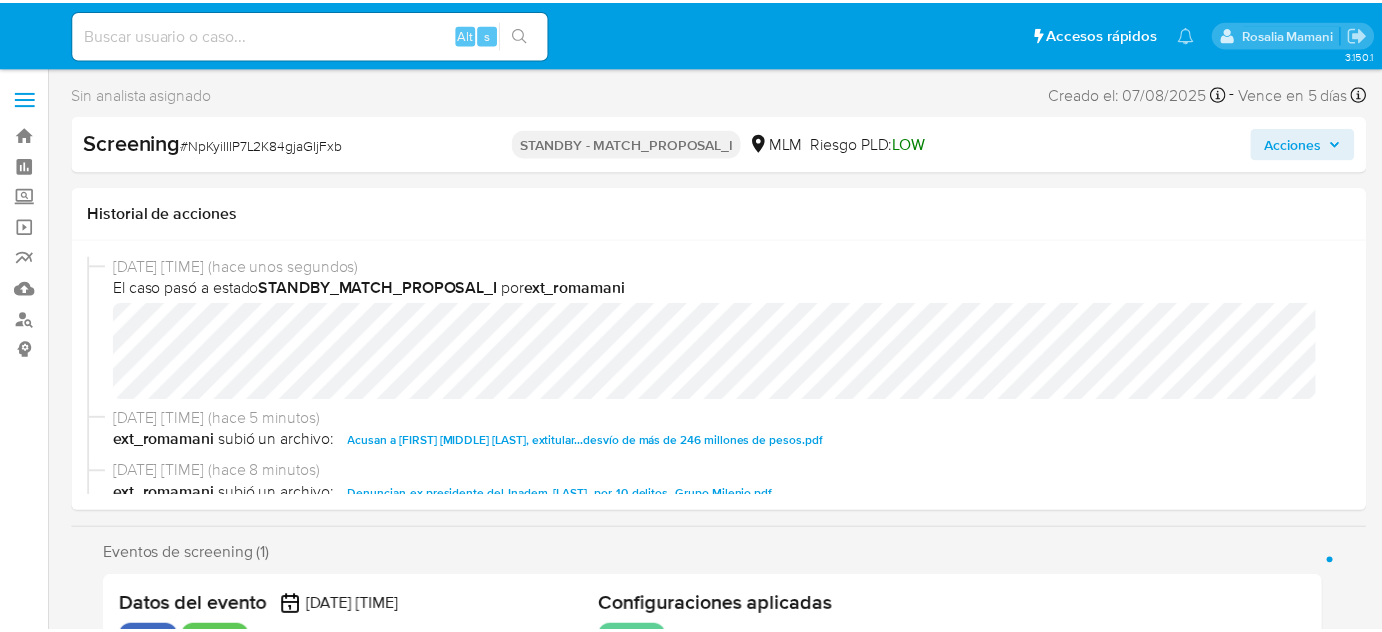 scroll, scrollTop: 0, scrollLeft: 0, axis: both 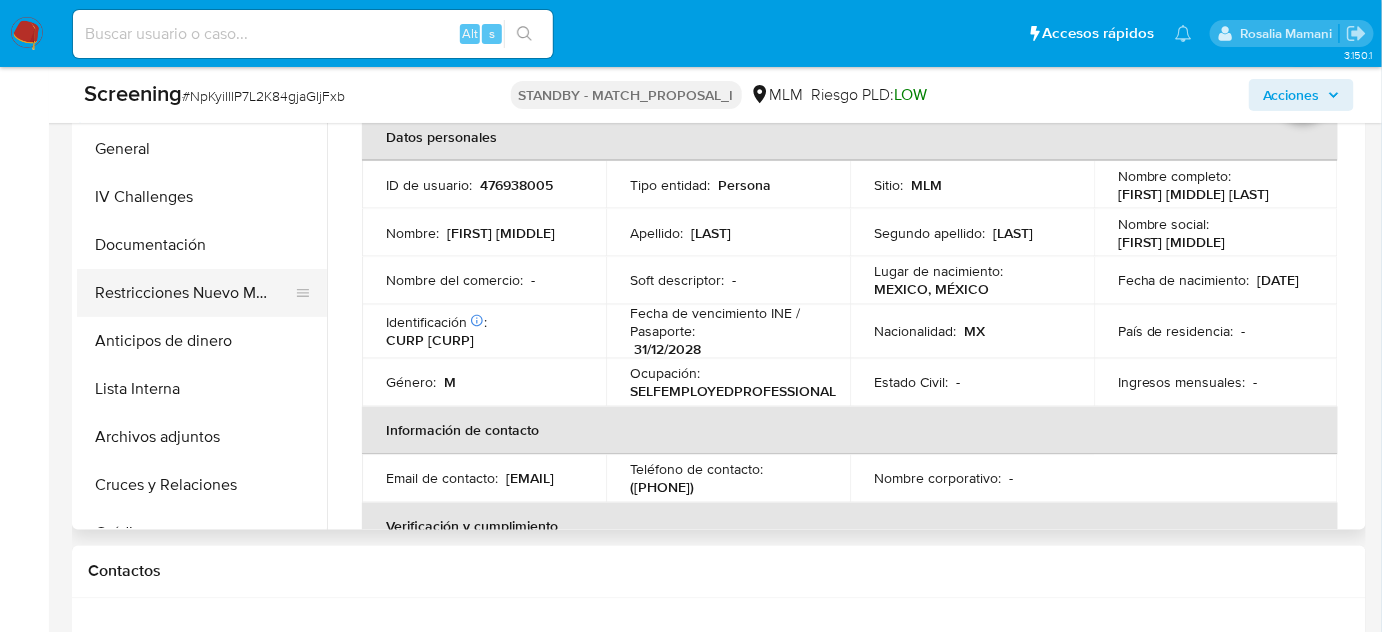 click on "Restricciones Nuevo Mundo" at bounding box center (194, 293) 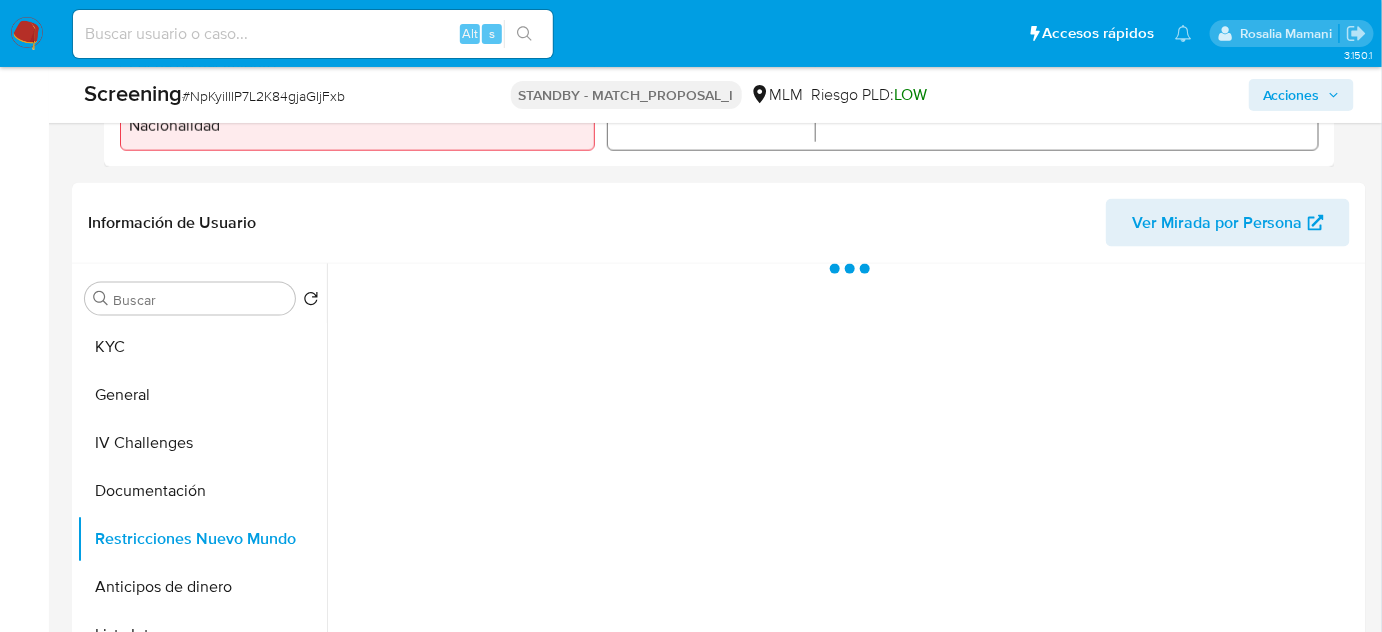 scroll, scrollTop: 727, scrollLeft: 0, axis: vertical 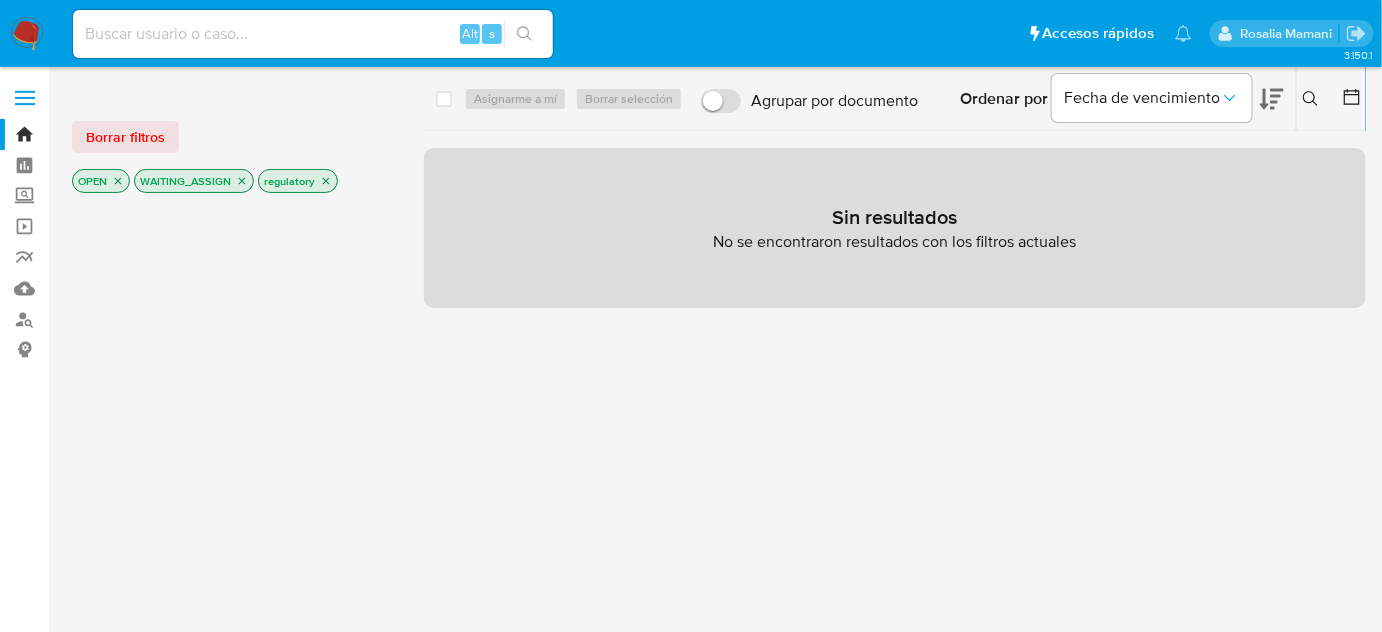 click 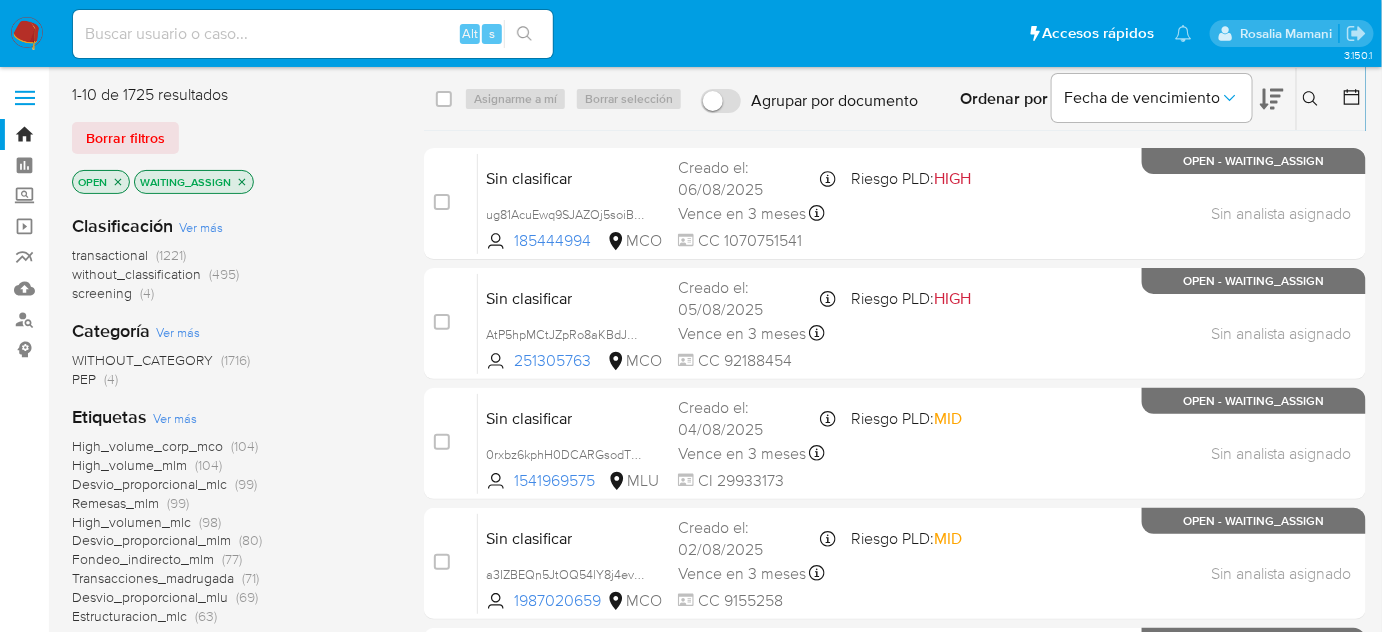 click on "(4)" at bounding box center [111, 379] 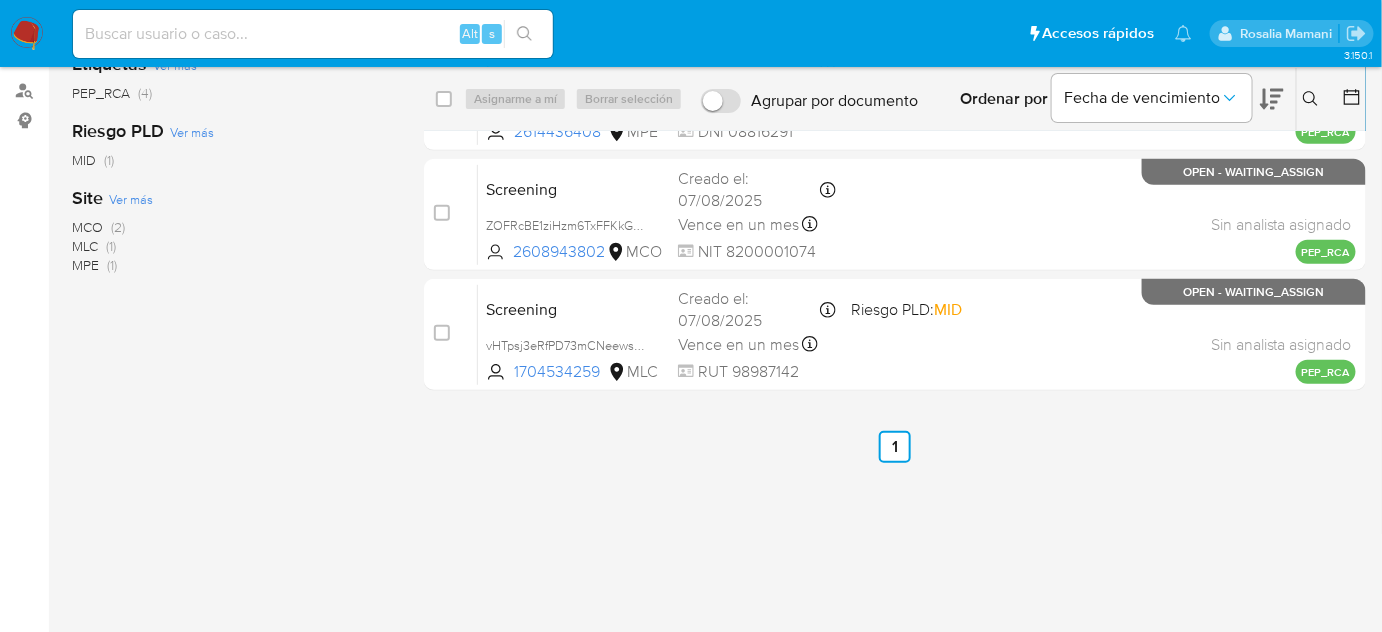 scroll, scrollTop: 272, scrollLeft: 0, axis: vertical 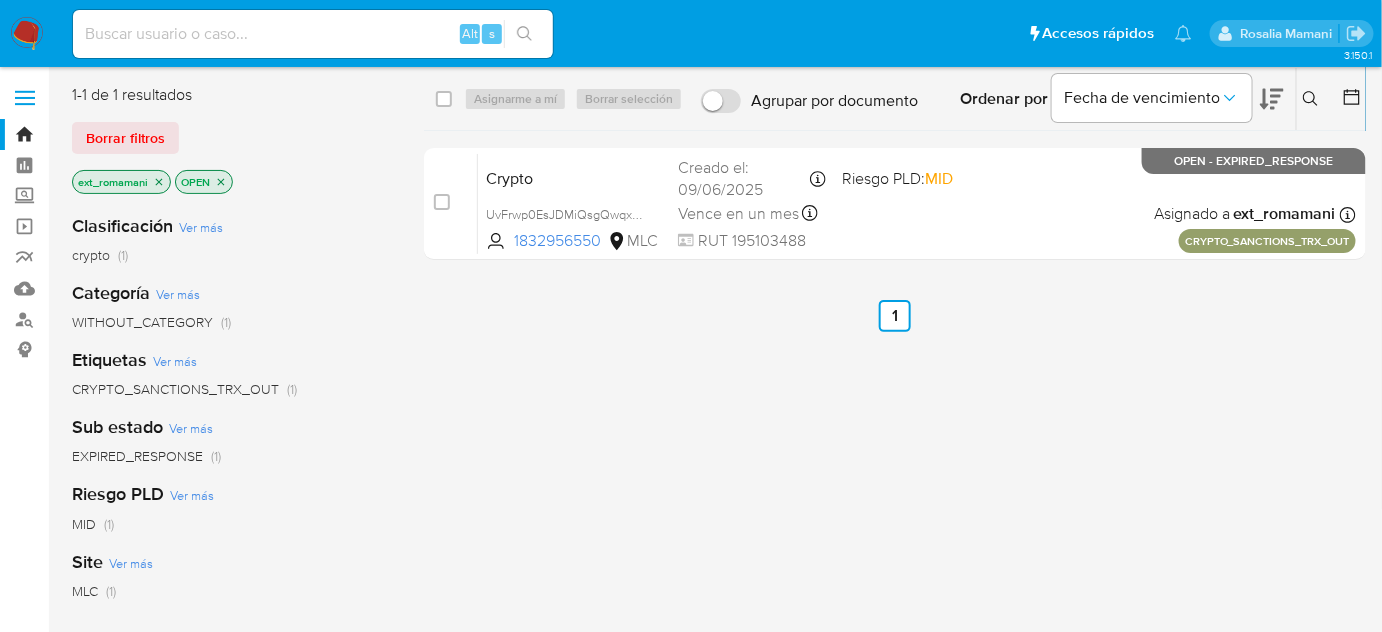 click 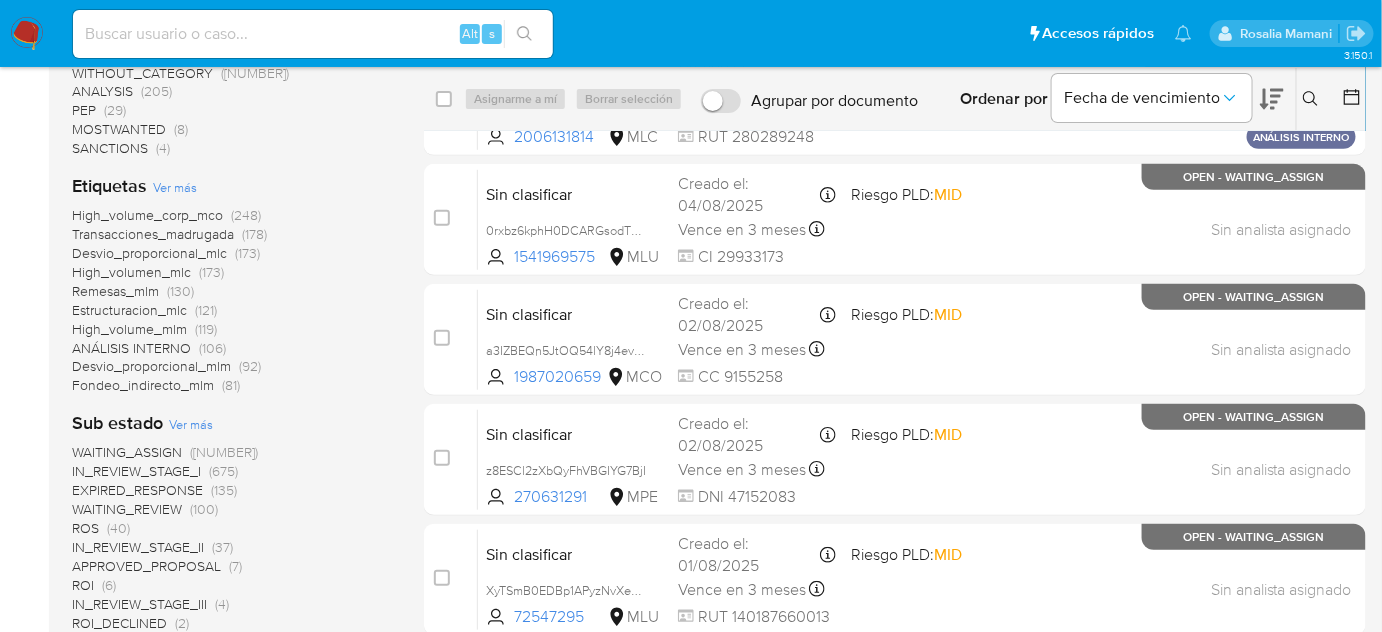 scroll, scrollTop: 363, scrollLeft: 0, axis: vertical 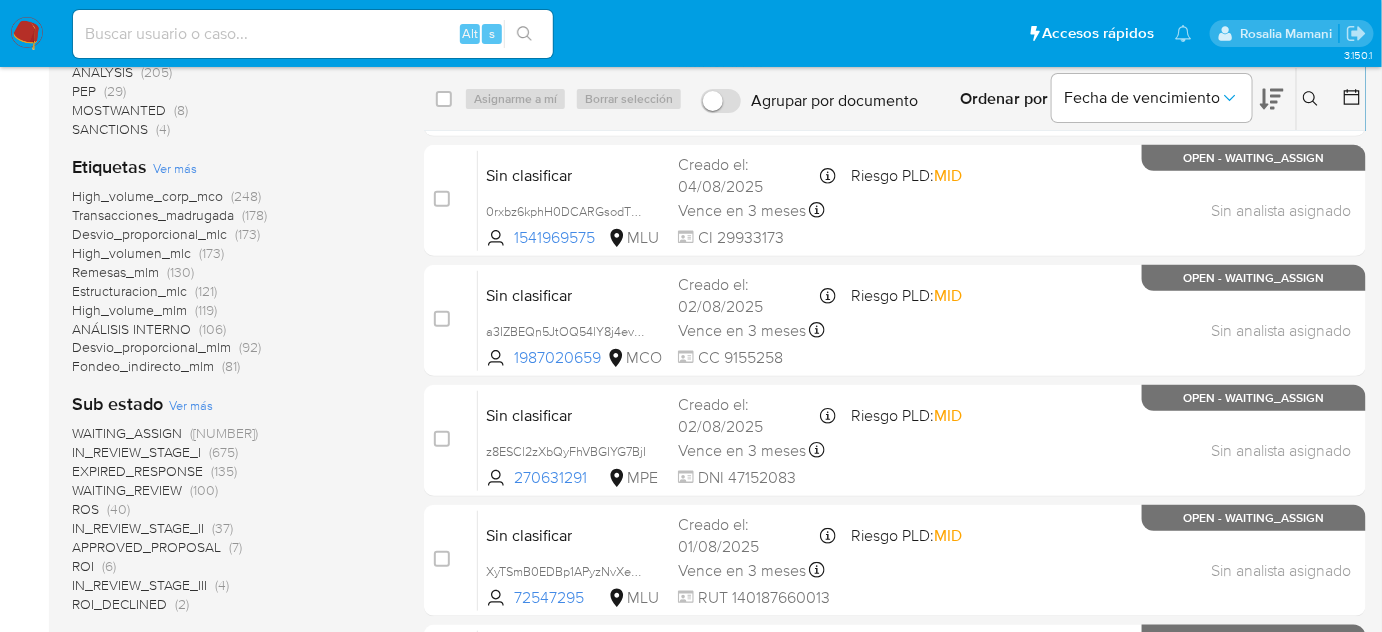 click on "WAITING_ASSIGN" at bounding box center (127, 433) 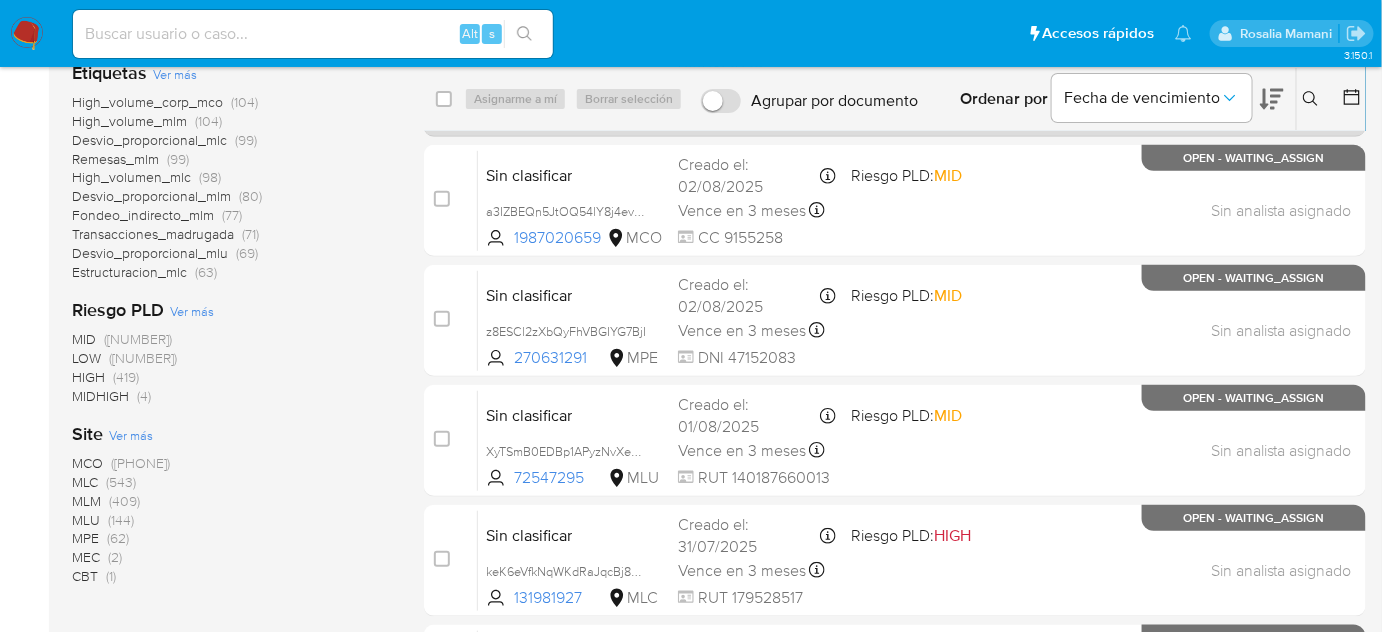 scroll, scrollTop: 0, scrollLeft: 0, axis: both 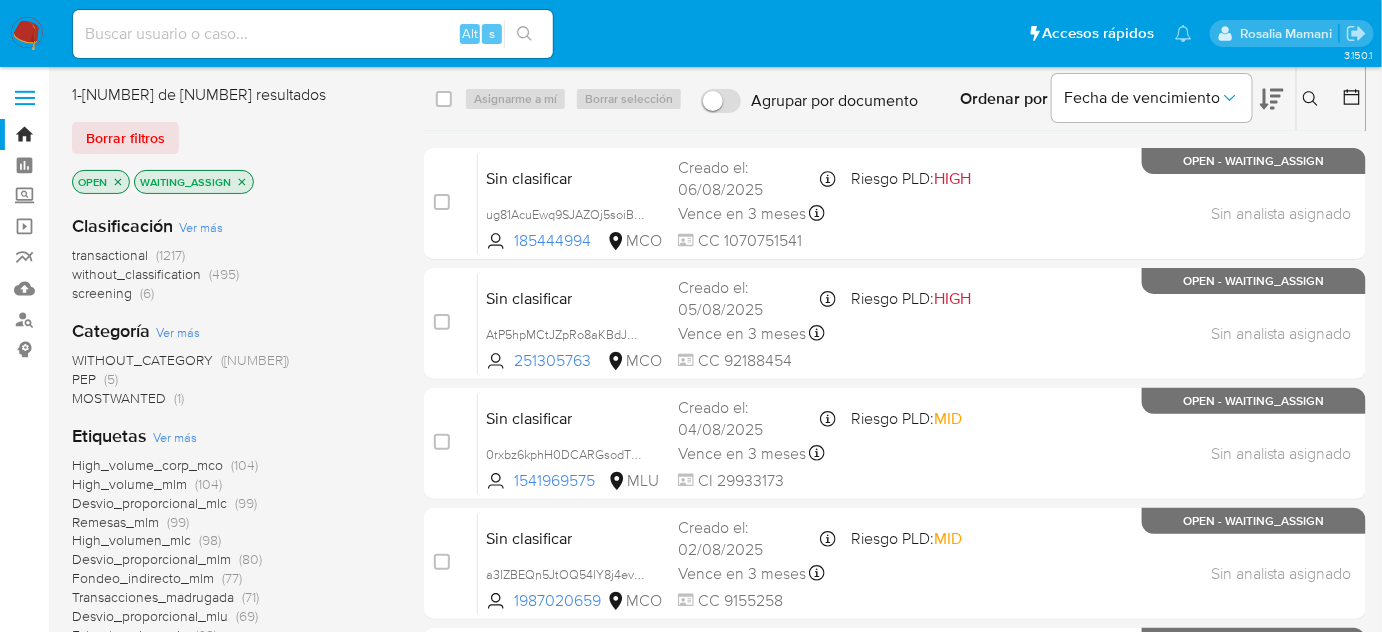 click on "MOSTWANTED" at bounding box center (119, 398) 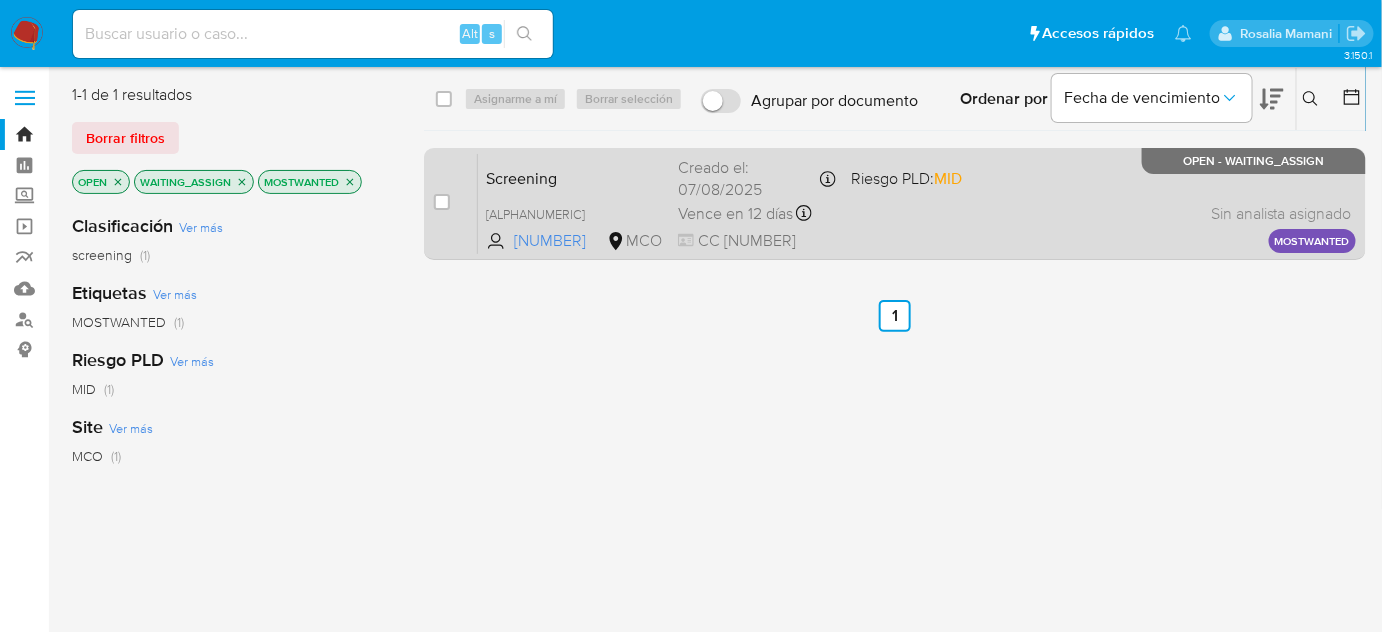 click on "Screening [ALPHANUMERIC] [NUMBER] MCO Riesgo PLD:  MID Creado el: [DATE]   Creado el: [DATE] [TIME] Vence en [NUMBER] días   Vence el [DATE] [TIME] CC   [NUMBER] Sin analista asignado   Asignado el: - MOSTWANTED OPEN - WAITING_ASSIGN" at bounding box center (917, 203) 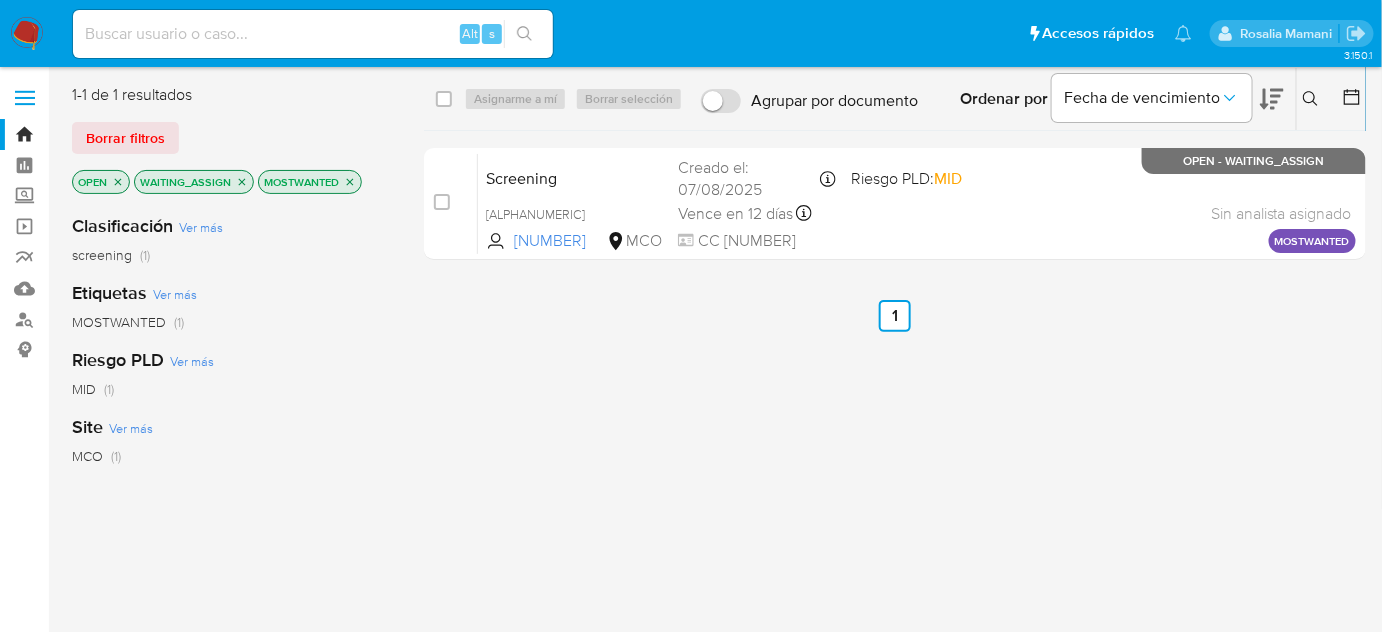 drag, startPoint x: 890, startPoint y: 503, endPoint x: 896, endPoint y: 489, distance: 15.231546 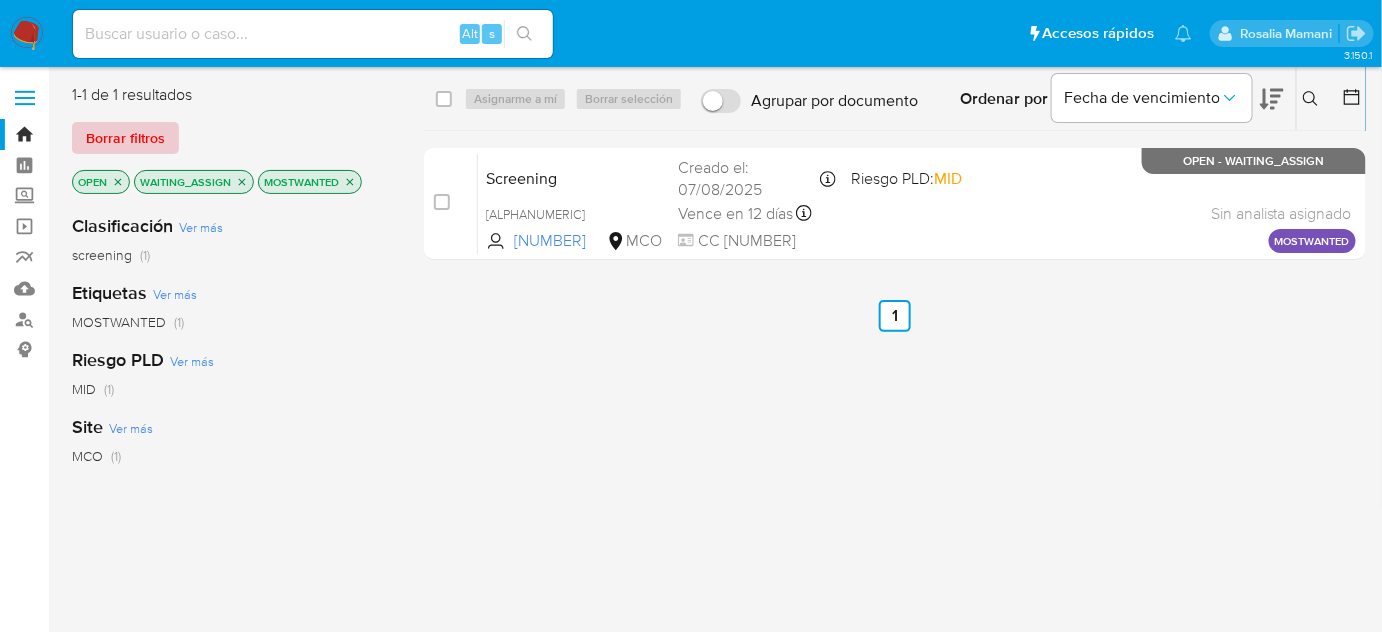 click on "Borrar filtros" at bounding box center (125, 138) 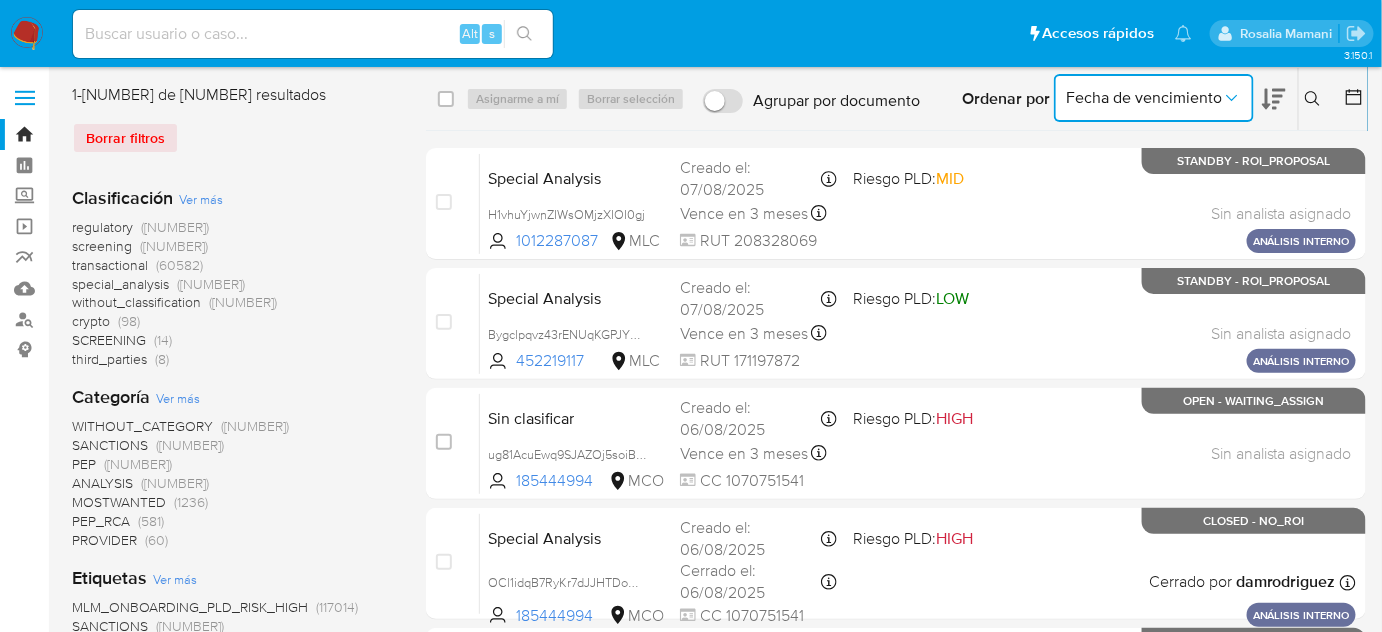 click on "Fecha de vencimiento" at bounding box center [1144, 98] 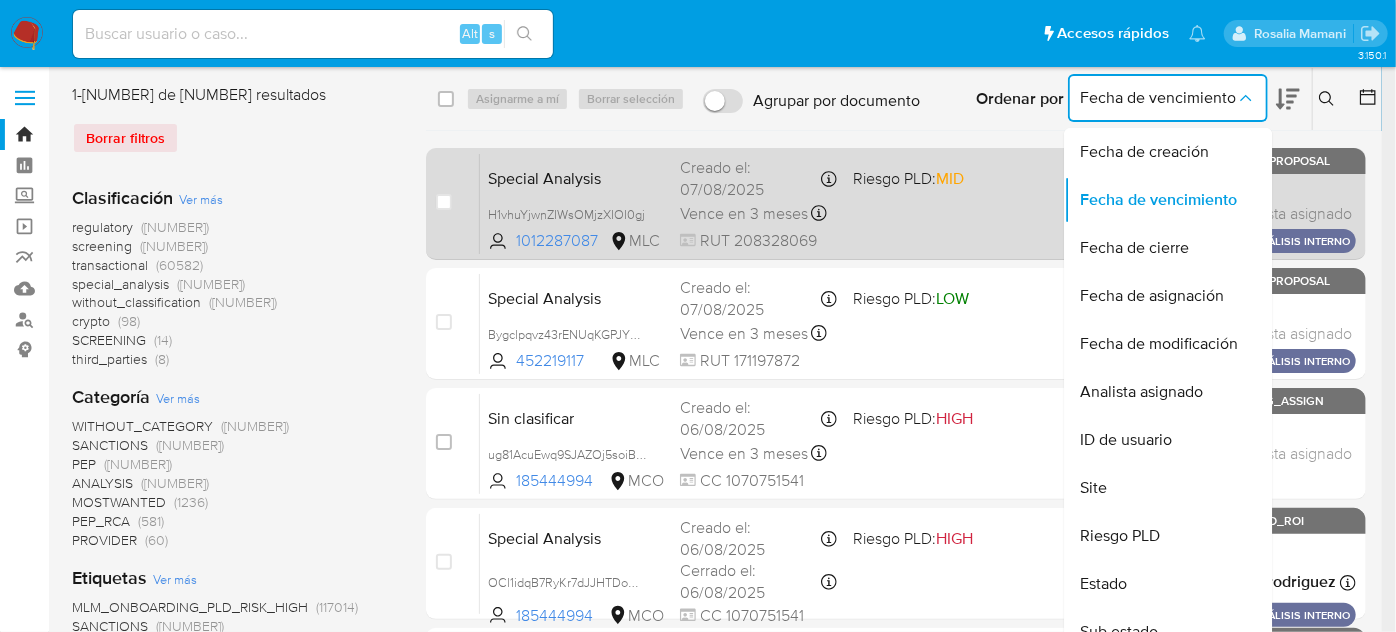 drag, startPoint x: 1181, startPoint y: 253, endPoint x: 1250, endPoint y: 202, distance: 85.8021 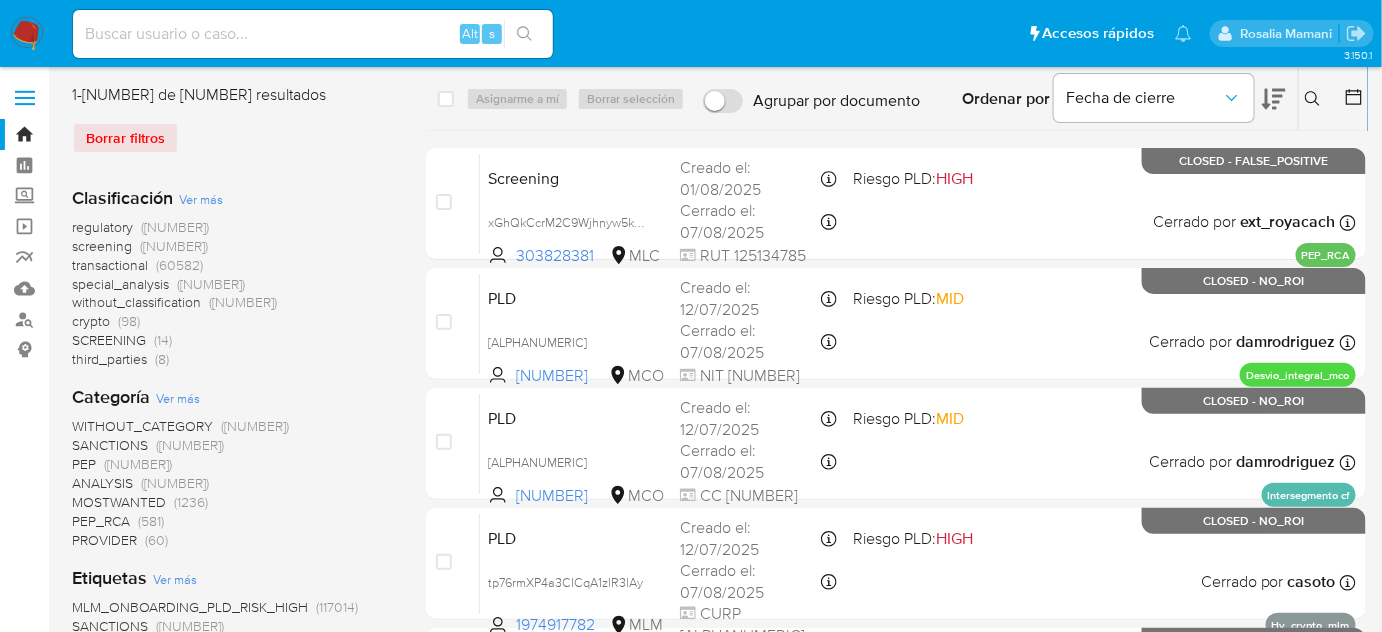 click 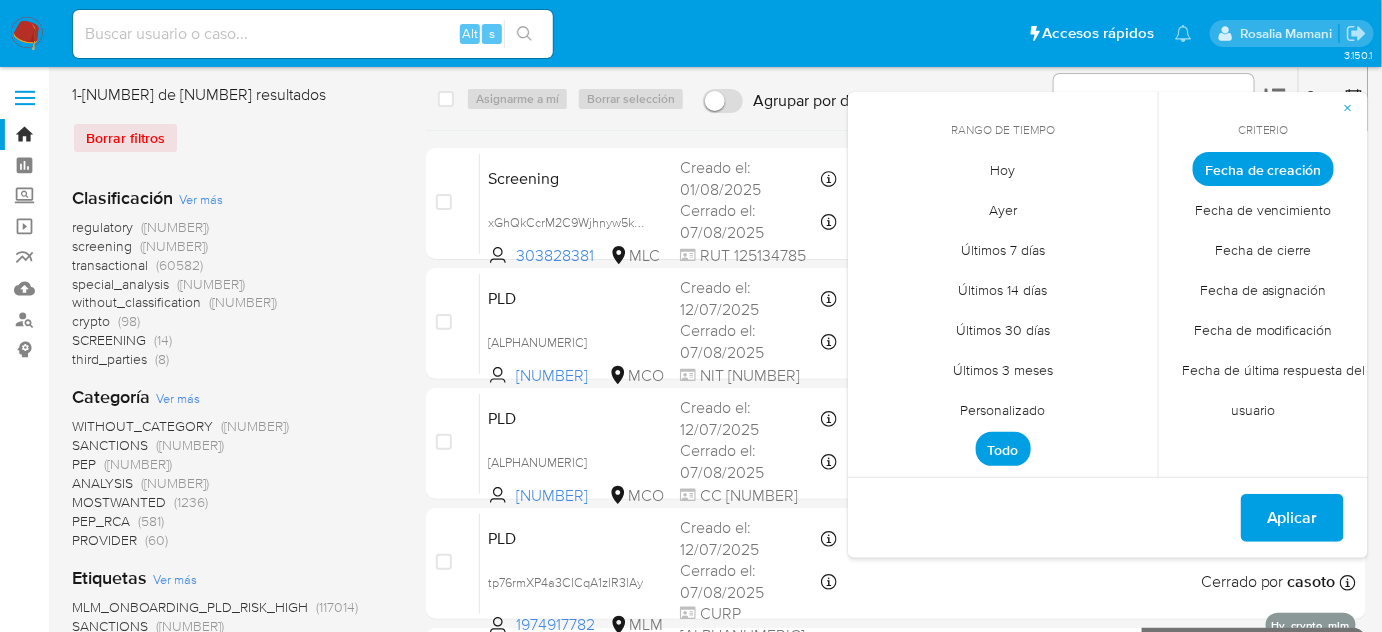 click on "Hoy" at bounding box center [1003, 170] 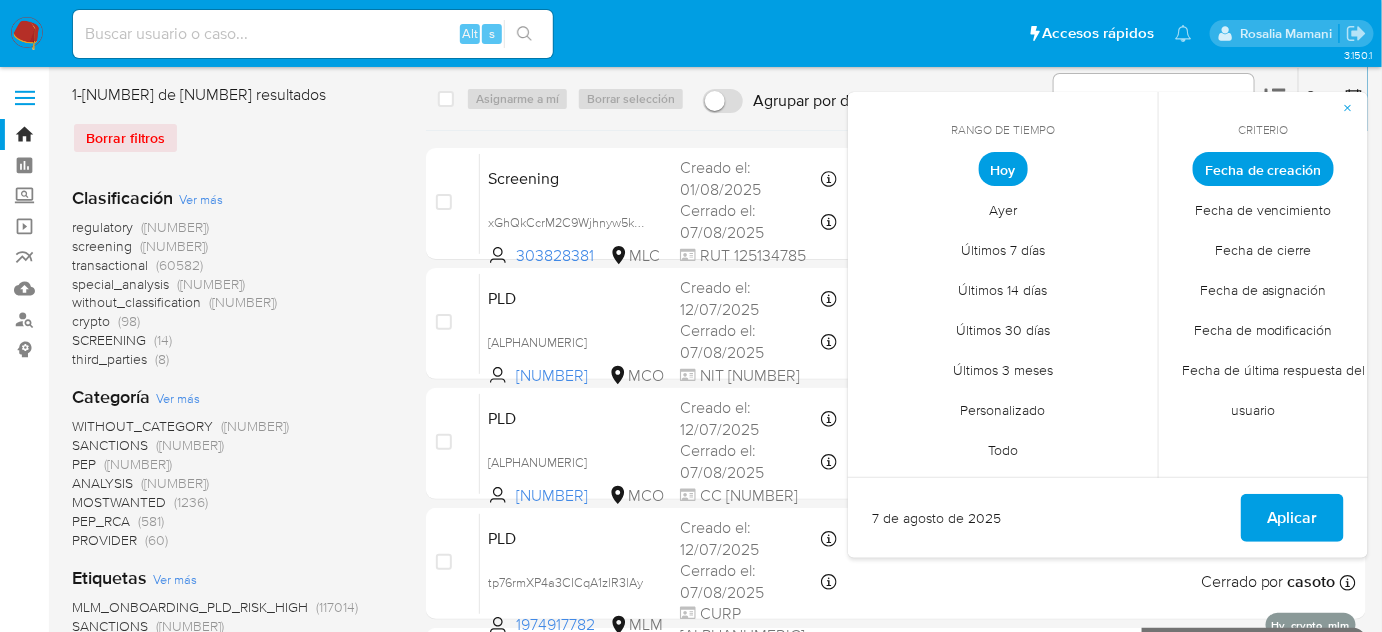 click on "Fecha de cierre" at bounding box center (1264, 250) 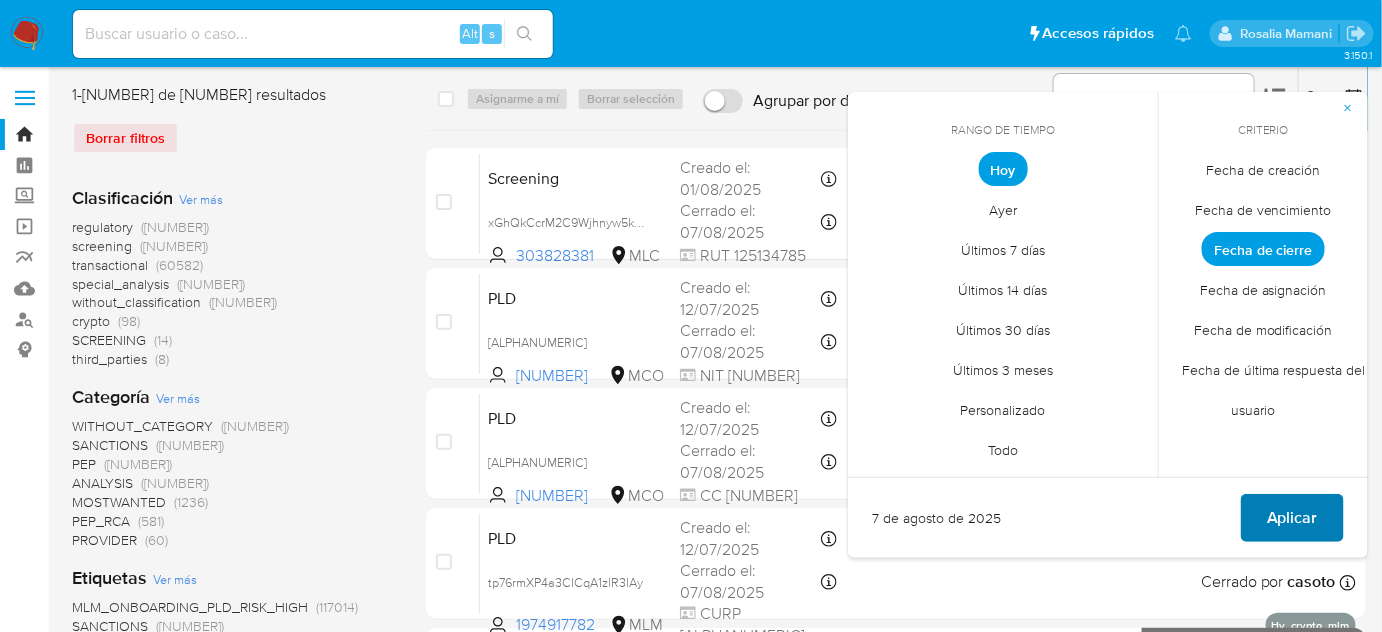 drag, startPoint x: 1286, startPoint y: 515, endPoint x: 1267, endPoint y: 520, distance: 19.646883 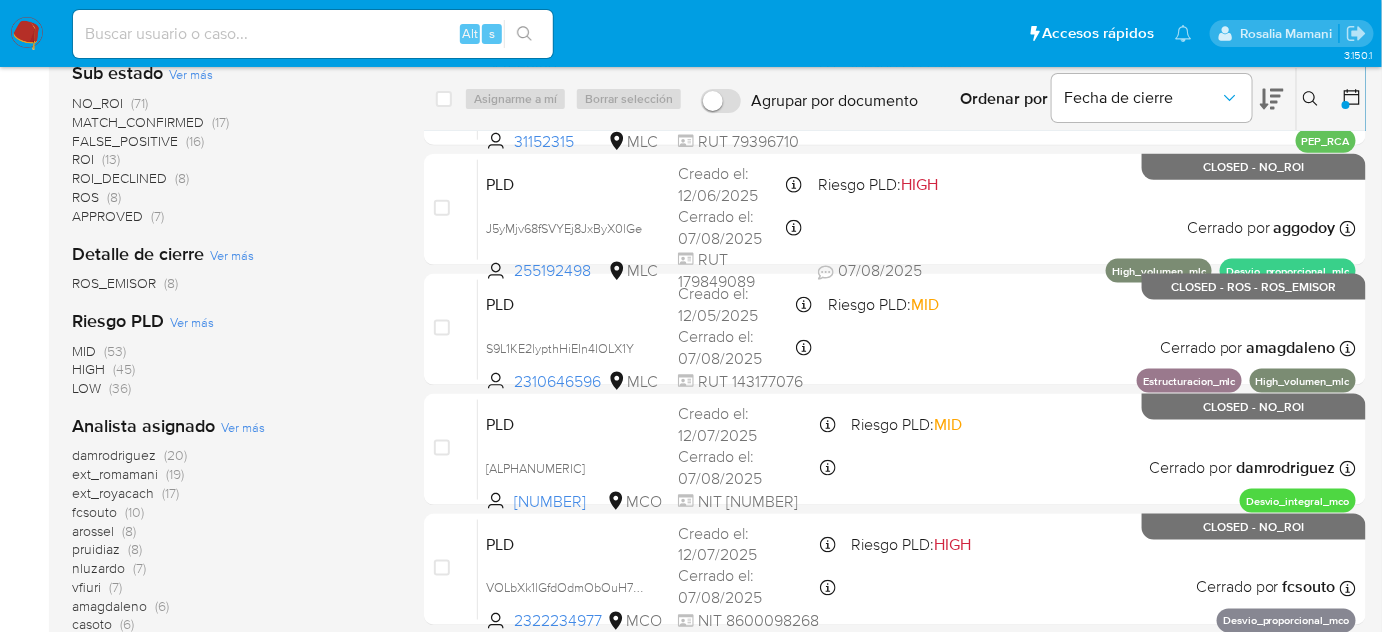 scroll, scrollTop: 727, scrollLeft: 0, axis: vertical 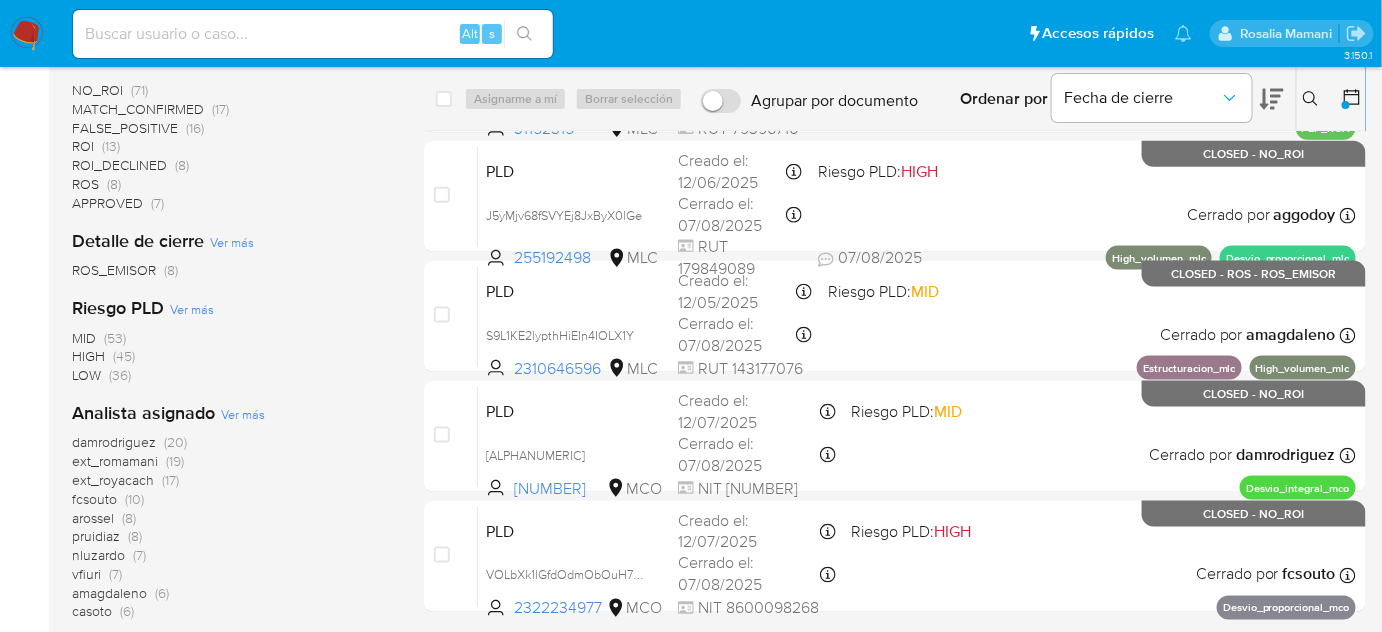 click on "(19)" at bounding box center [175, 461] 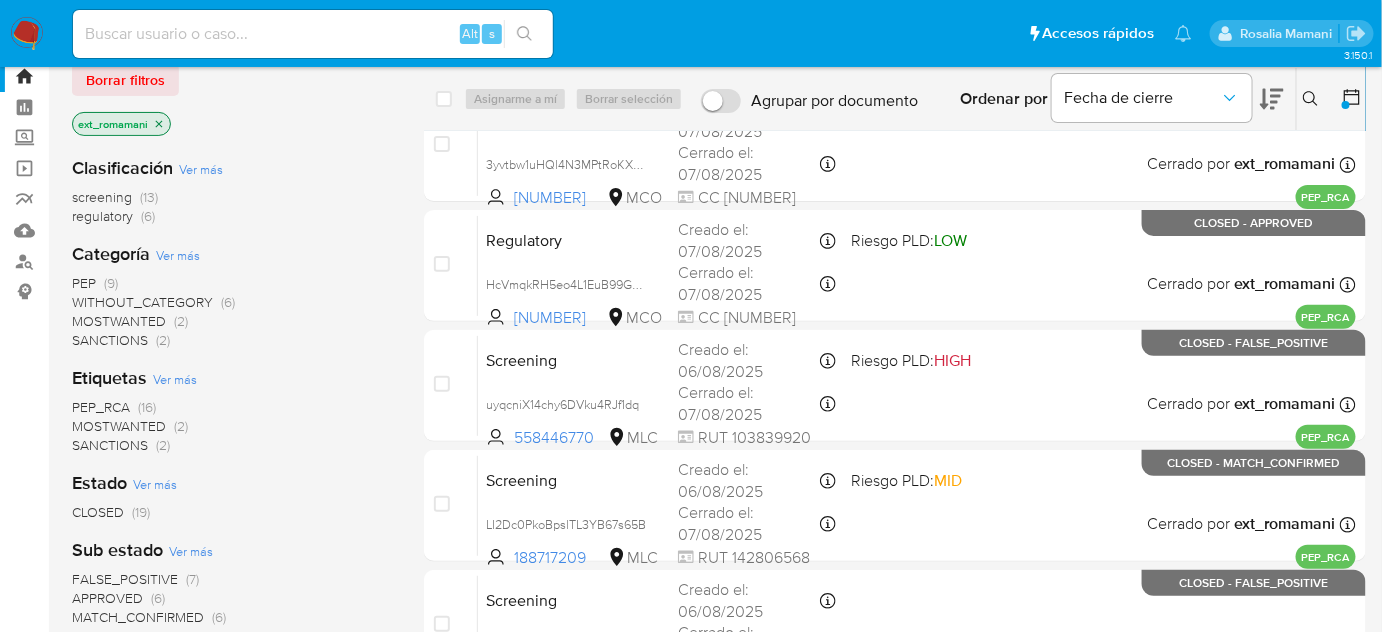 scroll, scrollTop: 0, scrollLeft: 0, axis: both 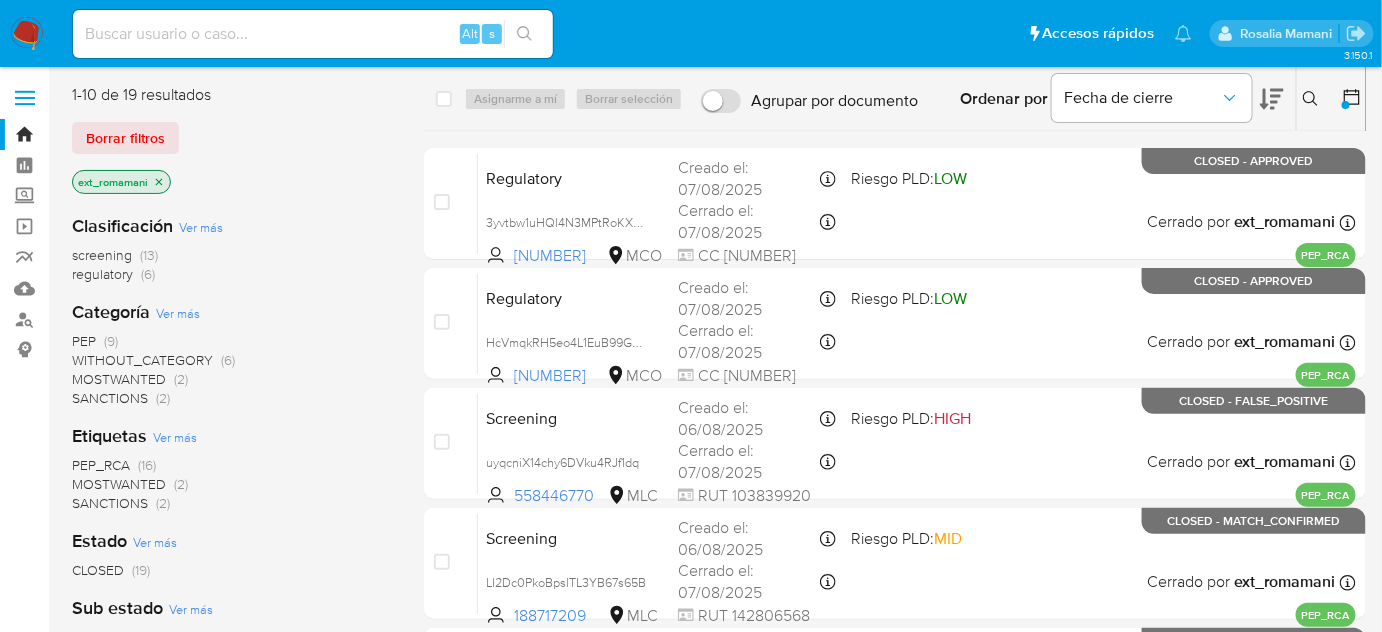 click on "MOSTWANTED" at bounding box center (119, 379) 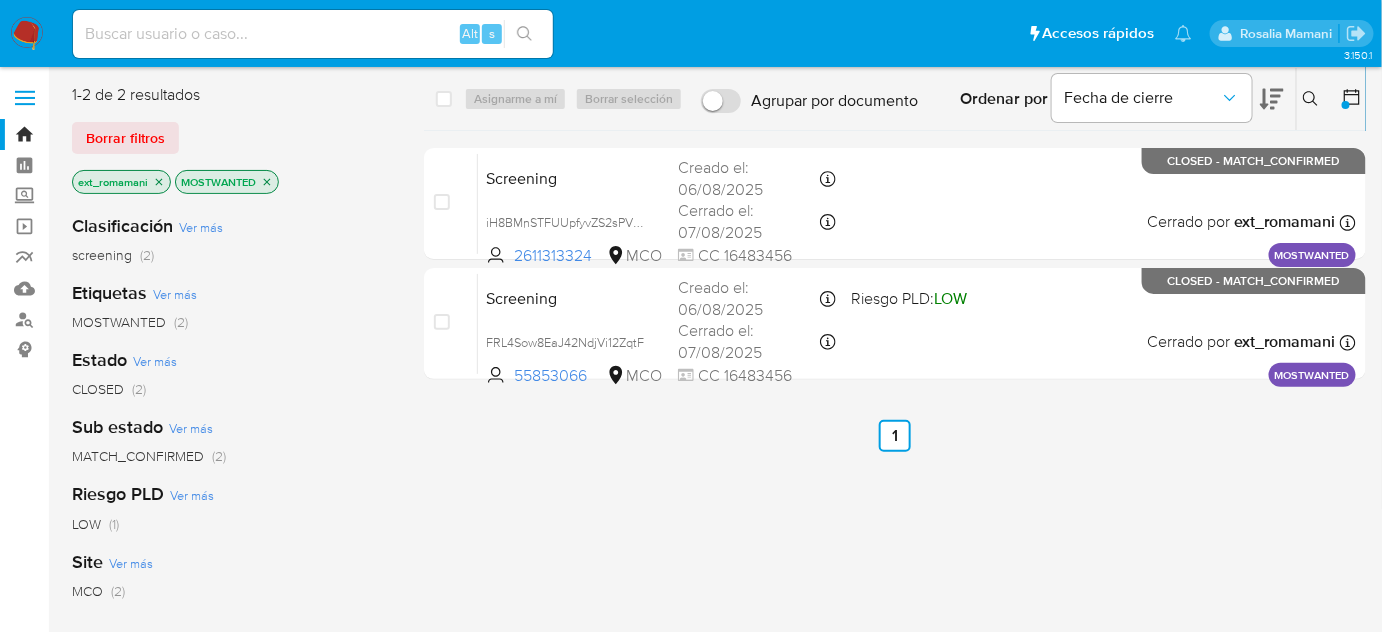 click 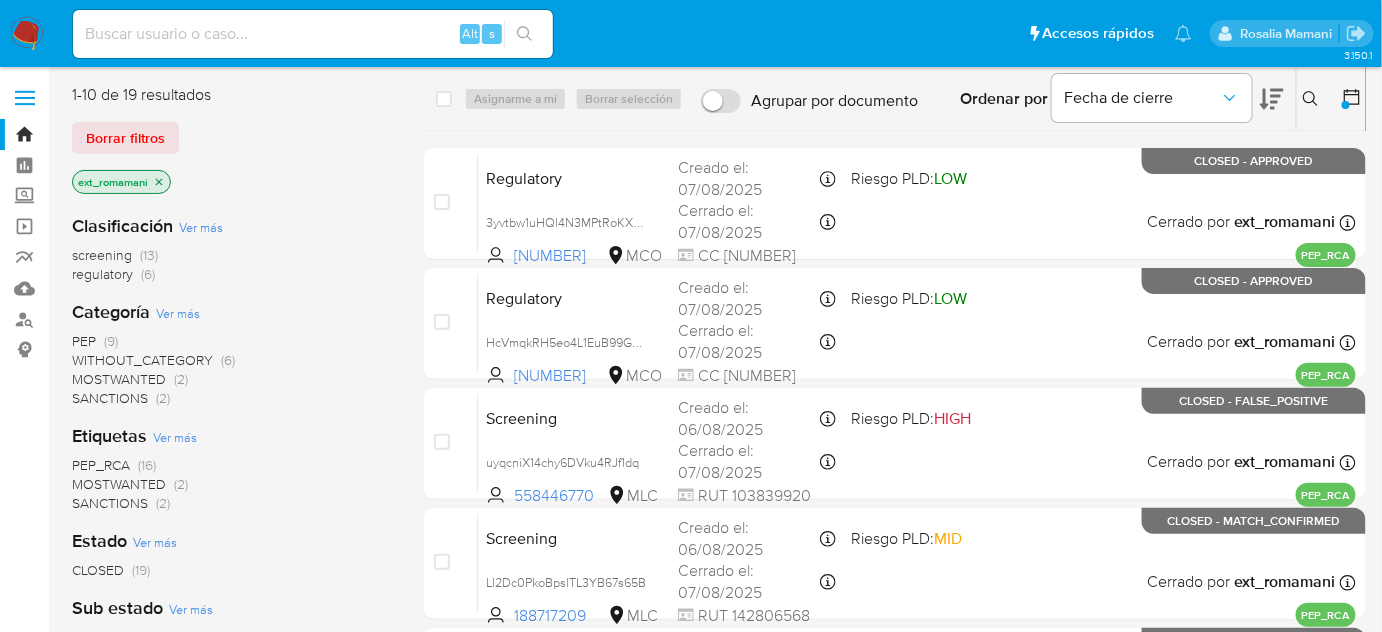 click at bounding box center (27, 34) 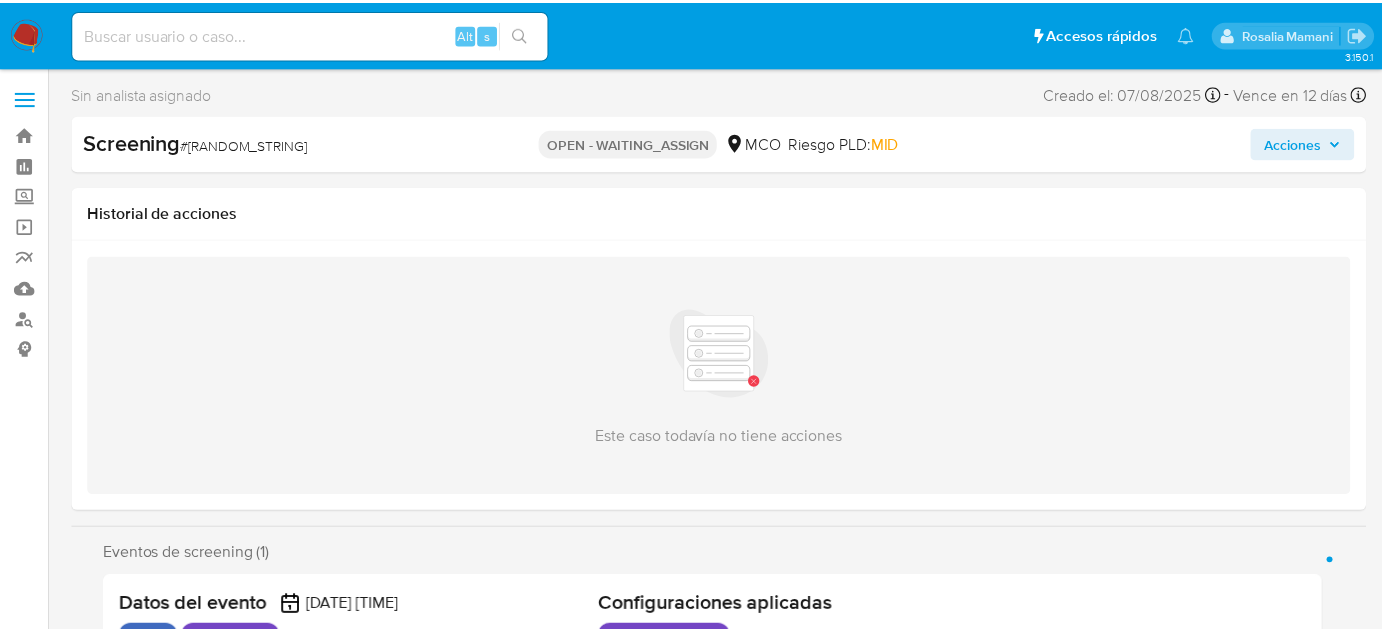 scroll, scrollTop: 0, scrollLeft: 0, axis: both 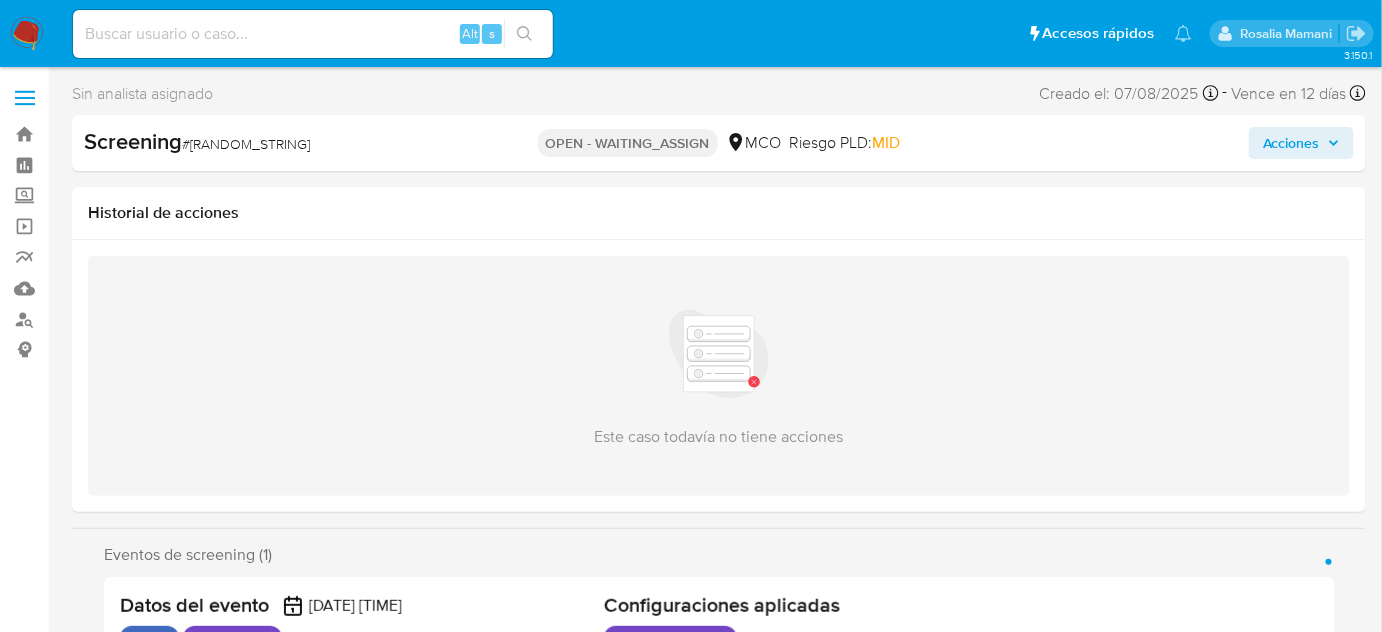 select on "10" 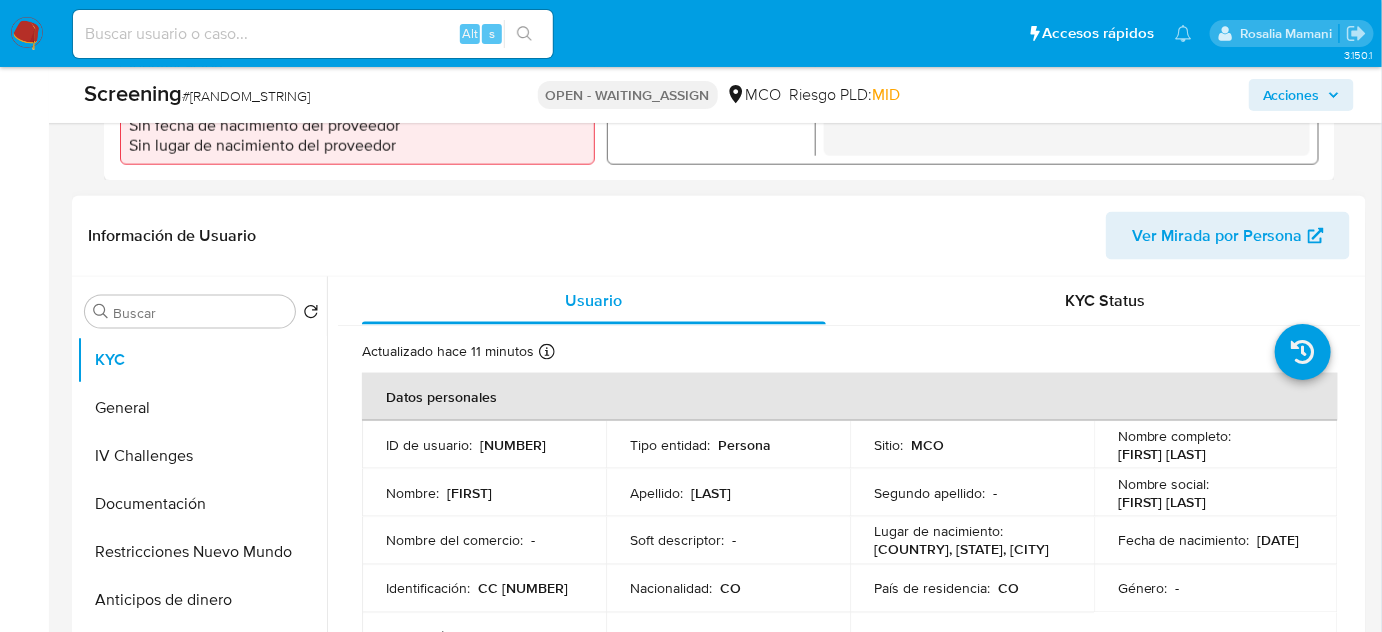 scroll, scrollTop: 909, scrollLeft: 0, axis: vertical 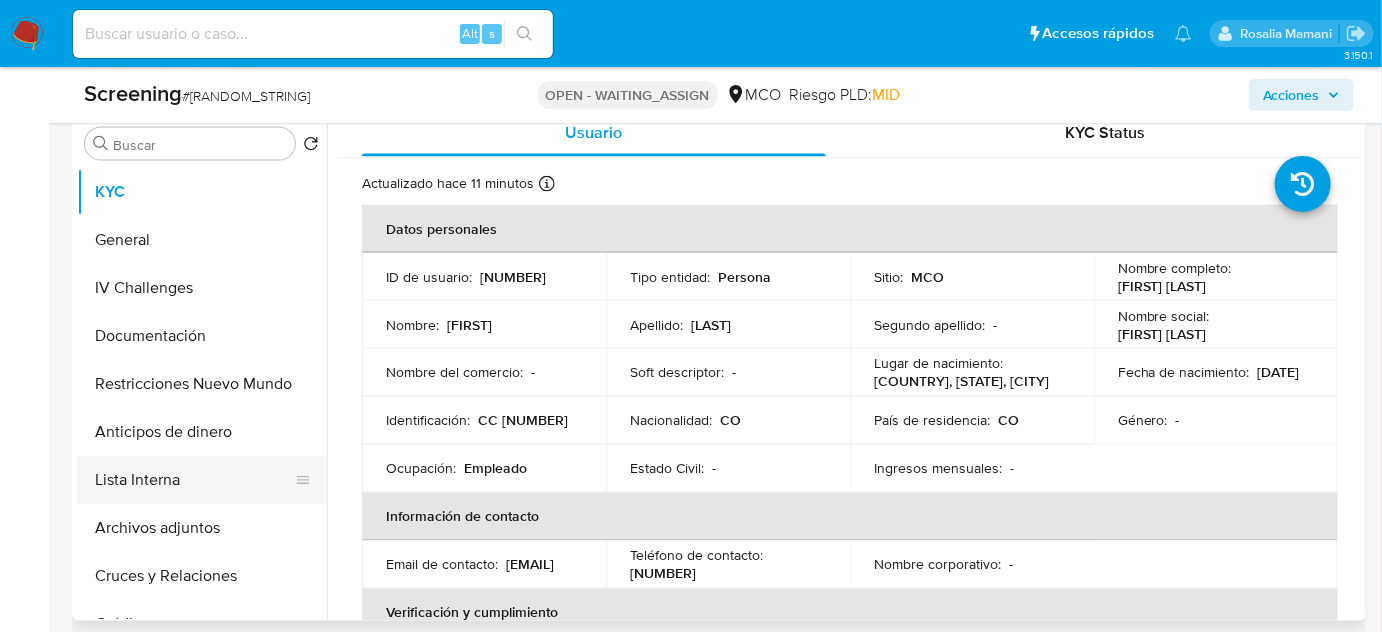 click on "Lista Interna" at bounding box center [194, 480] 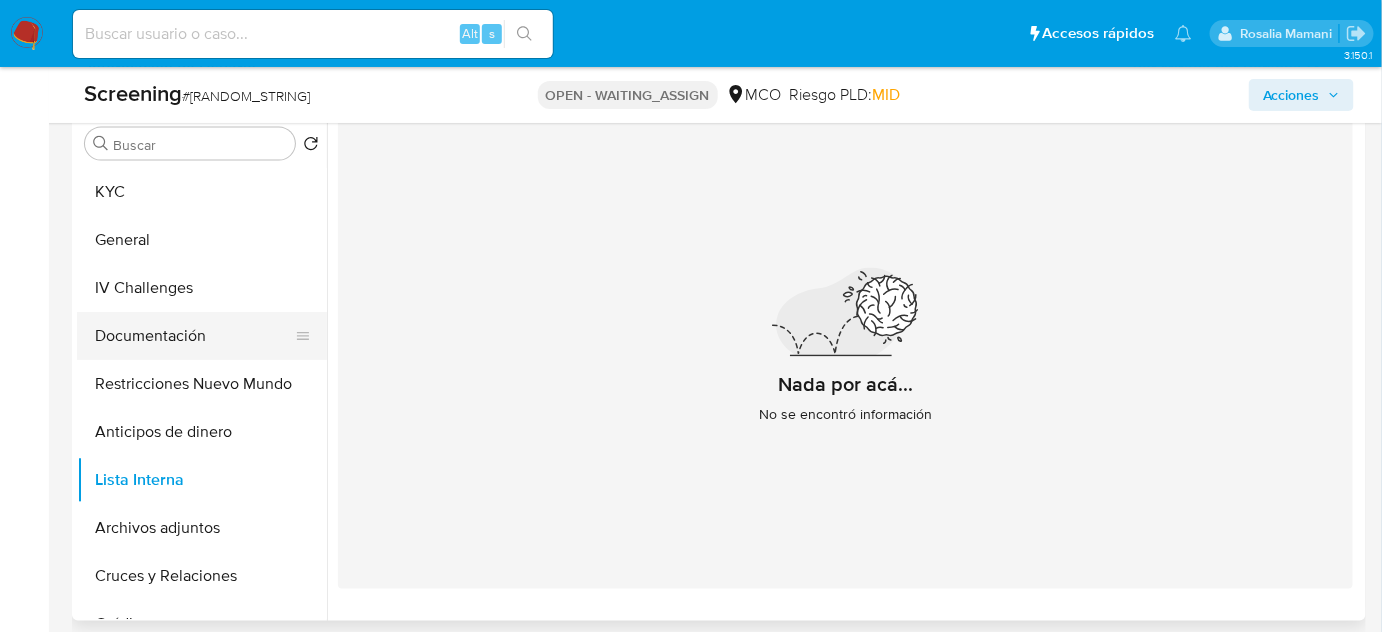 click on "Documentación" at bounding box center [194, 336] 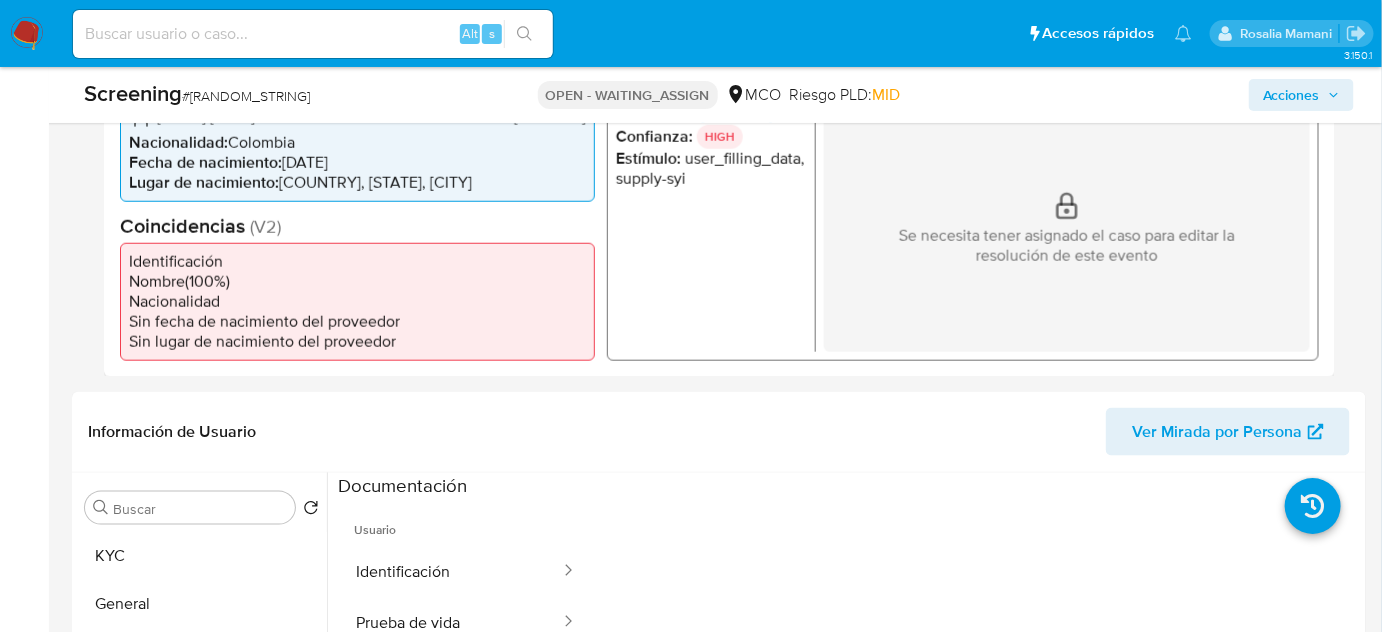 scroll, scrollTop: 363, scrollLeft: 0, axis: vertical 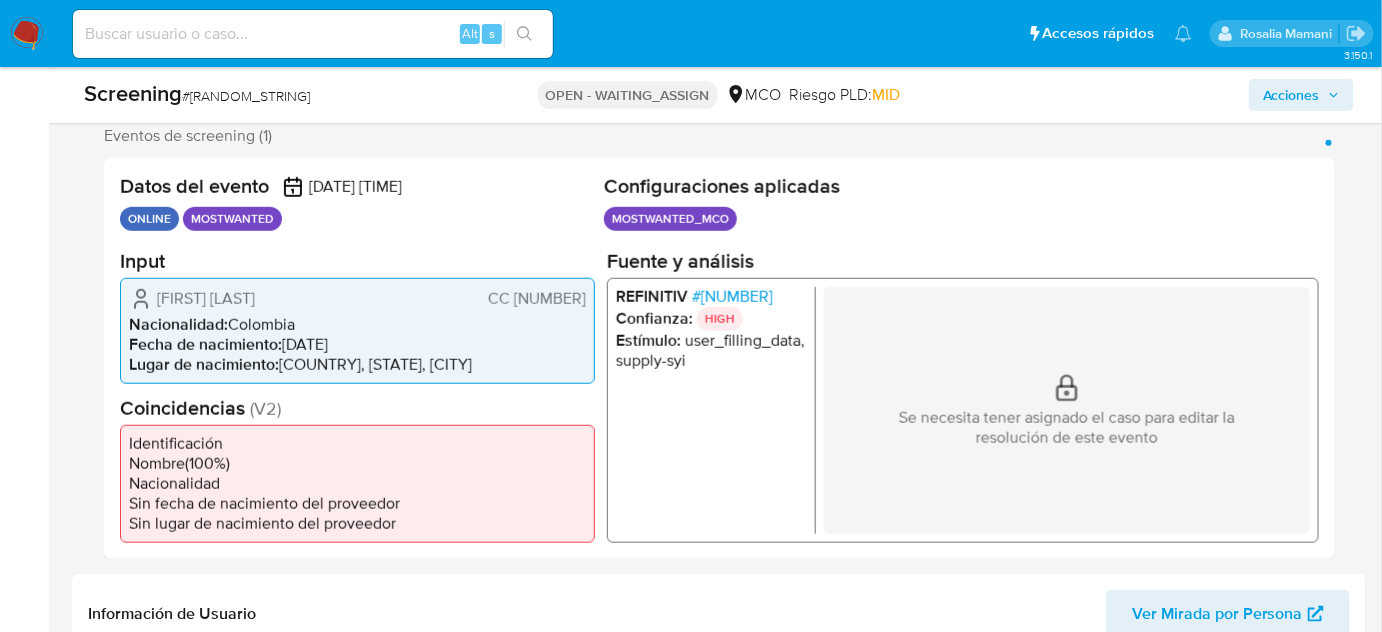 click on "# [NUMBER]" at bounding box center (732, 296) 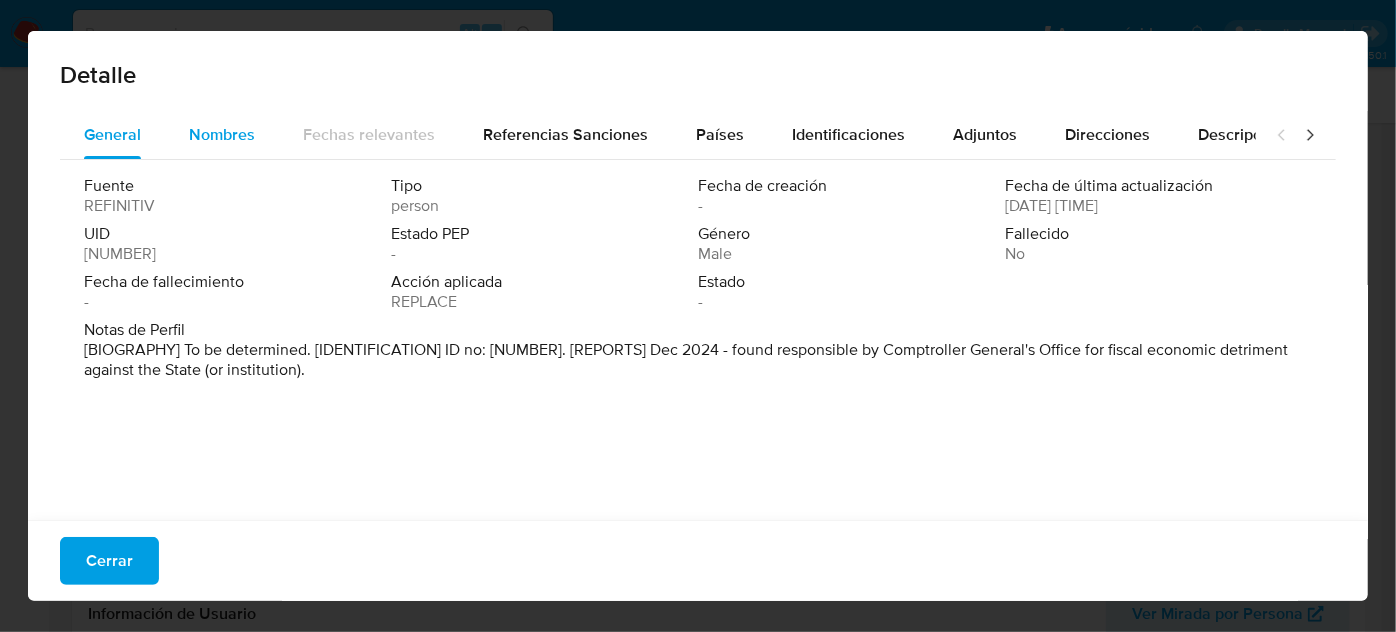click on "Nombres" at bounding box center [222, 135] 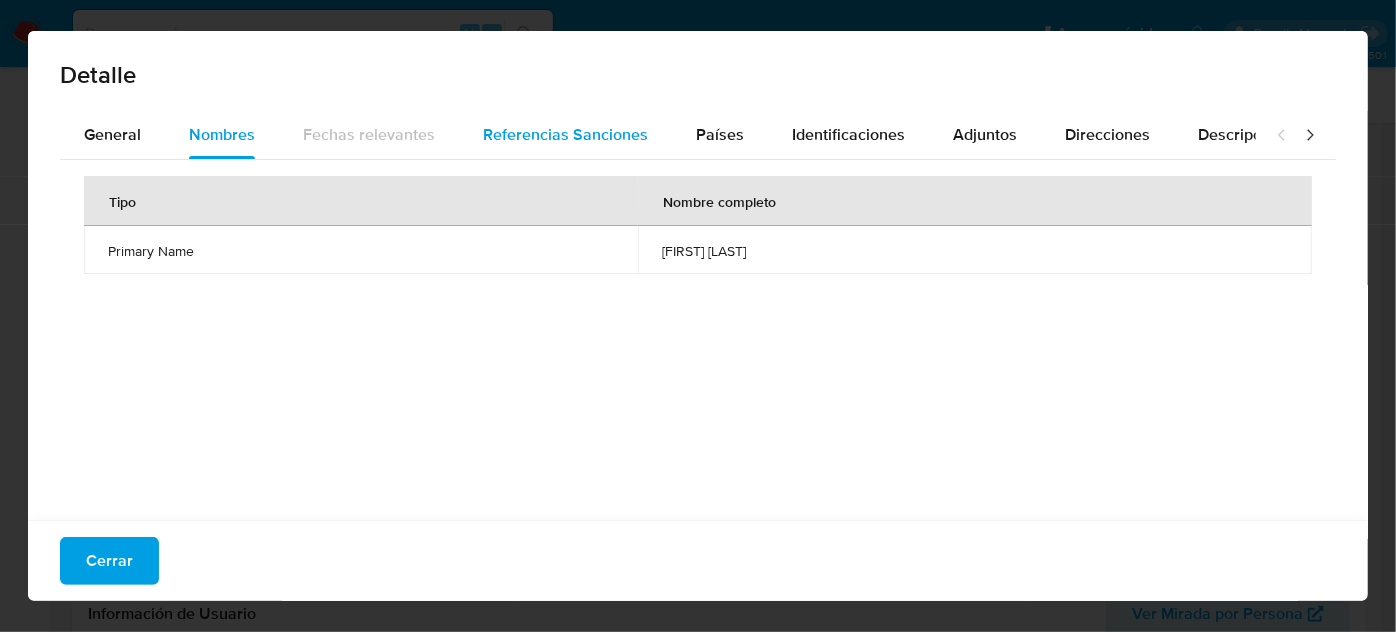 click on "Referencias Sanciones" at bounding box center [565, 135] 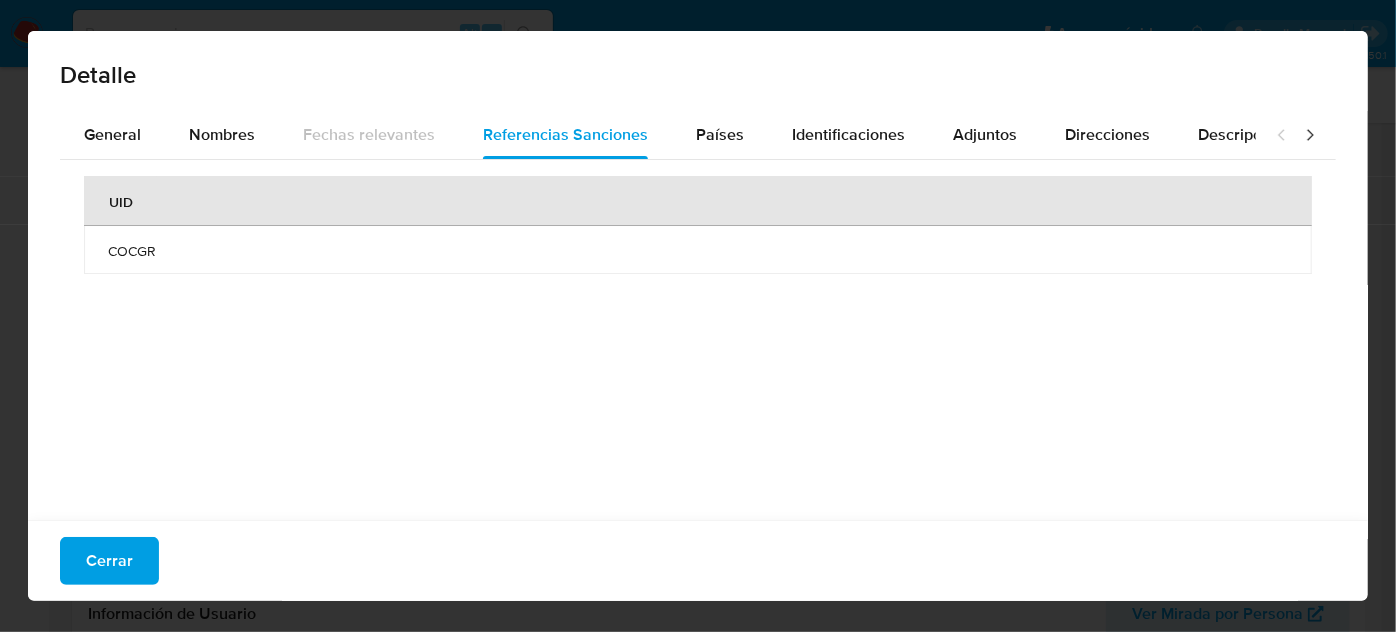 click on "Cerrar" at bounding box center (698, 560) 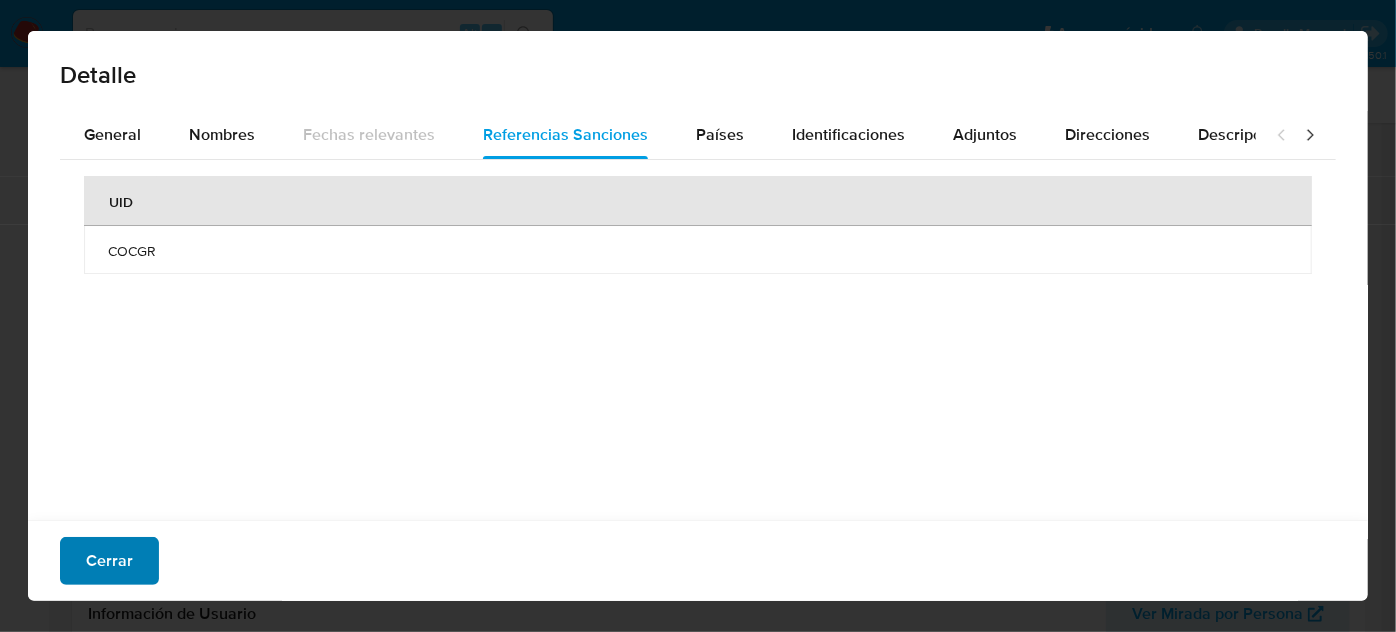 click on "Cerrar" at bounding box center (109, 561) 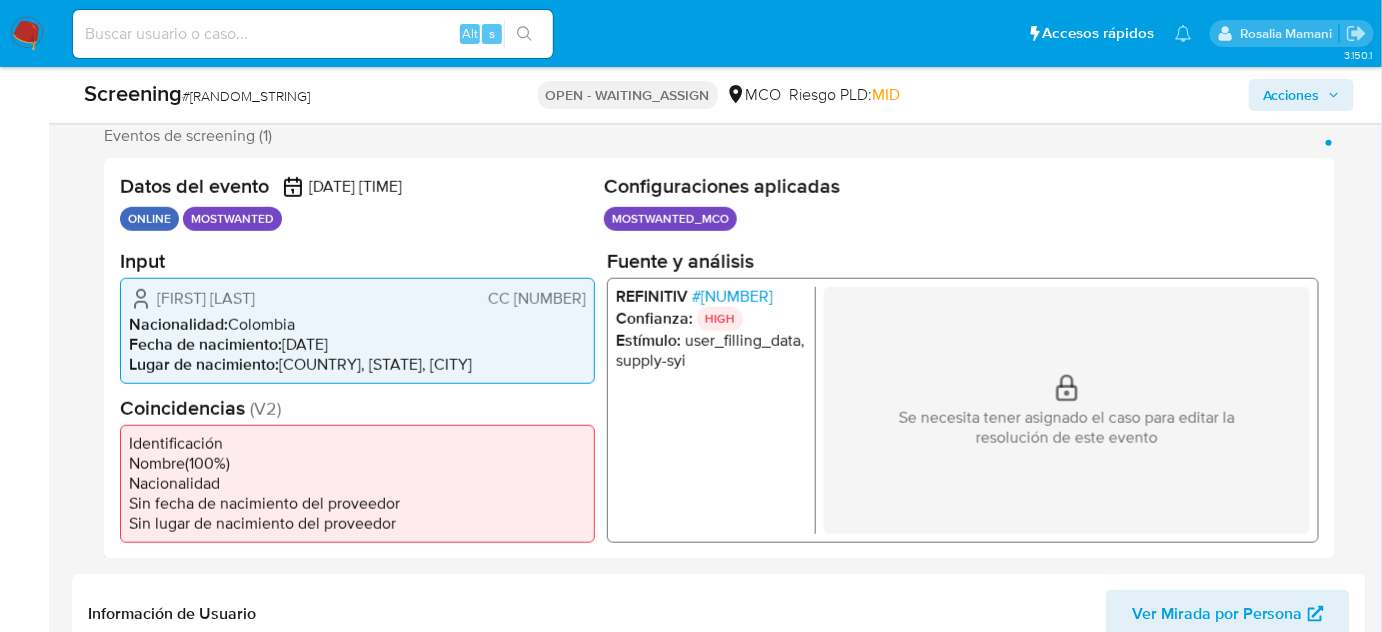 drag, startPoint x: 593, startPoint y: 291, endPoint x: 493, endPoint y: 308, distance: 101.43471 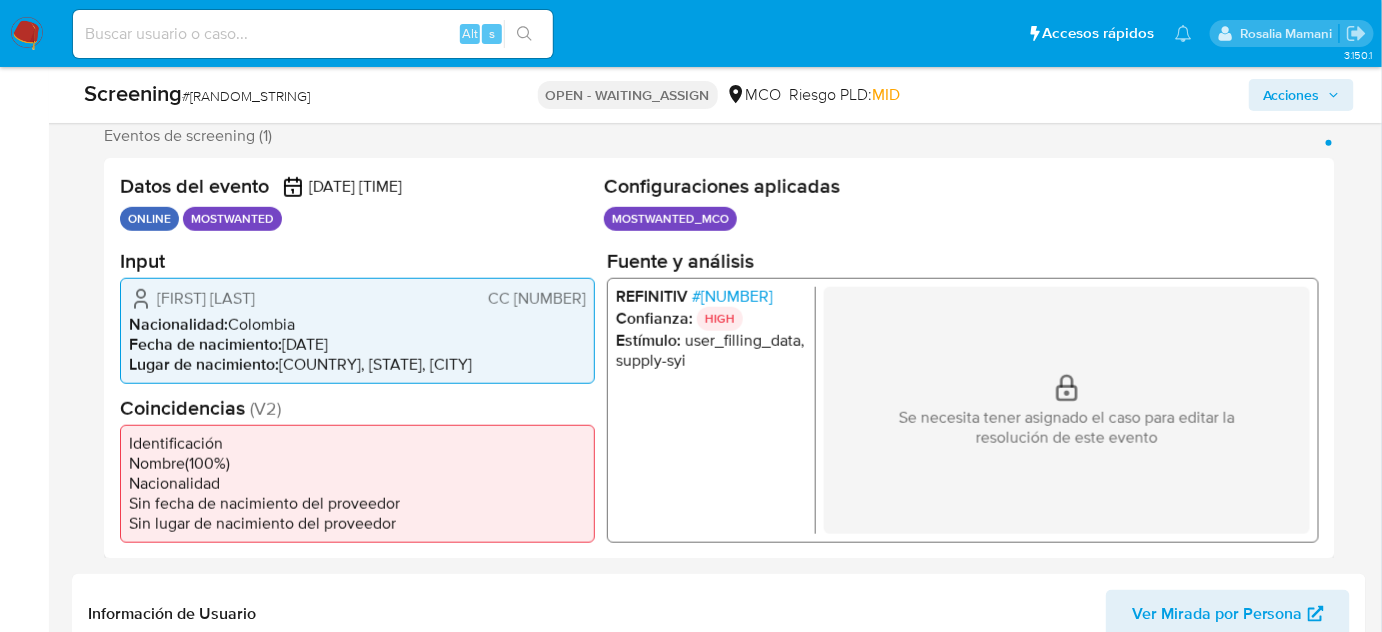 click on "[FIRST] [LAST] CC
[NUMBER] Nacionalidad :  [COUNTRY] Fecha de nacimiento :  [DATE] Lugar de nacimiento :  [COUNTRY], [STATE], [CITY]" at bounding box center (357, 330) 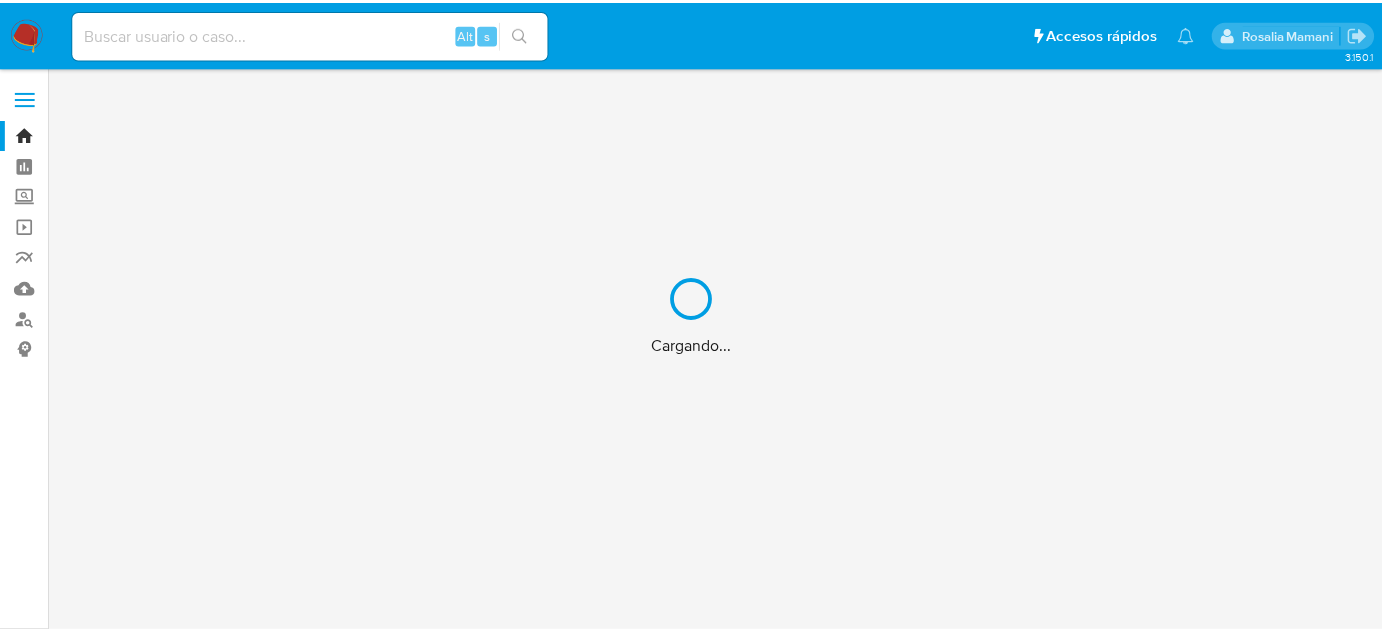 scroll, scrollTop: 0, scrollLeft: 0, axis: both 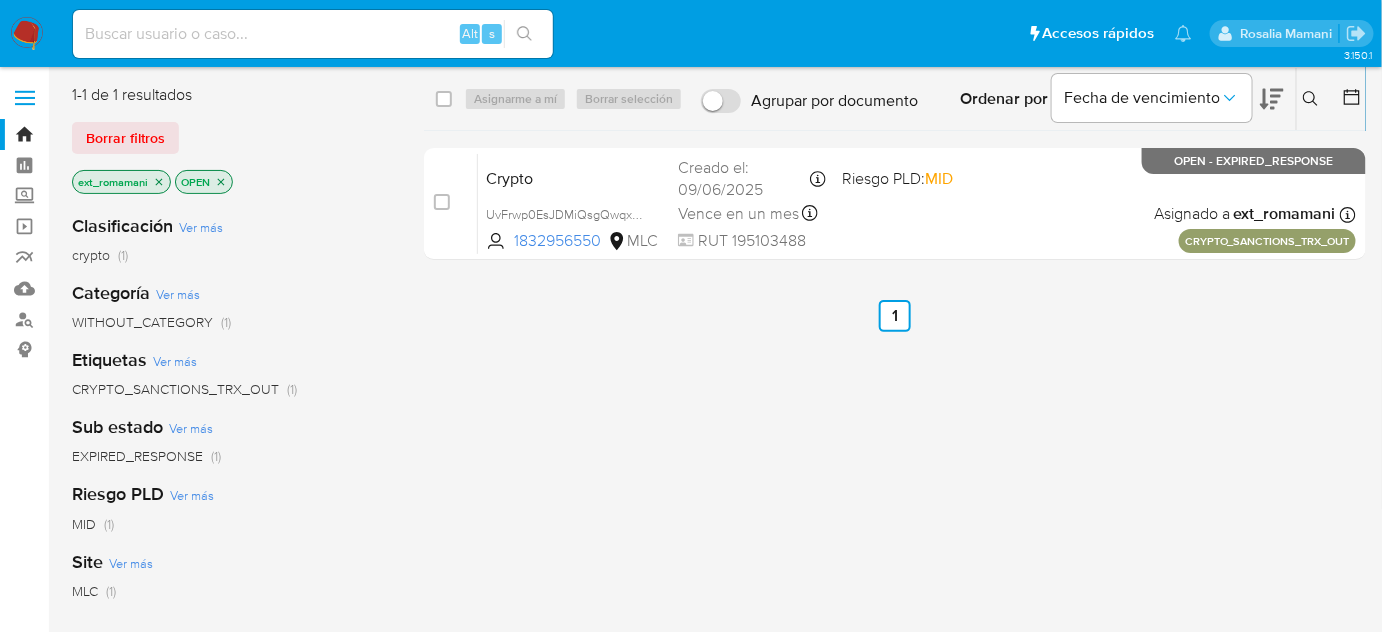 click on "ext_romamani" at bounding box center [121, 182] 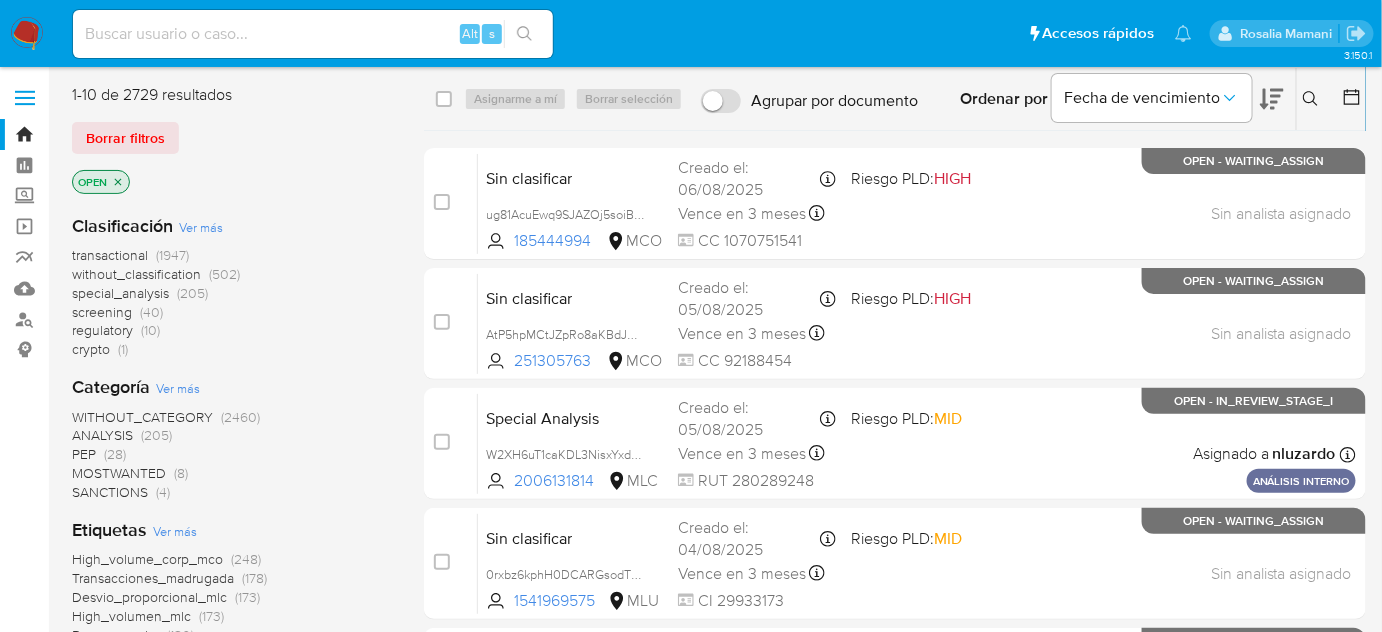 click on "PEP" at bounding box center [84, 454] 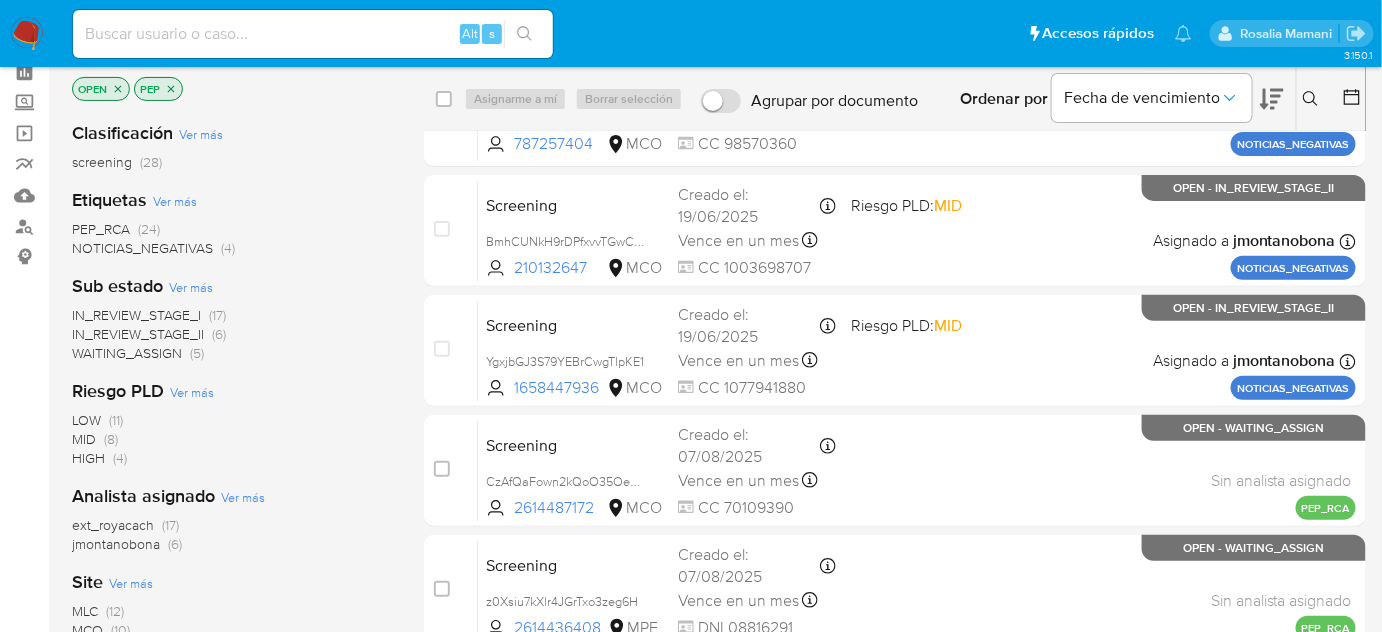 scroll, scrollTop: 181, scrollLeft: 0, axis: vertical 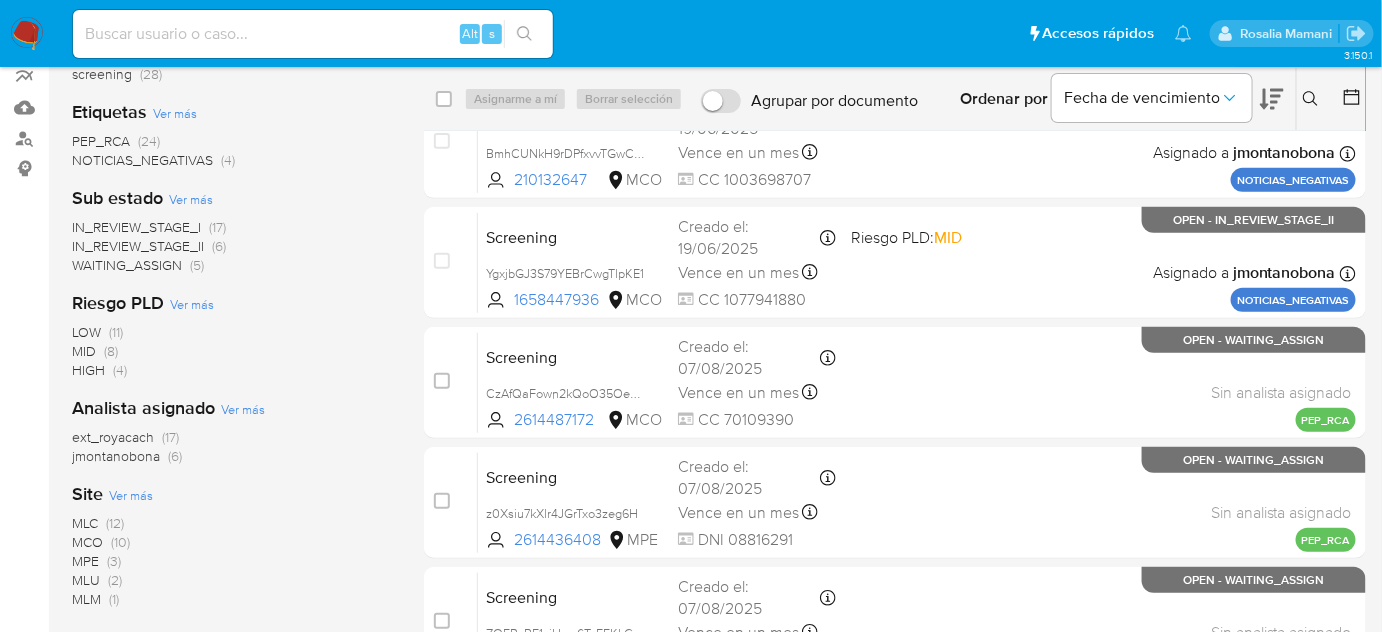 click on "MLM" at bounding box center [86, 599] 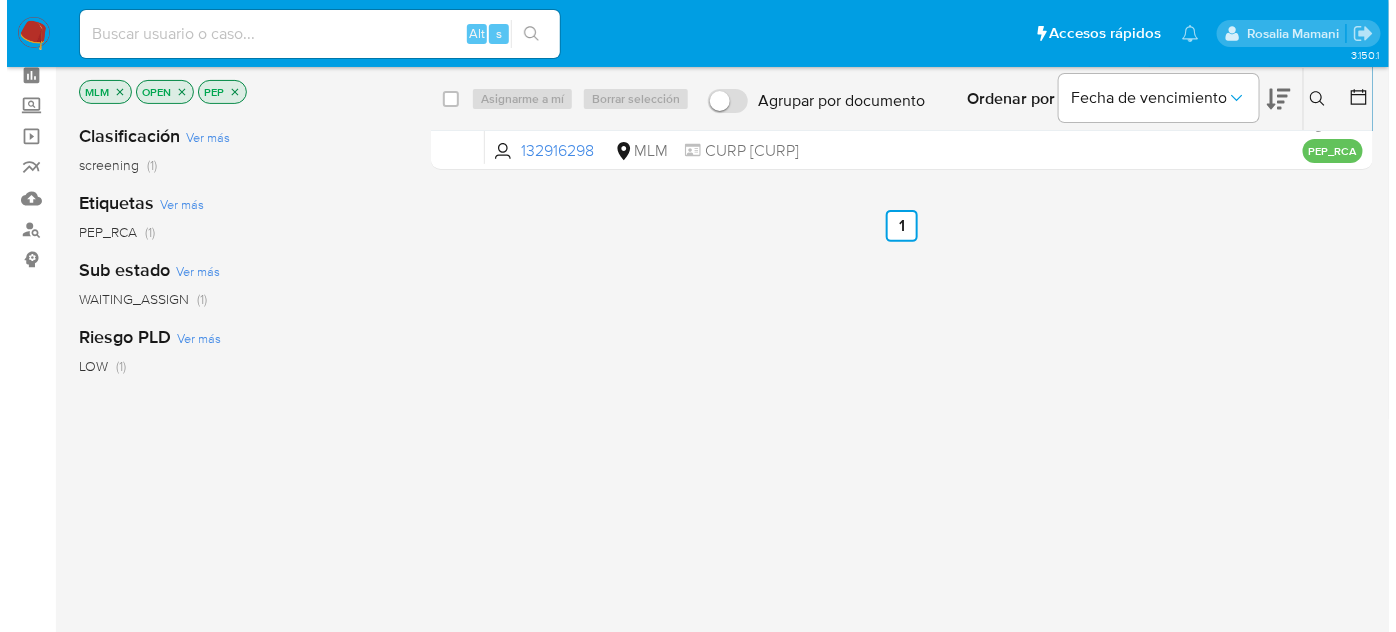 scroll, scrollTop: 0, scrollLeft: 0, axis: both 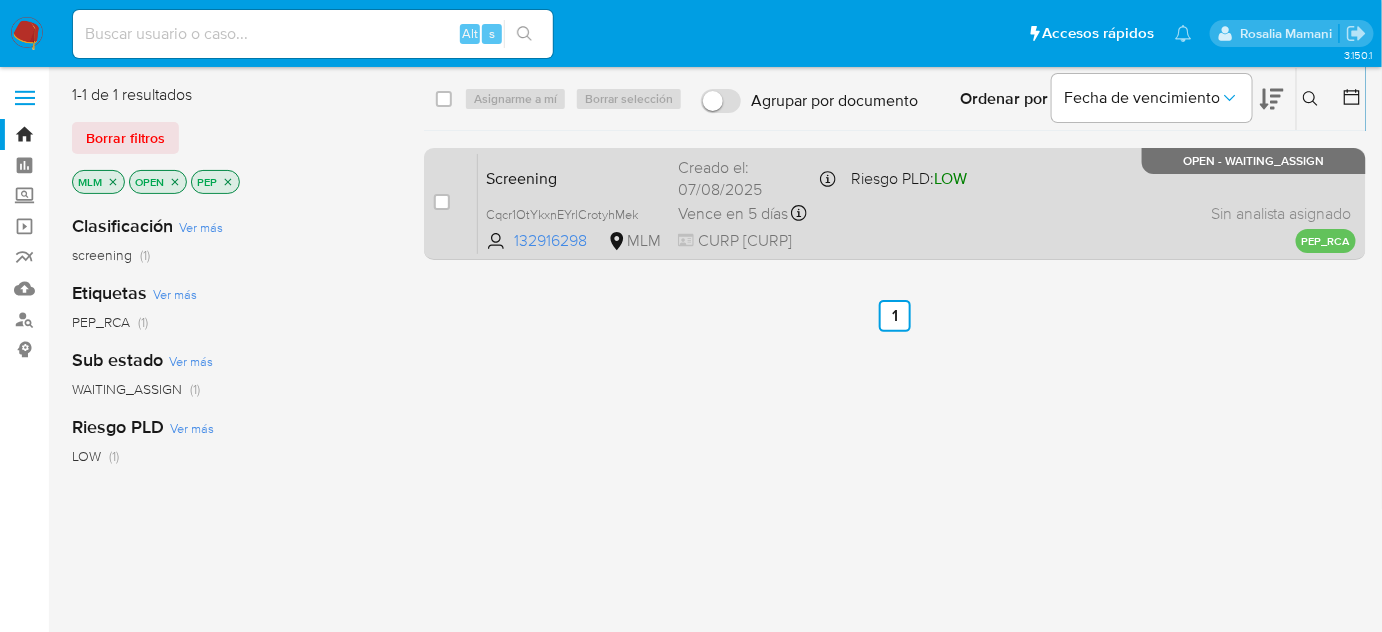click on "Screening Cqcr1OtYkxnEYrlCrotyhMek 132916298 MLM Riesgo PLD:  LOW Creado el: 07/08/2025   Creado el: 07/08/2025 16:29:24 Vence en 5 días   Vence el 12/08/2025 16:29:25 CURP   JUGJ700713HMSRDL09 Sin analista asignado   Asignado el: - PEP_RCA OPEN - WAITING_ASSIGN" at bounding box center (917, 203) 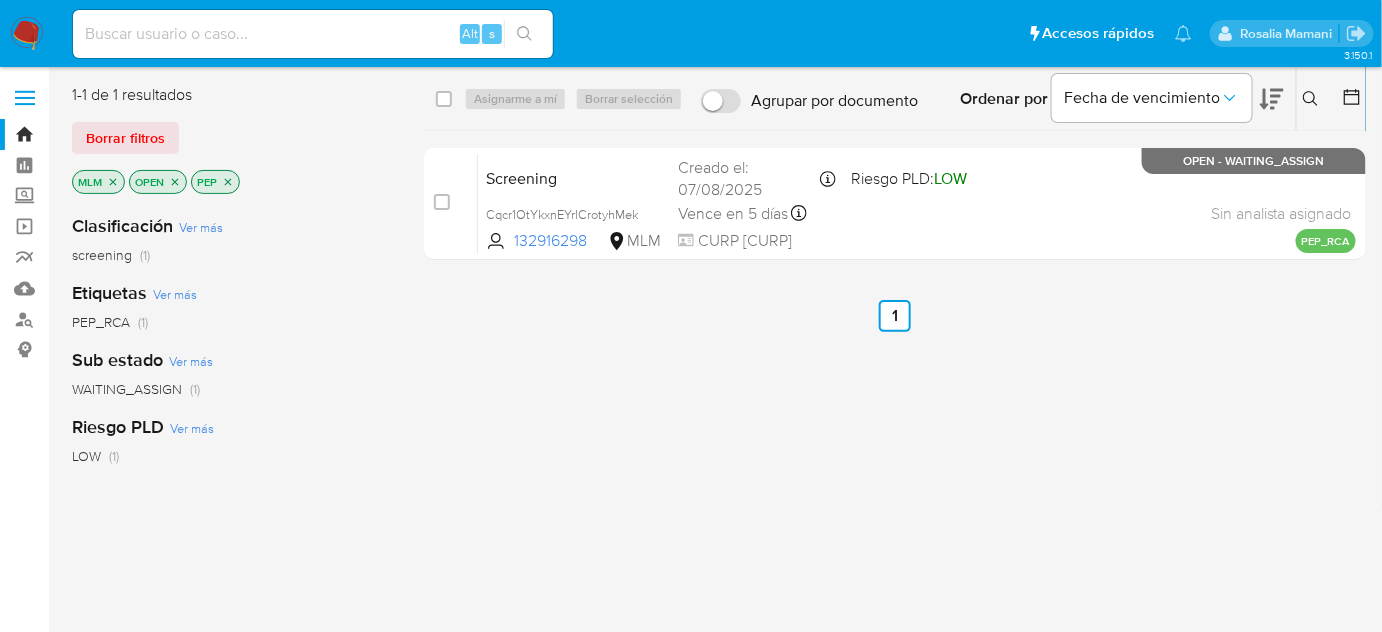 drag, startPoint x: 440, startPoint y: 206, endPoint x: 464, endPoint y: 130, distance: 79.69943 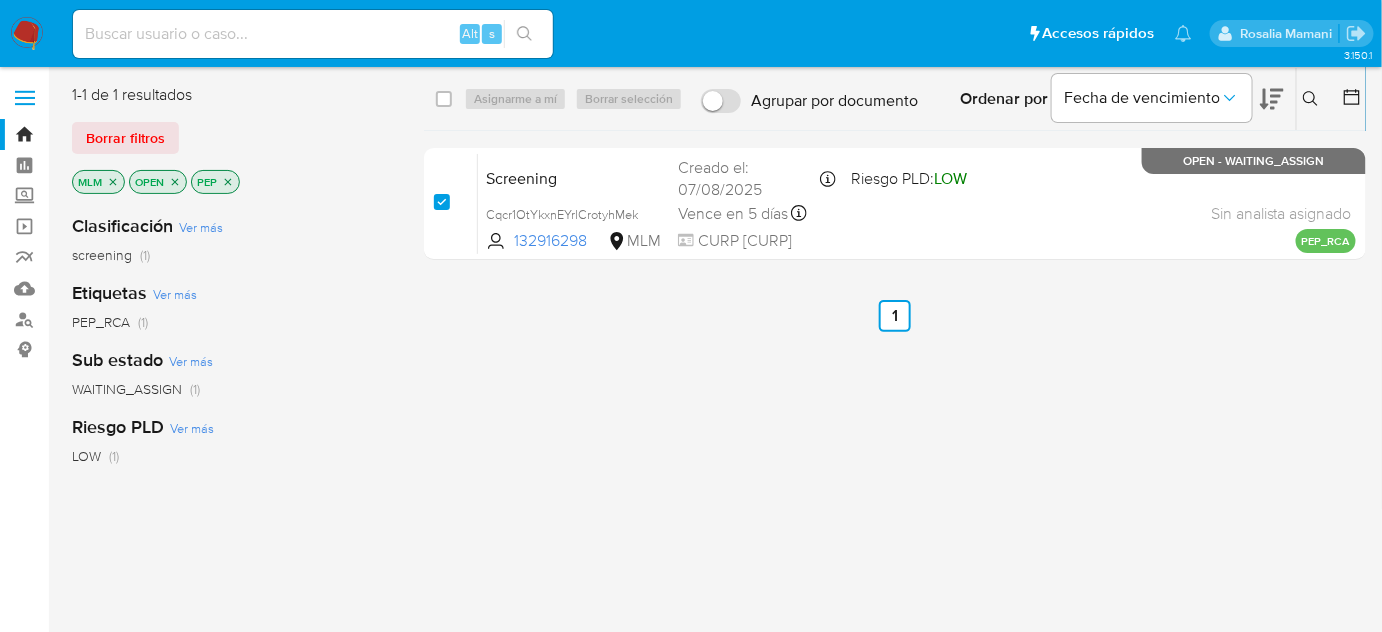 checkbox on "true" 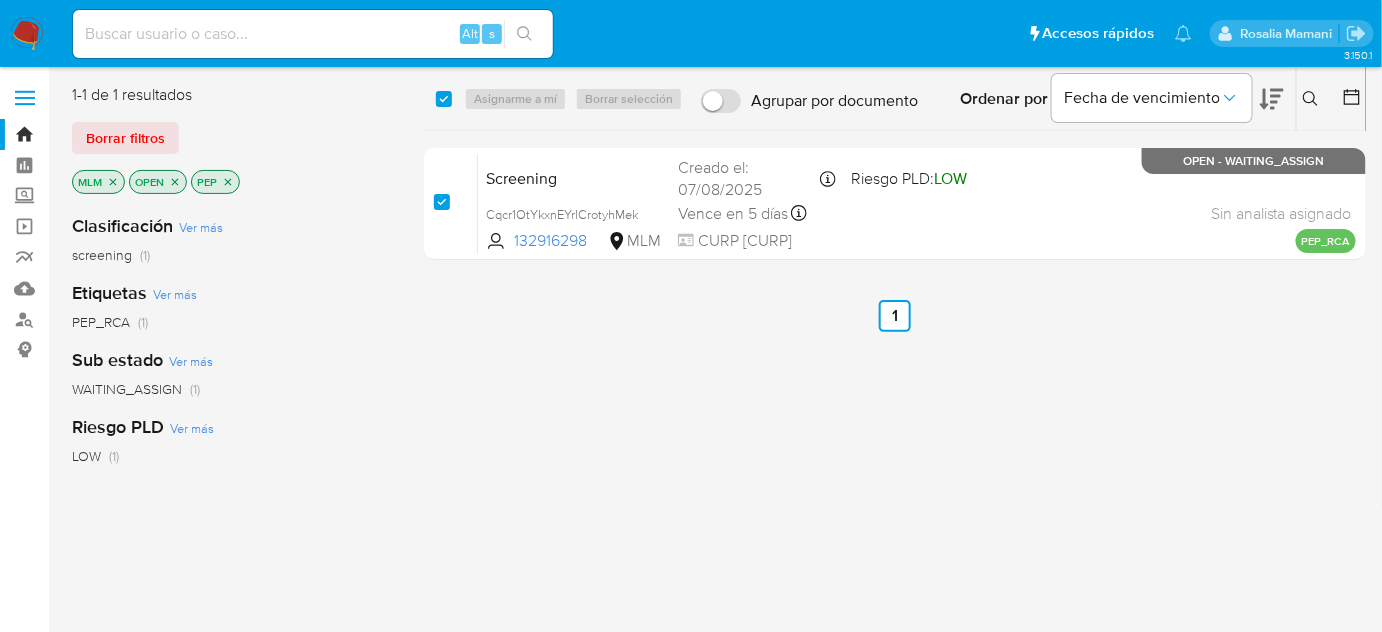 checkbox on "true" 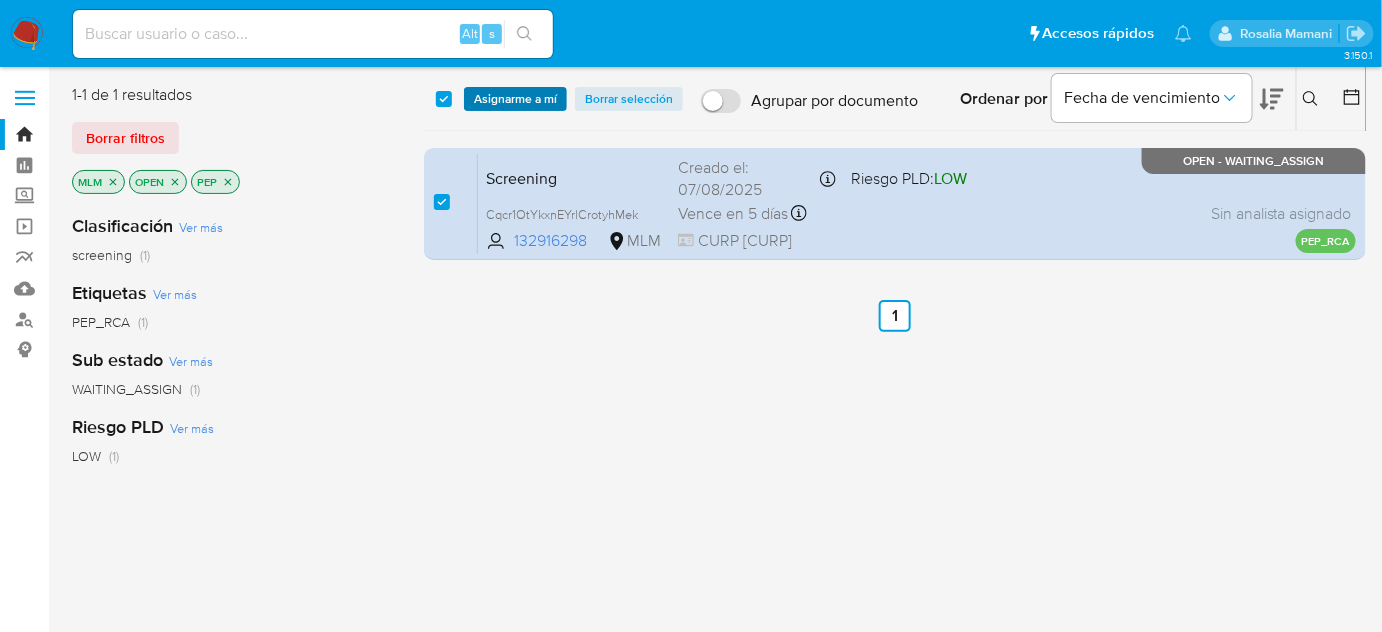click on "Asignarme a mí" at bounding box center (515, 99) 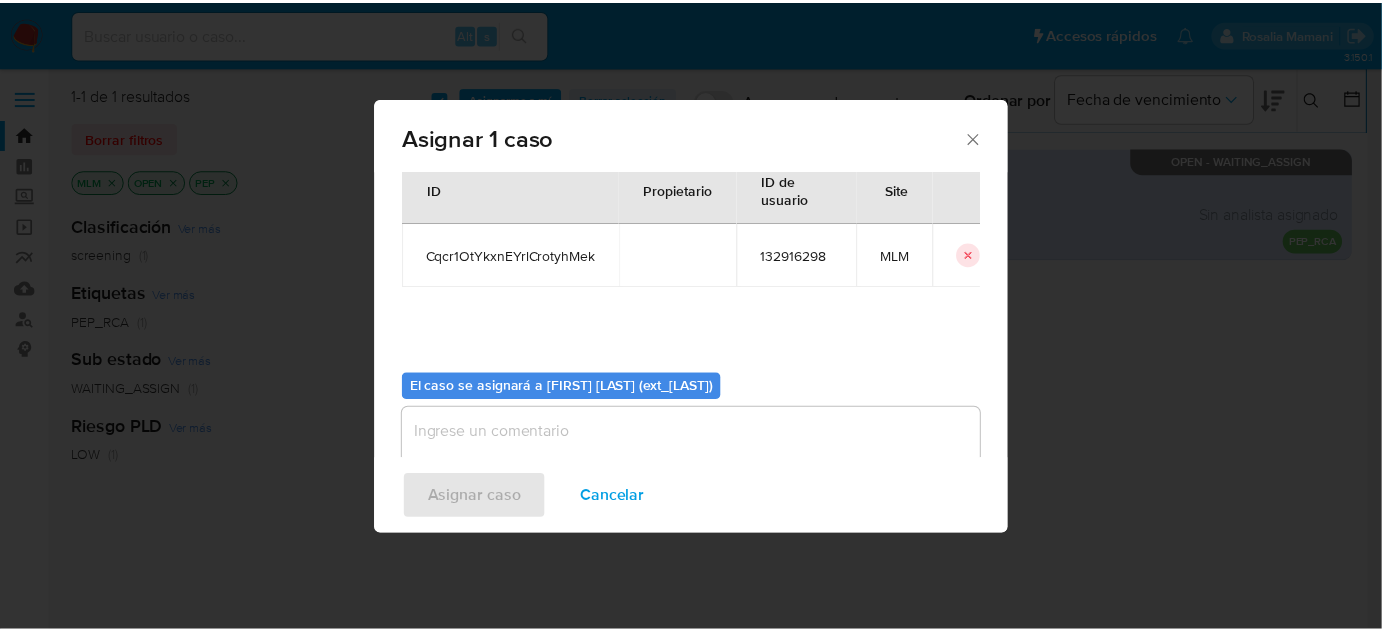 scroll, scrollTop: 102, scrollLeft: 0, axis: vertical 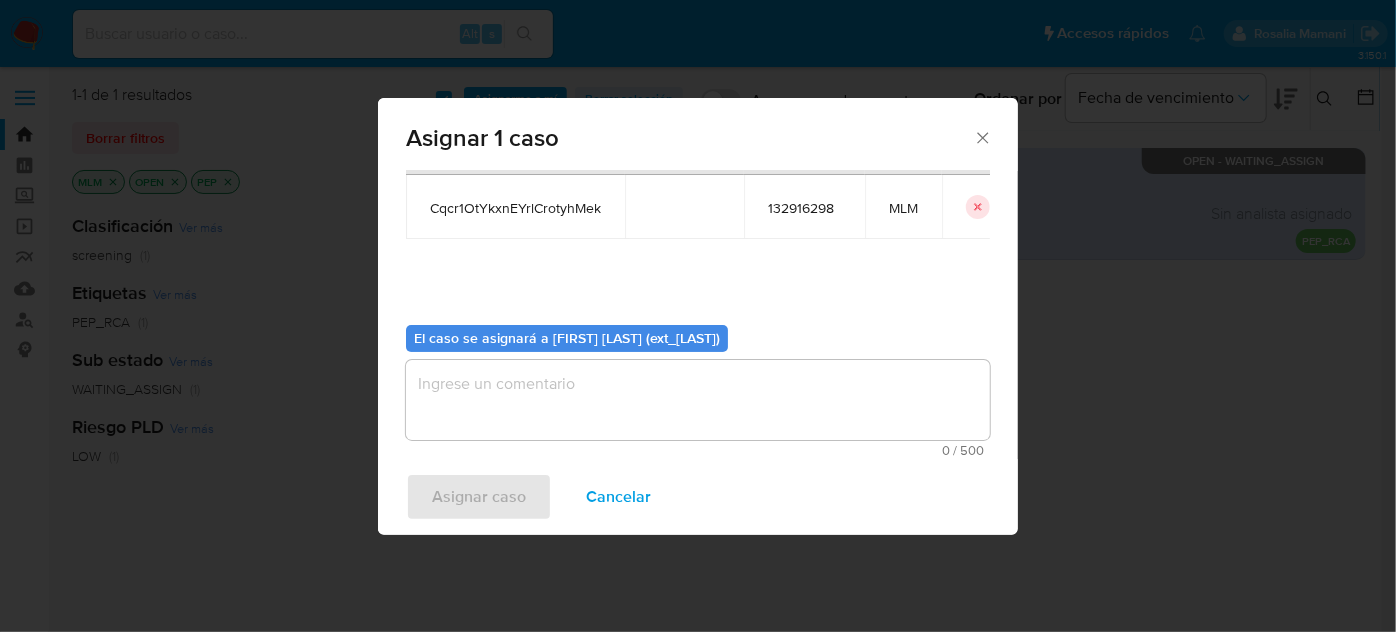 click at bounding box center (698, 400) 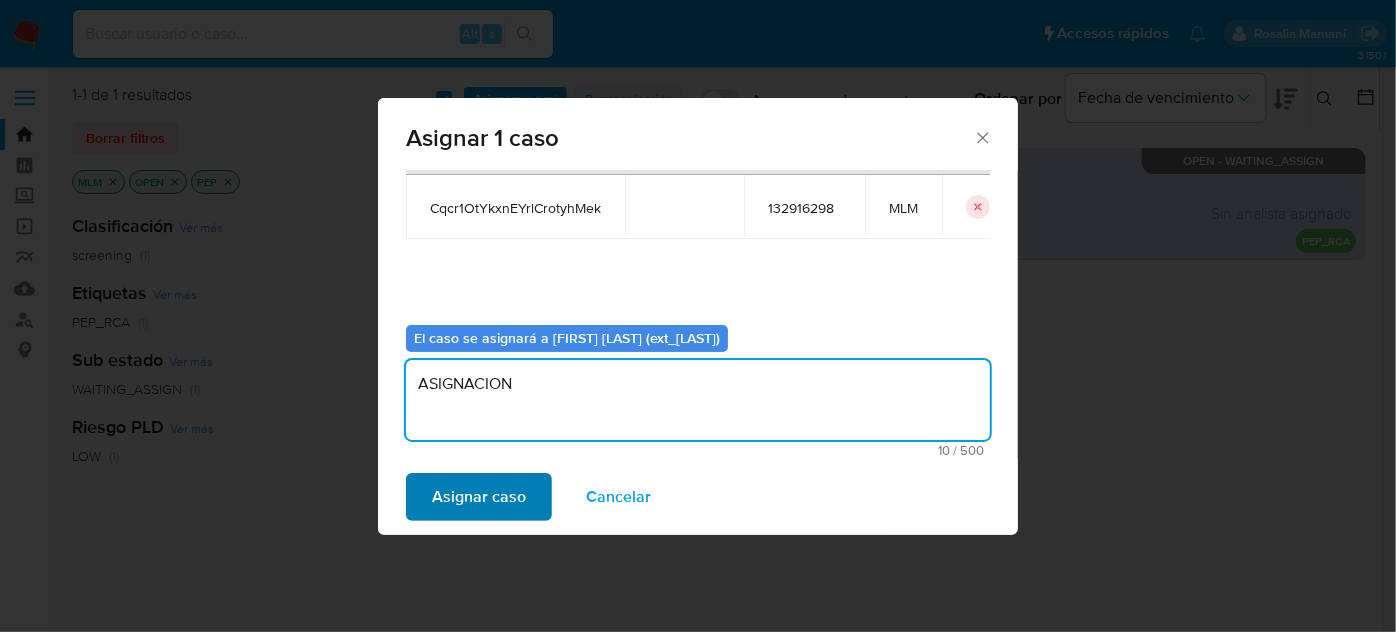 type on "ASIGNACION" 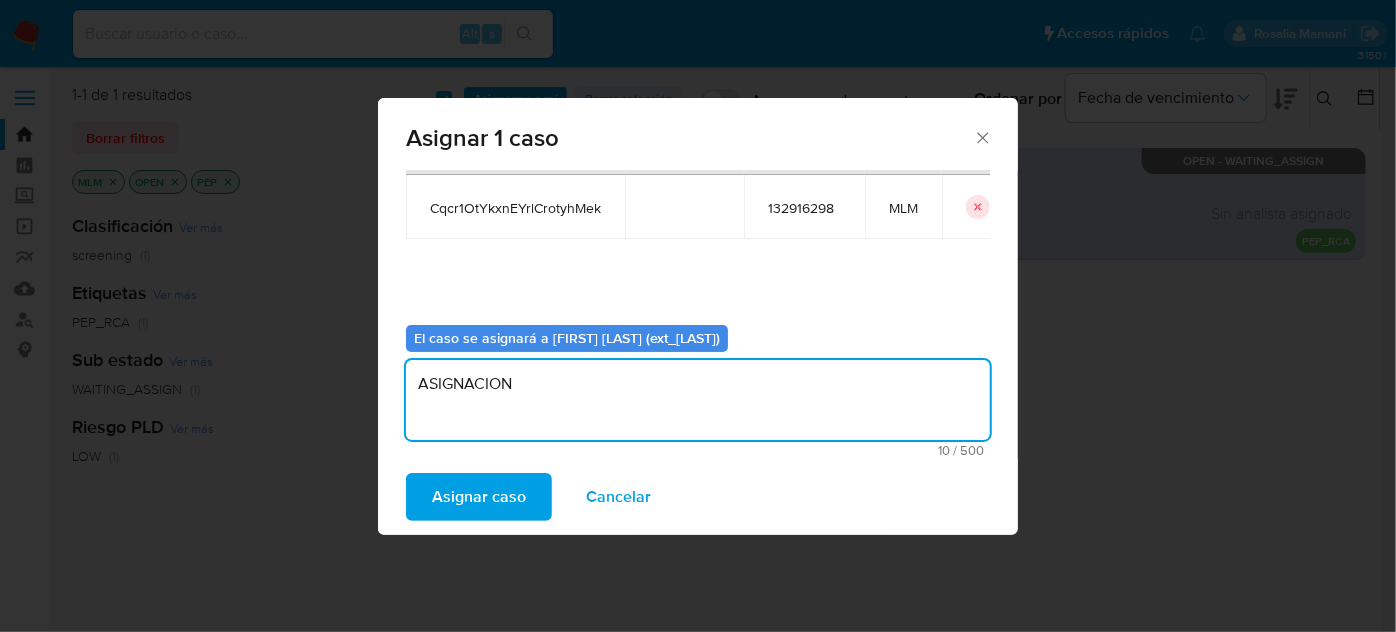 click on "Asignar caso" at bounding box center [479, 497] 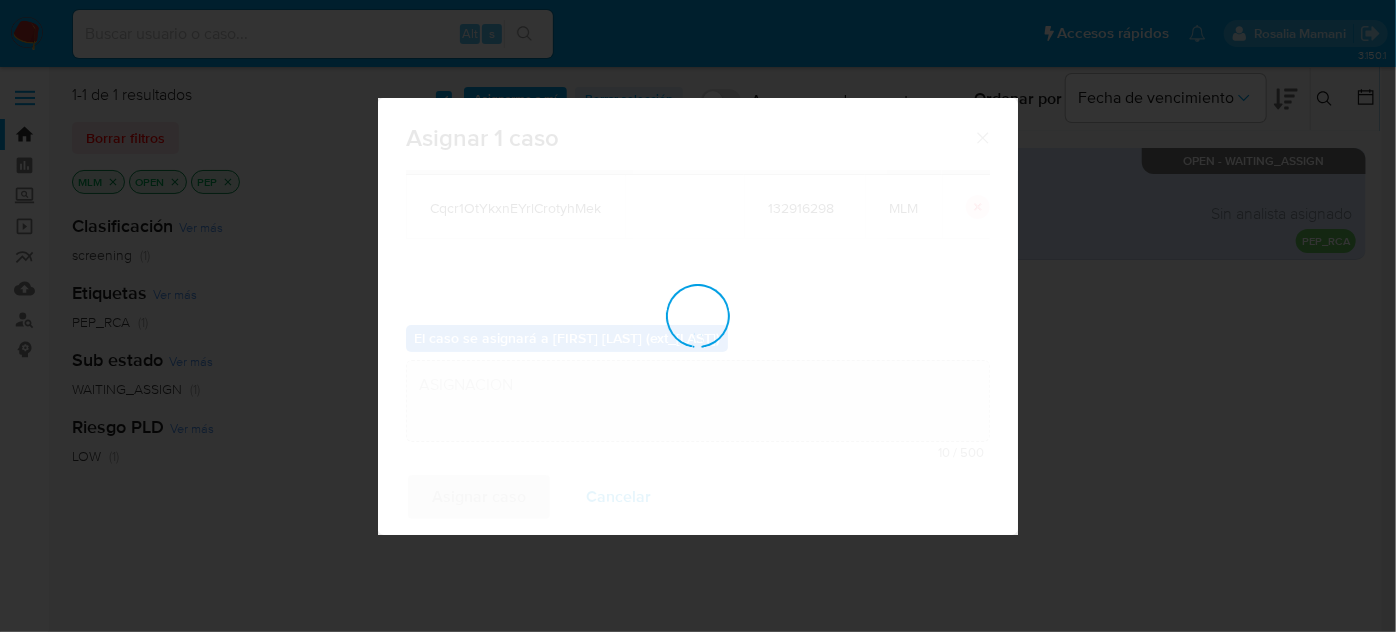 type 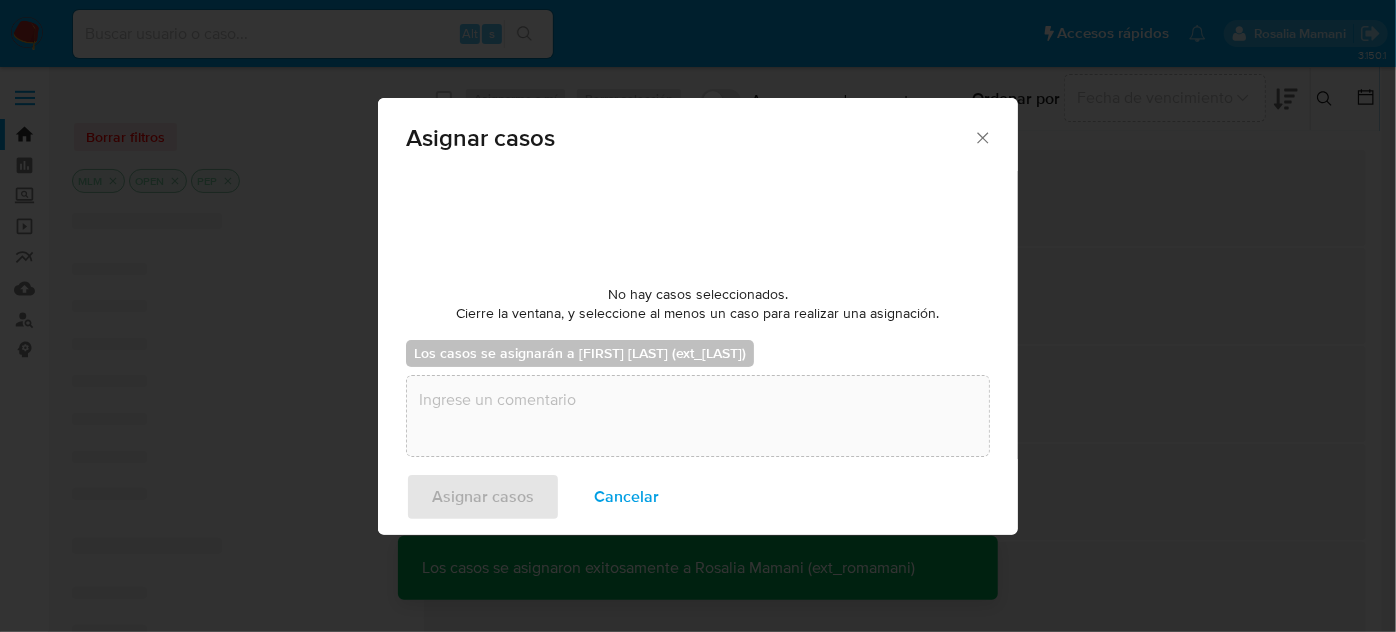 checkbox on "false" 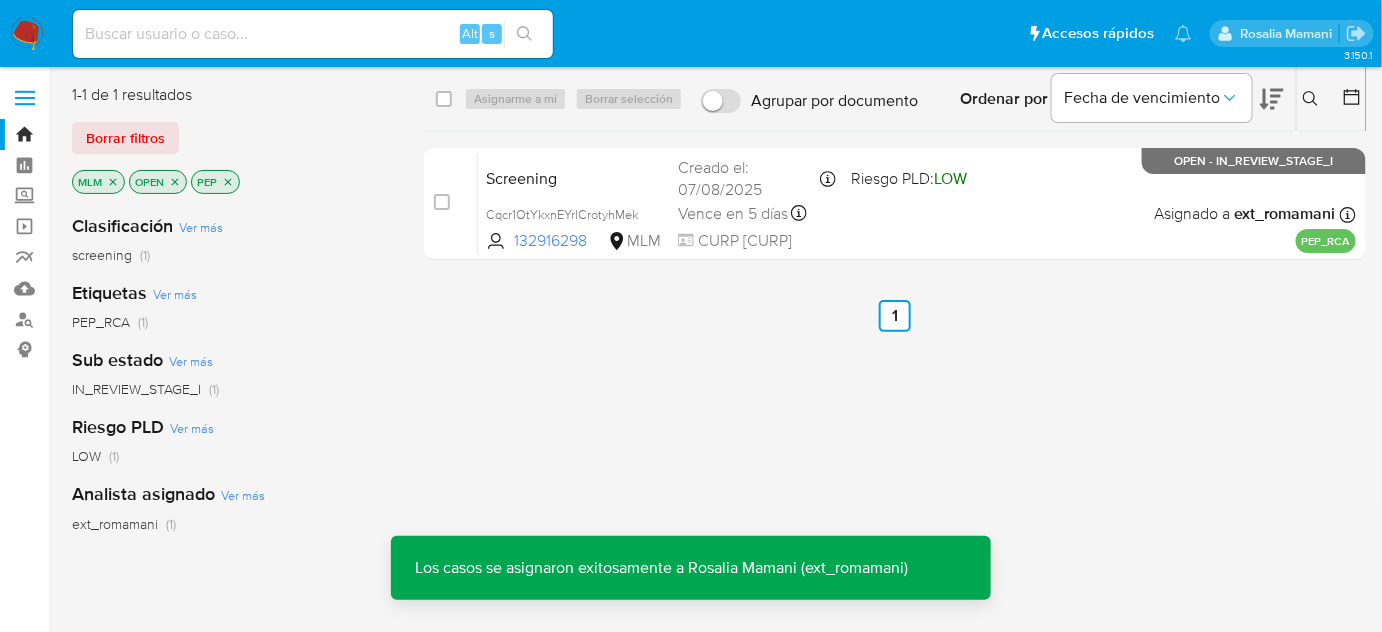 click at bounding box center [27, 34] 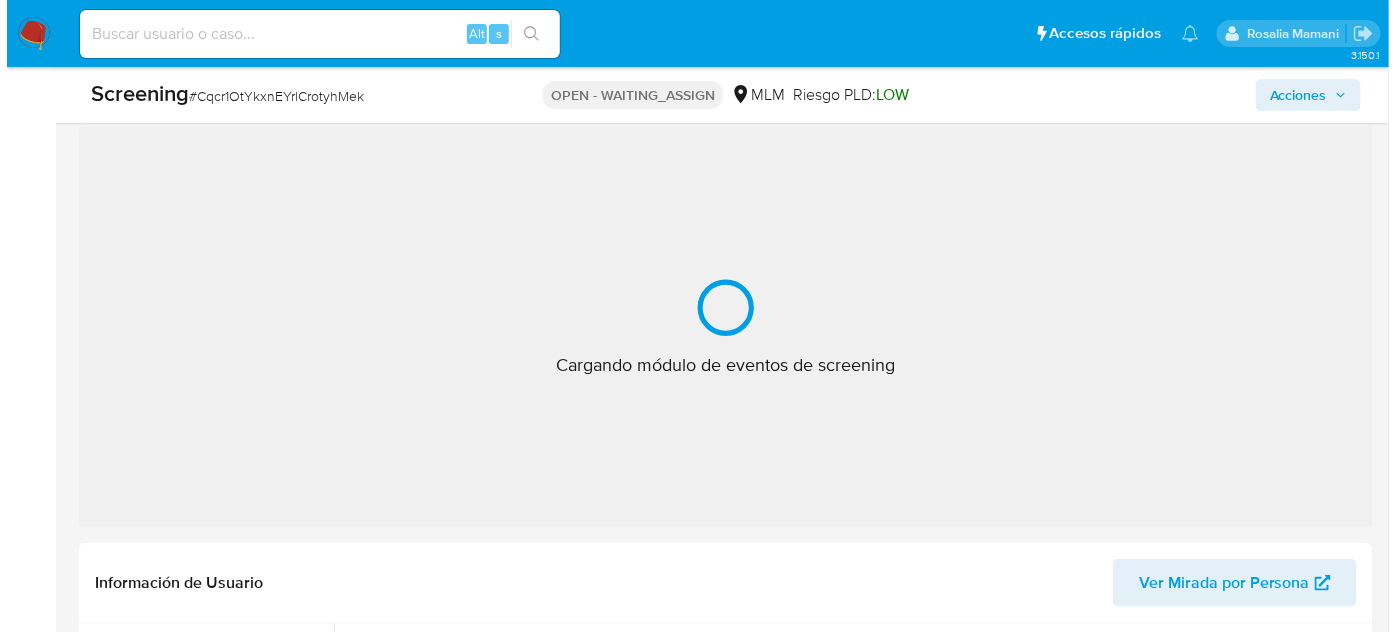 scroll, scrollTop: 363, scrollLeft: 0, axis: vertical 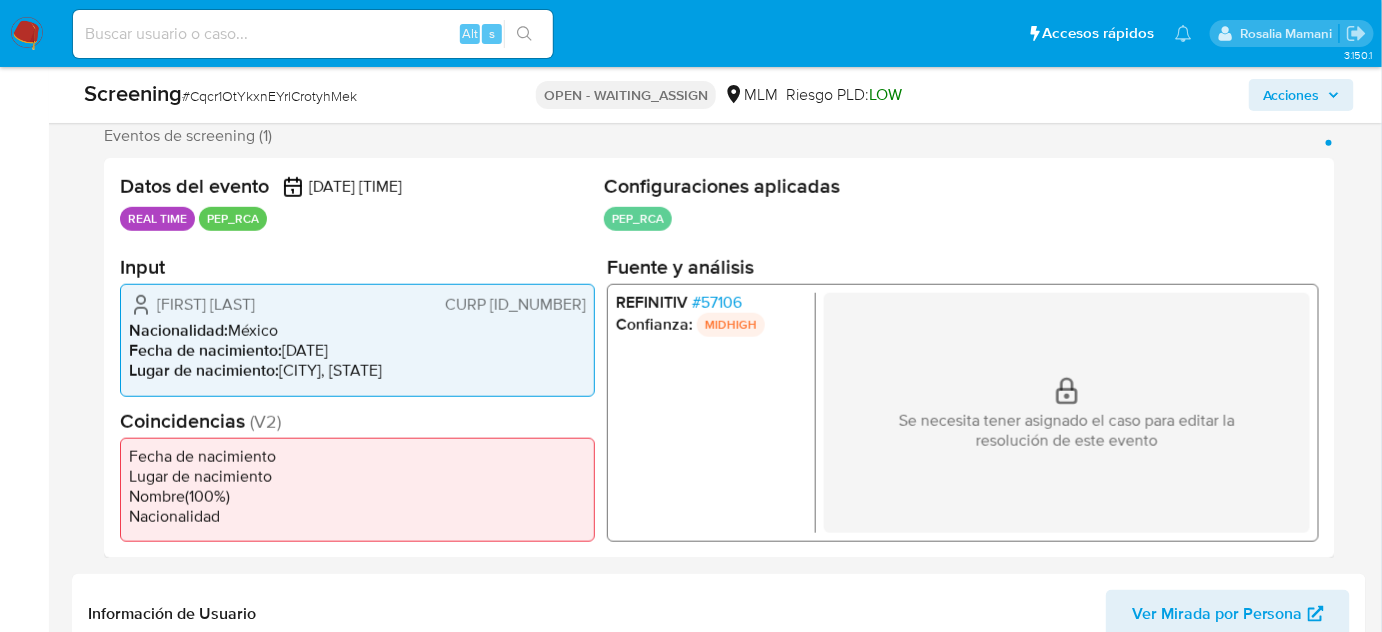 select on "10" 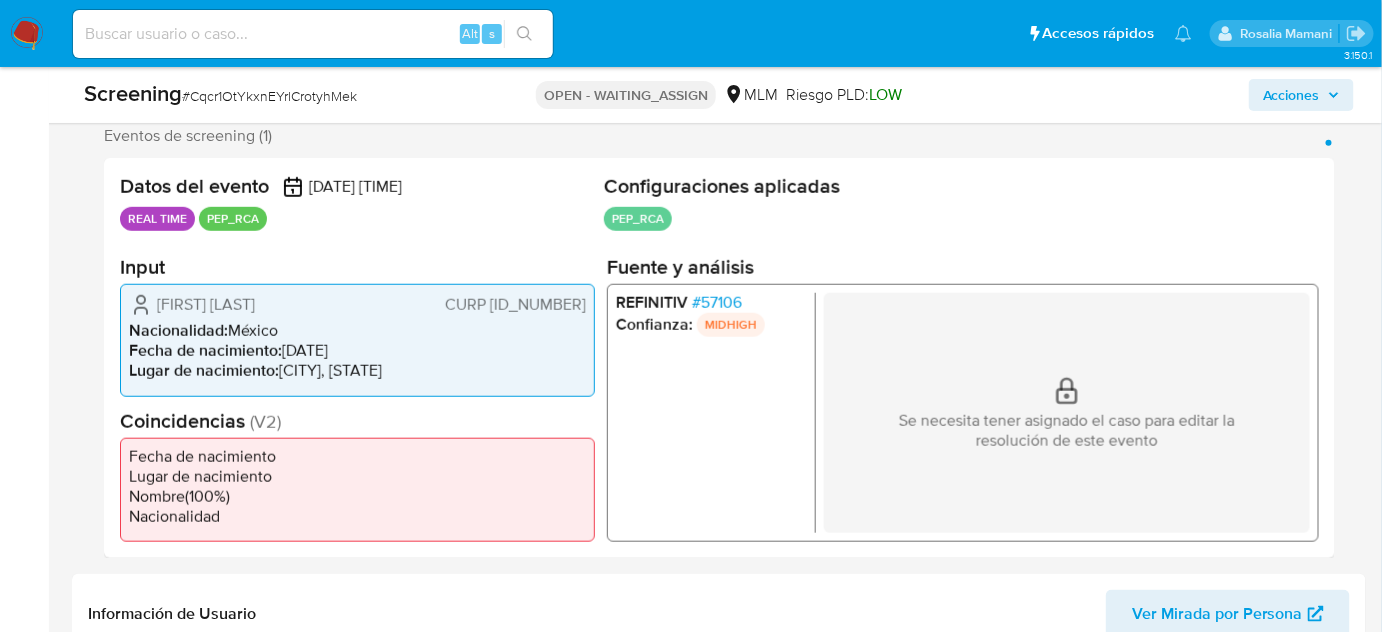 click on "# 57106" at bounding box center [717, 303] 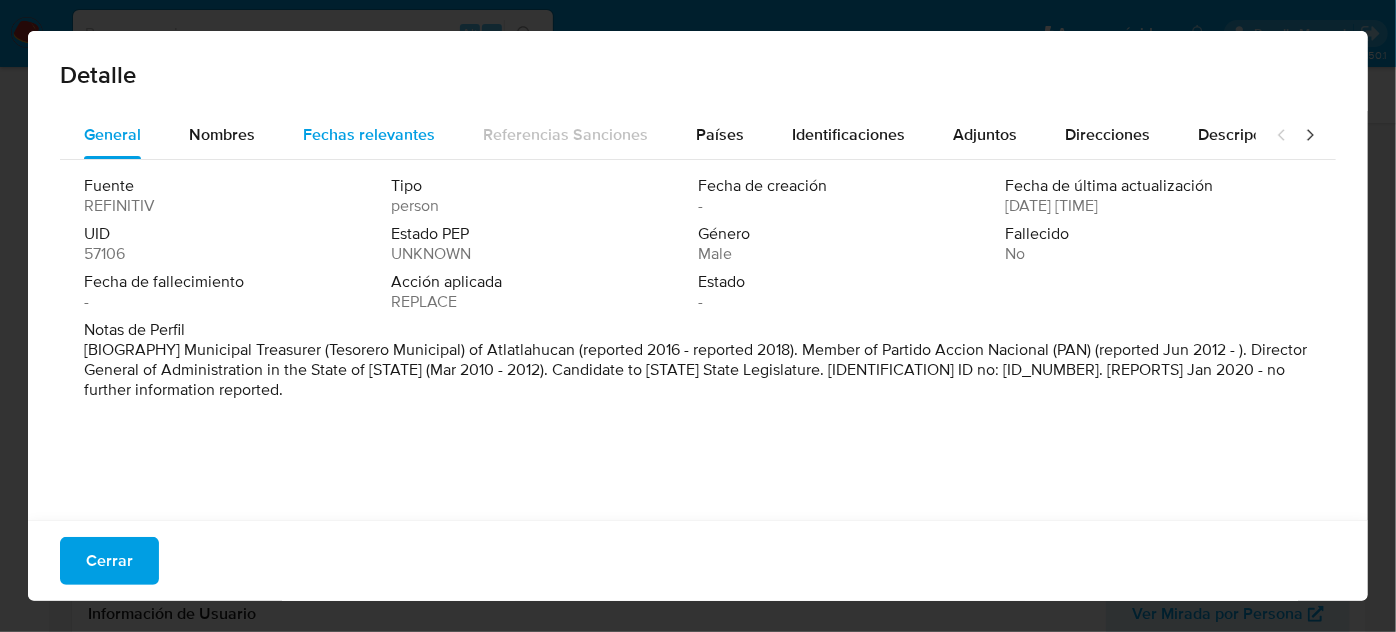 drag, startPoint x: 244, startPoint y: 135, endPoint x: 360, endPoint y: 135, distance: 116 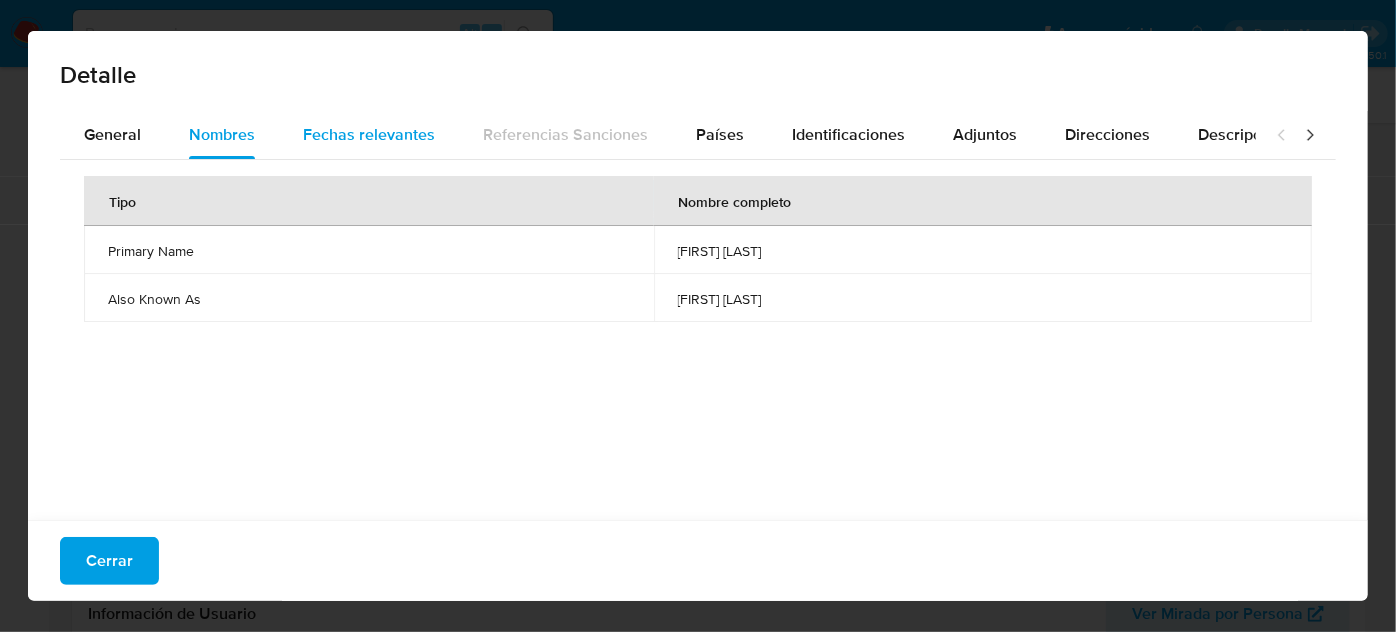 click on "Fechas relevantes" at bounding box center [369, 134] 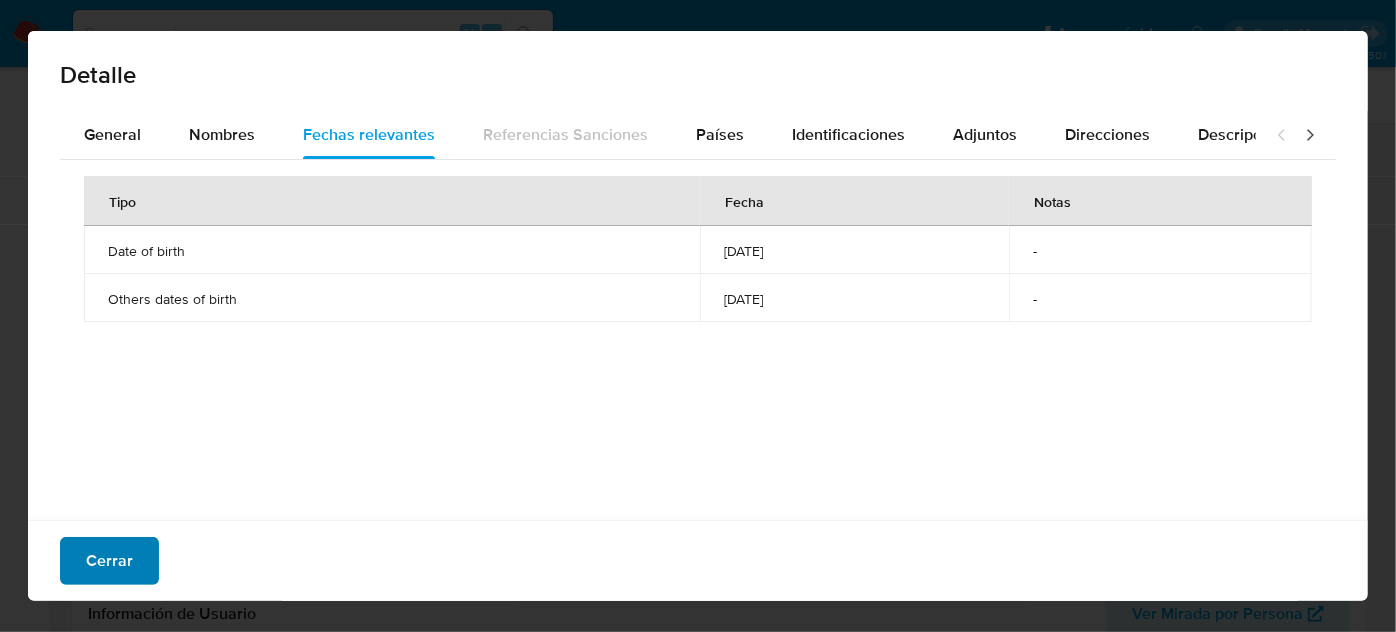 click on "Cerrar" at bounding box center (109, 561) 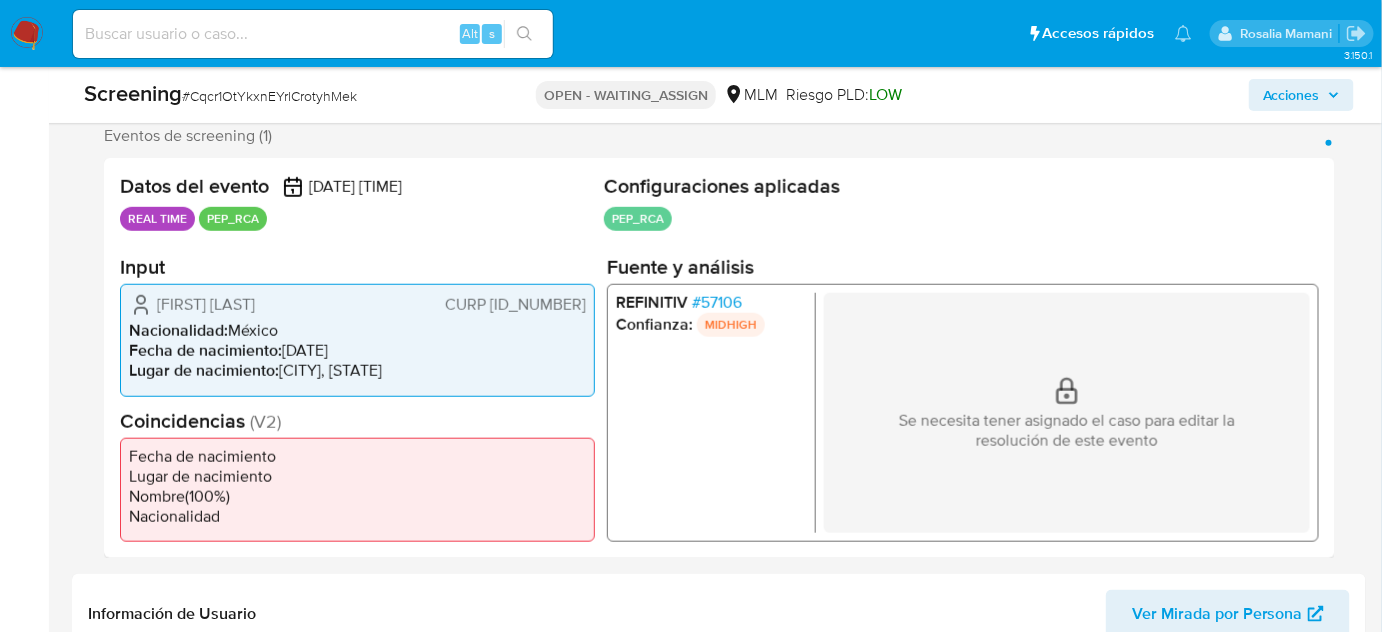 click on "# 57106" at bounding box center (717, 303) 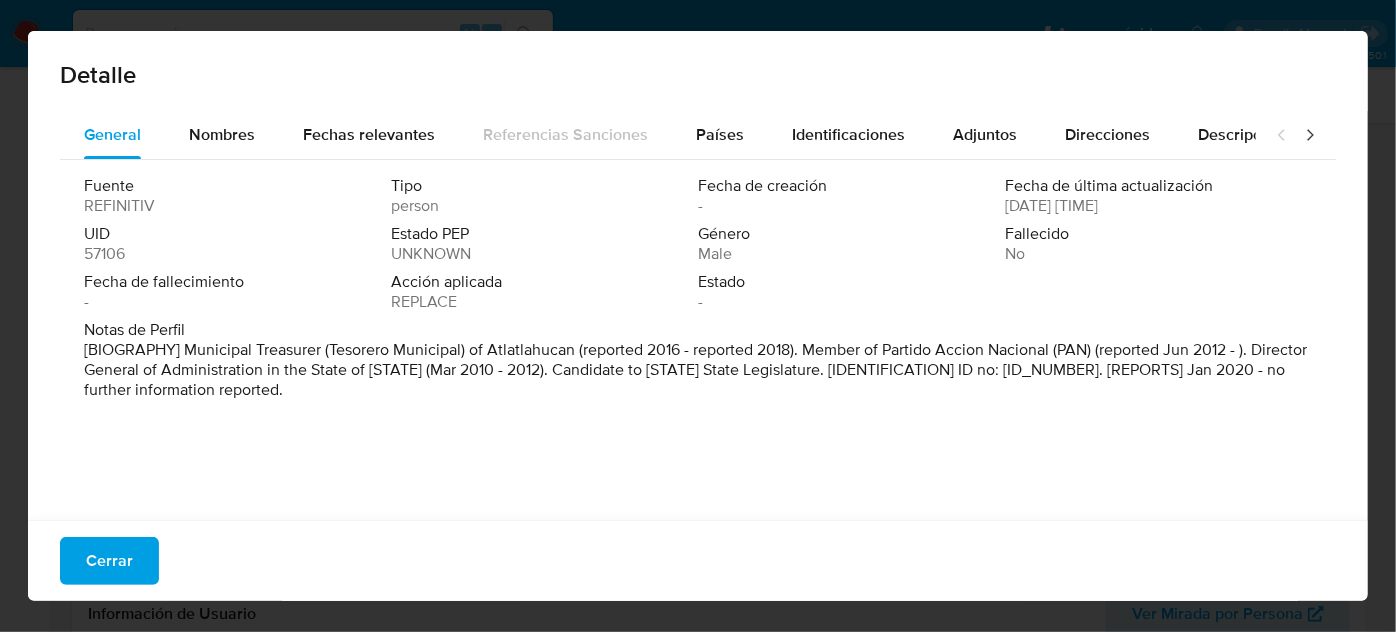click 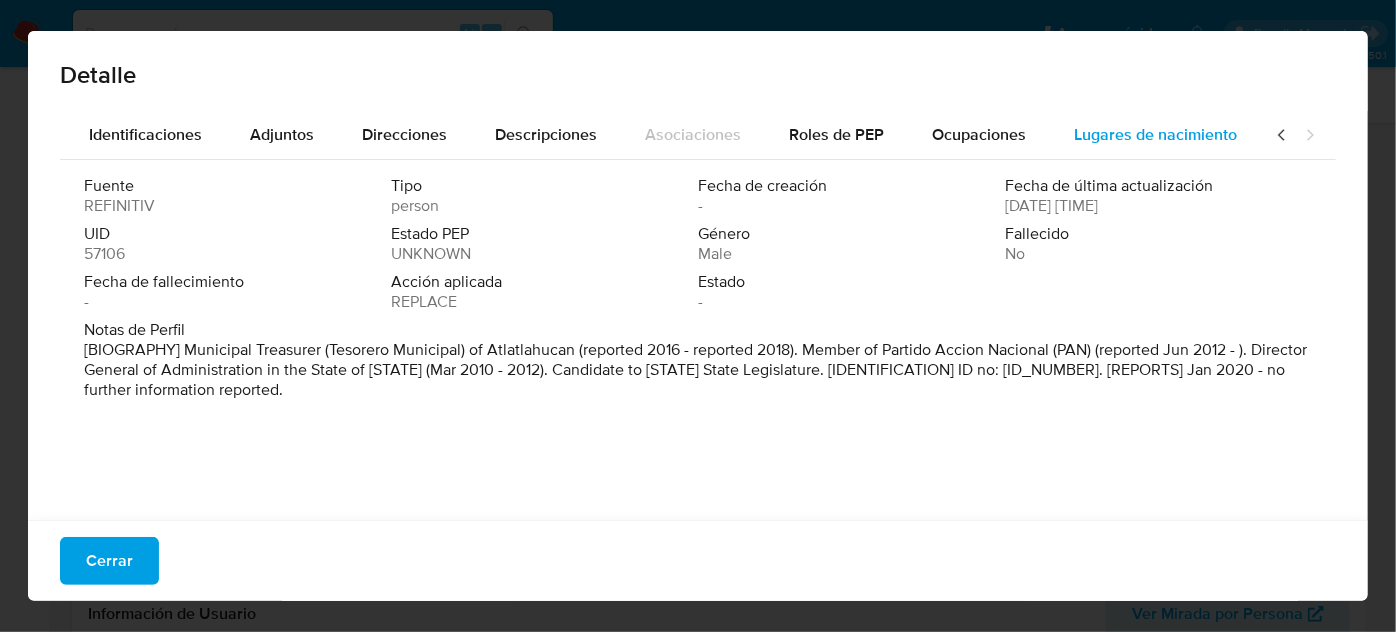 scroll, scrollTop: 0, scrollLeft: 706, axis: horizontal 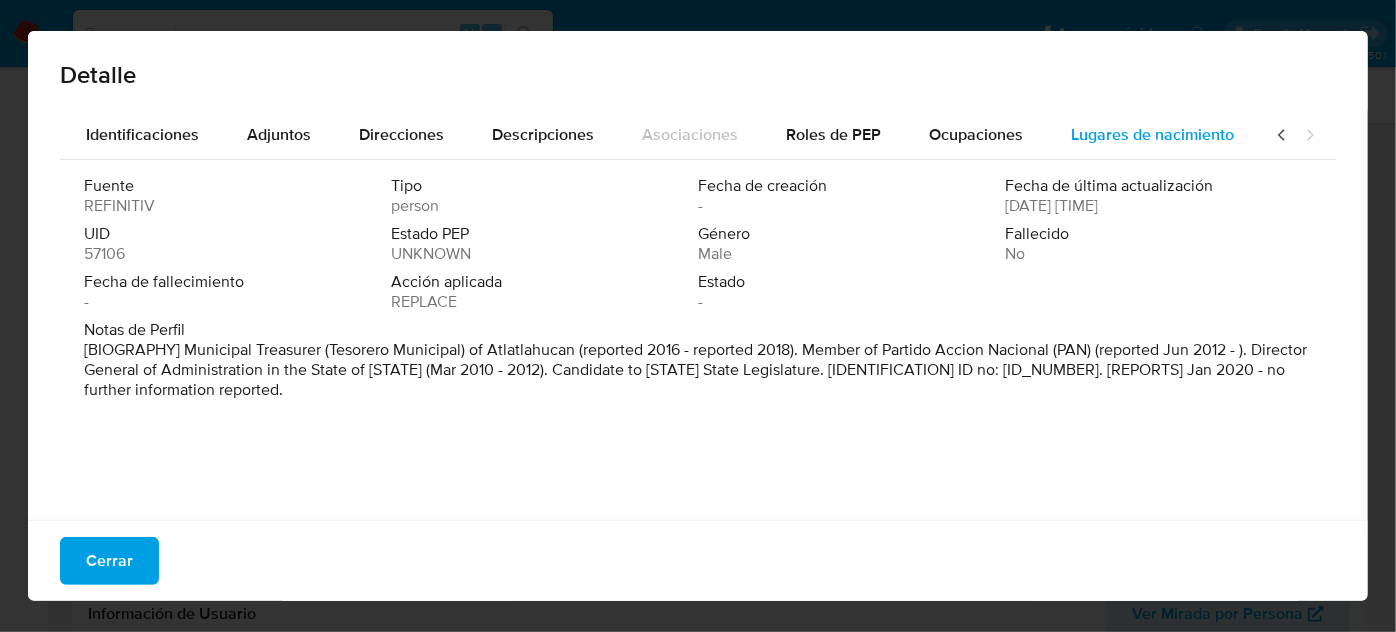 click on "Lugares de nacimiento" at bounding box center [1152, 134] 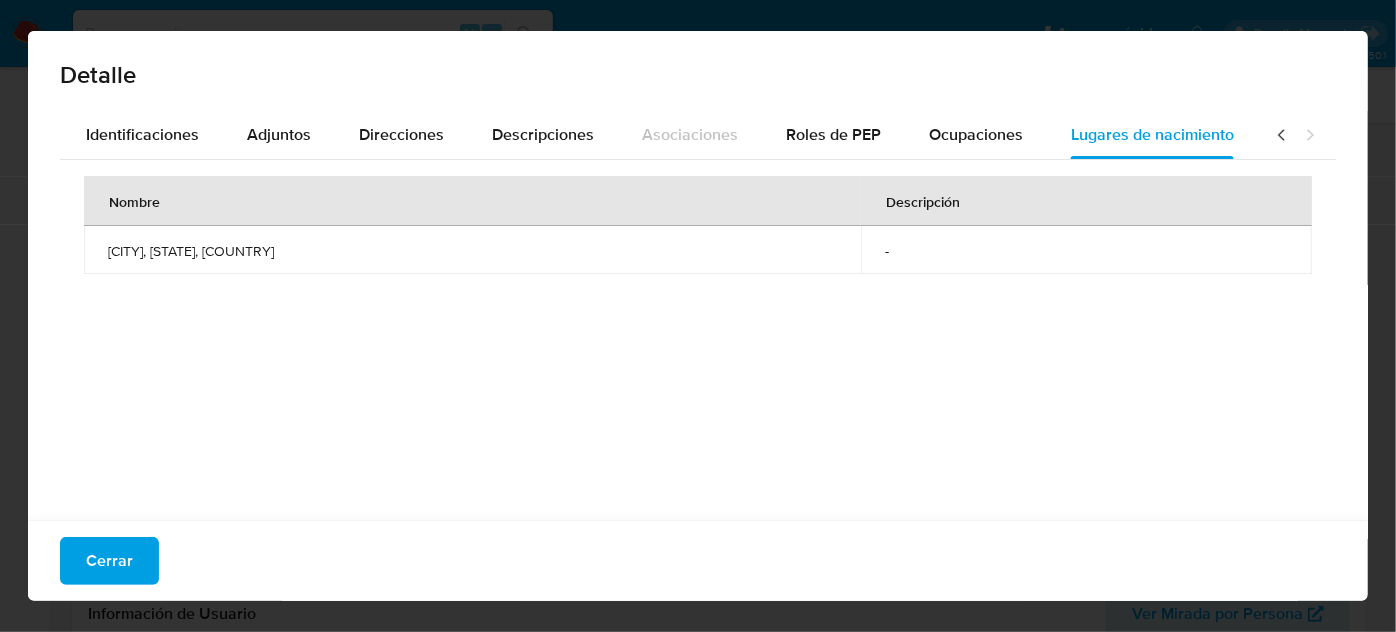 click at bounding box center [1296, 135] 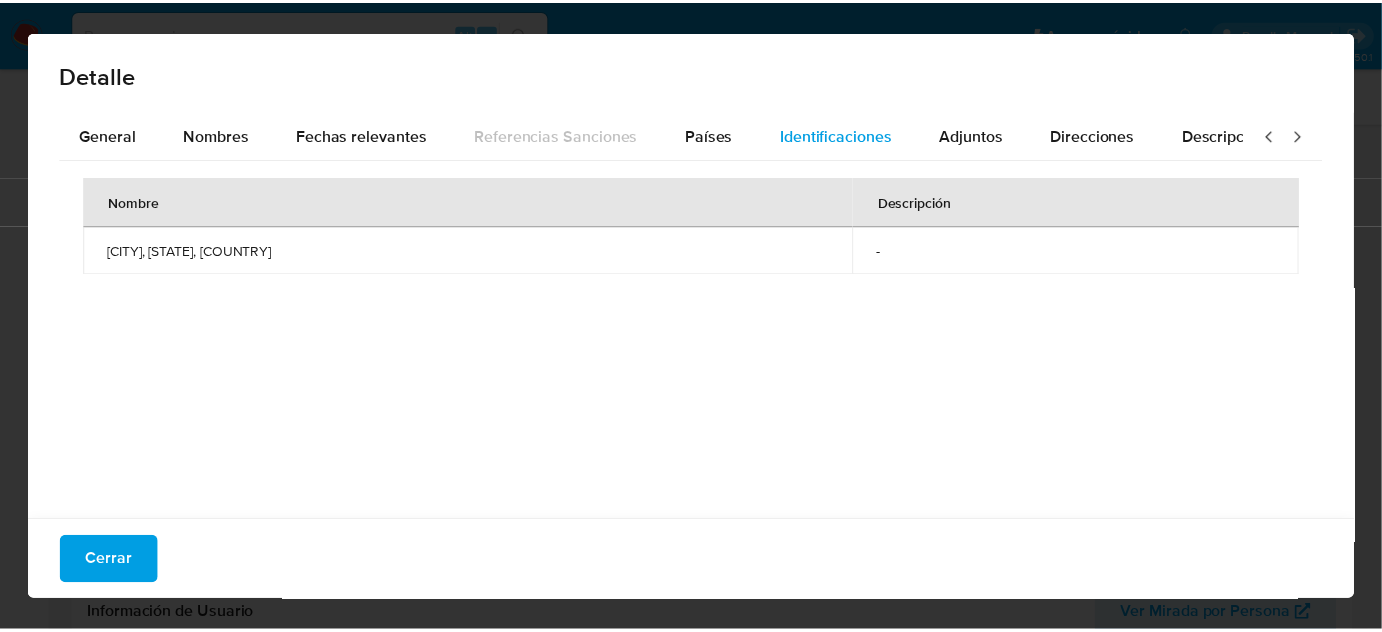 scroll, scrollTop: 0, scrollLeft: 0, axis: both 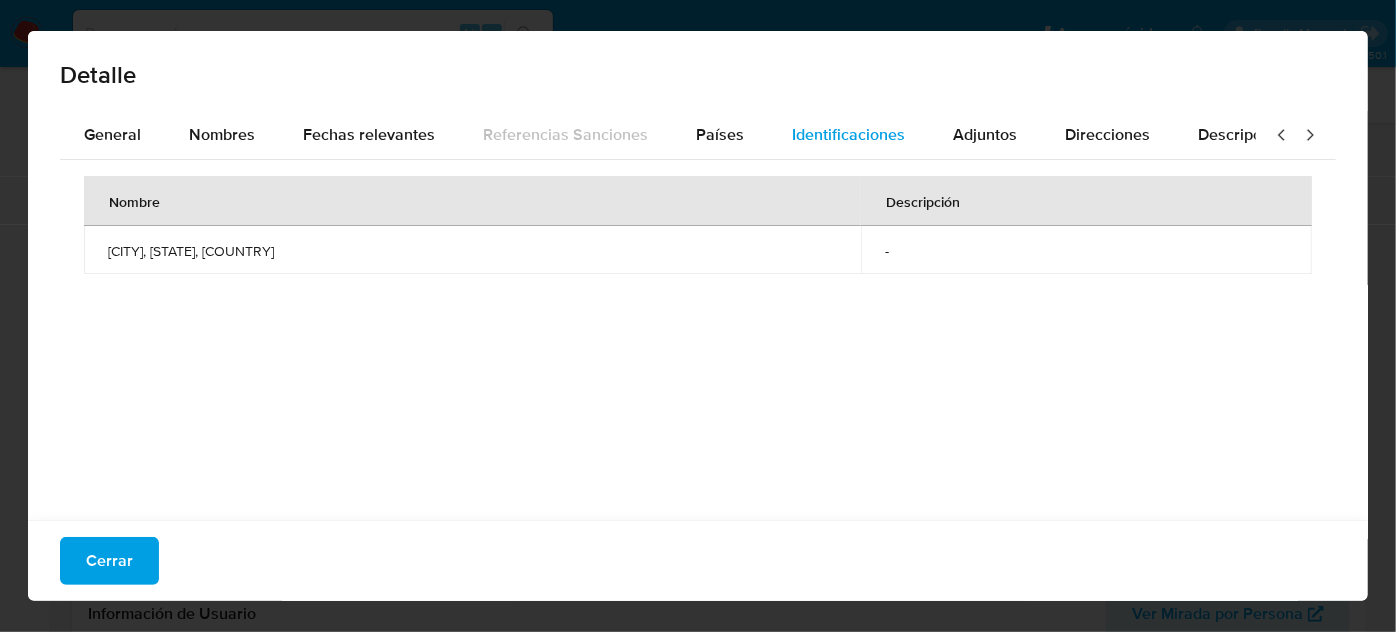 click on "Identificaciones" at bounding box center [848, 134] 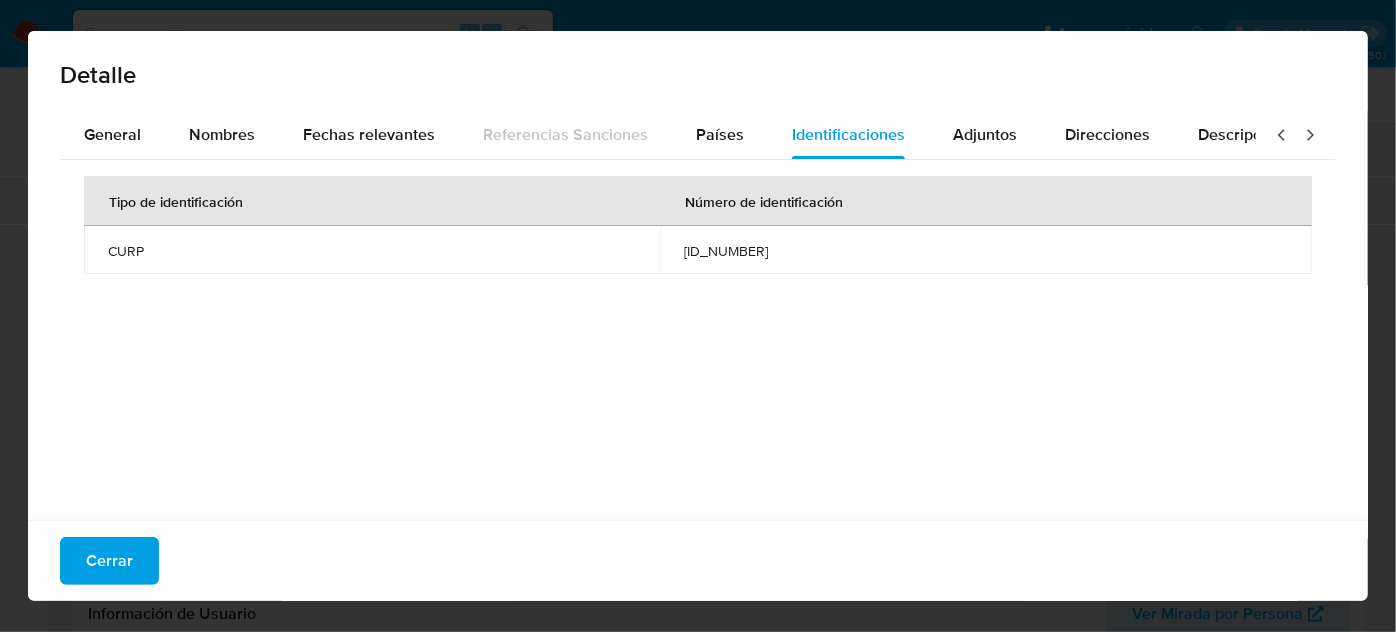drag, startPoint x: 670, startPoint y: 253, endPoint x: 813, endPoint y: 254, distance: 143.0035 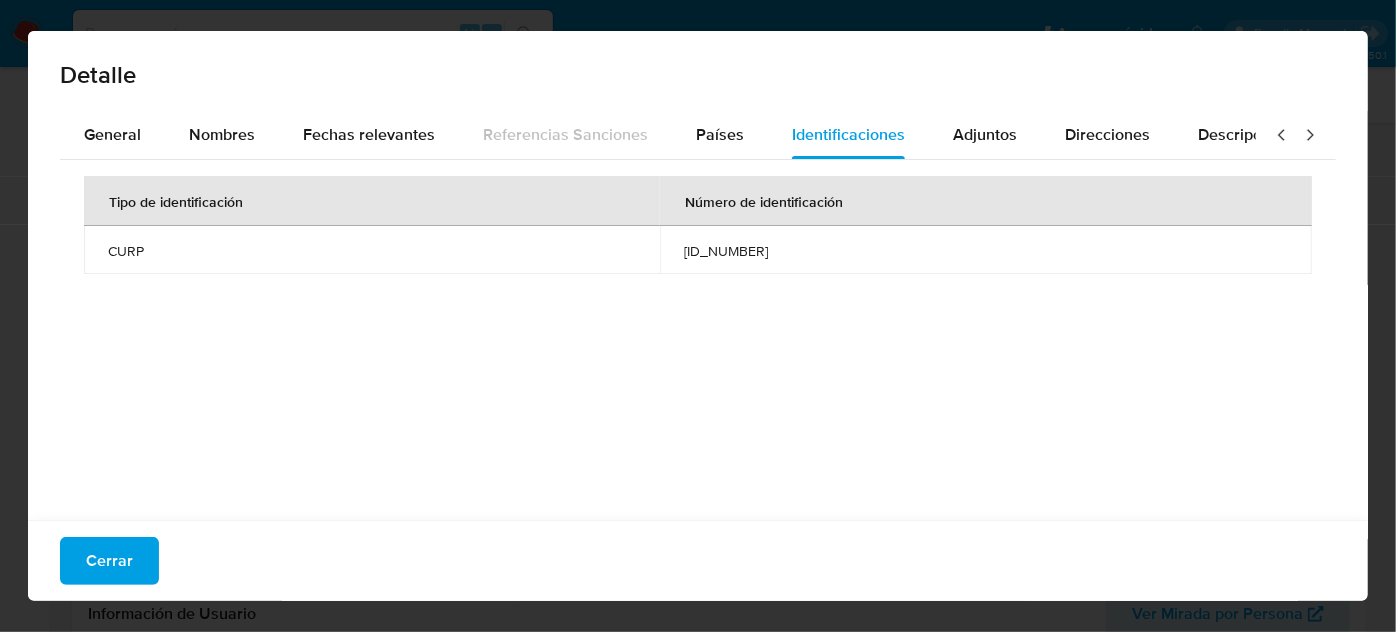 drag, startPoint x: 119, startPoint y: 550, endPoint x: 176, endPoint y: 555, distance: 57.21888 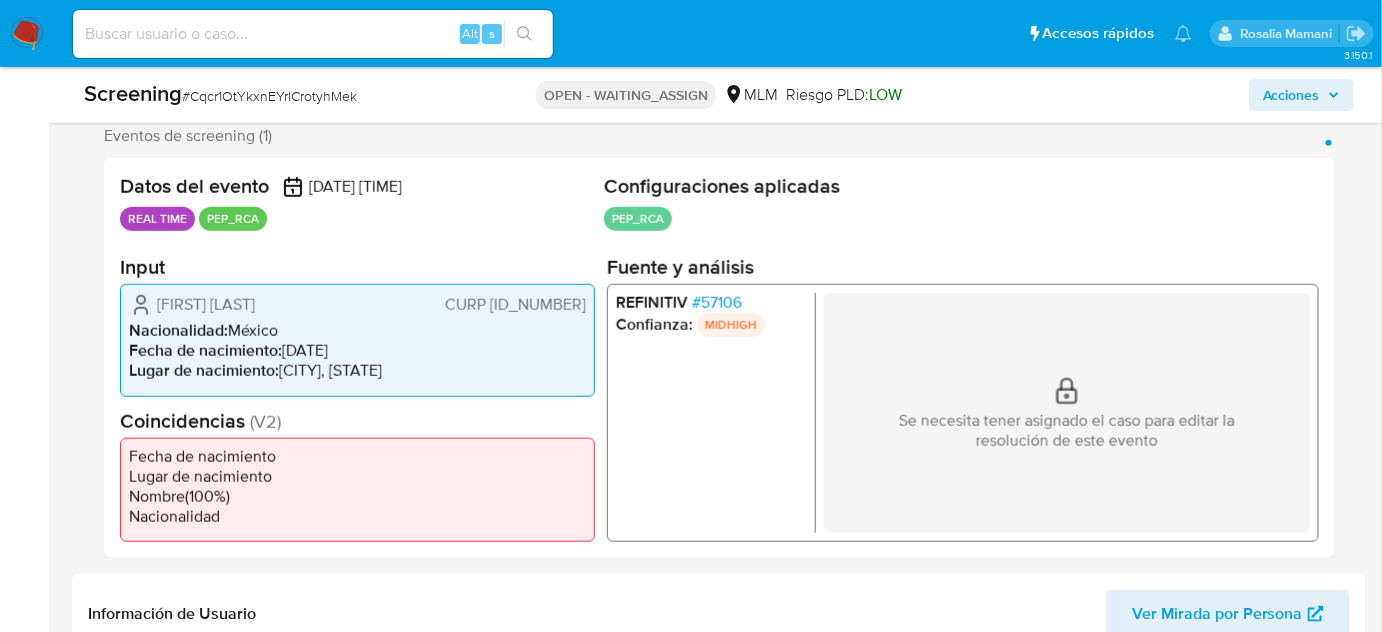 drag, startPoint x: 416, startPoint y: 307, endPoint x: 602, endPoint y: 309, distance: 186.01076 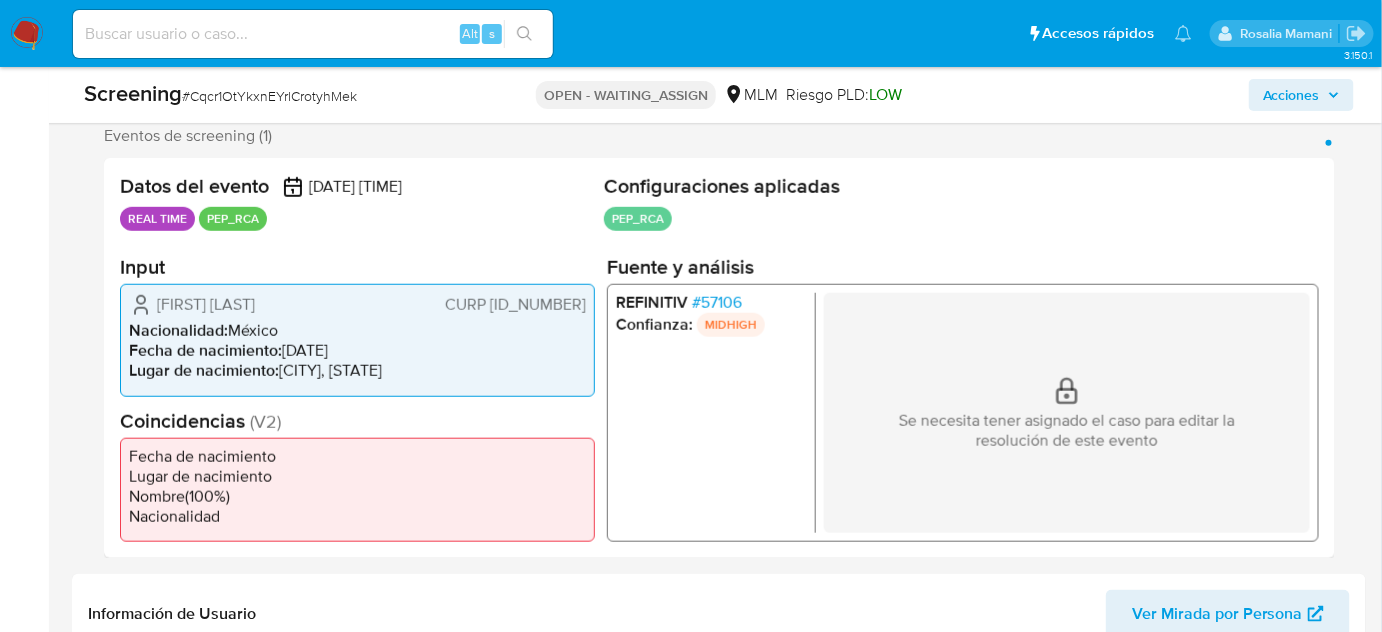 drag, startPoint x: 584, startPoint y: 306, endPoint x: 418, endPoint y: 306, distance: 166 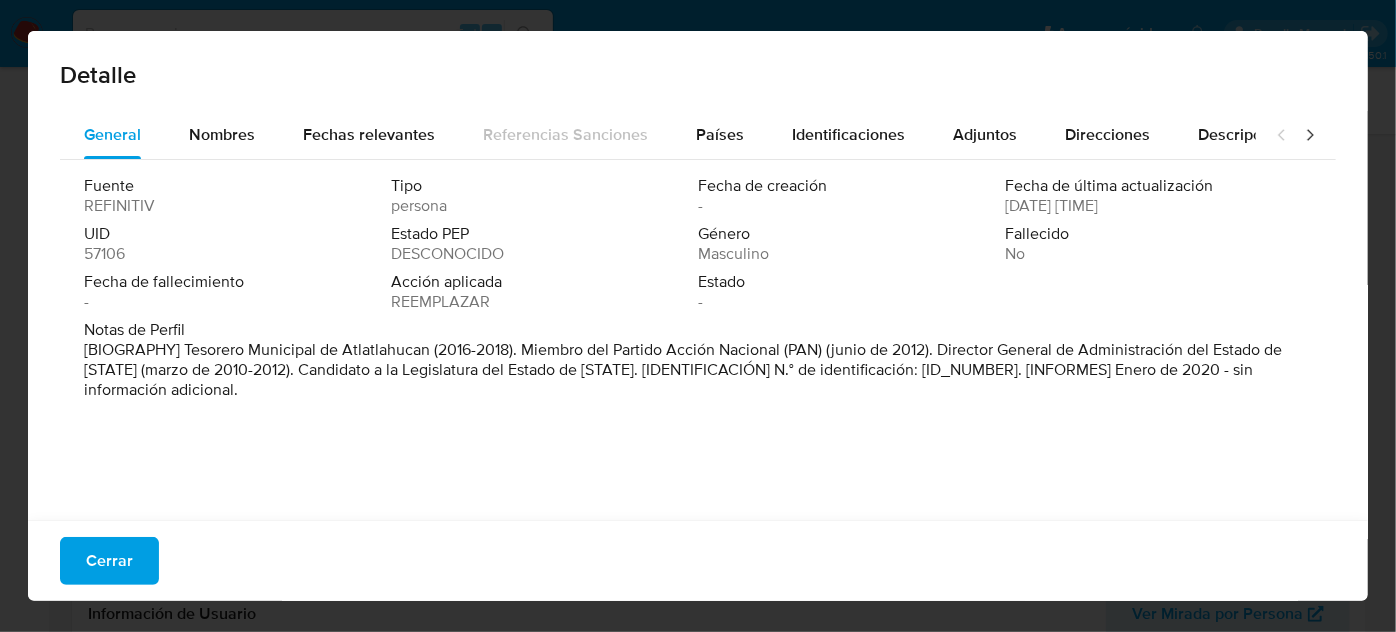 drag, startPoint x: 176, startPoint y: 348, endPoint x: 346, endPoint y: 359, distance: 170.35551 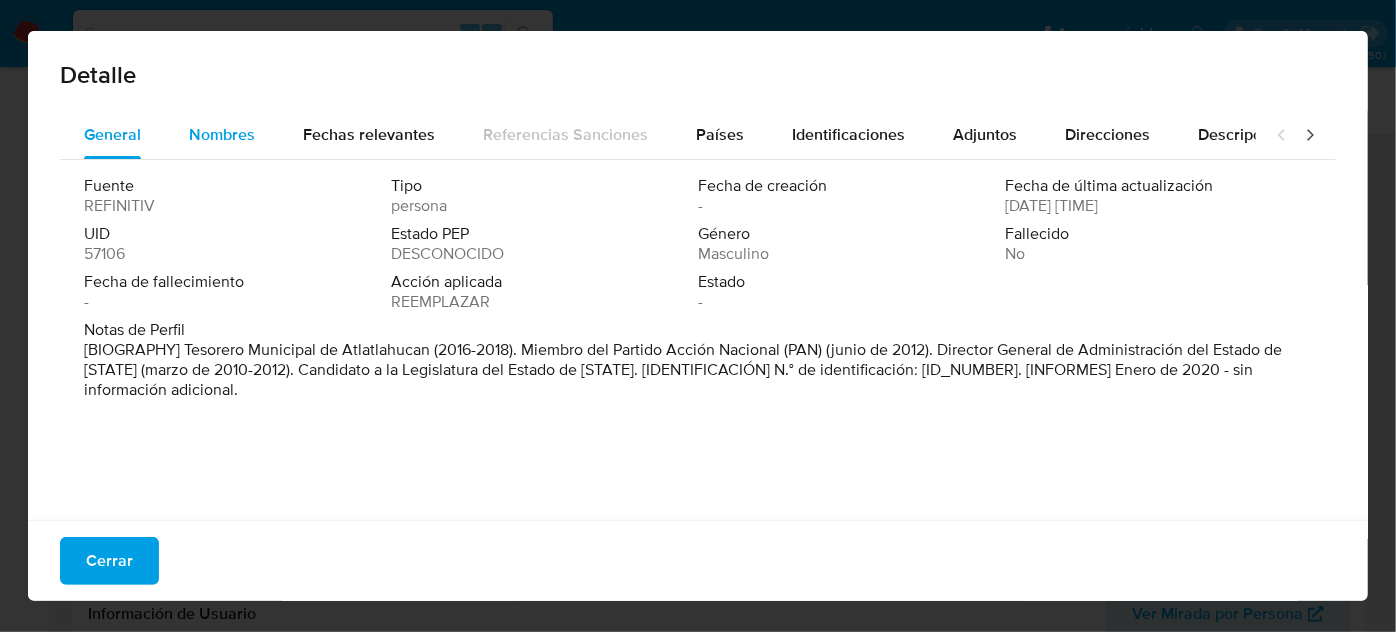 click on "Nombres" at bounding box center [222, 134] 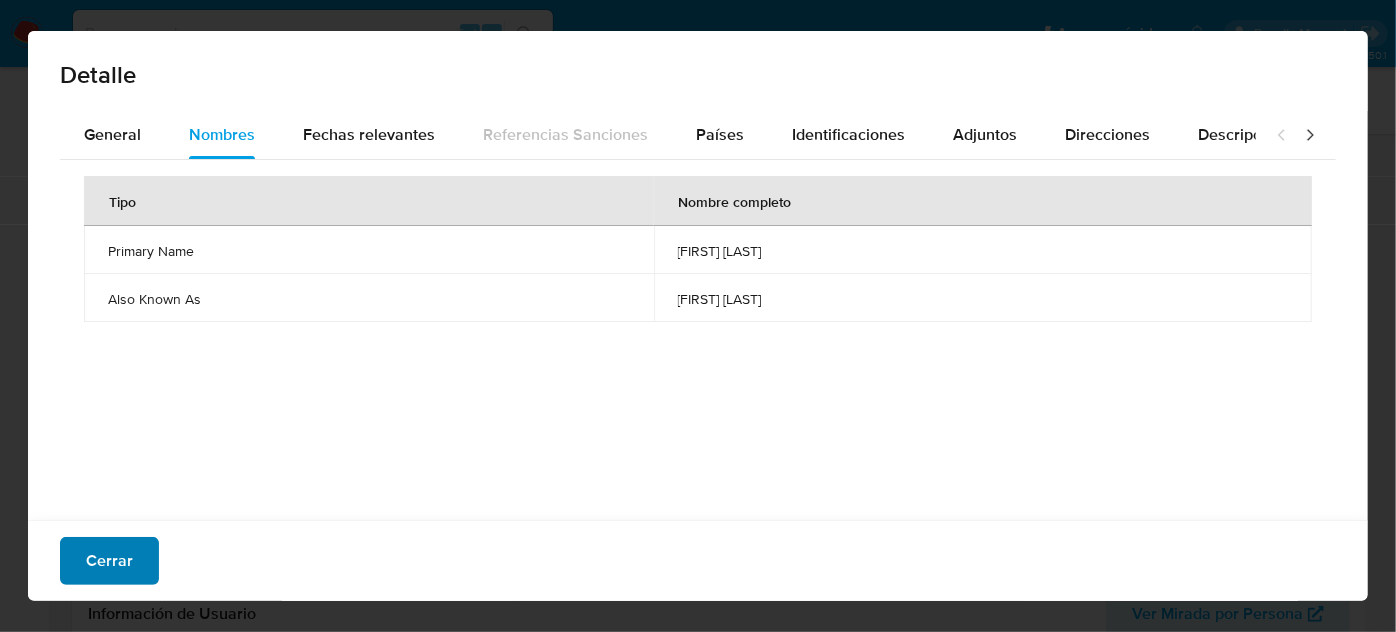 drag, startPoint x: 78, startPoint y: 560, endPoint x: 98, endPoint y: 552, distance: 21.540659 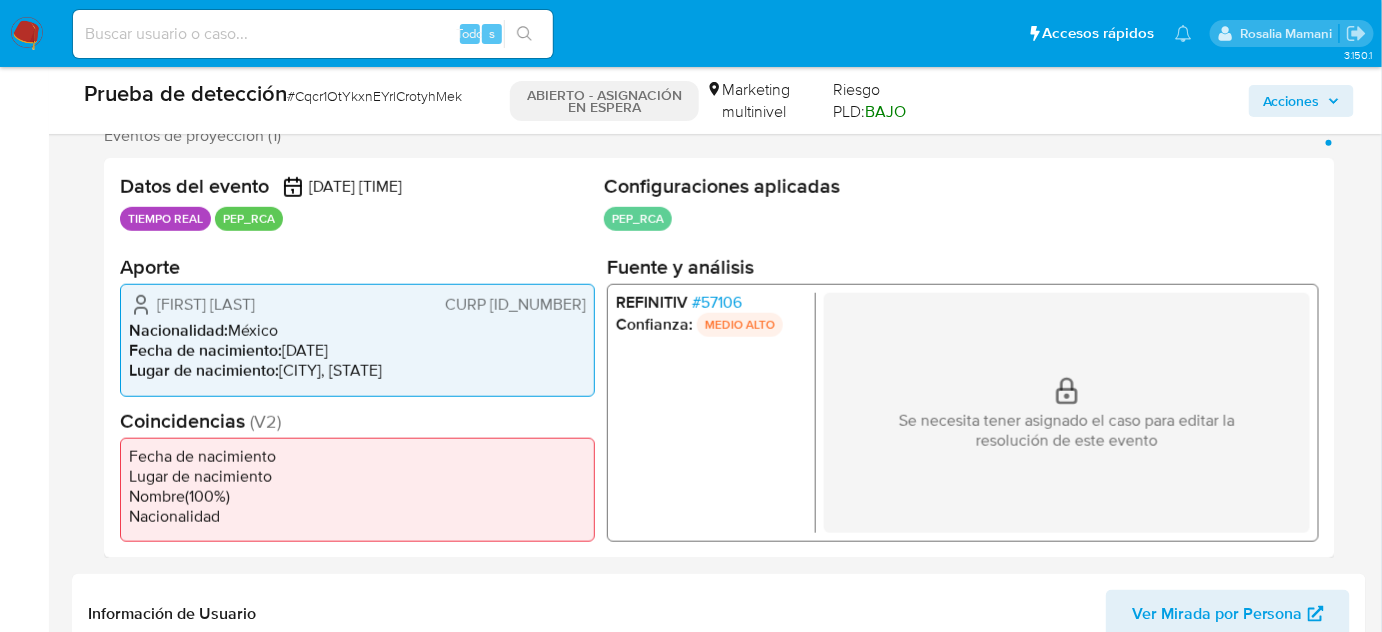 drag, startPoint x: 336, startPoint y: 303, endPoint x: 154, endPoint y: 306, distance: 182.02472 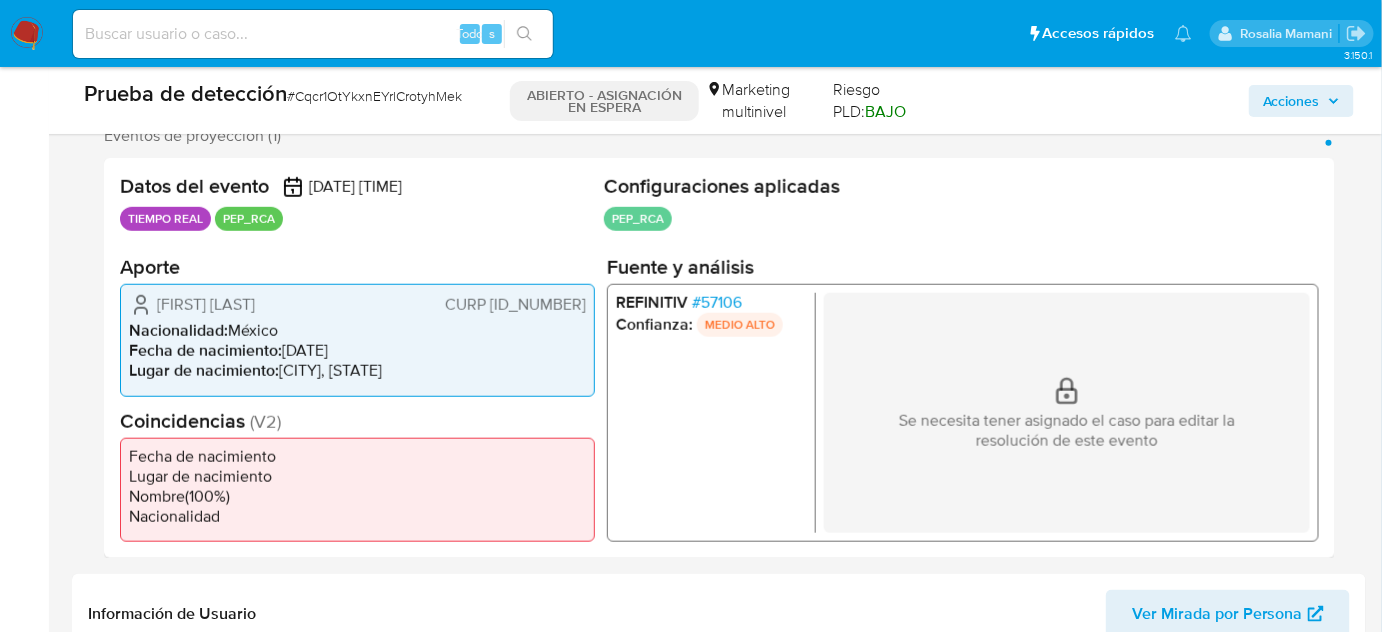 drag, startPoint x: 584, startPoint y: 307, endPoint x: 415, endPoint y: 308, distance: 169.00296 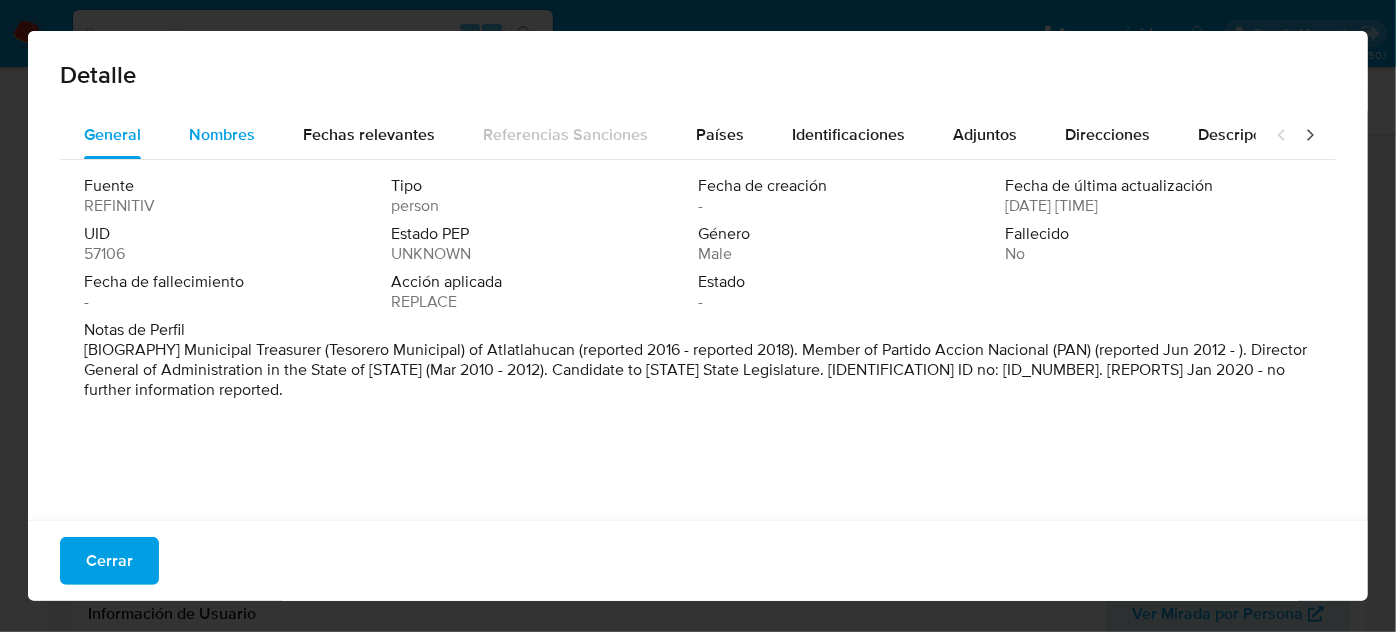 click on "Nombres" at bounding box center (222, 134) 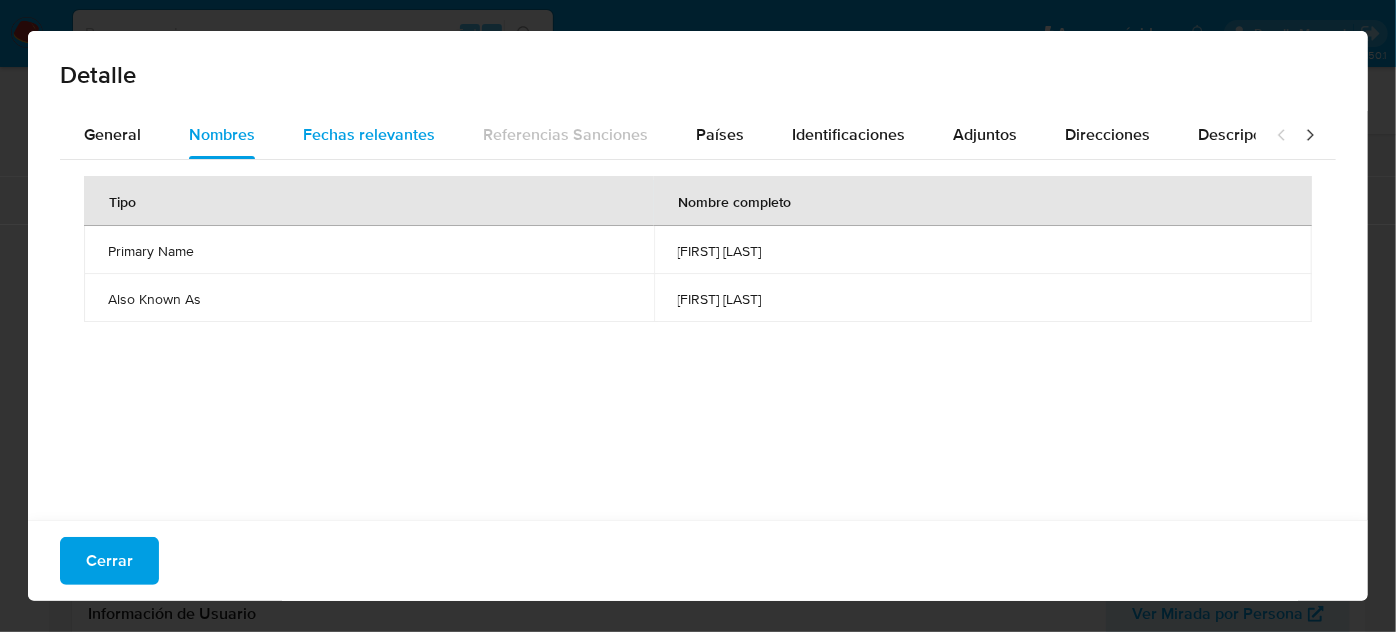 click on "Fechas relevantes" at bounding box center (369, 135) 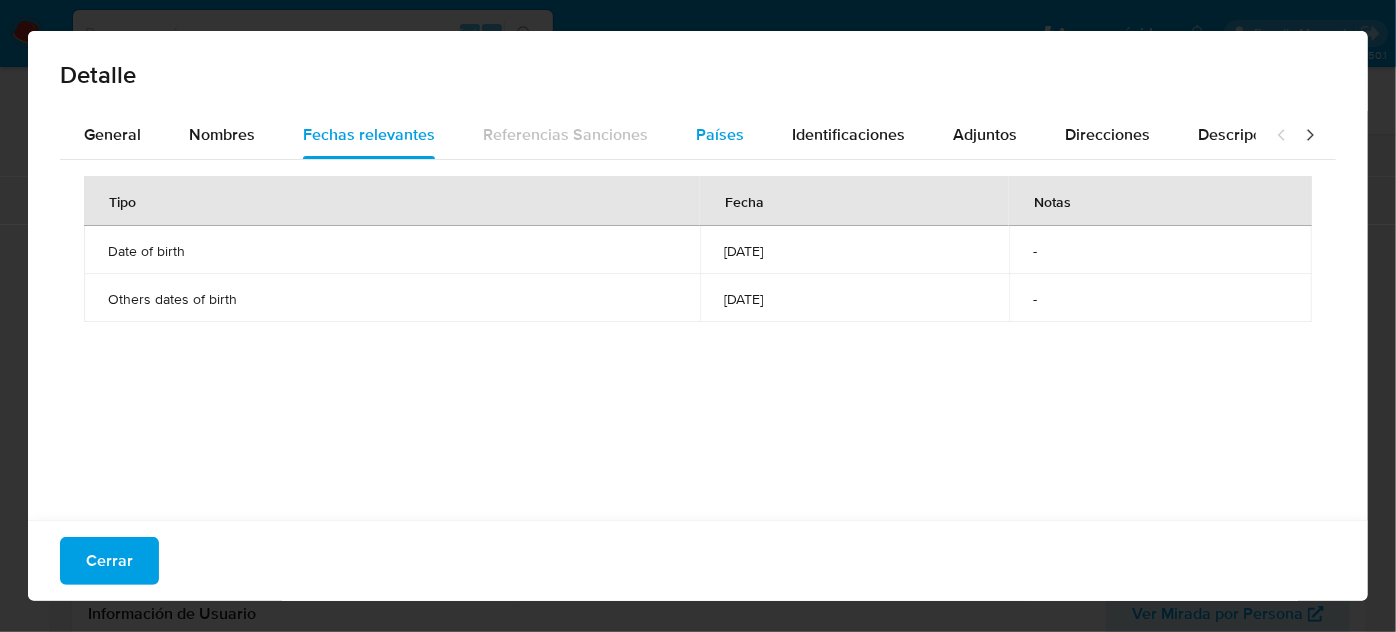 click on "Países" at bounding box center (720, 134) 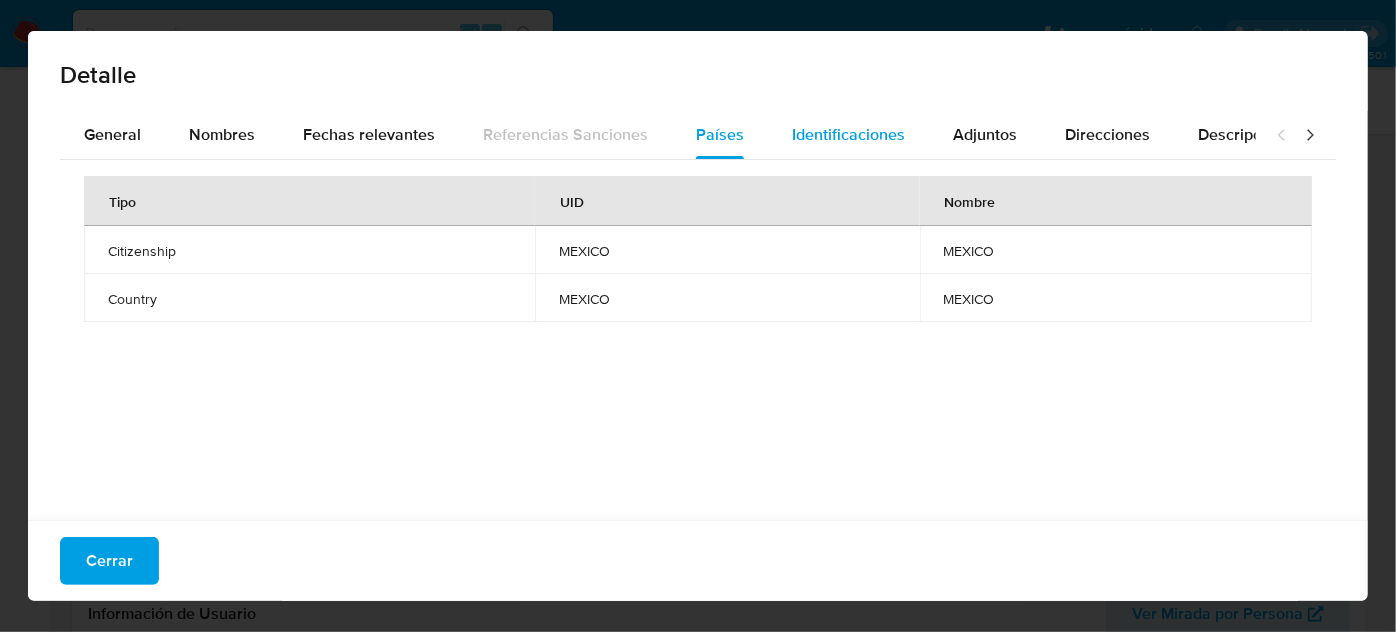 click on "Identificaciones" at bounding box center [848, 134] 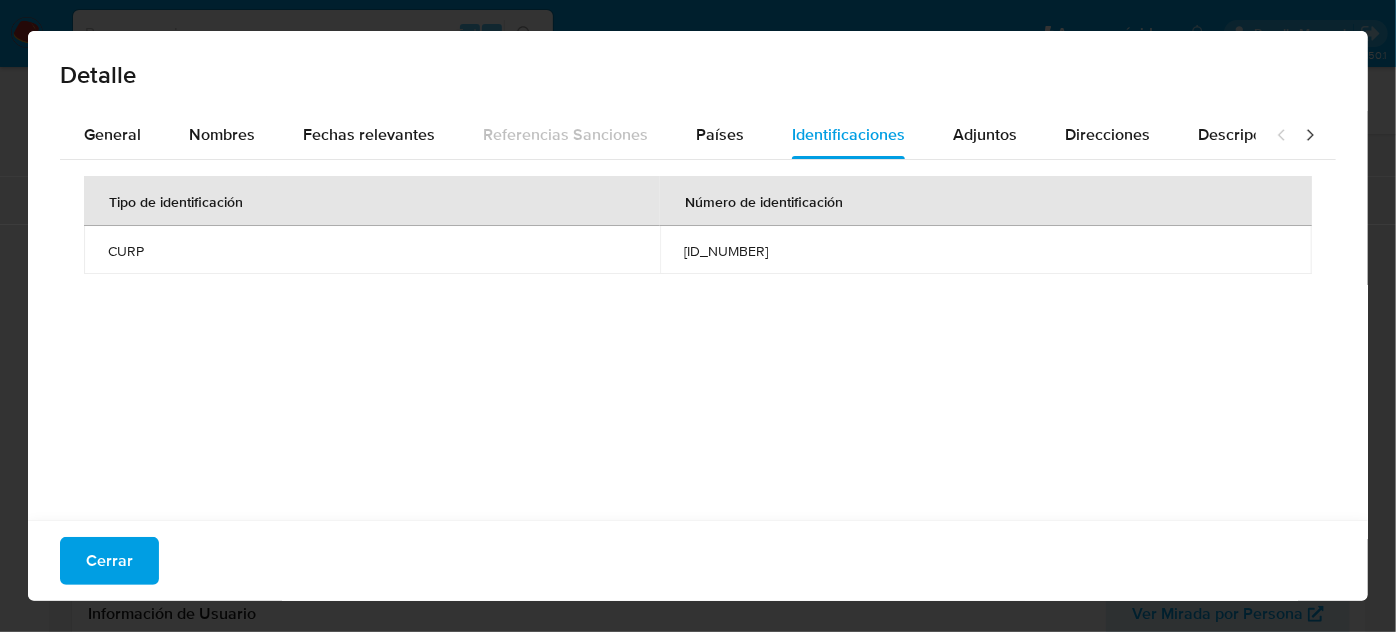 drag, startPoint x: 669, startPoint y: 255, endPoint x: 799, endPoint y: 267, distance: 130.55267 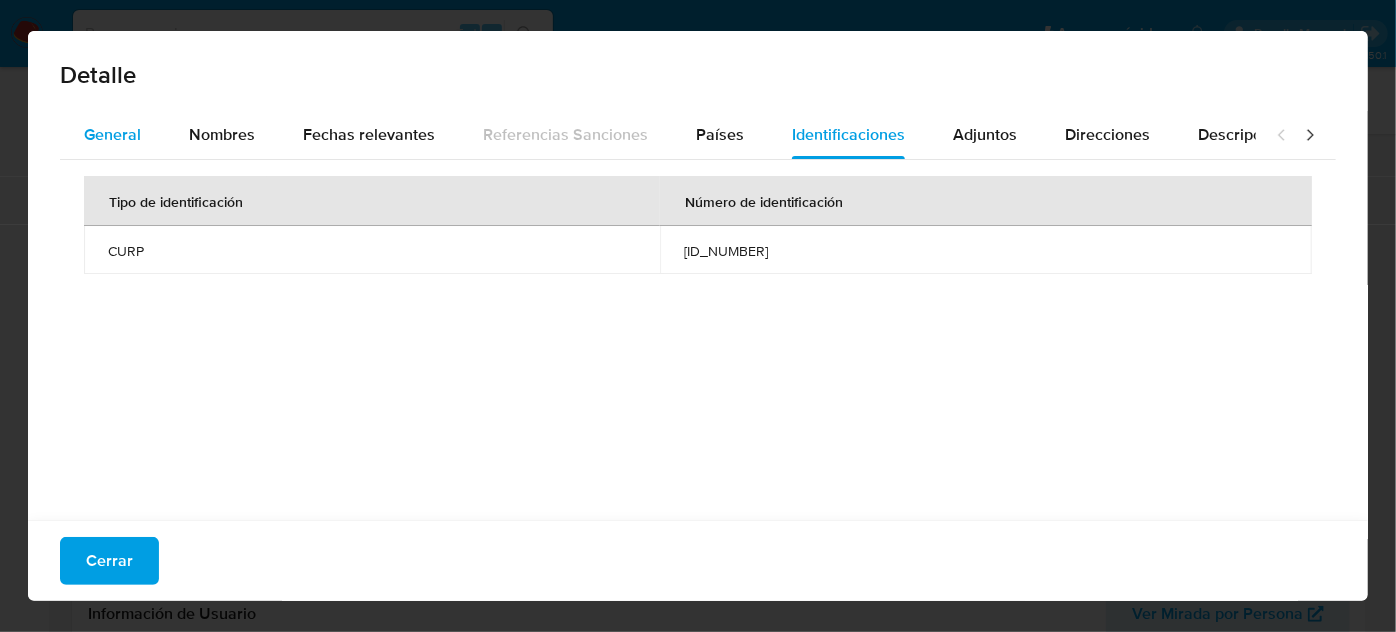 click on "General" at bounding box center [112, 134] 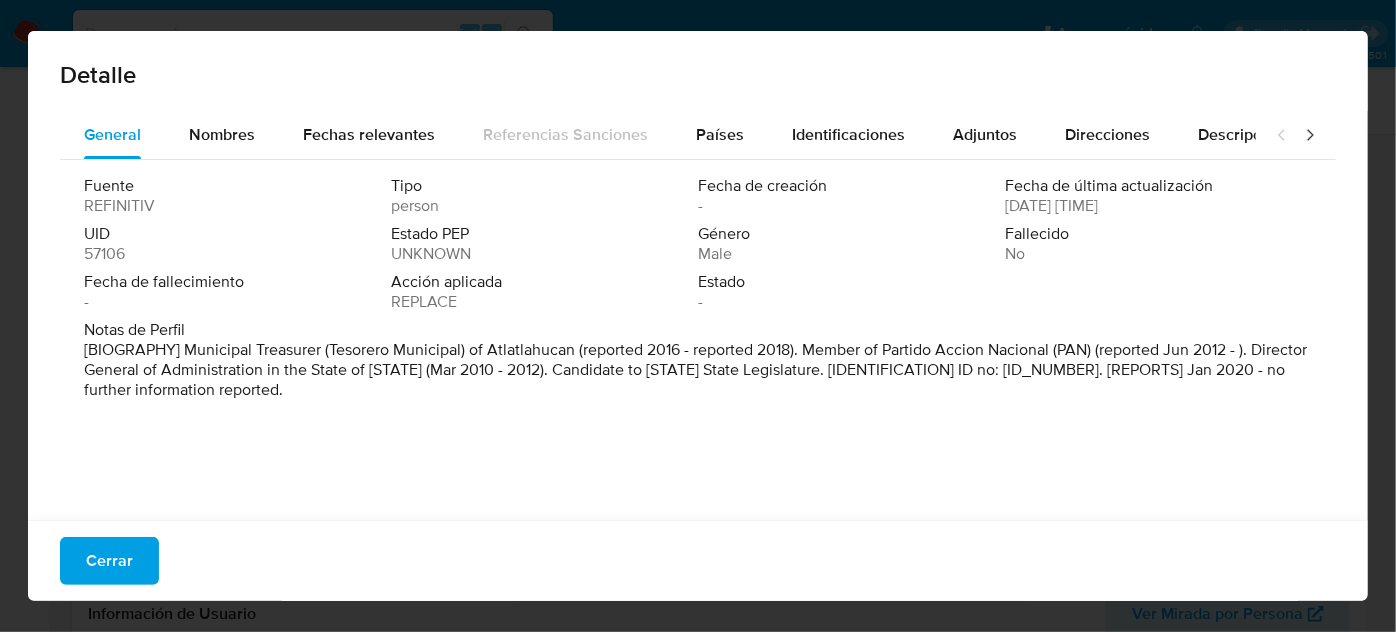 click on "Cerrar" at bounding box center [109, 561] 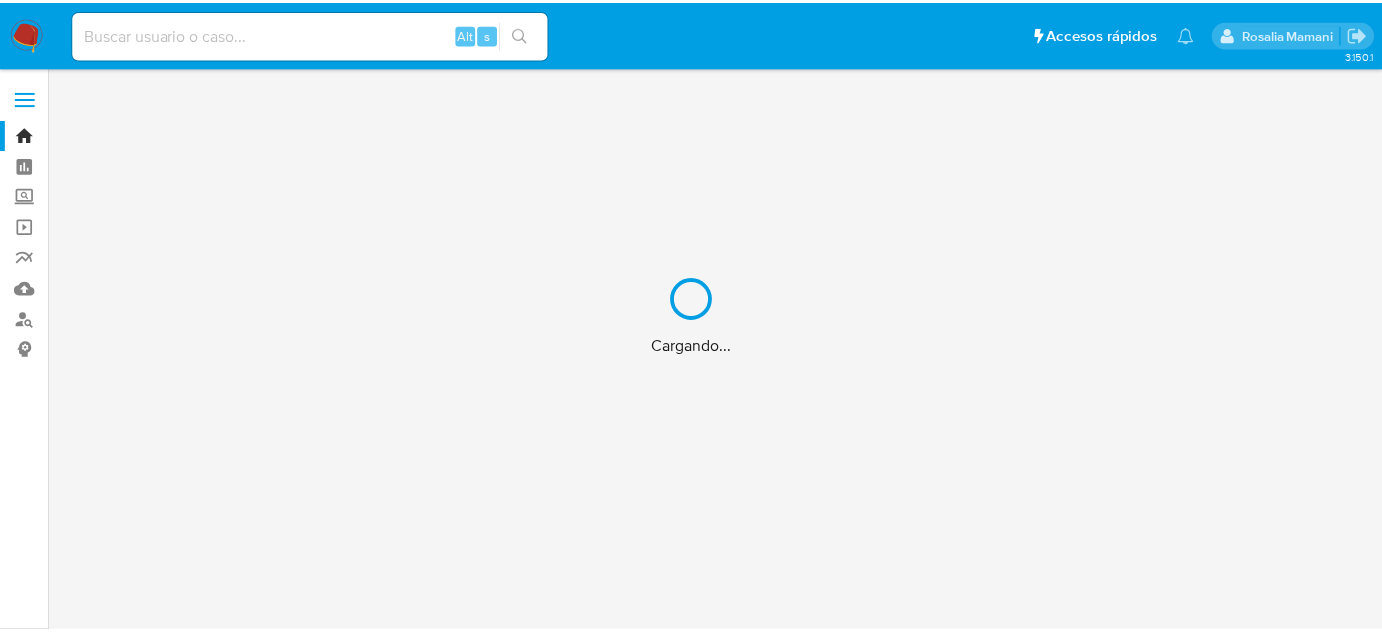 scroll, scrollTop: 0, scrollLeft: 0, axis: both 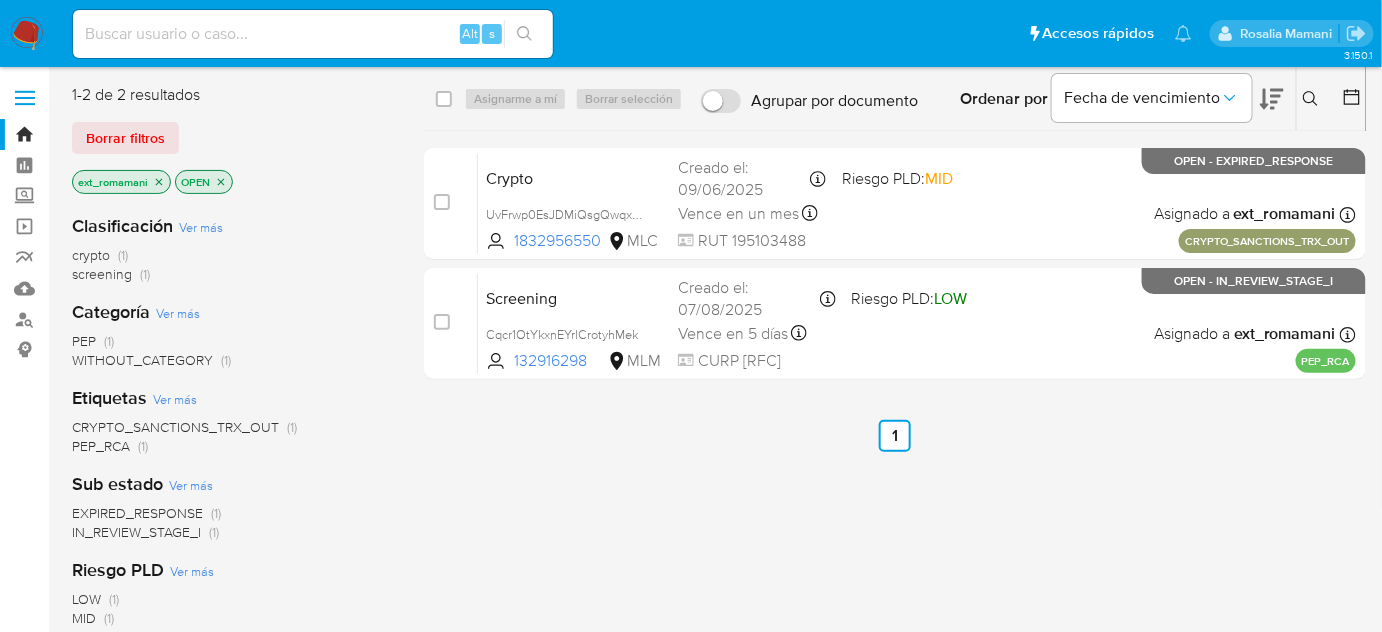 click at bounding box center [27, 34] 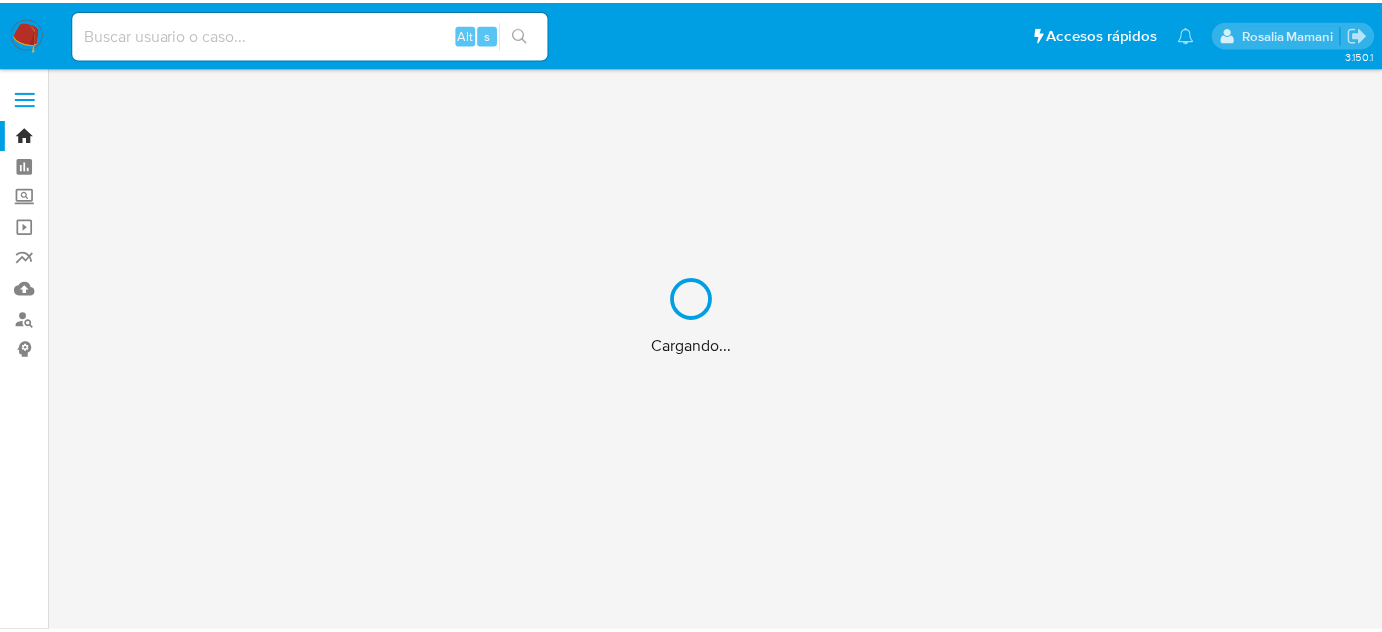 scroll, scrollTop: 0, scrollLeft: 0, axis: both 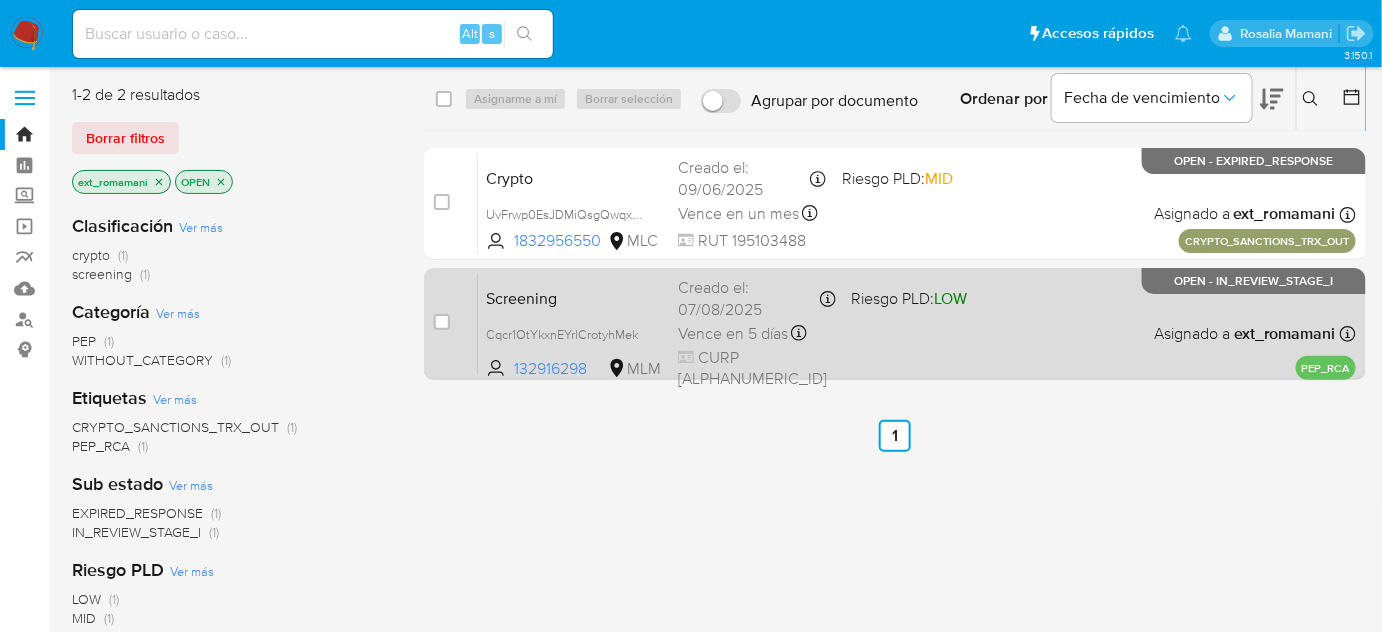 click on "Screening [ALPHANUMERIC_ID] [NUMBER] MLM Riesgo PLD:  LOW Creado el: [DATE]   Creado el: [DATE] [TIME] Vence en 5 días   Vence el [DATE] [TIME] CURP   [ALPHANUMERIC_ID] Asignado a   [USERNAME]   Asignado el: [DATE] [TIME] PEP_RCA OPEN - IN_REVIEW_STAGE_I" at bounding box center [917, 323] 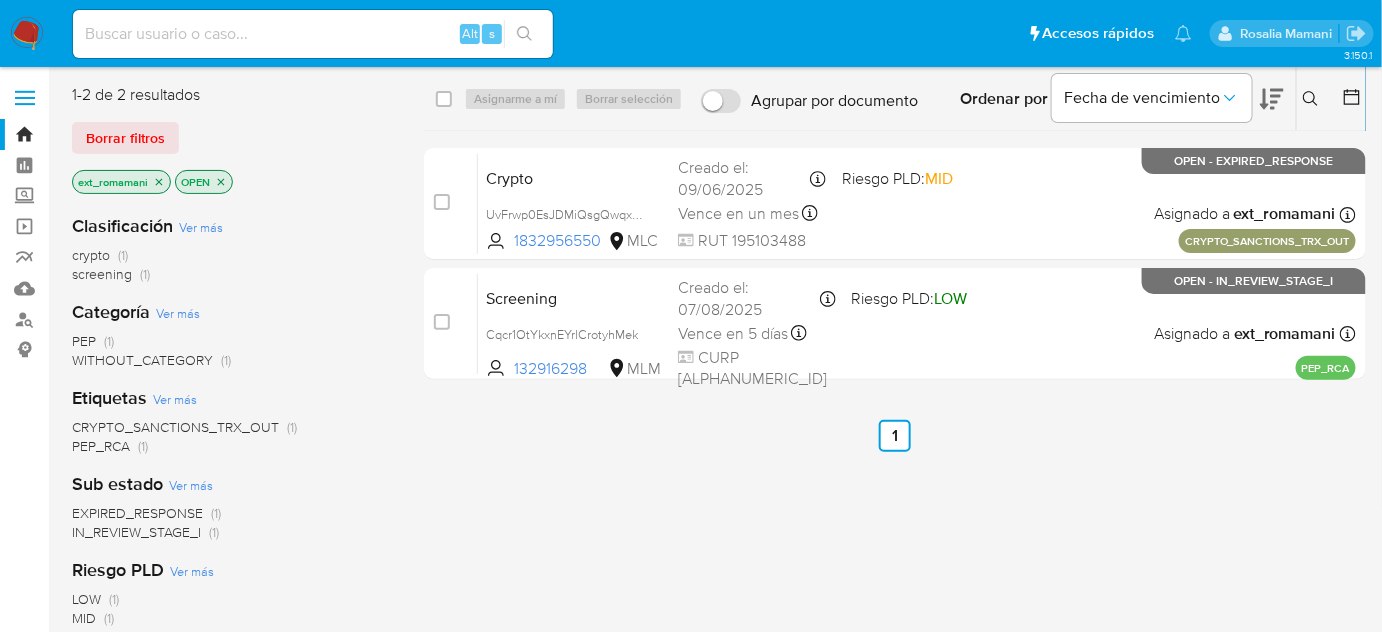 click 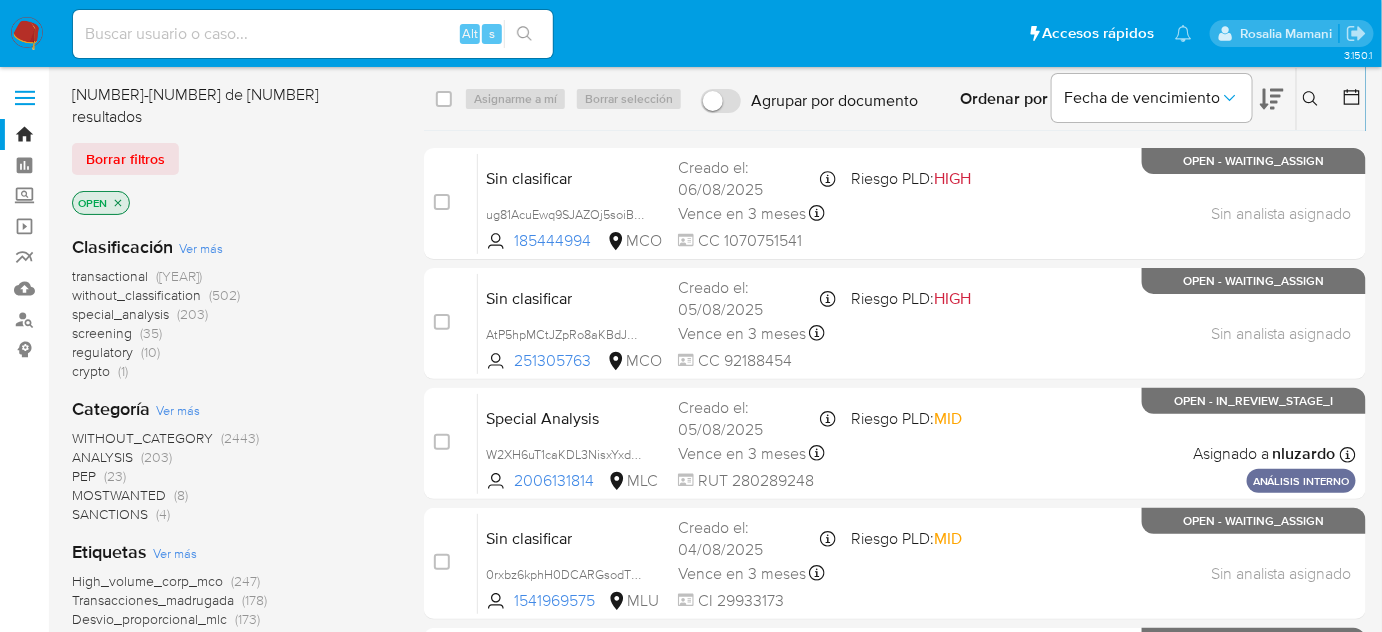 click on "MOSTWANTED" at bounding box center (119, 495) 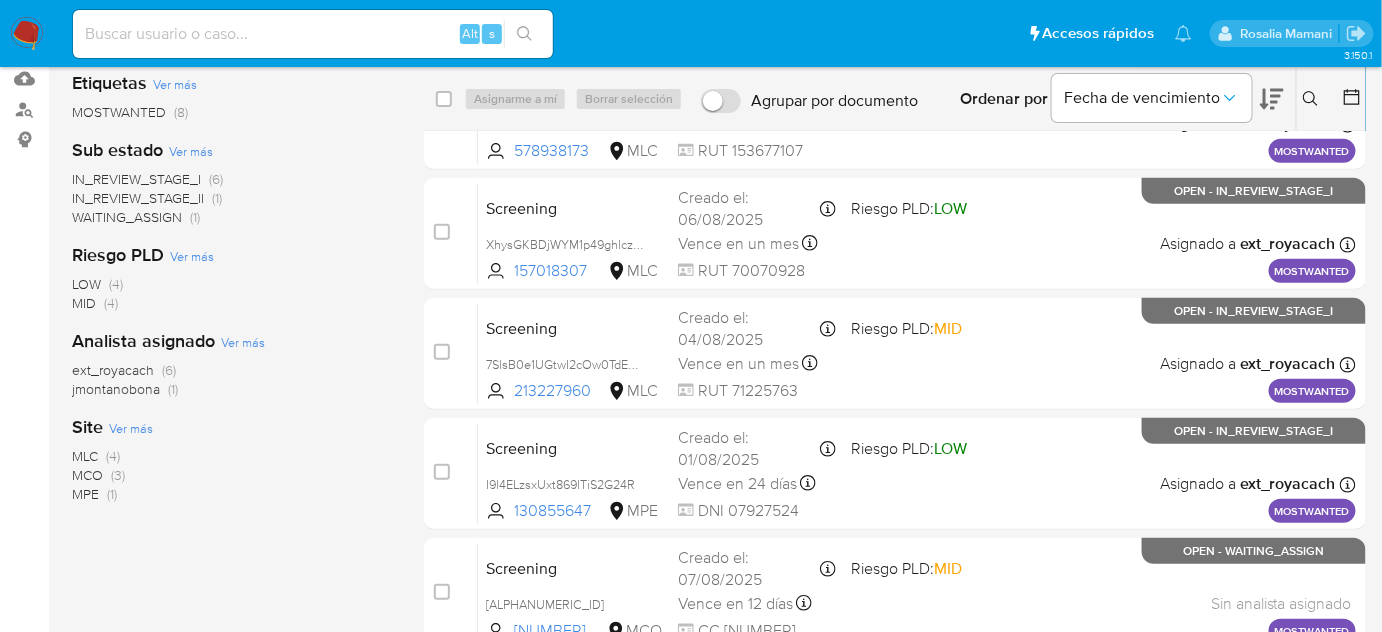 scroll, scrollTop: 98, scrollLeft: 0, axis: vertical 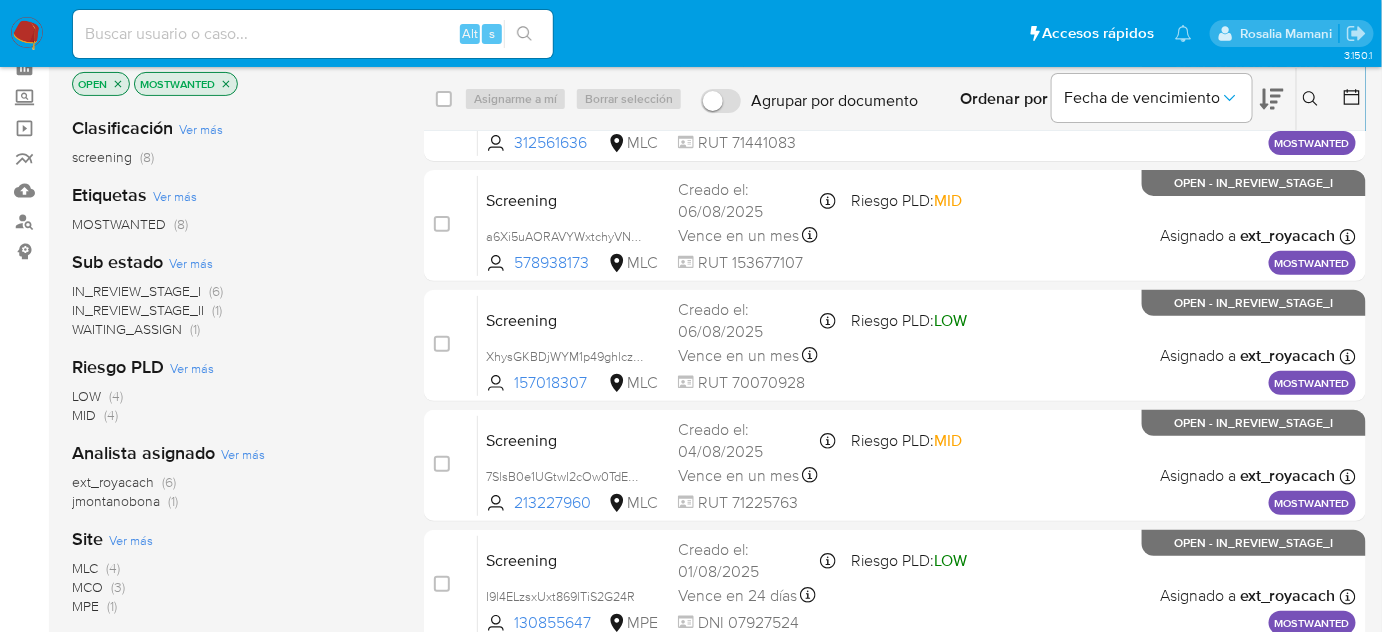click on "WAITING_ASSIGN" at bounding box center [127, 329] 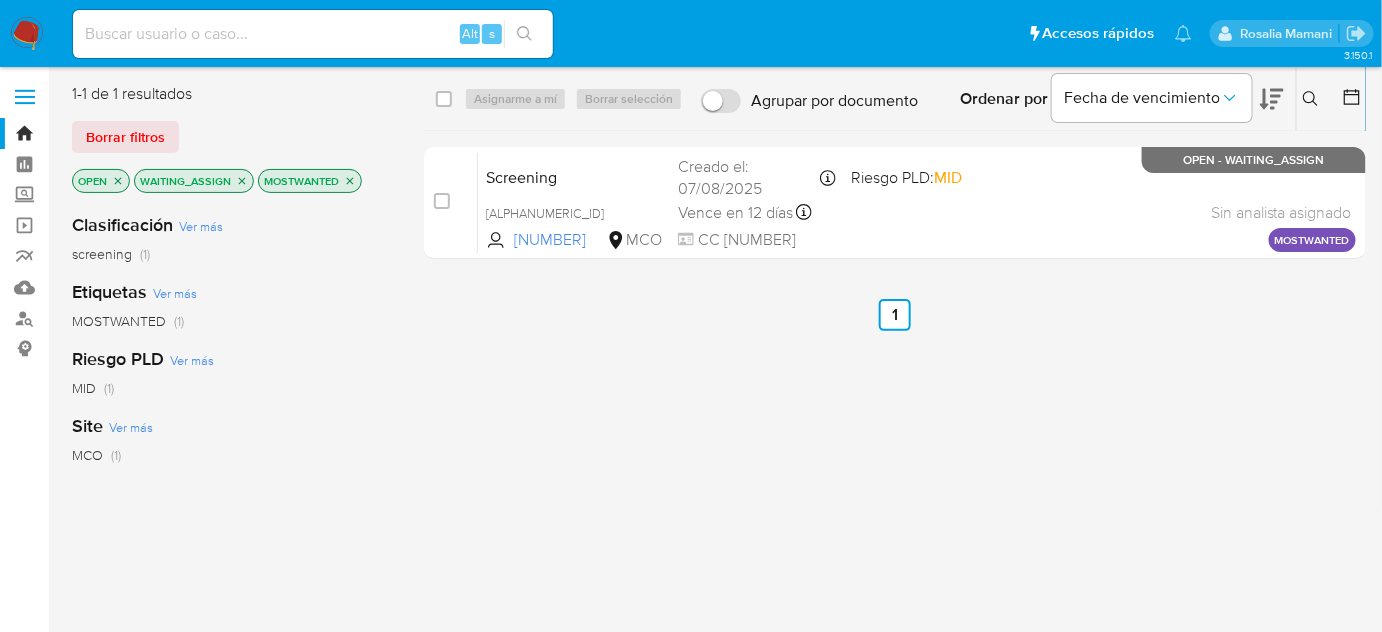 scroll, scrollTop: 0, scrollLeft: 0, axis: both 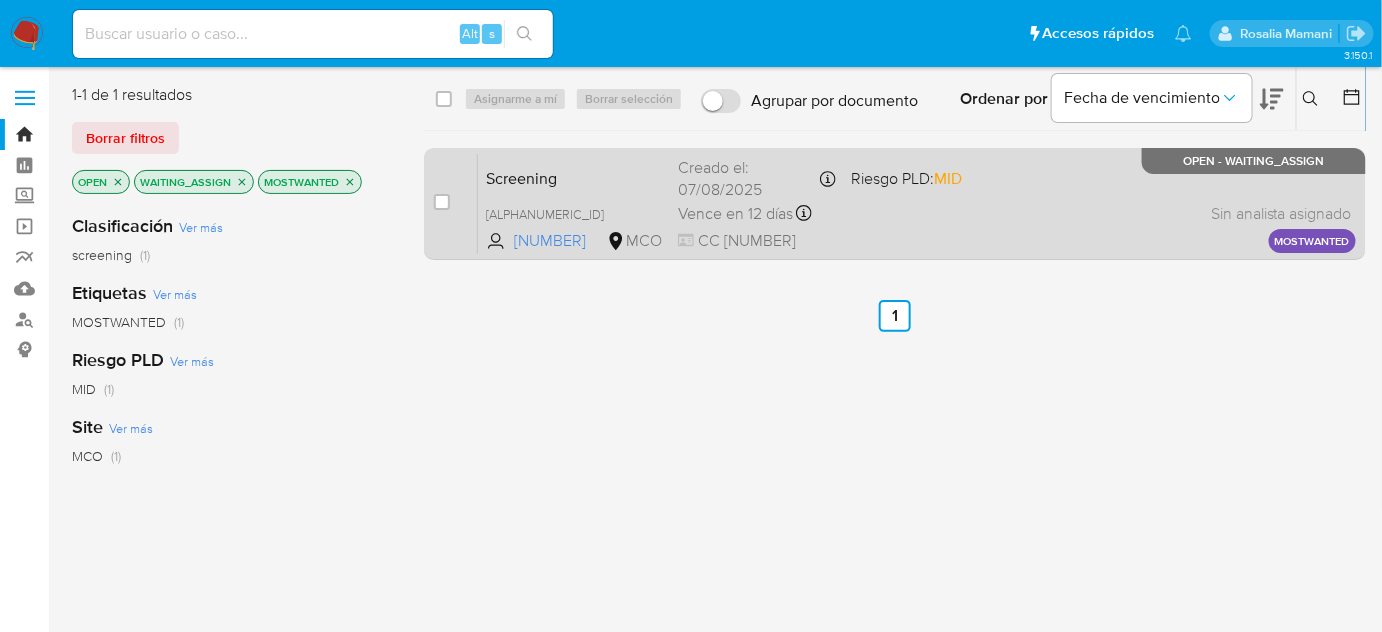 click on "Screening hRrCLJW1IMfI2n1O3S4Onc1O 1201143781 MCO Riesgo PLD:  MID Creado el: 07/08/2025   Creado el: 07/08/2025 16:21:44 Vence en 12 días   Vence el 19/08/2025 16:21:44 CC   14237376 Sin analista asignado   Asignado el: - MOSTWANTED OPEN - WAITING_ASSIGN" at bounding box center (917, 203) 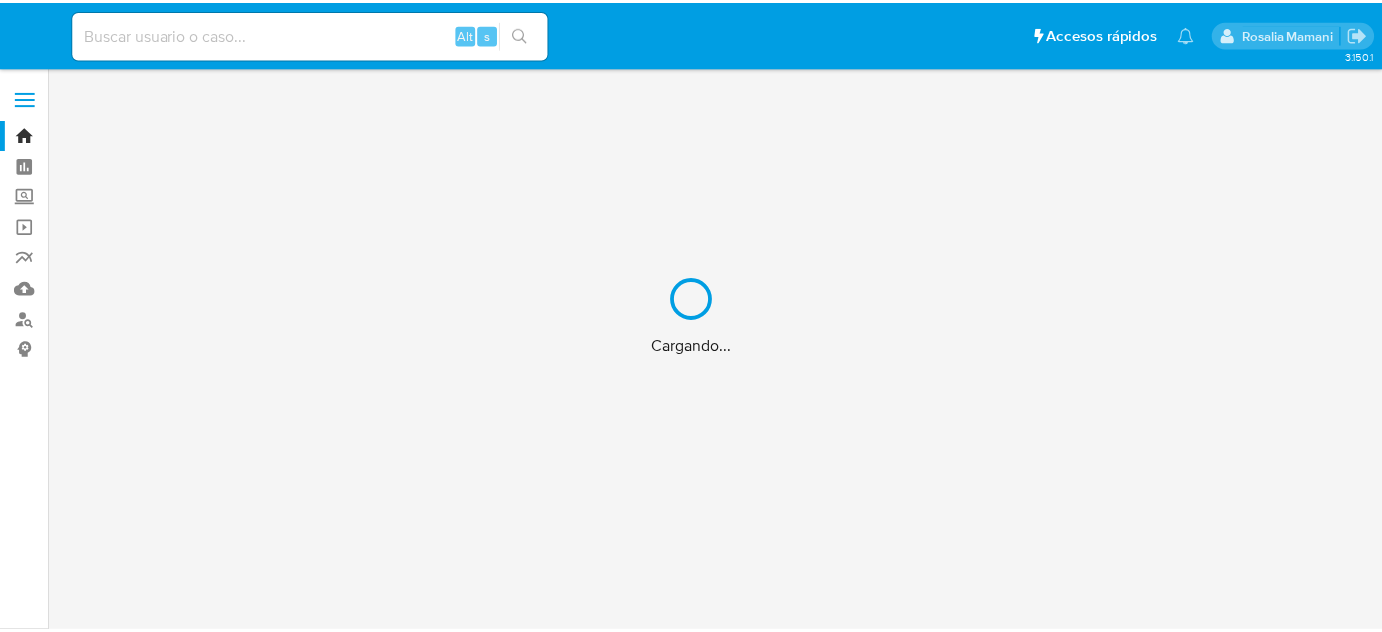 scroll, scrollTop: 0, scrollLeft: 0, axis: both 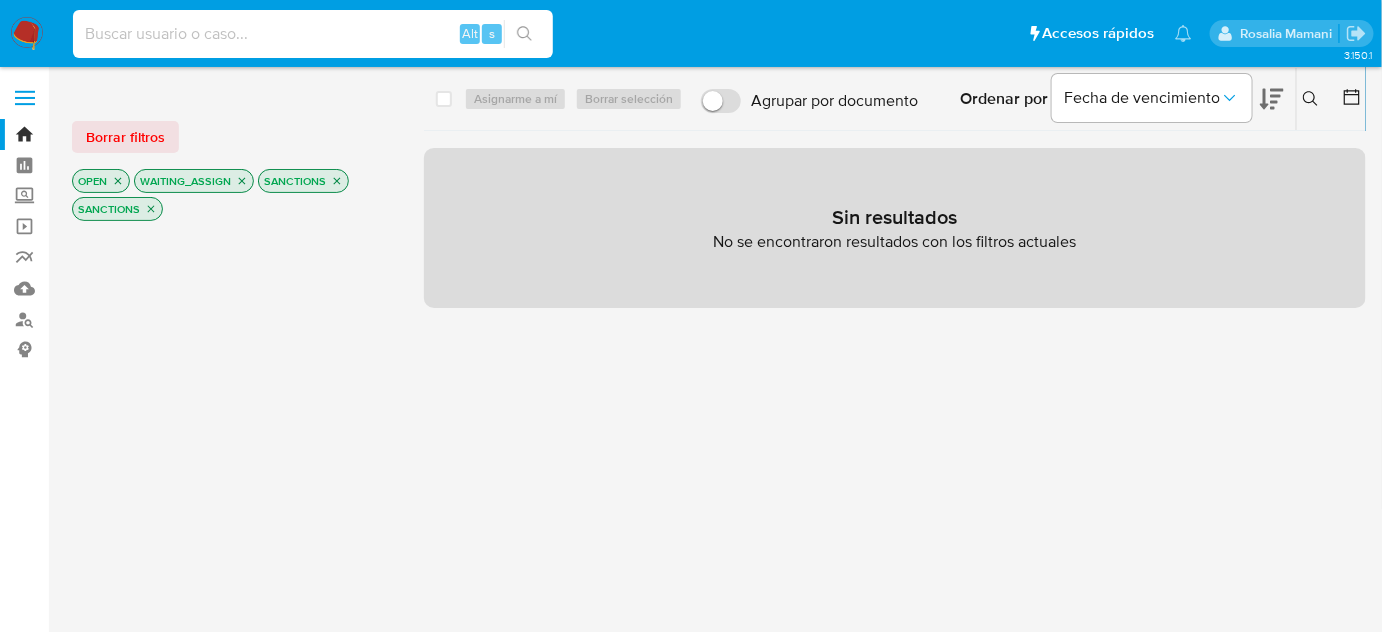 click at bounding box center (313, 34) 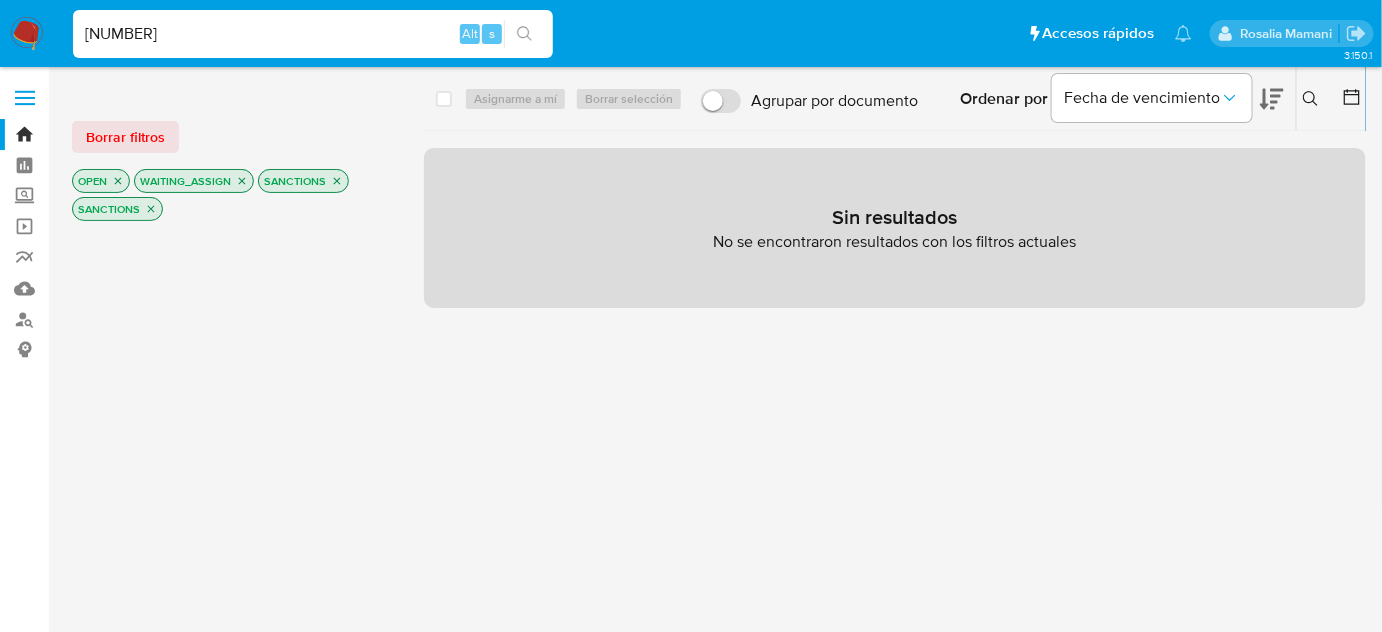 type on "[NUMBER]" 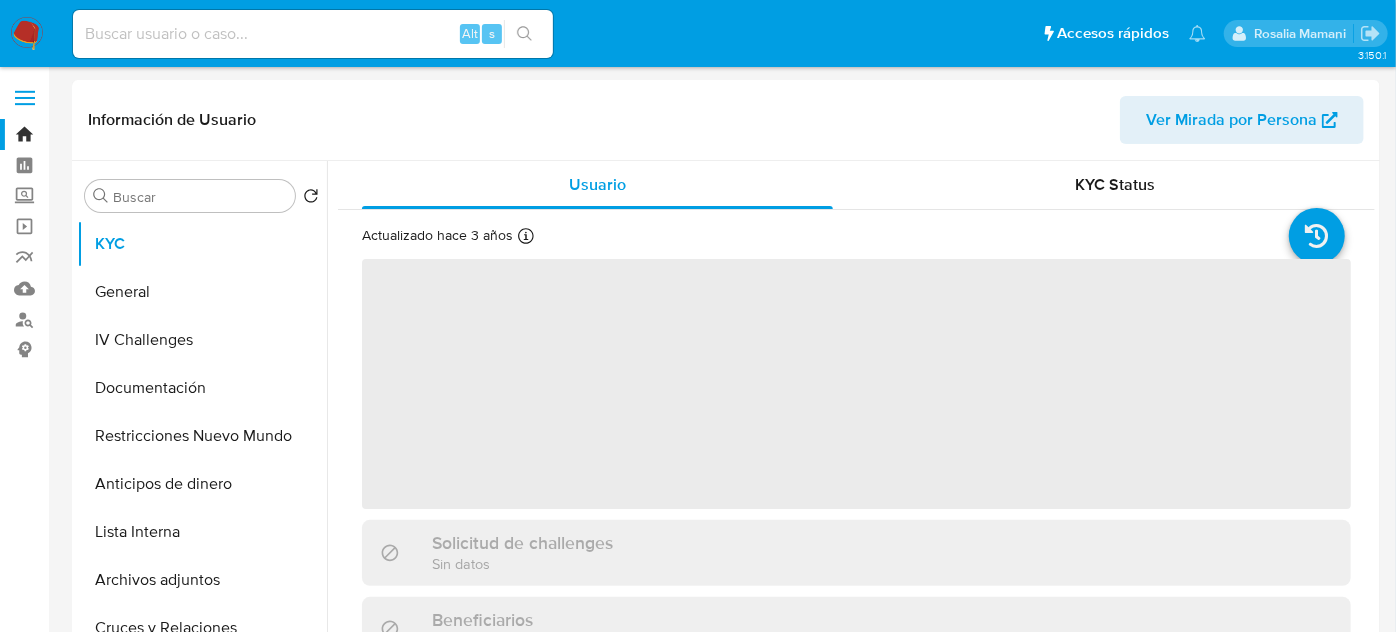 select on "10" 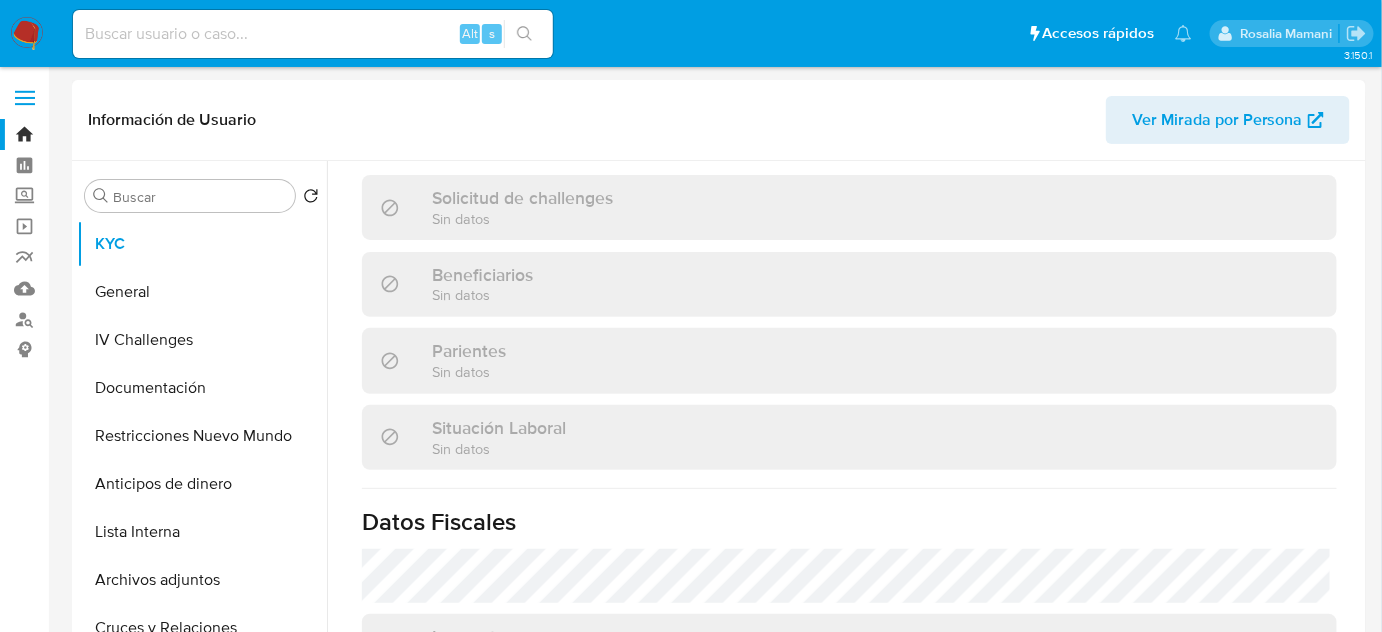 scroll, scrollTop: 984, scrollLeft: 0, axis: vertical 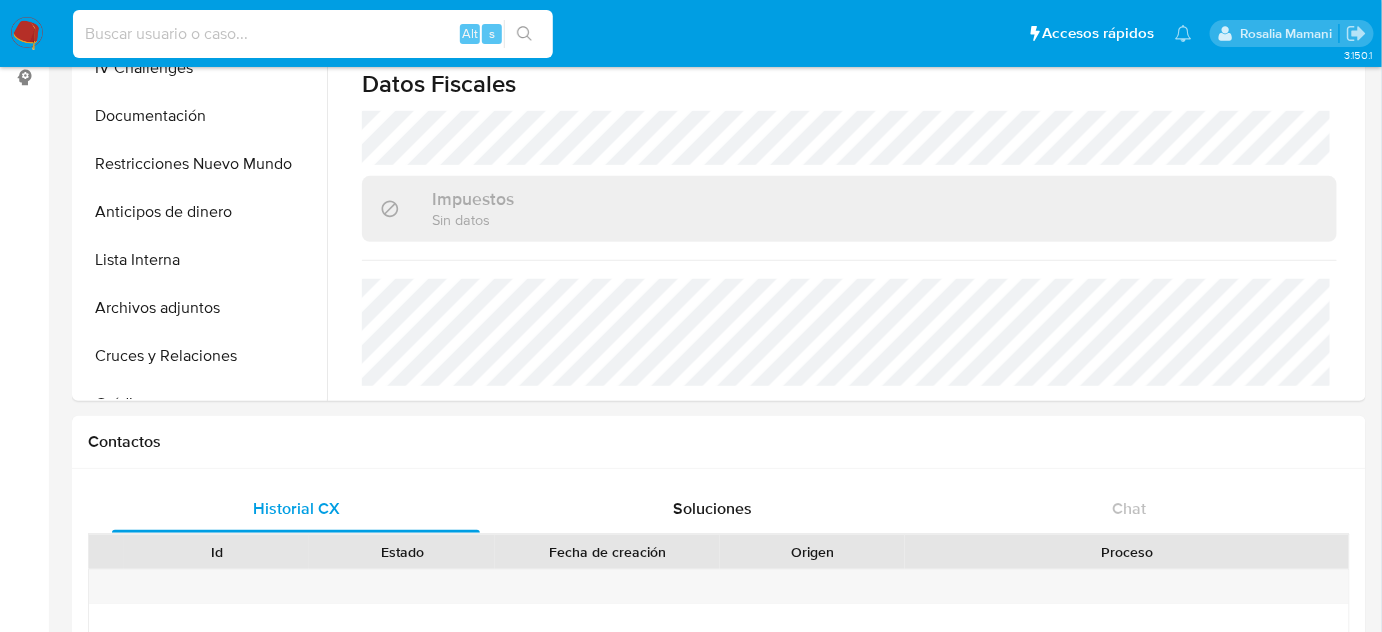 click at bounding box center (313, 34) 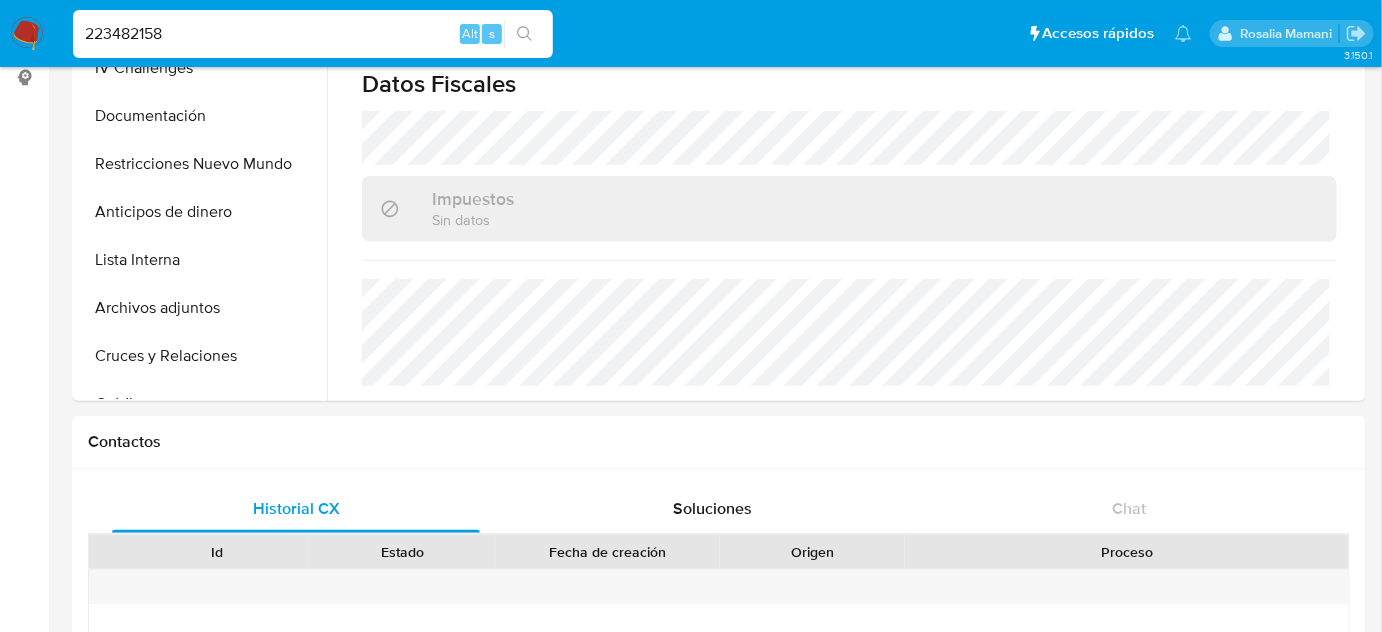 type on "223482158" 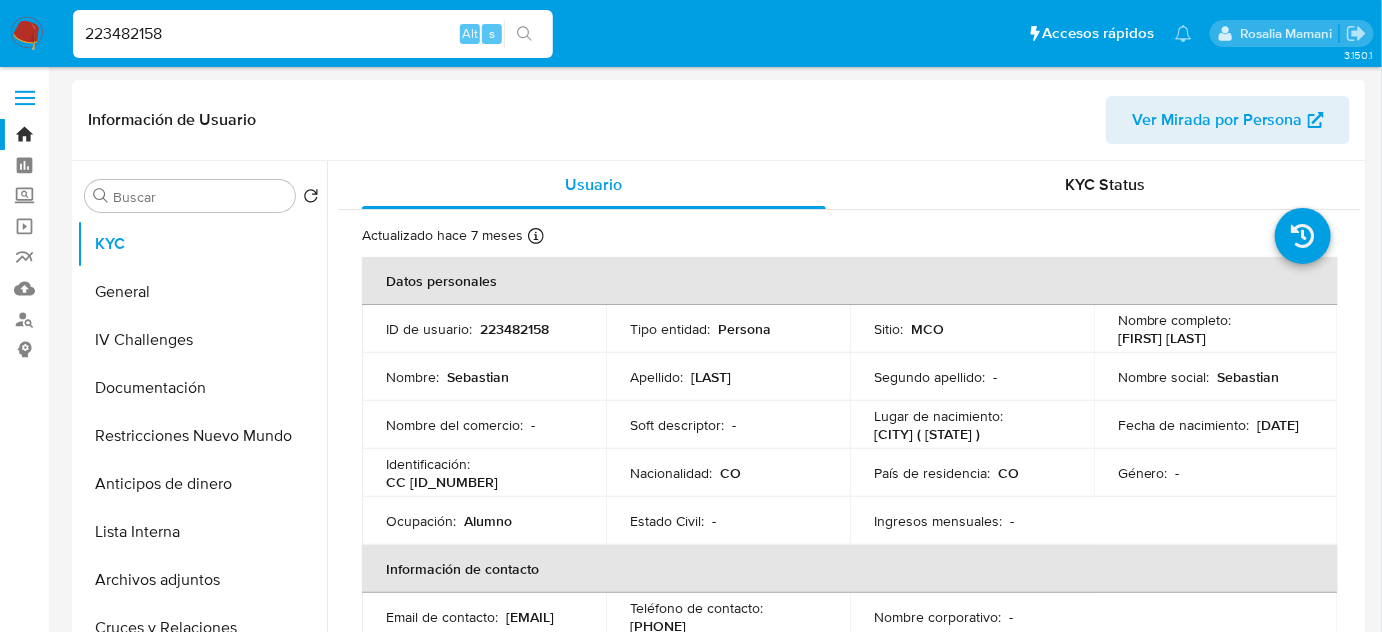 select on "10" 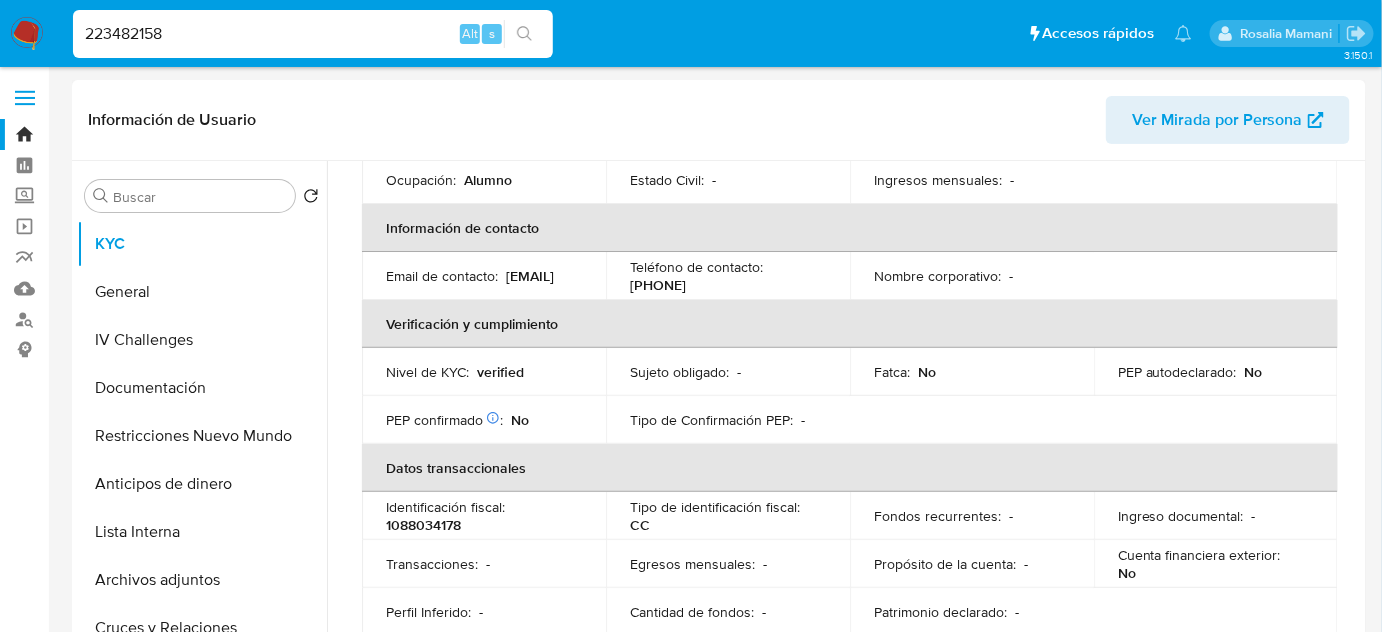 scroll, scrollTop: 90, scrollLeft: 0, axis: vertical 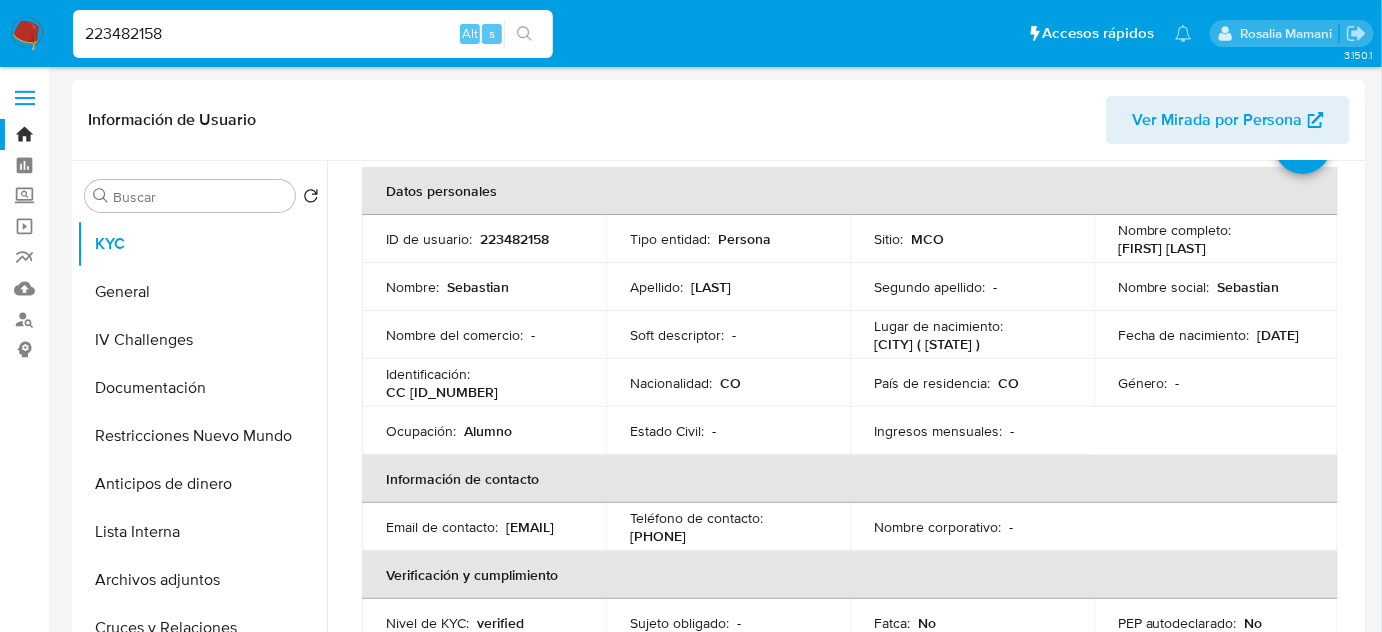 drag, startPoint x: 1285, startPoint y: 250, endPoint x: 1108, endPoint y: 250, distance: 177 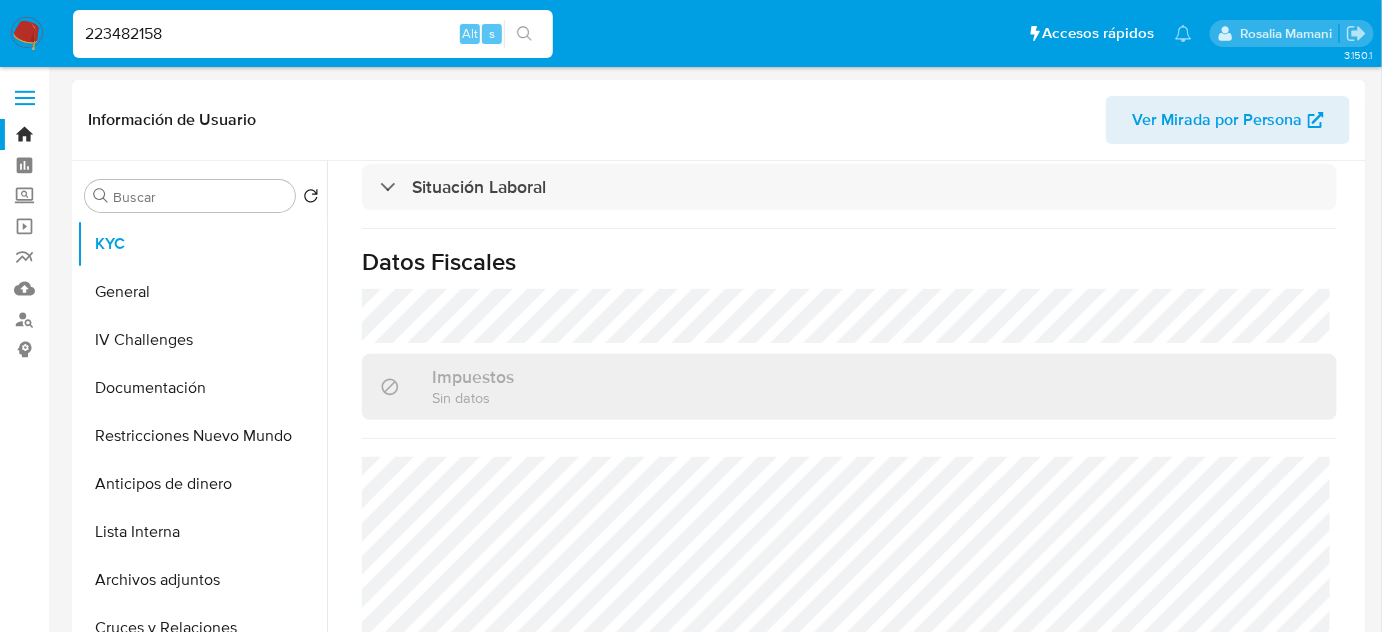 scroll, scrollTop: 1083, scrollLeft: 0, axis: vertical 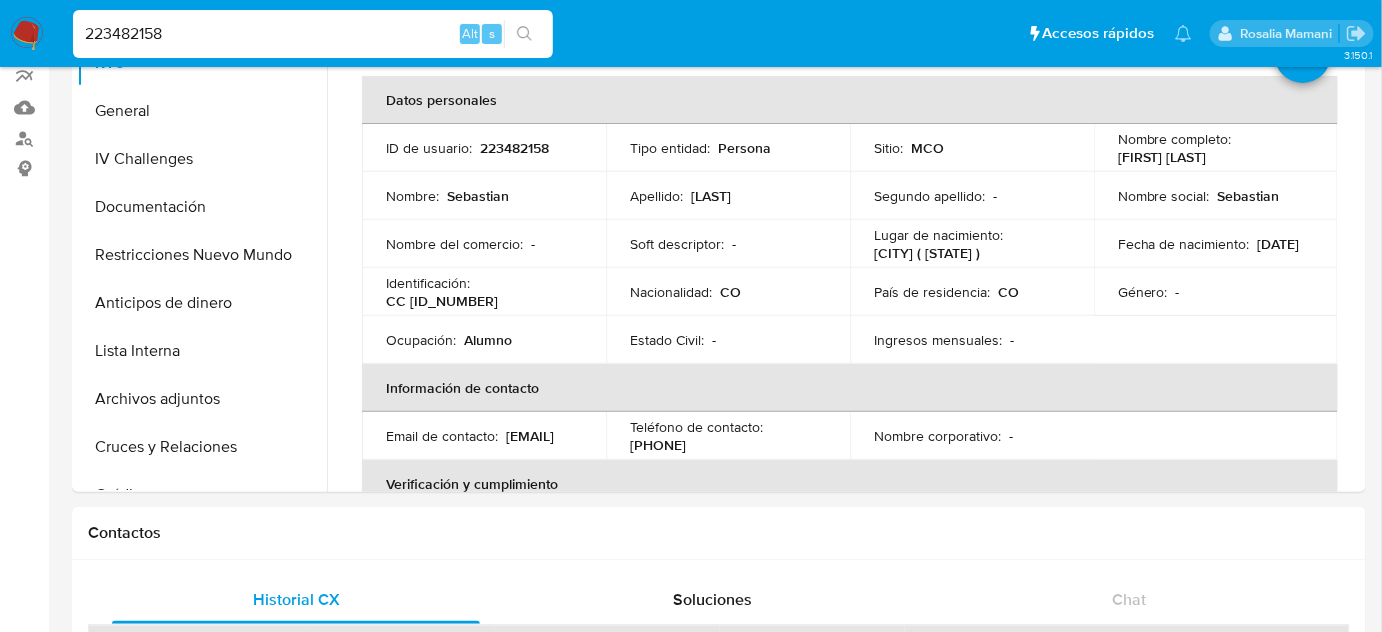 drag, startPoint x: 215, startPoint y: 36, endPoint x: 34, endPoint y: 50, distance: 181.54063 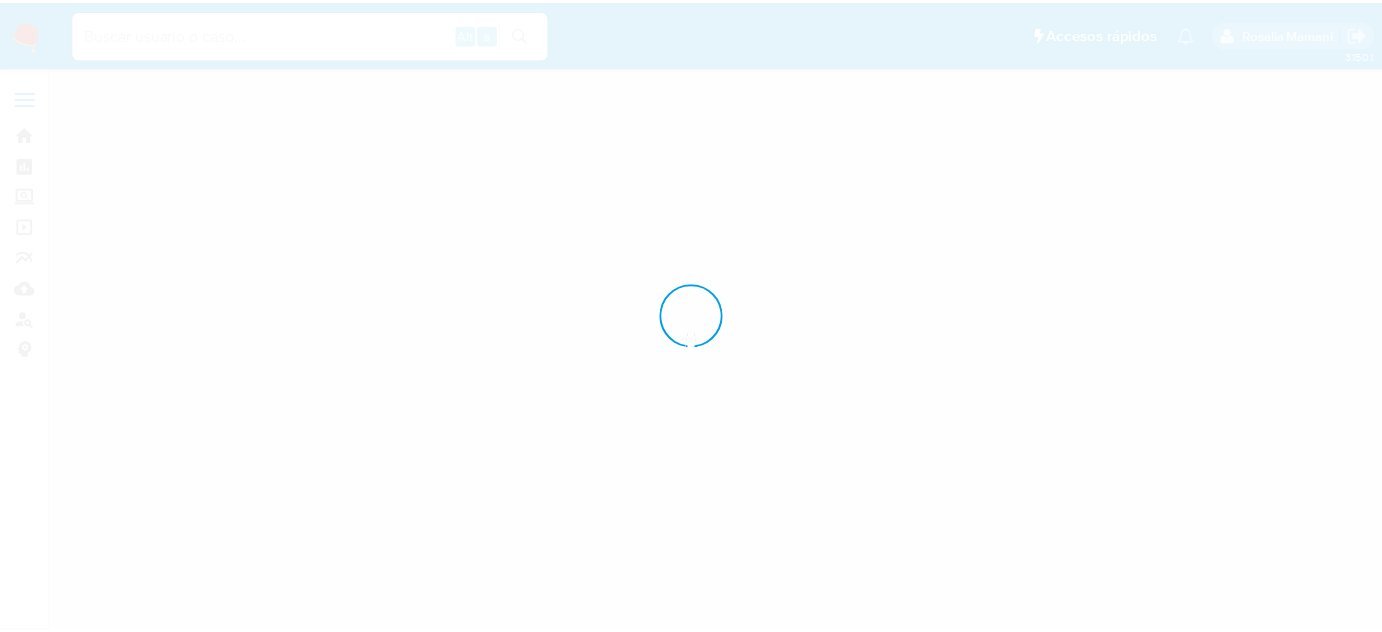 scroll, scrollTop: 0, scrollLeft: 0, axis: both 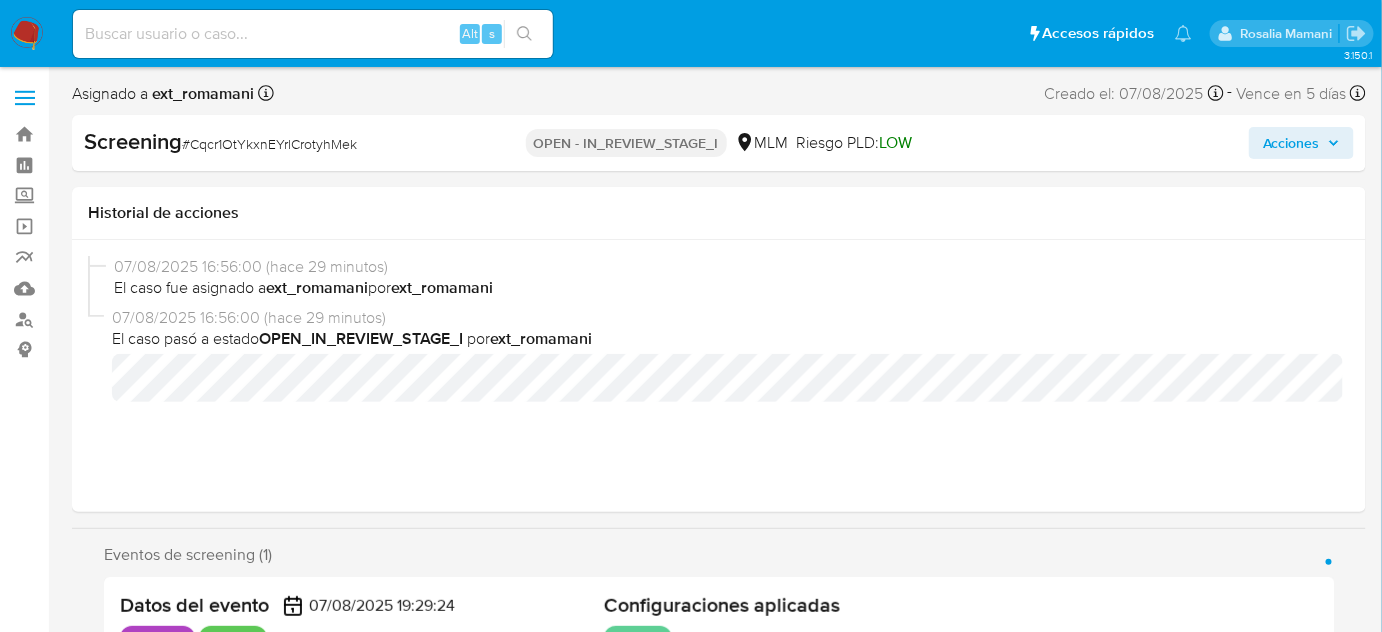 select on "10" 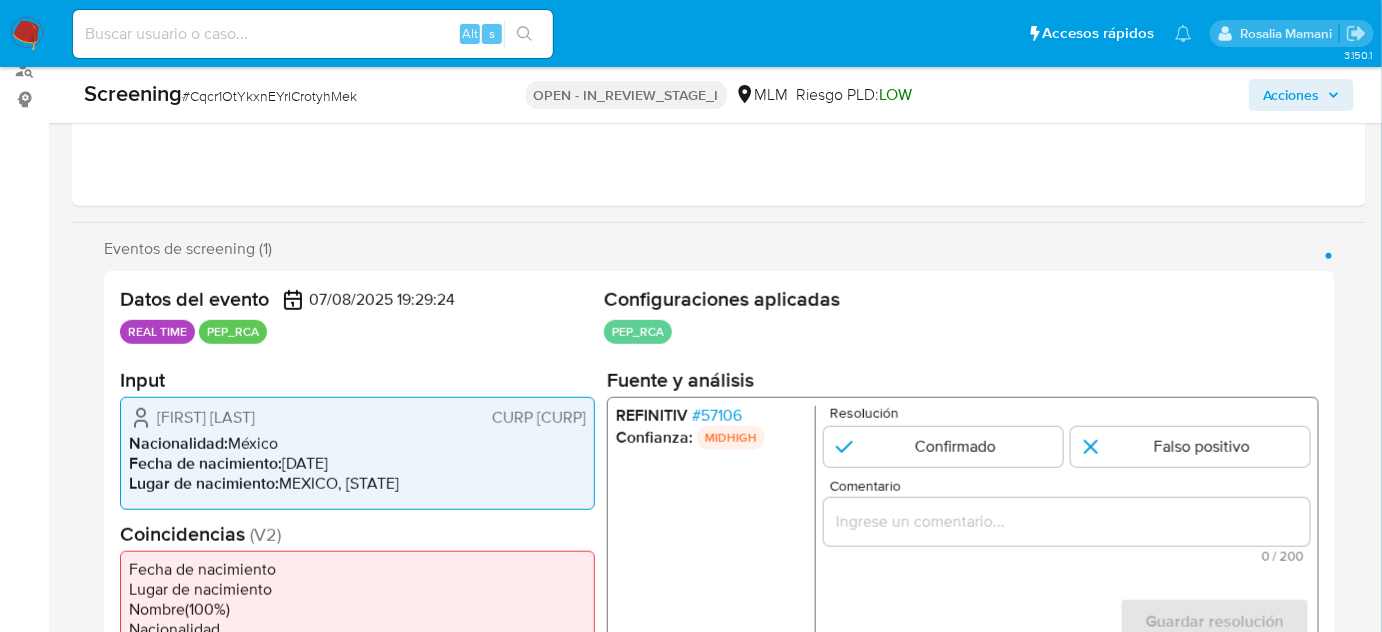 scroll, scrollTop: 272, scrollLeft: 0, axis: vertical 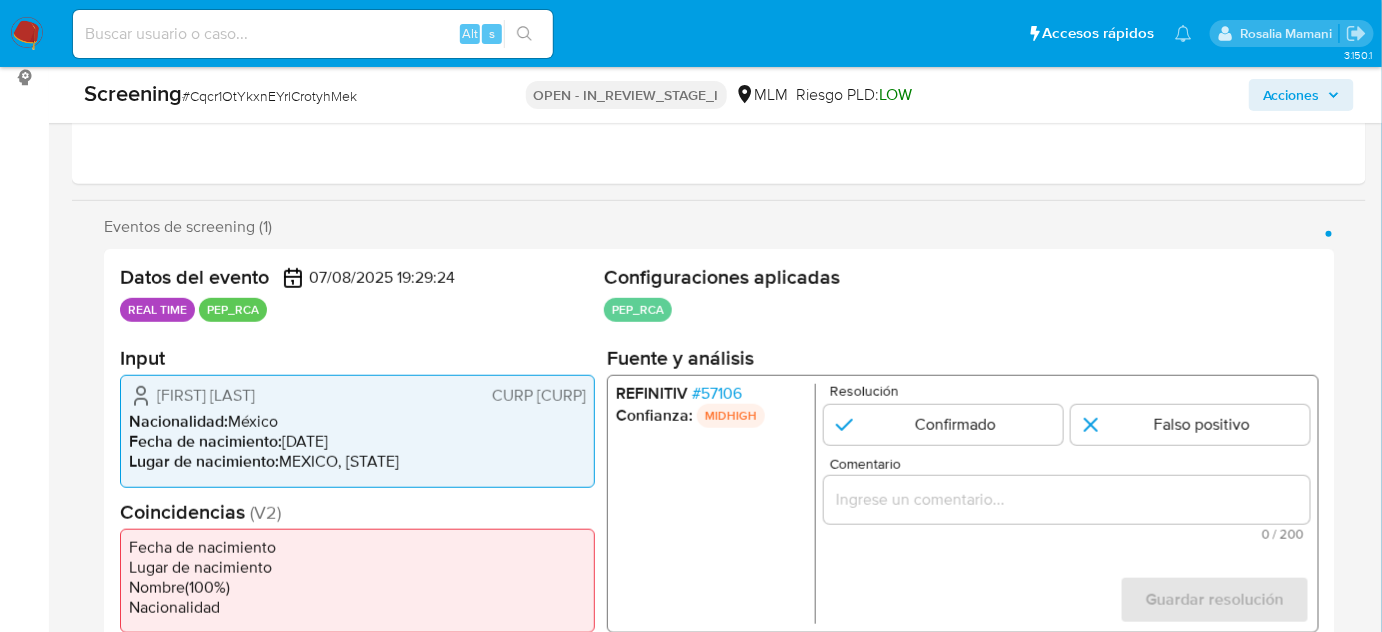drag, startPoint x: 339, startPoint y: 386, endPoint x: 154, endPoint y: 402, distance: 185.6906 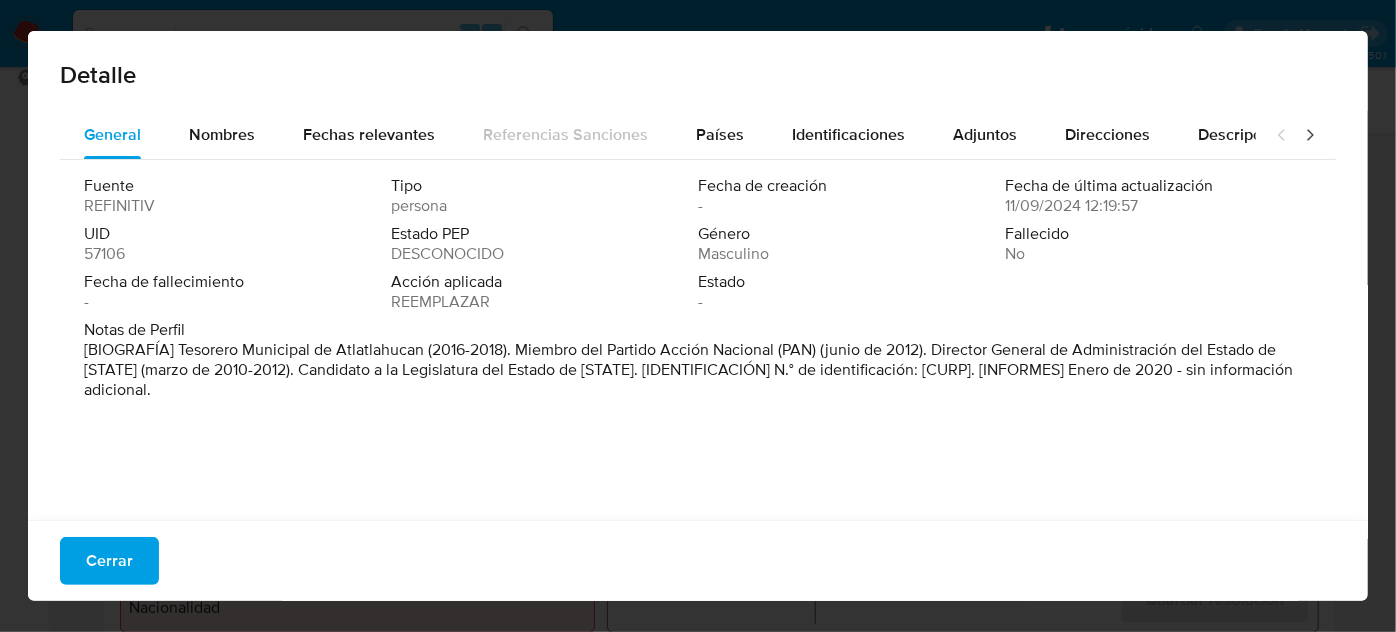 drag, startPoint x: 176, startPoint y: 346, endPoint x: 422, endPoint y: 351, distance: 246.05081 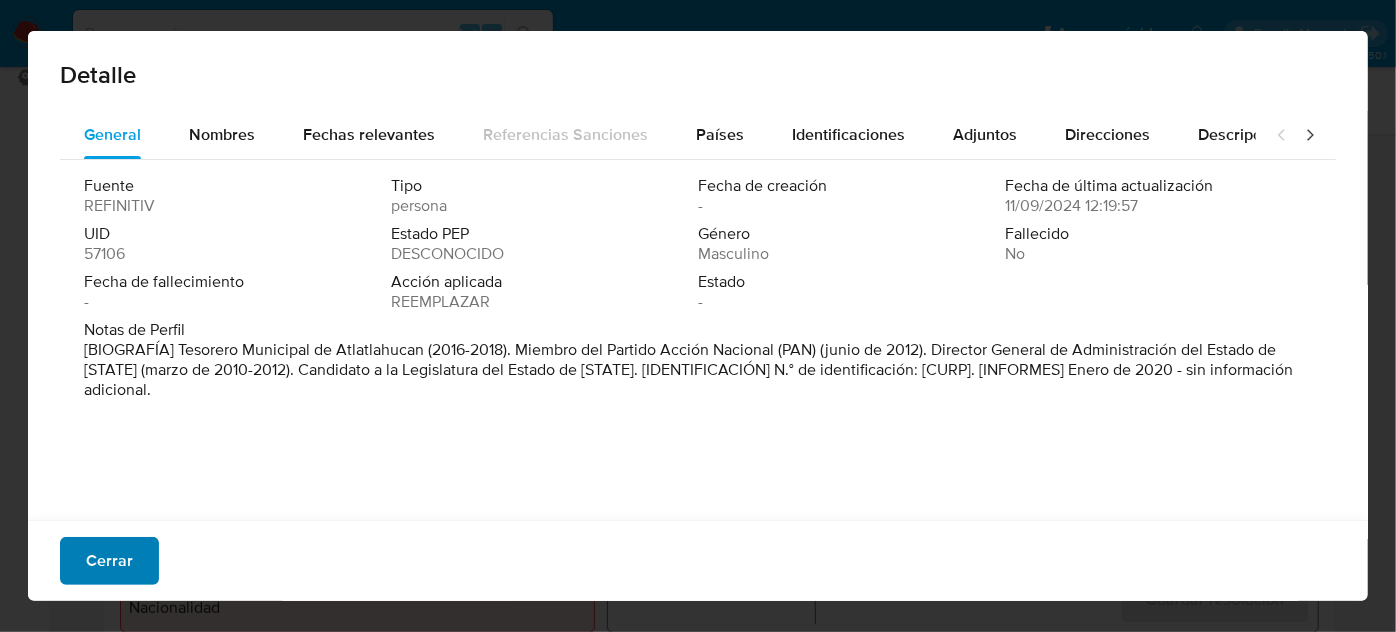 click on "Cerrar" at bounding box center [109, 561] 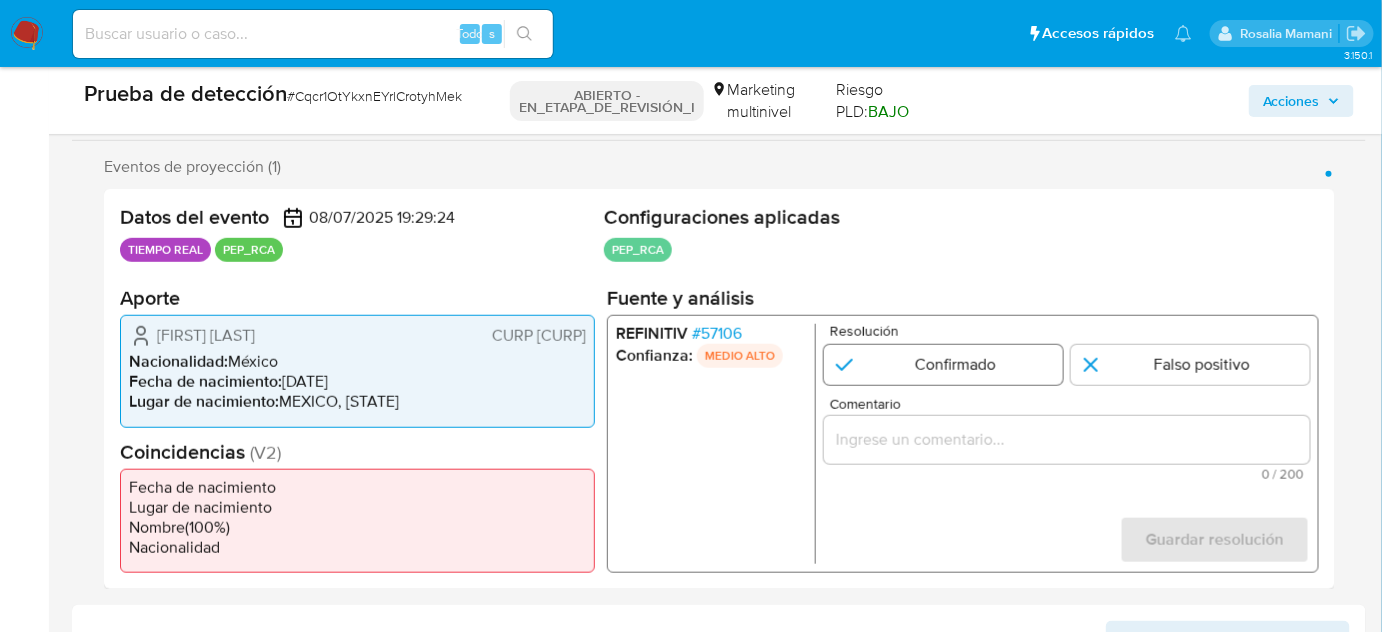 scroll, scrollTop: 363, scrollLeft: 0, axis: vertical 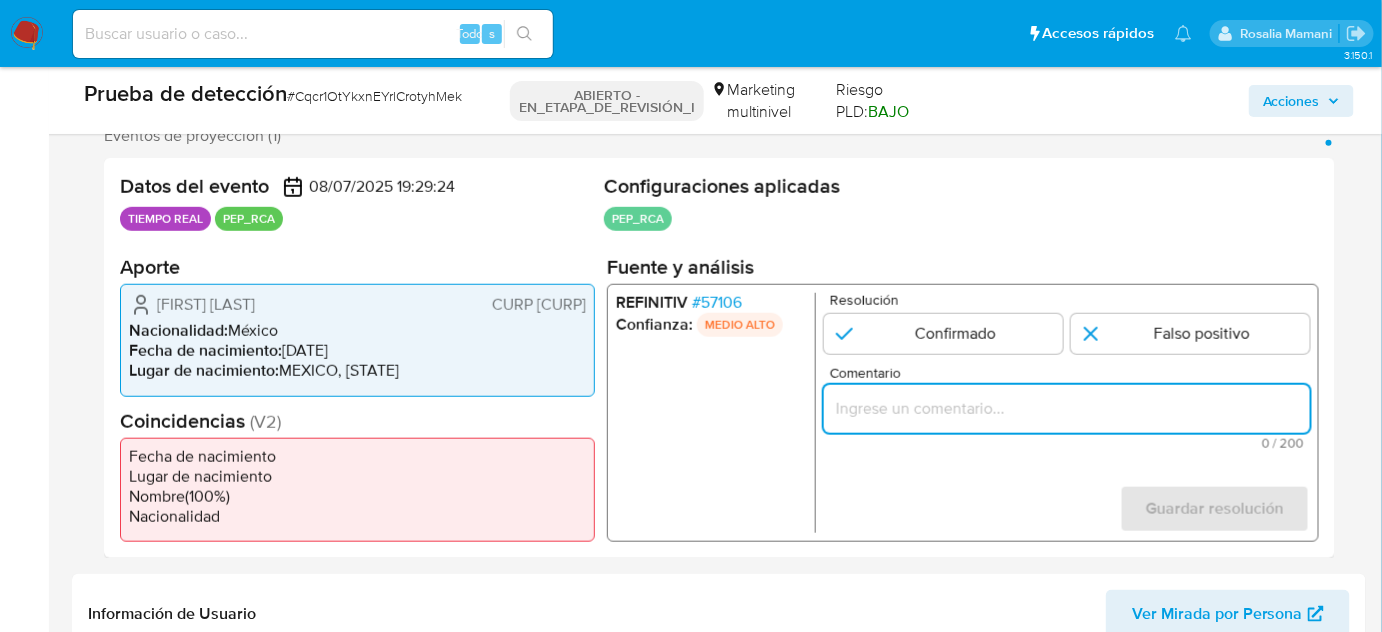 click at bounding box center (1067, 409) 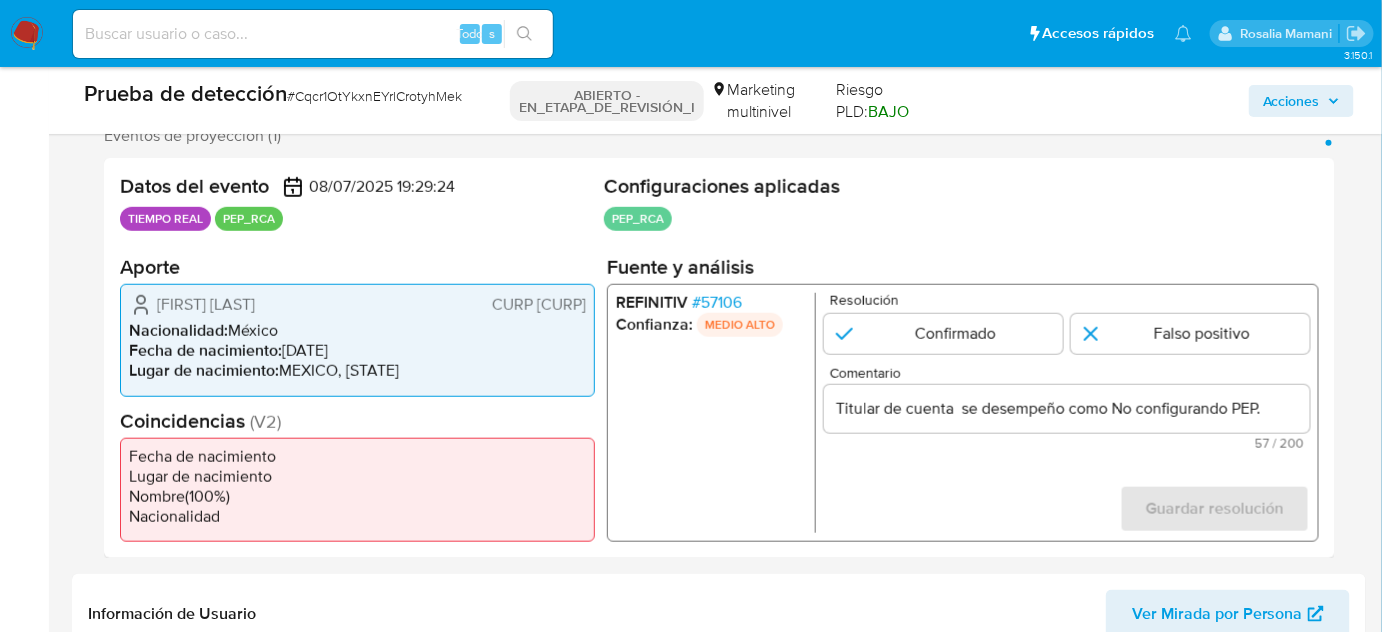 drag, startPoint x: 150, startPoint y: 310, endPoint x: 587, endPoint y: 308, distance: 437.00458 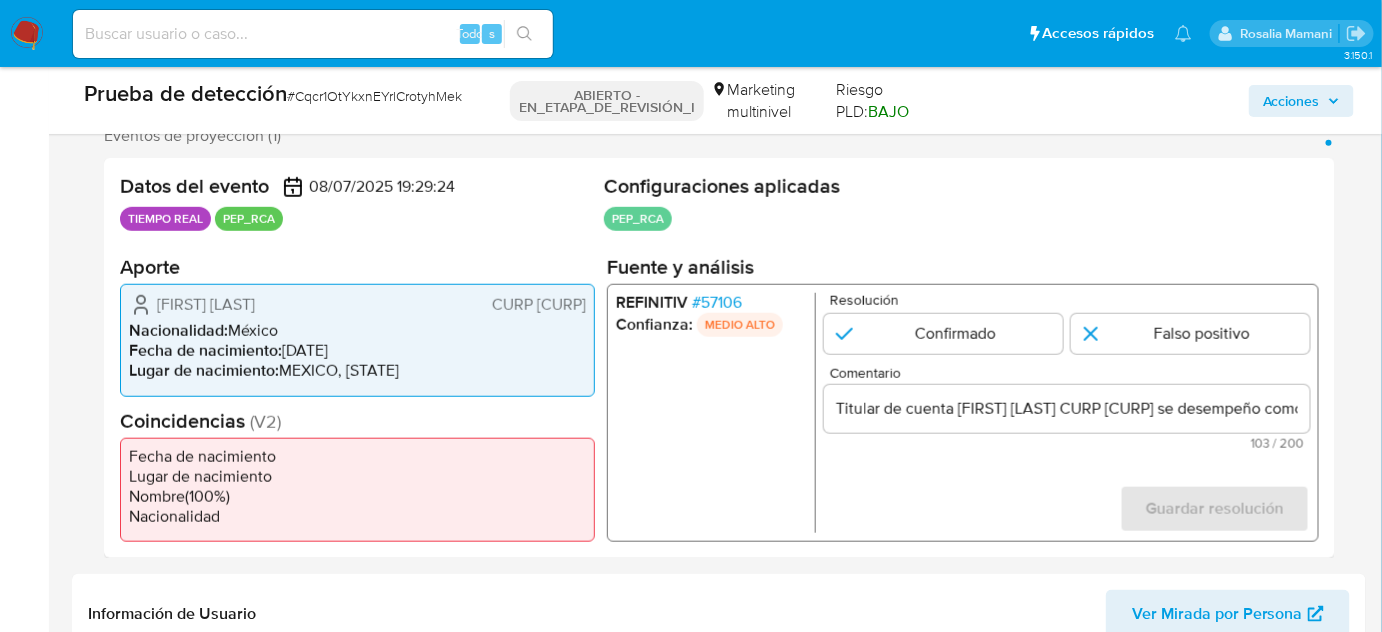 click on "Titular de cuenta Joel Juarez Guadarrama CURP JUGJ700713HMSRDL09 se desempeño como No configurando PEP." at bounding box center (1067, 409) 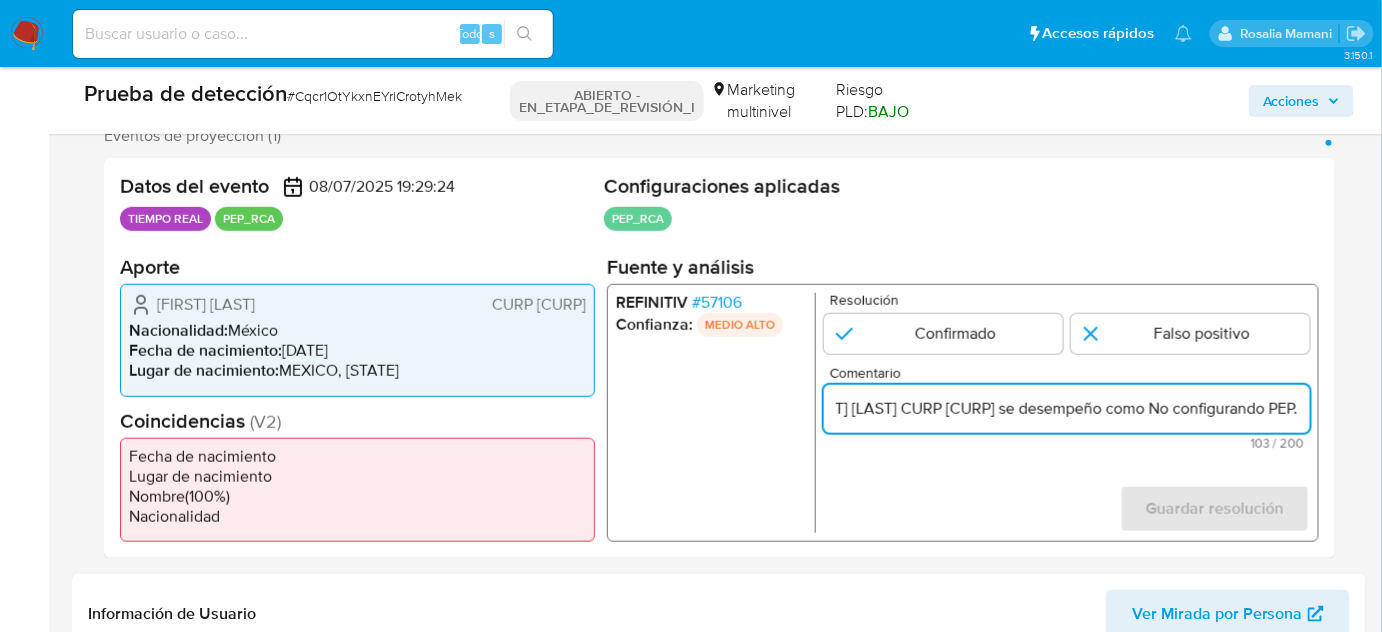 scroll, scrollTop: 0, scrollLeft: 357, axis: horizontal 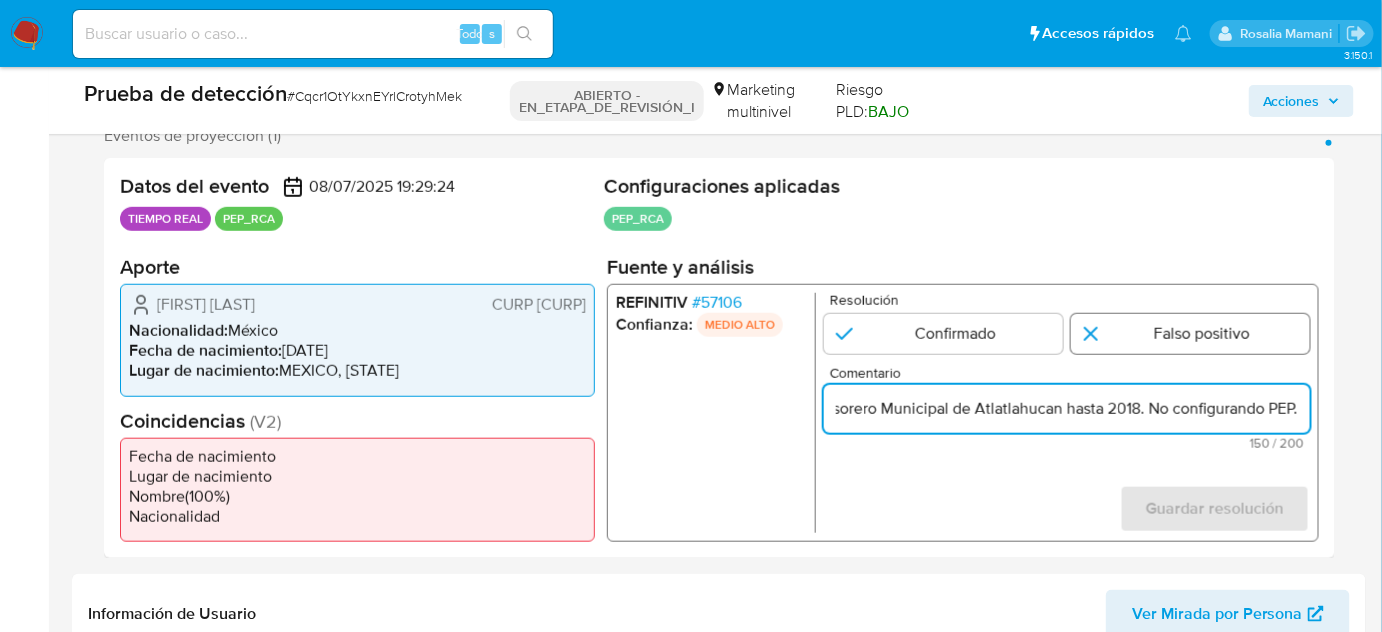 type on "Titular de cuenta [FULL_NAME] CURP [ID_NUMBER] se desempeño como Tesorero Municipal de [CITY] hasta 2018. No configurando PEP." 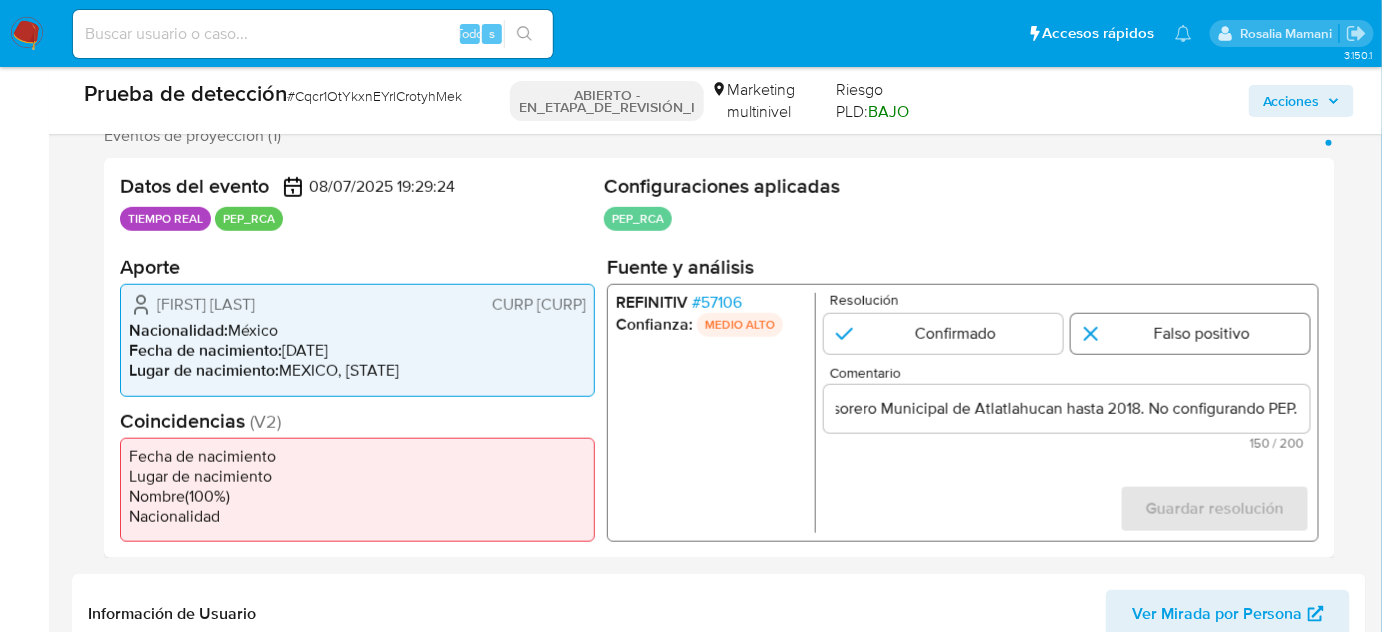 scroll, scrollTop: 0, scrollLeft: 0, axis: both 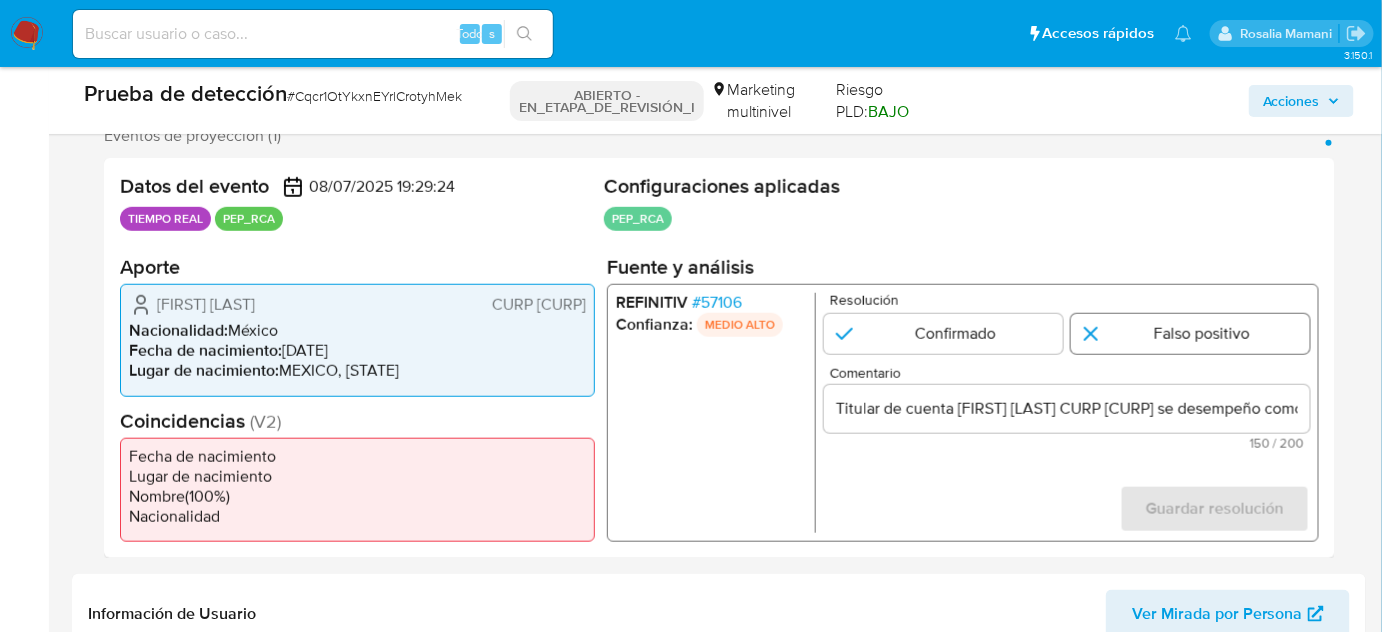 click at bounding box center [1190, 334] 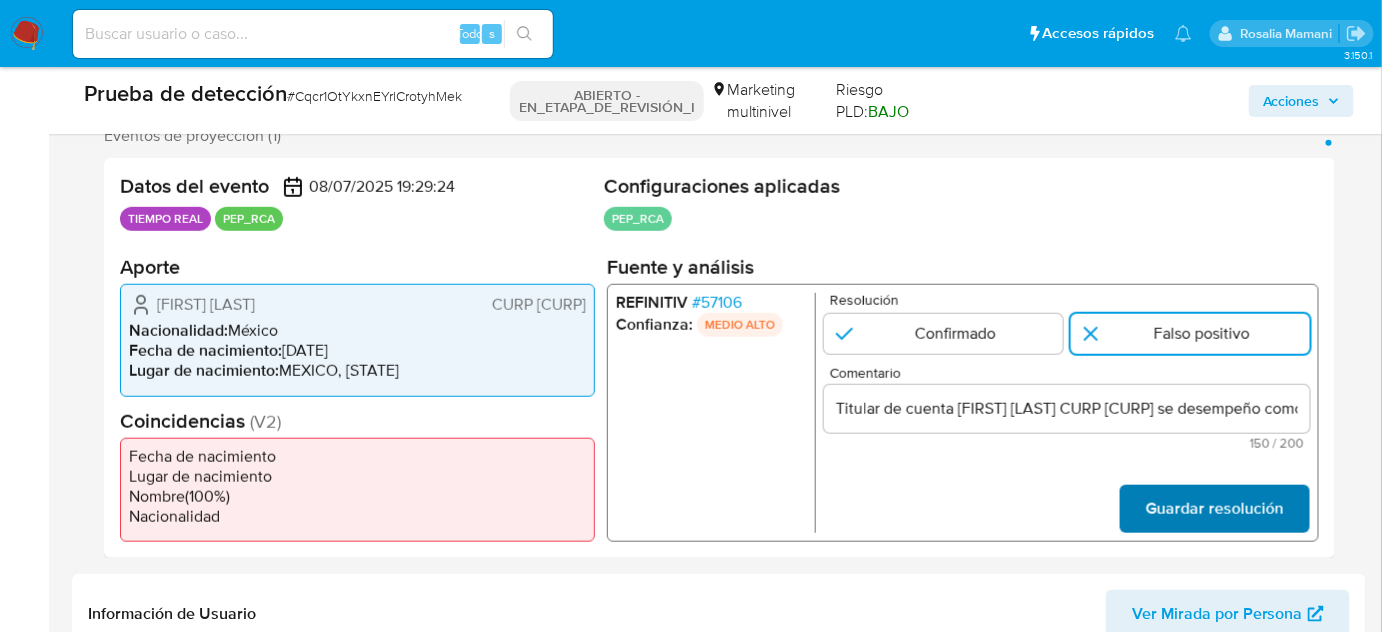 click on "Guardar resolución" at bounding box center (1215, 509) 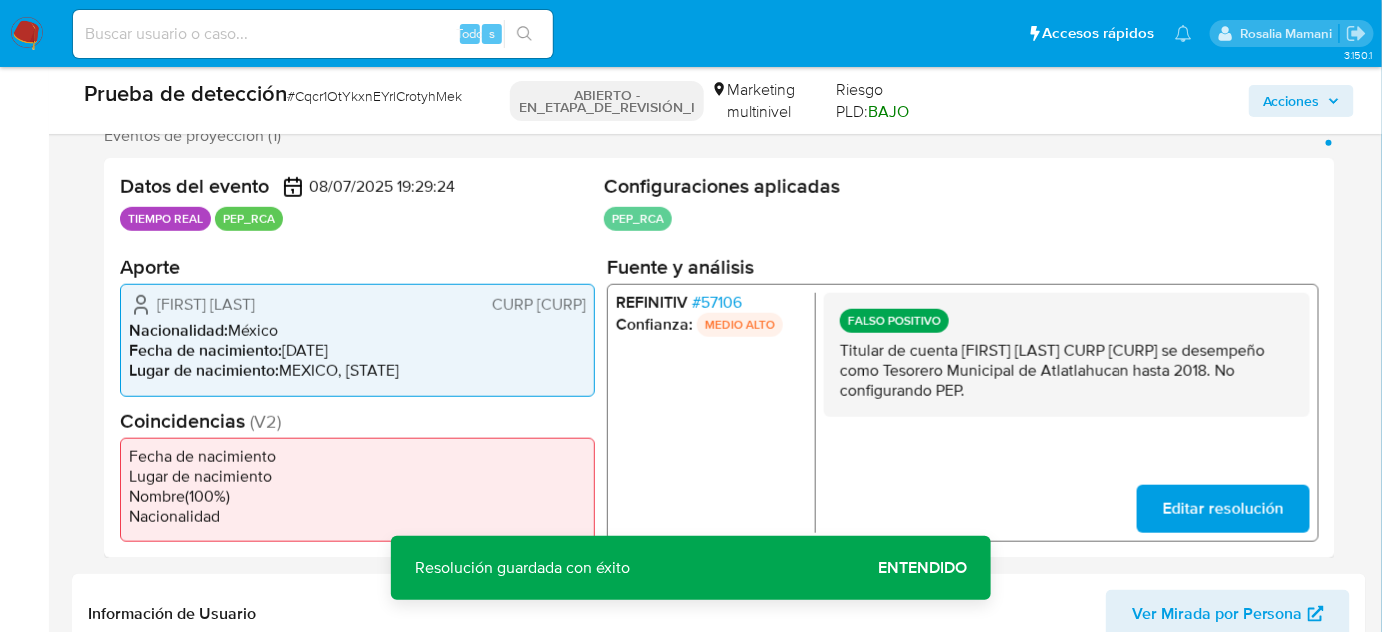 drag, startPoint x: 1271, startPoint y: 386, endPoint x: 836, endPoint y: 353, distance: 436.24994 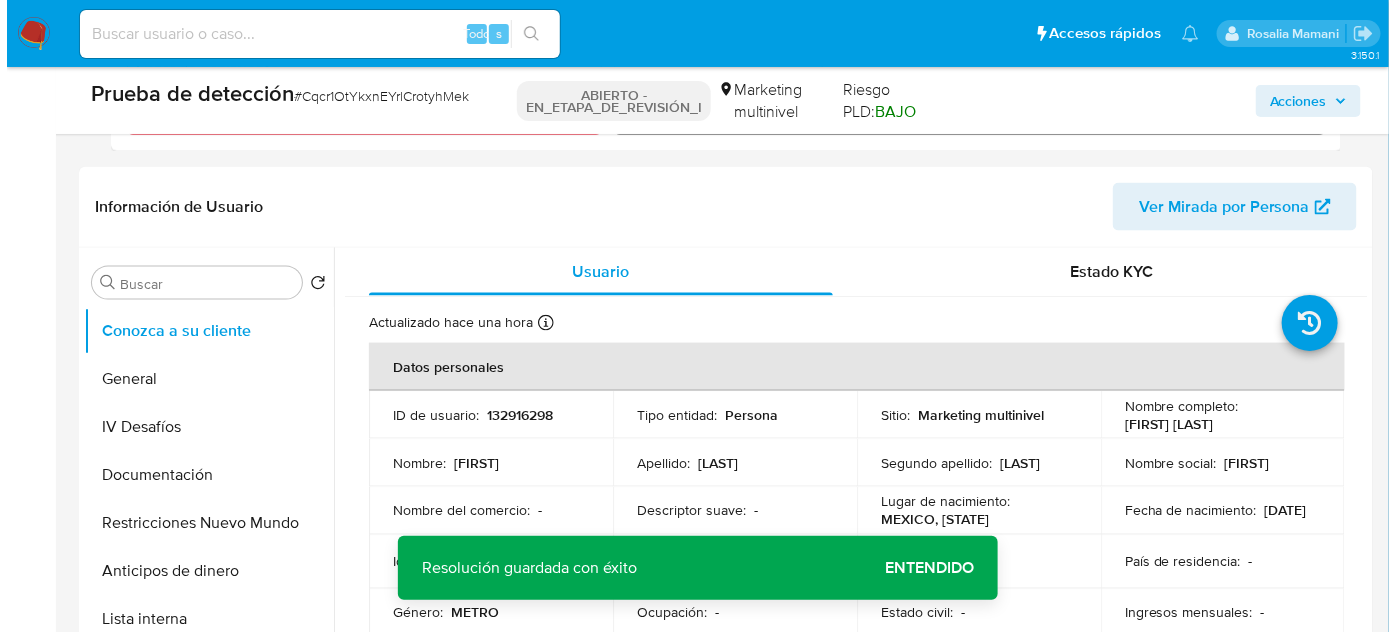 scroll, scrollTop: 818, scrollLeft: 0, axis: vertical 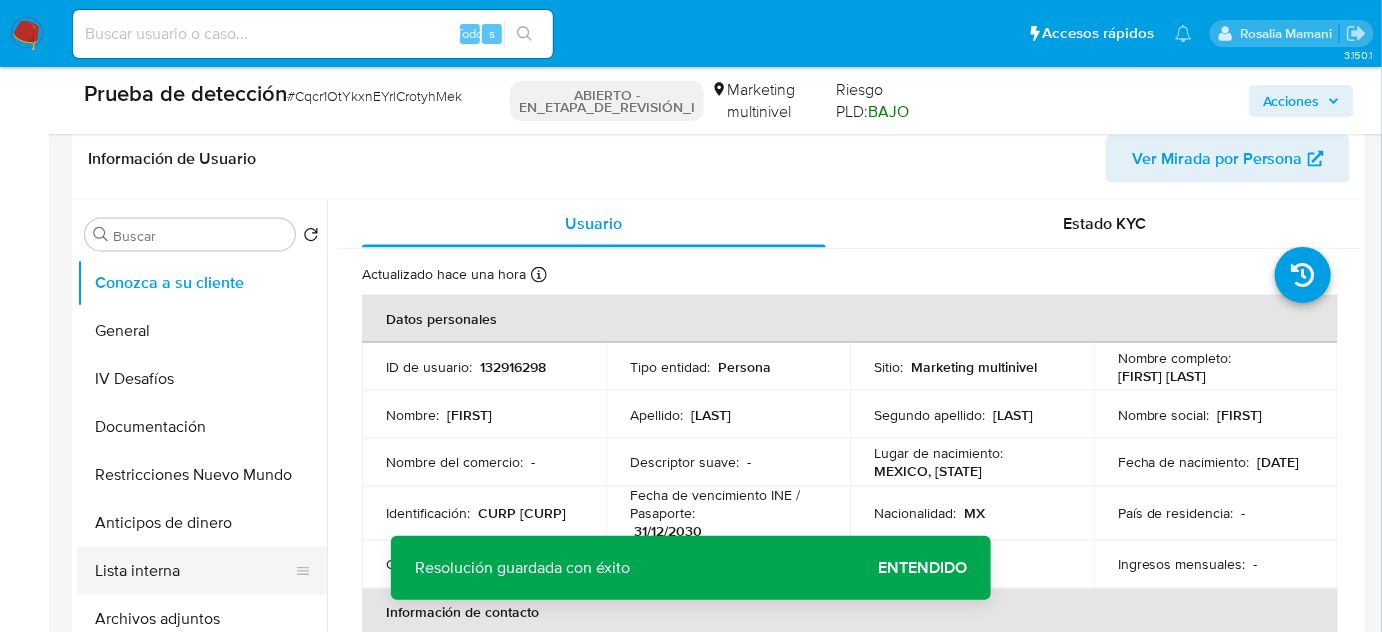click on "Lista interna" at bounding box center (194, 571) 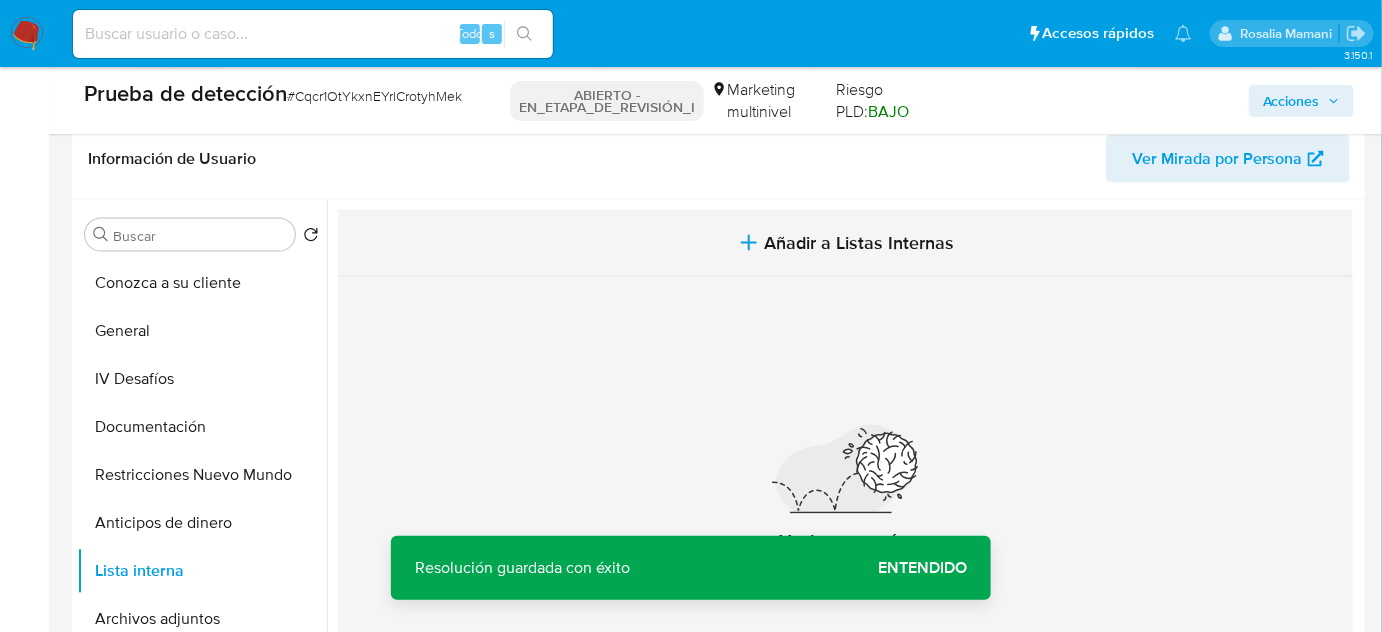 click on "Añadir a Listas Internas" at bounding box center (845, 243) 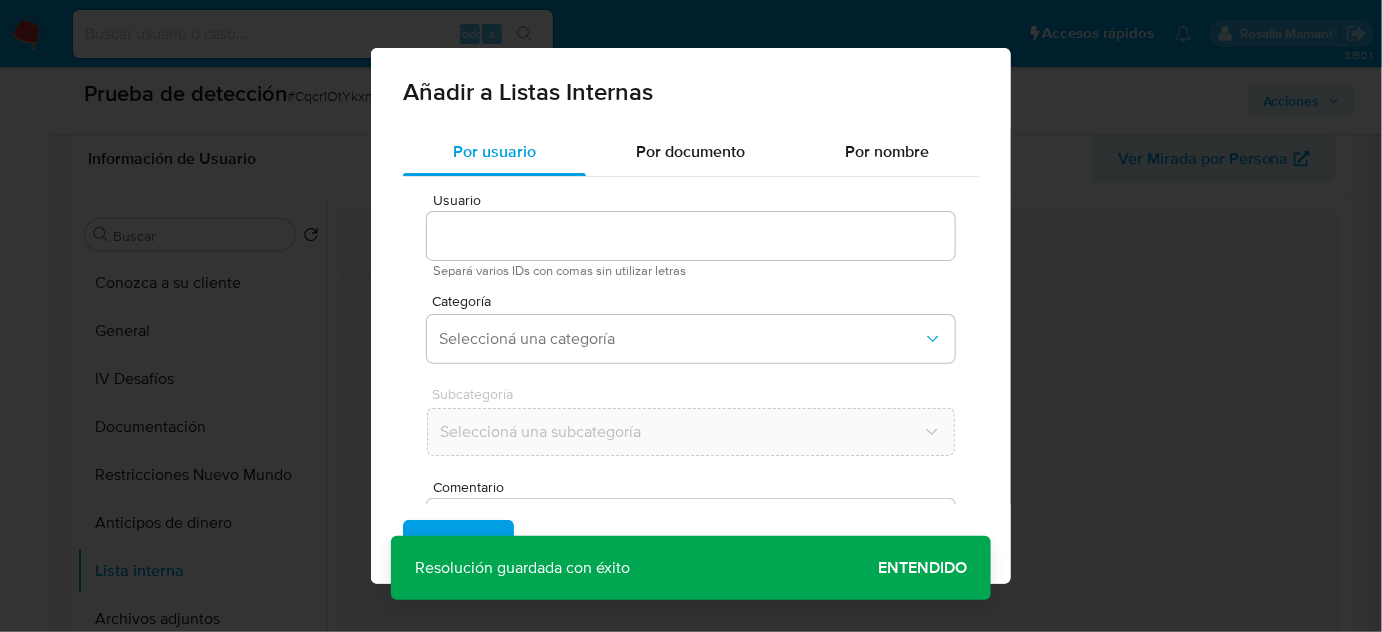 type on "132916298" 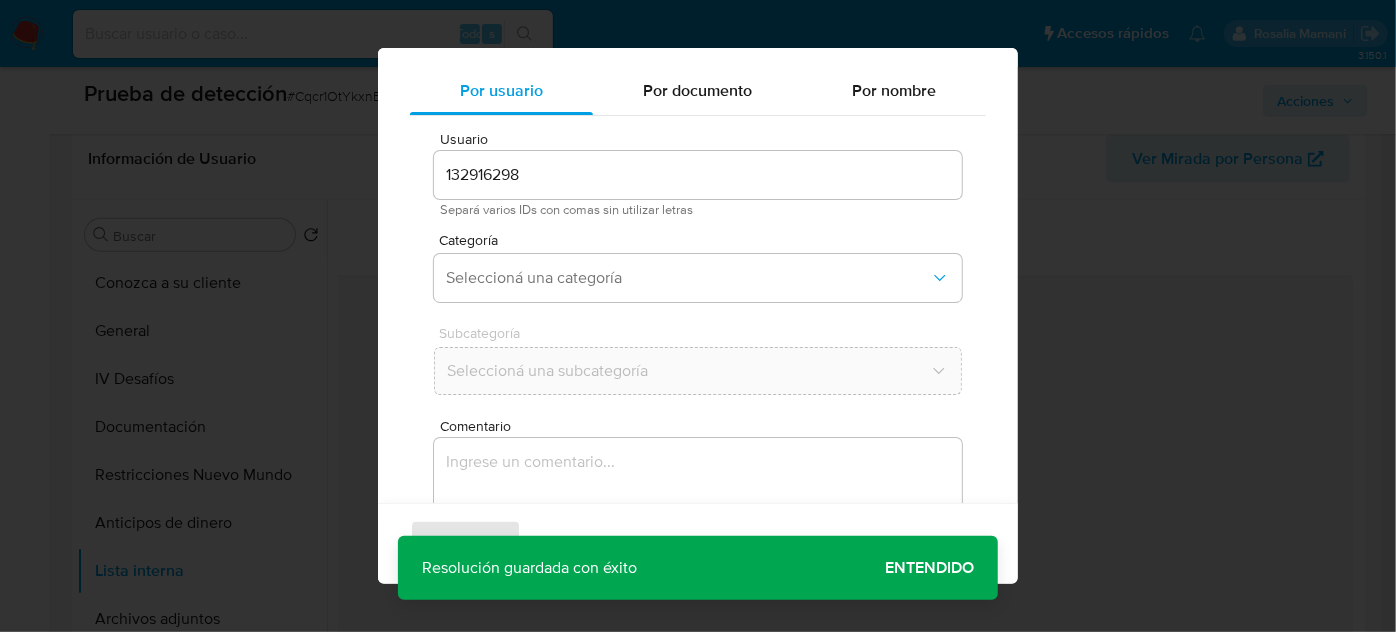 scroll, scrollTop: 74, scrollLeft: 0, axis: vertical 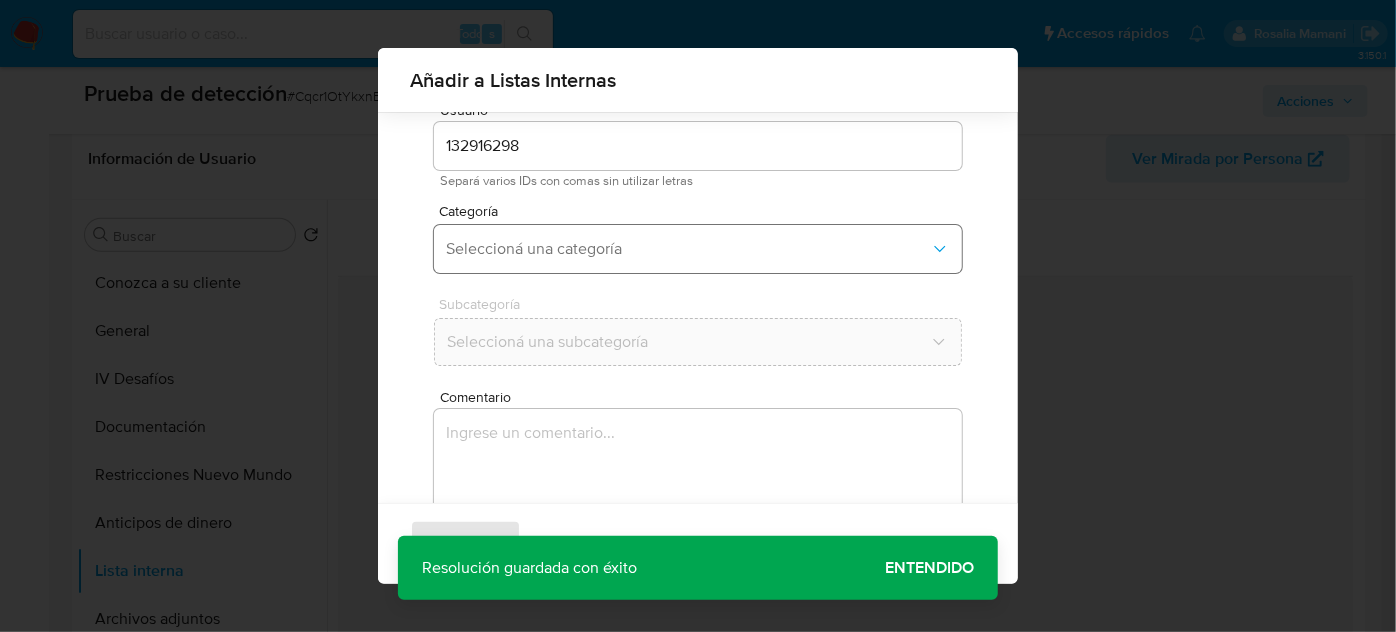 click on "Seleccioná una categoría" at bounding box center [698, 249] 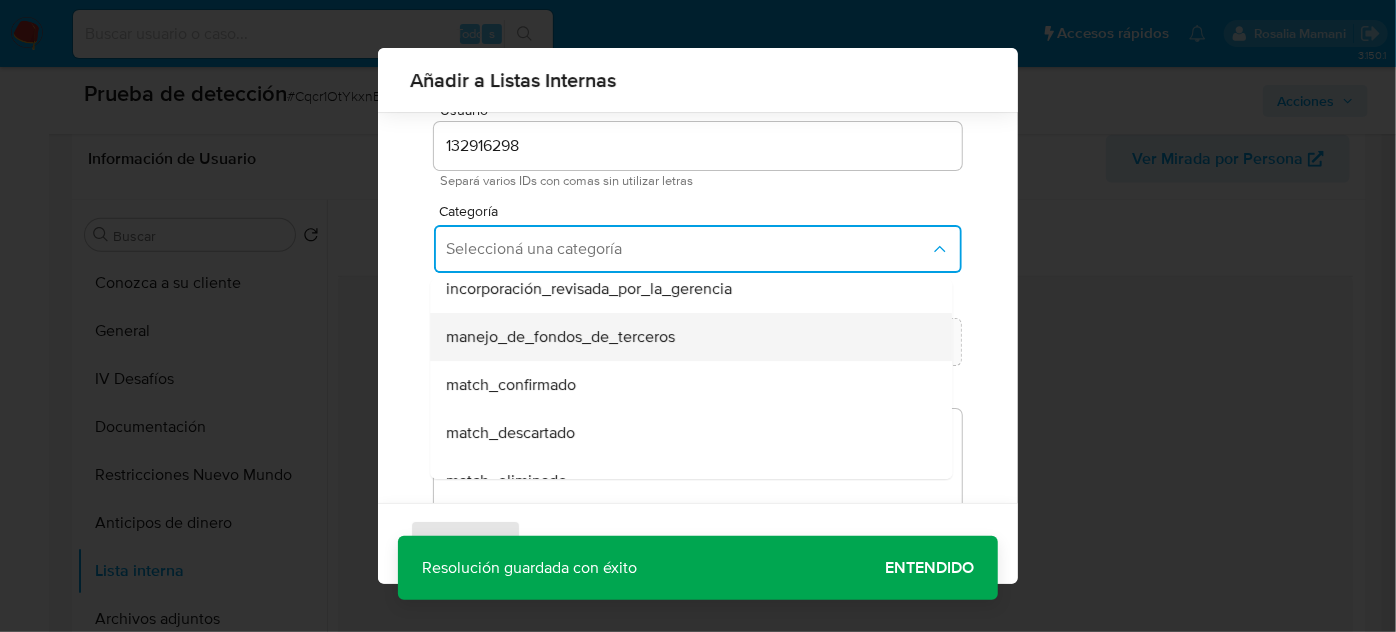 scroll, scrollTop: 90, scrollLeft: 0, axis: vertical 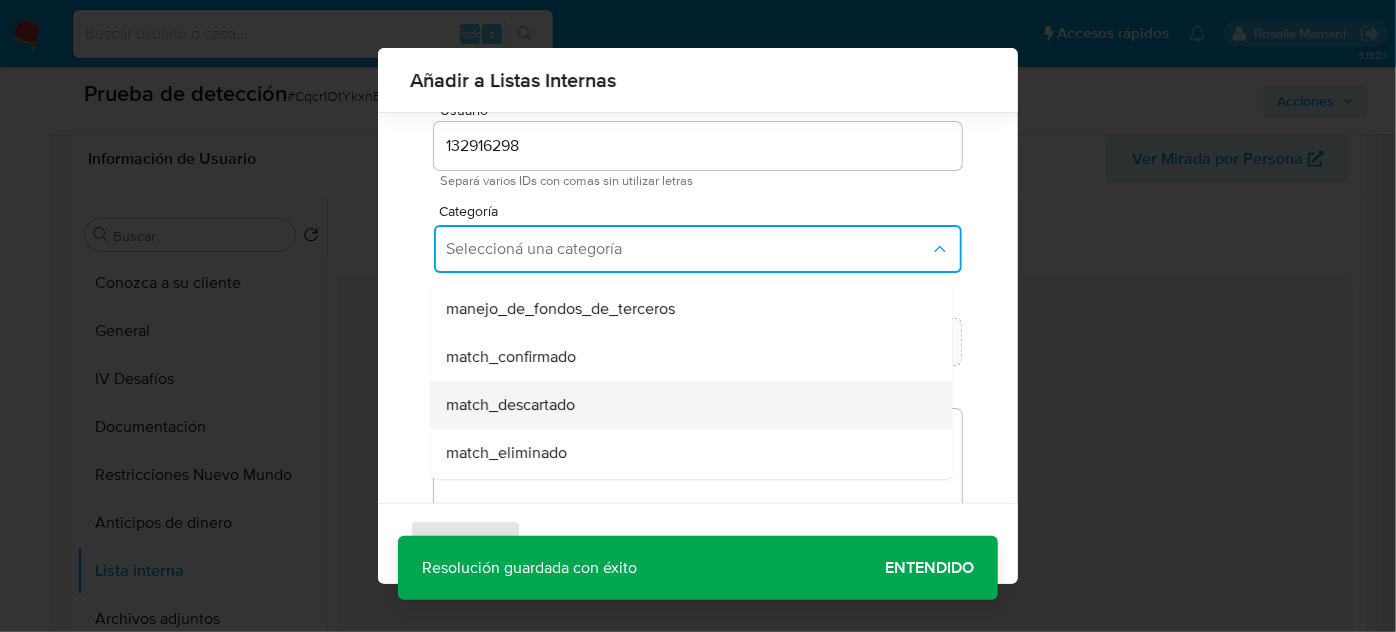 click on "match_descartado" at bounding box center [510, 405] 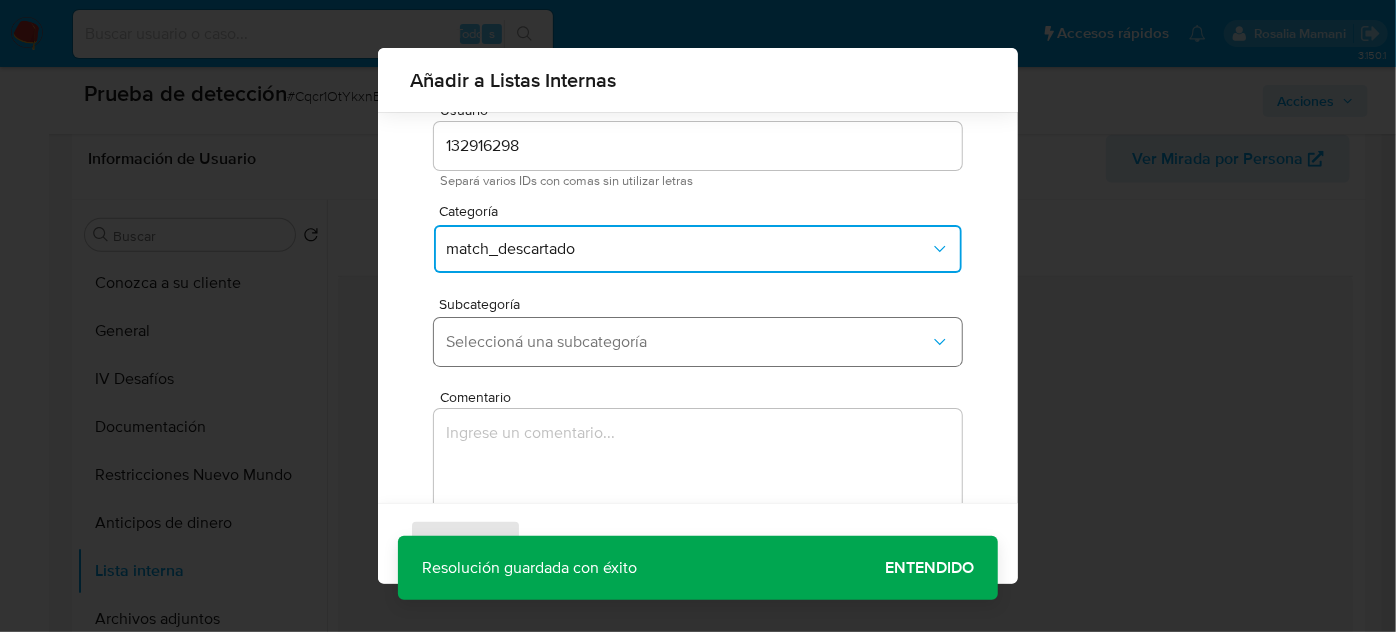 click on "Seleccioná una subcategoría" at bounding box center [688, 342] 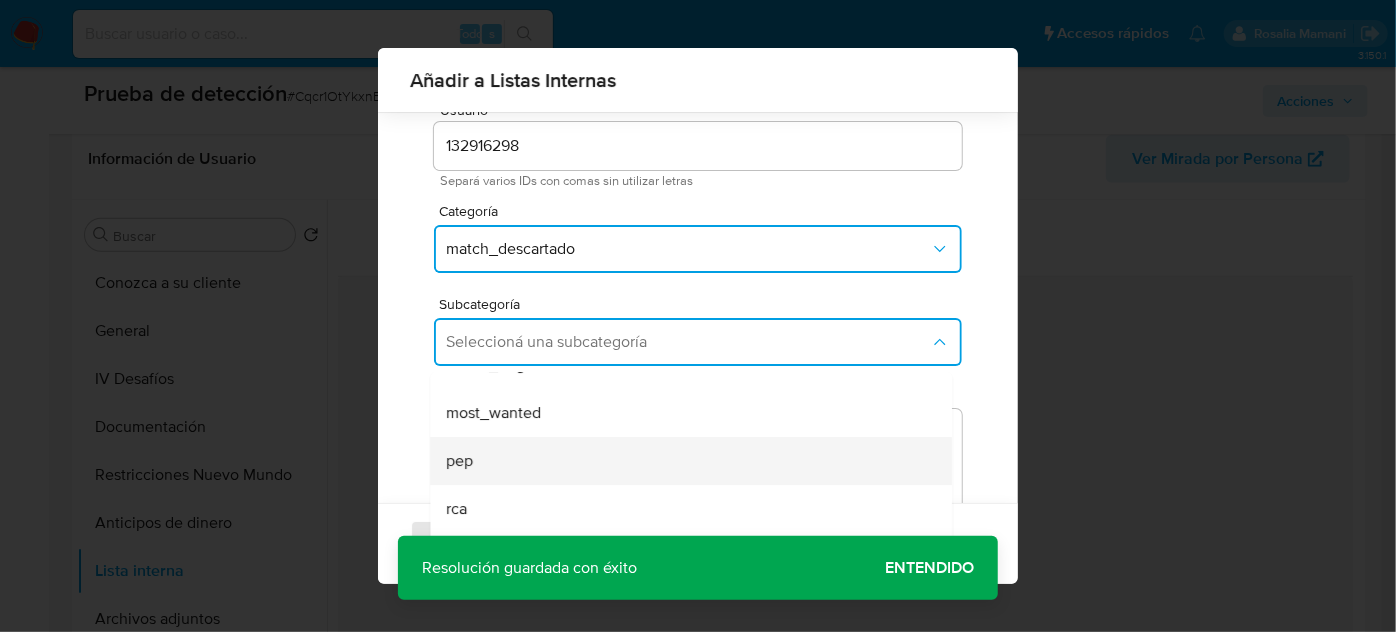 scroll, scrollTop: 136, scrollLeft: 0, axis: vertical 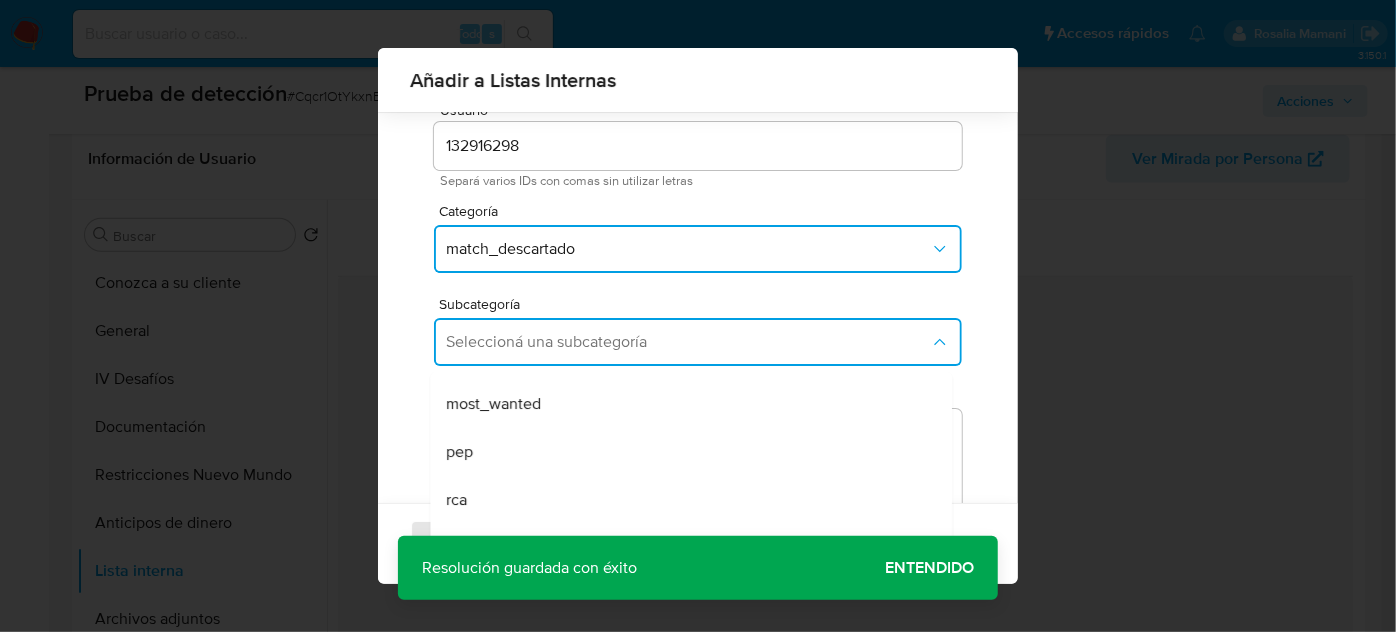 drag, startPoint x: 521, startPoint y: 444, endPoint x: 522, endPoint y: 431, distance: 13.038404 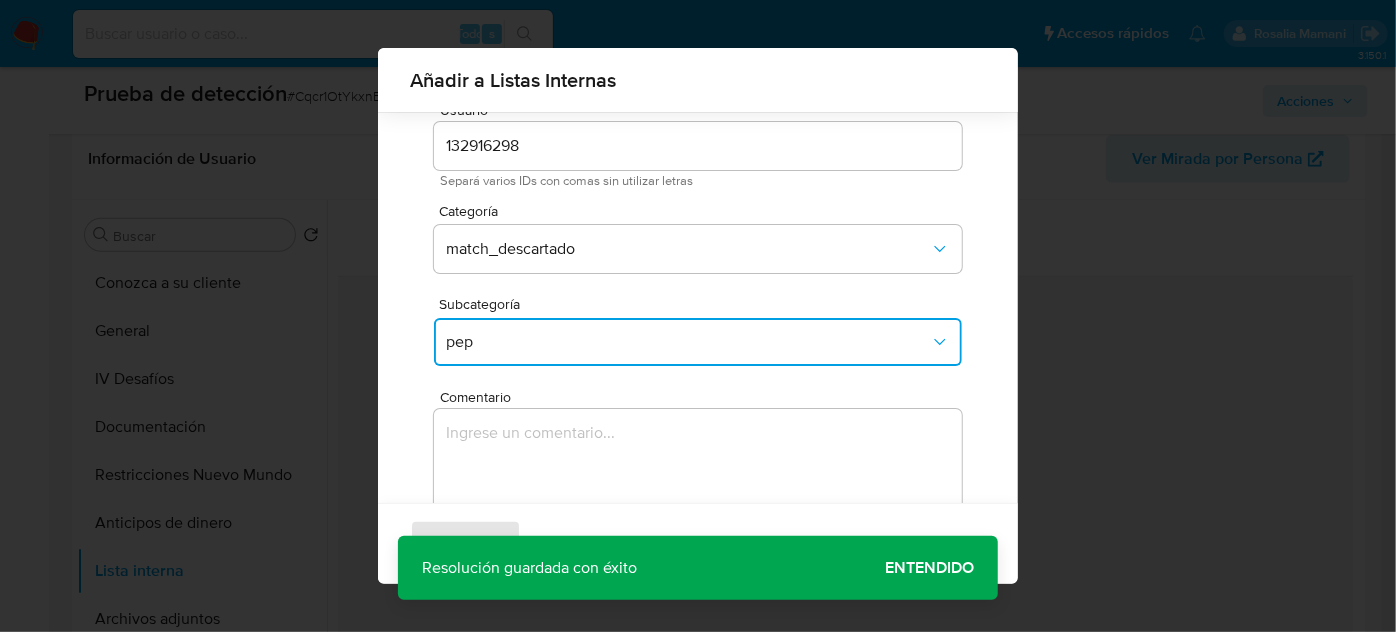 click at bounding box center (698, 505) 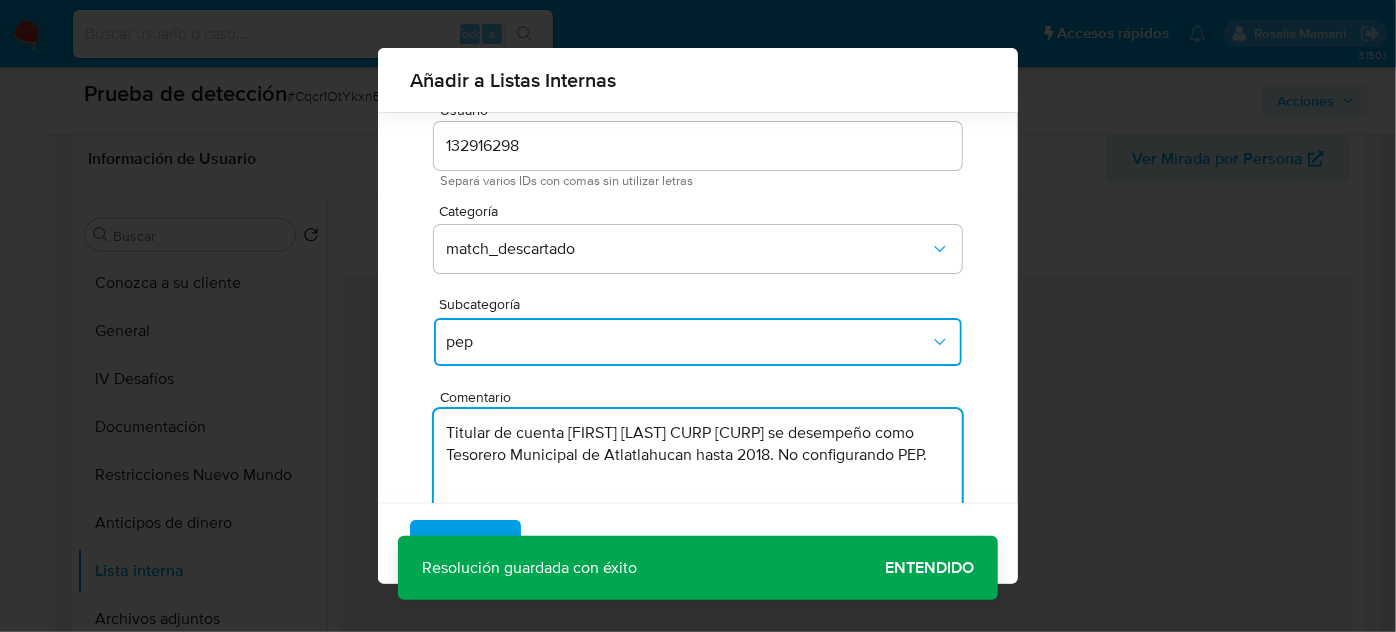 click on "Titular de cuenta [FIRST] [LAST] CURP [CURP] se desempeño como Tesorero Municipal de [CITY] hasta 2018. No configurando PEP." at bounding box center (698, 505) 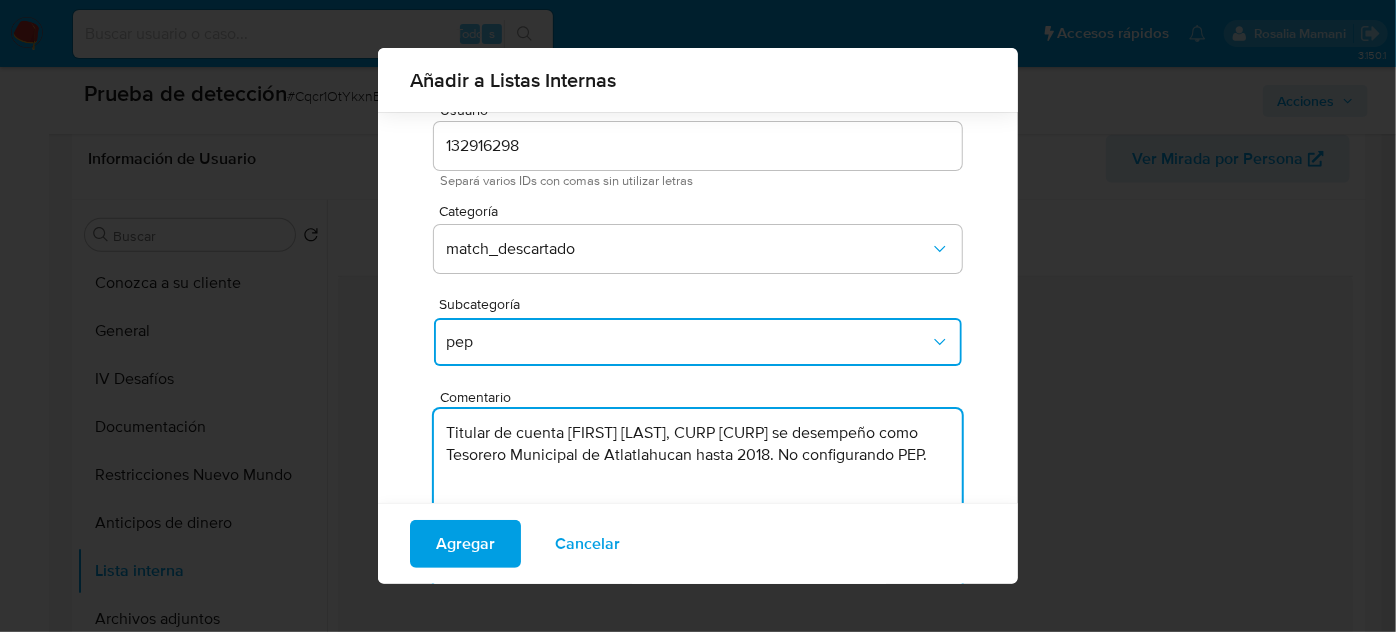 drag, startPoint x: 919, startPoint y: 567, endPoint x: 908, endPoint y: 570, distance: 11.401754 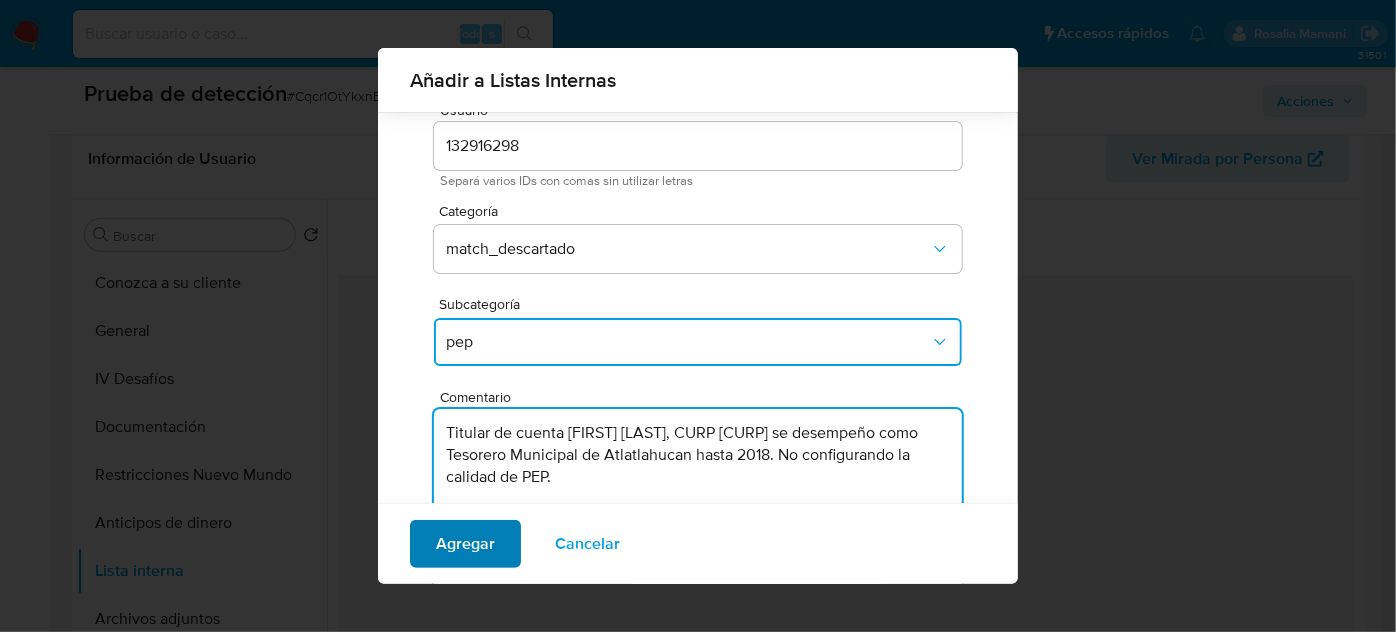 type on "Titular de cuenta [FIRST] [LAST], CURP [CURP] se desempeño como Tesorero Municipal de [CITY] hasta 2018. No configurando la calidad de PEP." 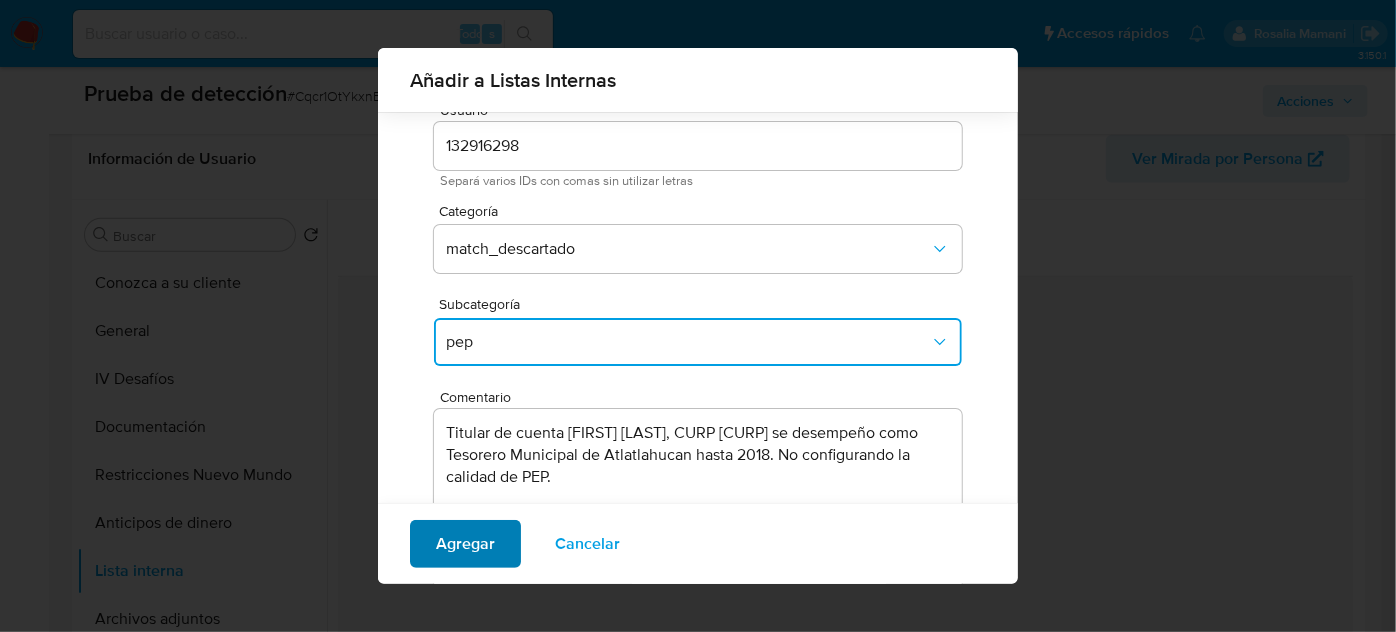 click on "Agregar" at bounding box center (465, 544) 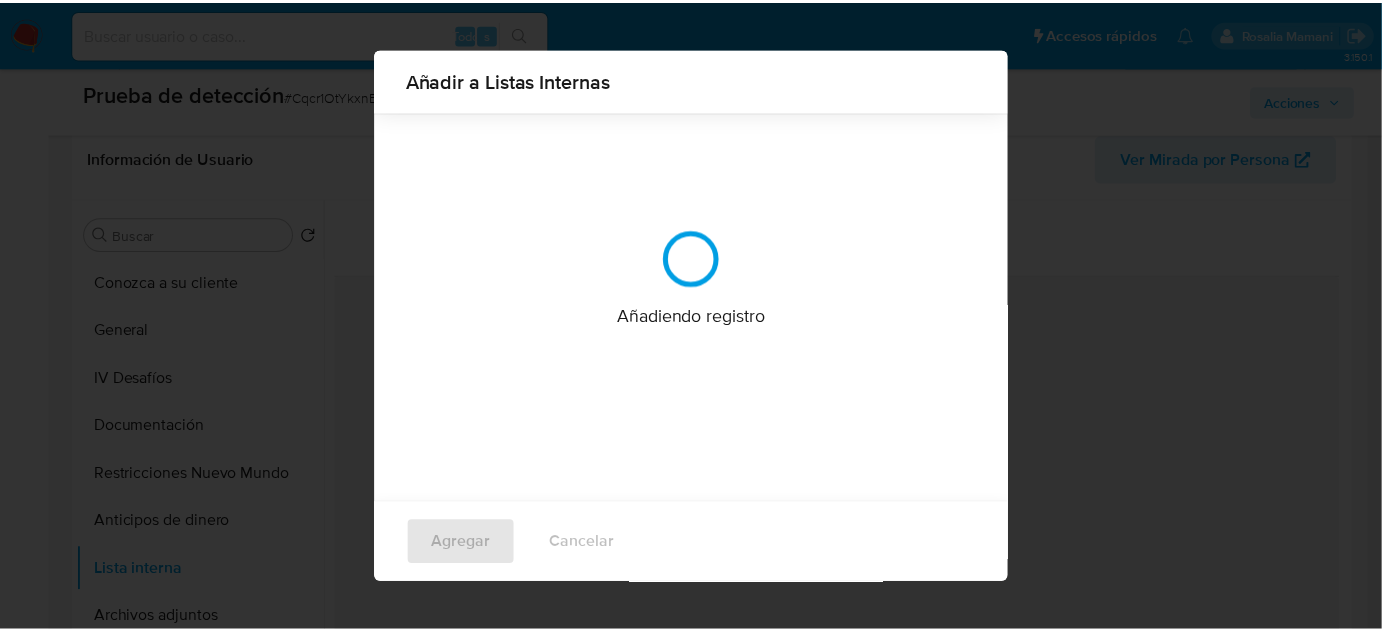 scroll, scrollTop: 0, scrollLeft: 0, axis: both 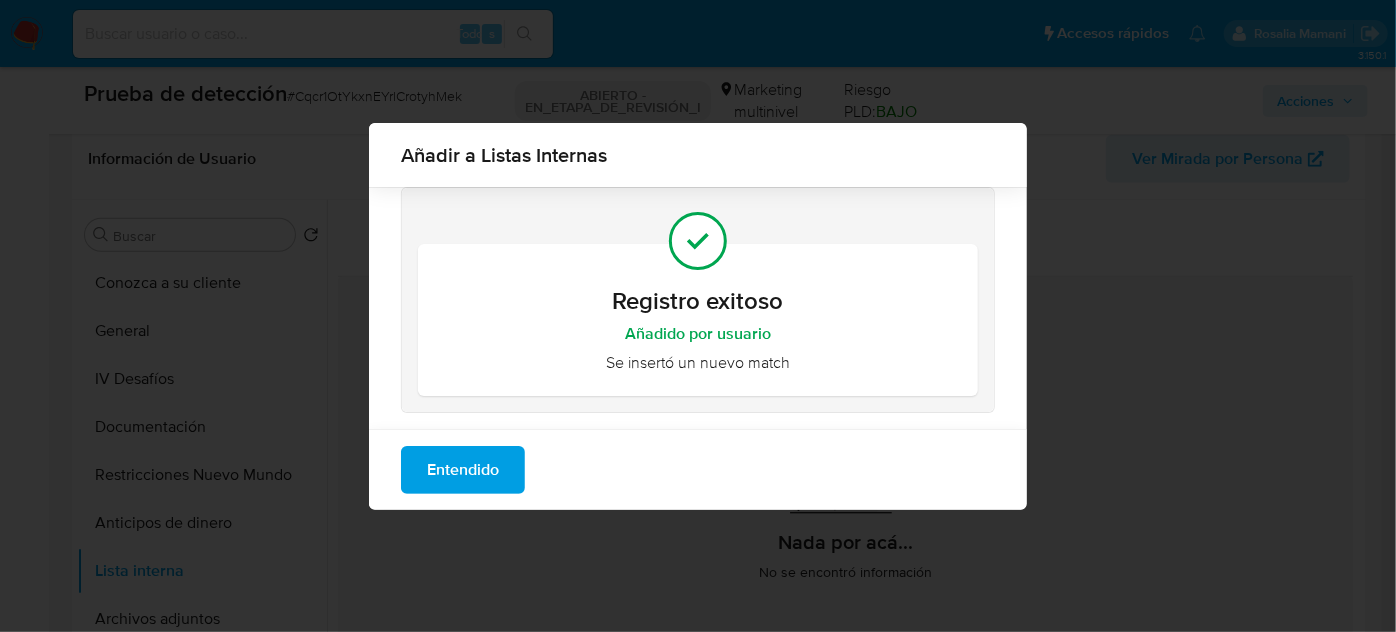 click on "Entendido" at bounding box center (463, 470) 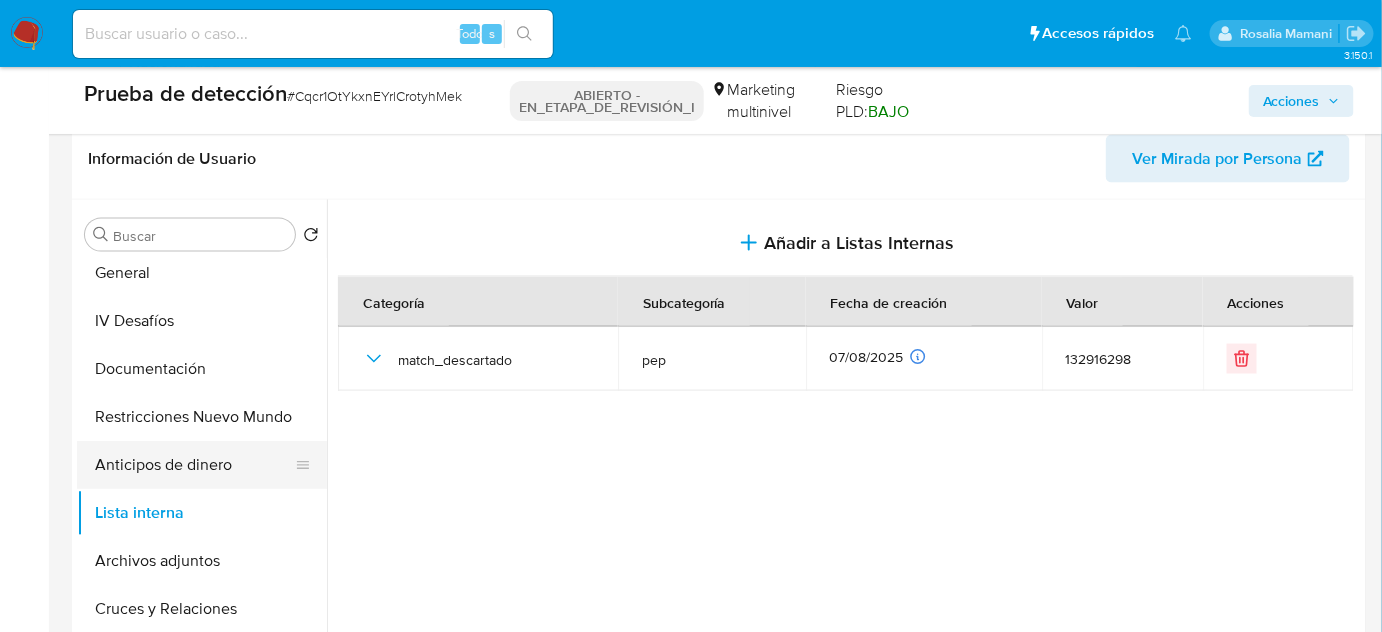 scroll, scrollTop: 90, scrollLeft: 0, axis: vertical 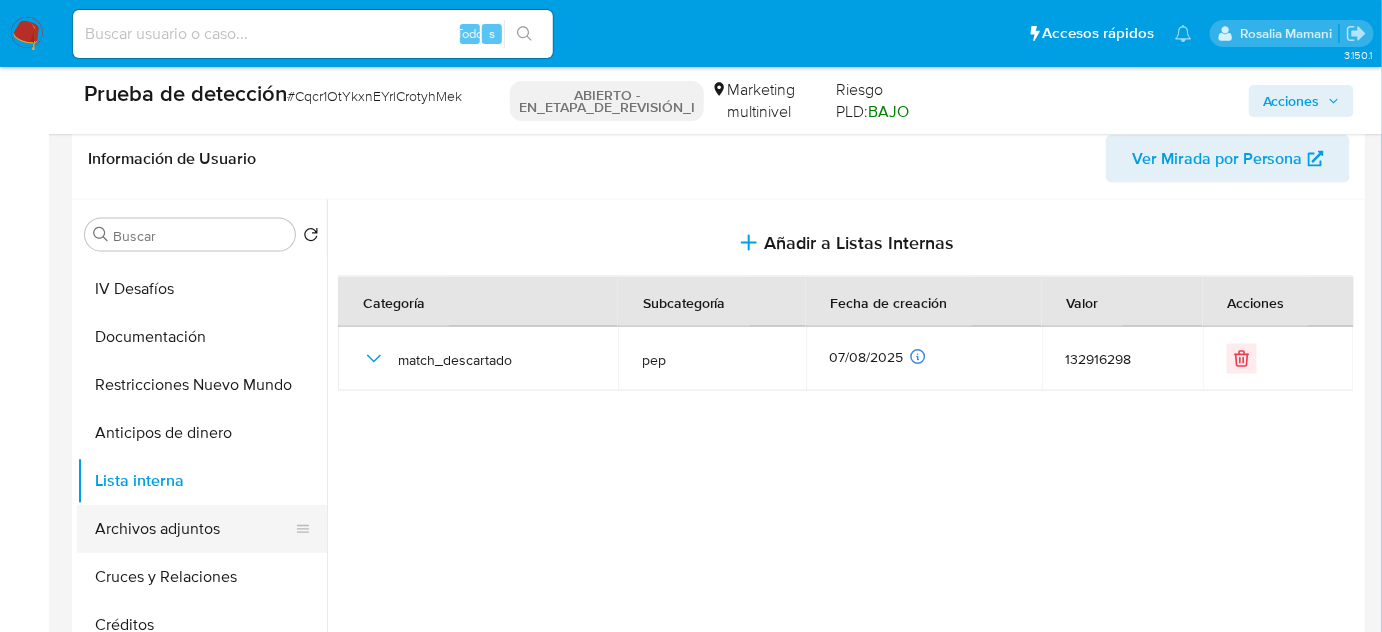 click on "Archivos adjuntos" at bounding box center [194, 529] 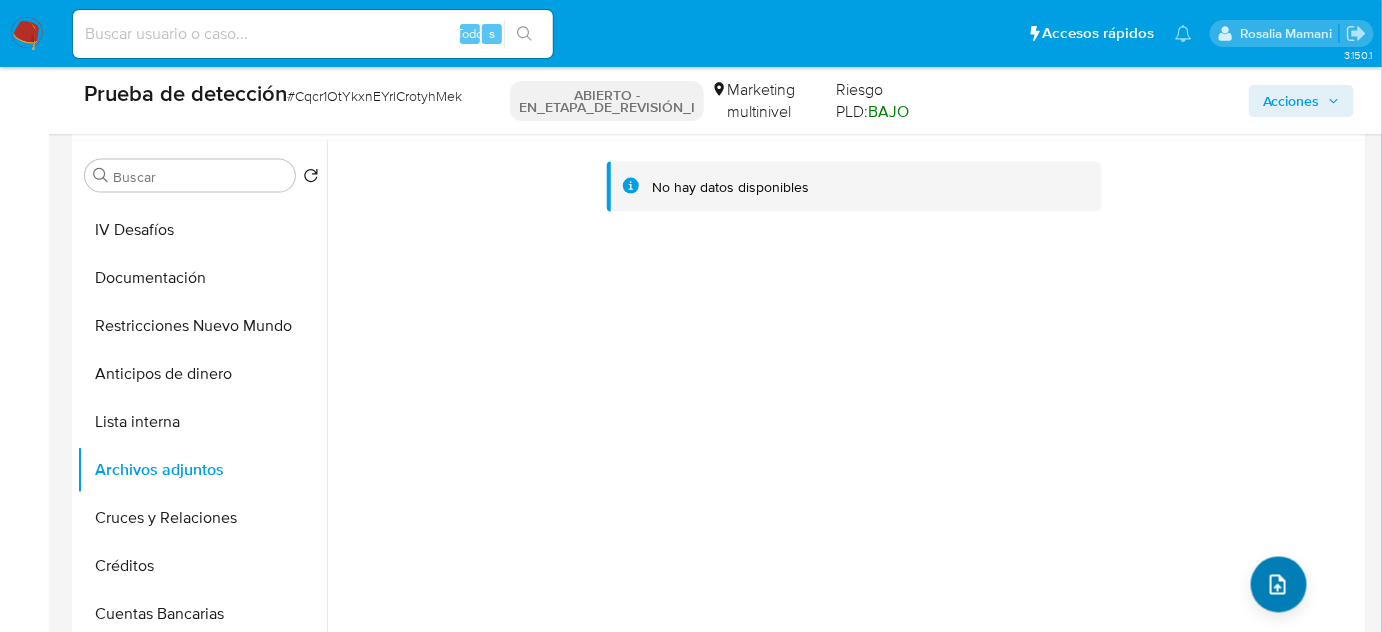 scroll, scrollTop: 909, scrollLeft: 0, axis: vertical 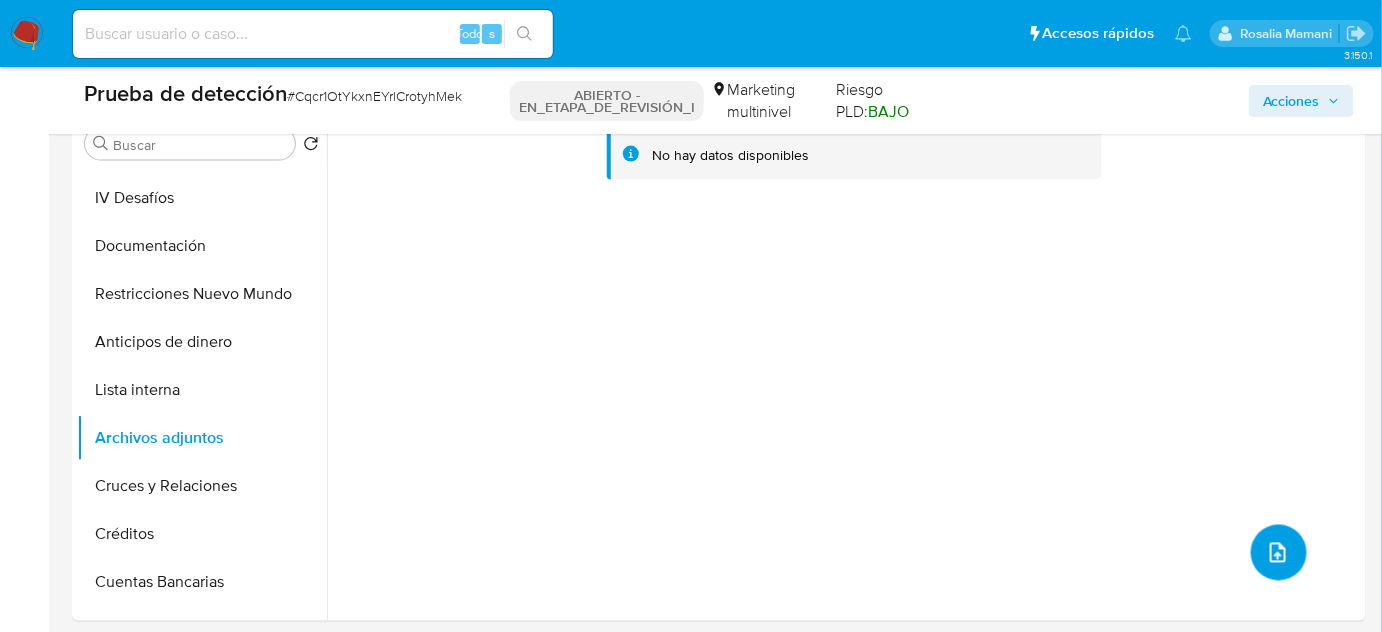 click at bounding box center [1278, 553] 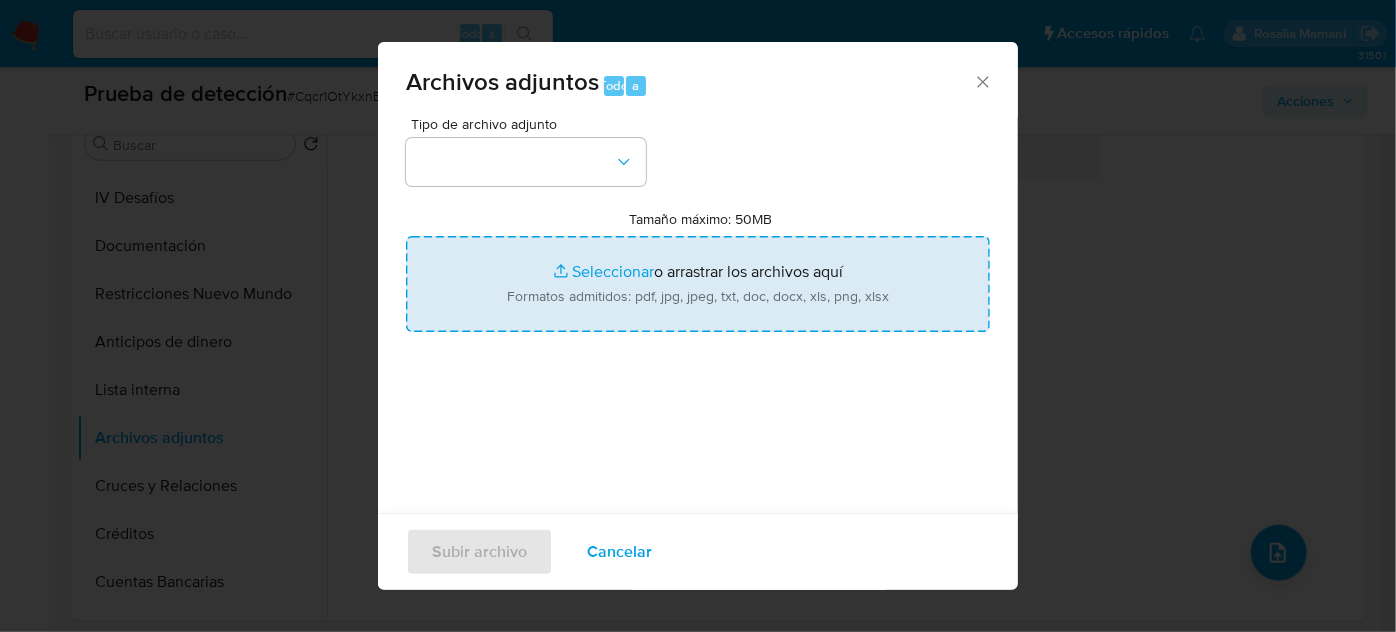 click on "Tamaño máximo: 50MB Seleccionar archivos" at bounding box center (698, 284) 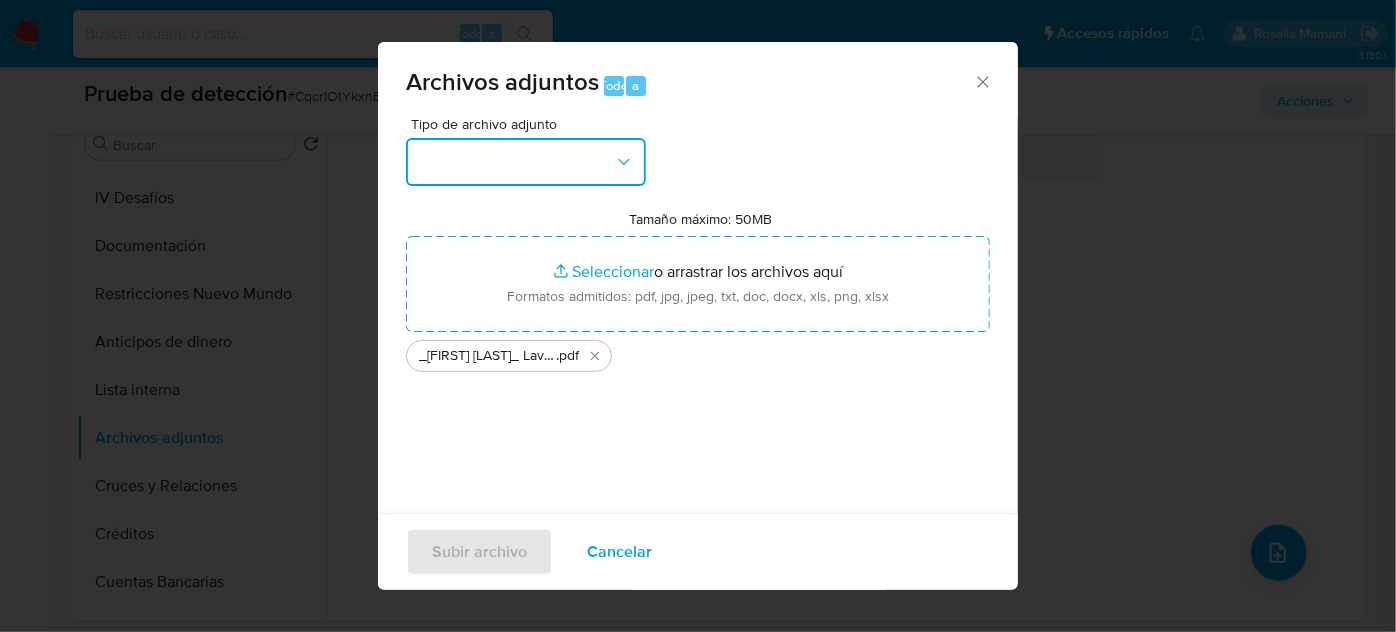 click at bounding box center (526, 162) 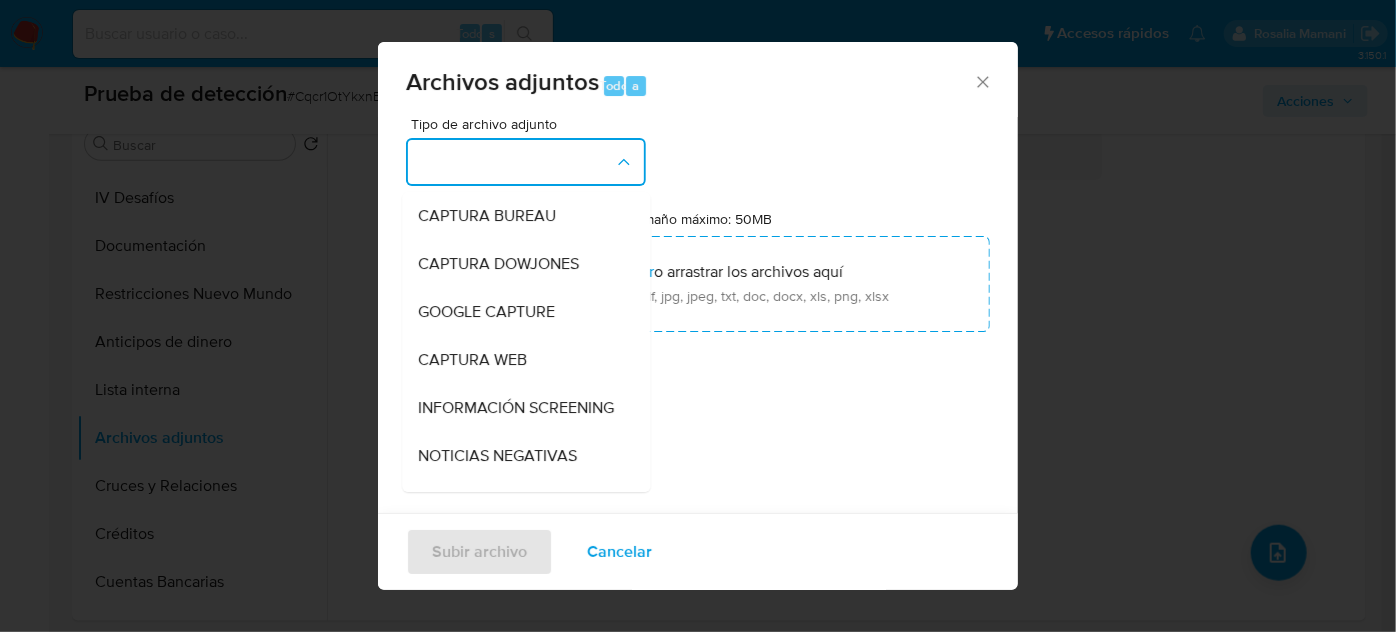 click on "INFORMACIÓN SCREENING" at bounding box center (516, 408) 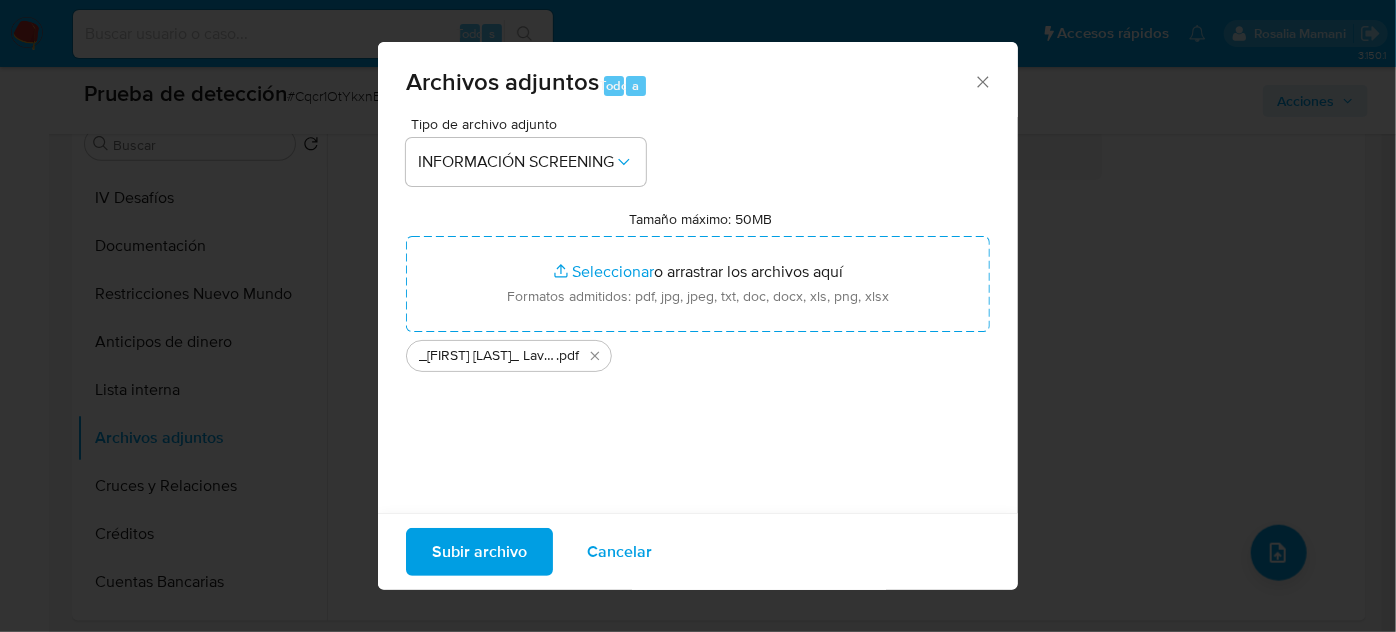 click on "Subir archivo" at bounding box center [479, 552] 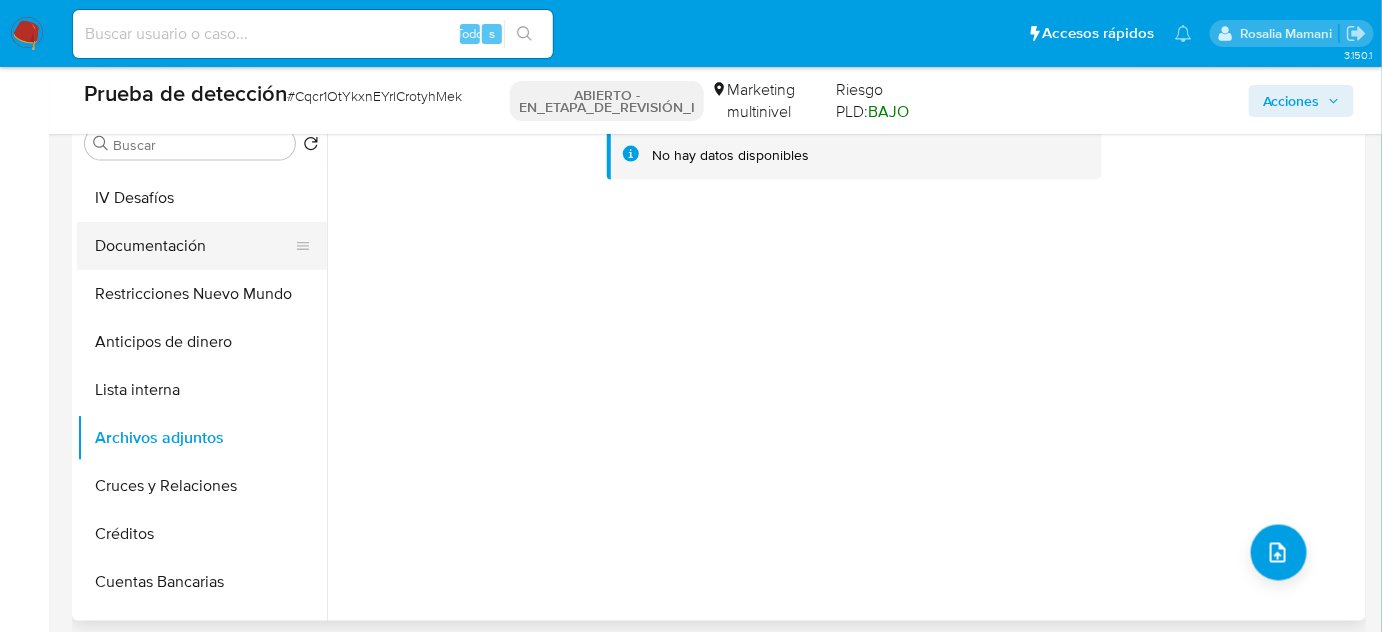 click on "Documentación" at bounding box center (194, 246) 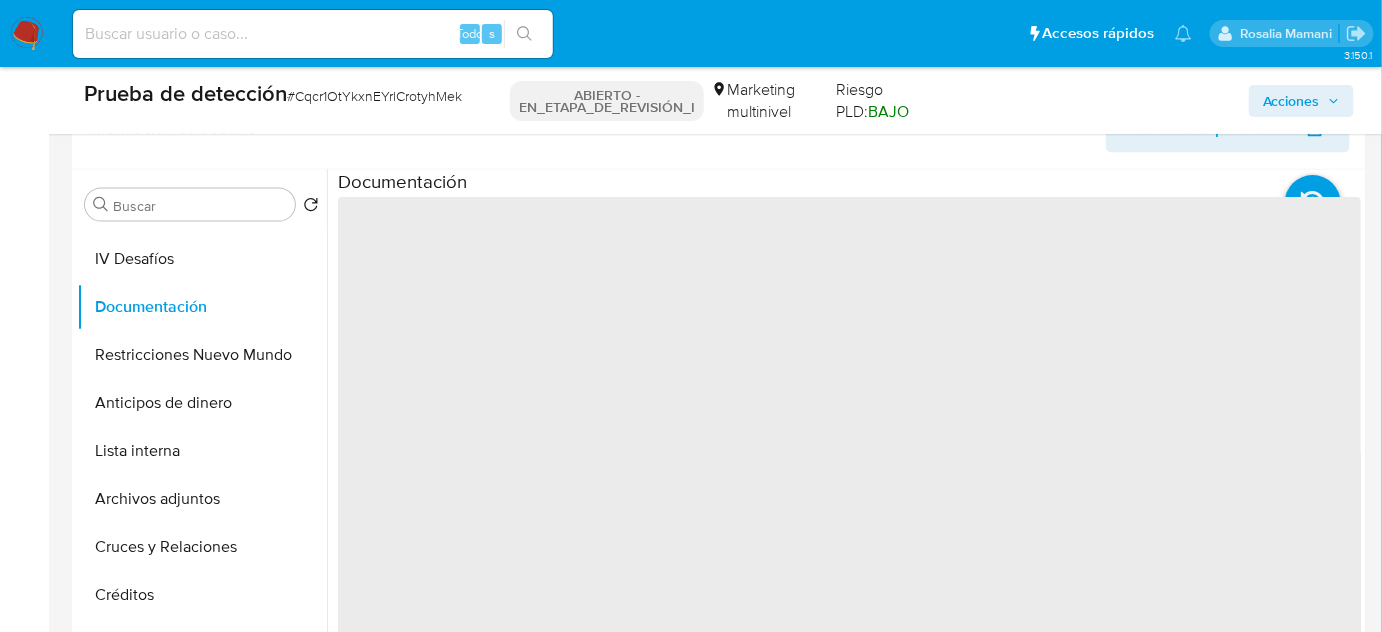 scroll, scrollTop: 818, scrollLeft: 0, axis: vertical 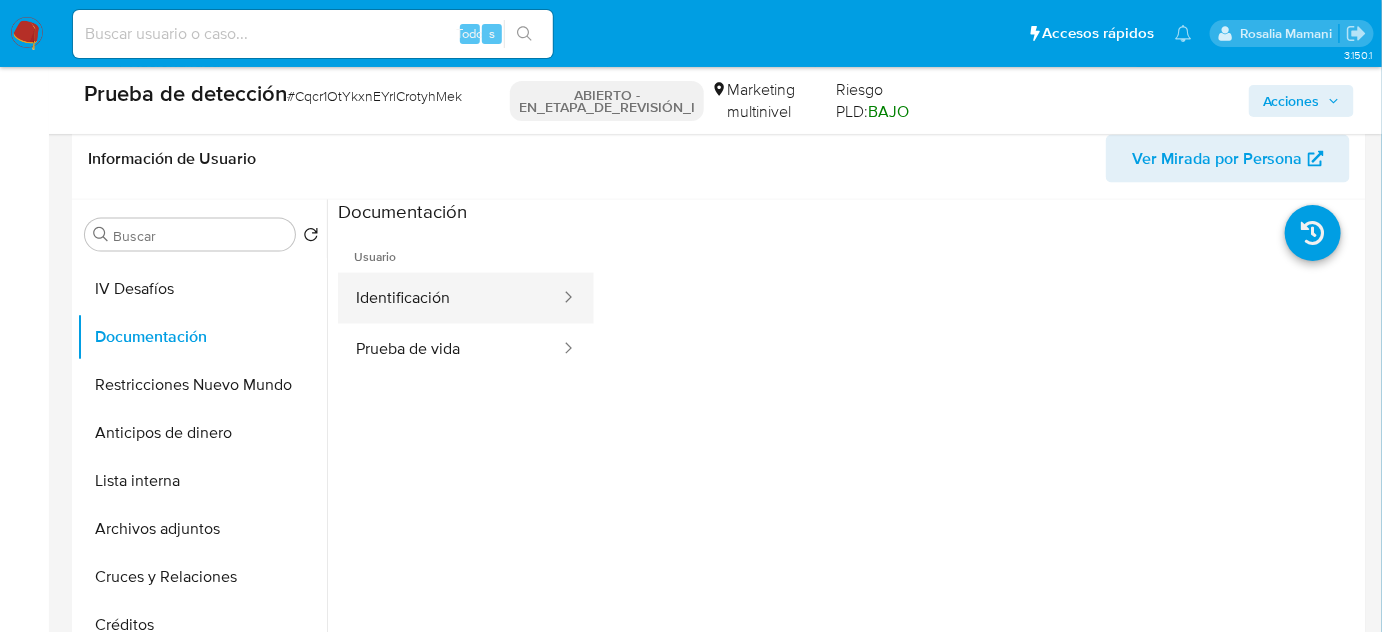 click on "Identificación" at bounding box center (450, 298) 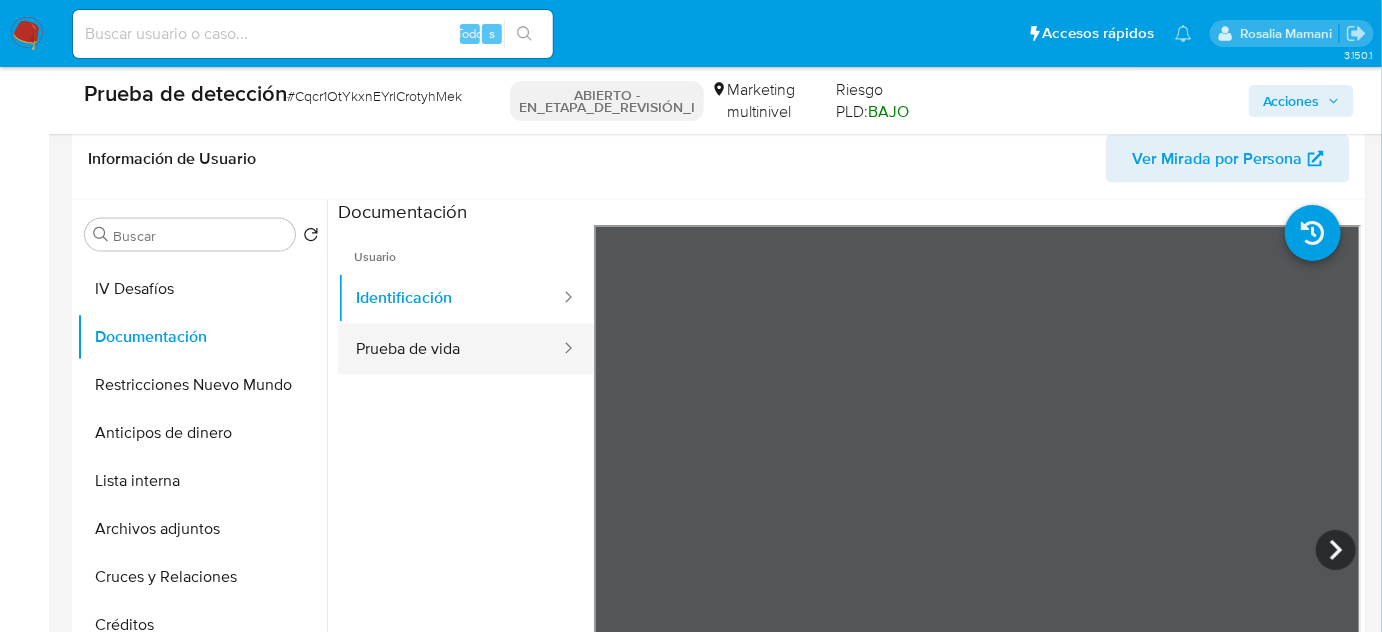 click on "Prueba de vida" at bounding box center [450, 349] 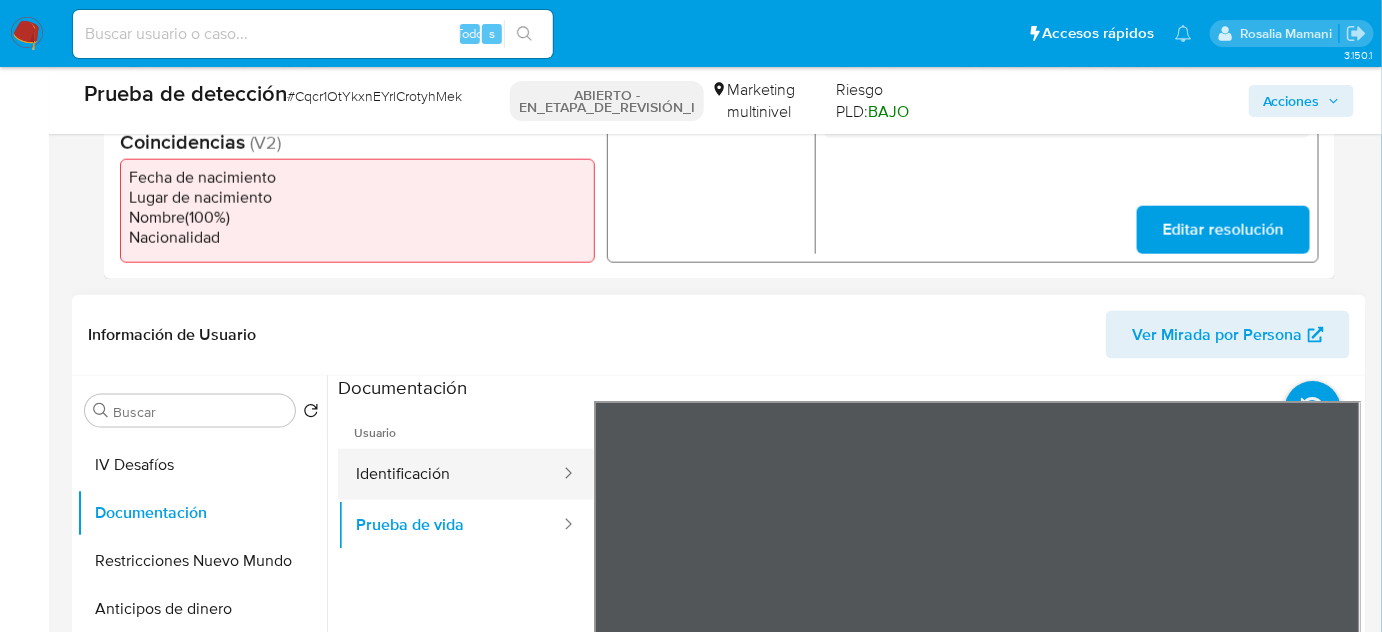 scroll, scrollTop: 454, scrollLeft: 0, axis: vertical 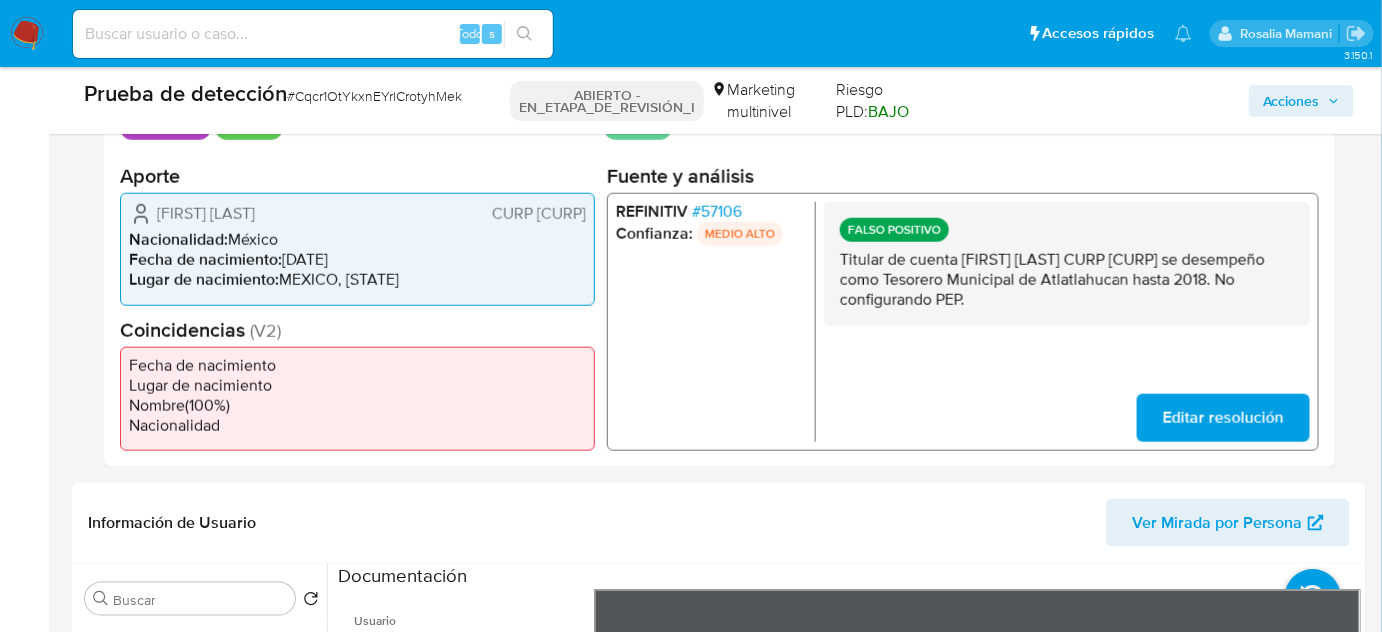 drag, startPoint x: 335, startPoint y: 210, endPoint x: 149, endPoint y: 223, distance: 186.45375 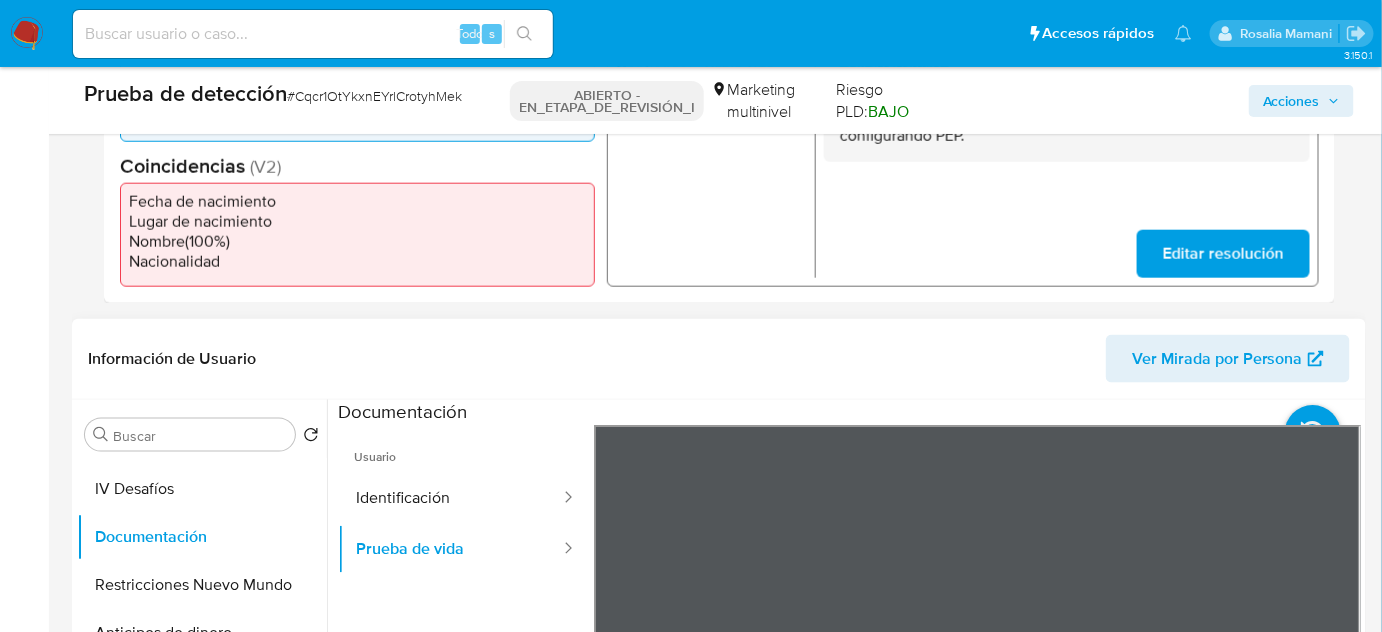 scroll, scrollTop: 909, scrollLeft: 0, axis: vertical 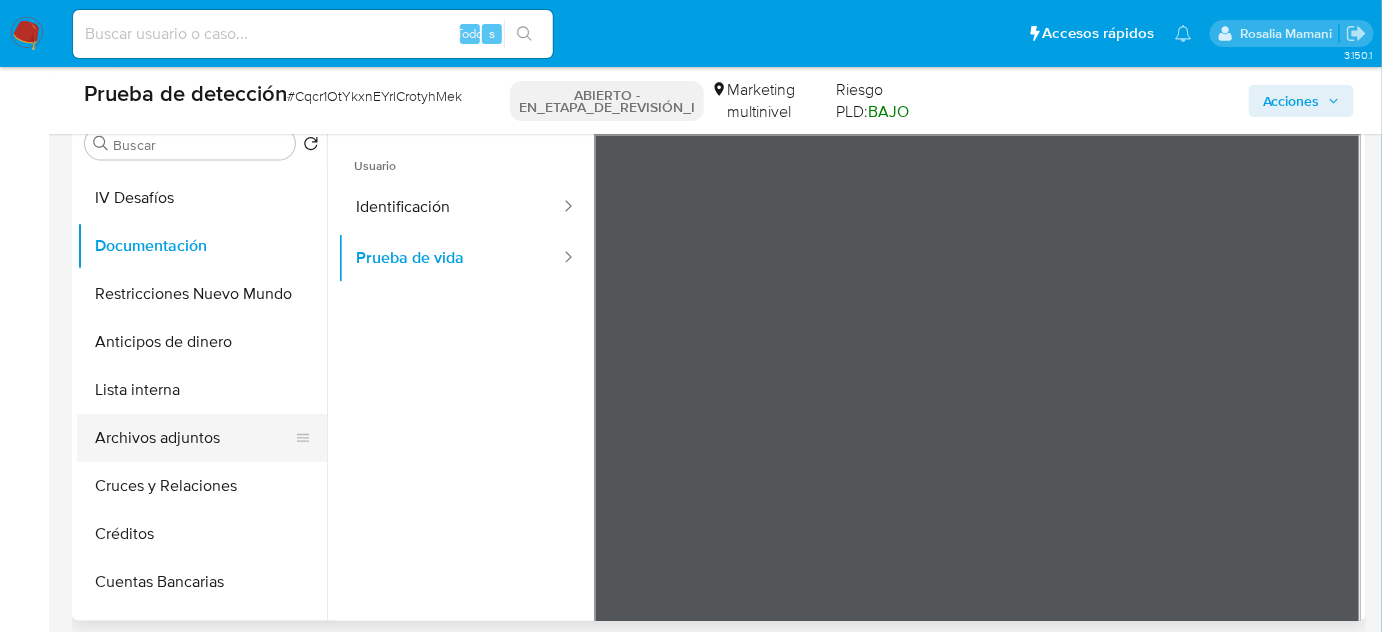 click on "Archivos adjuntos" at bounding box center [194, 438] 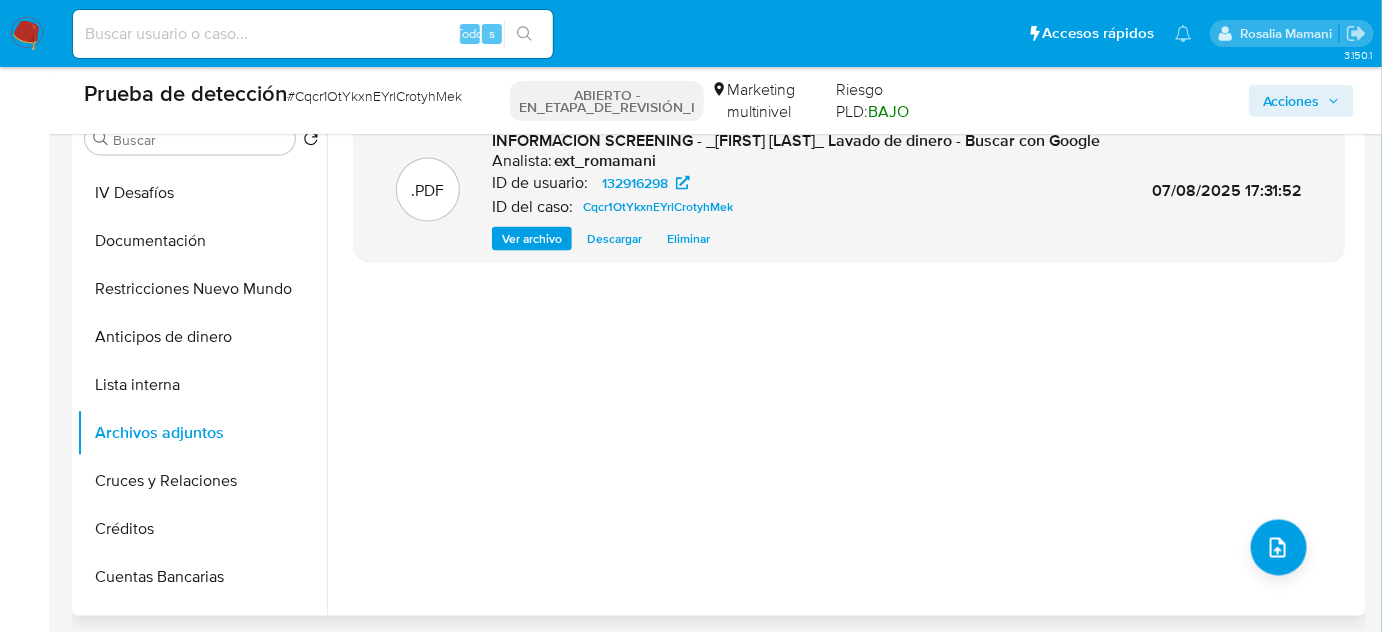 scroll, scrollTop: 818, scrollLeft: 0, axis: vertical 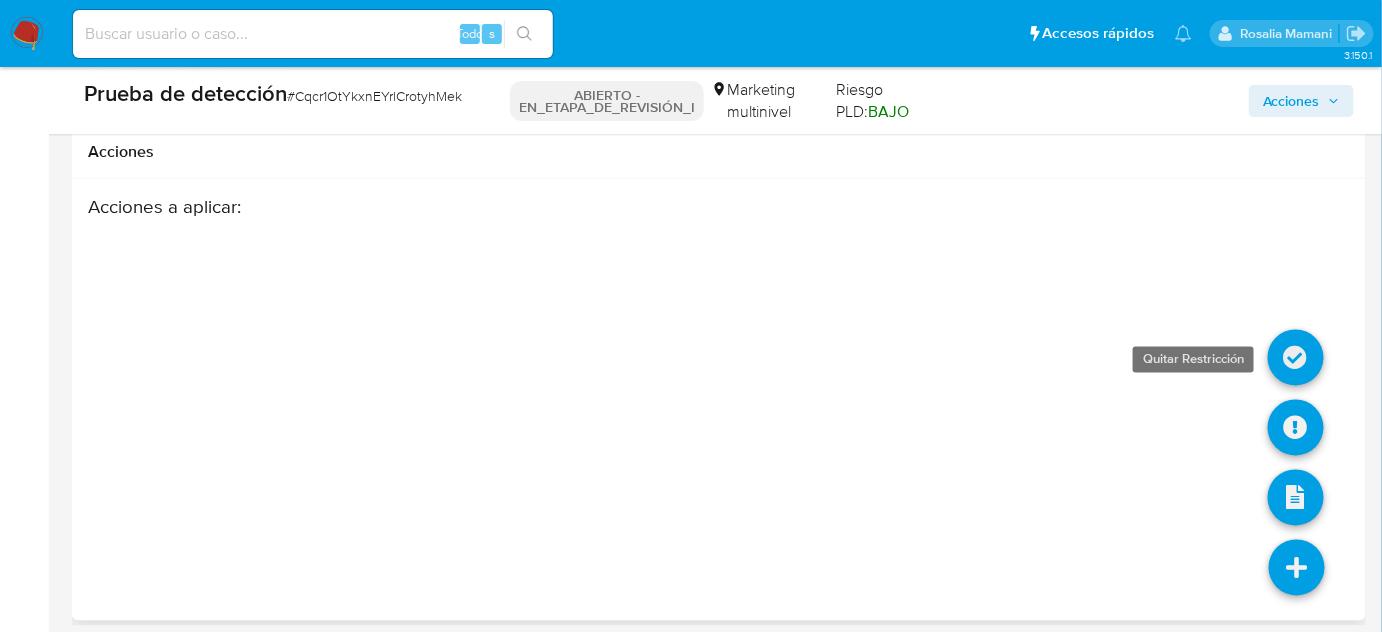 click at bounding box center [1296, 358] 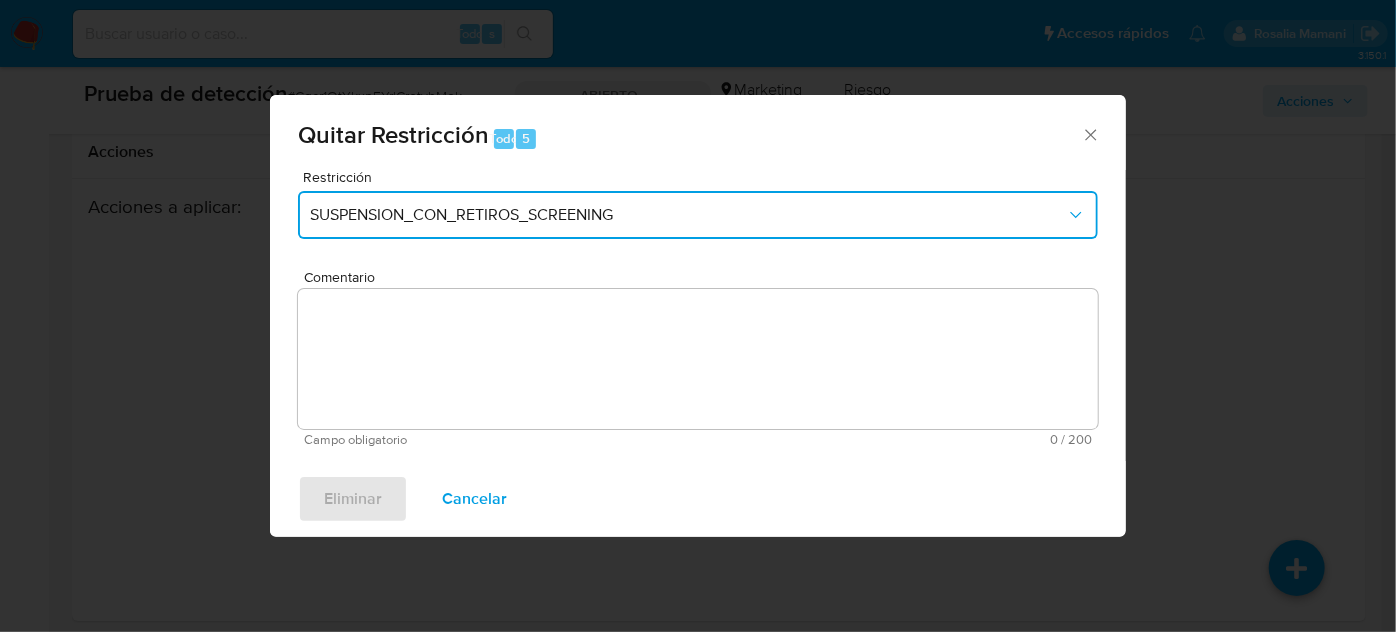 click on "SUSPENSION_CON_RETIROS_SCREENING" at bounding box center [698, 215] 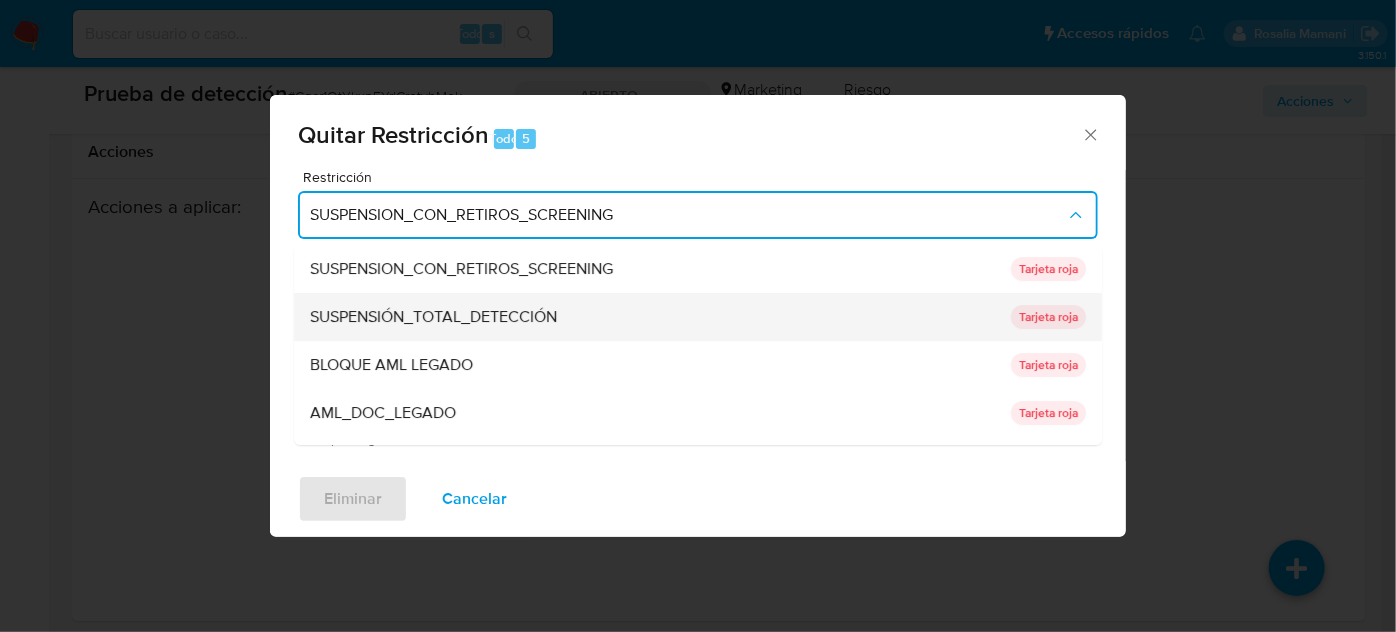 click on "SUSPENSIÓN_TOTAL_DETECCIÓN" at bounding box center [433, 316] 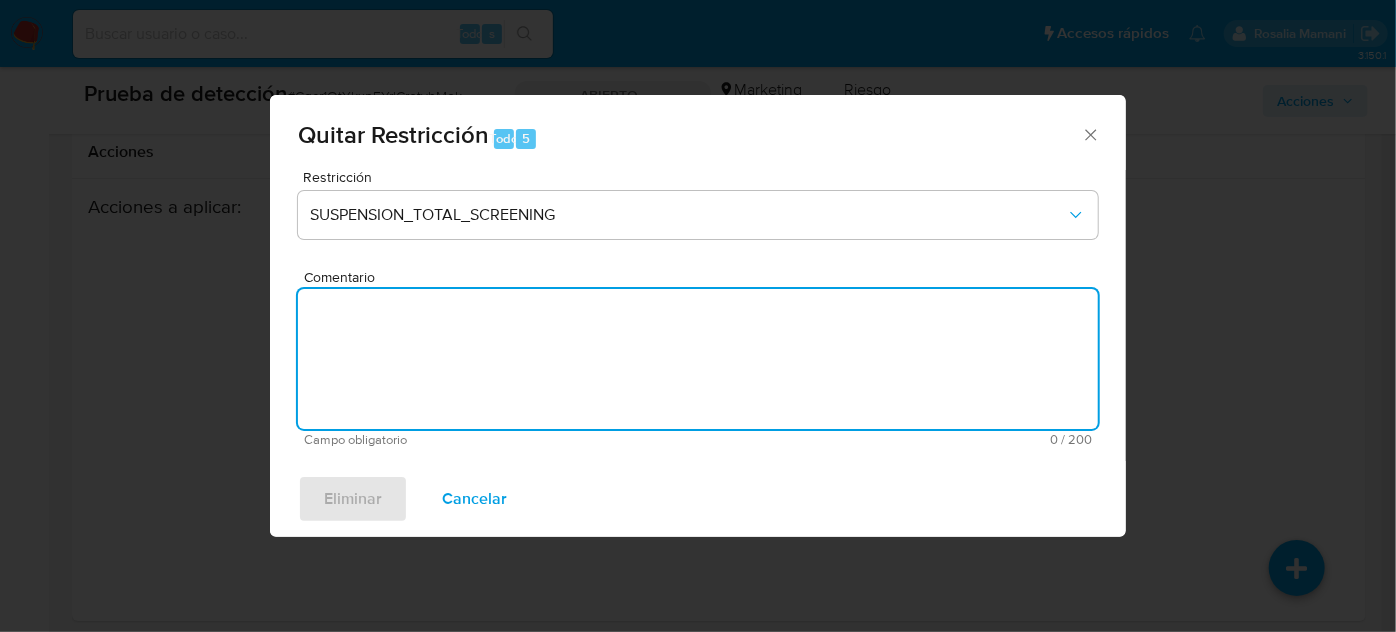 click on "Comentario" at bounding box center [698, 359] 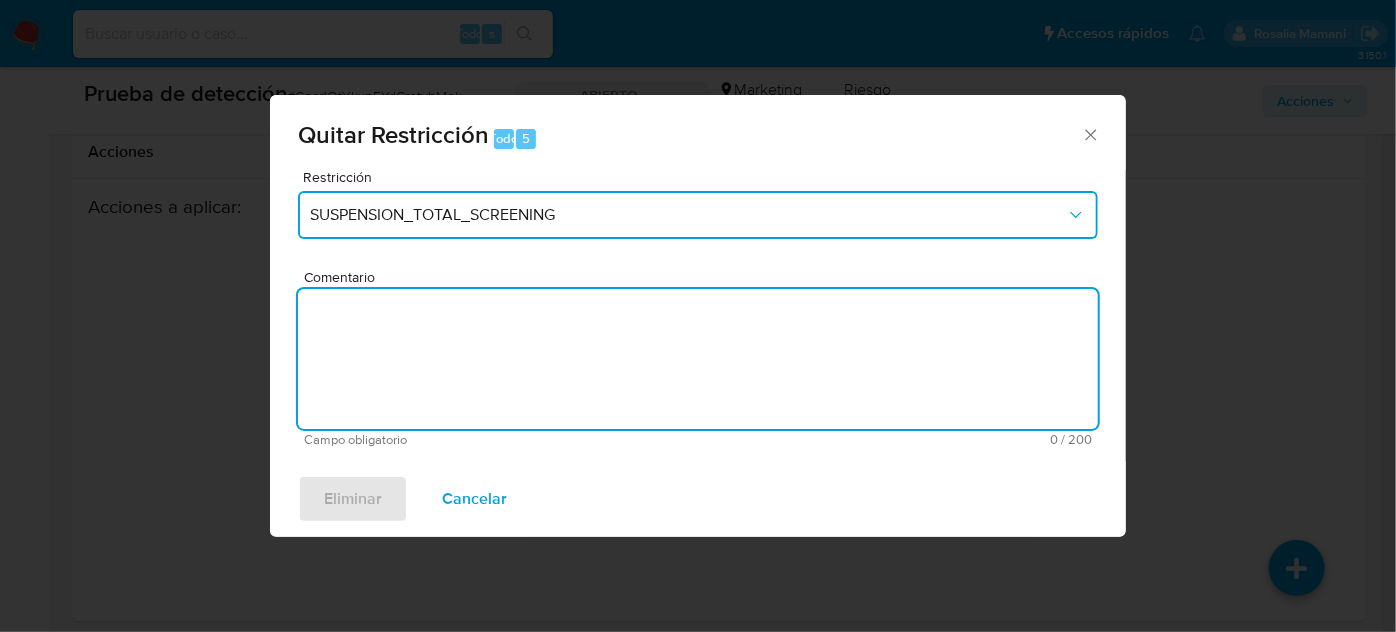 click on "SUSPENSION_TOTAL_SCREENING" at bounding box center [698, 215] 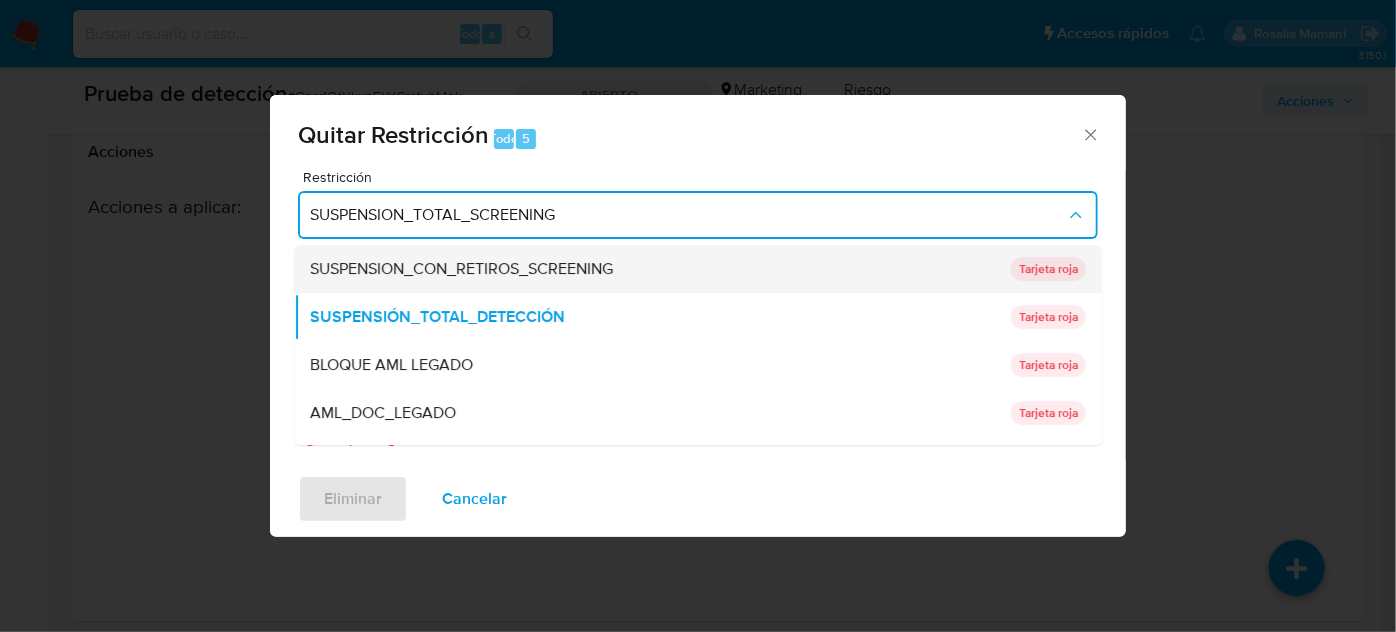 click on "SUSPENSION_CON_RETIROS_SCREENING" at bounding box center [654, 269] 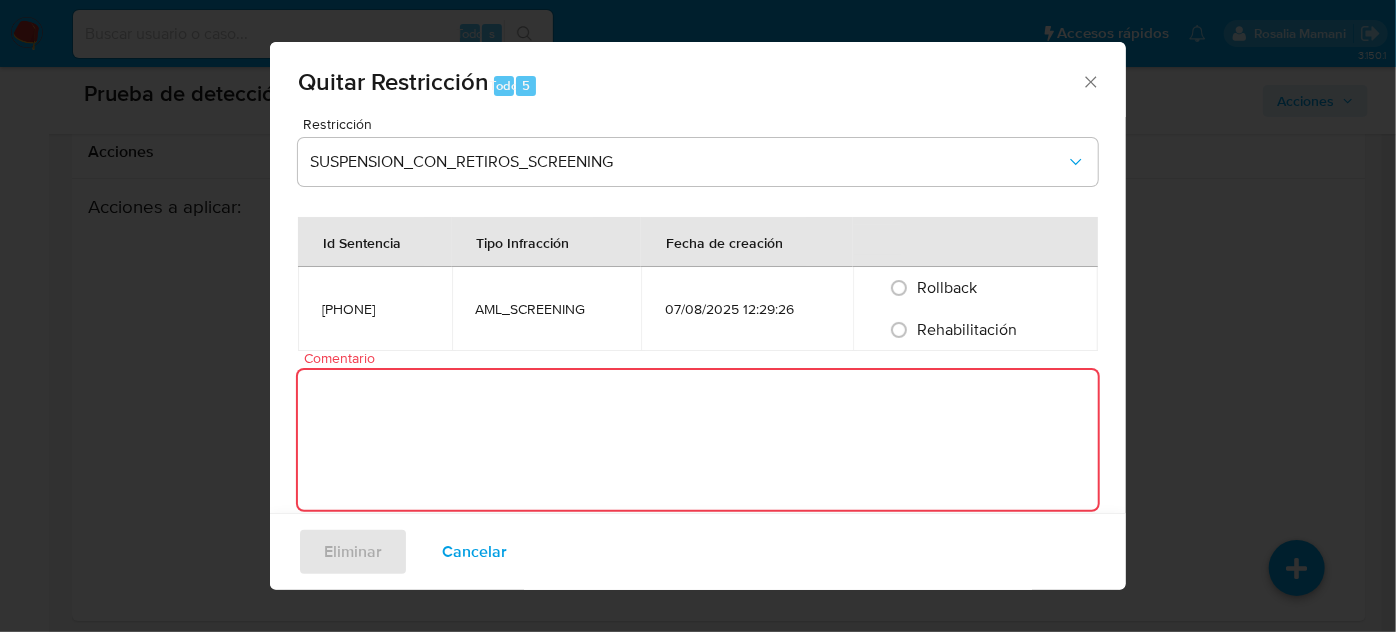 click on "Restricción SUSPENSION_CON_RETIROS_SCREENING Id Sentencia Tipo Infracción Fecha de creación   449260665     AML_SCREENING     07/08/2025 12:29:26   Rollback Rehabilitación Comentario Campo obligatorio 0 / 200 200 caracteres restantes" at bounding box center [698, 322] 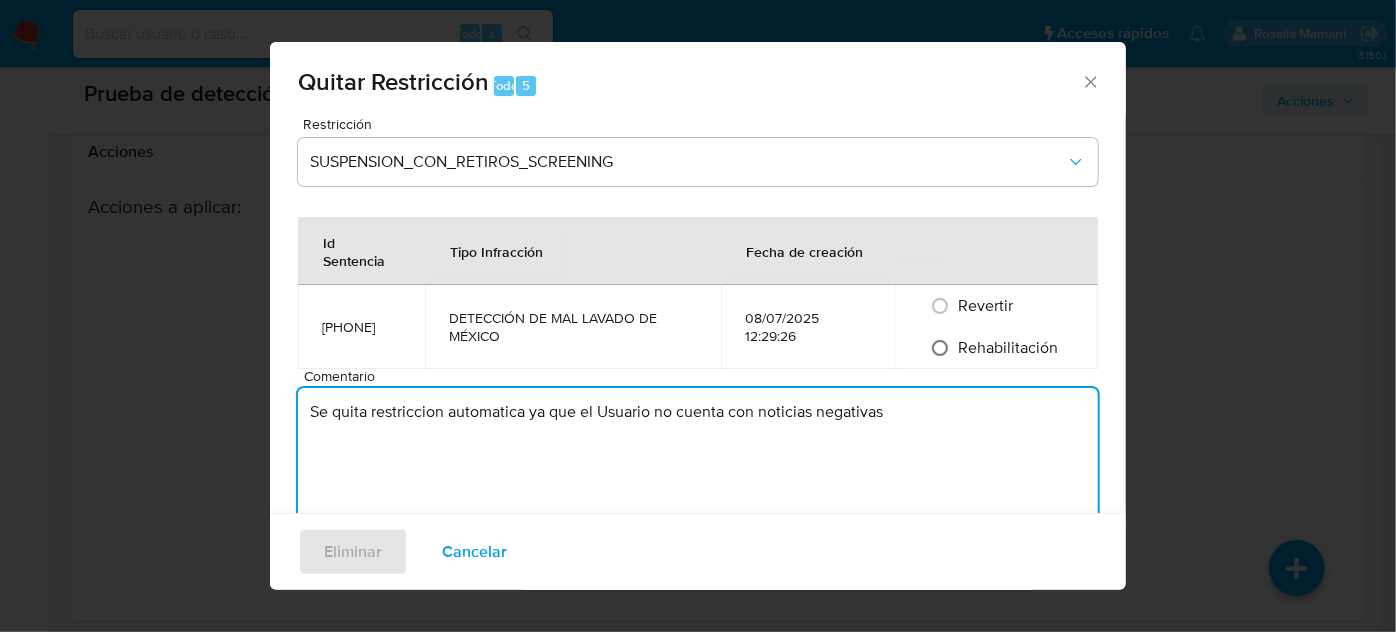 type on "Se quita restriccion automatica ya que el Usuario no cuenta con noticias negativas" 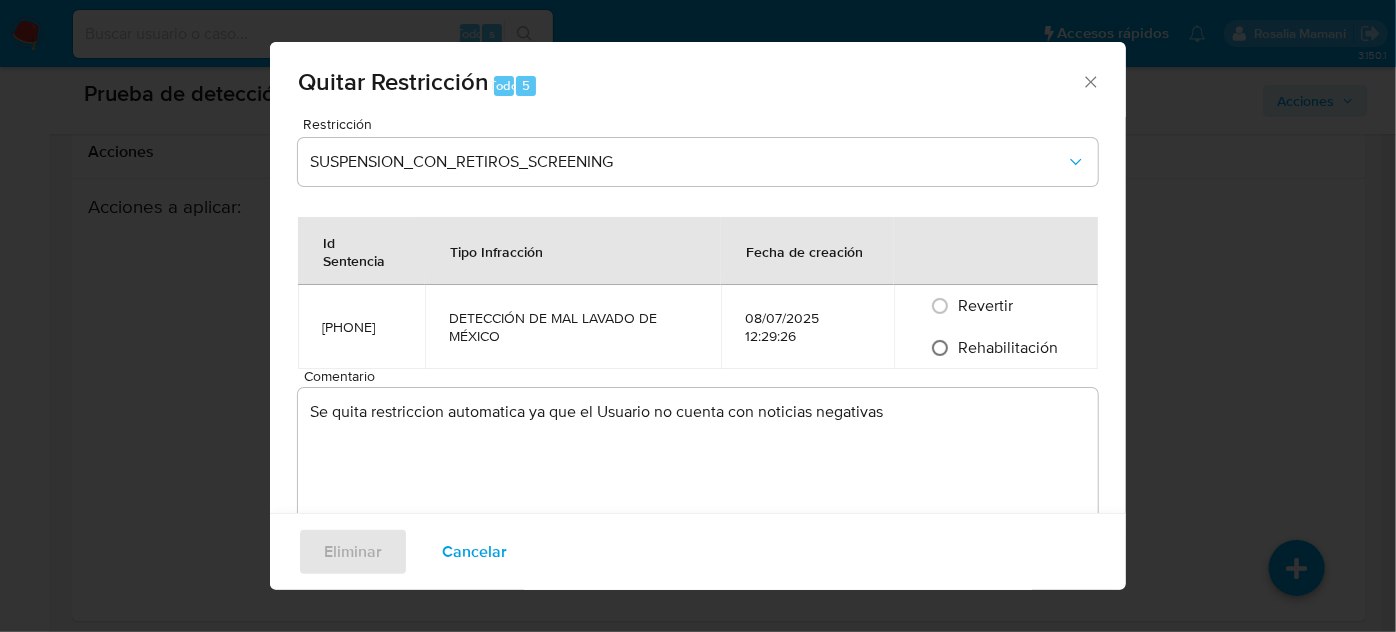 click on "Rehabilitación" at bounding box center [940, 348] 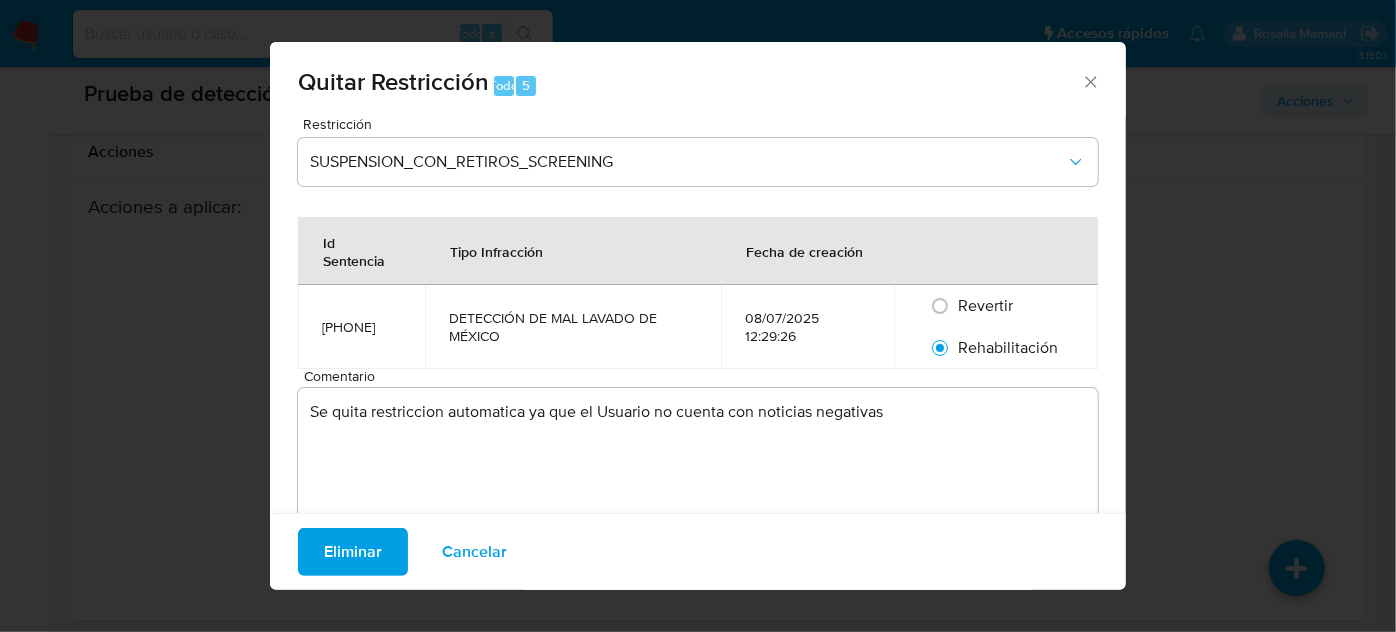 click on "Eliminar" at bounding box center (353, 552) 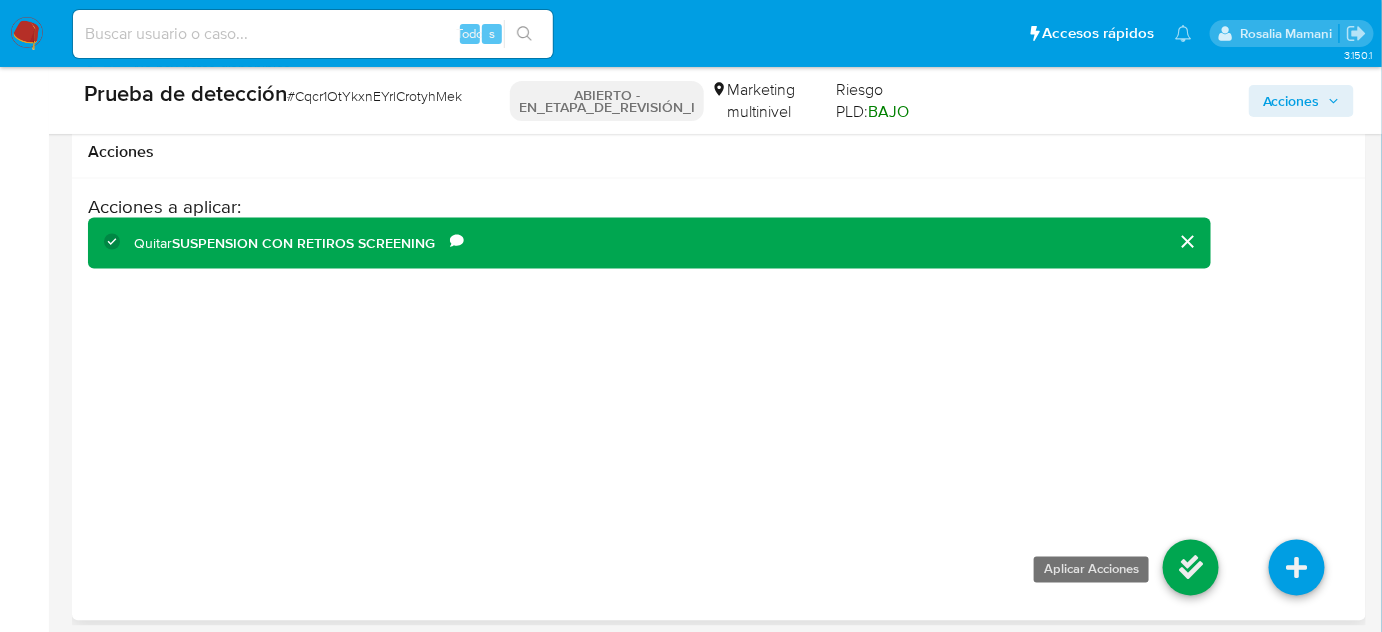 click at bounding box center [1191, 568] 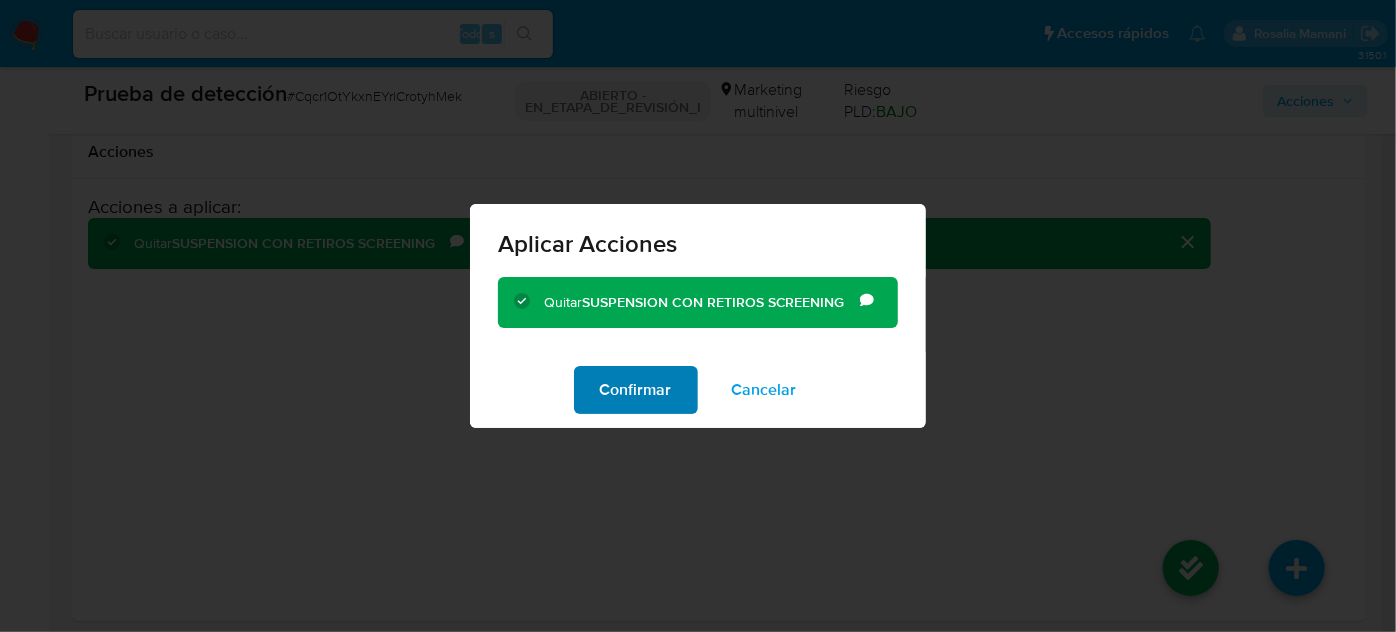 click on "Confirmar" at bounding box center [636, 390] 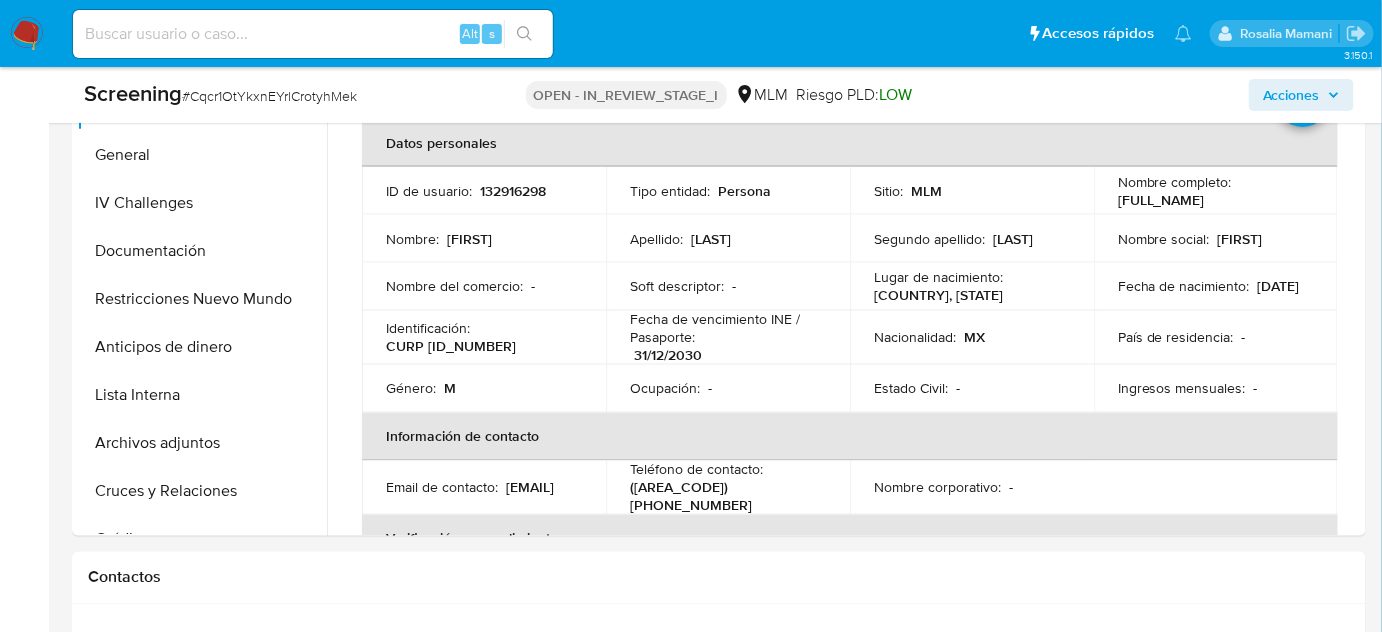 scroll, scrollTop: 1000, scrollLeft: 0, axis: vertical 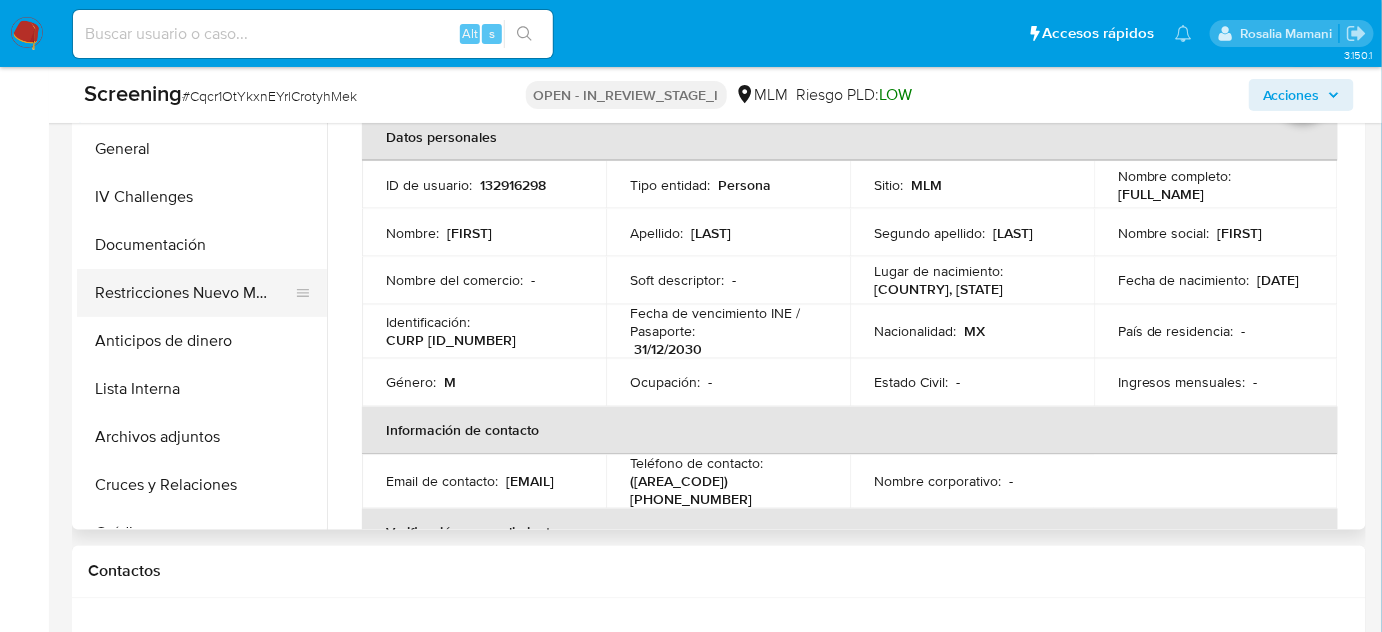 select on "10" 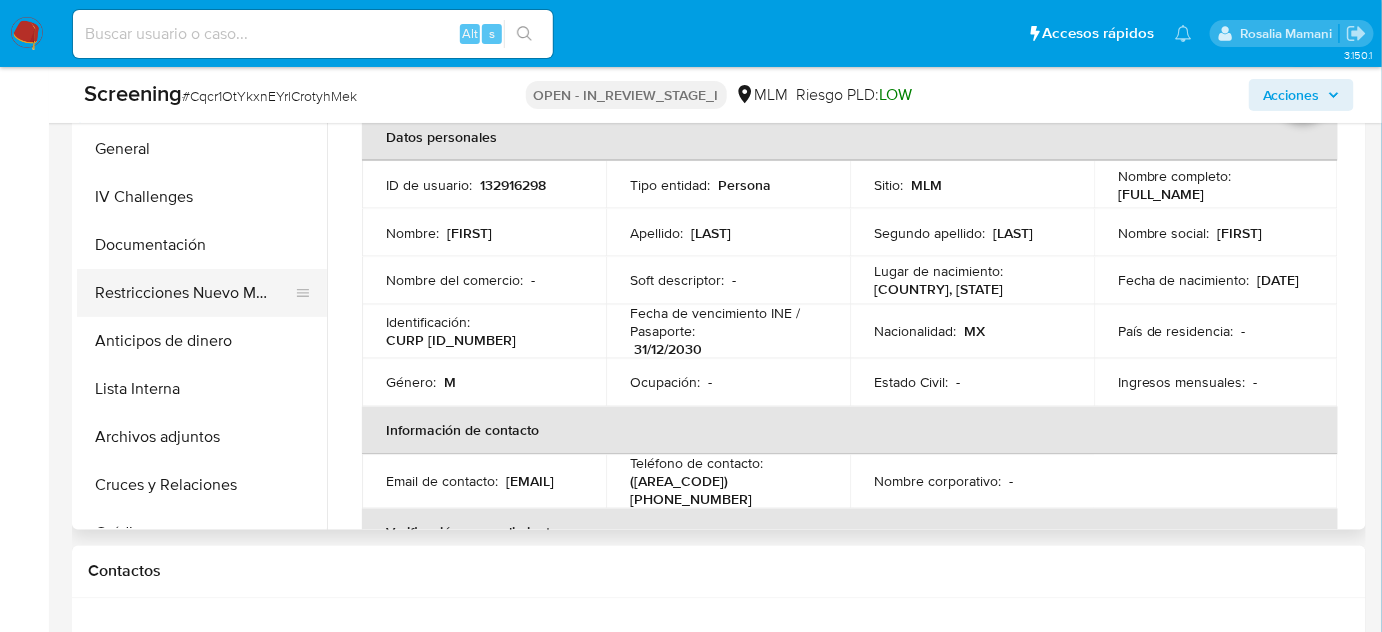 click on "Restricciones Nuevo Mundo" at bounding box center [194, 293] 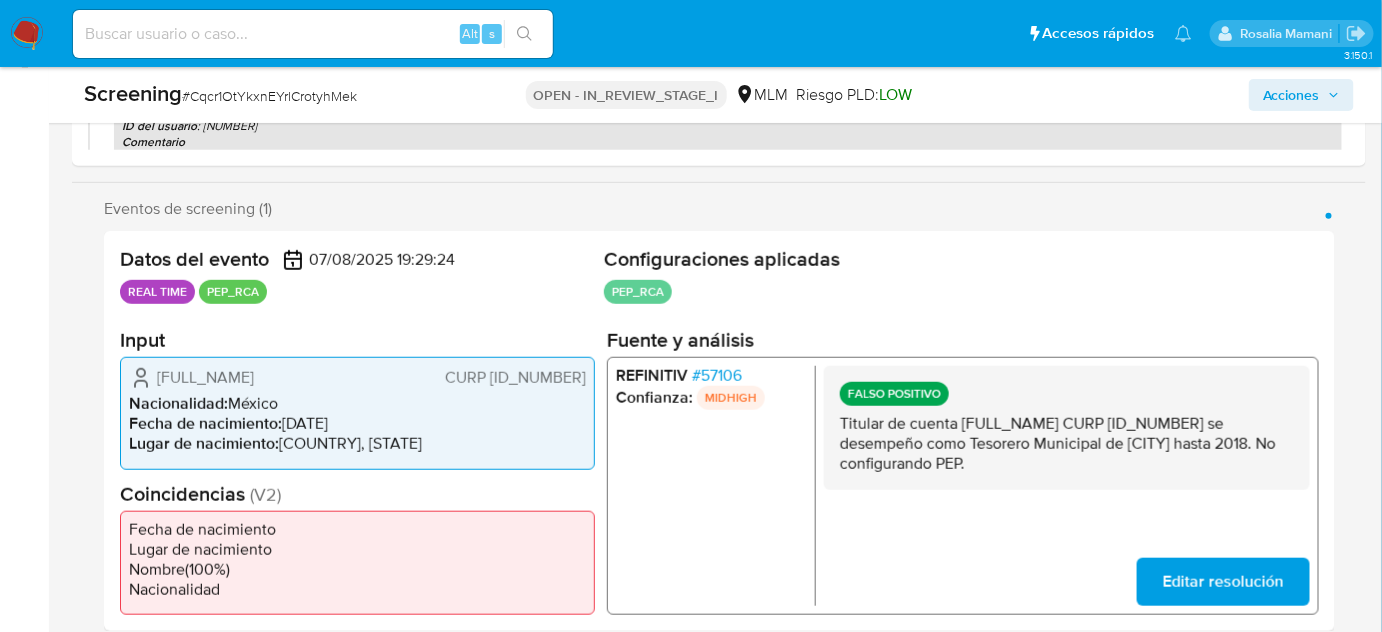 scroll, scrollTop: 0, scrollLeft: 0, axis: both 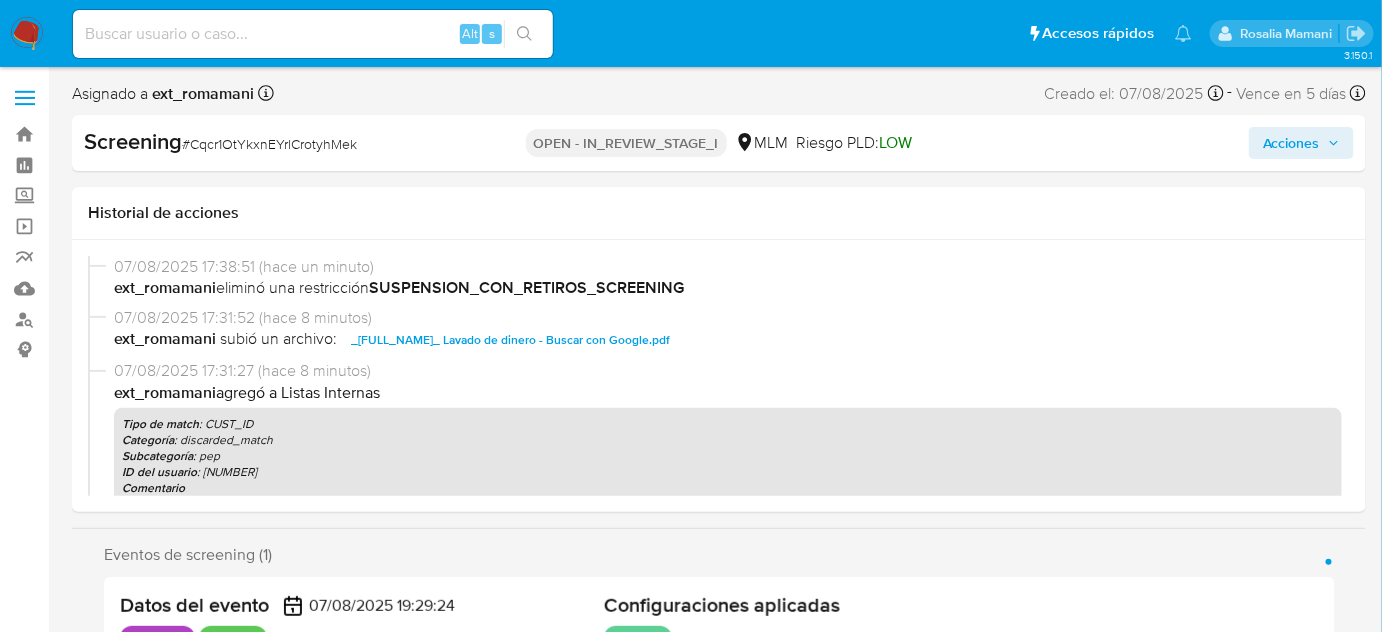 click on "Acciones" at bounding box center [1291, 143] 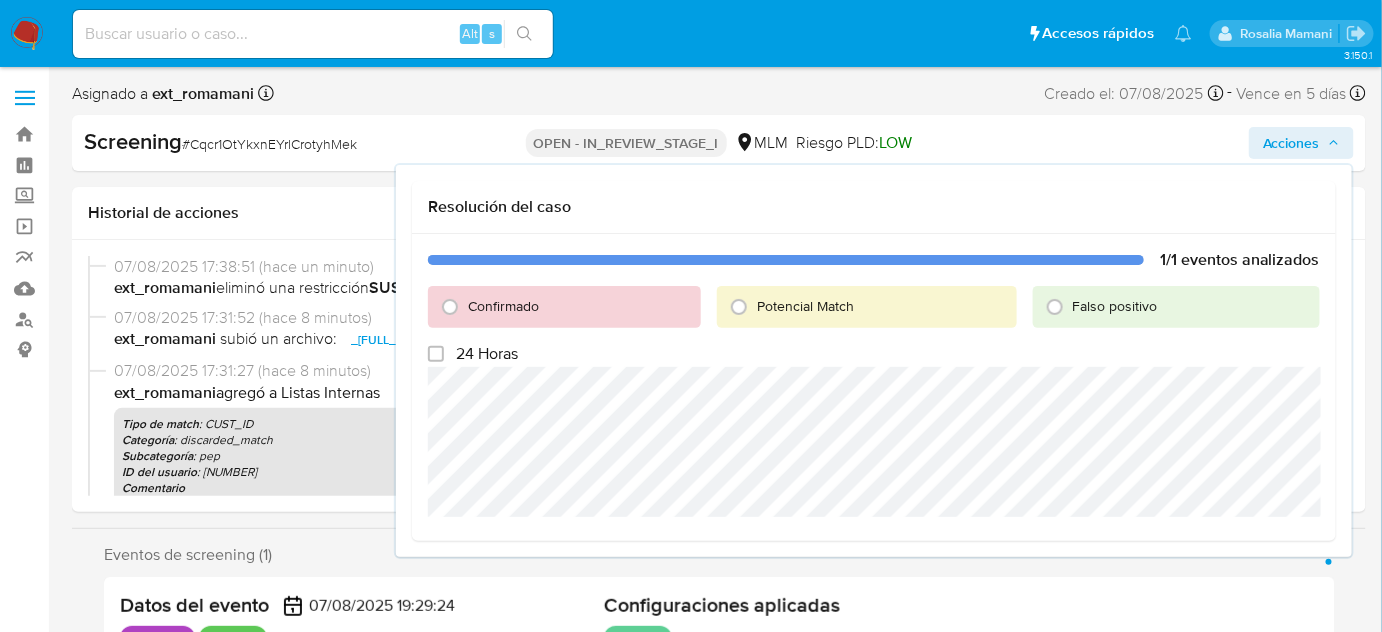 click on "Falso positivo" at bounding box center (1115, 306) 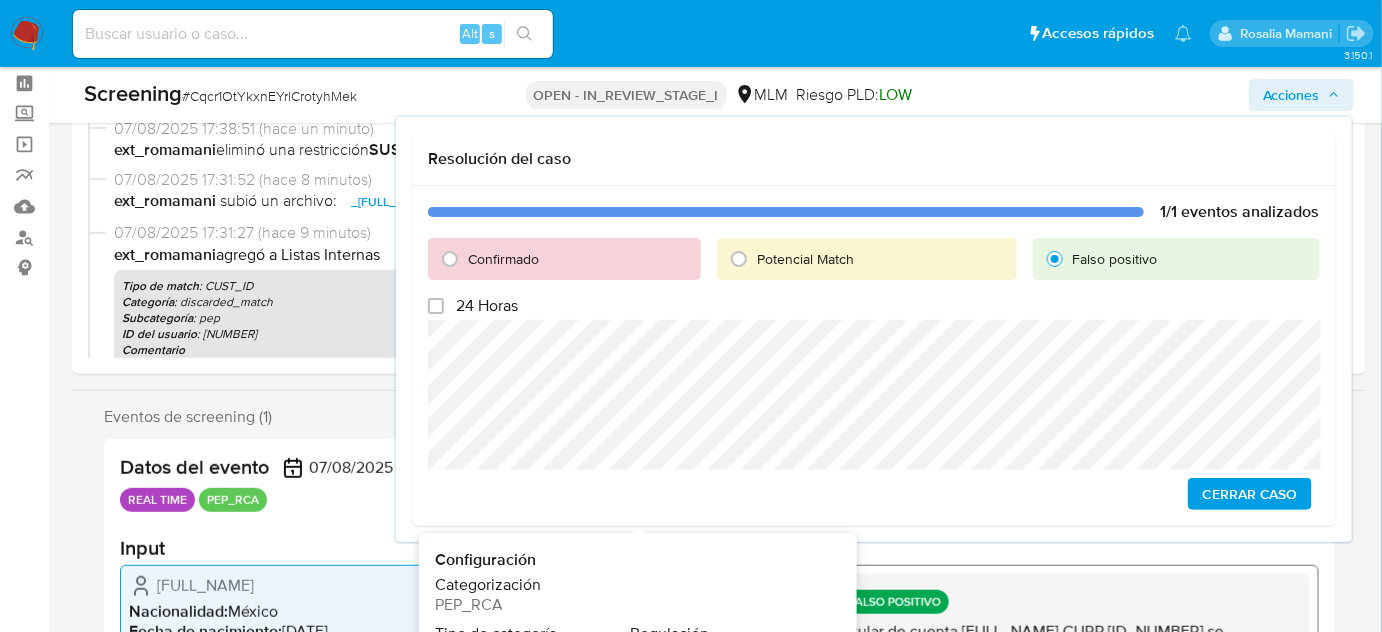 scroll, scrollTop: 90, scrollLeft: 0, axis: vertical 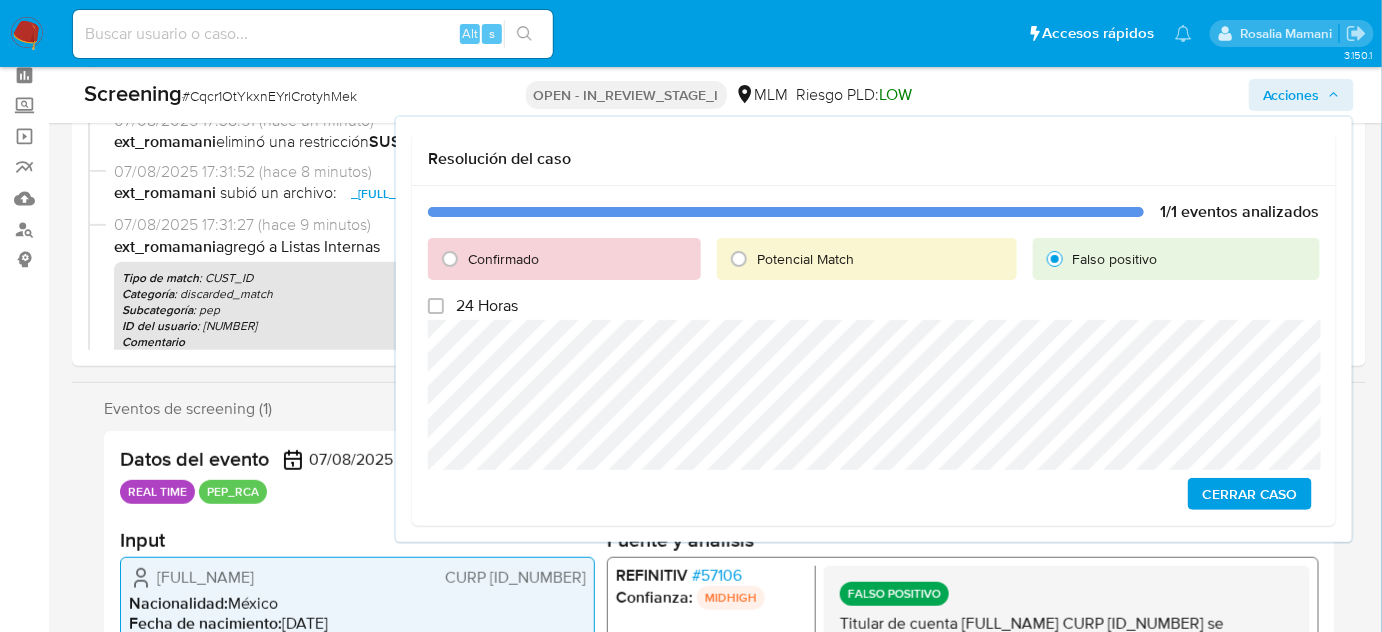 click on "# 57106" at bounding box center [717, 576] 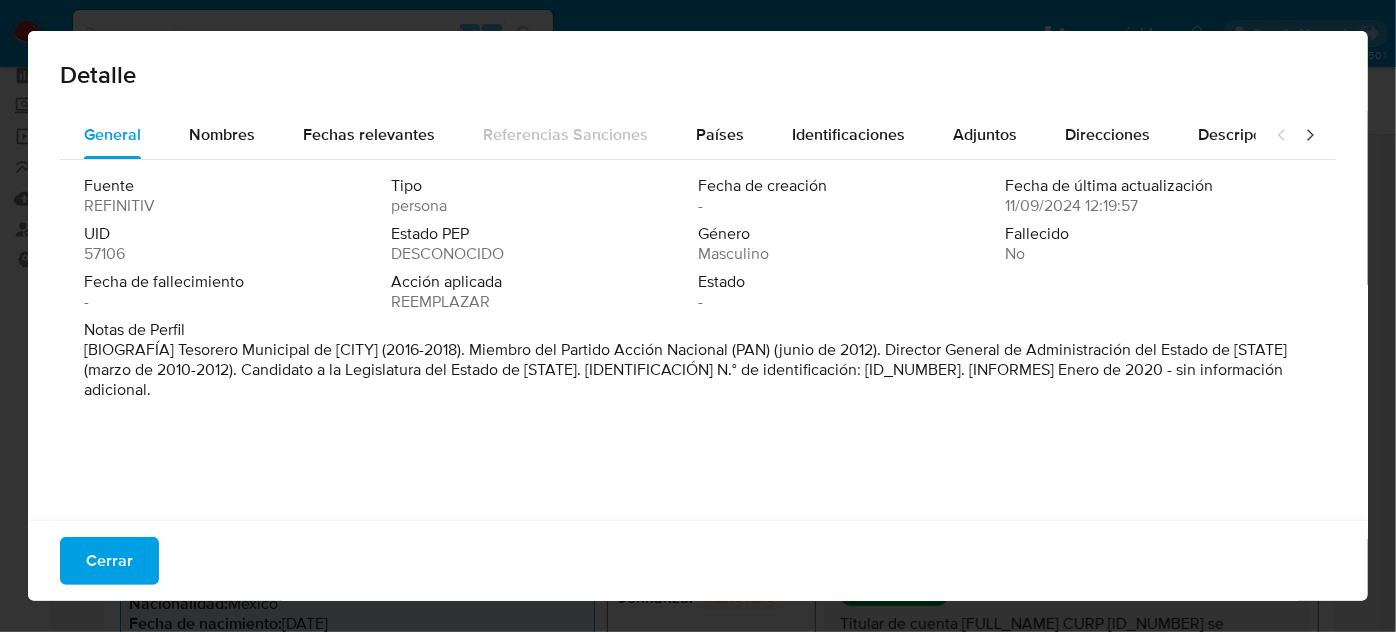 drag, startPoint x: 424, startPoint y: 351, endPoint x: 177, endPoint y: 354, distance: 247.01822 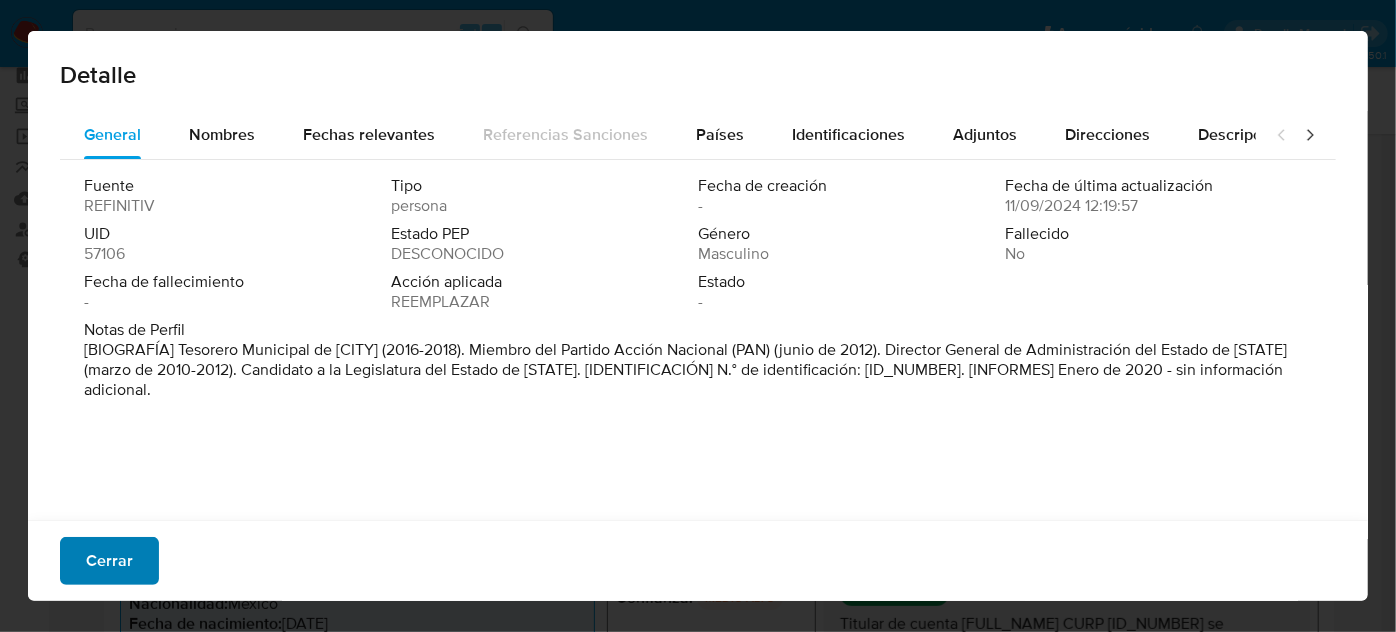 click on "Cerrar" at bounding box center [109, 561] 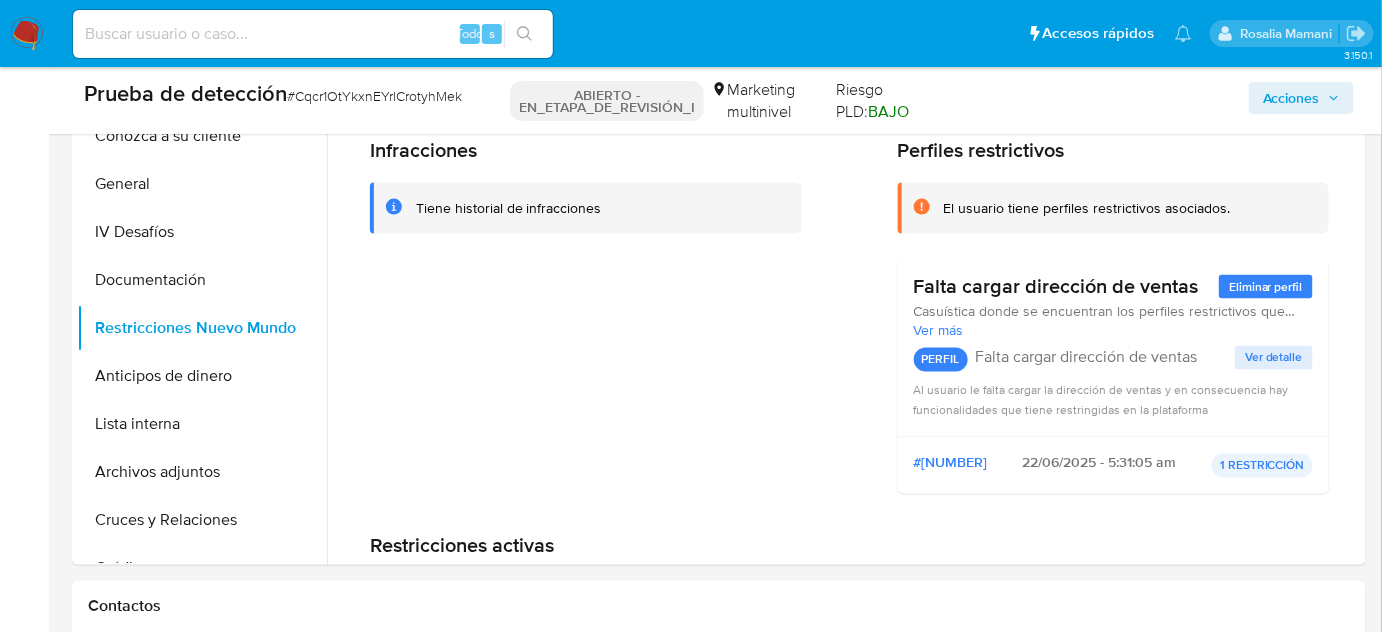 scroll, scrollTop: 1000, scrollLeft: 0, axis: vertical 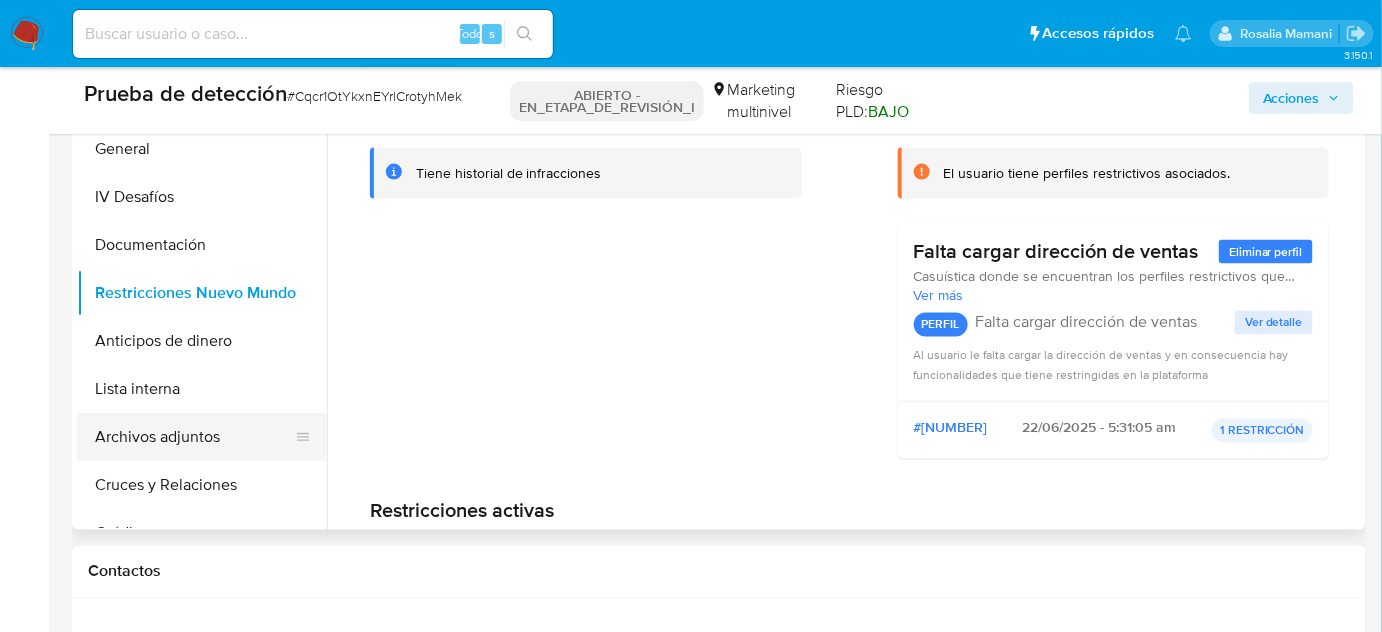 click on "Archivos adjuntos" at bounding box center (194, 437) 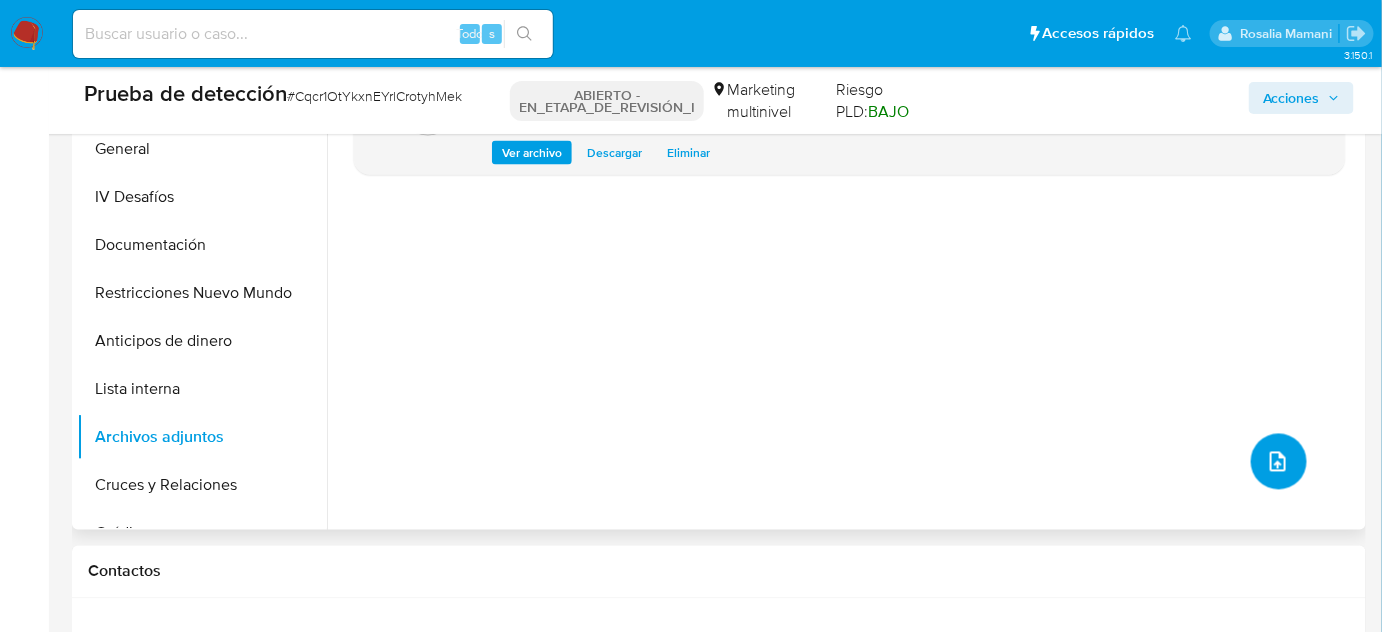 click 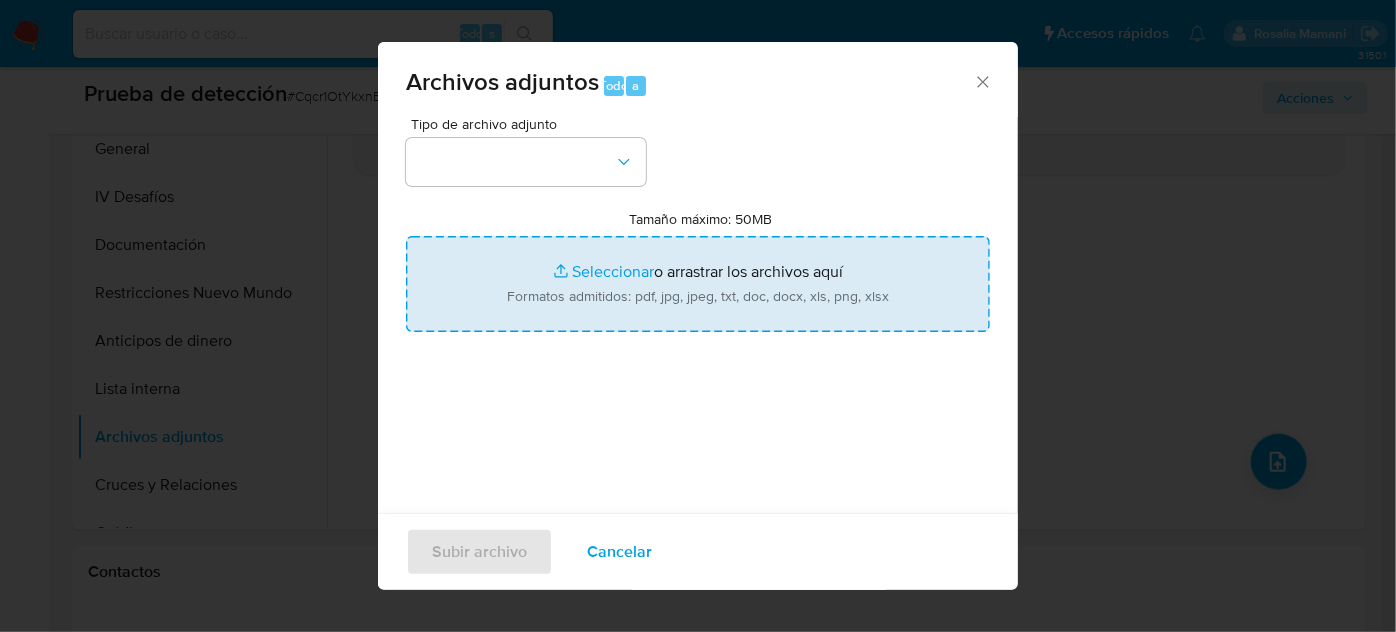 click on "Tamaño máximo: 50MB Seleccionar archivos" at bounding box center (698, 284) 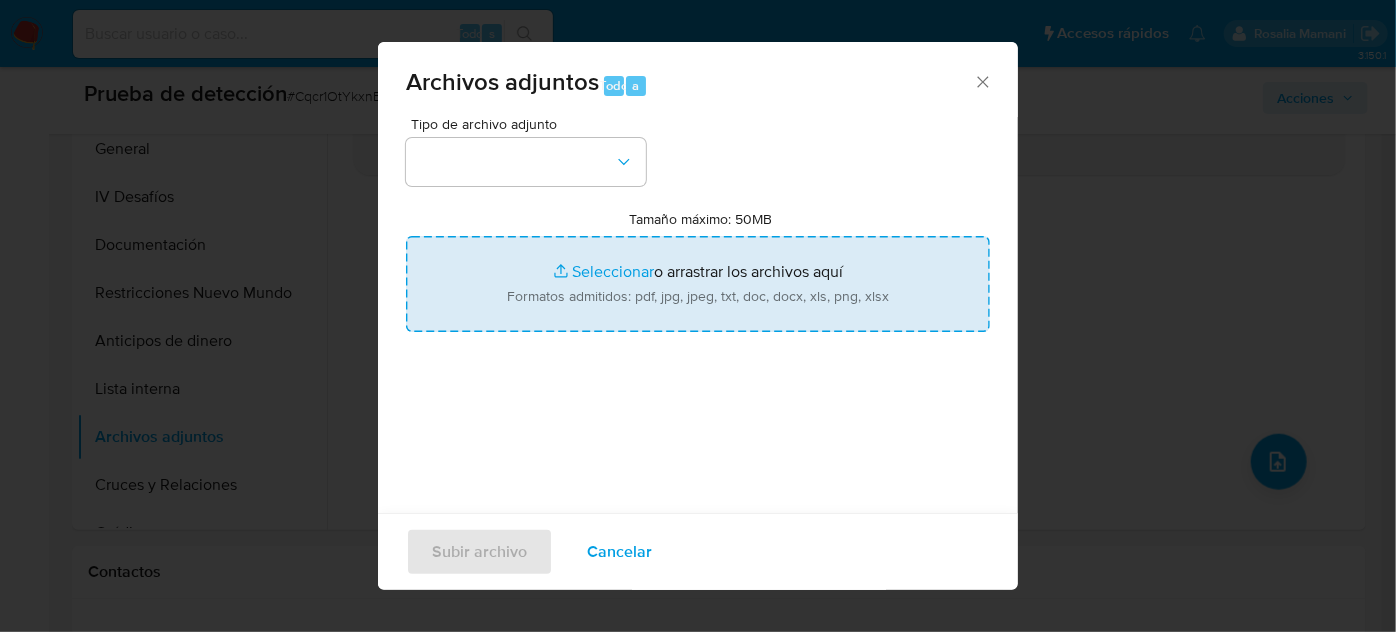 type on "C:\fakepath\DIRECTORIO TELEFONICO 2016-2018_1.pdf" 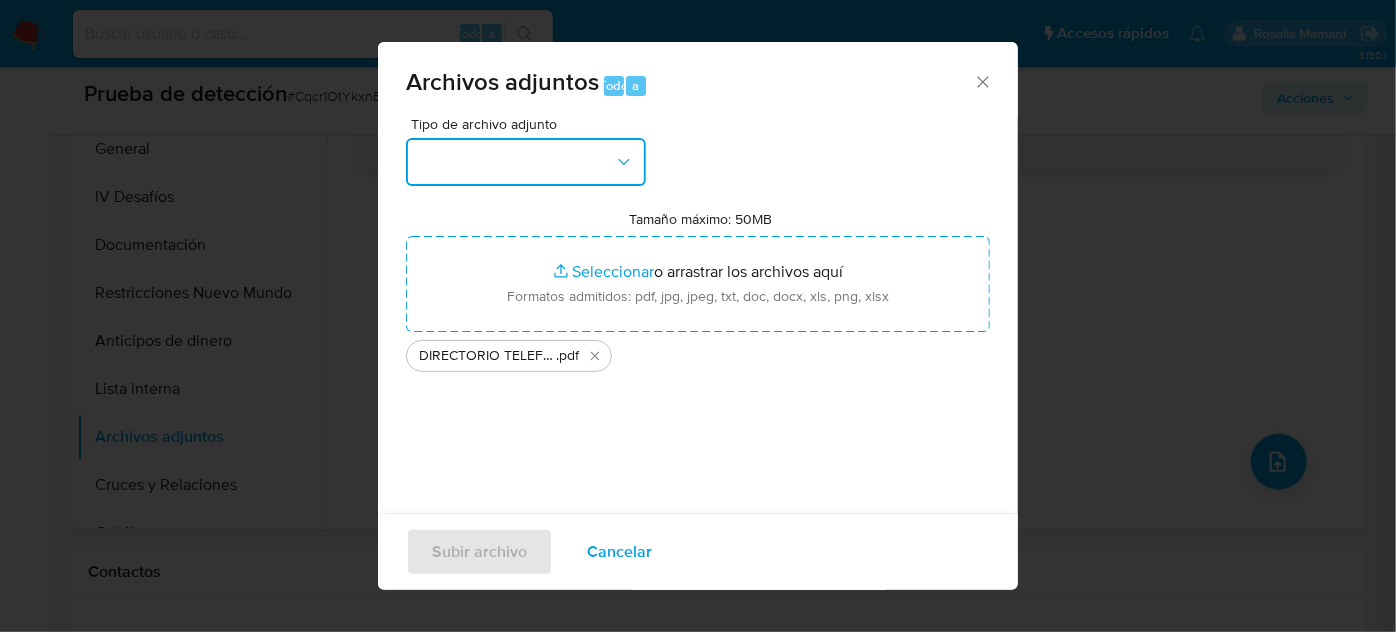 click at bounding box center [526, 162] 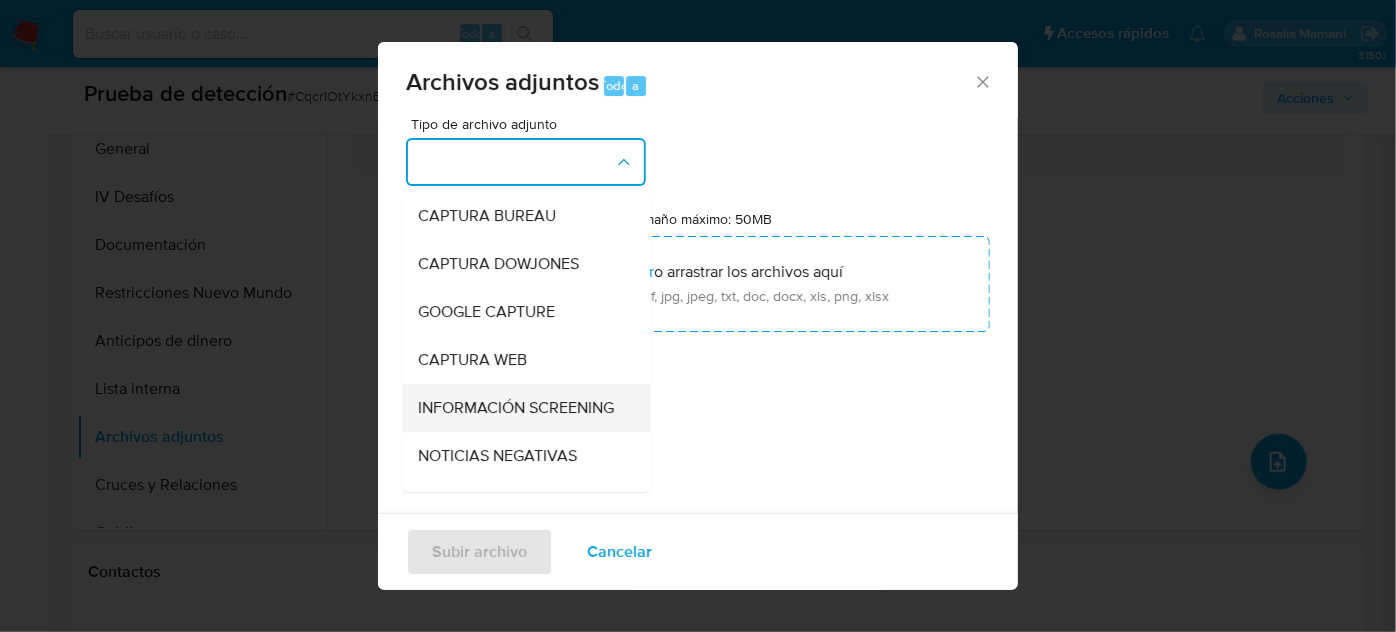 click on "INFORMACIÓN SCREENING" at bounding box center (516, 408) 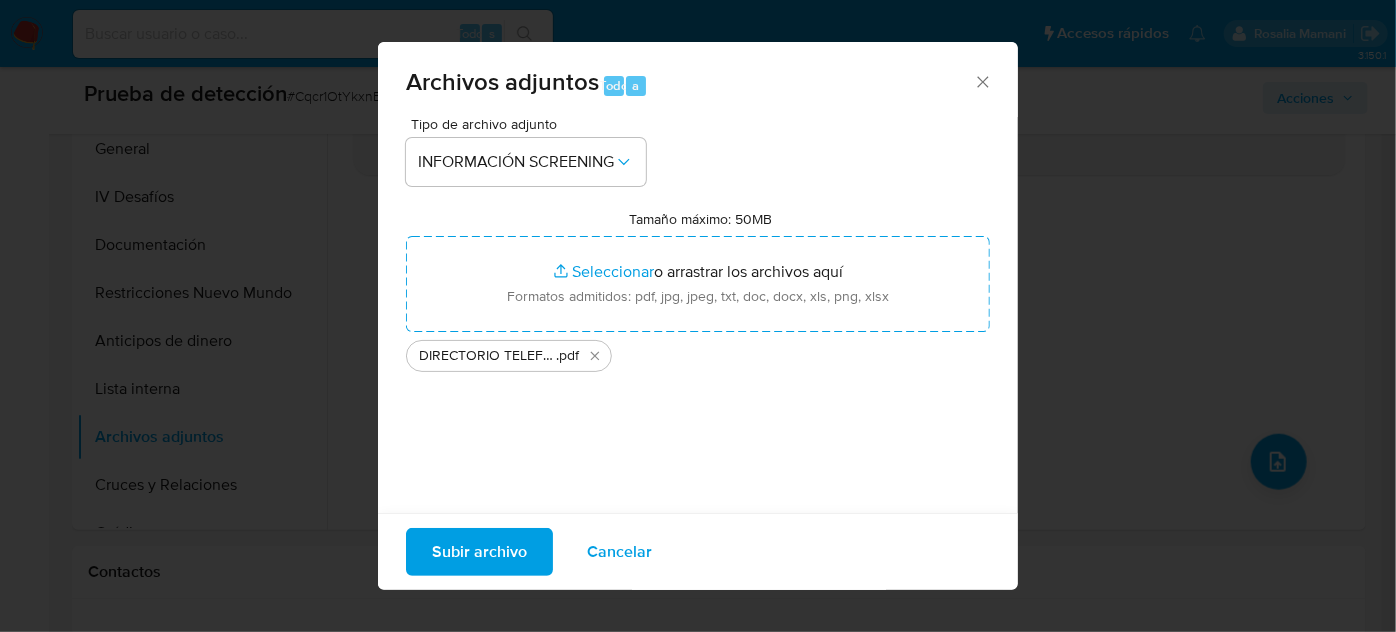 click on "Subir archivo" at bounding box center (479, 552) 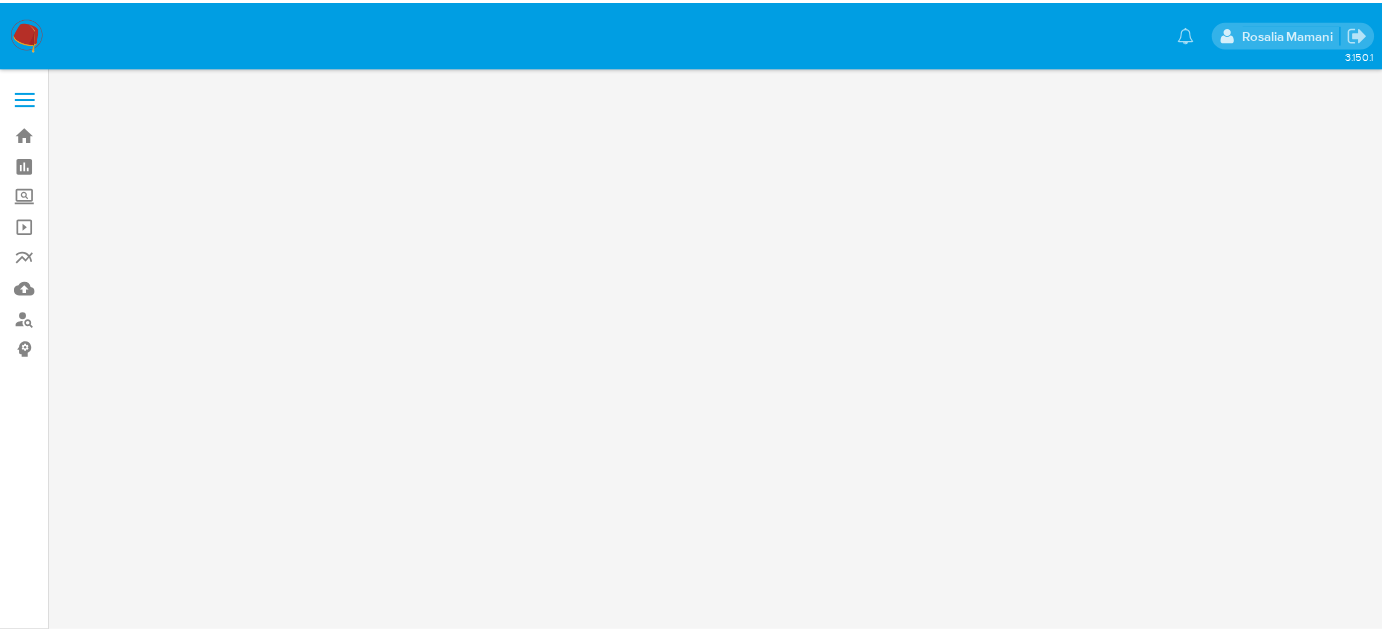 scroll, scrollTop: 0, scrollLeft: 0, axis: both 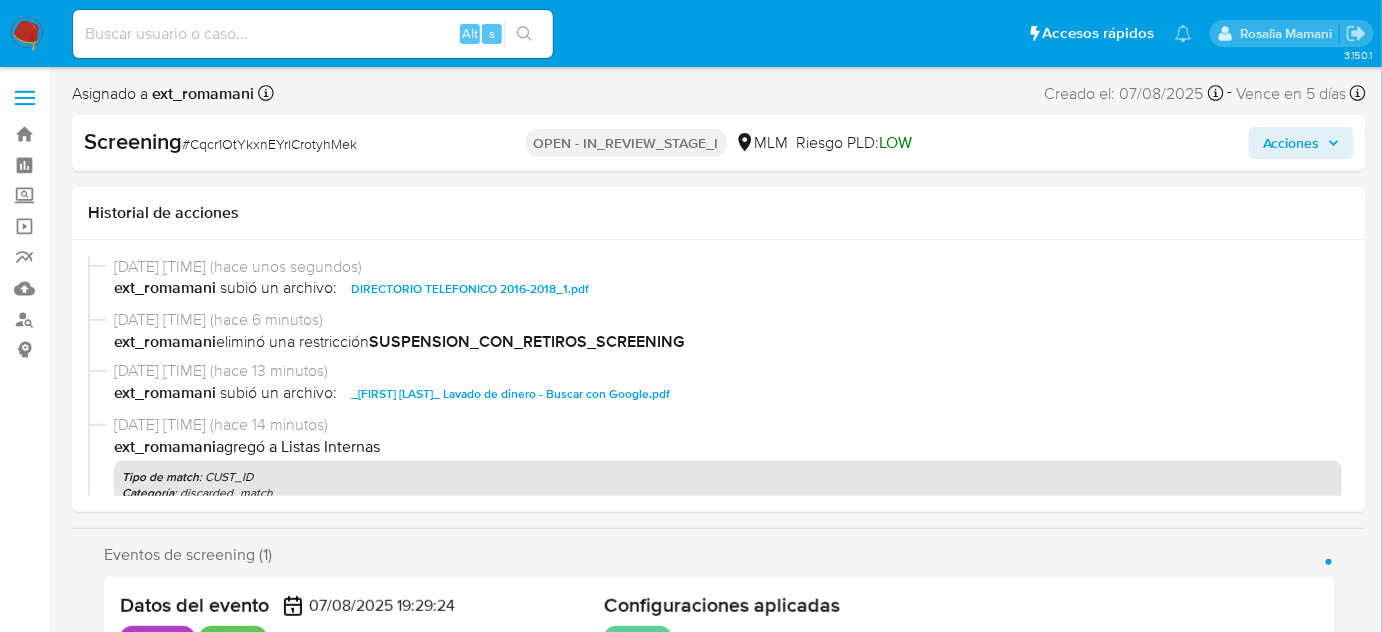 select on "10" 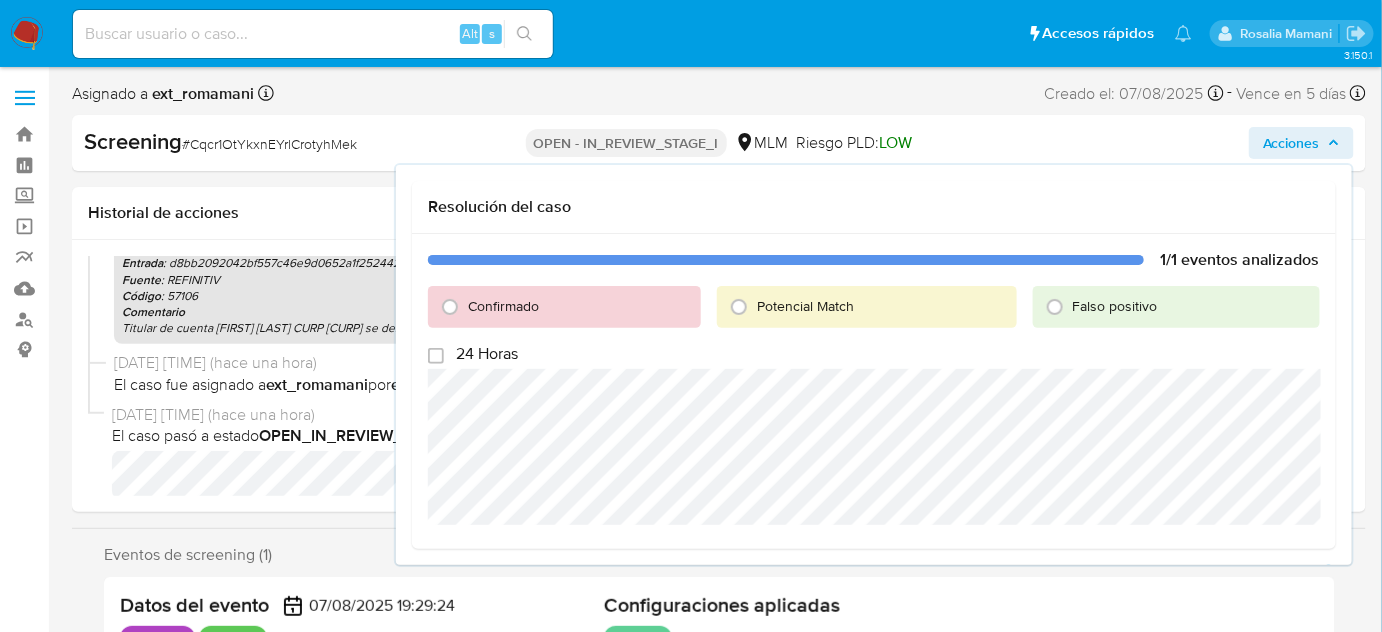 scroll, scrollTop: 393, scrollLeft: 0, axis: vertical 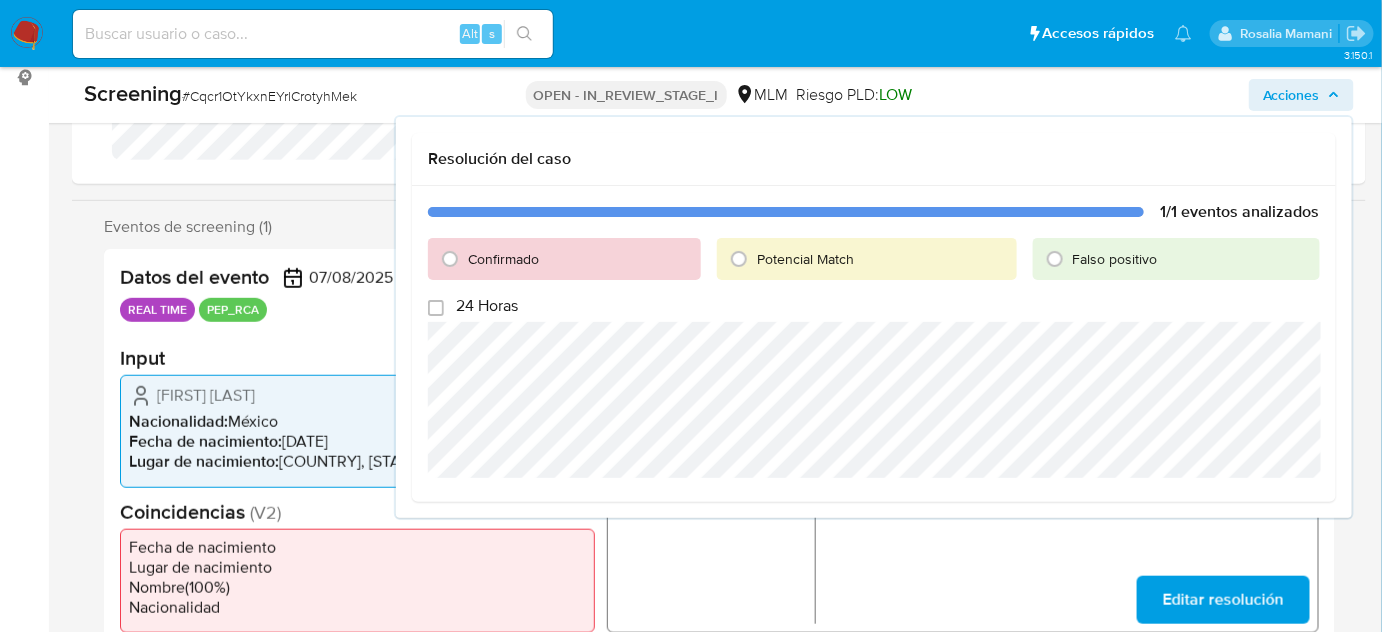click on "Falso positivo" at bounding box center [1115, 259] 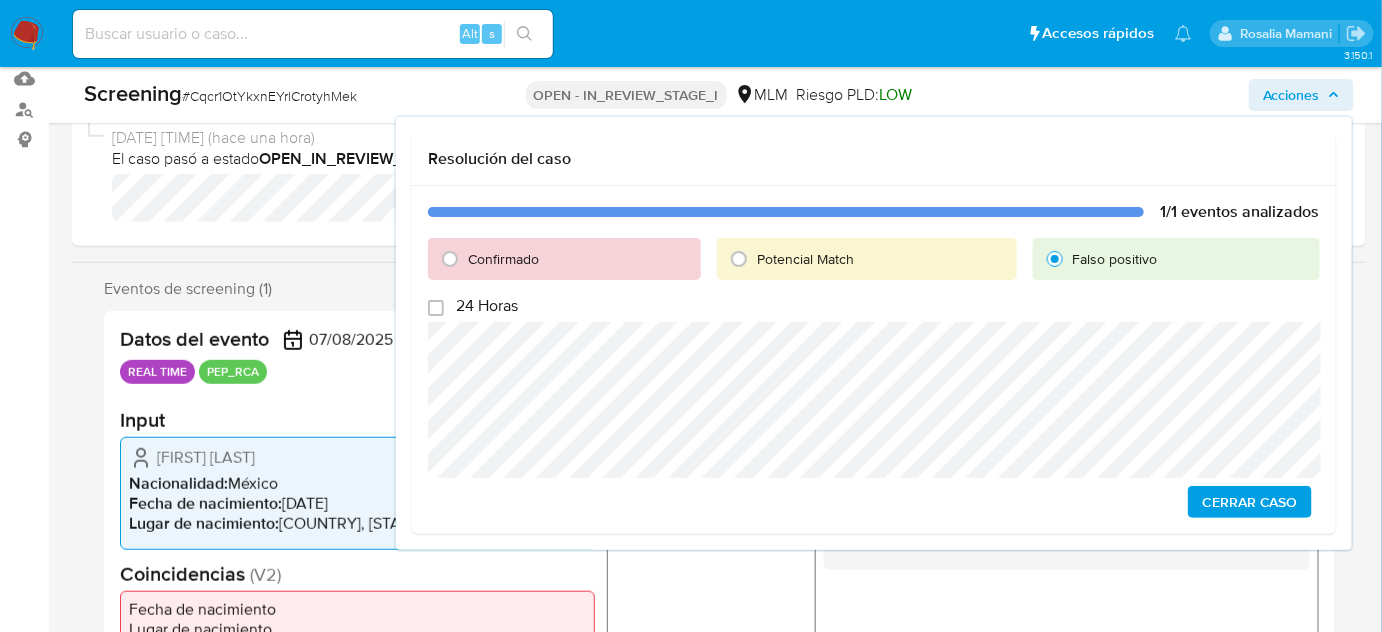scroll, scrollTop: 181, scrollLeft: 0, axis: vertical 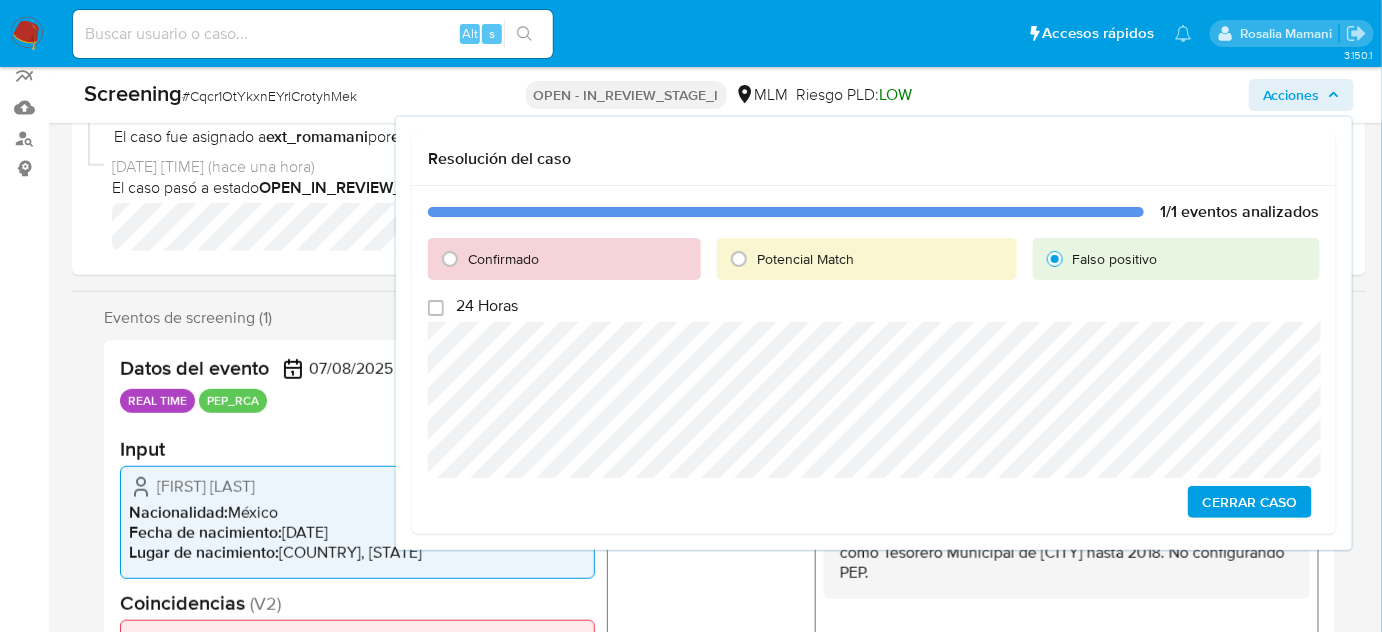 click on "Cerrar Caso" at bounding box center [1250, 502] 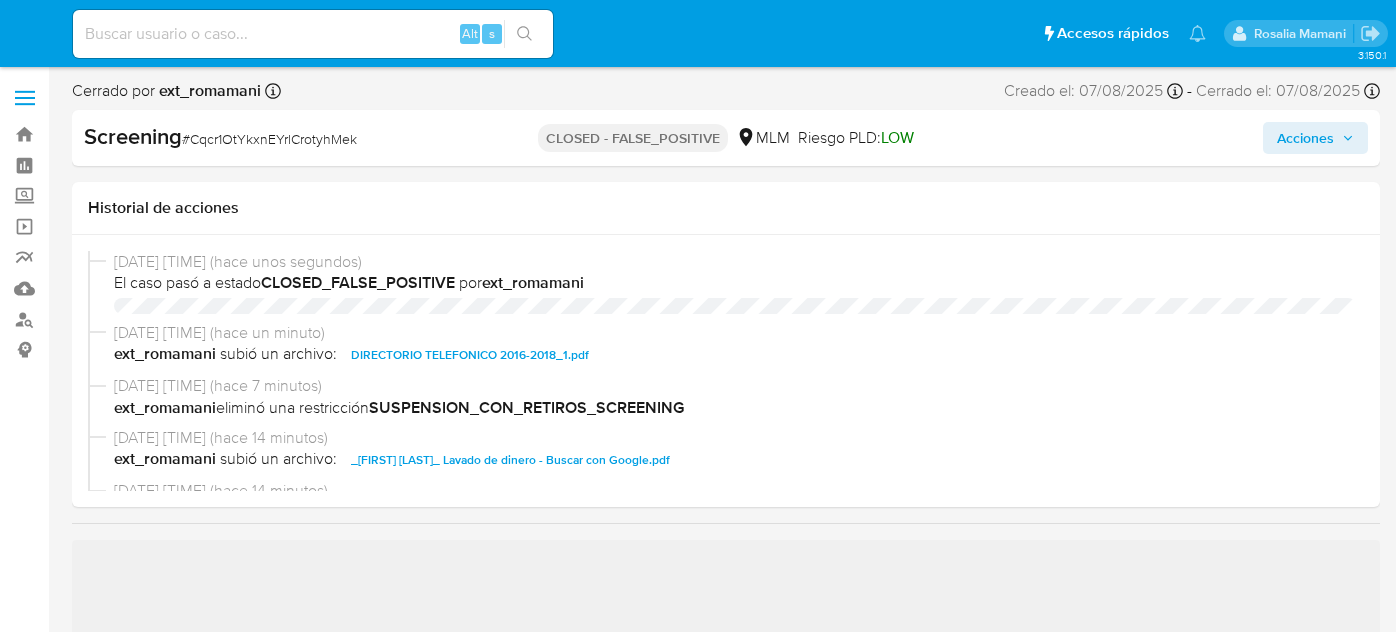 select on "10" 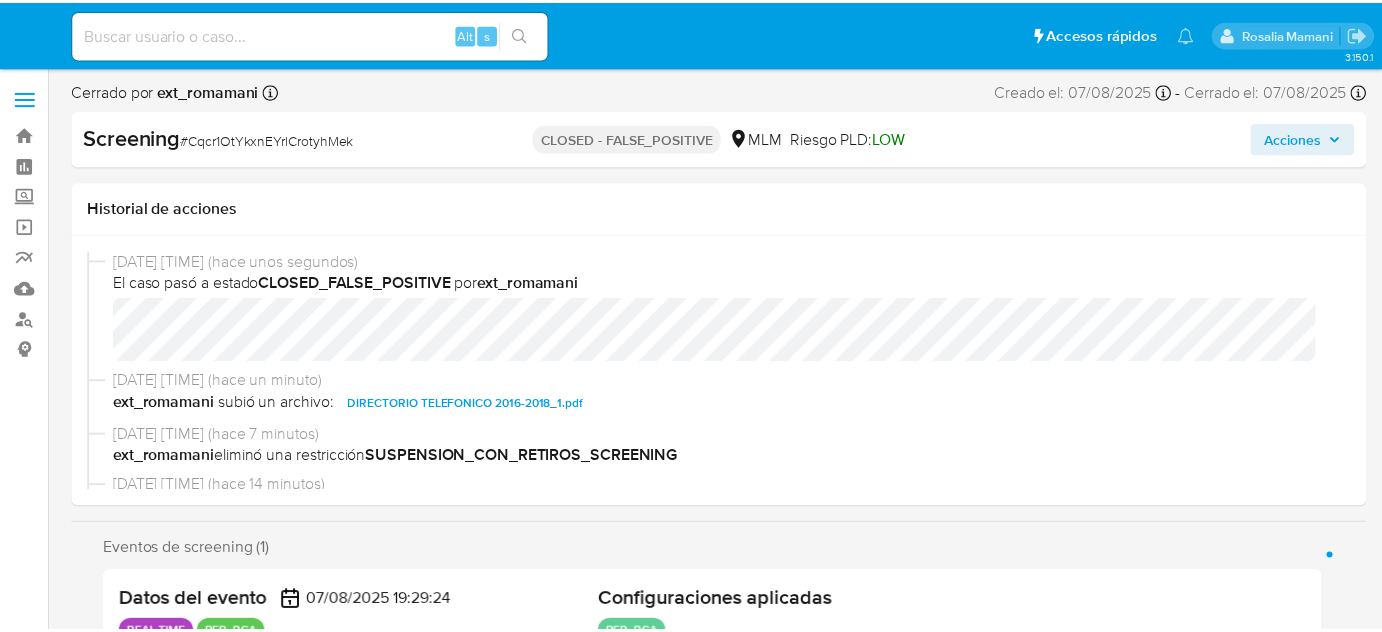 scroll, scrollTop: 0, scrollLeft: 0, axis: both 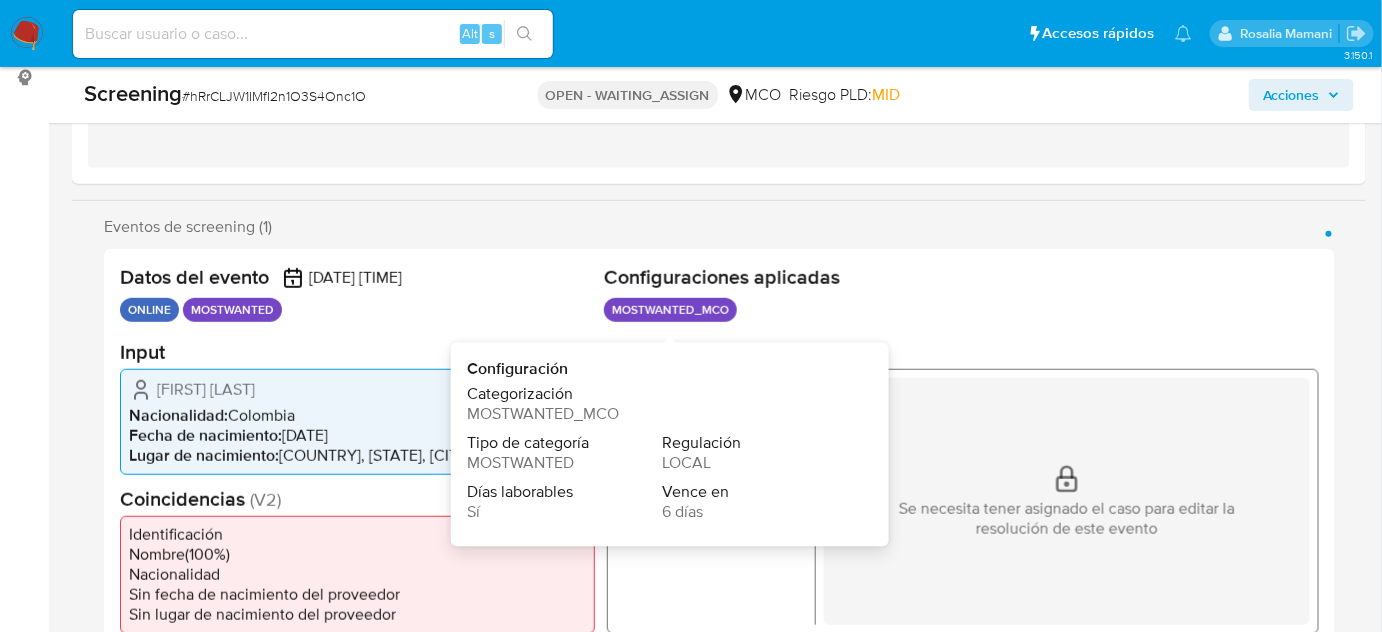 select on "10" 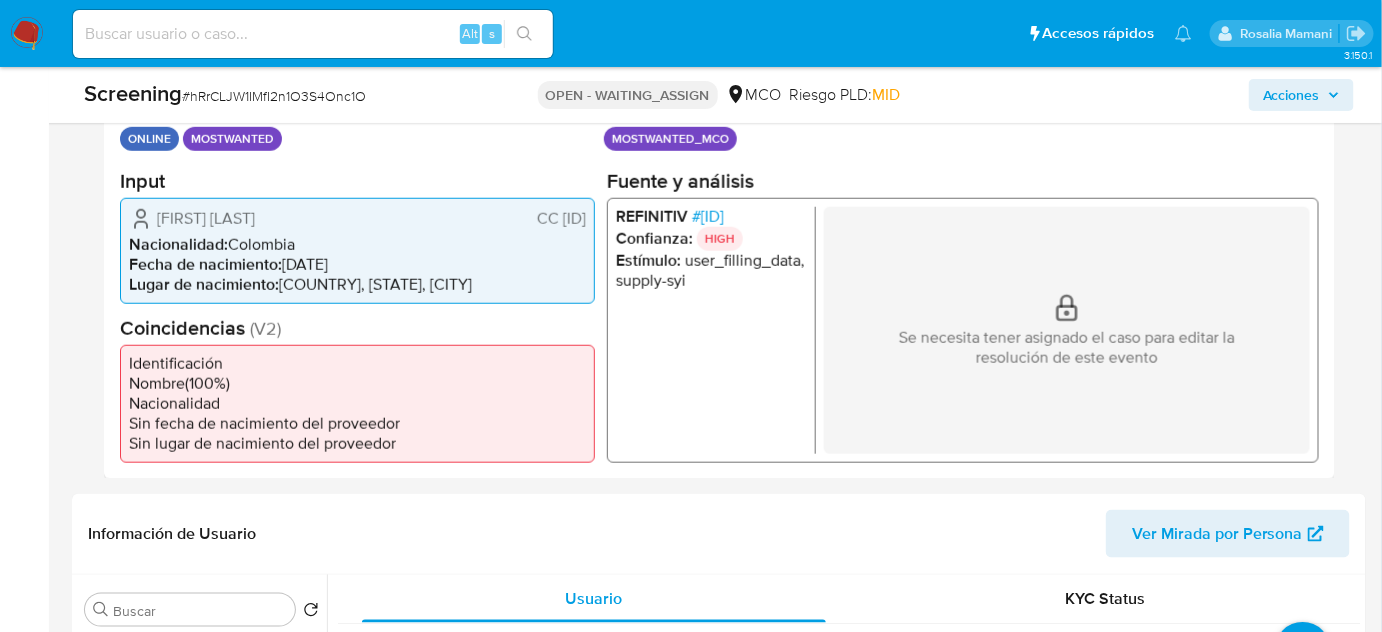 scroll, scrollTop: 454, scrollLeft: 0, axis: vertical 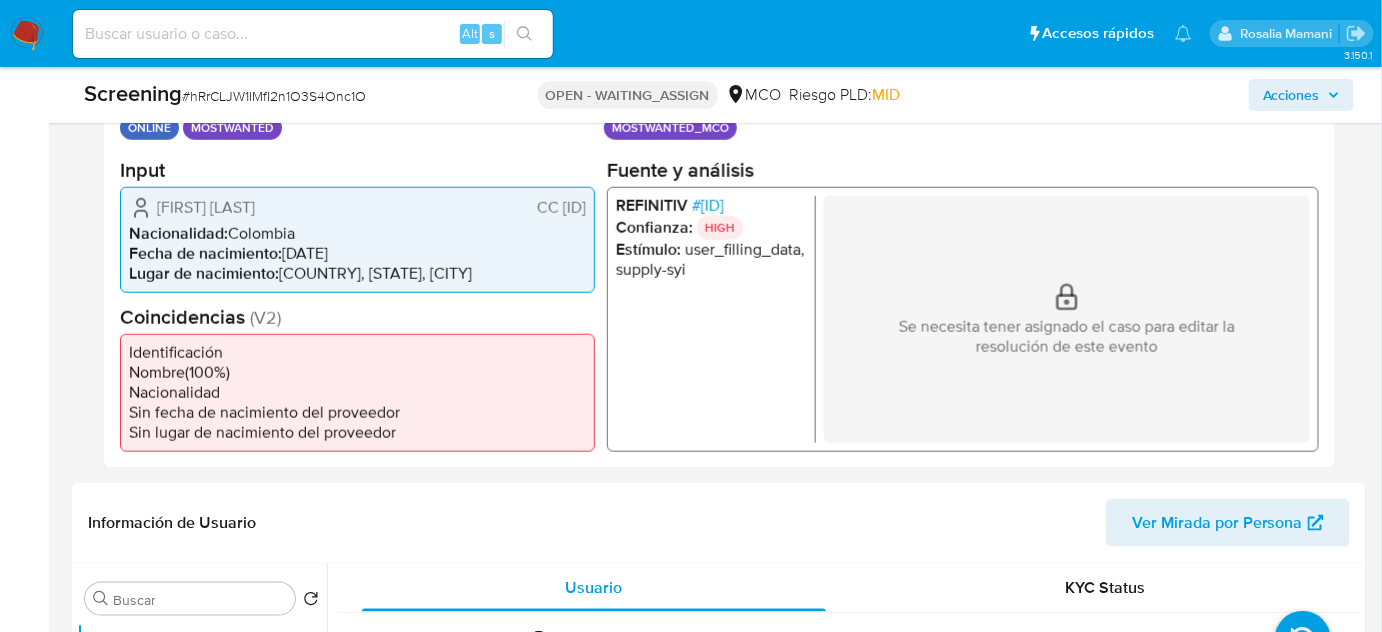 drag, startPoint x: 589, startPoint y: 200, endPoint x: 520, endPoint y: 212, distance: 70.035706 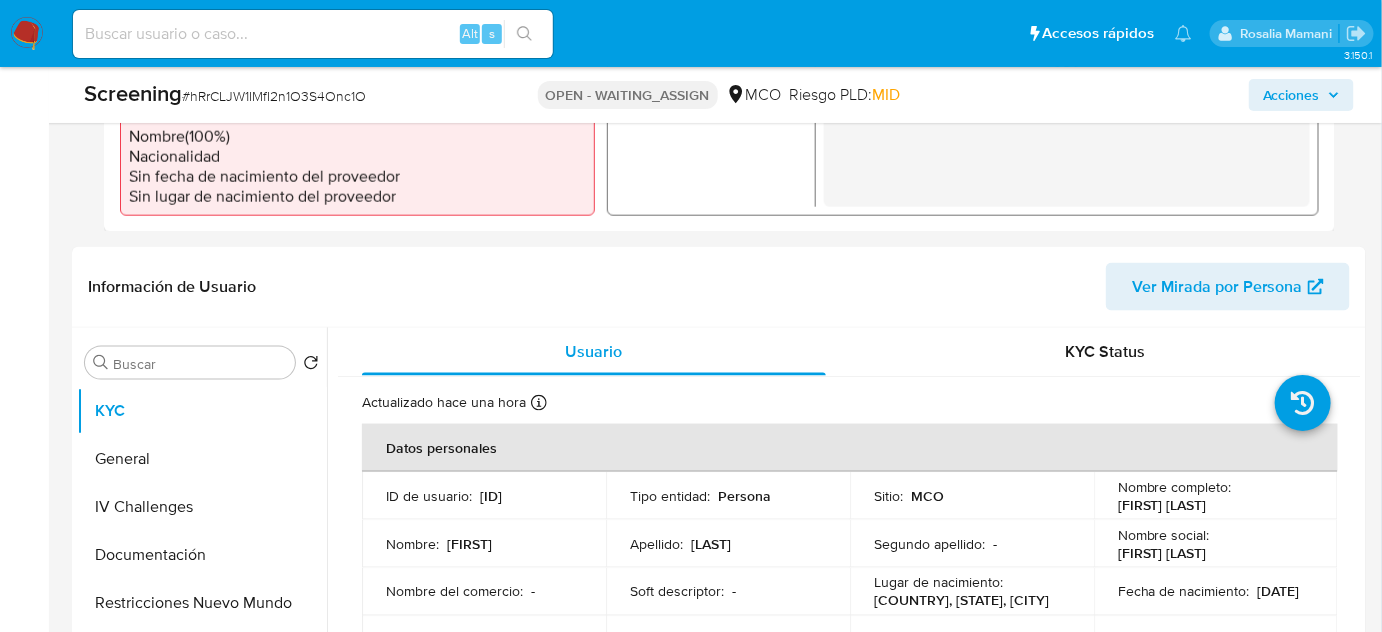 scroll, scrollTop: 727, scrollLeft: 0, axis: vertical 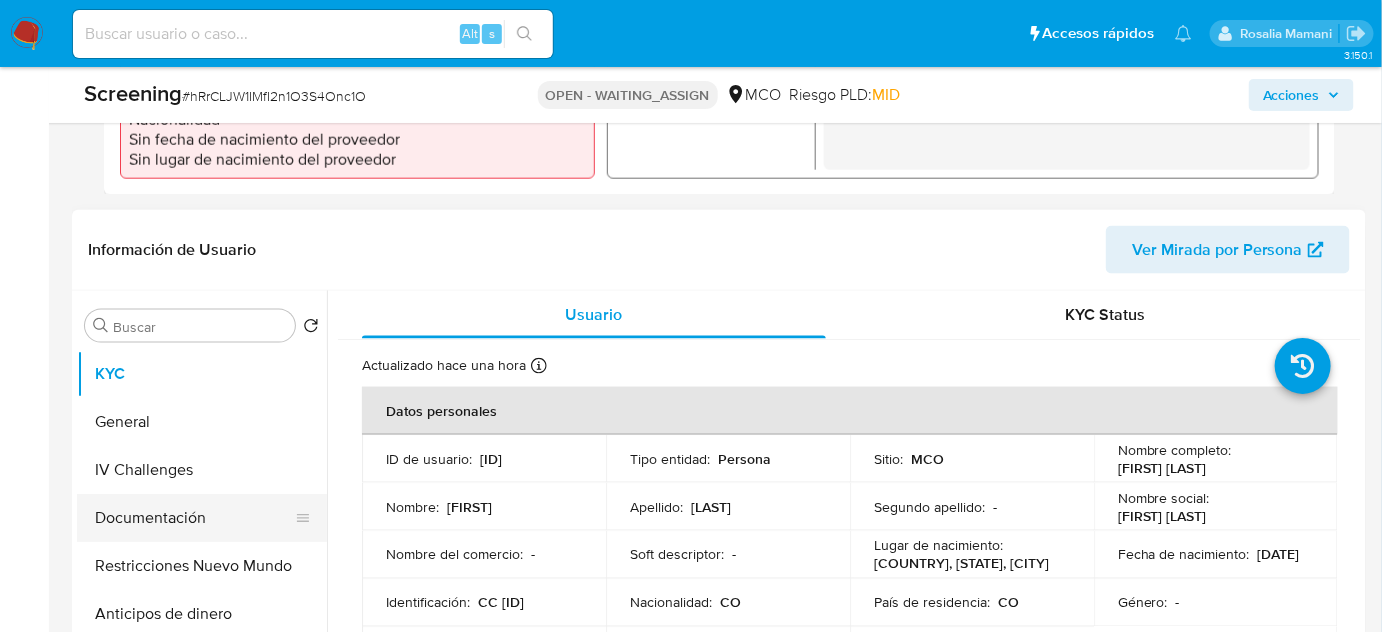 click on "Documentación" at bounding box center (194, 518) 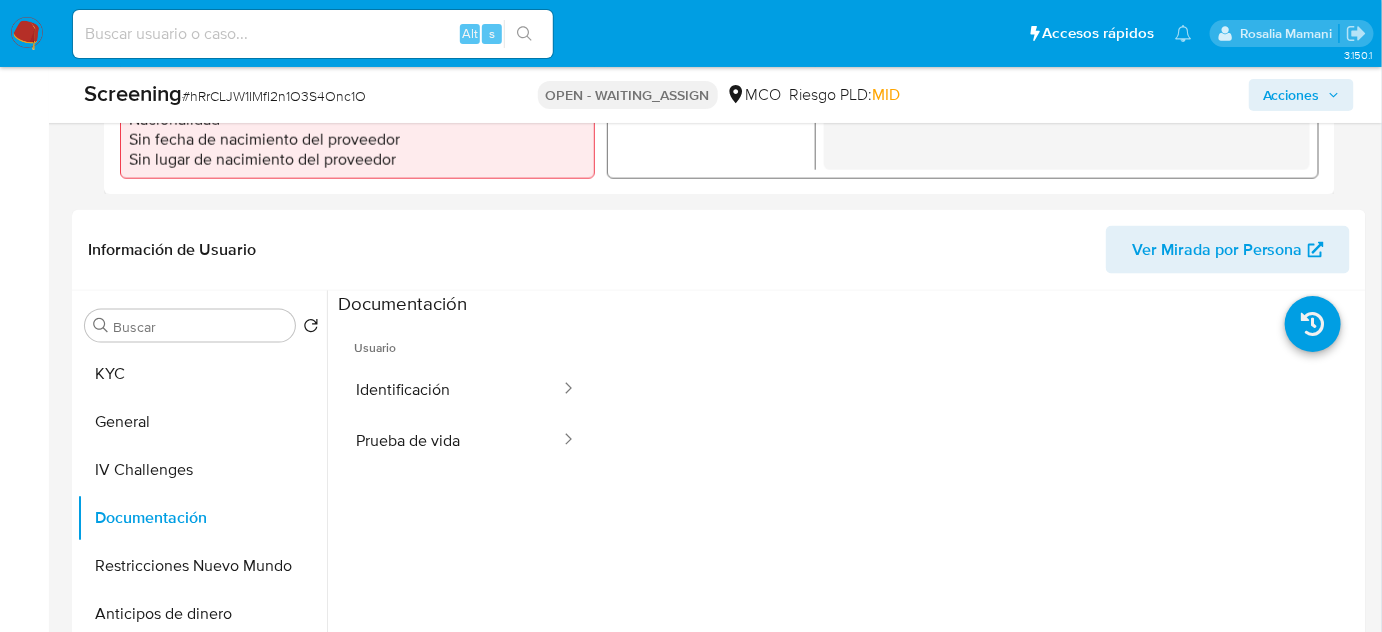 scroll, scrollTop: 90, scrollLeft: 0, axis: vertical 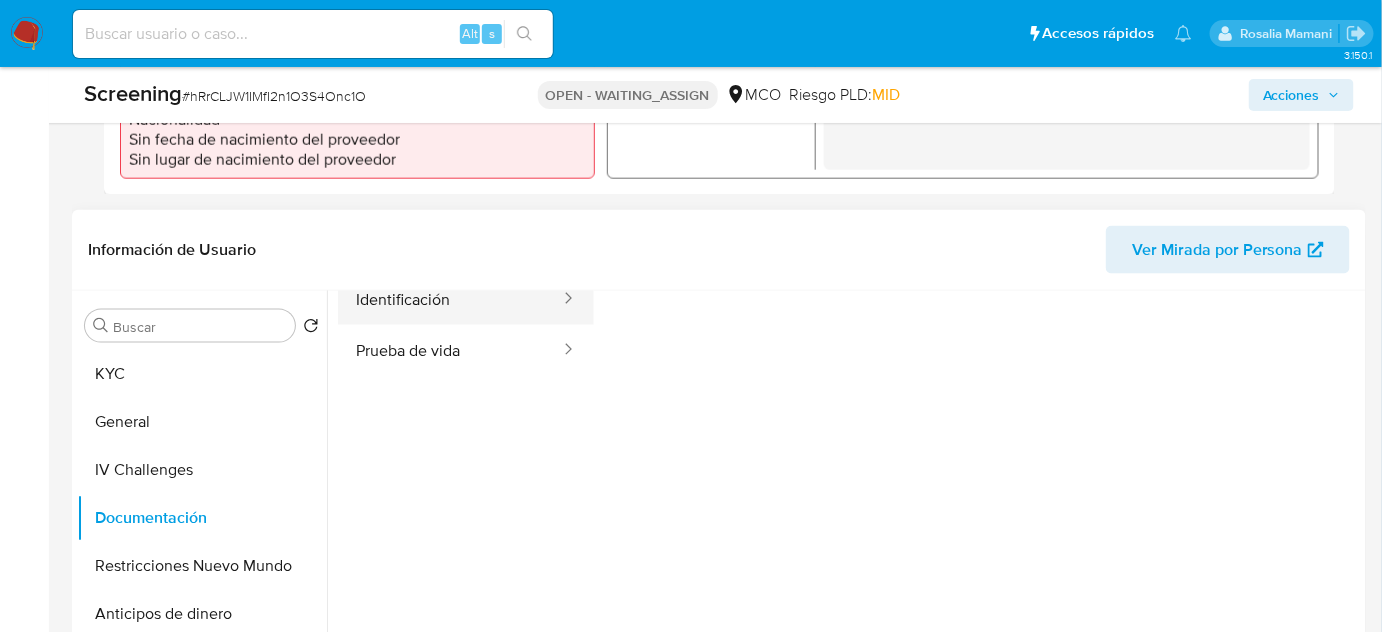click on "Identificación" at bounding box center [450, 299] 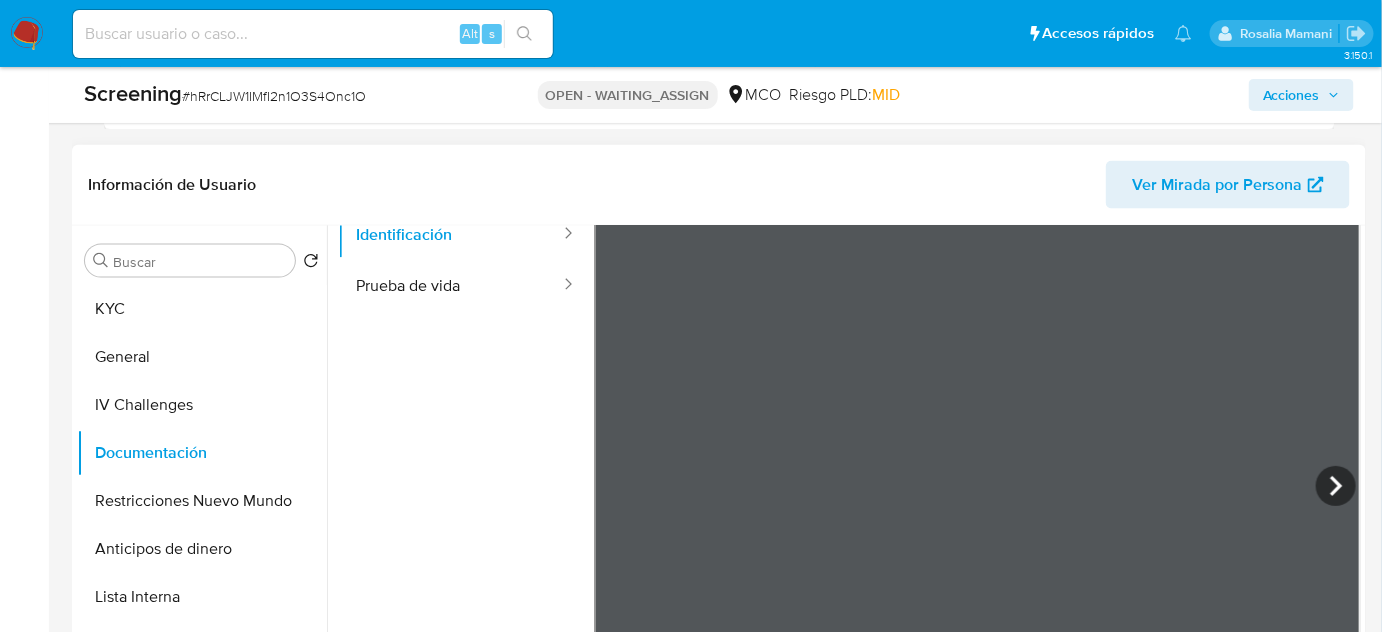 scroll, scrollTop: 909, scrollLeft: 0, axis: vertical 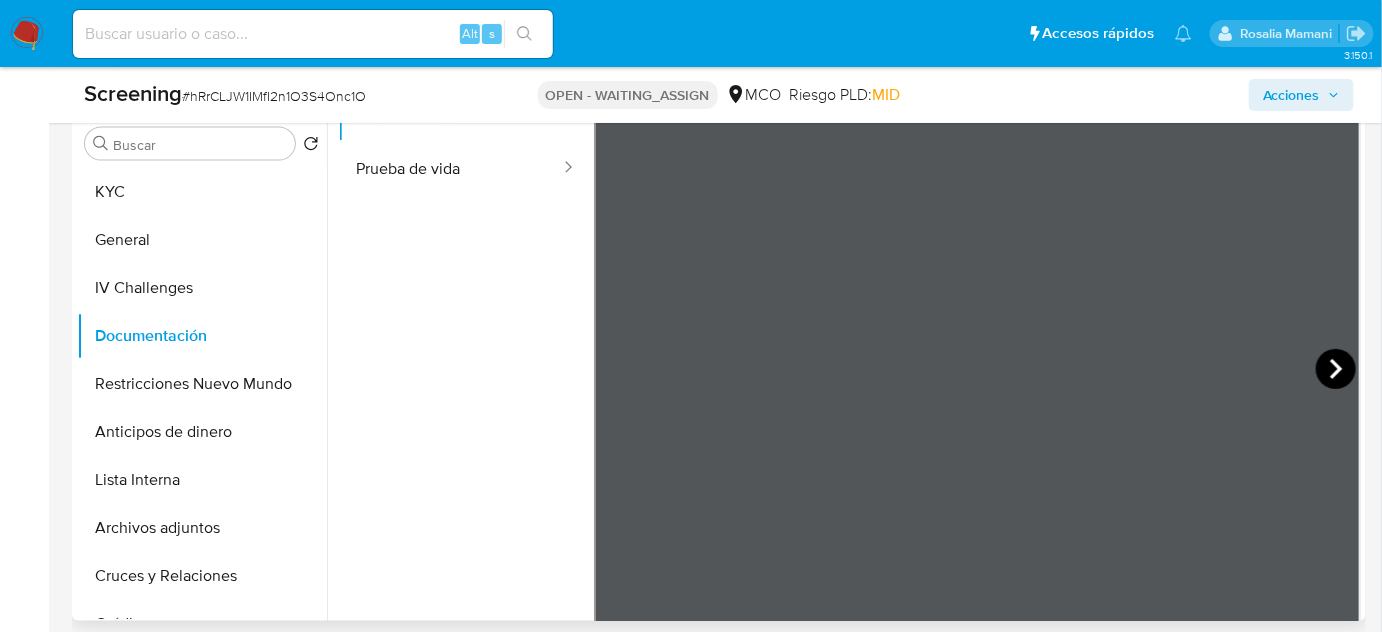 click 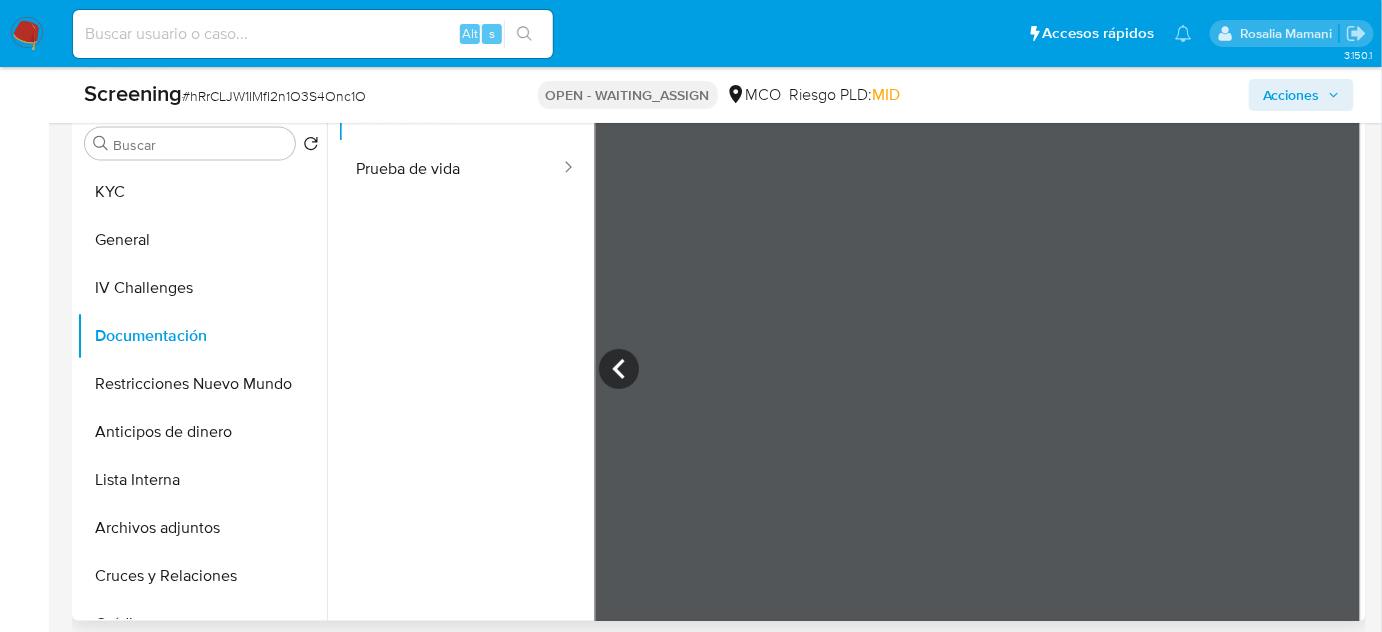 scroll, scrollTop: 0, scrollLeft: 0, axis: both 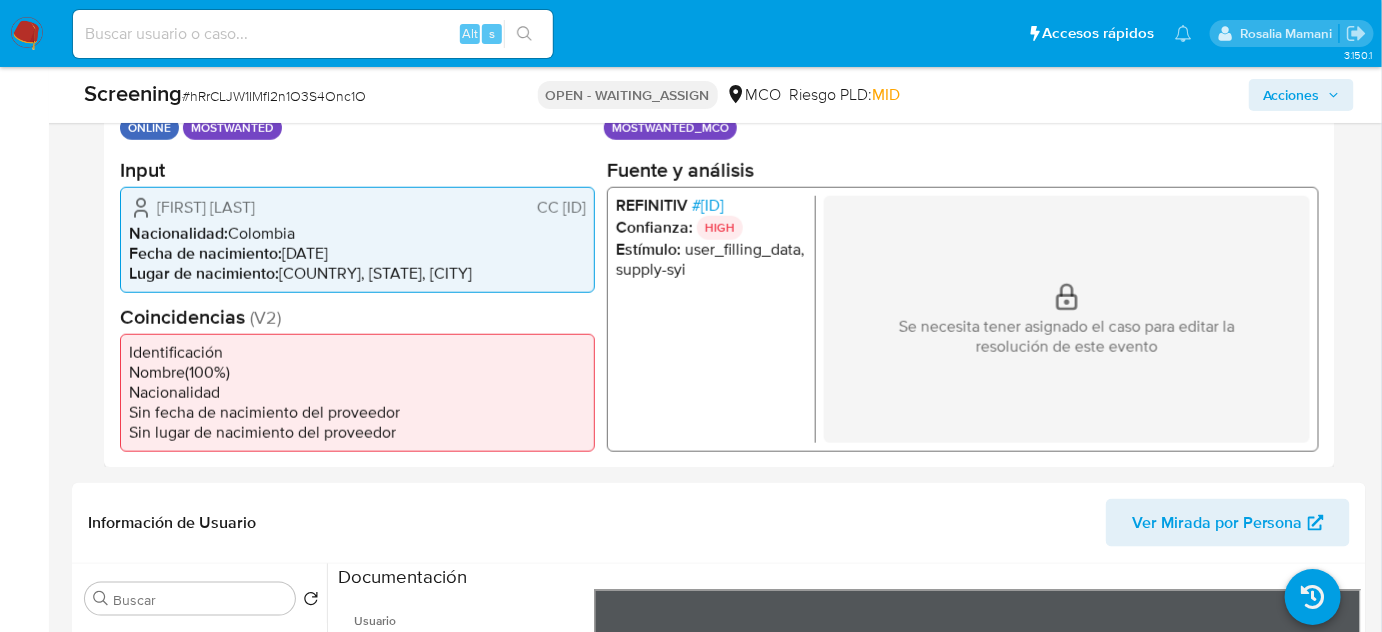 drag, startPoint x: 585, startPoint y: 196, endPoint x: 517, endPoint y: 210, distance: 69.426216 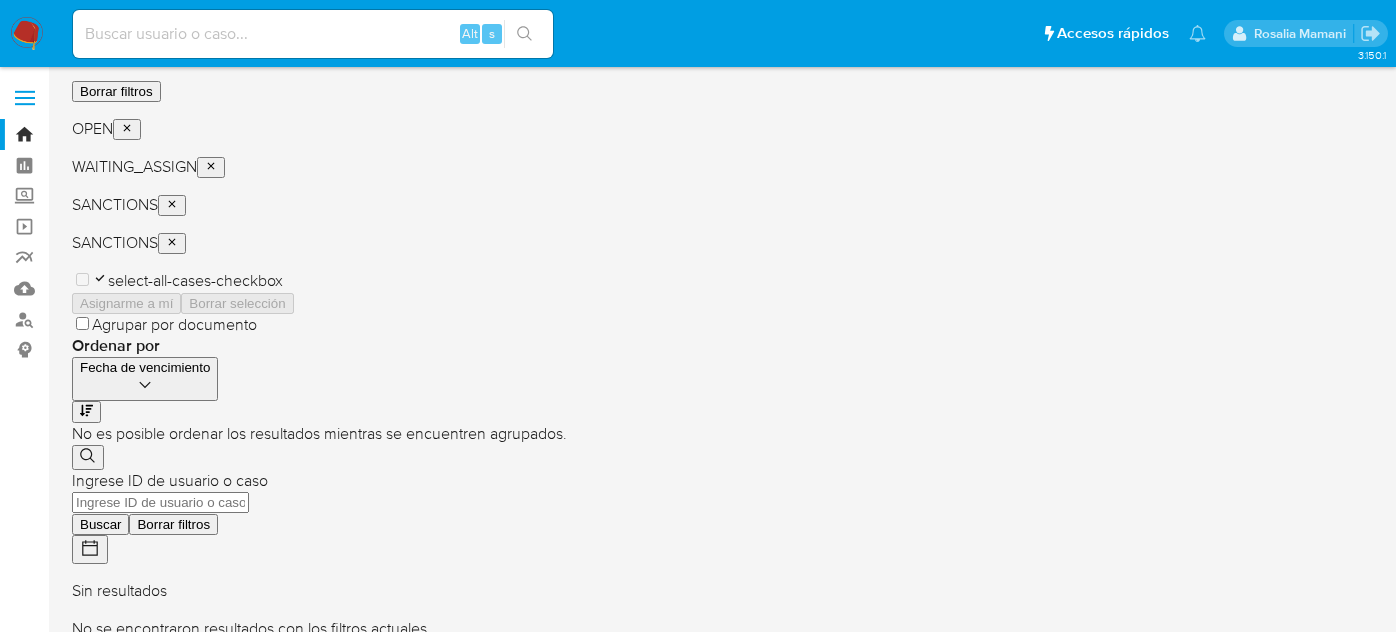 scroll, scrollTop: 0, scrollLeft: 0, axis: both 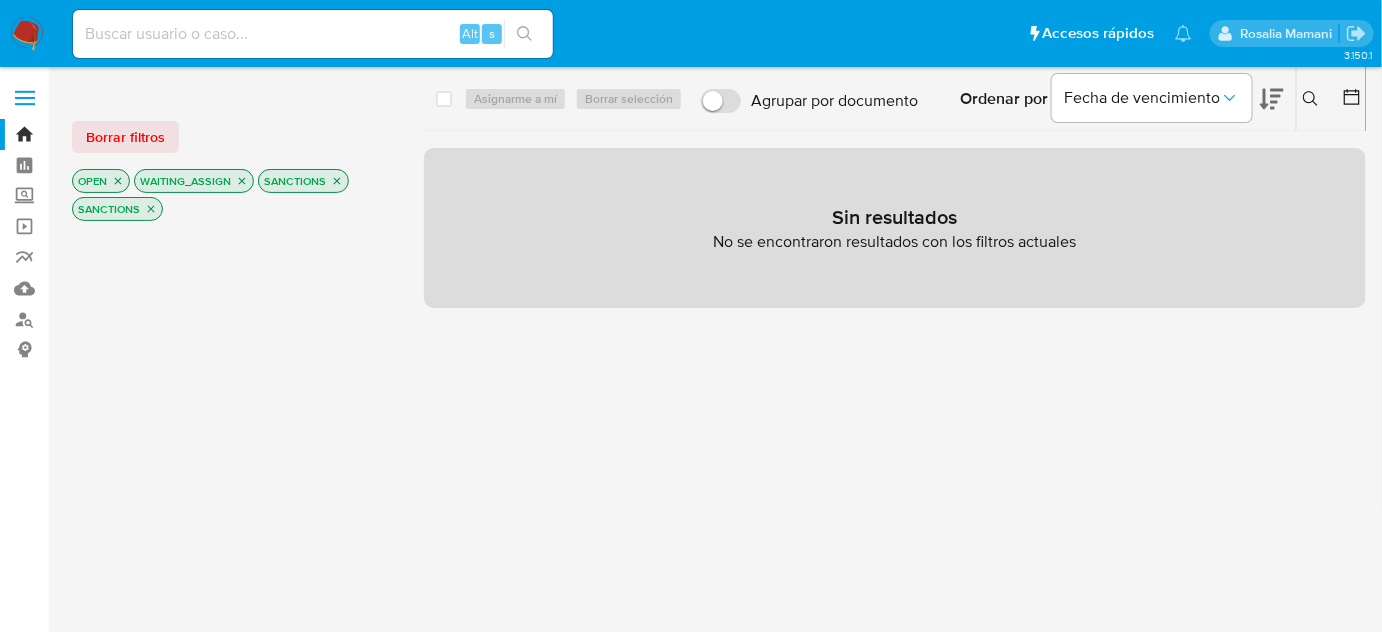 click 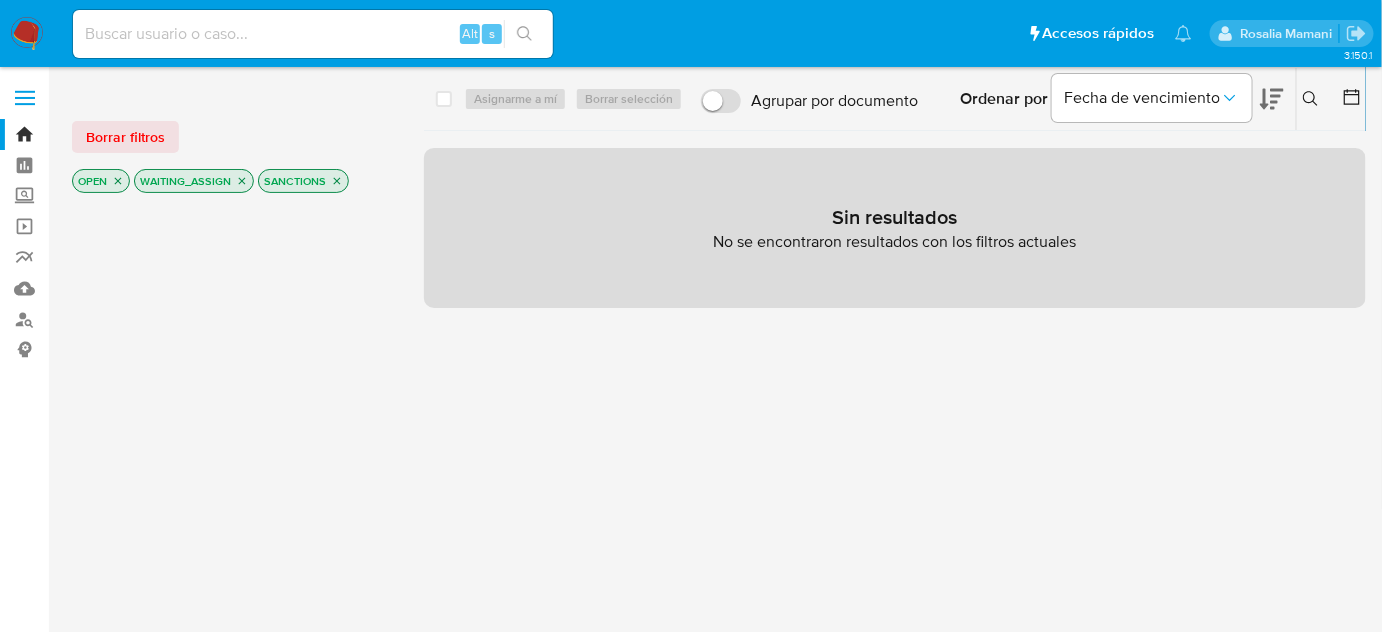 click 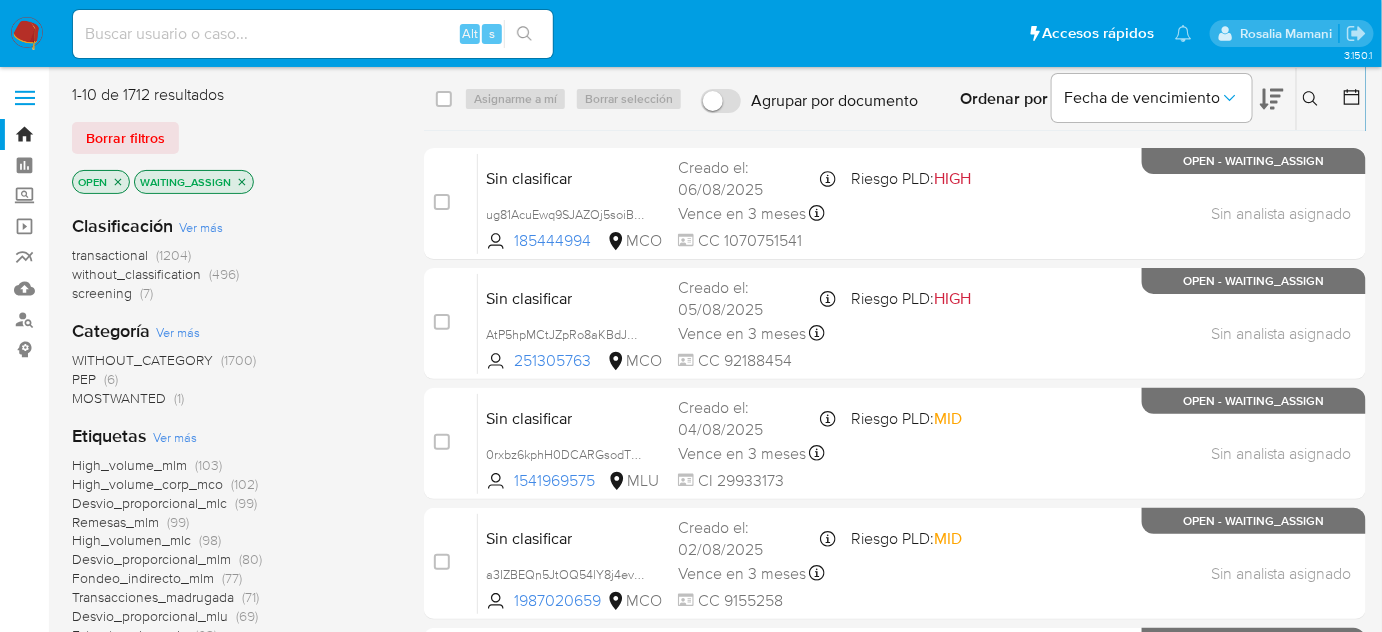 click on "(6)" at bounding box center [111, 379] 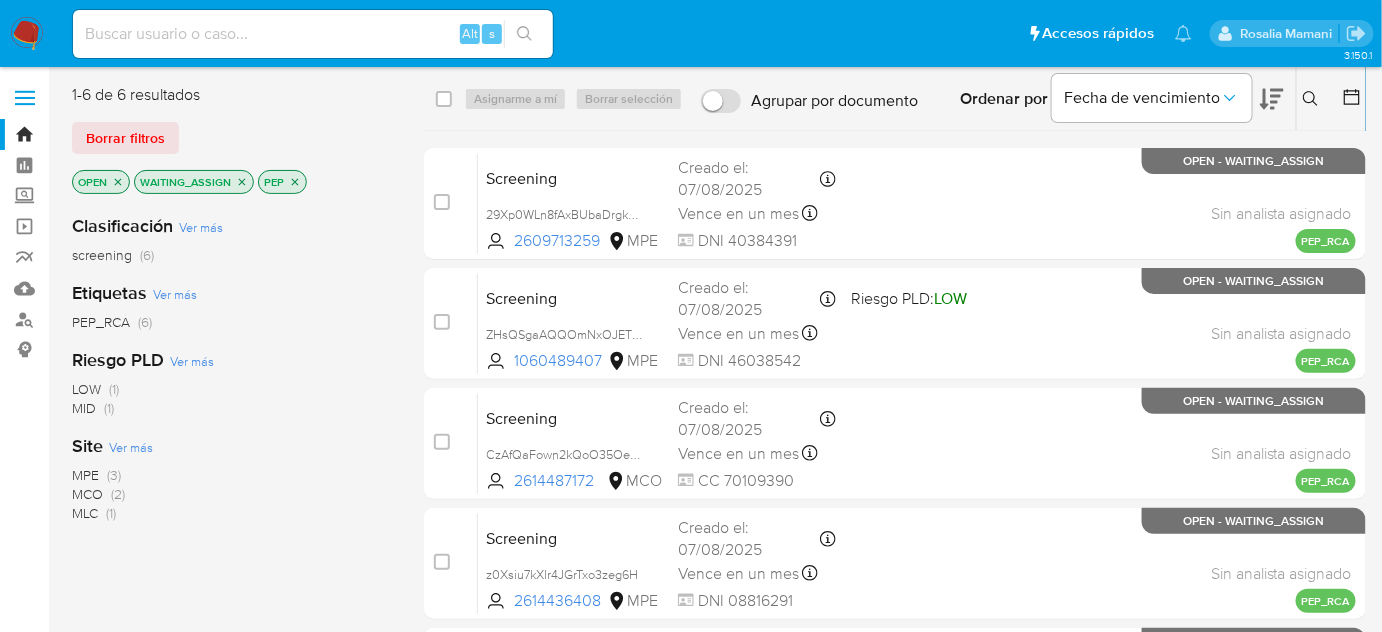 click 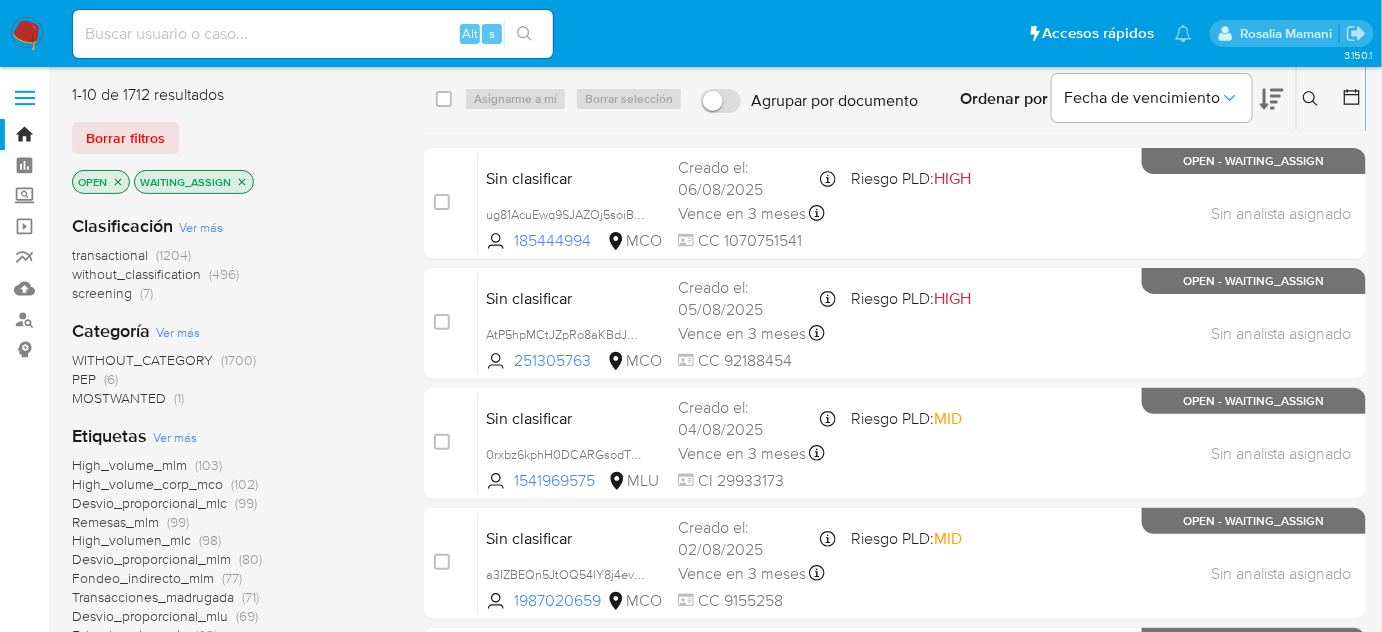click on "MOSTWANTED" at bounding box center [119, 398] 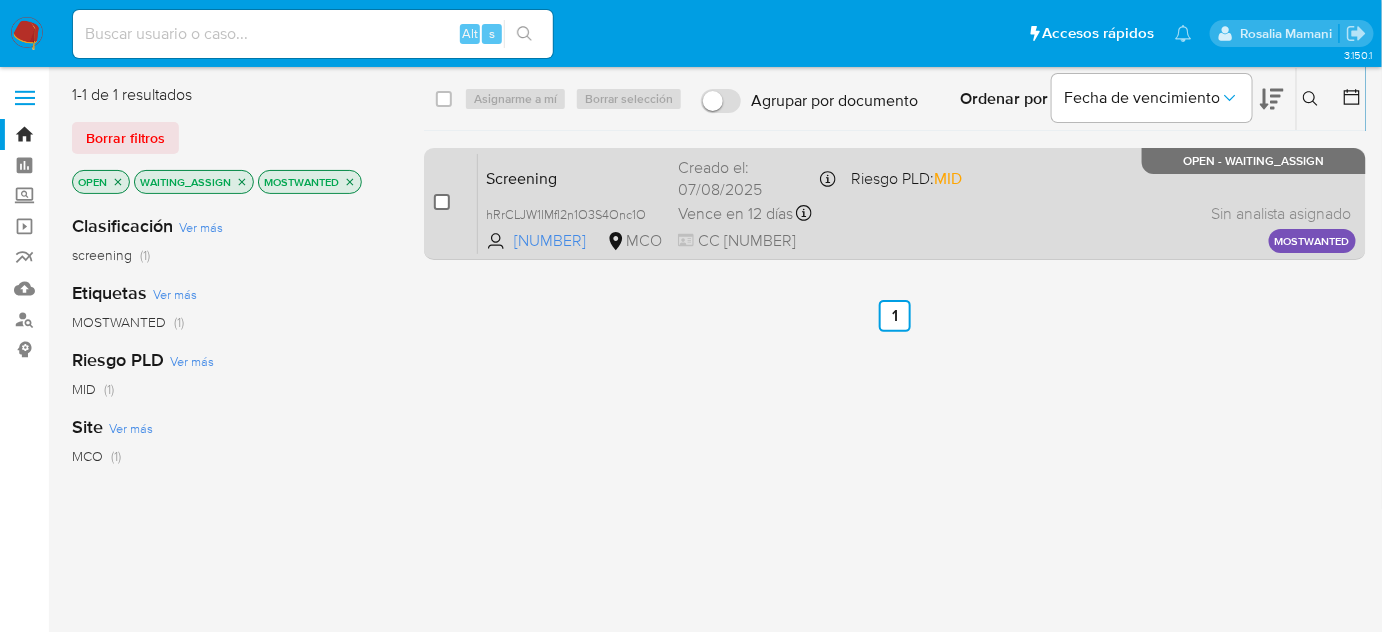 click at bounding box center [442, 202] 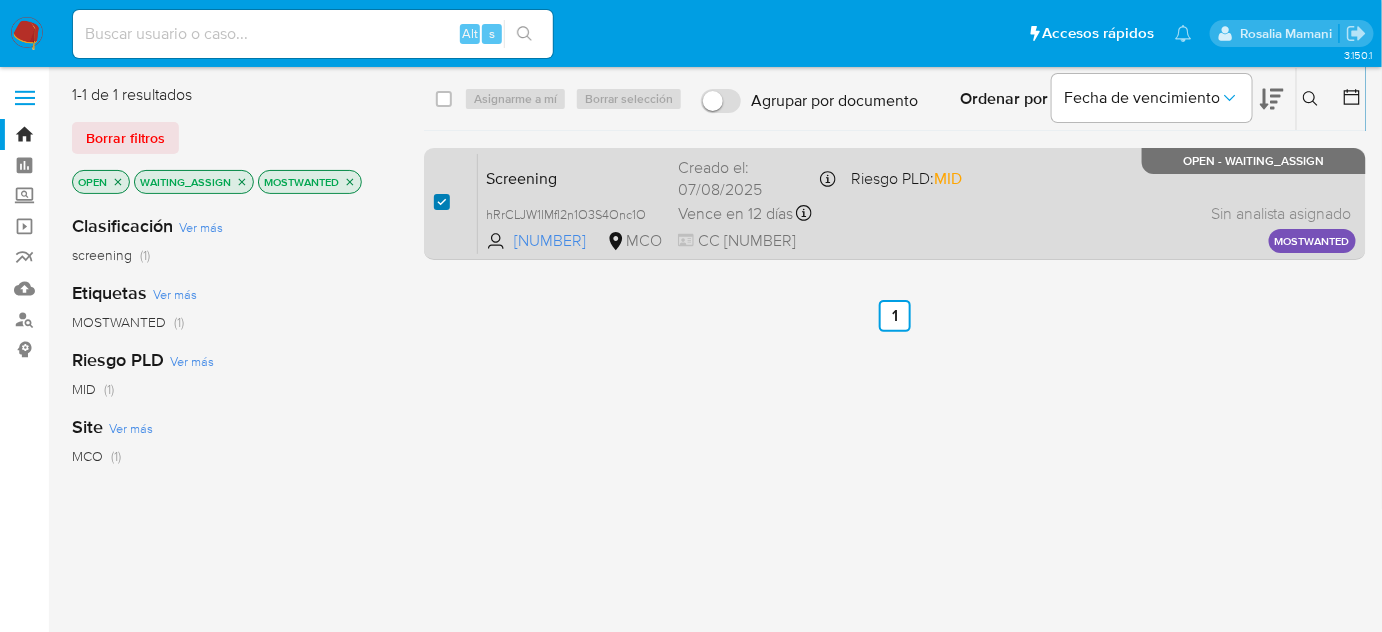 checkbox on "true" 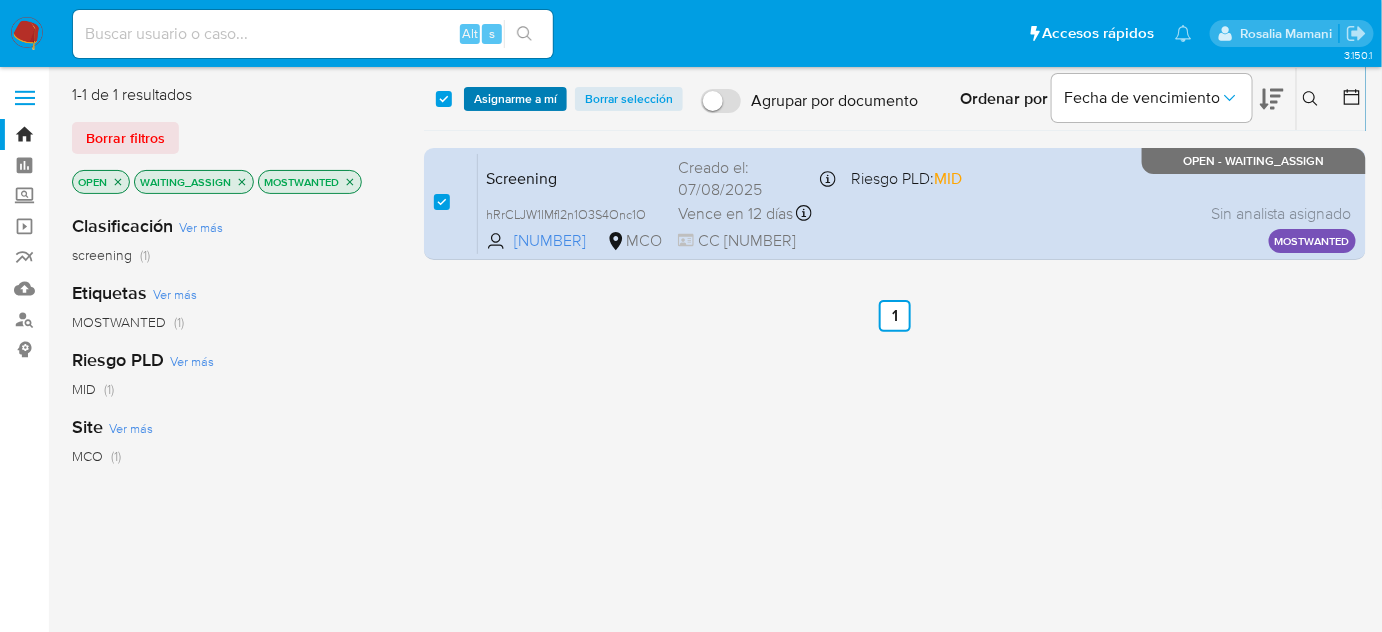 click on "Asignarme a mí" at bounding box center [515, 99] 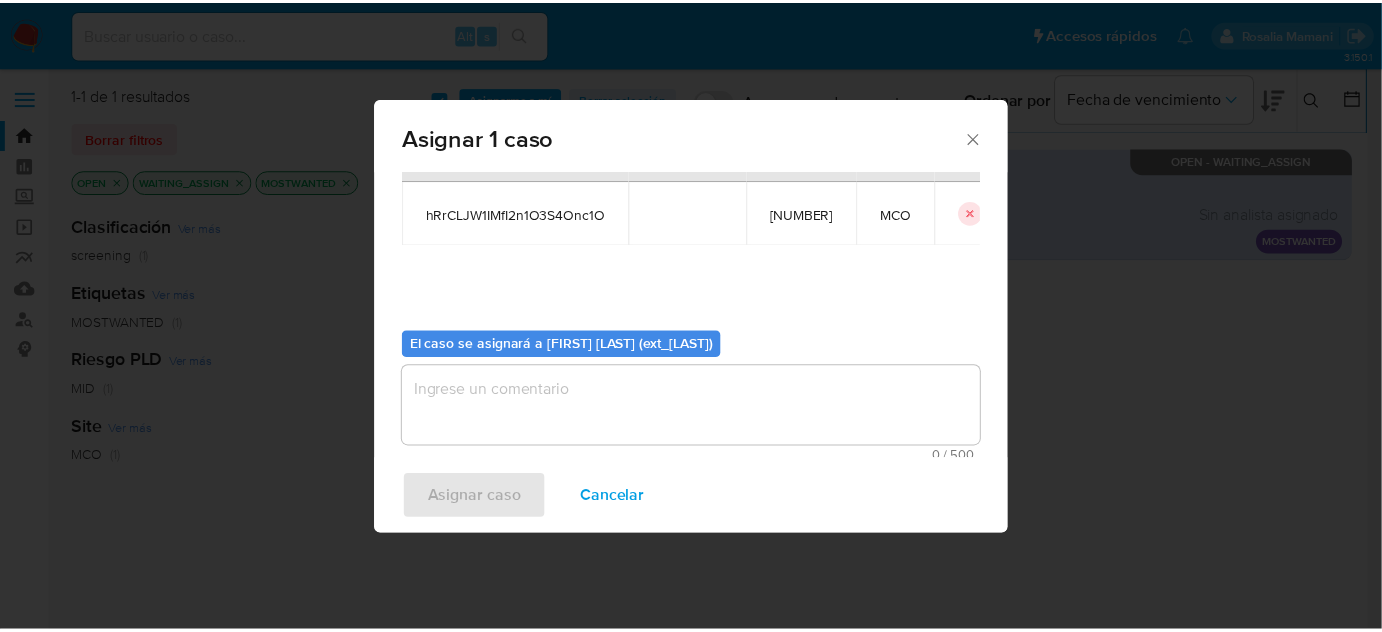scroll, scrollTop: 102, scrollLeft: 0, axis: vertical 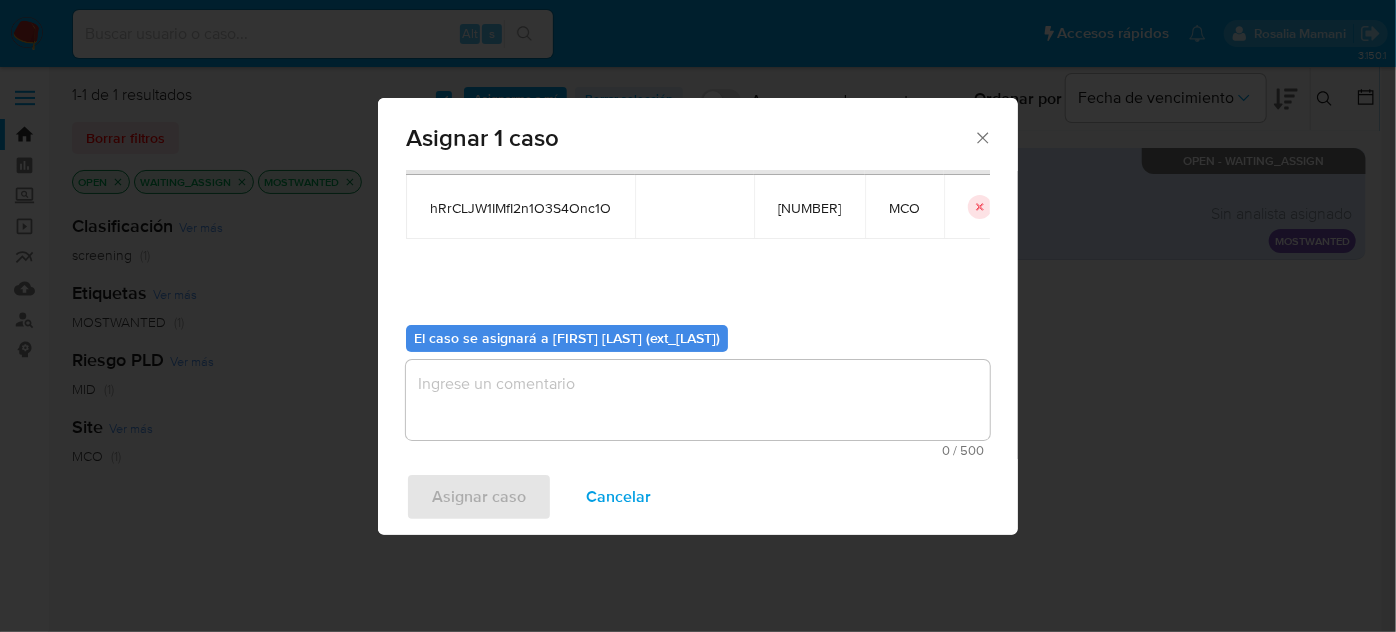 click at bounding box center (698, 400) 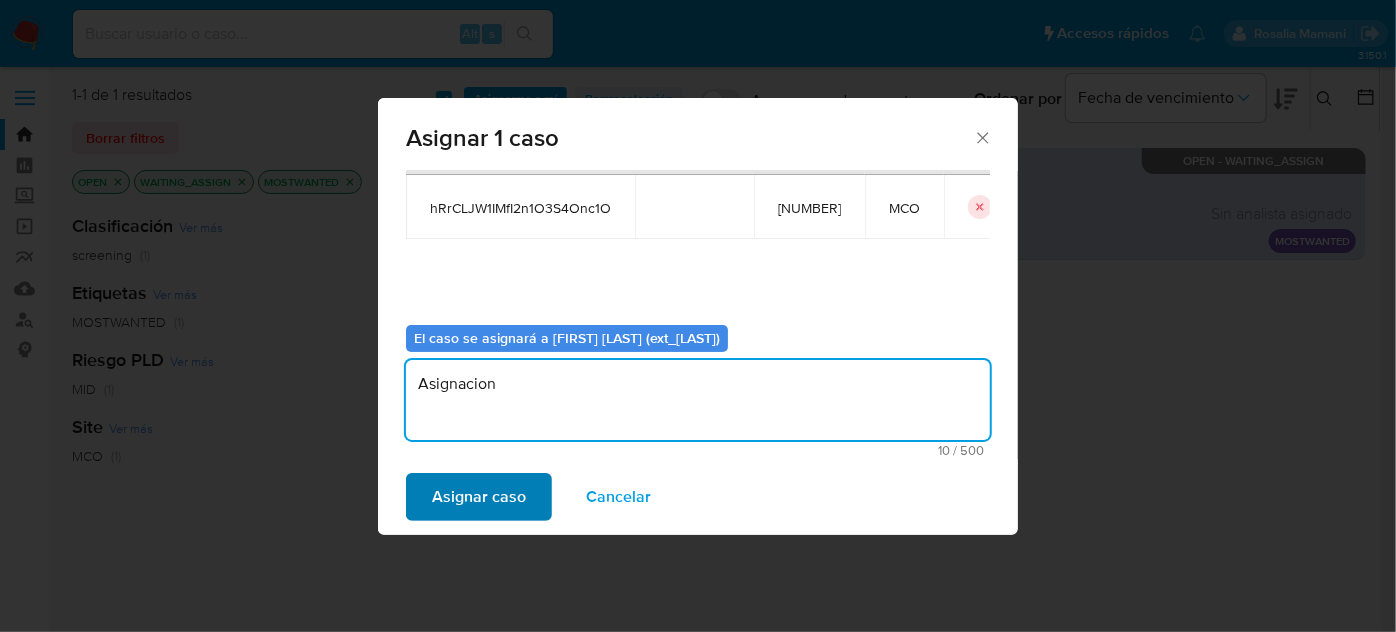 type on "Asignacion" 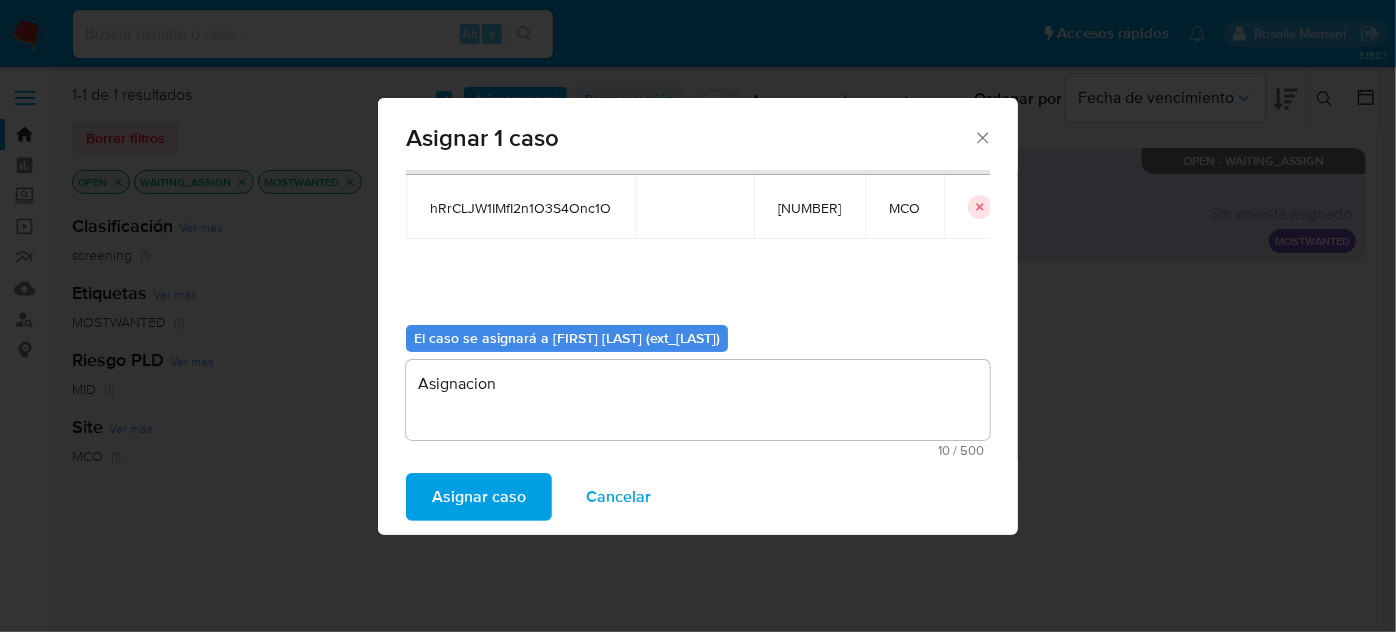 click on "Asignar caso" at bounding box center (479, 497) 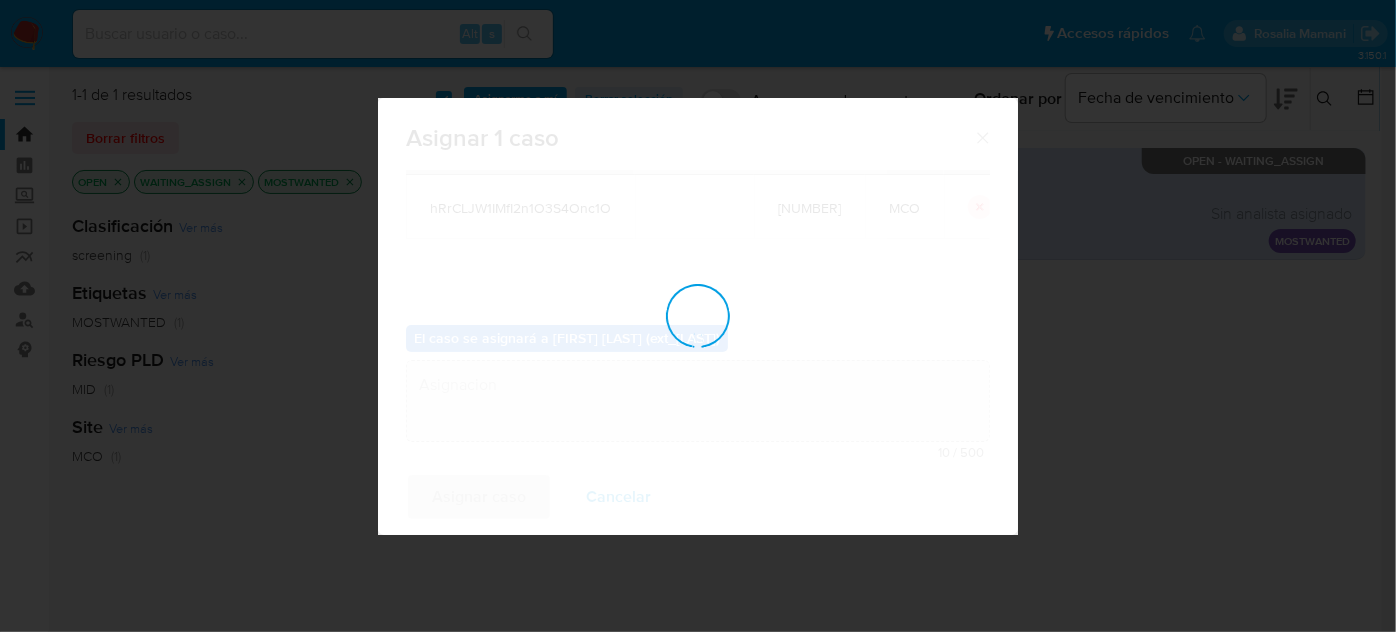 type 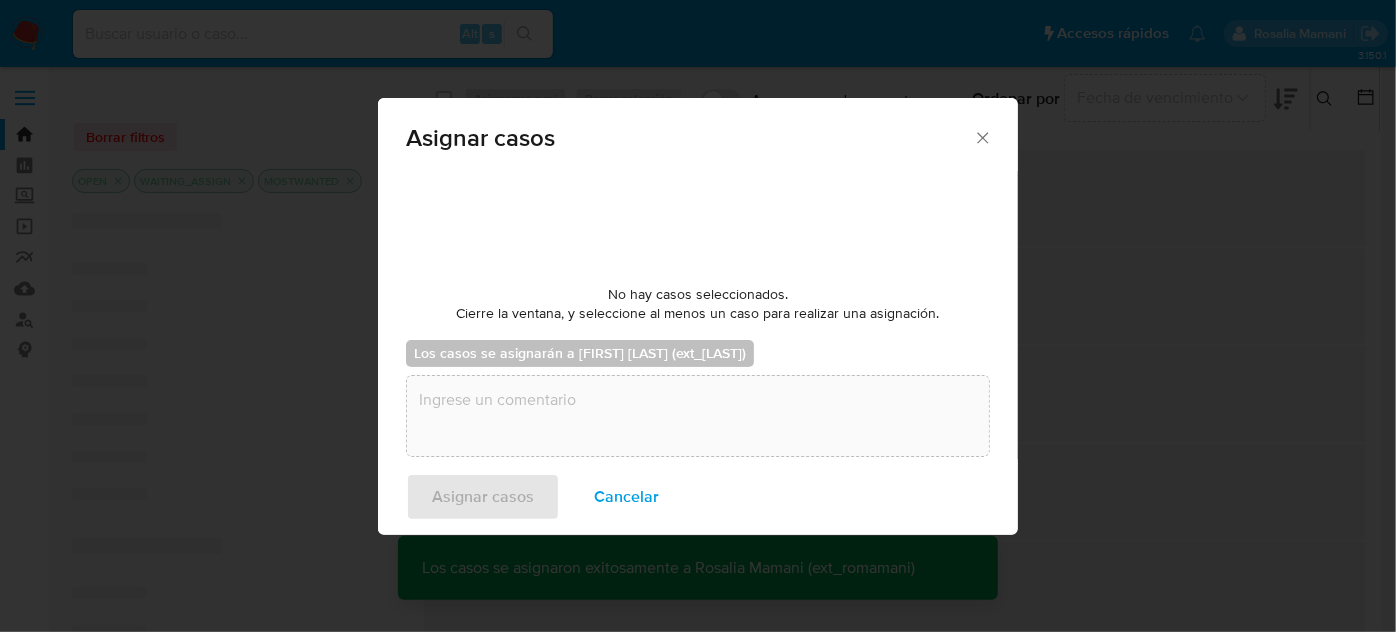 checkbox on "false" 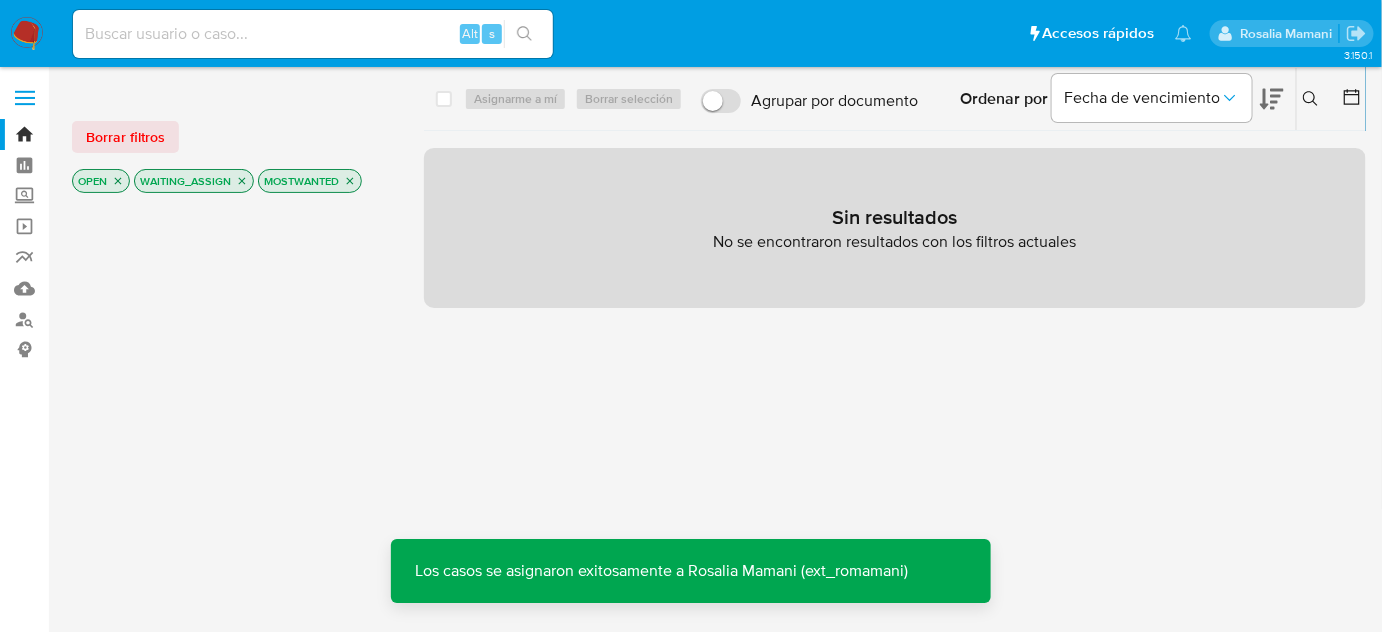 click on "OPEN" at bounding box center (101, 181) 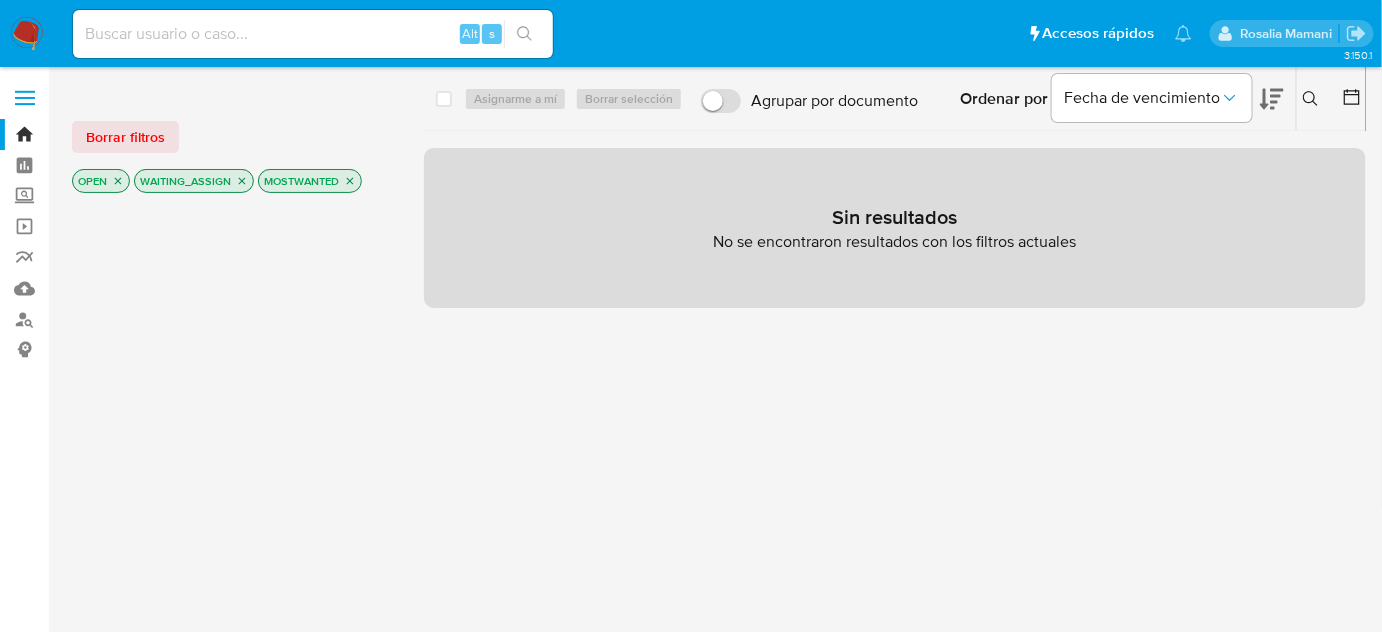 click 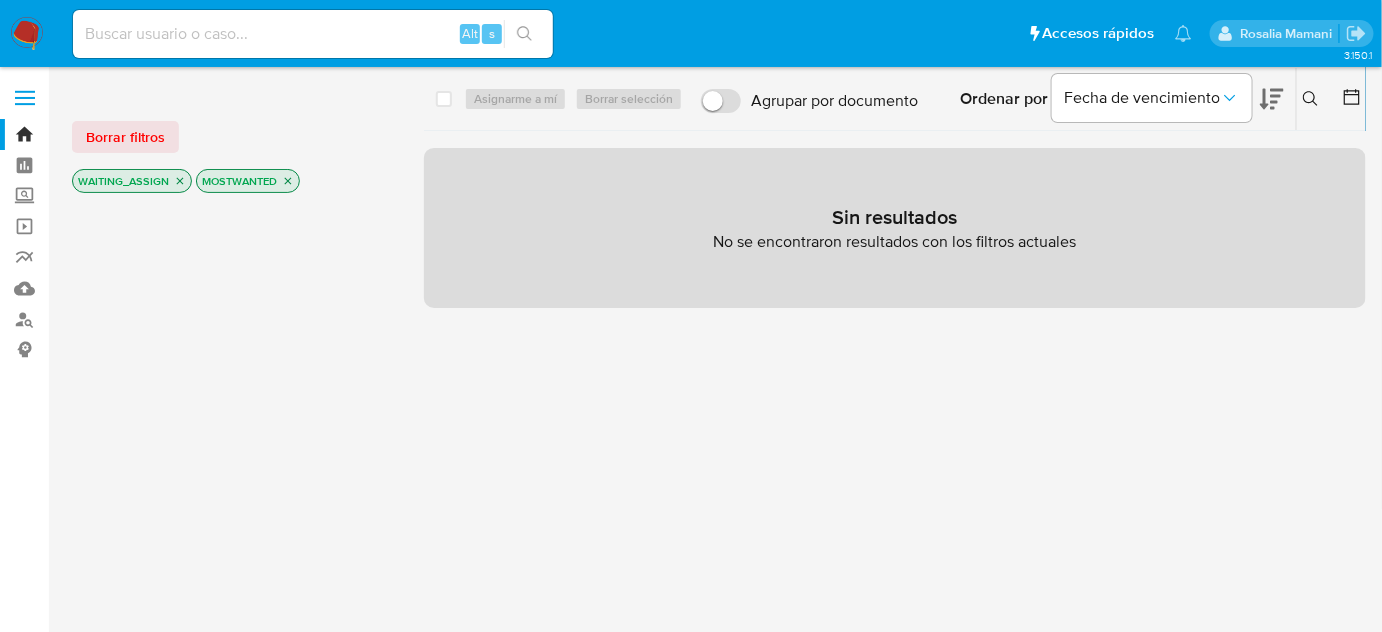 click 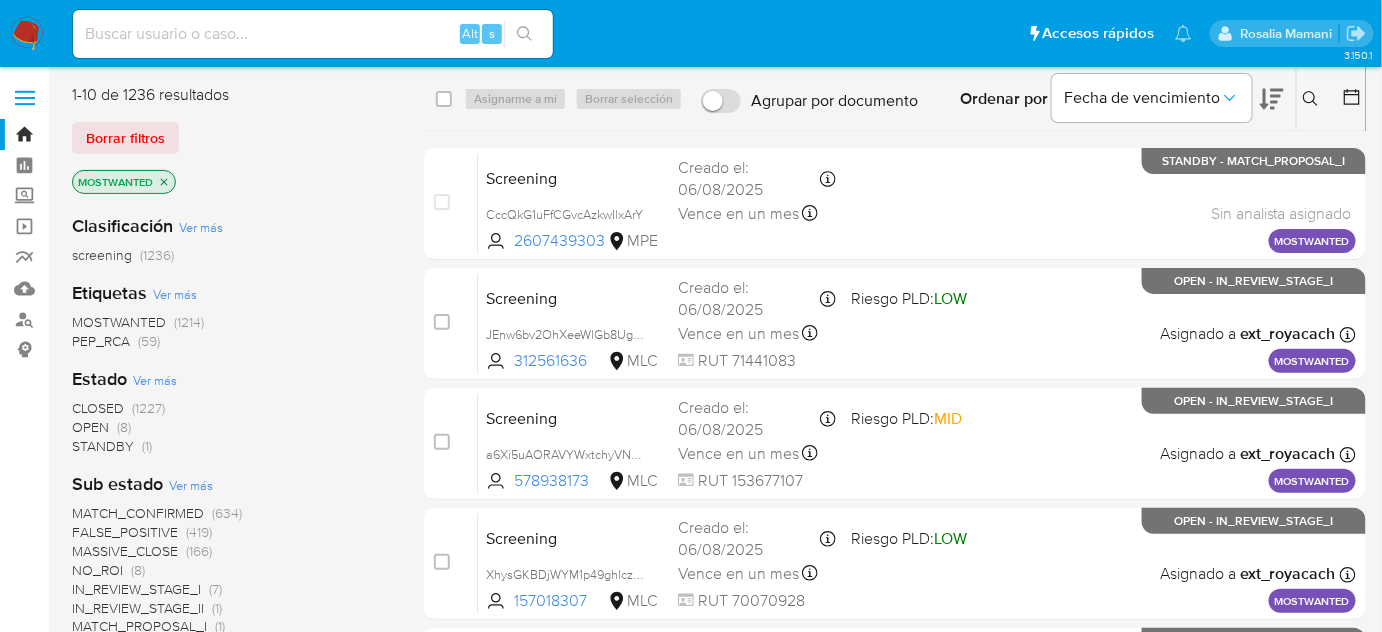 click on "(1214)" at bounding box center (189, 322) 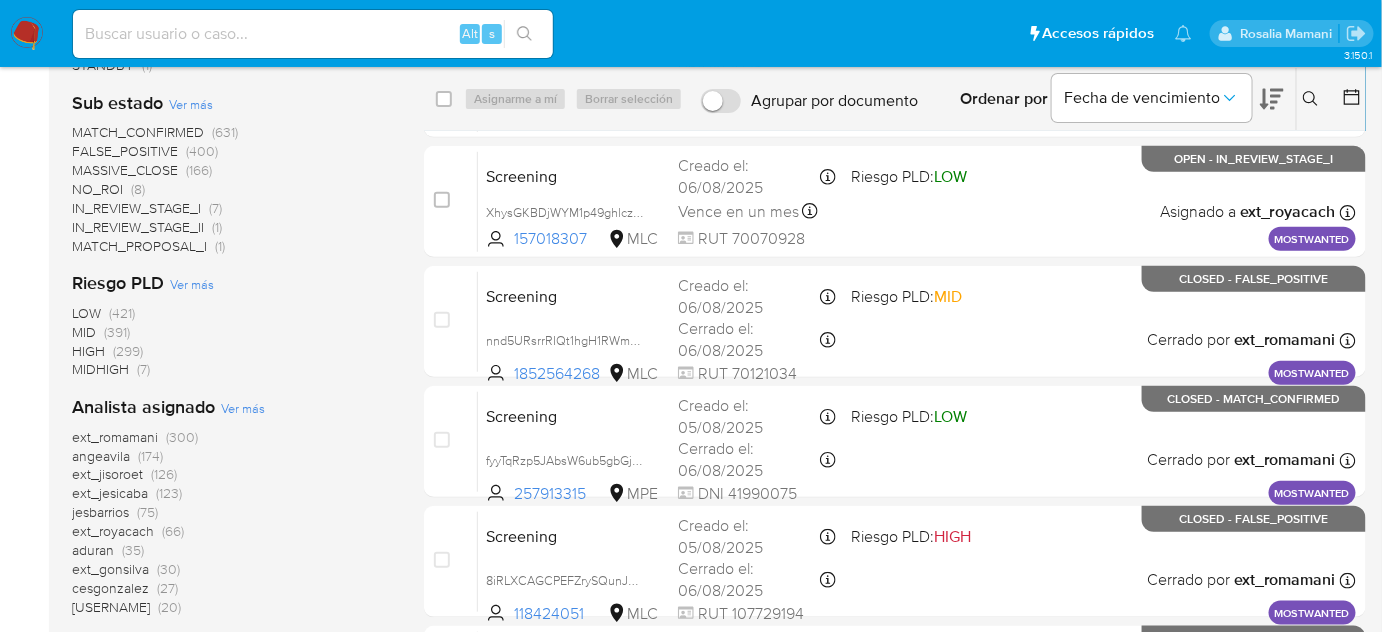 scroll, scrollTop: 363, scrollLeft: 0, axis: vertical 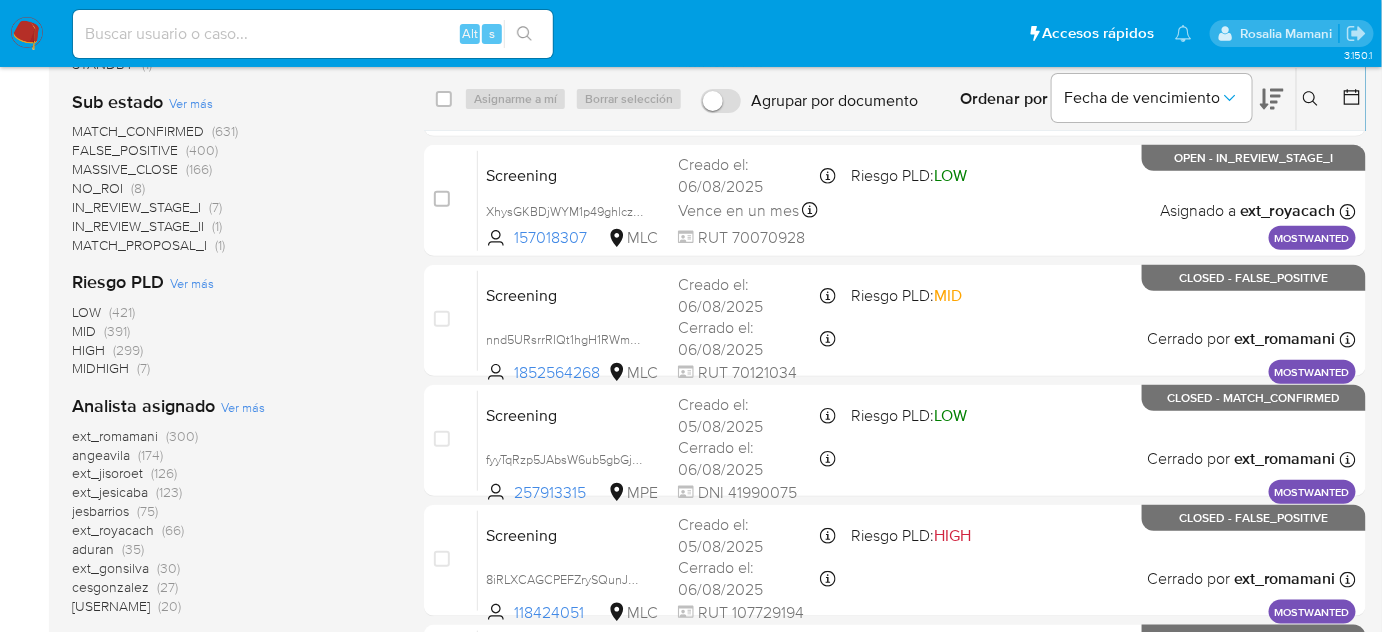 click on "(300)" at bounding box center (182, 436) 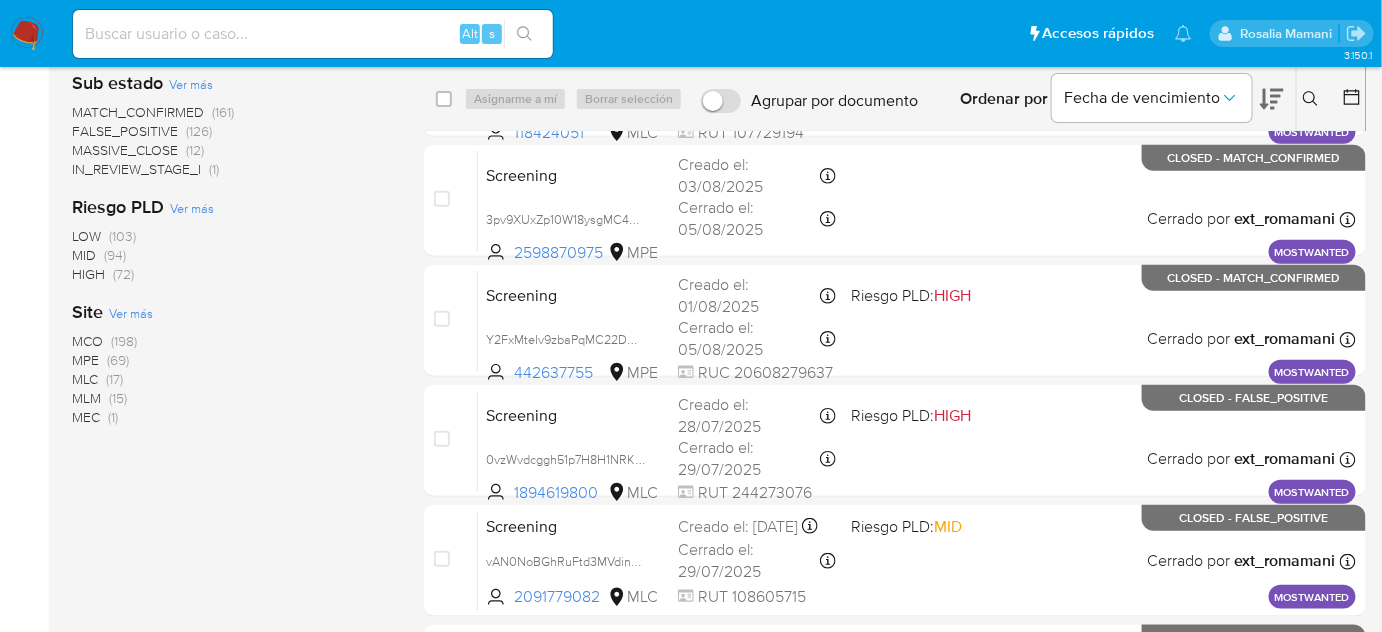 scroll, scrollTop: 0, scrollLeft: 0, axis: both 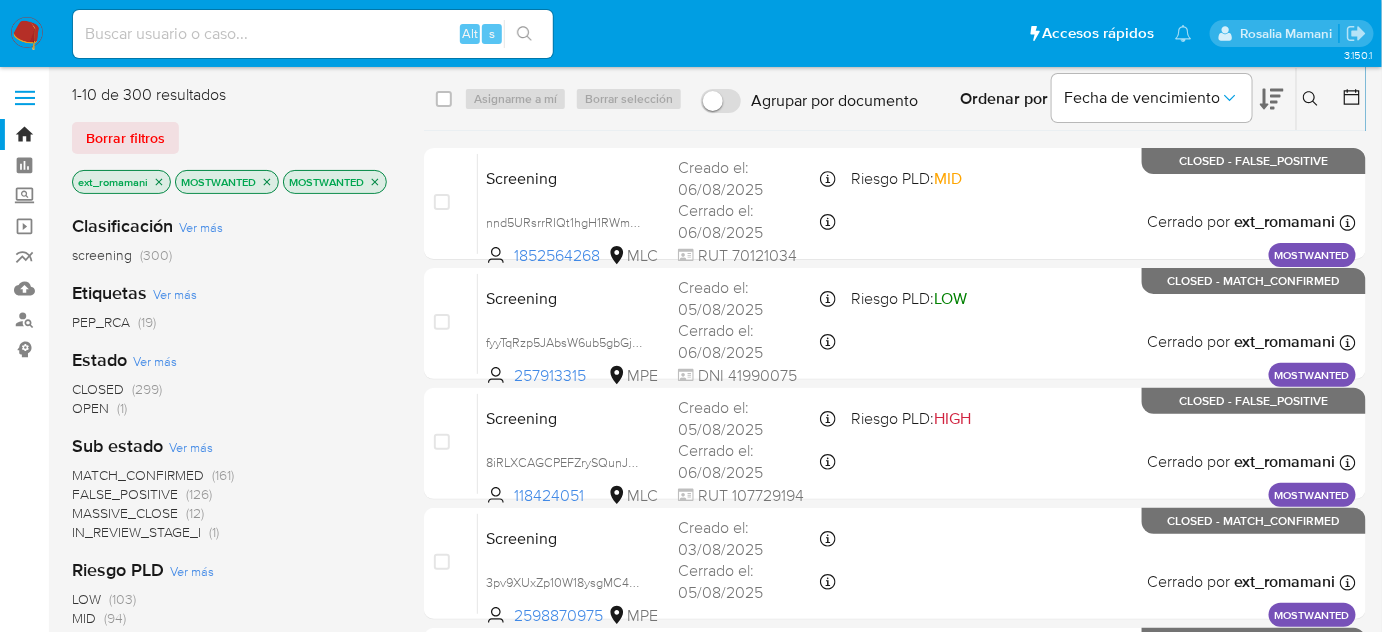 click on "(299)" at bounding box center [147, 389] 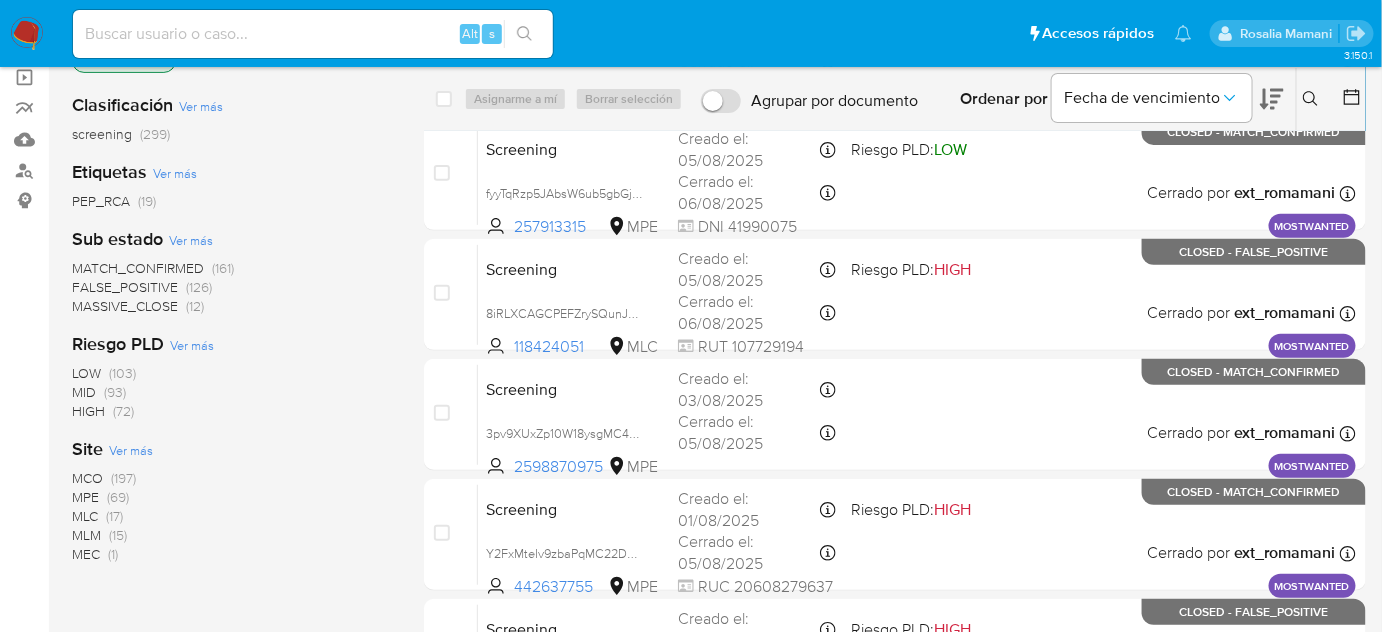 scroll, scrollTop: 181, scrollLeft: 0, axis: vertical 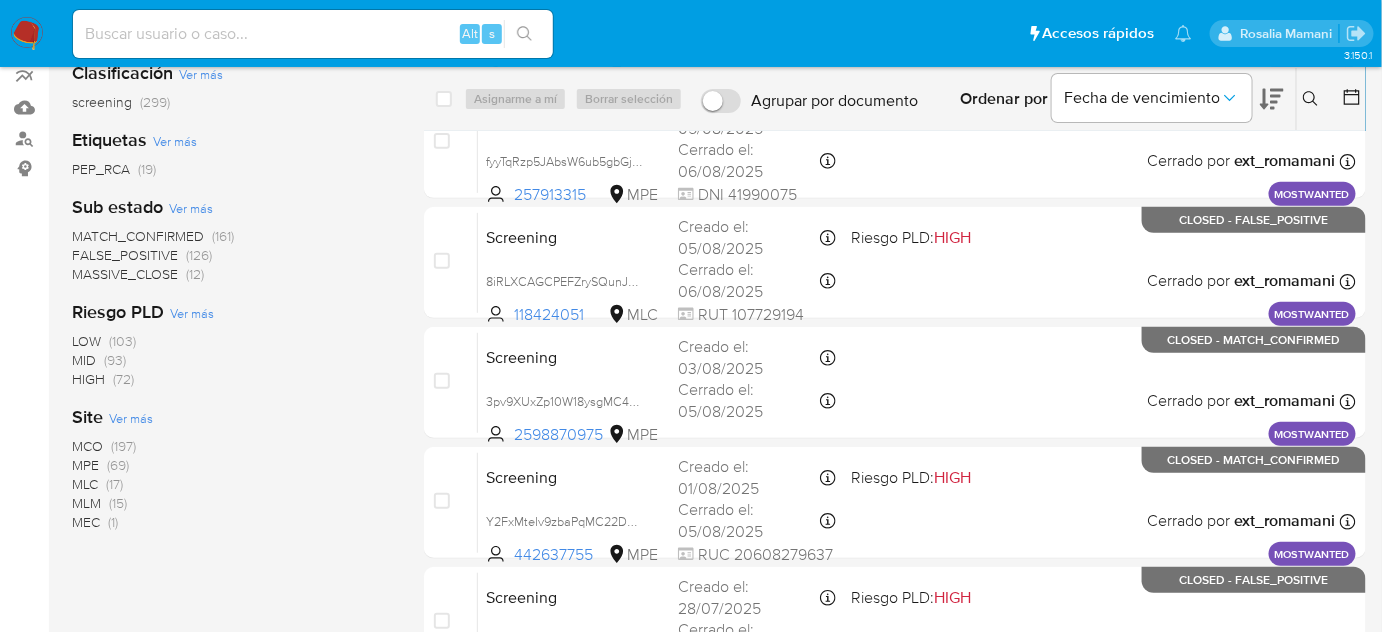 click on "MATCH_CONFIRMED" at bounding box center (138, 236) 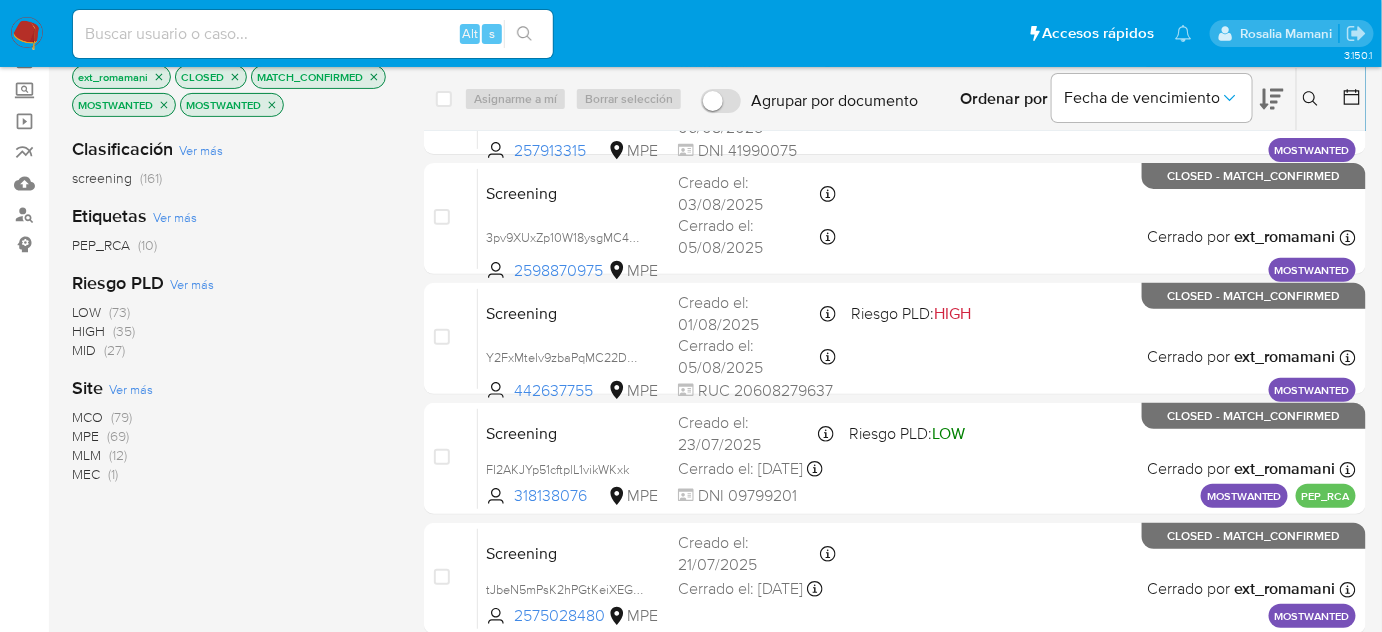scroll, scrollTop: 0, scrollLeft: 0, axis: both 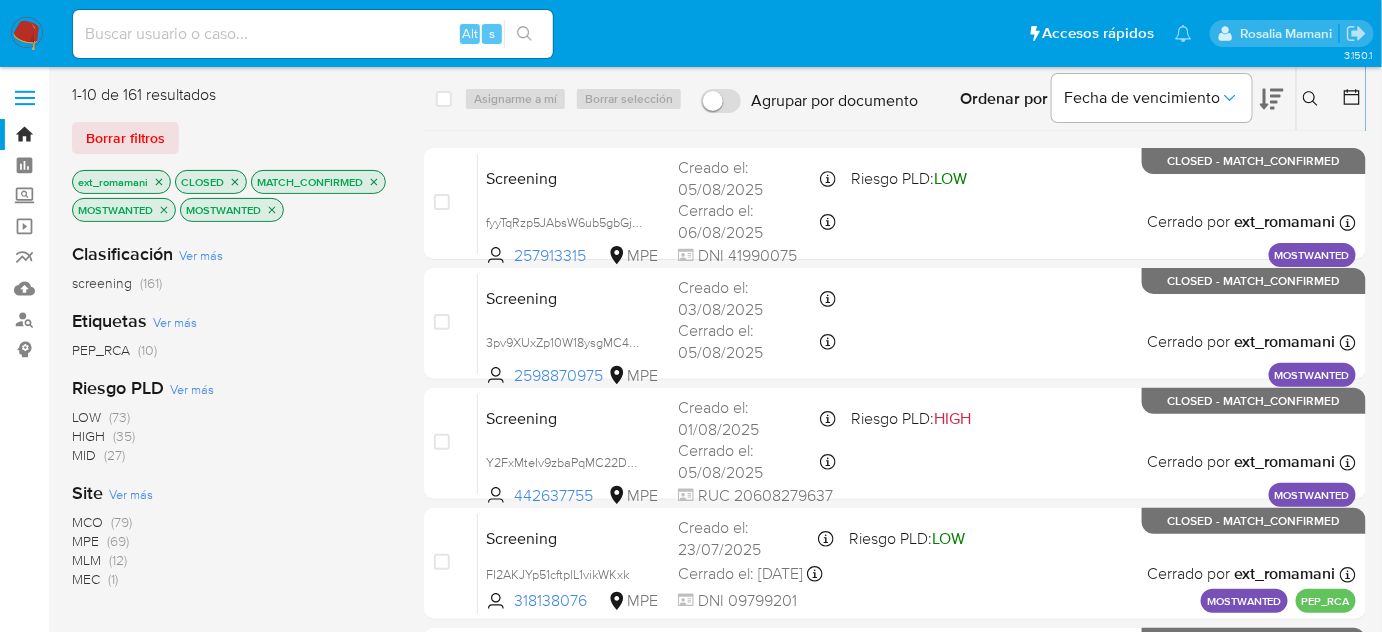 click on "(79)" at bounding box center (121, 522) 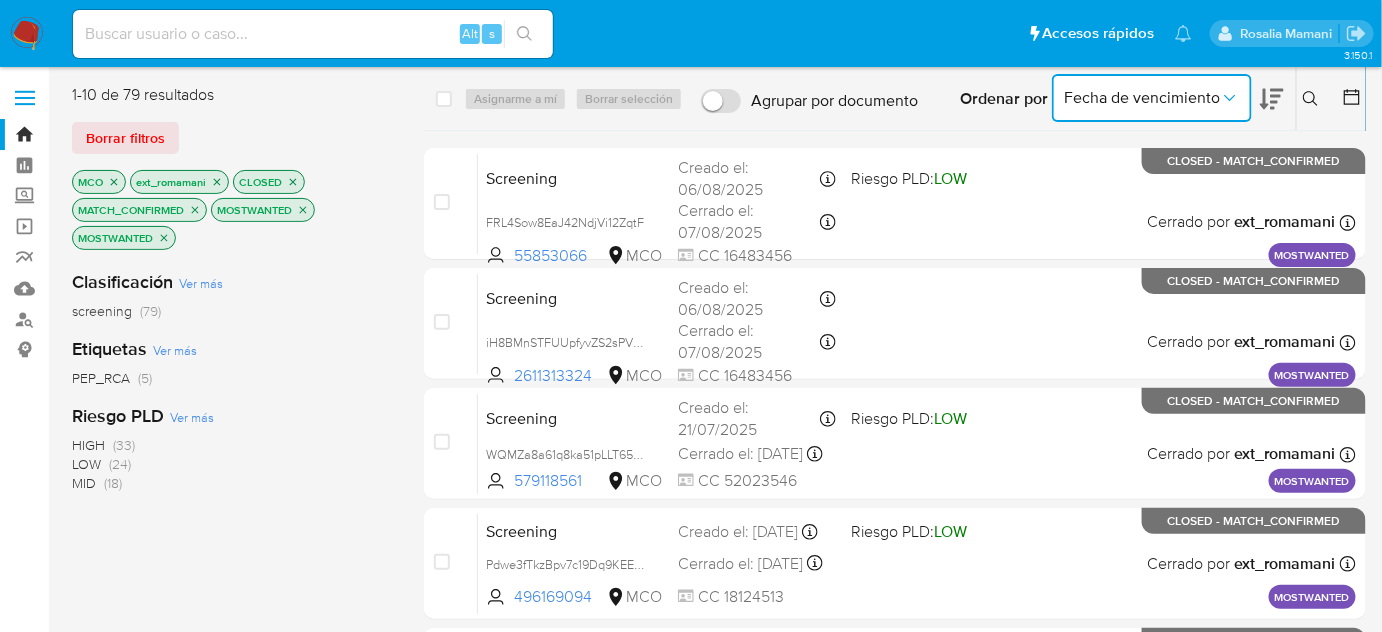 click on "Fecha de vencimiento" at bounding box center [1142, 98] 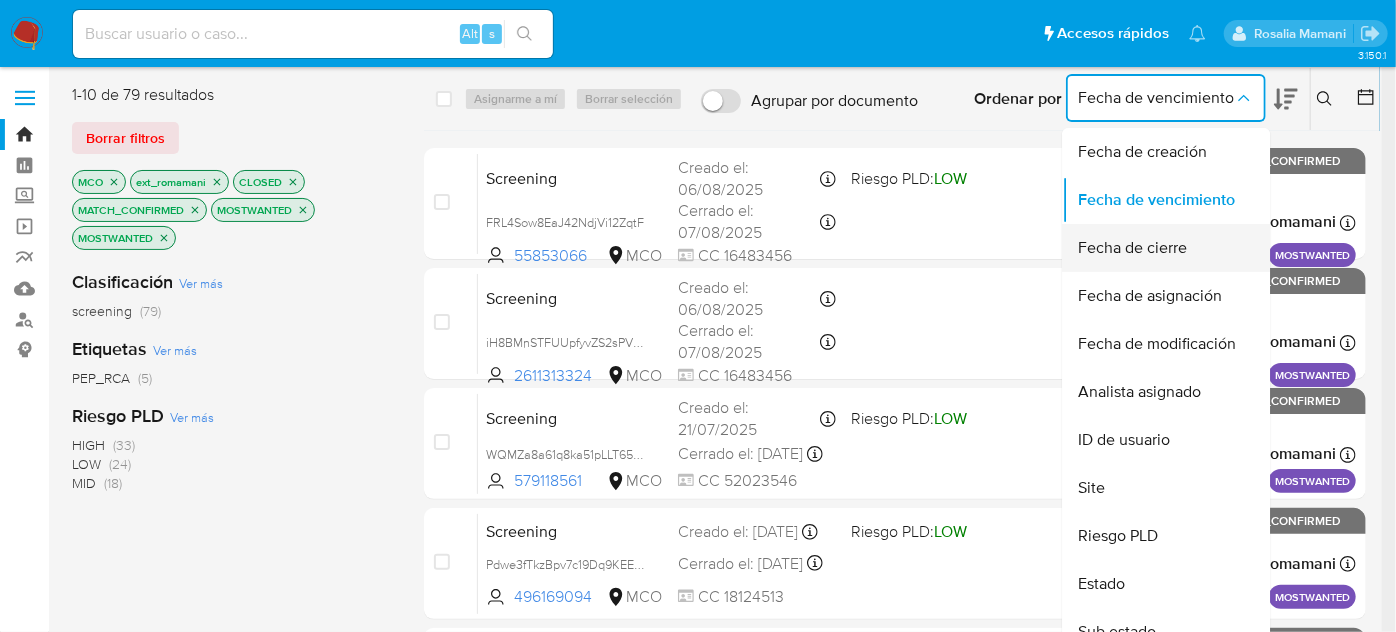 click on "Fecha de cierre" at bounding box center [1132, 248] 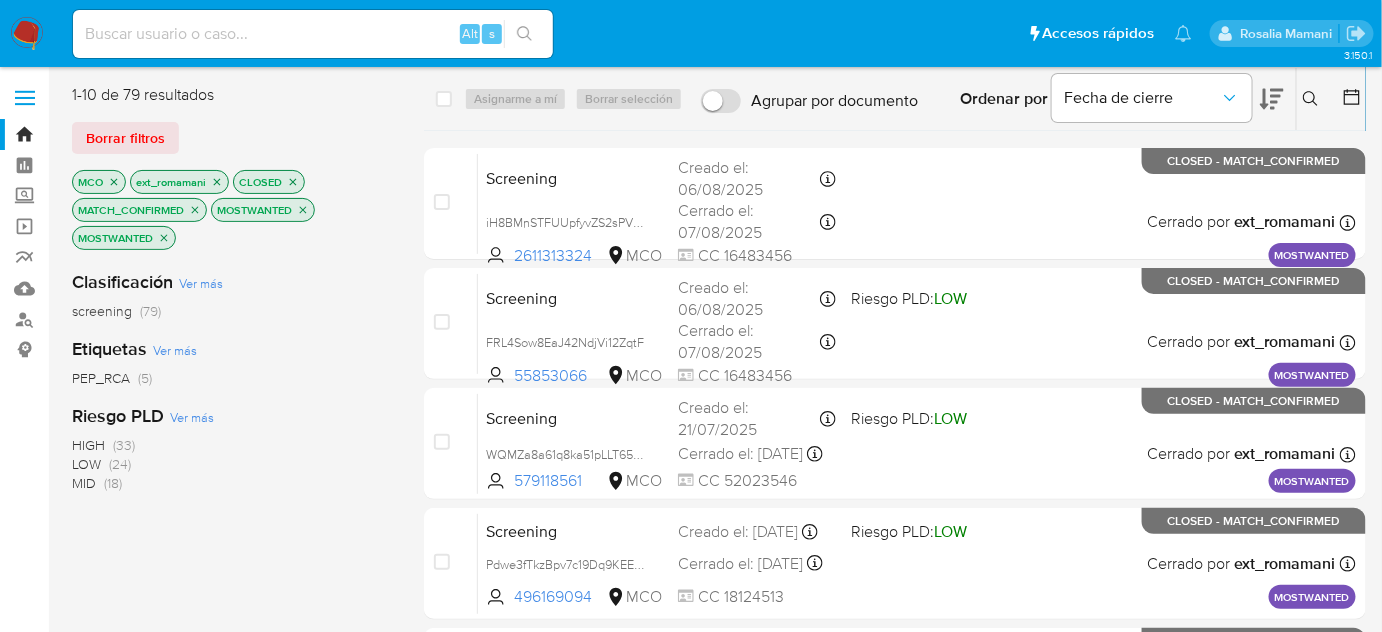 click 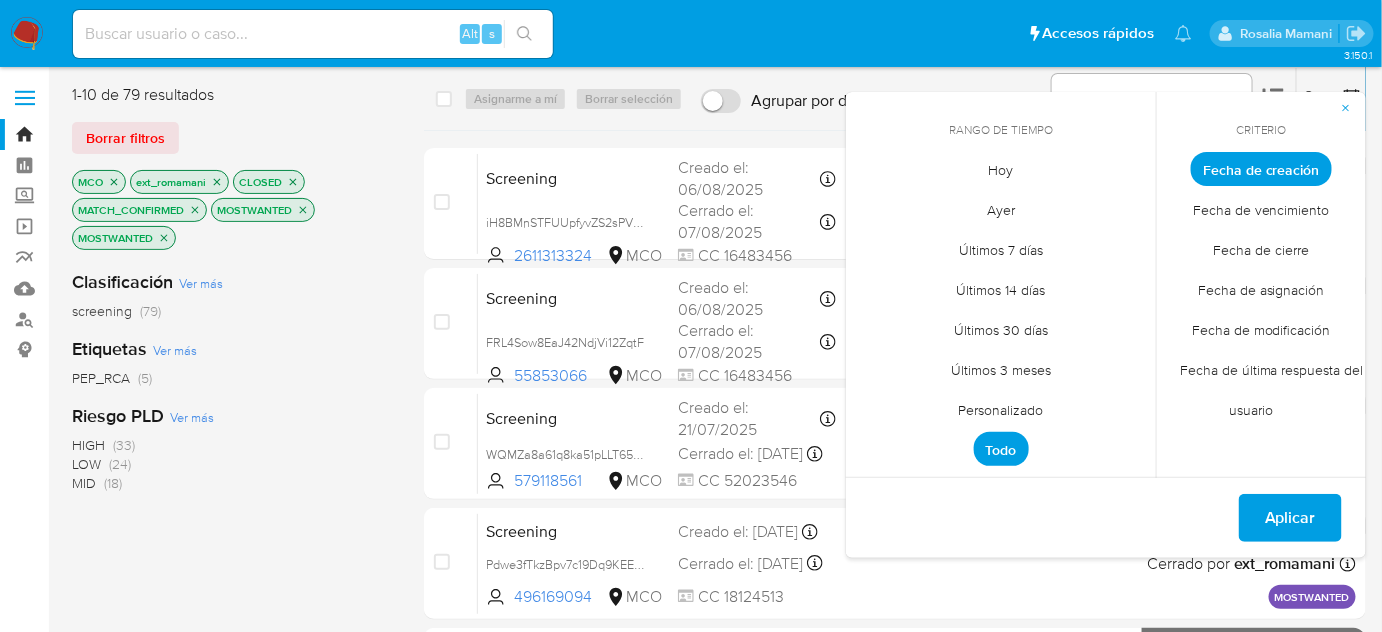 drag, startPoint x: 1015, startPoint y: 162, endPoint x: 1040, endPoint y: 186, distance: 34.655445 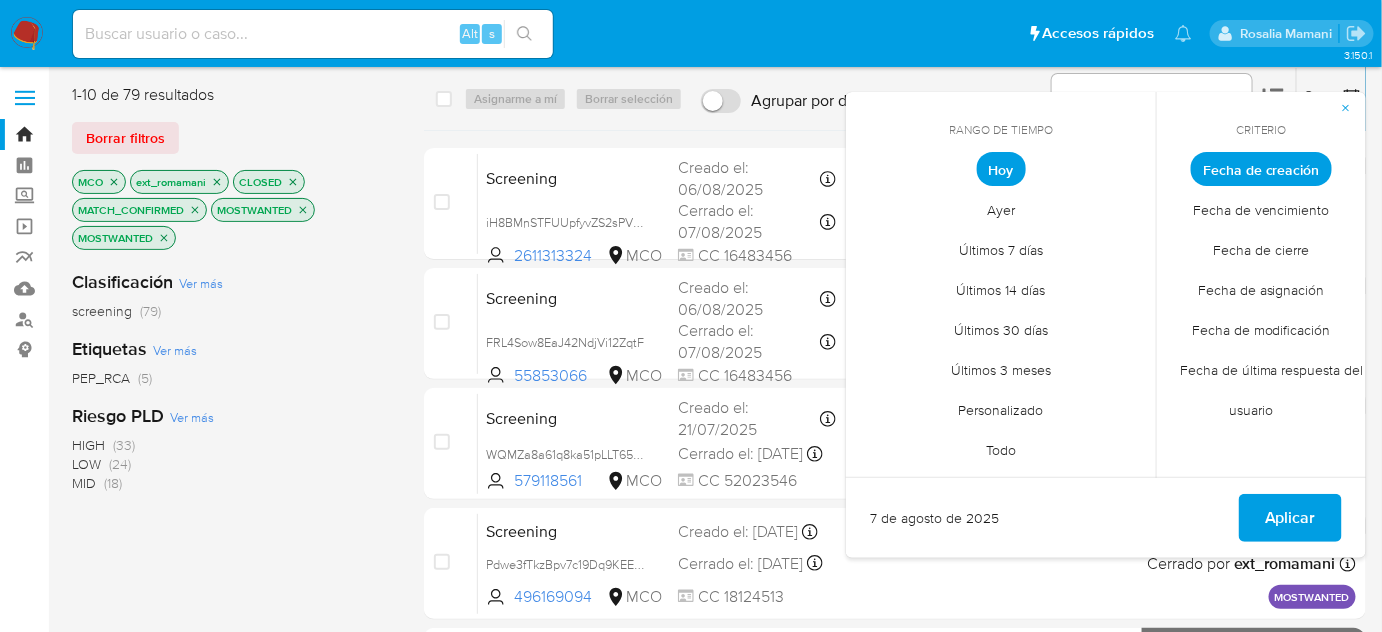 click on "Fecha de cierre" at bounding box center (1262, 250) 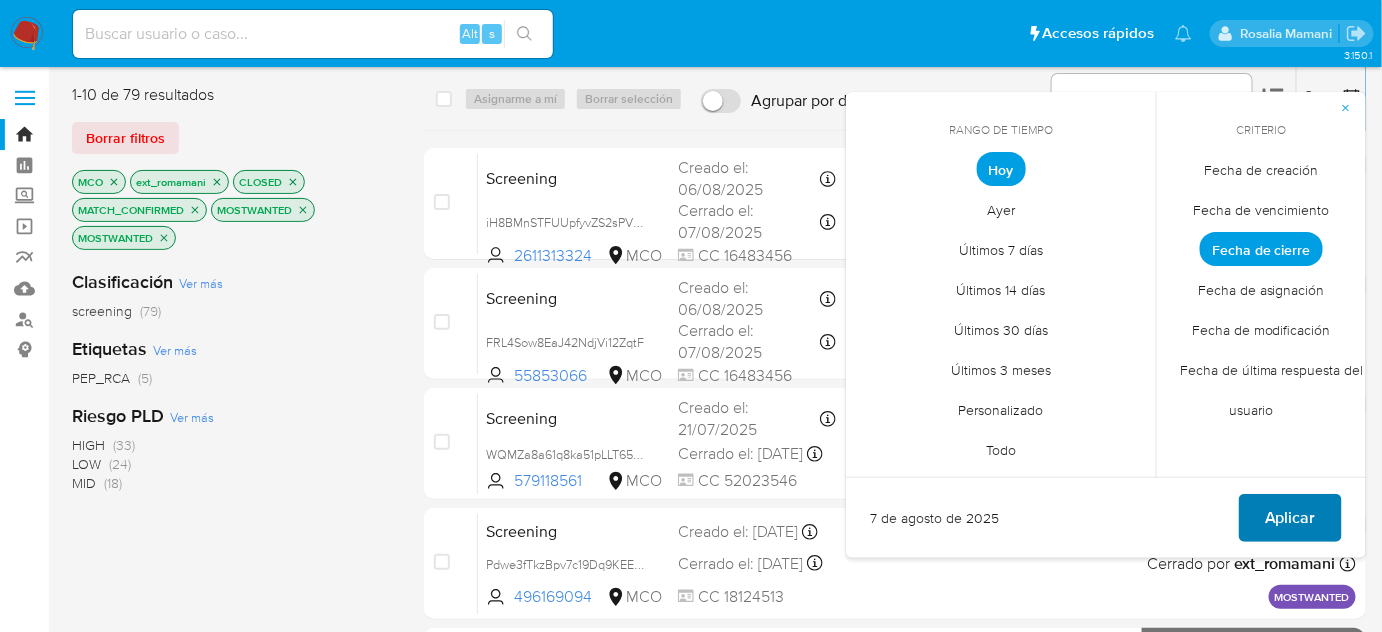 click on "Aplicar" at bounding box center [1290, 518] 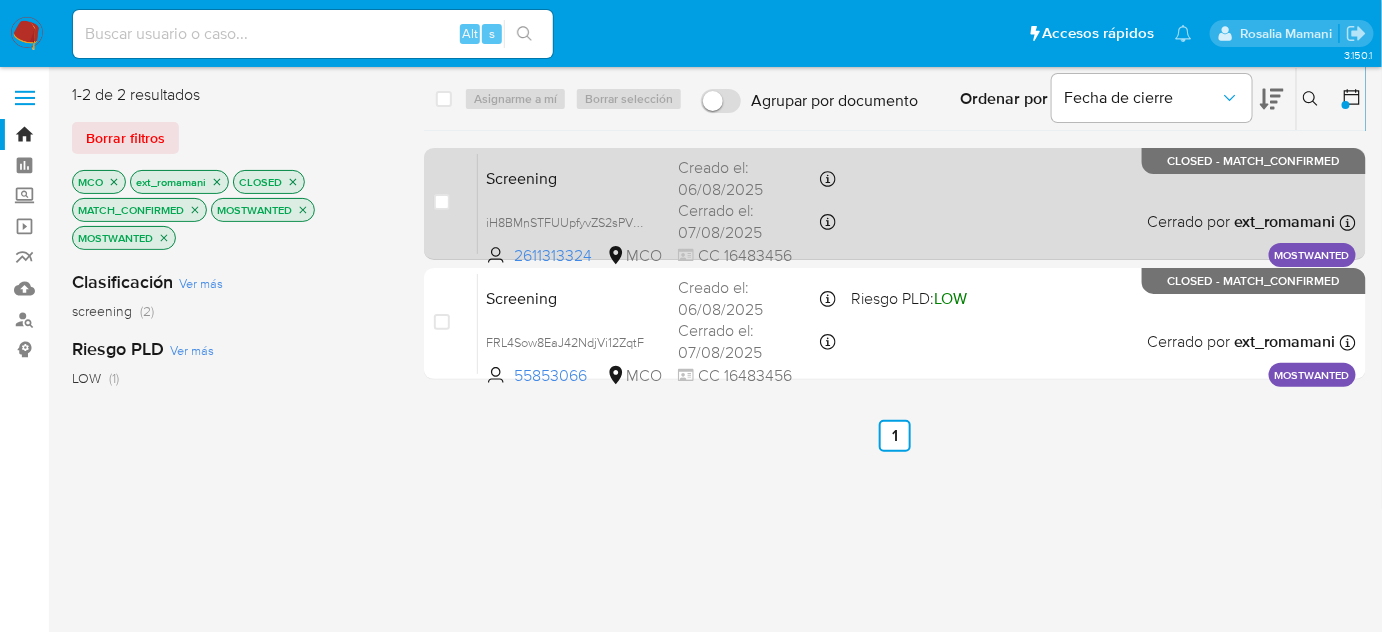 click on "Screening iH8BMnSTFUUpfyvZS2sPVbum 2611313324 MCO Creado el: 06/08/2025   Creado el: 06/08/2025 10:38:18 Cerrado el: 07/08/2025   Cerrado el: 07/08/2025 11:17:54 CC   16483456 Cerrado por   ext_romamani   Asignado el: 07/08/2025 08:03:30 MOSTWANTED CLOSED - MATCH_CONFIRMED" at bounding box center [917, 203] 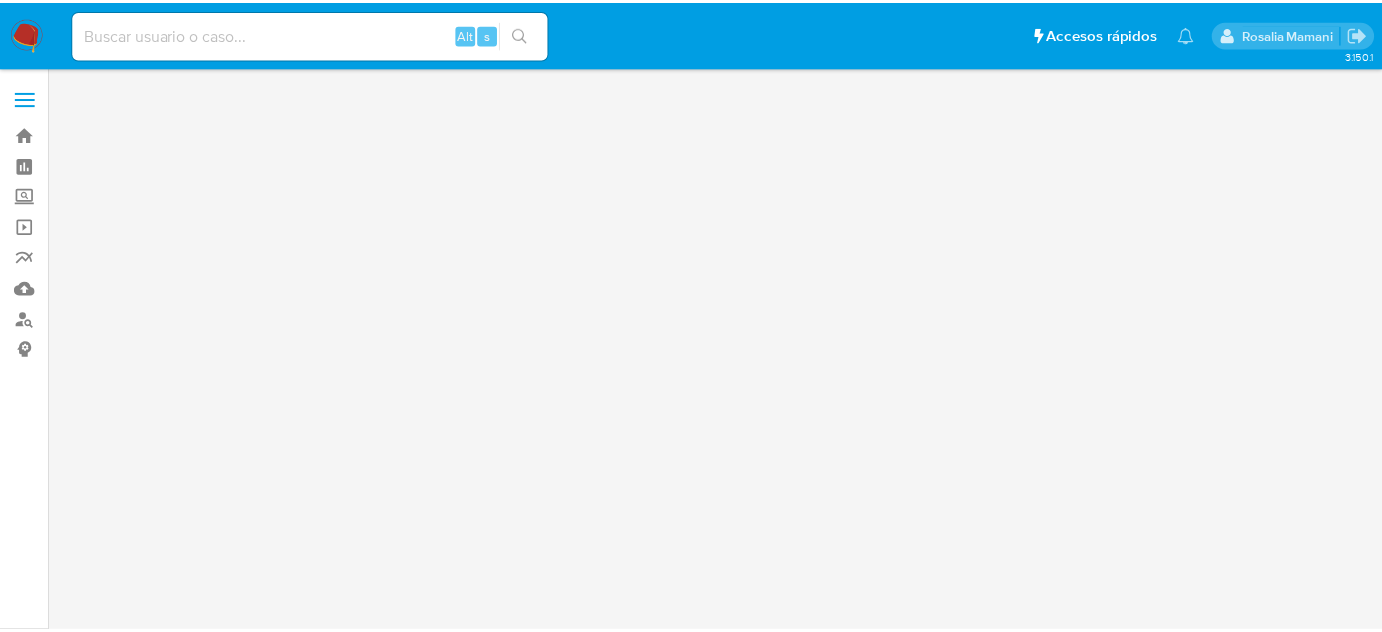 scroll, scrollTop: 0, scrollLeft: 0, axis: both 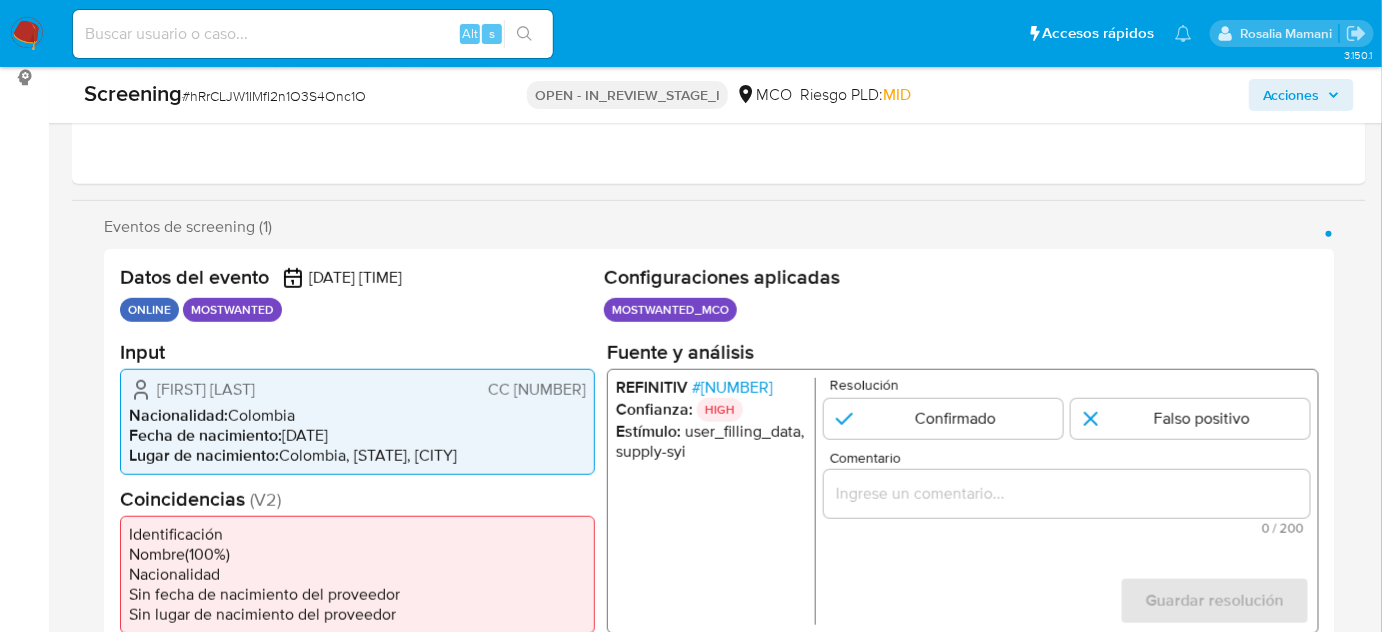 select on "10" 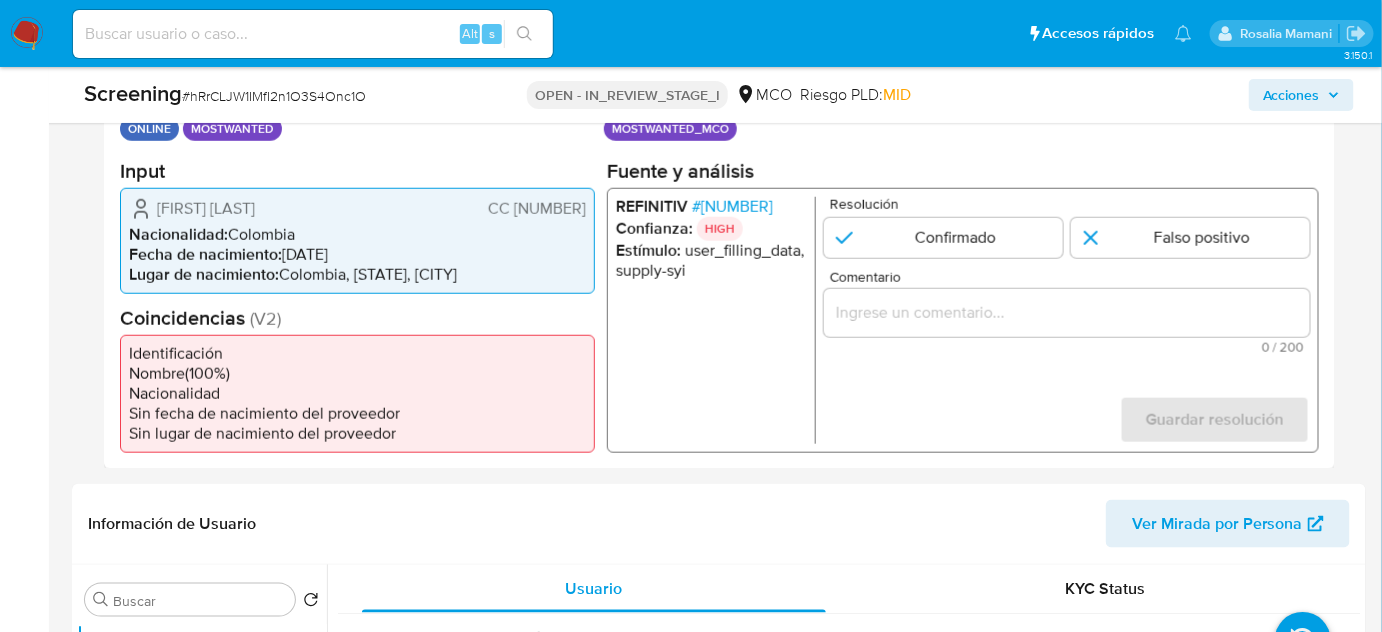 scroll, scrollTop: 454, scrollLeft: 0, axis: vertical 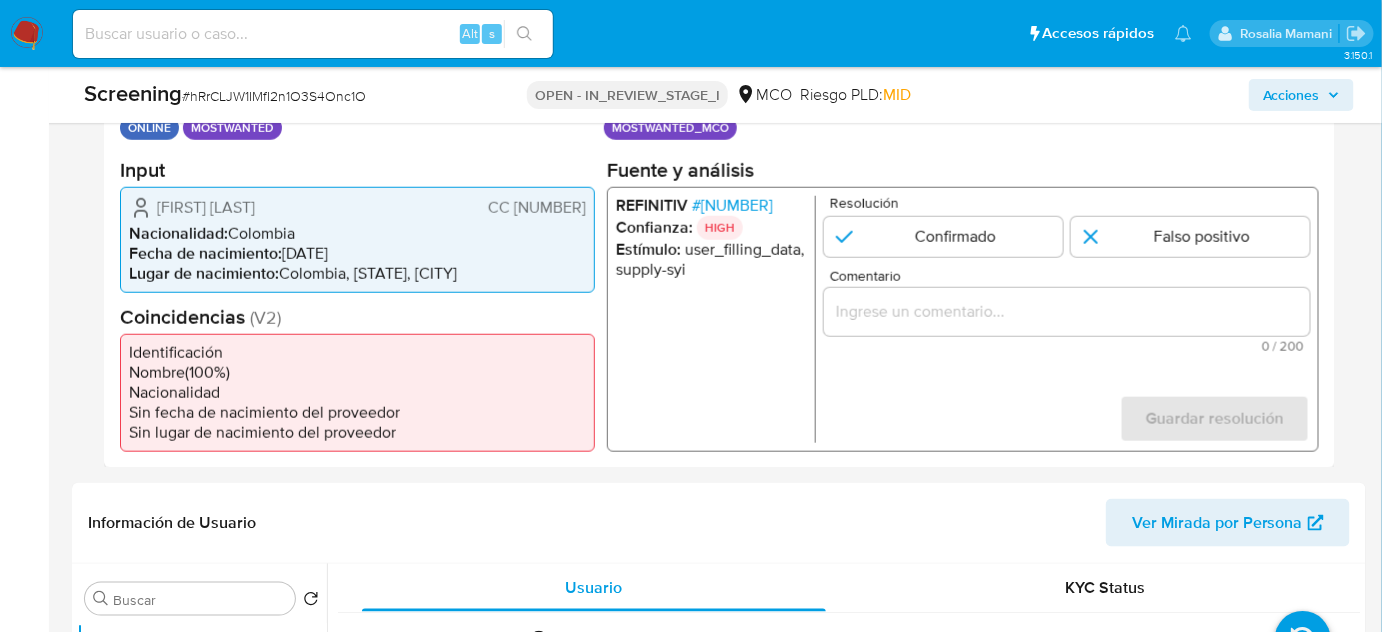 click at bounding box center (1067, 311) 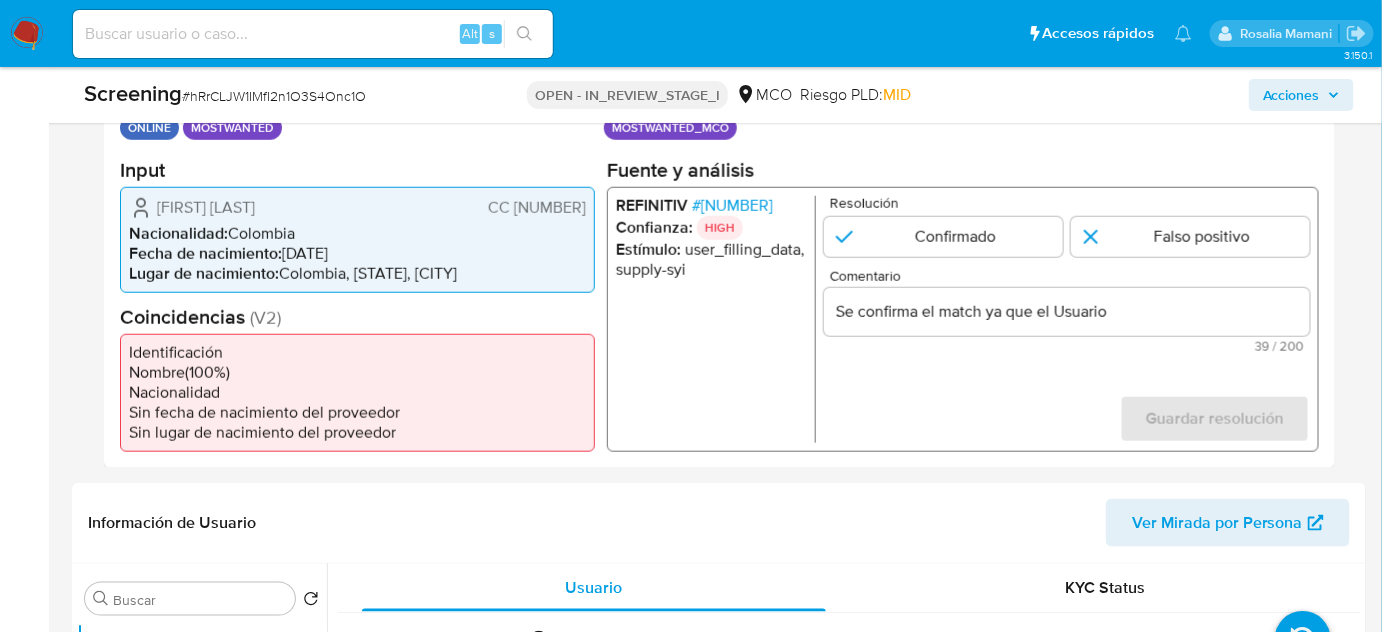 drag, startPoint x: 149, startPoint y: 207, endPoint x: 594, endPoint y: 204, distance: 445.0101 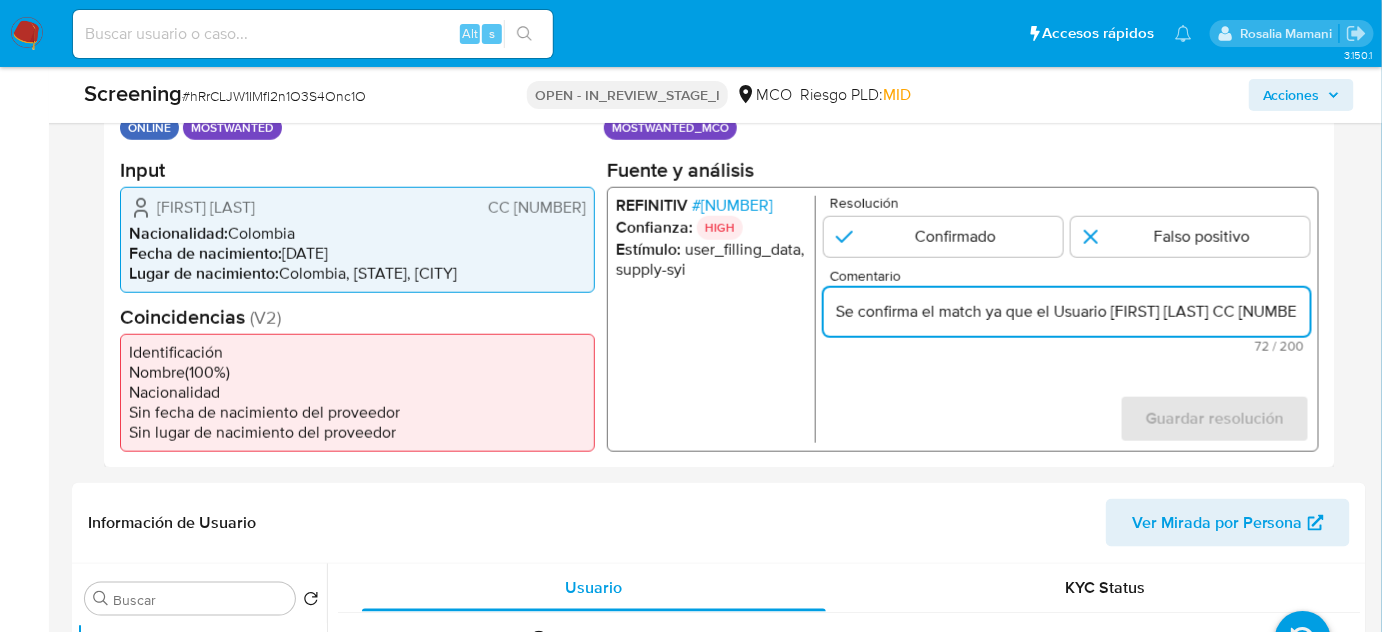 click on "Se confirma el match ya que el Usuario [FIRST] [LAST] CC [NUMBER]" at bounding box center (1067, 311) 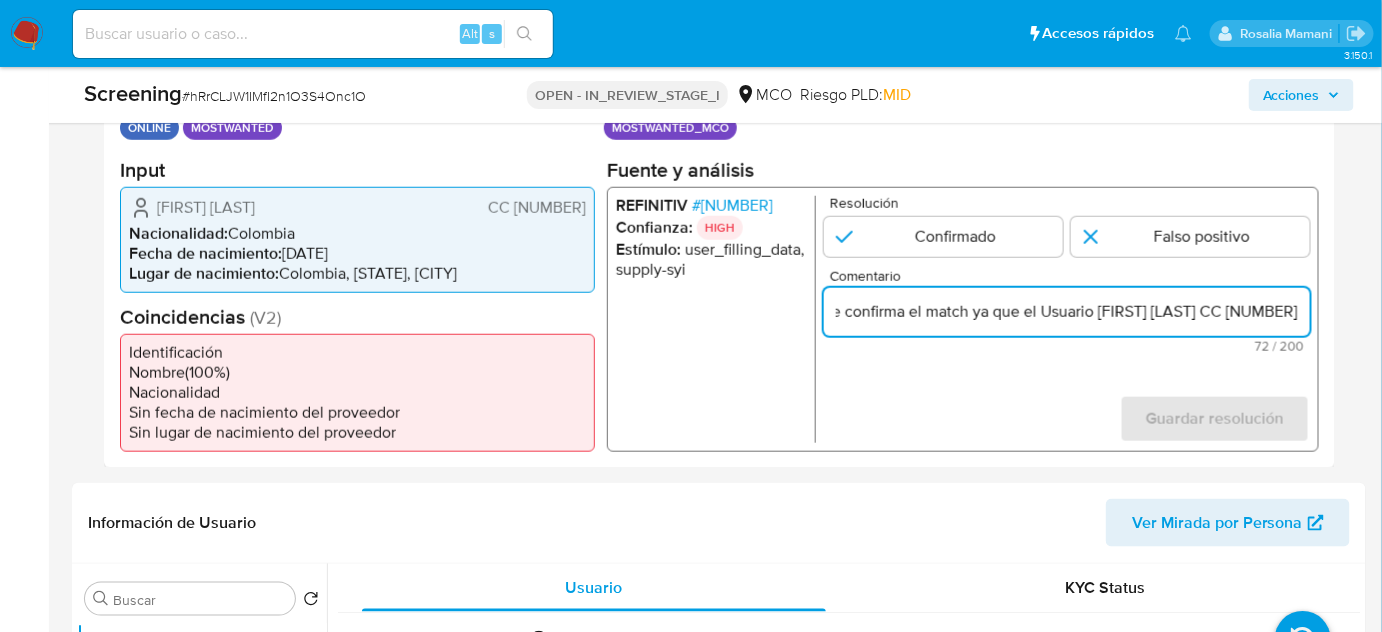 scroll, scrollTop: 0, scrollLeft: 85, axis: horizontal 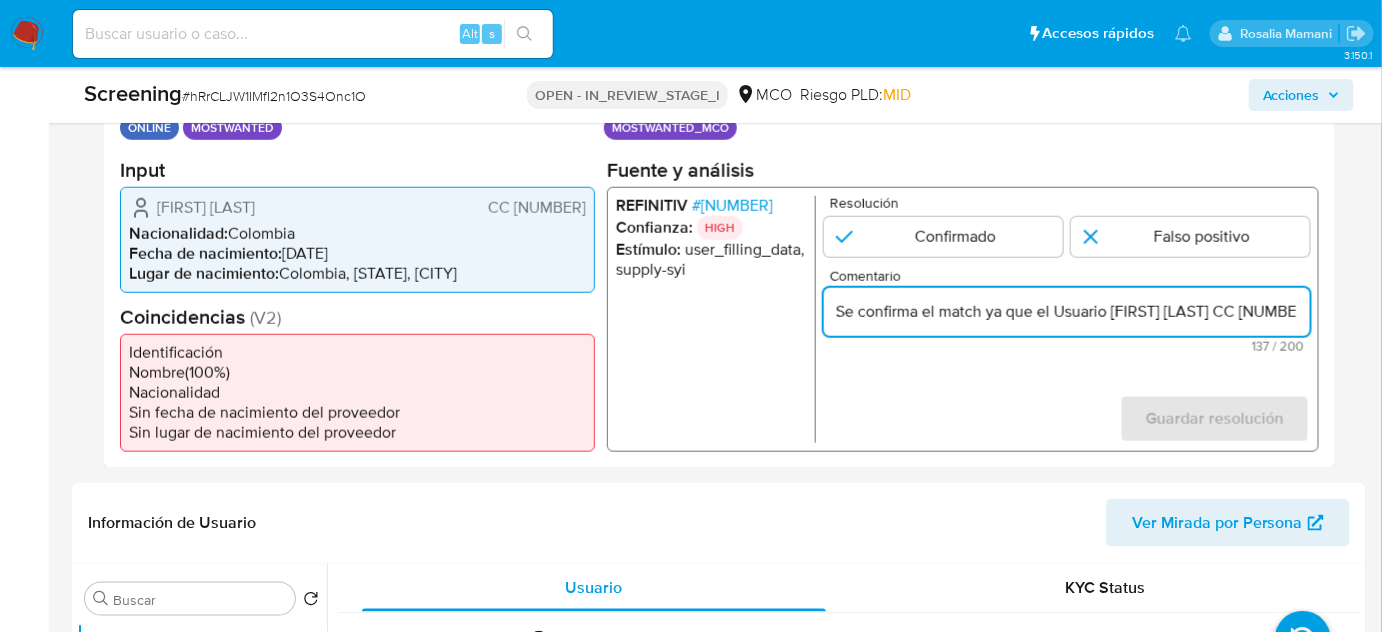 drag, startPoint x: 928, startPoint y: 317, endPoint x: 814, endPoint y: 321, distance: 114.07015 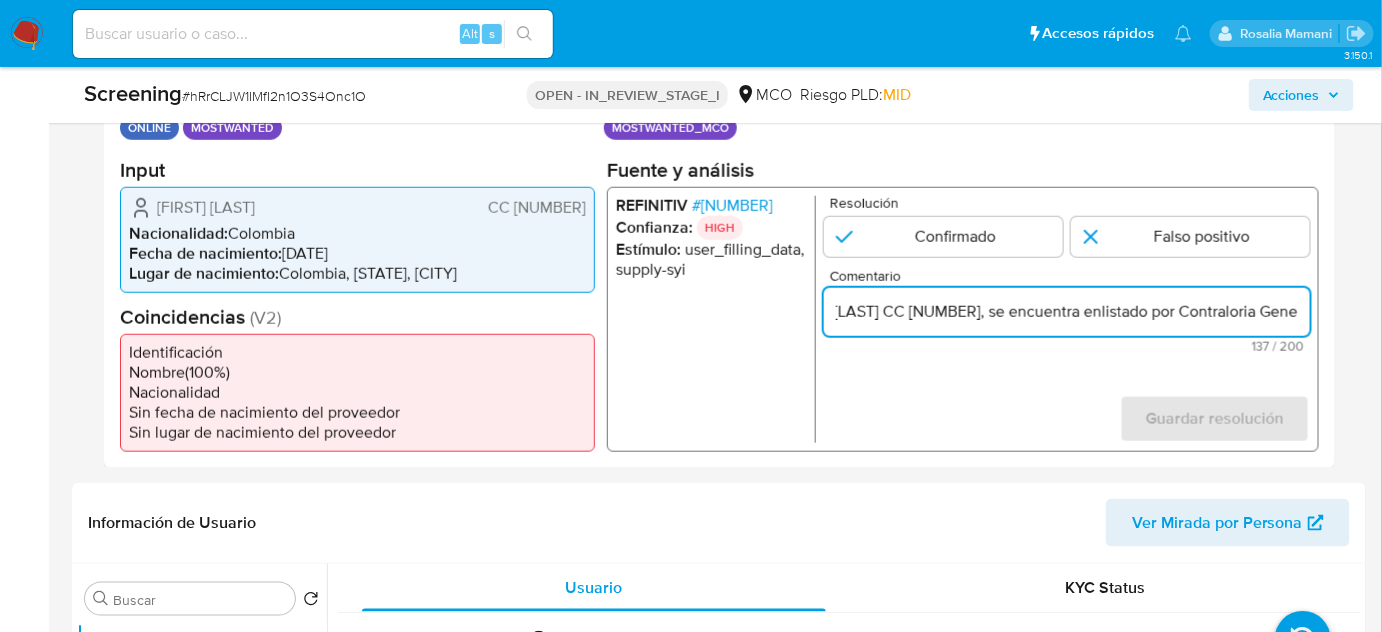 drag, startPoint x: 1202, startPoint y: 308, endPoint x: 1298, endPoint y: 310, distance: 96.02083 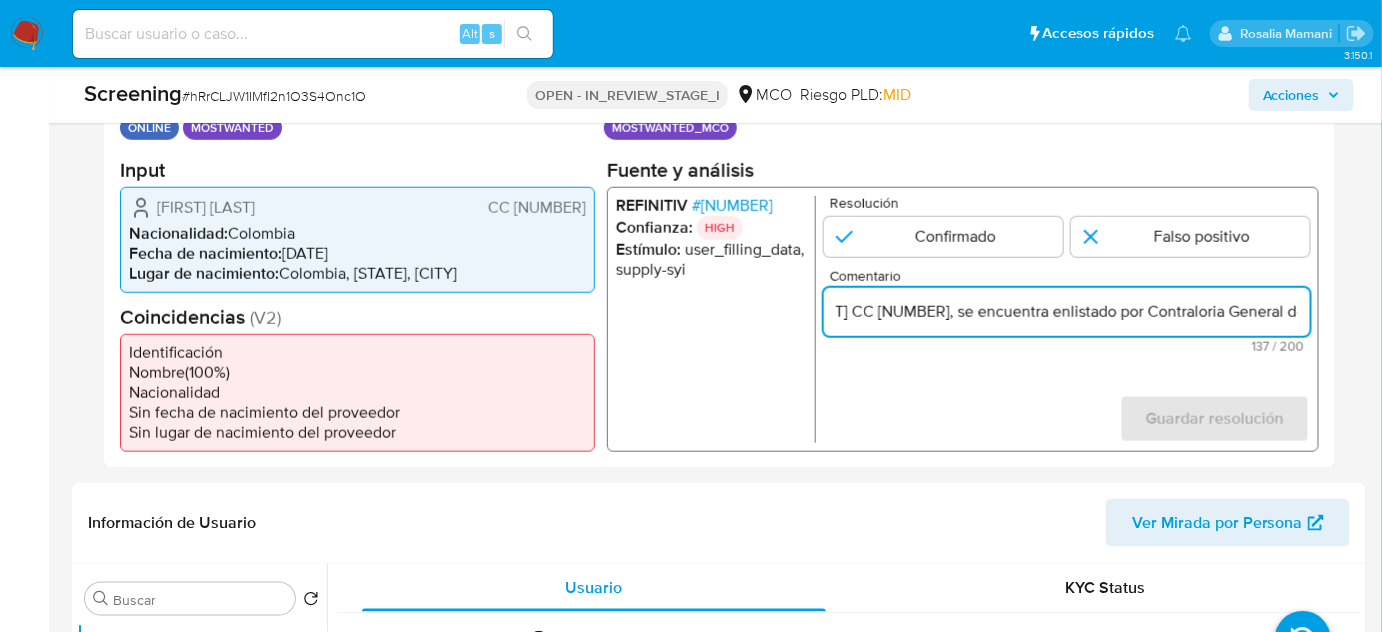 click on "Se confirma el match ya que el Usuario [FIRST] [LAST] CC [NUMBER], se encuentra enlistado por Contraloria General de la Republica." at bounding box center [1067, 311] 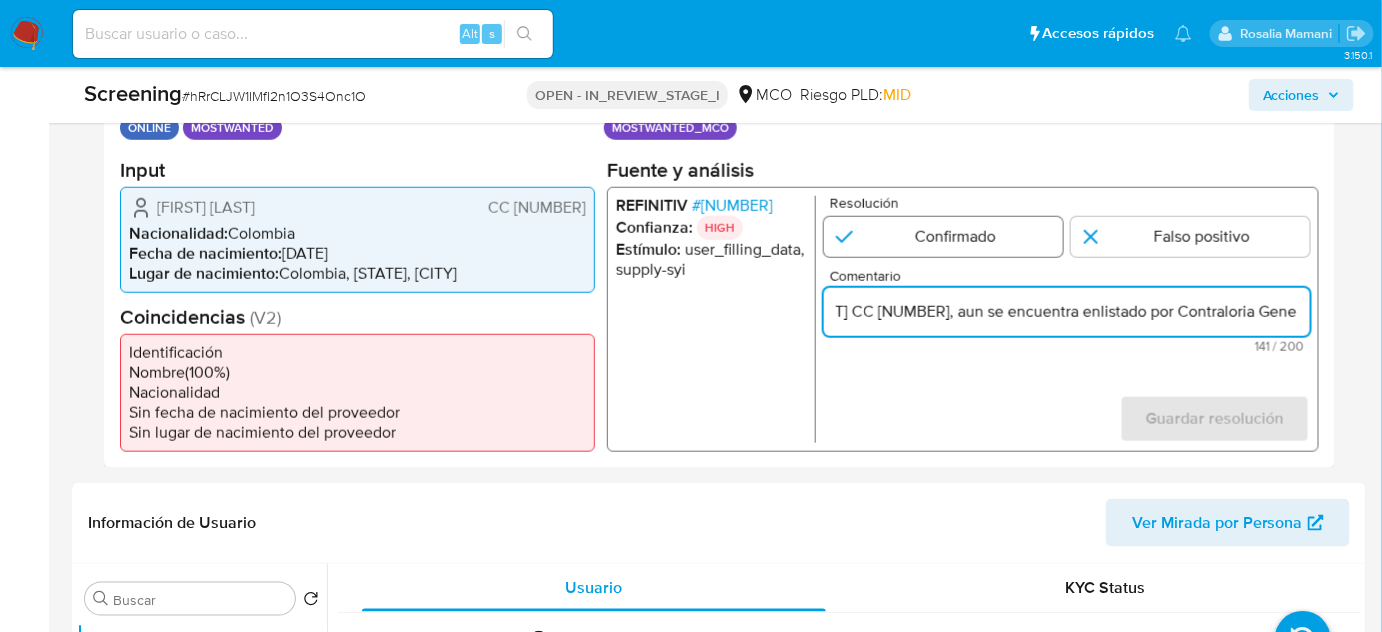 type on "Se confirma el match ya que el Usuario [FIRST] [LAST] CC [NUMBER], aun se encuentra enlistado por Contraloria General de la Republica." 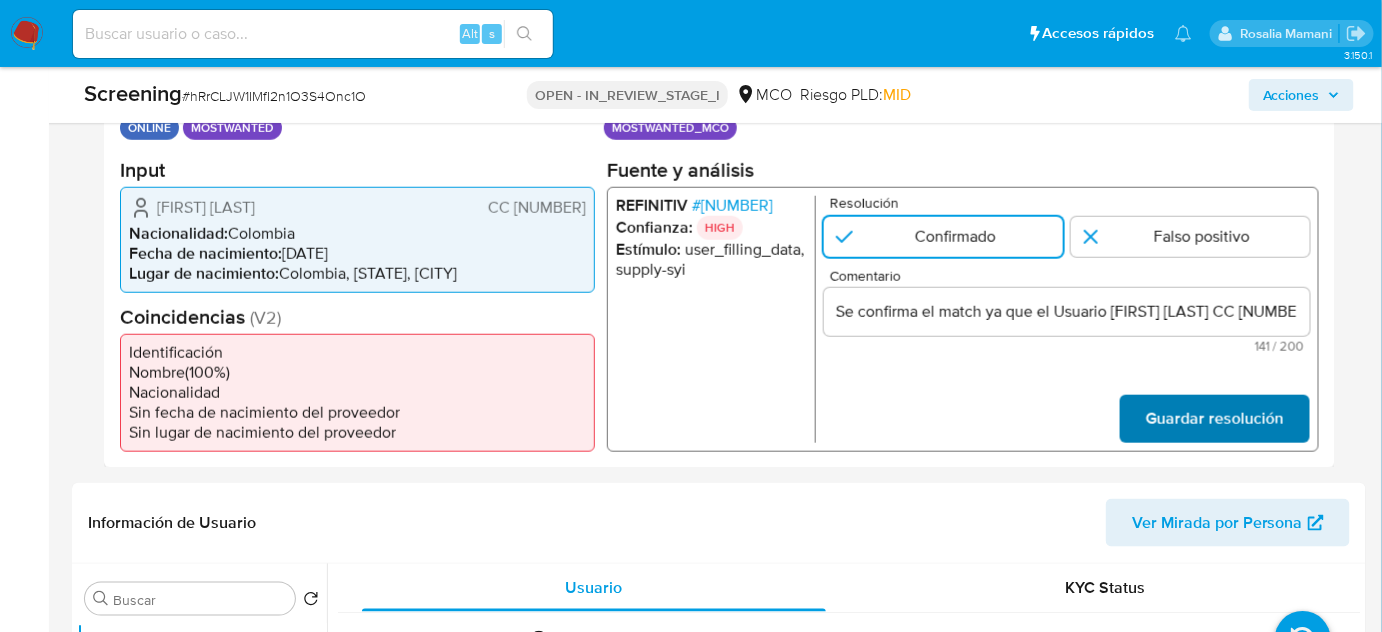 click on "Guardar resolución" at bounding box center [1215, 418] 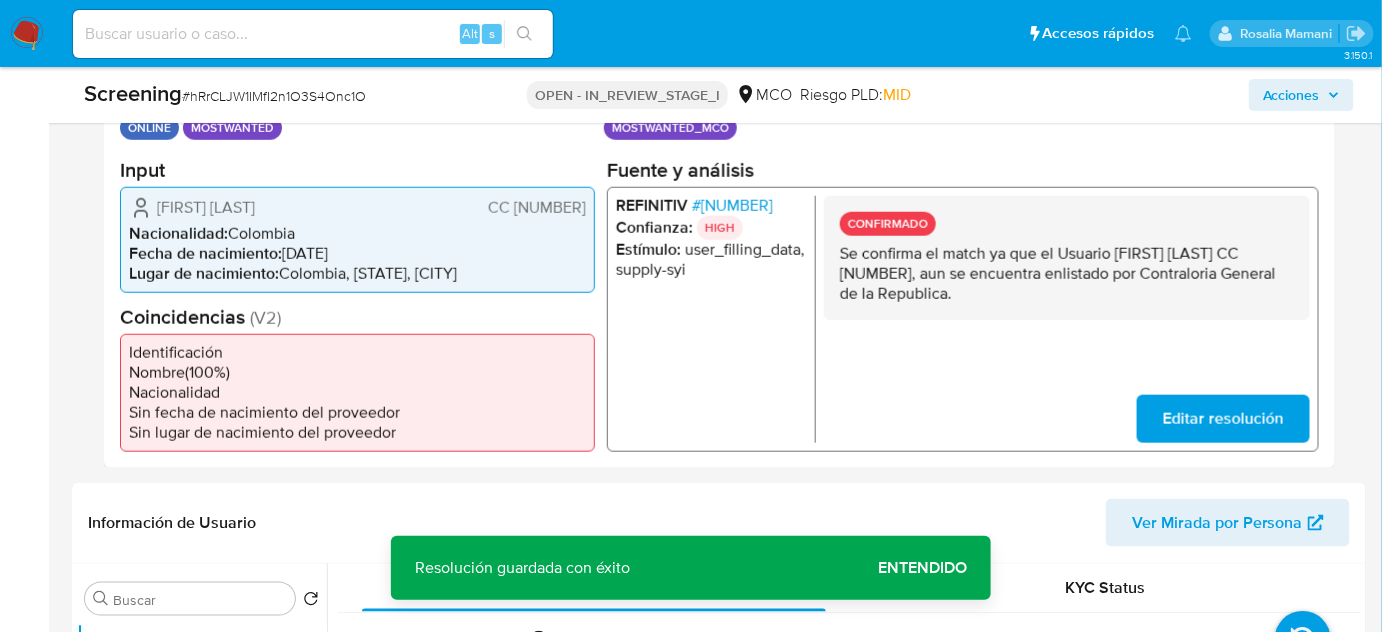 drag, startPoint x: 1056, startPoint y: 292, endPoint x: 835, endPoint y: 259, distance: 223.45021 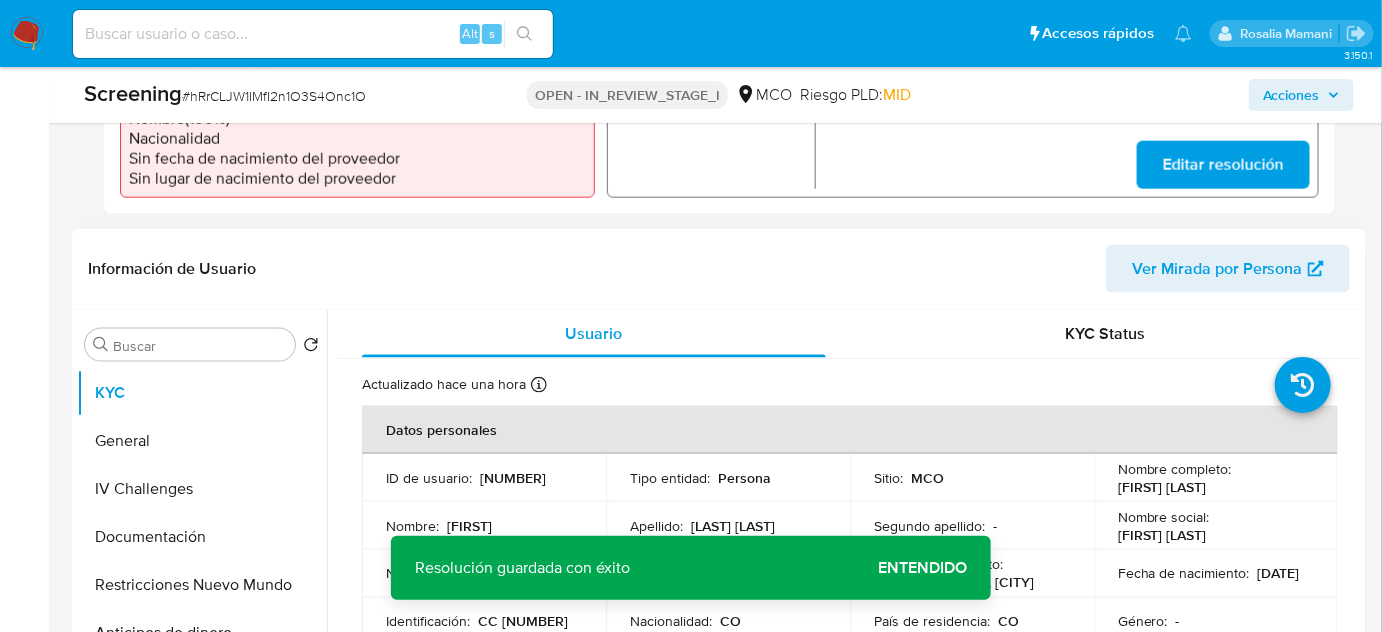scroll, scrollTop: 818, scrollLeft: 0, axis: vertical 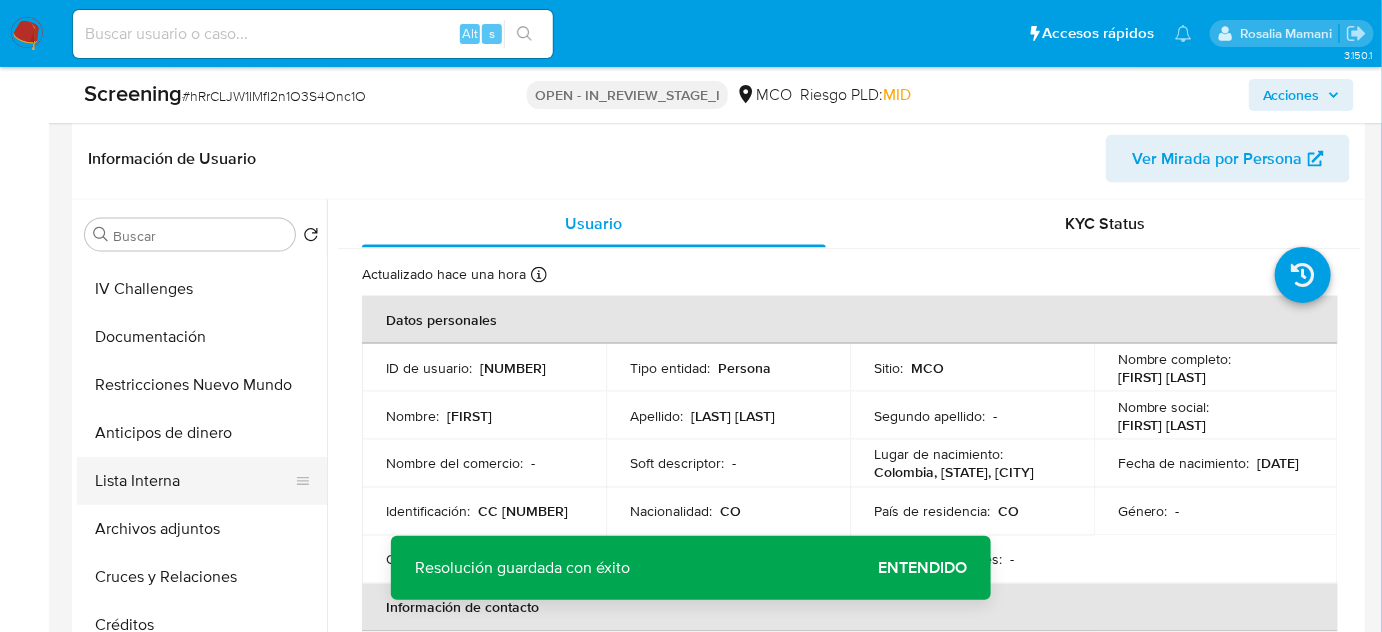 click on "Lista Interna" at bounding box center [194, 481] 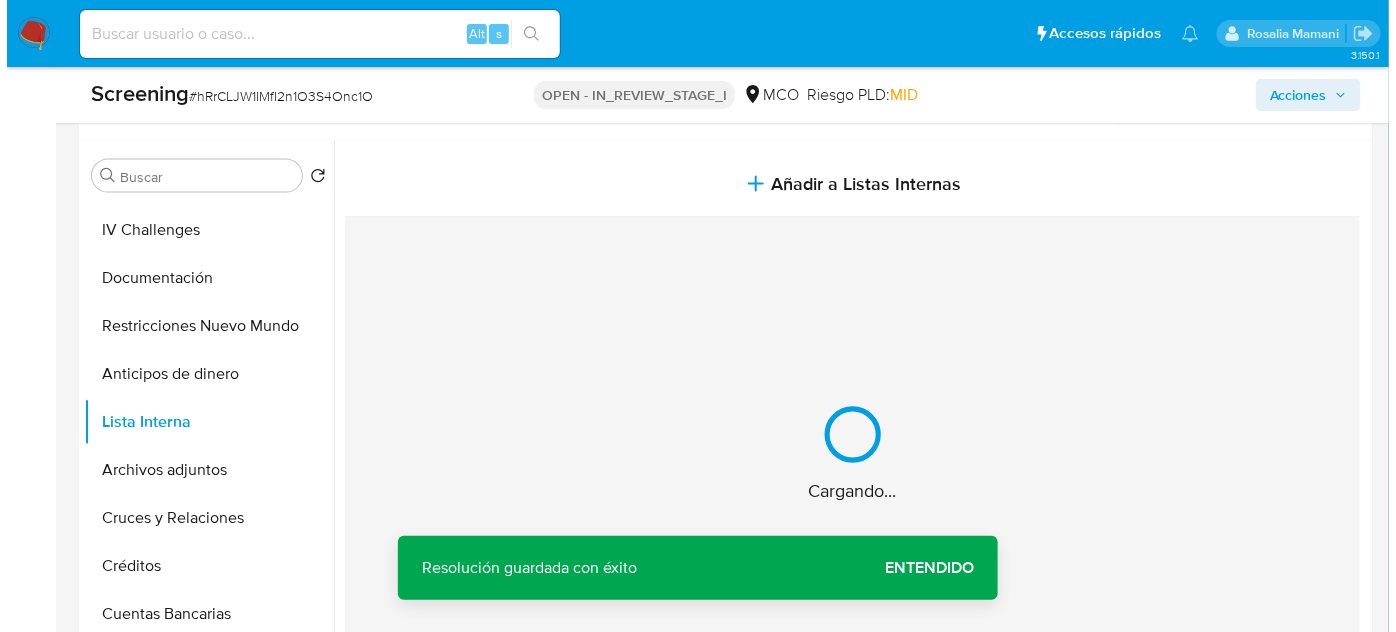 scroll, scrollTop: 909, scrollLeft: 0, axis: vertical 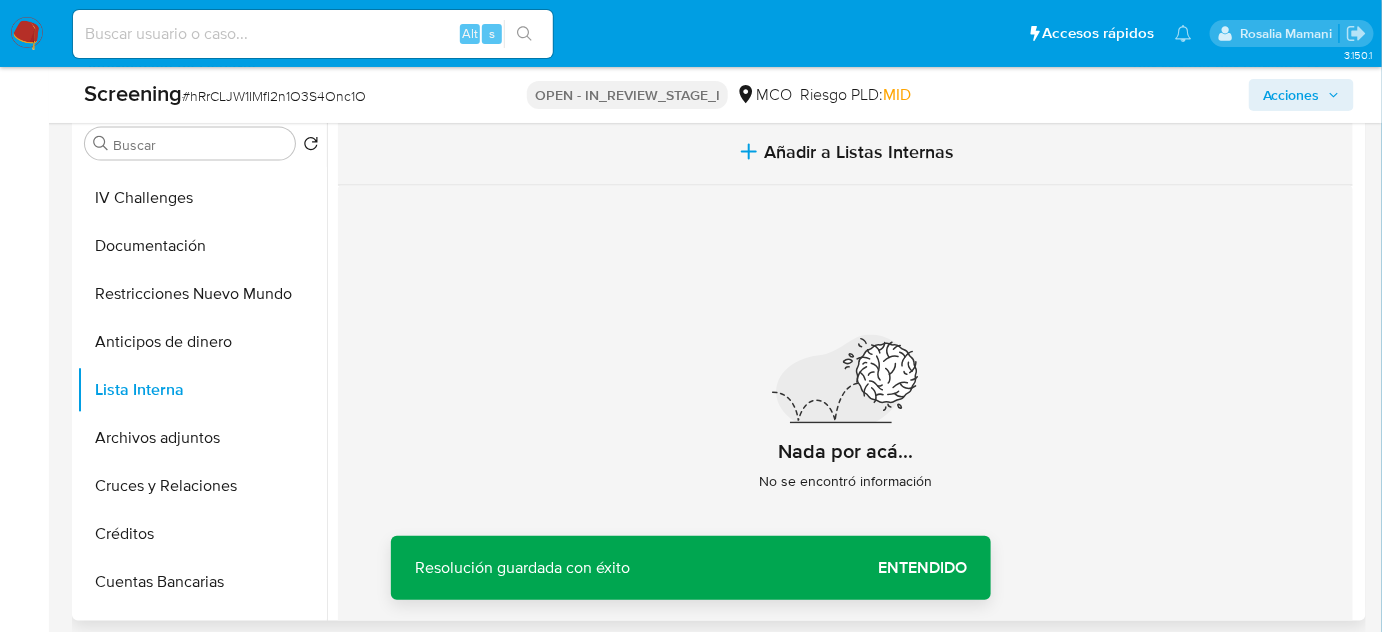 click on "Añadir a Listas Internas" at bounding box center [860, 152] 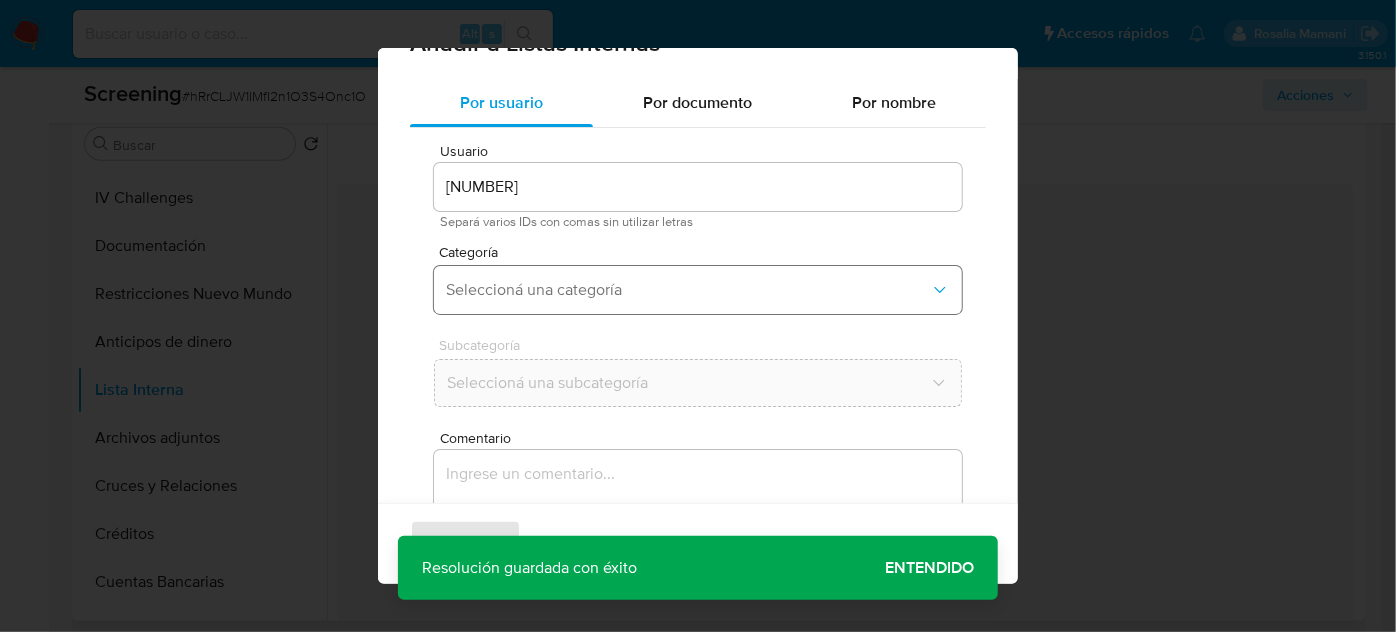 scroll, scrollTop: 74, scrollLeft: 0, axis: vertical 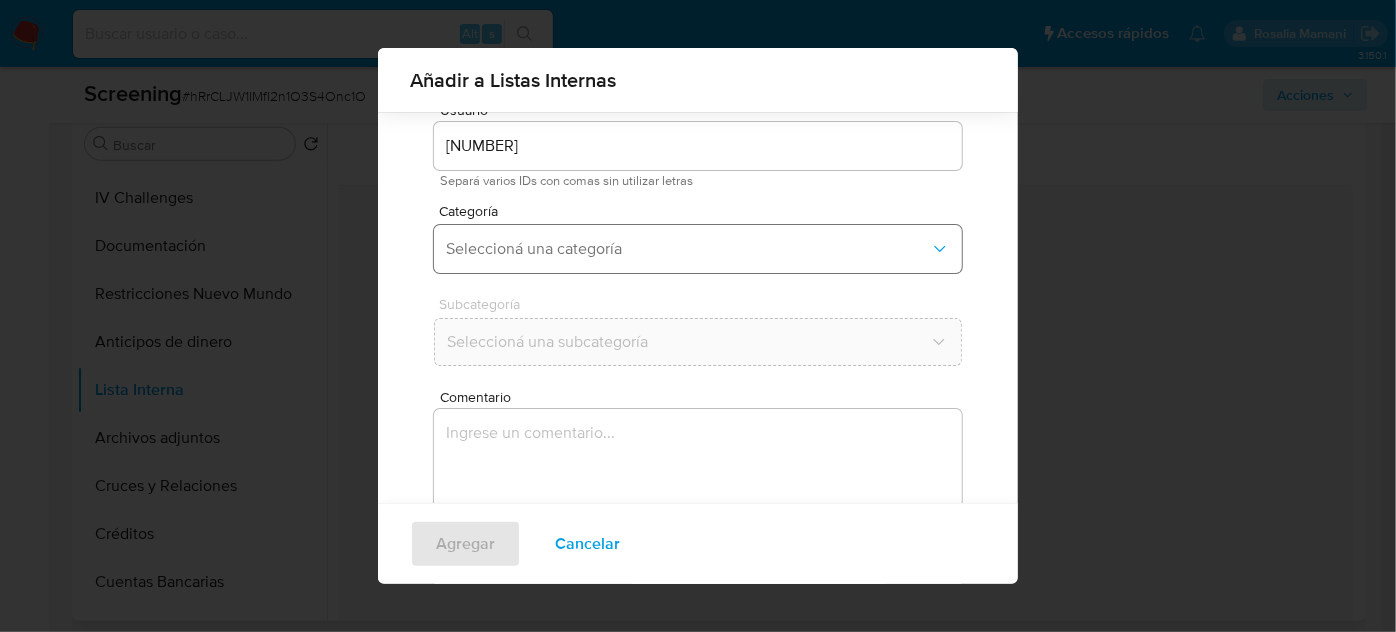 click on "Seleccioná una categoría" at bounding box center [688, 249] 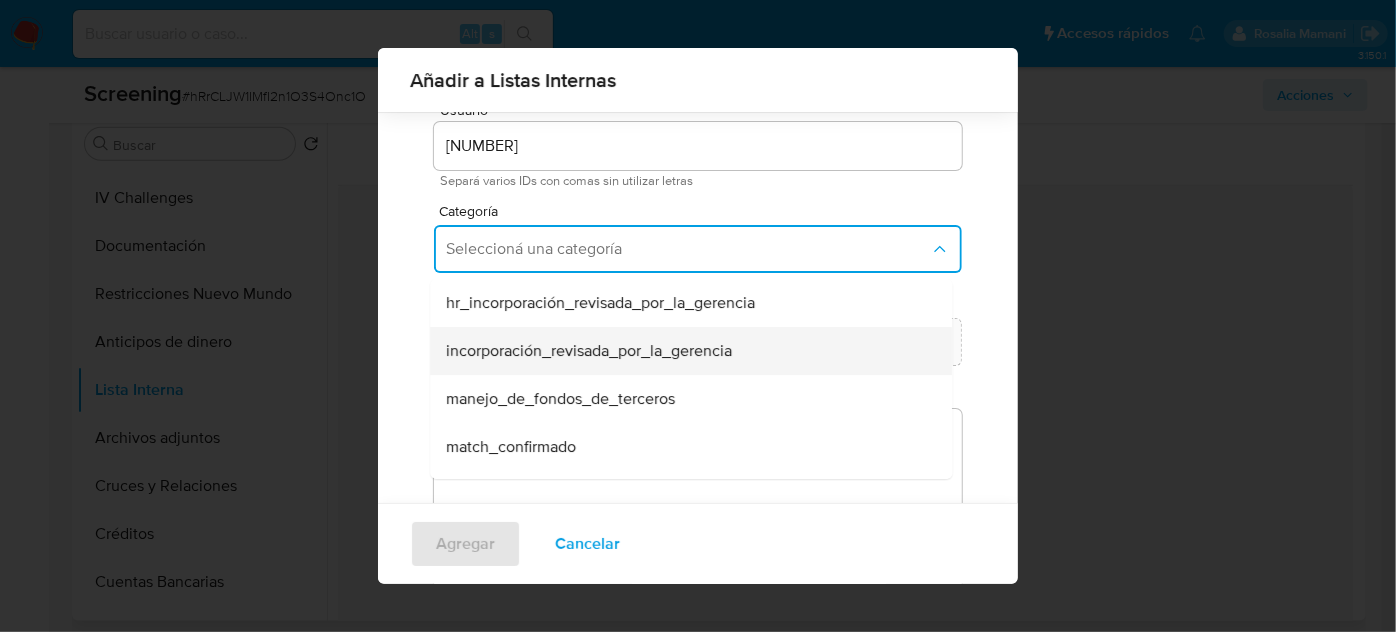 scroll, scrollTop: 90, scrollLeft: 0, axis: vertical 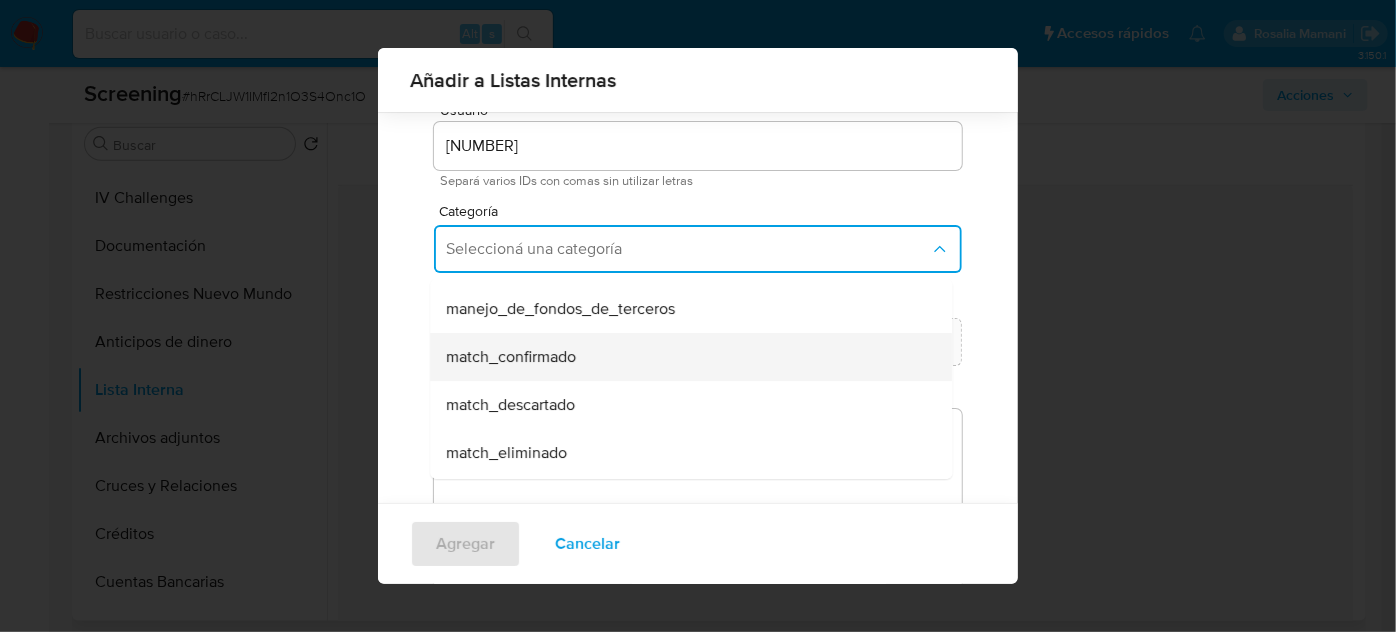 click on "match_confirmado" at bounding box center [511, 357] 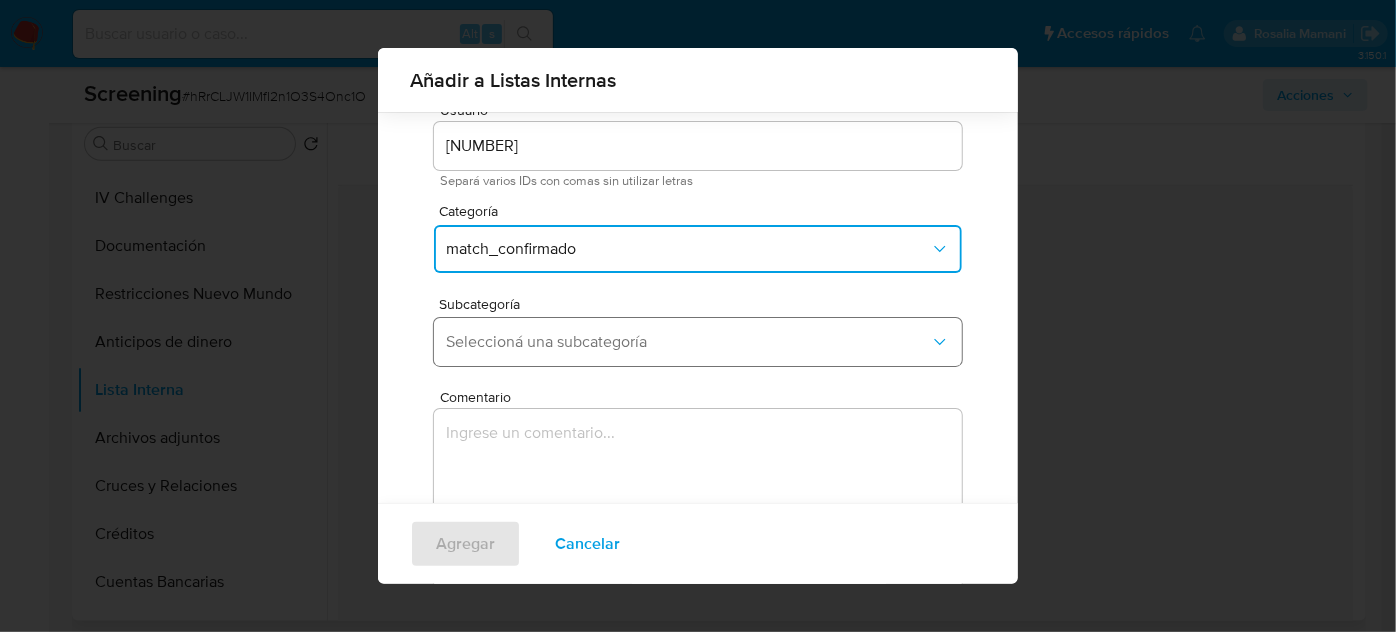 click on "Seleccioná una subcategoría" at bounding box center [688, 342] 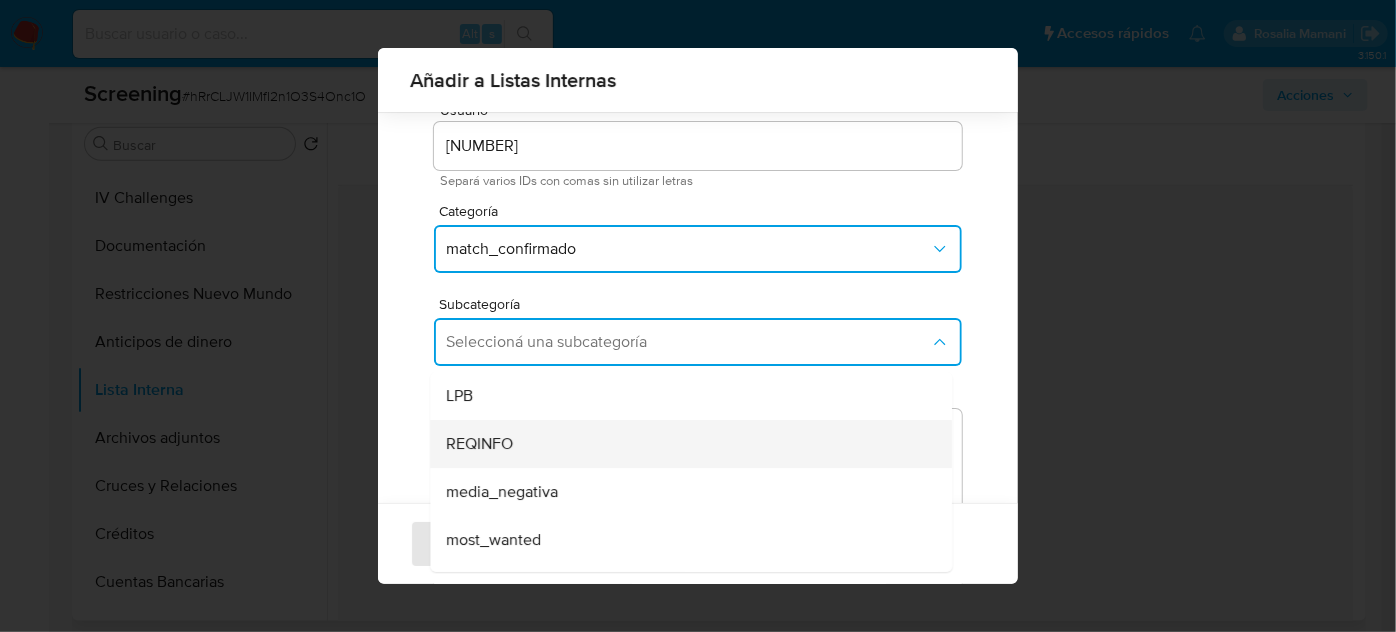 scroll, scrollTop: 90, scrollLeft: 0, axis: vertical 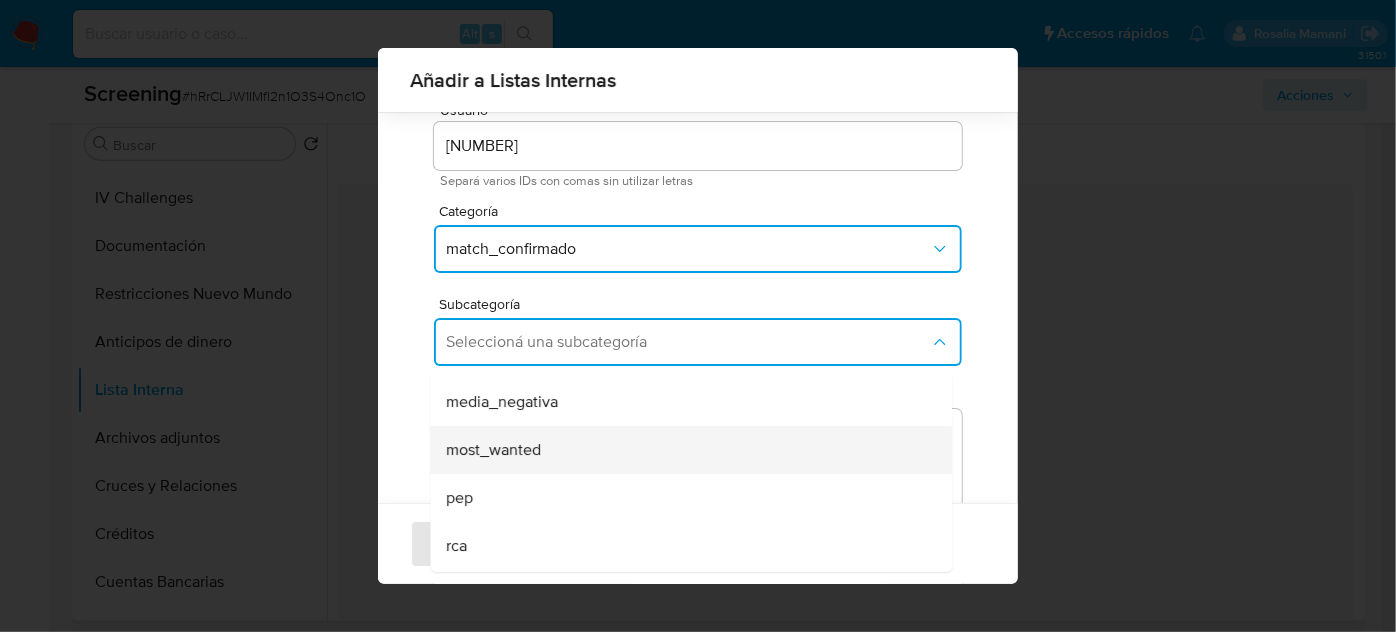 click on "most_wanted" at bounding box center (493, 450) 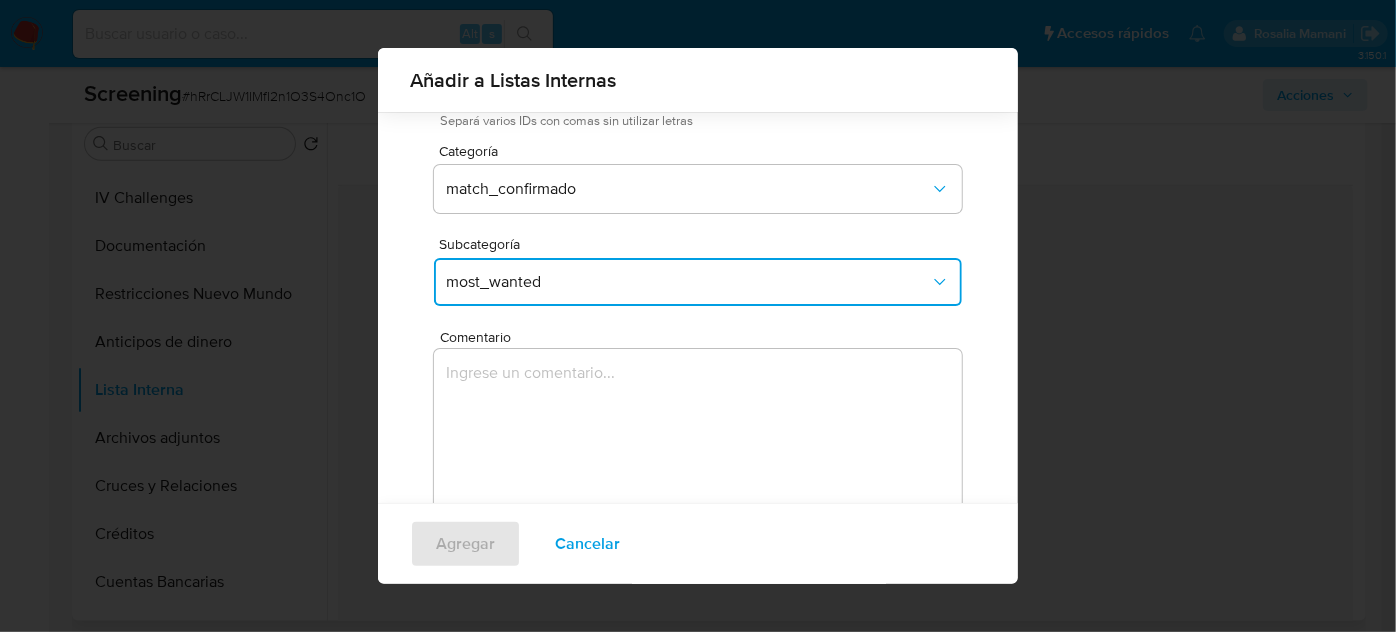 scroll, scrollTop: 165, scrollLeft: 0, axis: vertical 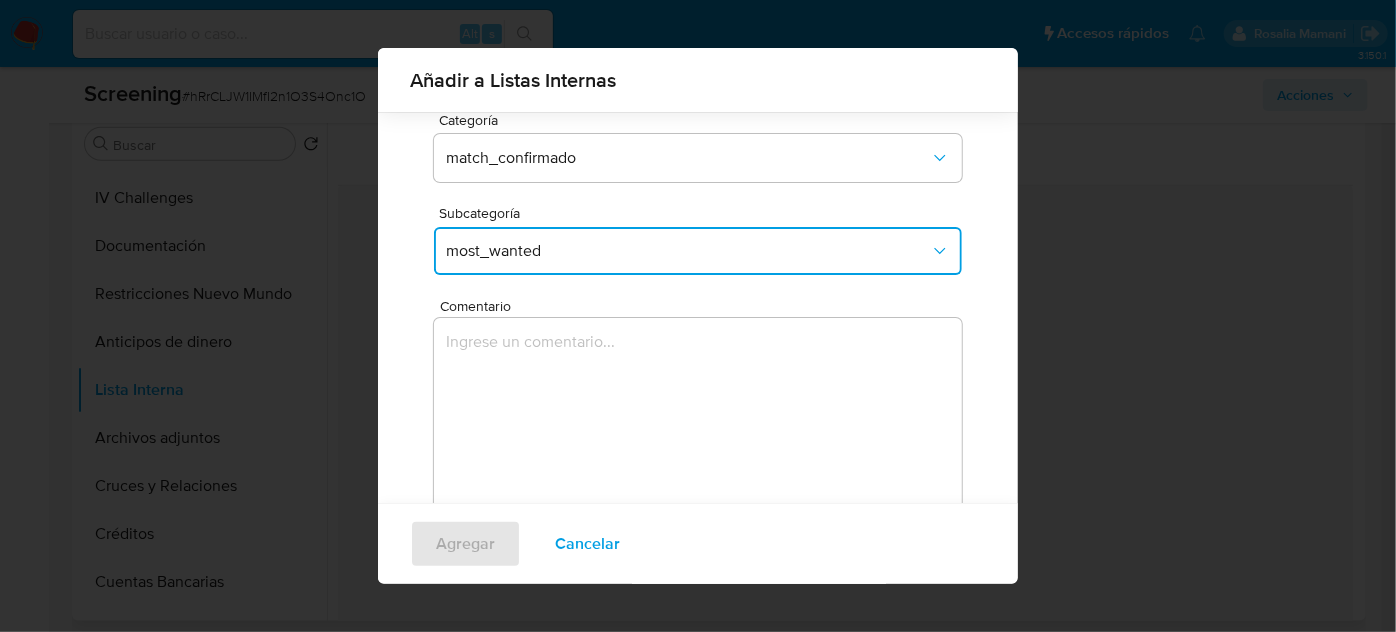 click at bounding box center (698, 414) 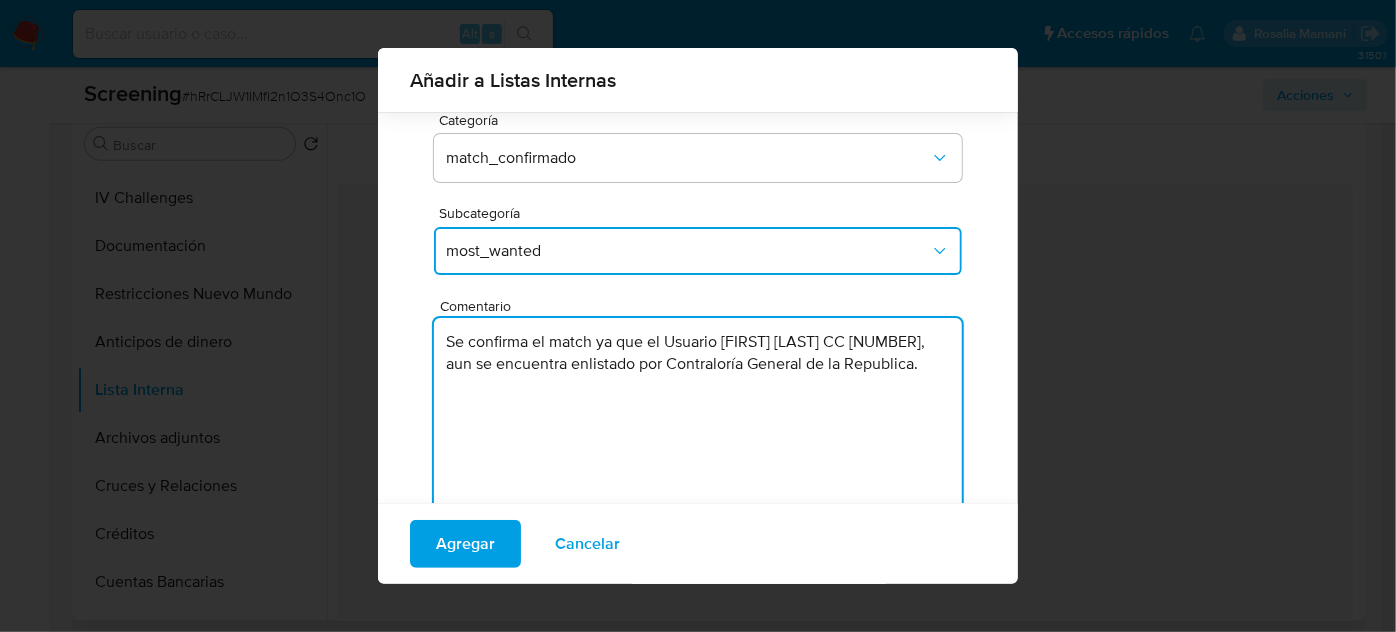 click on "Se confirma el match ya que el Usuario Orlando Guzman Ospina CC 14237376, aun se encuentra enlistado por Contraloría General de la Republica." at bounding box center (698, 414) 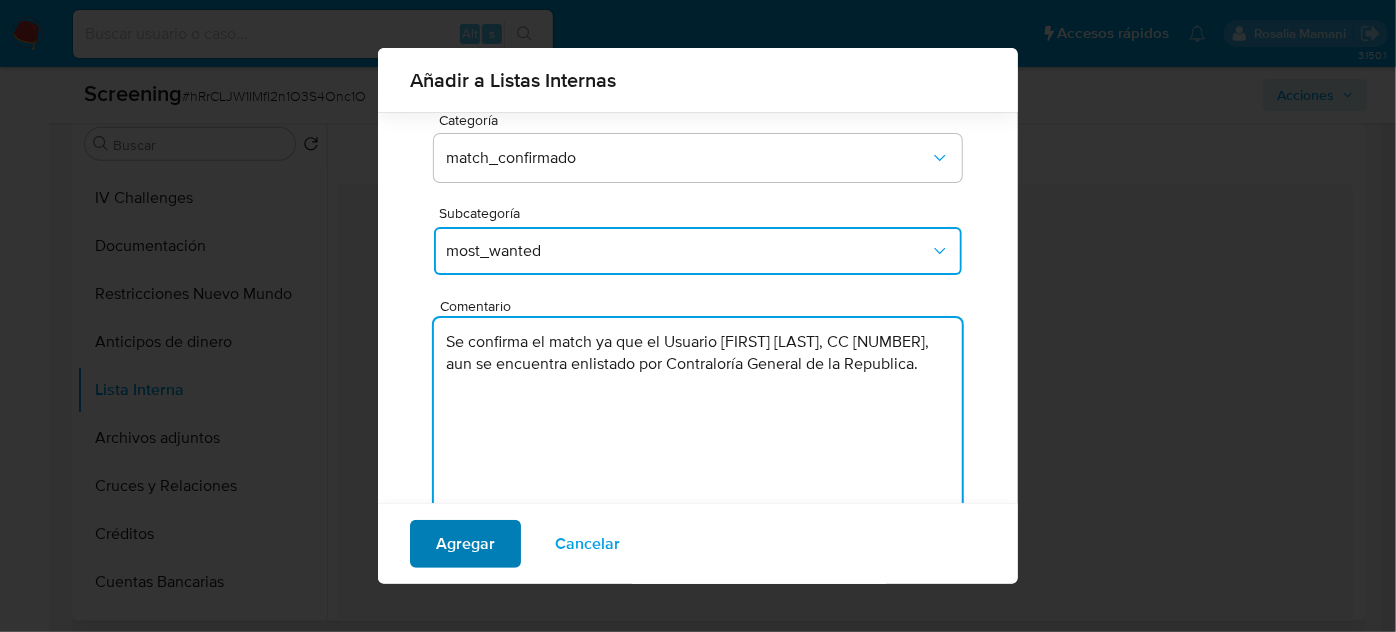 type on "Se confirma el match ya que el Usuario [FIRST] [LAST], CC [NUMBER], aun se encuentra enlistado por Contraloría General de la Republica." 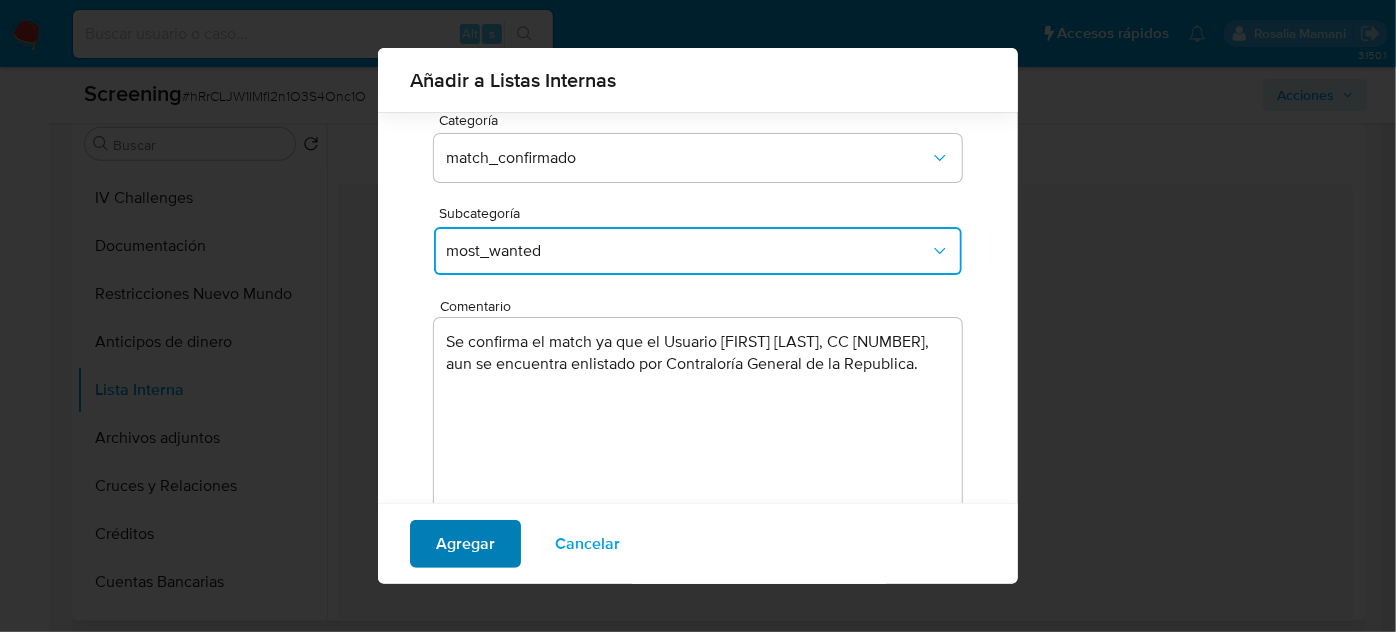 click on "Agregar" at bounding box center (465, 544) 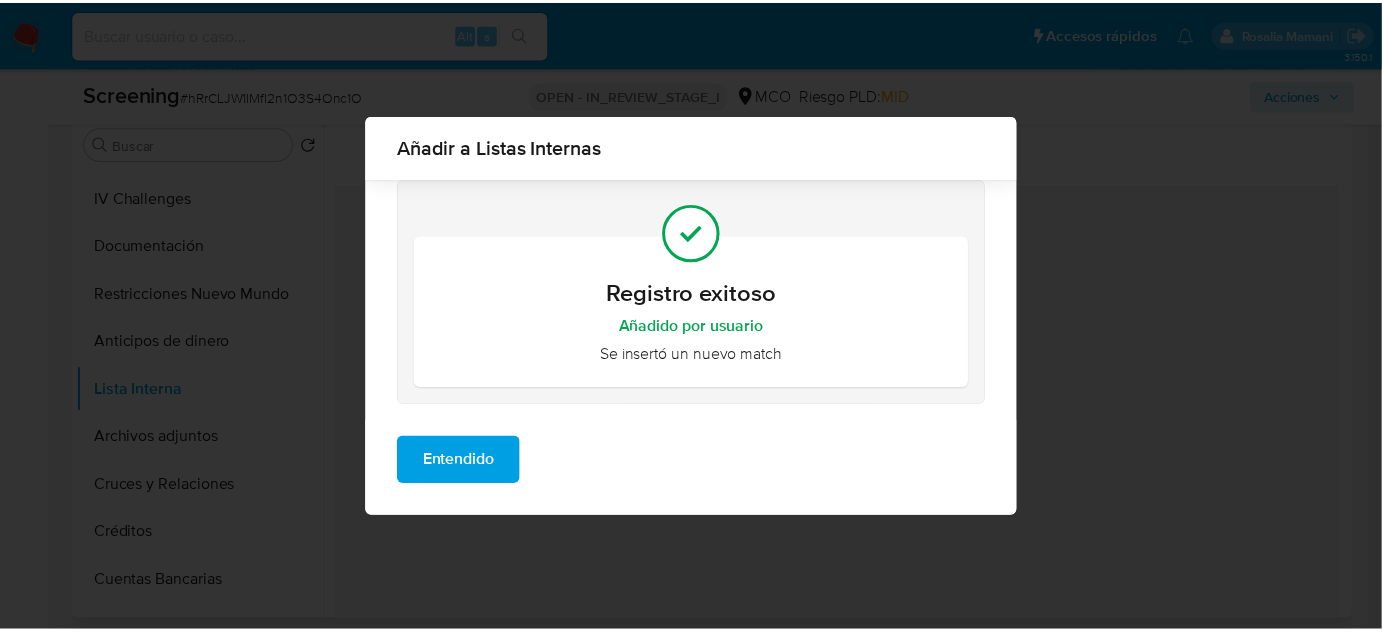 scroll, scrollTop: 0, scrollLeft: 0, axis: both 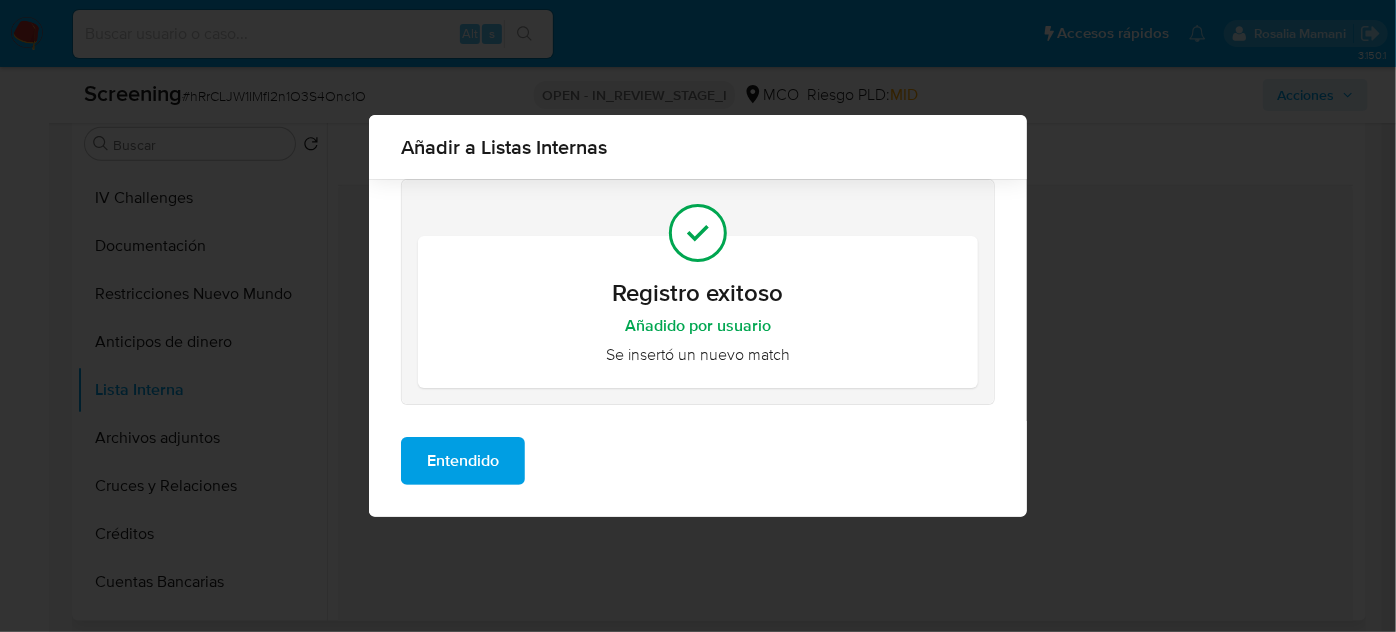 click on "Entendido" at bounding box center (463, 461) 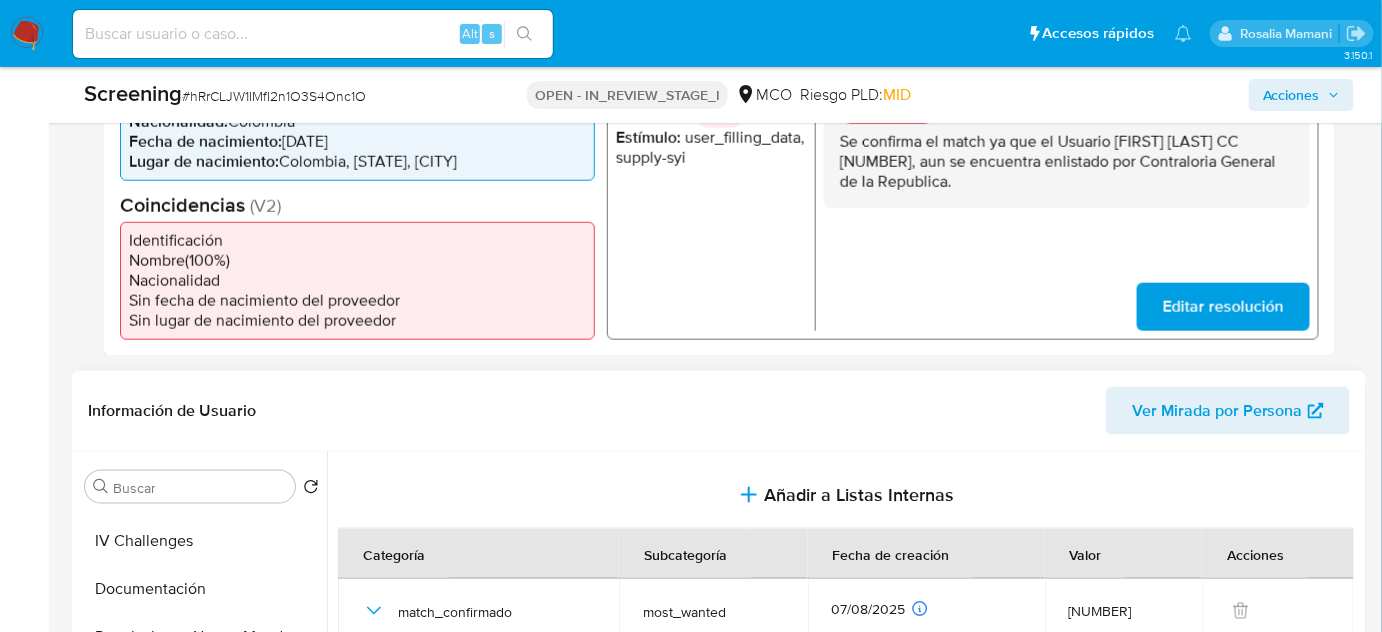 scroll, scrollTop: 454, scrollLeft: 0, axis: vertical 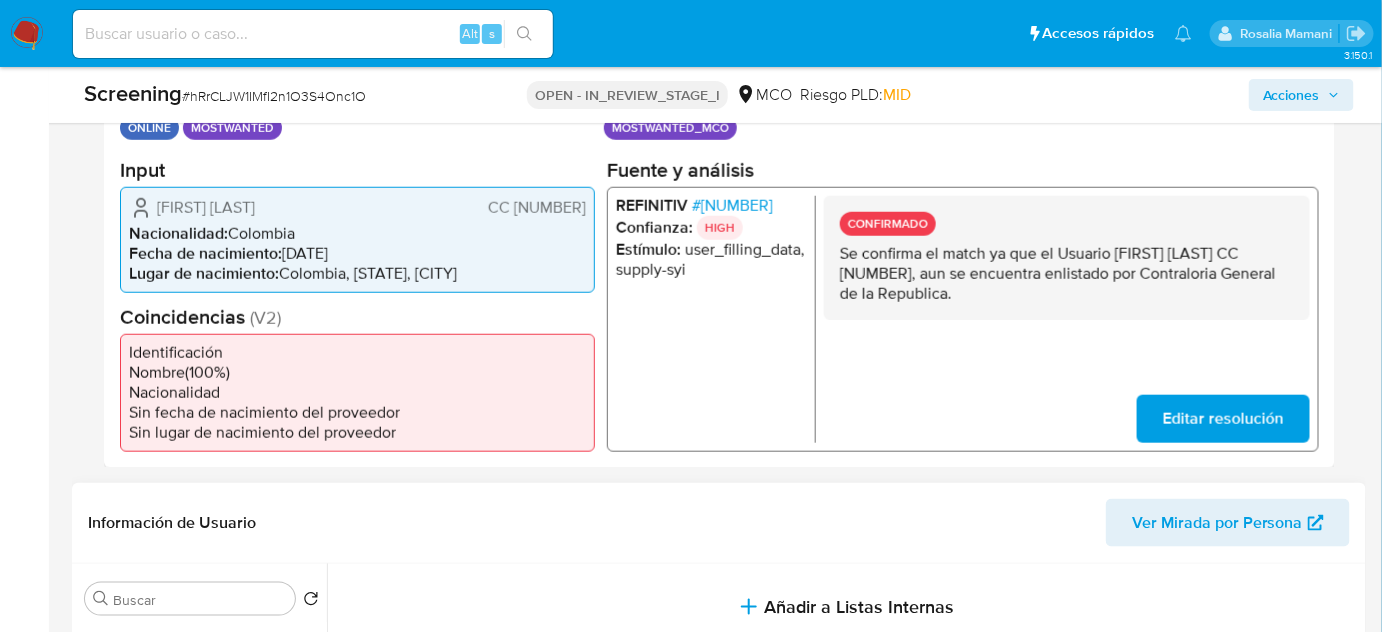drag, startPoint x: 1038, startPoint y: 295, endPoint x: 966, endPoint y: 295, distance: 72 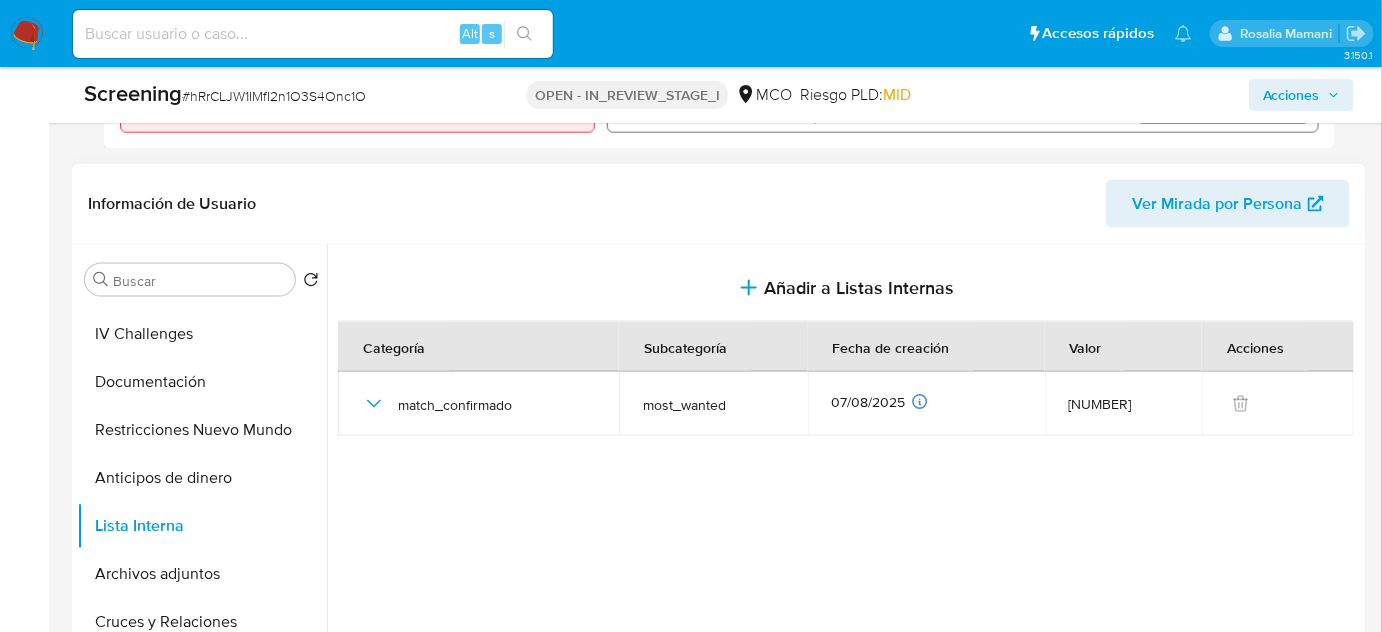 scroll, scrollTop: 818, scrollLeft: 0, axis: vertical 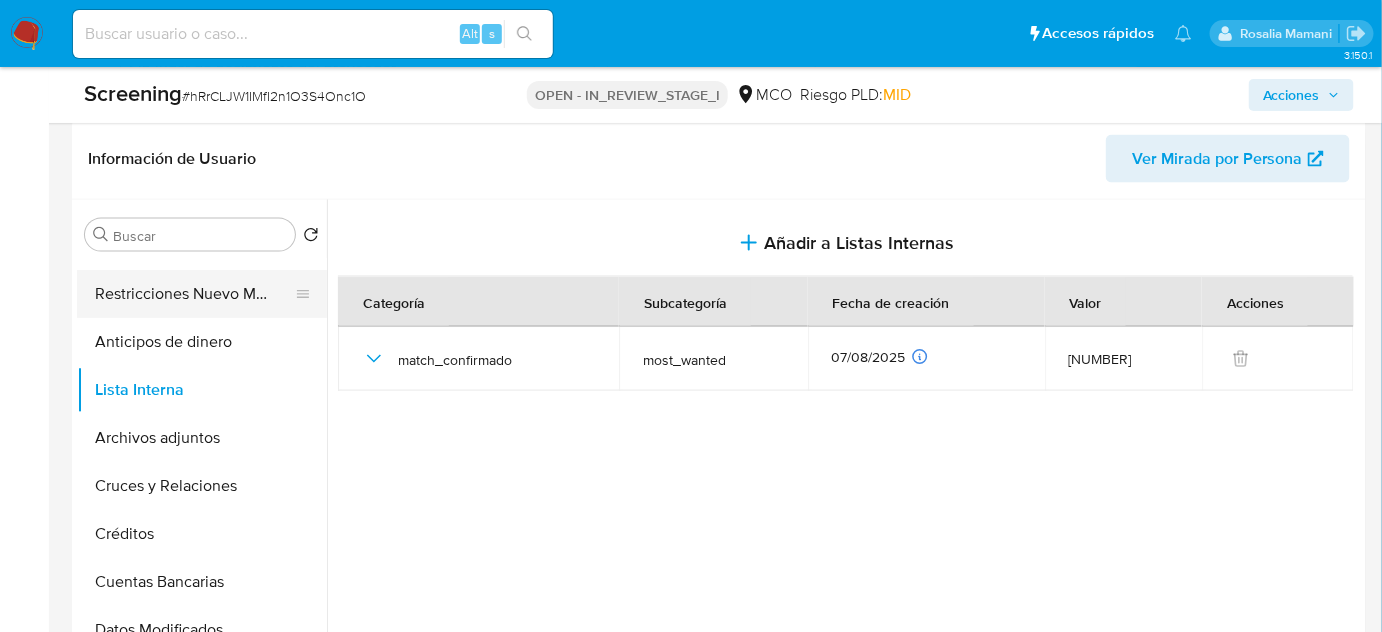 click on "Restricciones Nuevo Mundo" at bounding box center [194, 294] 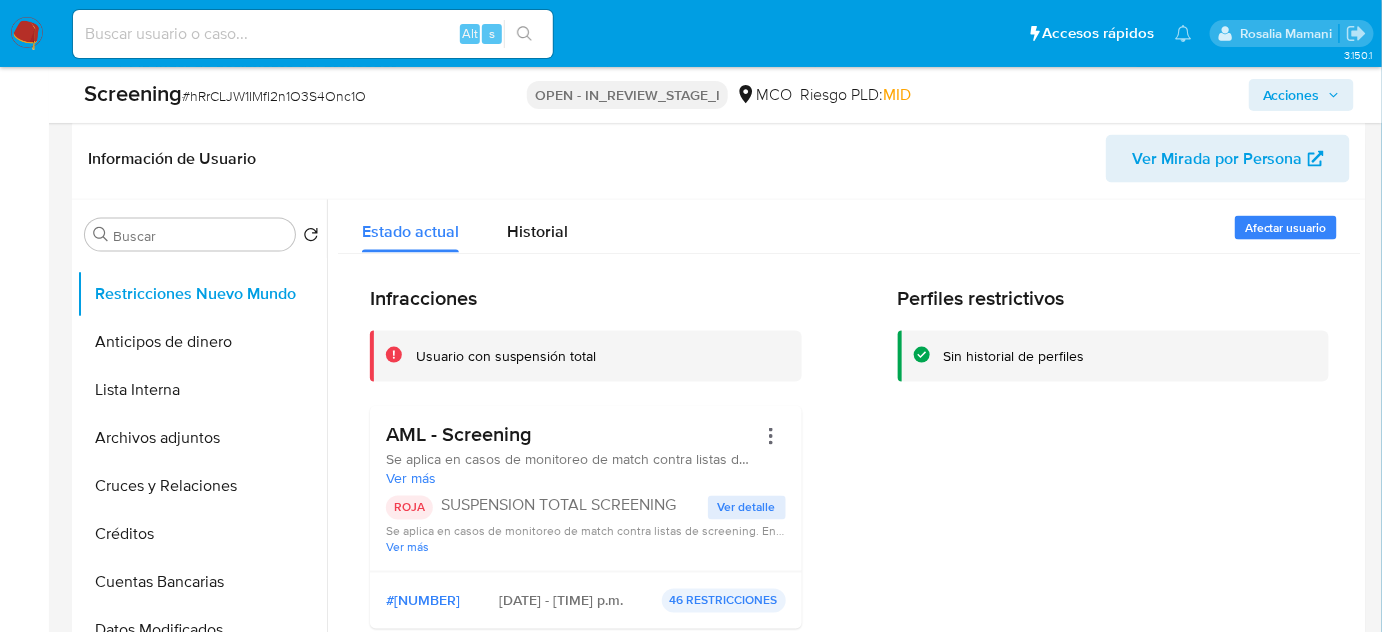 drag, startPoint x: 441, startPoint y: 499, endPoint x: 682, endPoint y: 505, distance: 241.07468 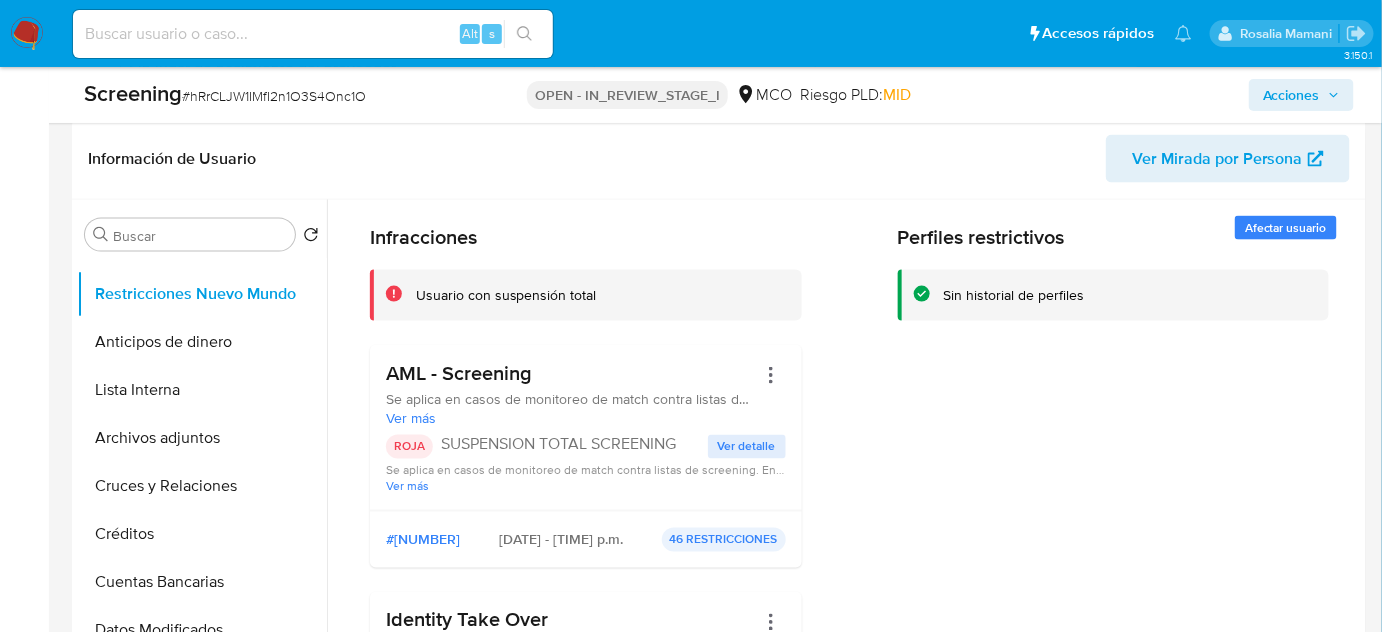 scroll, scrollTop: 90, scrollLeft: 0, axis: vertical 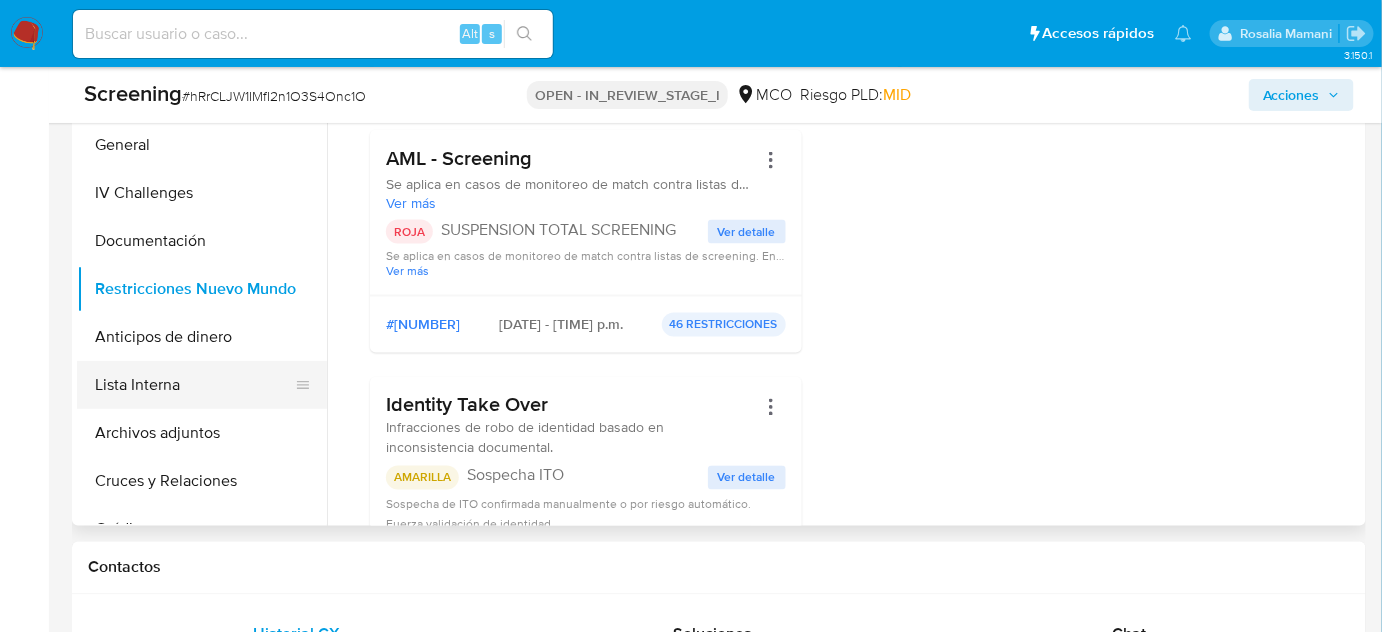 click on "Lista Interna" at bounding box center (194, 385) 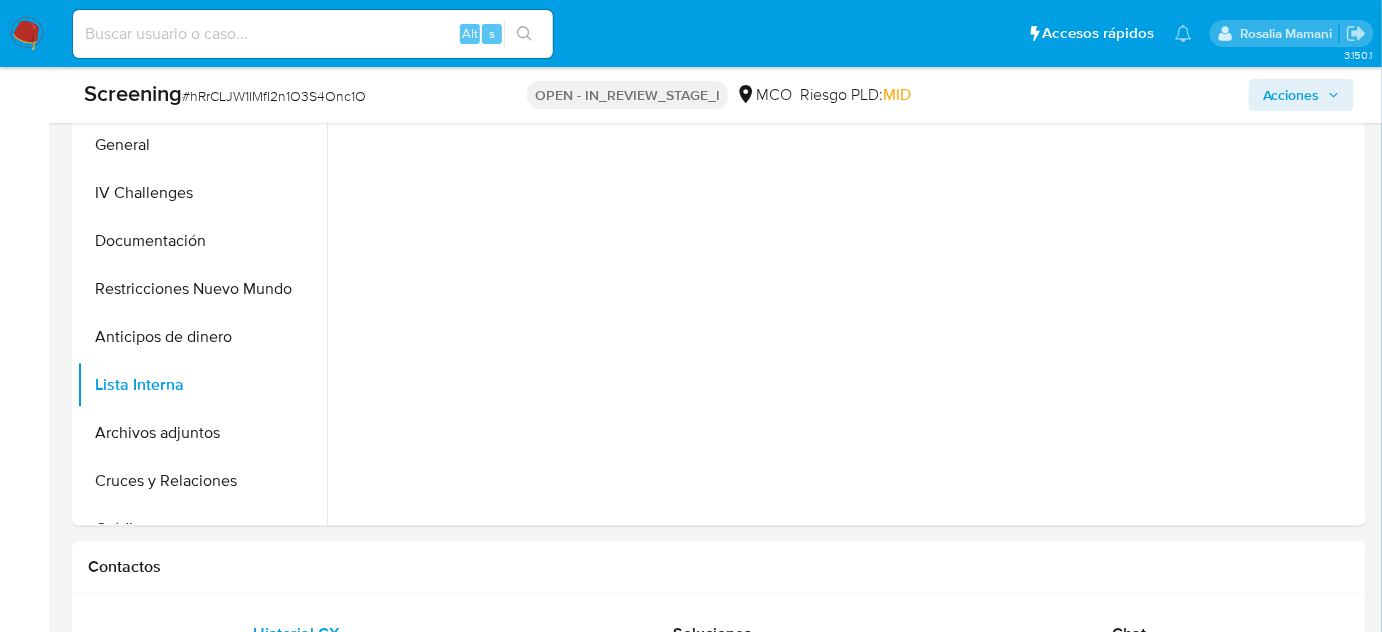 scroll, scrollTop: 0, scrollLeft: 0, axis: both 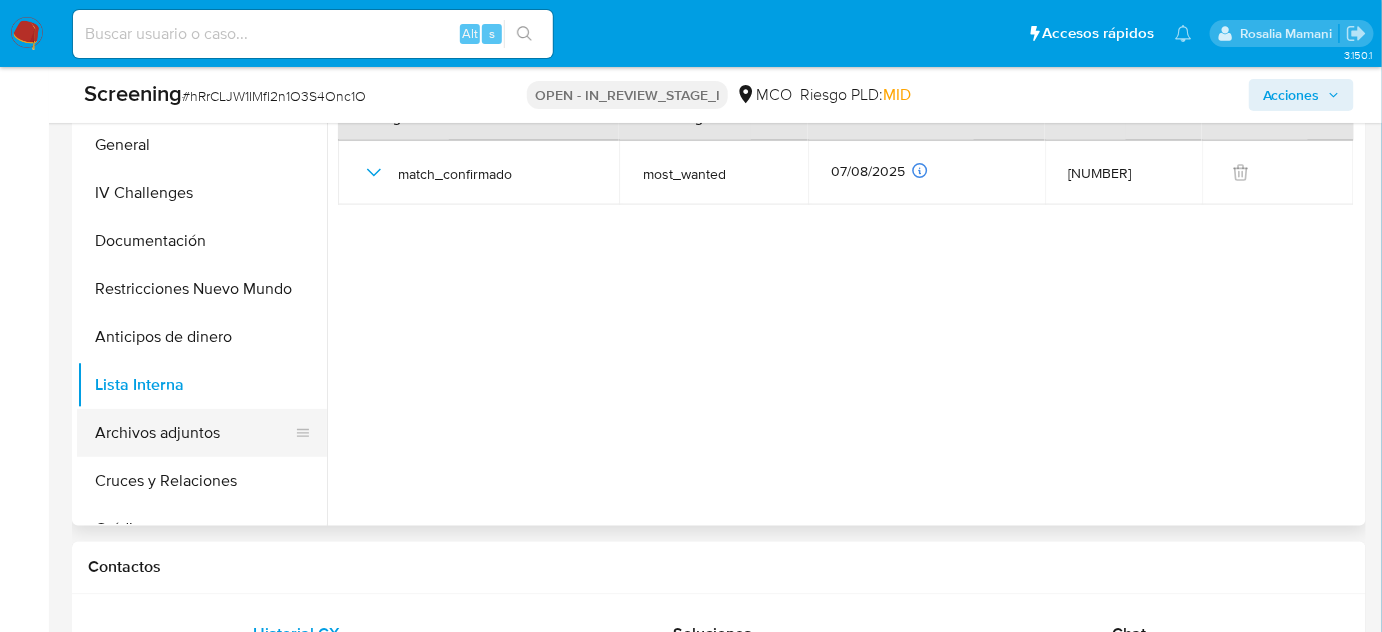 click on "Archivos adjuntos" at bounding box center (194, 433) 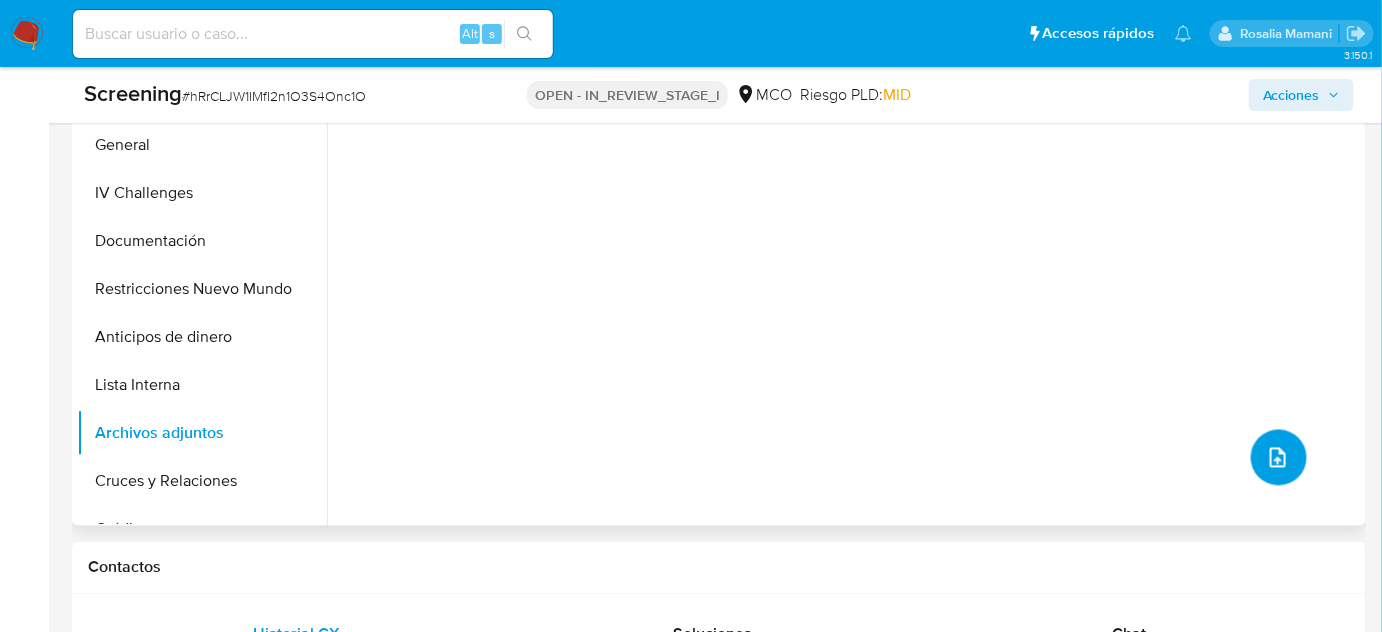 click 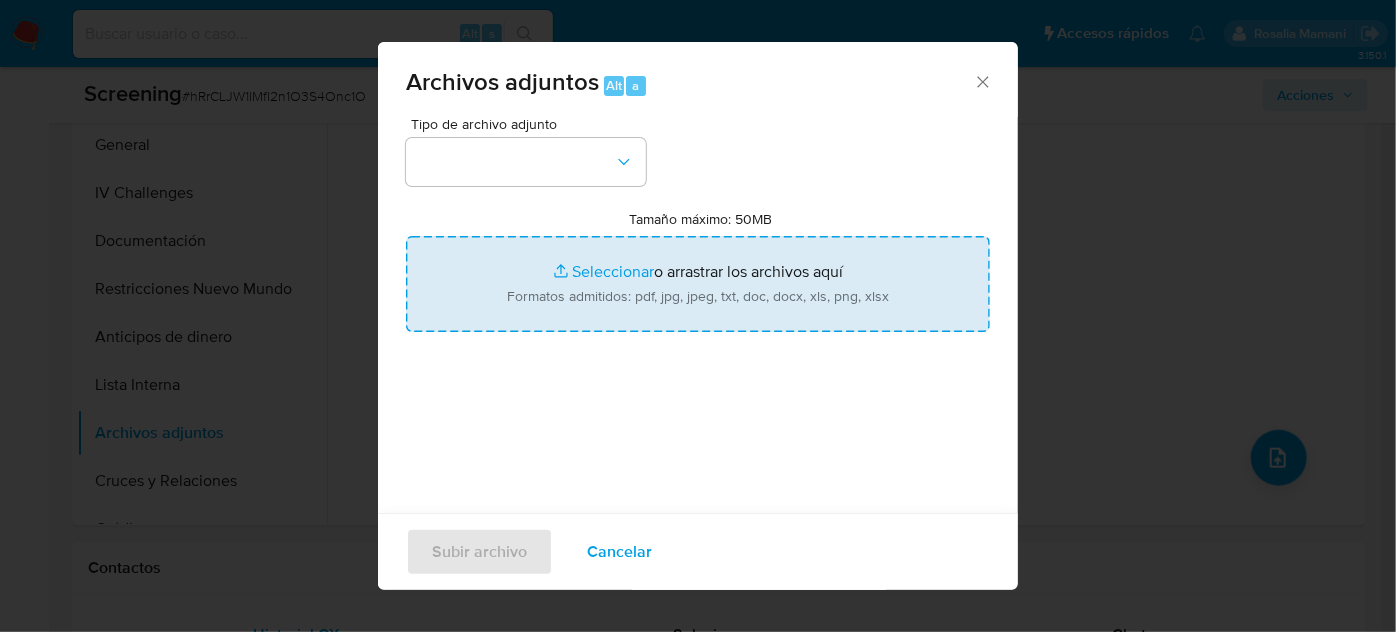 click on "Tamaño máximo: 50MB Seleccionar archivos" at bounding box center (698, 284) 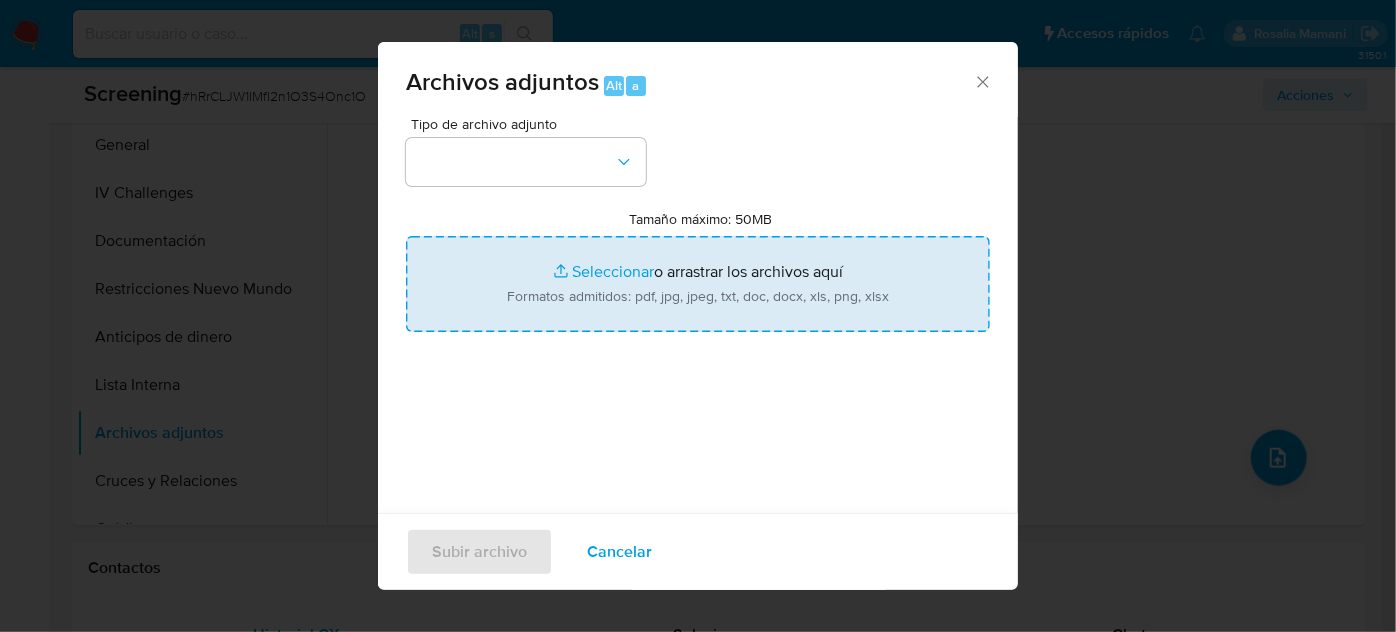 type on "C:\fakepath\-Consulta de Procesos por Nombre o Razón...ial- Consejo Superior de la Judicatura.pdf" 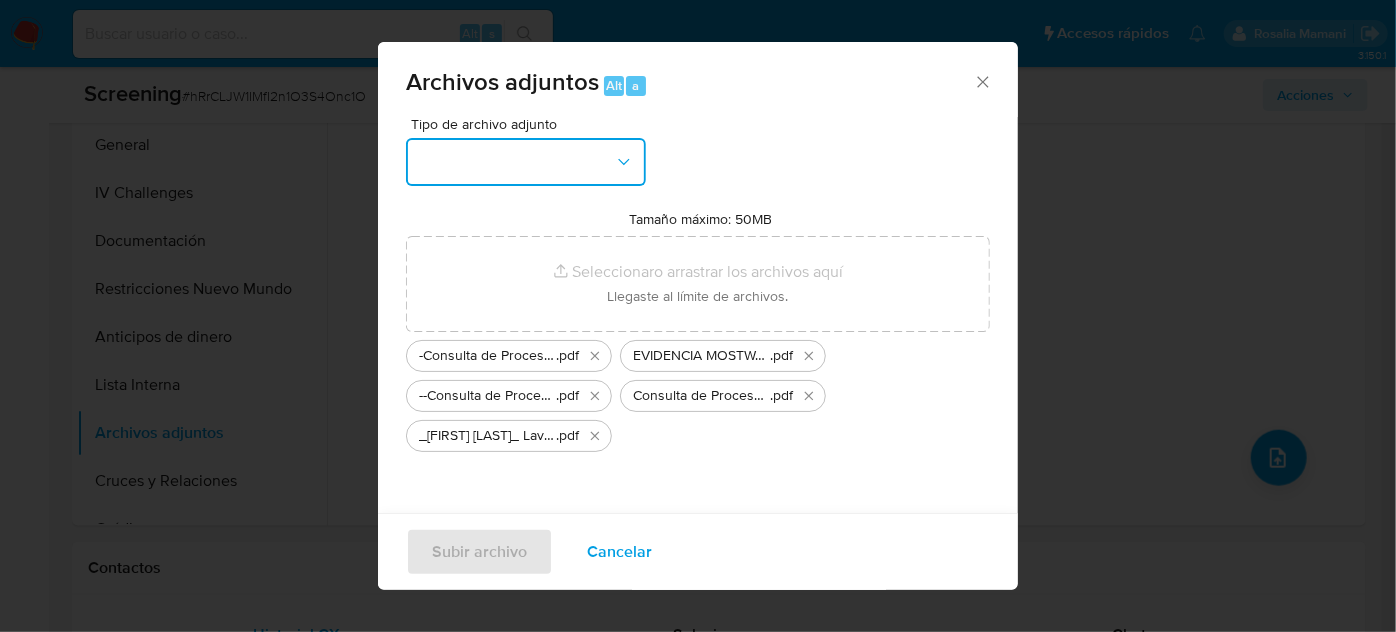 click at bounding box center [526, 162] 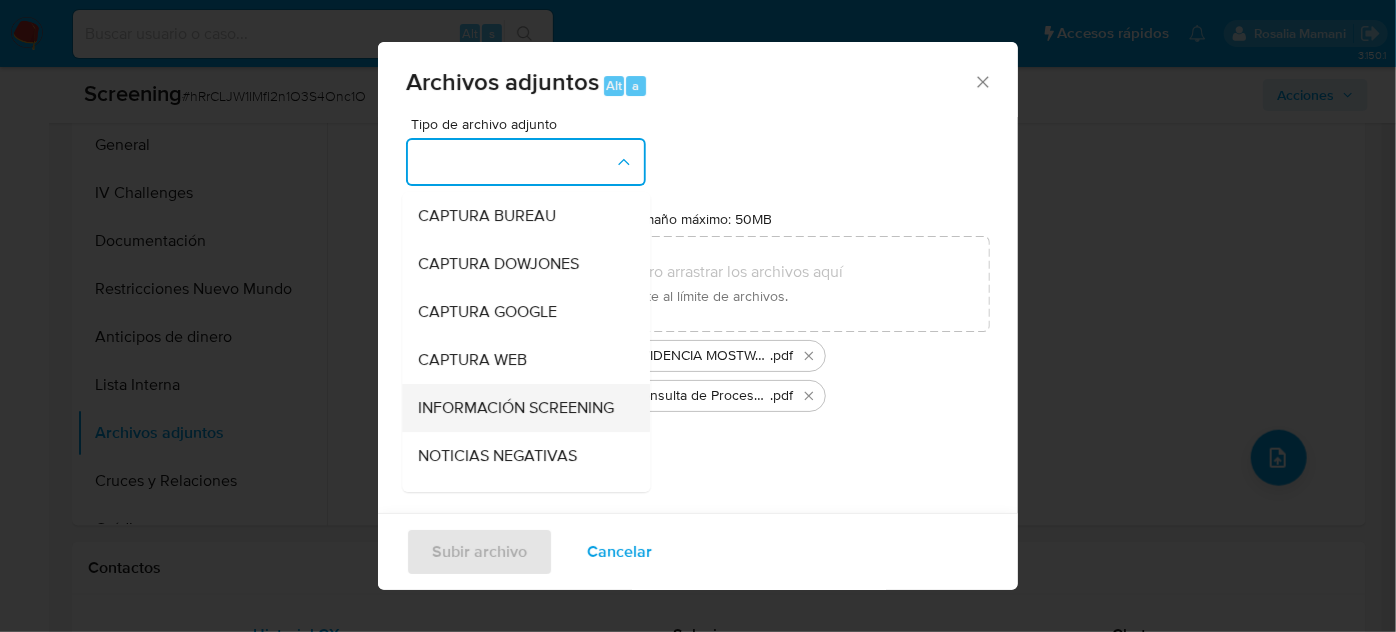 click on "INFORMACIÓN SCREENING" at bounding box center [516, 408] 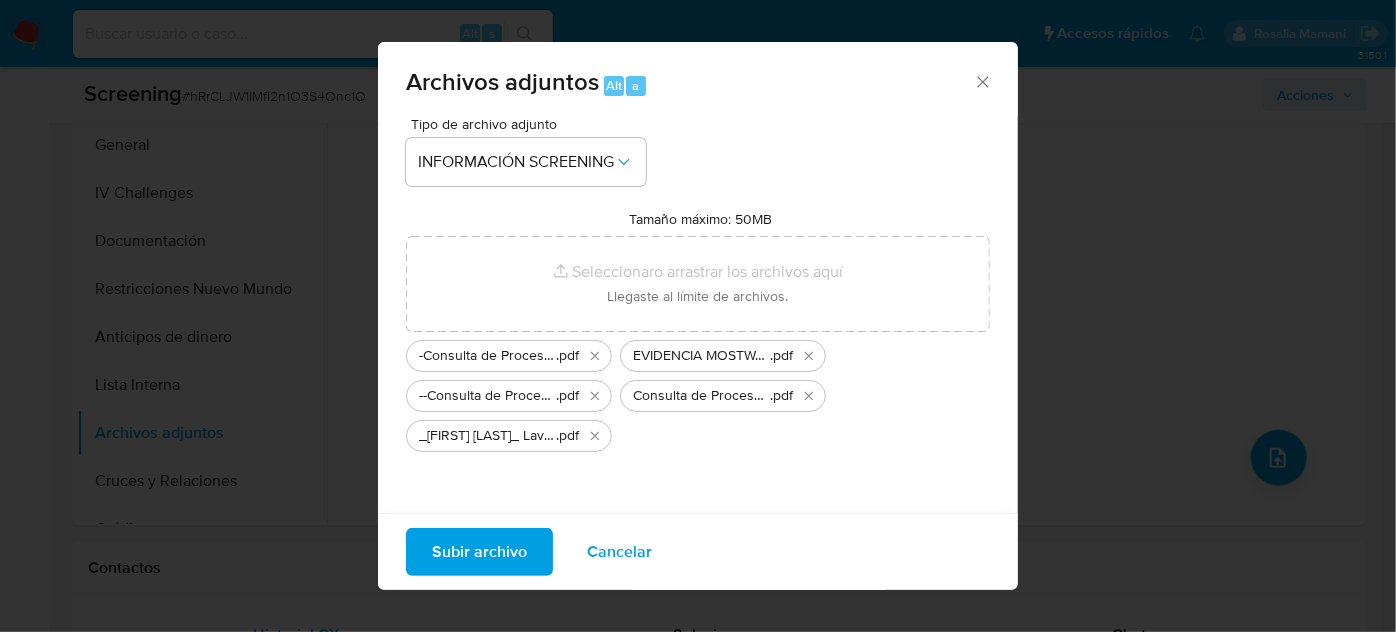 click on "Subir archivo" at bounding box center [479, 552] 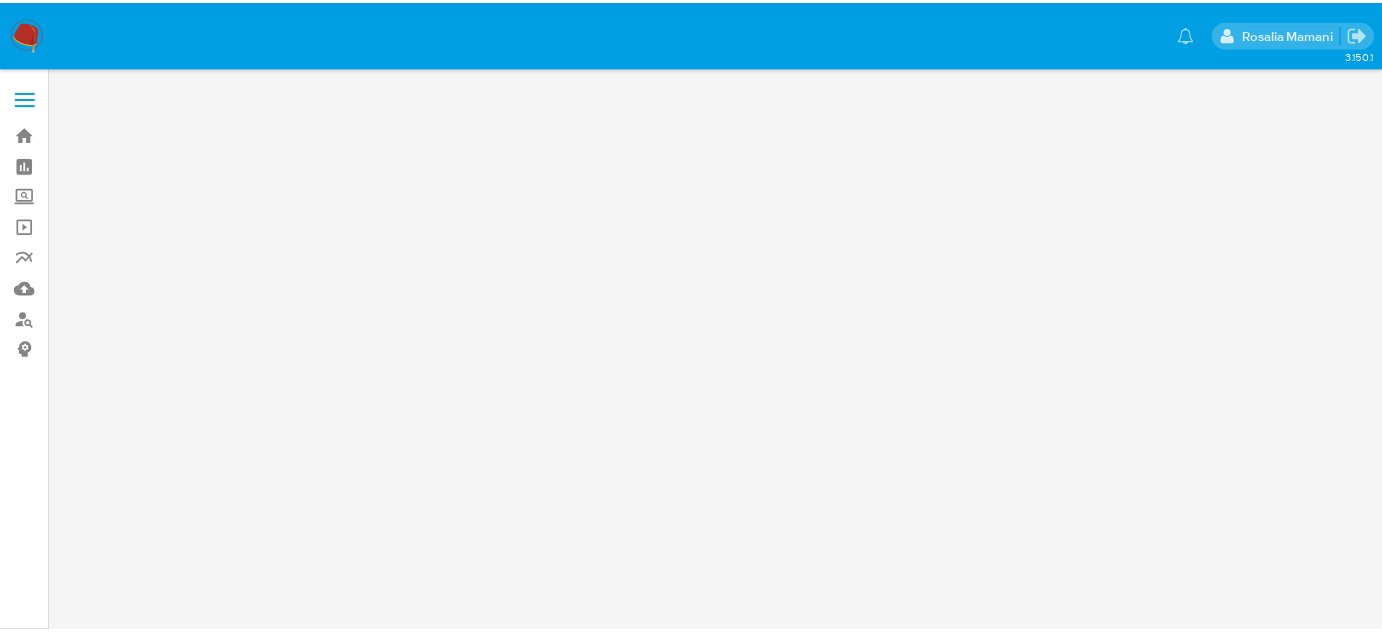 scroll, scrollTop: 0, scrollLeft: 0, axis: both 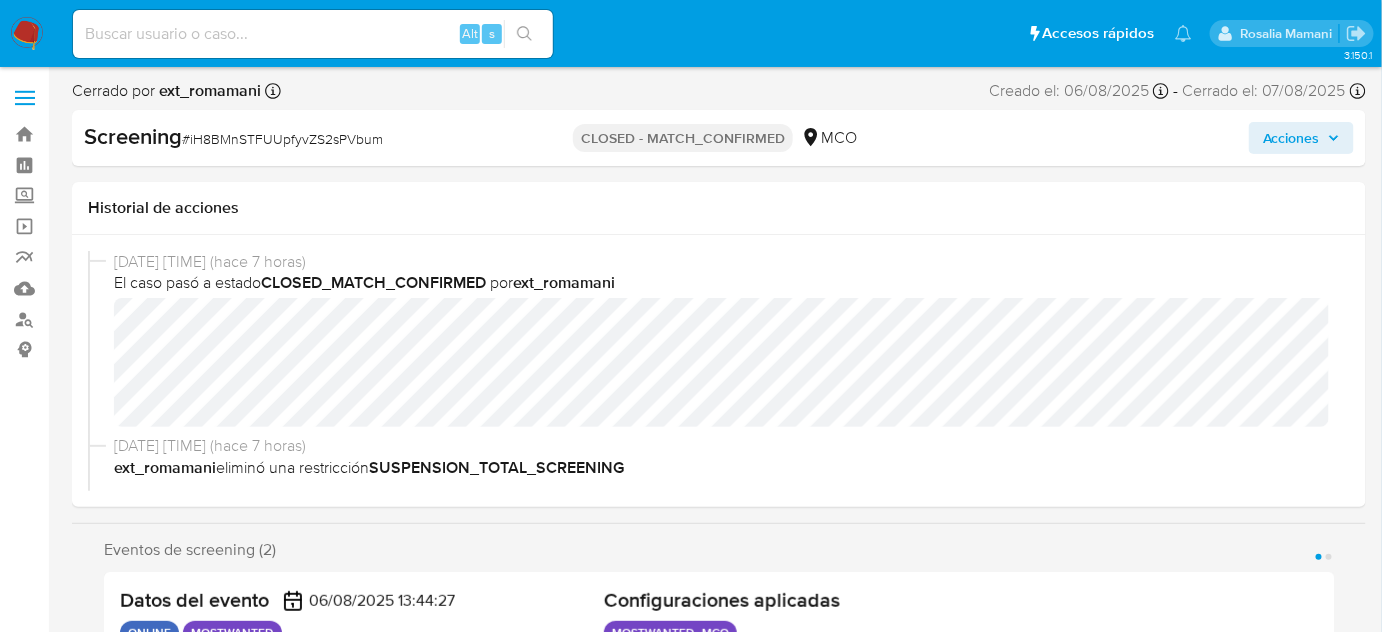 select on "10" 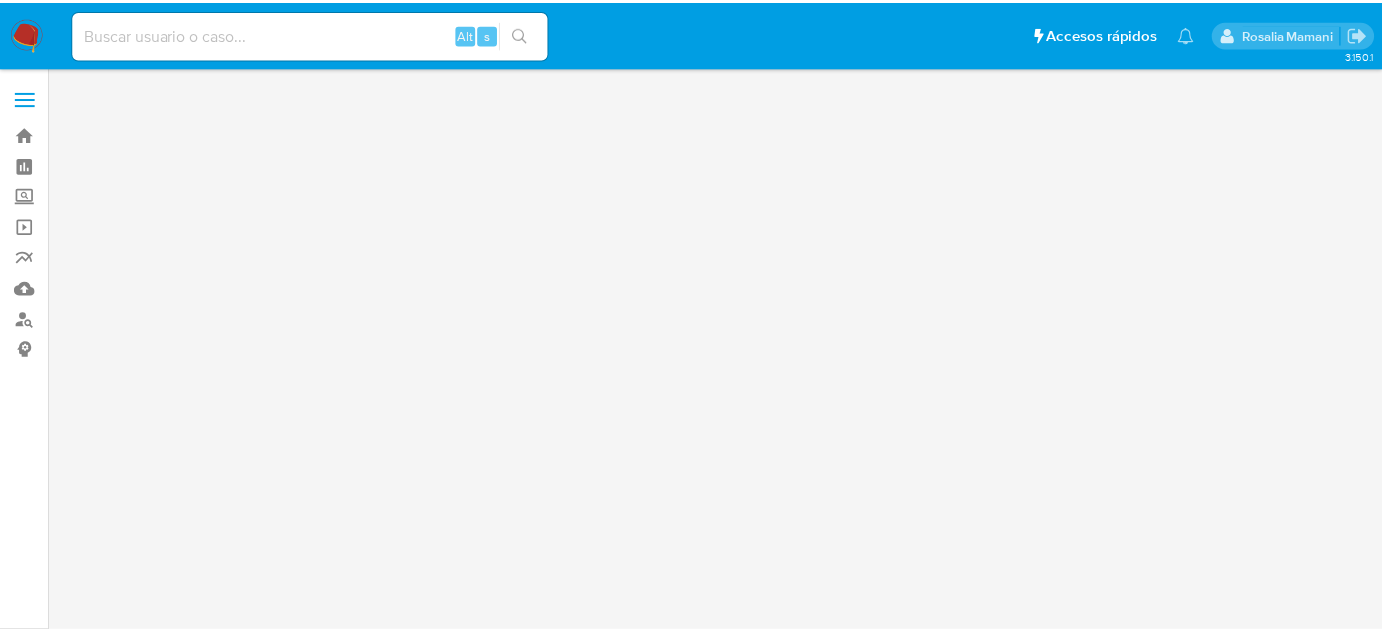 scroll, scrollTop: 0, scrollLeft: 0, axis: both 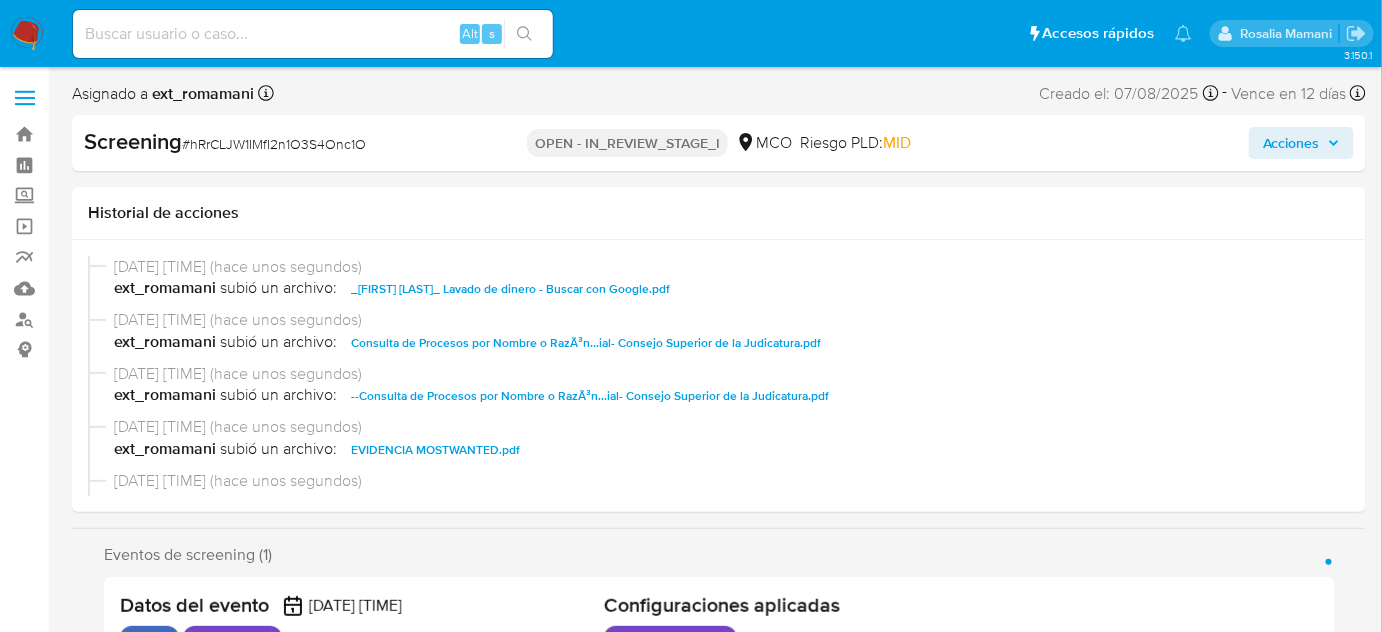 select on "10" 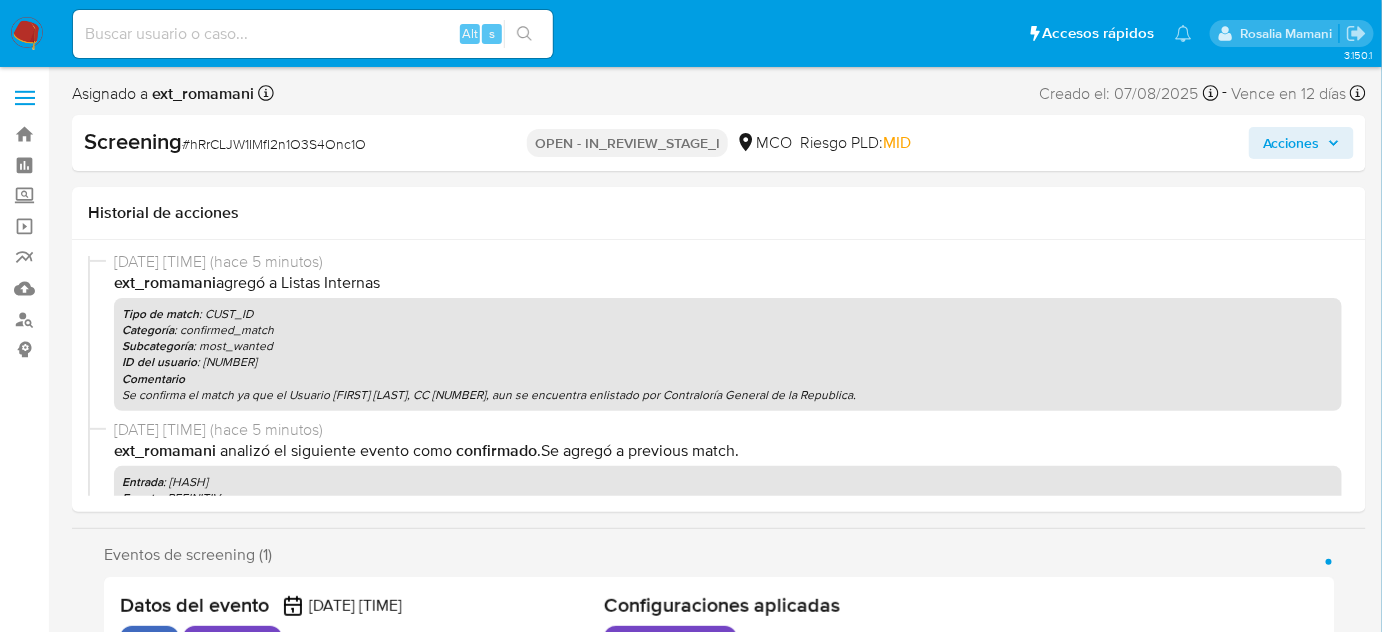 scroll, scrollTop: 139, scrollLeft: 0, axis: vertical 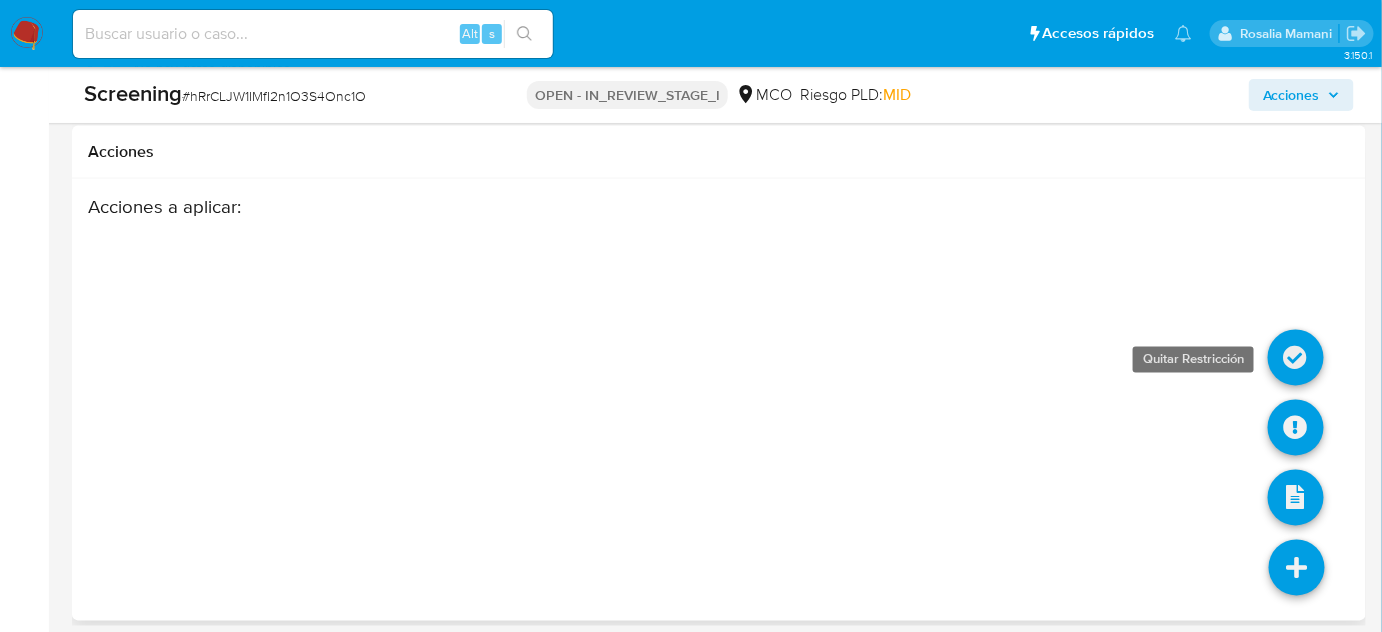 click at bounding box center [1296, 358] 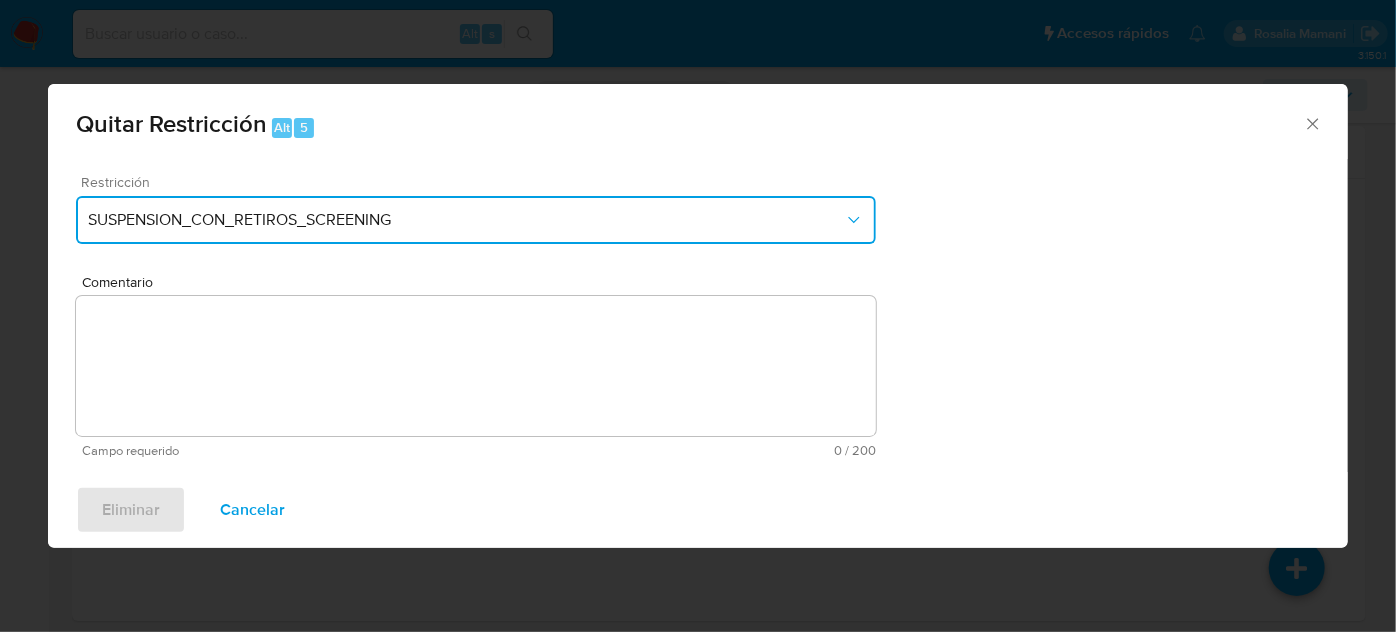 click on "SUSPENSION_CON_RETIROS_SCREENING" at bounding box center (466, 220) 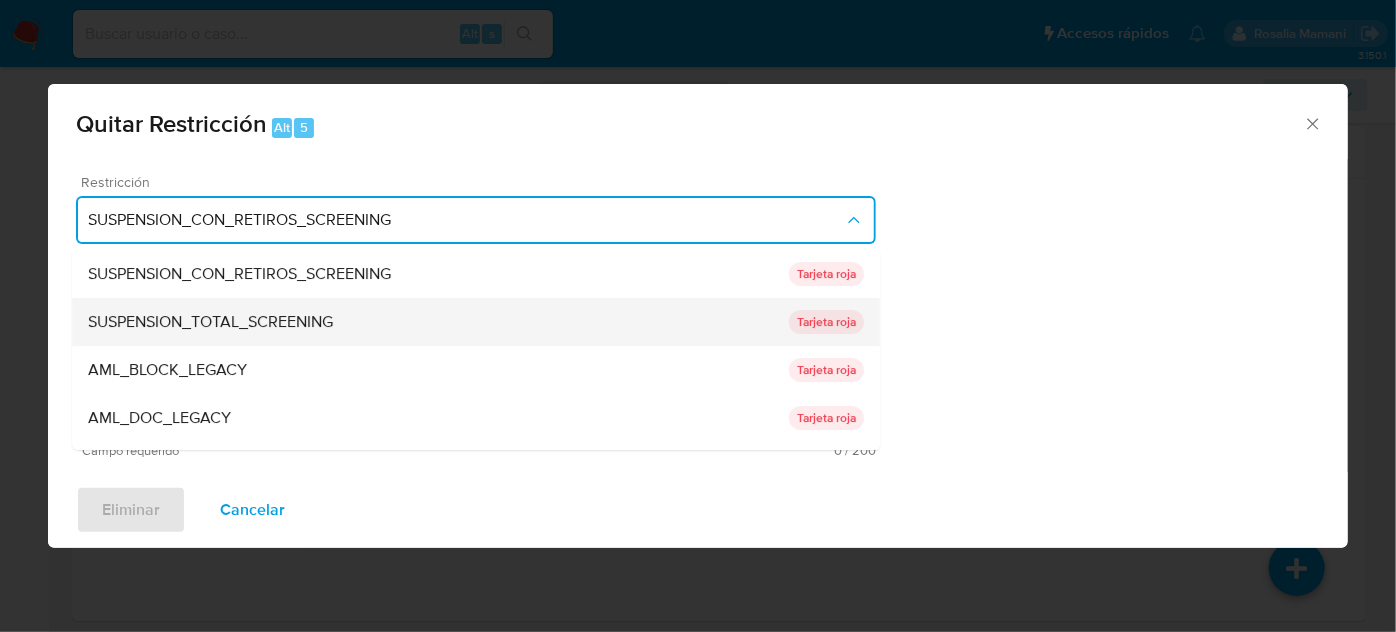 click on "SUSPENSION_TOTAL_SCREENING" at bounding box center (438, 322) 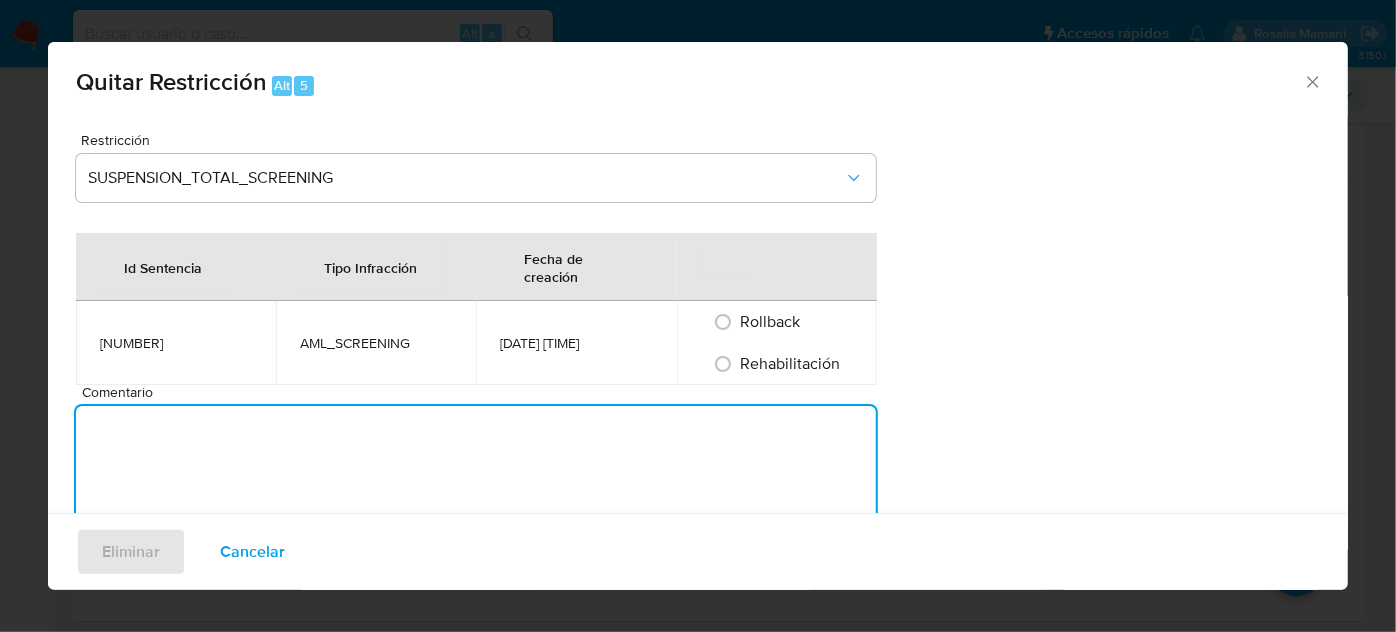 click on "Restricción SUSPENSION_TOTAL_SCREENING Id Sentencia Tipo Infracción Fecha de creación   [NUMBER]     AML_SCREENING     [DATE] [TIME]   Rollback Rehabilitación Comentario Campo requerido 0 / 200 200 caracteres restantes" at bounding box center (476, 350) 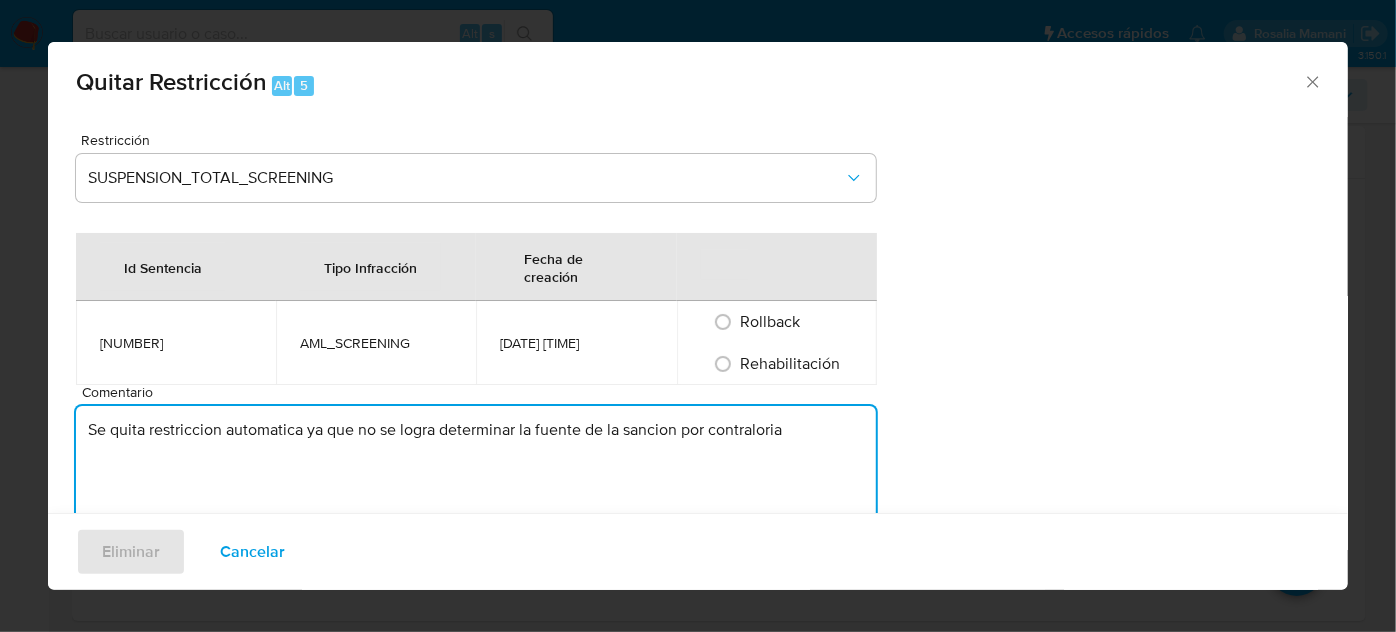 type on "Se quita restriccion automatica ya que no se logra determinar la fuente de la sancion por contraloria" 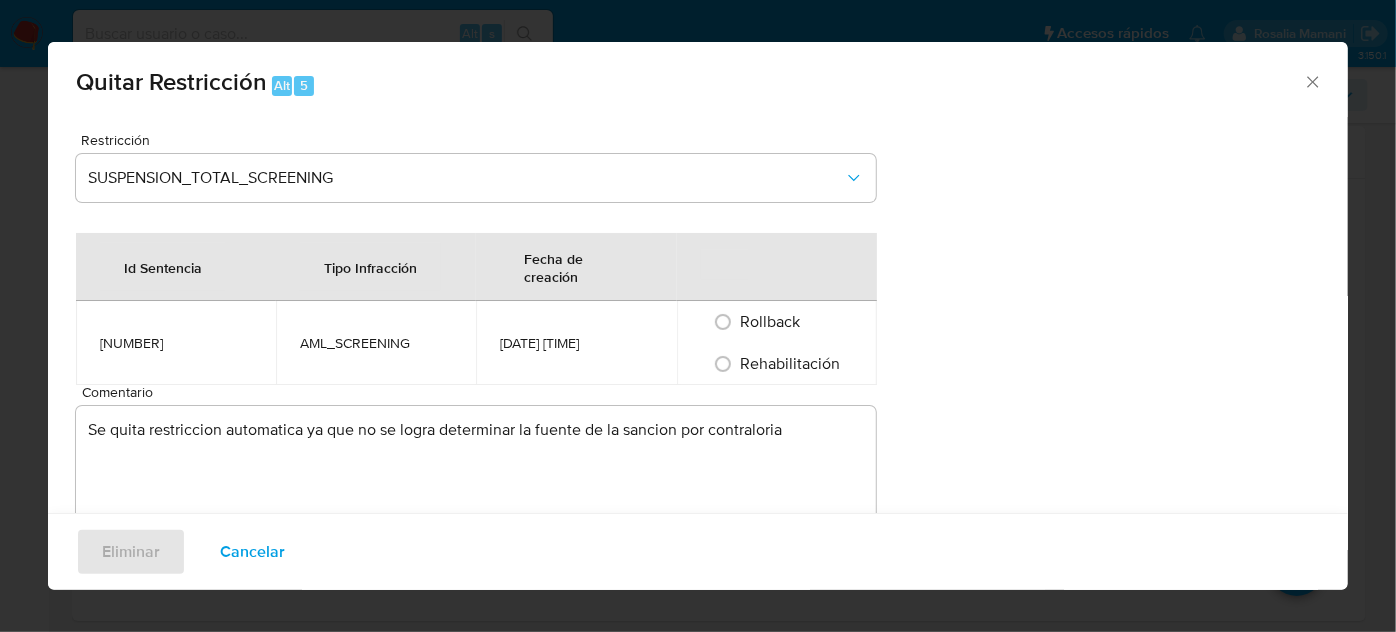 click on "Rehabilitación" at bounding box center (791, 363) 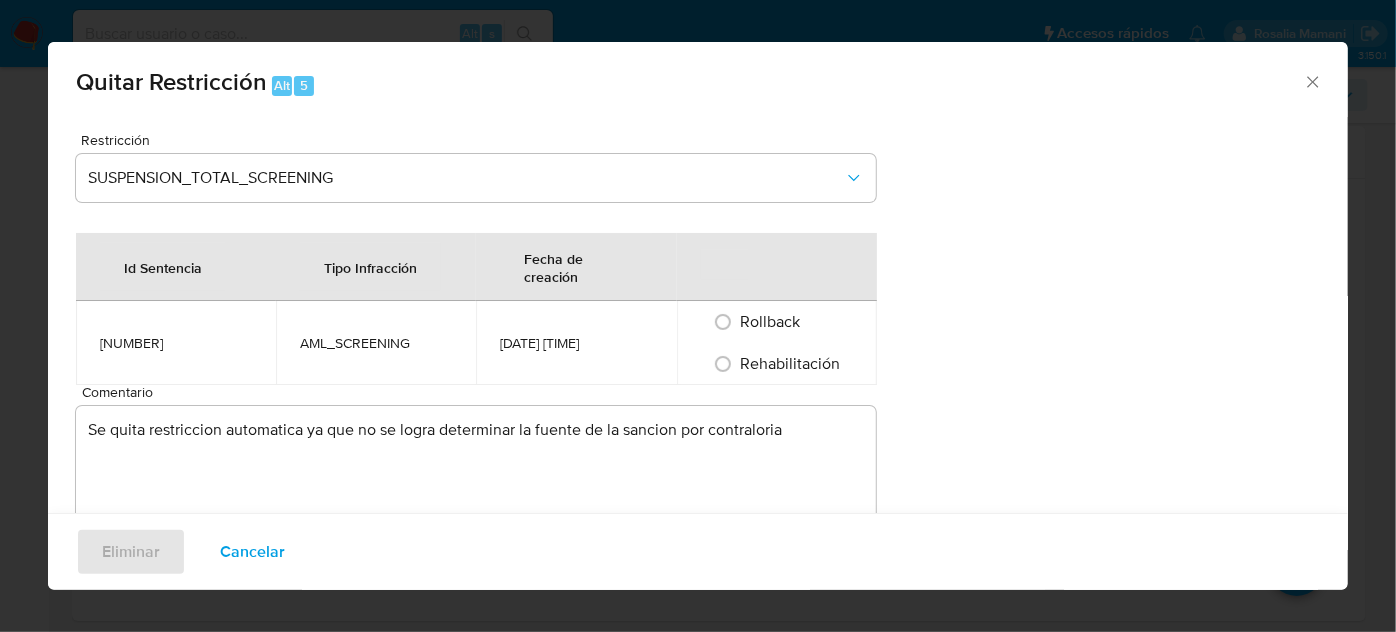 radio on "true" 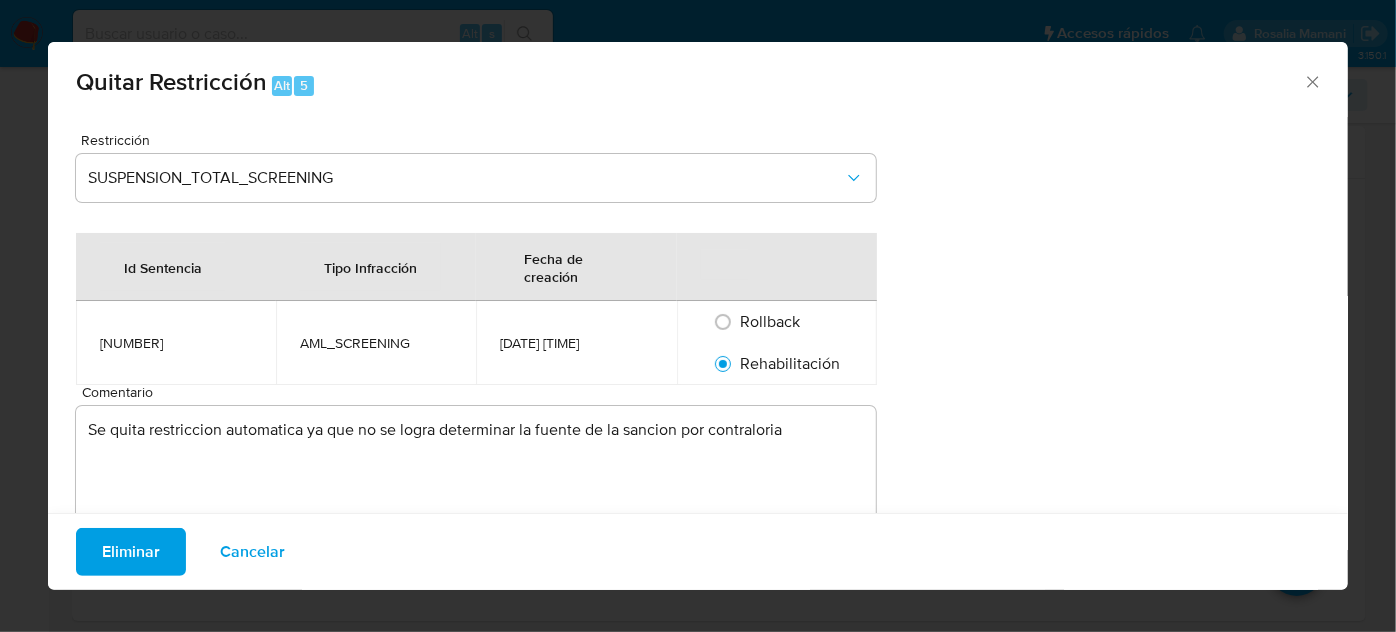 click on "Eliminar" at bounding box center (131, 552) 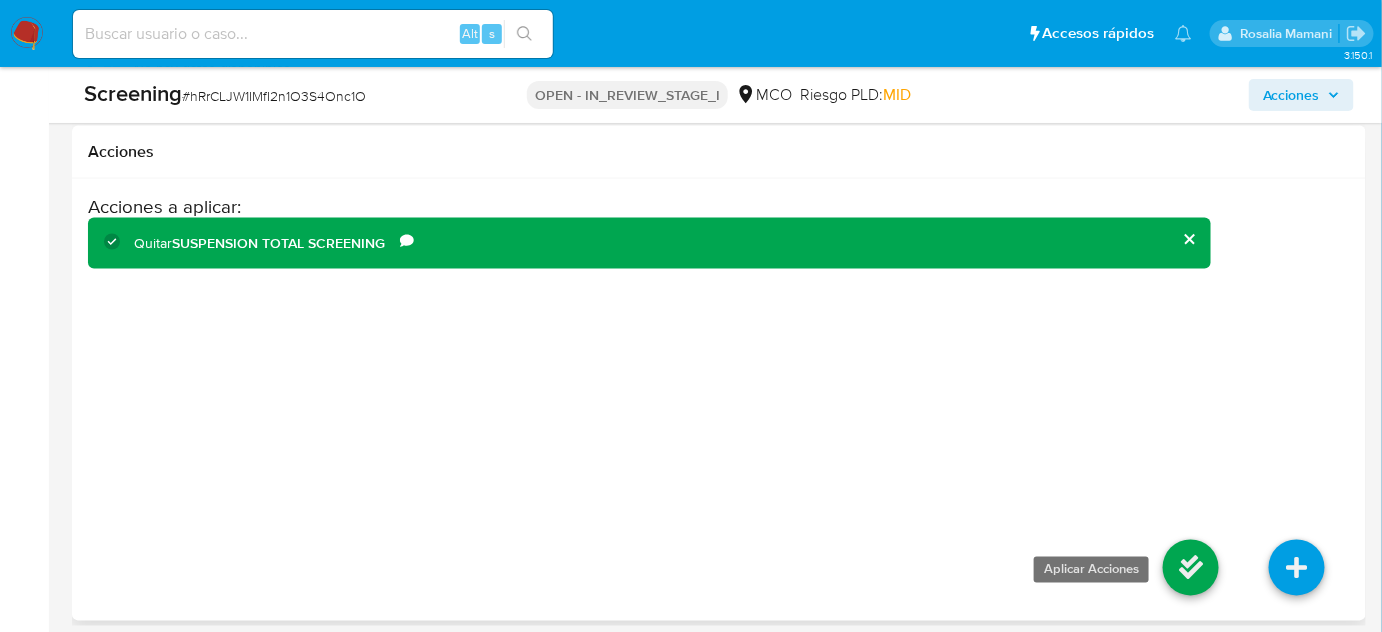 click at bounding box center [1191, 568] 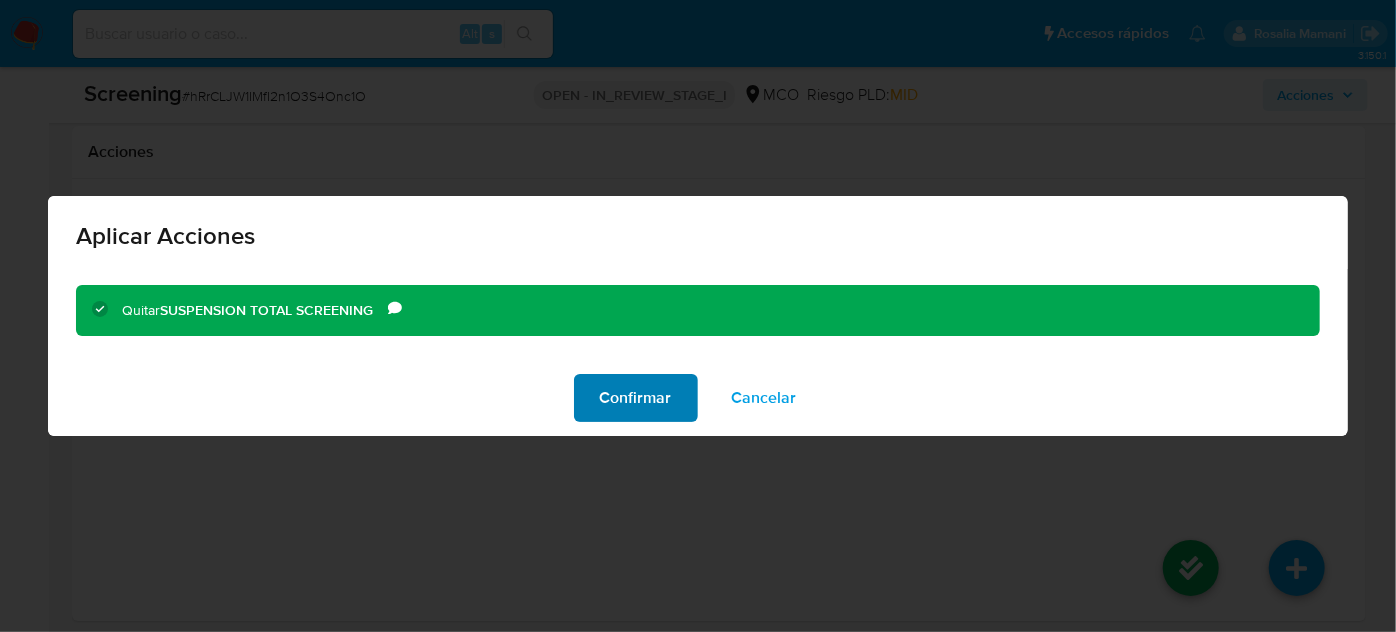 click on "Confirmar" at bounding box center [636, 398] 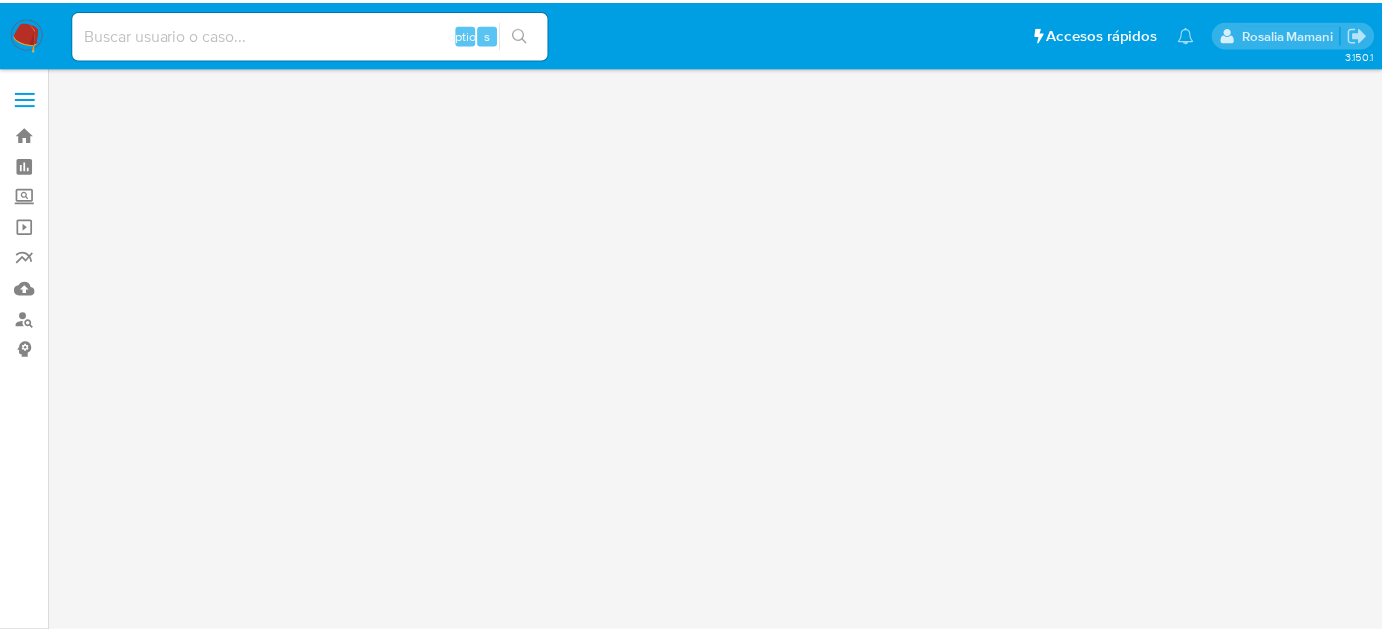 scroll, scrollTop: 0, scrollLeft: 0, axis: both 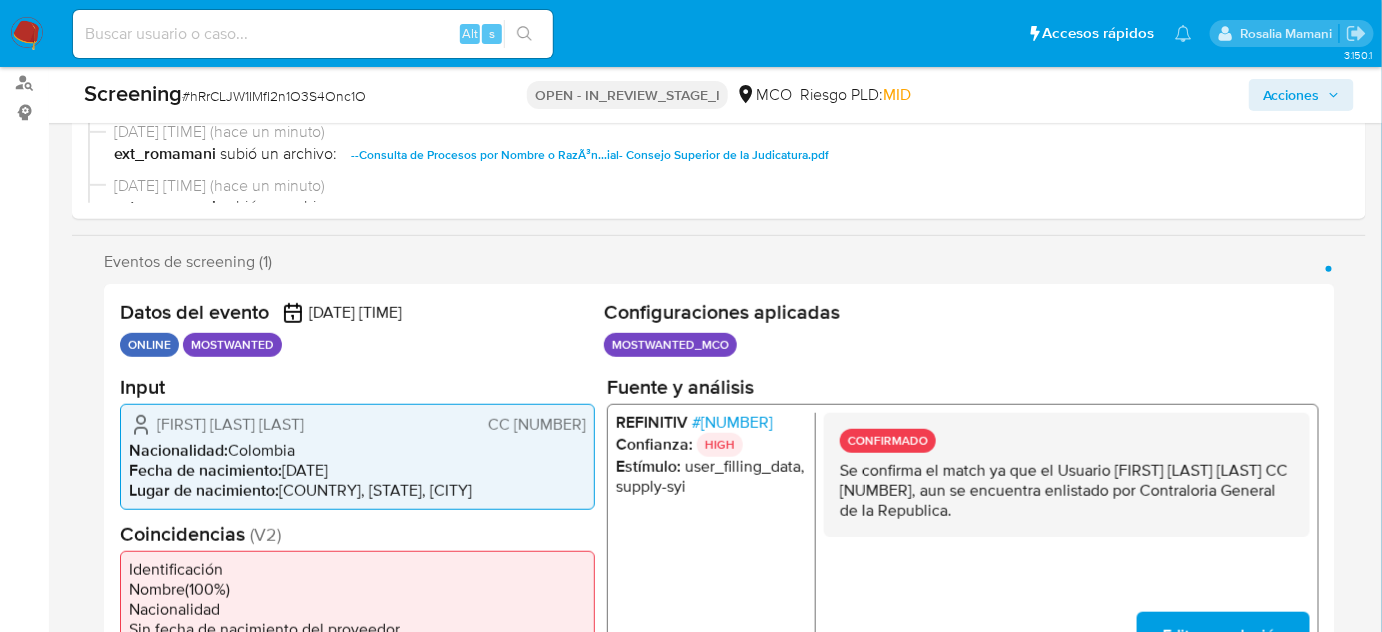 select on "10" 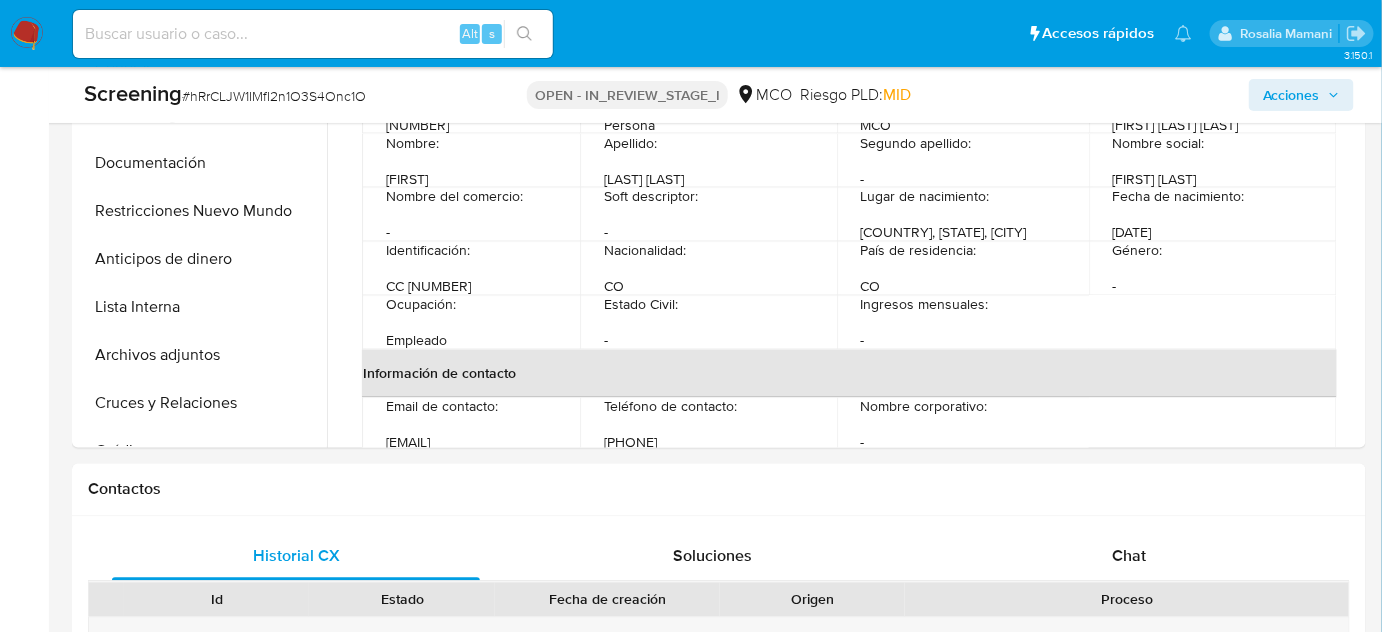scroll, scrollTop: 1090, scrollLeft: 0, axis: vertical 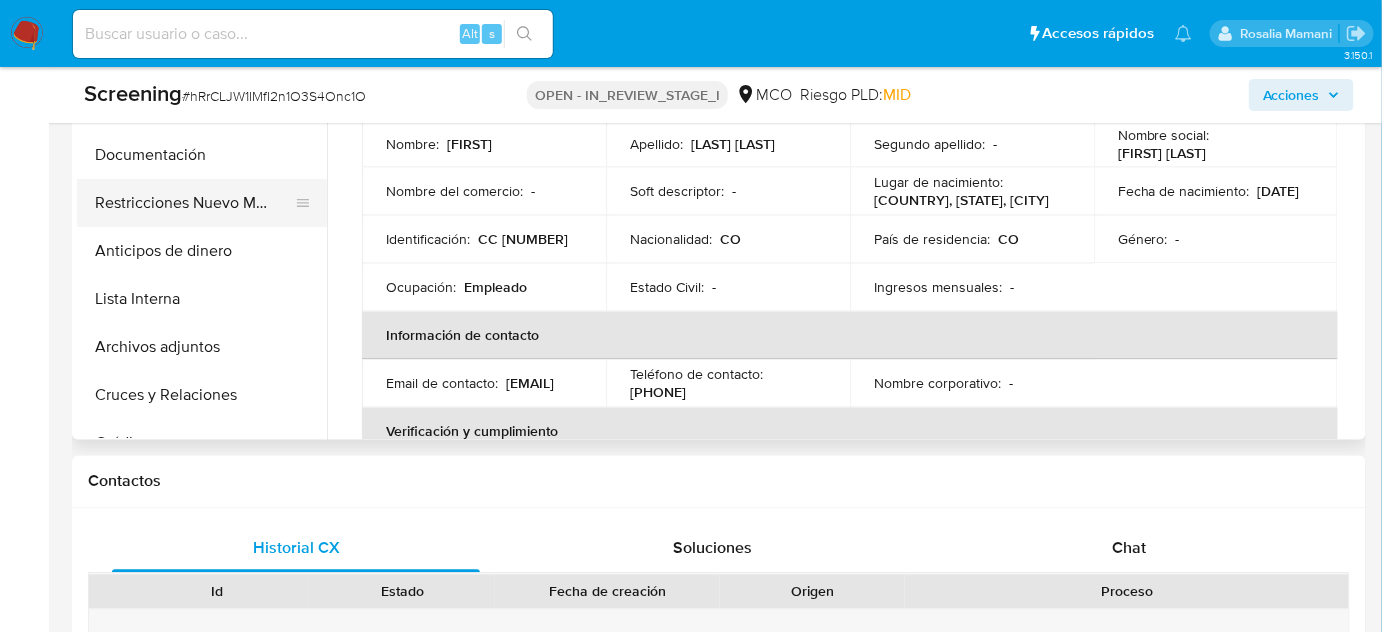 click on "Restricciones Nuevo Mundo" at bounding box center [194, 203] 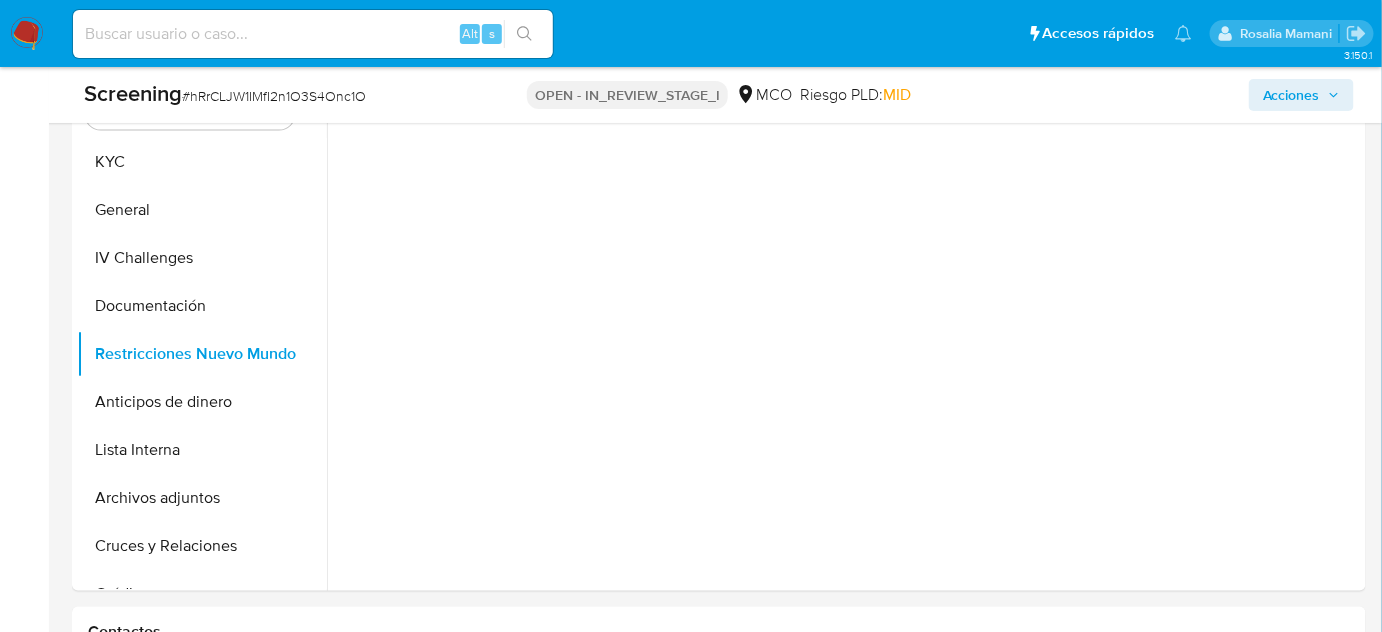 scroll, scrollTop: 909, scrollLeft: 0, axis: vertical 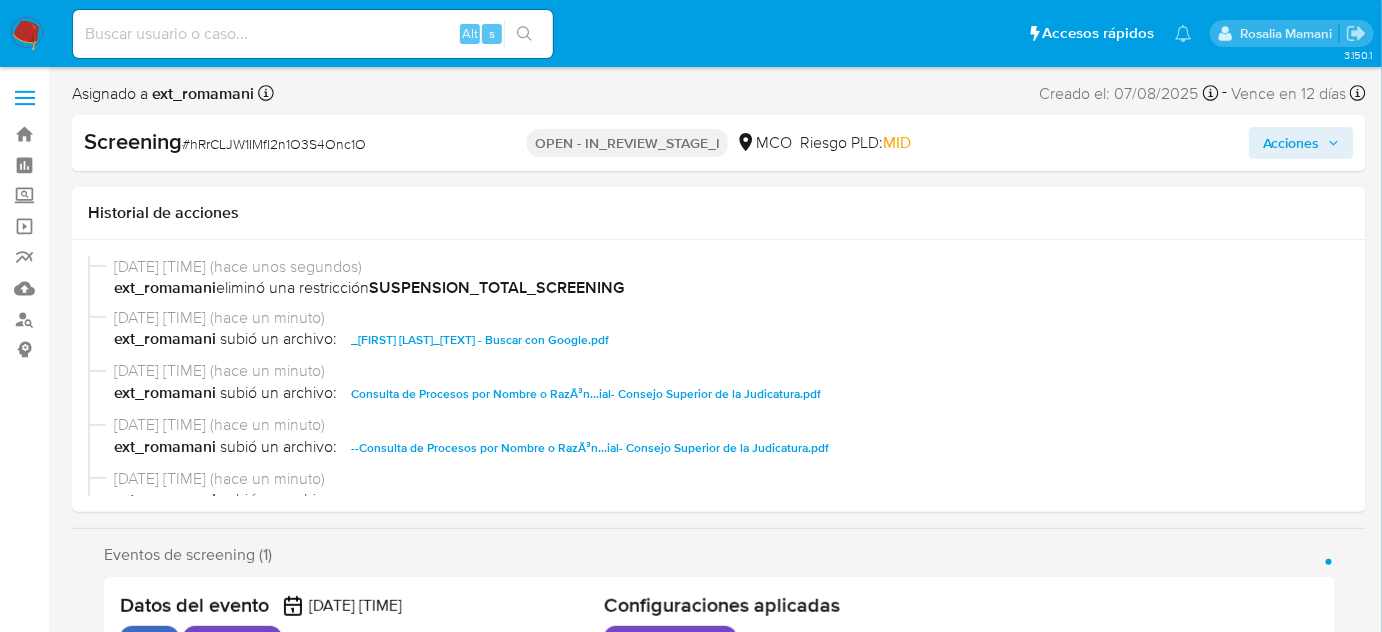 click on "Acciones" at bounding box center [1291, 143] 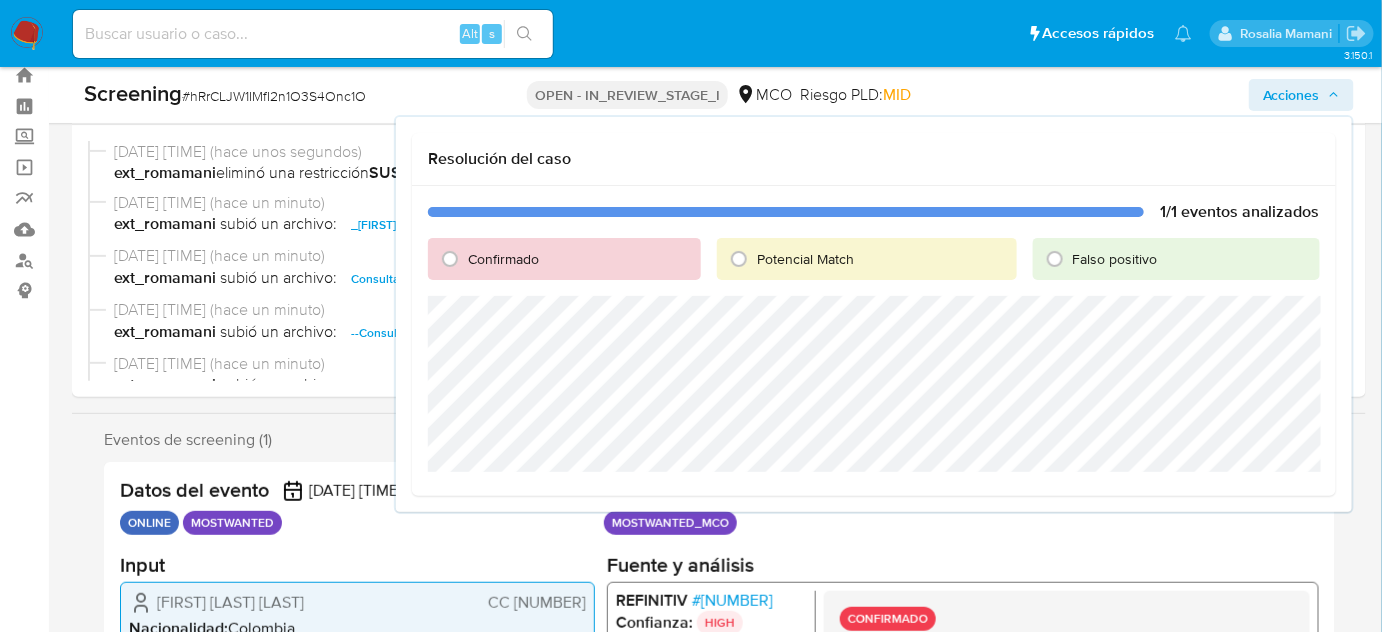 scroll, scrollTop: 181, scrollLeft: 0, axis: vertical 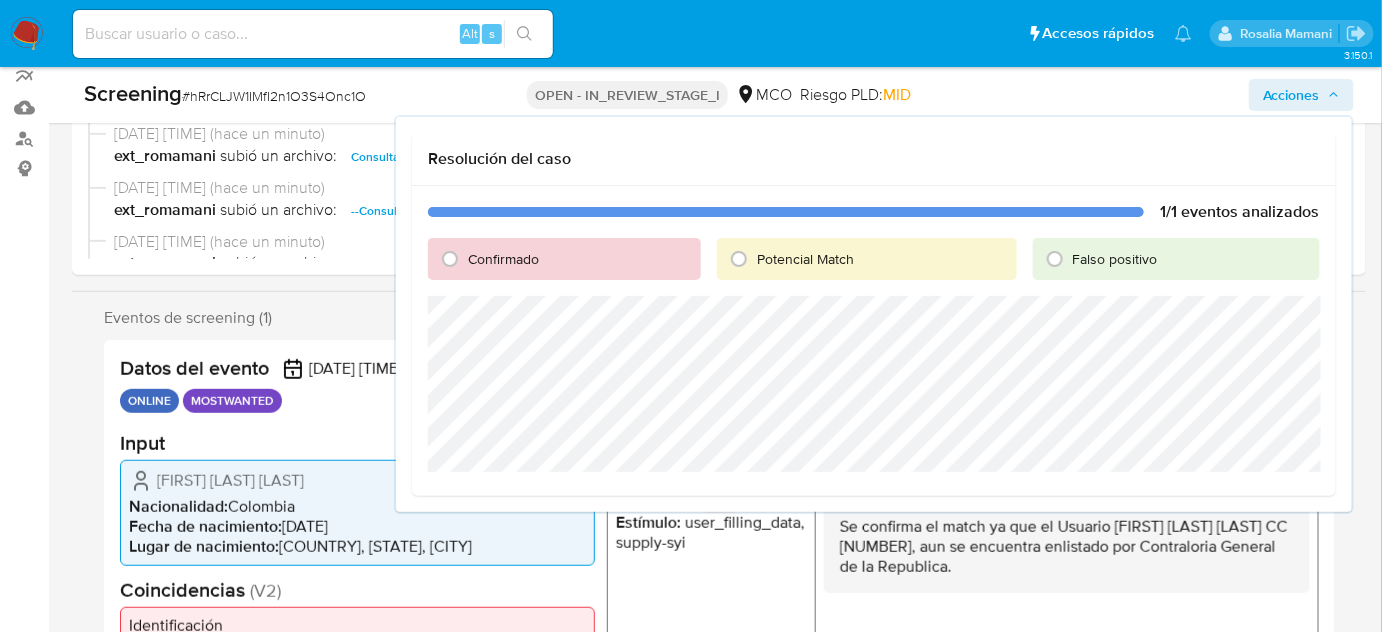 click on "Confirmado" at bounding box center [503, 259] 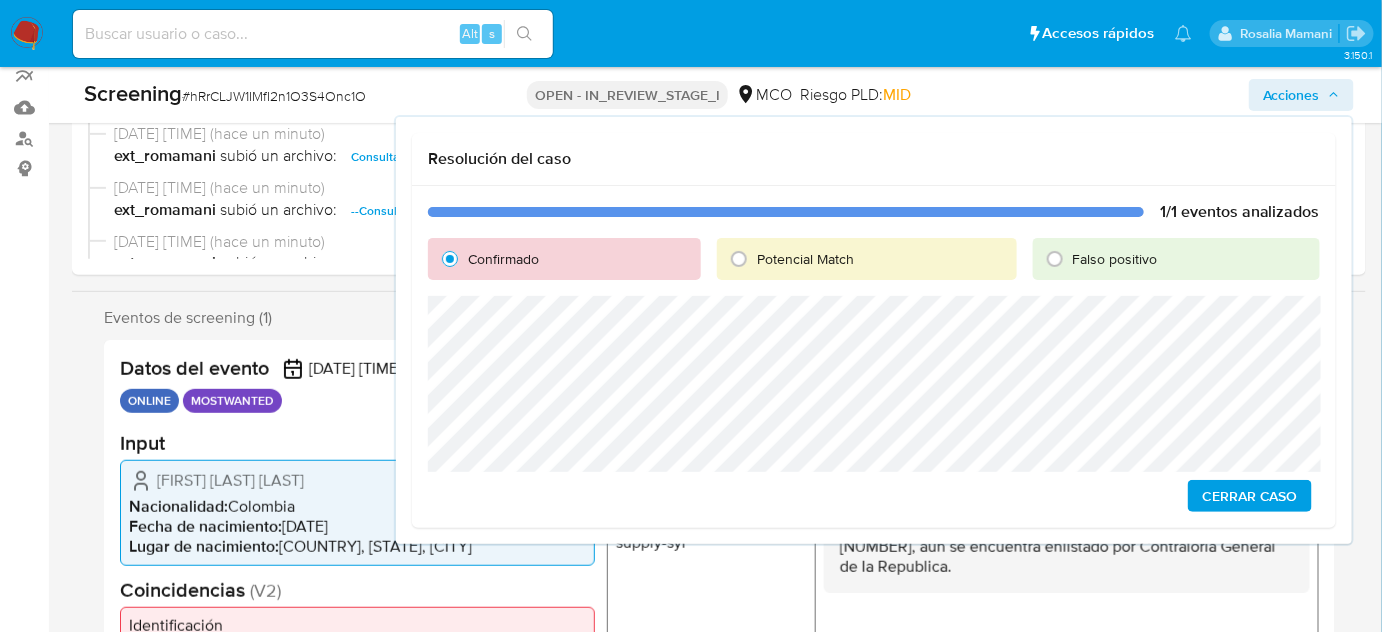click on "Cerrar Caso" at bounding box center (1250, 496) 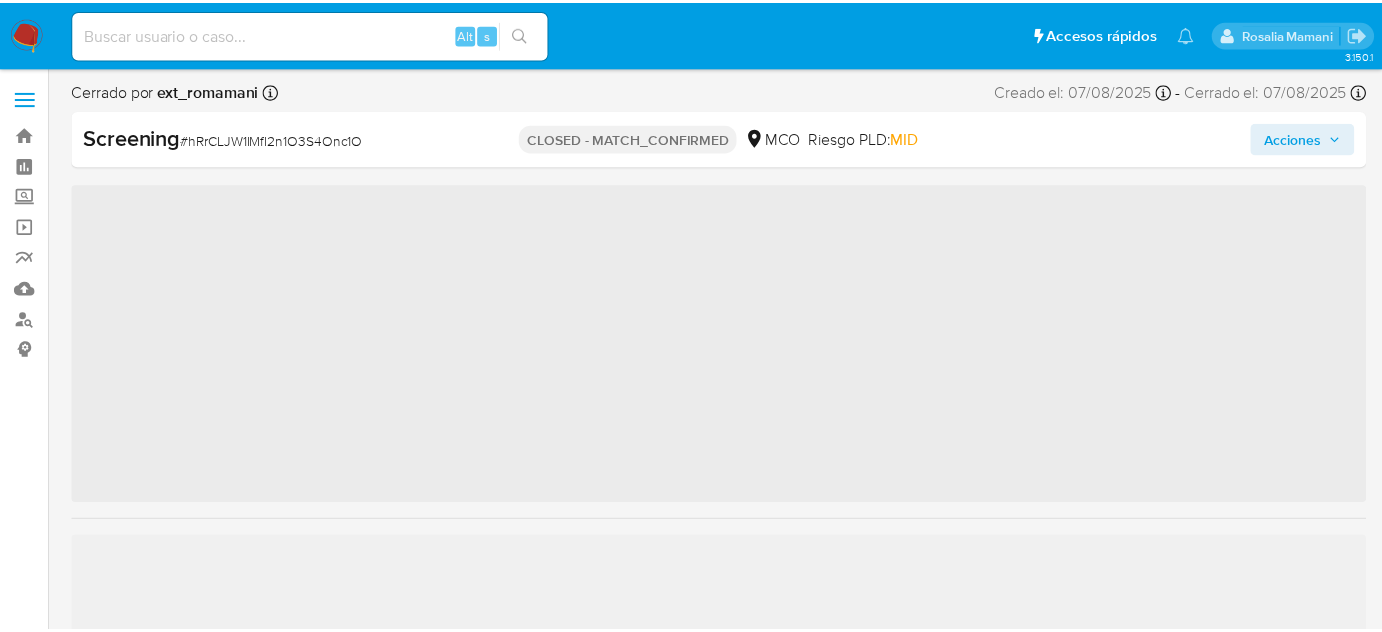 scroll, scrollTop: 0, scrollLeft: 0, axis: both 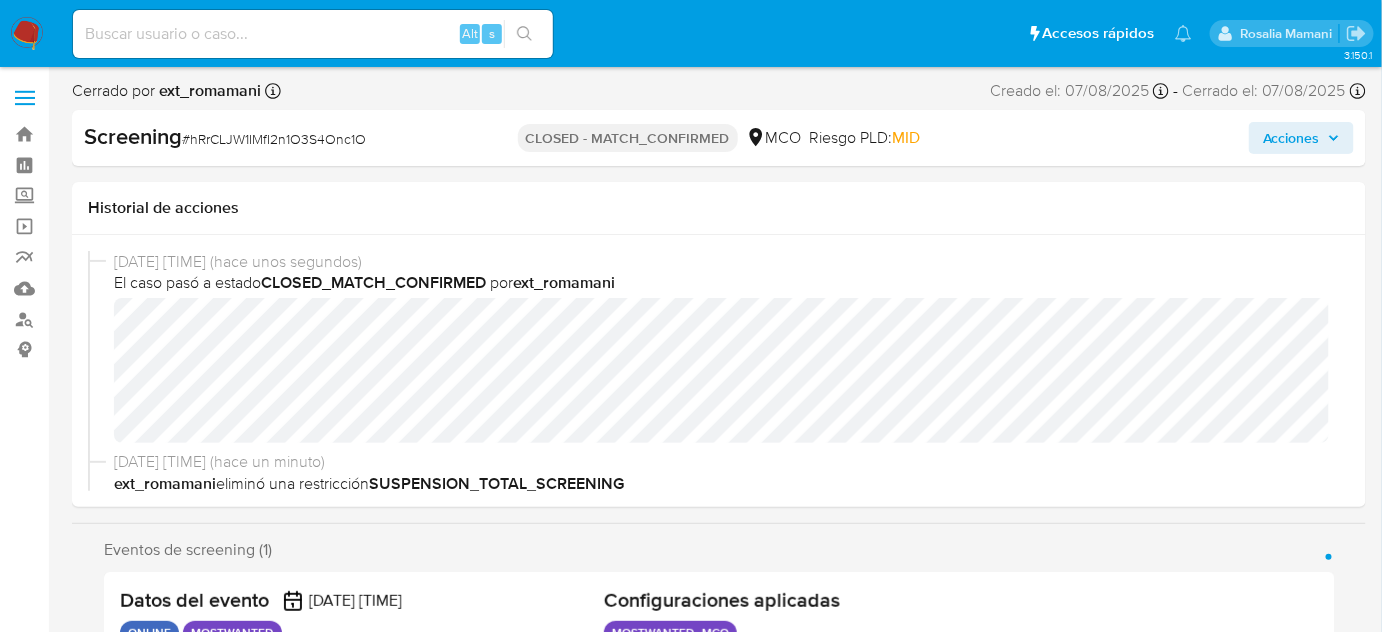 select on "10" 